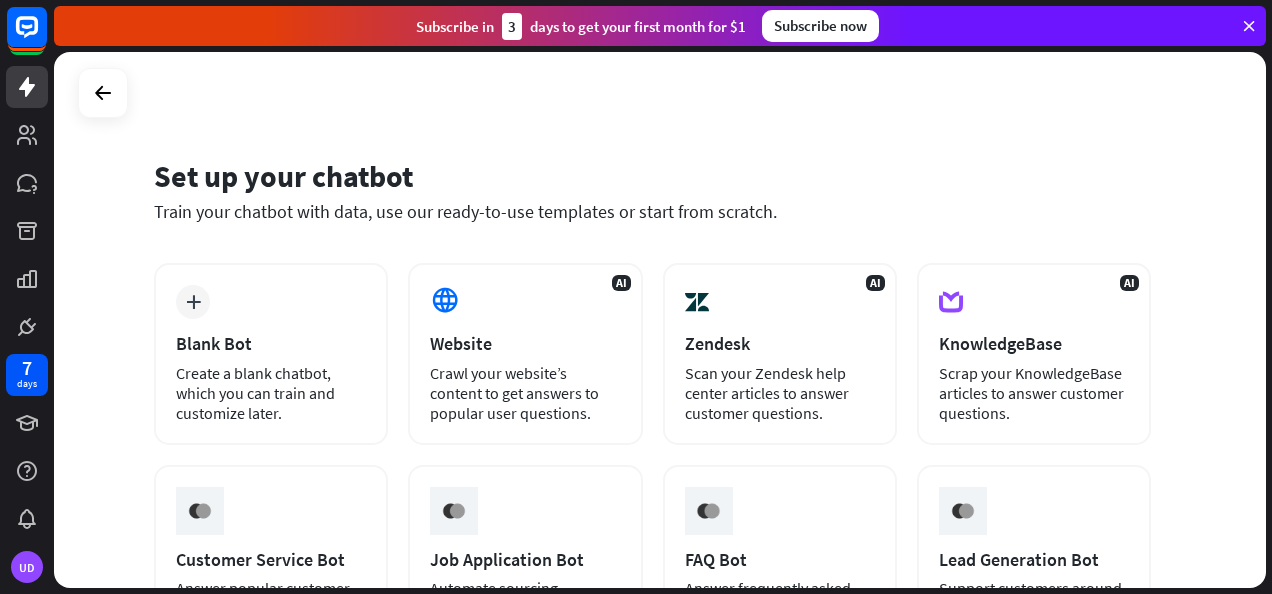 scroll, scrollTop: 0, scrollLeft: 0, axis: both 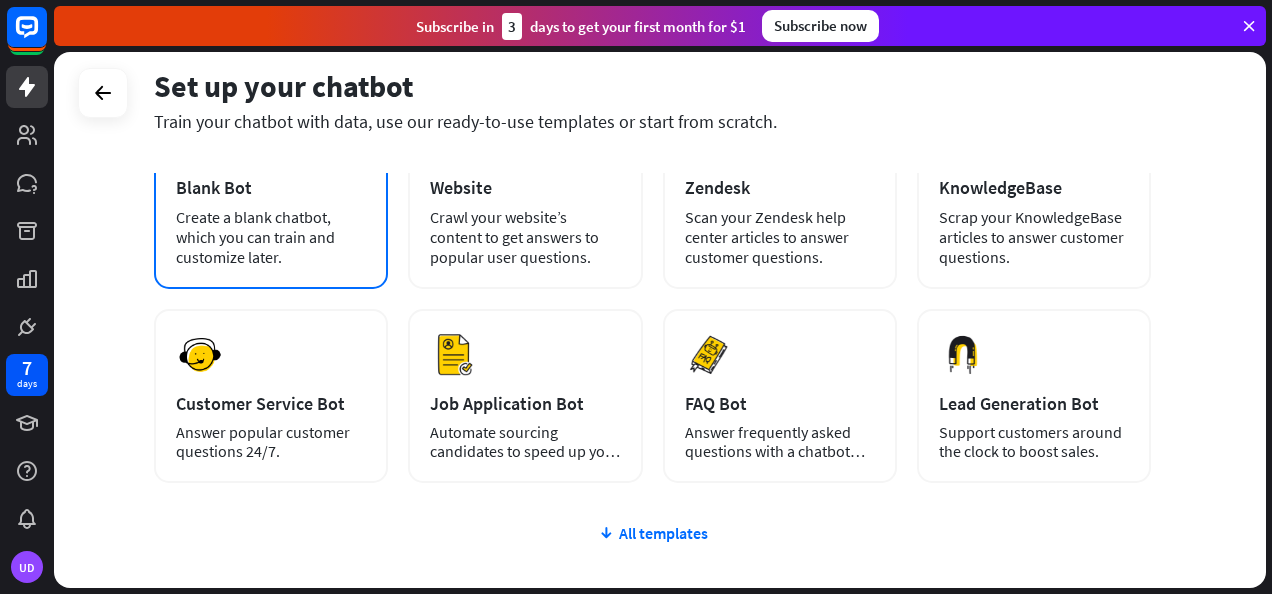 click on "Blank Bot" at bounding box center (271, 187) 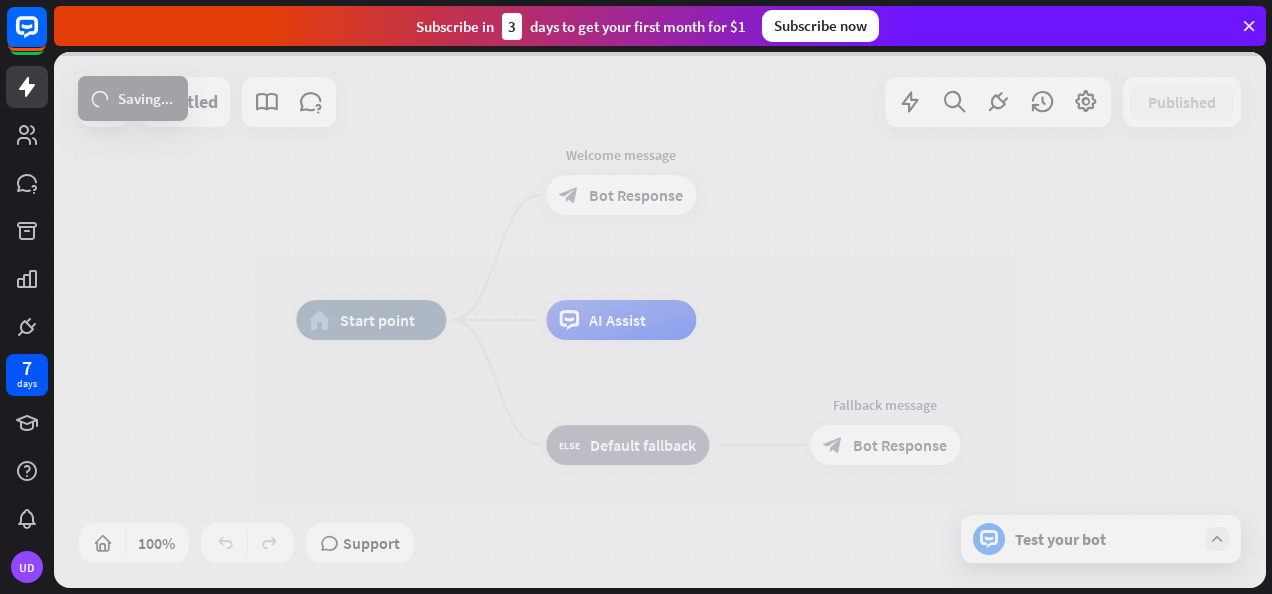 click at bounding box center [660, 320] 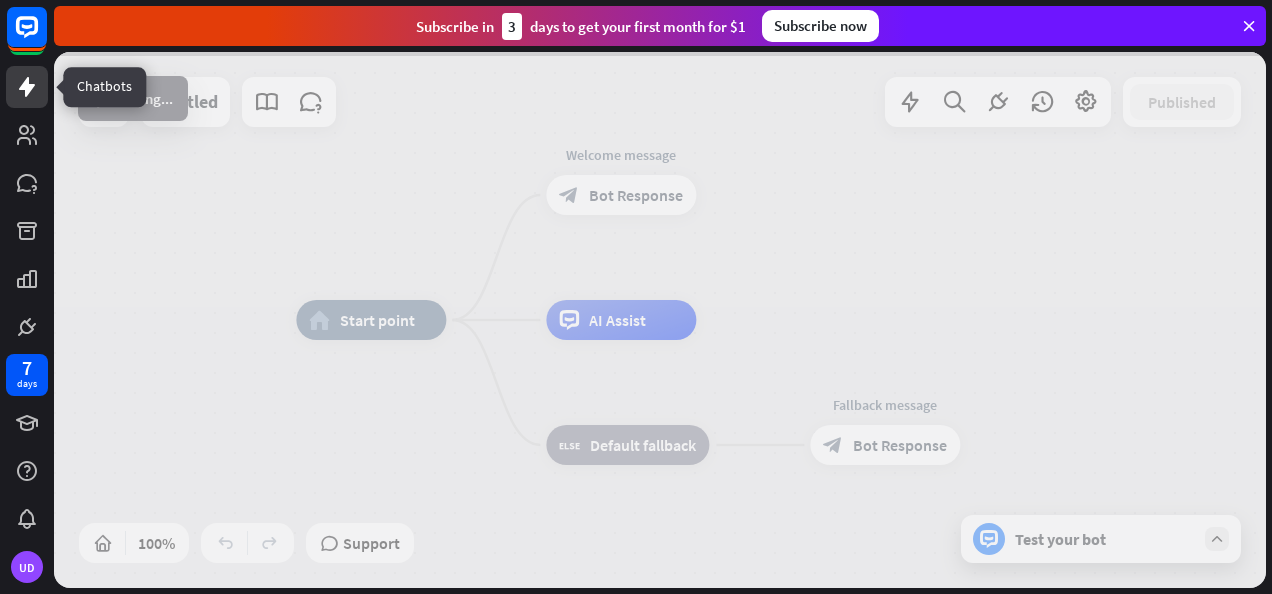 click at bounding box center [27, 87] 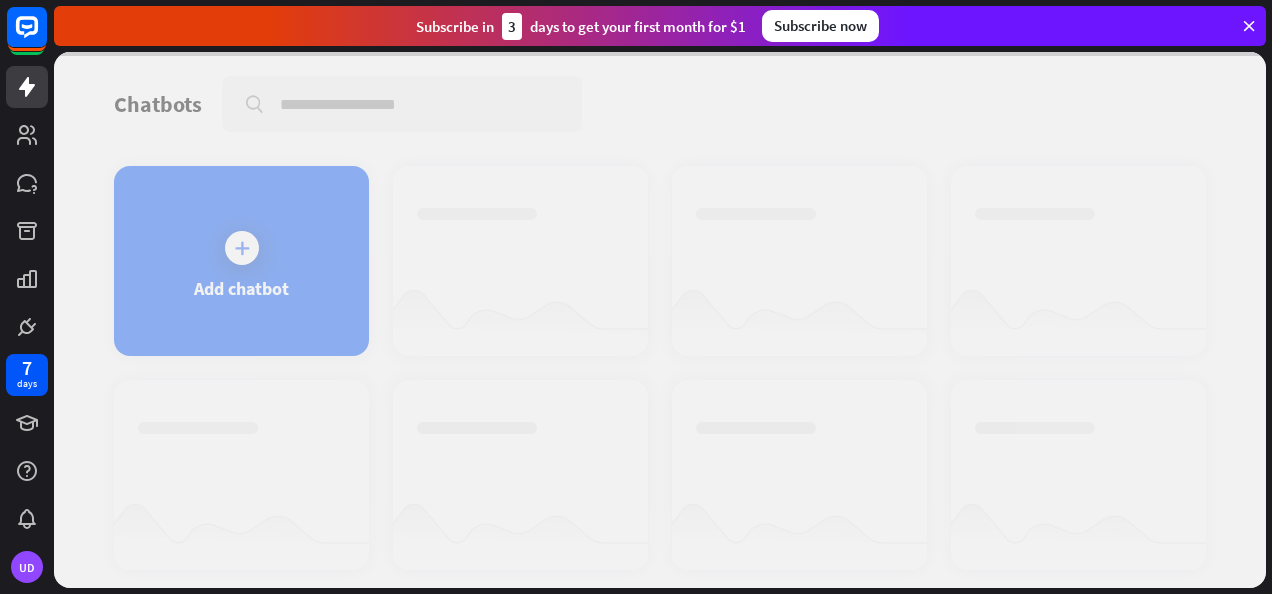 click at bounding box center [660, 320] 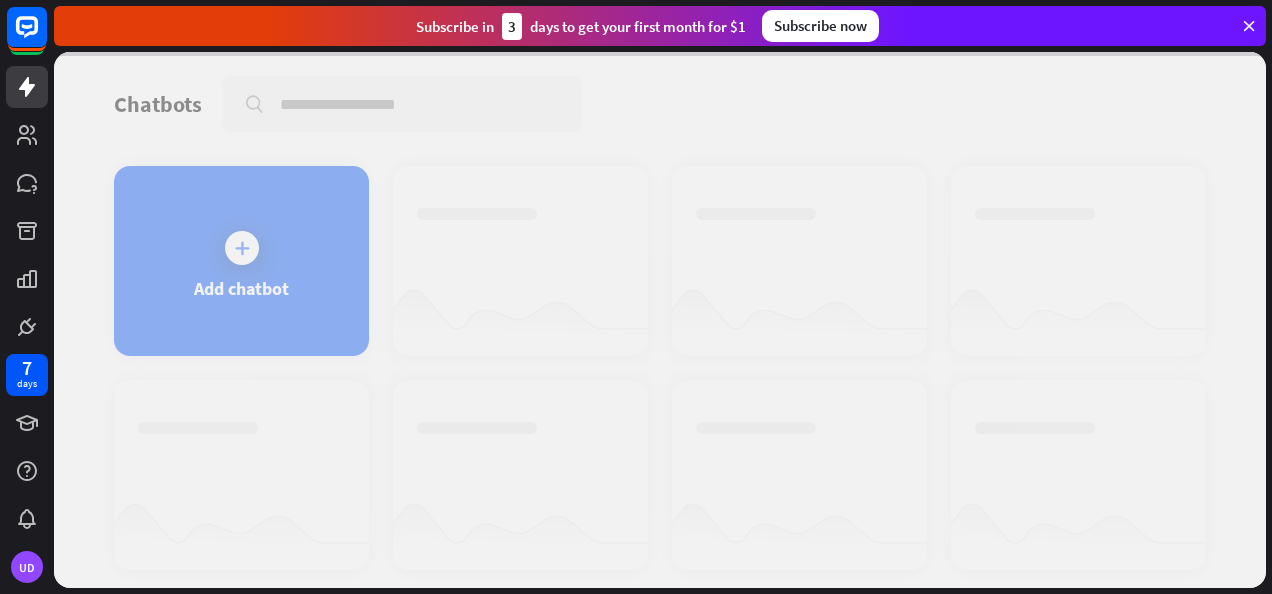 click at bounding box center [660, 320] 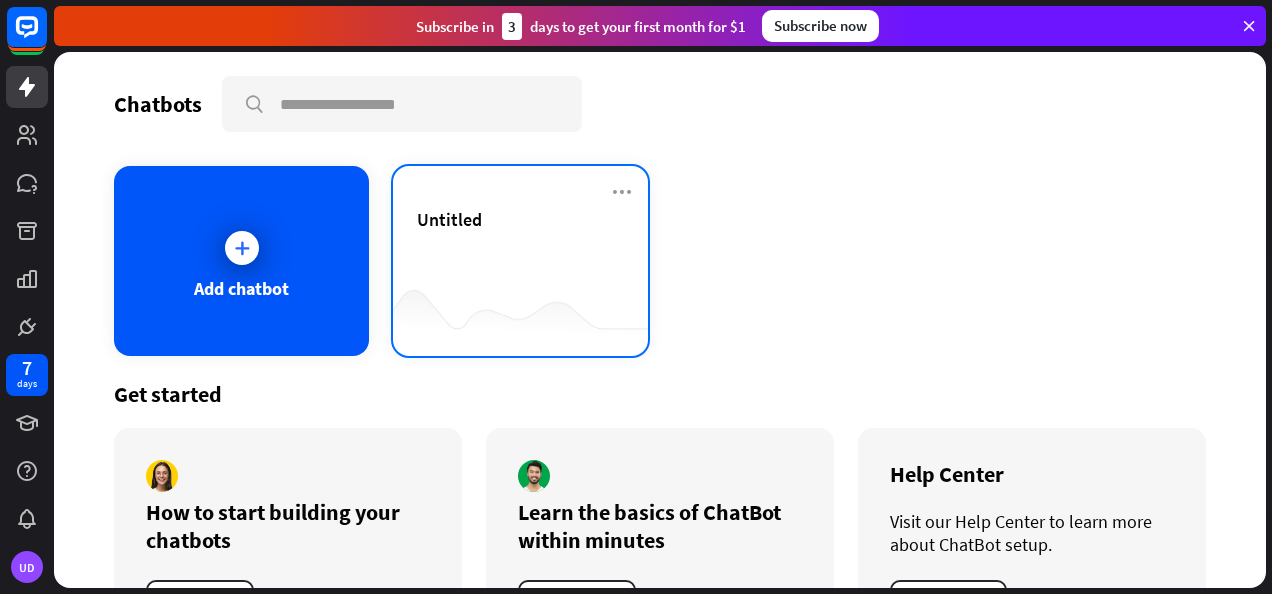 click on "Untitled" at bounding box center [520, 243] 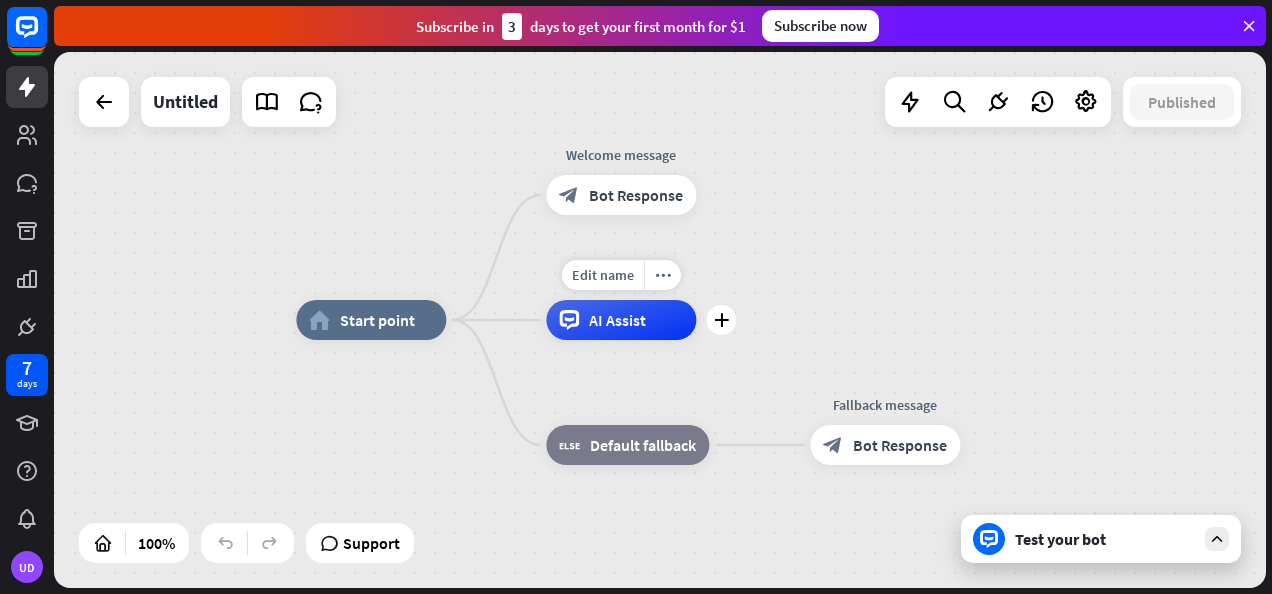 click on "AI Assist" at bounding box center [617, 320] 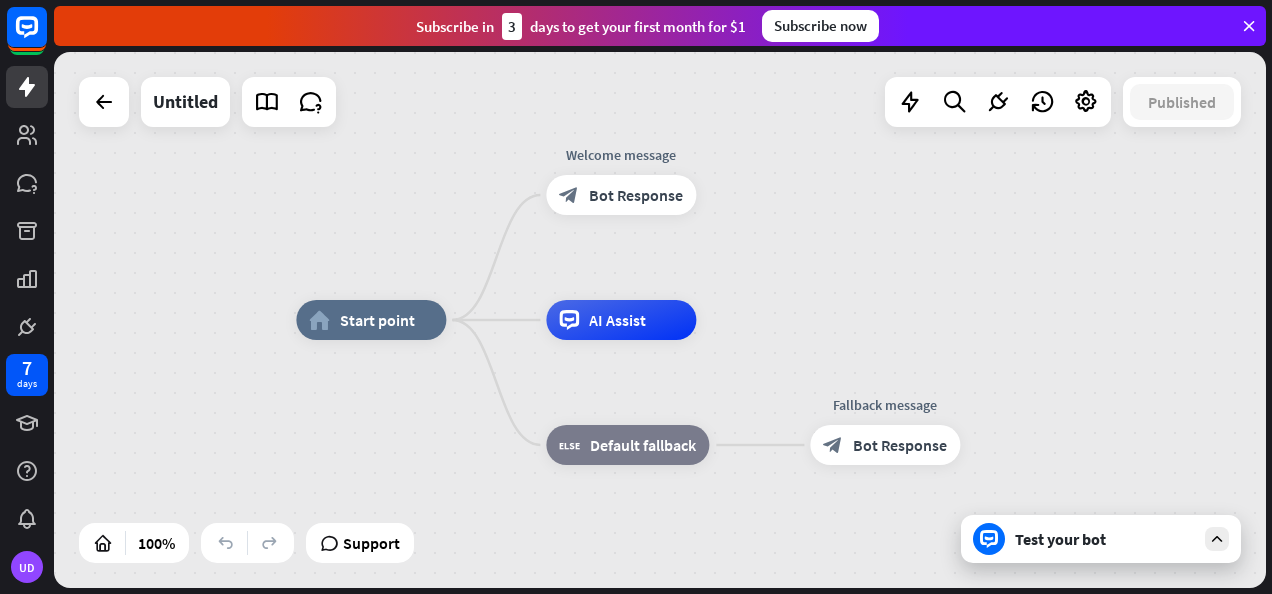 click on "home_2   Start point                 Welcome message   block_bot_response   Bot Response                     AI Assist                   block_fallback   Default fallback                 Fallback message   block_bot_response   Bot Response" at bounding box center (902, 588) 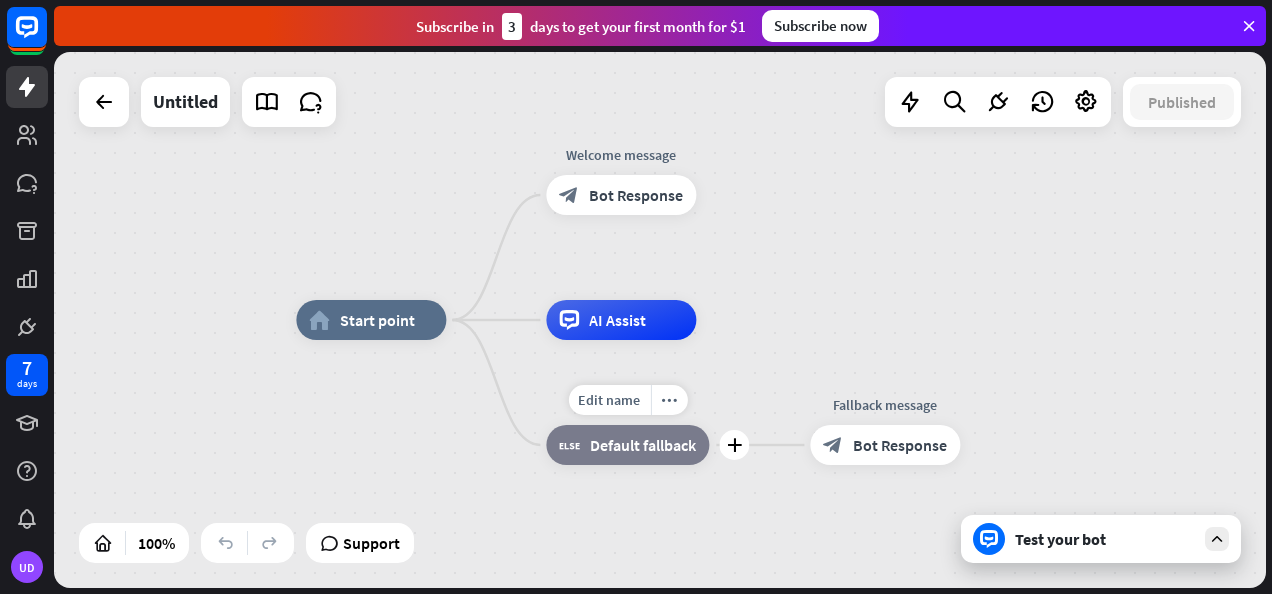 click on "block_fallback   Default fallback" at bounding box center (627, 445) 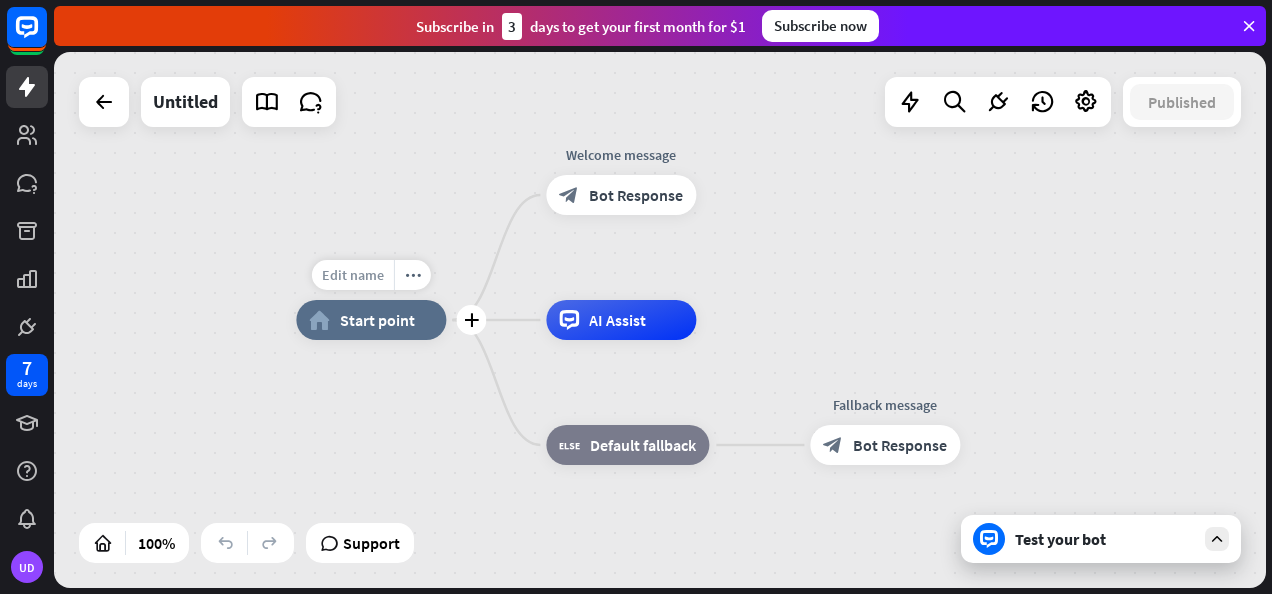 click on "Edit name" at bounding box center (353, 275) 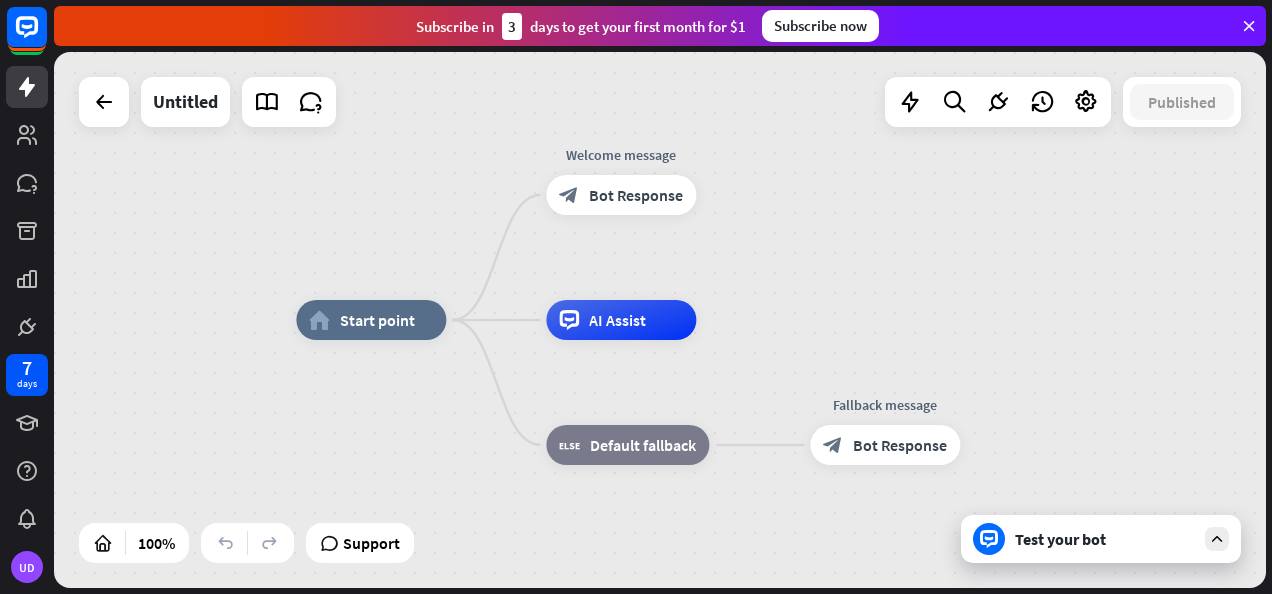 click on "home_2   Start point                 Welcome message   block_bot_response   Bot Response                     AI Assist                   block_fallback   Default fallback                 Fallback message   block_bot_response   Bot Response" at bounding box center [660, 320] 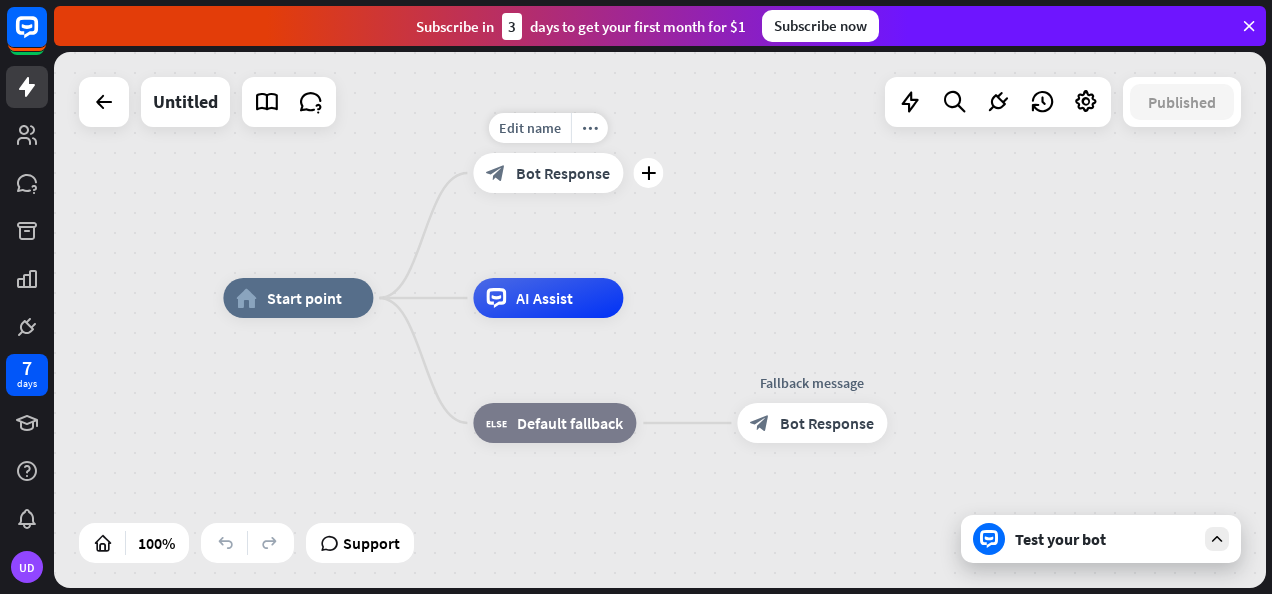 drag, startPoint x: 543, startPoint y: 239, endPoint x: 470, endPoint y: 218, distance: 75.96052 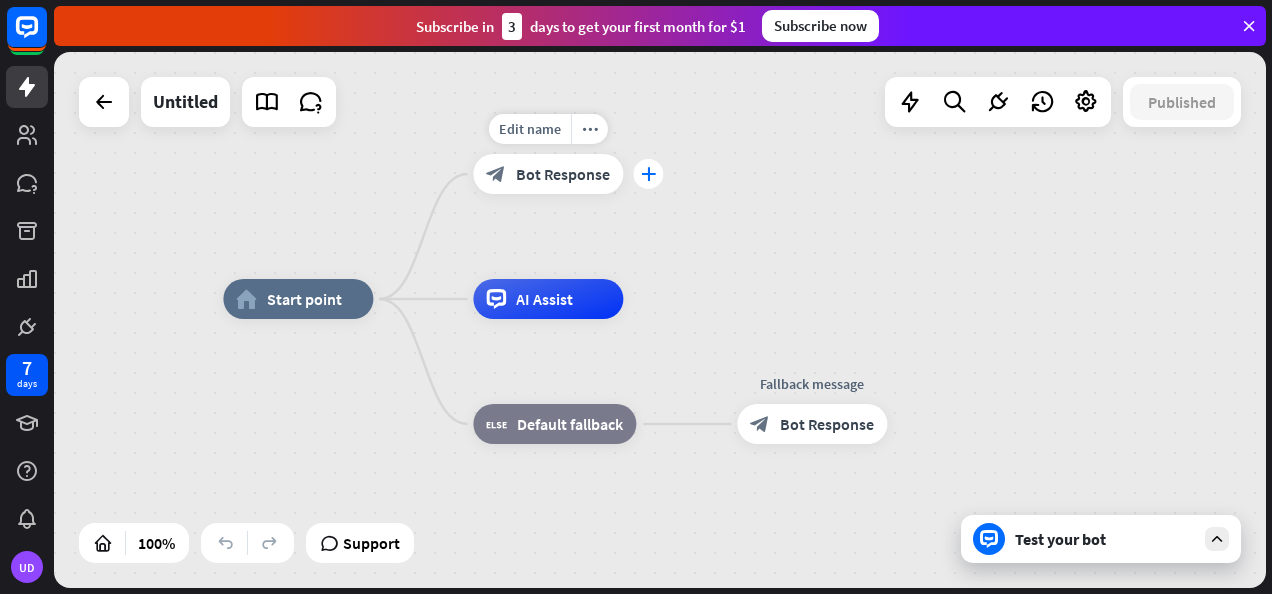 click on "plus" at bounding box center (648, 174) 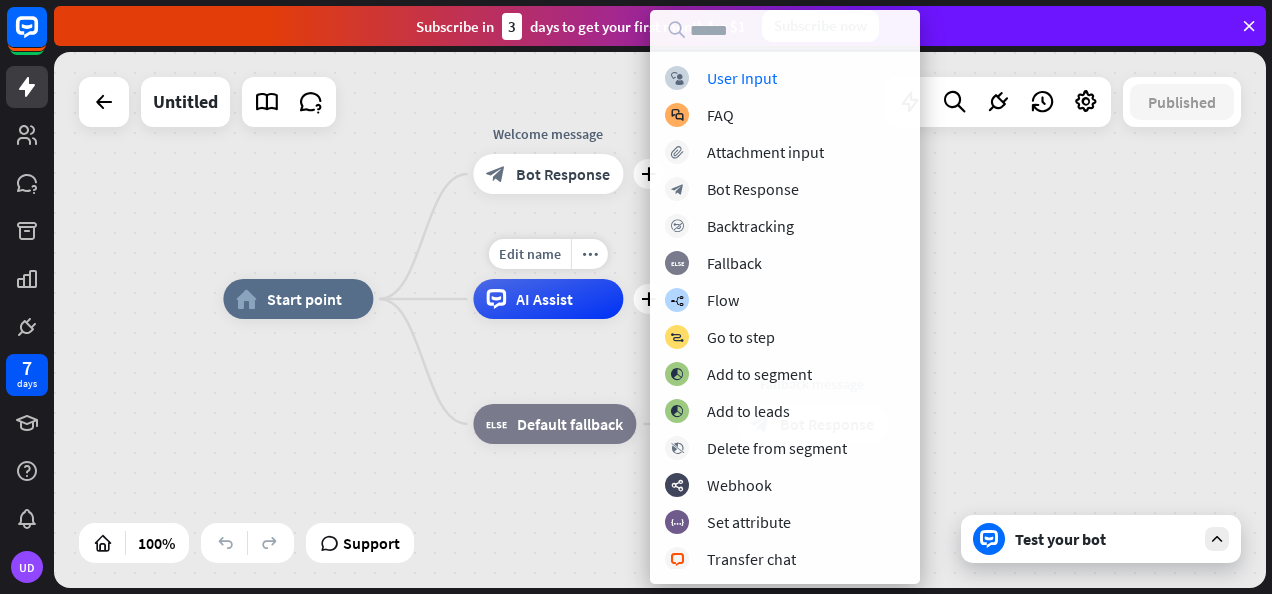 click on "Edit name   more_horiz         plus       AI Assist" at bounding box center [548, 299] 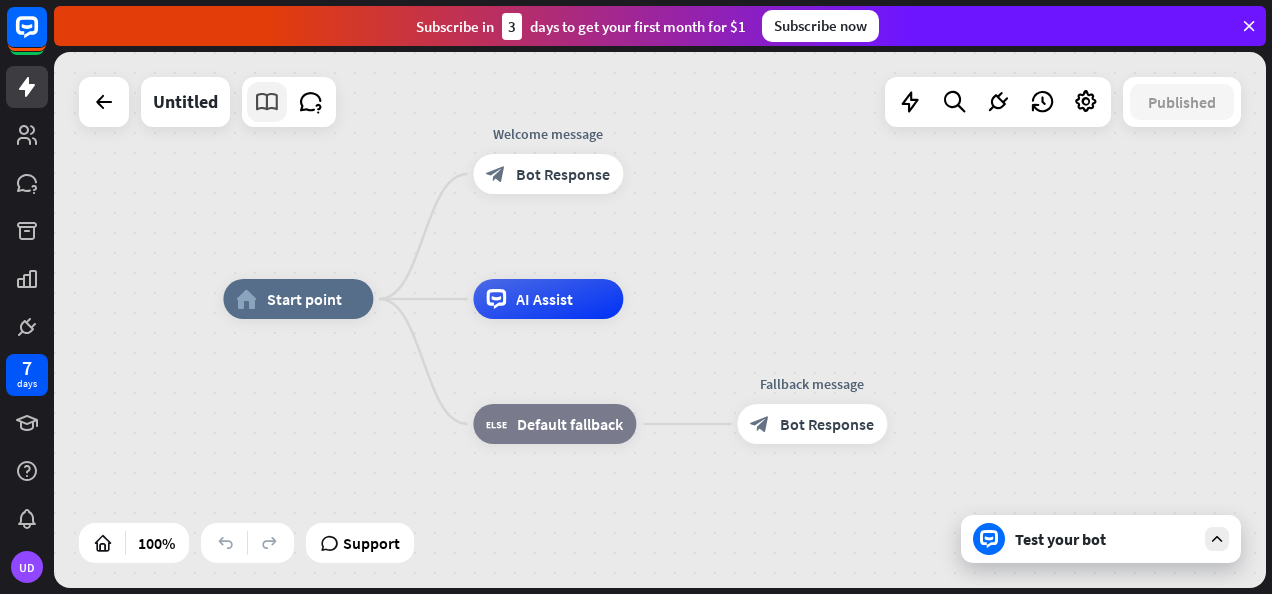 click at bounding box center [267, 102] 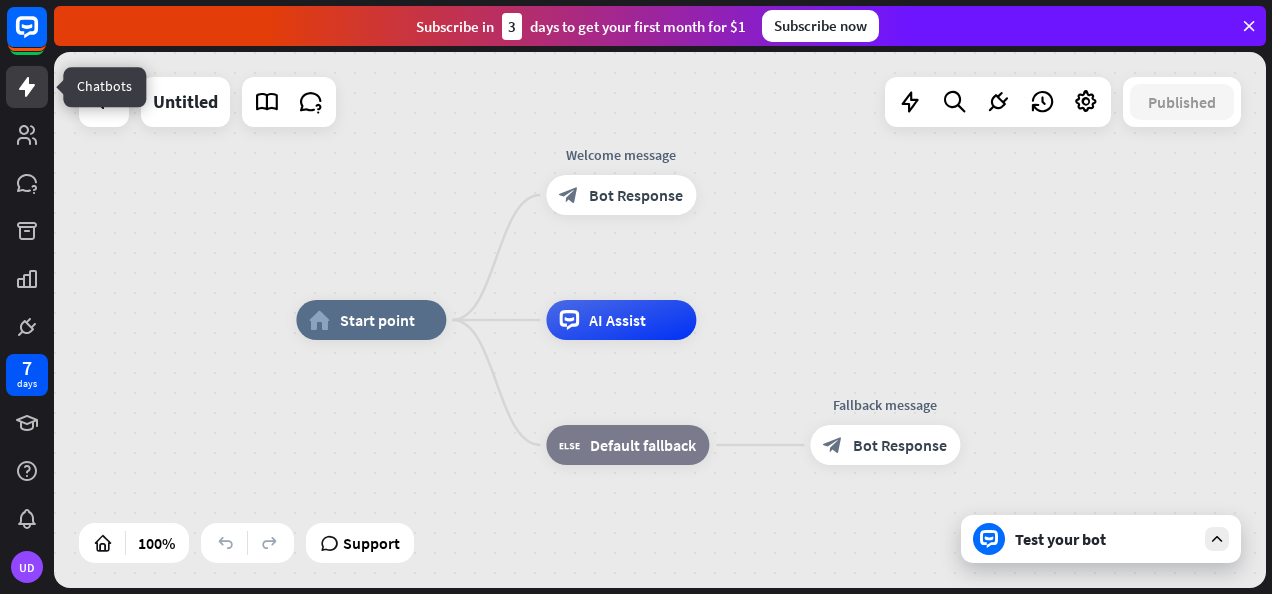 click at bounding box center [27, 87] 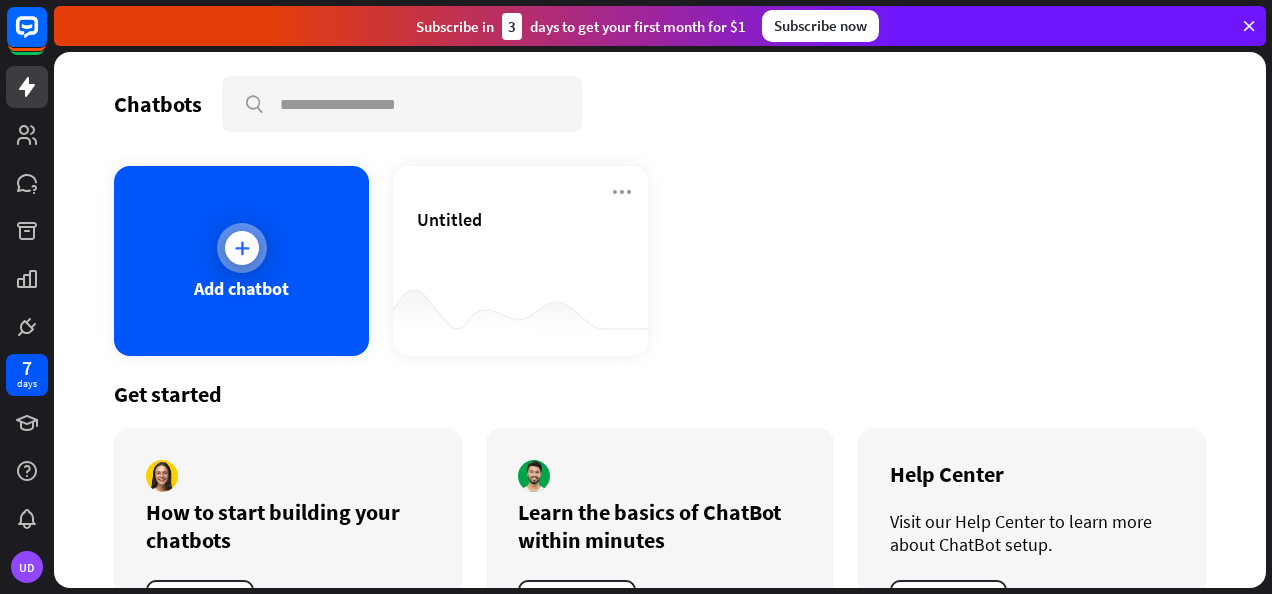 click at bounding box center (242, 248) 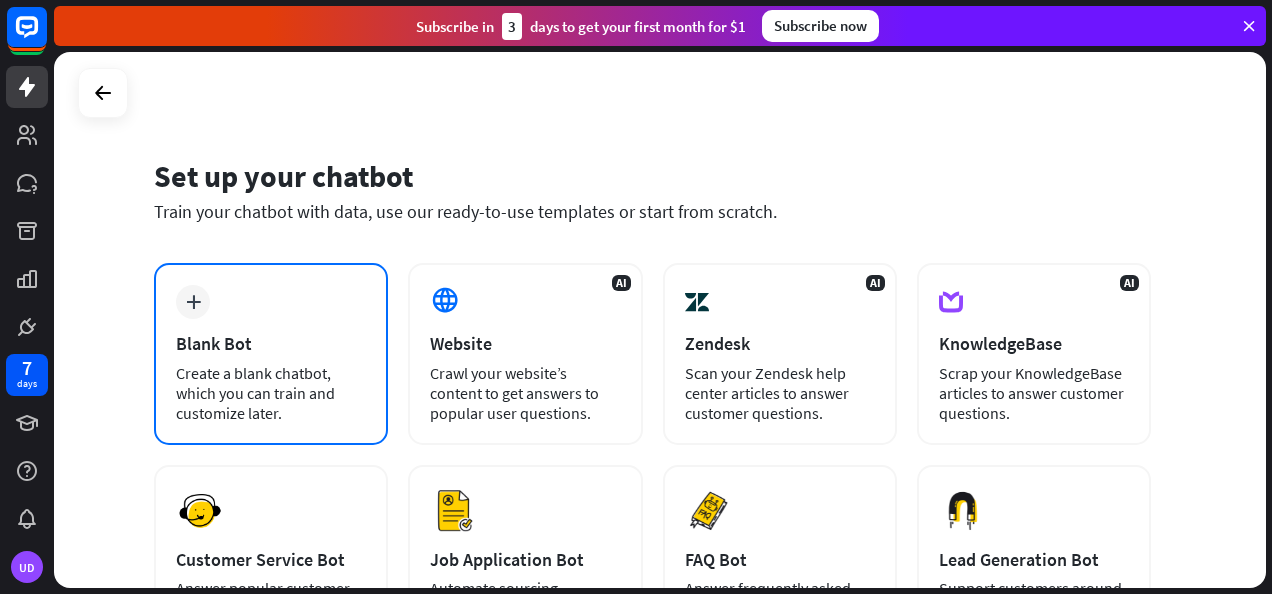 click on "plus   Blank Bot
Create a blank chatbot, which you can train and
customize later." at bounding box center (271, 354) 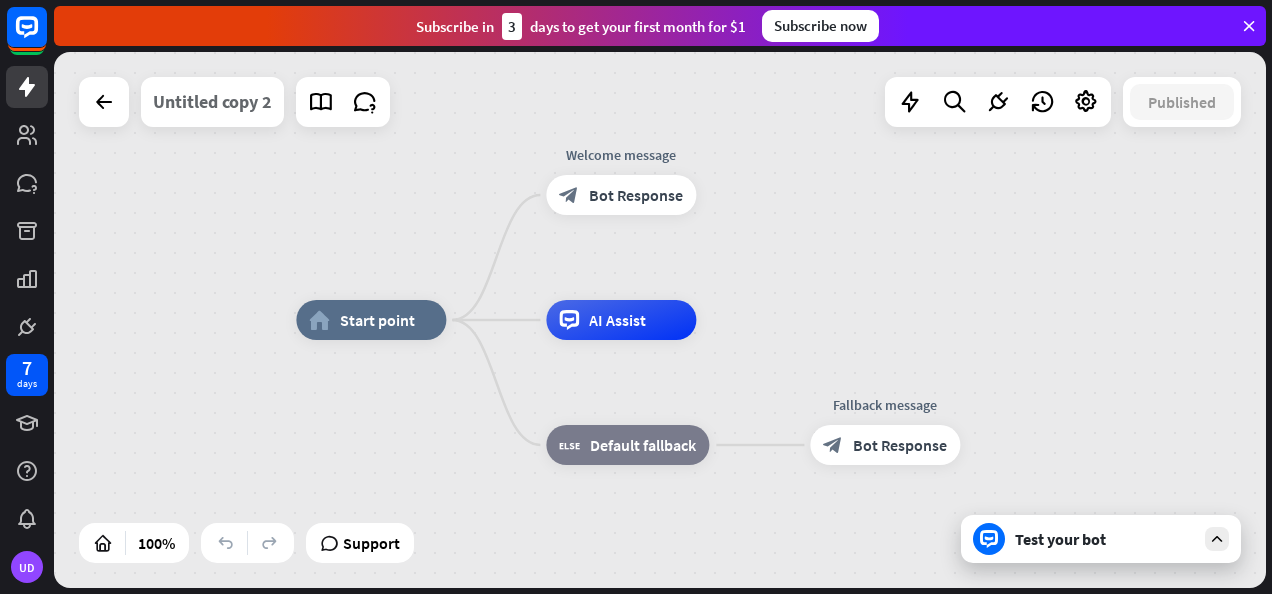 click on "Untitled copy 2" at bounding box center [212, 102] 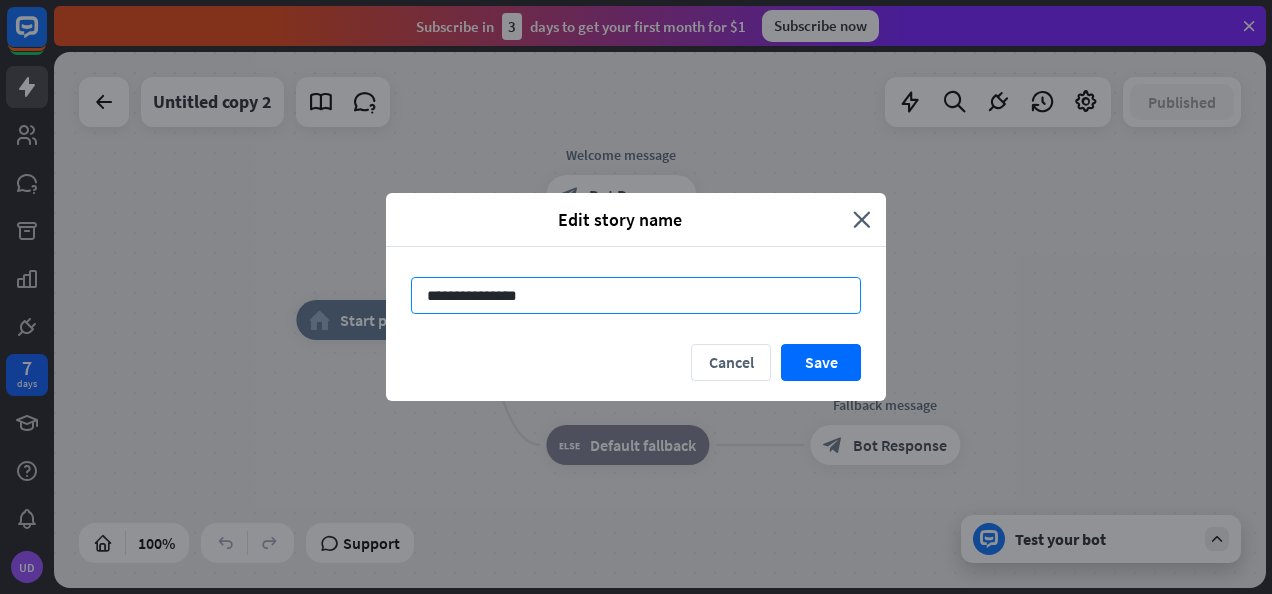 paste 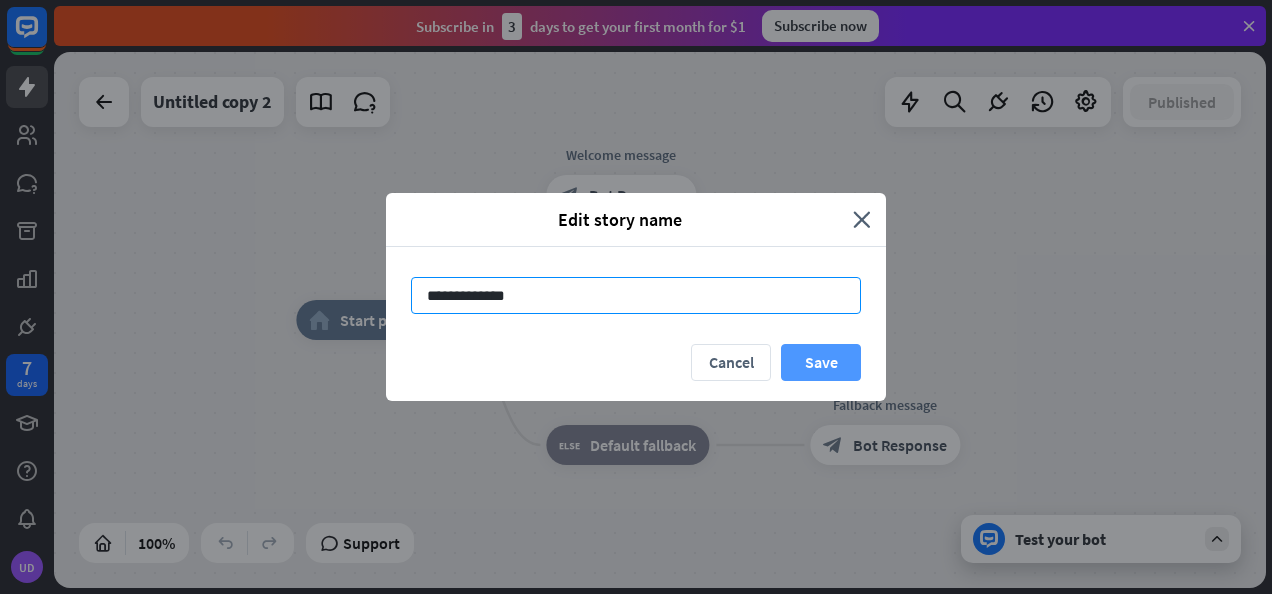 type on "**********" 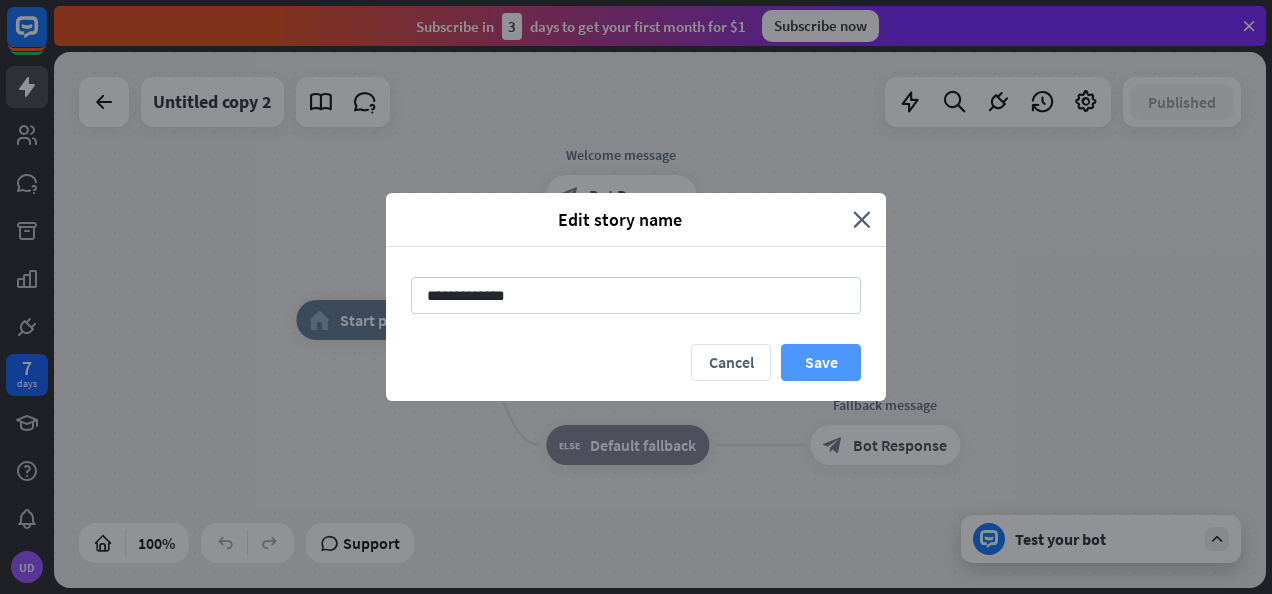 click on "Save" at bounding box center (821, 362) 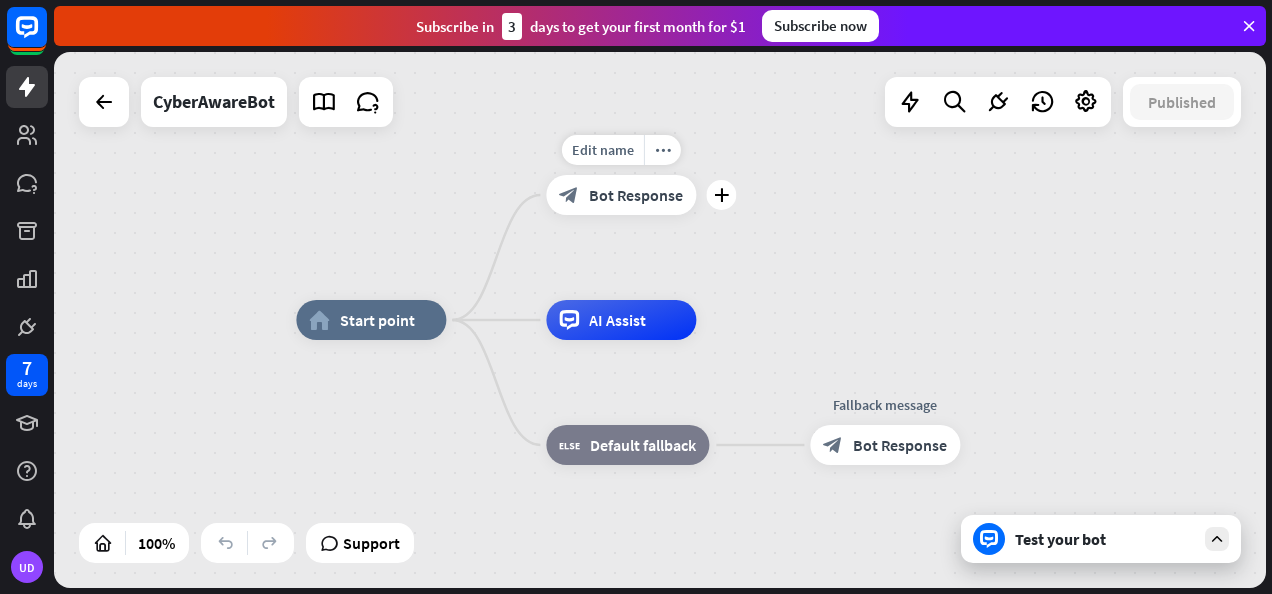 click on "block_bot_response   Bot Response" at bounding box center [621, 195] 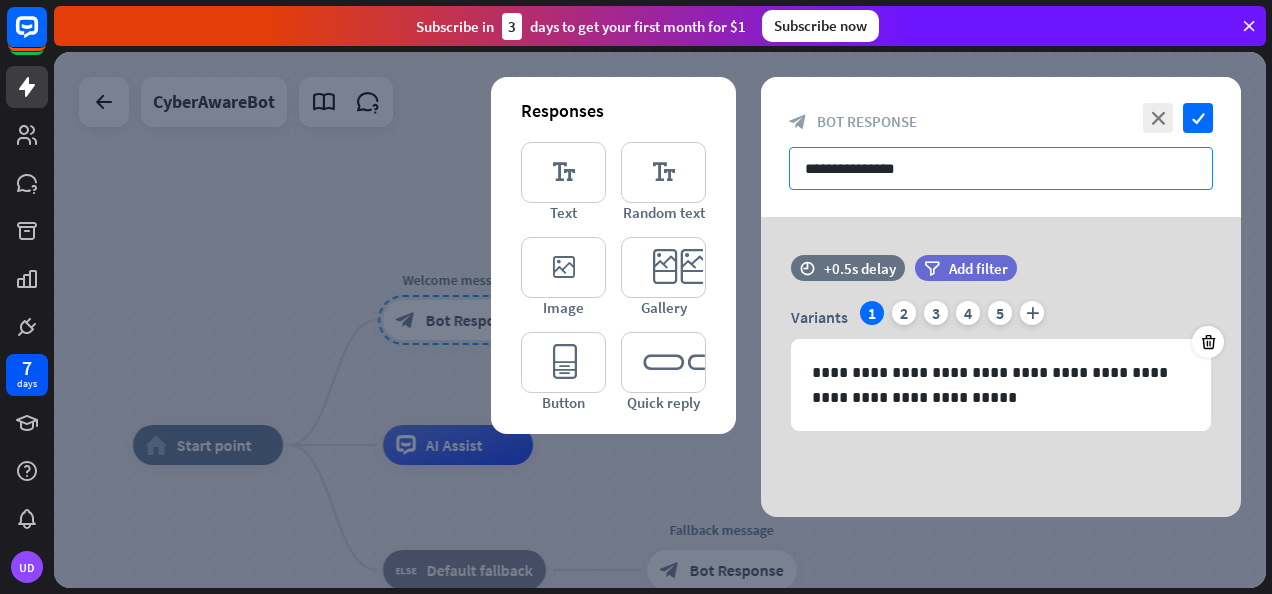 click on "**********" at bounding box center (1001, 168) 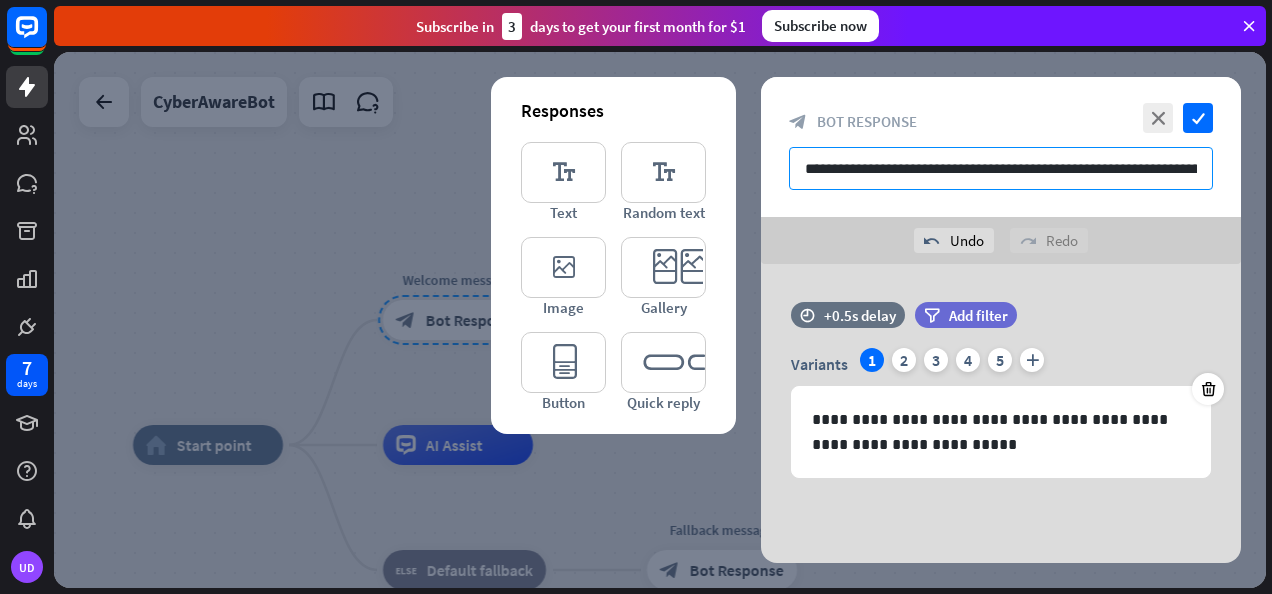 scroll, scrollTop: 0, scrollLeft: 346, axis: horizontal 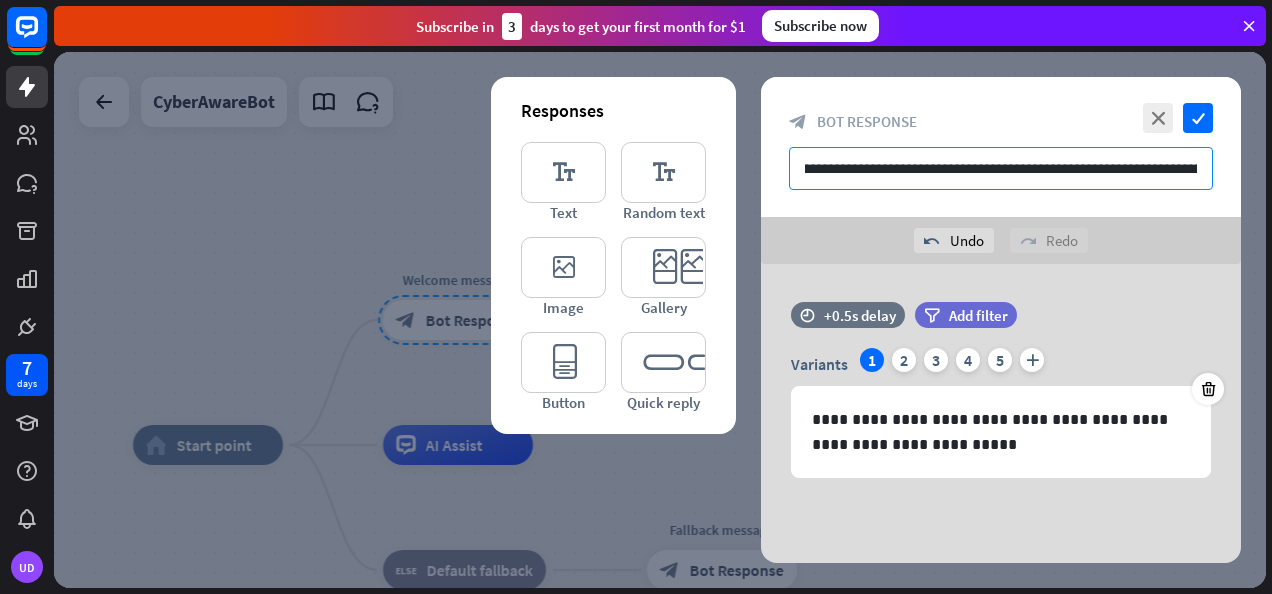 paste 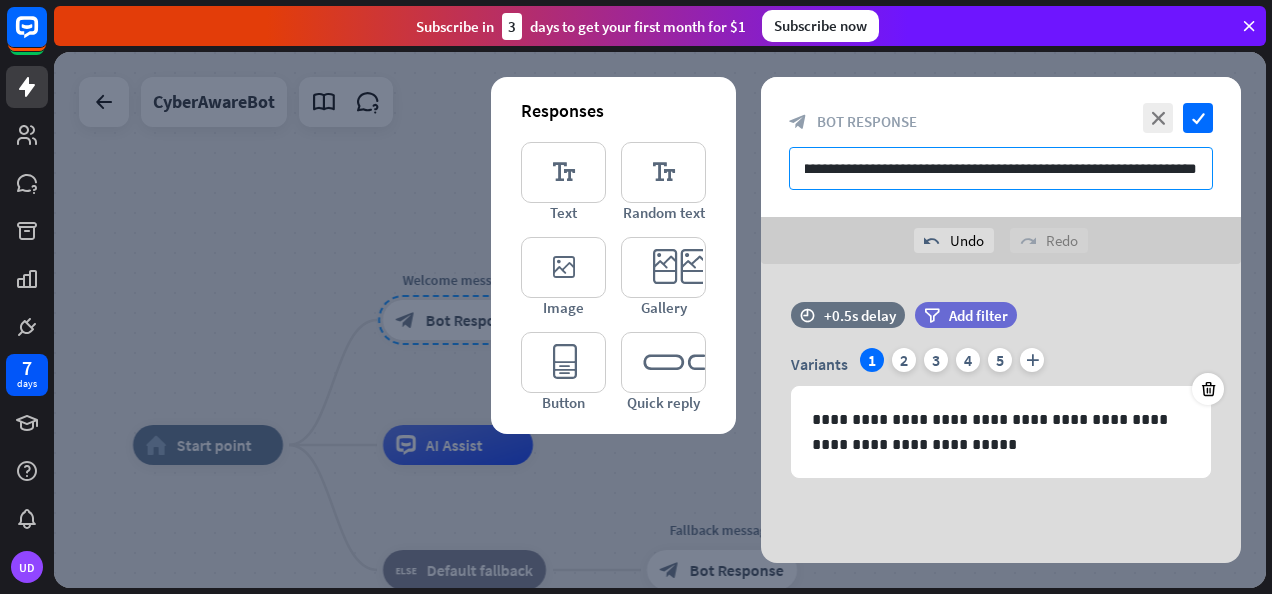 scroll, scrollTop: 0, scrollLeft: 341, axis: horizontal 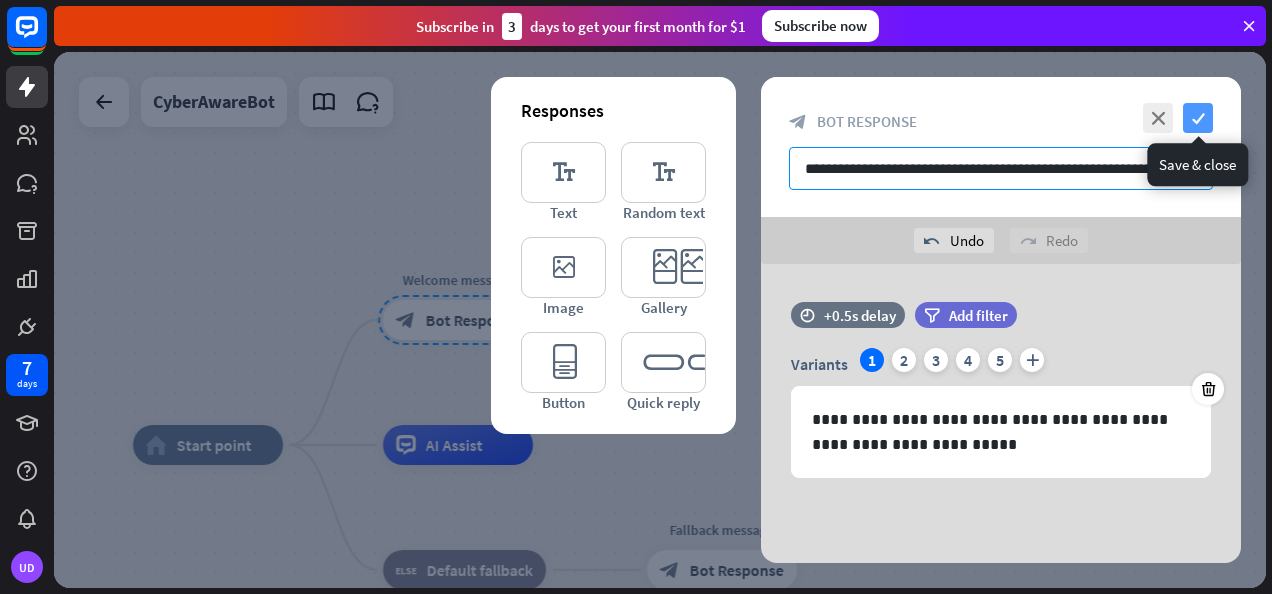 type on "**********" 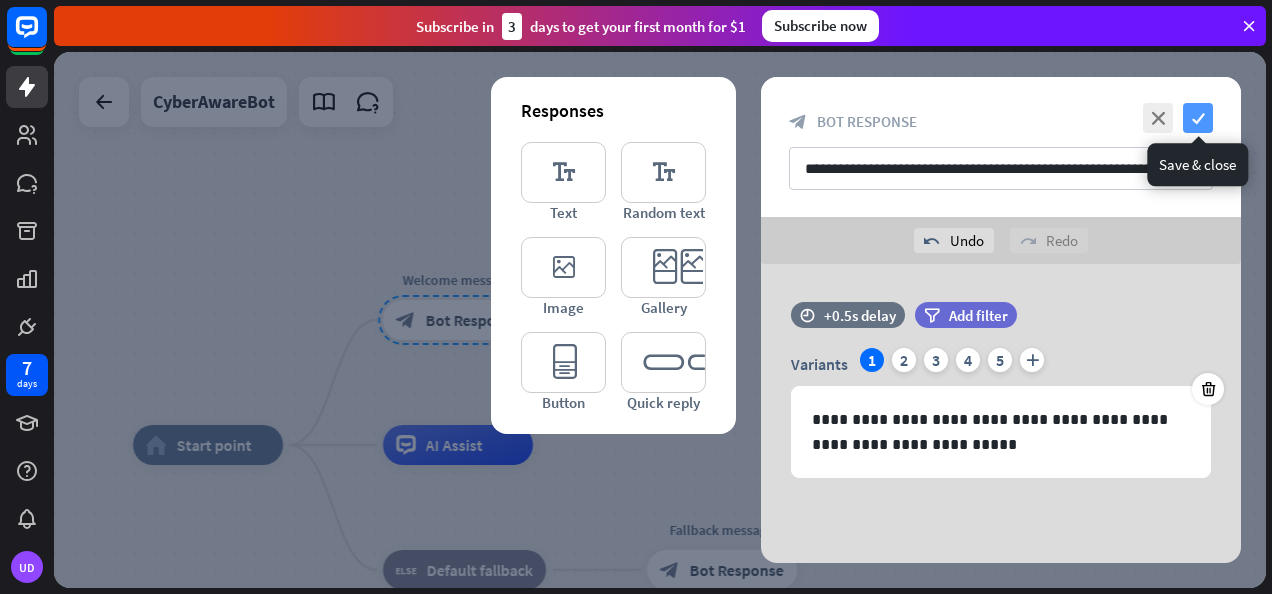 click on "check" at bounding box center [1198, 118] 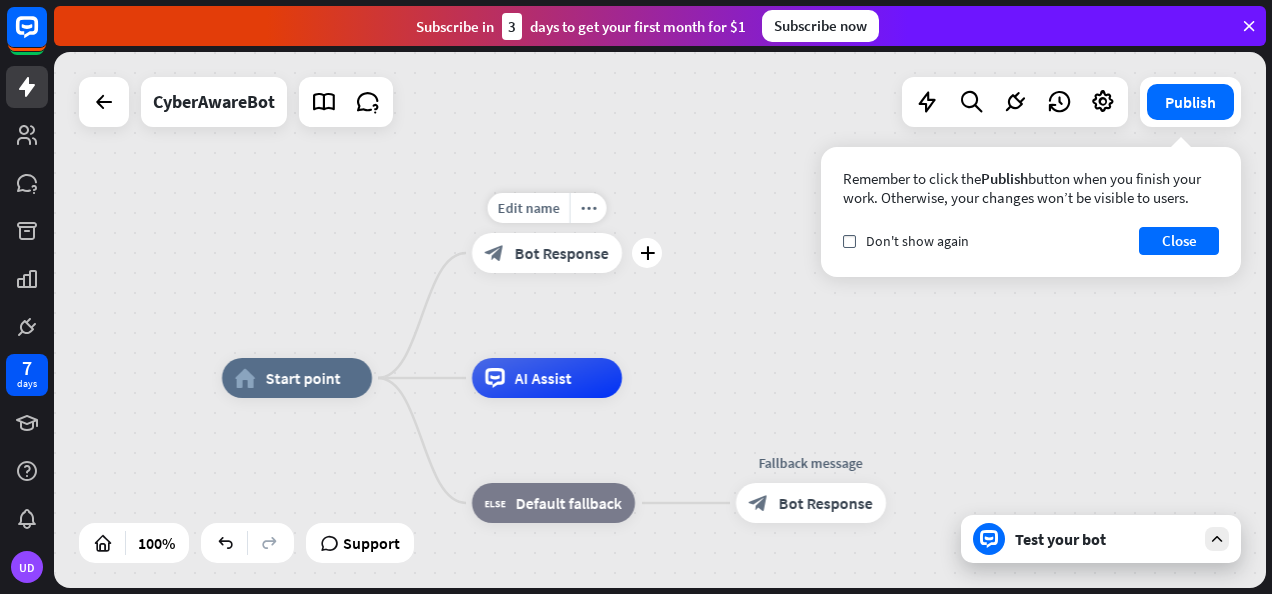 click on "Bot Response" at bounding box center [562, 253] 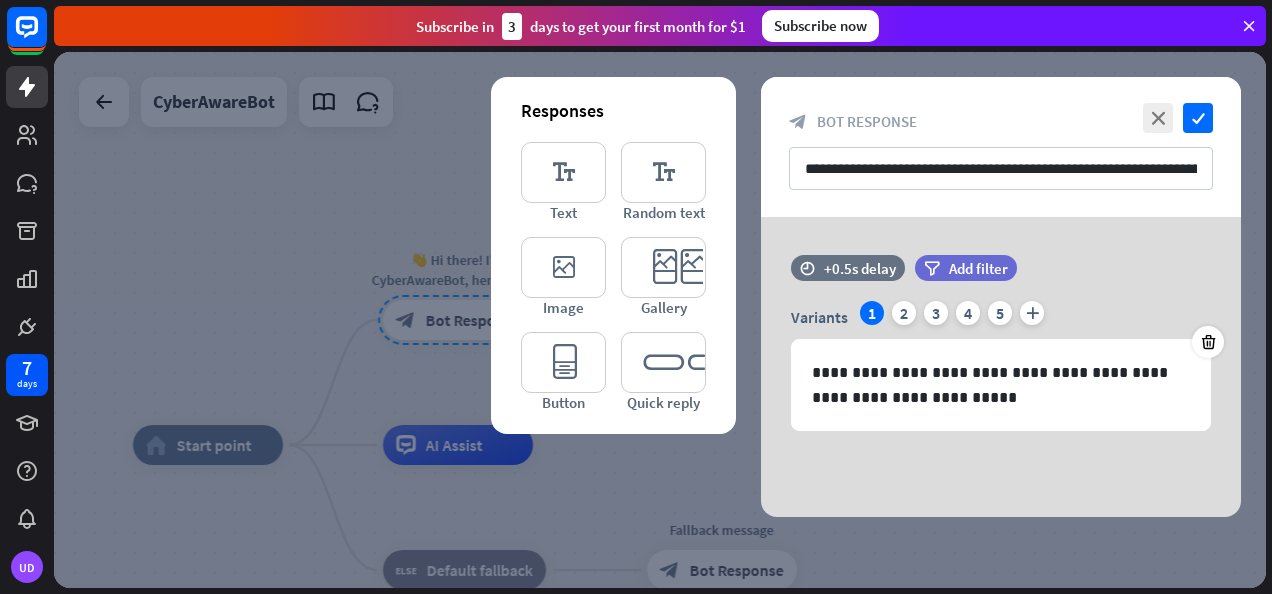 click on "Bot Response" at bounding box center [867, 121] 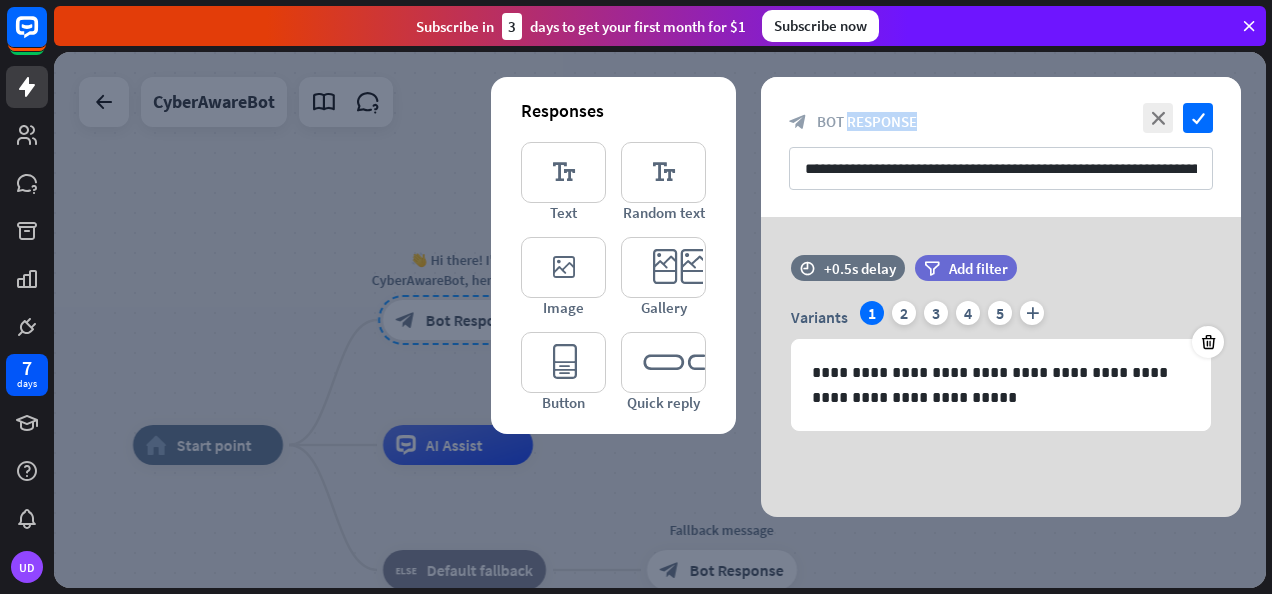 click on "Bot Response" at bounding box center [867, 121] 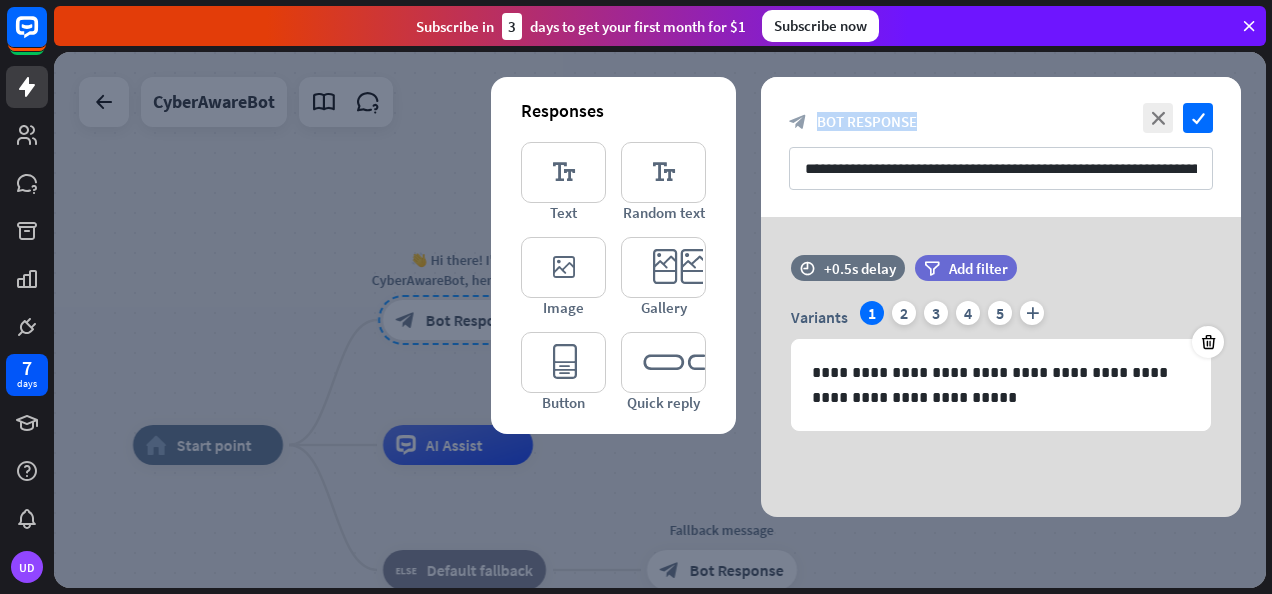 drag, startPoint x: 880, startPoint y: 121, endPoint x: 870, endPoint y: 120, distance: 10.049875 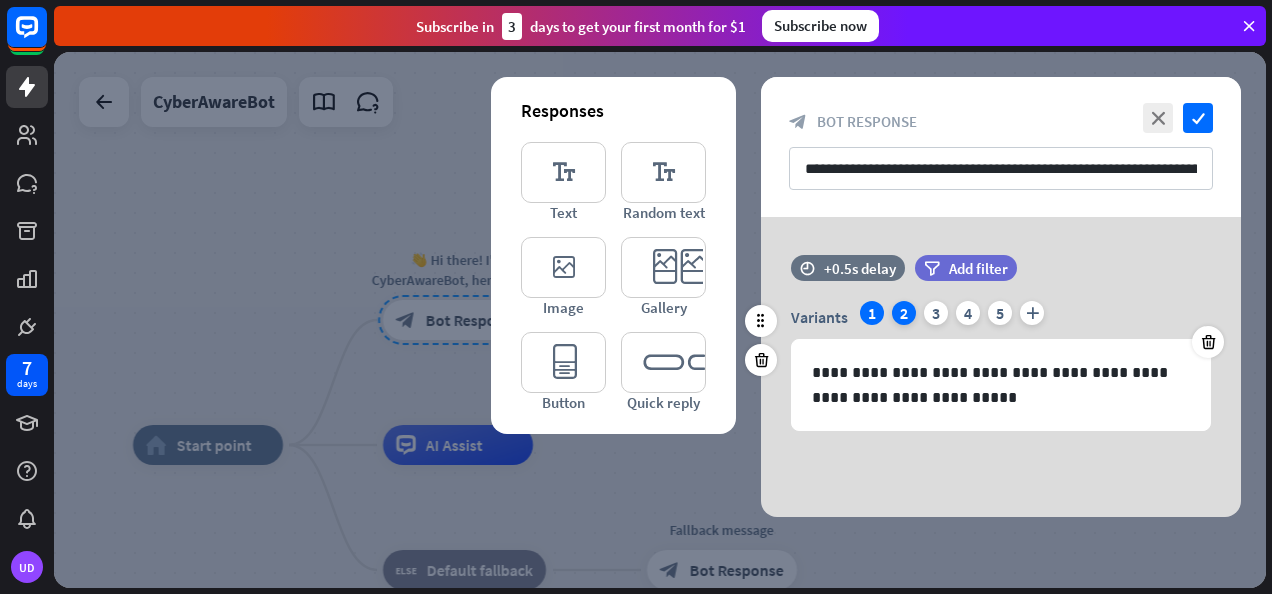 click on "2" at bounding box center [904, 313] 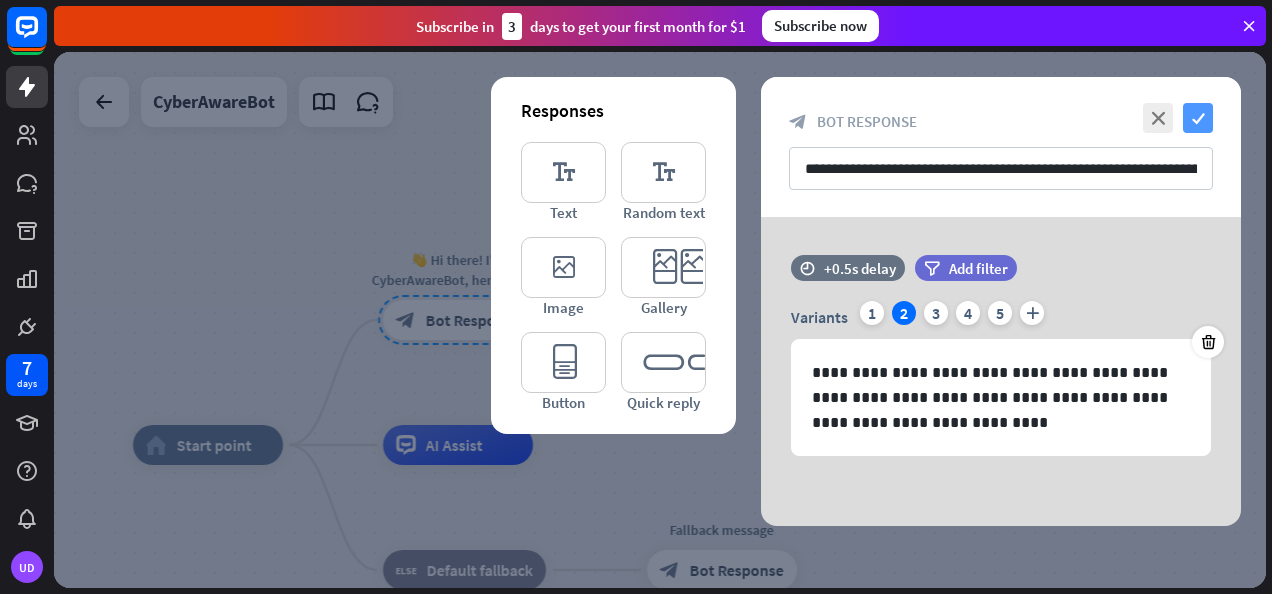 click on "check" at bounding box center [1198, 118] 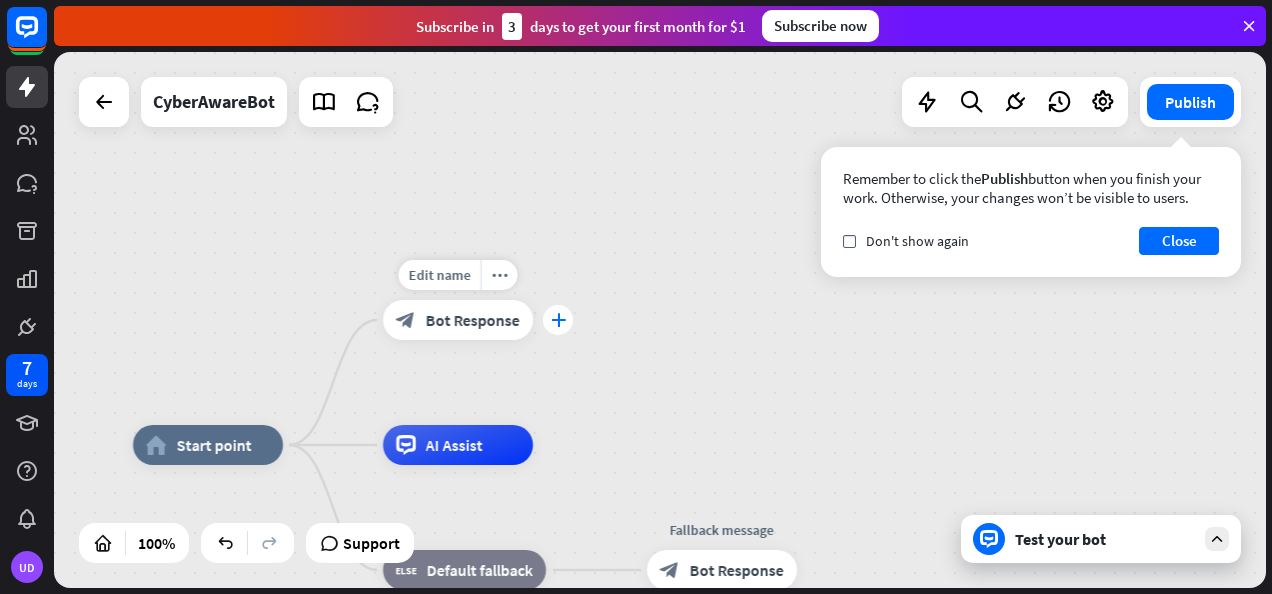 click on "plus" at bounding box center (558, 320) 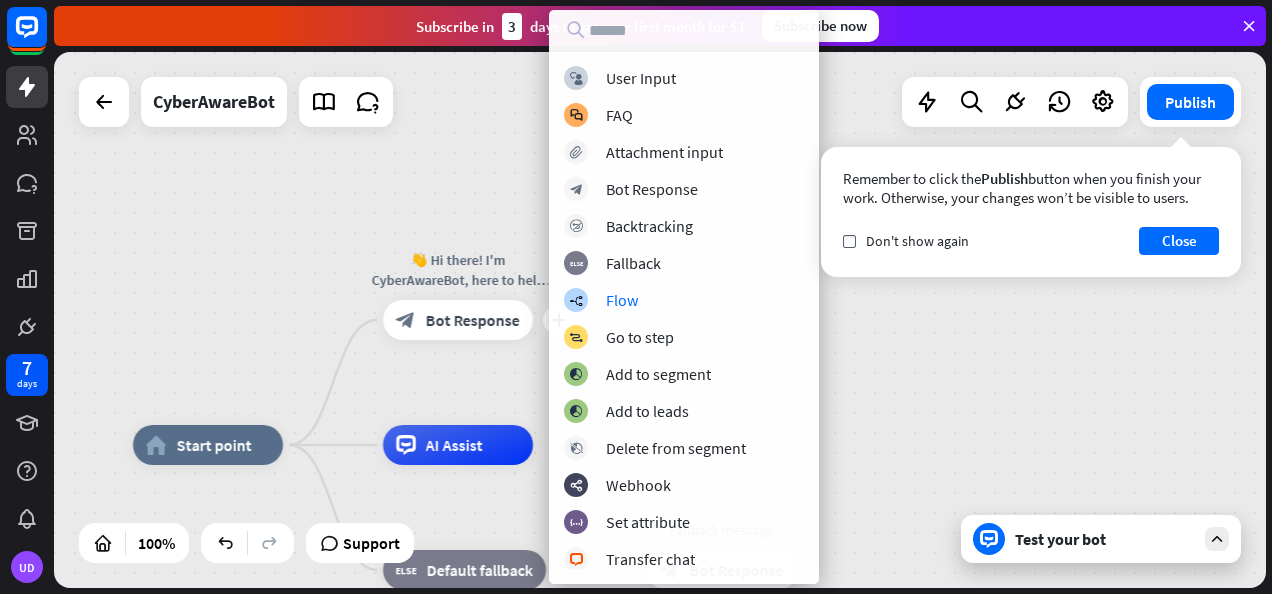 click on "home_2   Start point               plus   👋 Hi there! I'm CyberAwareBot, here to help you understand and deal with cyberbullying. What would you like to do?   block_bot_response   Bot Response                     AI Assist                   block_fallback   Default fallback                 Fallback message   block_bot_response   Bot Response" at bounding box center [660, 320] 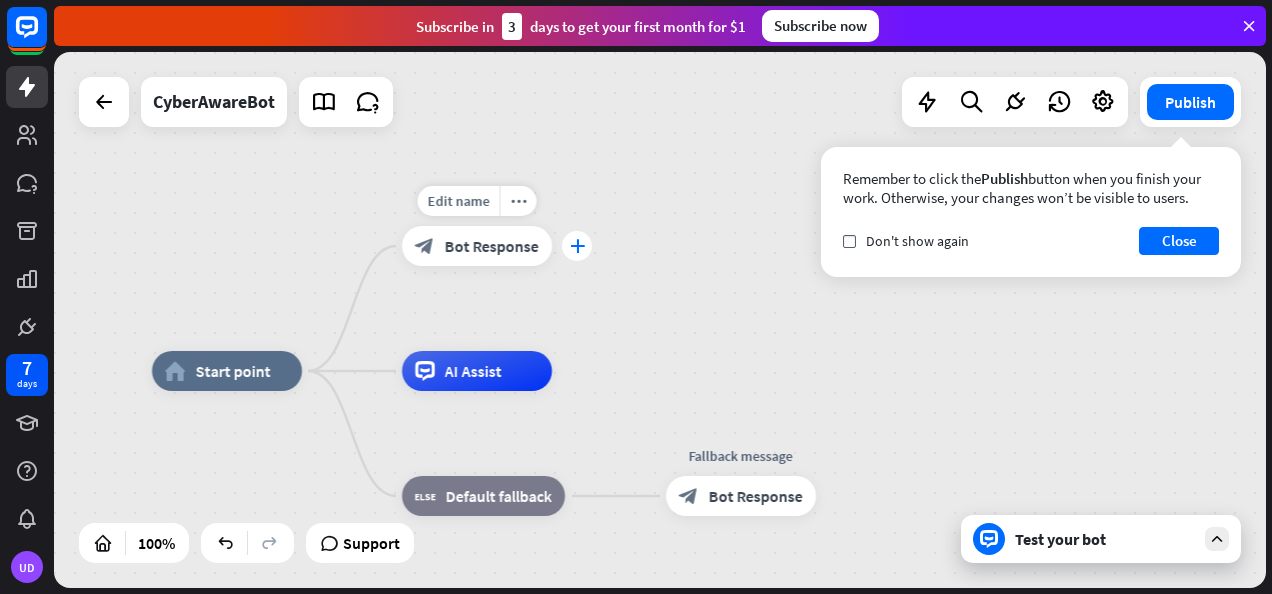 click on "plus" at bounding box center [577, 246] 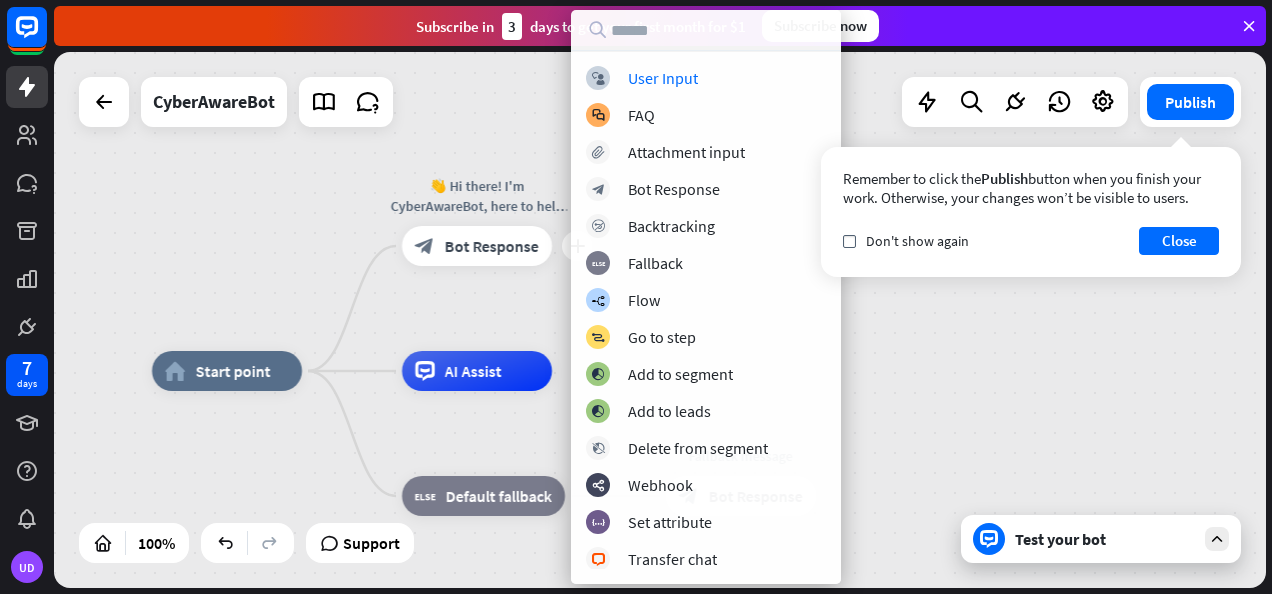click on "home_2   Start point               plus   👋 Hi there! I'm CyberAwareBot, here to help you understand and deal with cyberbullying. What would you like to do?   block_bot_response   Bot Response                     AI Assist                   block_fallback   Default fallback                 Fallback message   block_bot_response   Bot Response" at bounding box center [660, 320] 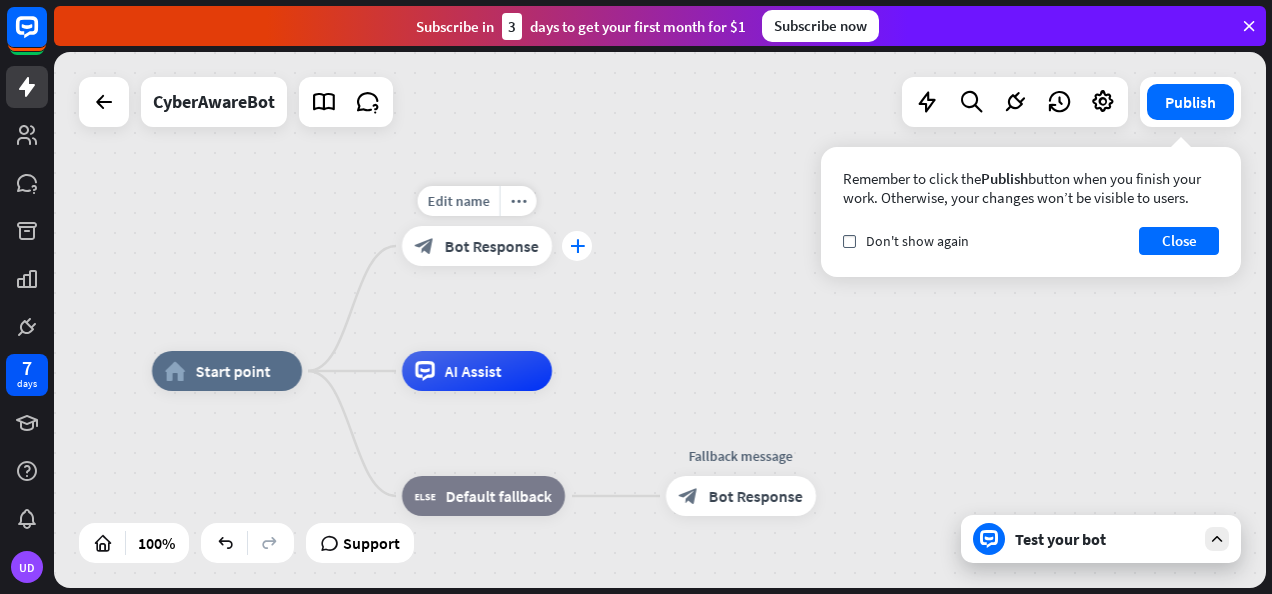 click on "plus" at bounding box center (577, 246) 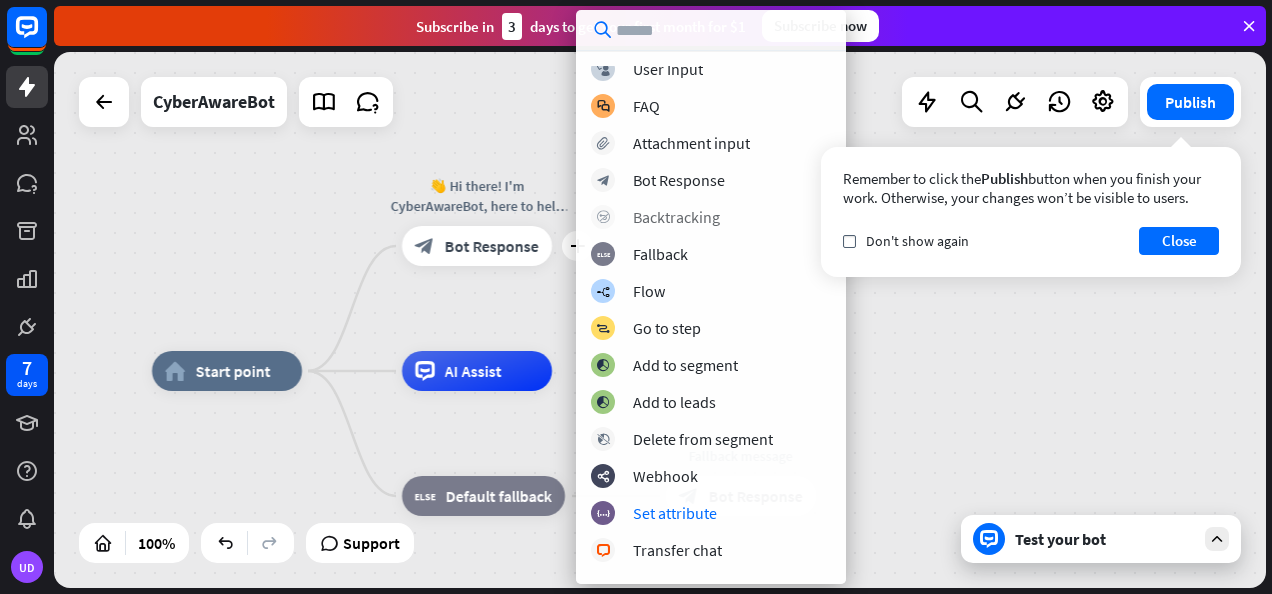 scroll, scrollTop: 0, scrollLeft: 0, axis: both 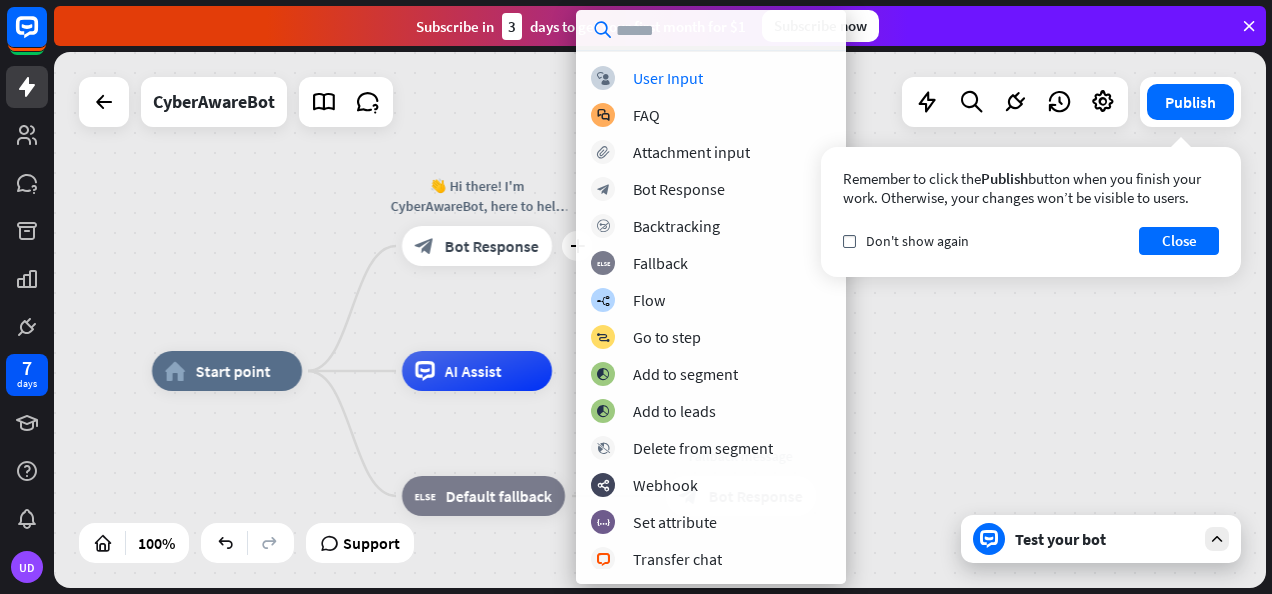 click at bounding box center (711, 30) 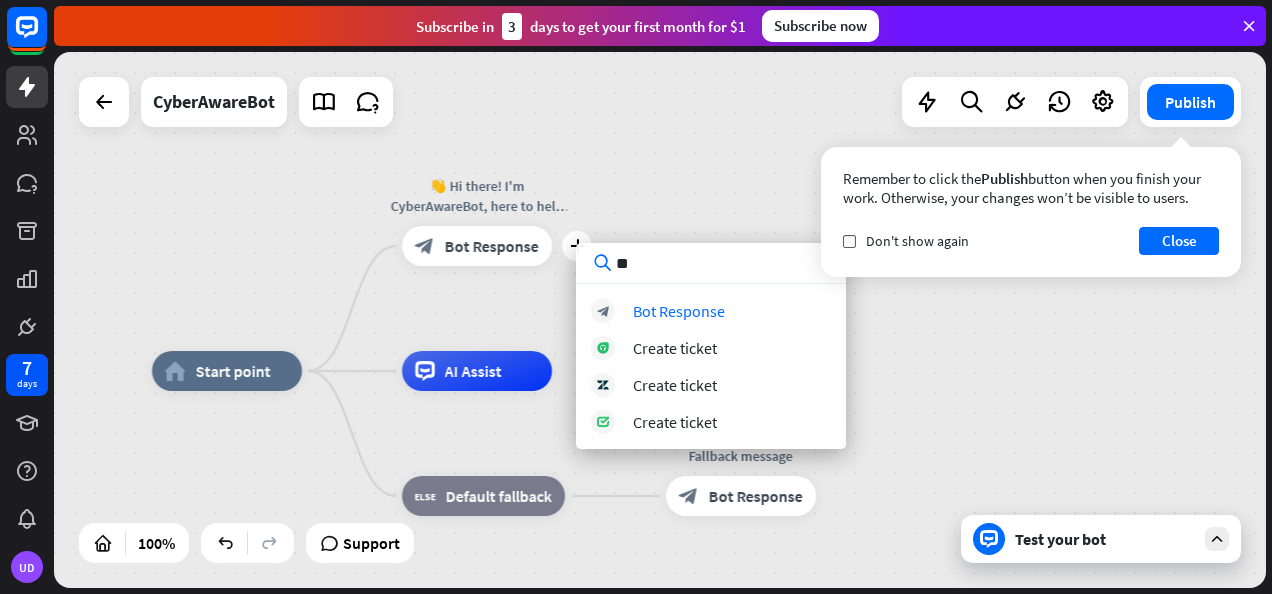 type on "*" 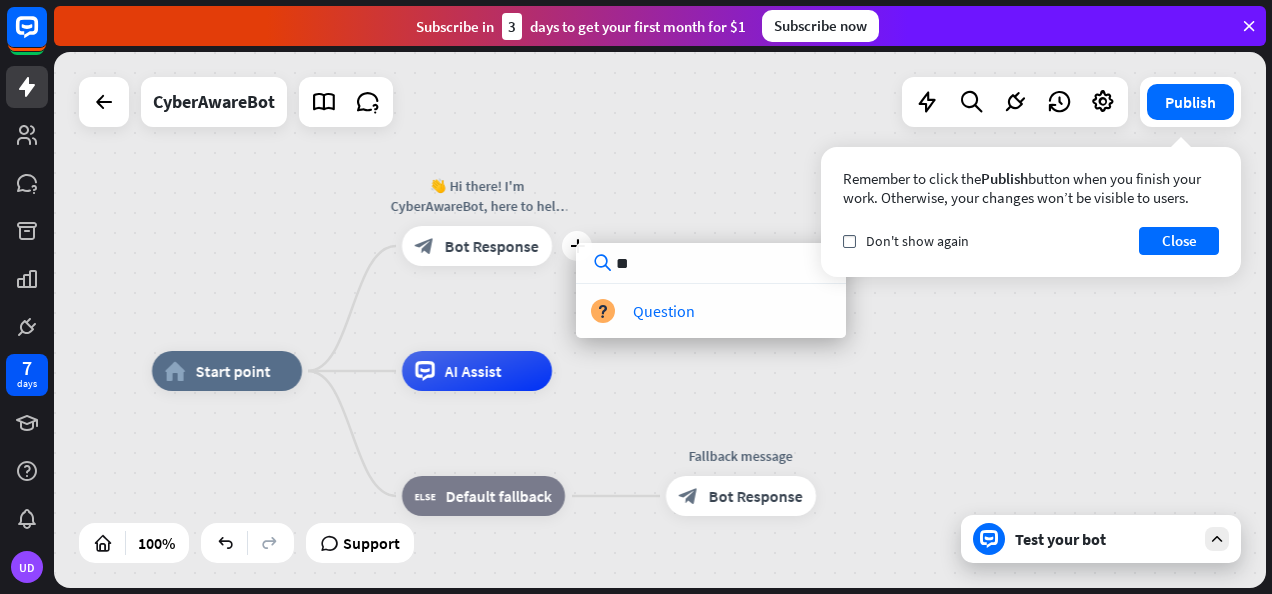 type on "*" 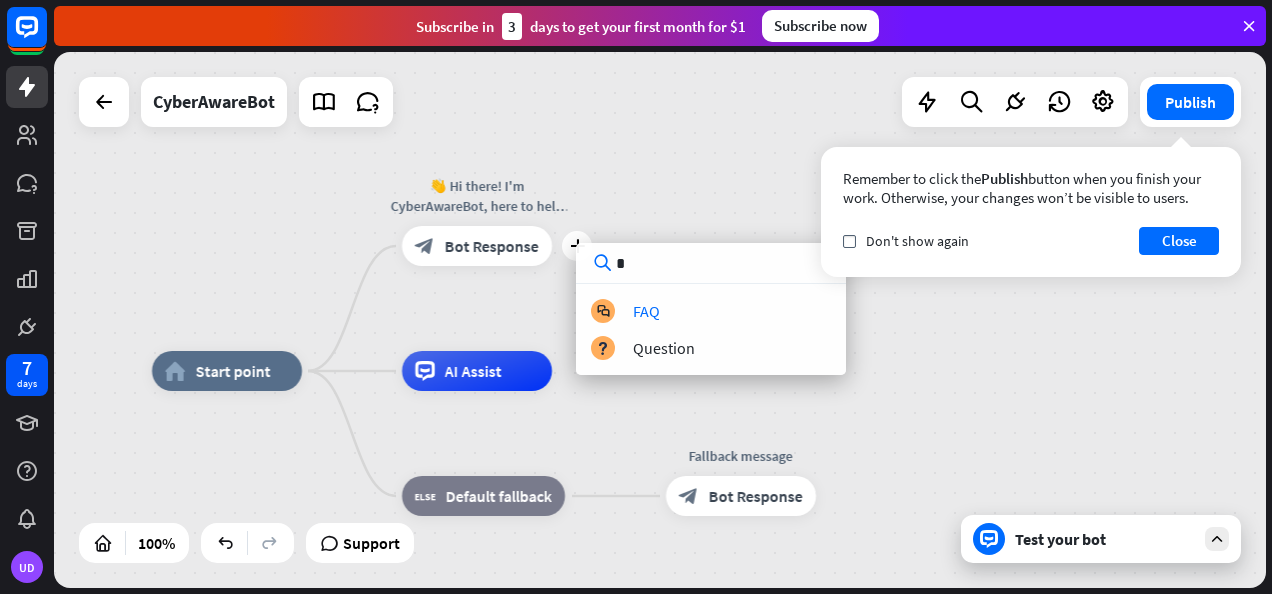 type 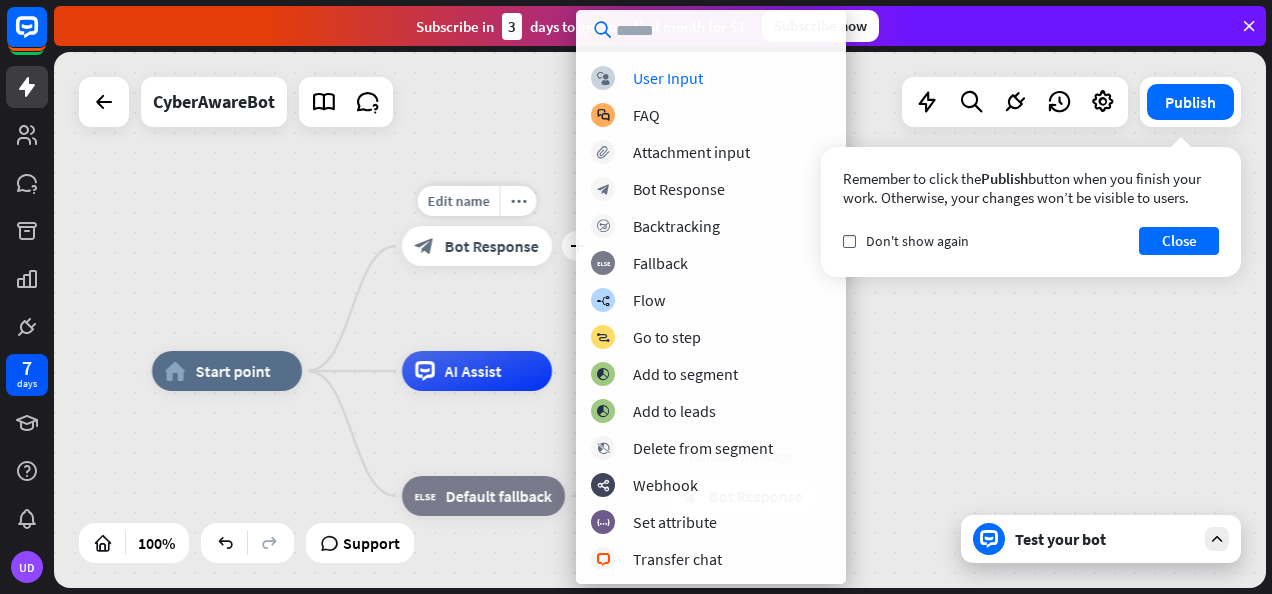 click on "block_bot_response   Bot Response" at bounding box center (477, 246) 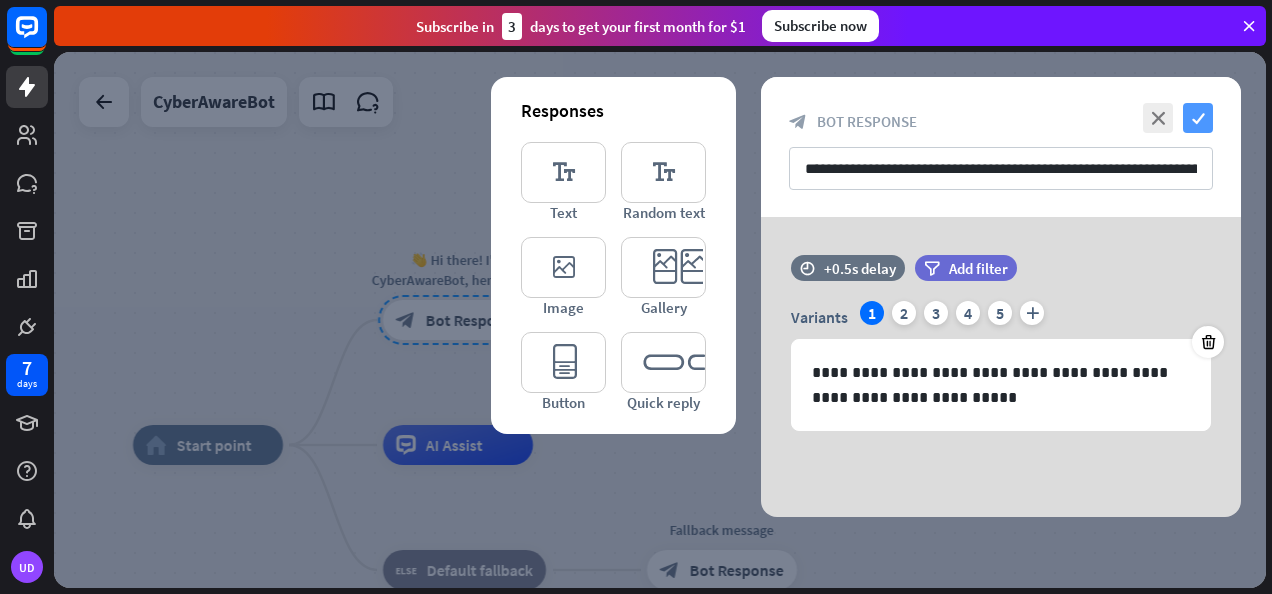 click on "check" at bounding box center [1198, 118] 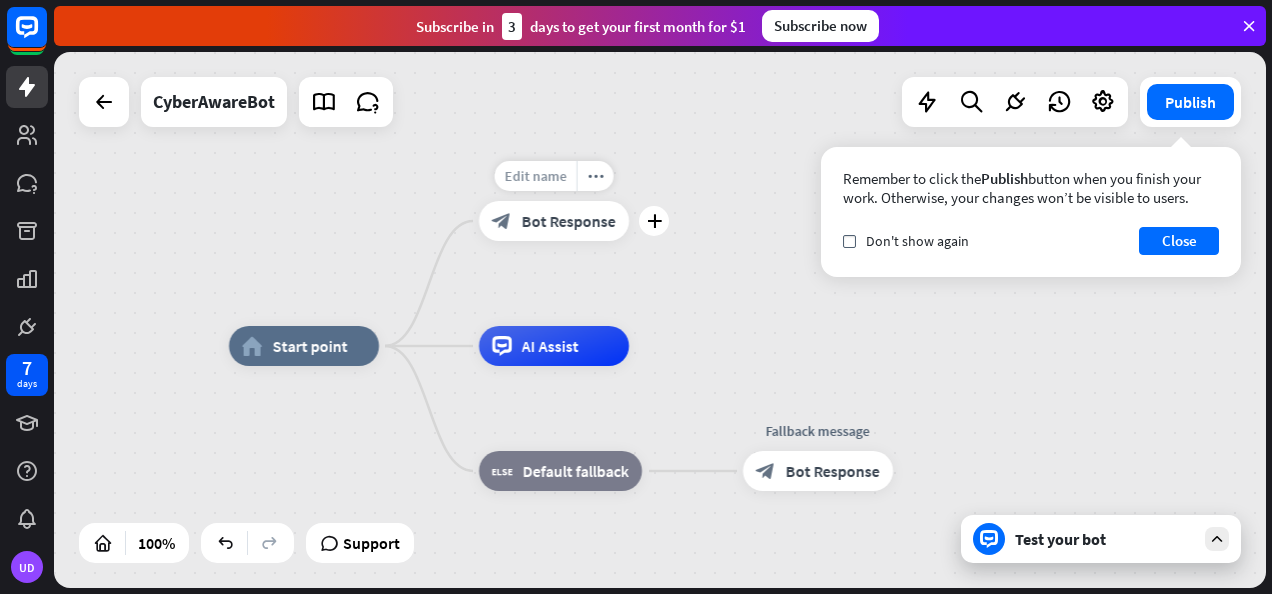 click on "Edit name" at bounding box center (536, 176) 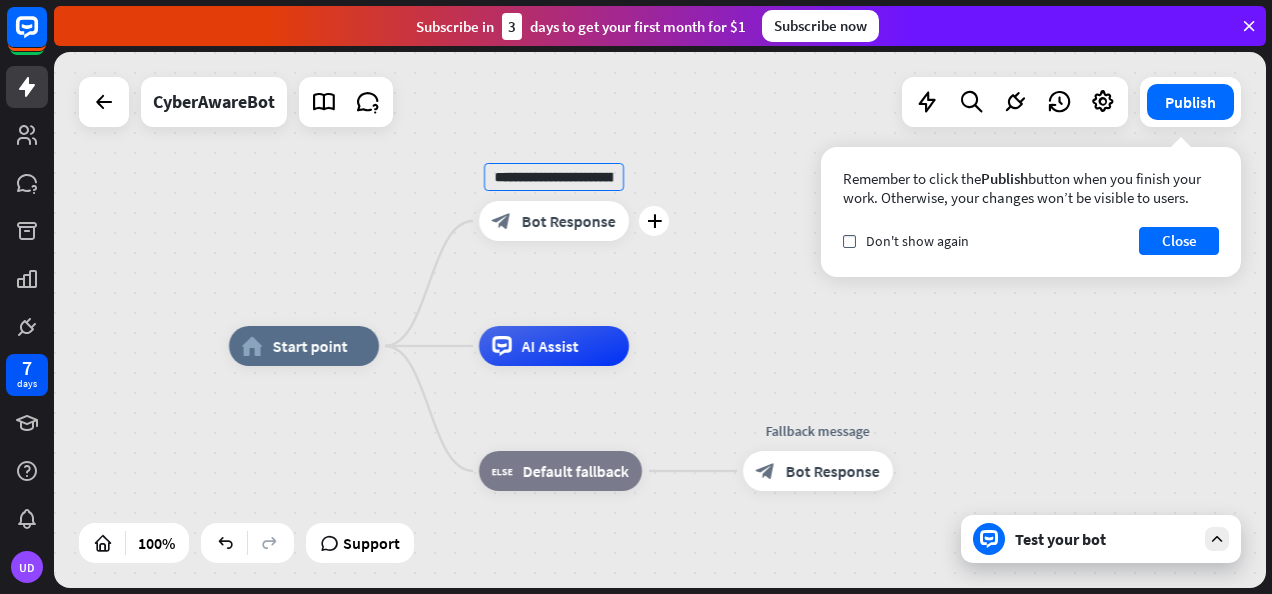scroll, scrollTop: 0, scrollLeft: 586, axis: horizontal 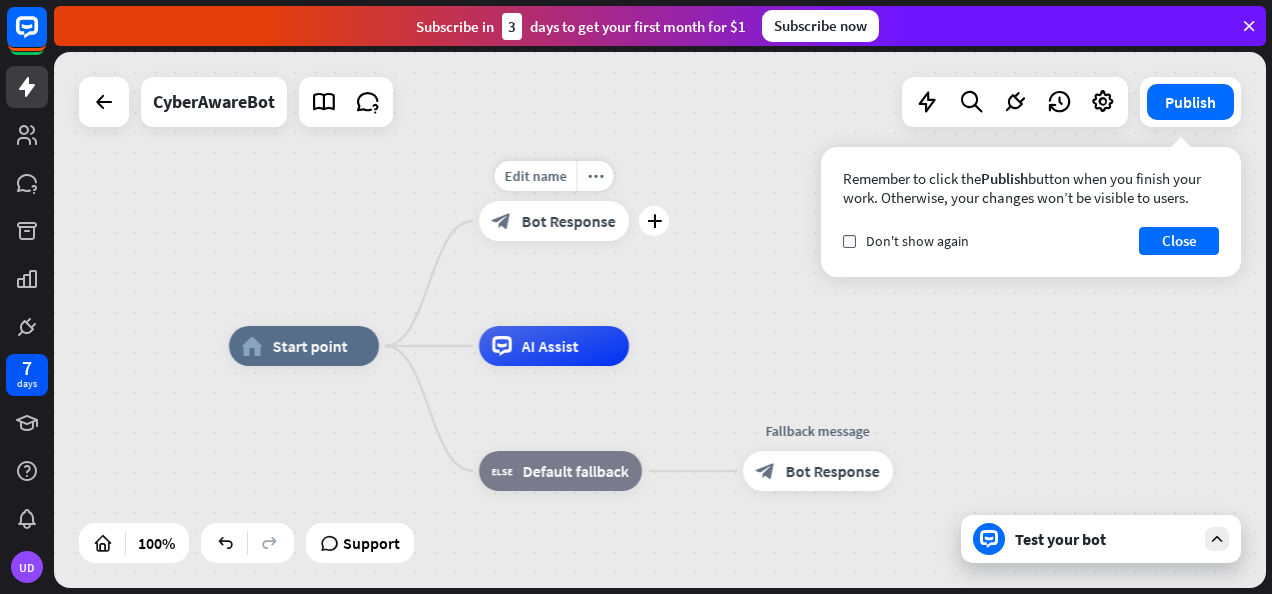 click on "**********" at bounding box center (554, 221) 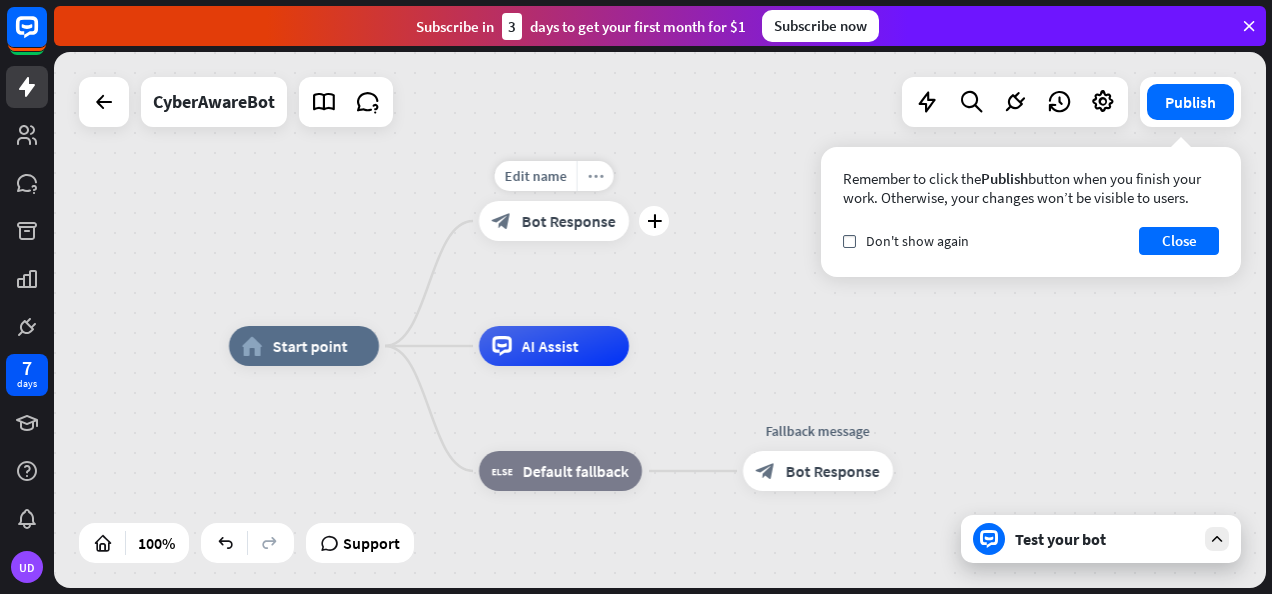 click on "more_horiz" at bounding box center (596, 176) 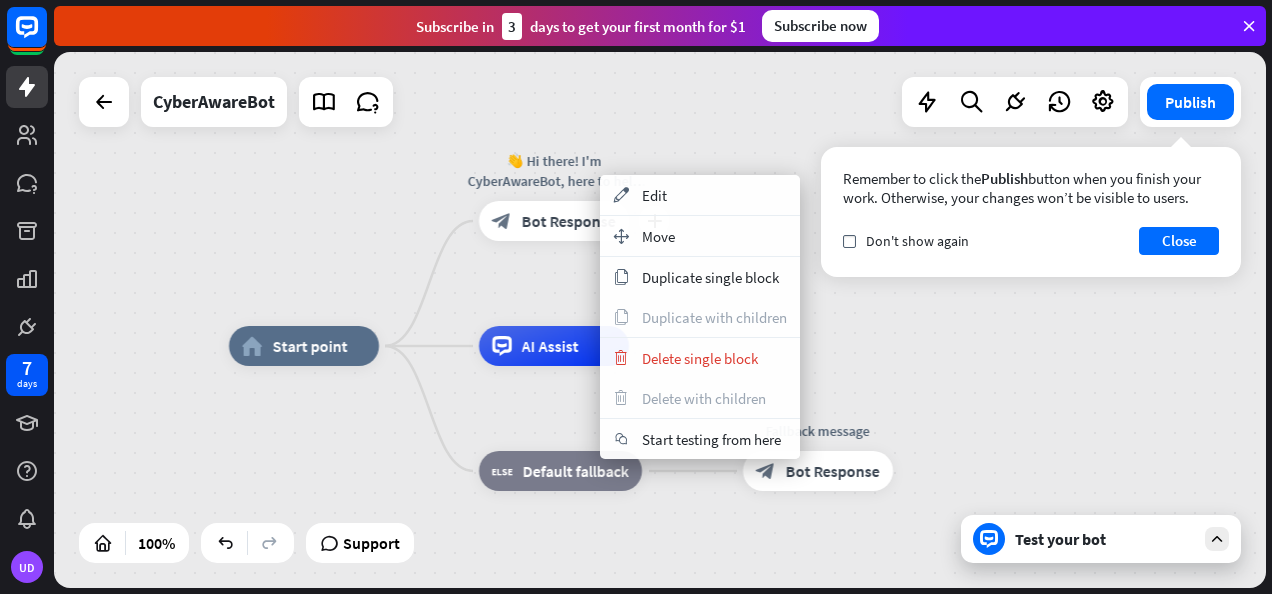 click on "plus   👋 Hi there! I'm CyberAwareBot, here to help you understand and deal with cyberbullying. What would you like to do?   block_bot_response   Bot Response" at bounding box center (554, 221) 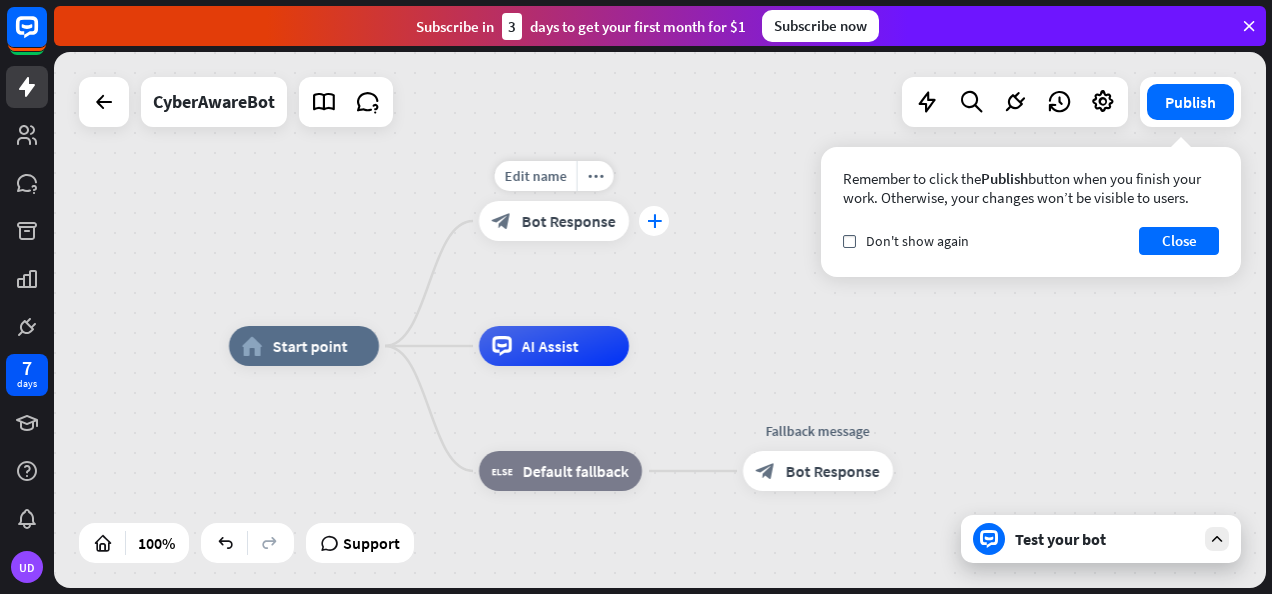 click on "plus" at bounding box center [654, 221] 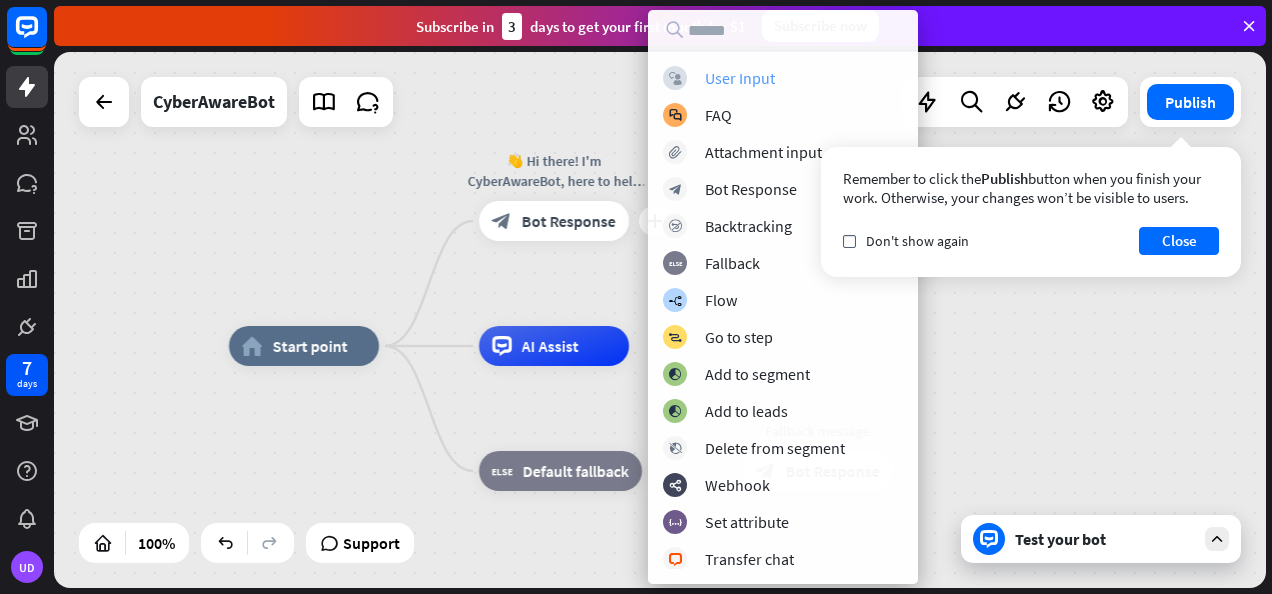 click on "User Input" at bounding box center [740, 78] 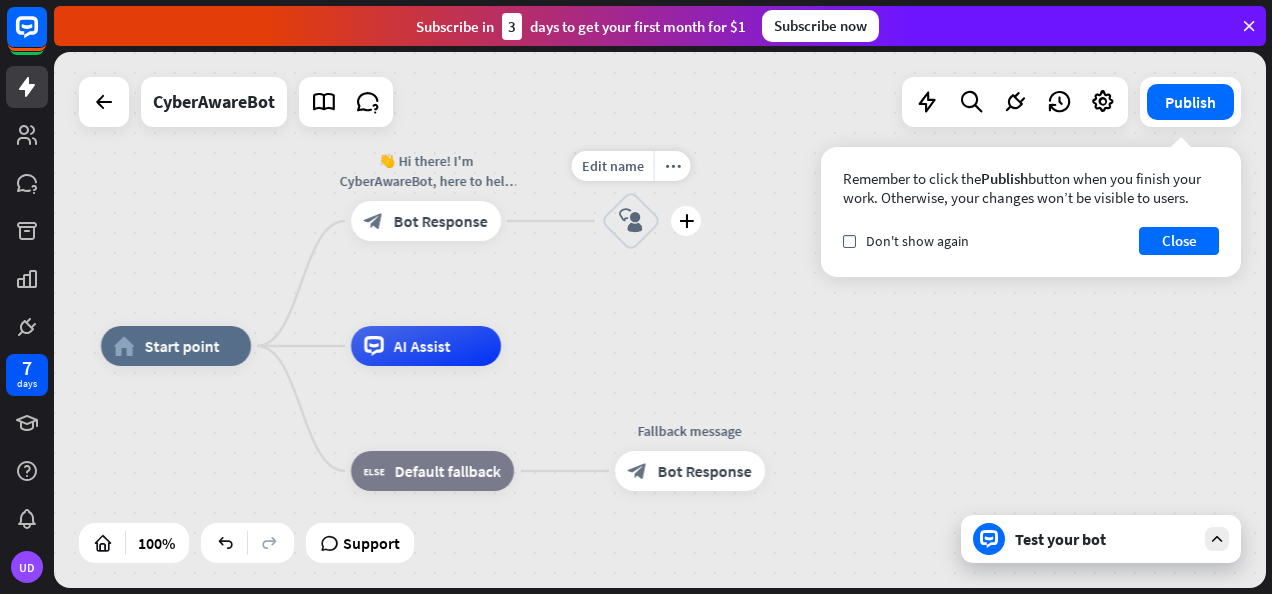 click on "block_user_input" at bounding box center (631, 221) 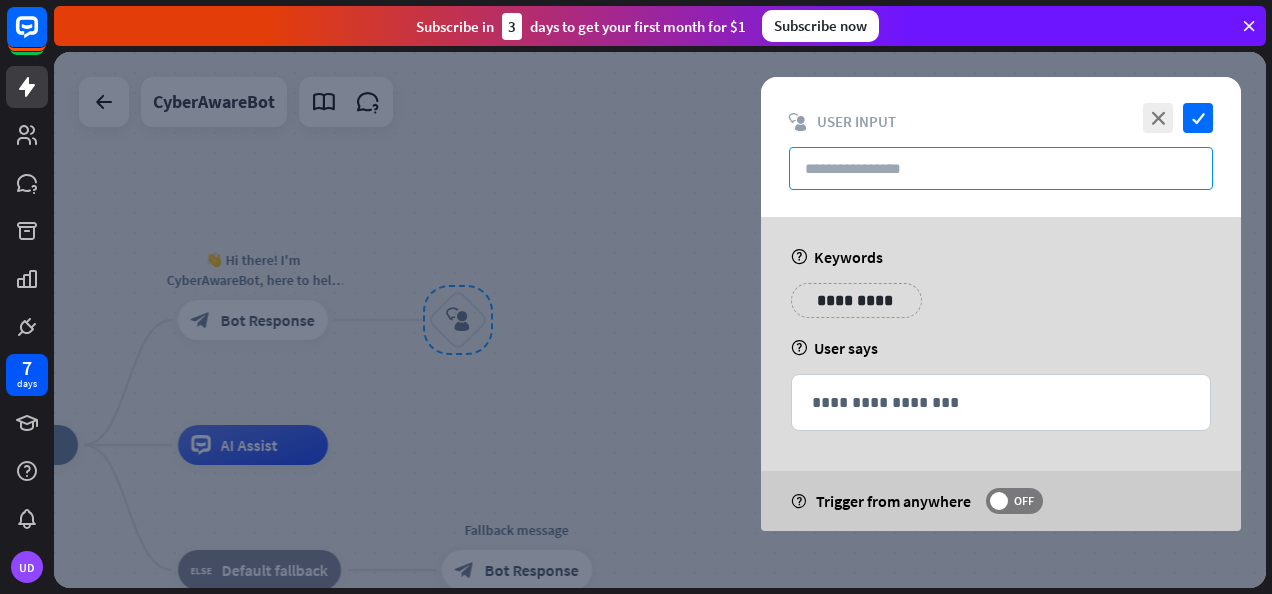 click at bounding box center (1001, 168) 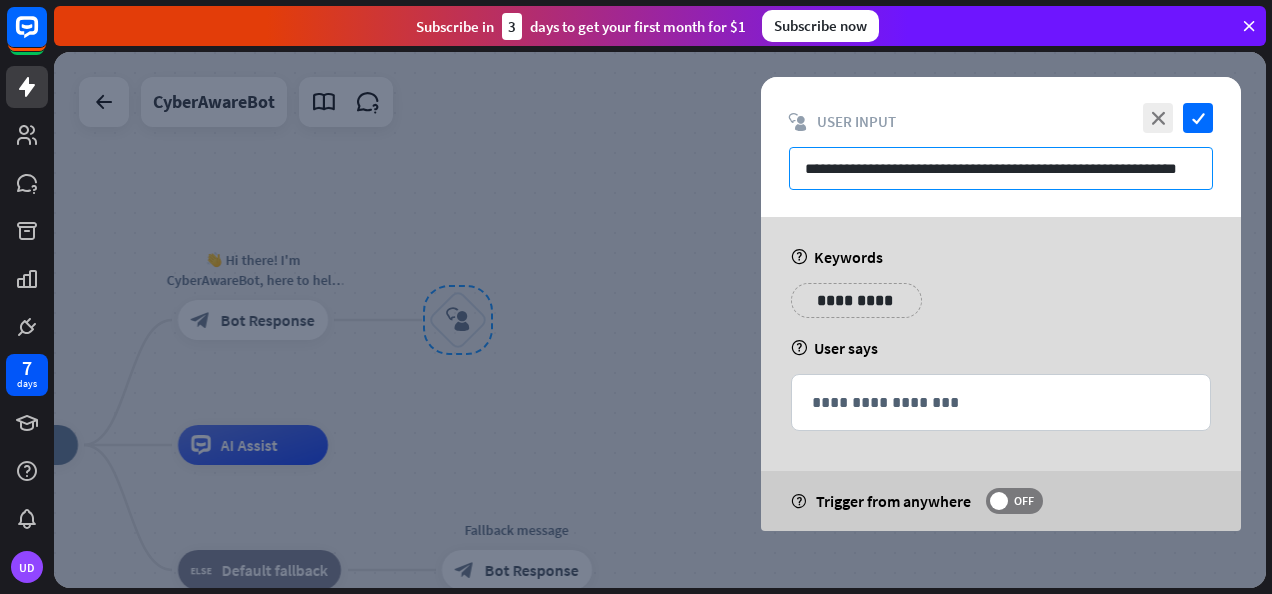 scroll, scrollTop: 0, scrollLeft: 4, axis: horizontal 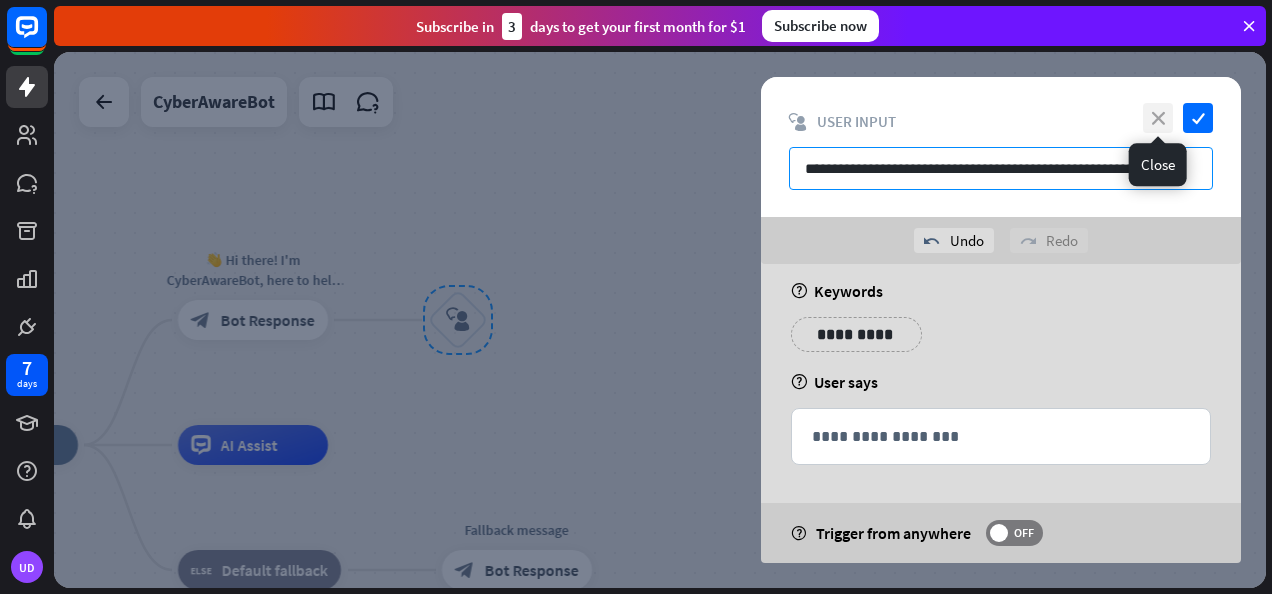 type on "**********" 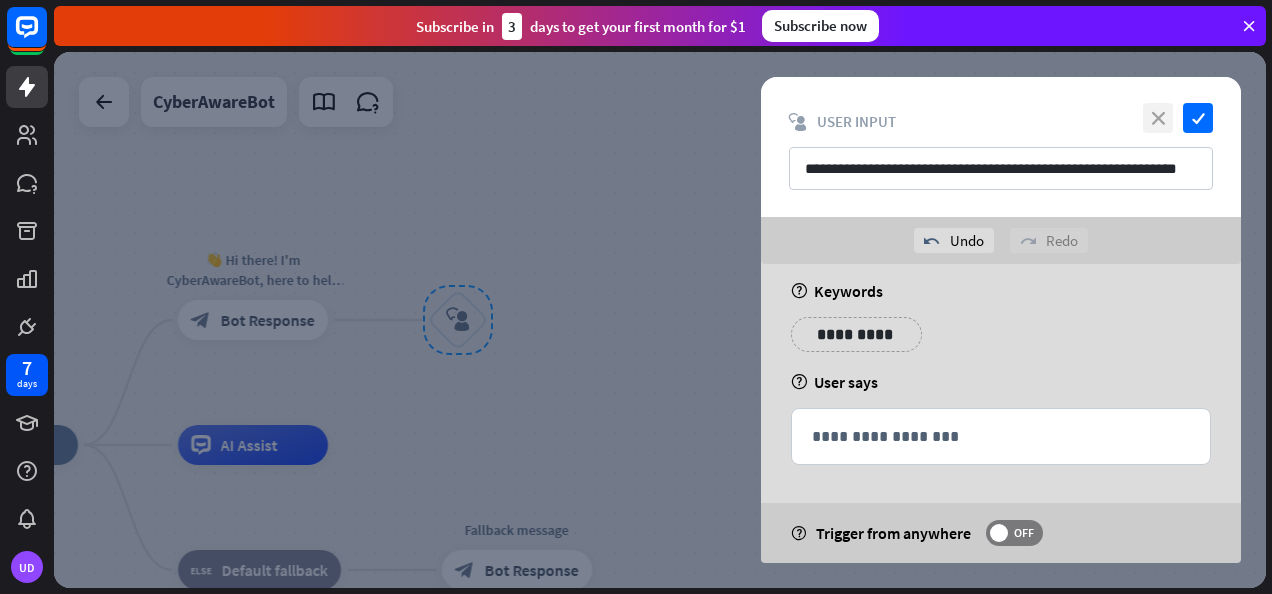 scroll, scrollTop: 0, scrollLeft: 0, axis: both 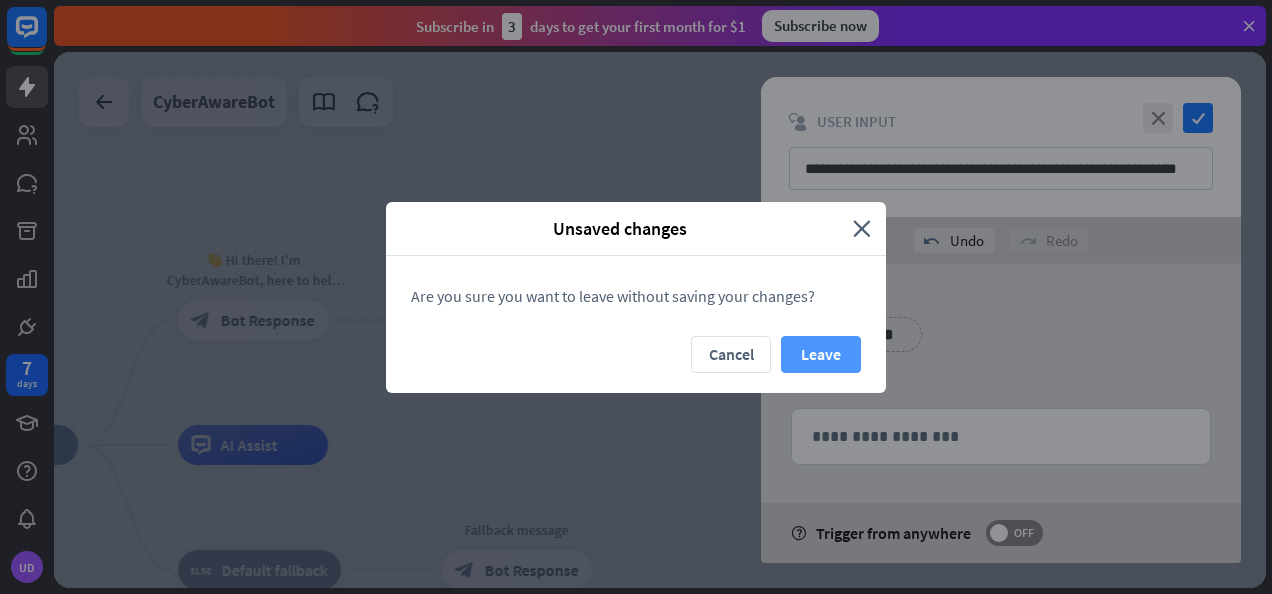 click on "Leave" at bounding box center [821, 354] 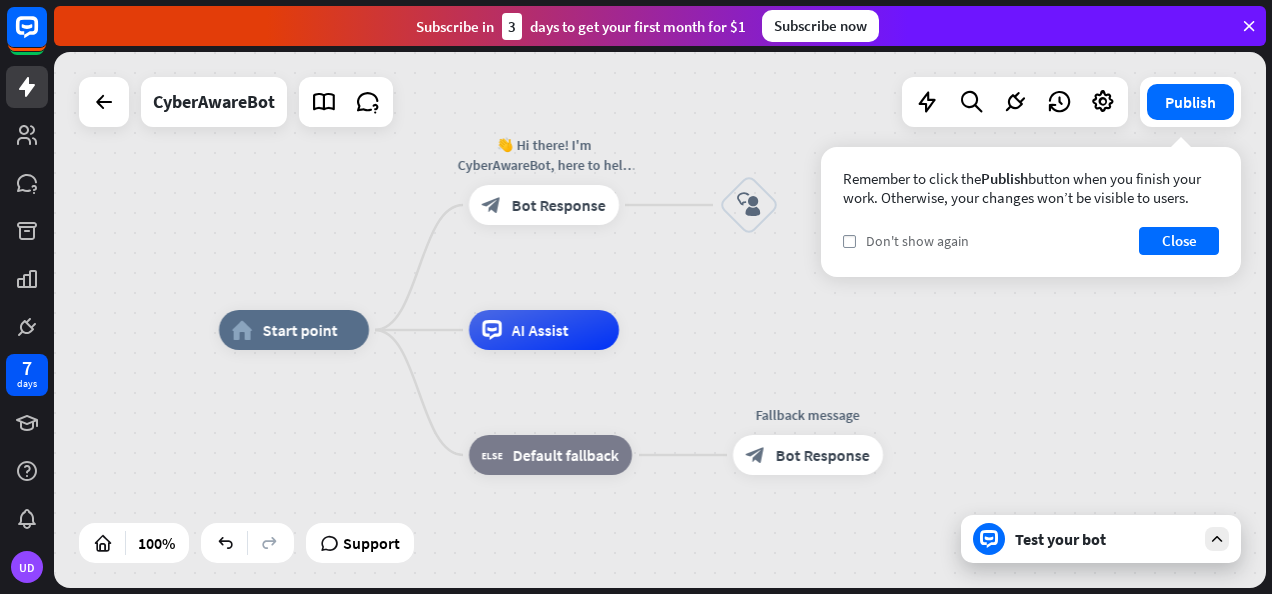 click on "Don't show again" at bounding box center [917, 241] 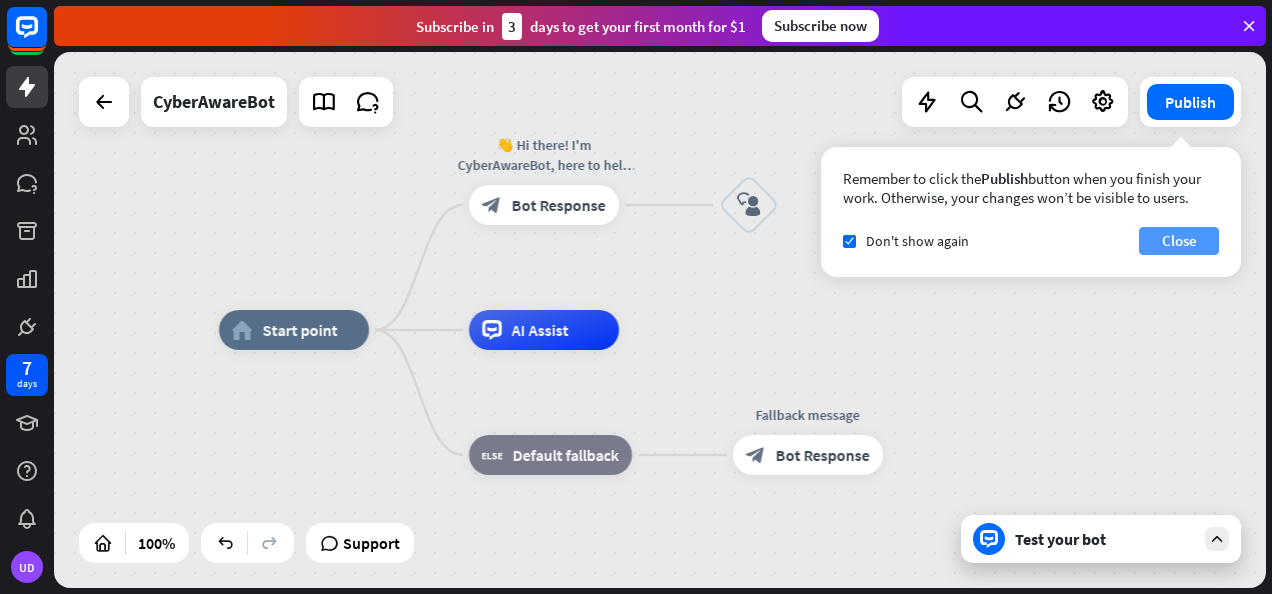 click on "Close" at bounding box center [1179, 241] 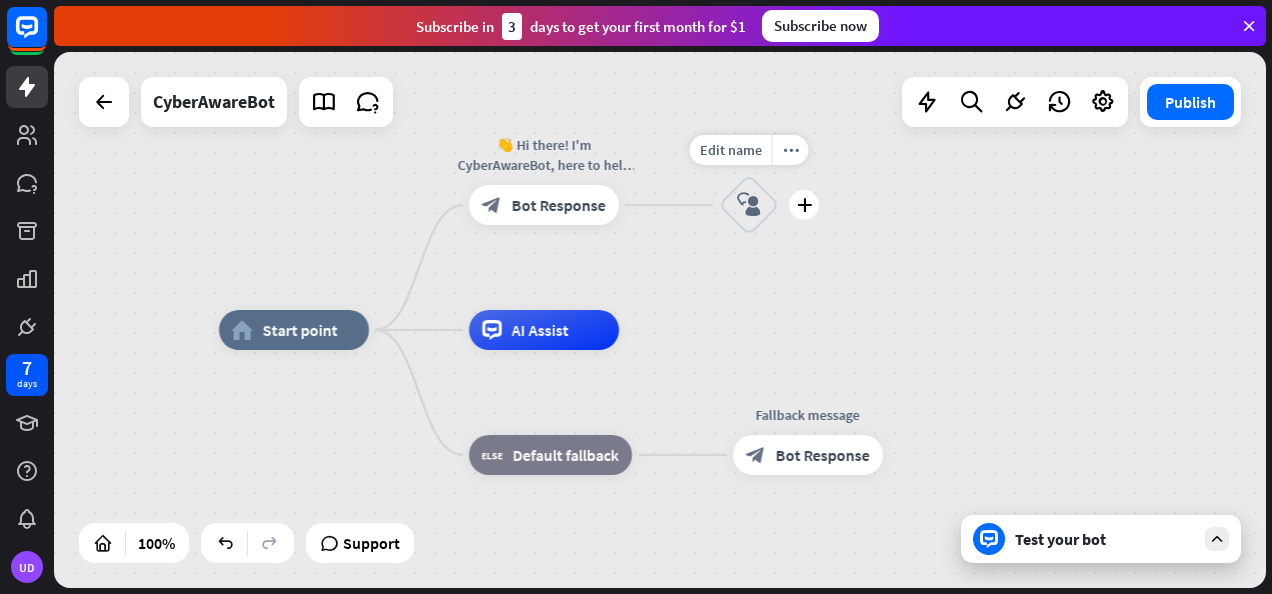 click on "block_user_input" at bounding box center (749, 205) 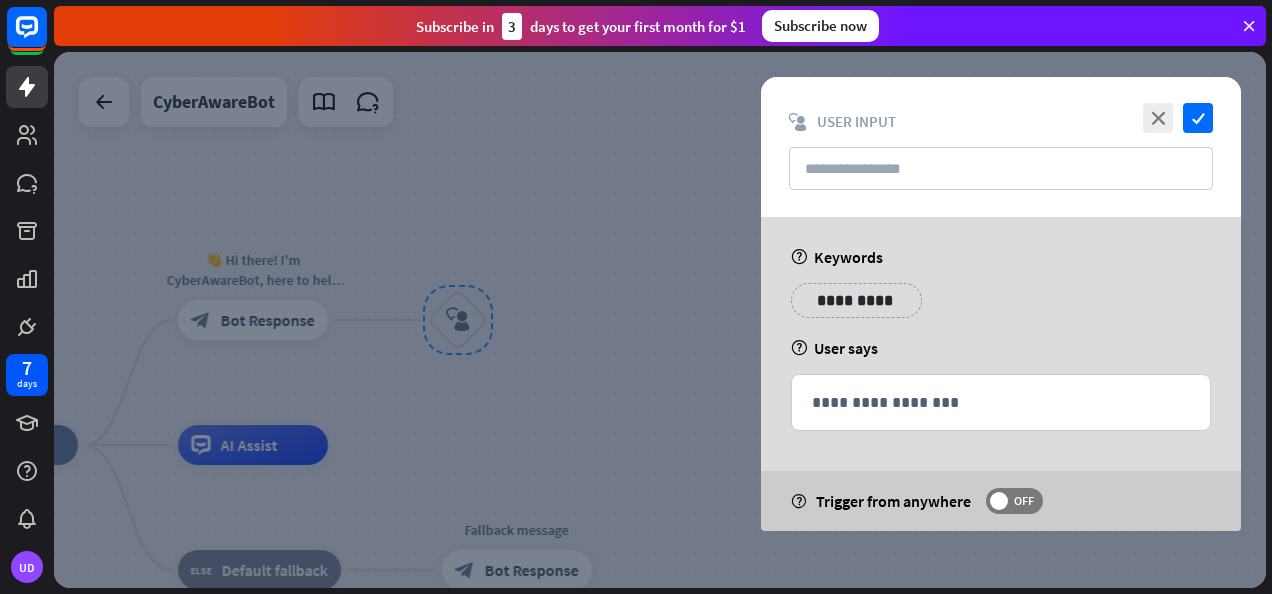 click on "**********" at bounding box center [1001, 308] 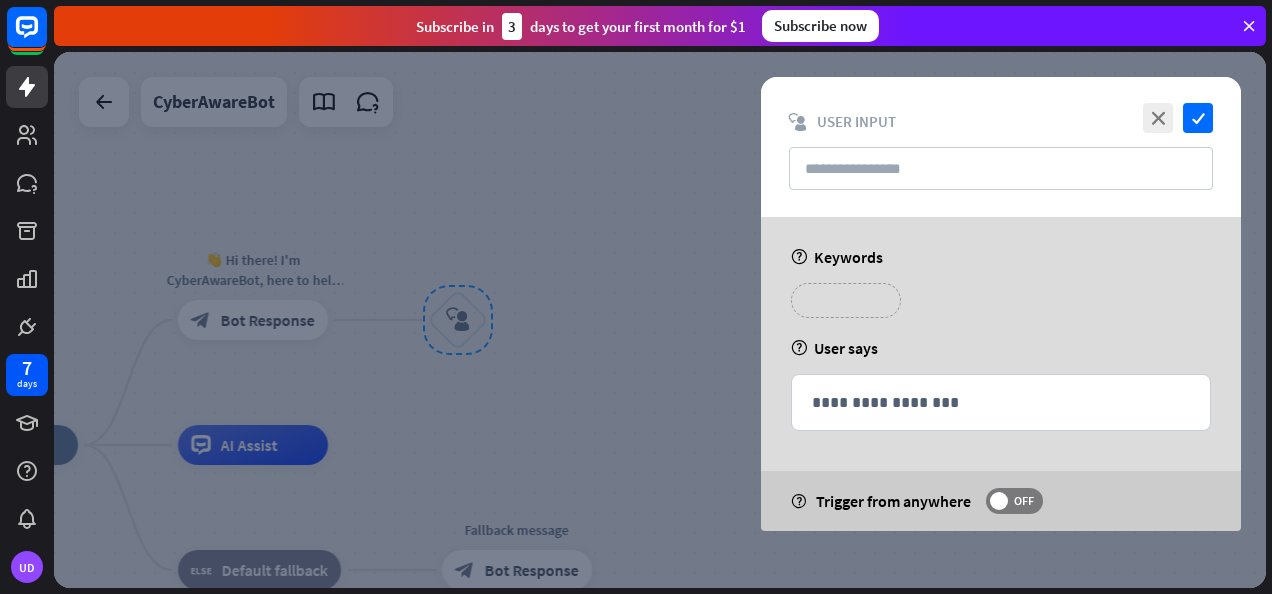 click on "**********" at bounding box center [846, 300] 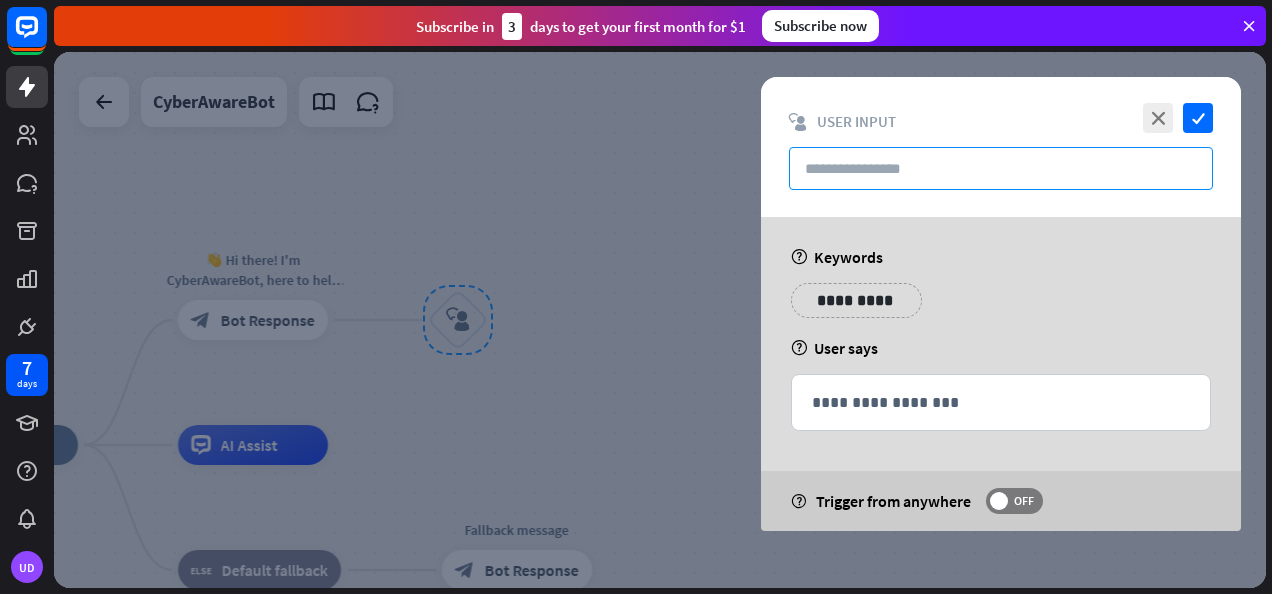 click at bounding box center [1001, 168] 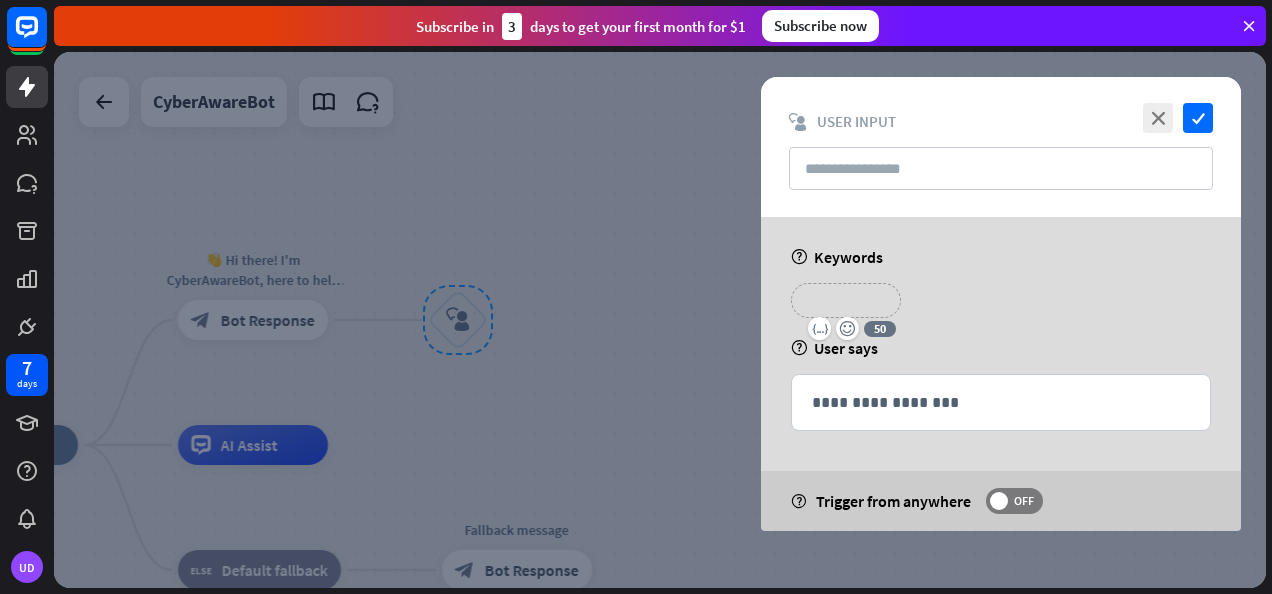 click on "**********" at bounding box center [846, 300] 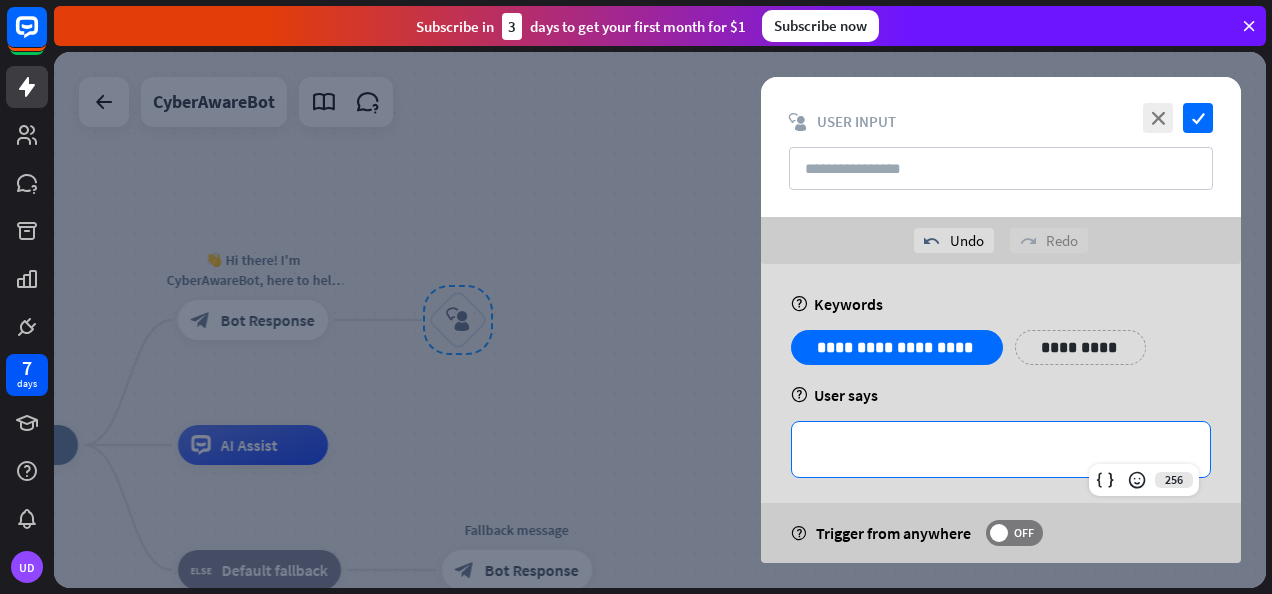 click on "**********" at bounding box center (1001, 449) 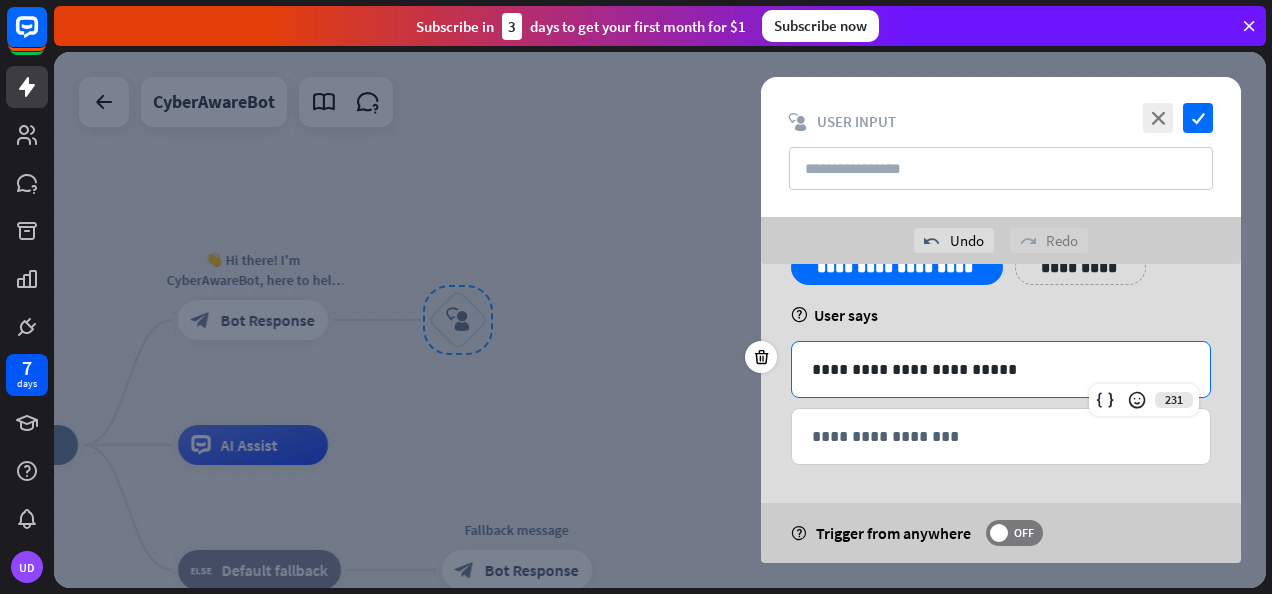 scroll, scrollTop: 0, scrollLeft: 0, axis: both 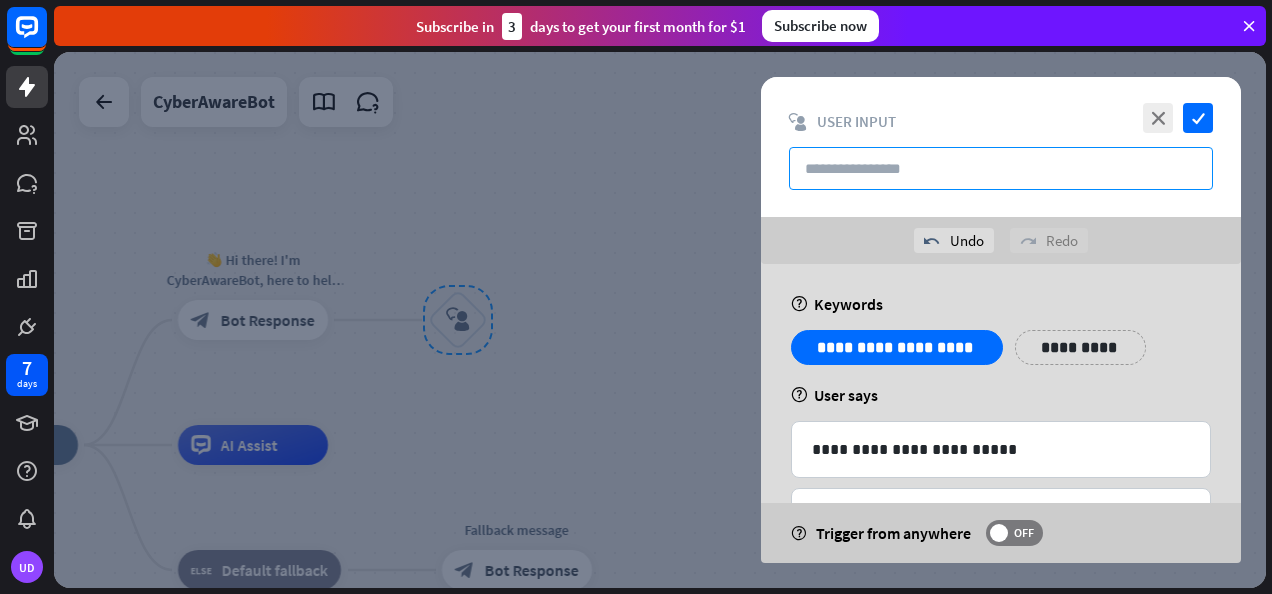 click at bounding box center [1001, 168] 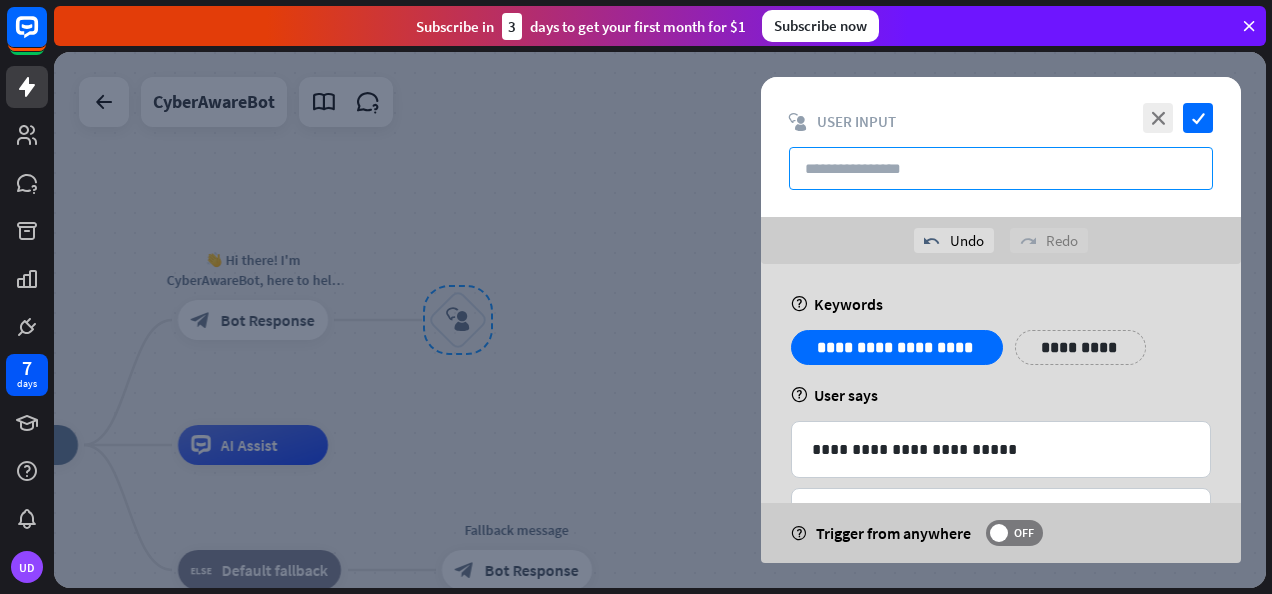 click at bounding box center (1001, 168) 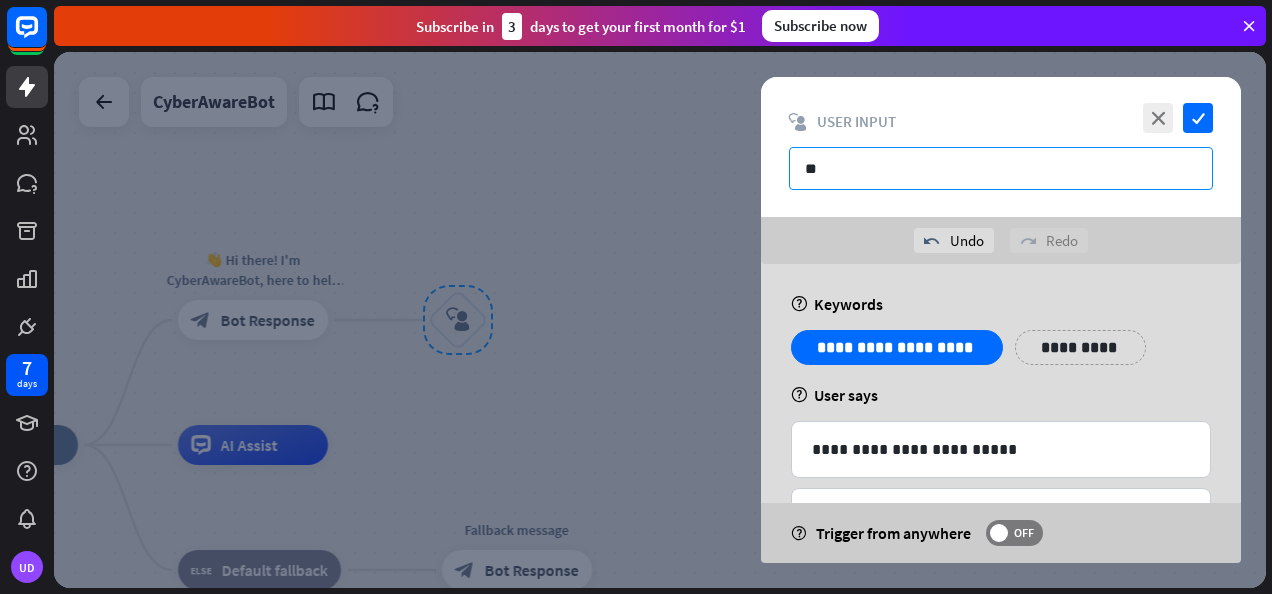 type on "*" 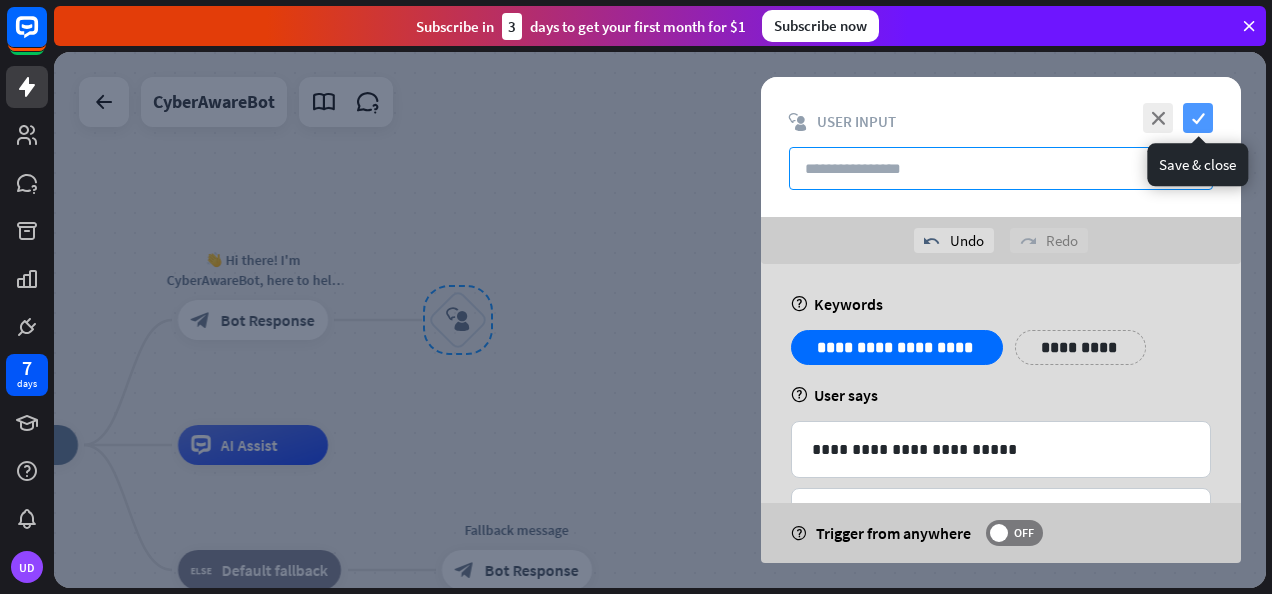 type 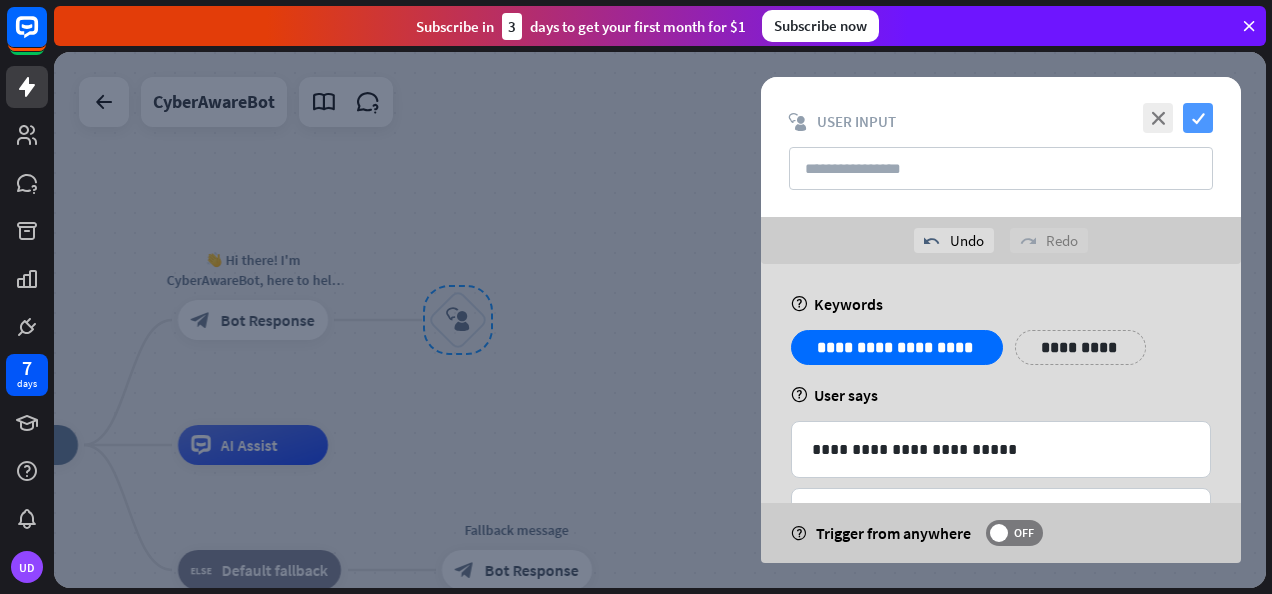 click on "check" at bounding box center (1198, 118) 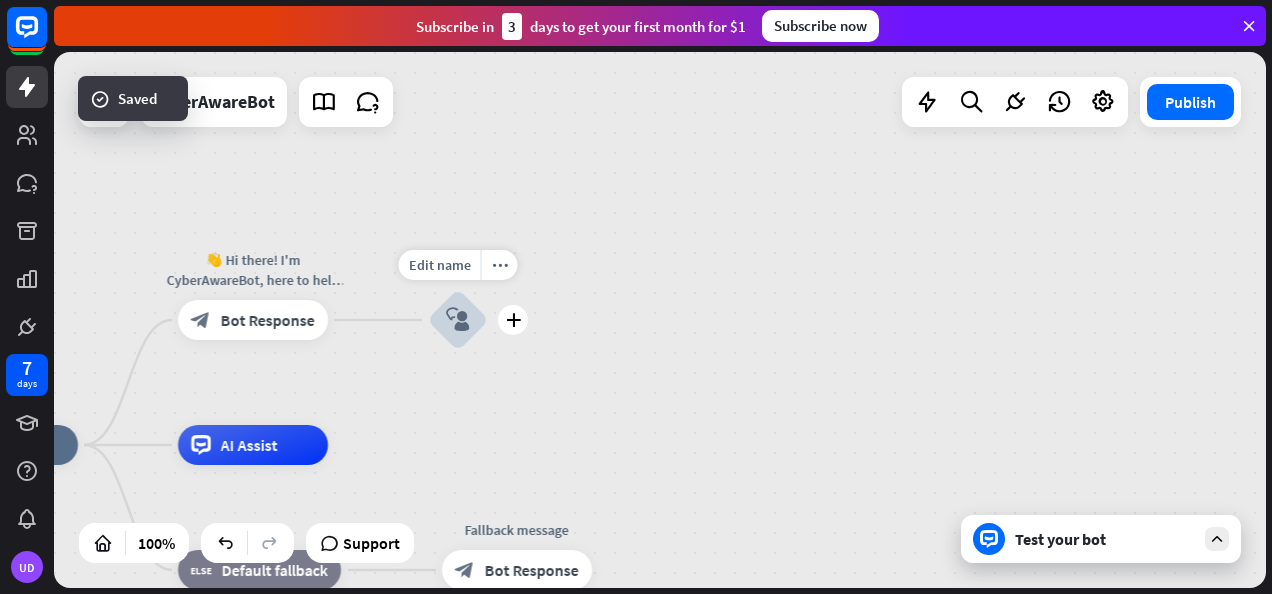 click on "block_user_input" at bounding box center (458, 320) 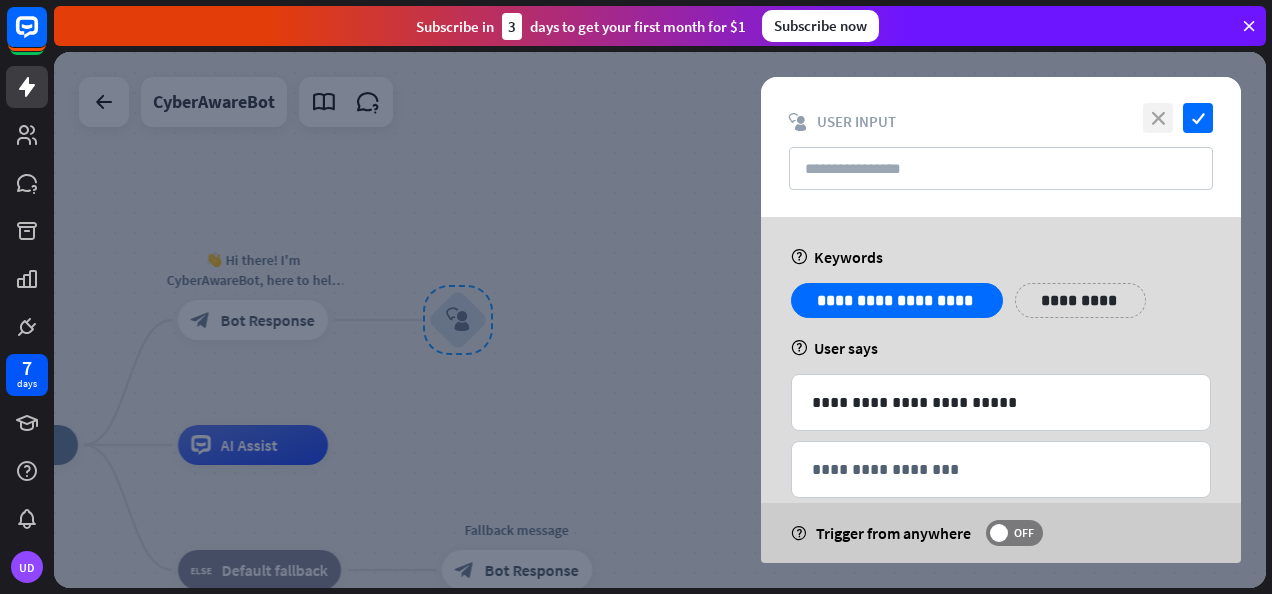 click on "close" at bounding box center (1158, 118) 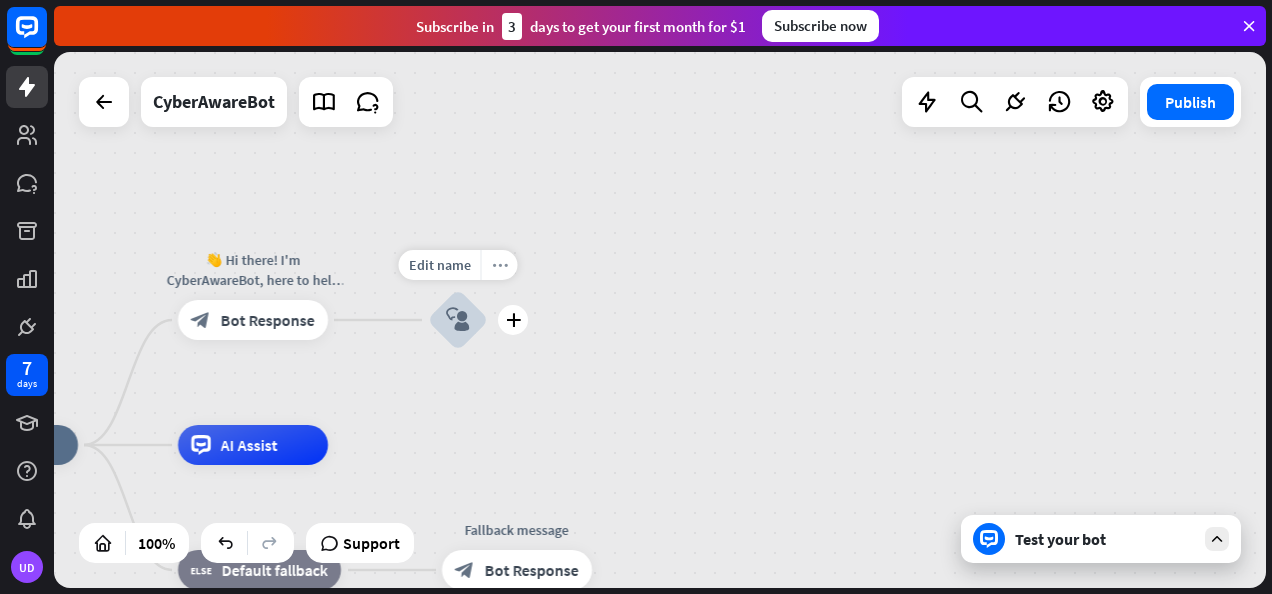 click on "more_horiz" at bounding box center (499, 265) 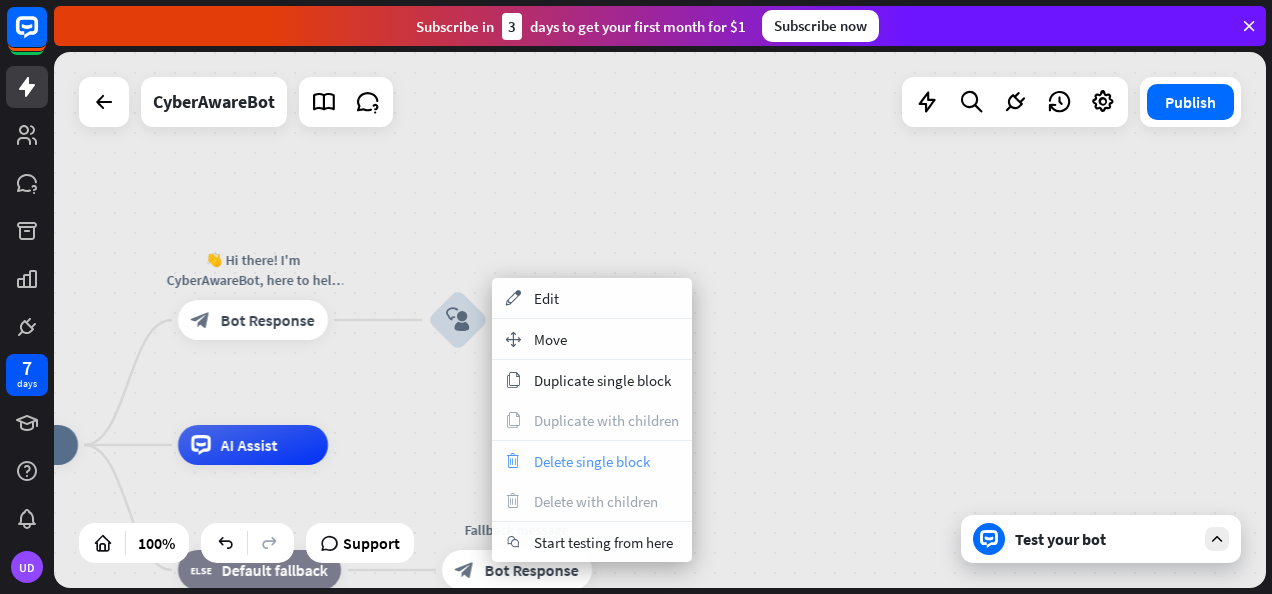 click on "Delete single block" at bounding box center [592, 461] 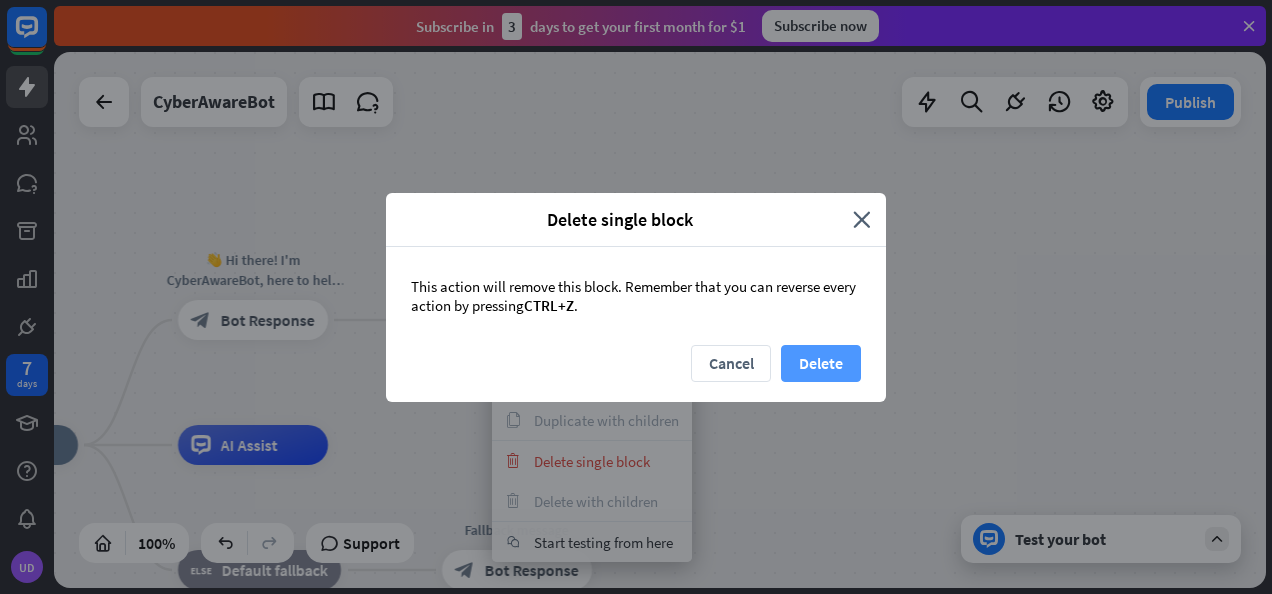 click on "Delete" at bounding box center (821, 363) 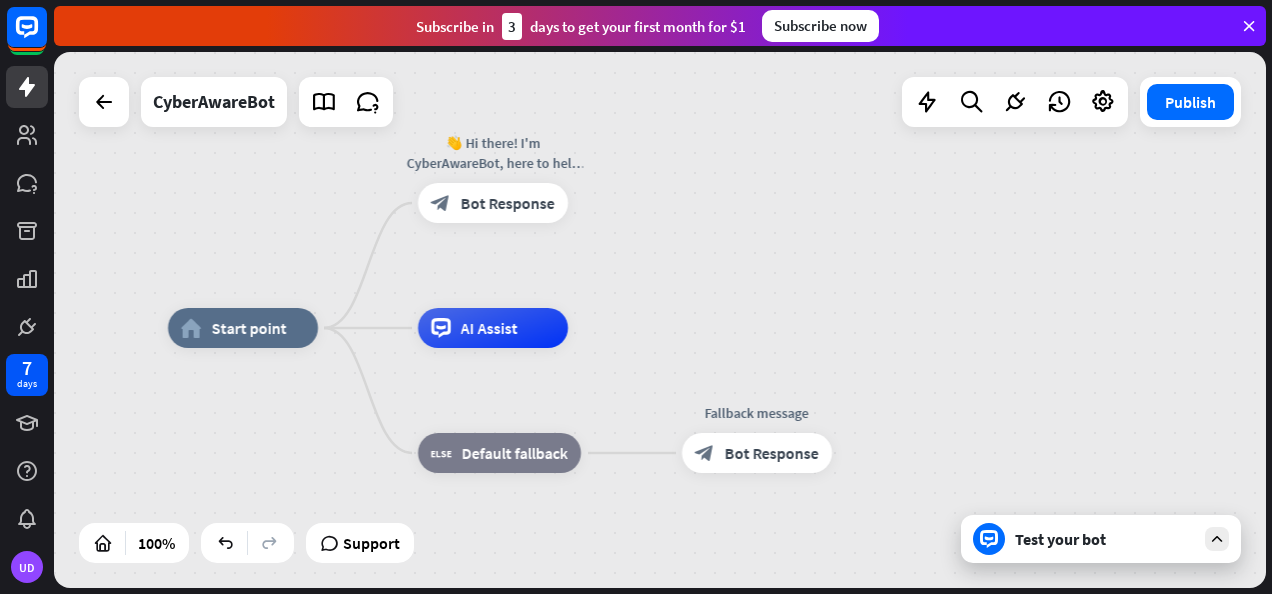 click at bounding box center [1217, 539] 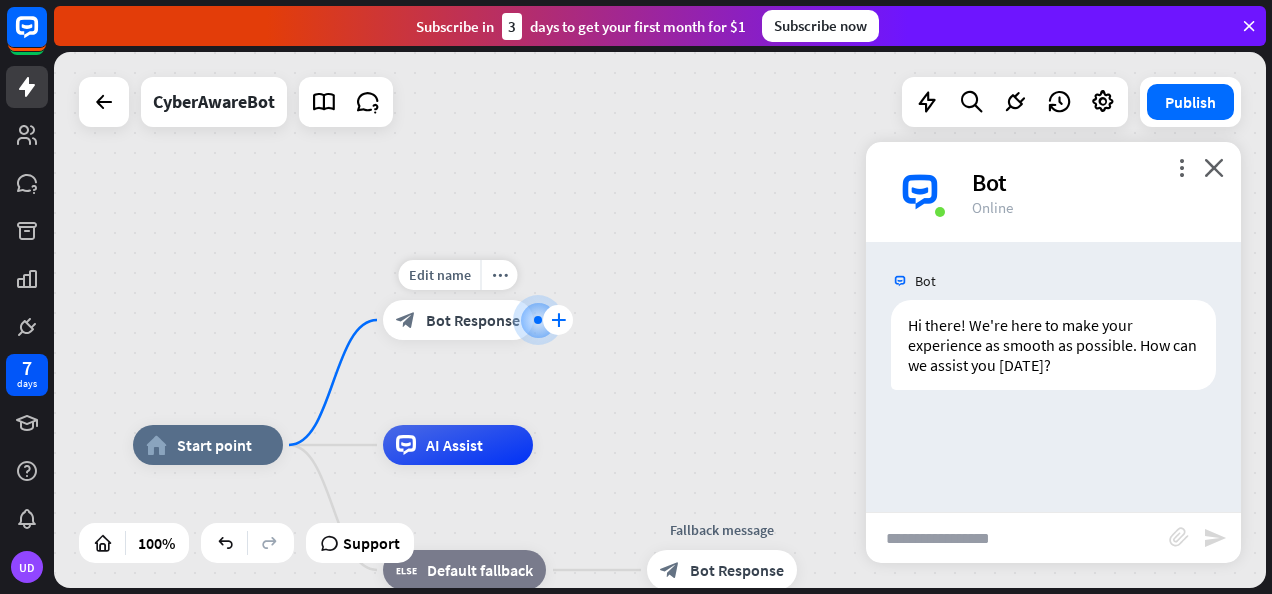 click on "plus" at bounding box center (558, 320) 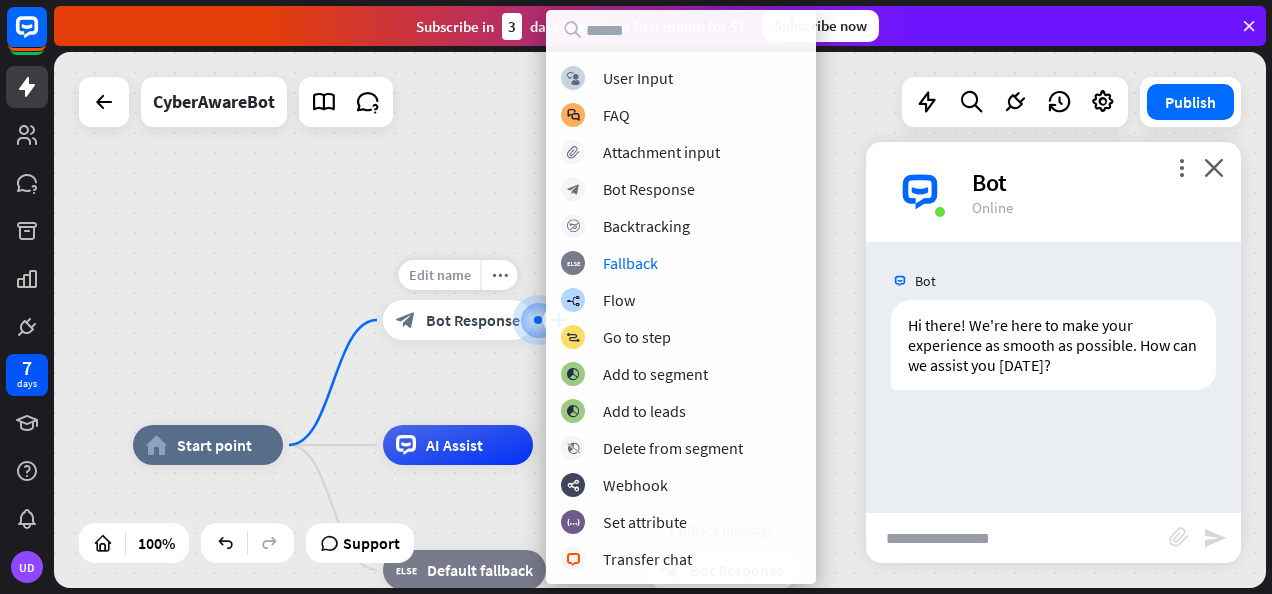 click on "Edit name" at bounding box center (440, 275) 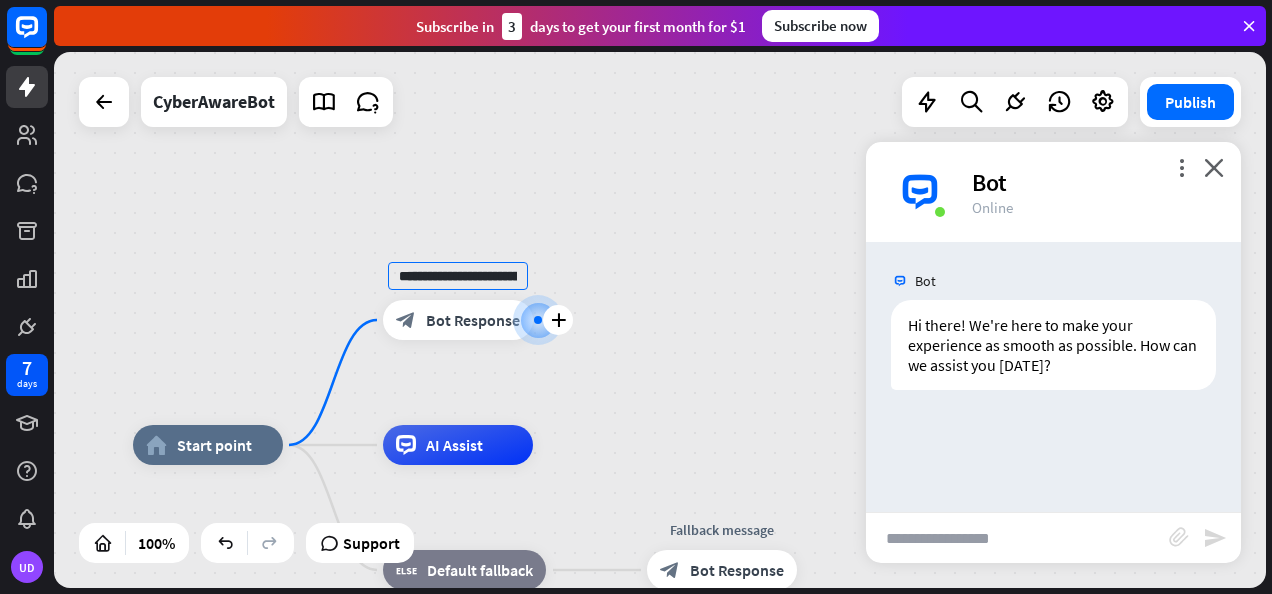scroll, scrollTop: 0, scrollLeft: 586, axis: horizontal 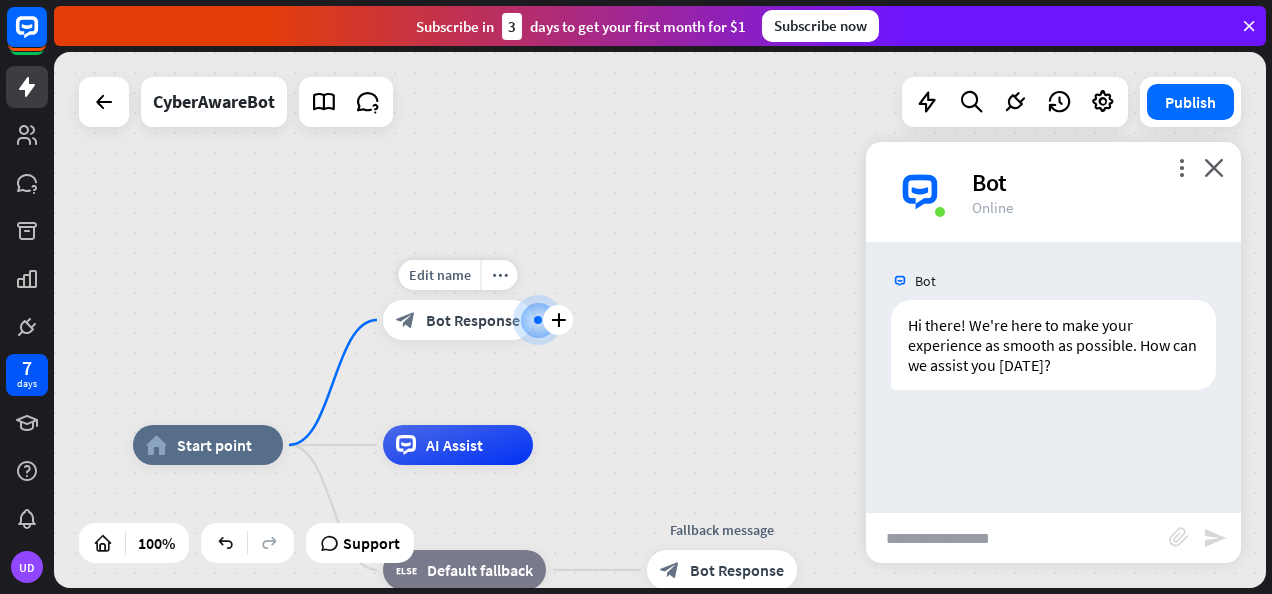 click on "Bot Response" at bounding box center (473, 320) 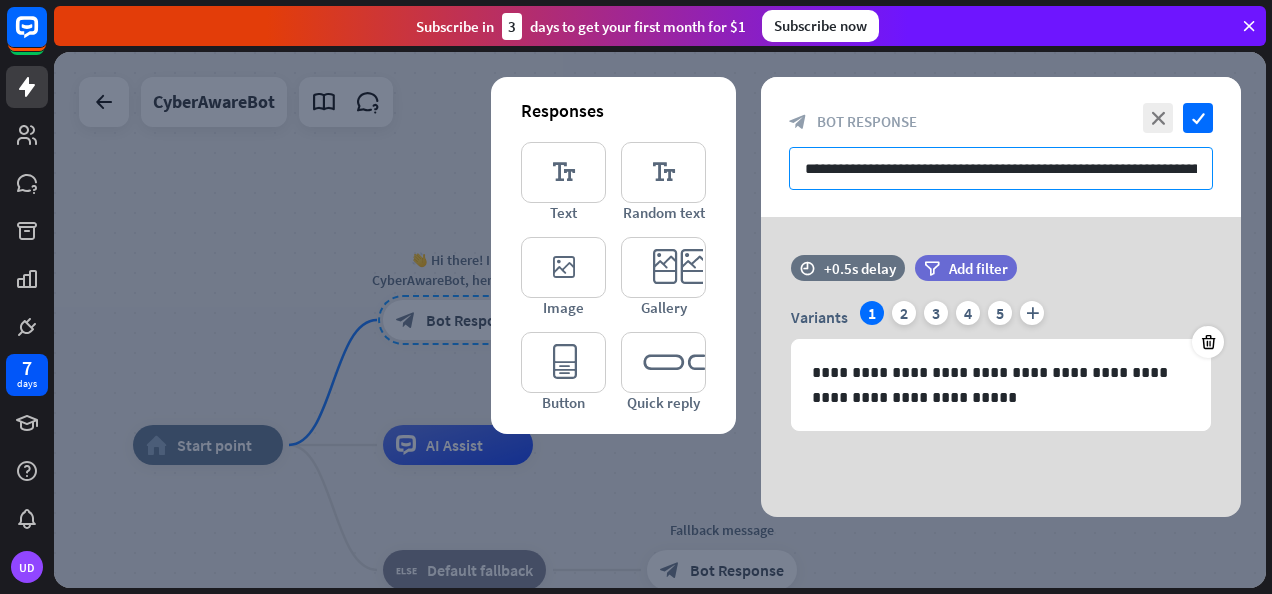 click on "**********" at bounding box center [1001, 168] 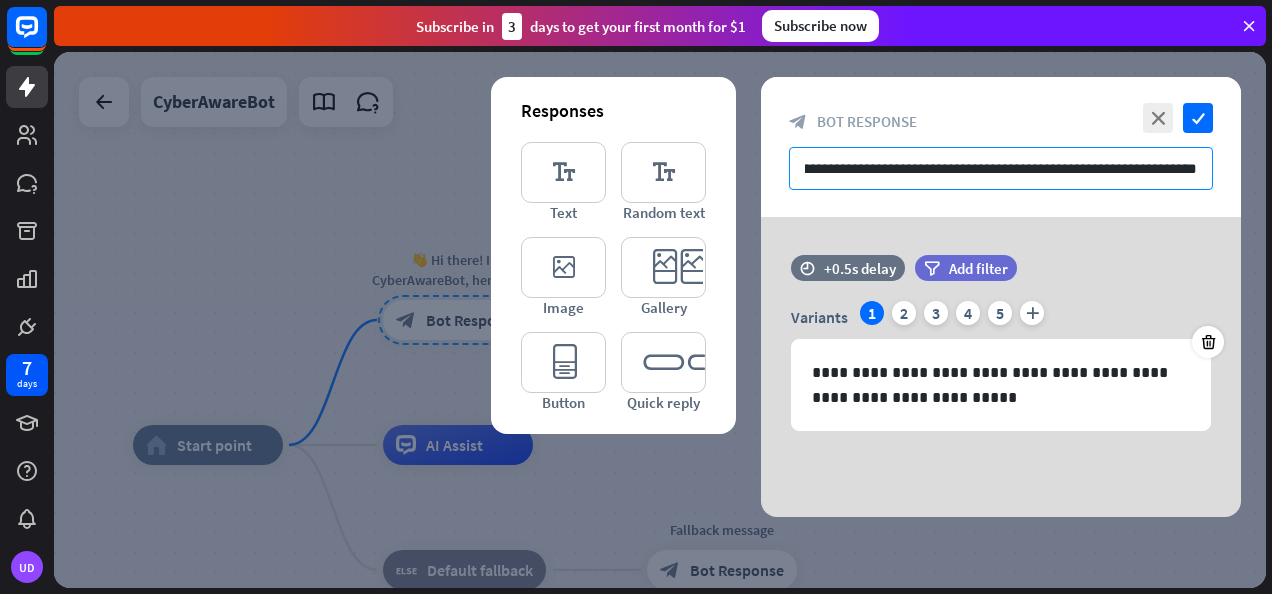 scroll, scrollTop: 0, scrollLeft: 344, axis: horizontal 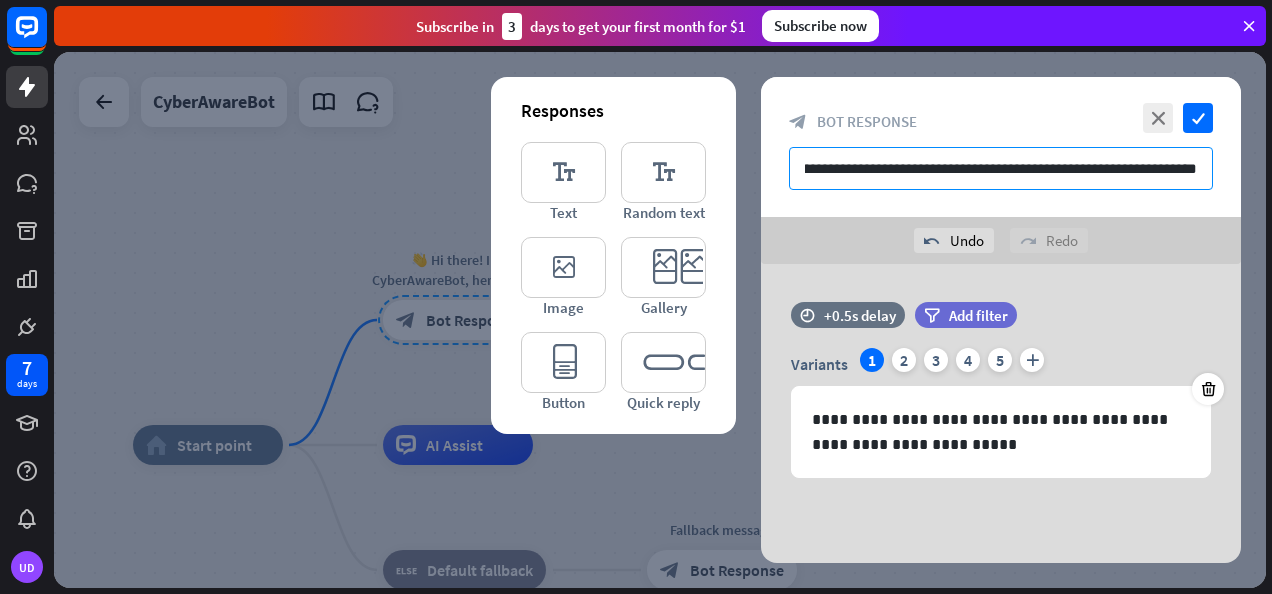 paste on "**********" 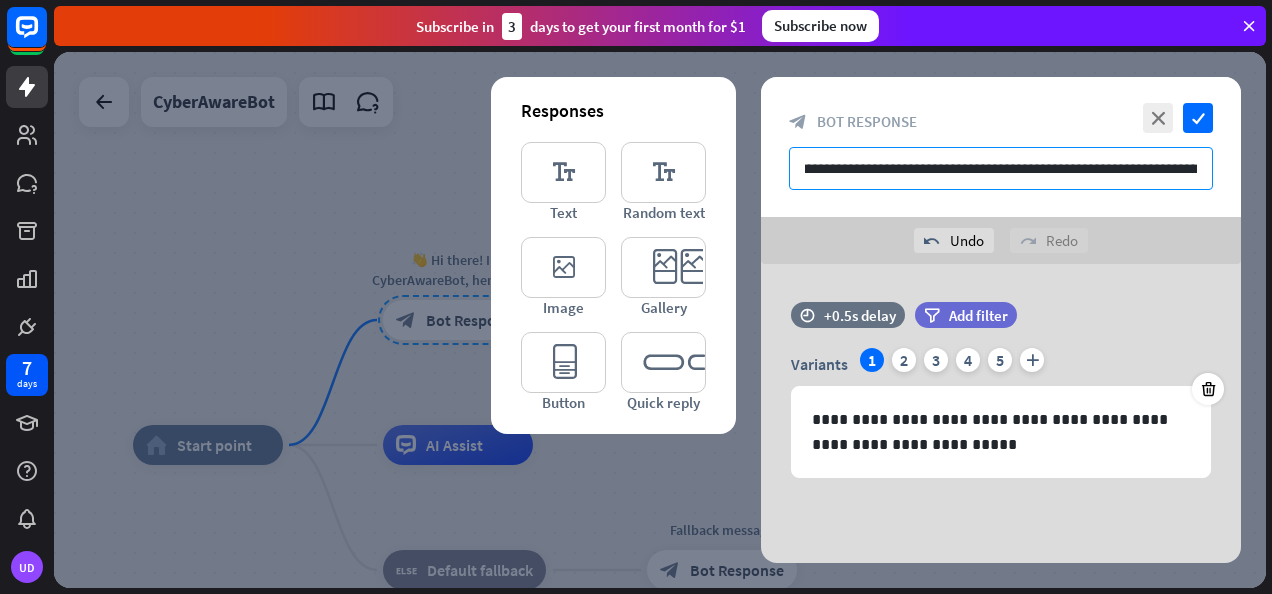 scroll, scrollTop: 0, scrollLeft: 422, axis: horizontal 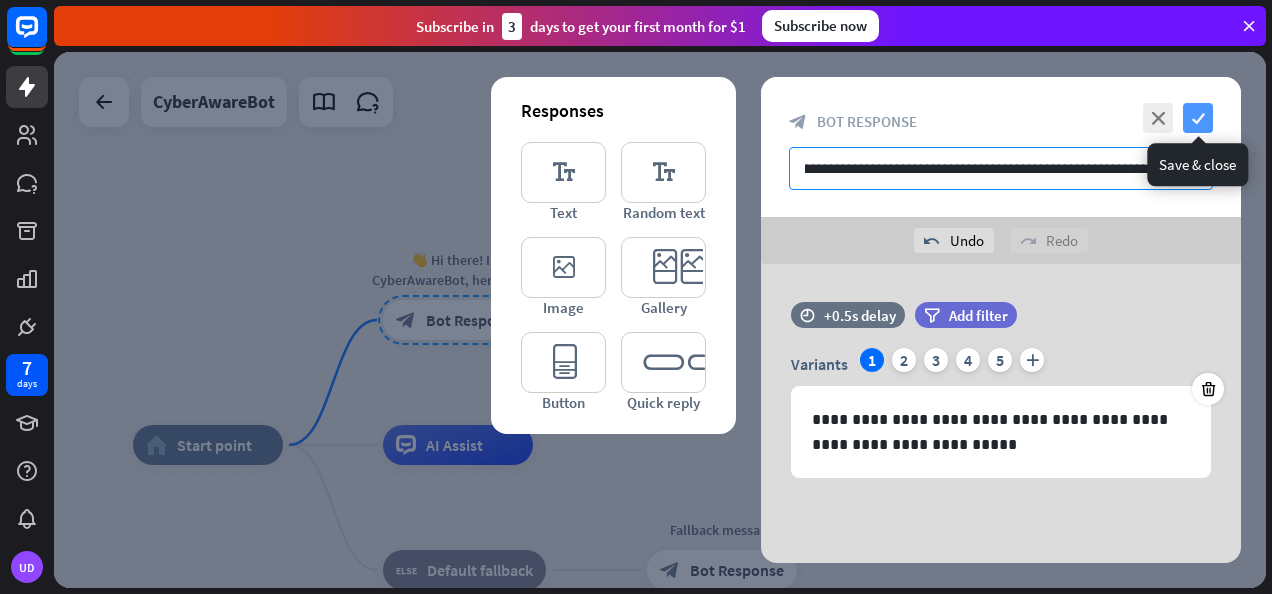 type on "**********" 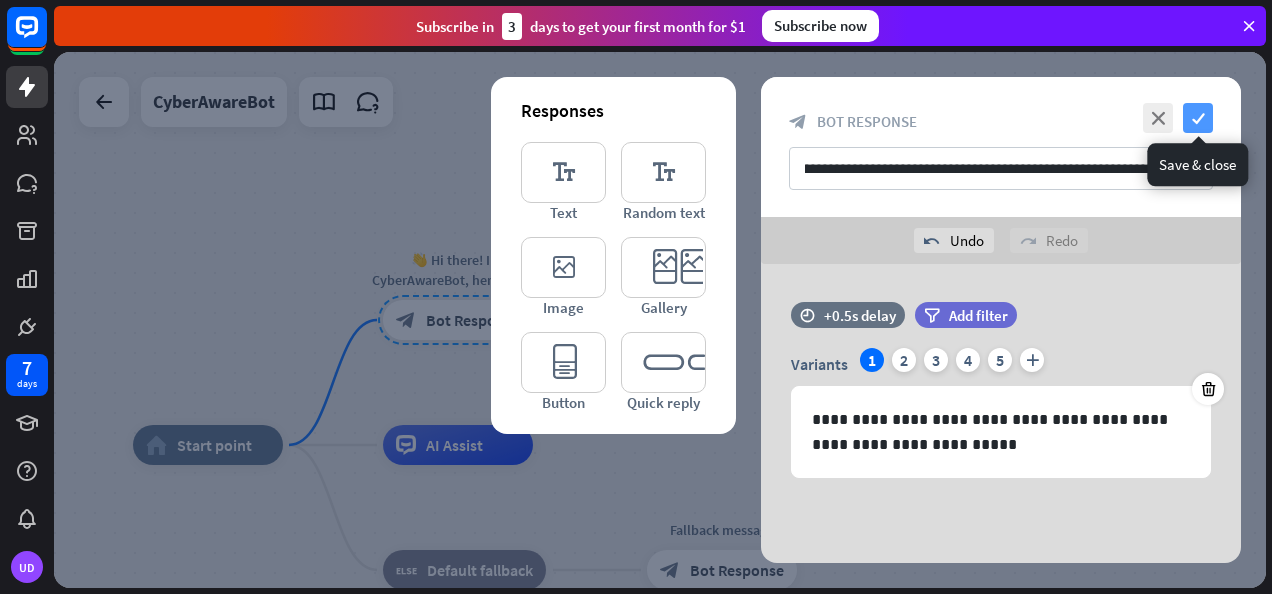 scroll, scrollTop: 0, scrollLeft: 0, axis: both 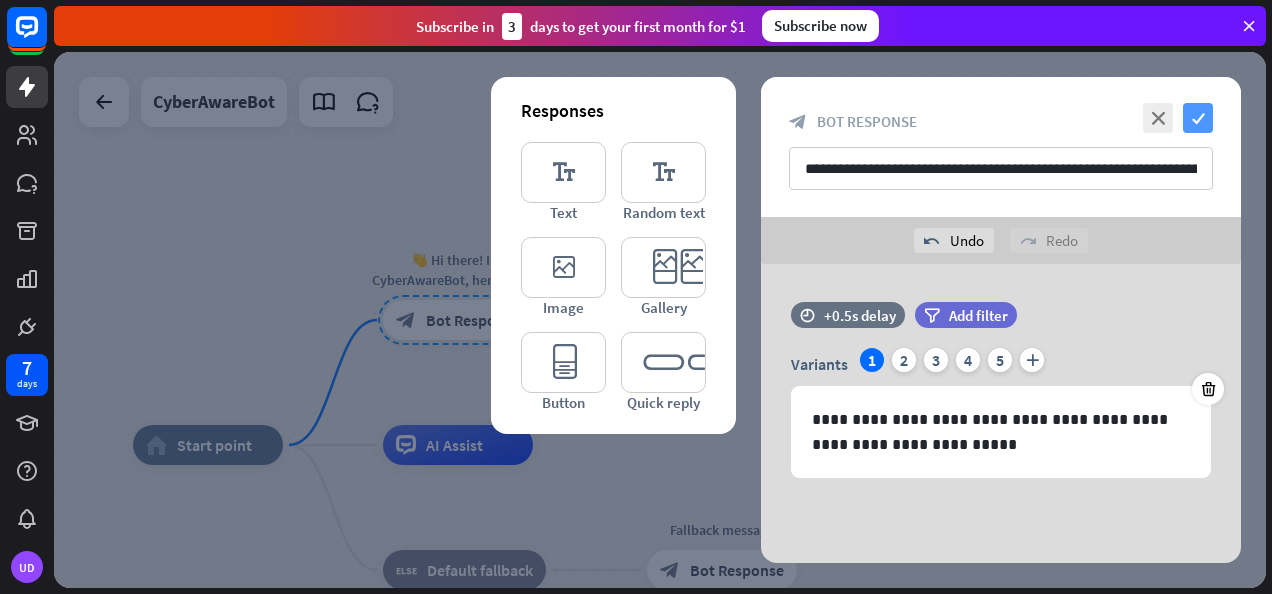 click on "check" at bounding box center [1198, 118] 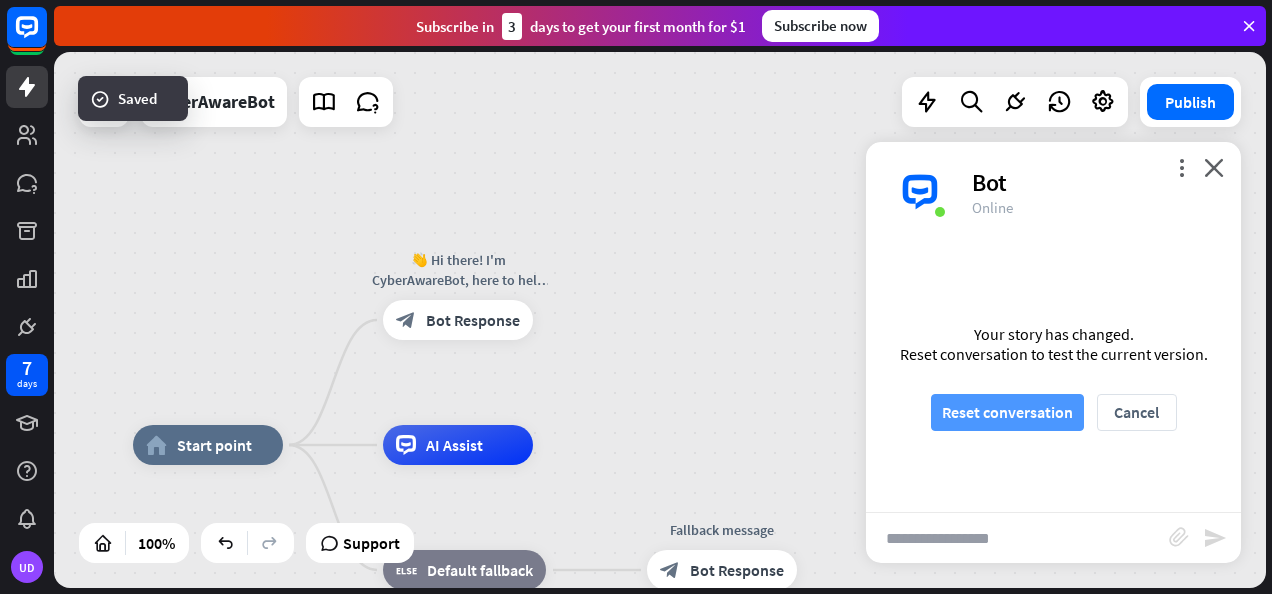 click on "Reset conversation" at bounding box center [1007, 412] 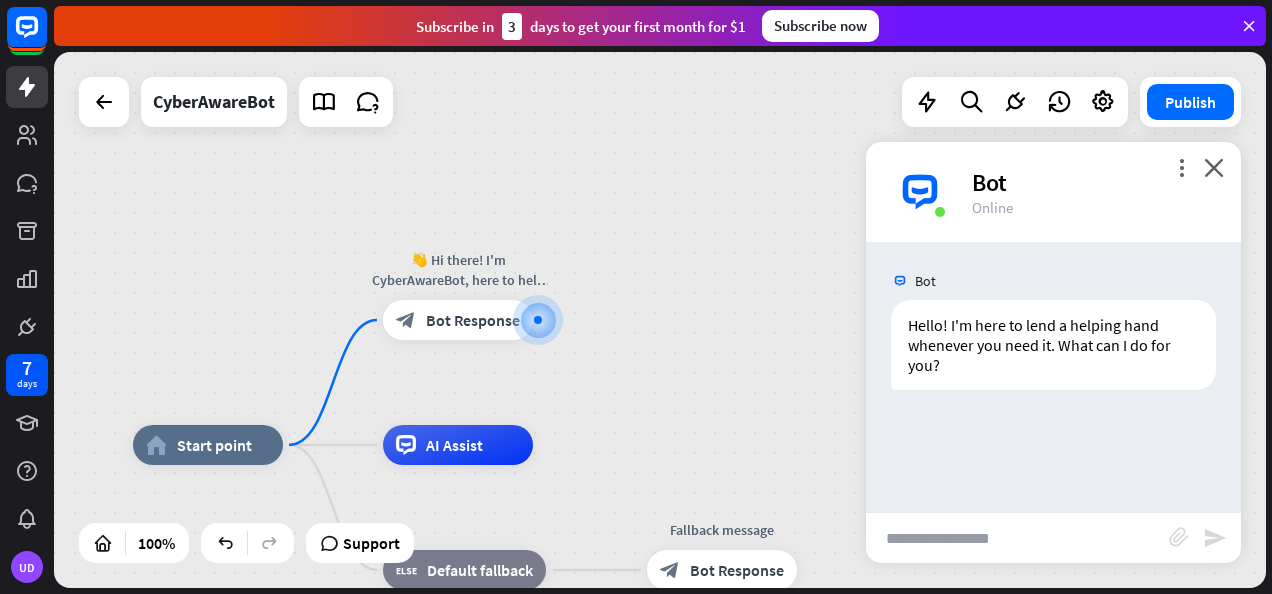 click on "Hello! I'm here to lend a helping hand whenever you need it. What can I do for you?
[DATE] 2:28 PM
Show JSON" at bounding box center (1053, 350) 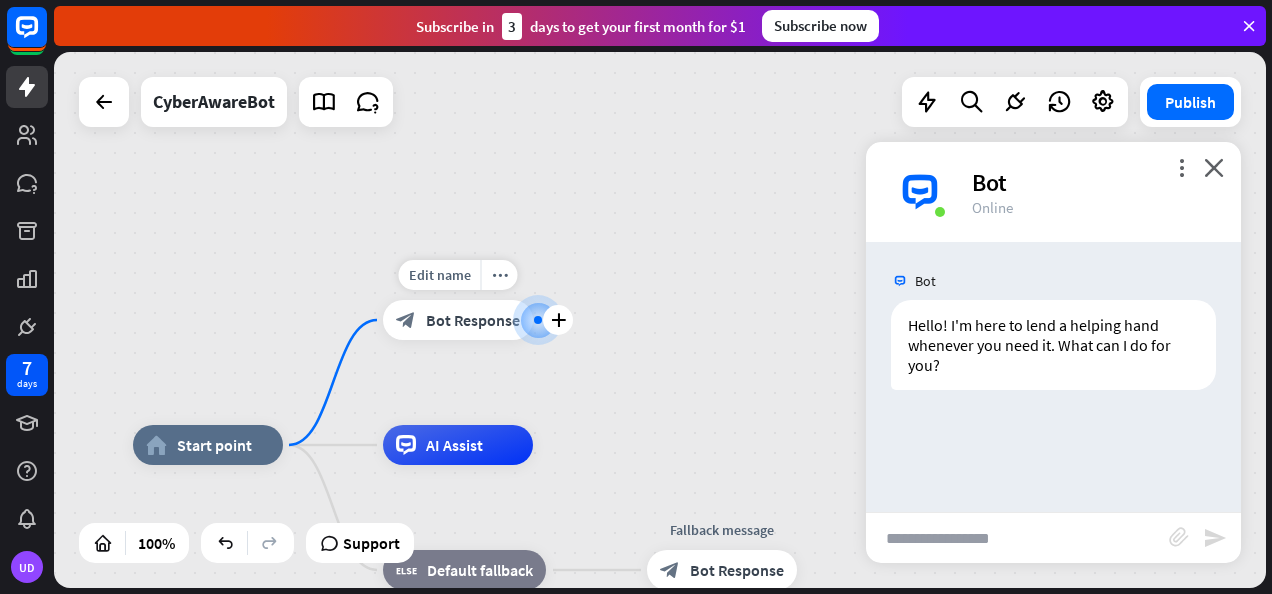 click at bounding box center (538, 320) 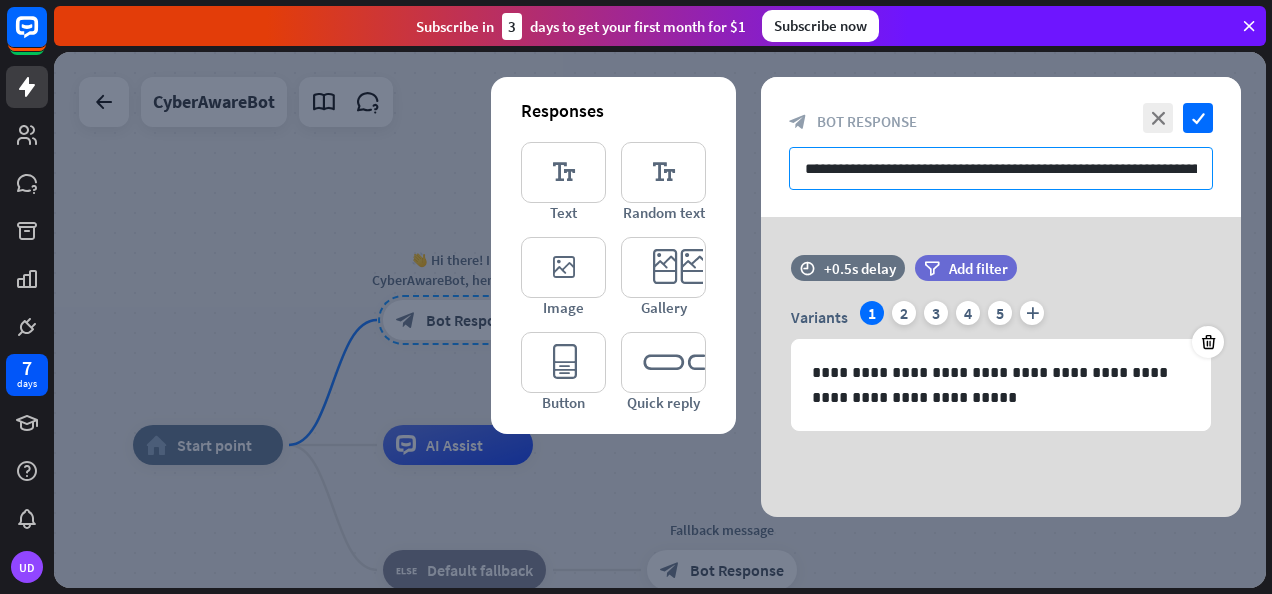 click on "**********" at bounding box center (1001, 168) 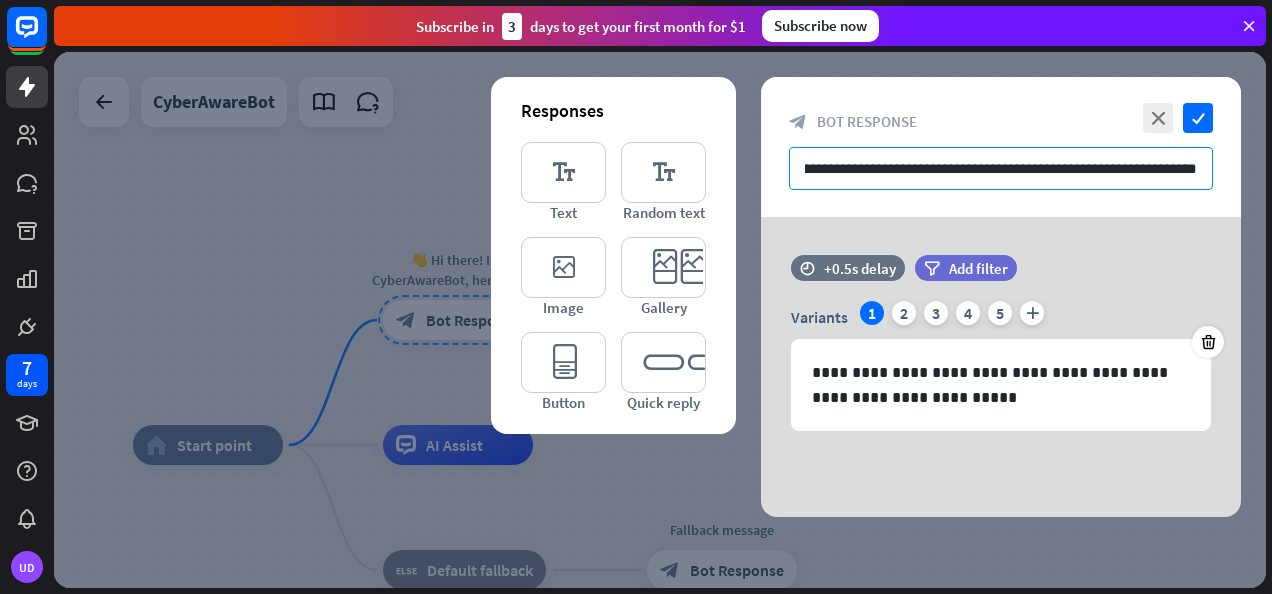 scroll, scrollTop: 0, scrollLeft: 419, axis: horizontal 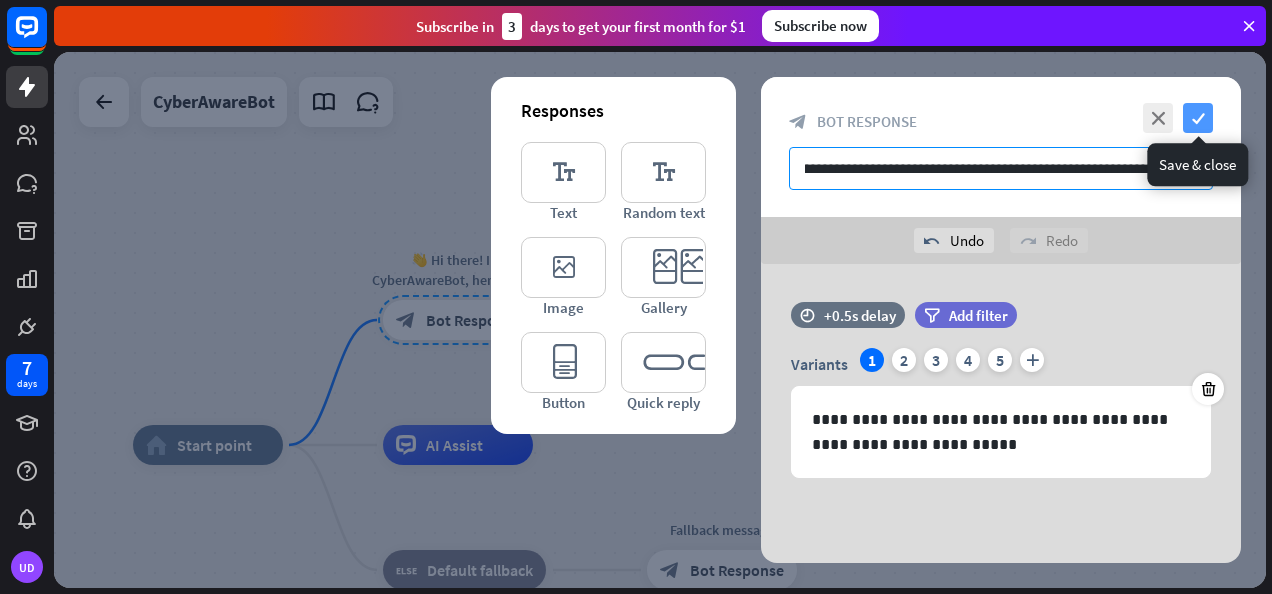 type on "**********" 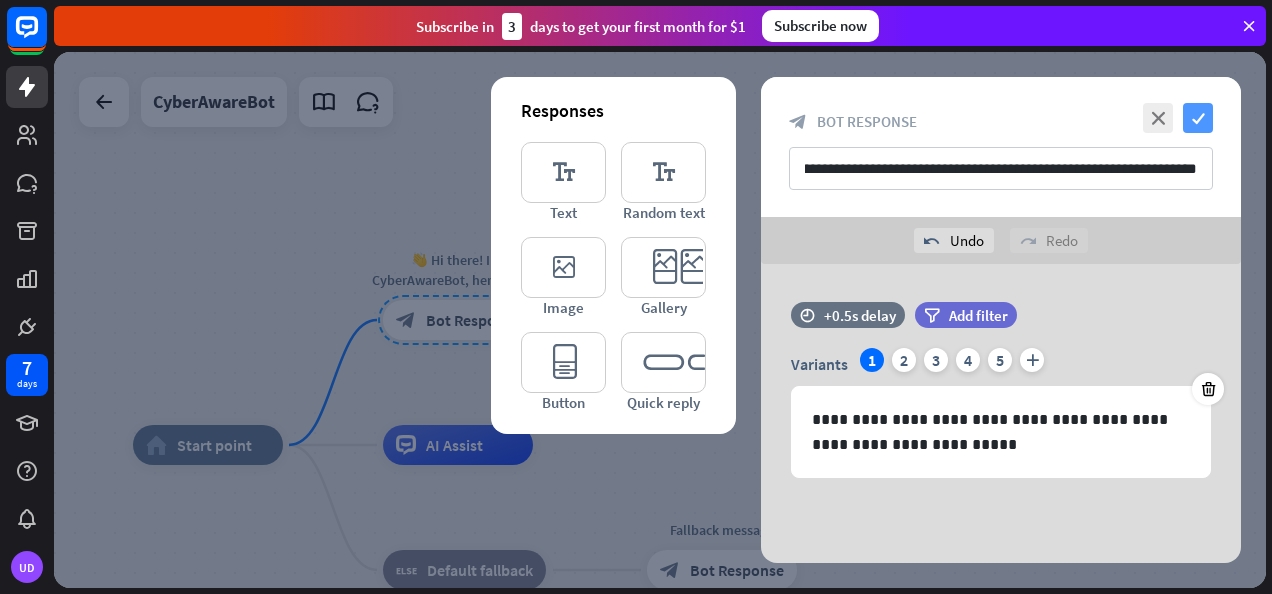 scroll, scrollTop: 0, scrollLeft: 0, axis: both 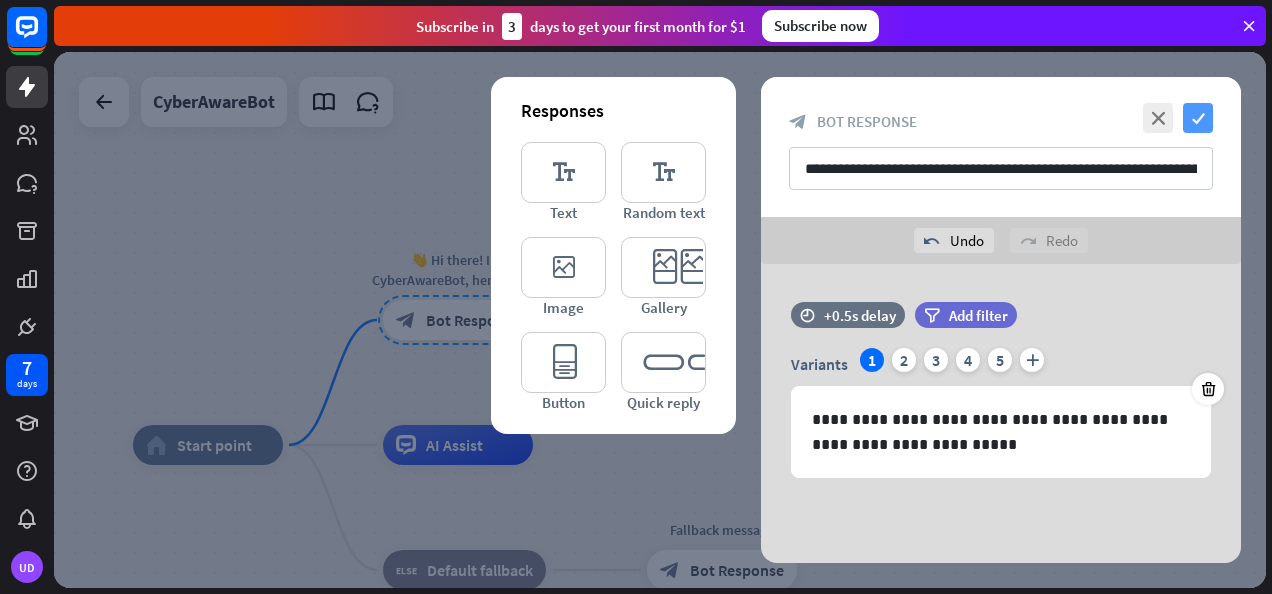 click on "check" at bounding box center [1198, 118] 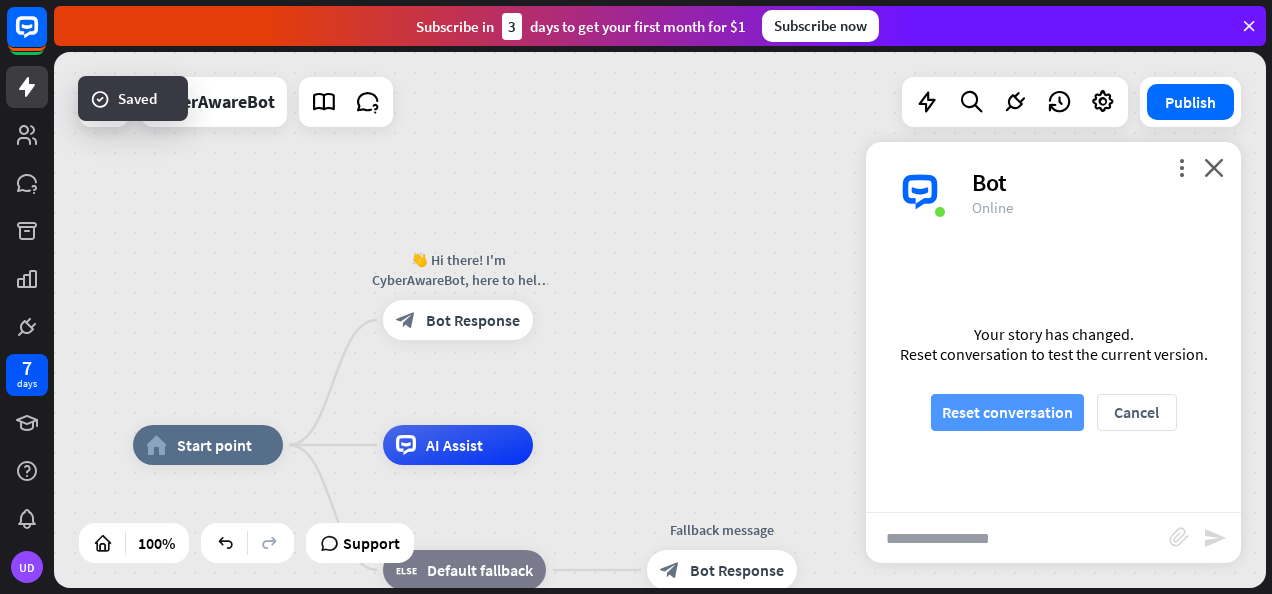drag, startPoint x: 954, startPoint y: 431, endPoint x: 988, endPoint y: 419, distance: 36.05551 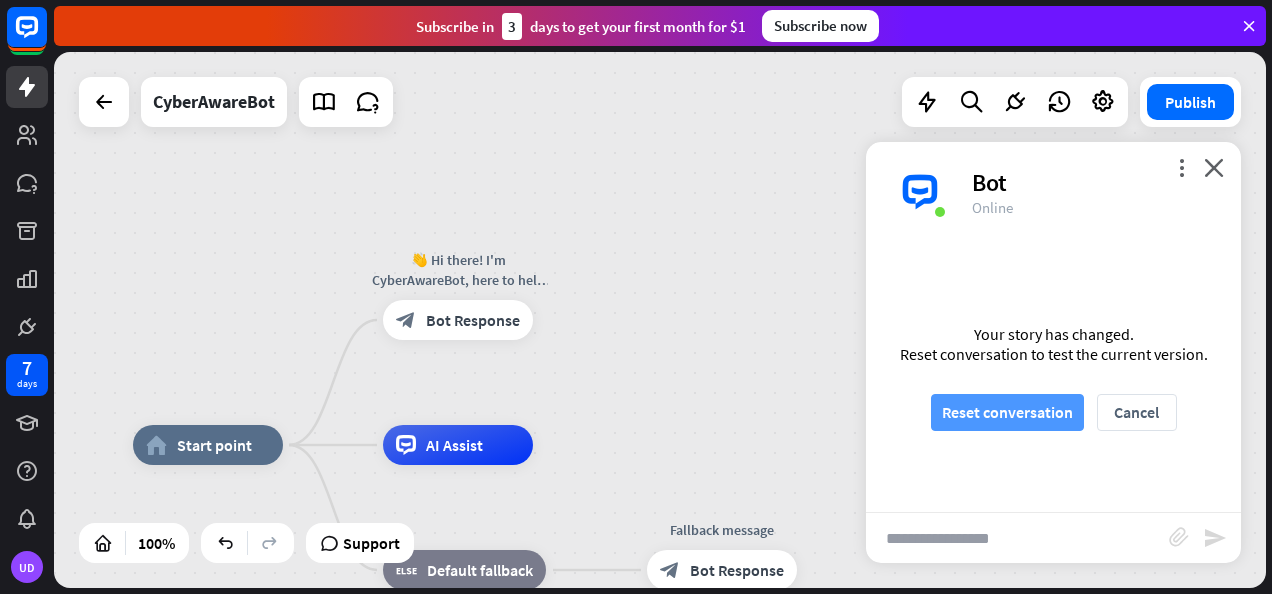 click on "Reset conversation" at bounding box center [1007, 412] 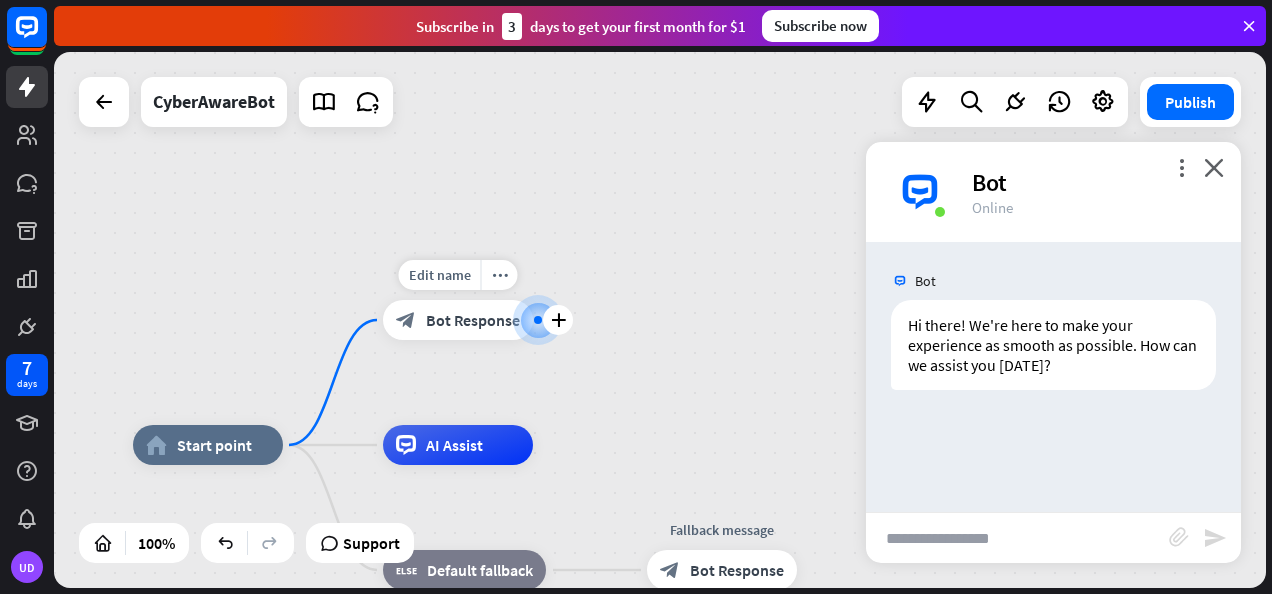 click on "Bot Response" at bounding box center (473, 320) 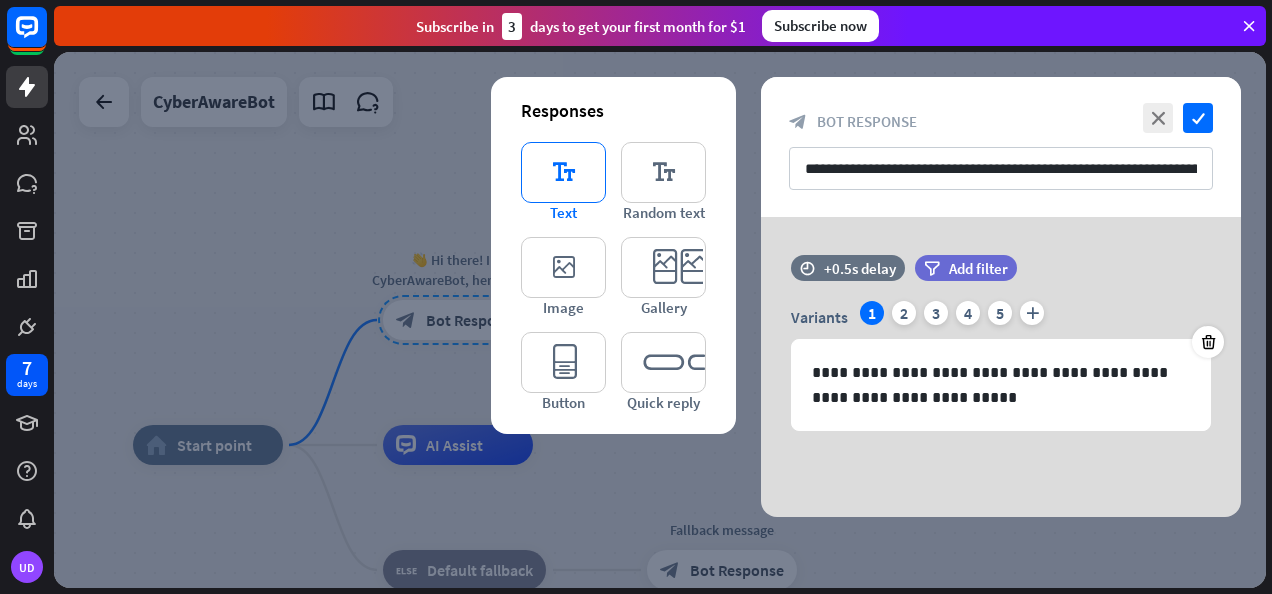 click on "editor_text" at bounding box center [563, 172] 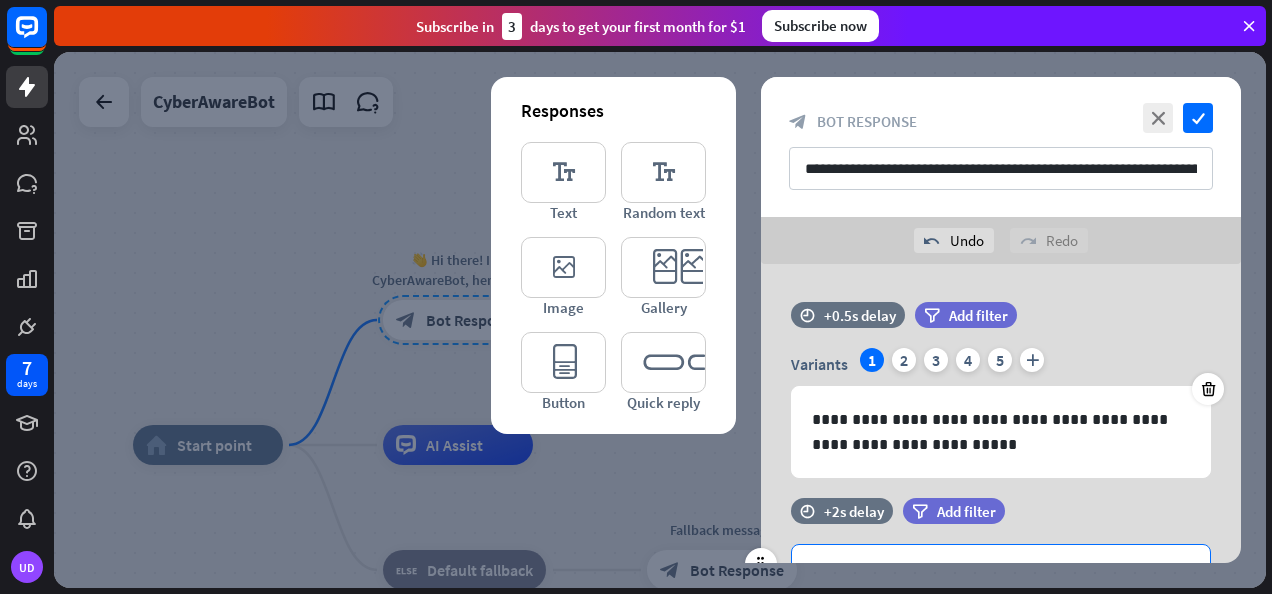 scroll, scrollTop: 116, scrollLeft: 0, axis: vertical 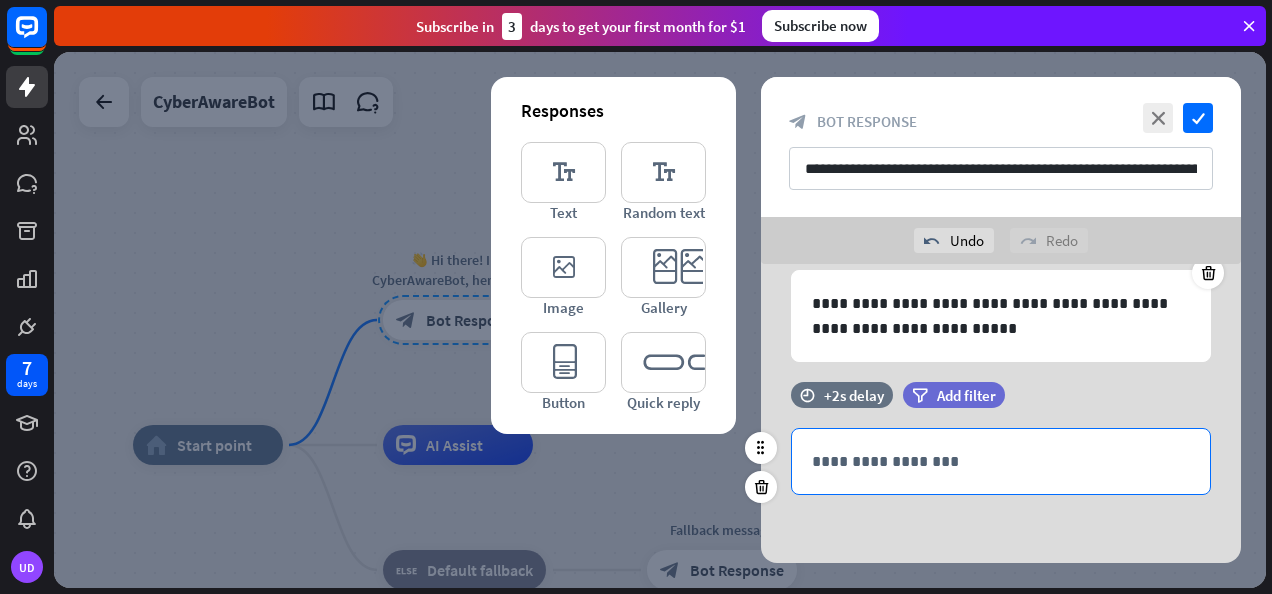 click on "**********" at bounding box center [1001, 461] 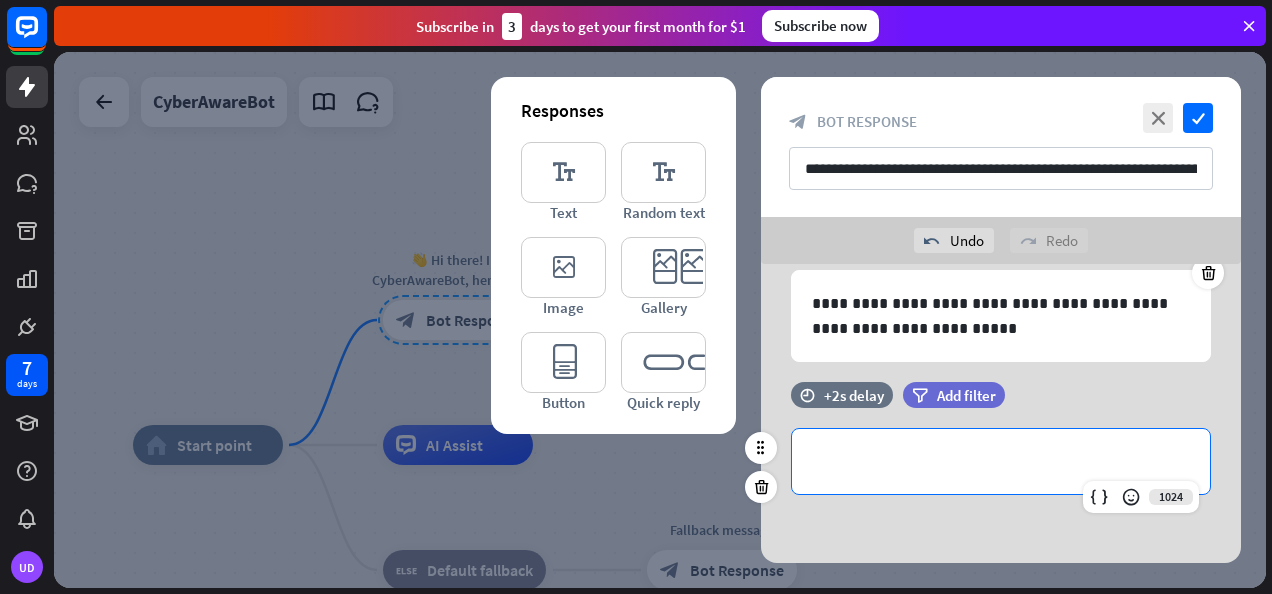 paste 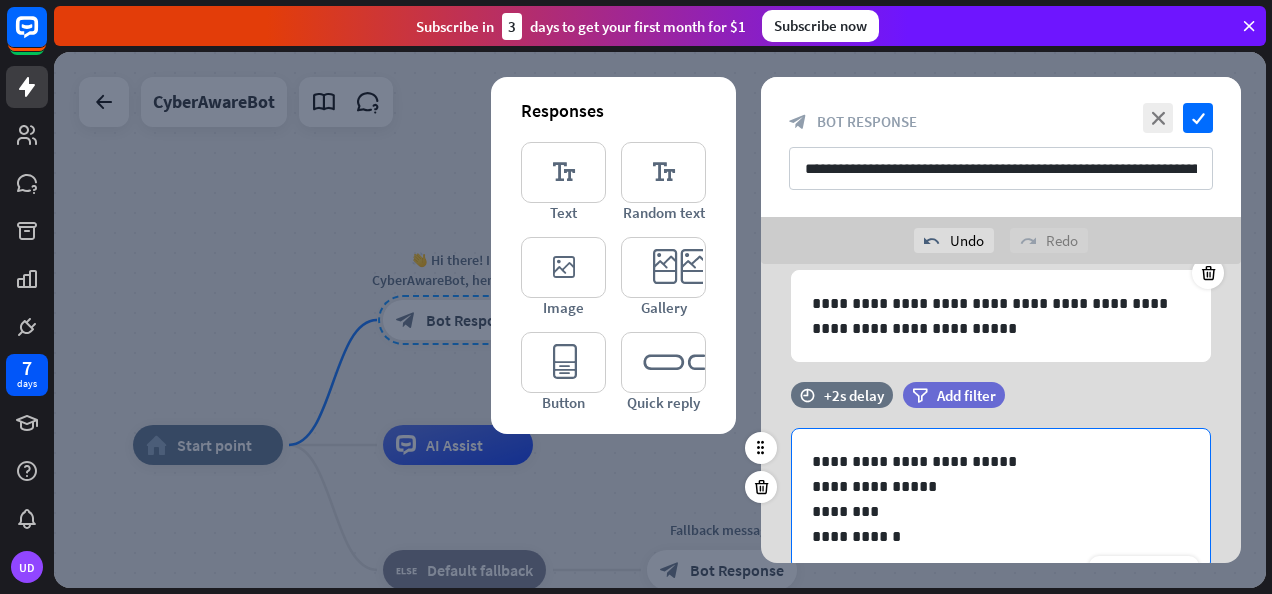 click on "**********" at bounding box center [1001, 499] 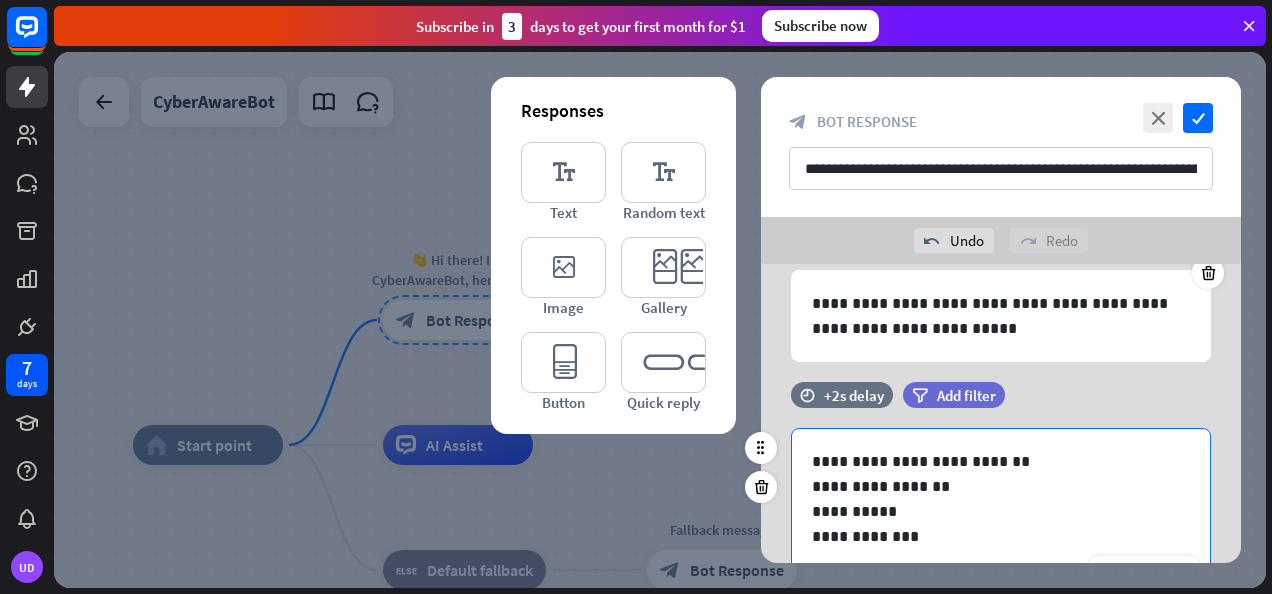 scroll, scrollTop: 191, scrollLeft: 0, axis: vertical 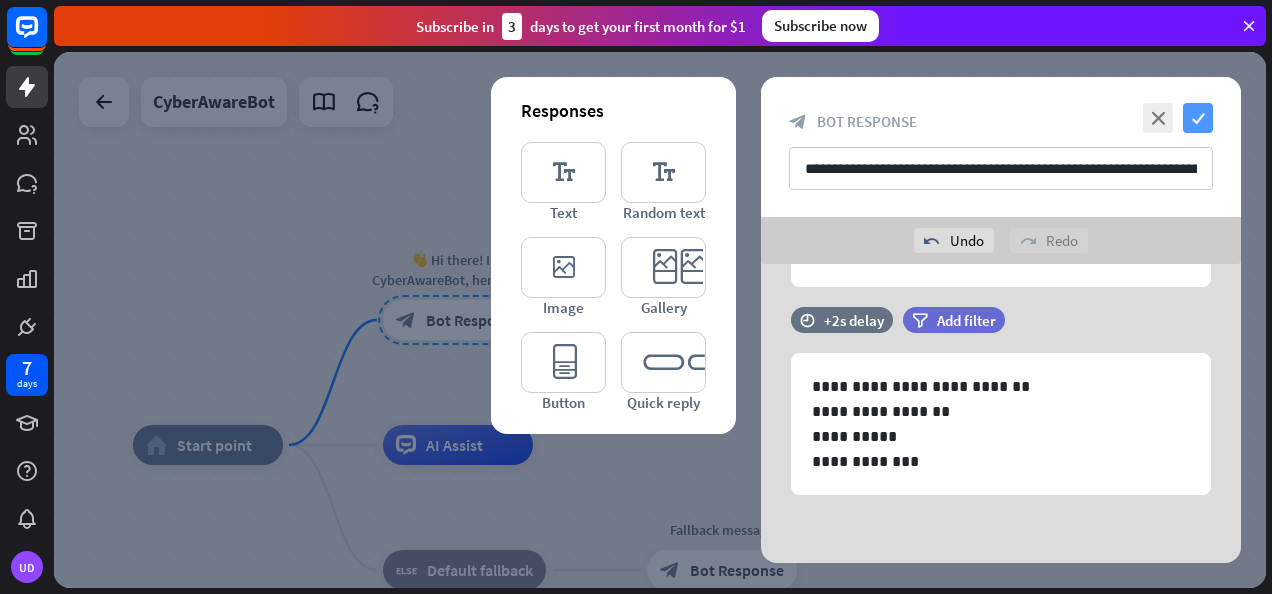 click on "check" at bounding box center [1198, 118] 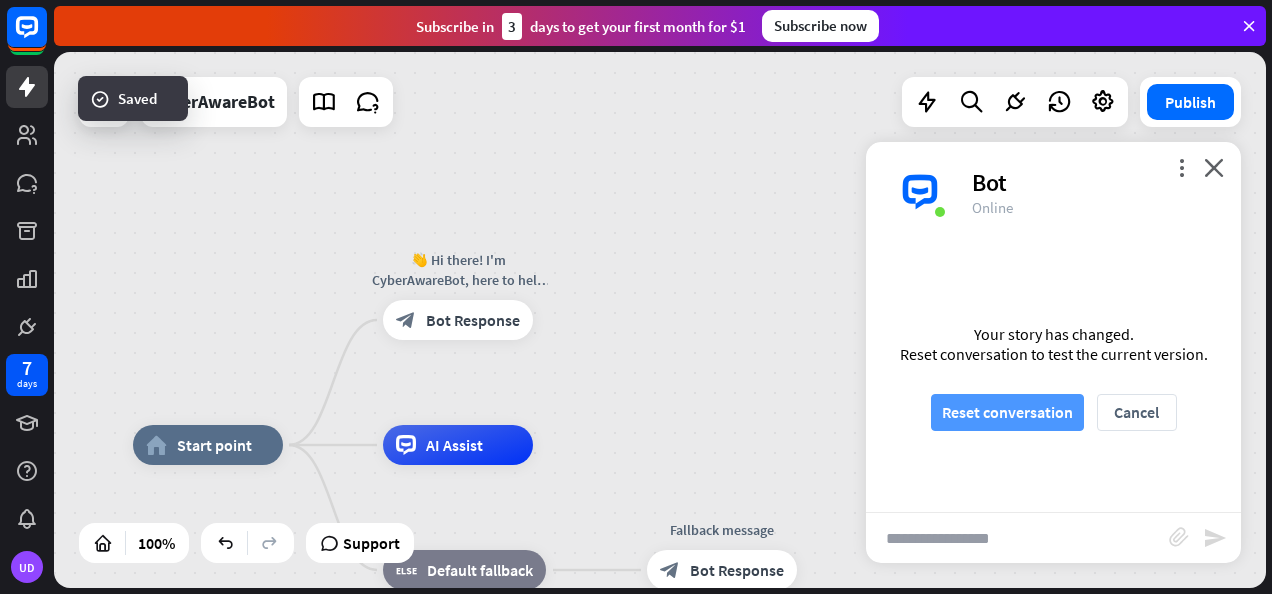 click on "Reset conversation" at bounding box center (1007, 412) 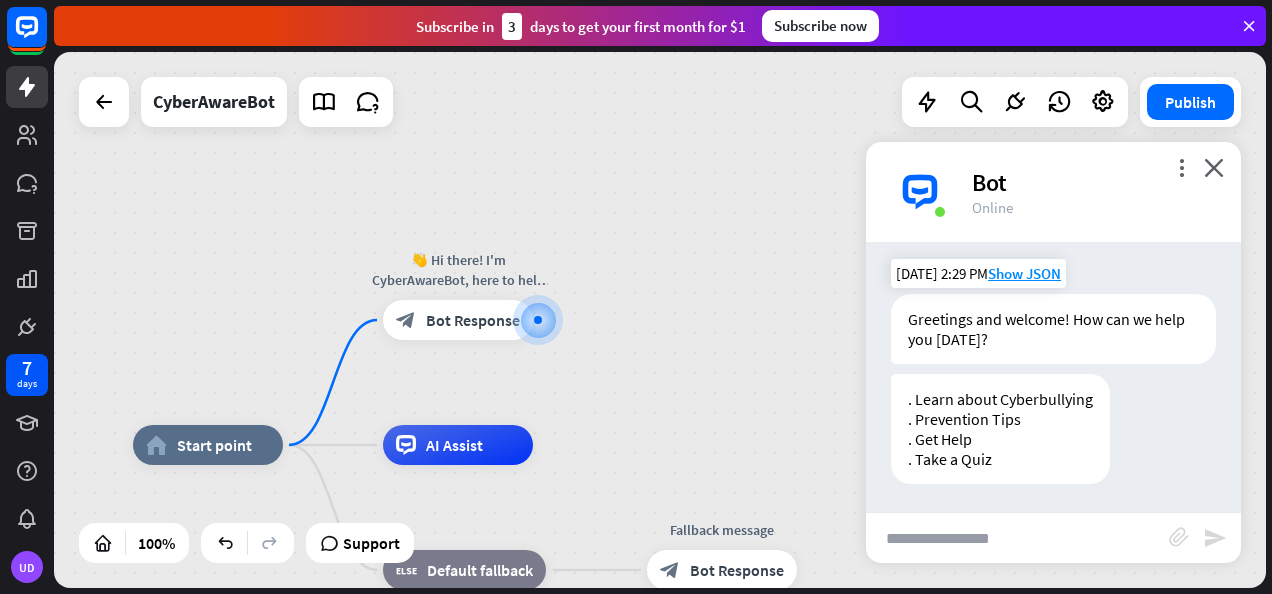 scroll, scrollTop: 7, scrollLeft: 0, axis: vertical 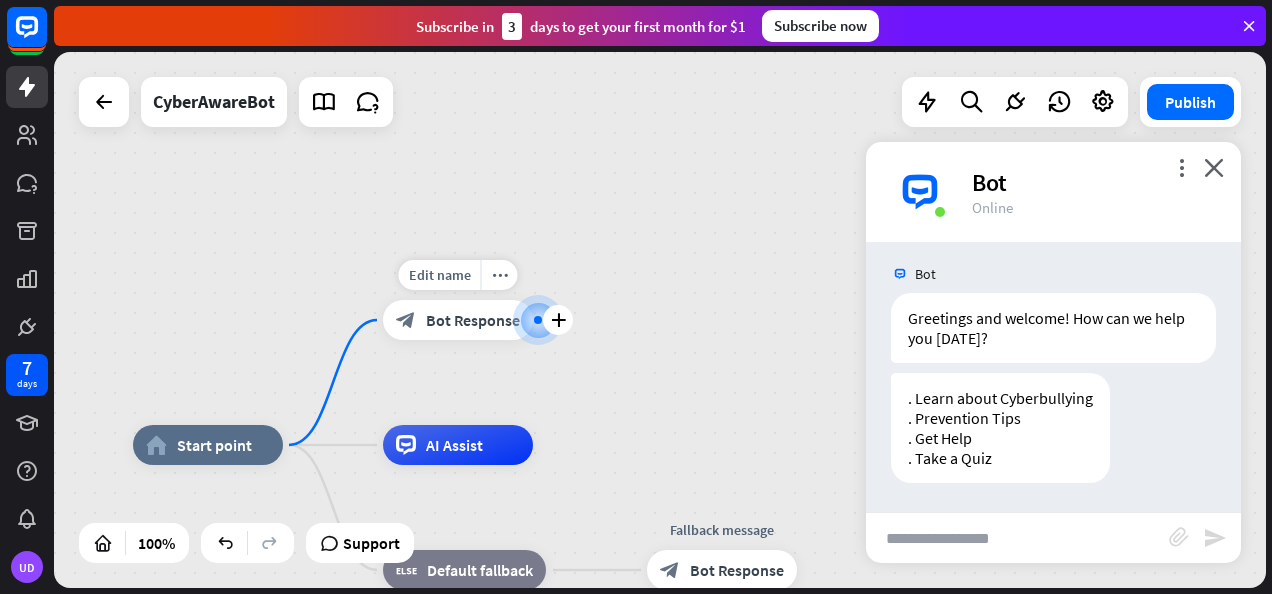 click on "Bot Response" at bounding box center [473, 320] 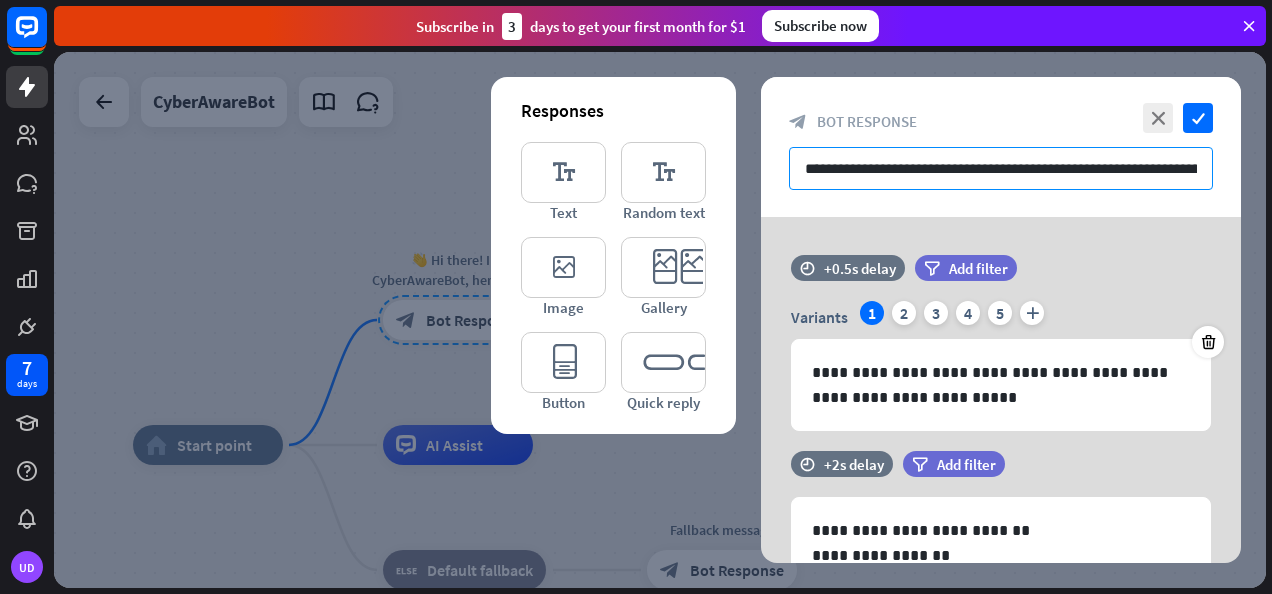 click on "**********" at bounding box center (1001, 168) 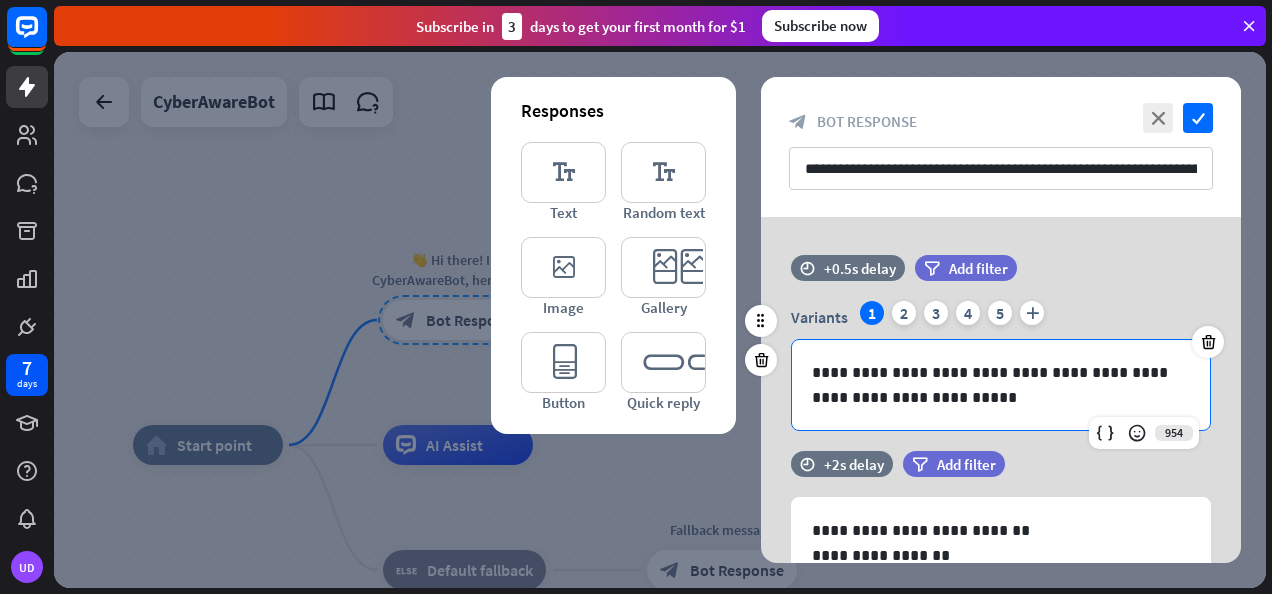 click on "**********" at bounding box center (1001, 385) 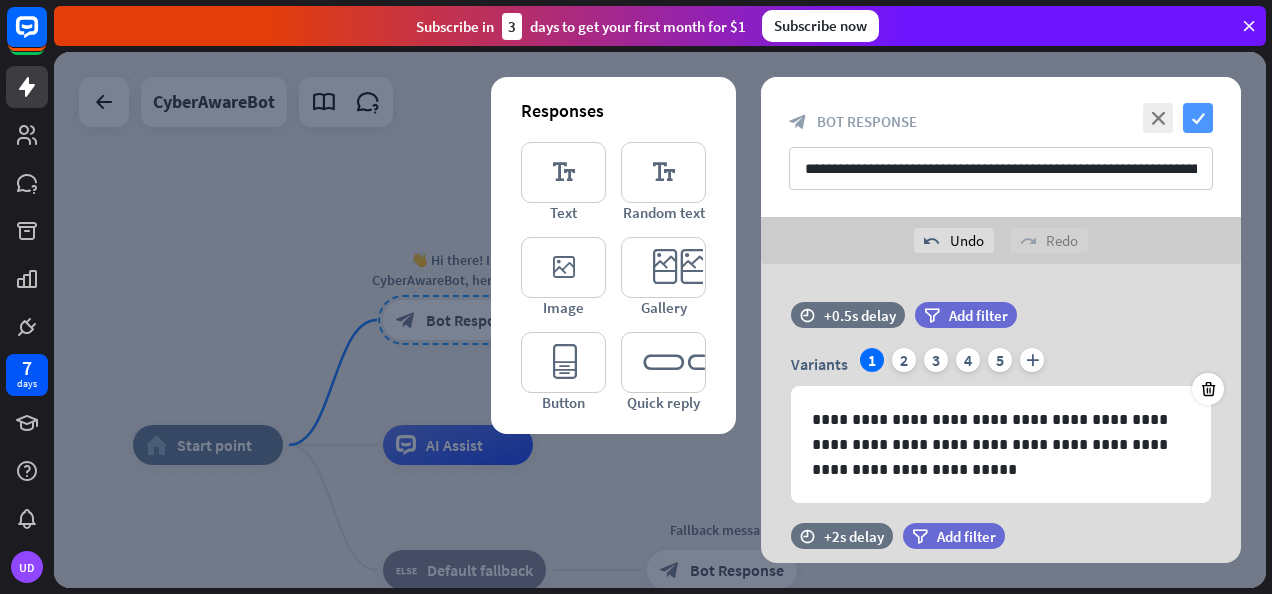click on "check" at bounding box center (1198, 118) 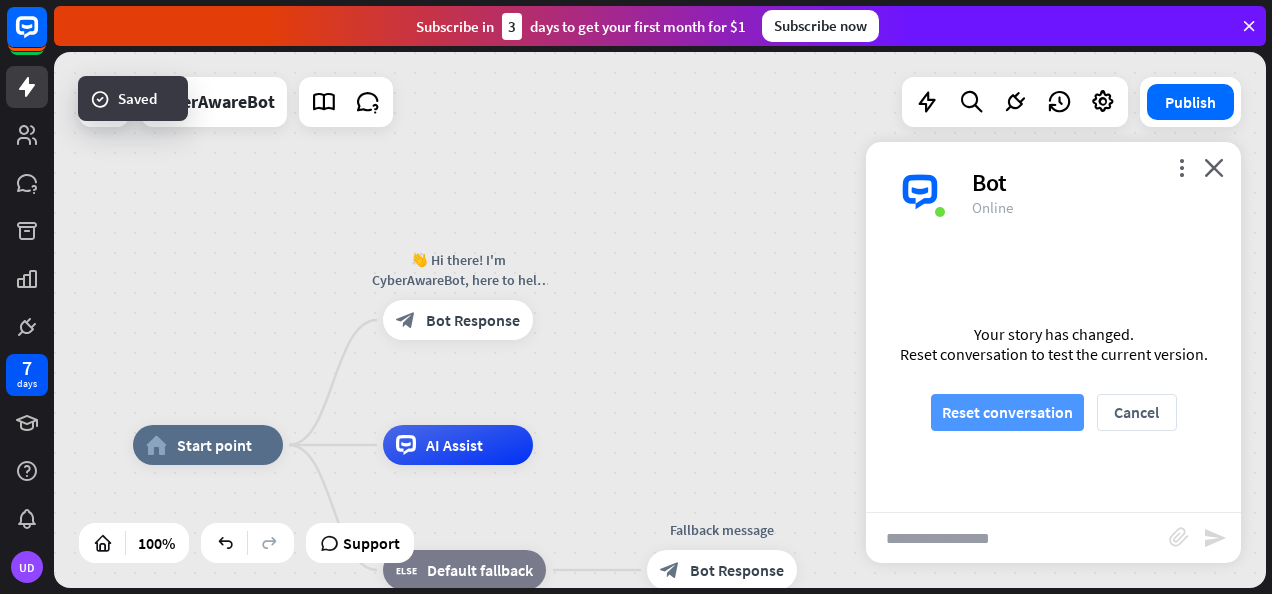 click on "Reset conversation" at bounding box center (1007, 412) 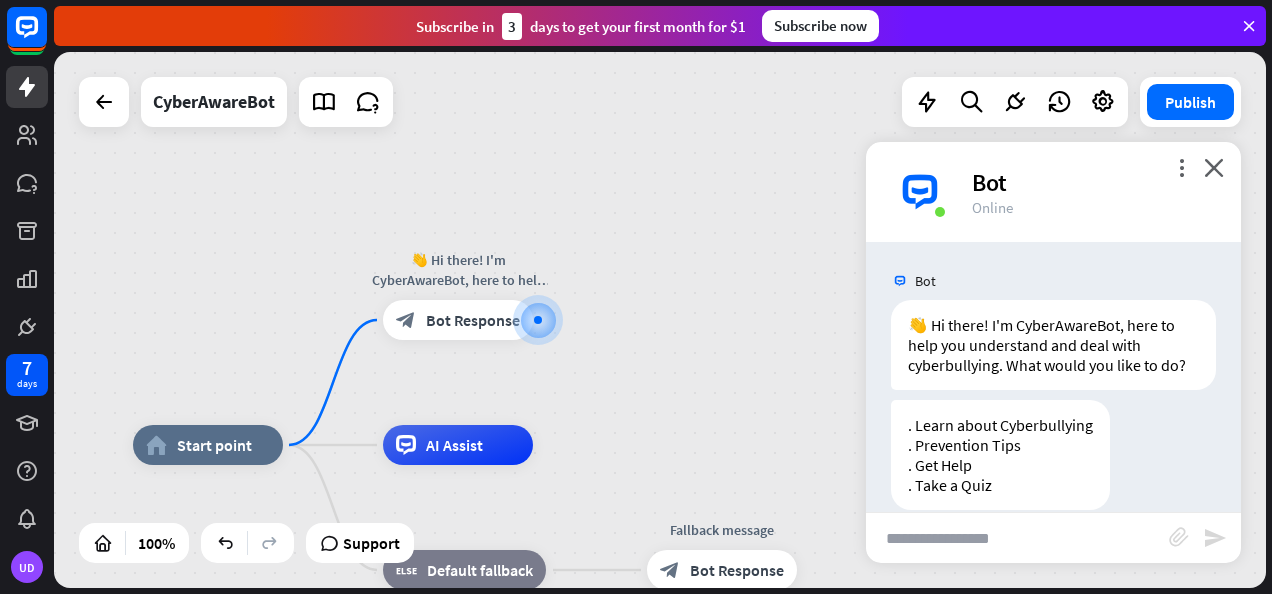 scroll, scrollTop: 47, scrollLeft: 0, axis: vertical 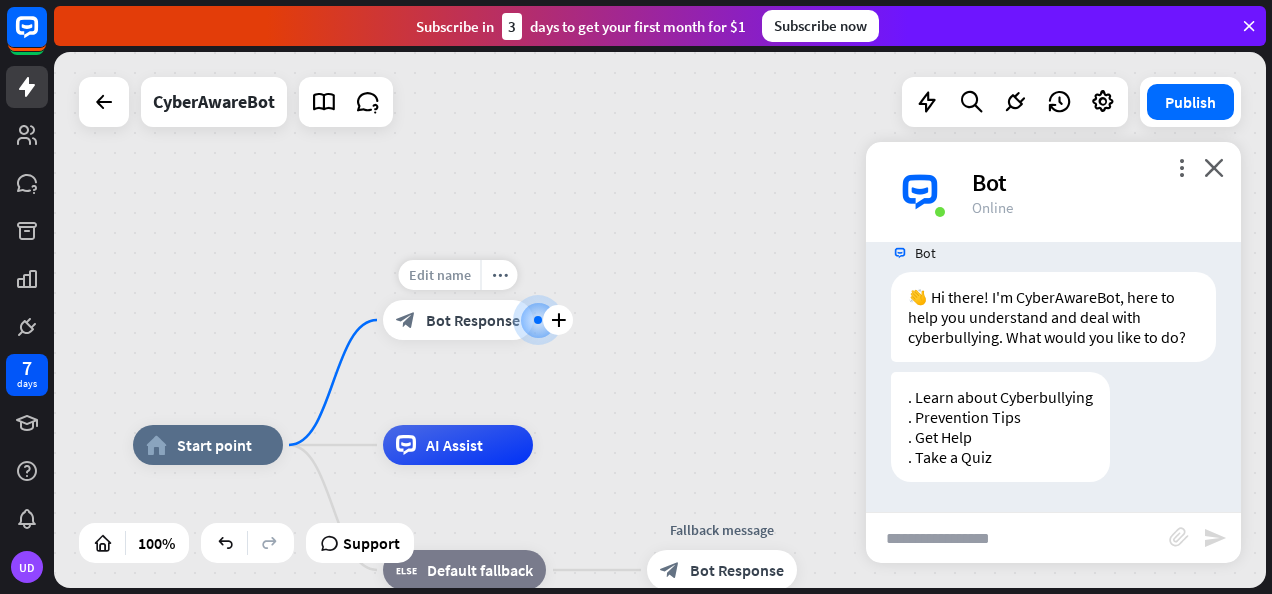 click on "Edit name" at bounding box center (440, 275) 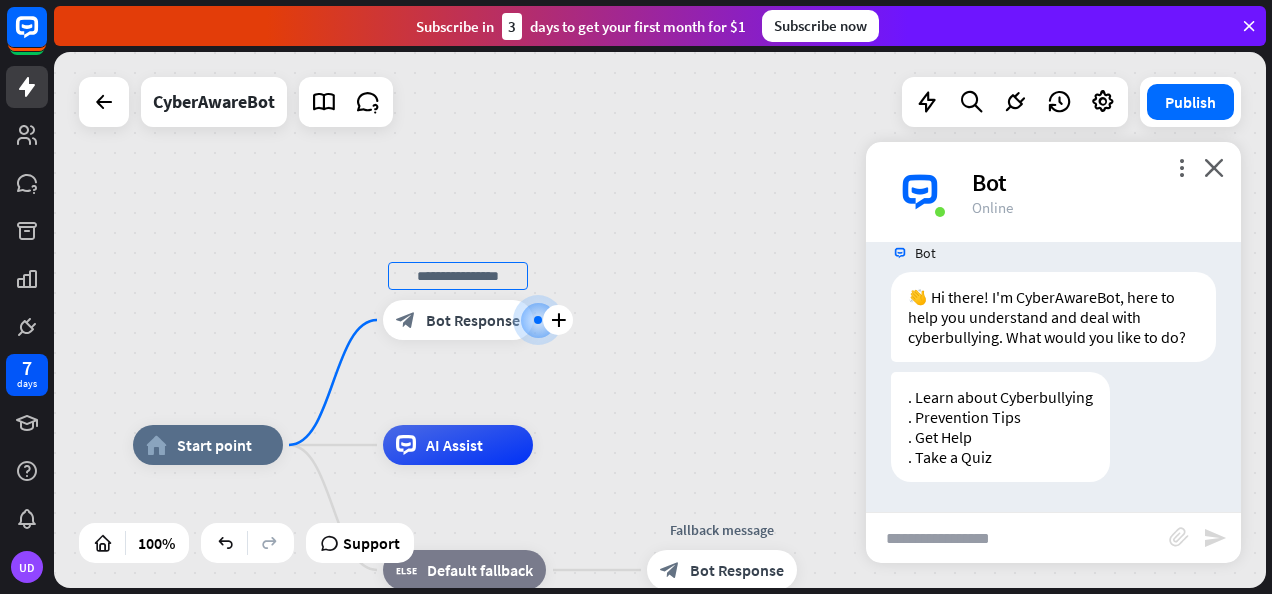 scroll, scrollTop: 0, scrollLeft: 0, axis: both 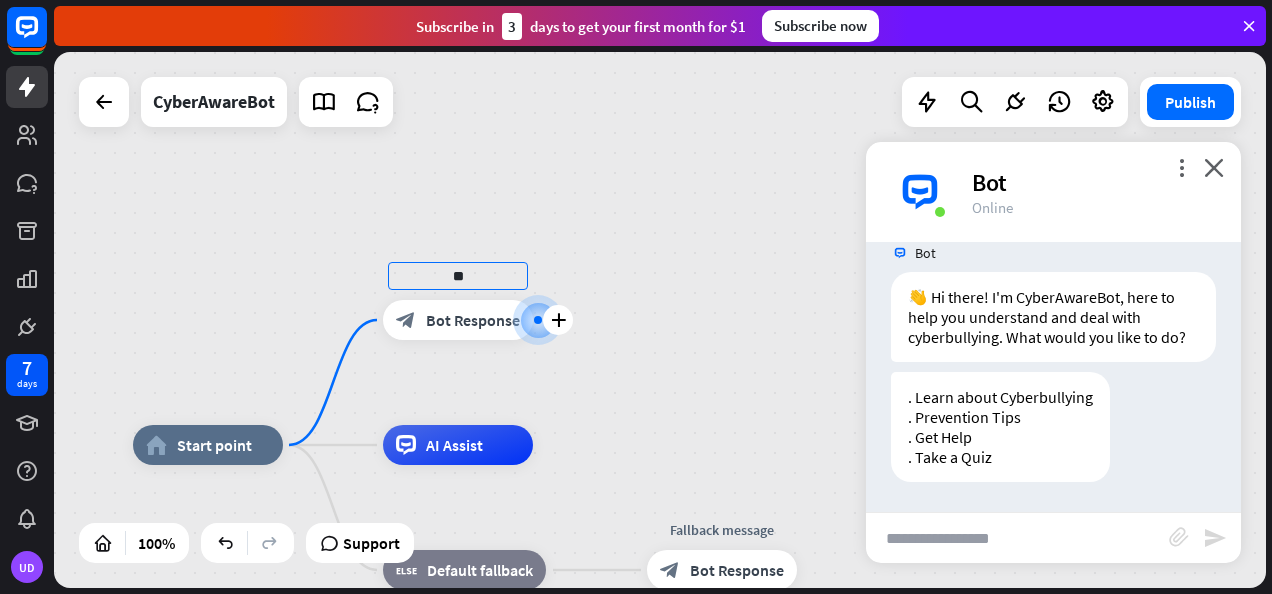 type on "*" 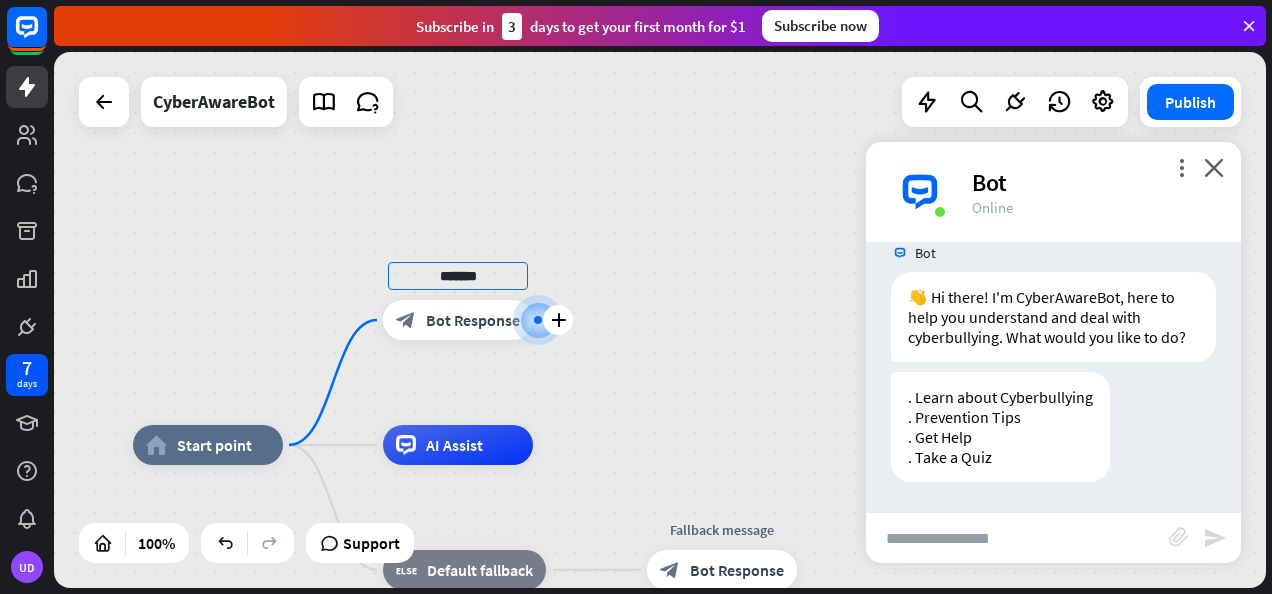type on "*******" 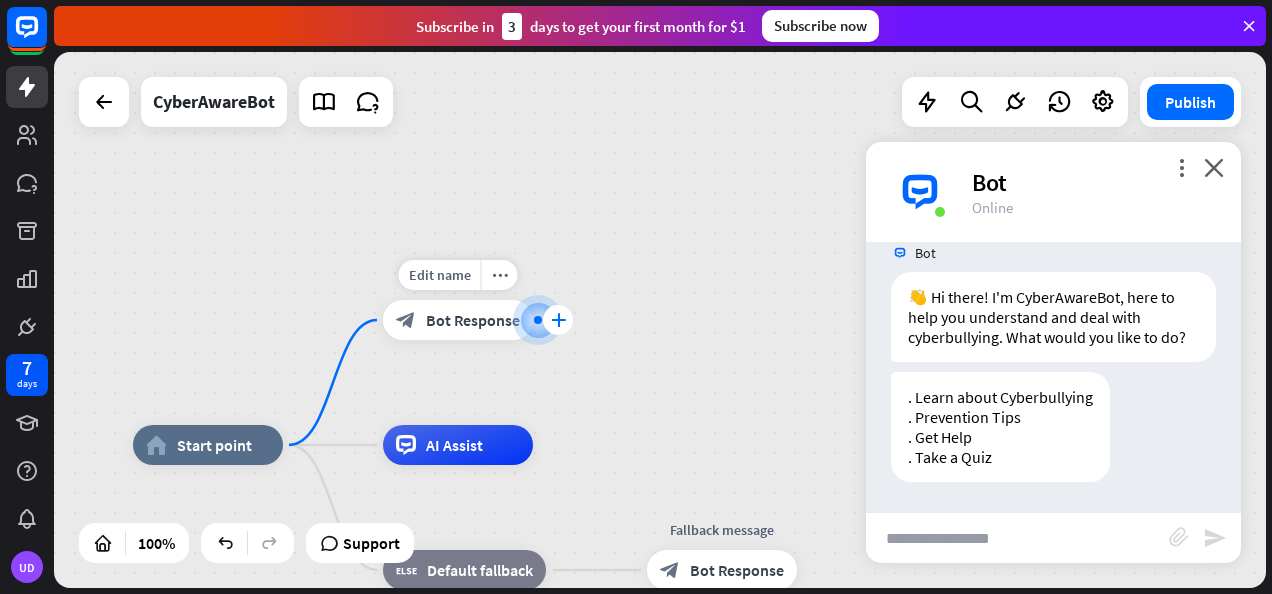 click on "plus" at bounding box center (558, 320) 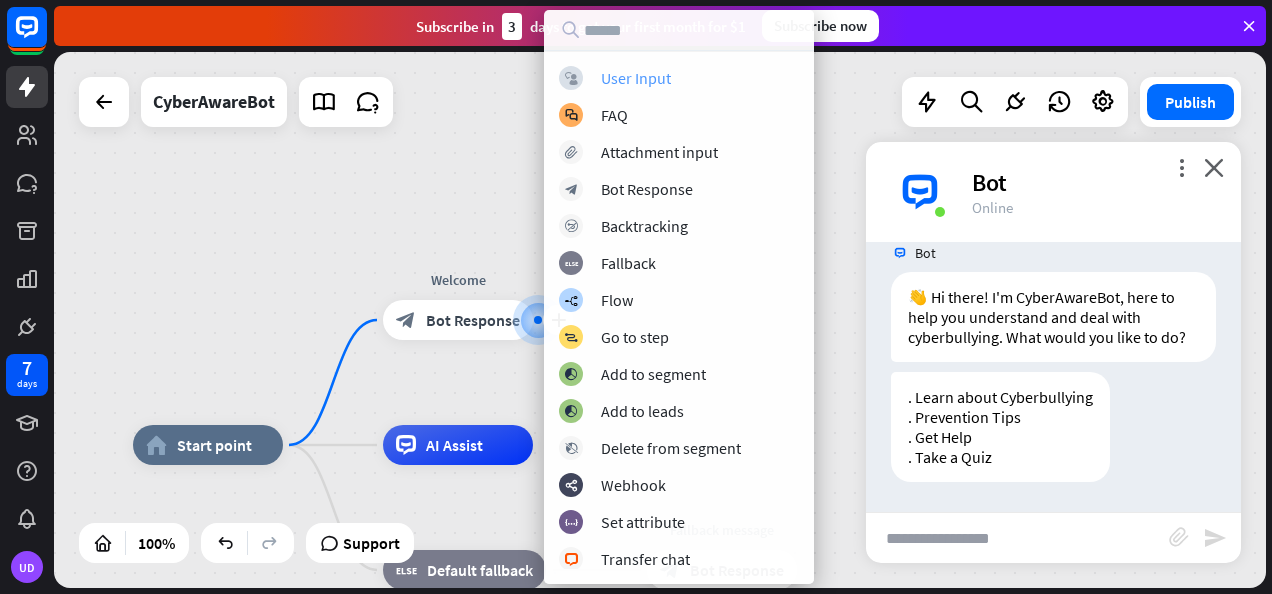 click on "User Input" at bounding box center [636, 78] 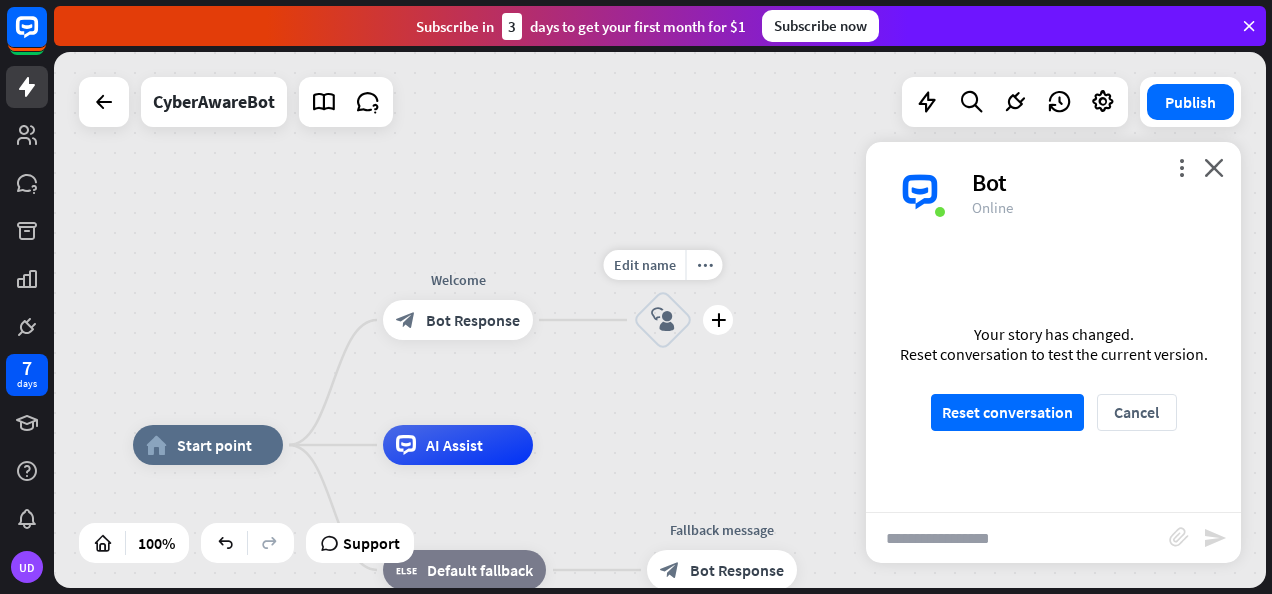 click on "block_user_input" at bounding box center (663, 320) 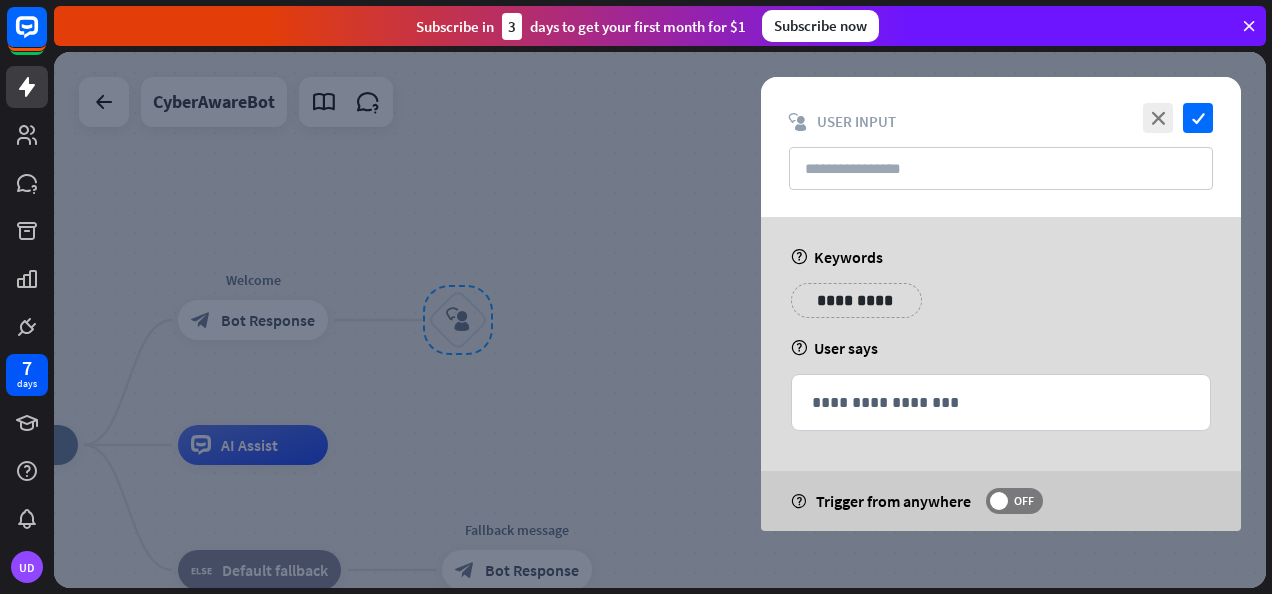 click on "**********" at bounding box center [856, 300] 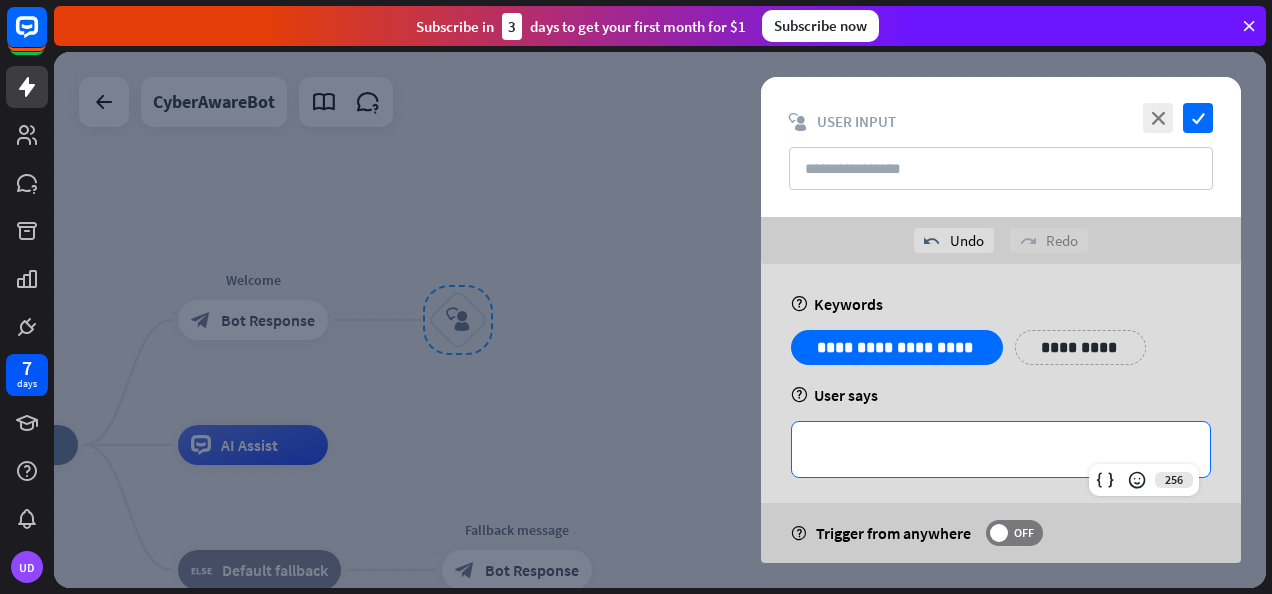 click on "**********" at bounding box center (1001, 449) 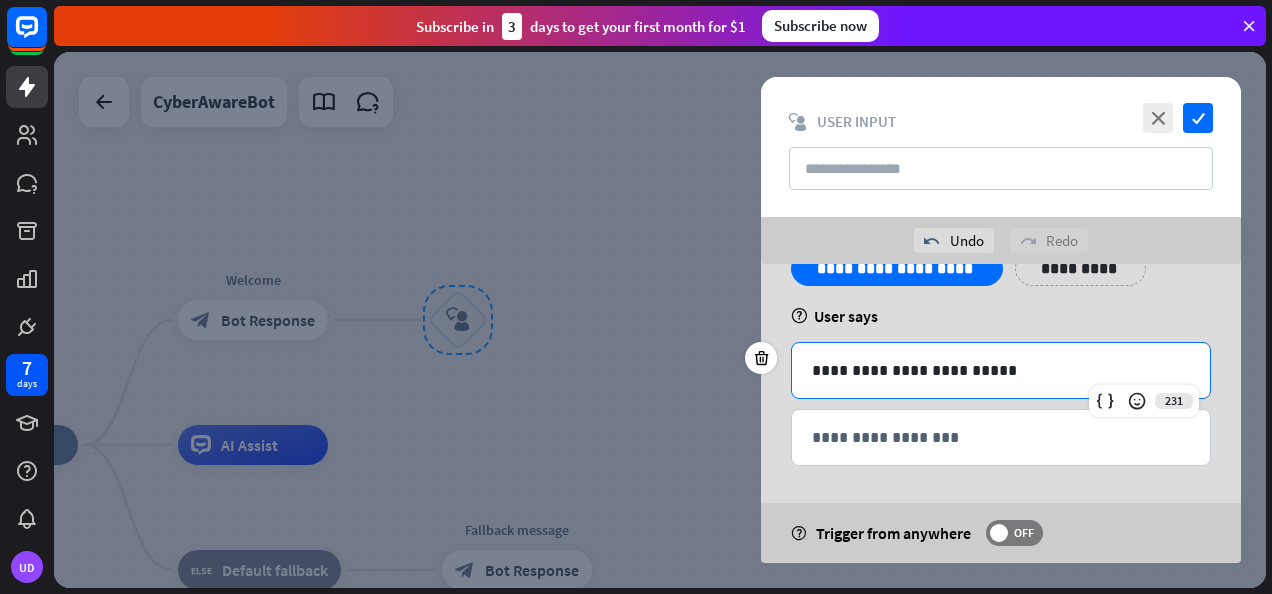 scroll, scrollTop: 0, scrollLeft: 0, axis: both 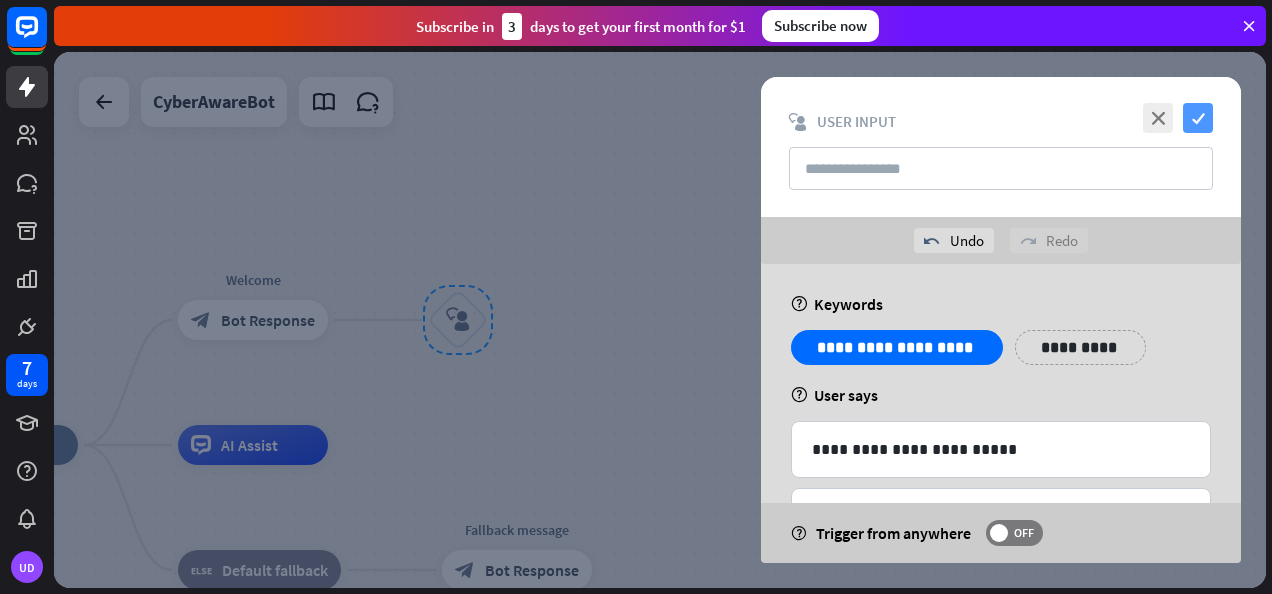 click on "check" at bounding box center (1198, 118) 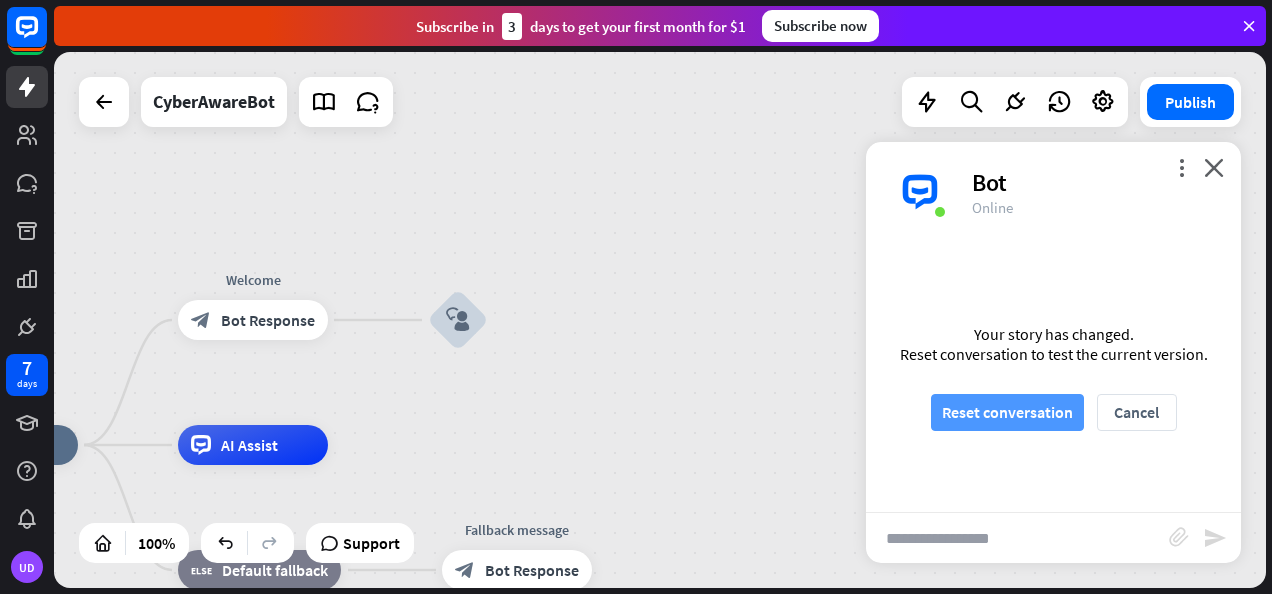 click on "Reset conversation" at bounding box center (1007, 412) 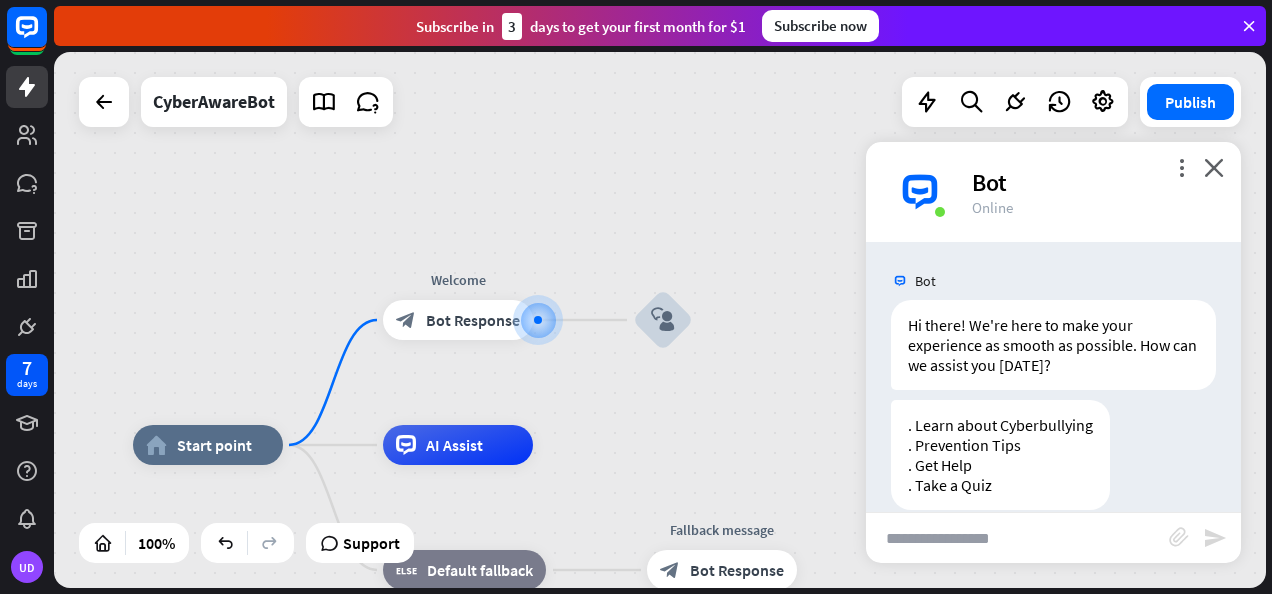 scroll, scrollTop: 27, scrollLeft: 0, axis: vertical 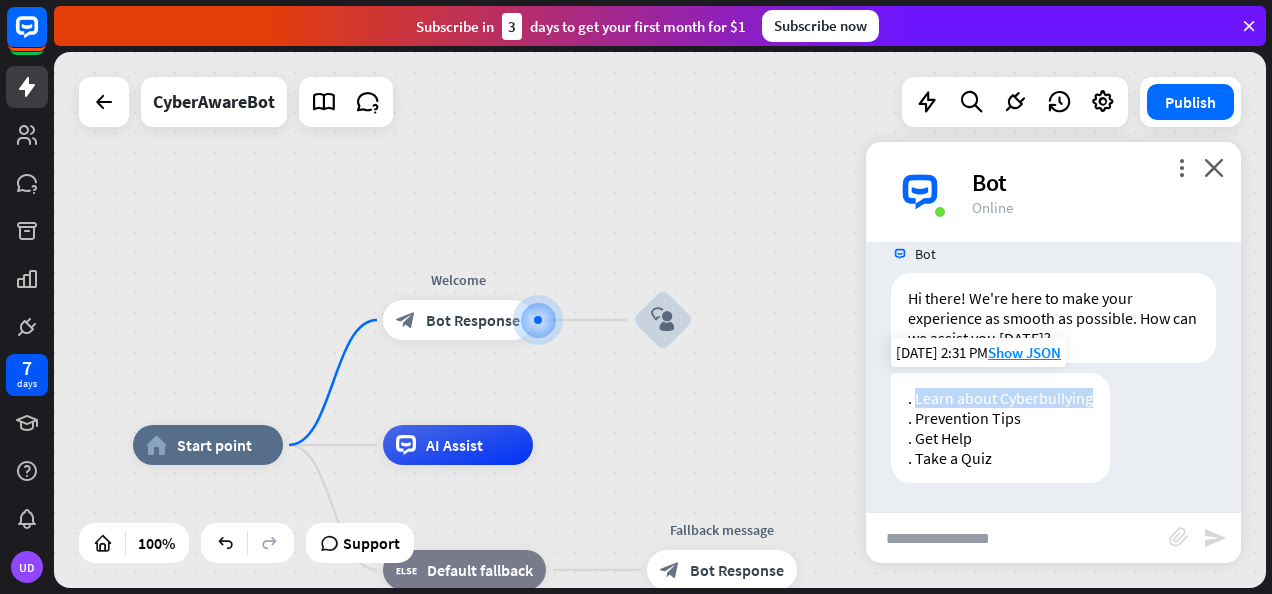 drag, startPoint x: 1093, startPoint y: 396, endPoint x: 916, endPoint y: 389, distance: 177.13837 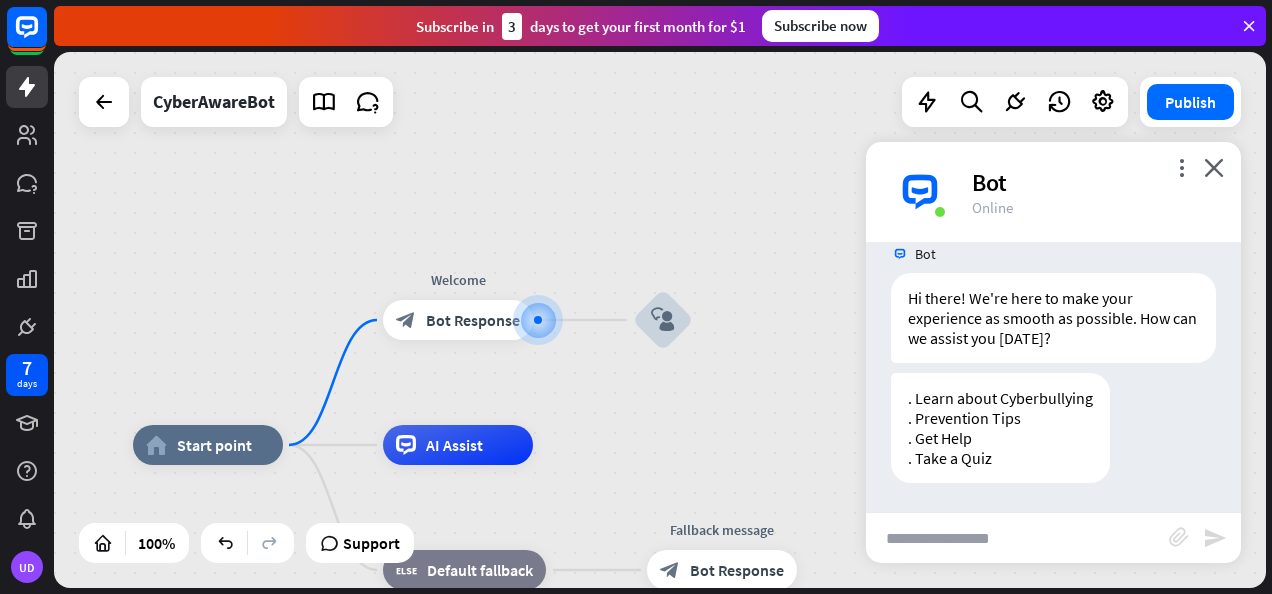 drag, startPoint x: 916, startPoint y: 389, endPoint x: 949, endPoint y: 526, distance: 140.91841 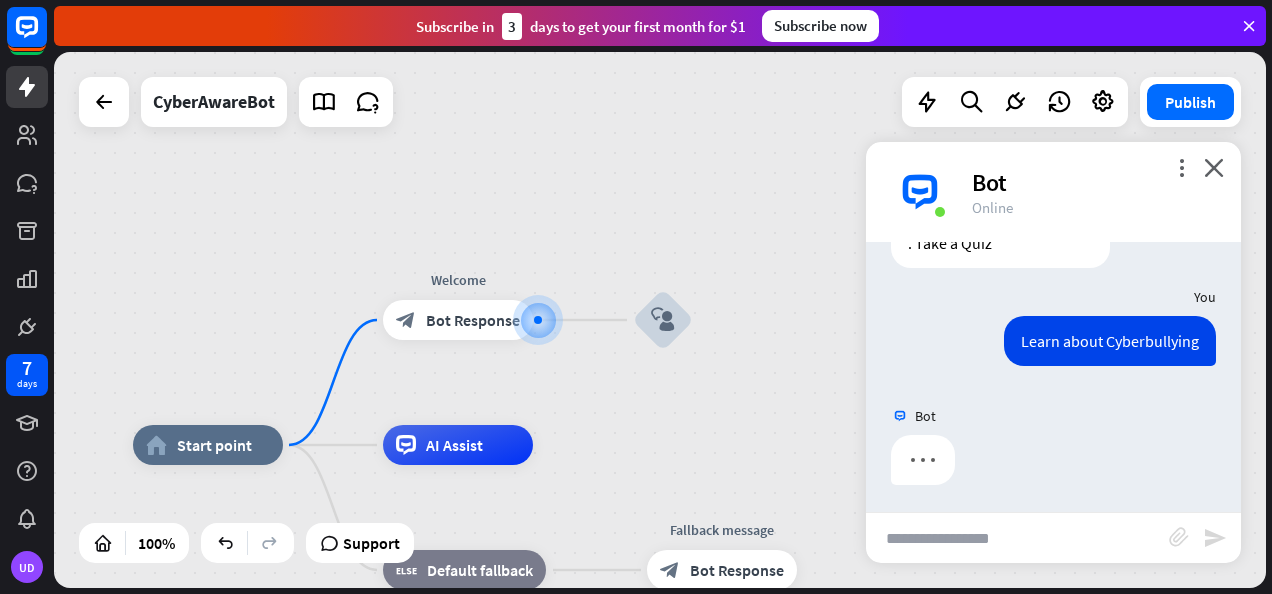 scroll, scrollTop: 125, scrollLeft: 0, axis: vertical 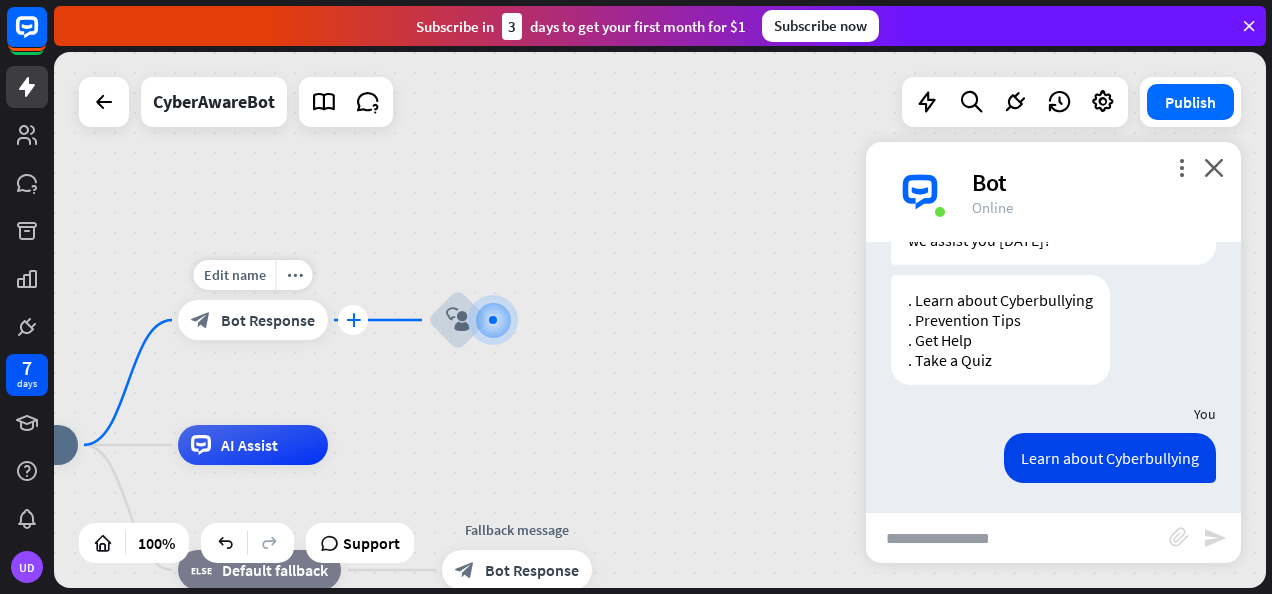 click on "plus" at bounding box center (353, 320) 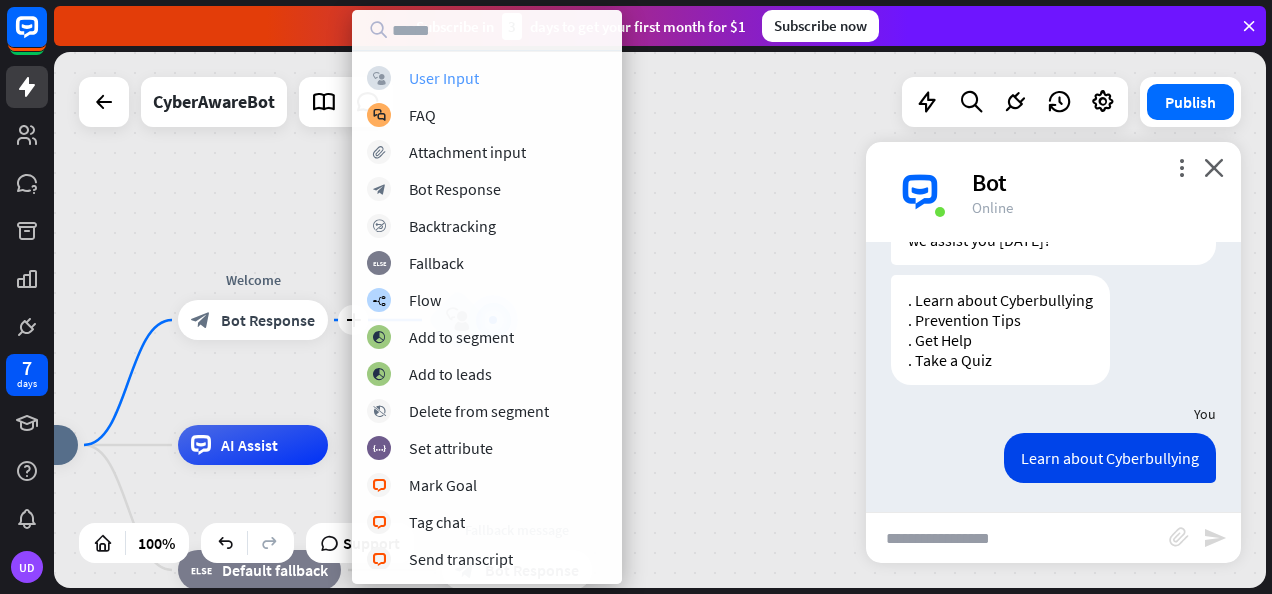click on "User Input" at bounding box center [444, 78] 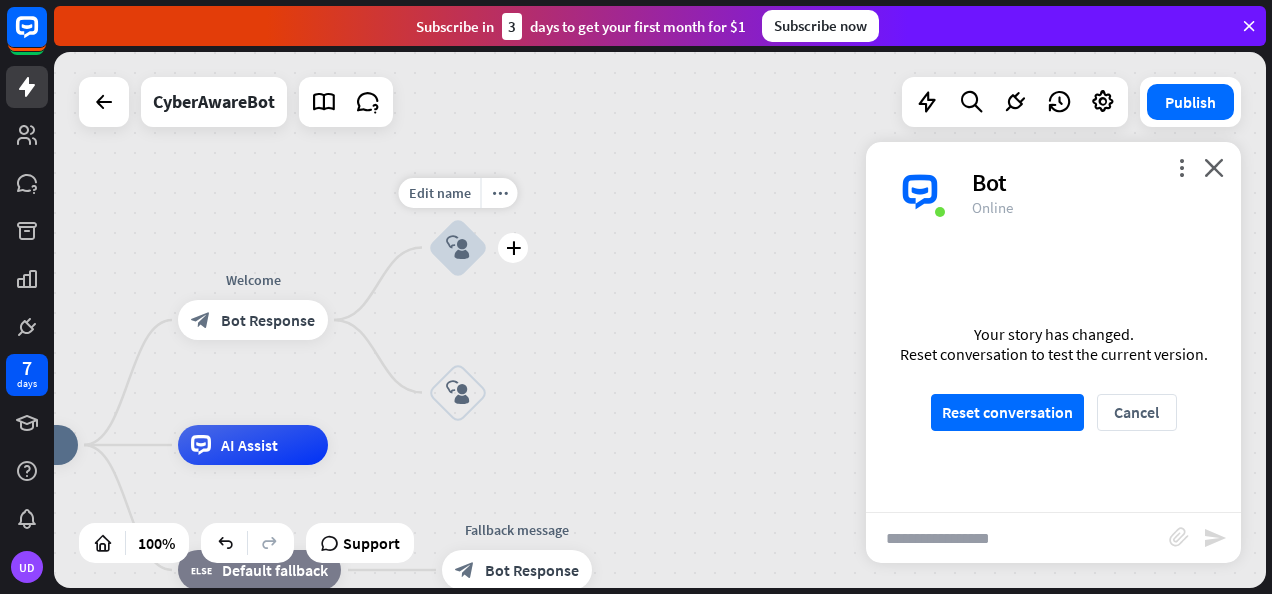 click on "block_user_input" at bounding box center (458, 248) 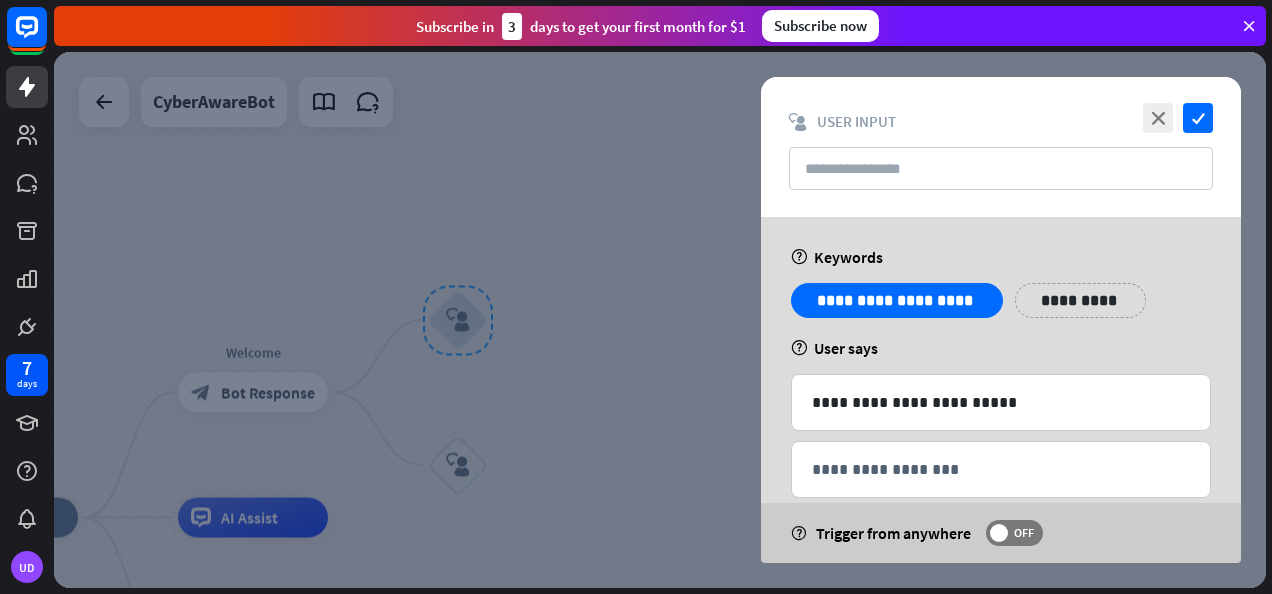 scroll, scrollTop: 32, scrollLeft: 0, axis: vertical 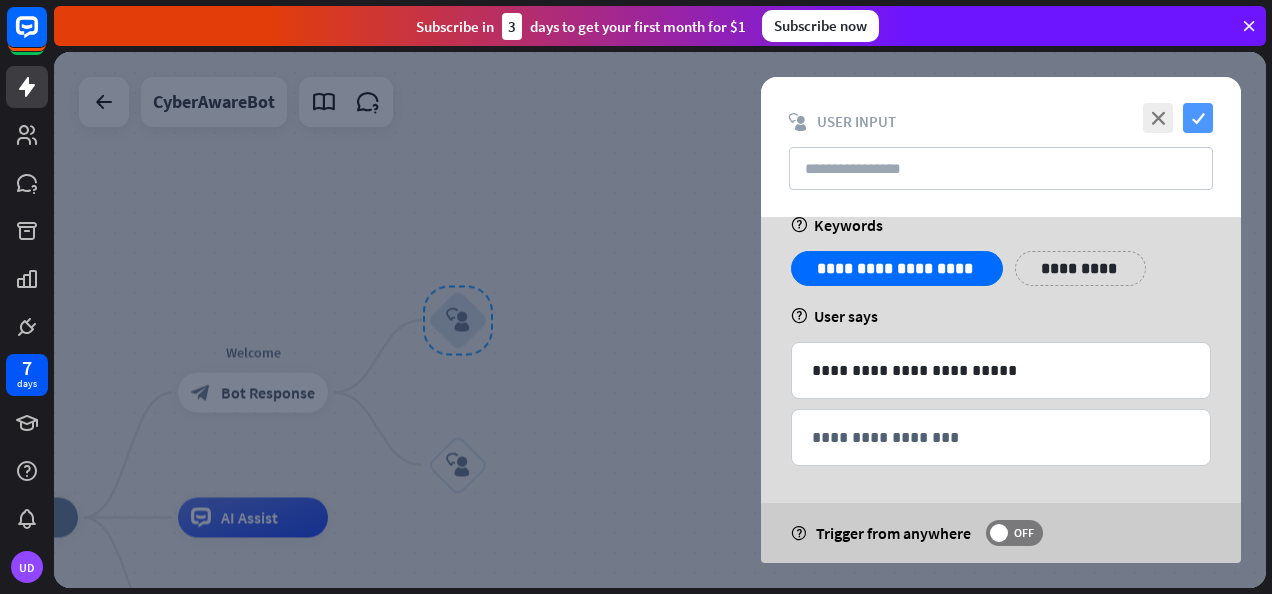 click on "check" at bounding box center (1198, 118) 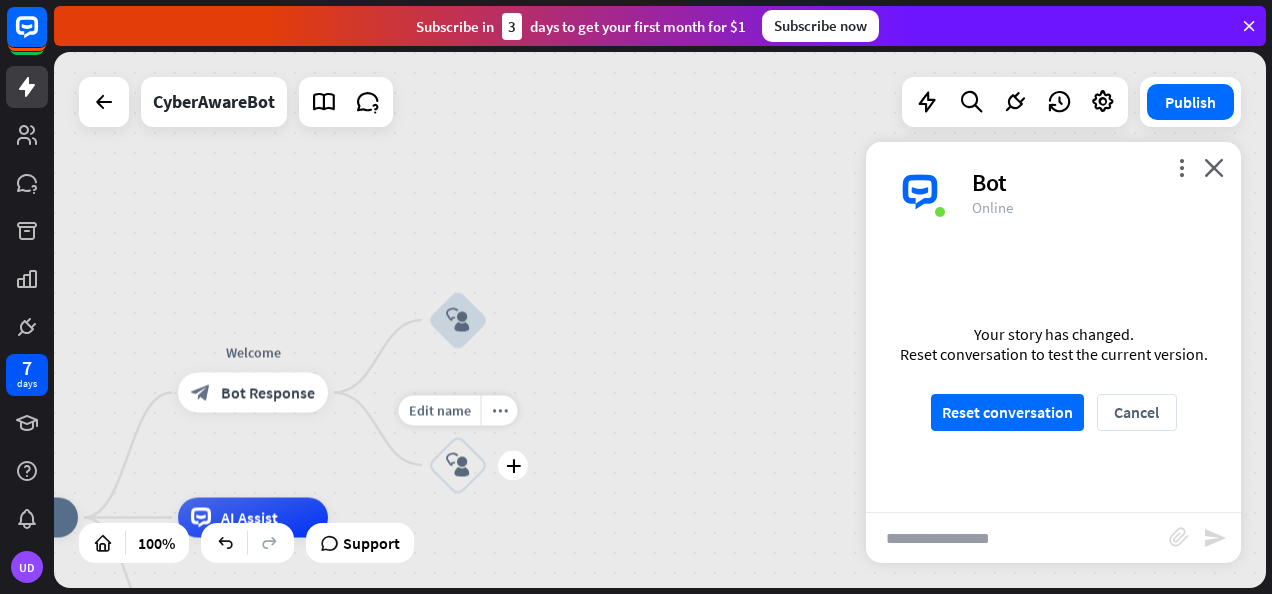 click on "block_user_input" at bounding box center [458, 465] 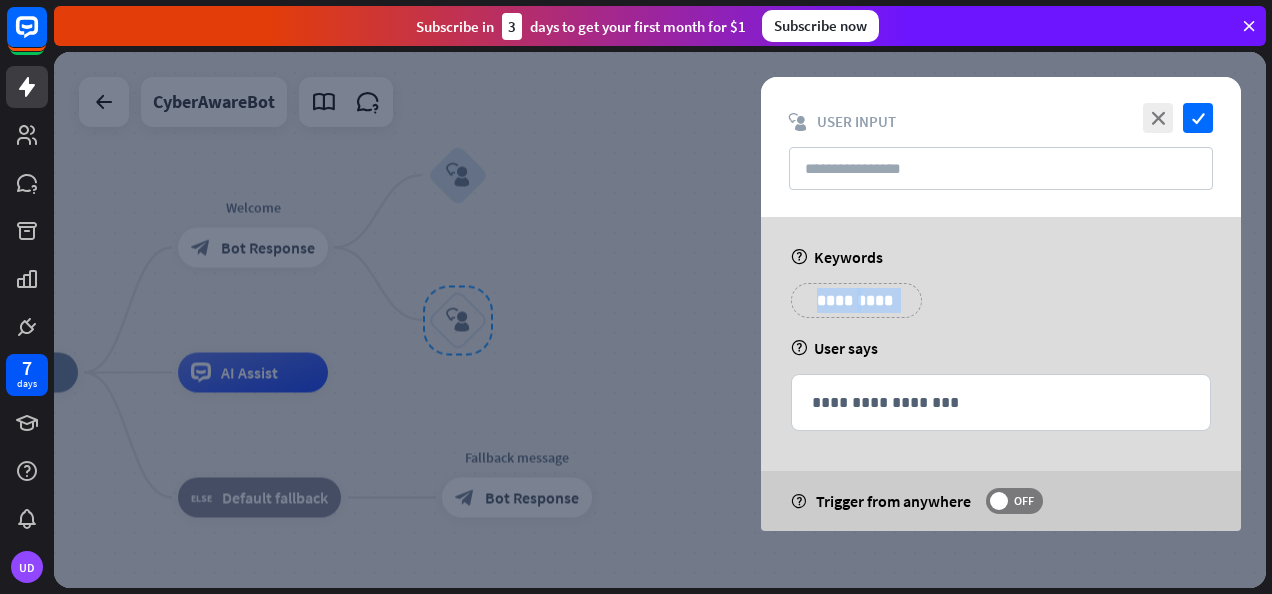 drag, startPoint x: 873, startPoint y: 280, endPoint x: 883, endPoint y: 302, distance: 24.166092 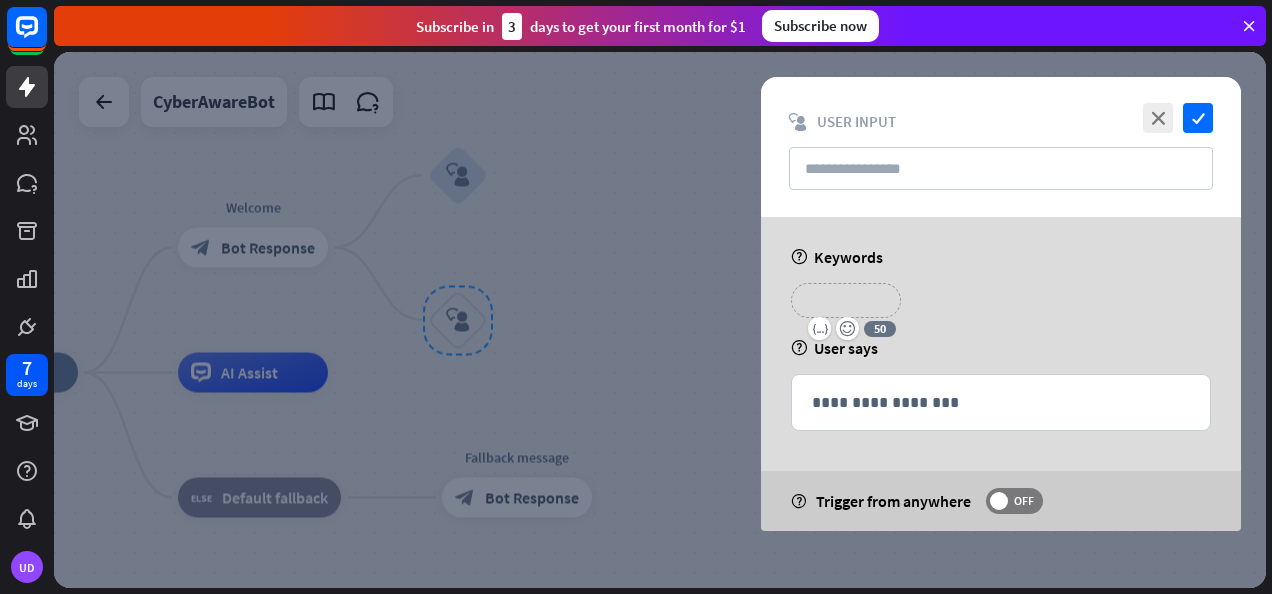 click on "**********" at bounding box center [846, 300] 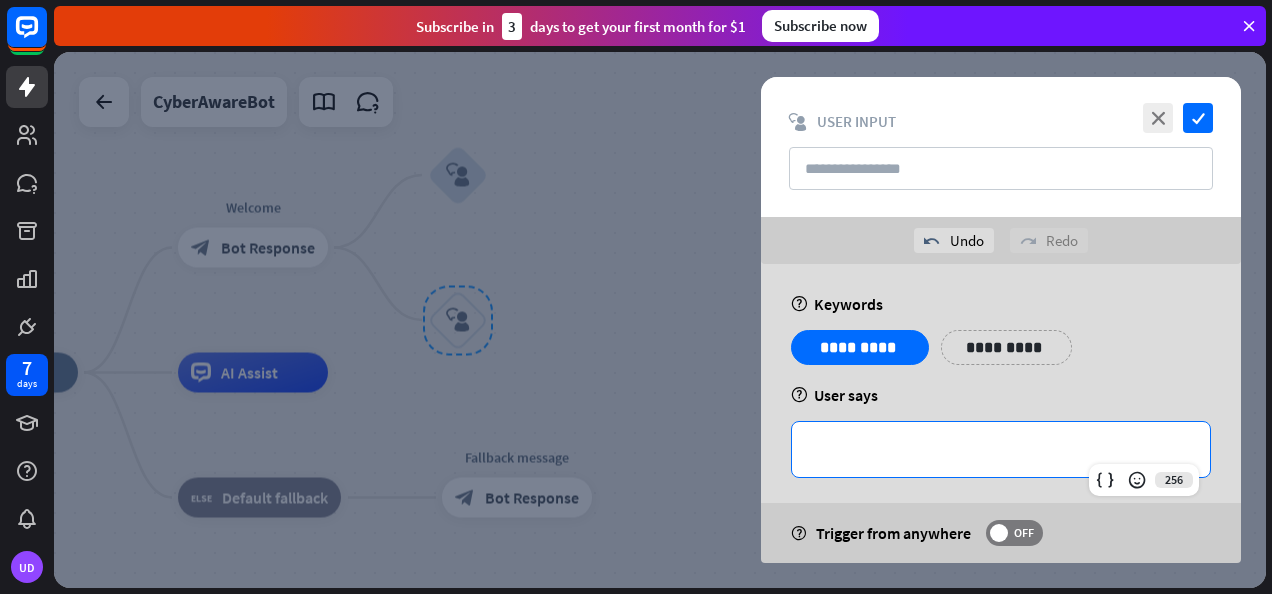 click on "**********" at bounding box center (1001, 449) 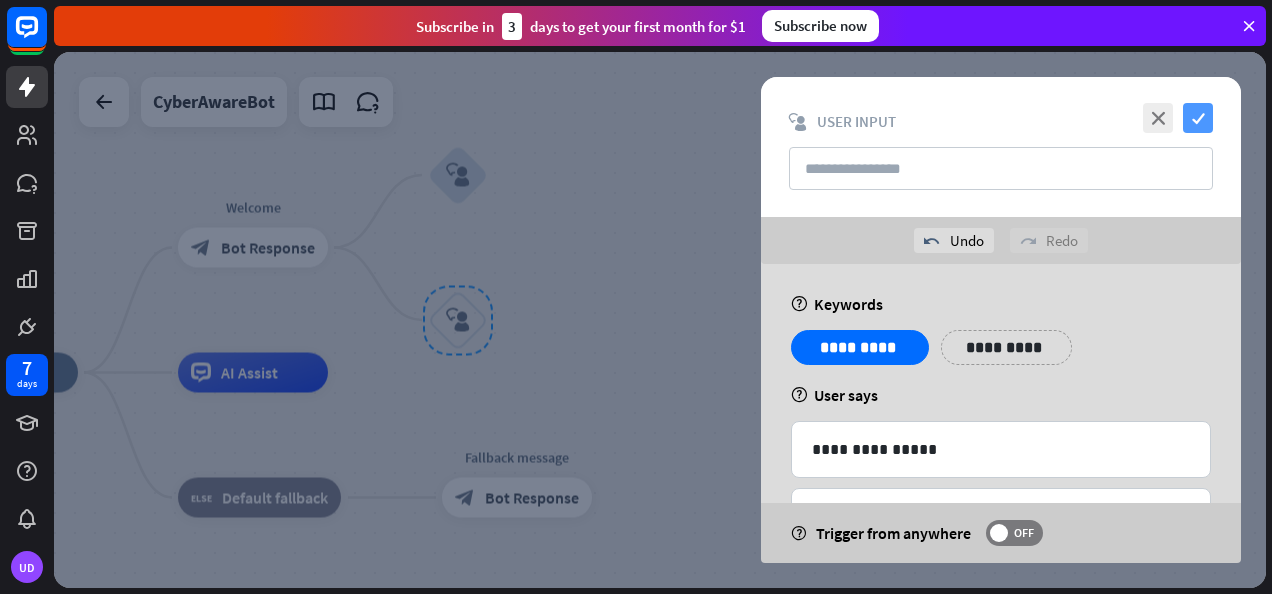 click on "check" at bounding box center (1198, 118) 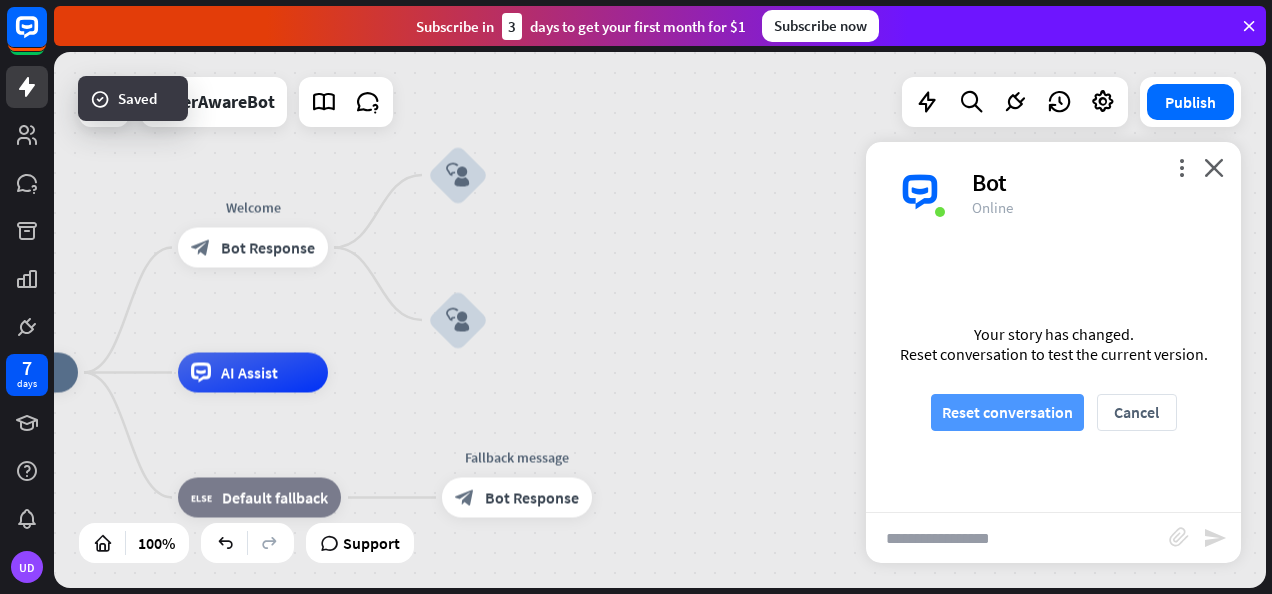 click on "Reset conversation" at bounding box center [1007, 412] 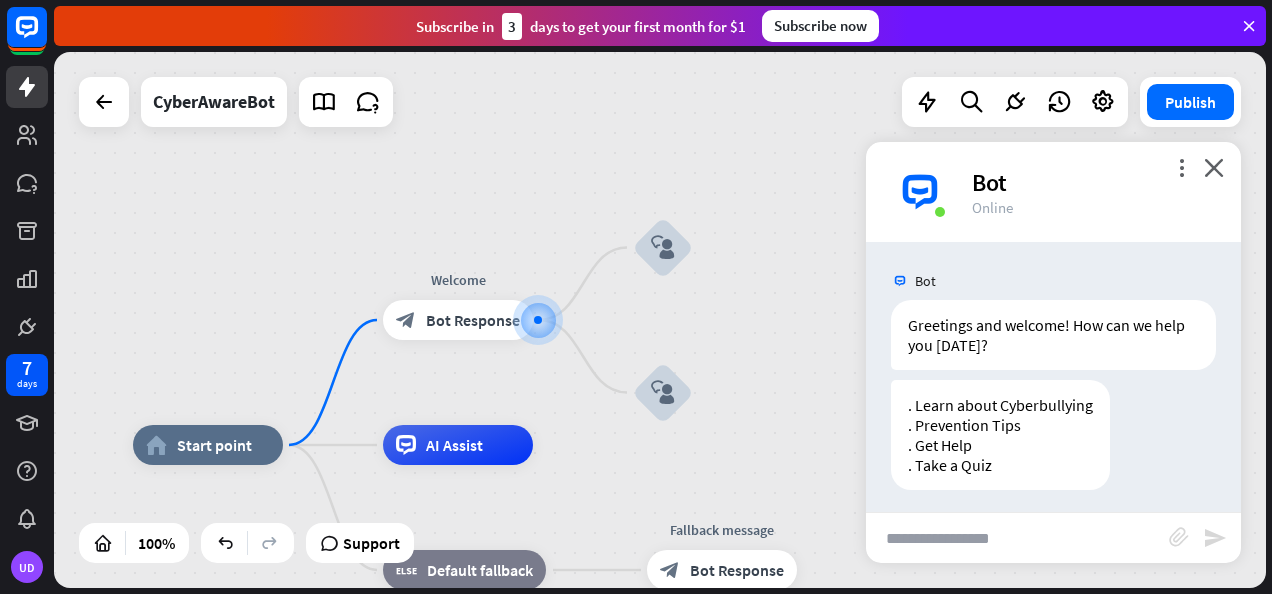 scroll, scrollTop: 7, scrollLeft: 0, axis: vertical 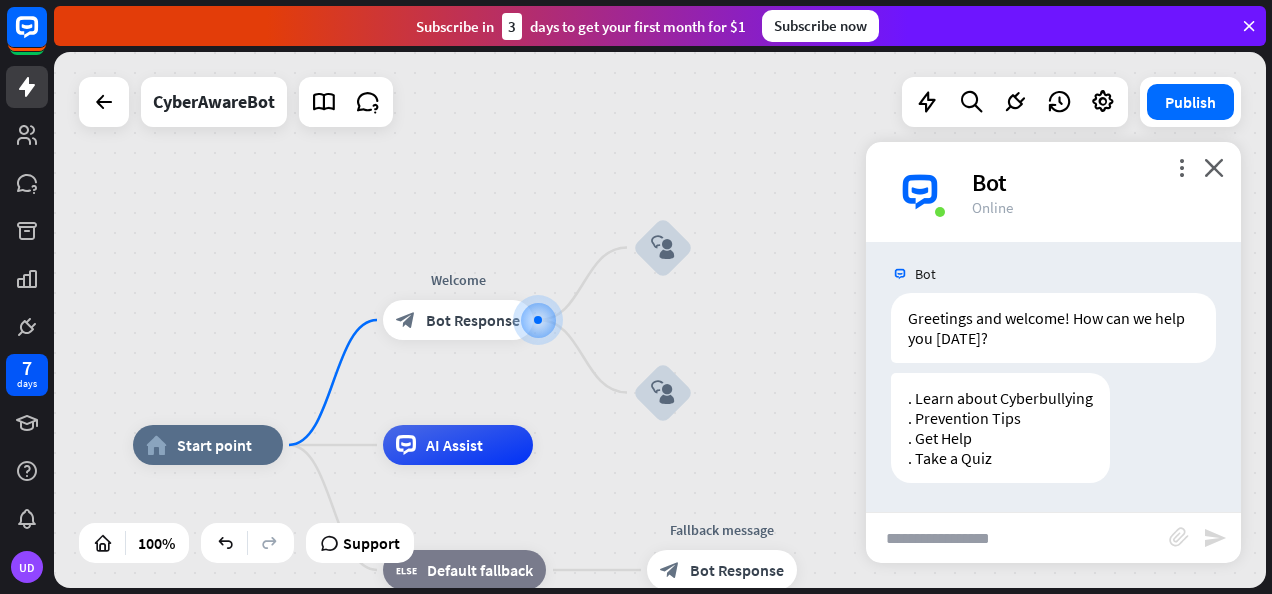 click at bounding box center (1017, 538) 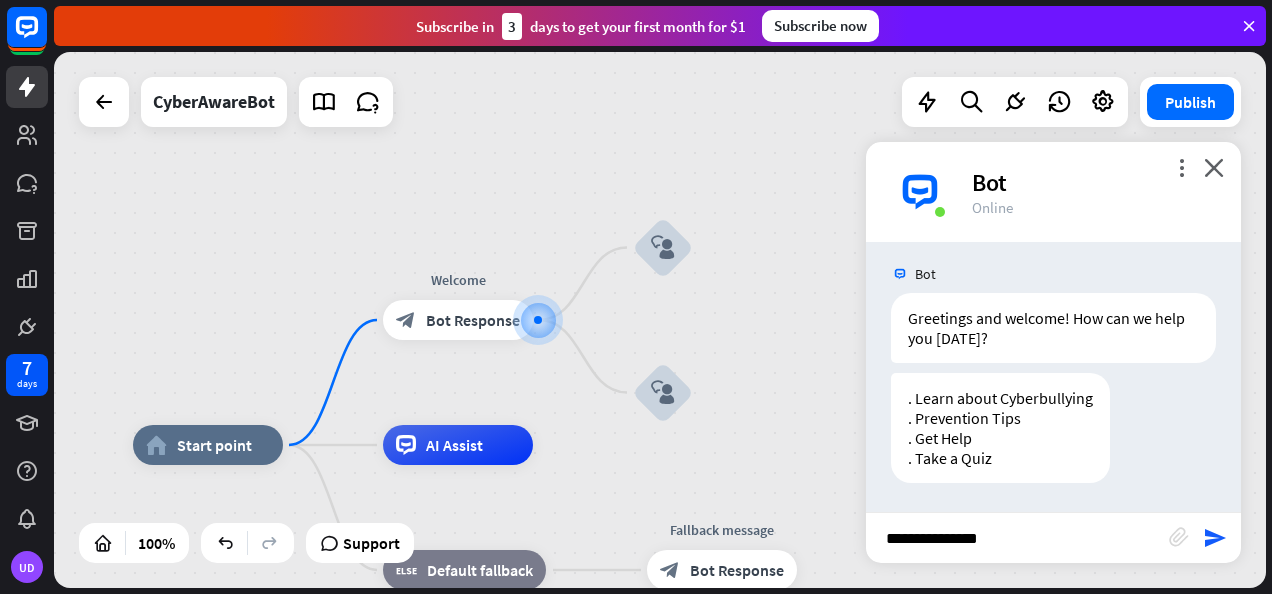 type 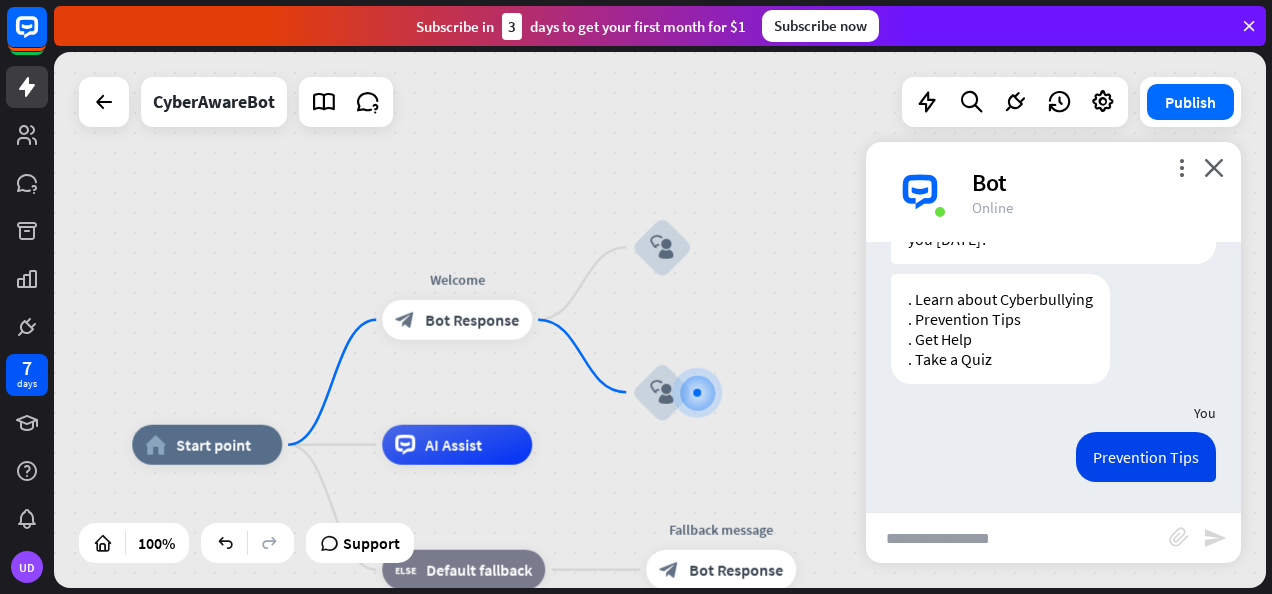 scroll, scrollTop: 105, scrollLeft: 0, axis: vertical 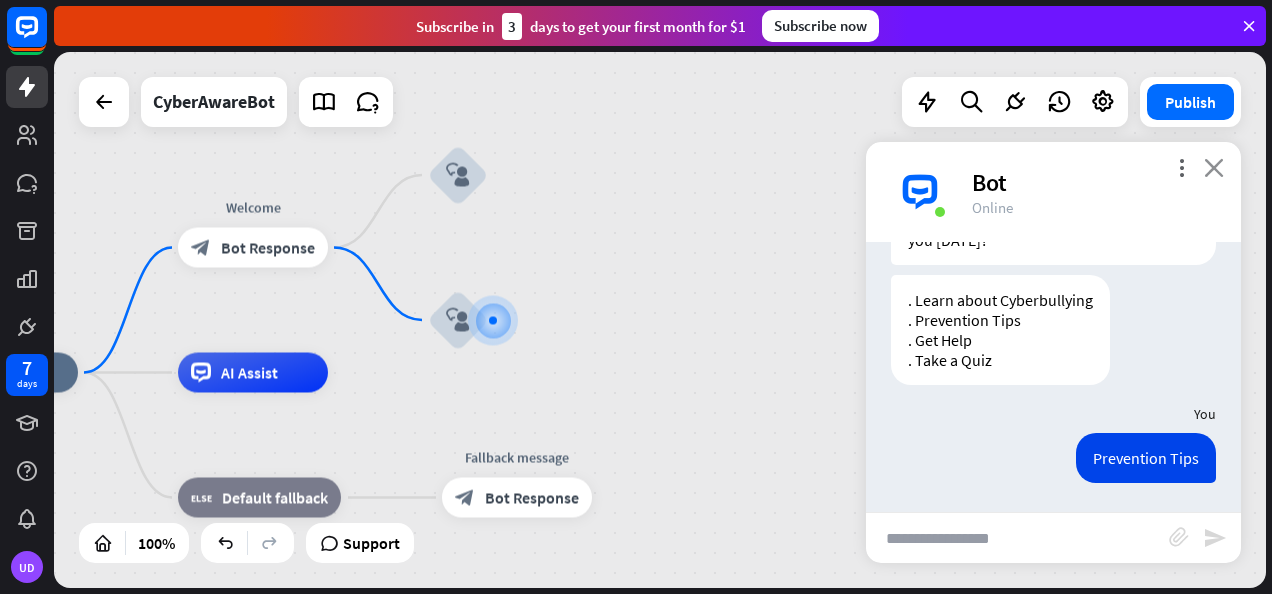 click on "close" at bounding box center [1214, 167] 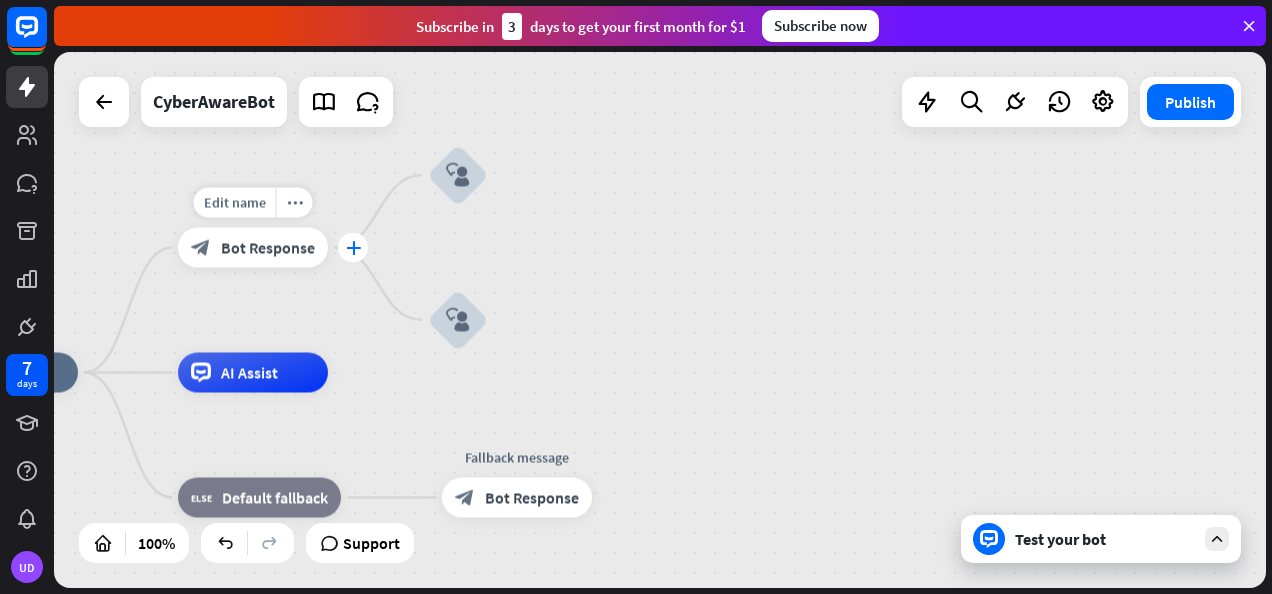 click on "plus" at bounding box center (353, 248) 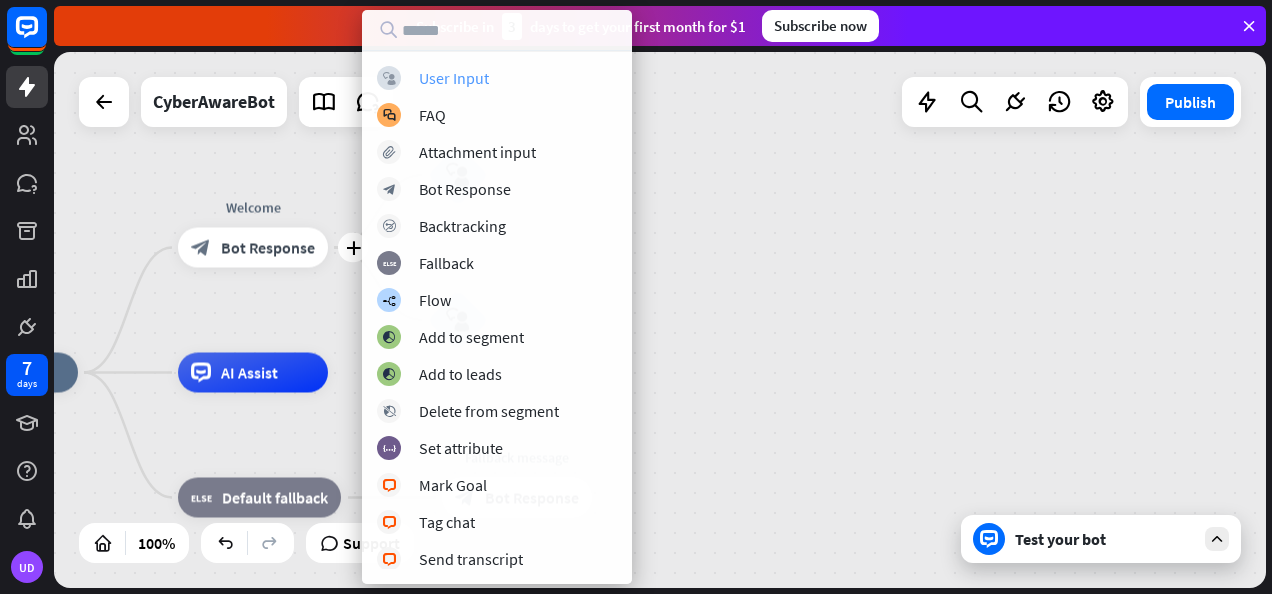 click on "User Input" at bounding box center (454, 78) 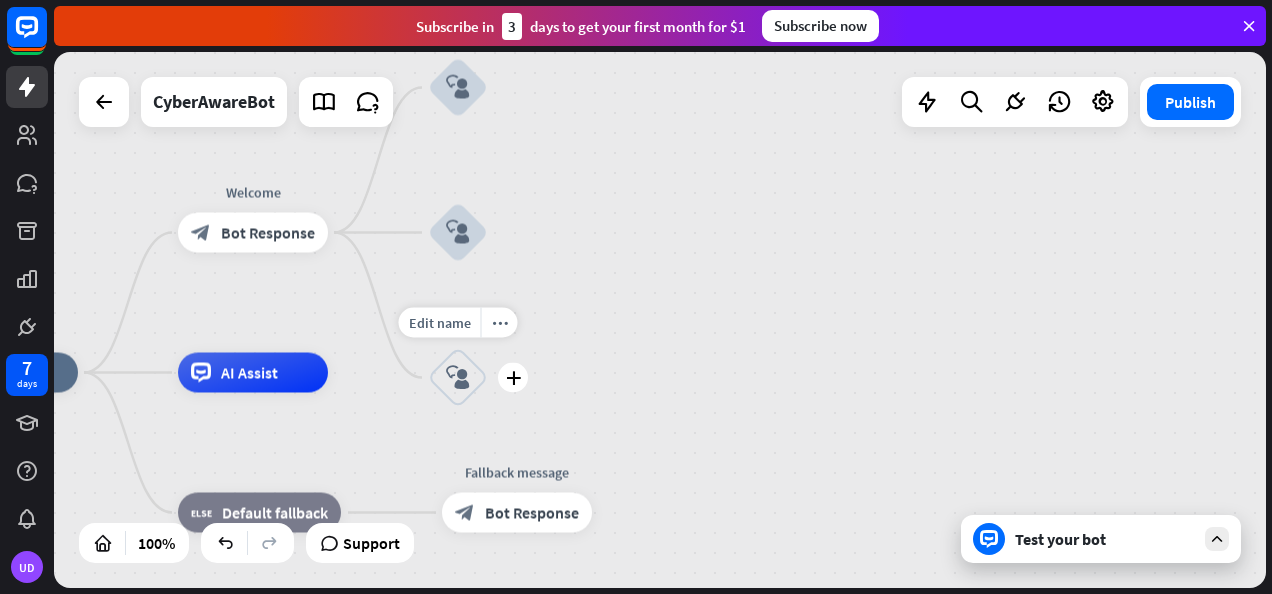 click on "block_user_input" at bounding box center [458, 378] 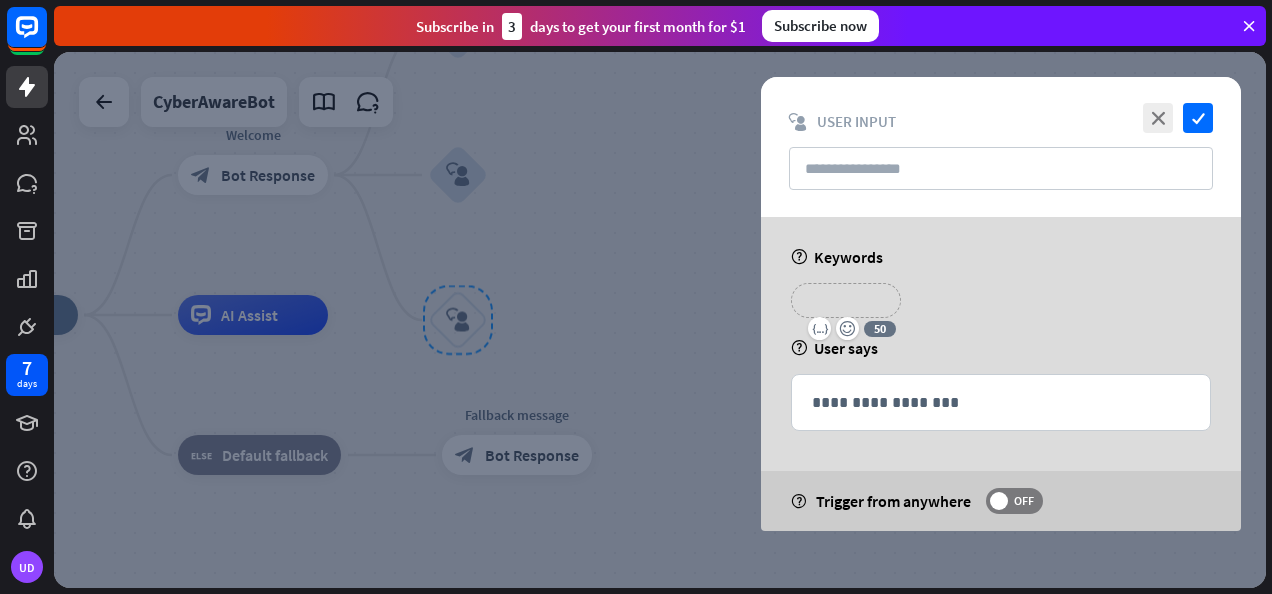 click on "**********" at bounding box center [846, 300] 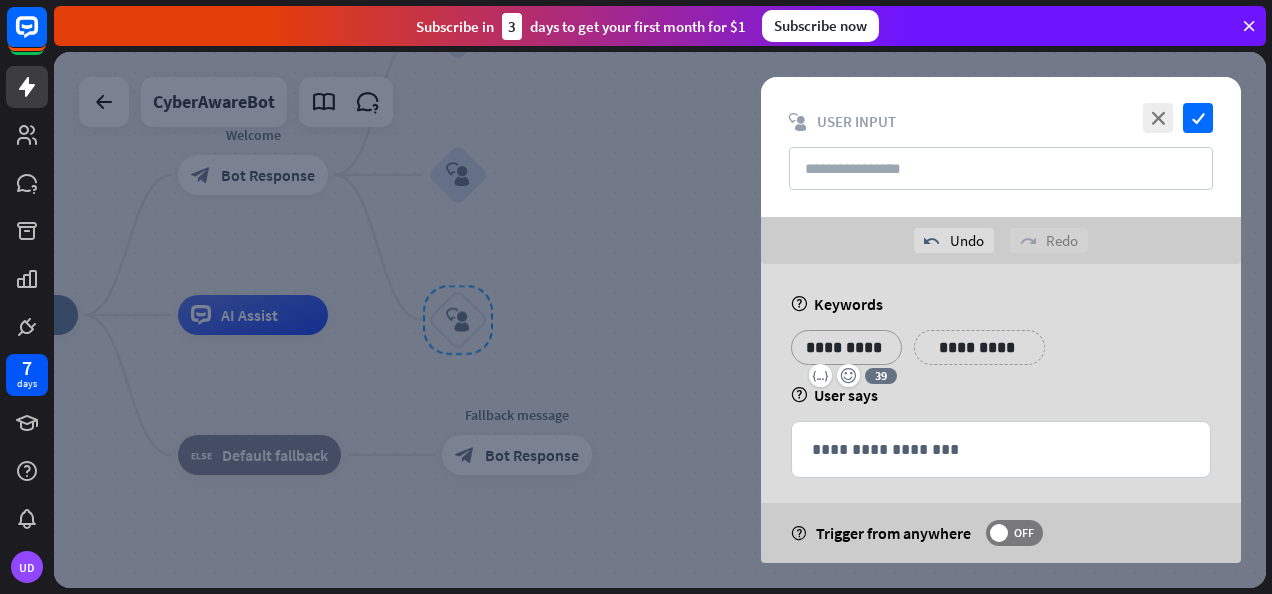 click on "**********" at bounding box center (846, 347) 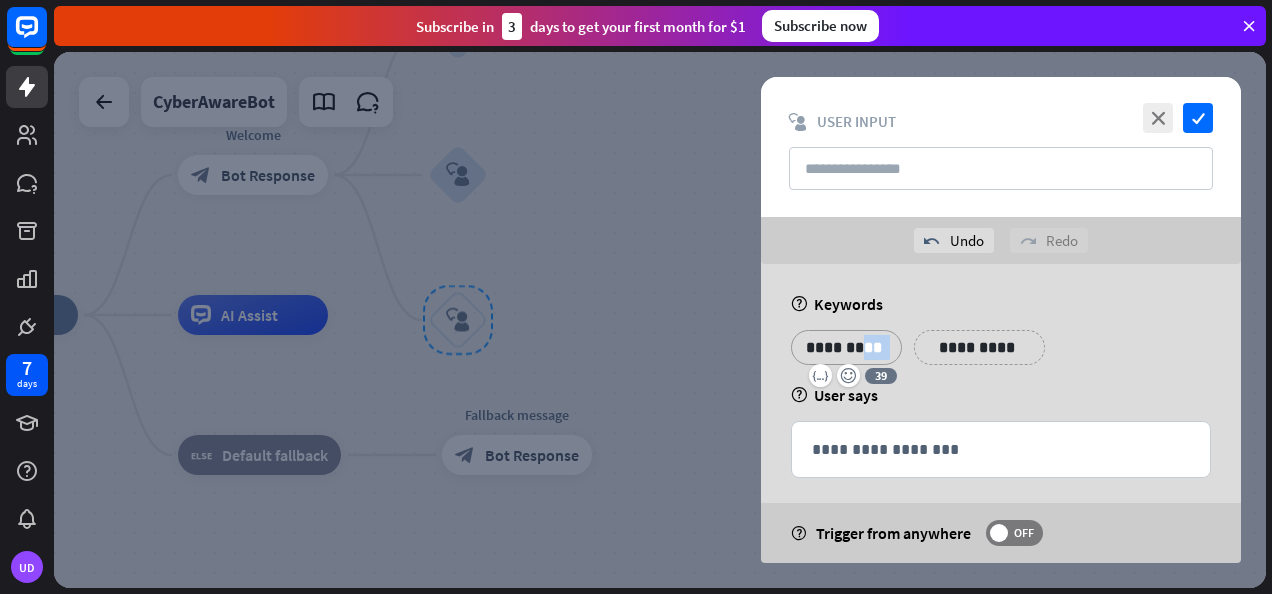 click on "**********" at bounding box center [846, 347] 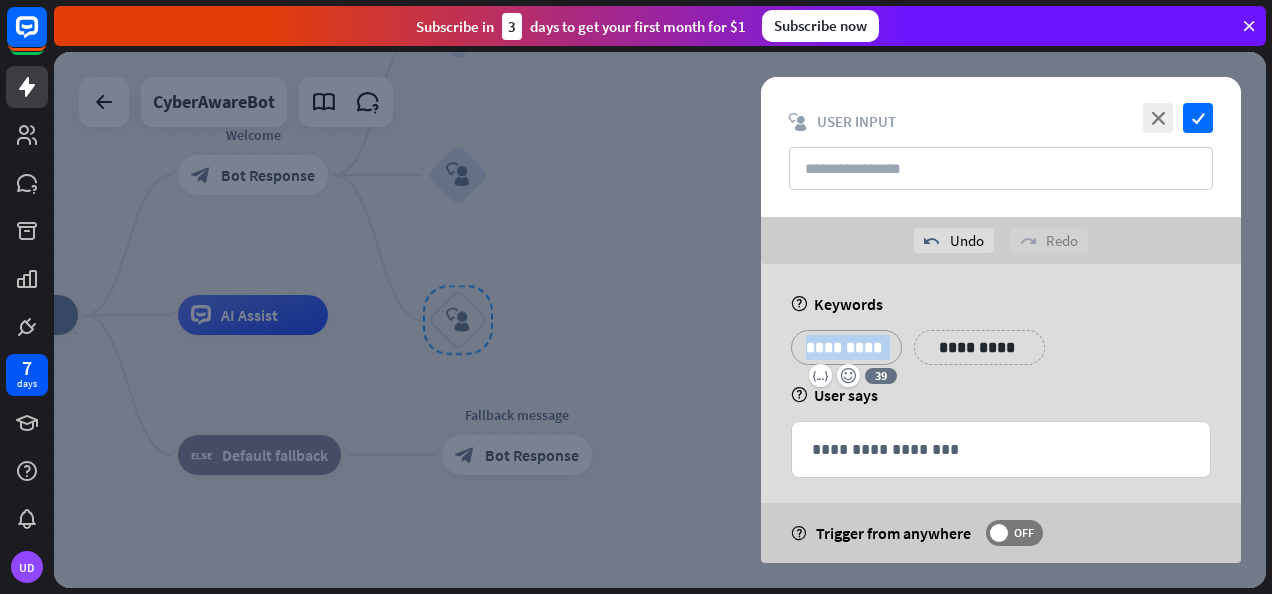 click on "**********" at bounding box center [846, 347] 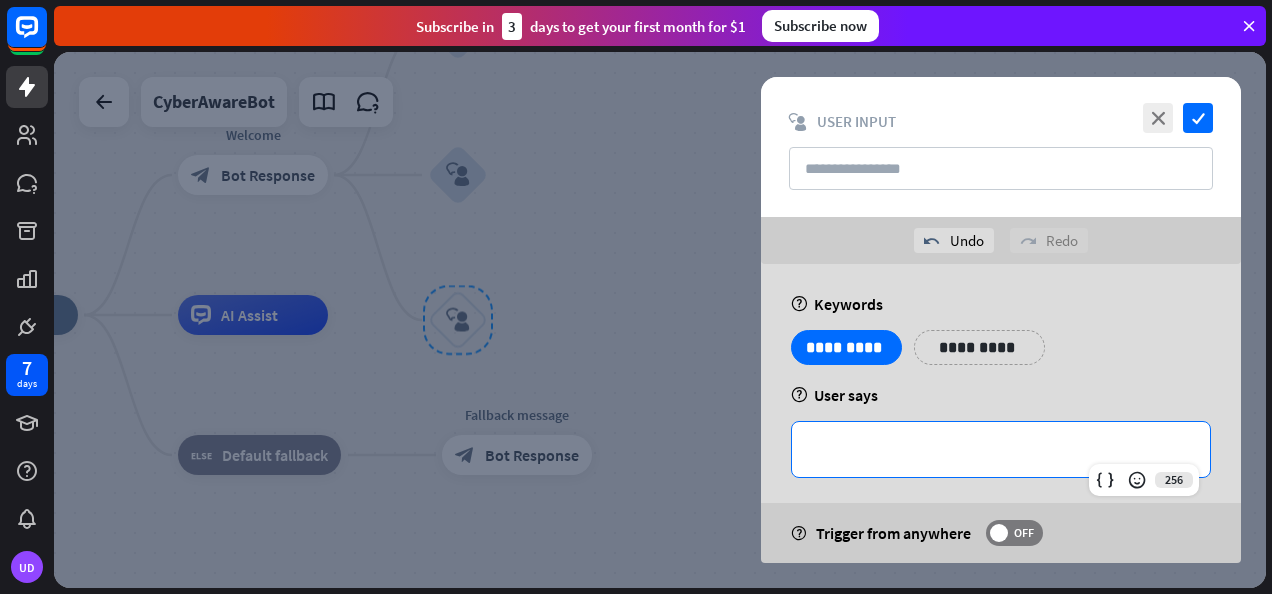 click on "**********" at bounding box center (1001, 449) 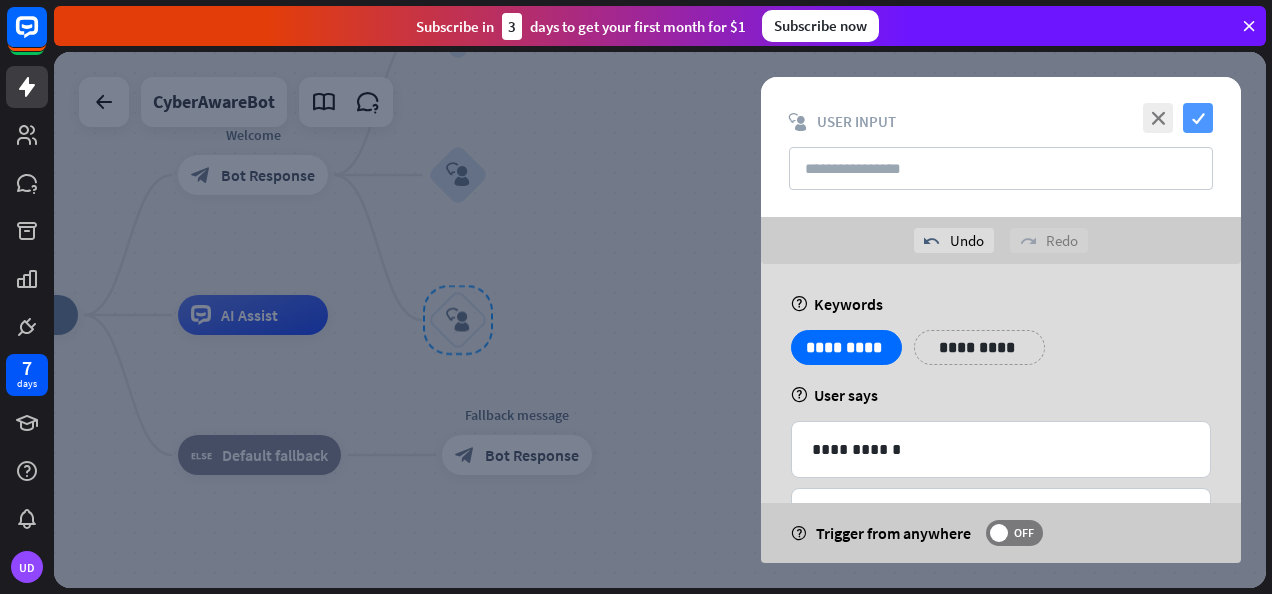 click on "check" at bounding box center [1198, 118] 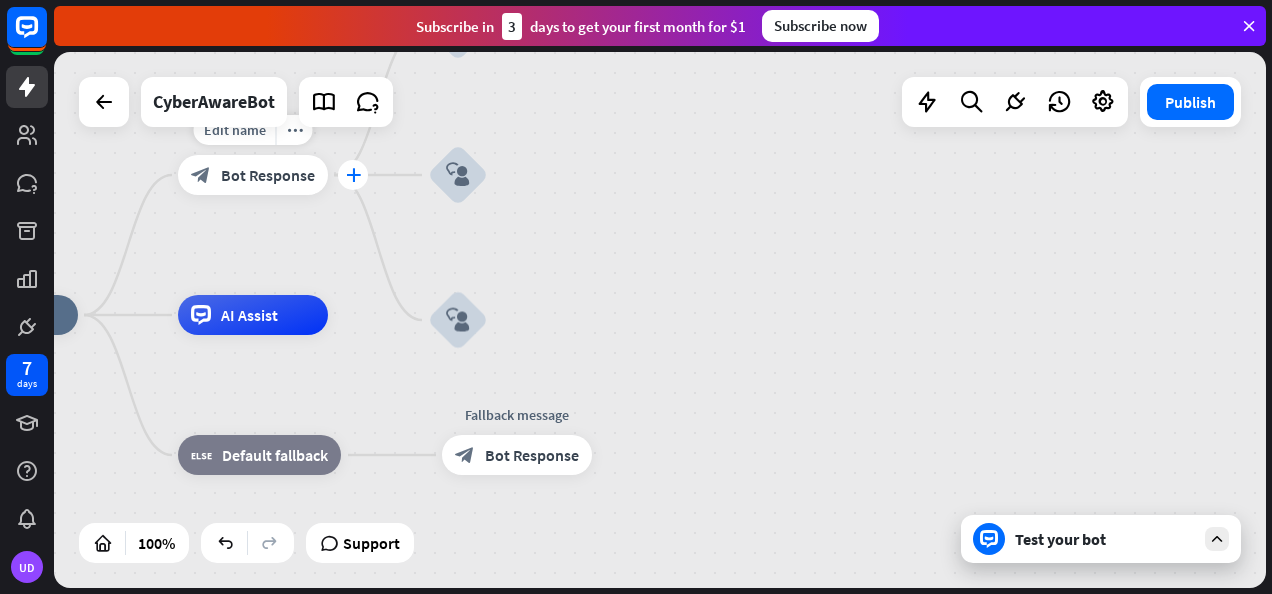 click on "plus" at bounding box center [353, 175] 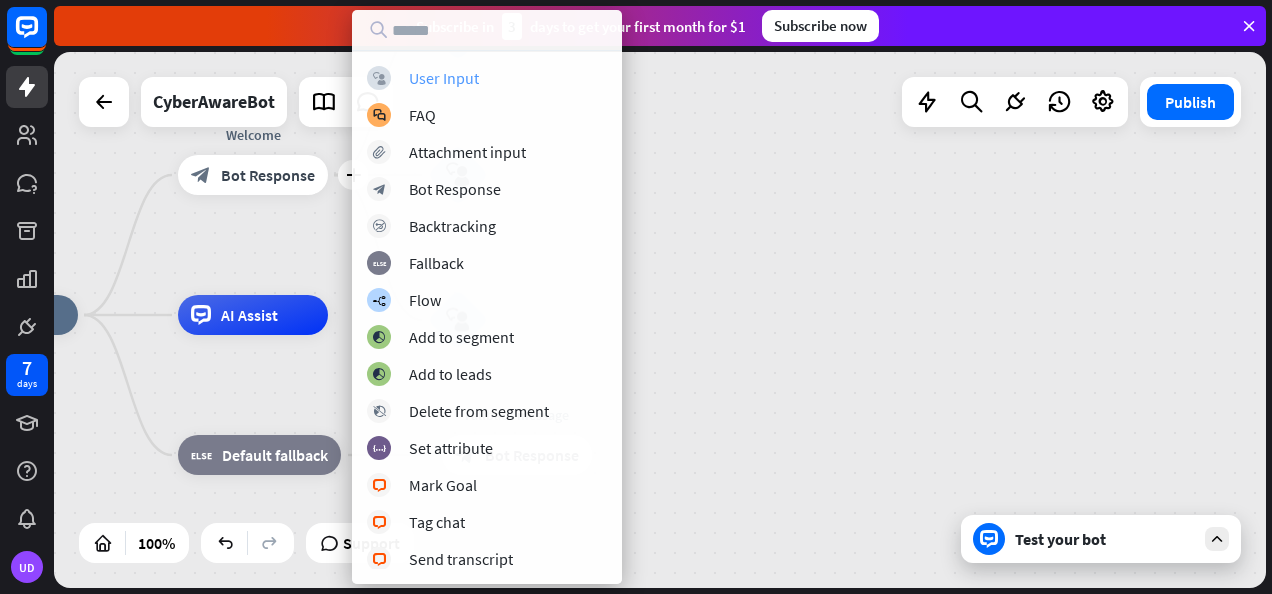 click on "User Input" at bounding box center [444, 78] 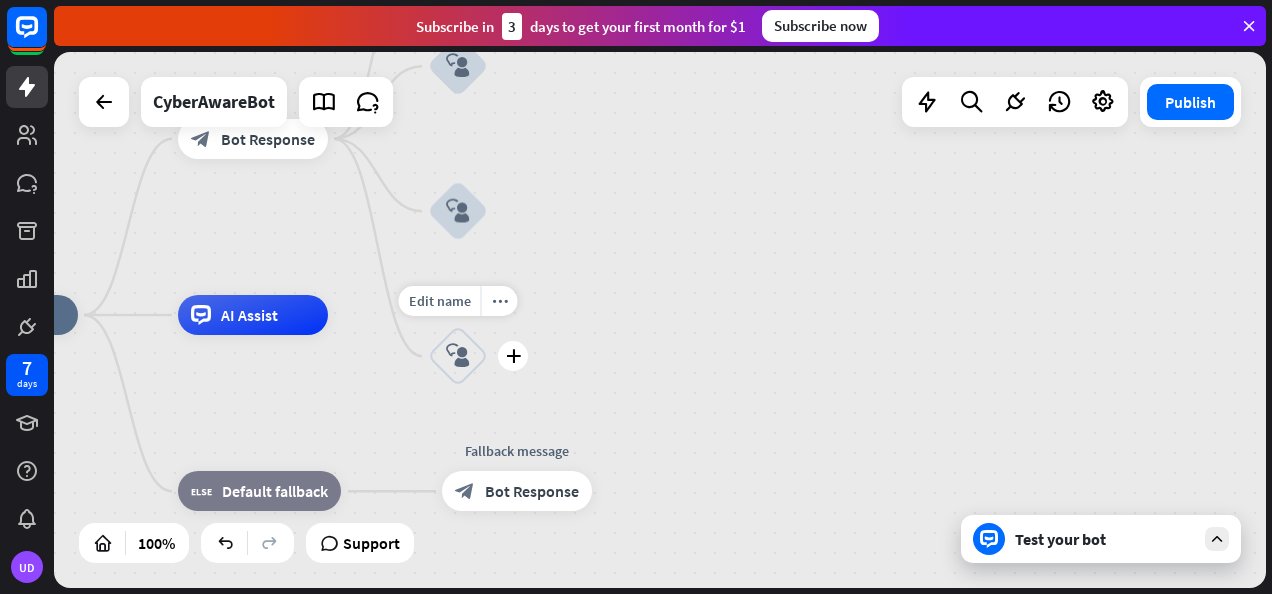 click on "block_user_input" at bounding box center [458, 356] 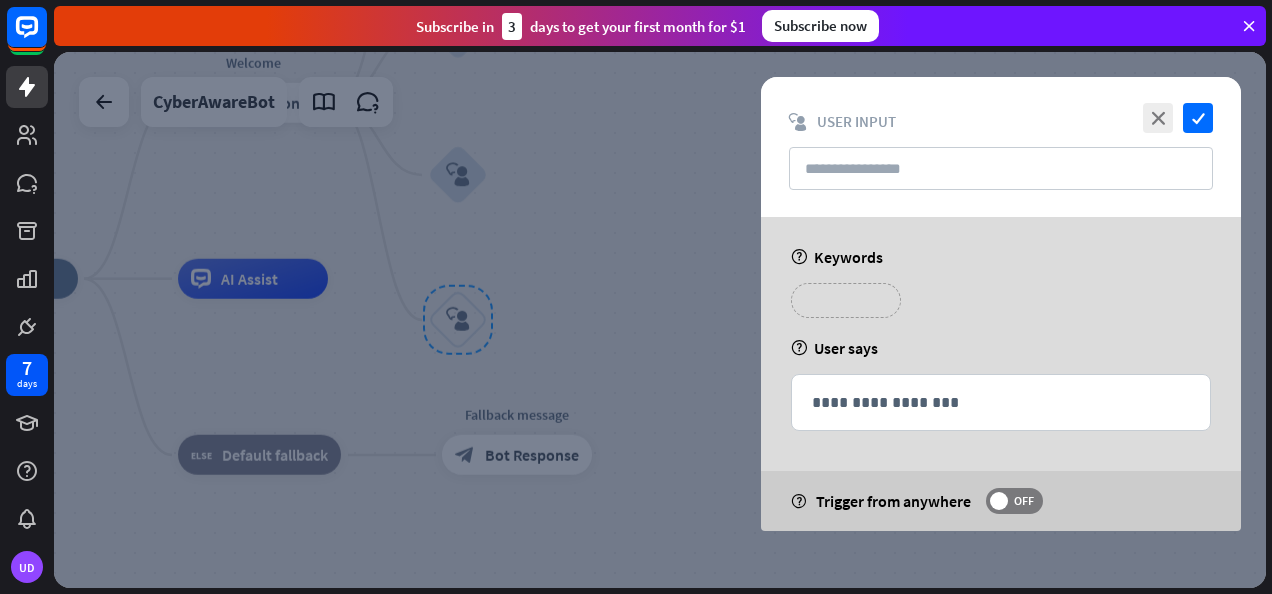 click on "**********" at bounding box center (846, 300) 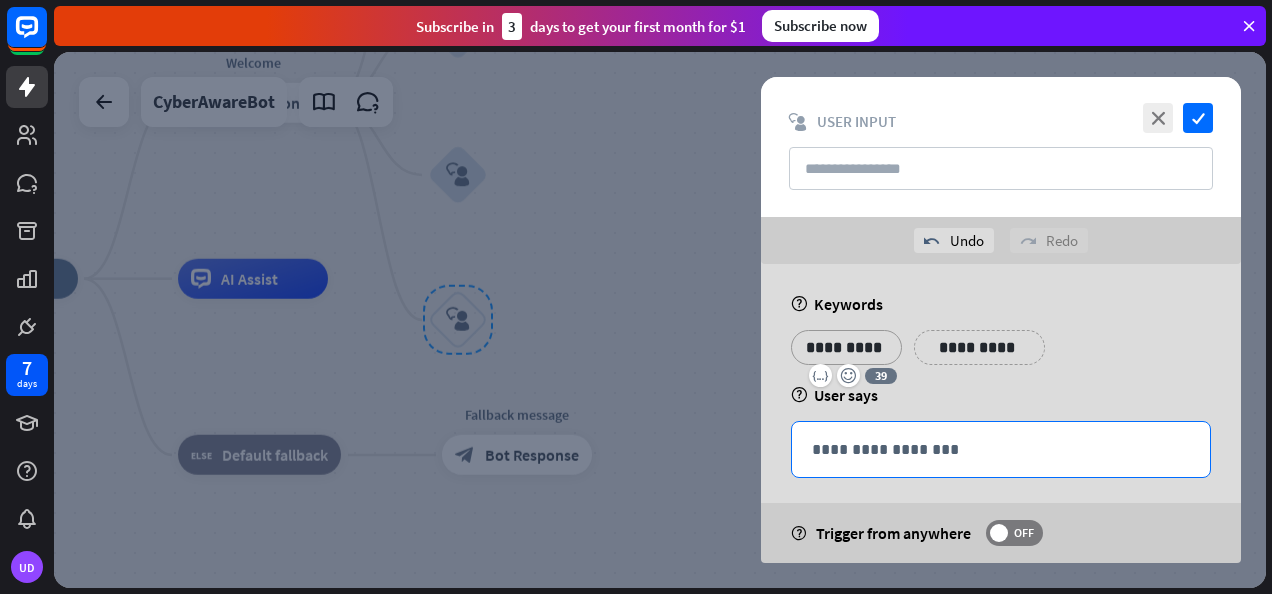 click on "**********" at bounding box center (1001, 449) 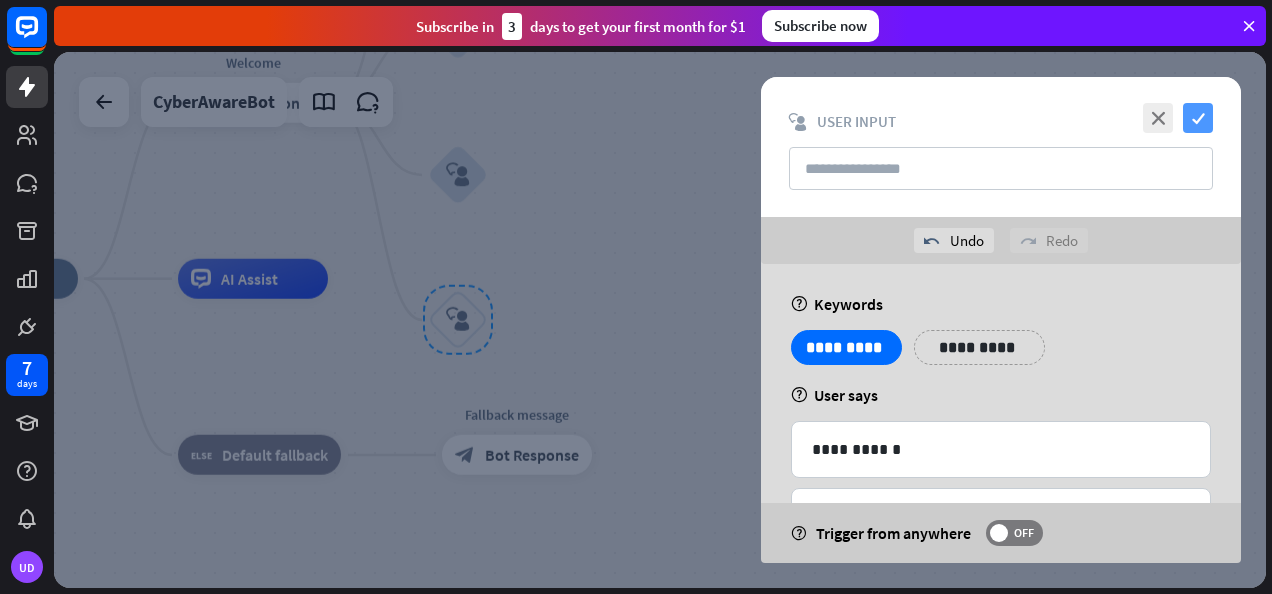 click on "check" at bounding box center [1198, 118] 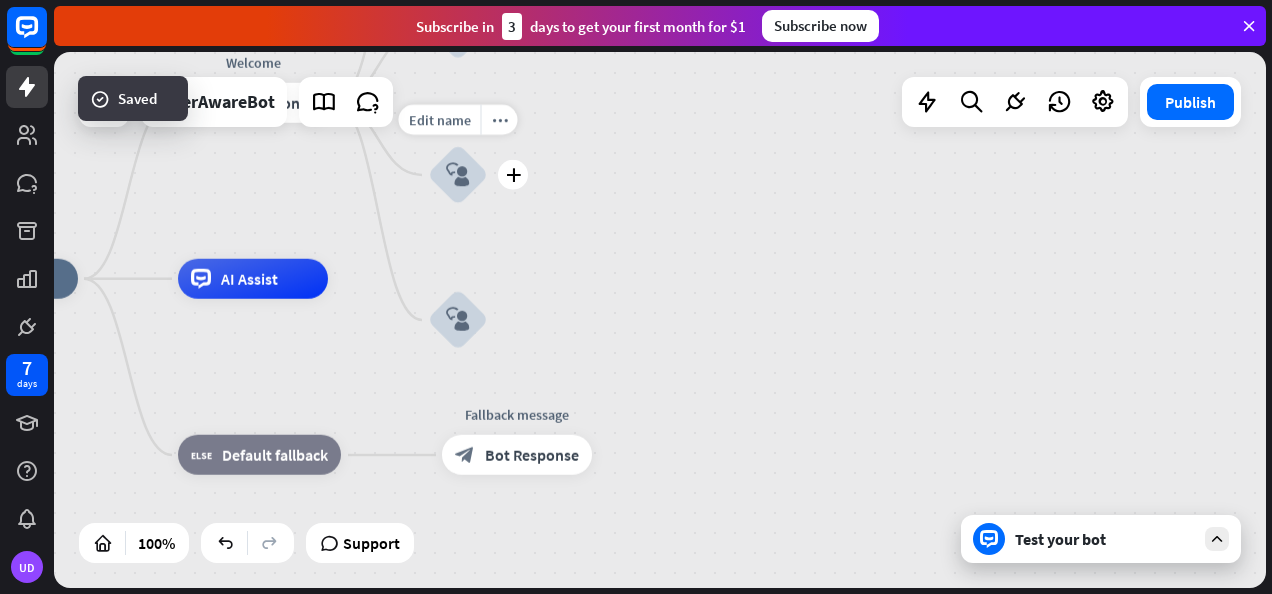 click on "block_user_input" at bounding box center [458, 175] 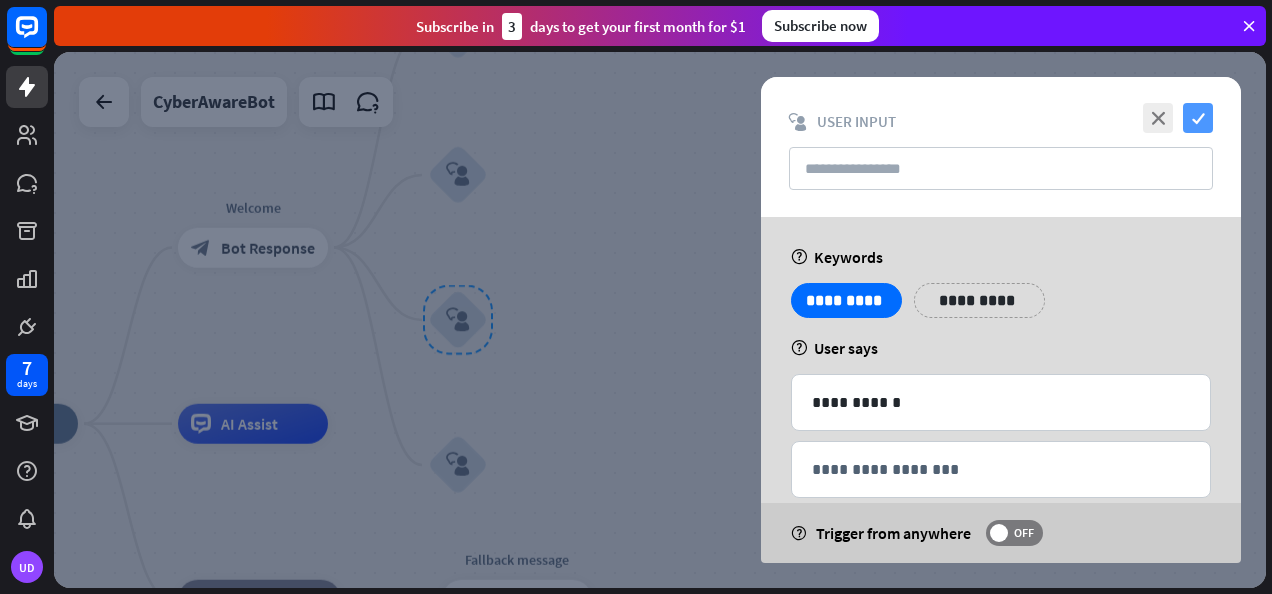 click on "check" at bounding box center [1198, 118] 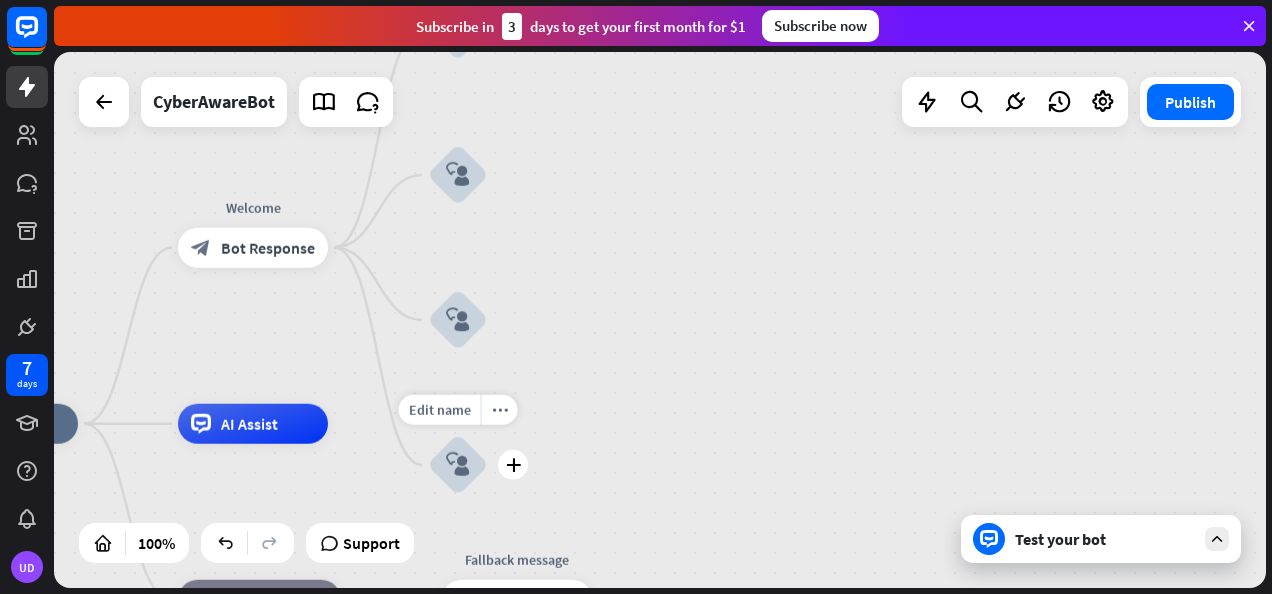 click on "block_user_input" at bounding box center (458, 465) 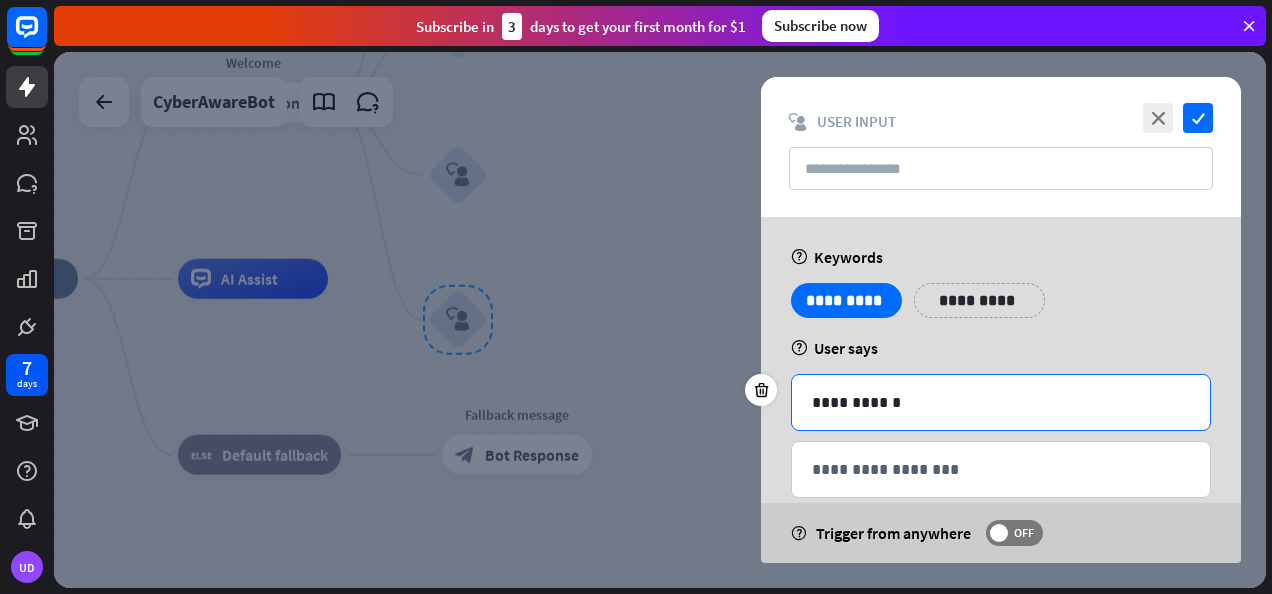 click on "**********" at bounding box center [1001, 402] 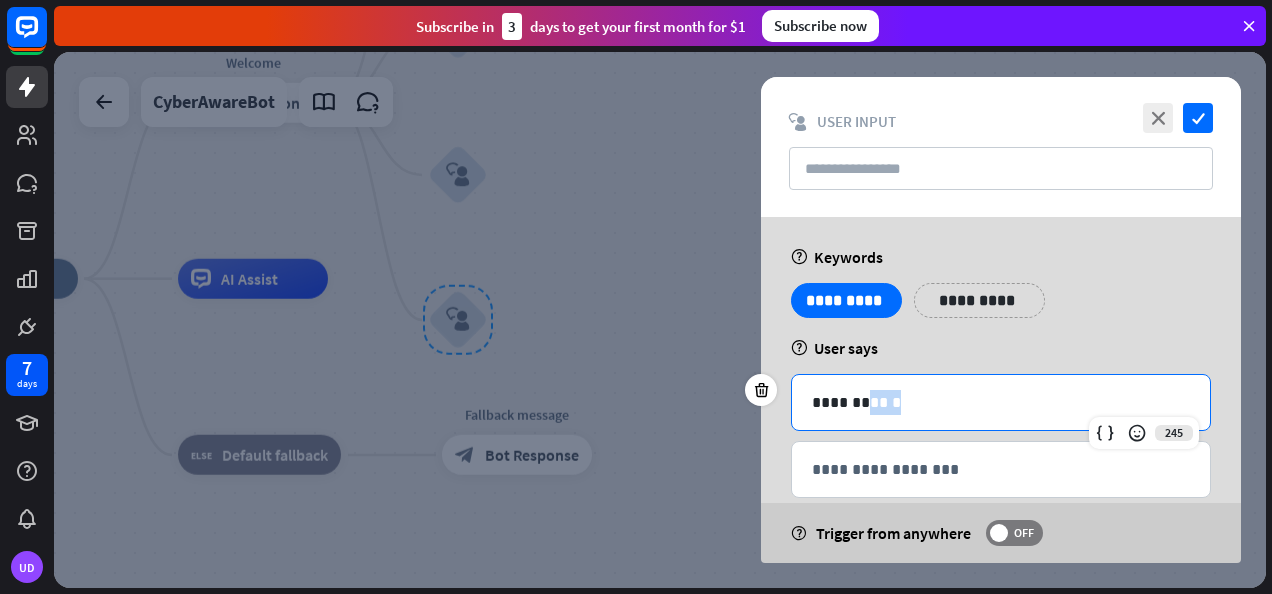 click on "**********" at bounding box center [1001, 402] 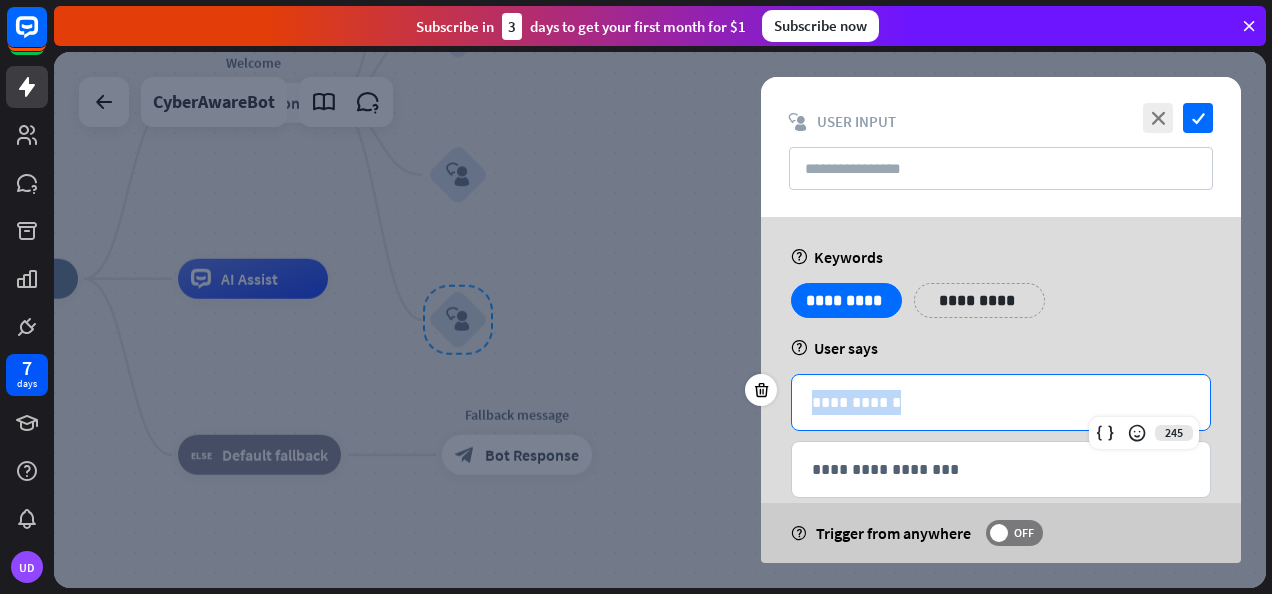 click on "**********" at bounding box center [1001, 402] 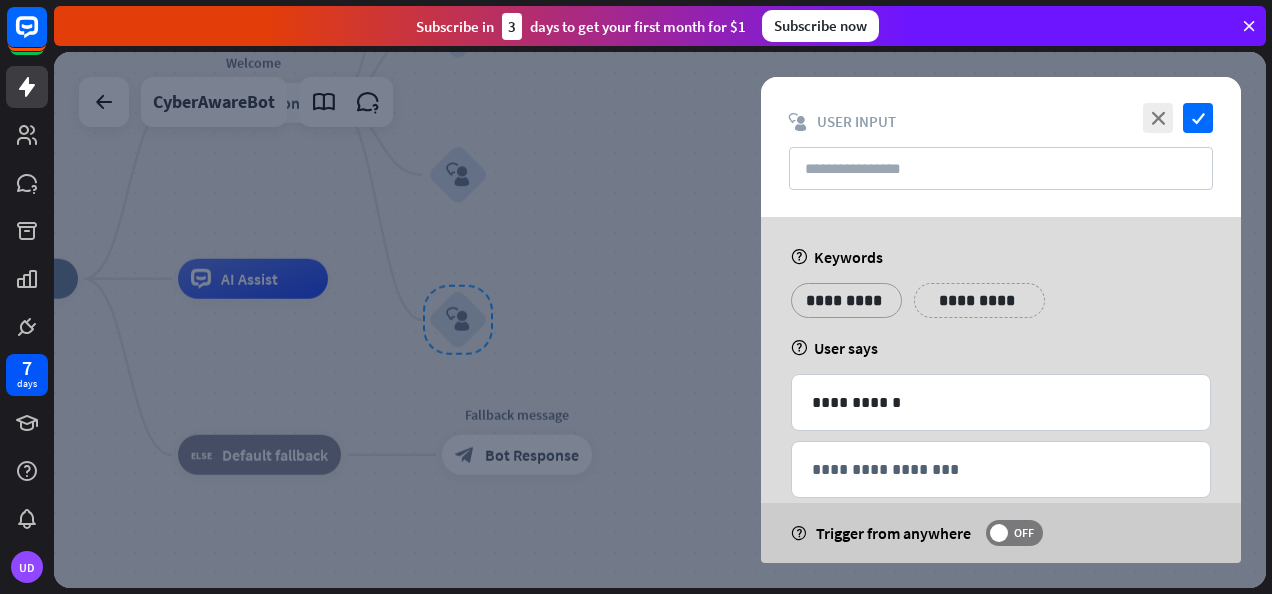 click on "**********" at bounding box center [846, 300] 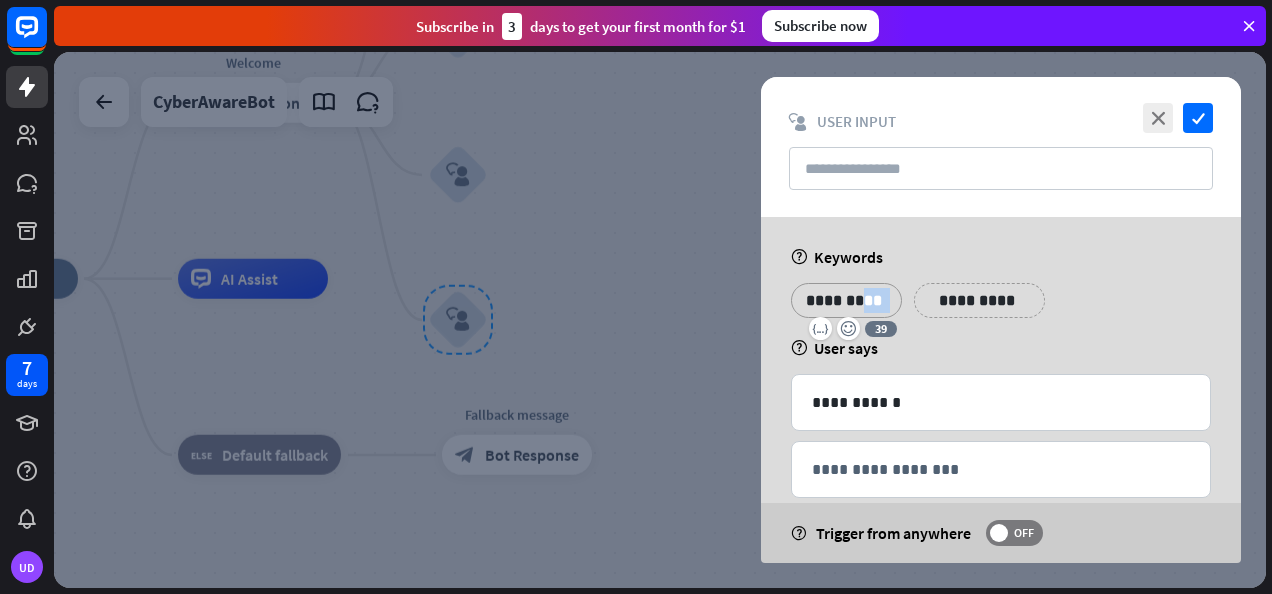 click on "**********" at bounding box center [846, 300] 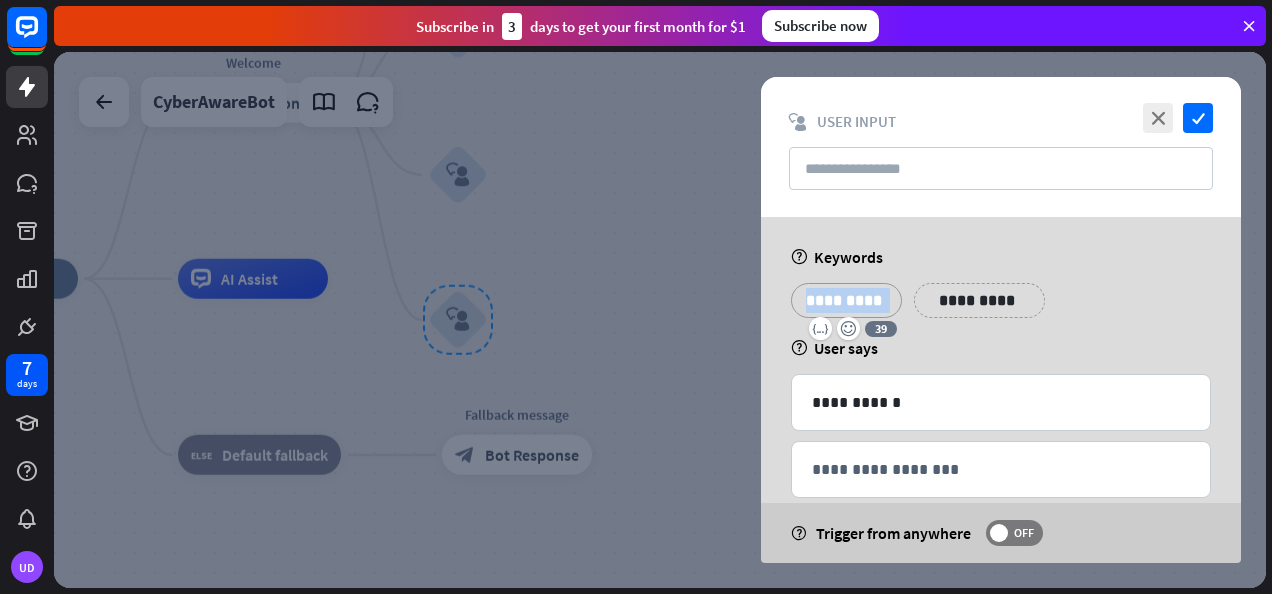 click on "**********" at bounding box center (846, 300) 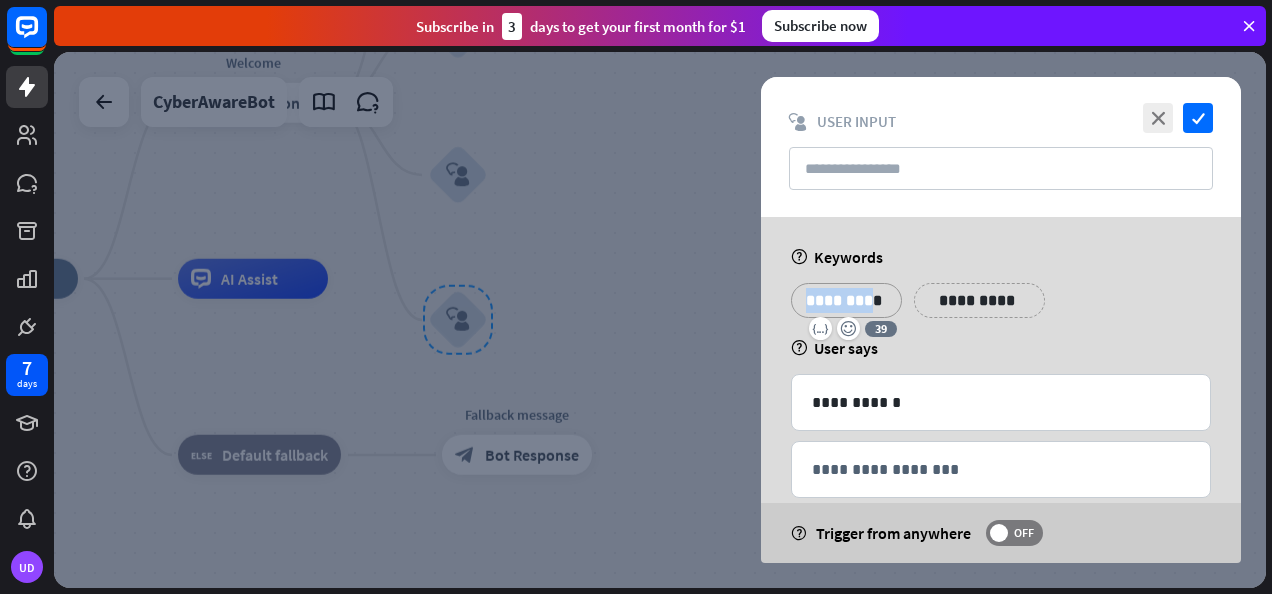 click on "**********" at bounding box center (846, 300) 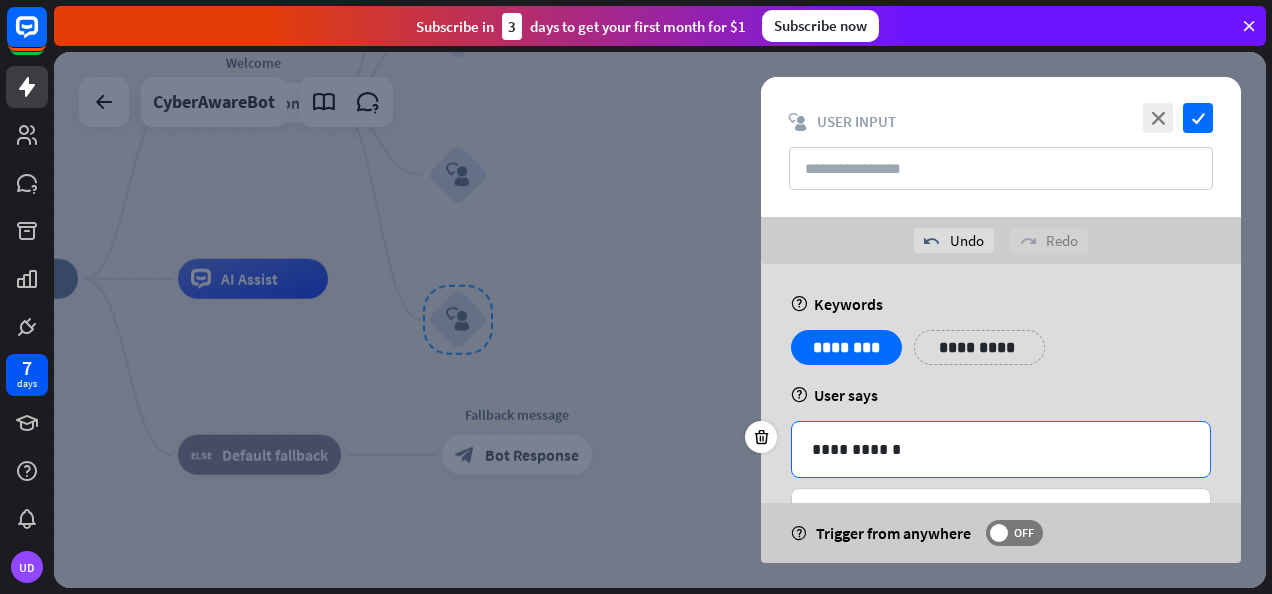 click on "**********" at bounding box center [1001, 449] 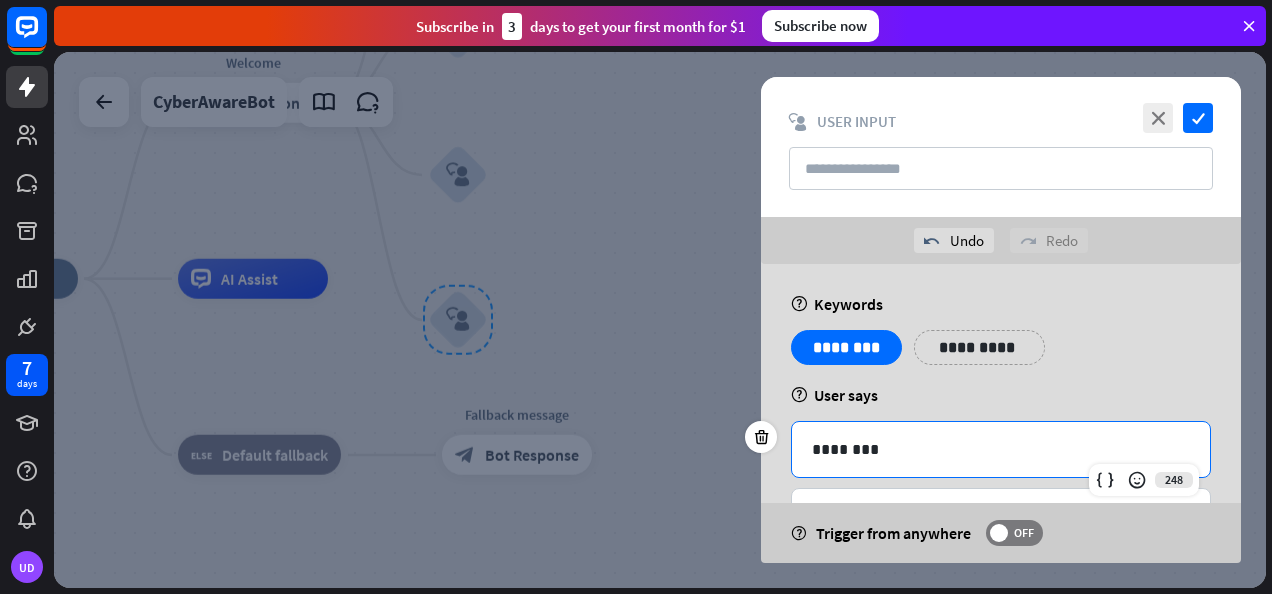 scroll, scrollTop: 80, scrollLeft: 0, axis: vertical 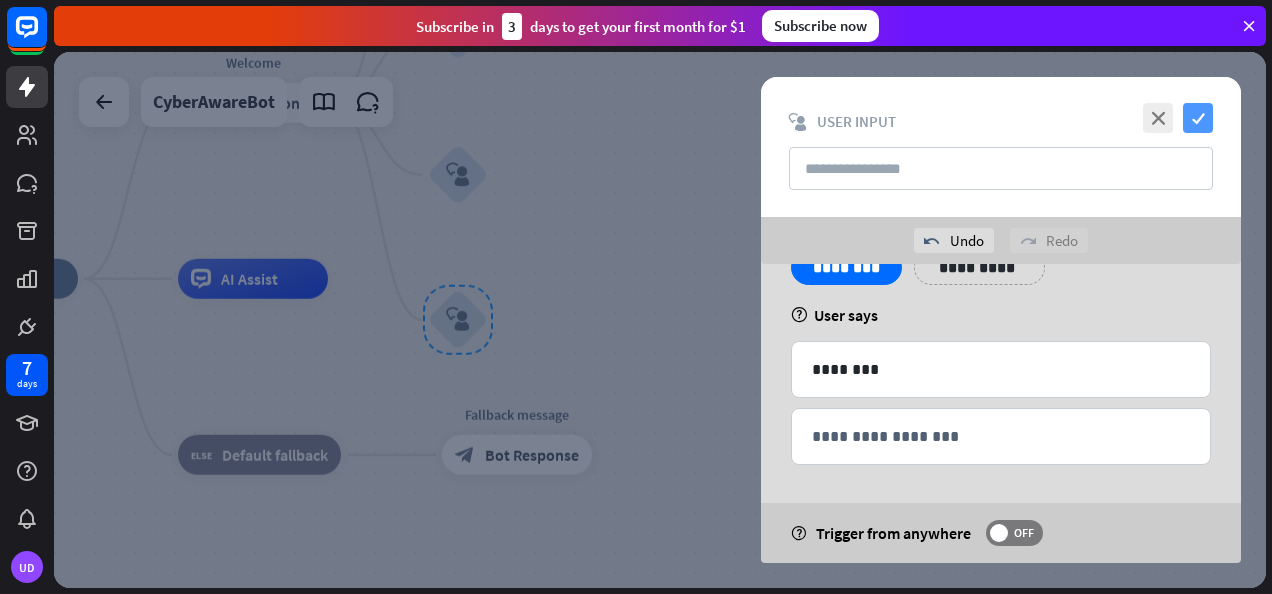 click on "check" at bounding box center [1198, 118] 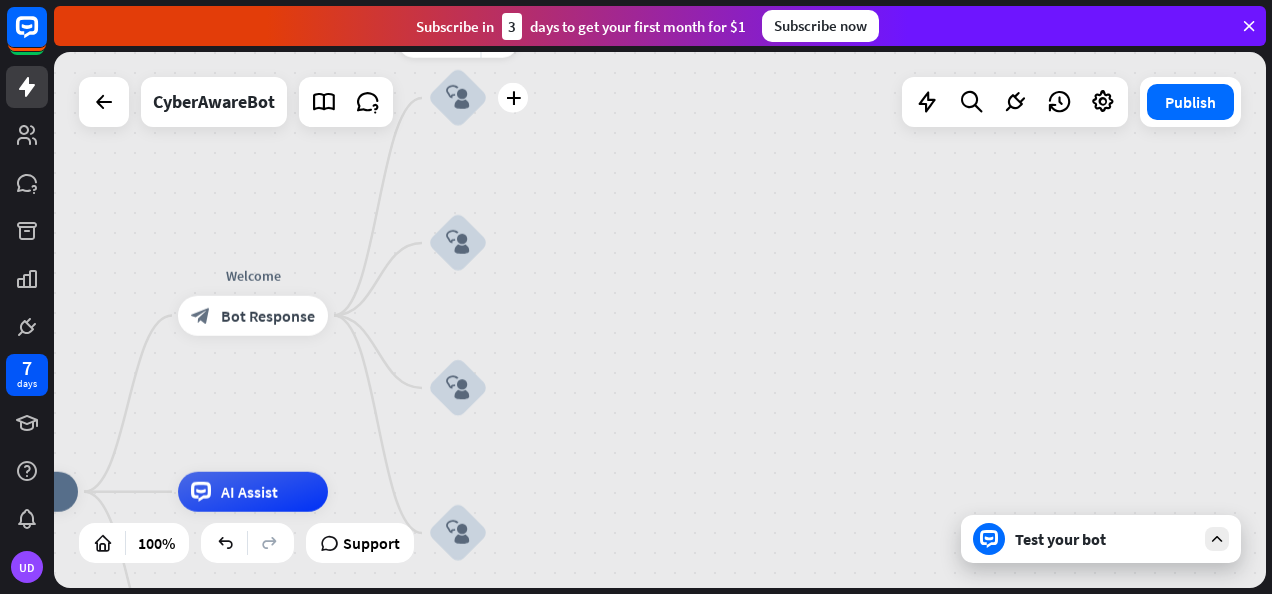 click on "block_user_input" at bounding box center [458, 98] 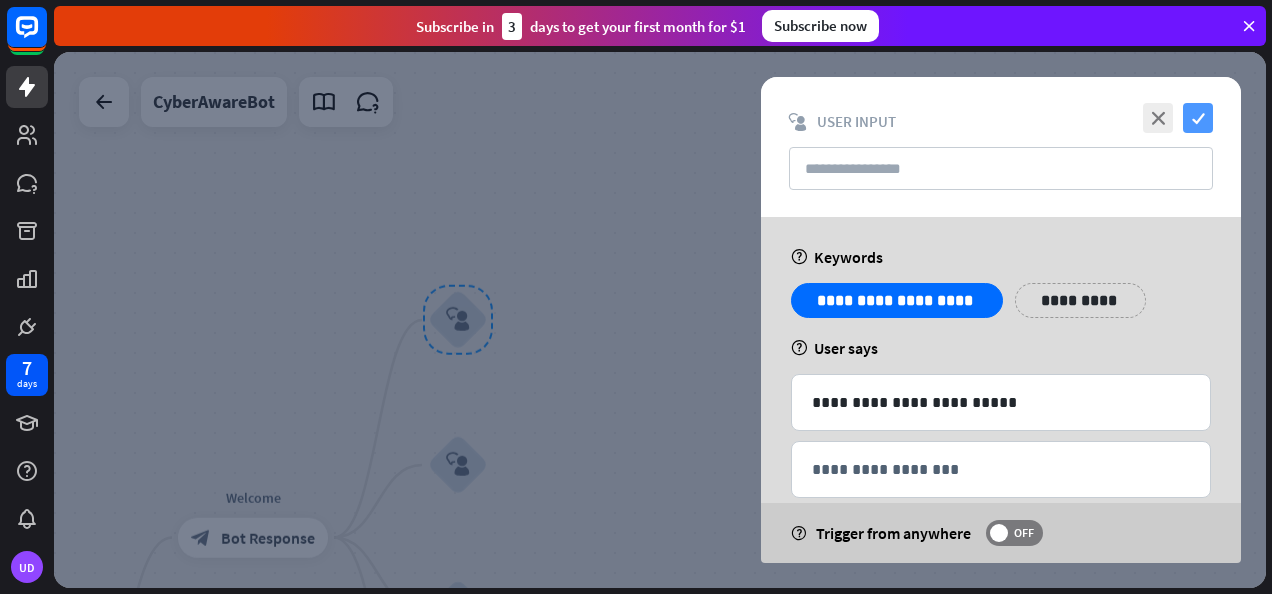 click on "check" at bounding box center [1198, 118] 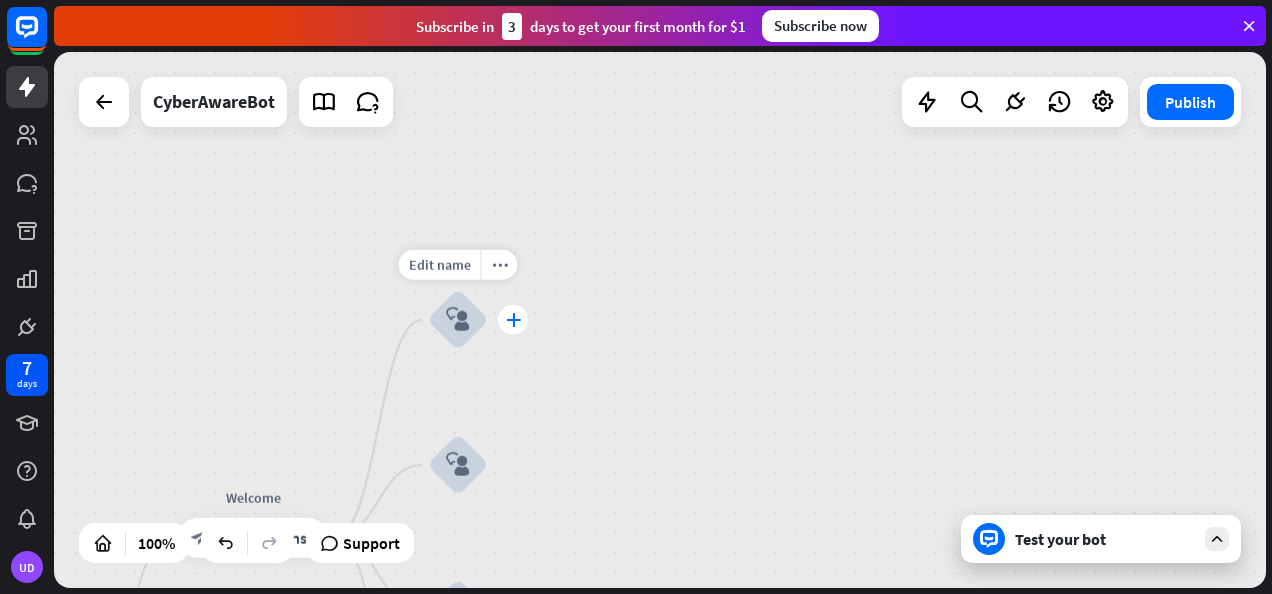 click on "plus" at bounding box center (513, 320) 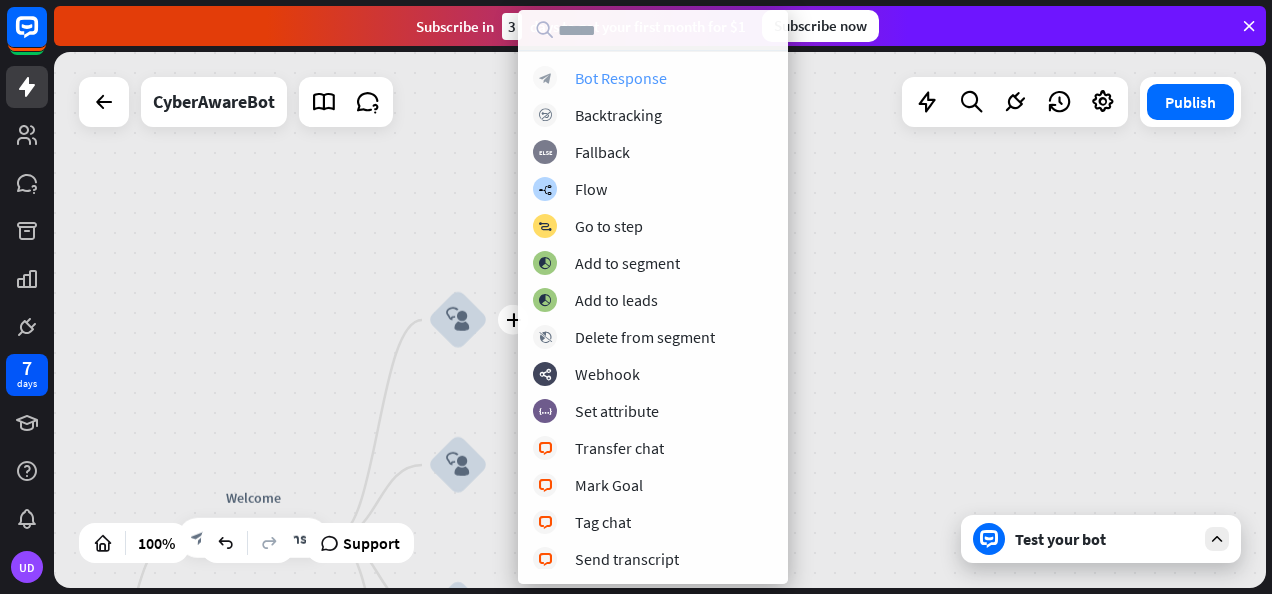 click on "Bot Response" at bounding box center [621, 78] 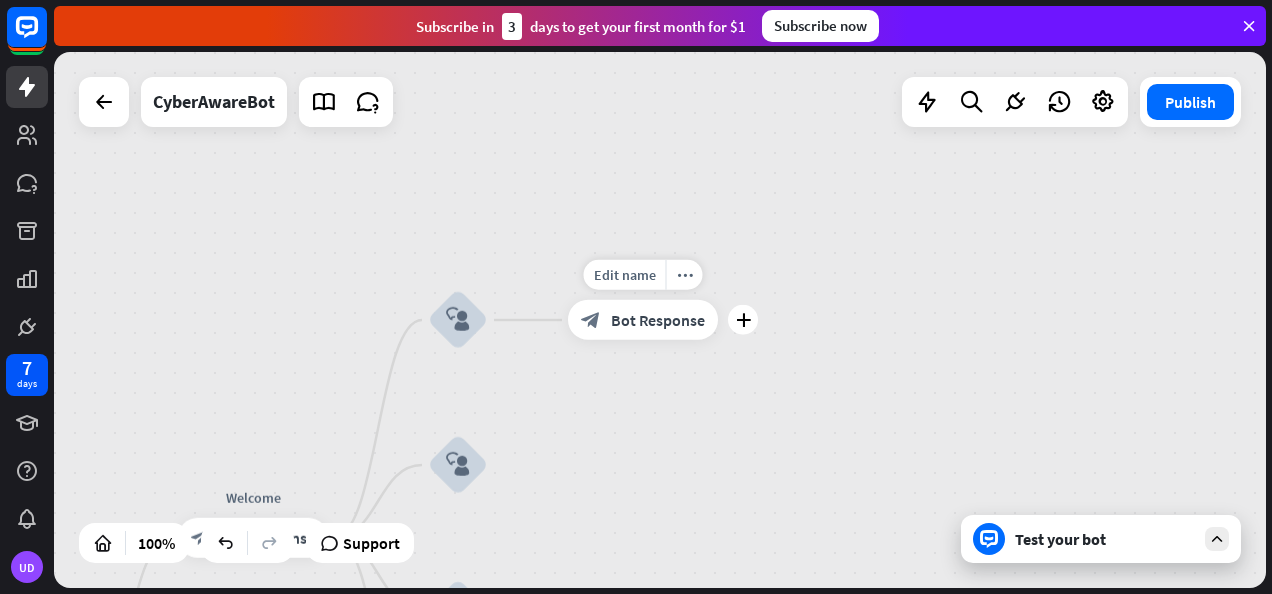 click on "Bot Response" at bounding box center (658, 320) 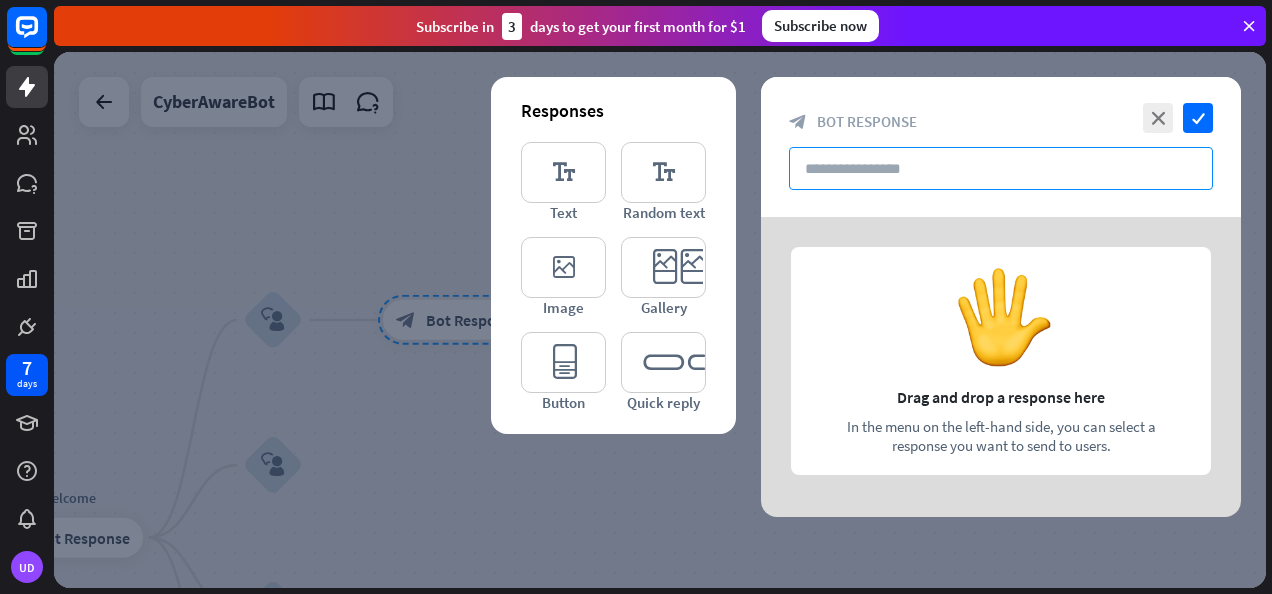 click at bounding box center (1001, 168) 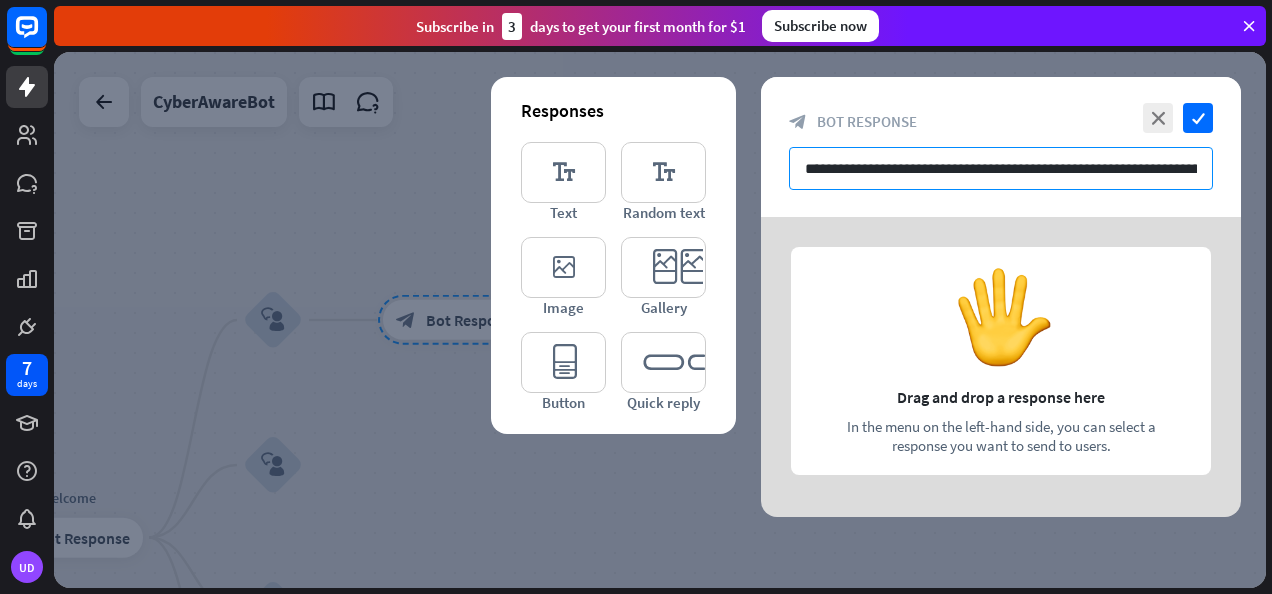 scroll, scrollTop: 0, scrollLeft: 406, axis: horizontal 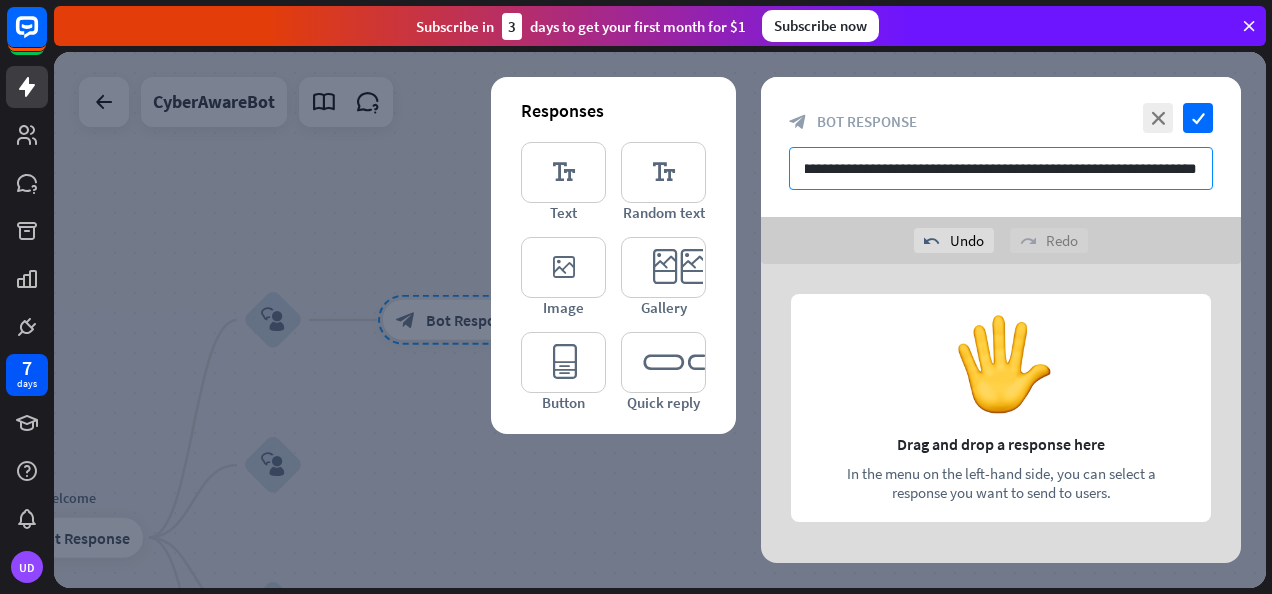 type on "**********" 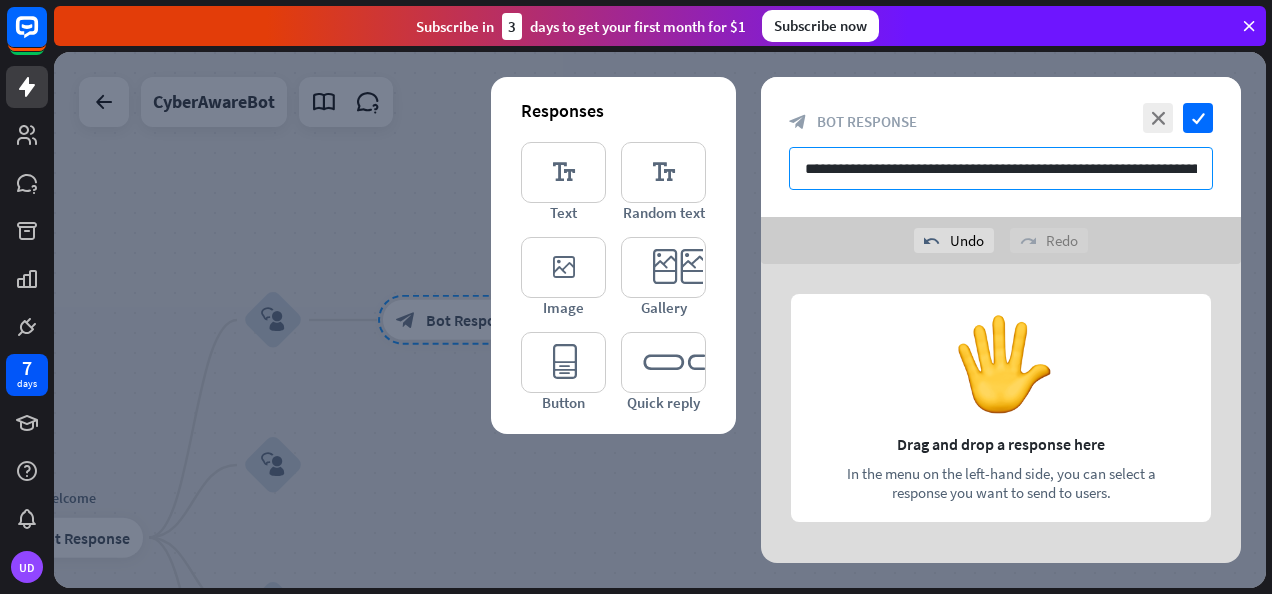 click on "**********" at bounding box center [1001, 168] 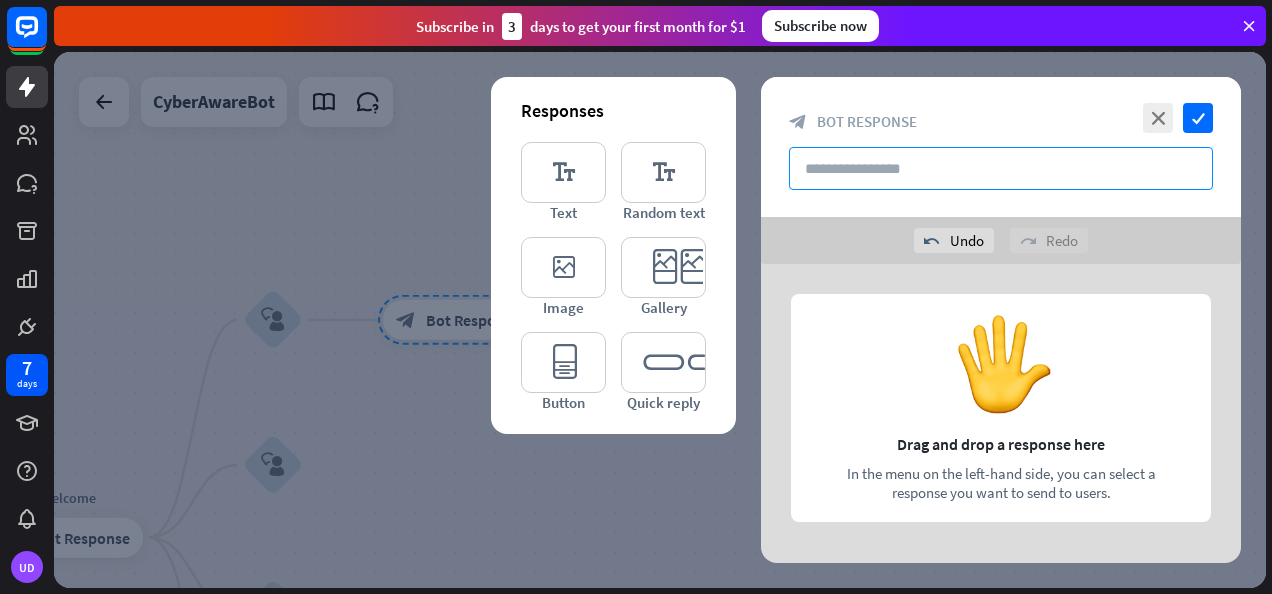 scroll, scrollTop: 0, scrollLeft: 0, axis: both 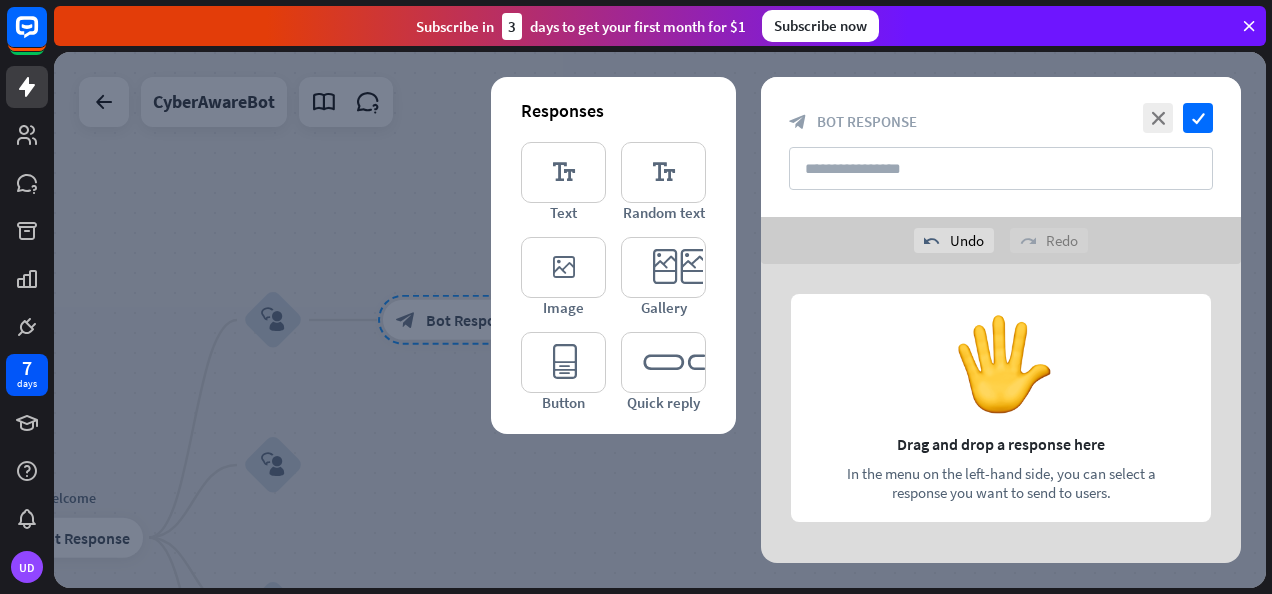click at bounding box center (1001, 414) 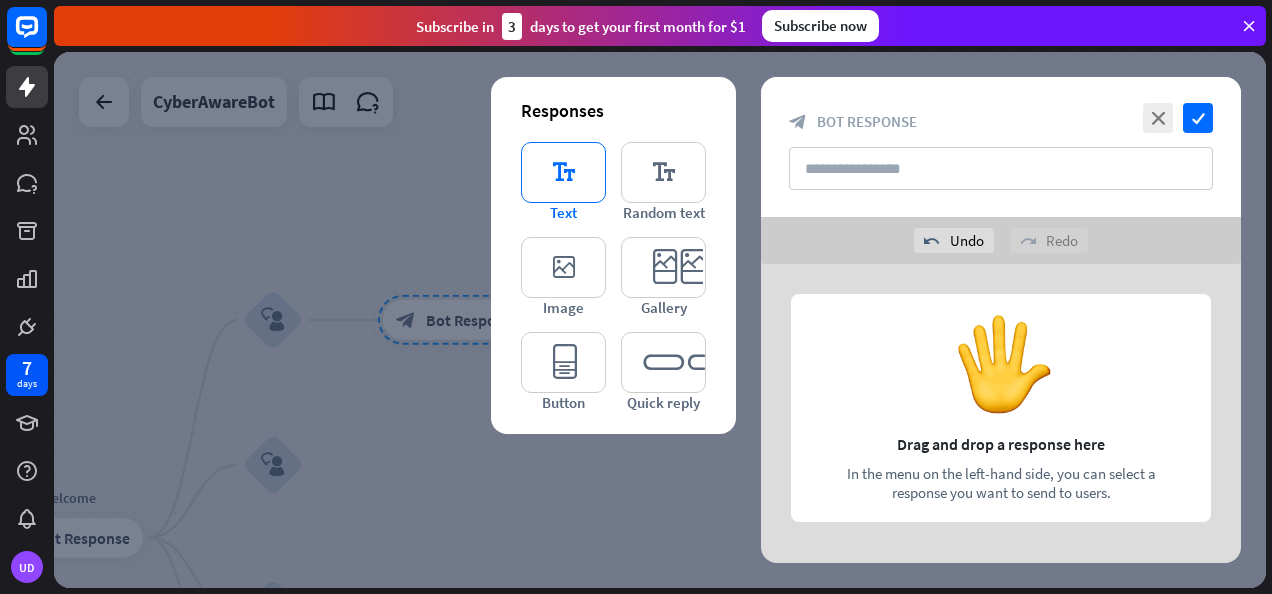 click on "editor_text" at bounding box center [563, 172] 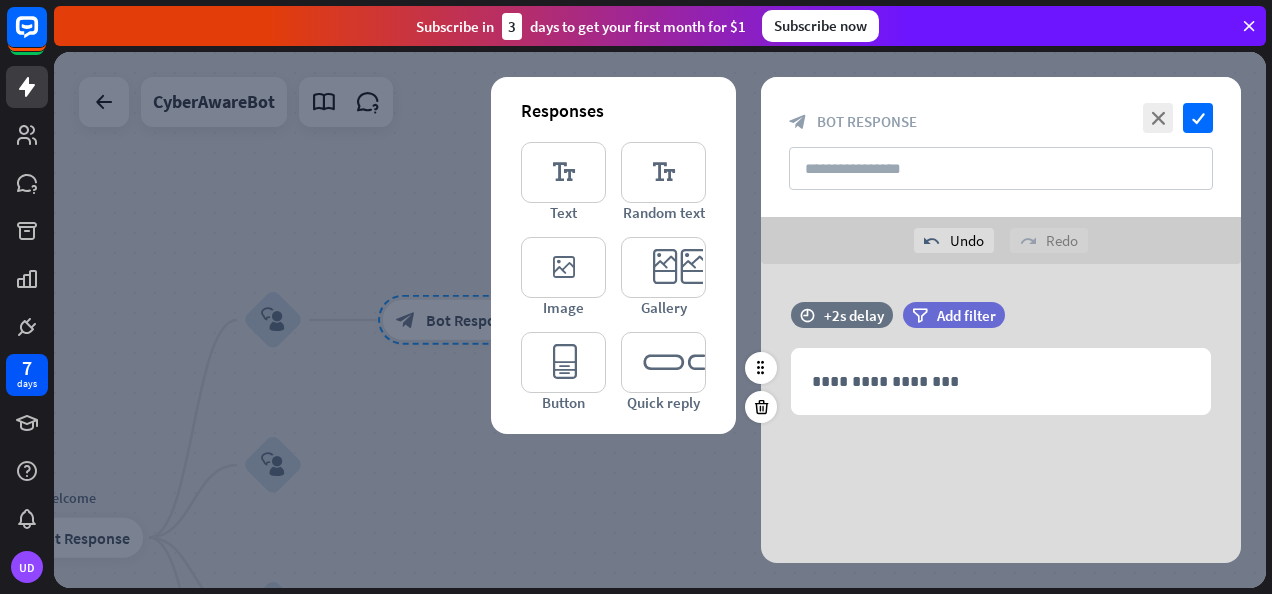 scroll, scrollTop: 0, scrollLeft: 0, axis: both 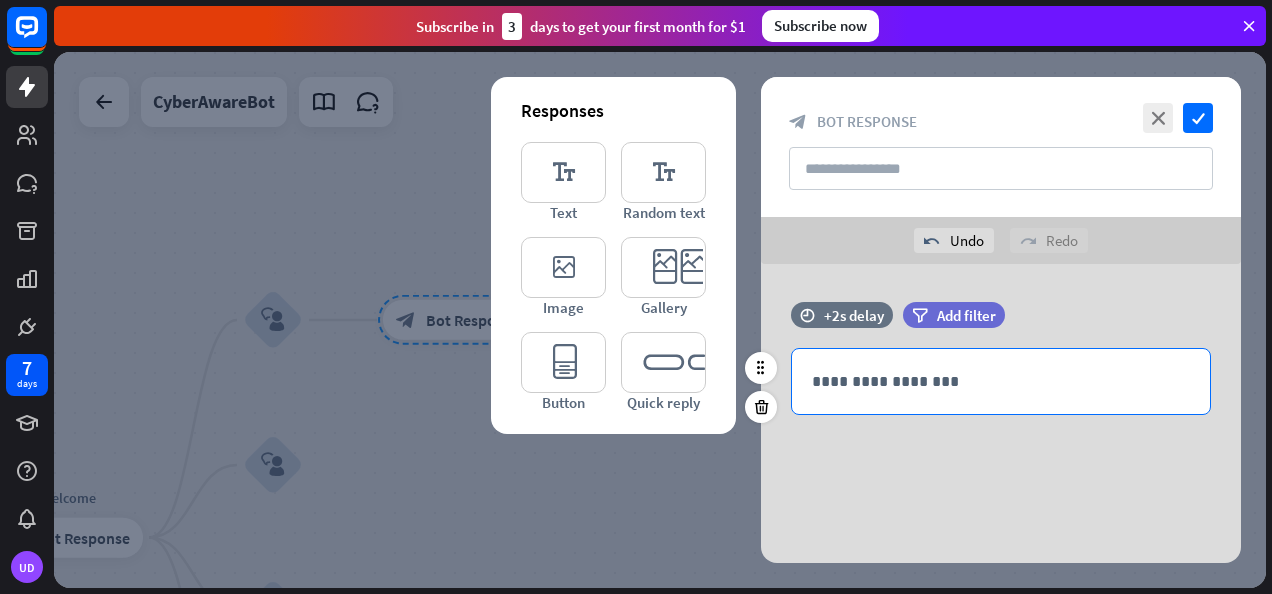 click on "**********" at bounding box center [1001, 381] 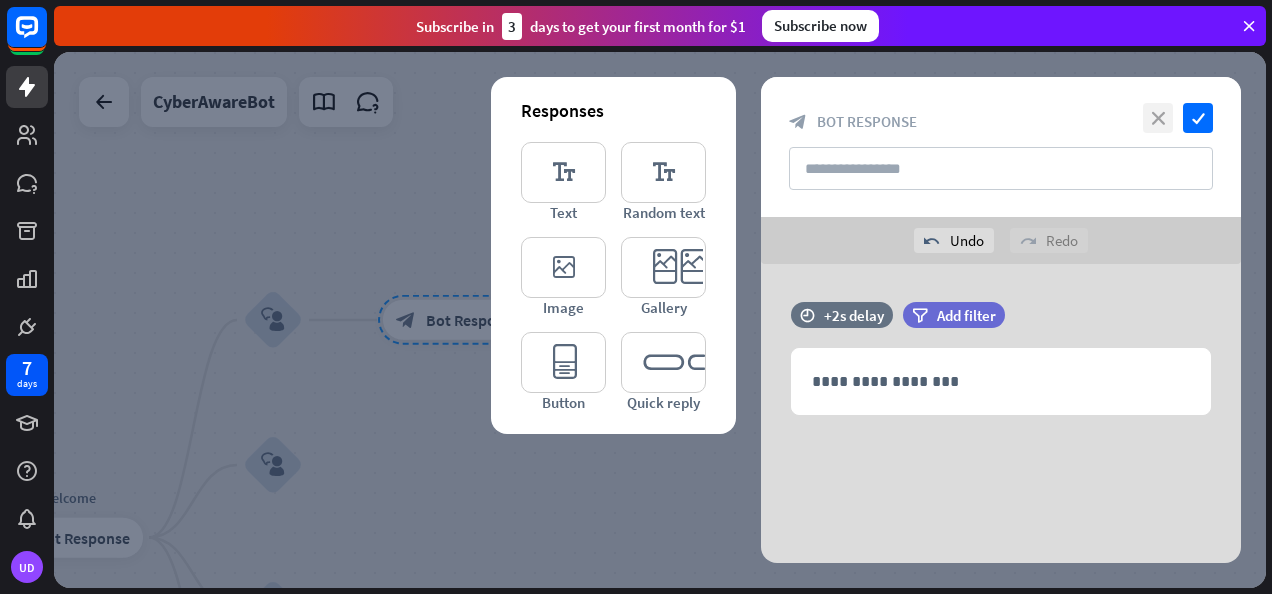 click on "close" at bounding box center [1158, 118] 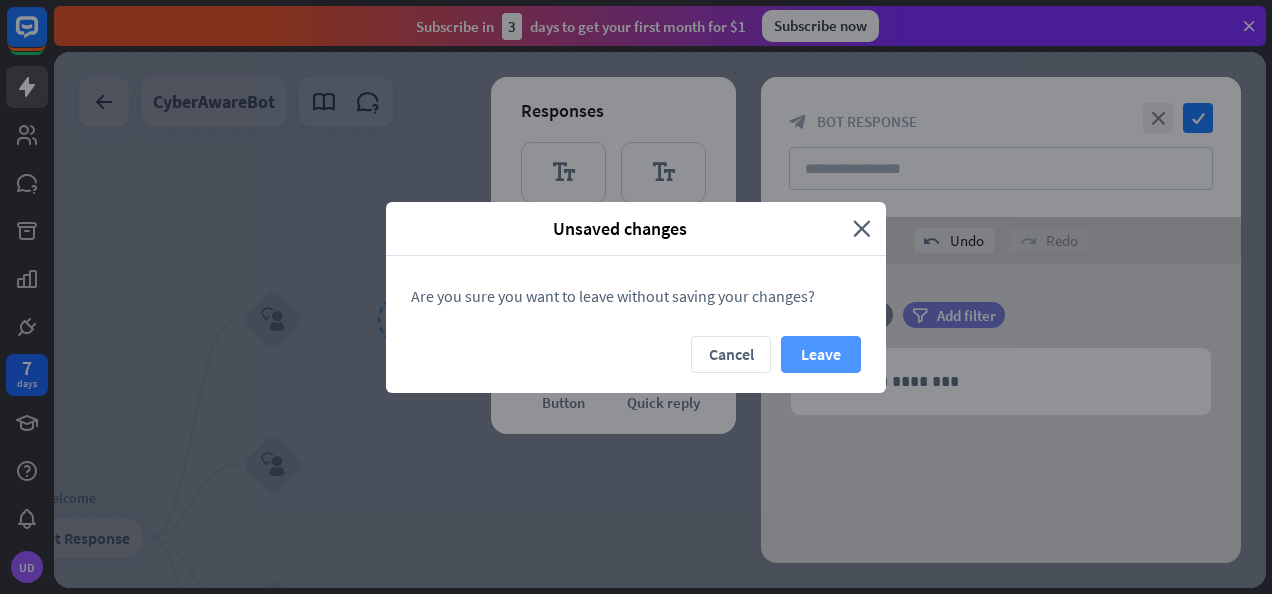 click on "Leave" at bounding box center [821, 354] 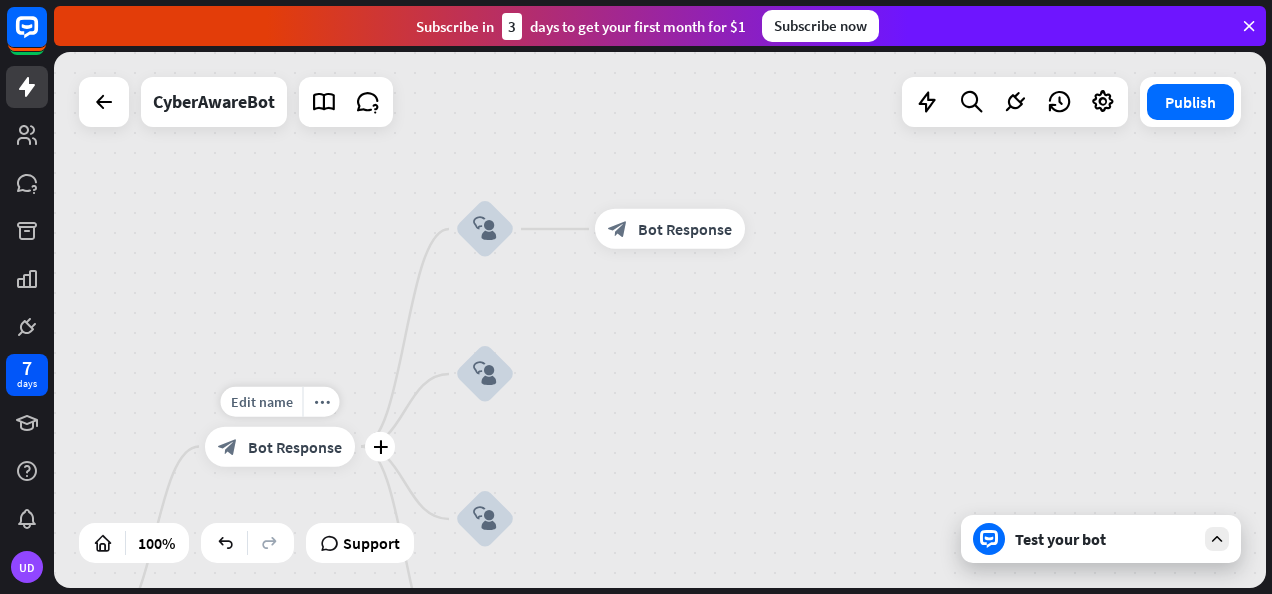click on "block_bot_response   Bot Response" at bounding box center [280, 447] 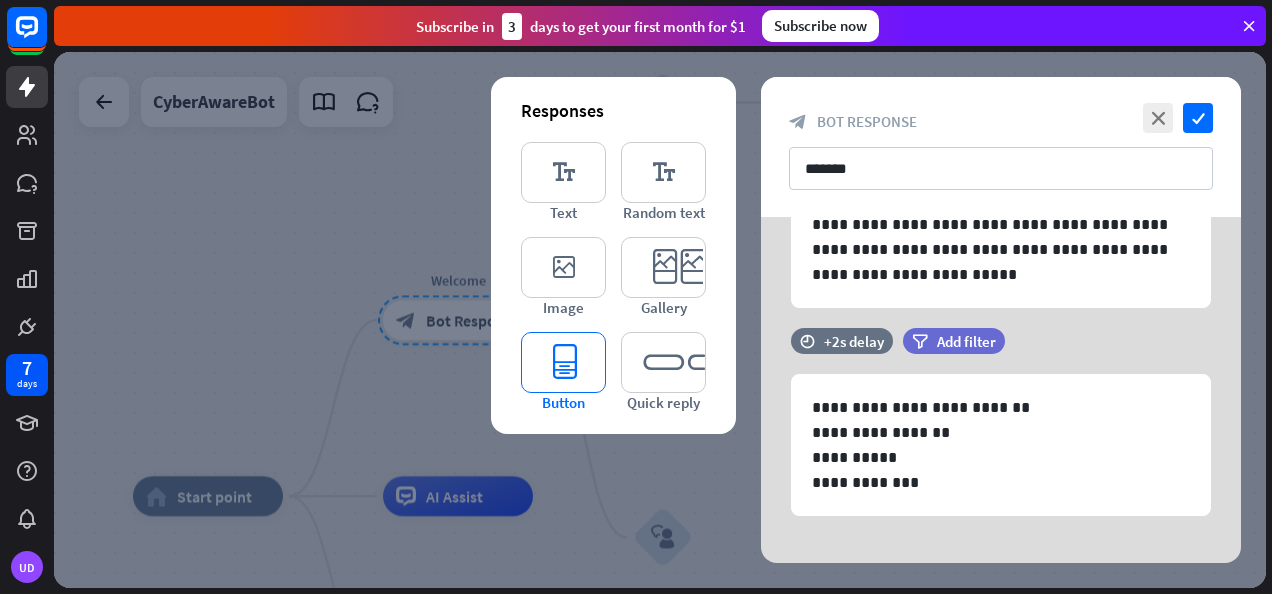 click on "editor_button" at bounding box center (563, 362) 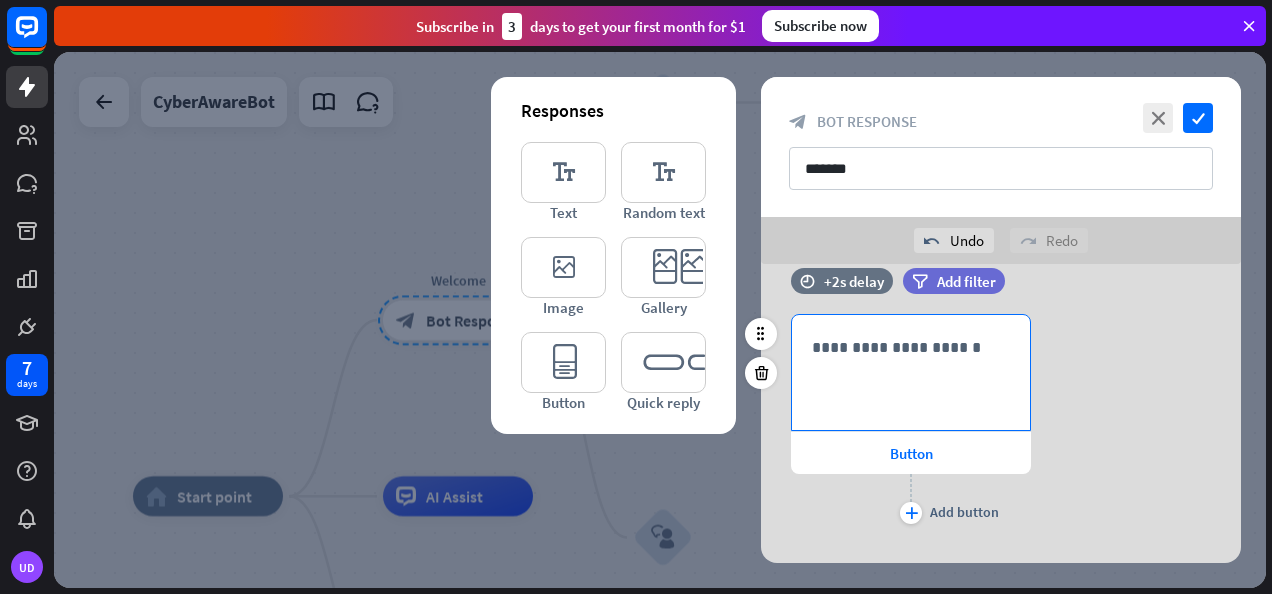 scroll, scrollTop: 466, scrollLeft: 0, axis: vertical 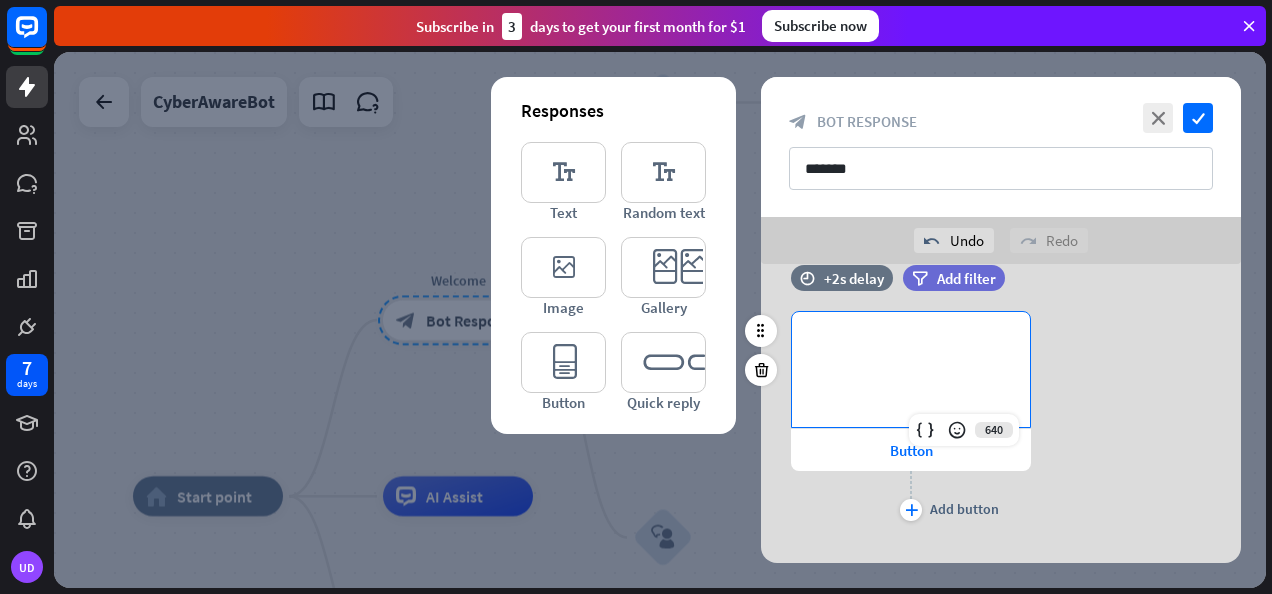 click on "**********" at bounding box center [911, 369] 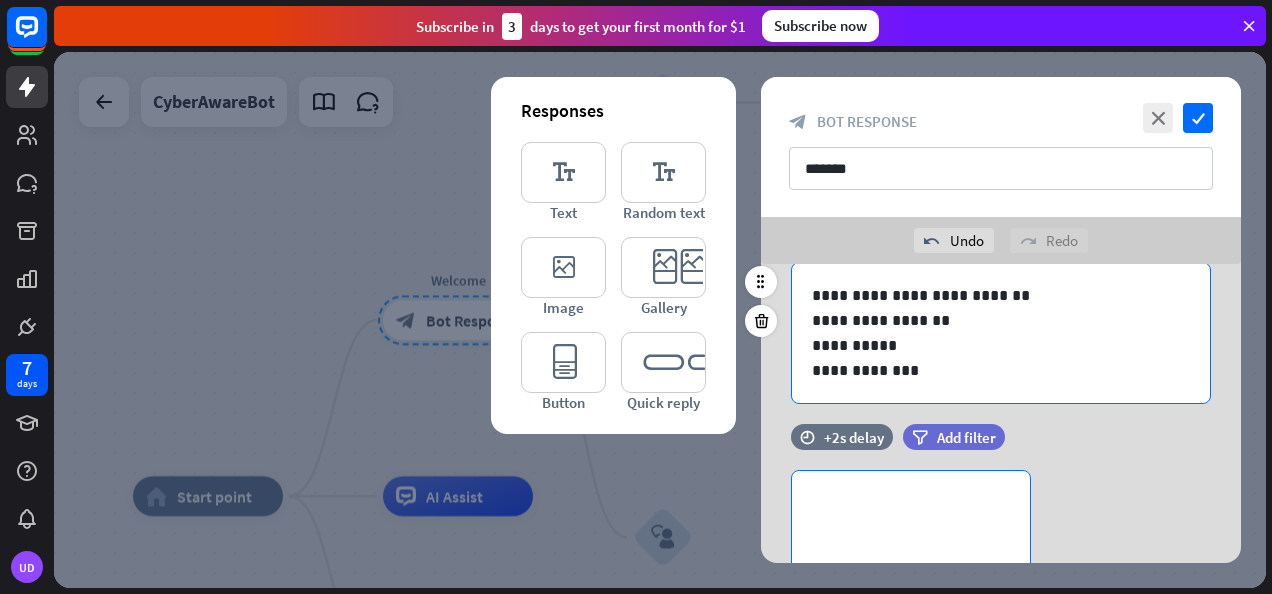 scroll, scrollTop: 306, scrollLeft: 0, axis: vertical 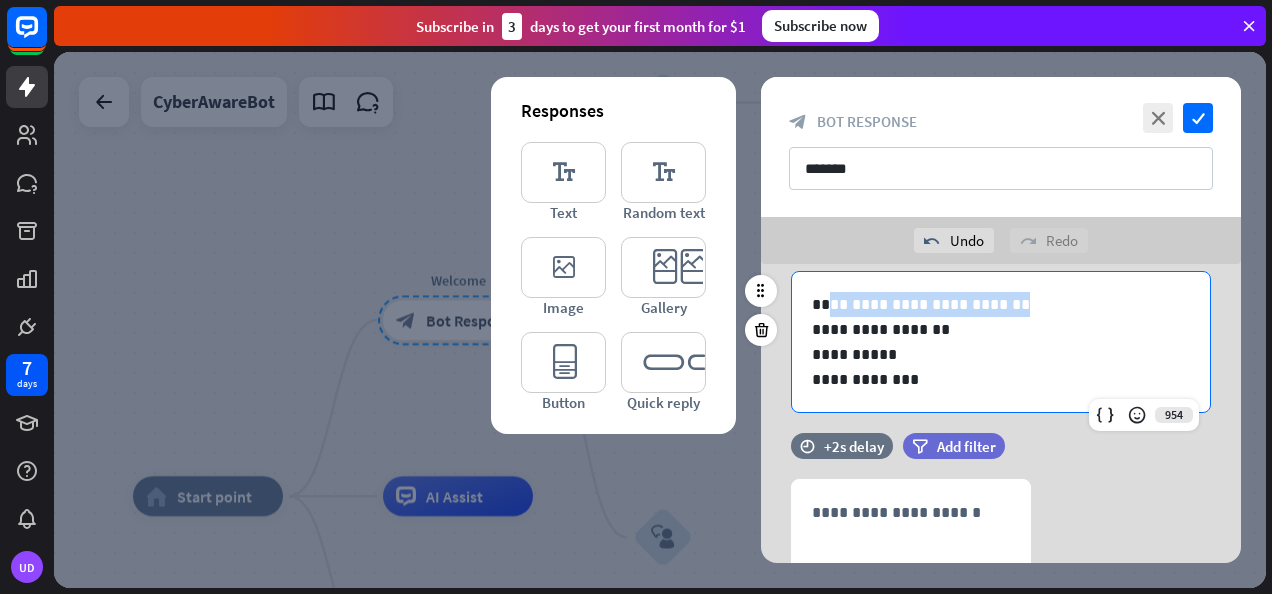 drag, startPoint x: 1014, startPoint y: 295, endPoint x: 817, endPoint y: 280, distance: 197.57024 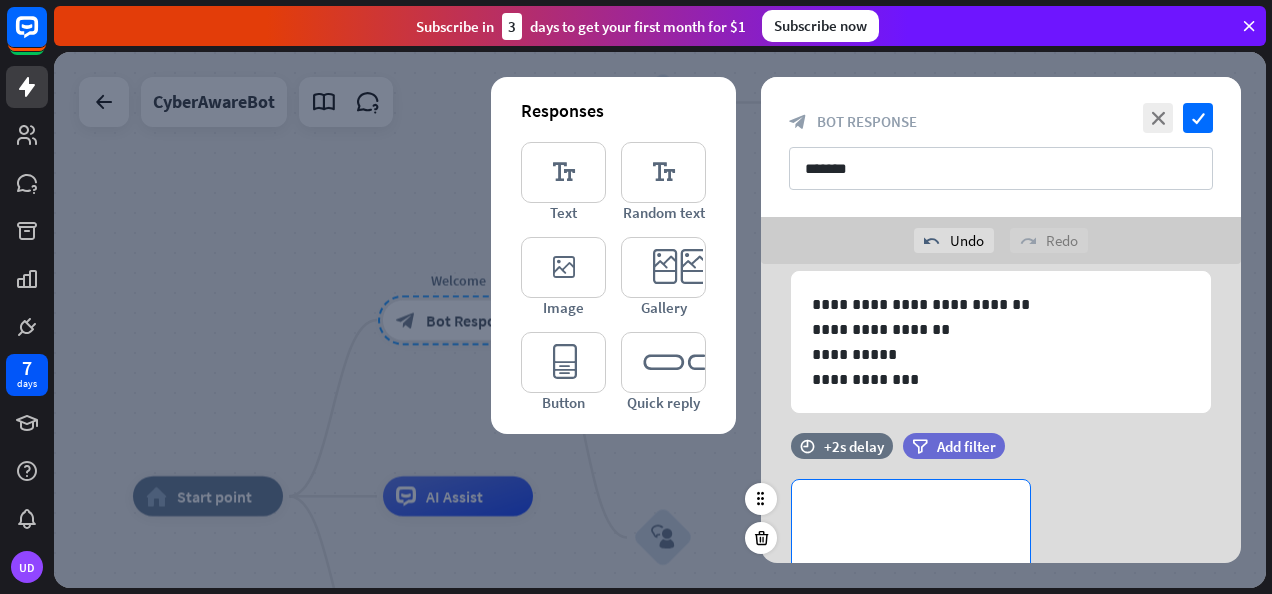 click on "**********" at bounding box center (911, 537) 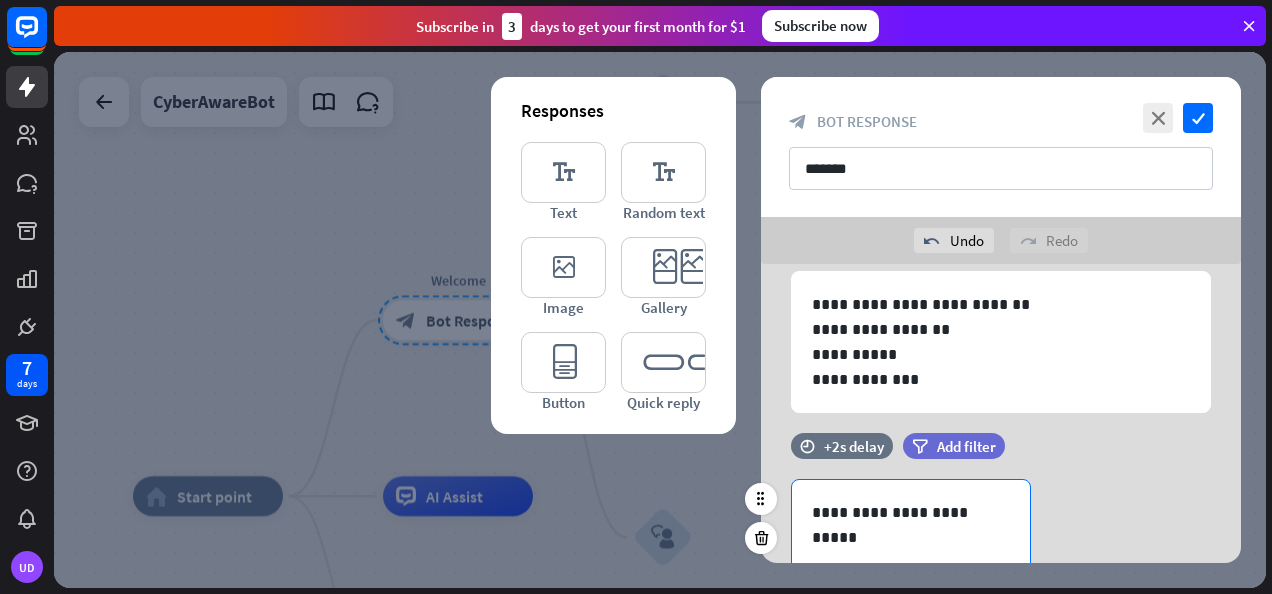 scroll, scrollTop: 496, scrollLeft: 0, axis: vertical 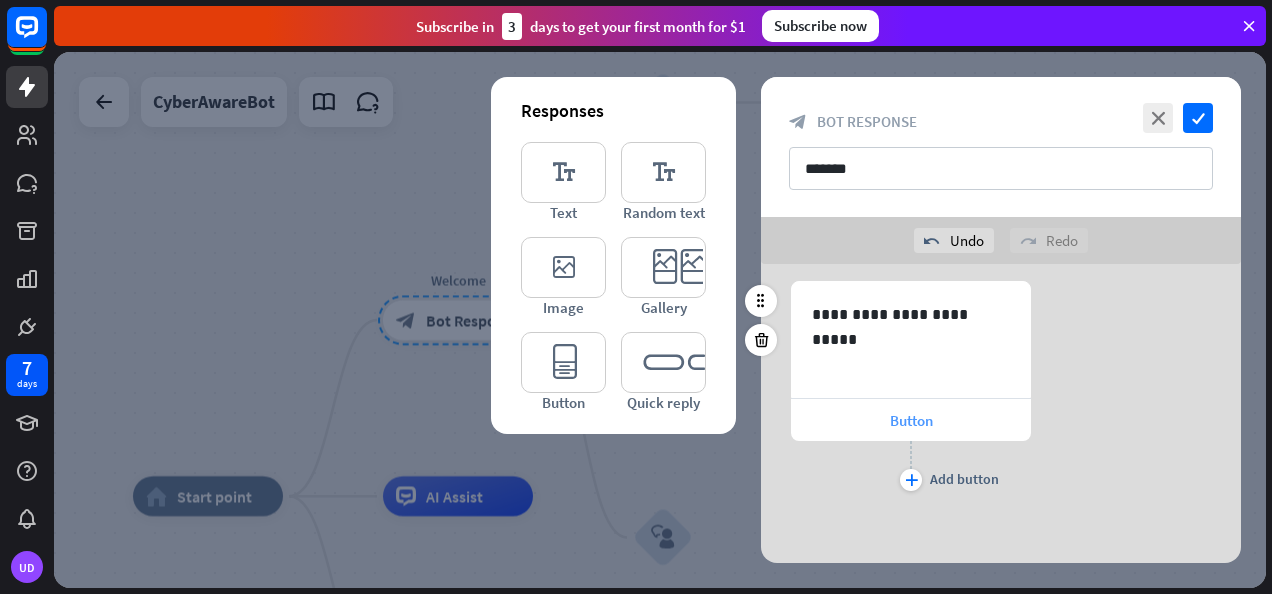click on "Button" at bounding box center [911, 420] 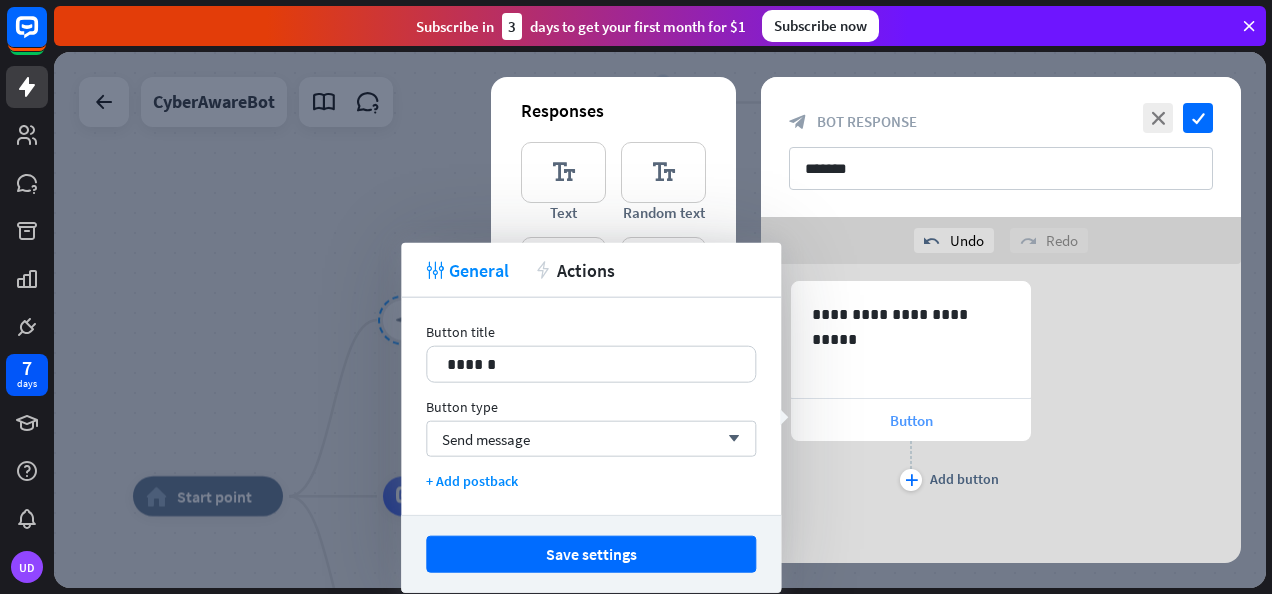 click on "Button" at bounding box center [911, 420] 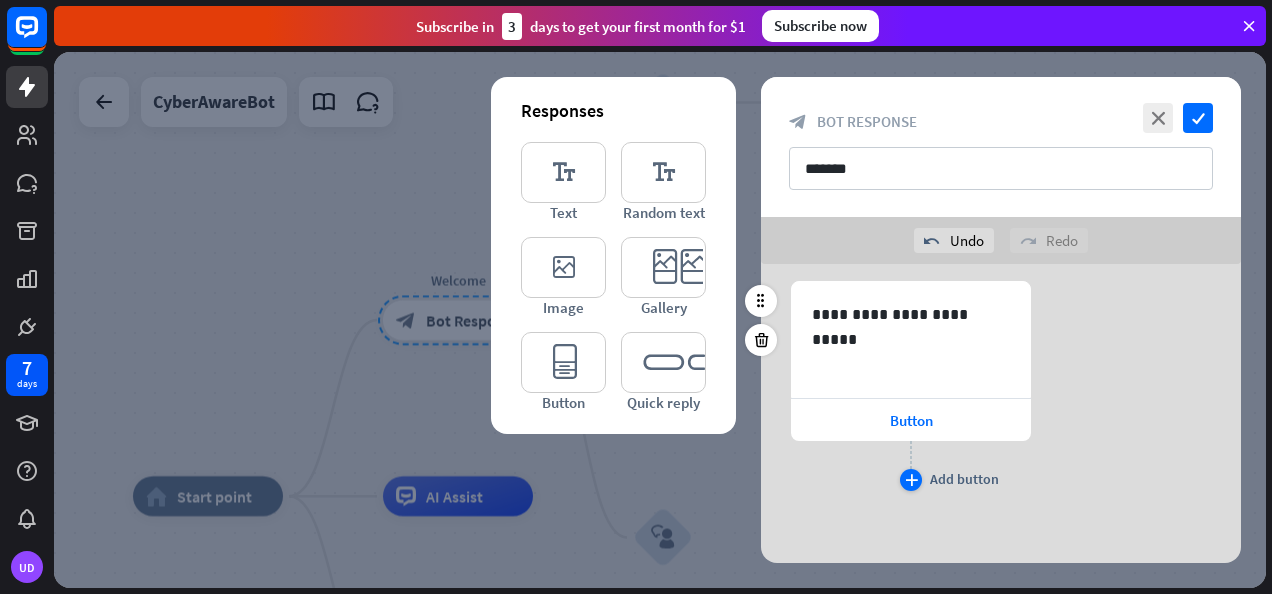 click on "plus" at bounding box center [911, 480] 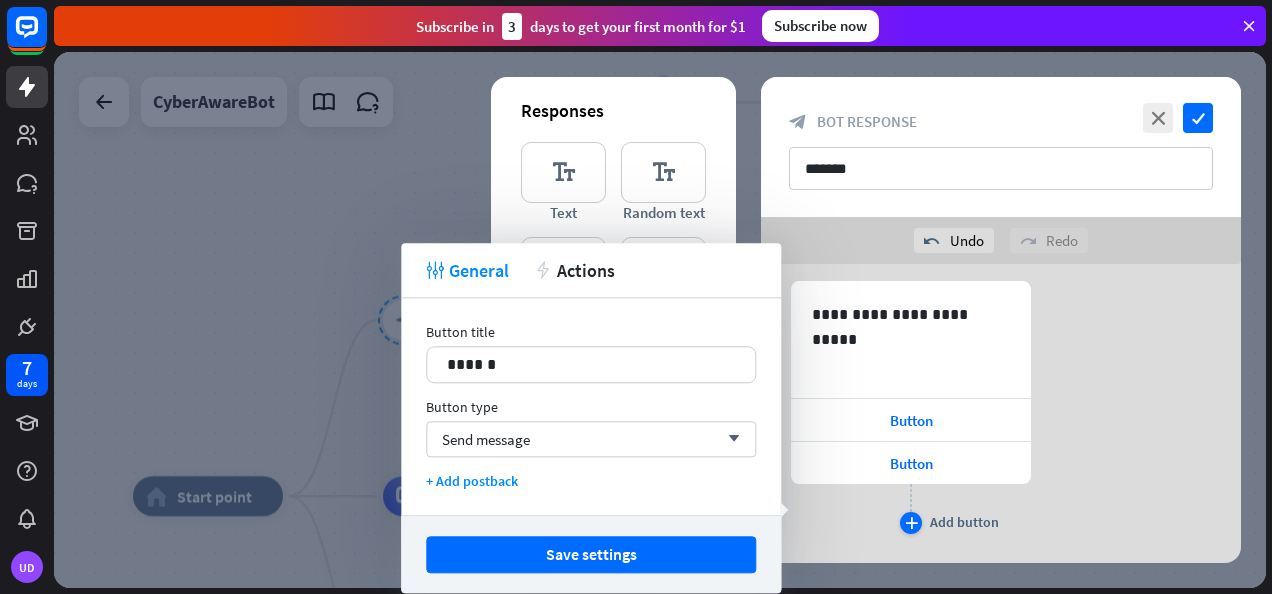 scroll, scrollTop: 446, scrollLeft: 0, axis: vertical 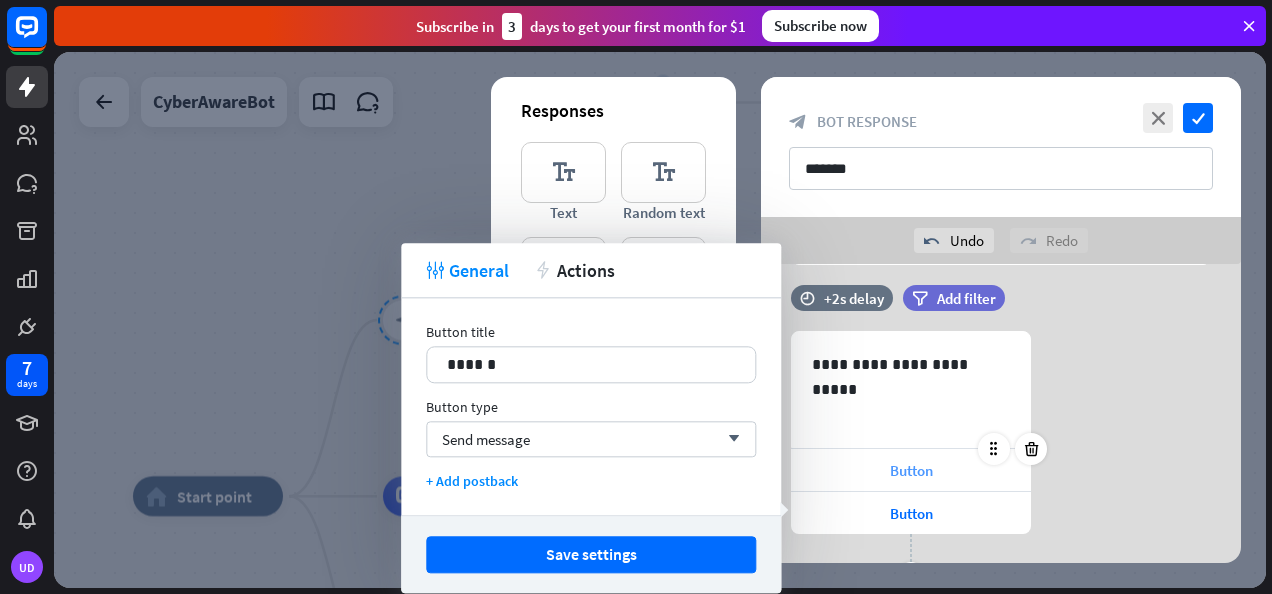 click on "Button" at bounding box center [911, 470] 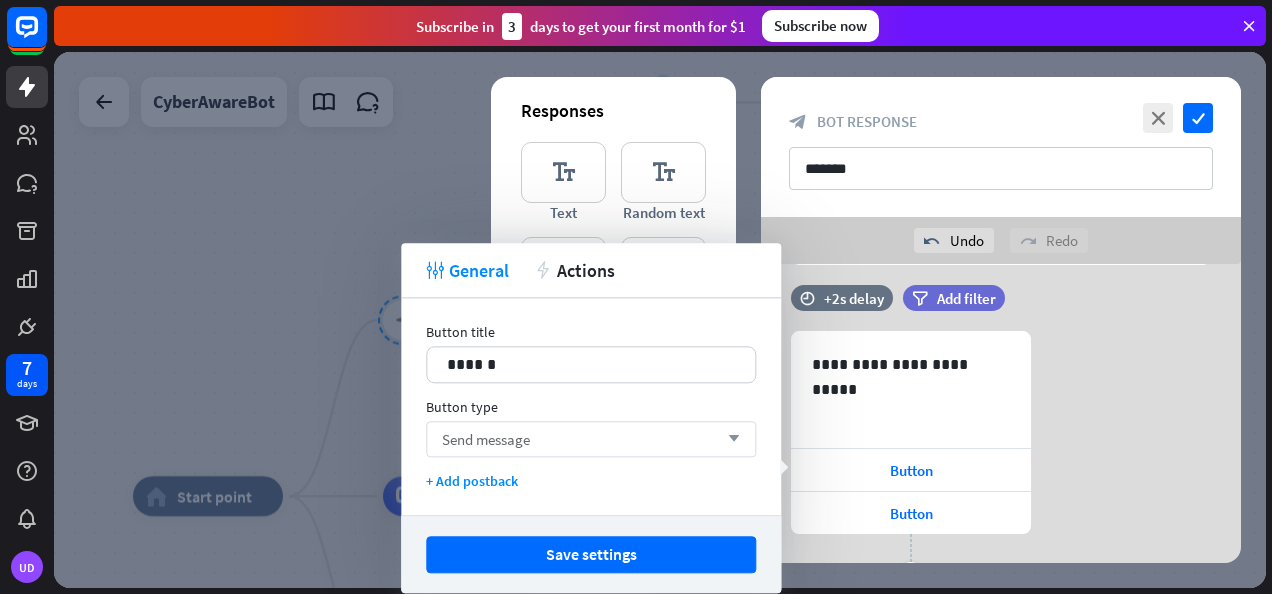 click on "Send message
arrow_down" at bounding box center [591, 439] 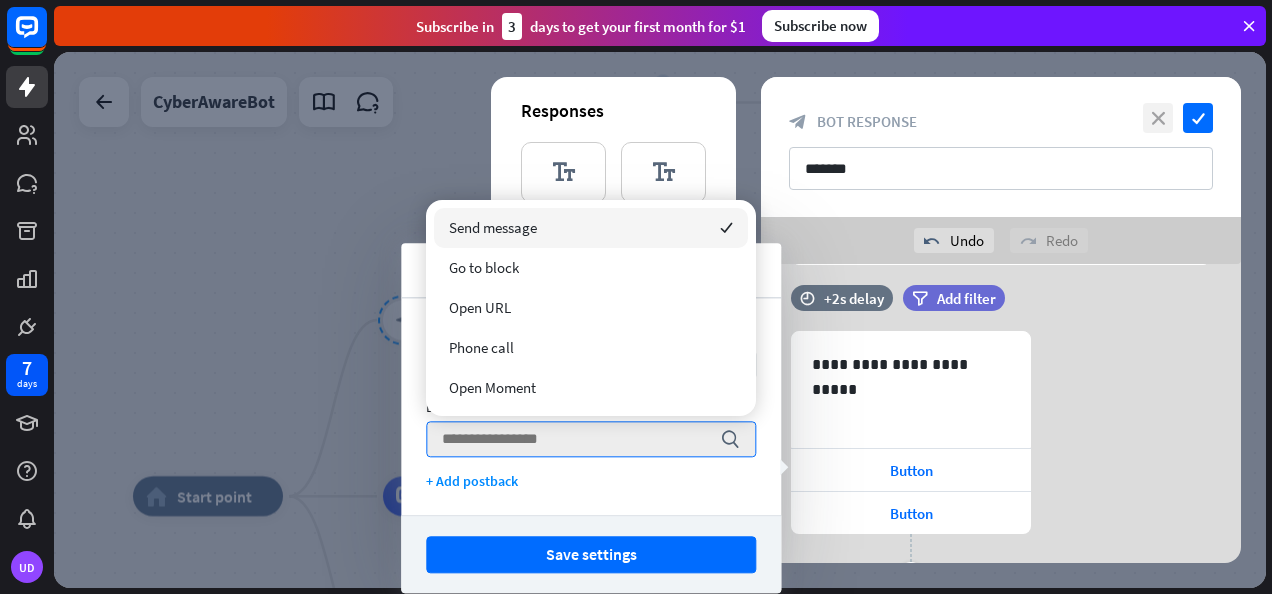 click on "close" at bounding box center [1158, 118] 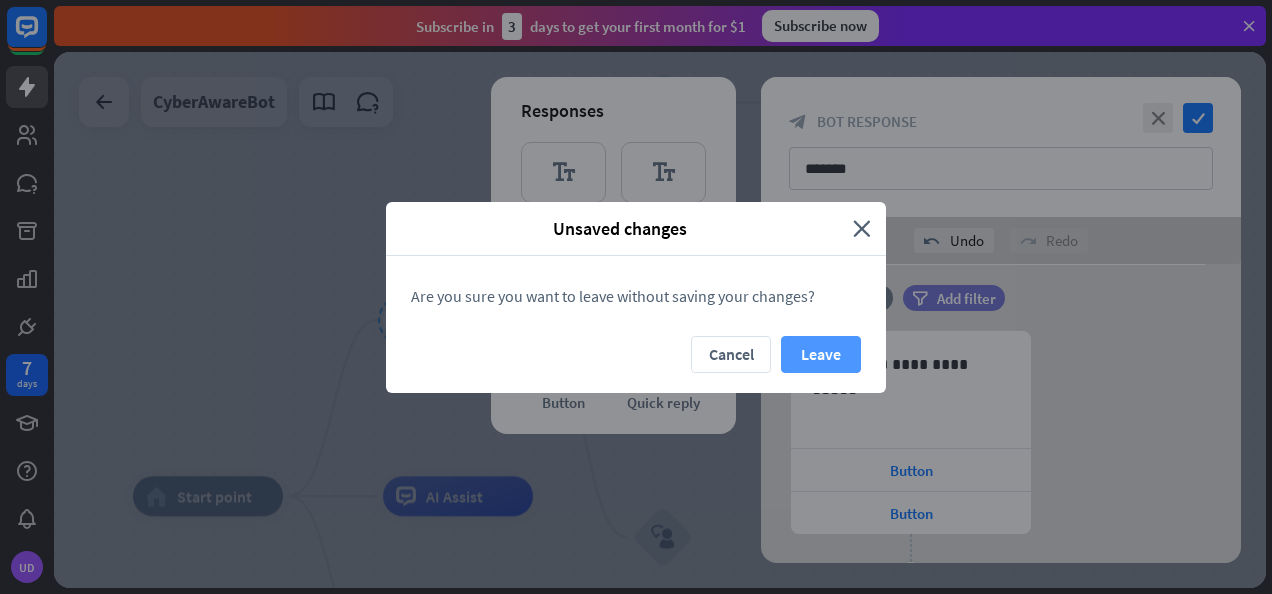 click on "Leave" at bounding box center (821, 354) 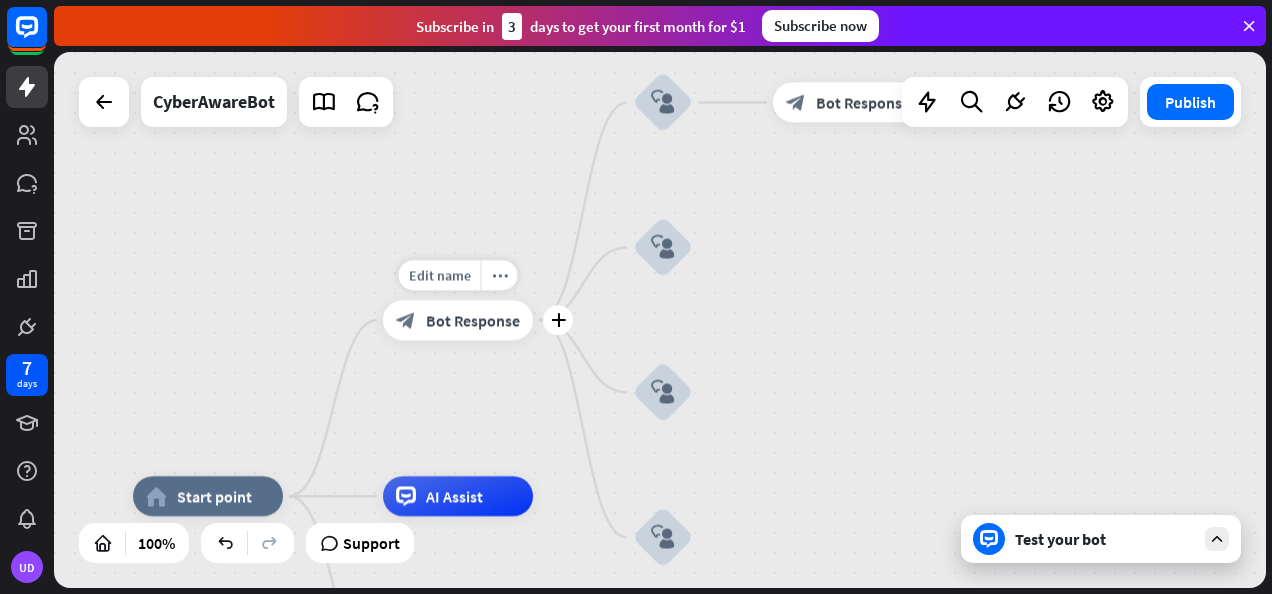 click on "Bot Response" at bounding box center [473, 320] 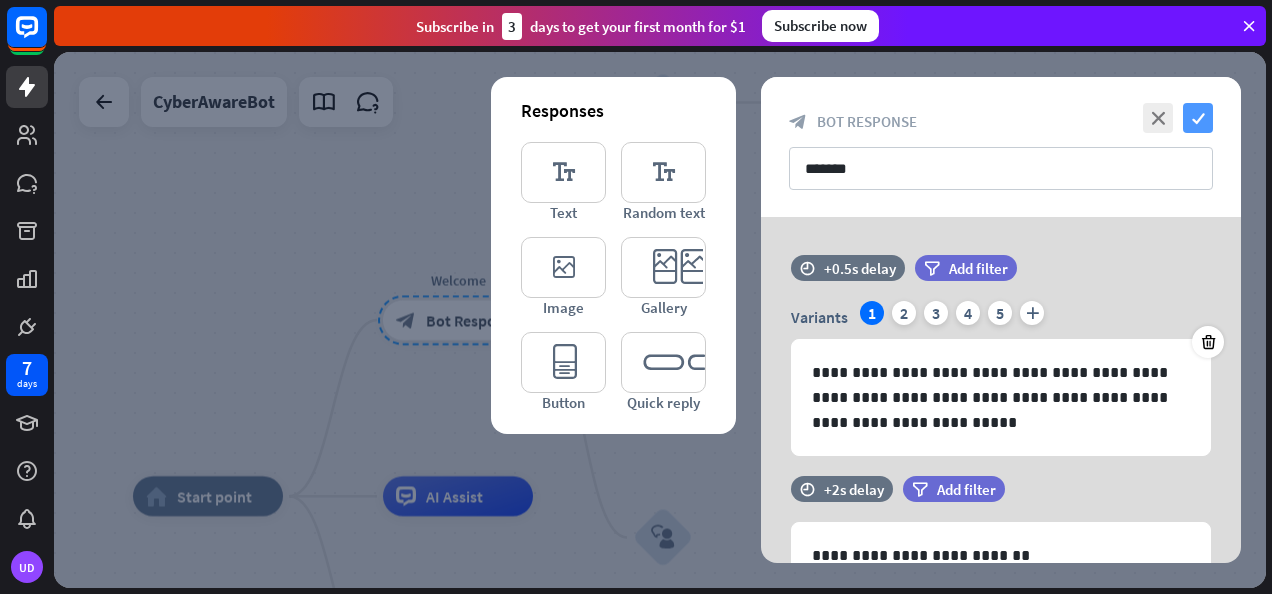 click on "check" at bounding box center (1198, 118) 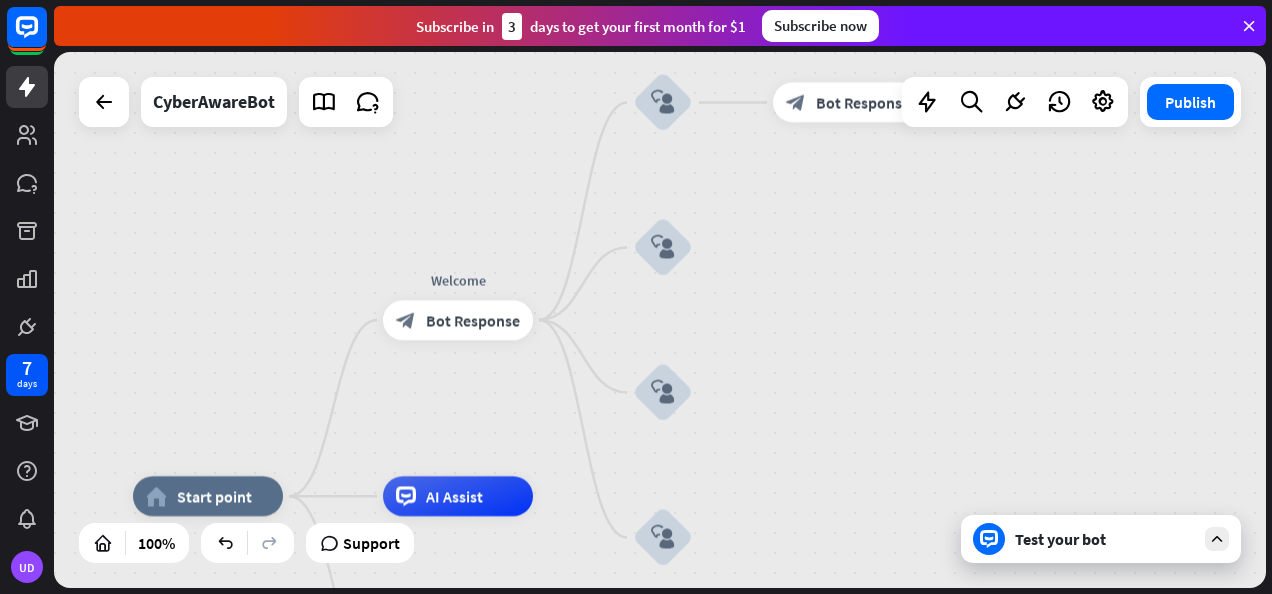 click on "Test your bot" at bounding box center (1105, 539) 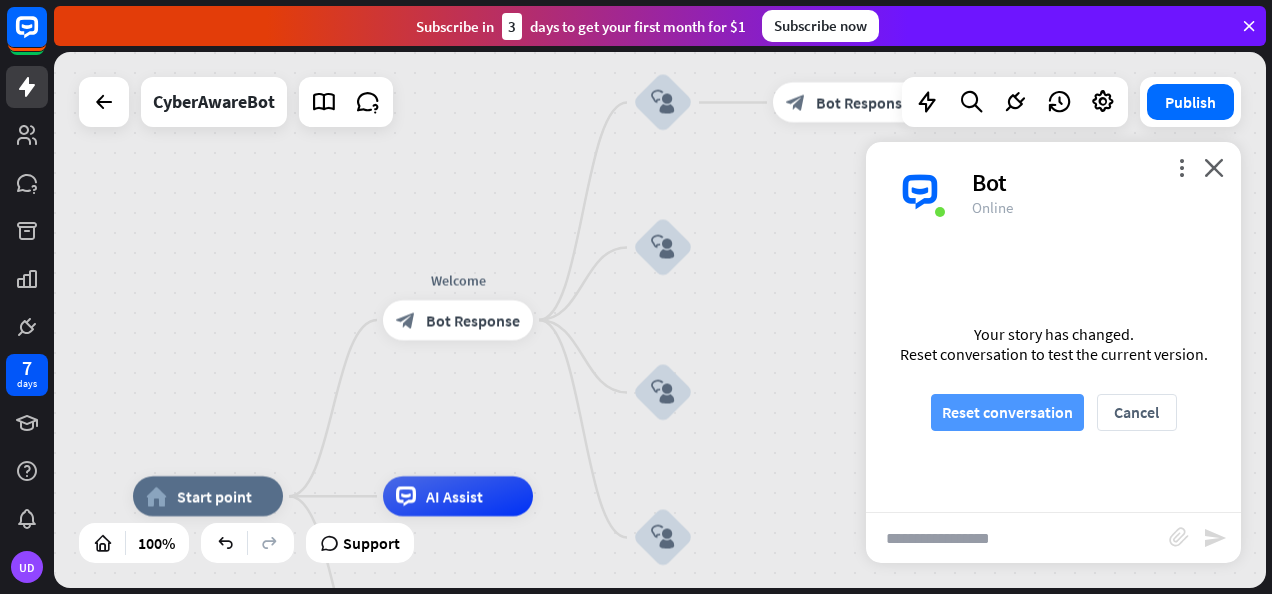 click on "Reset conversation" at bounding box center [1007, 412] 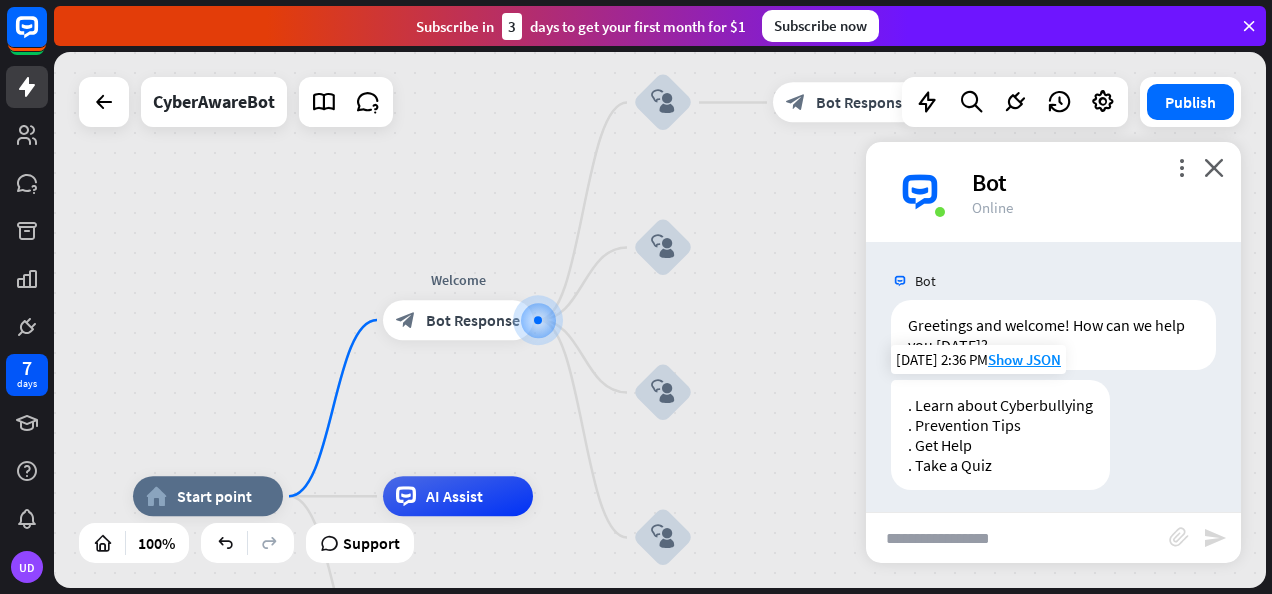 scroll, scrollTop: 7, scrollLeft: 0, axis: vertical 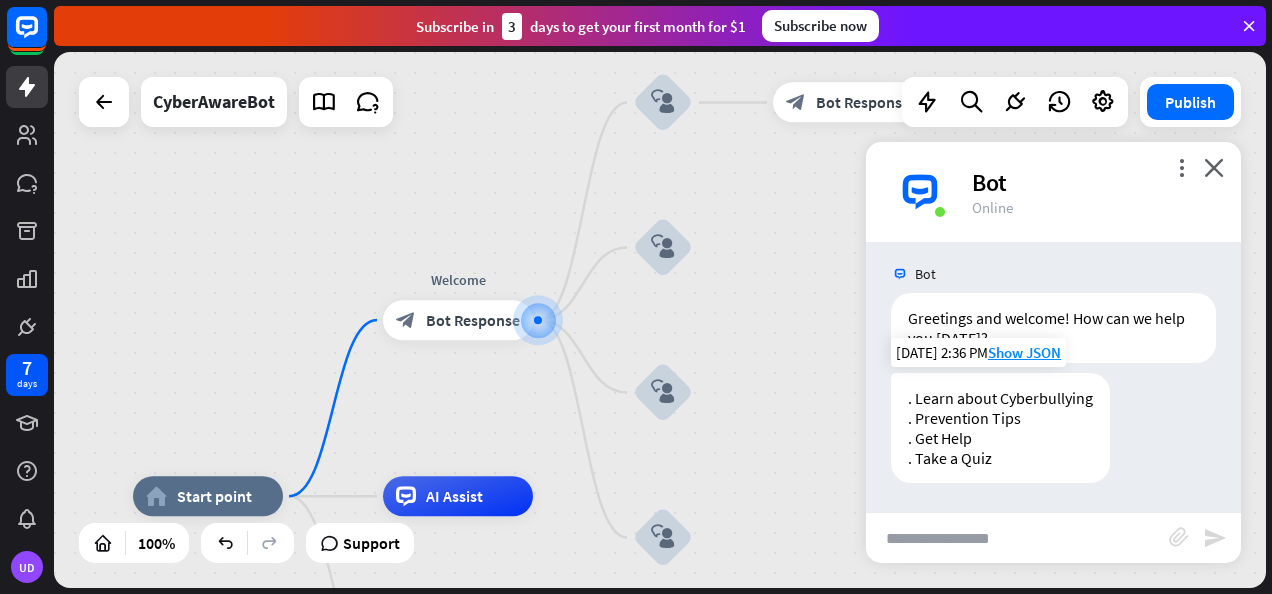 click on ". Learn about Cyberbullying
. Prevention Tips
. Get Help
. Take a Quiz" at bounding box center (1000, 428) 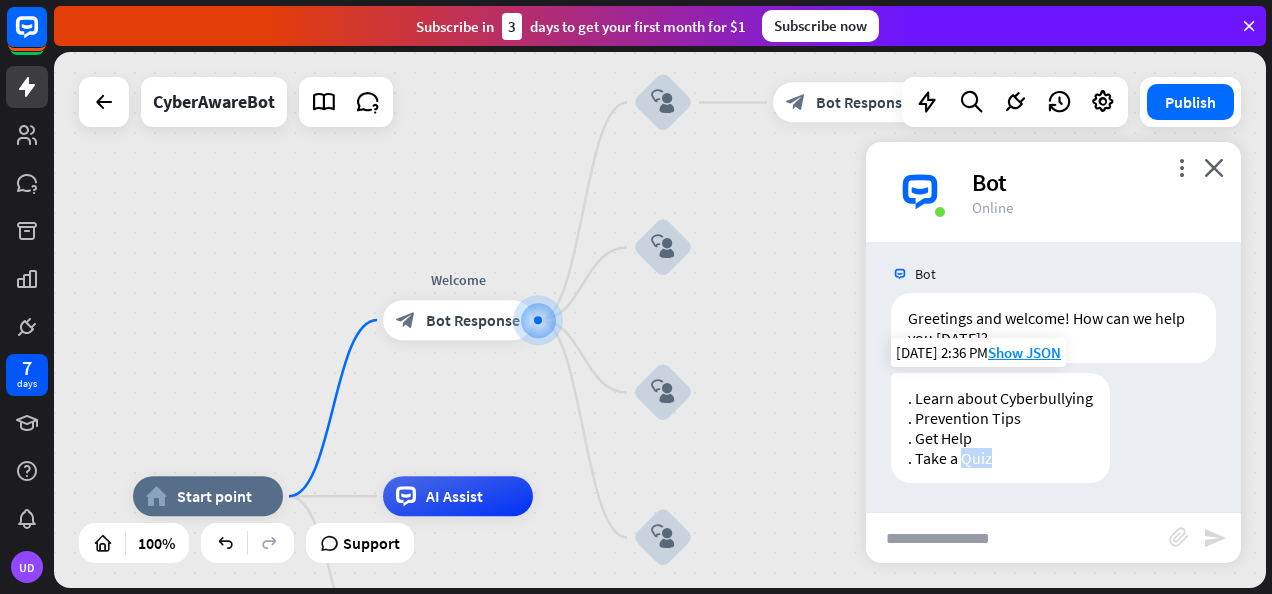 click on ". Learn about Cyberbullying
. Prevention Tips
. Get Help
. Take a Quiz" at bounding box center [1000, 428] 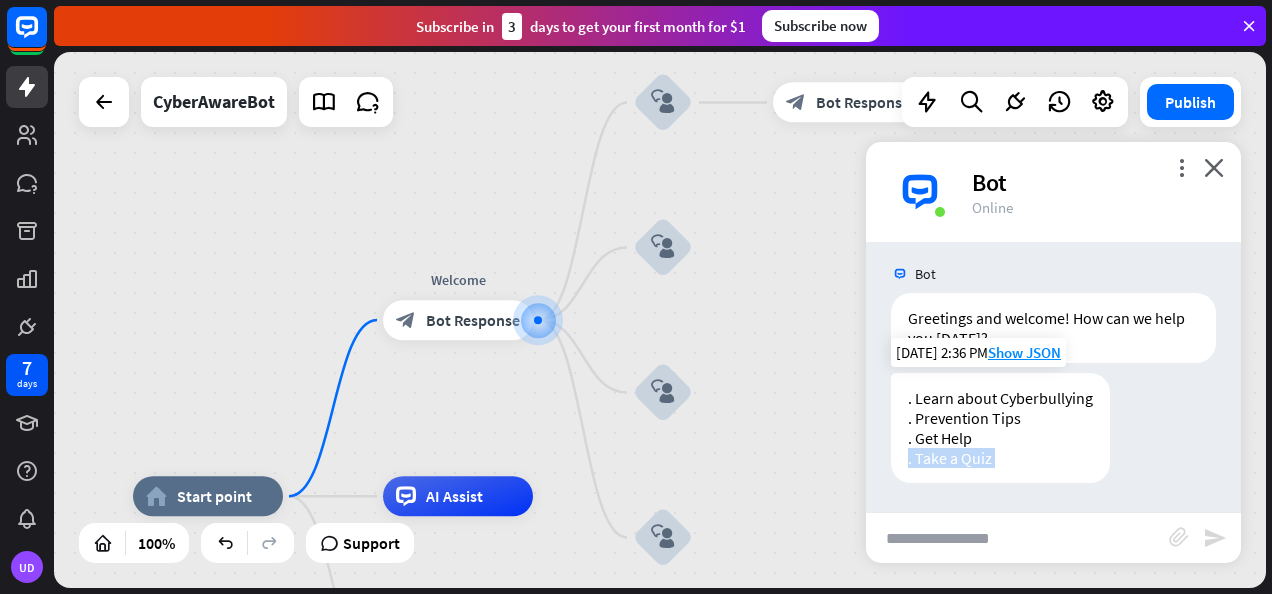 click on ". Learn about Cyberbullying
. Prevention Tips
. Get Help
. Take a Quiz" at bounding box center (1000, 428) 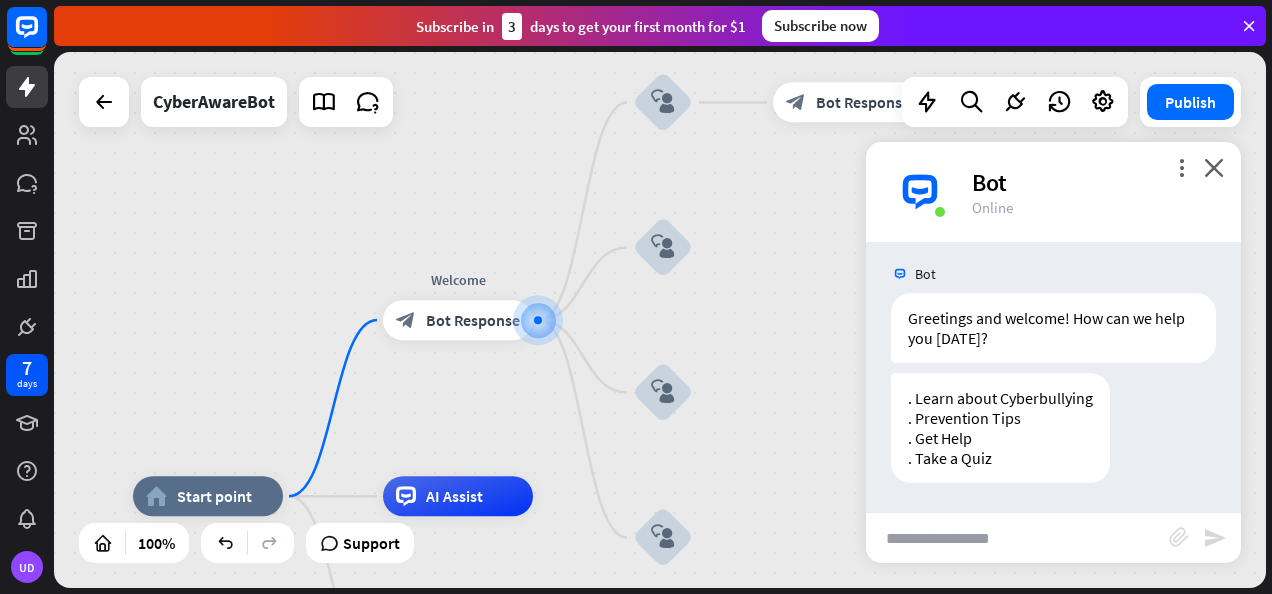 click at bounding box center [1017, 538] 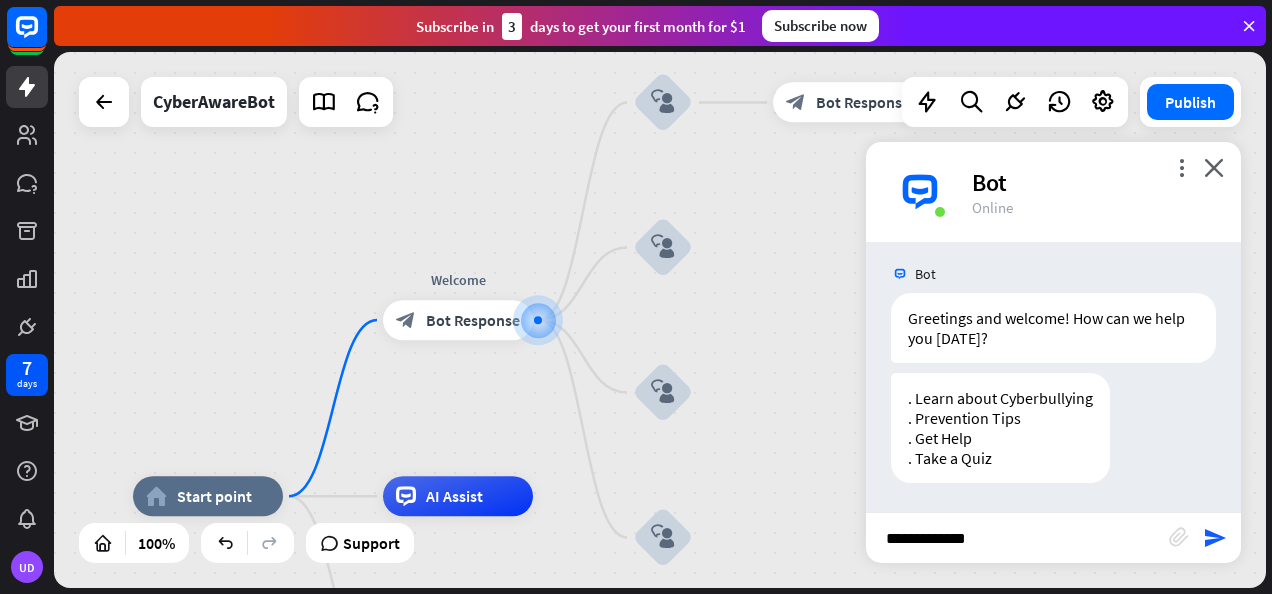 click on "**********" at bounding box center (1017, 538) 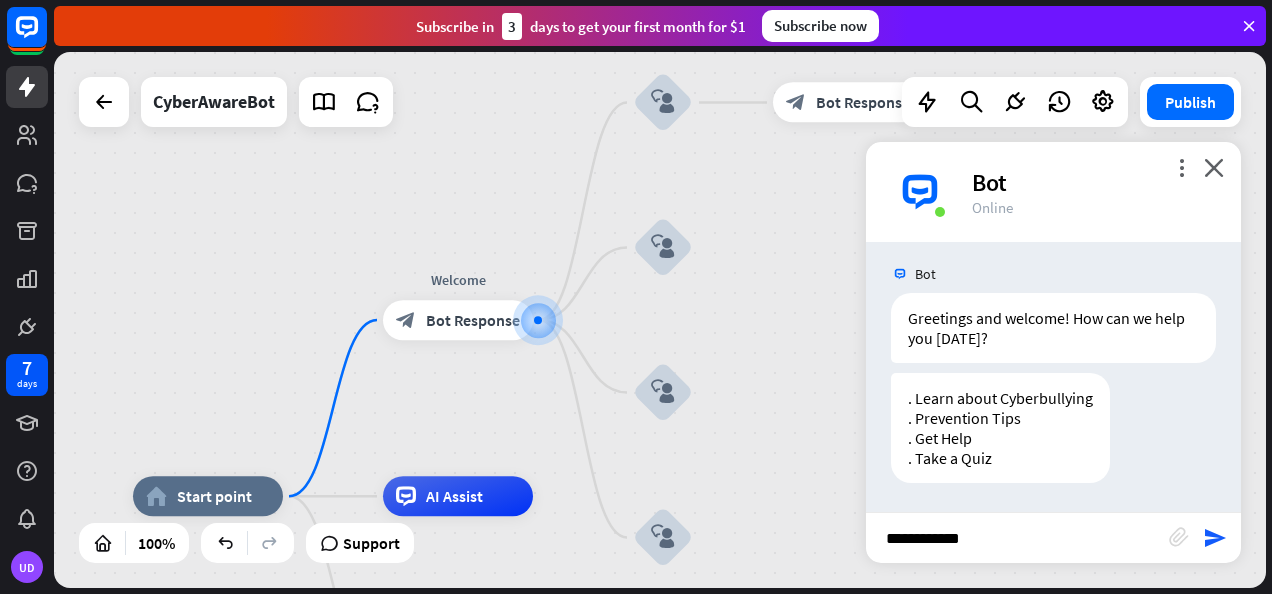 type on "**********" 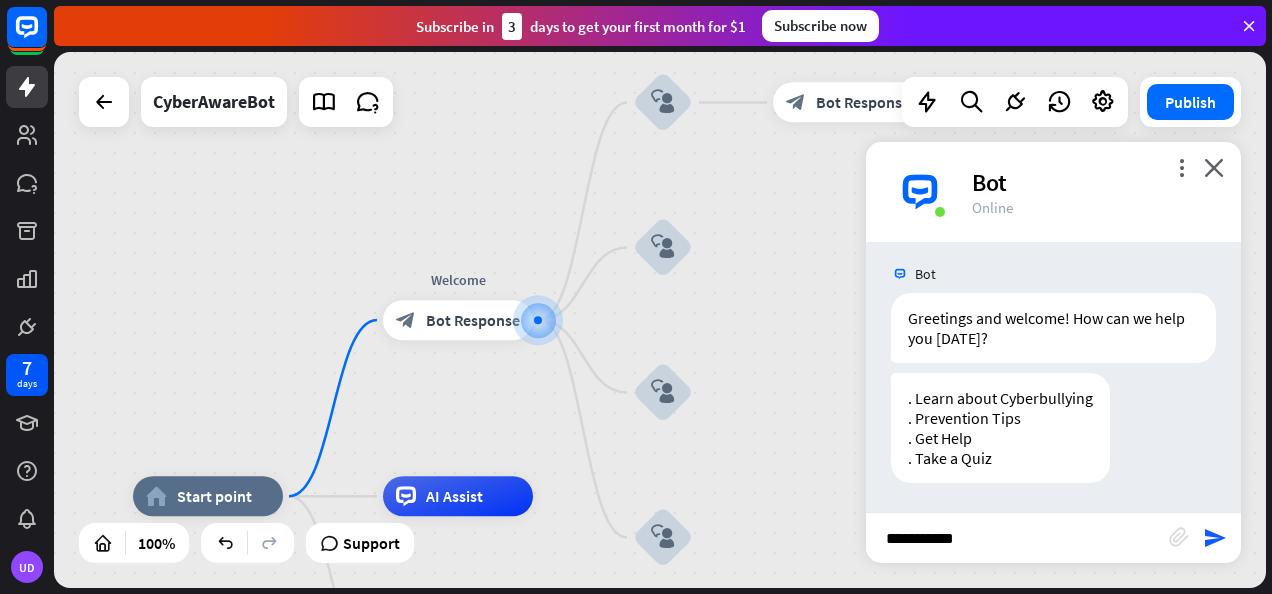 type 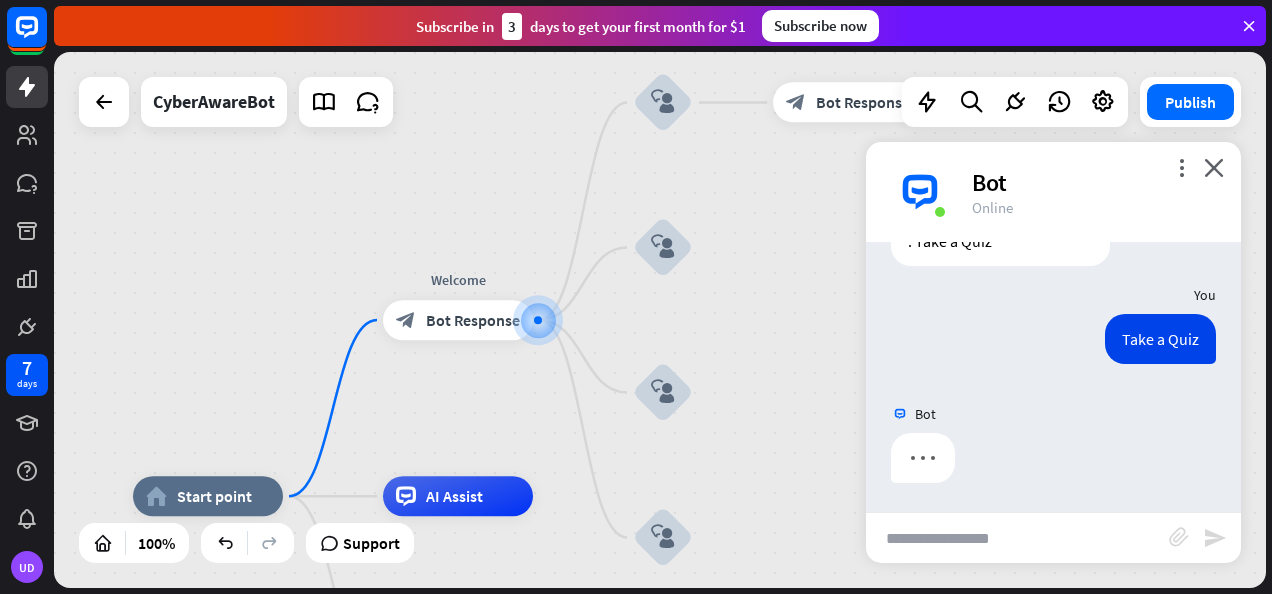 scroll, scrollTop: 105, scrollLeft: 0, axis: vertical 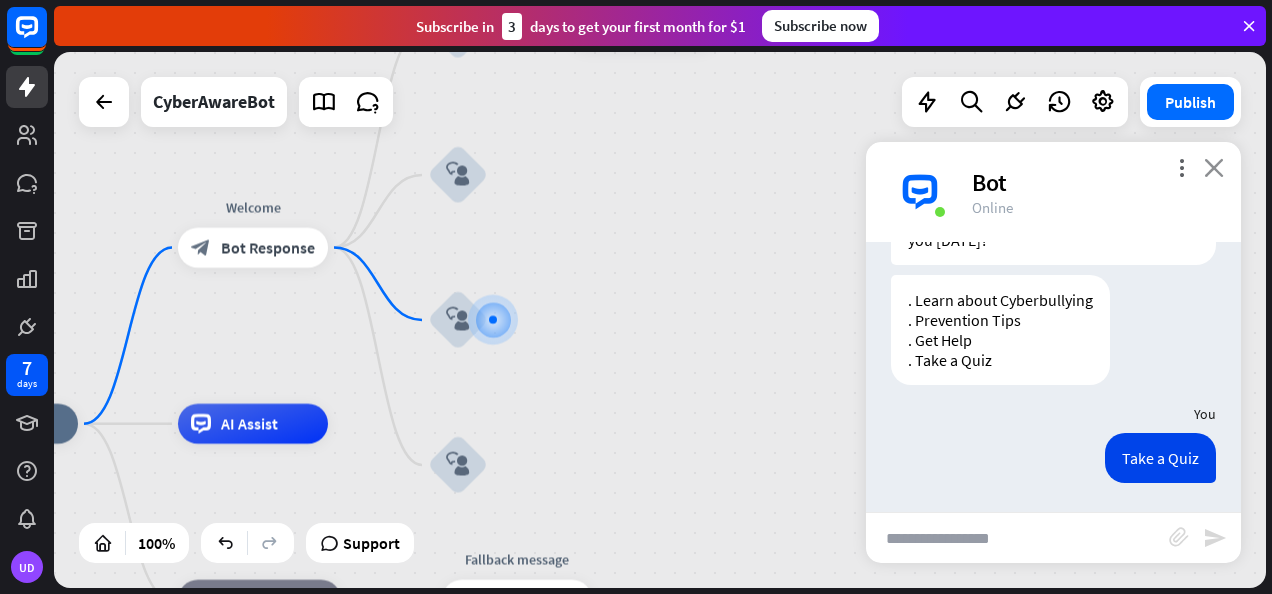 click on "close" at bounding box center (1214, 167) 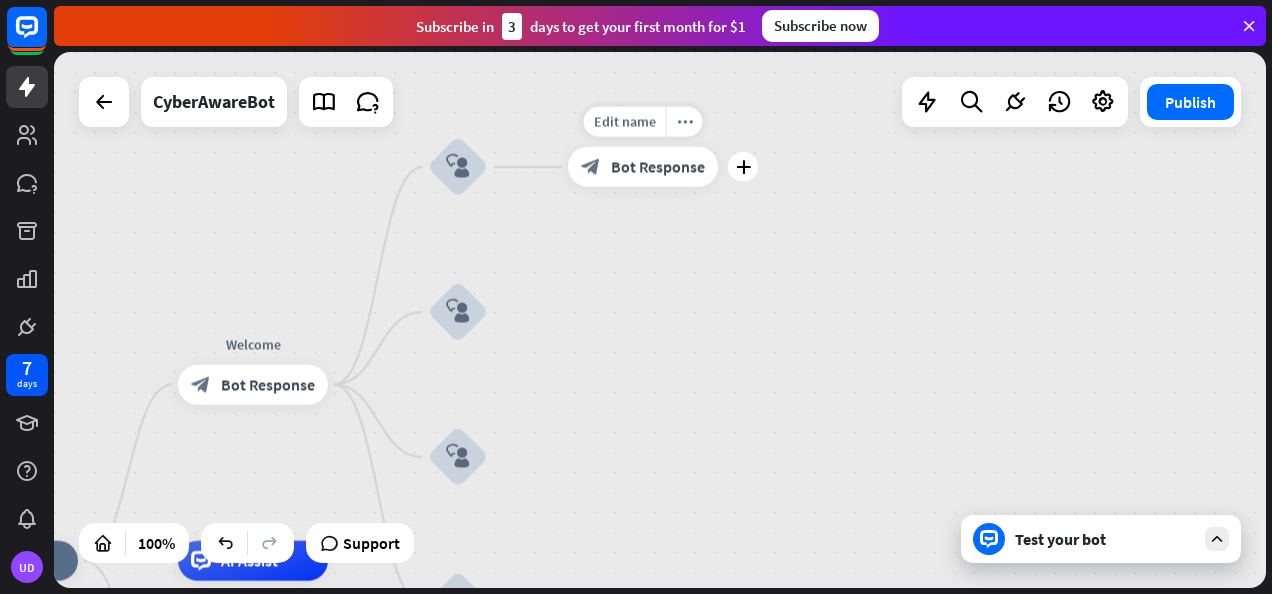 click on "Bot Response" at bounding box center (658, 167) 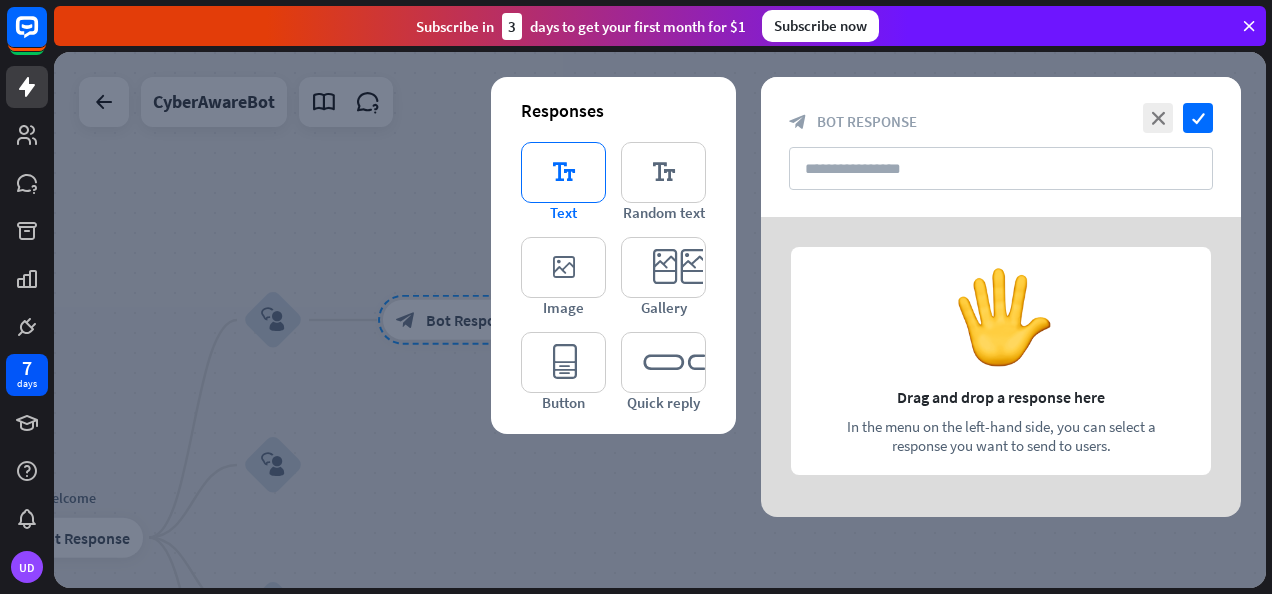 click on "editor_text" at bounding box center (563, 172) 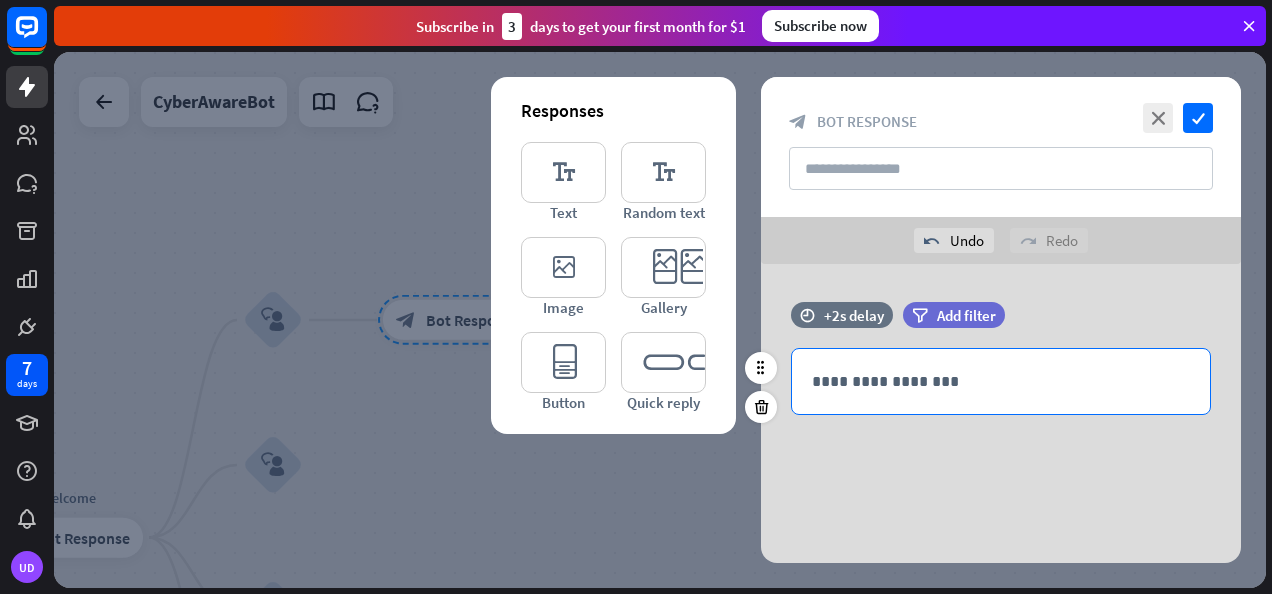 scroll, scrollTop: 0, scrollLeft: 0, axis: both 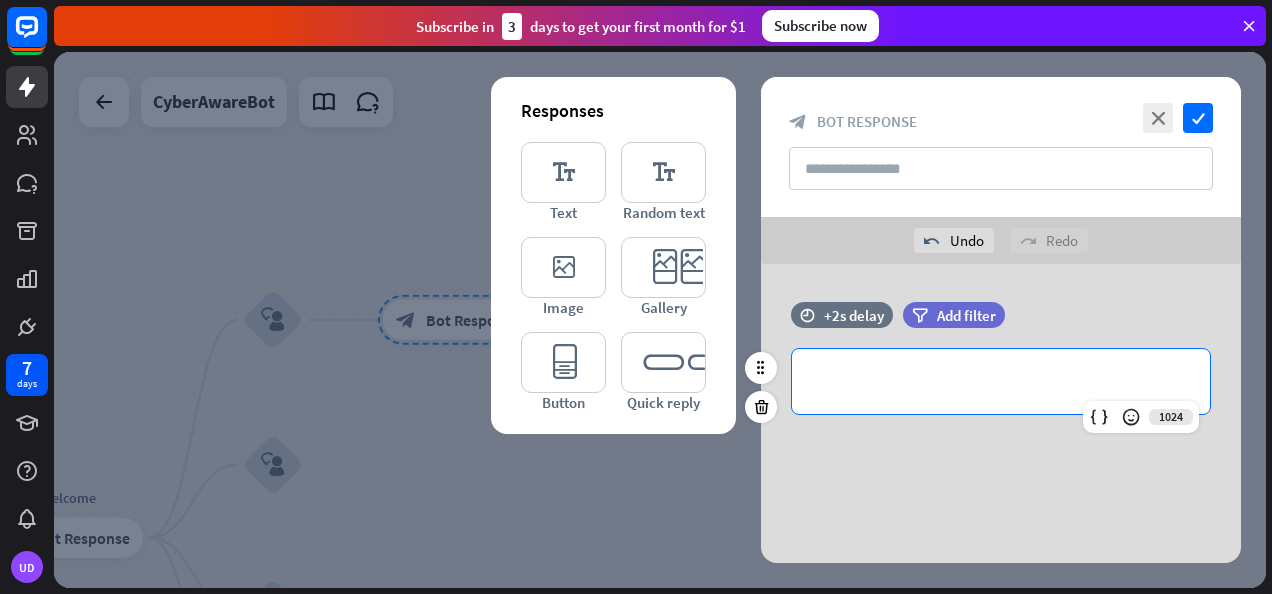 click on "**********" at bounding box center [1001, 381] 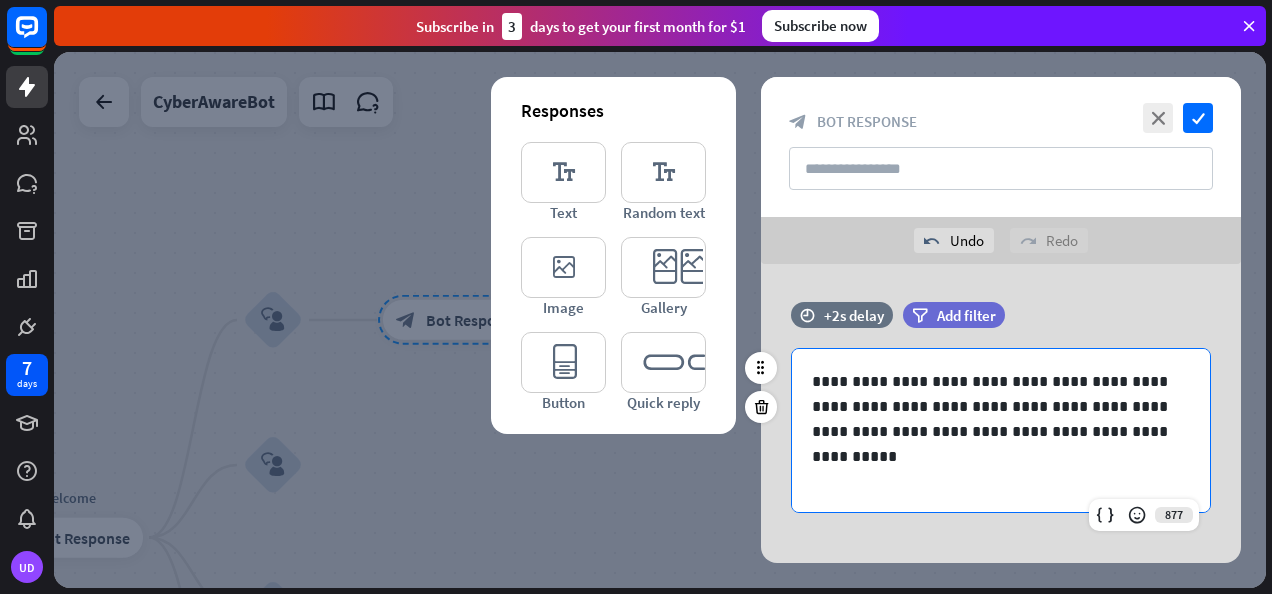 paste 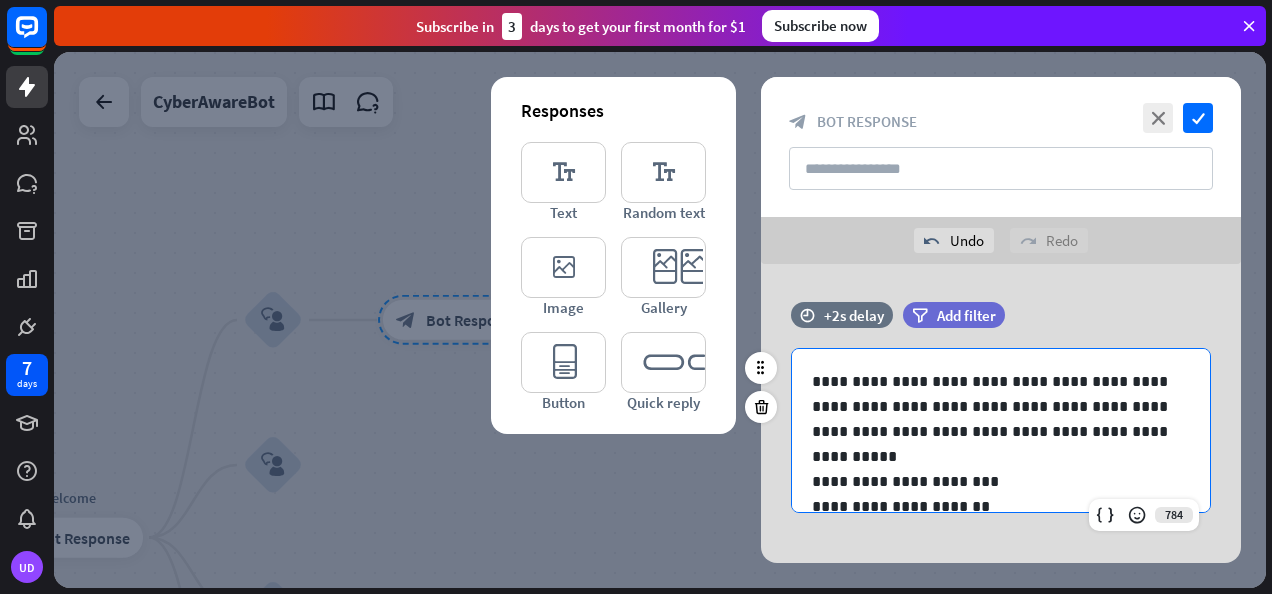 scroll, scrollTop: 59, scrollLeft: 0, axis: vertical 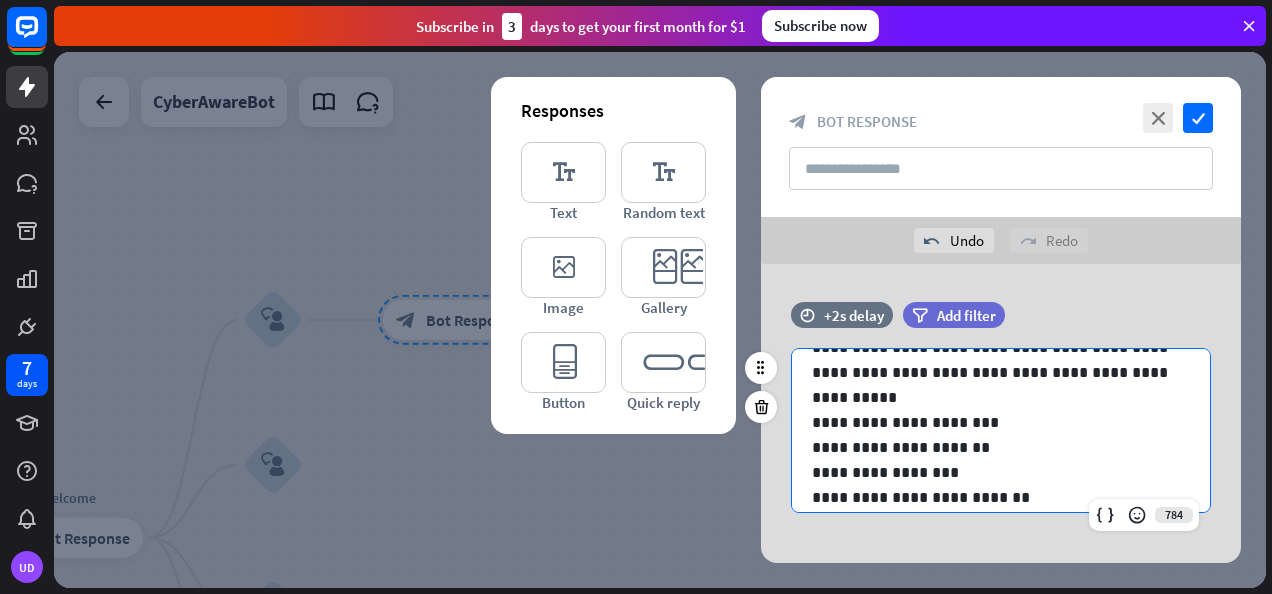 click on "**********" at bounding box center [993, 447] 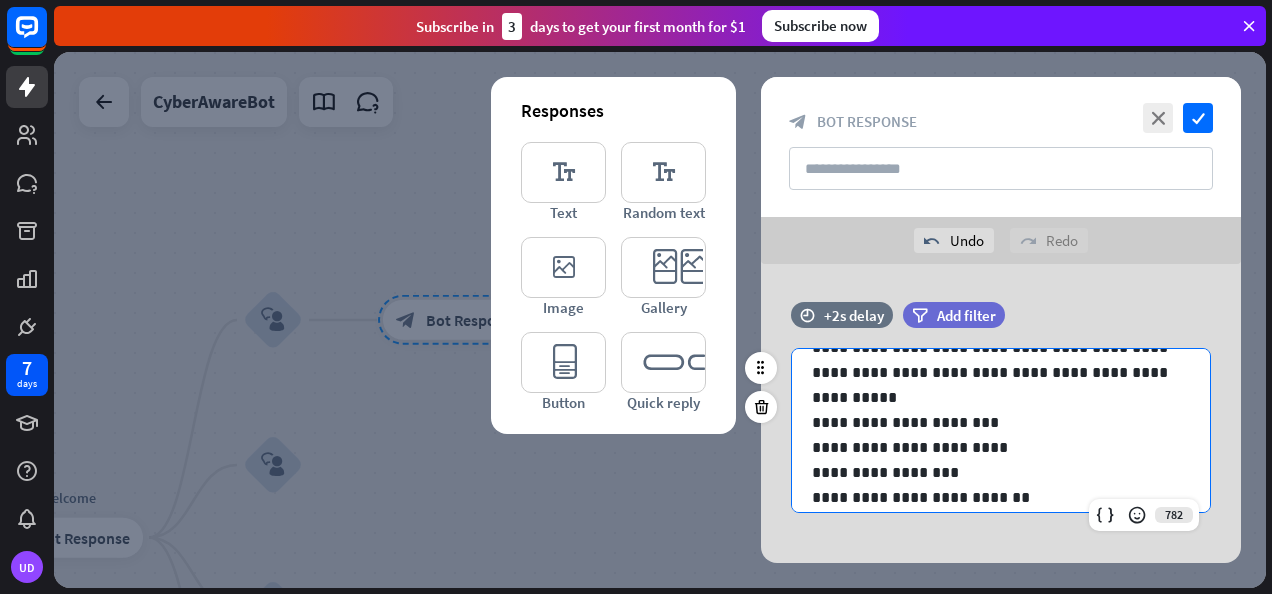 click on "**********" at bounding box center (993, 472) 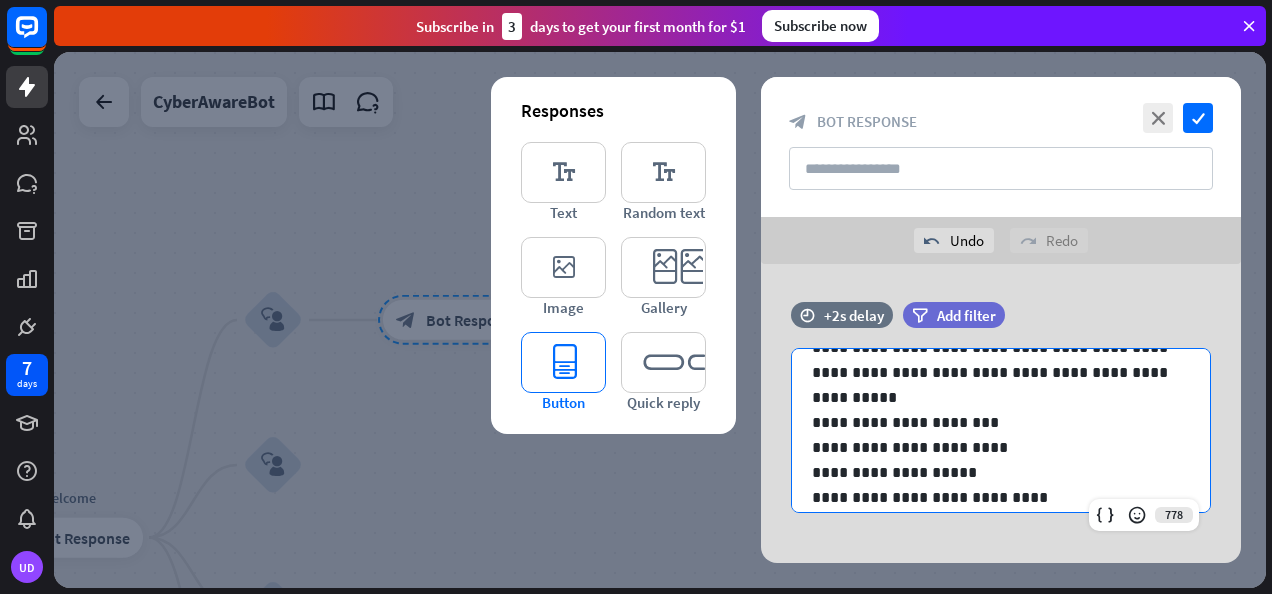 click on "editor_button" at bounding box center [563, 362] 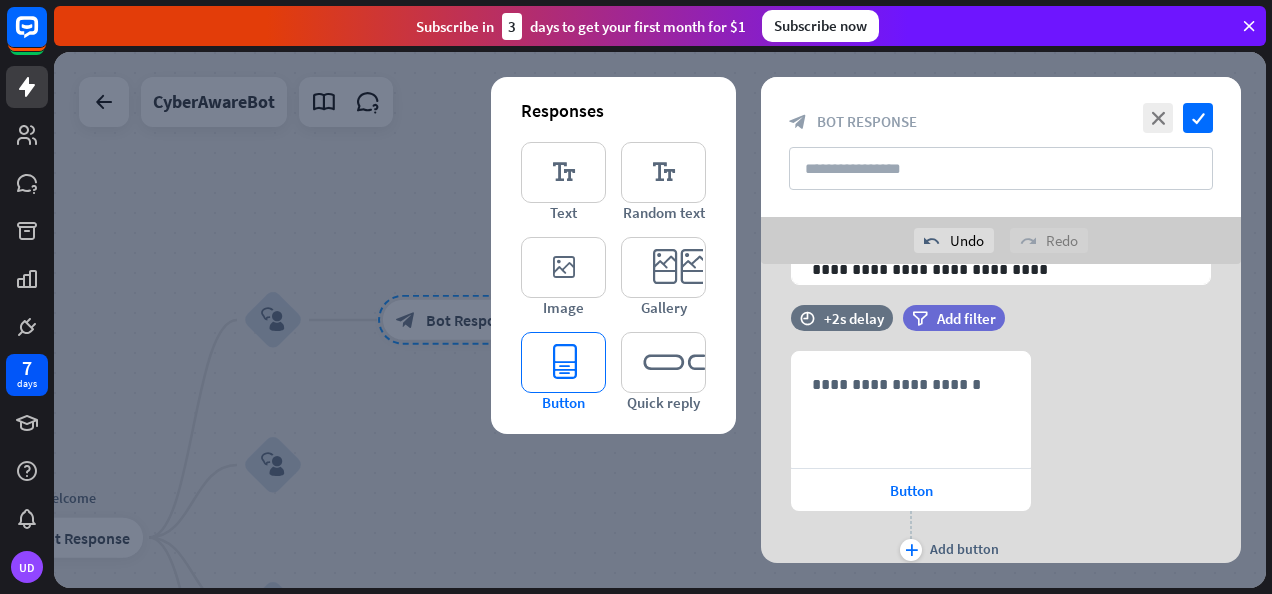 scroll, scrollTop: 269, scrollLeft: 0, axis: vertical 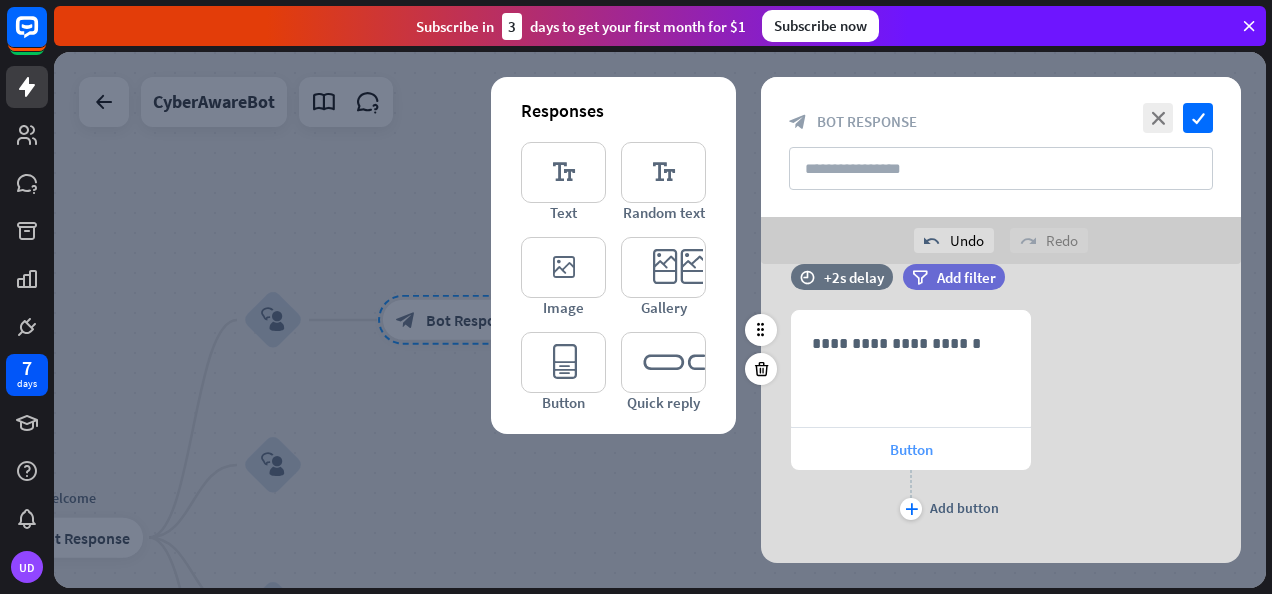 click on "Button" at bounding box center [911, 449] 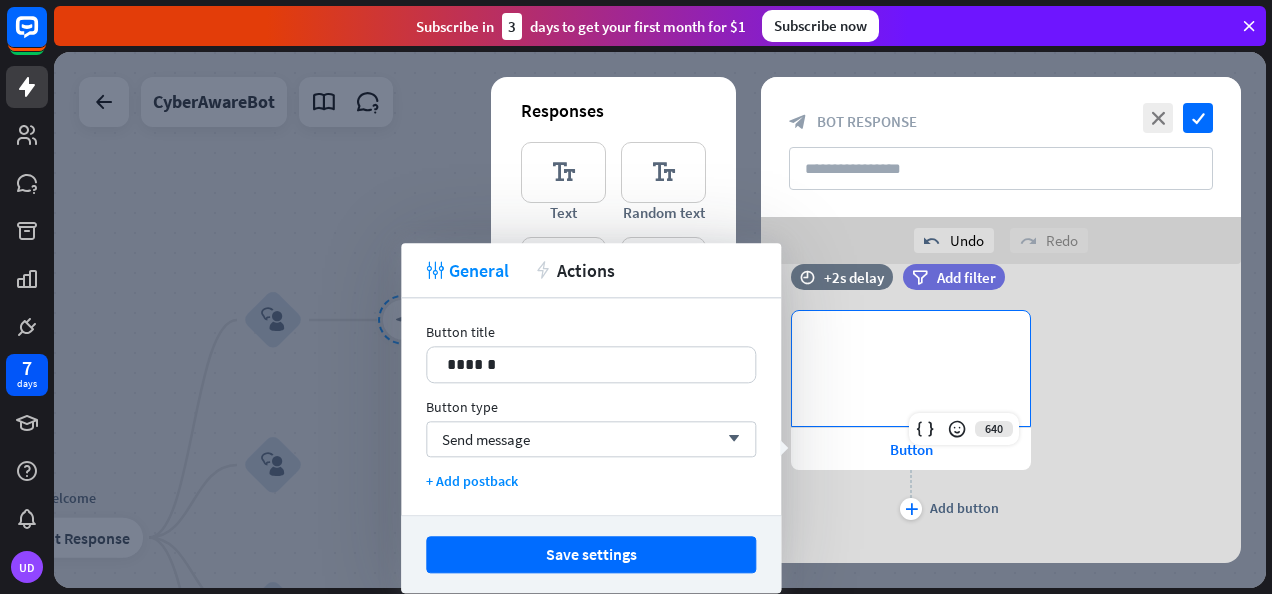click on "**********" at bounding box center (911, 343) 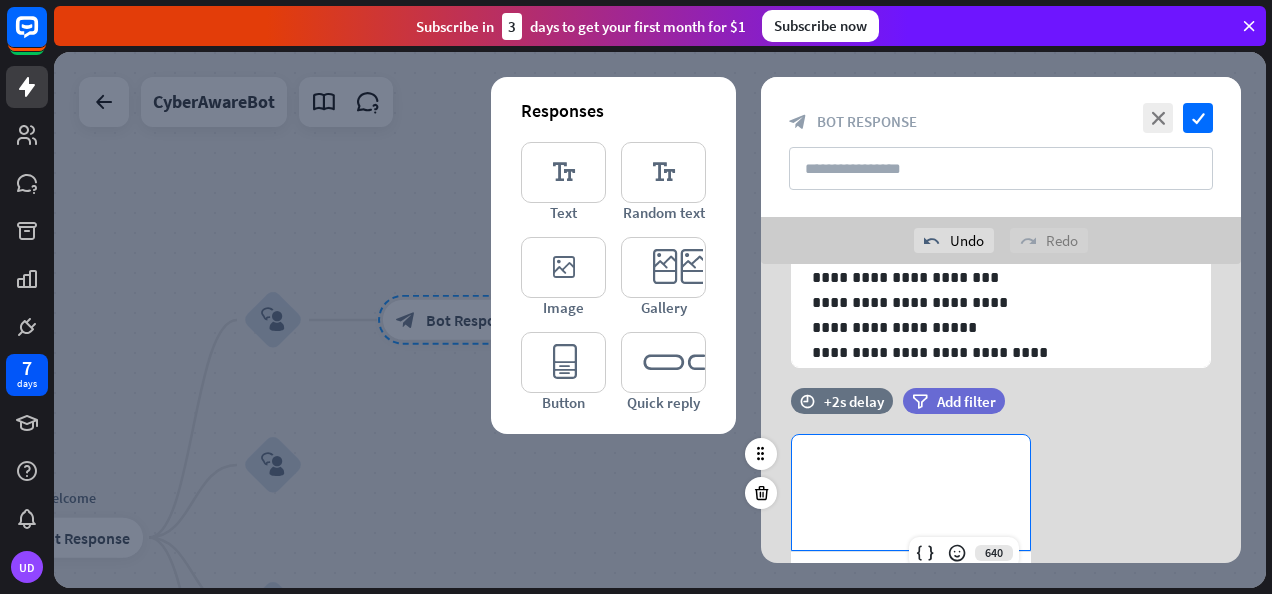 scroll, scrollTop: 132, scrollLeft: 0, axis: vertical 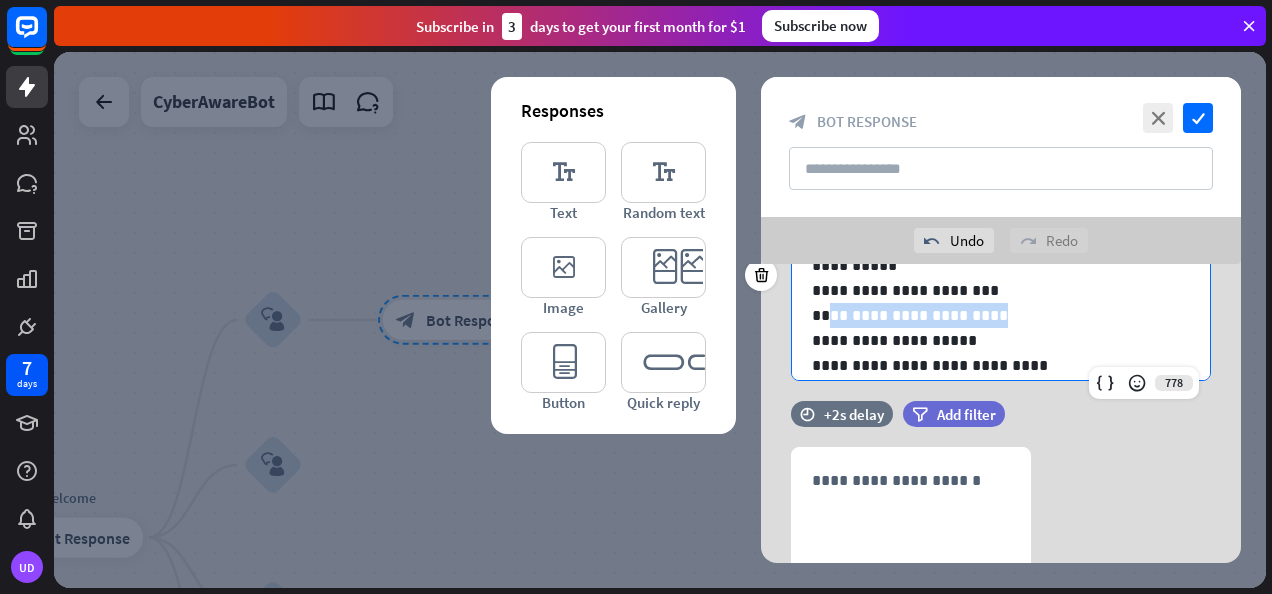 drag, startPoint x: 972, startPoint y: 314, endPoint x: 822, endPoint y: 315, distance: 150.00333 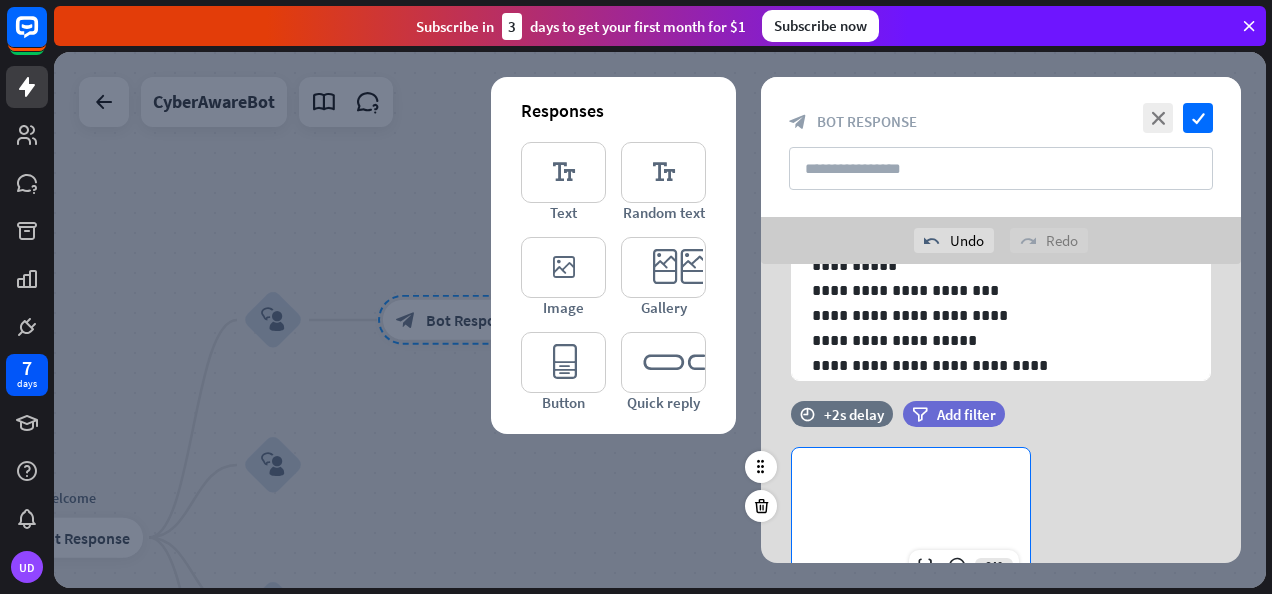 click on "**********" at bounding box center (911, 480) 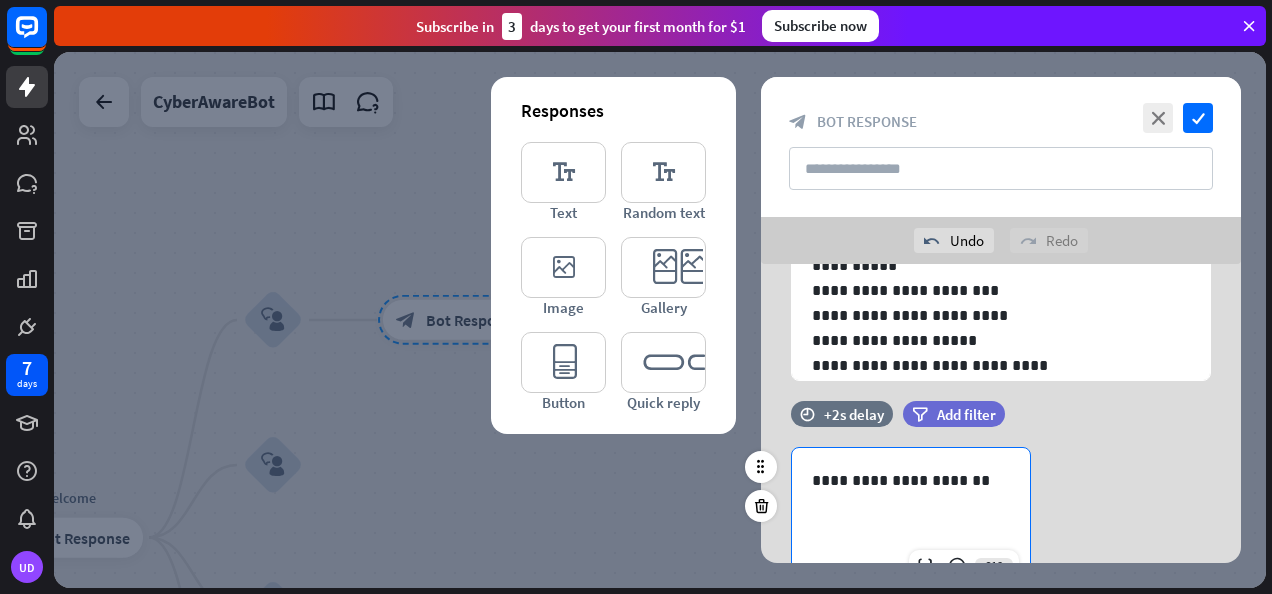 scroll, scrollTop: 300, scrollLeft: 0, axis: vertical 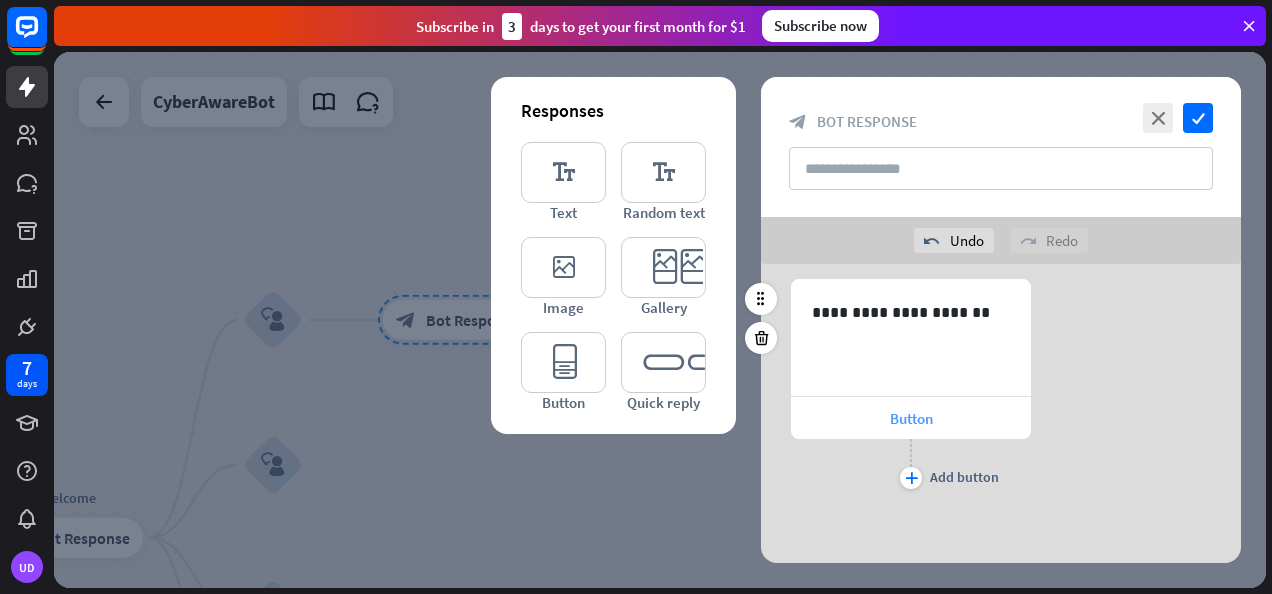 click on "Button" at bounding box center [911, 418] 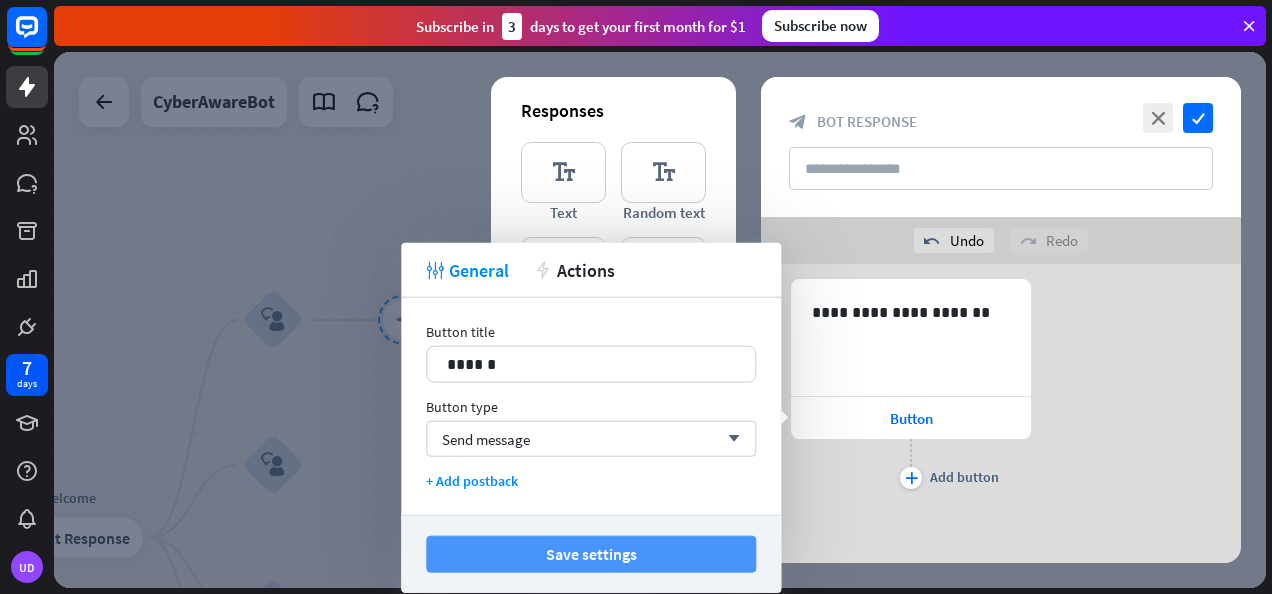 click on "Save settings" at bounding box center [591, 554] 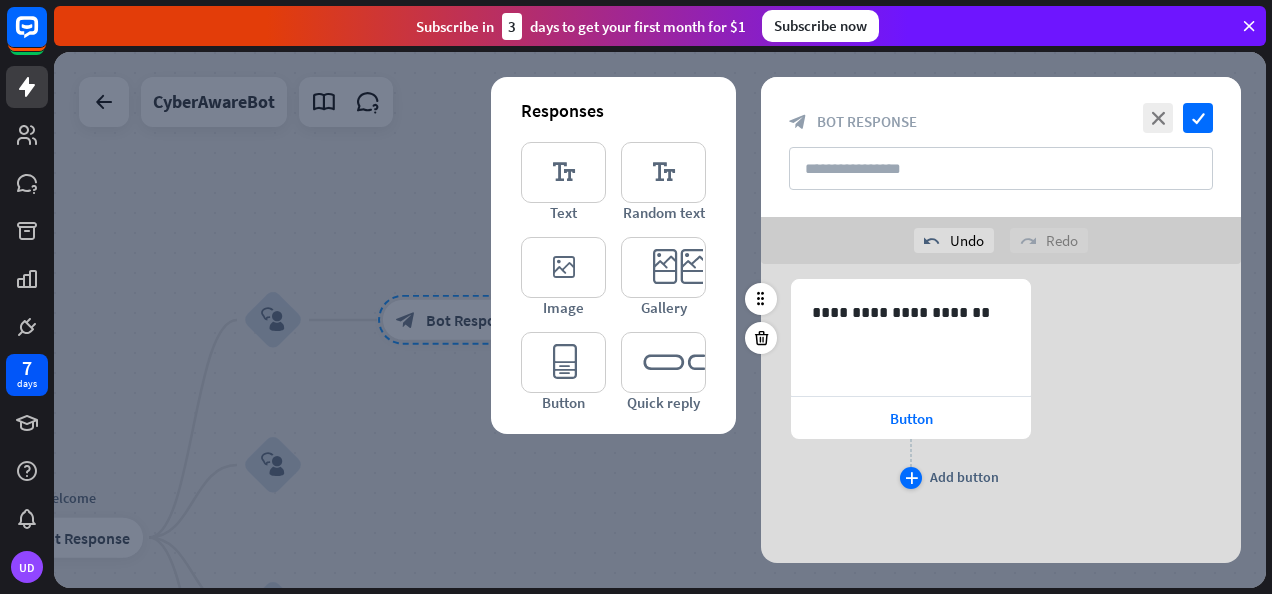 click on "plus" at bounding box center (911, 478) 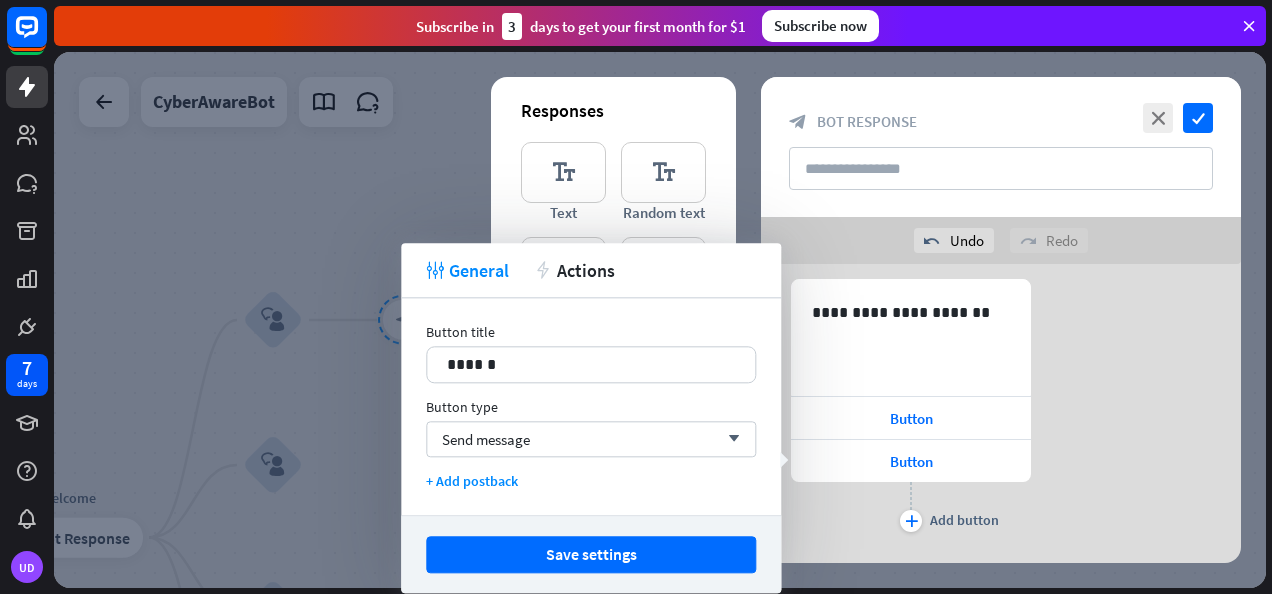 click on "plus   Add button" at bounding box center (911, 507) 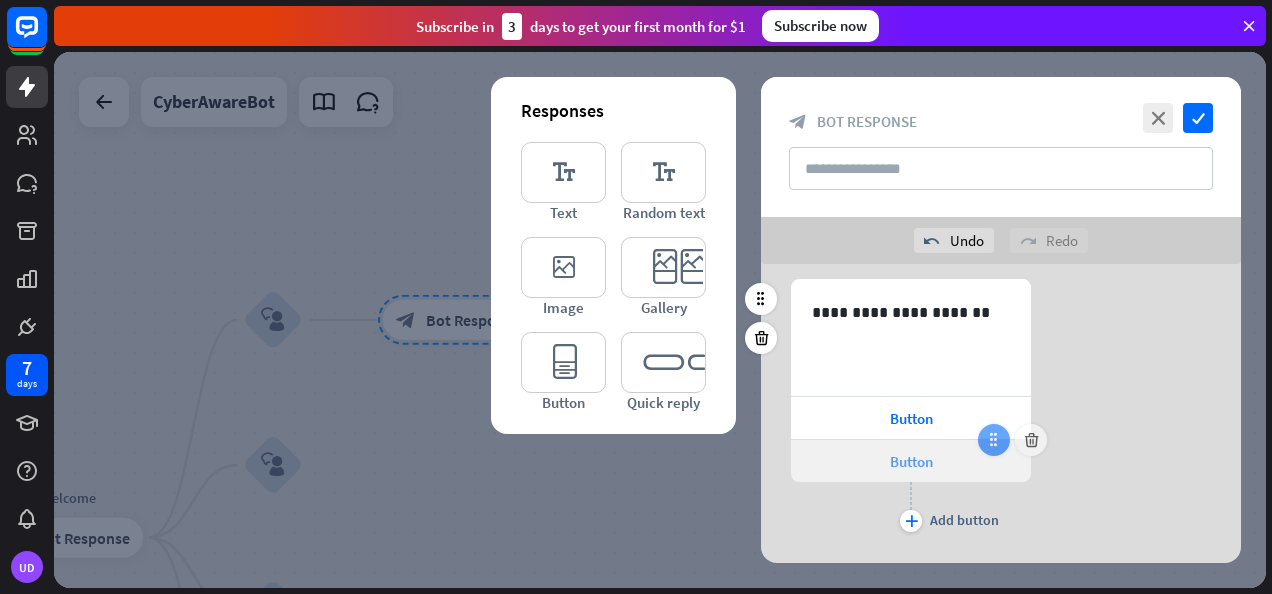 type 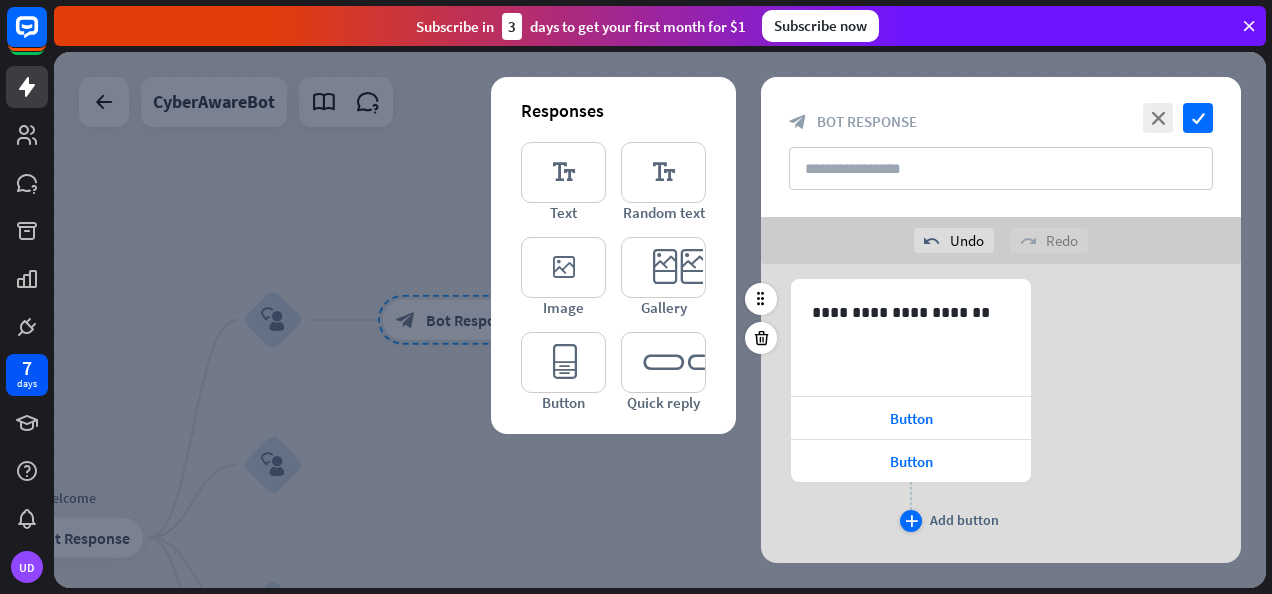 click on "plus" at bounding box center (911, 521) 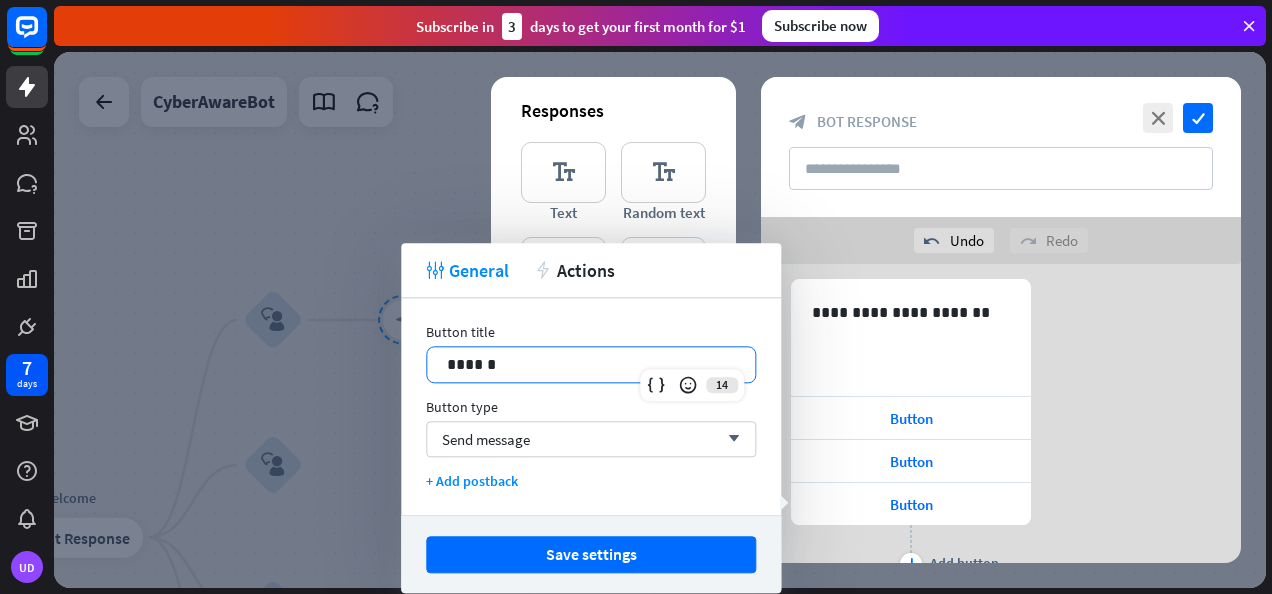 click on "******" at bounding box center [591, 364] 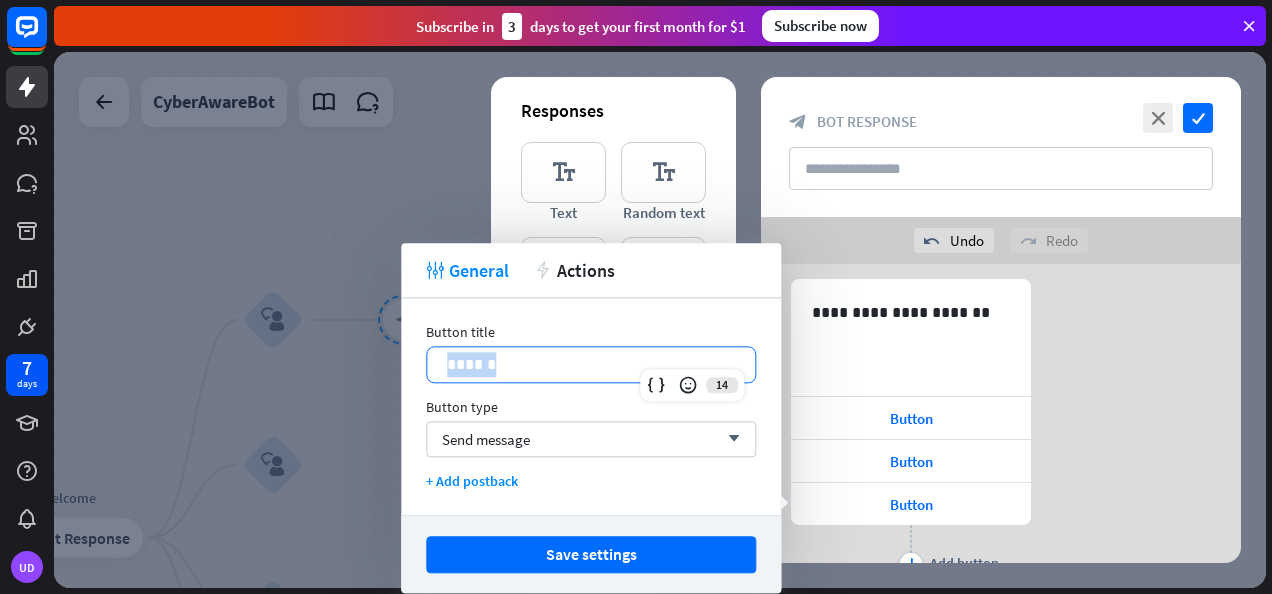 click on "******" at bounding box center [591, 364] 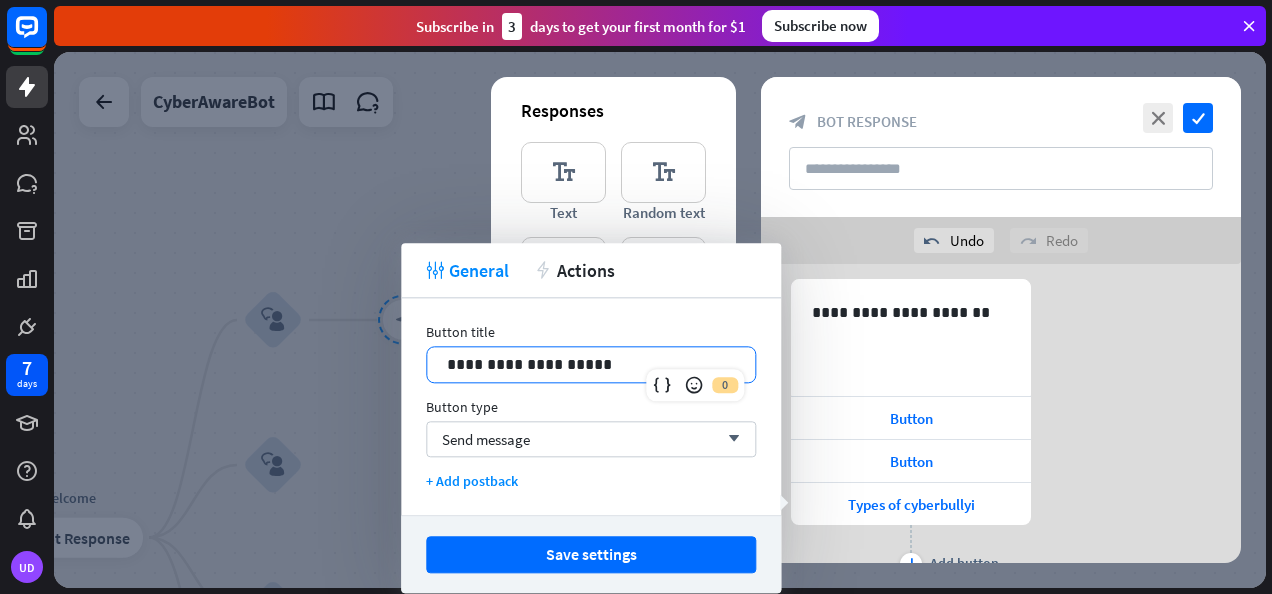 type 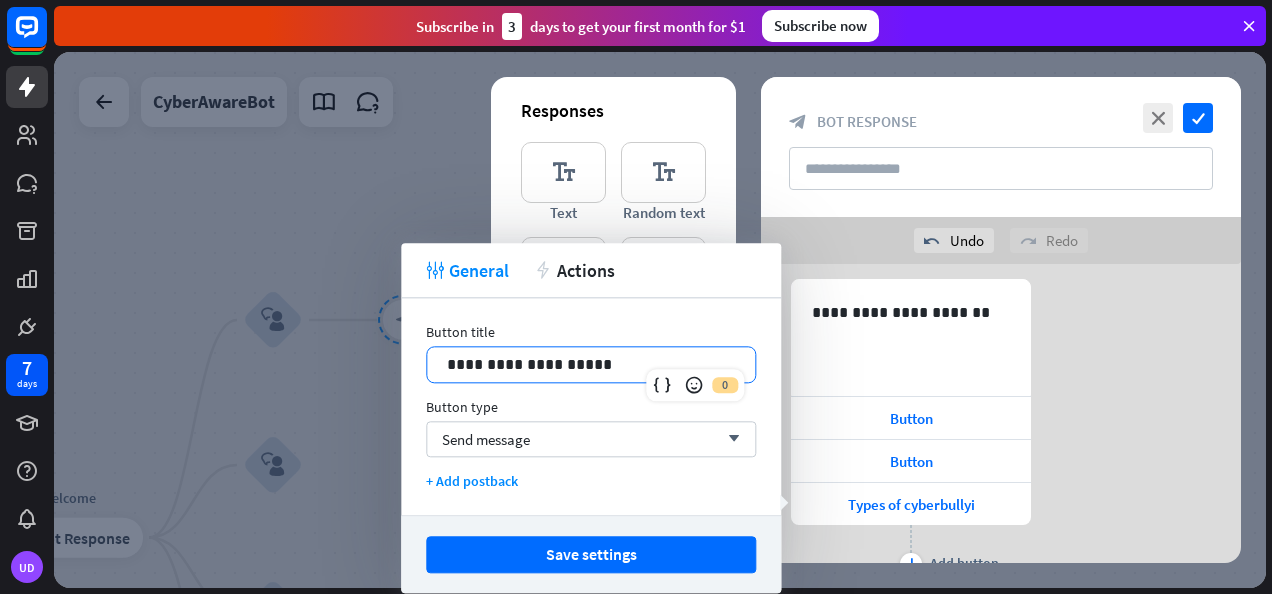 click on "**********" at bounding box center (591, 364) 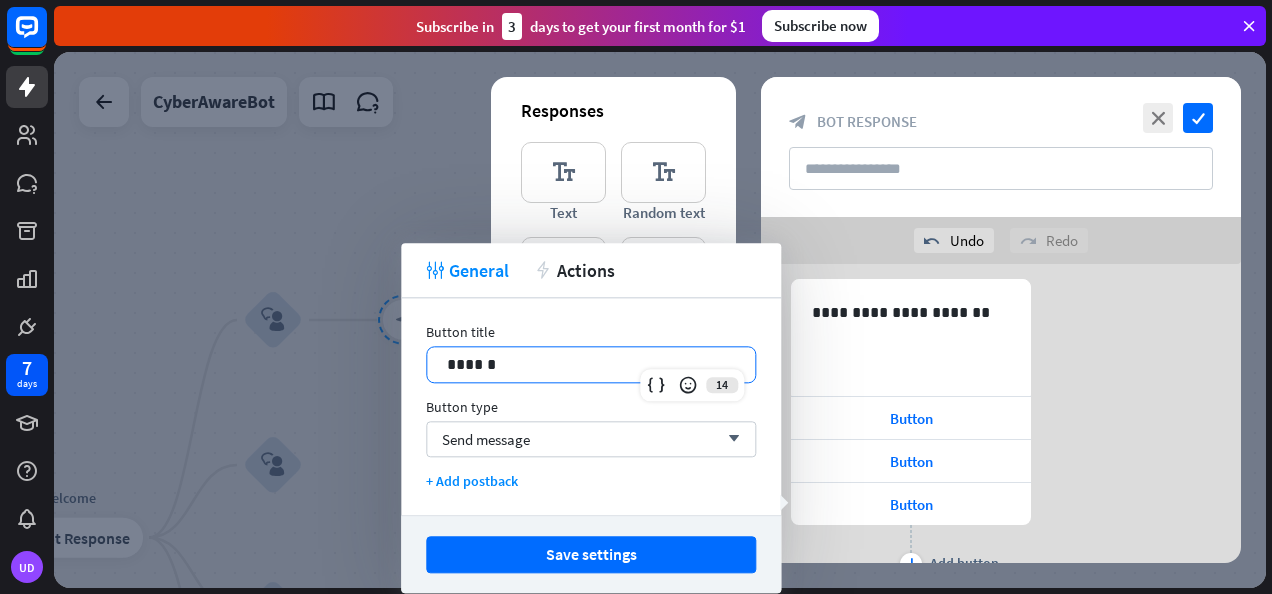 click on "**********" at bounding box center [1001, 429] 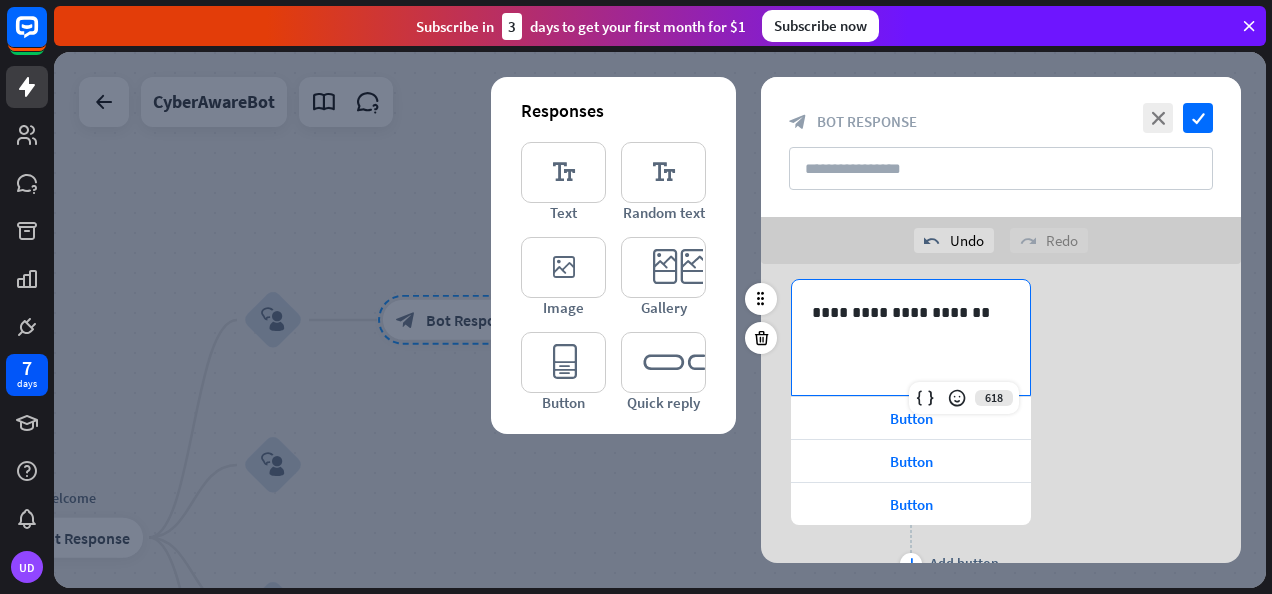 click on "**********" at bounding box center (911, 337) 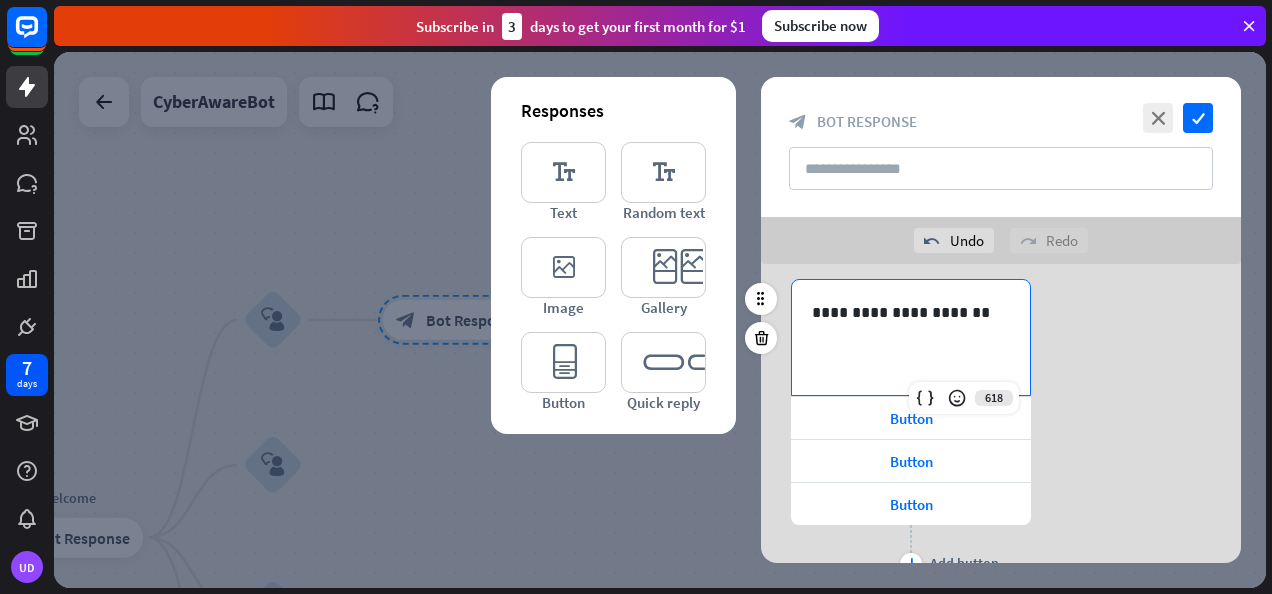 type 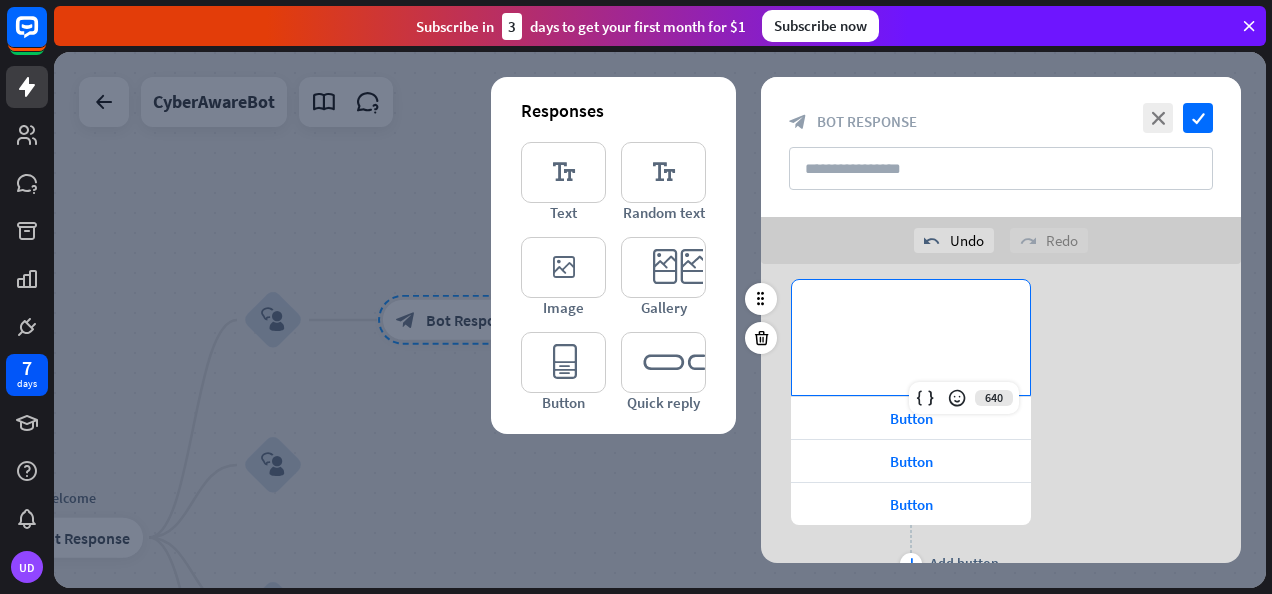 scroll, scrollTop: 62, scrollLeft: 0, axis: vertical 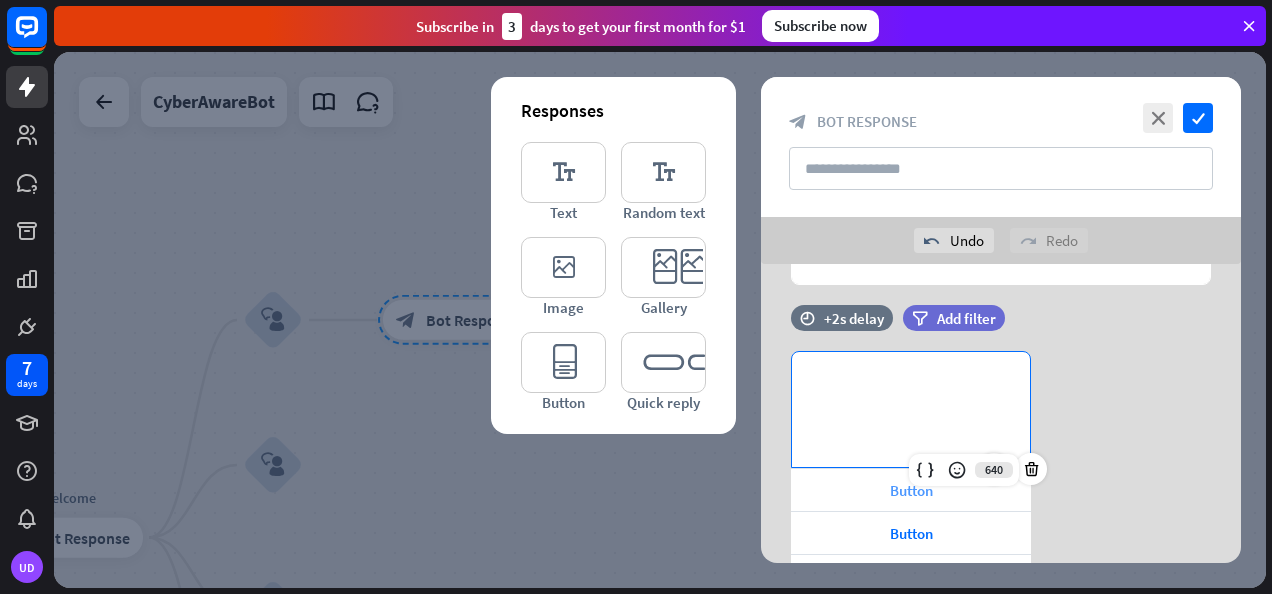 click on "Button" at bounding box center [911, 490] 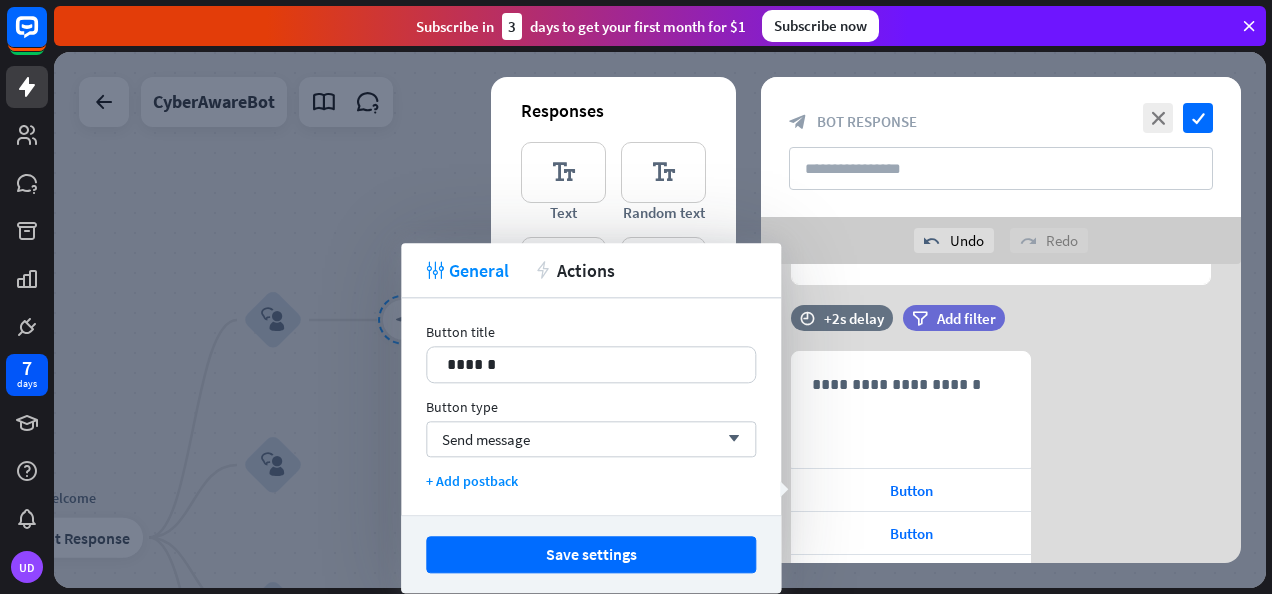 click on "**********" at bounding box center (1001, 501) 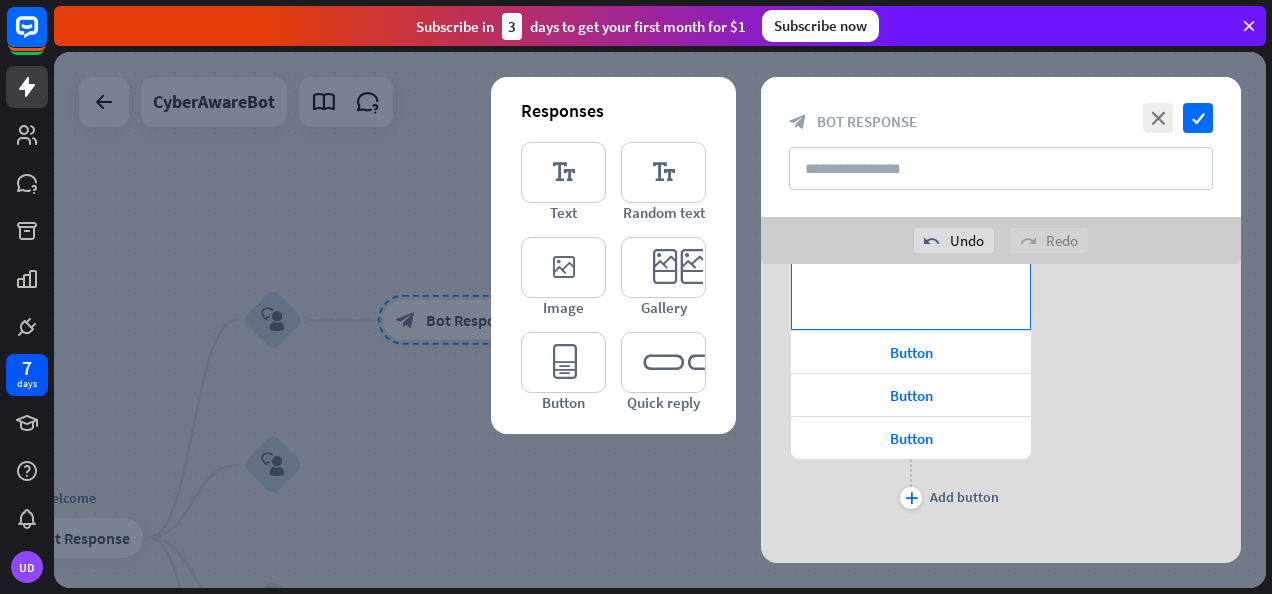 scroll, scrollTop: 215, scrollLeft: 0, axis: vertical 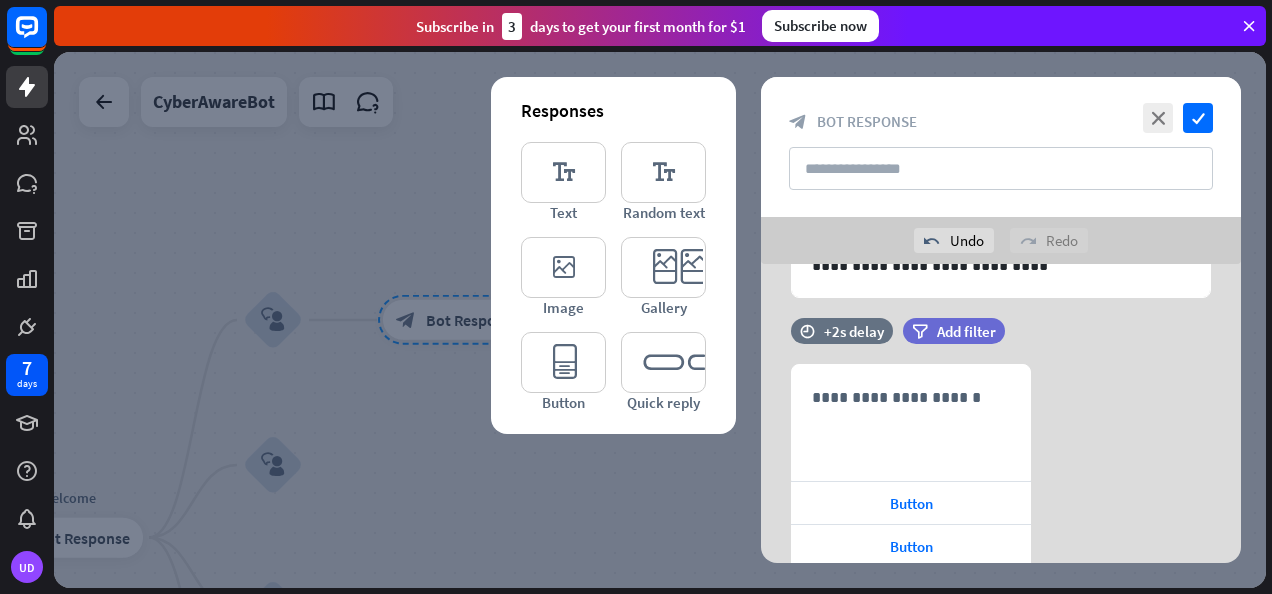click at bounding box center (761, 423) 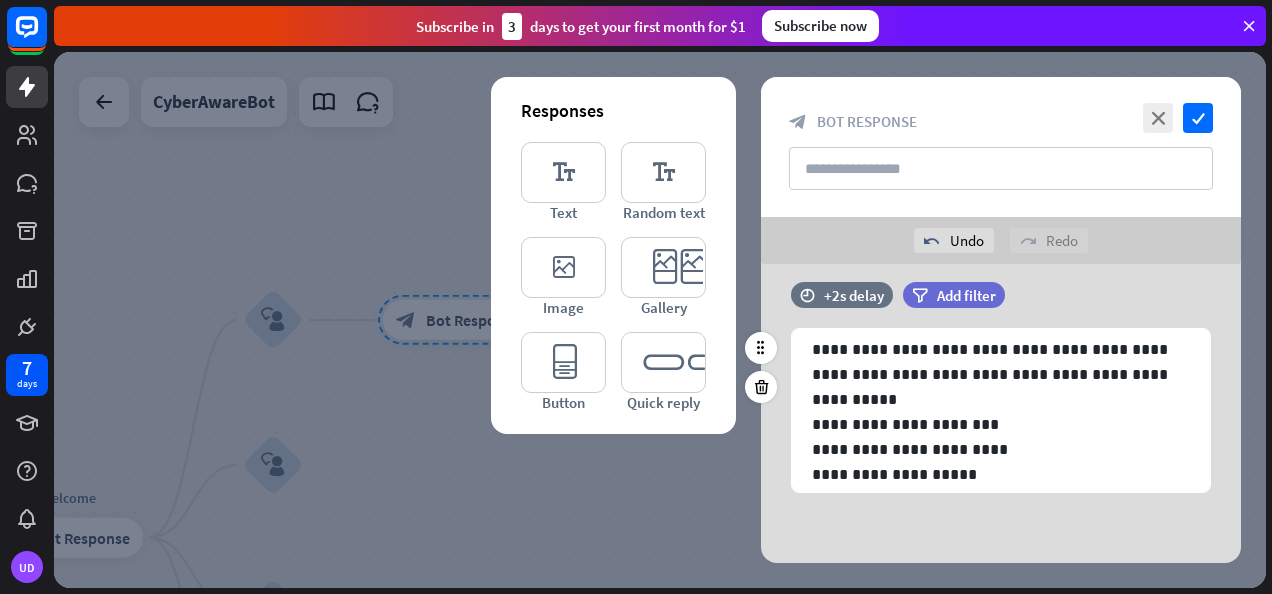 scroll, scrollTop: 38, scrollLeft: 0, axis: vertical 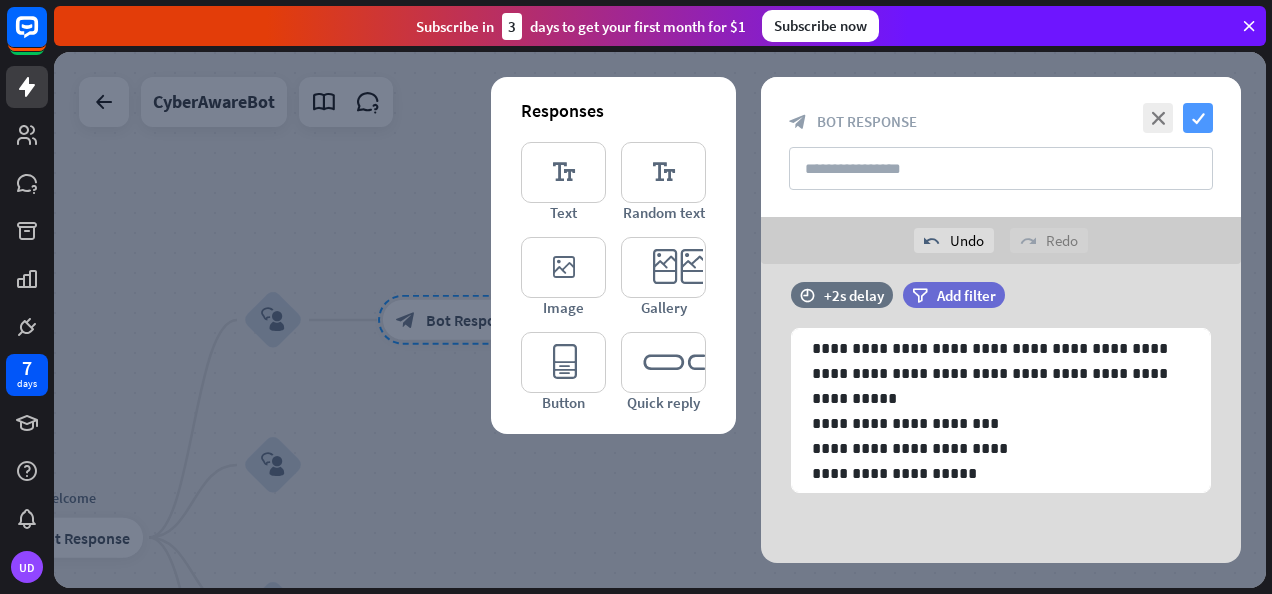 click on "check" at bounding box center [1198, 118] 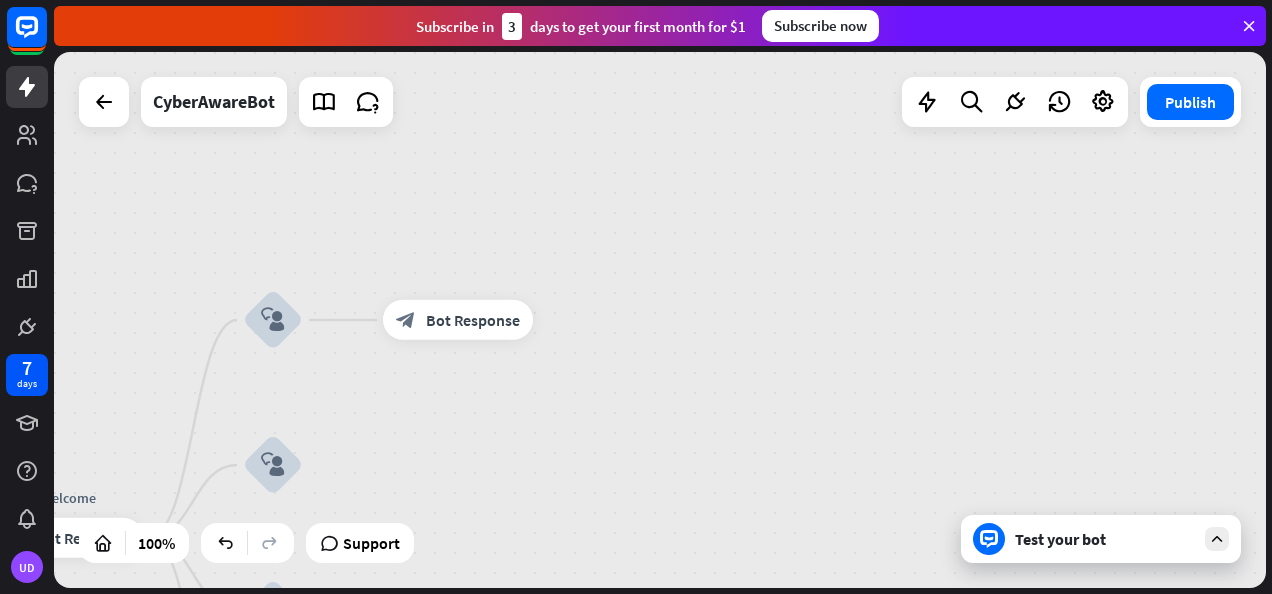click on "Test your bot" at bounding box center (1101, 539) 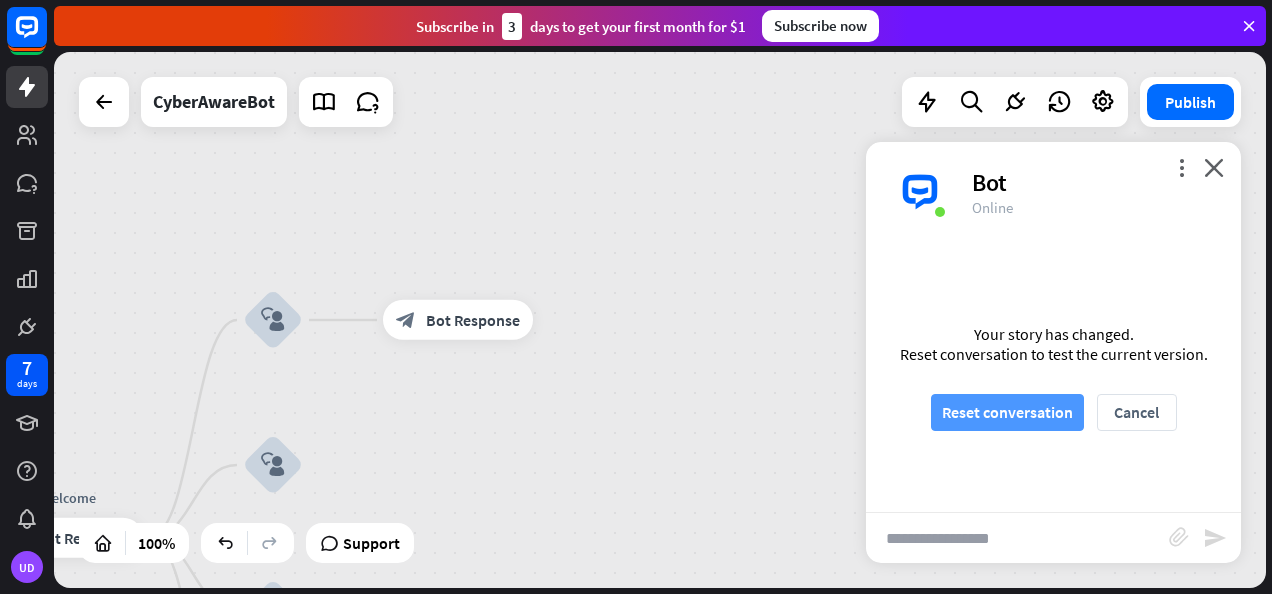 click on "Reset conversation" at bounding box center [1007, 412] 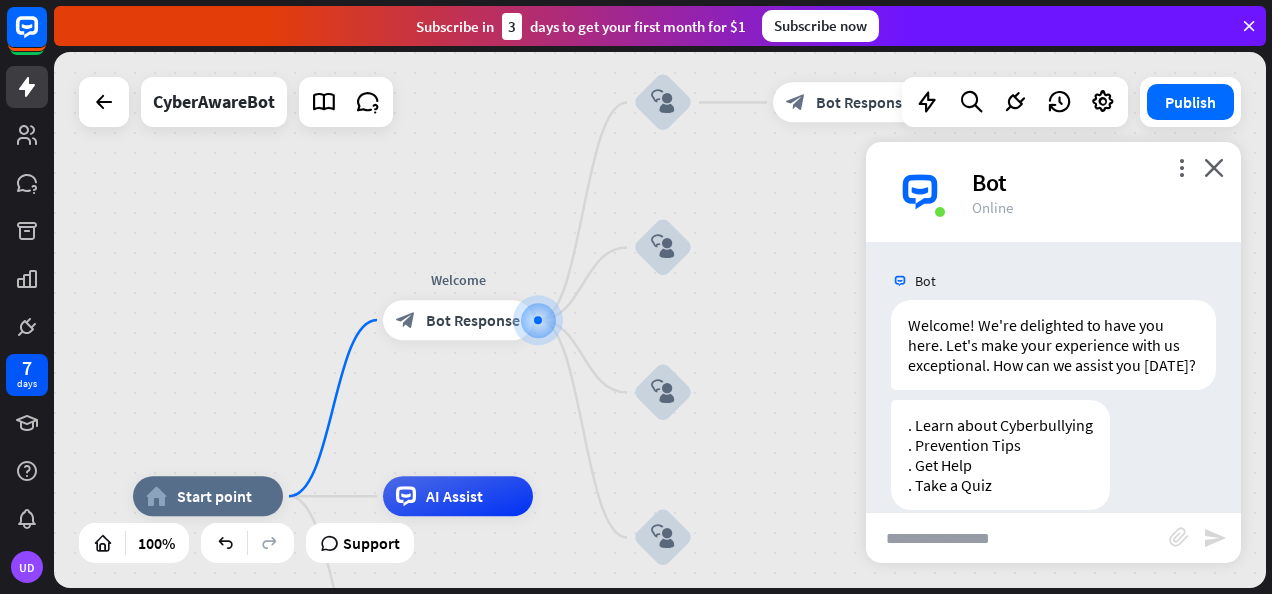 scroll, scrollTop: 47, scrollLeft: 0, axis: vertical 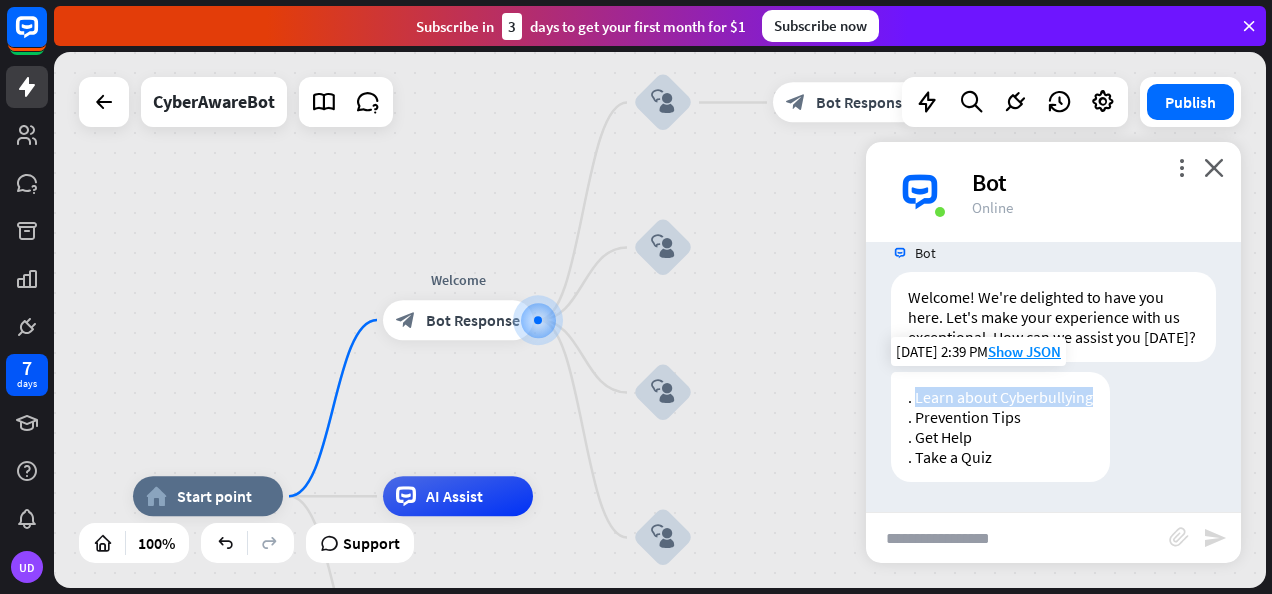 drag, startPoint x: 916, startPoint y: 394, endPoint x: 1092, endPoint y: 394, distance: 176 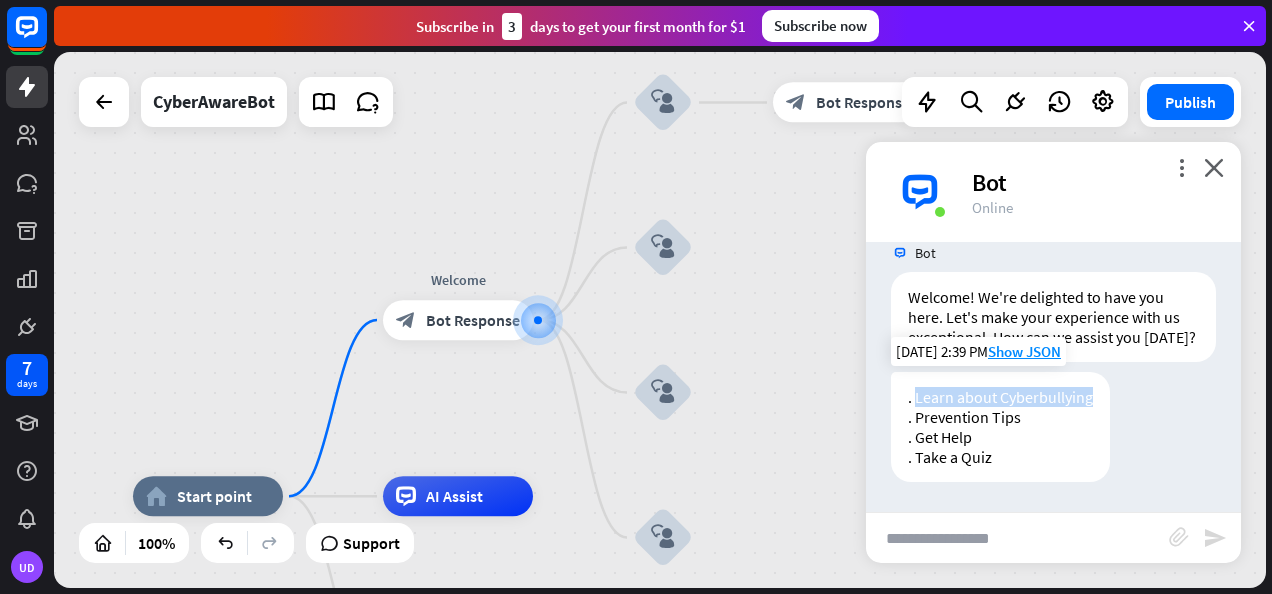 click on ". Learn about Cyberbullying
. Prevention Tips
. Get Help
. Take a Quiz" at bounding box center (1000, 427) 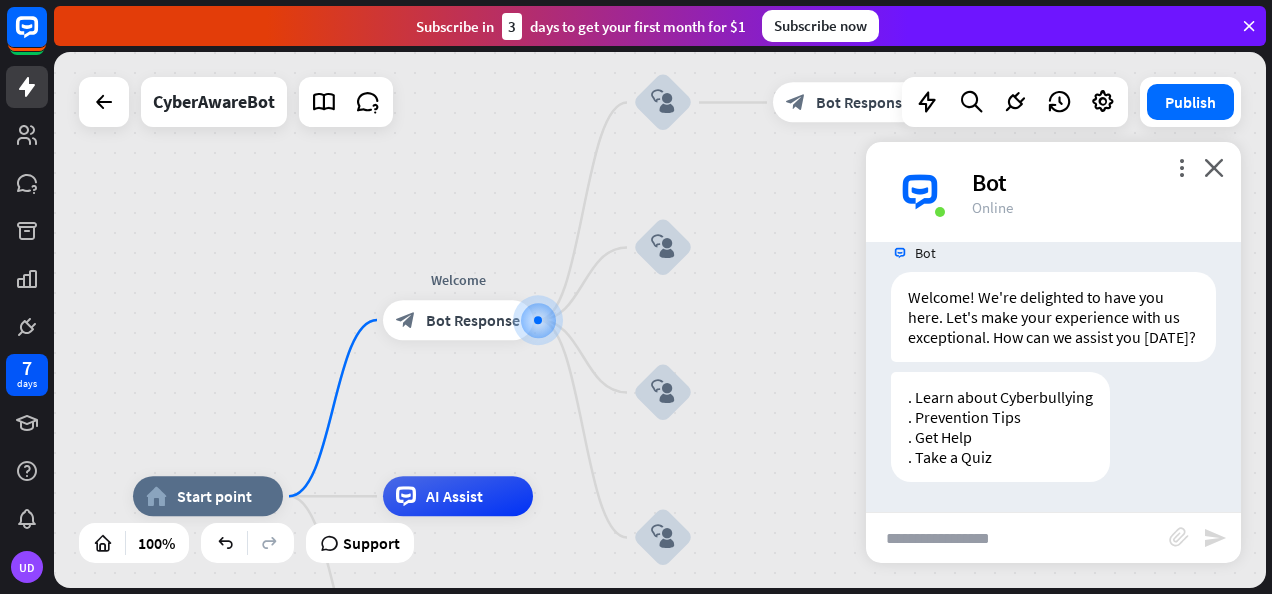 click at bounding box center [1017, 538] 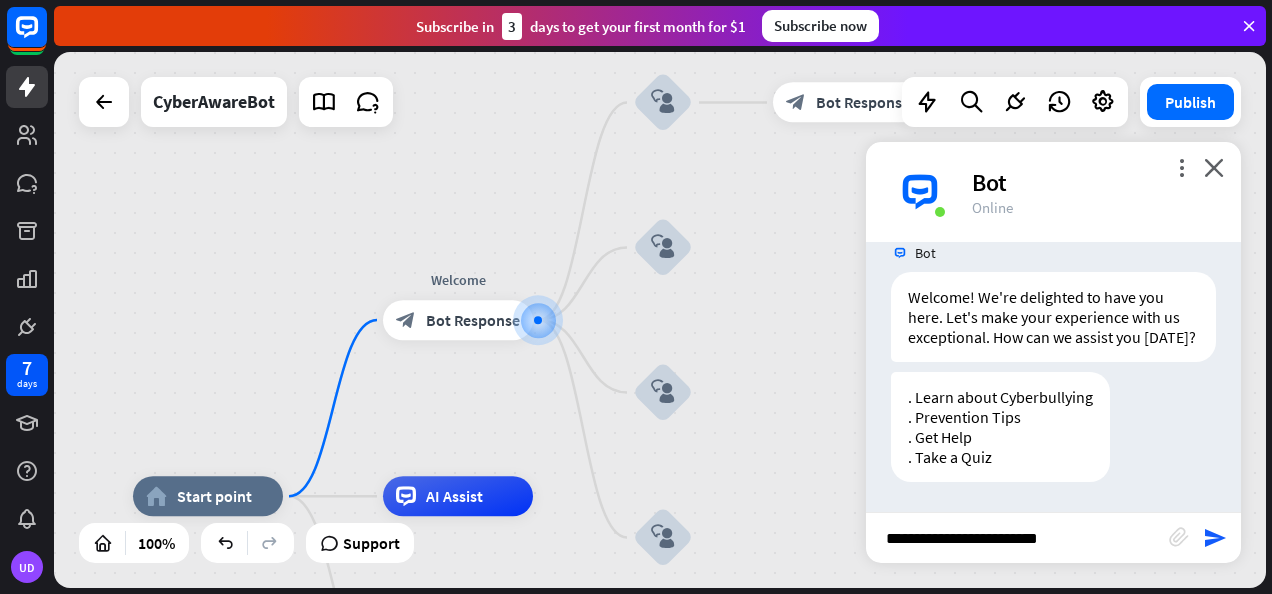 type 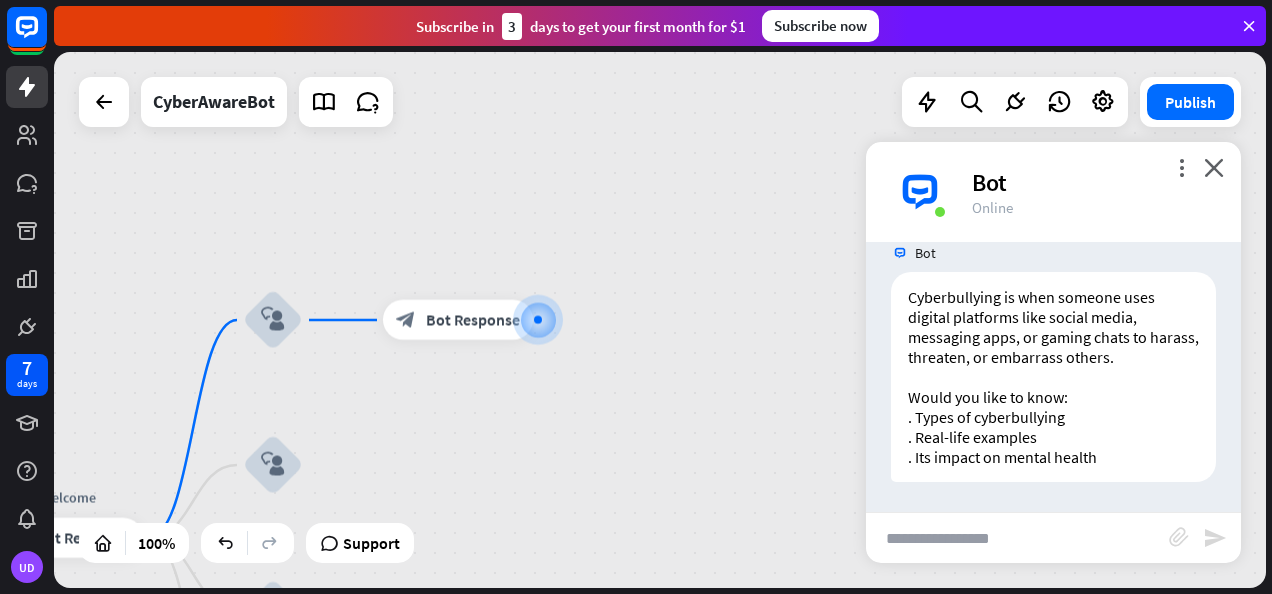 scroll, scrollTop: 403, scrollLeft: 0, axis: vertical 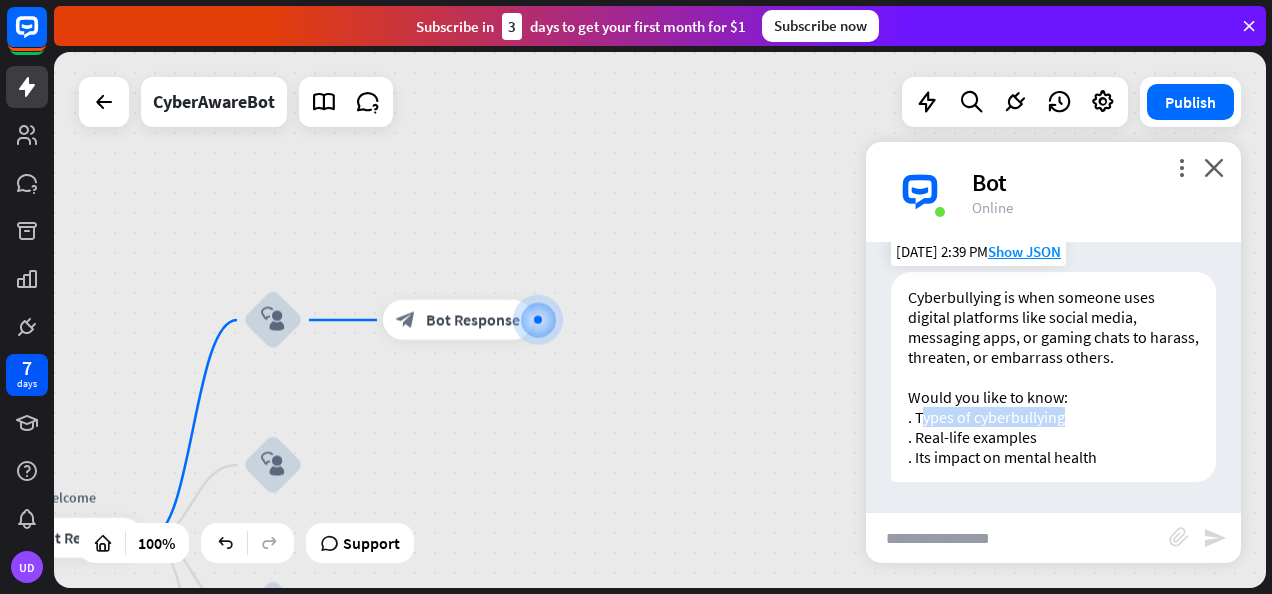 drag, startPoint x: 919, startPoint y: 418, endPoint x: 1068, endPoint y: 412, distance: 149.12076 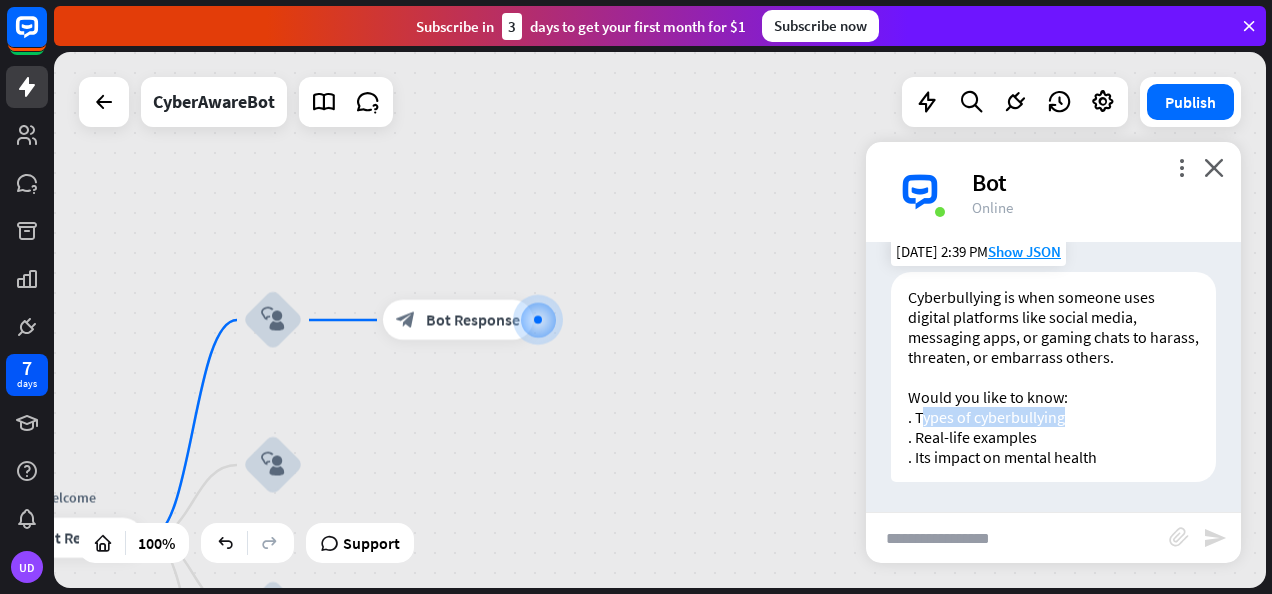 click on "Cyberbullying is when someone uses digital platforms like social media, messaging apps, or gaming chats to harass, threaten, or embarrass others.
Would you like to know:
. Types of cyberbullying
. Real-life examples
. Its impact on mental health" at bounding box center (1053, 377) 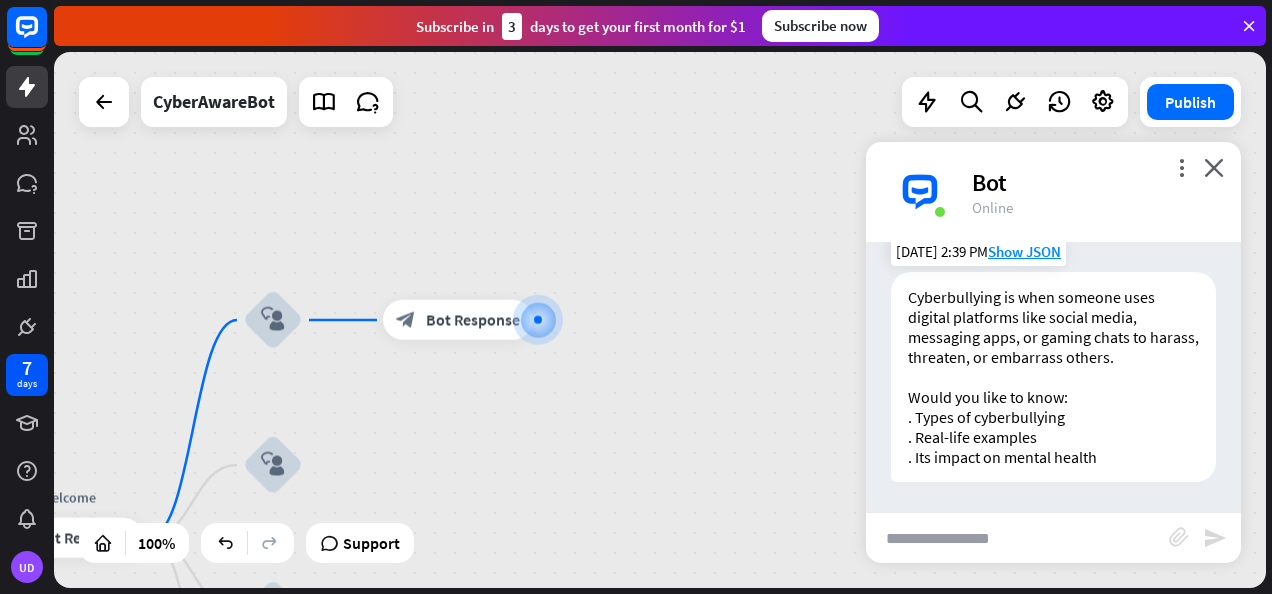 drag, startPoint x: 1068, startPoint y: 412, endPoint x: 1027, endPoint y: 478, distance: 77.698135 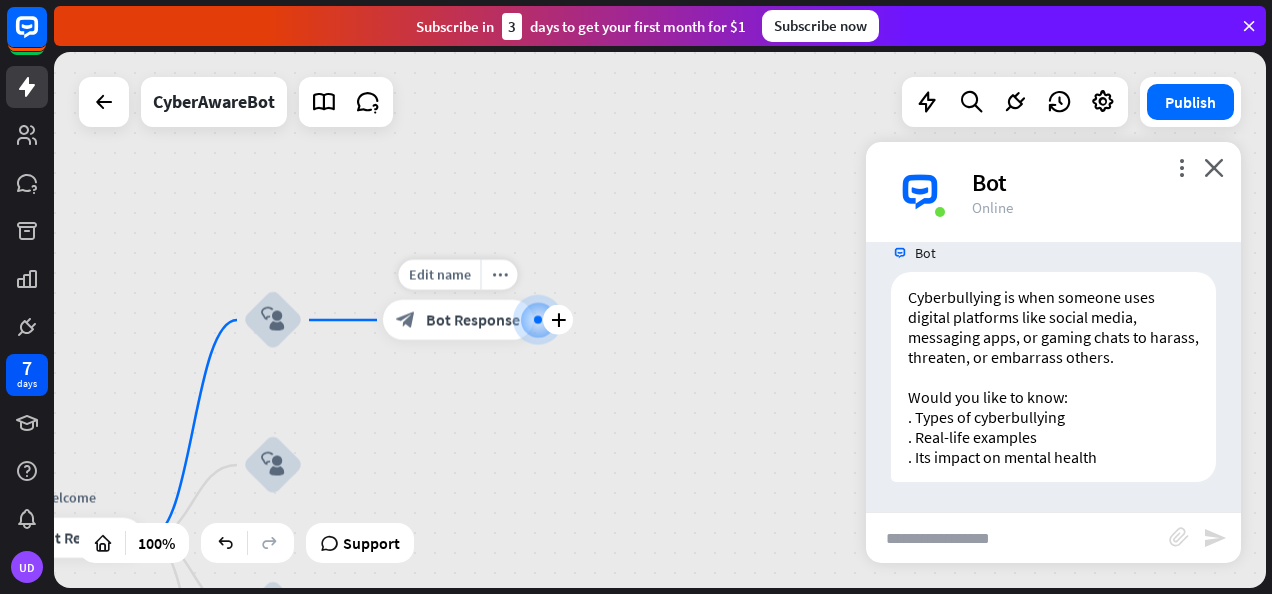 click at bounding box center [538, 320] 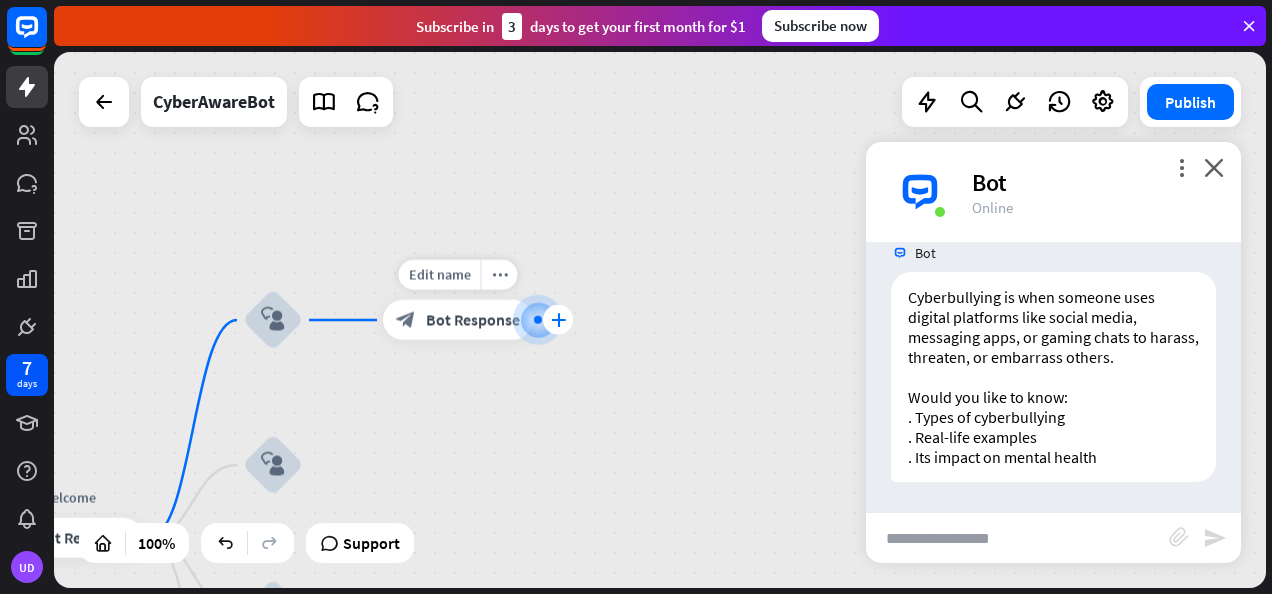 click on "plus" at bounding box center [558, 320] 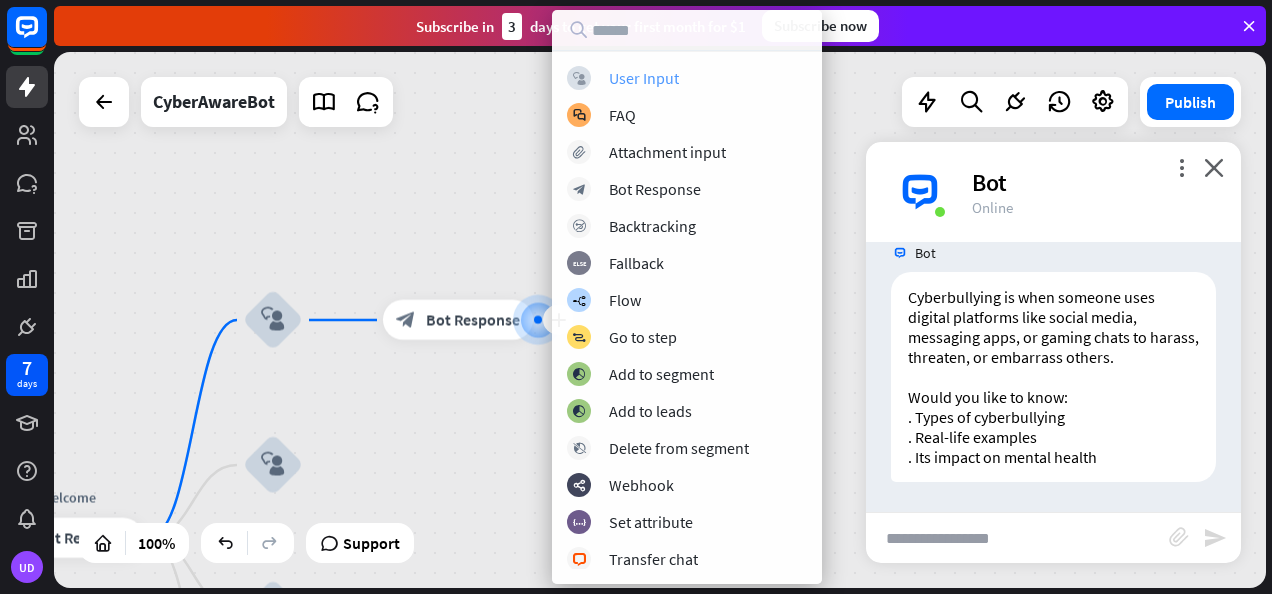 click on "block_user_input
User Input" at bounding box center (687, 78) 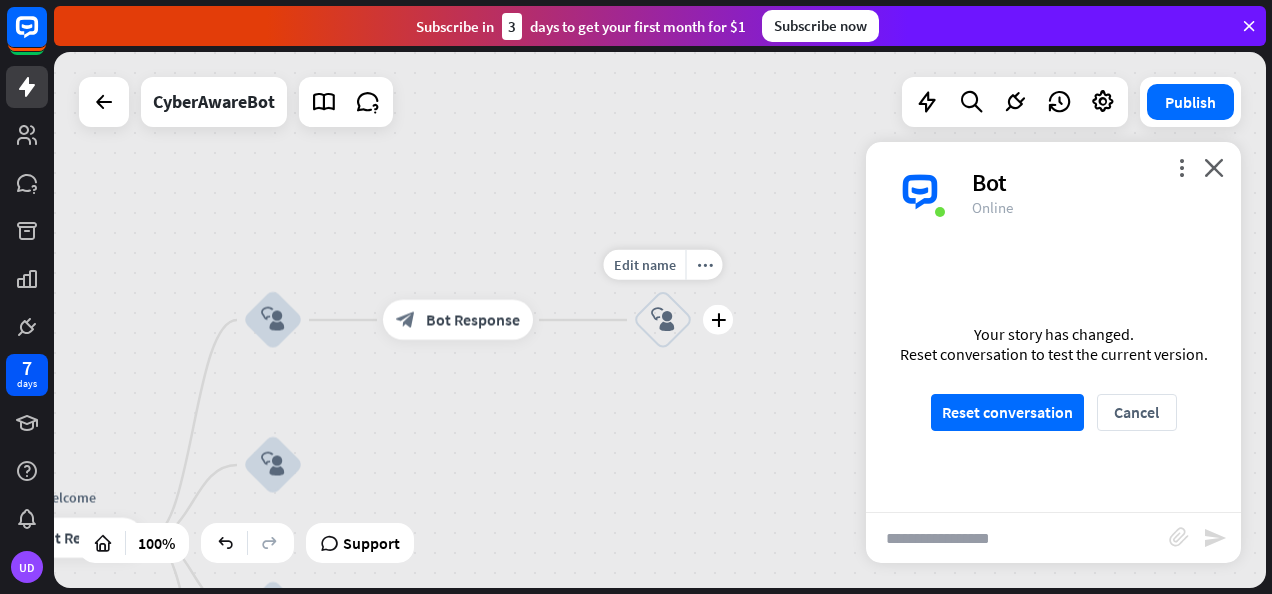 click on "block_user_input" at bounding box center (663, 320) 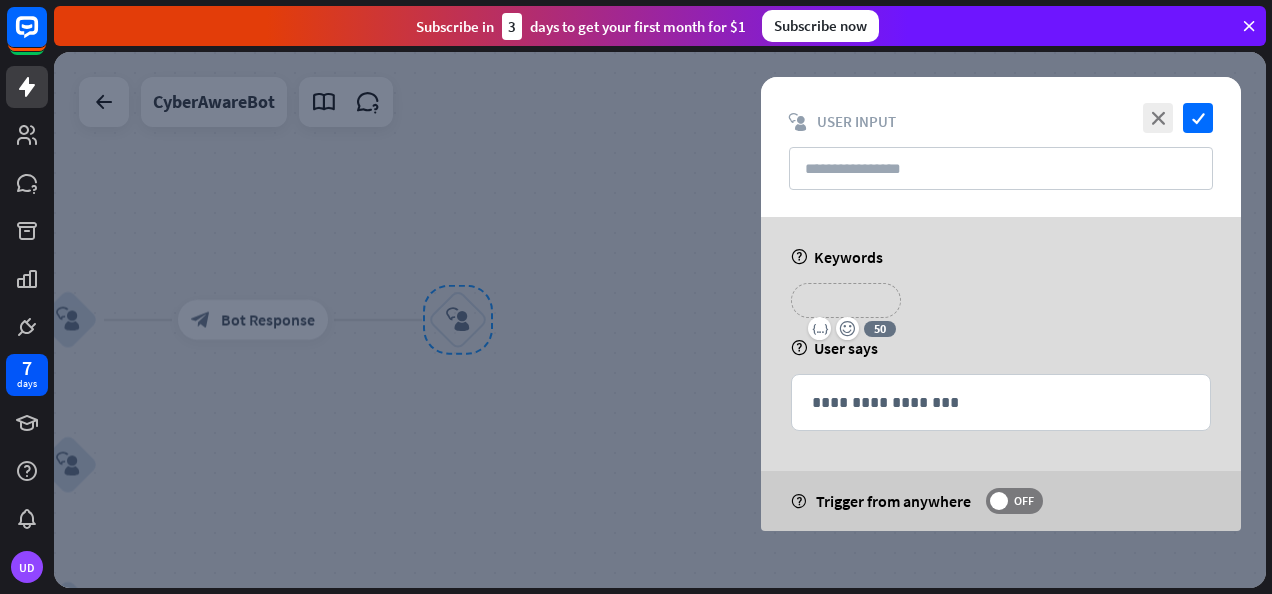 click on "**********" at bounding box center [846, 300] 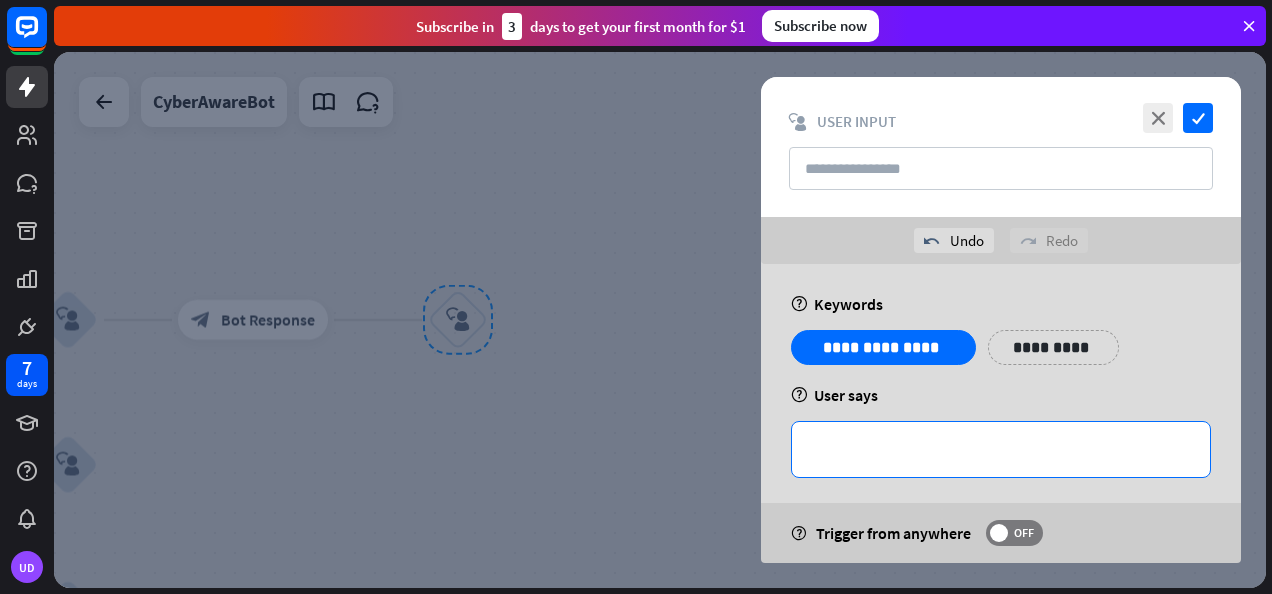 click on "**********" at bounding box center [1001, 449] 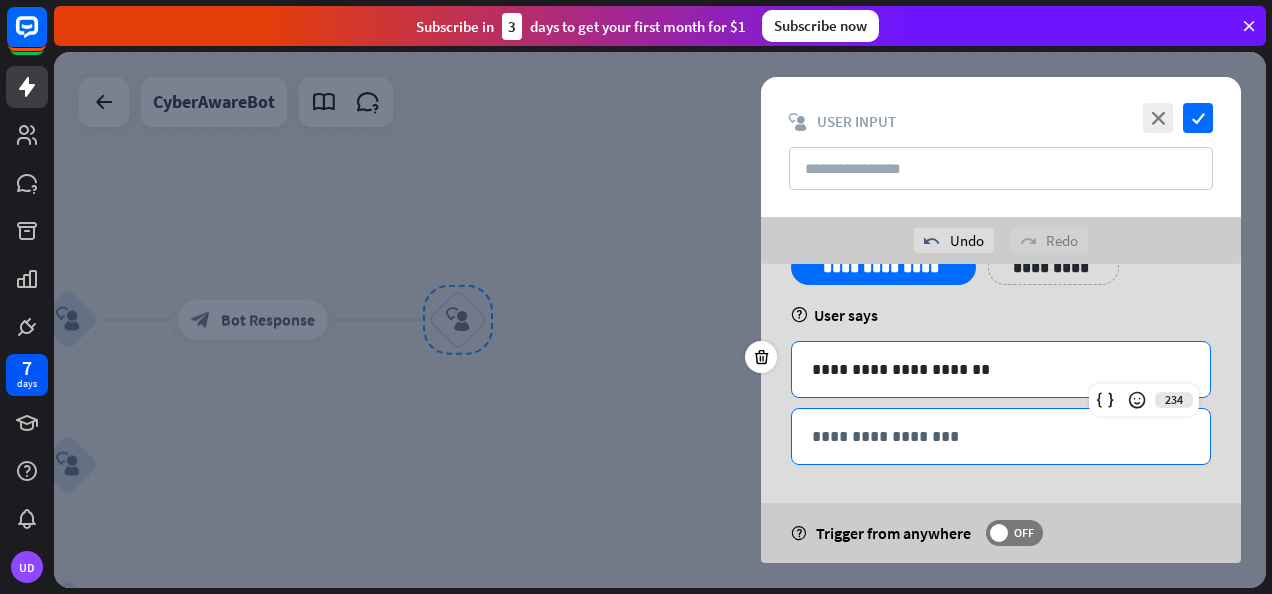 scroll, scrollTop: 0, scrollLeft: 0, axis: both 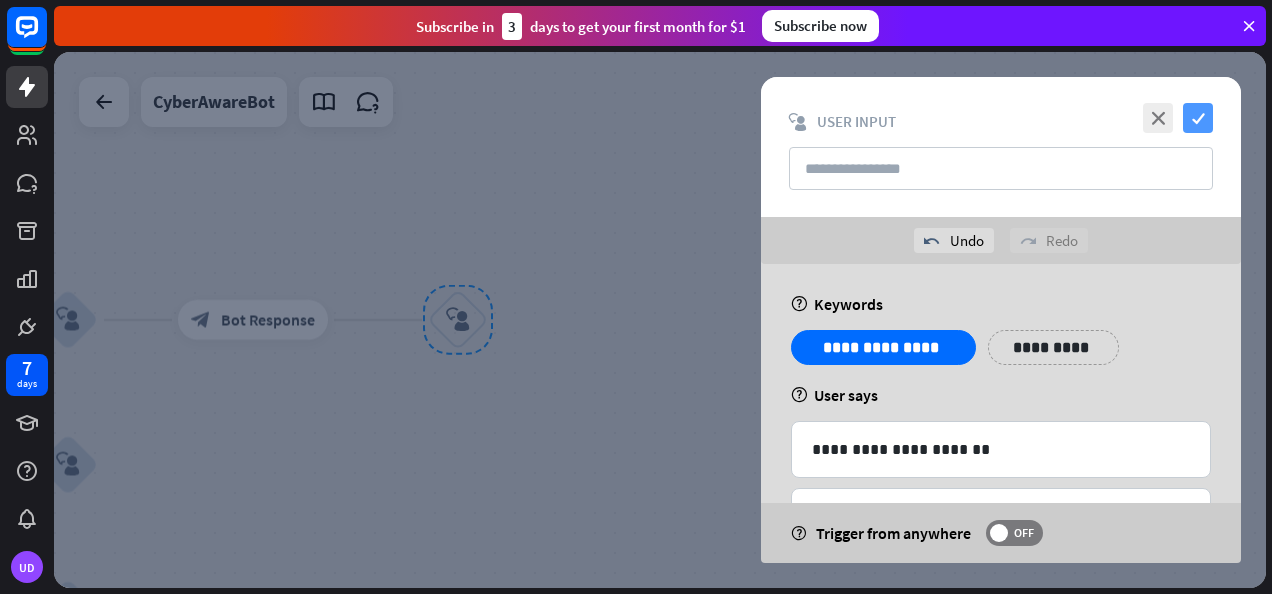 click on "check" at bounding box center [1198, 118] 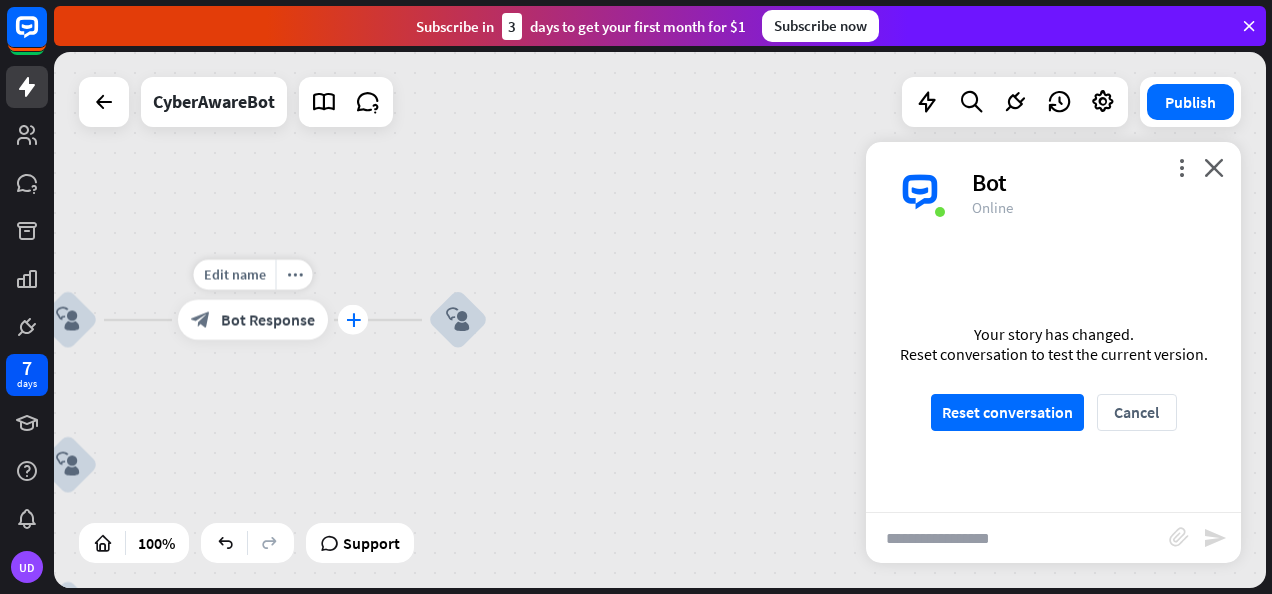click on "plus" at bounding box center [353, 320] 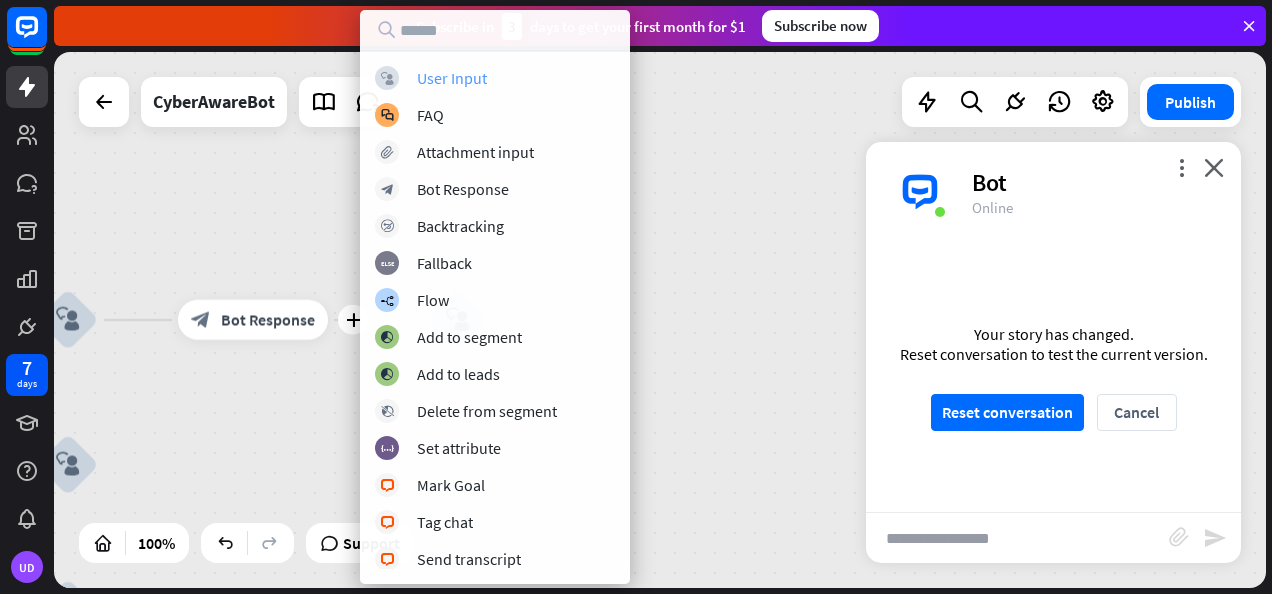 click on "User Input" at bounding box center [452, 78] 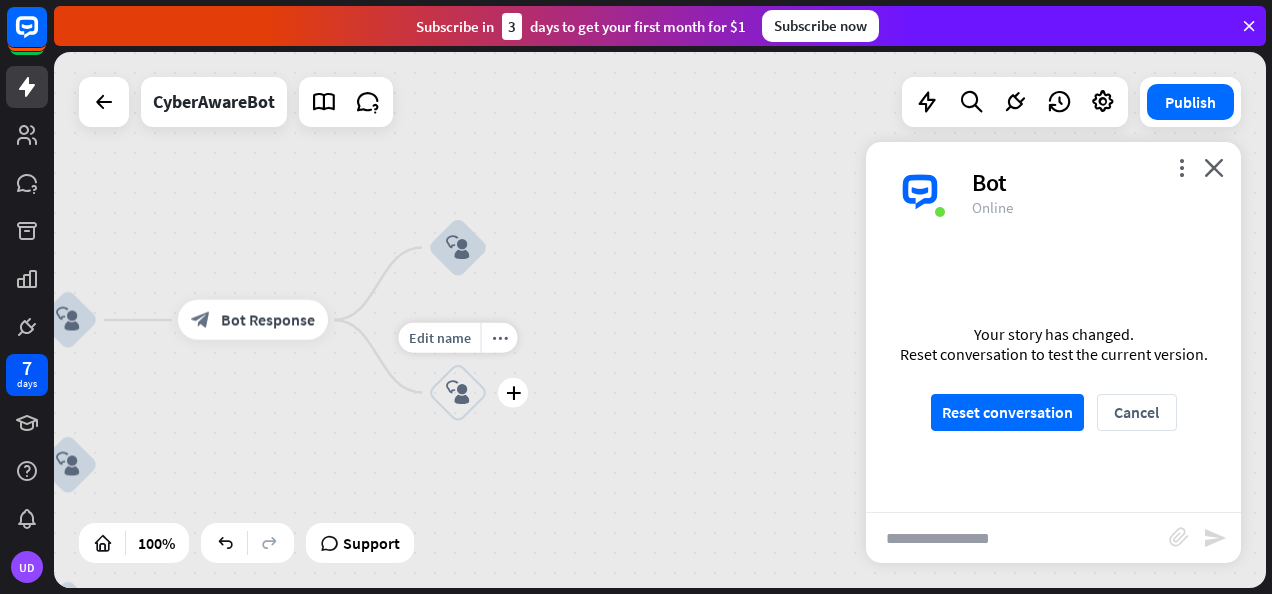 click on "block_user_input" at bounding box center (458, 393) 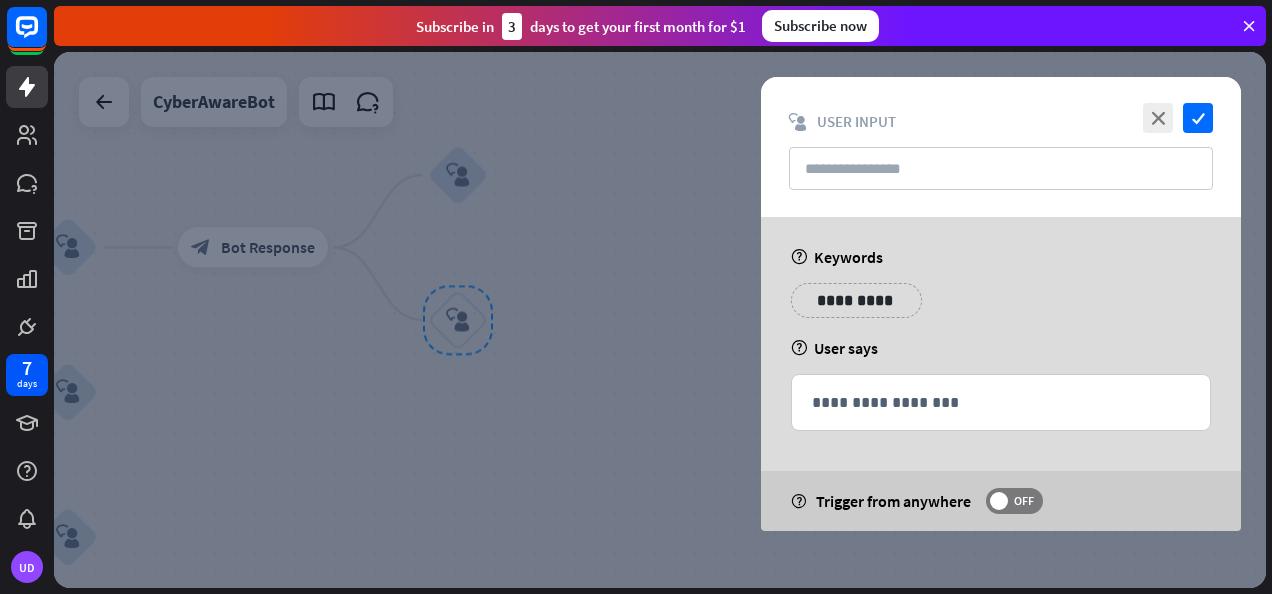 click on "**********" at bounding box center (856, 300) 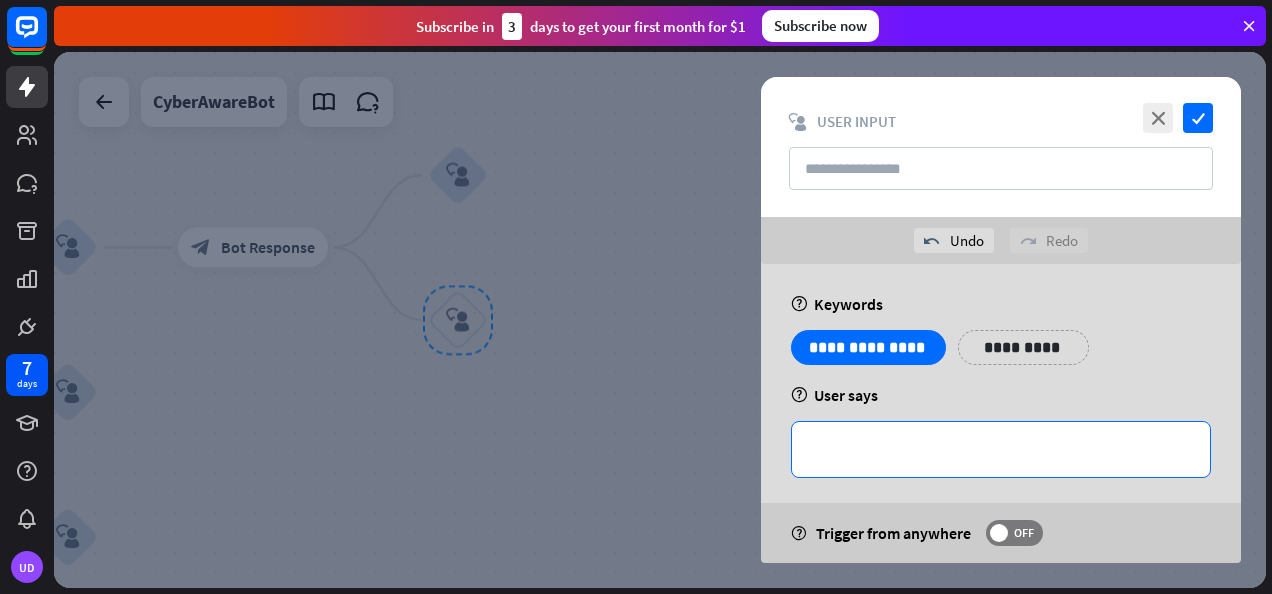 click on "**********" at bounding box center [1001, 449] 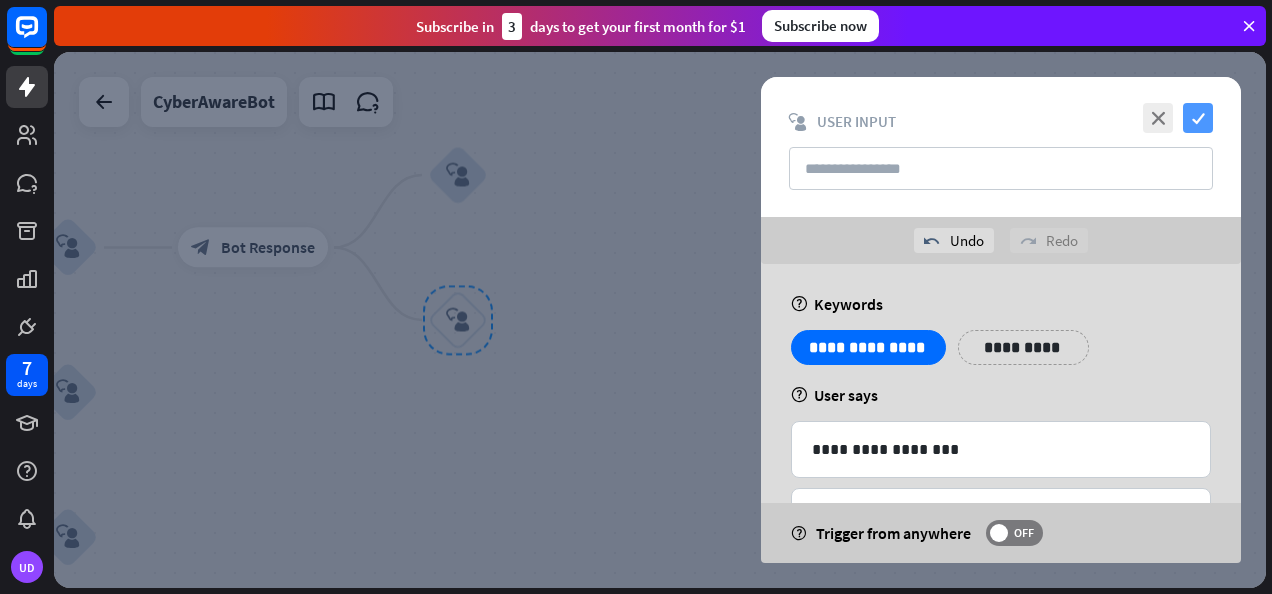 click on "check" at bounding box center (1198, 118) 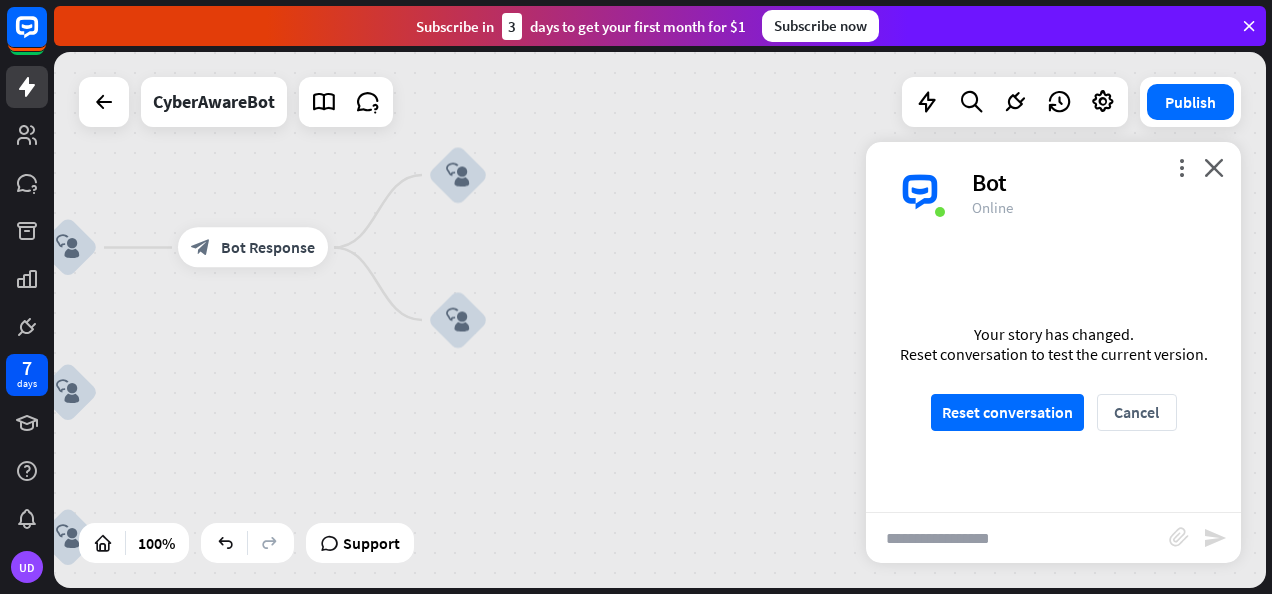 click on "home_2   Start point                 Welcome   block_bot_response   Bot Response                   block_user_input                   block_bot_response   Bot Response                   block_user_input                   block_user_input                   block_user_input                   block_user_input                   block_user_input                     AI Assist                   block_fallback   Default fallback                 Fallback message   block_bot_response   Bot Response" at bounding box center [660, 320] 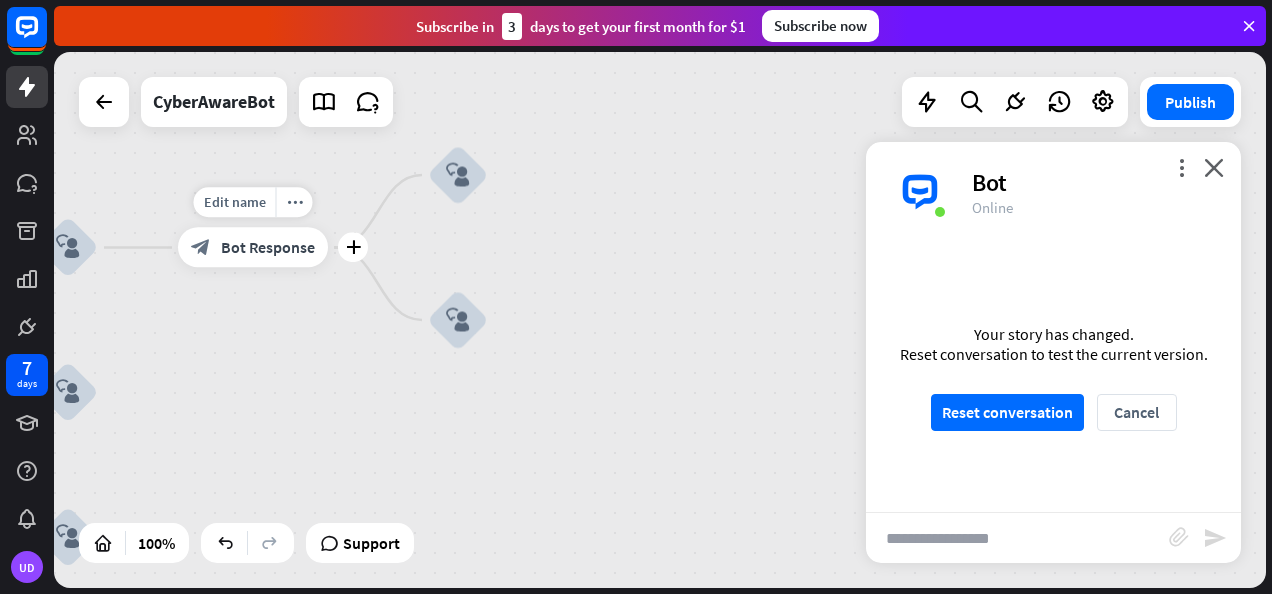click on "Bot Response" at bounding box center (268, 248) 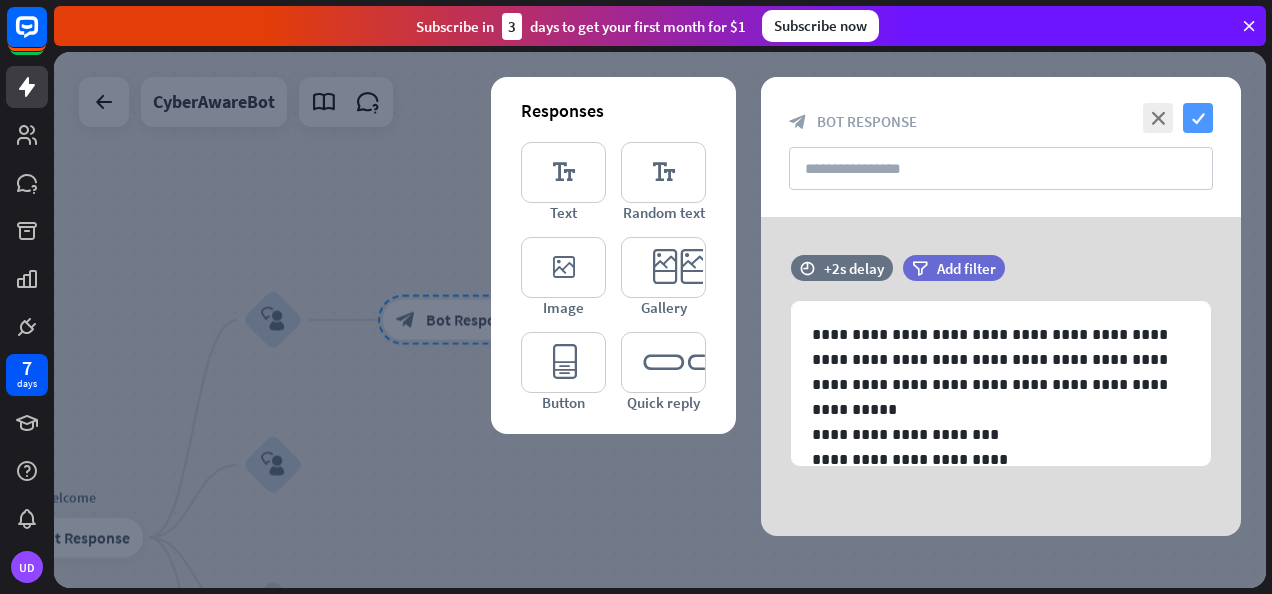 click on "check" at bounding box center (1198, 118) 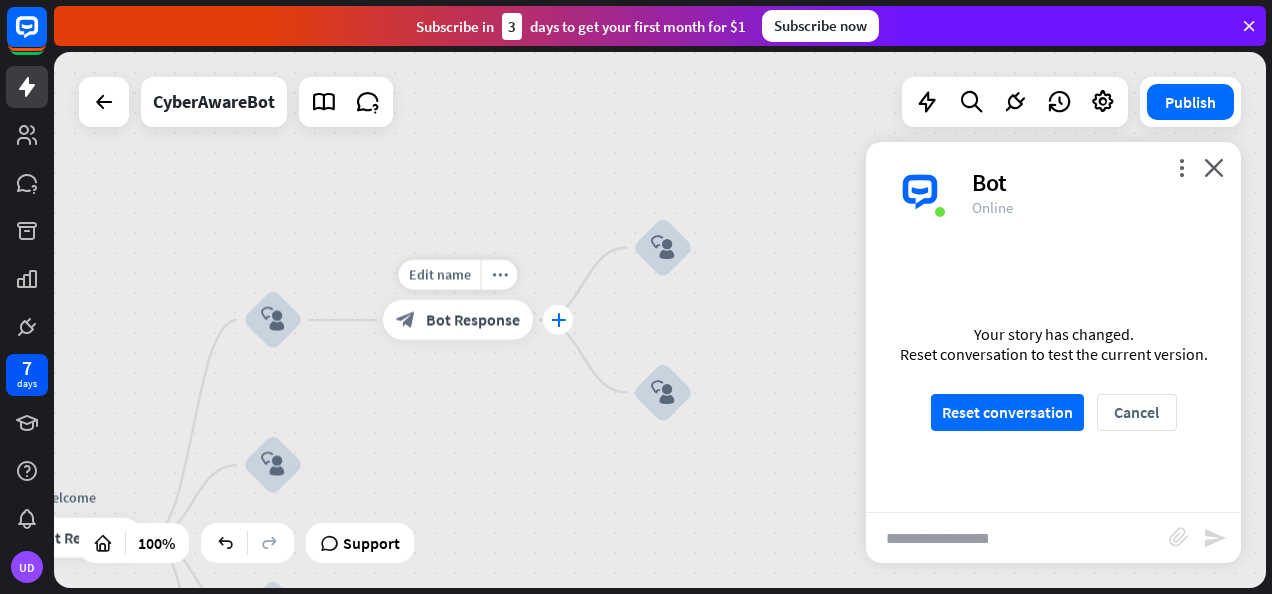 click on "plus" at bounding box center (558, 320) 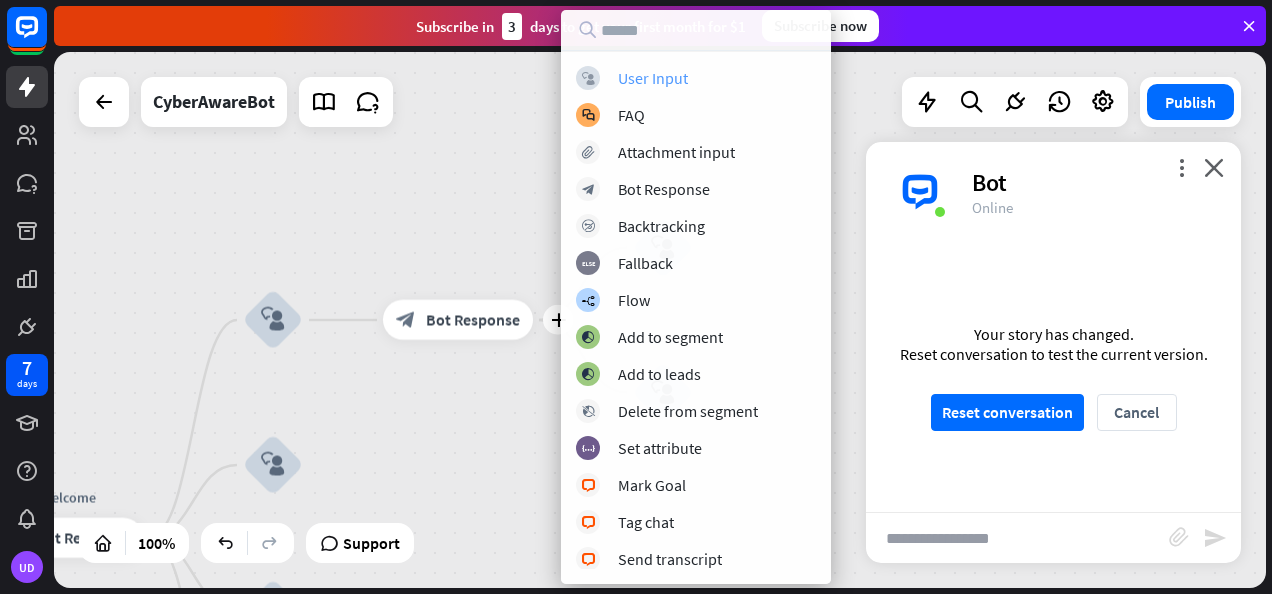 click on "User Input" at bounding box center (653, 78) 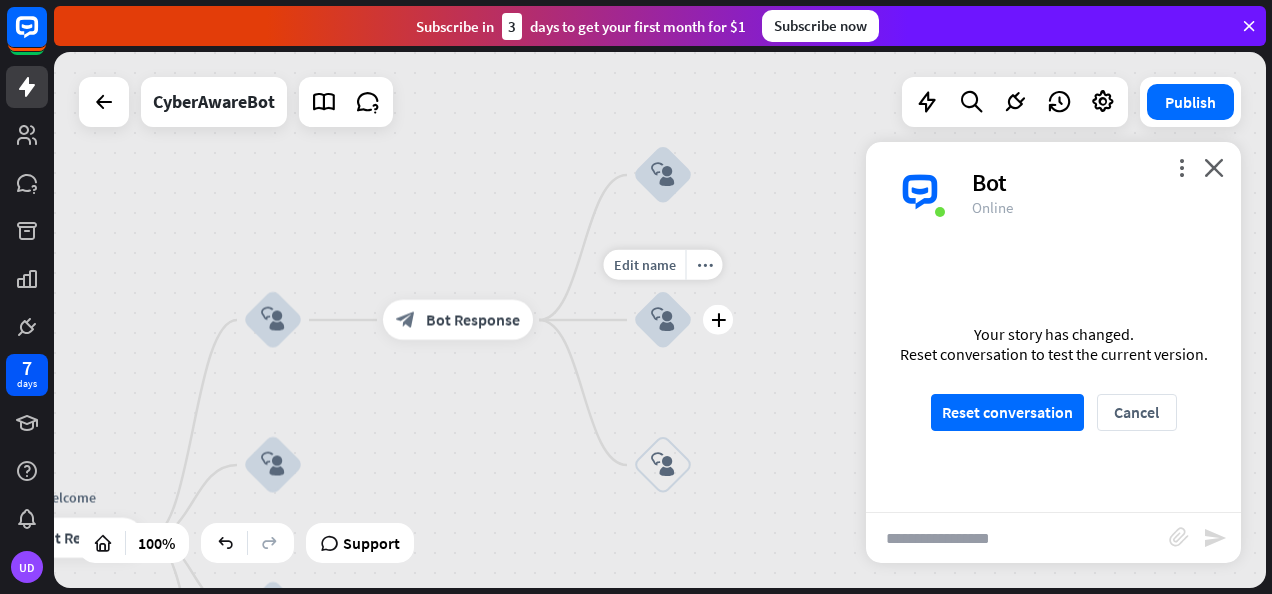 click on "block_user_input" at bounding box center [663, 320] 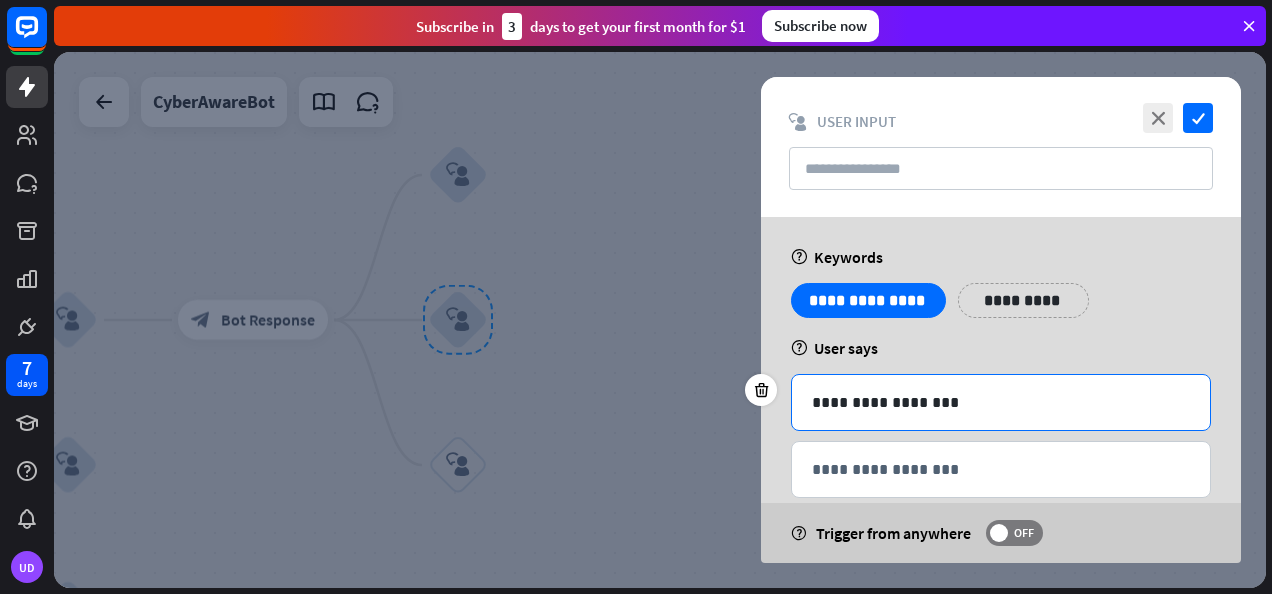 scroll, scrollTop: 32, scrollLeft: 0, axis: vertical 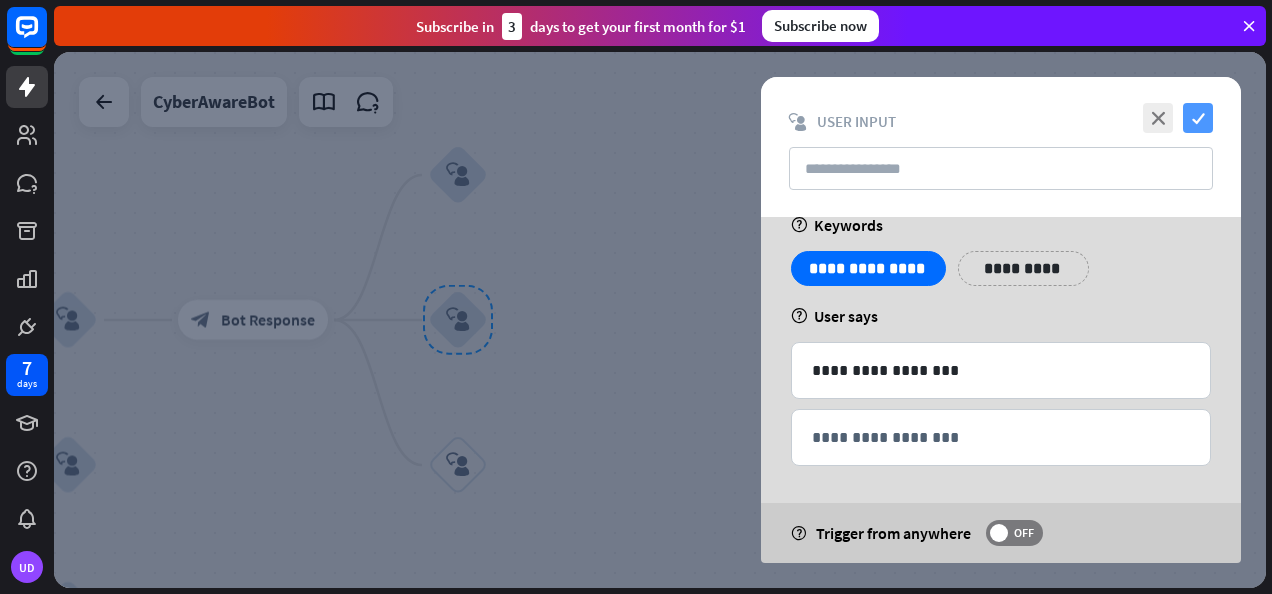click on "check" at bounding box center [1198, 118] 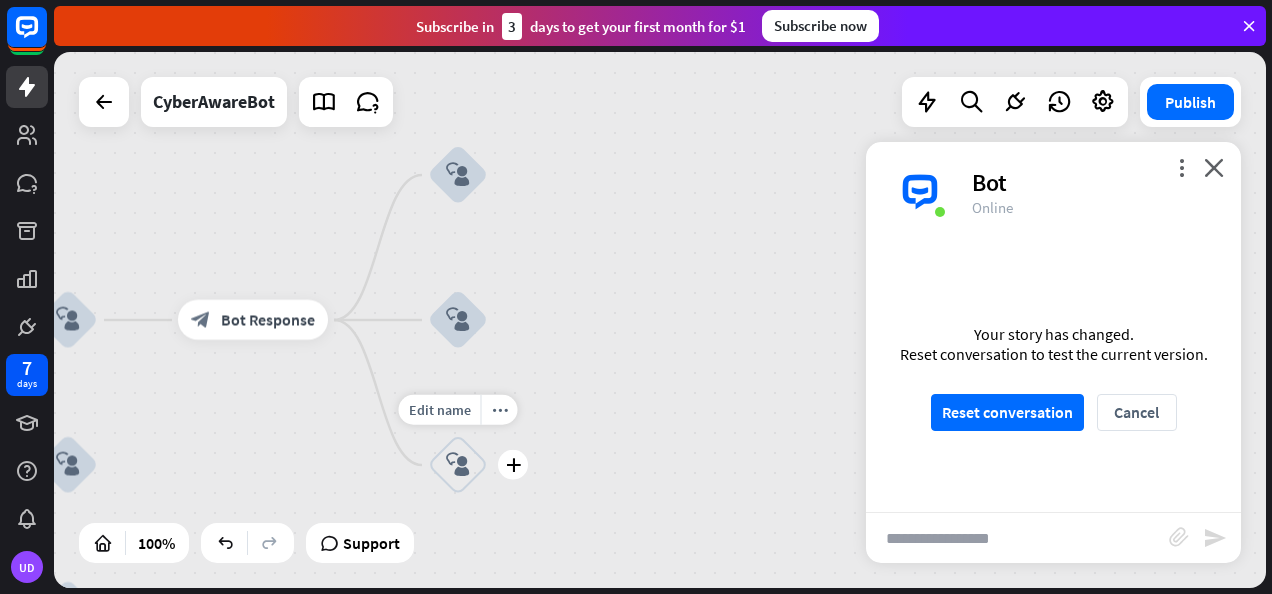click on "block_user_input" at bounding box center (458, 465) 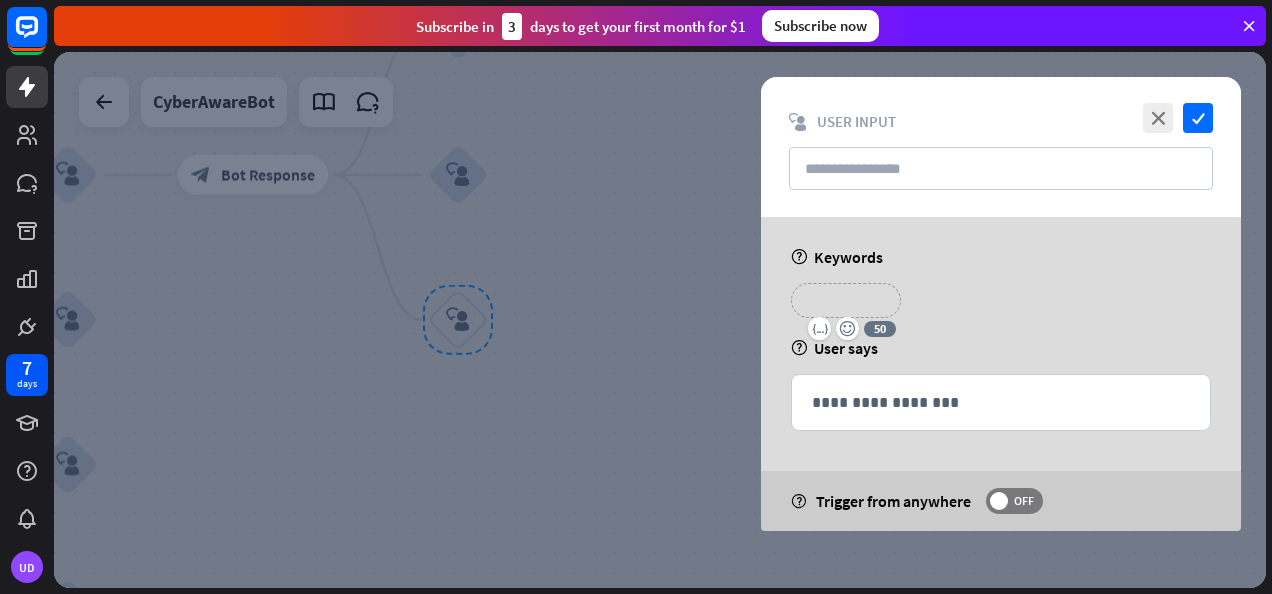 click on "**********" at bounding box center [846, 300] 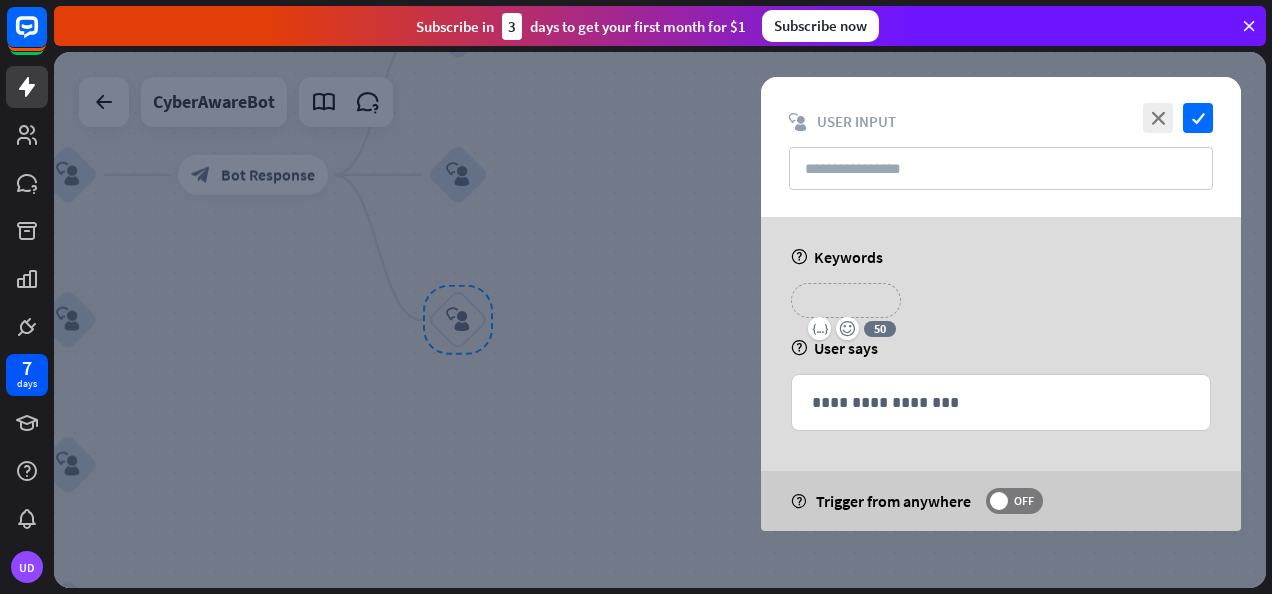 drag, startPoint x: 900, startPoint y: 308, endPoint x: 906, endPoint y: 361, distance: 53.338543 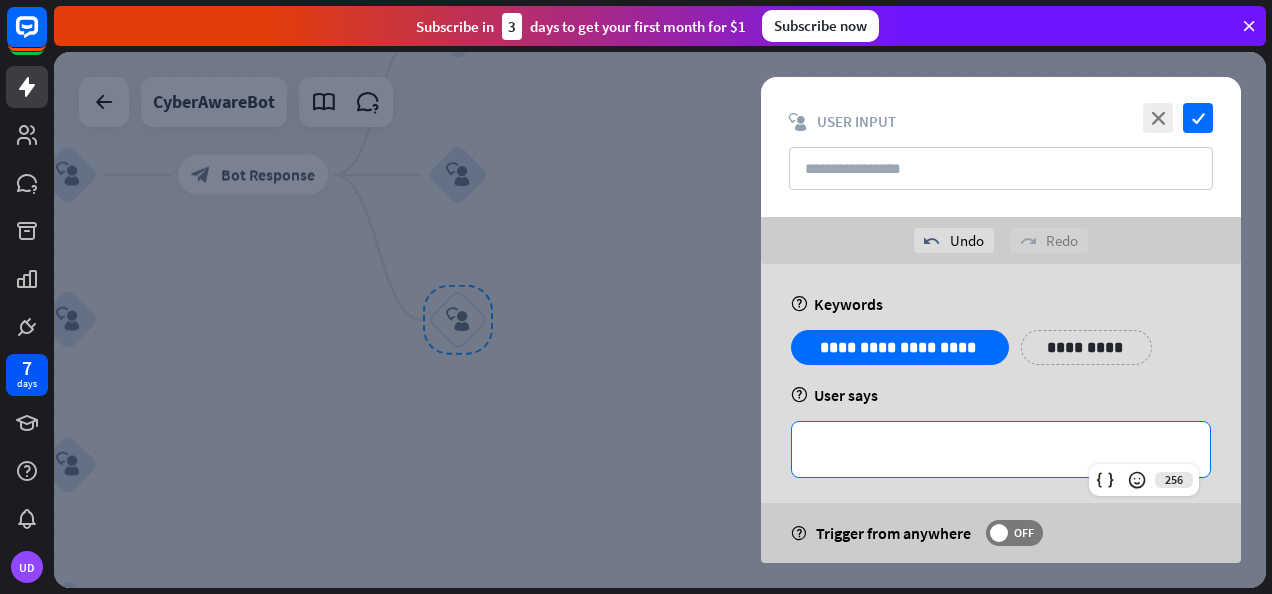 click on "**********" at bounding box center (1001, 449) 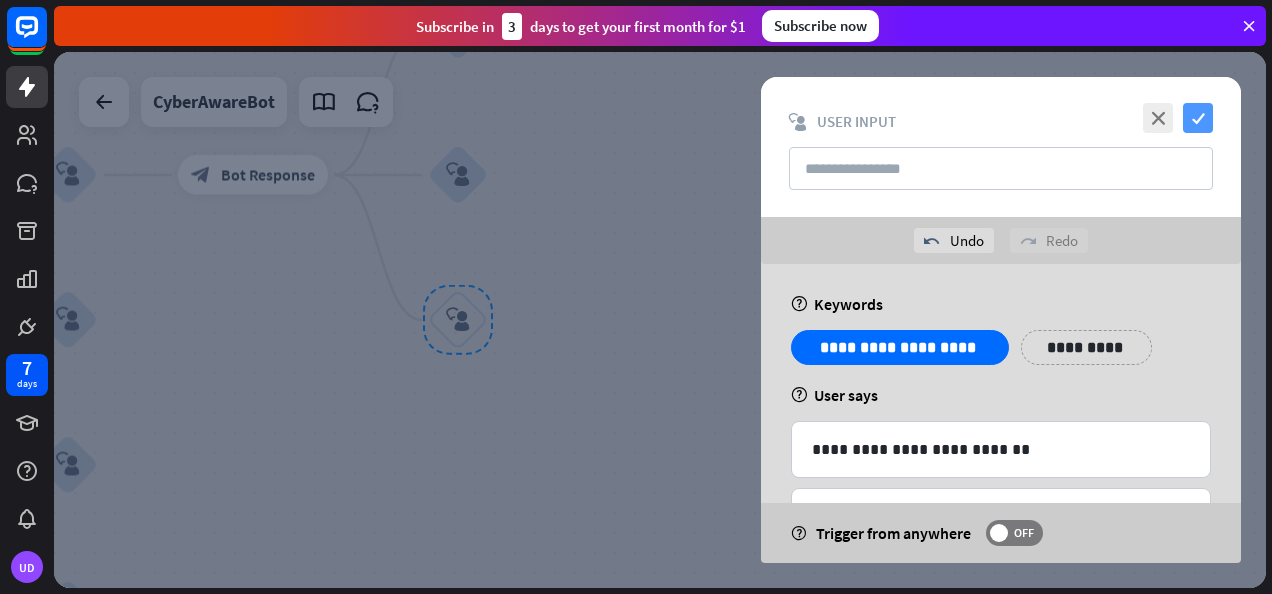click on "check" at bounding box center (1198, 118) 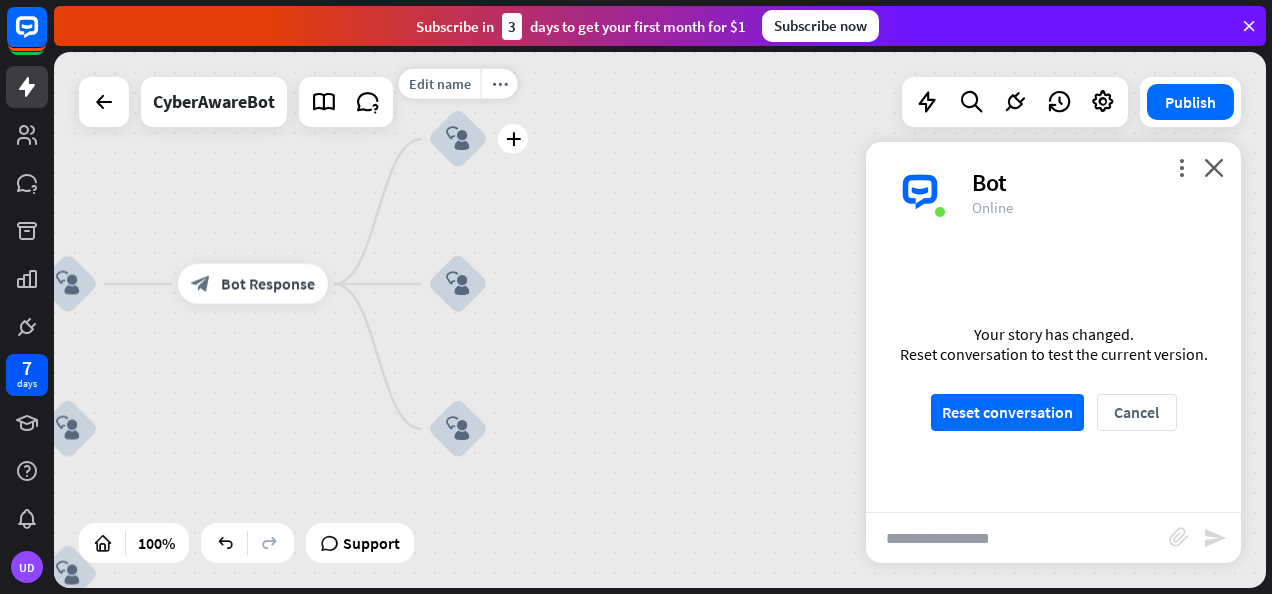 click on "block_user_input" at bounding box center [458, 139] 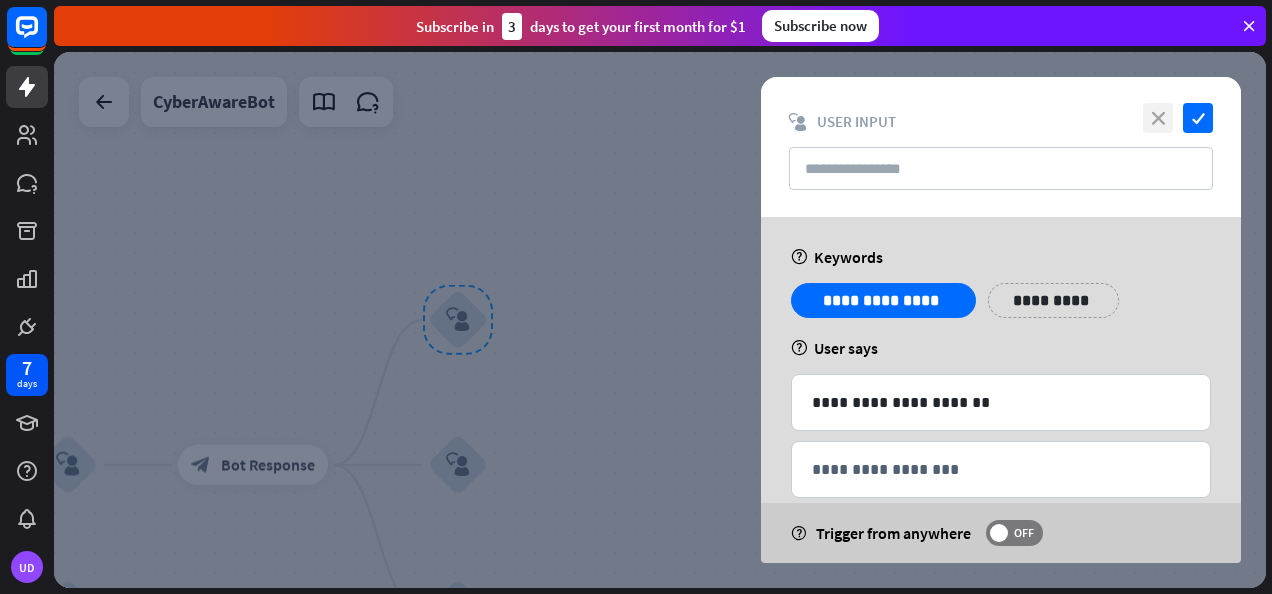 click on "close" at bounding box center (1158, 118) 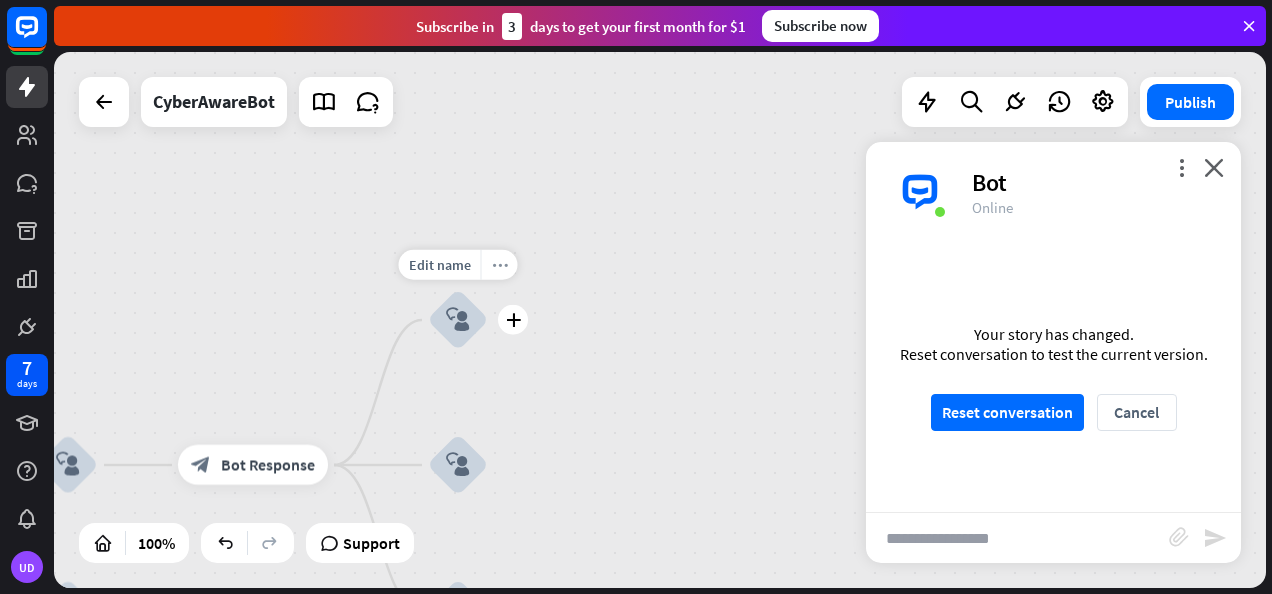 click on "more_horiz" at bounding box center [499, 265] 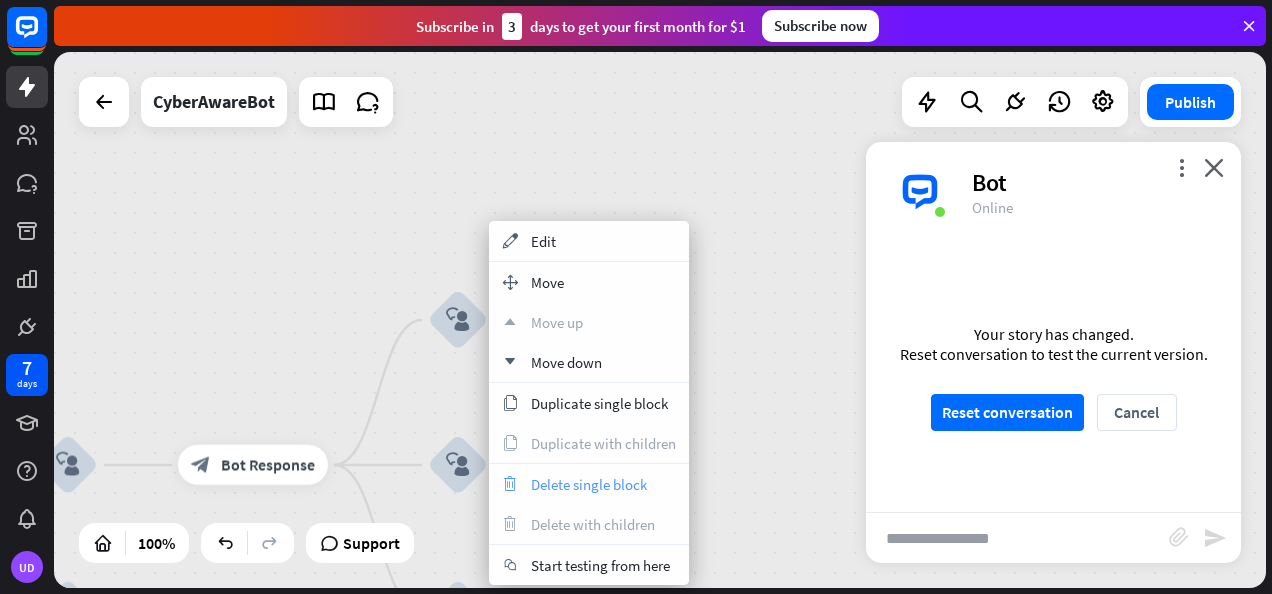 click on "trash   Delete single block" at bounding box center (589, 484) 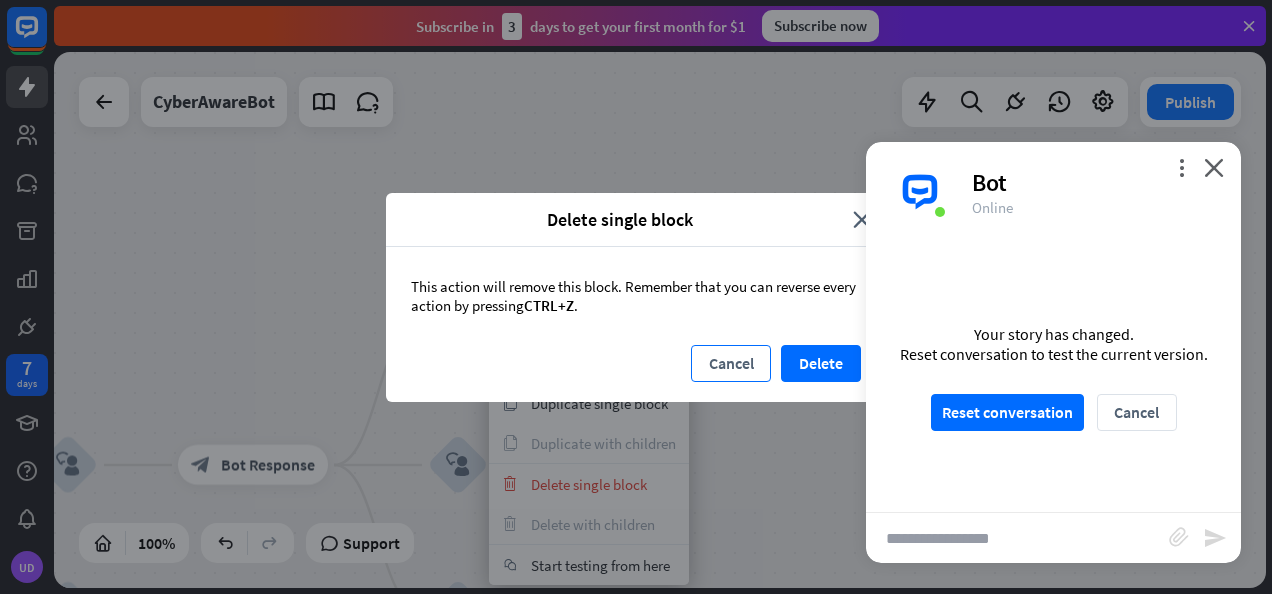 click on "Cancel" at bounding box center [731, 363] 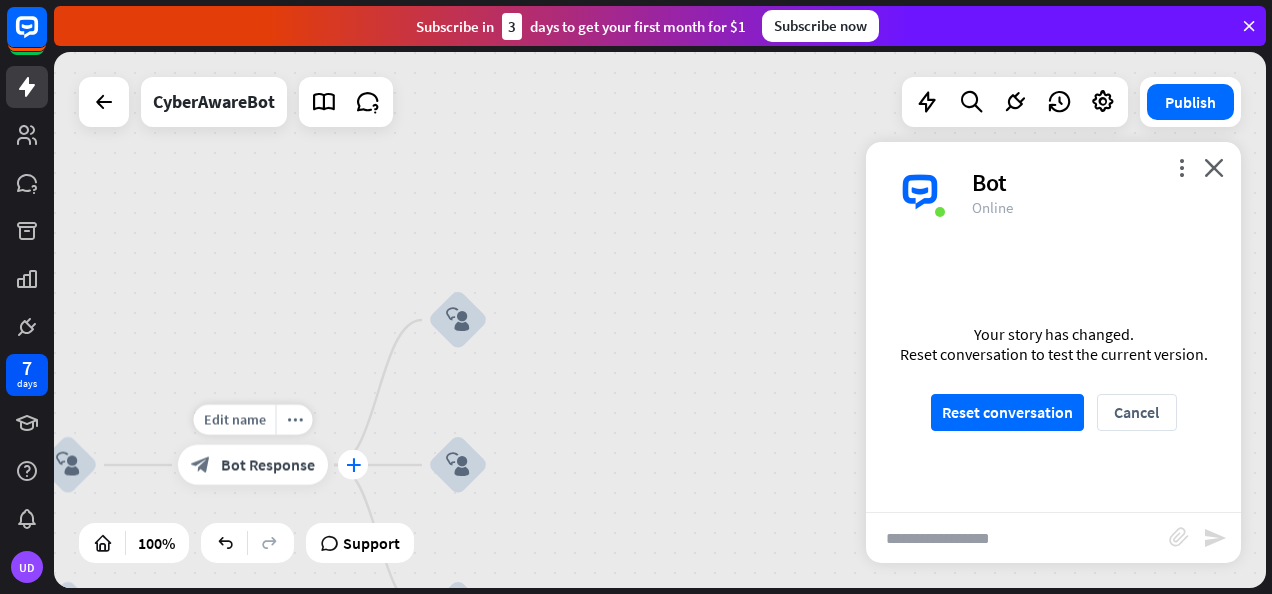 click on "plus" at bounding box center (353, 465) 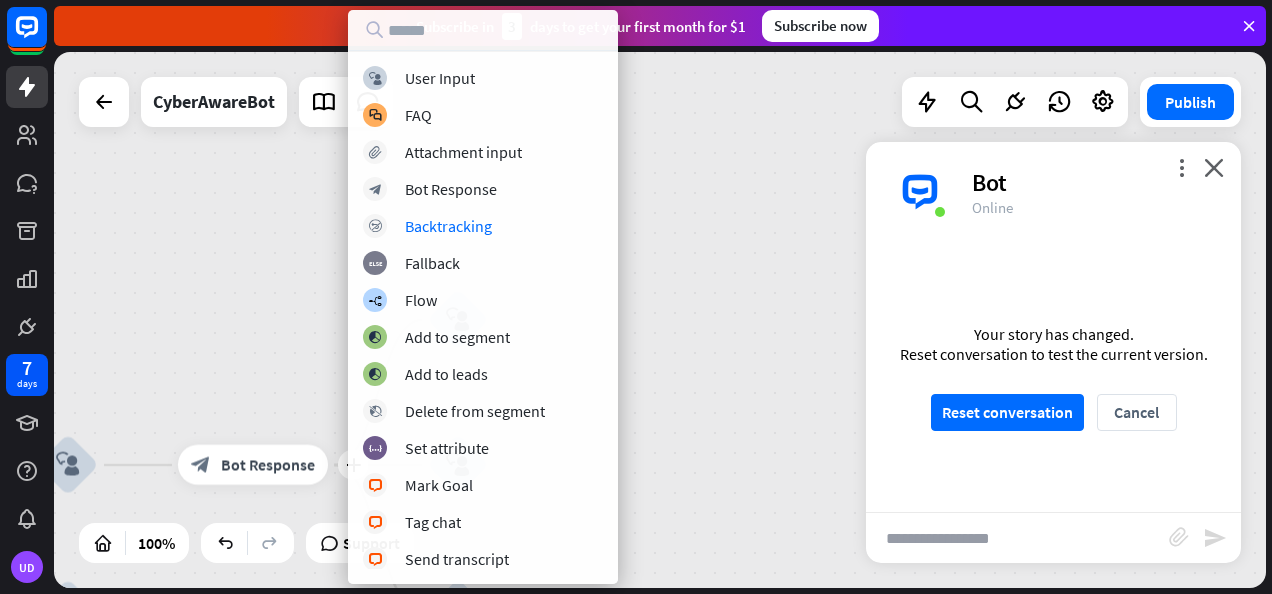 click on "Your story has changed." at bounding box center [1054, 334] 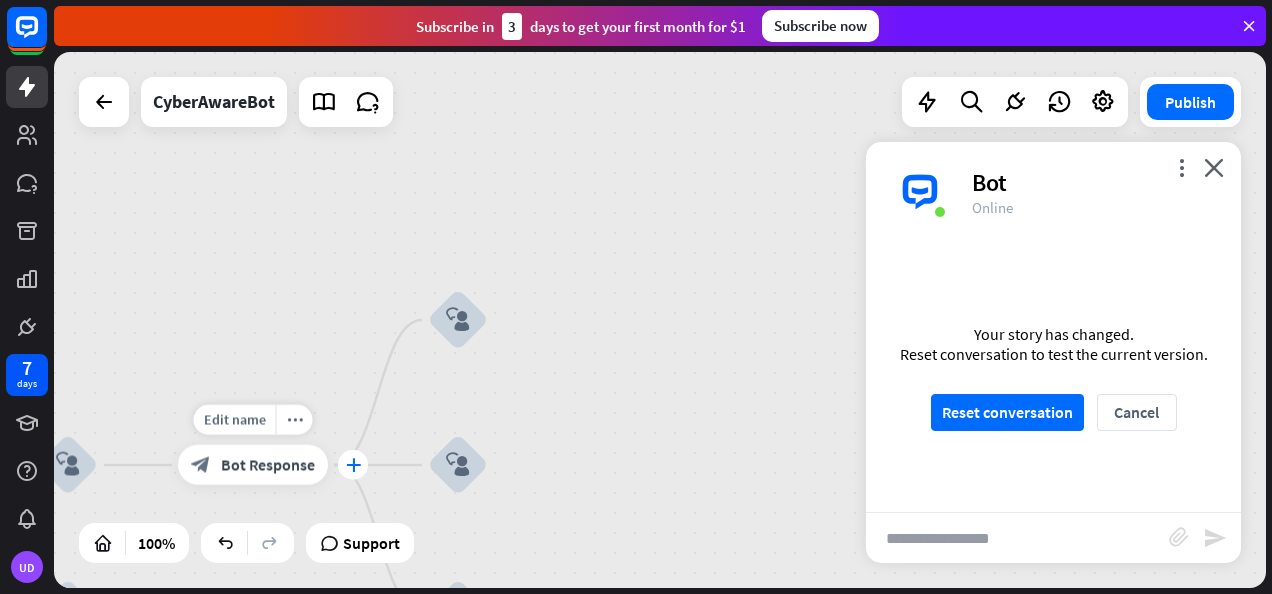 click on "plus" at bounding box center (353, 465) 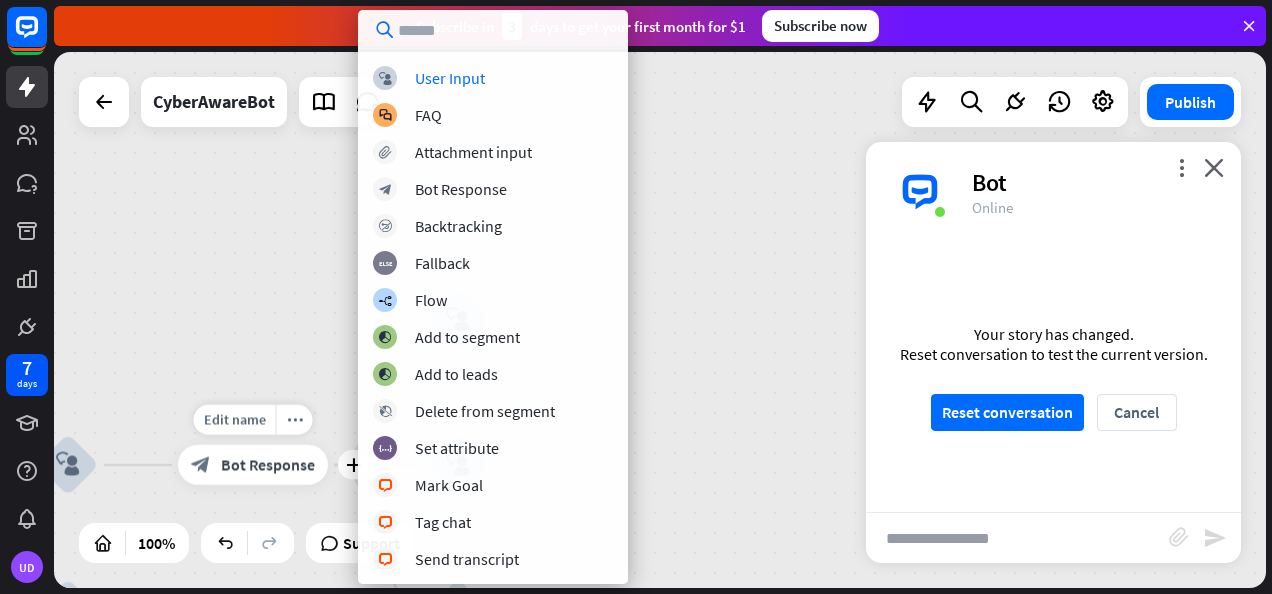 click on "Bot Response" at bounding box center (268, 465) 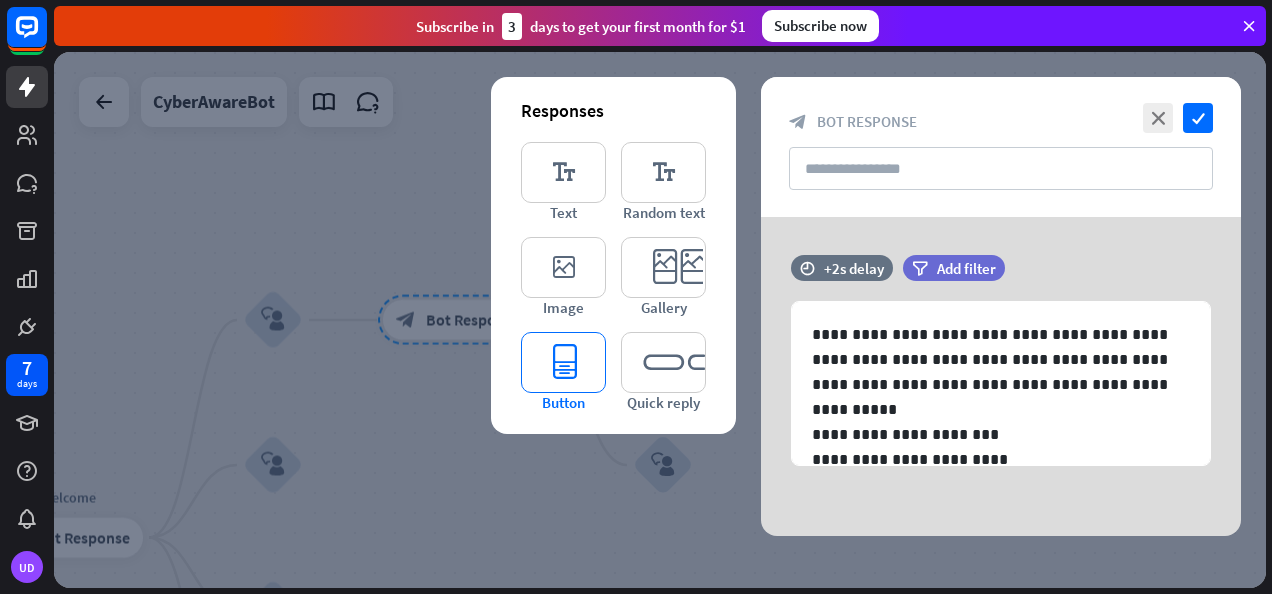 click on "editor_button" at bounding box center [563, 362] 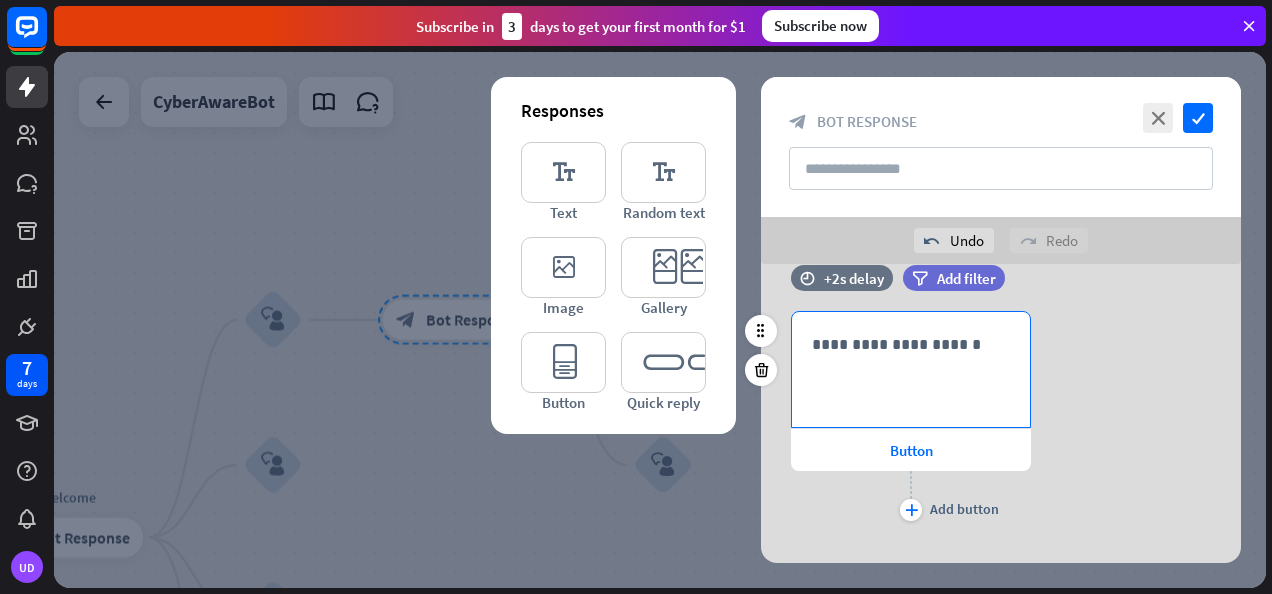 scroll, scrollTop: 269, scrollLeft: 0, axis: vertical 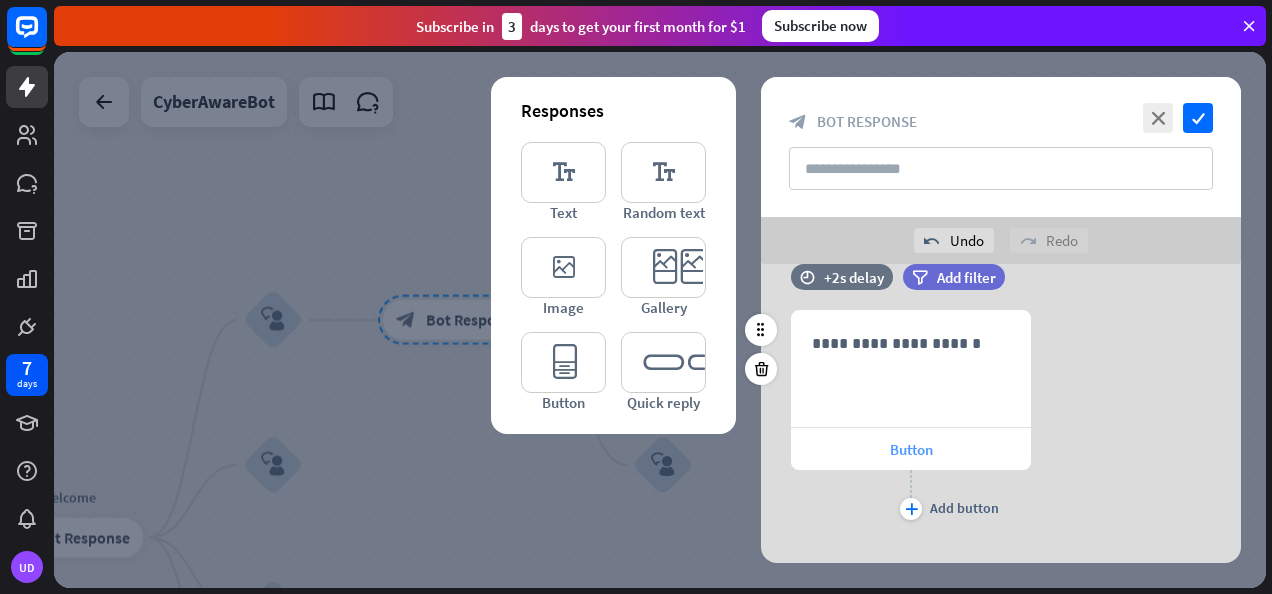 click on "Button" at bounding box center (911, 449) 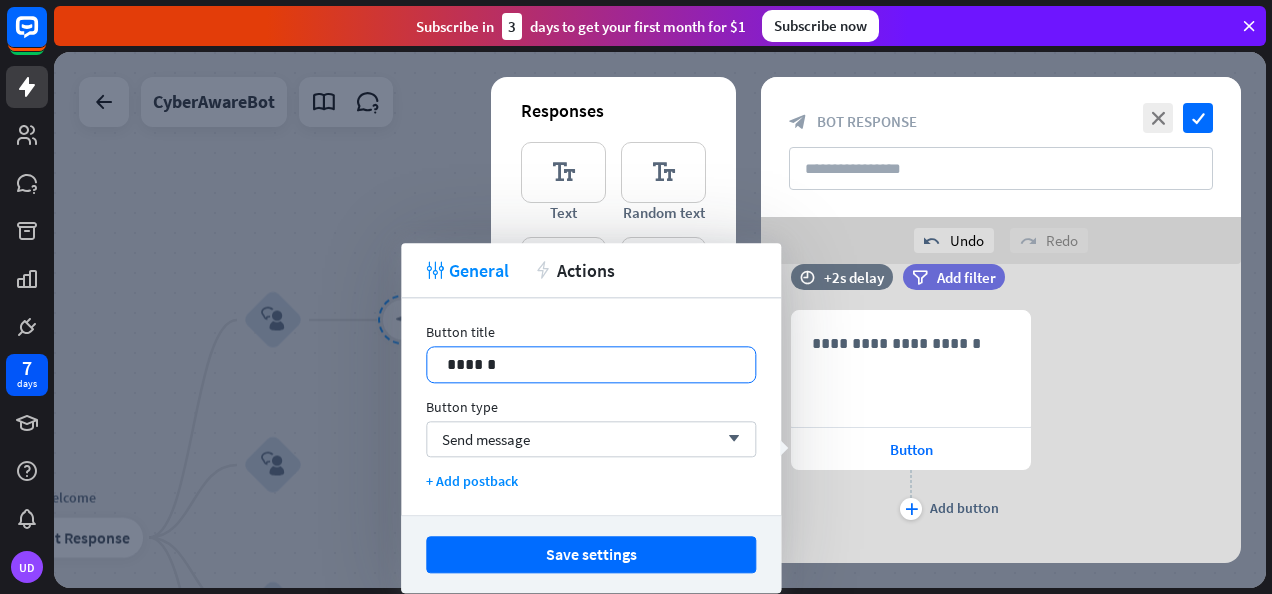 click on "******" at bounding box center (591, 364) 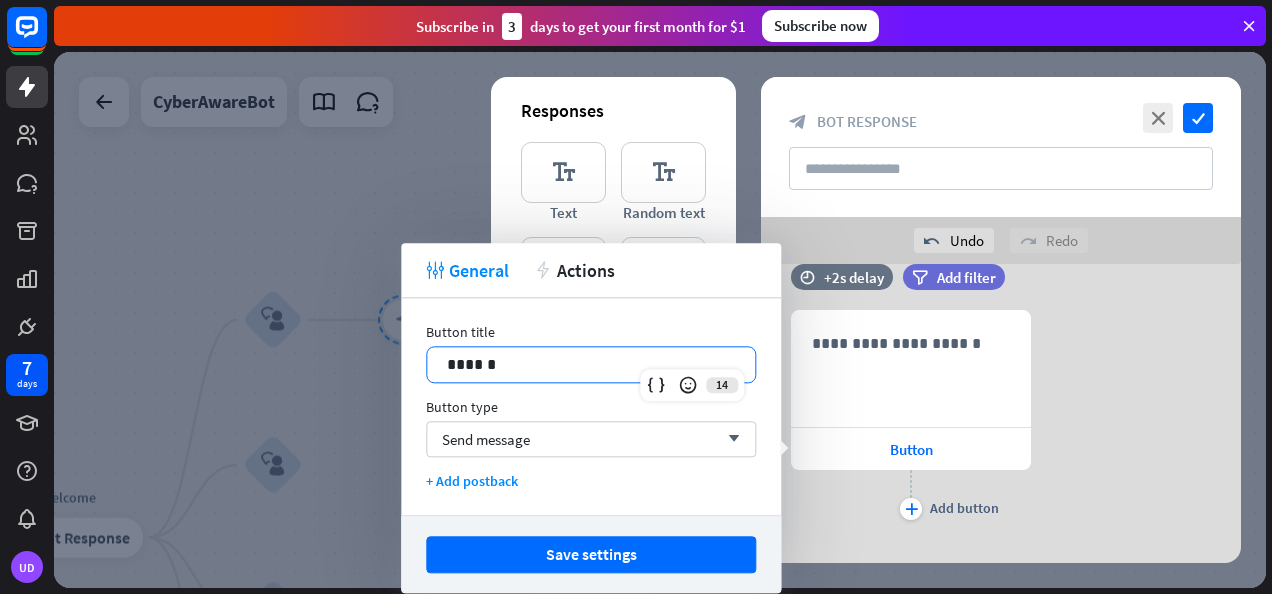 click on "******" at bounding box center [591, 364] 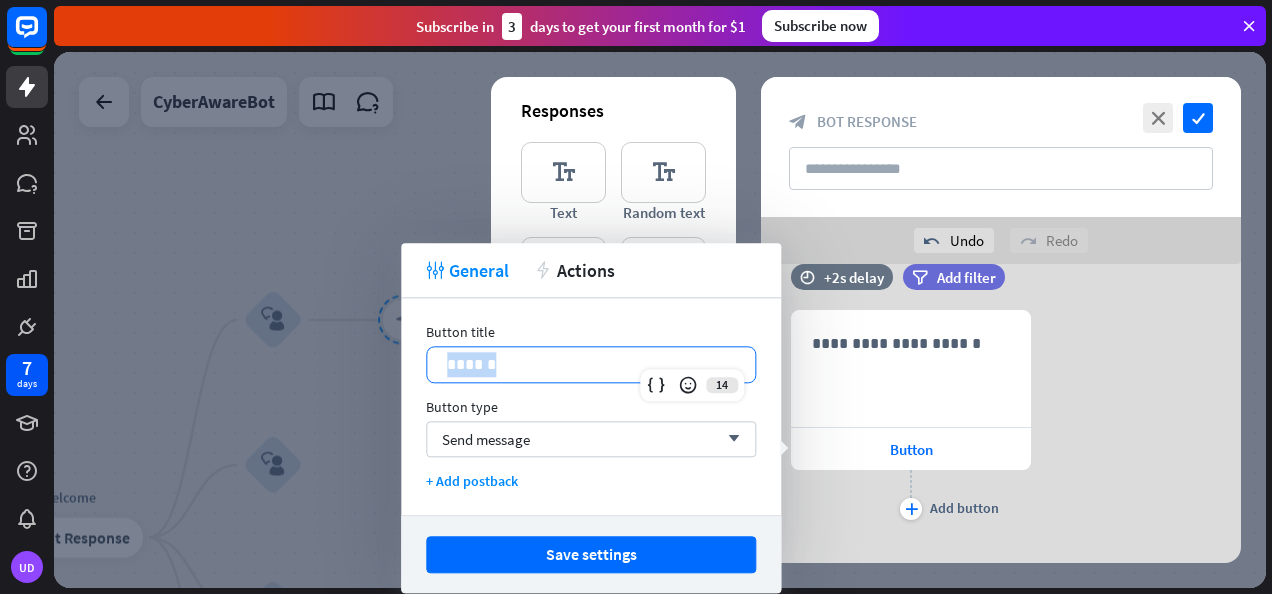 click on "******" at bounding box center (591, 364) 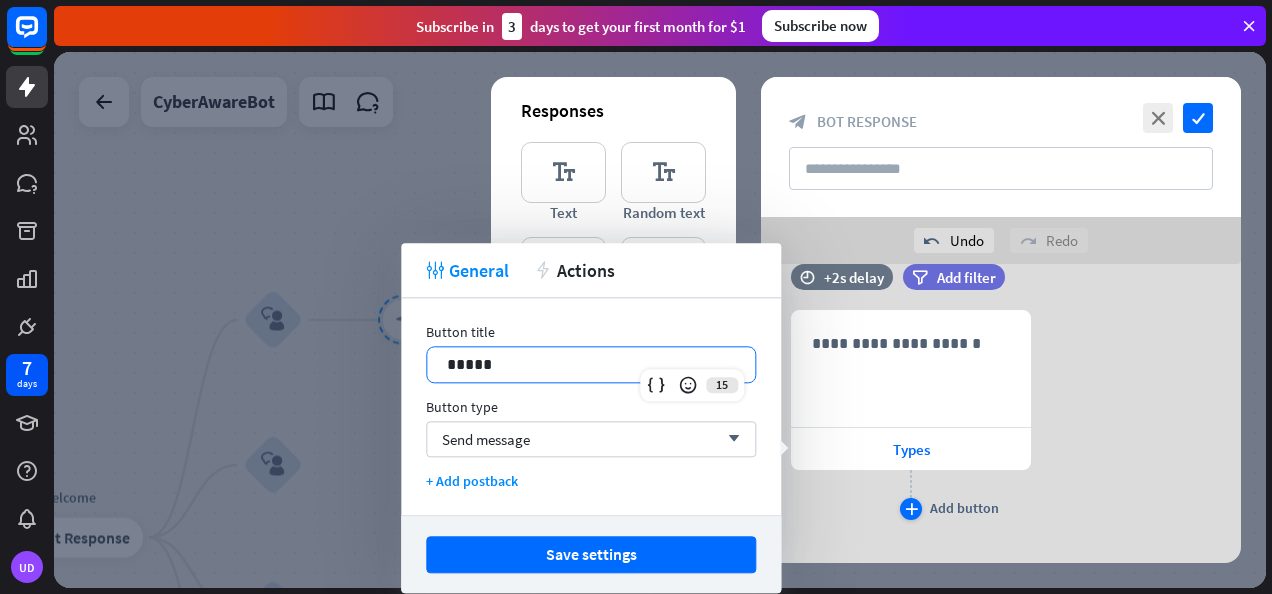 click on "plus" at bounding box center (911, 509) 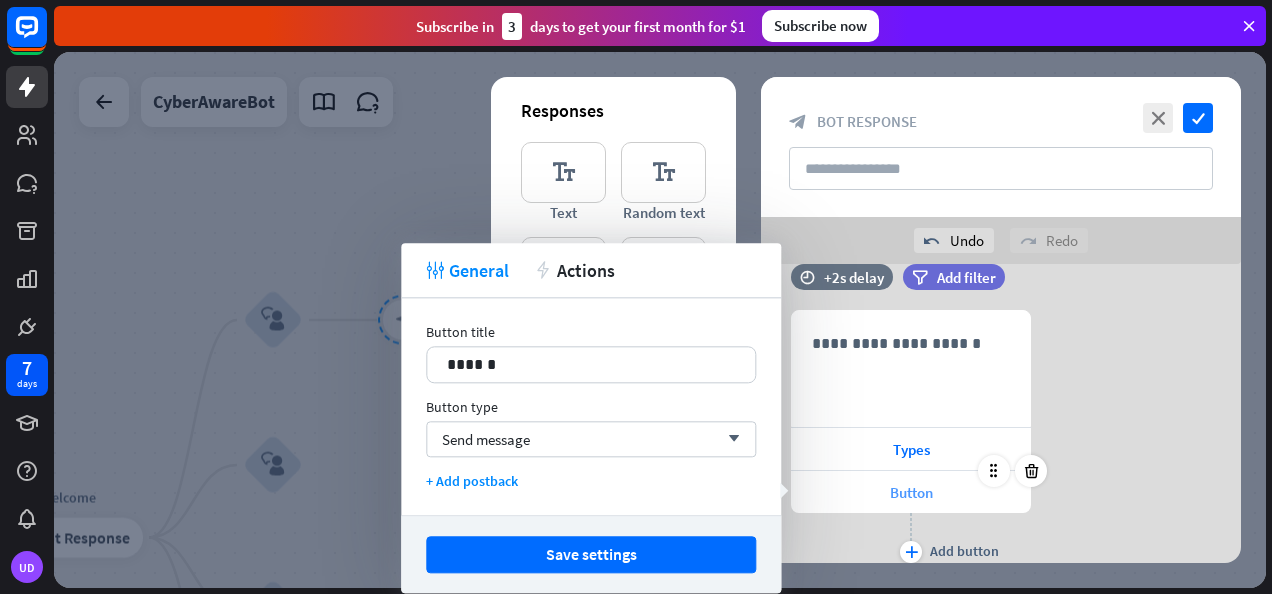 click on "Button" at bounding box center [911, 492] 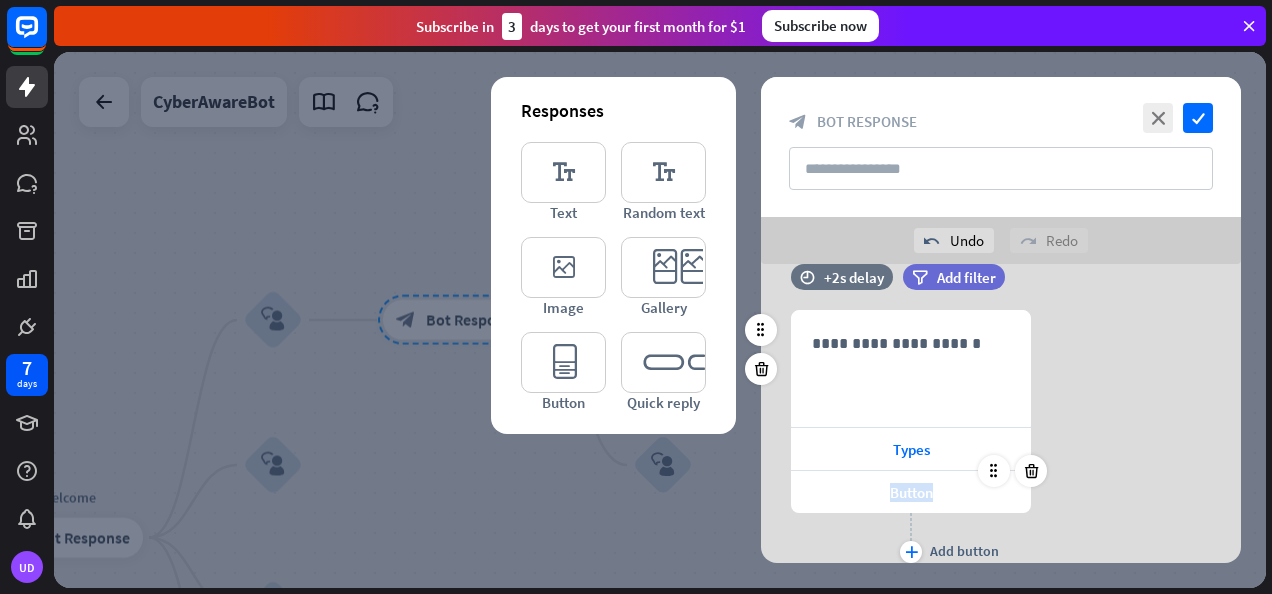 click on "Button" at bounding box center [911, 492] 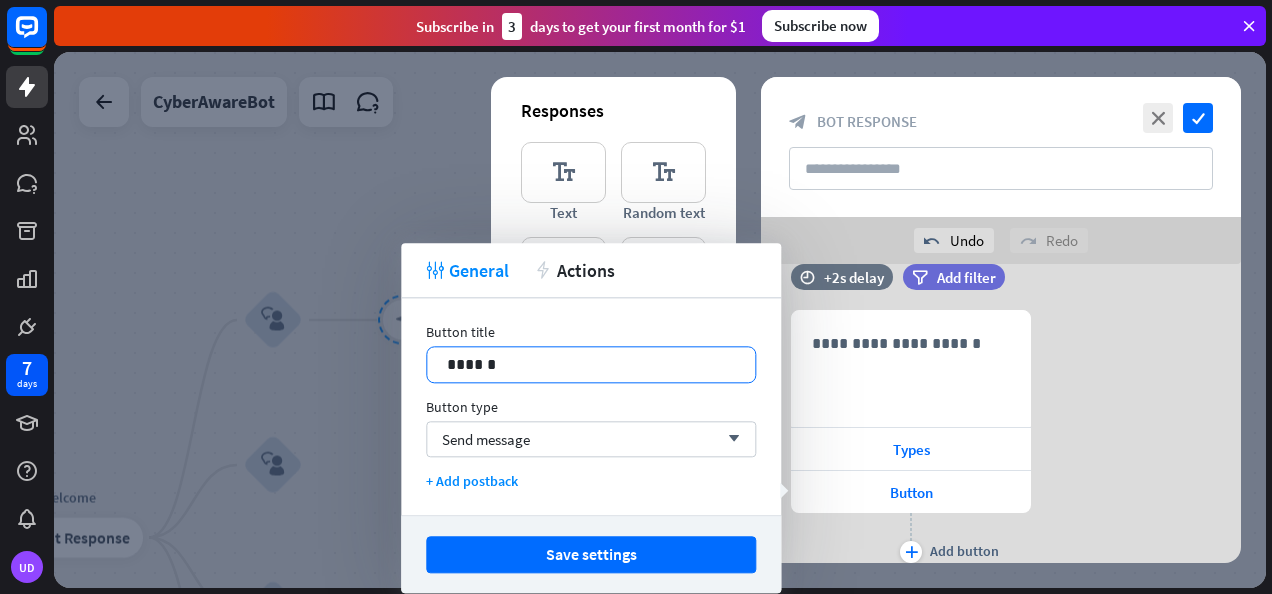 click on "******" at bounding box center (591, 364) 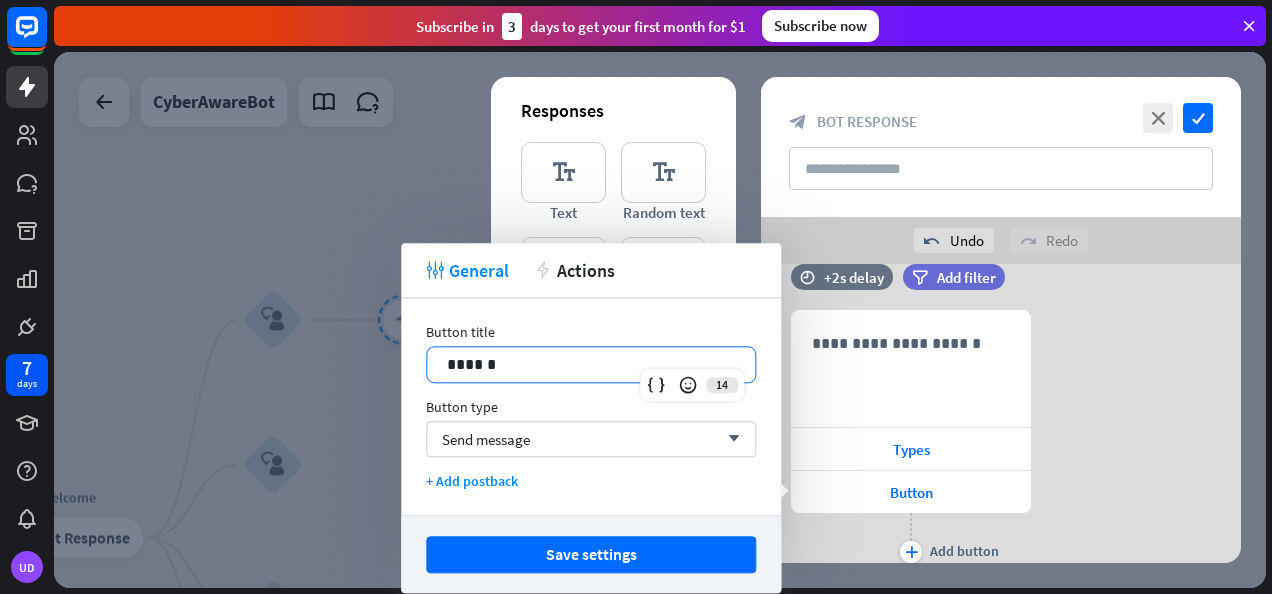 click on "******" at bounding box center (591, 364) 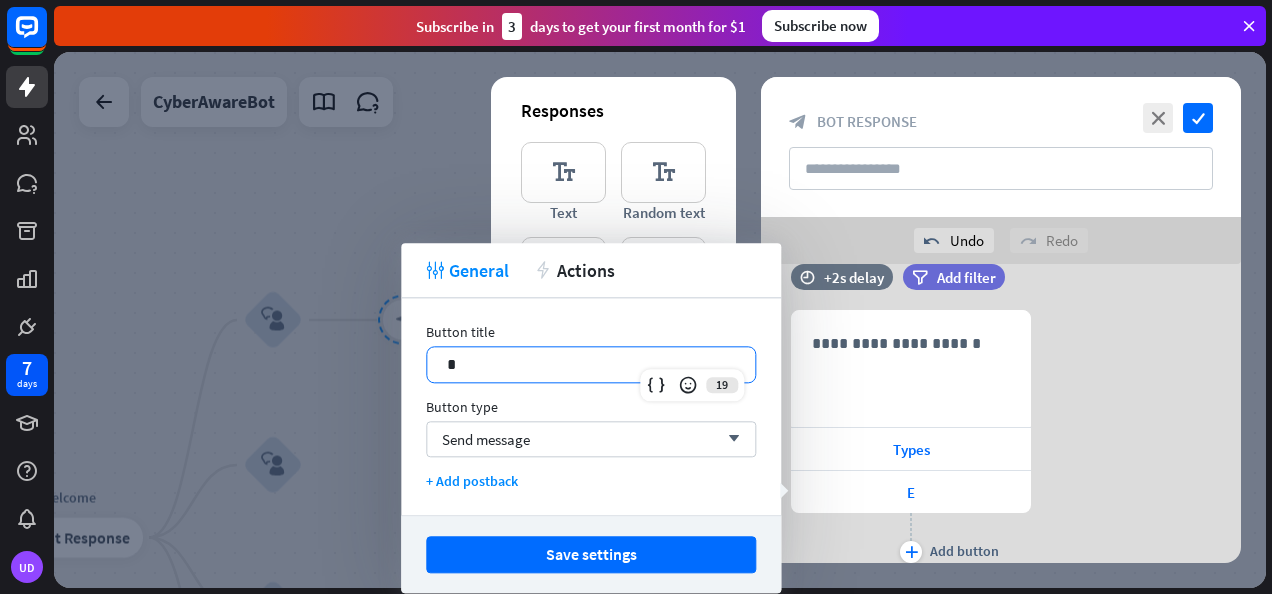 type 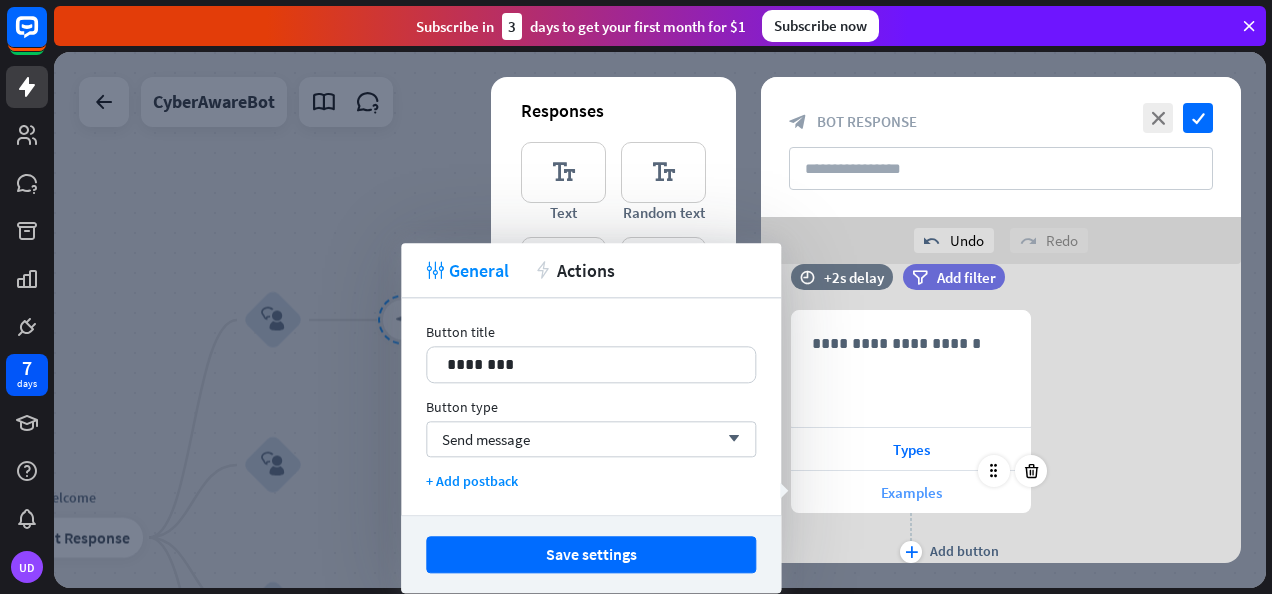 click on "Examples" at bounding box center (911, 492) 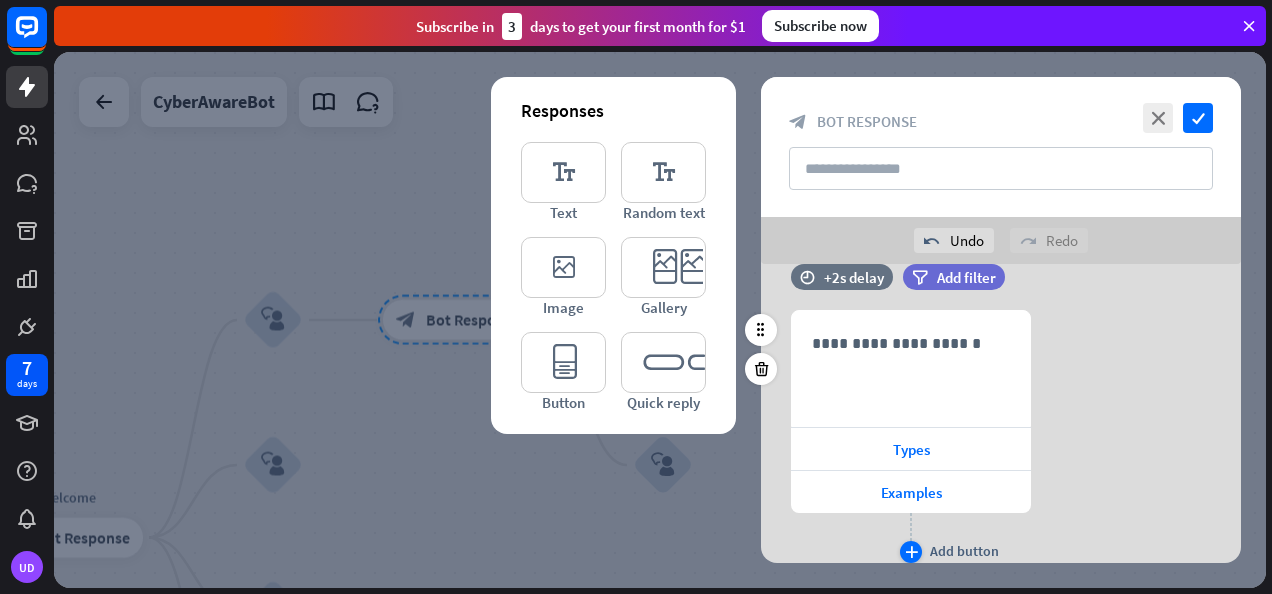 click on "plus" at bounding box center [911, 552] 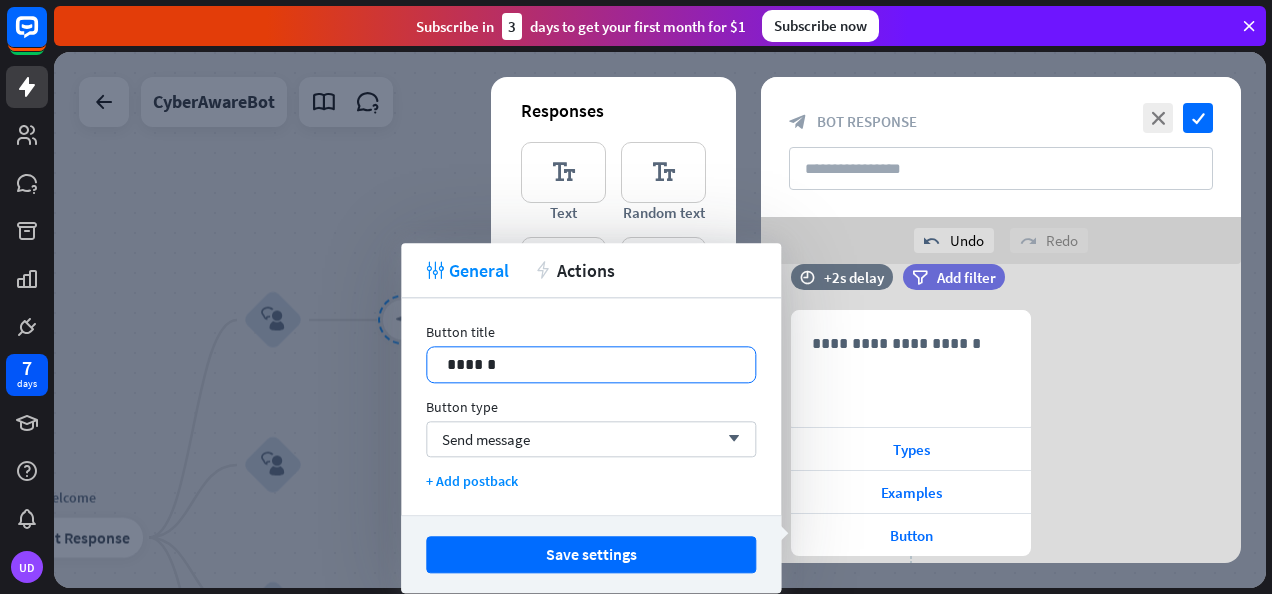 click on "******" at bounding box center (591, 364) 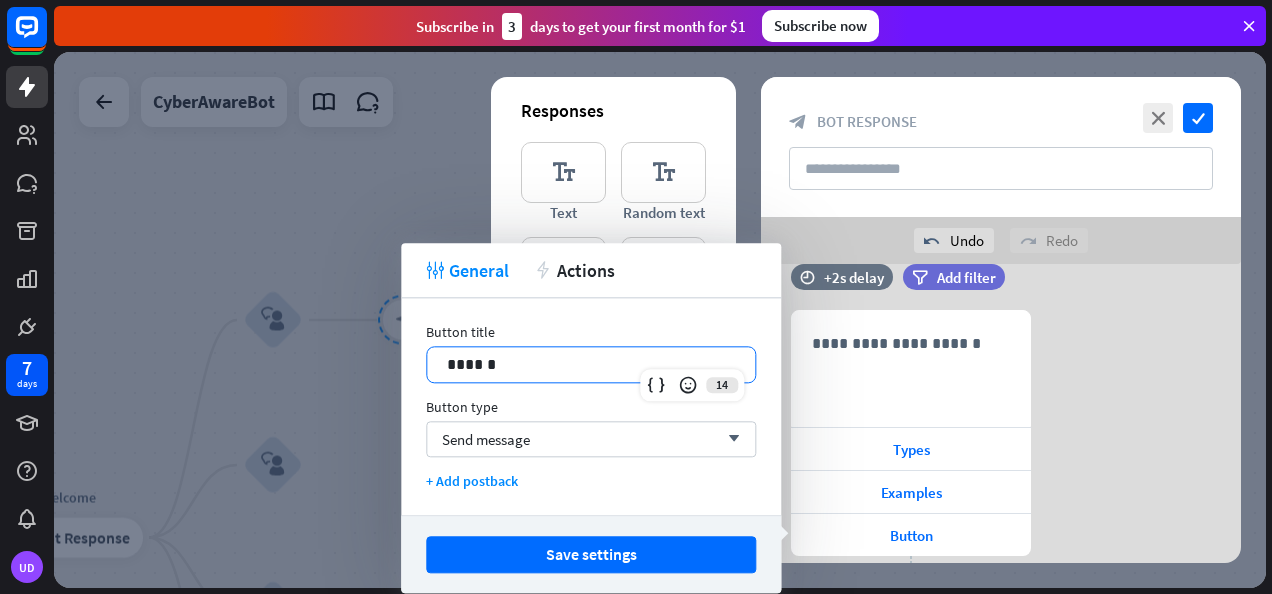 click on "******" at bounding box center [591, 364] 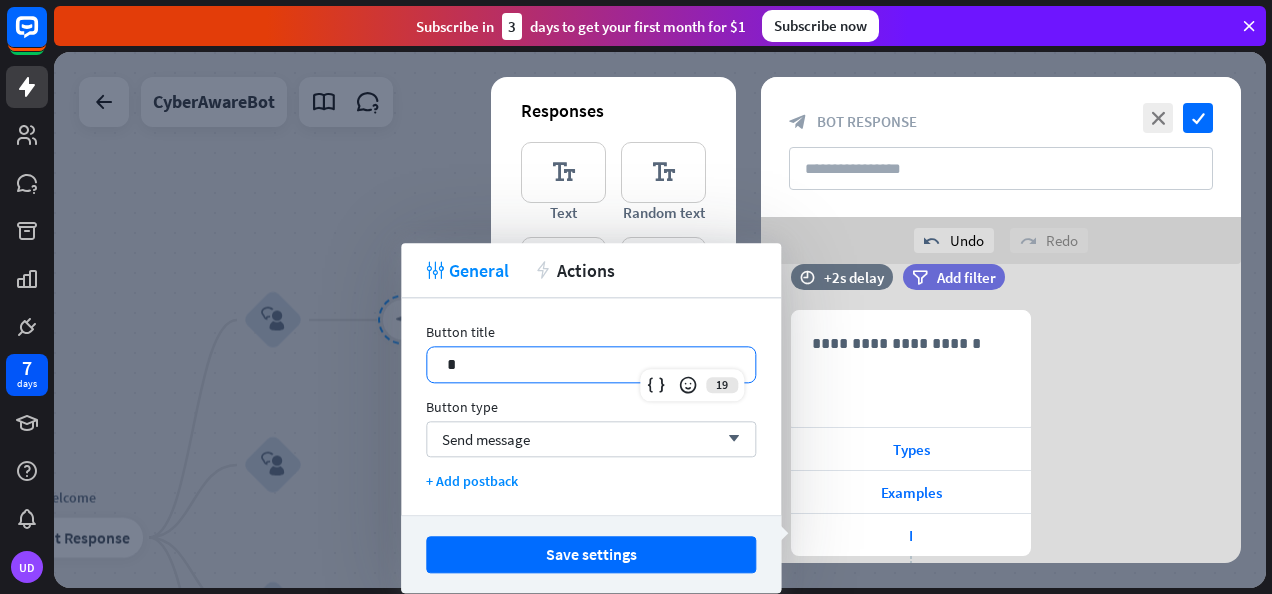 type 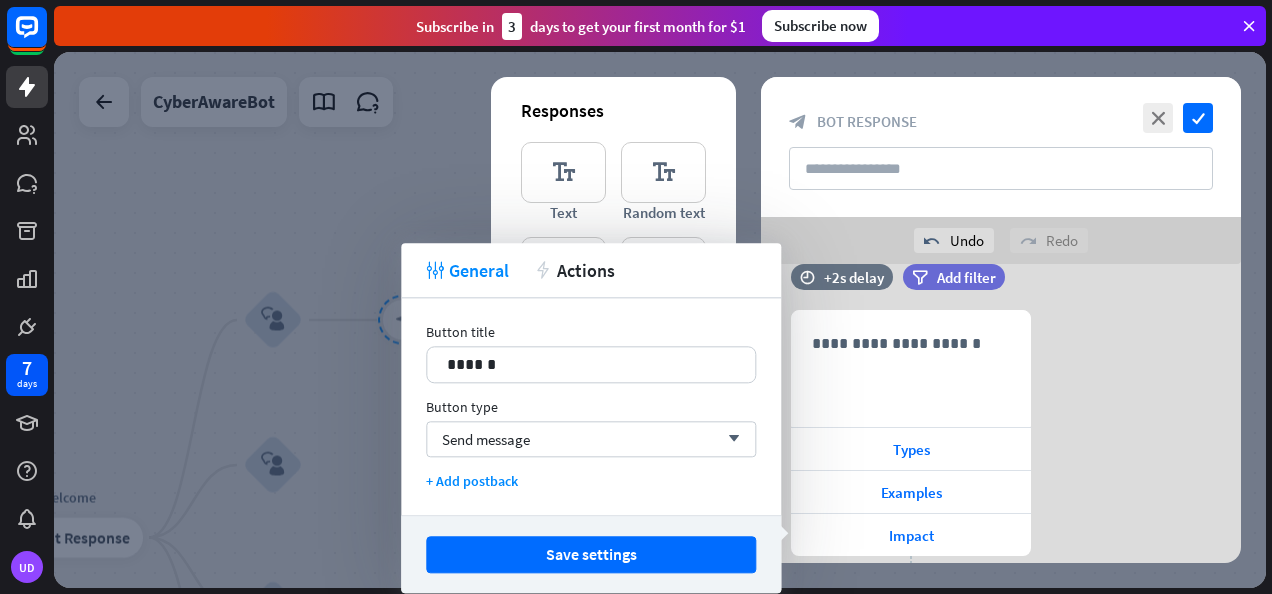 click on "**********" at bounding box center (1001, 460) 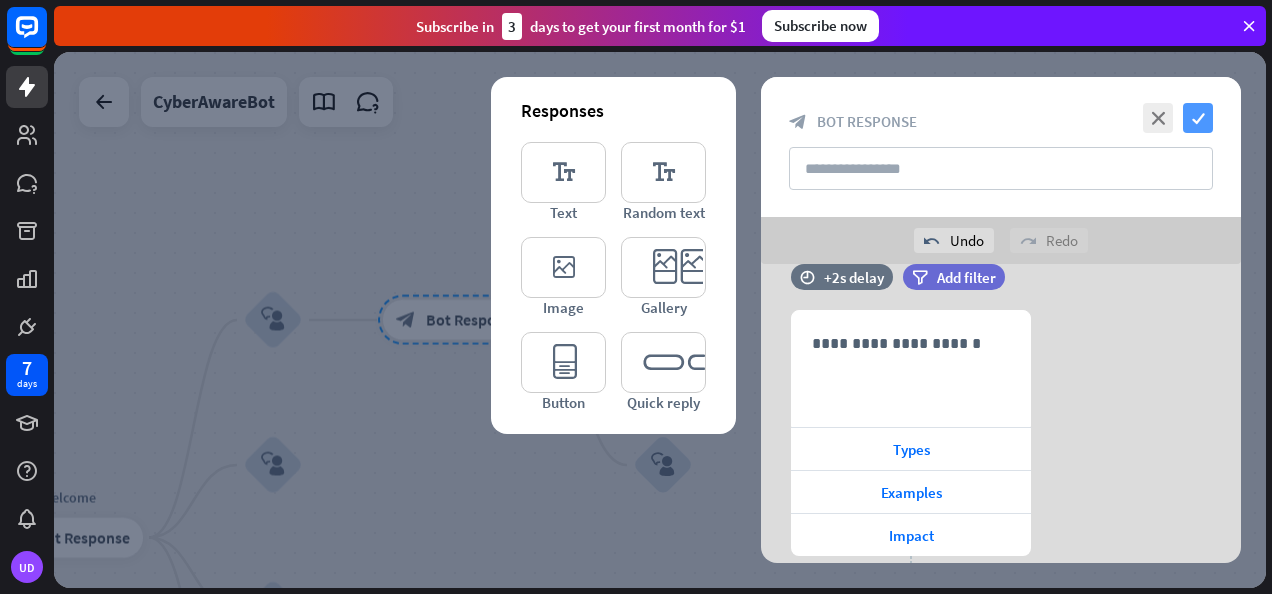 click on "check" at bounding box center (1198, 118) 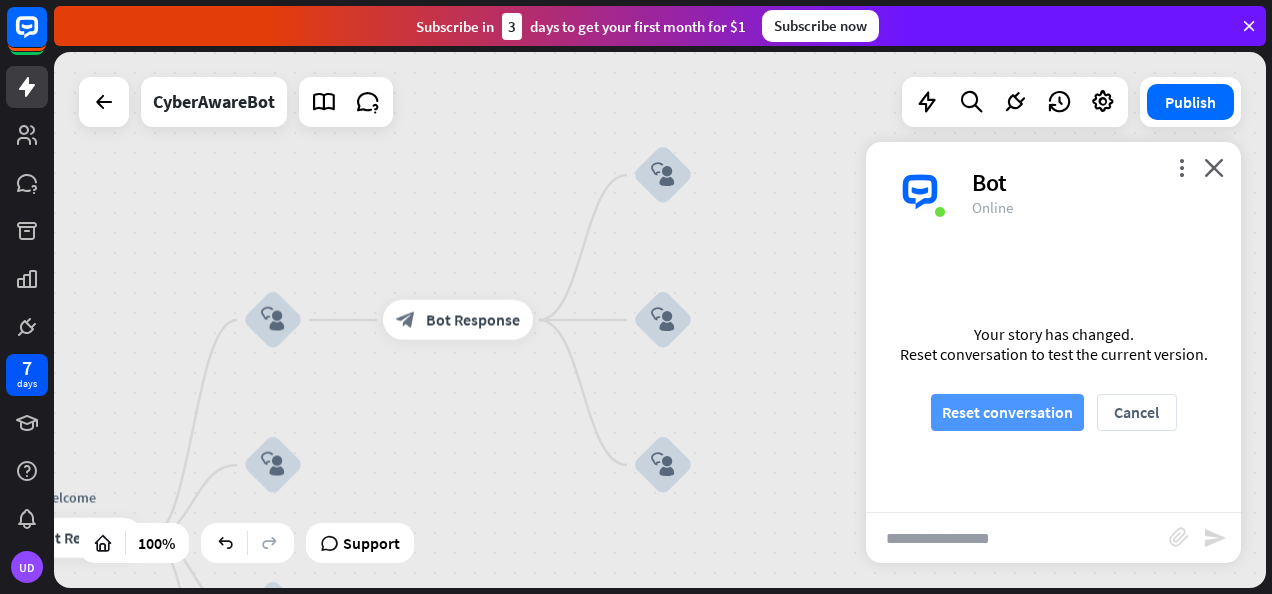 click on "Reset conversation" at bounding box center [1007, 412] 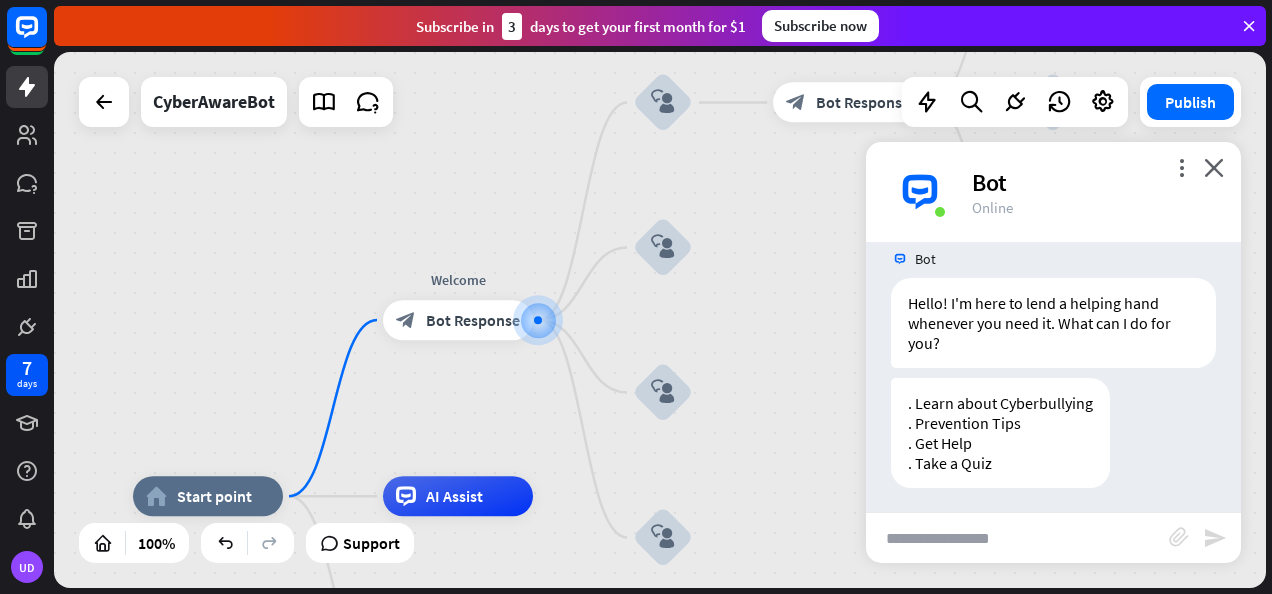 scroll, scrollTop: 27, scrollLeft: 0, axis: vertical 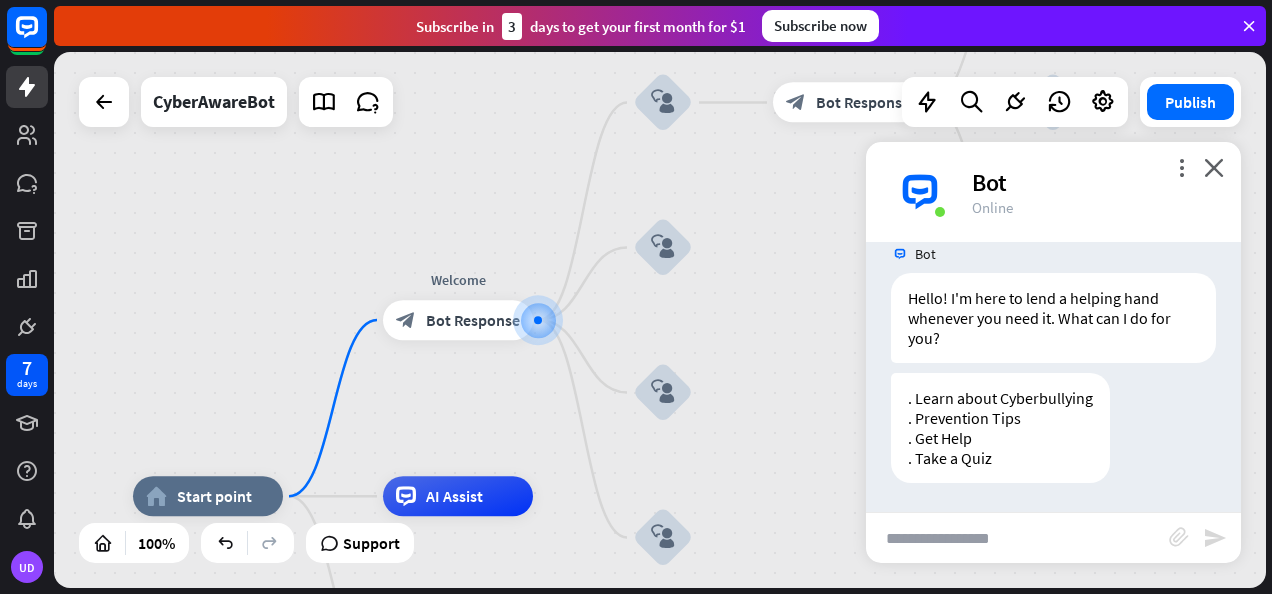 click at bounding box center [1017, 538] 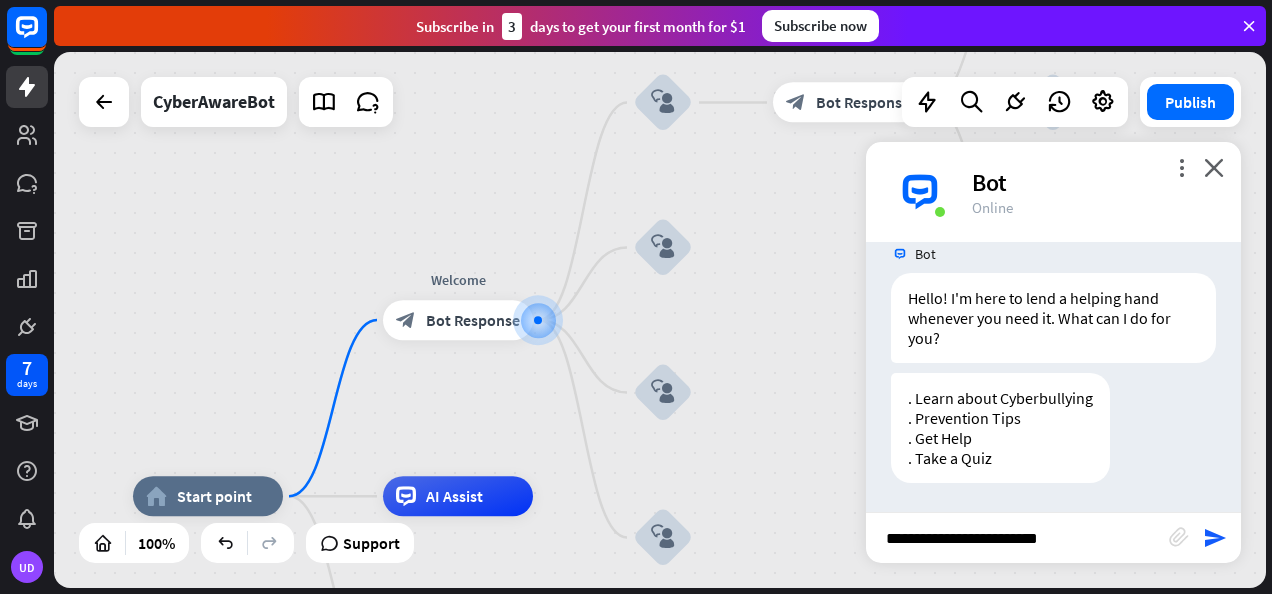 type on "**********" 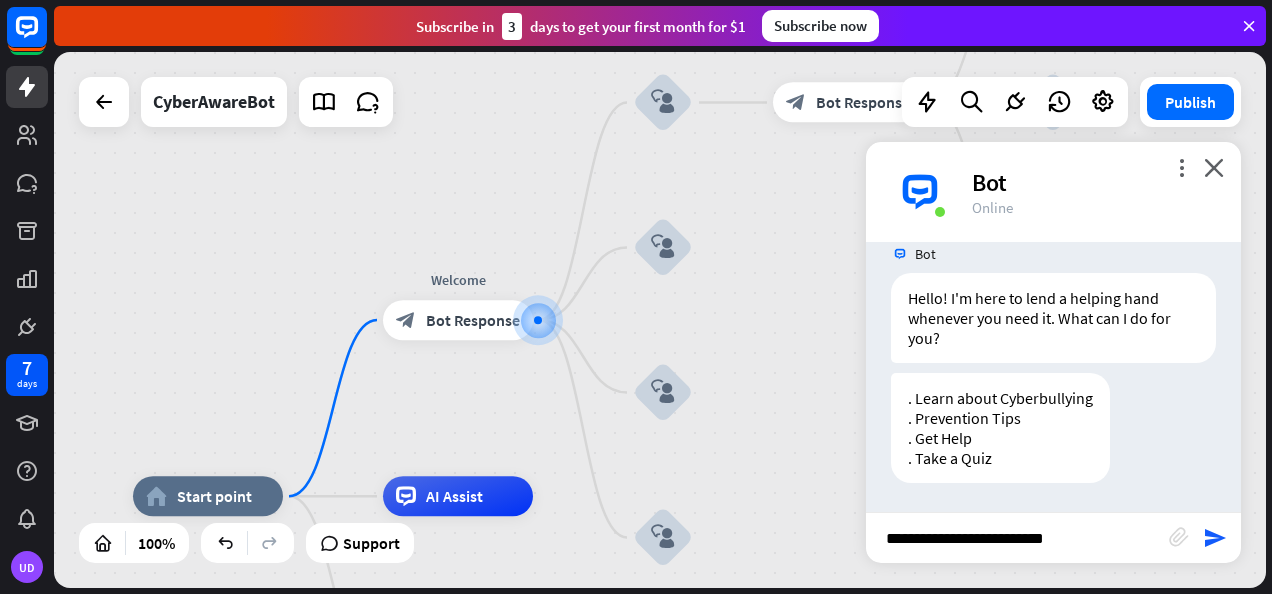 type 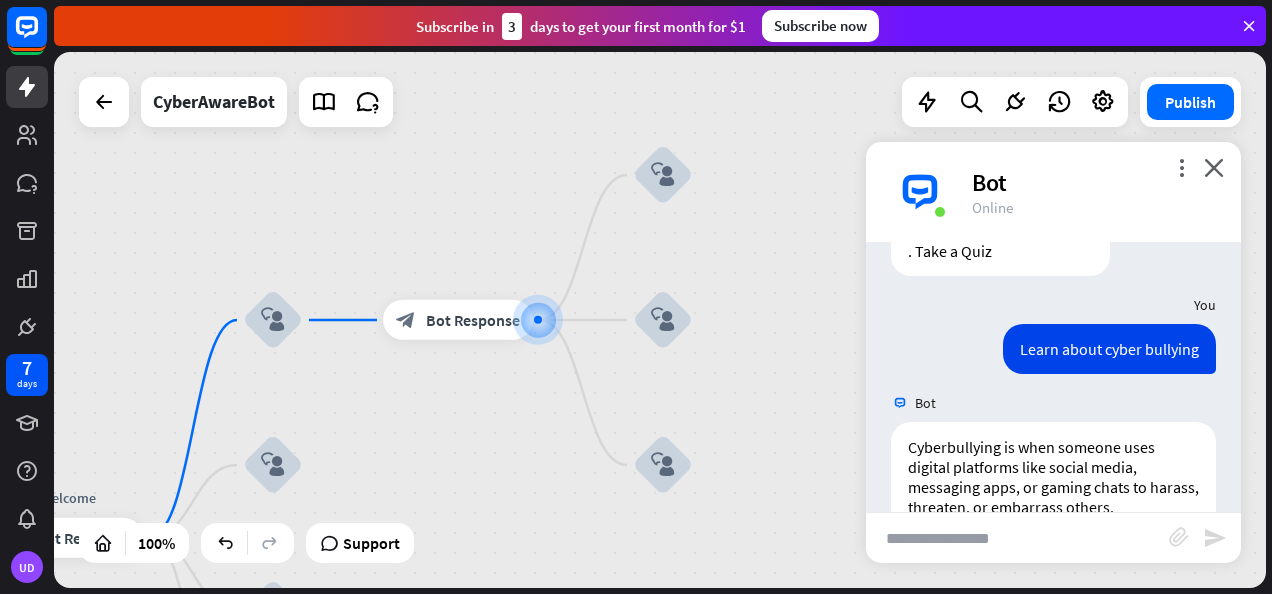 scroll, scrollTop: 383, scrollLeft: 0, axis: vertical 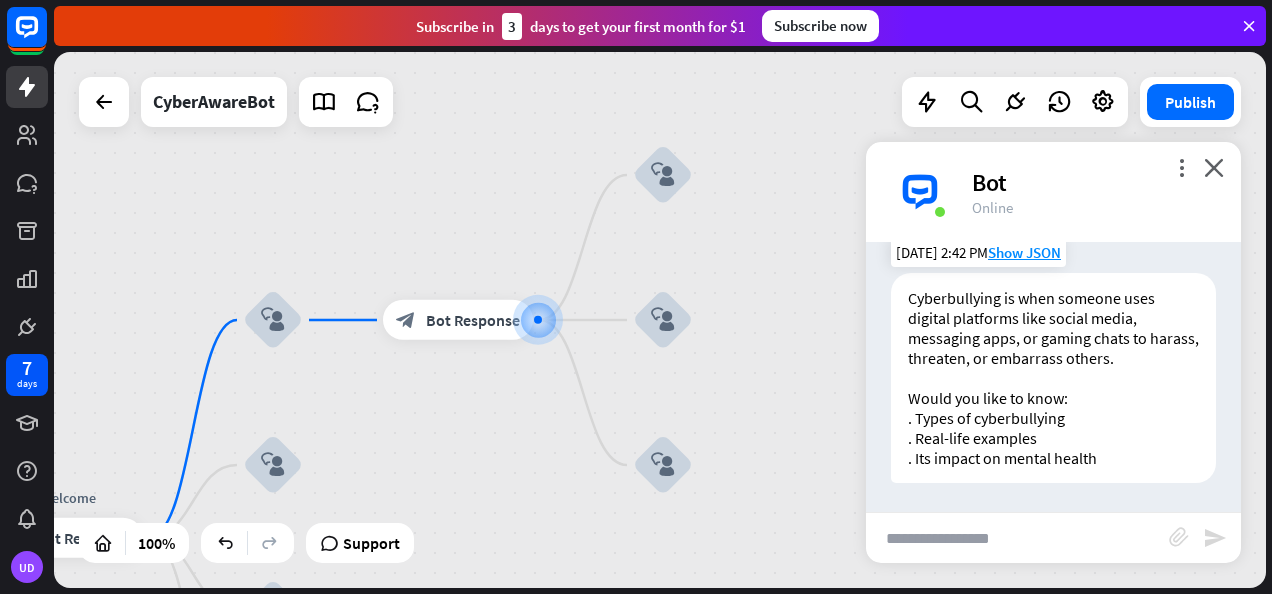 click on "Cyberbullying is when someone uses digital platforms like social media, messaging apps, or gaming chats to harass, threaten, or embarrass others.
Would you like to know:
. Types of cyberbullying
. Real-life examples
. Its impact on mental health" at bounding box center [1053, 378] 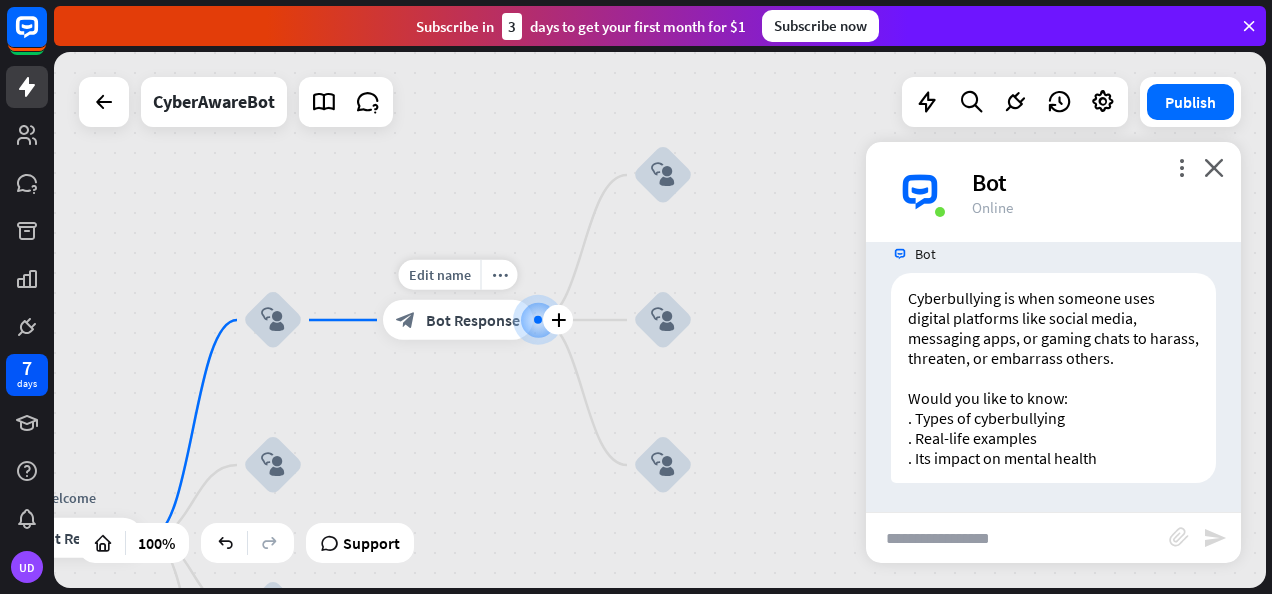 click on "Bot Response" at bounding box center (473, 320) 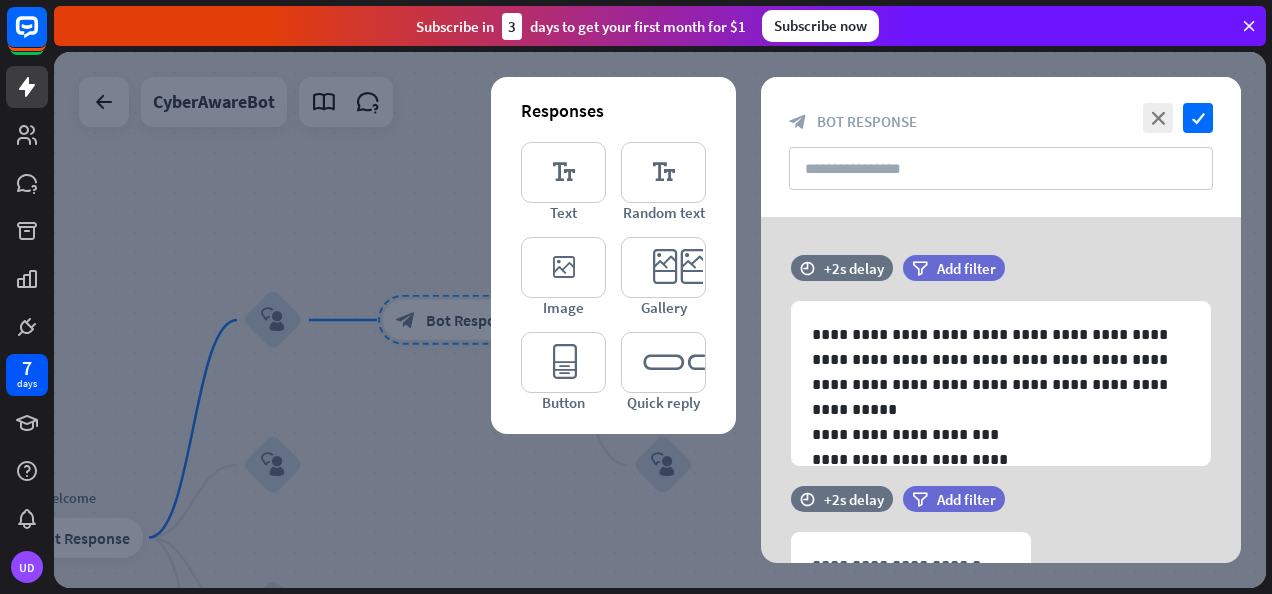 scroll, scrollTop: 76, scrollLeft: 0, axis: vertical 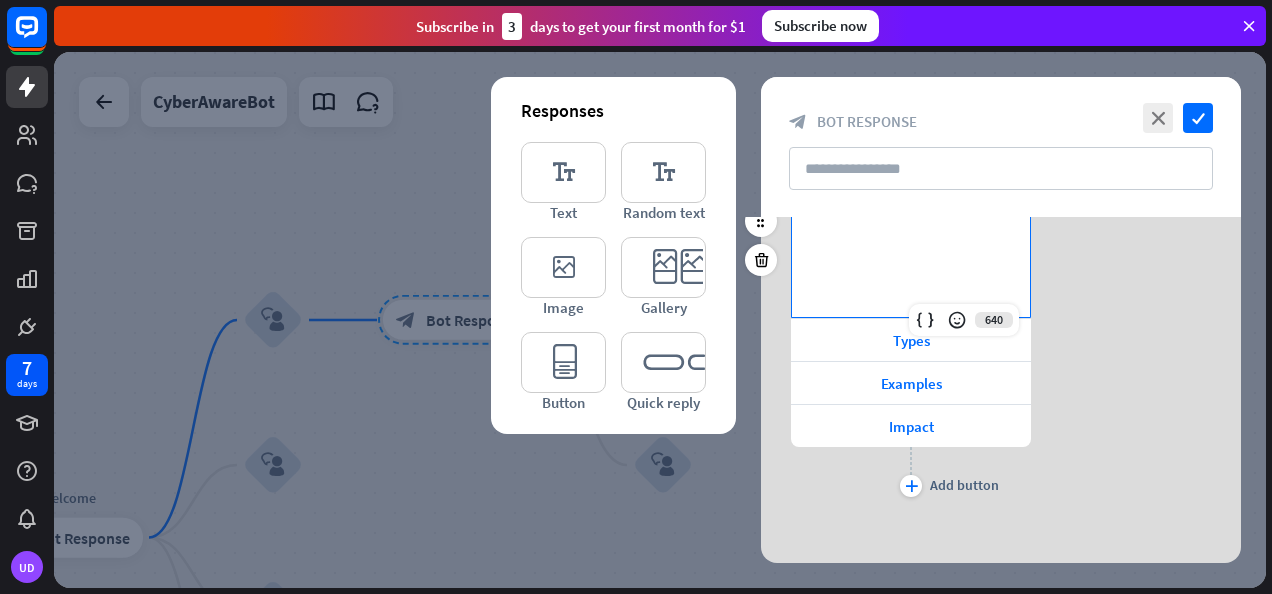 click on "**********" at bounding box center [911, 259] 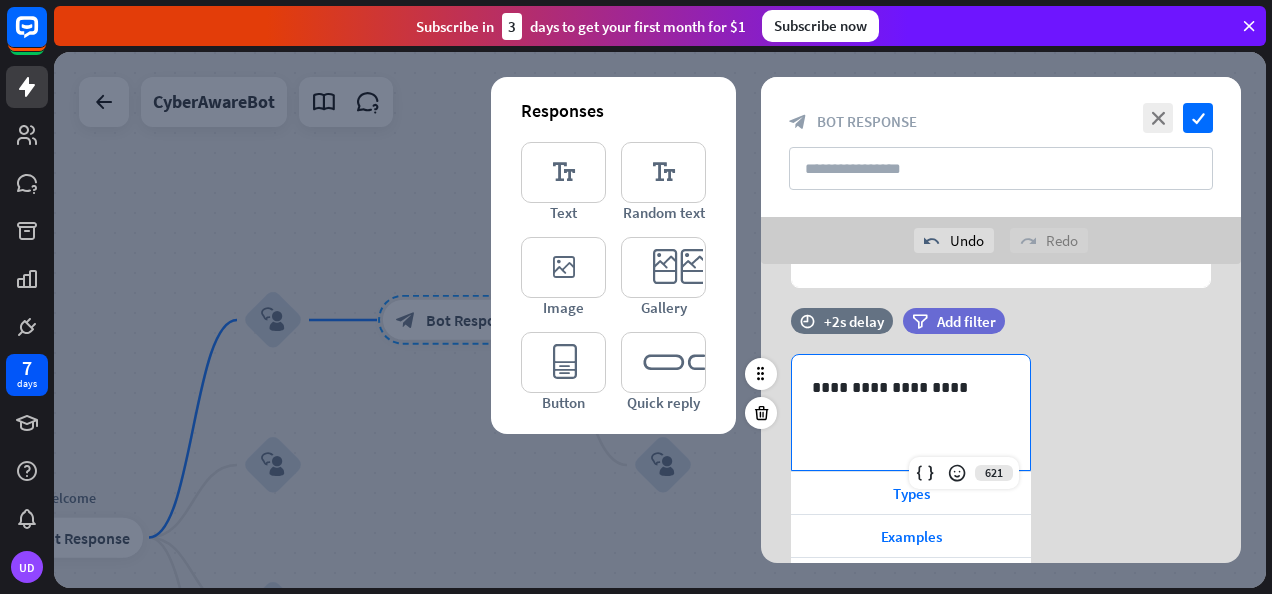 scroll, scrollTop: 223, scrollLeft: 0, axis: vertical 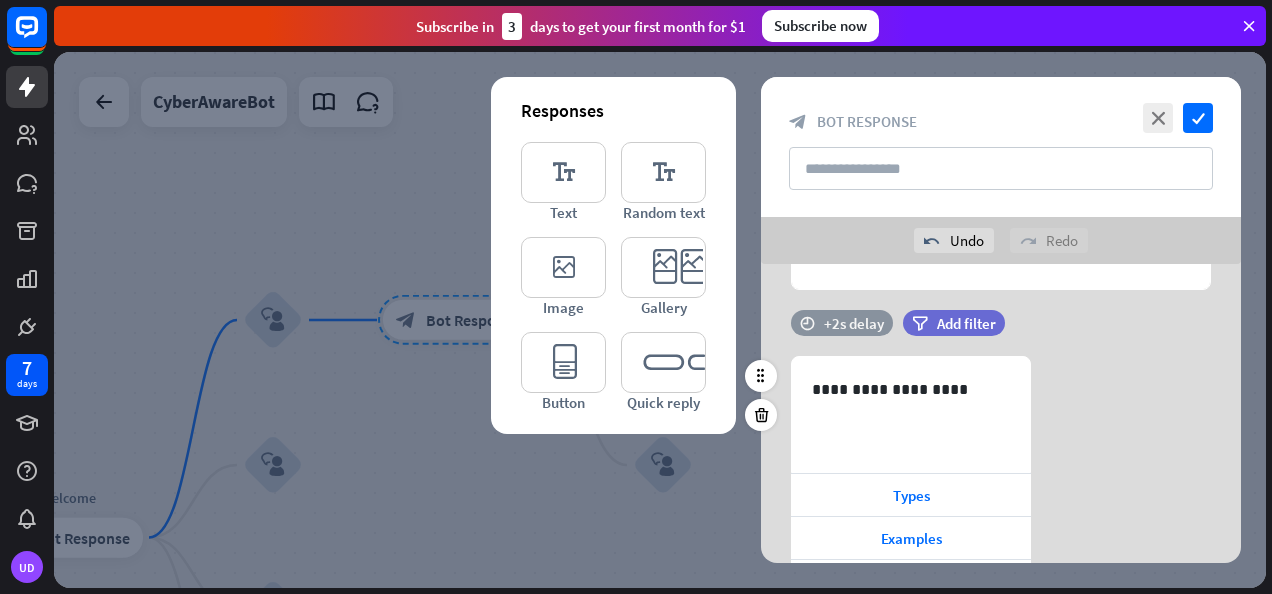 click on "+2s delay" at bounding box center (854, 323) 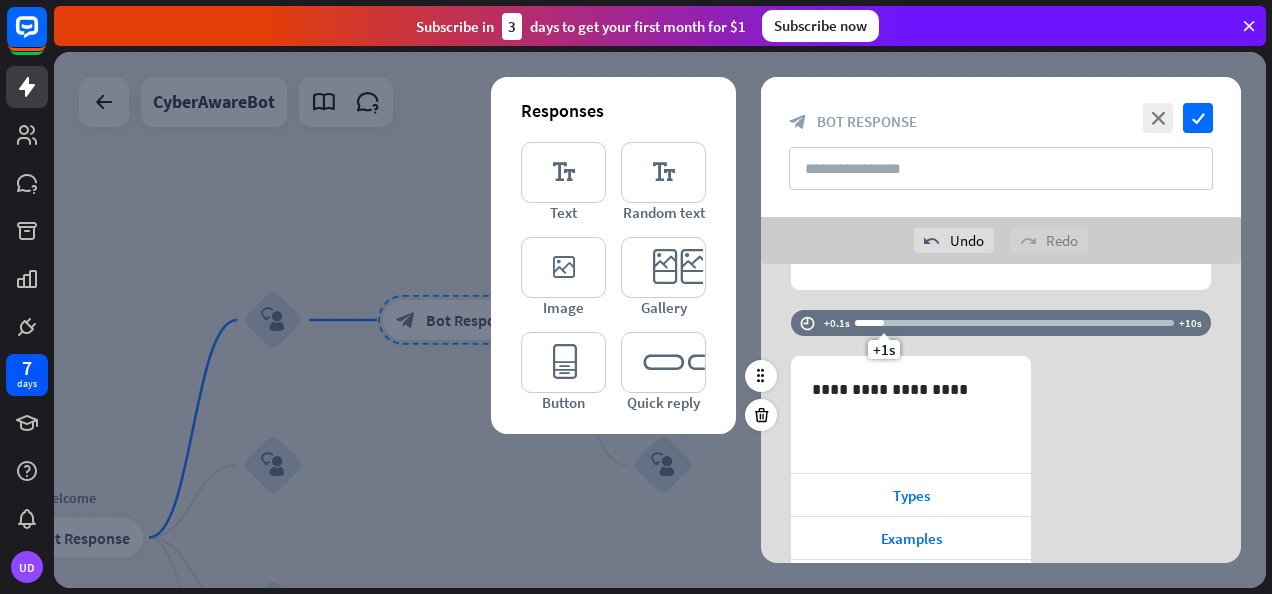 drag, startPoint x: 914, startPoint y: 324, endPoint x: 882, endPoint y: 321, distance: 32.140316 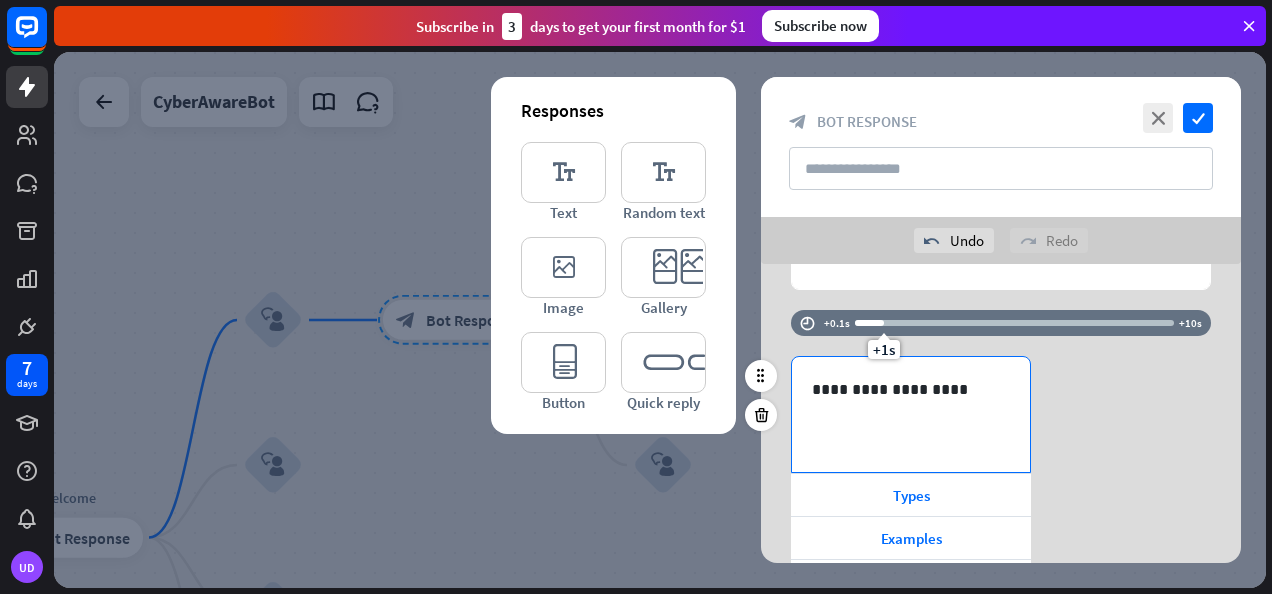 scroll, scrollTop: 385, scrollLeft: 0, axis: vertical 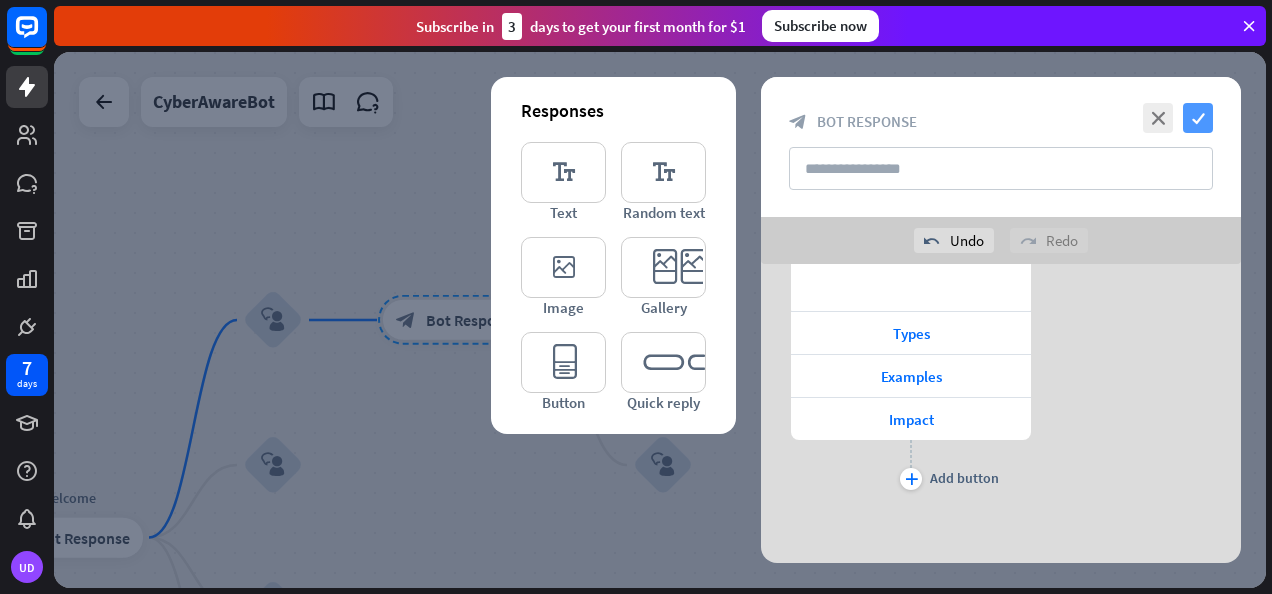 click on "check" at bounding box center (1198, 118) 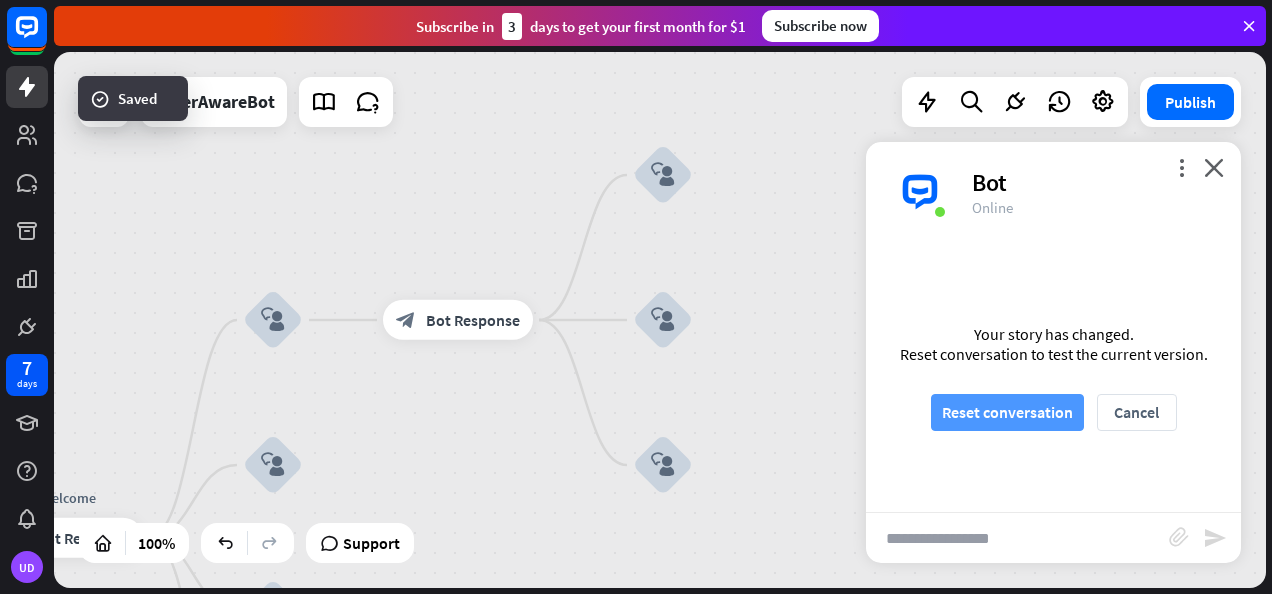 click on "Reset conversation" at bounding box center (1007, 412) 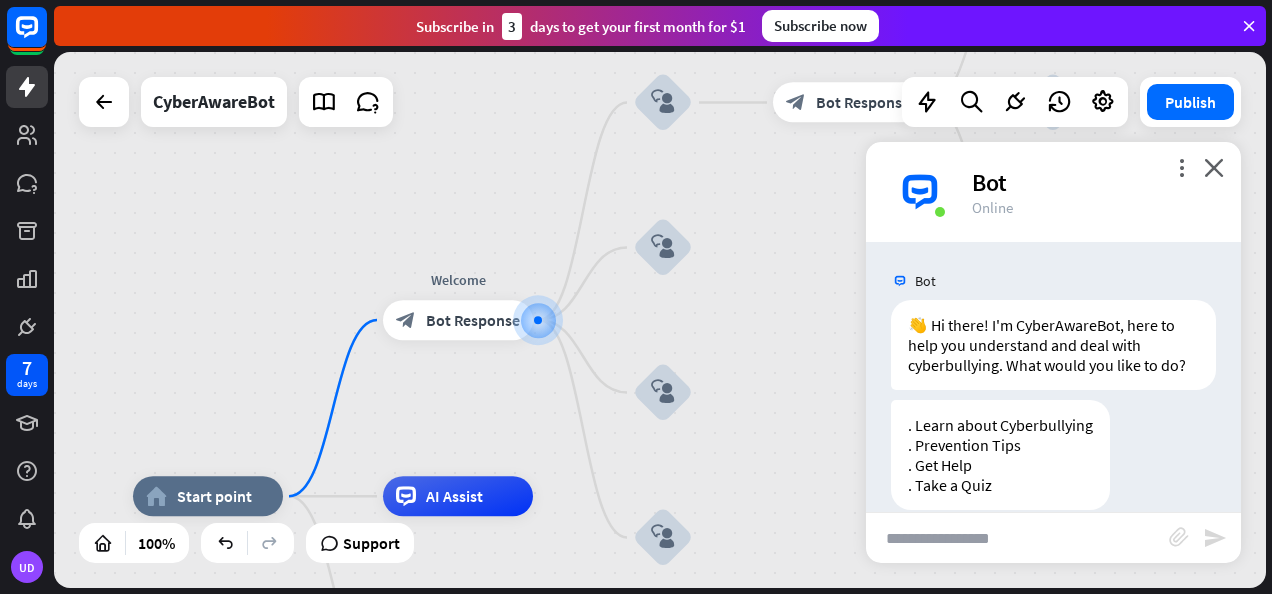 scroll, scrollTop: 47, scrollLeft: 0, axis: vertical 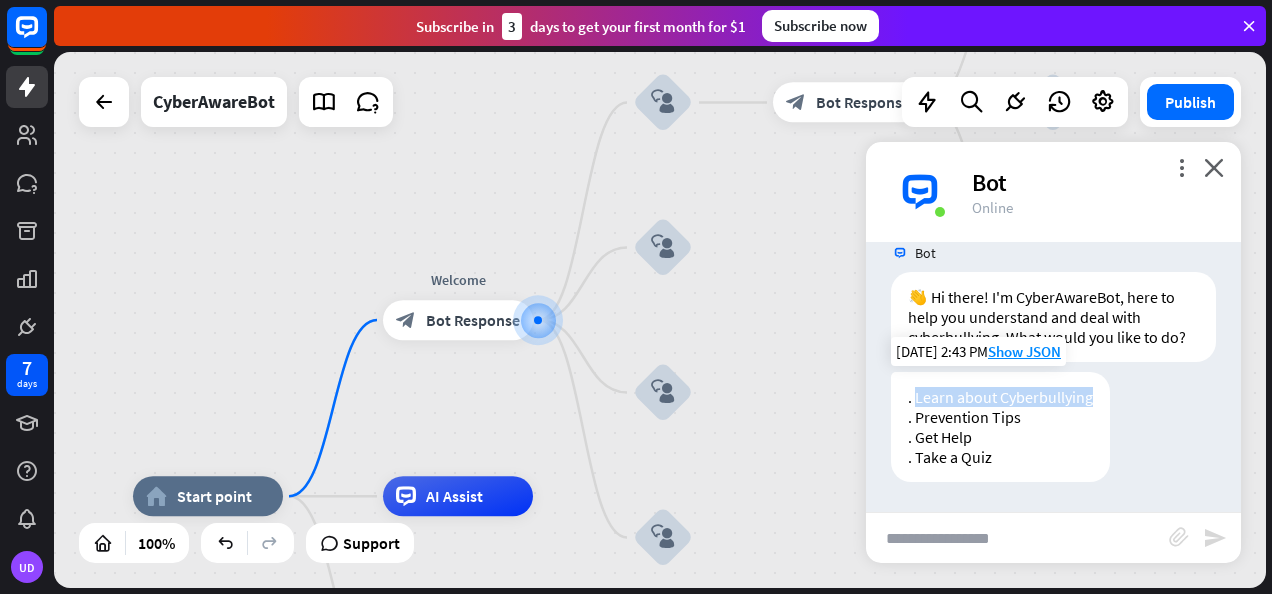drag, startPoint x: 916, startPoint y: 393, endPoint x: 1100, endPoint y: 396, distance: 184.02446 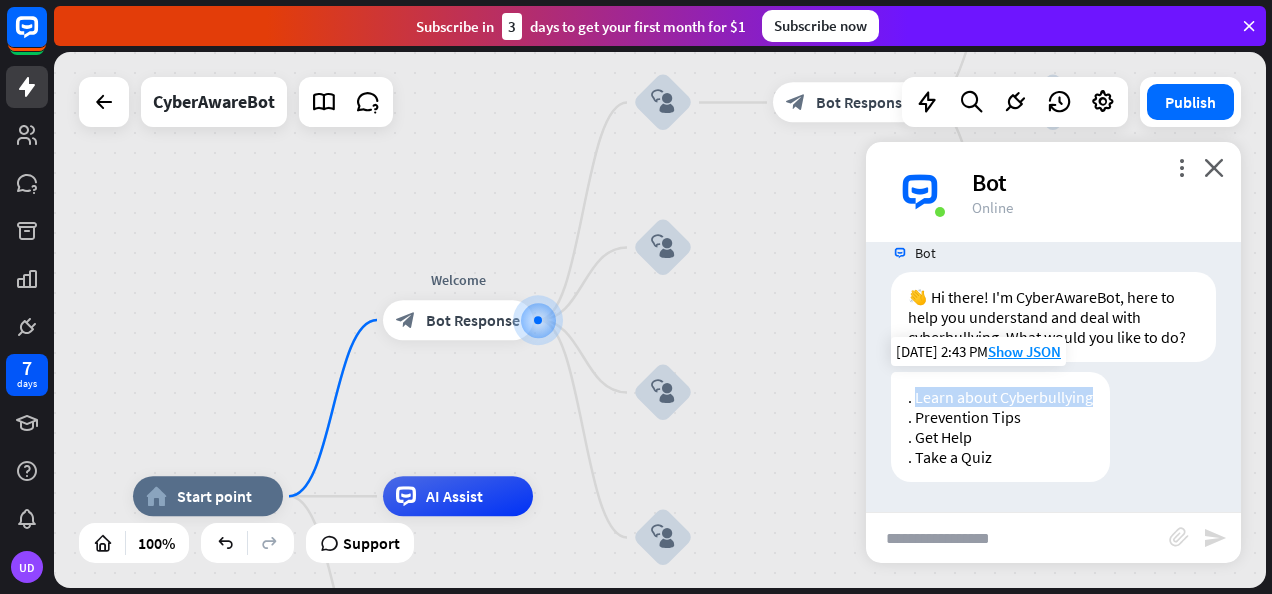 click on ". Learn about Cyberbullying
. Prevention Tips
. Get Help
. Take a Quiz" at bounding box center (1000, 427) 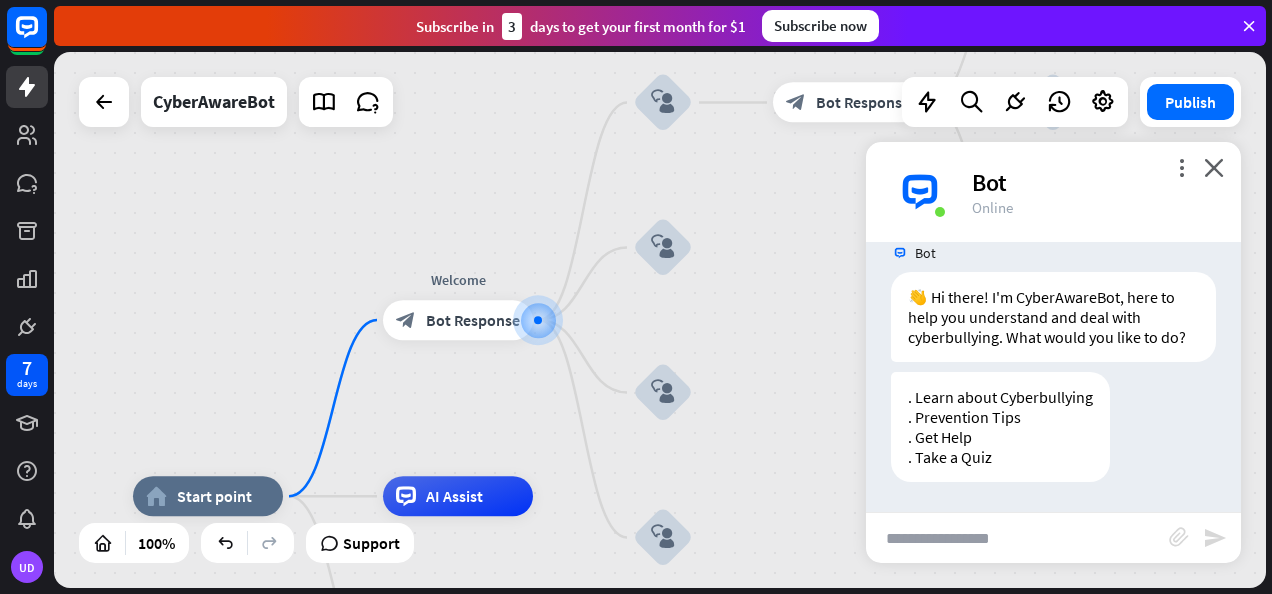 drag, startPoint x: 1100, startPoint y: 396, endPoint x: 1020, endPoint y: 525, distance: 151.79262 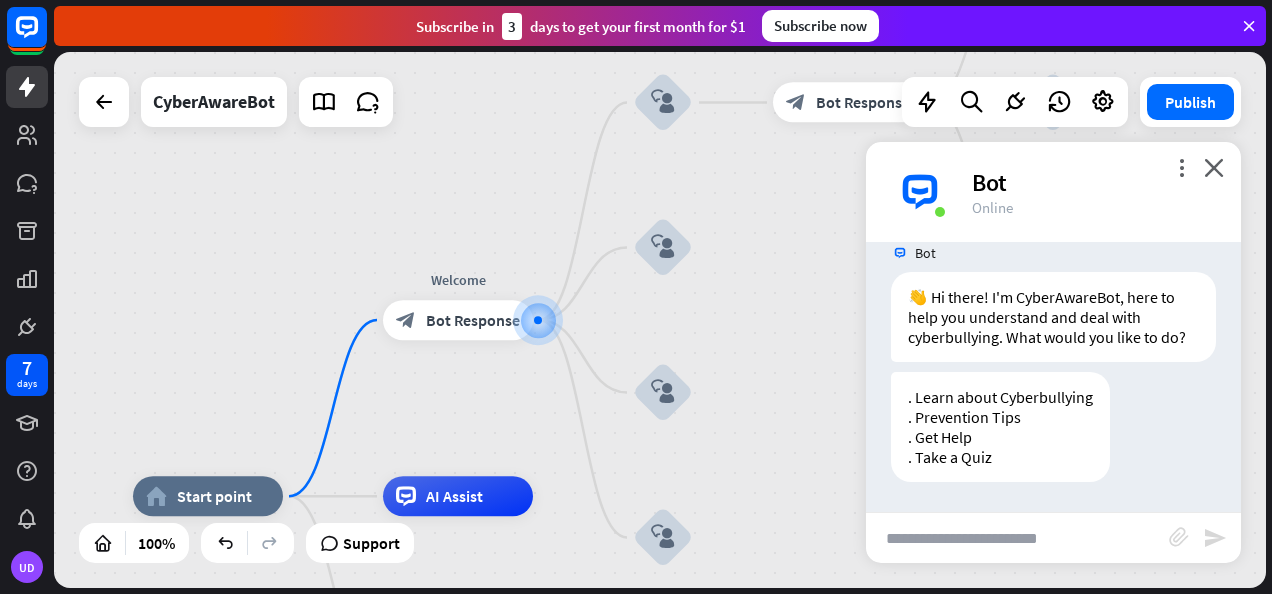 type 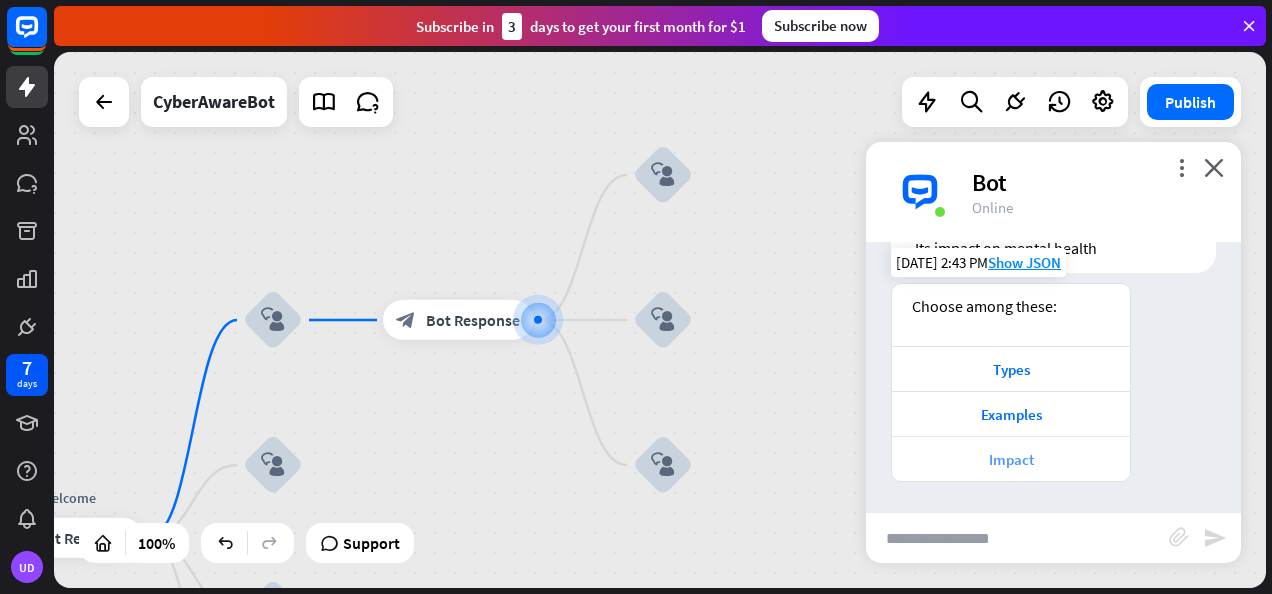 scroll, scrollTop: 612, scrollLeft: 0, axis: vertical 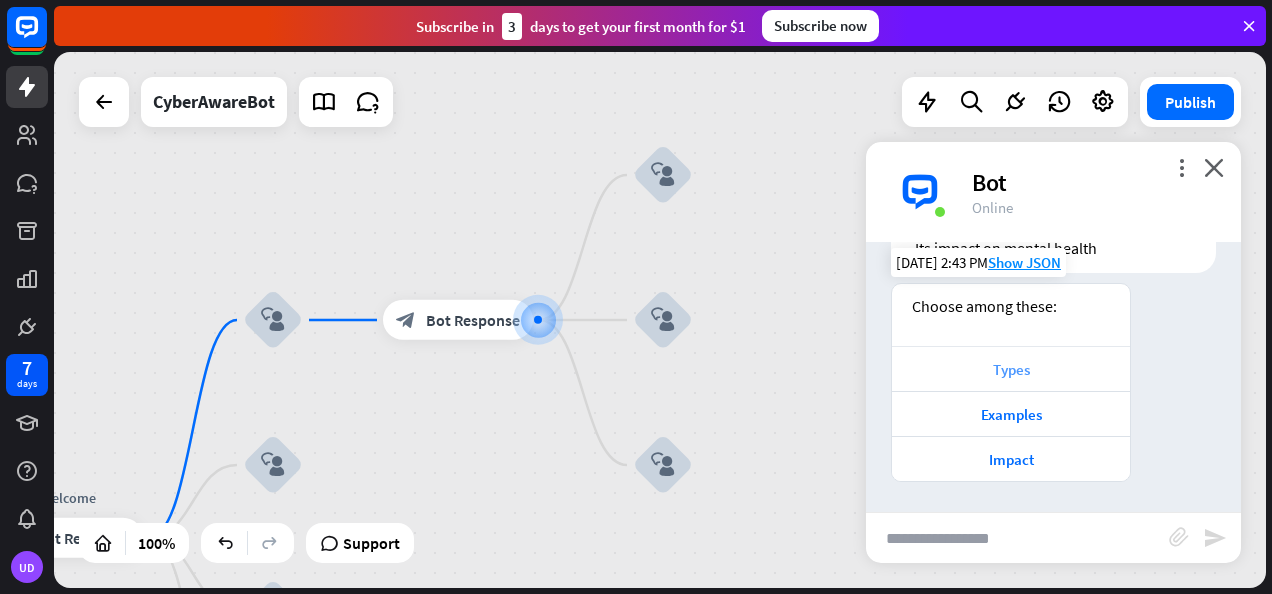 click on "Types" at bounding box center [1011, 369] 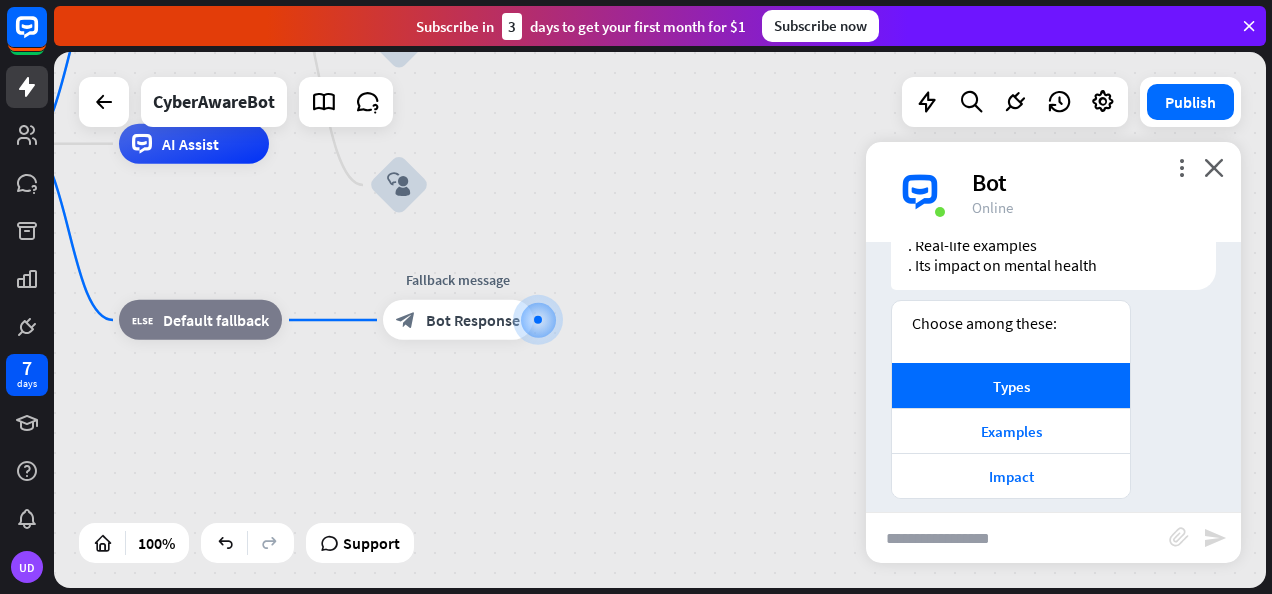 scroll, scrollTop: 575, scrollLeft: 0, axis: vertical 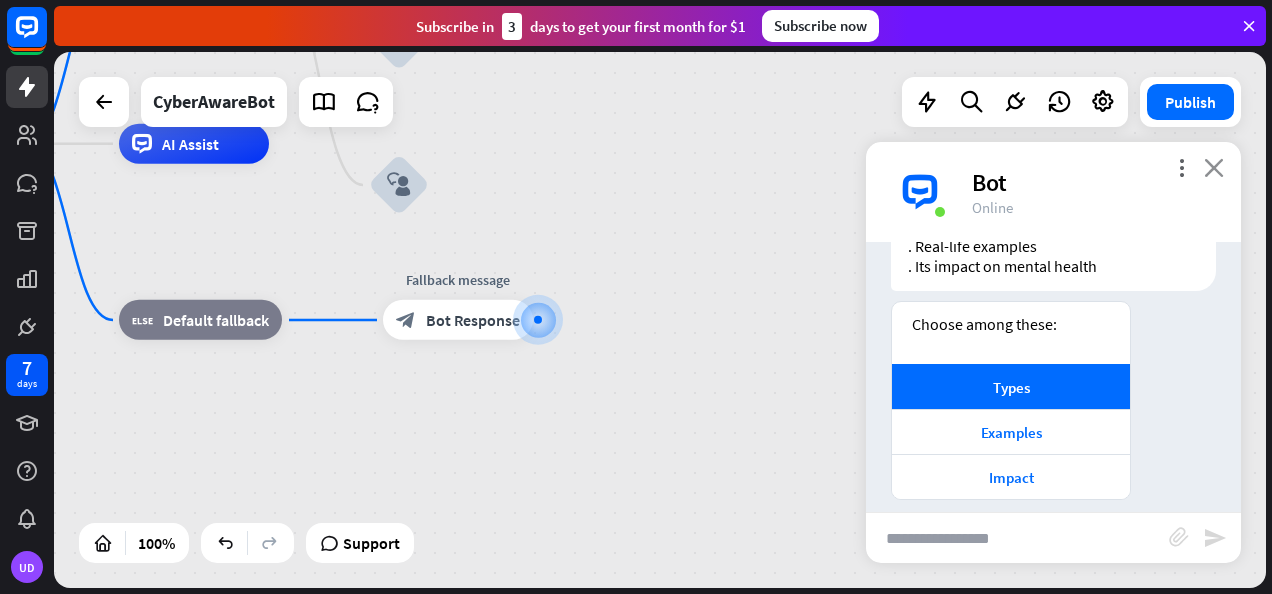 click on "close" at bounding box center (1214, 167) 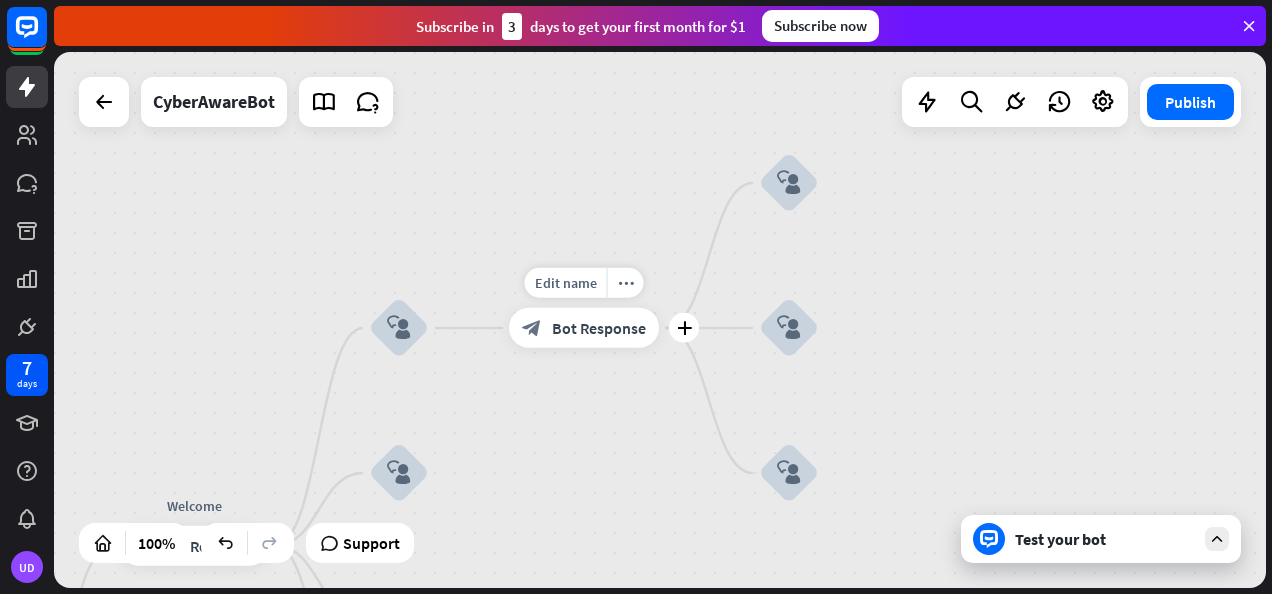click on "Bot Response" at bounding box center [599, 328] 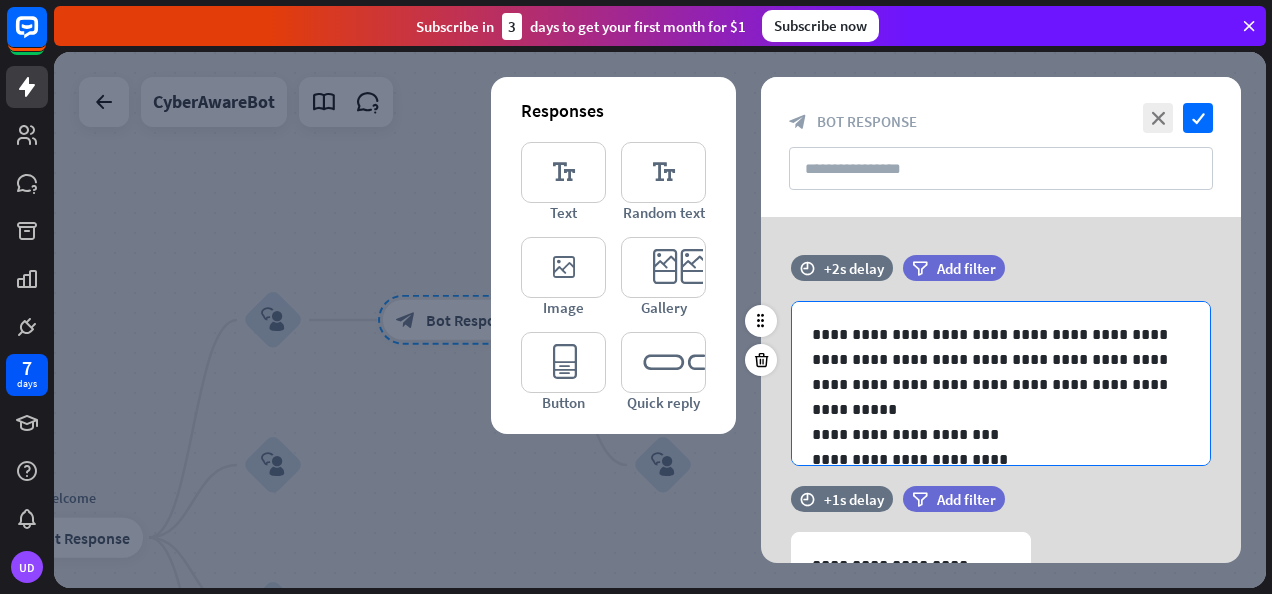 scroll, scrollTop: 76, scrollLeft: 0, axis: vertical 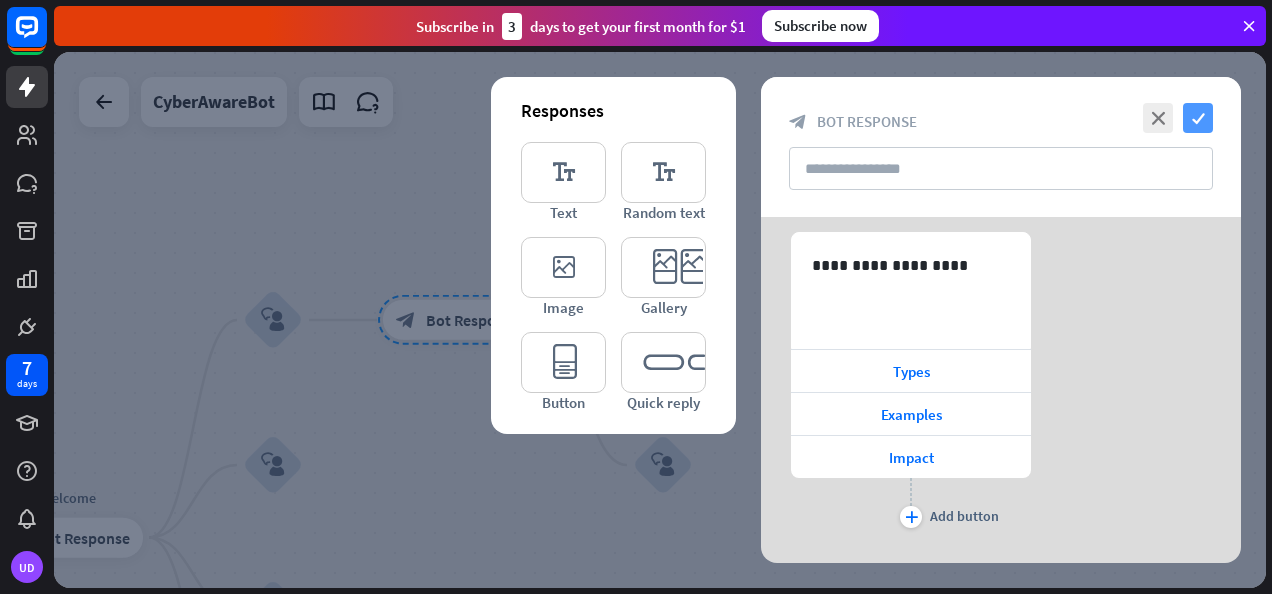 click on "check" at bounding box center [1198, 118] 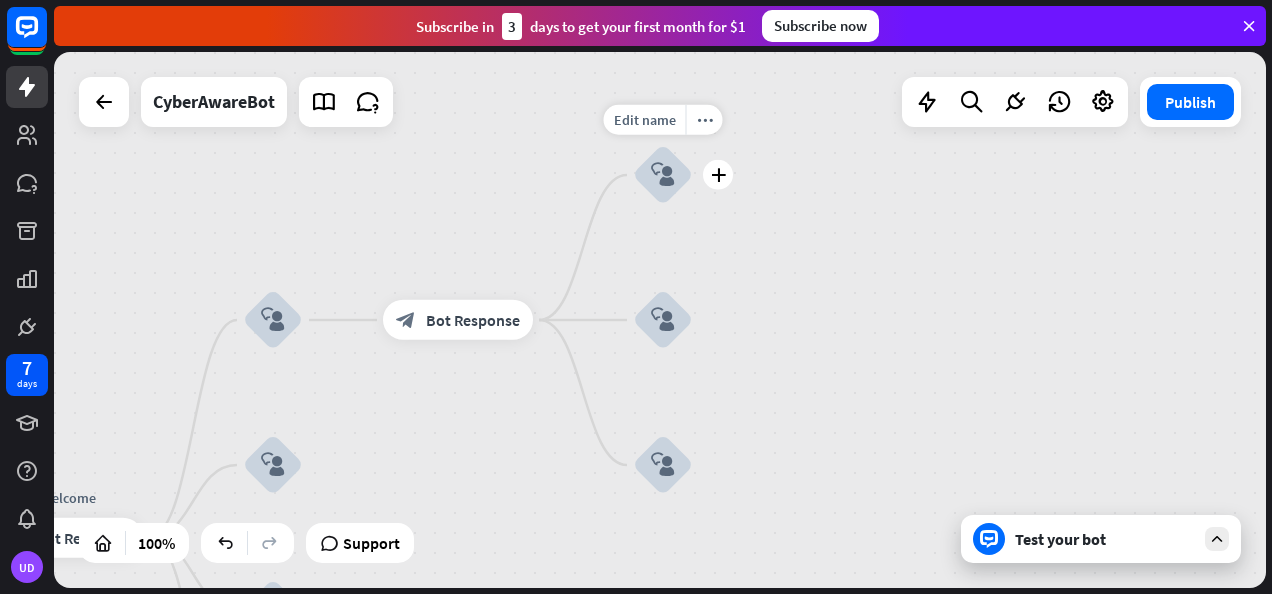 click on "block_user_input" at bounding box center (663, 175) 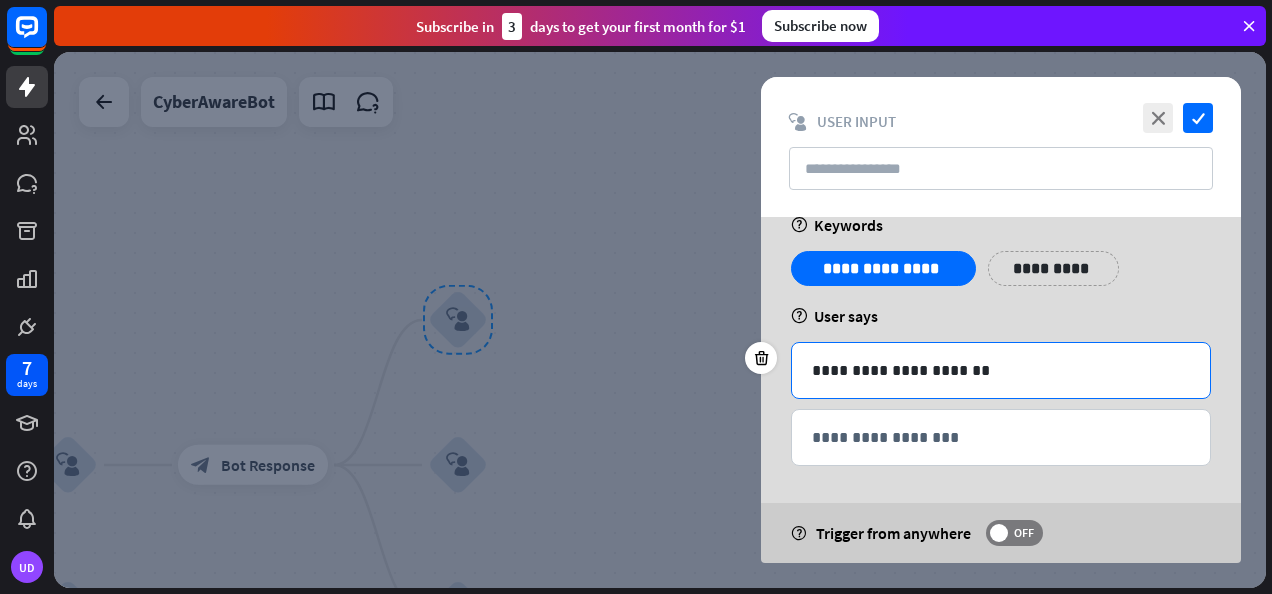 scroll, scrollTop: 0, scrollLeft: 0, axis: both 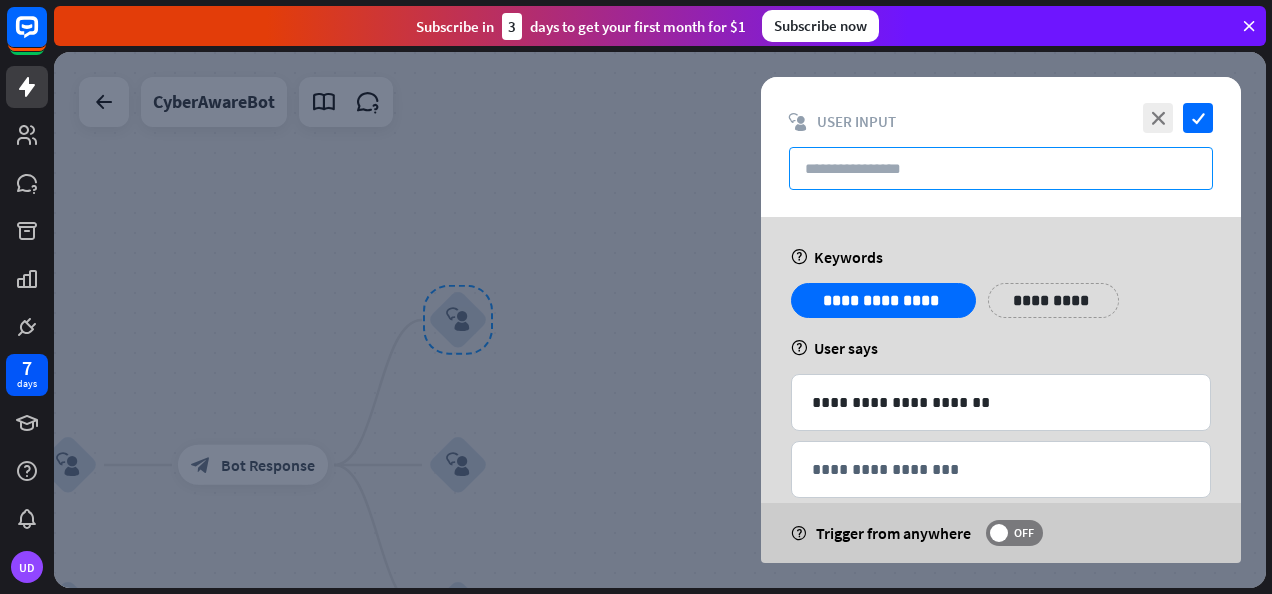 click at bounding box center (1001, 168) 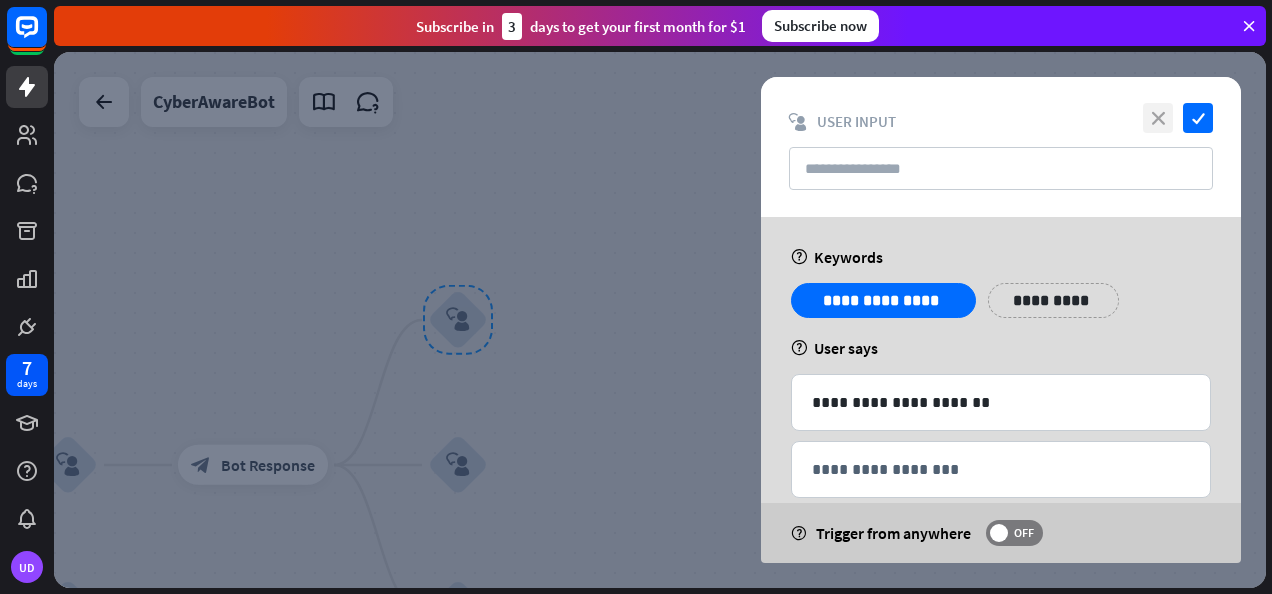click on "close" at bounding box center (1158, 118) 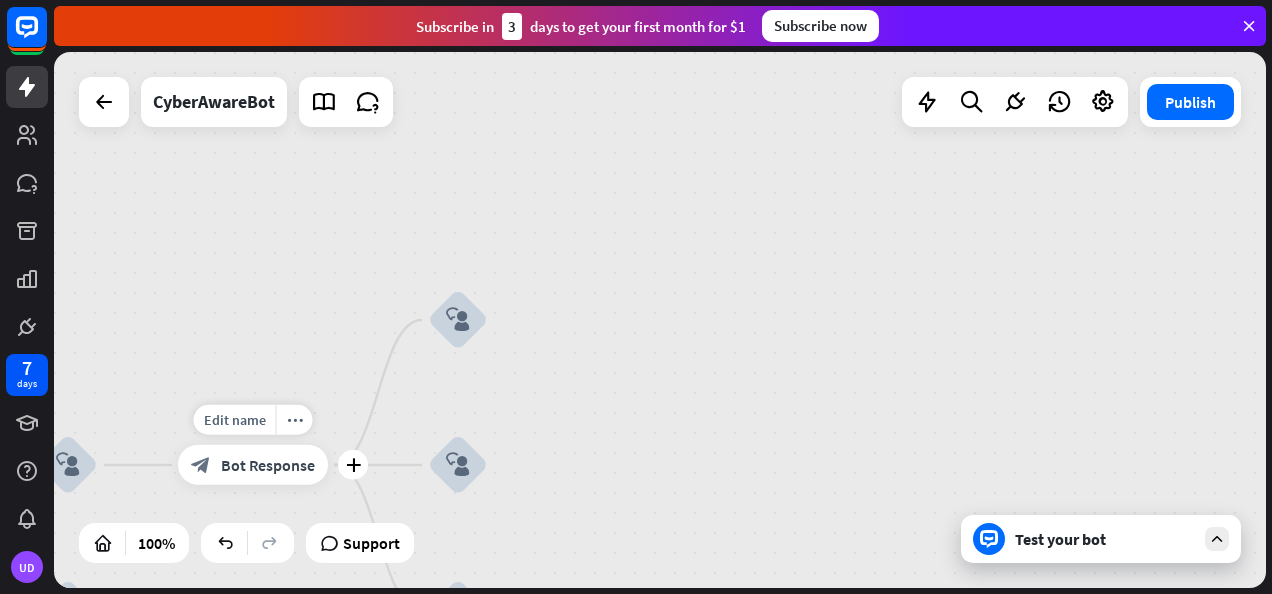 click on "block_bot_response   Bot Response" at bounding box center [253, 465] 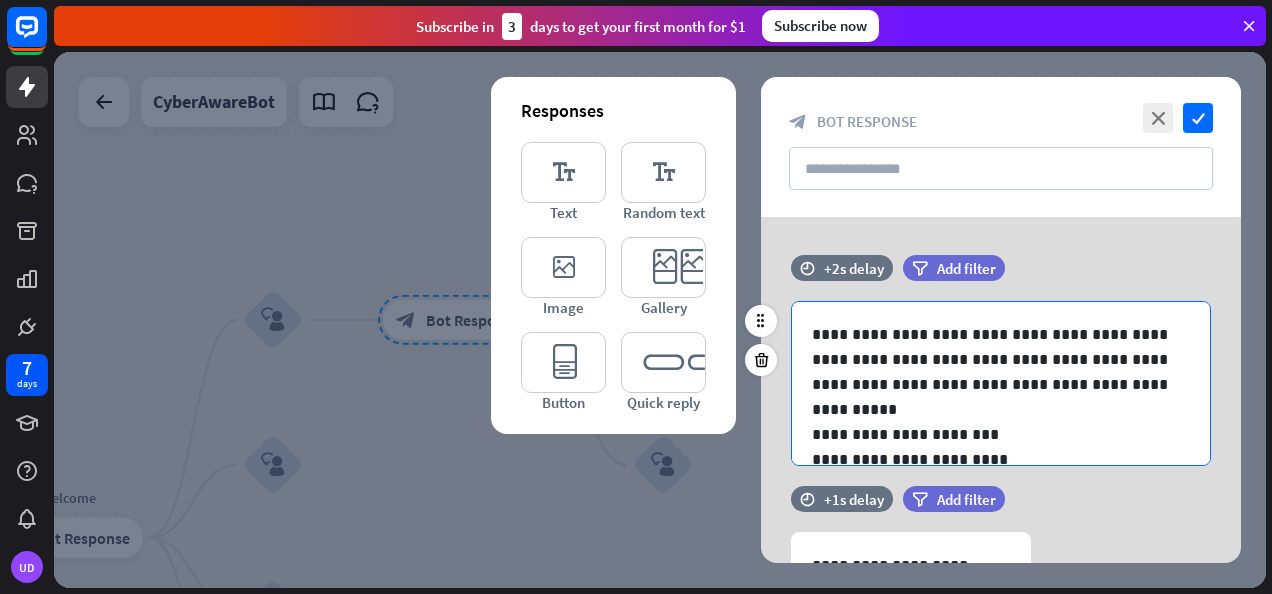 scroll, scrollTop: 76, scrollLeft: 0, axis: vertical 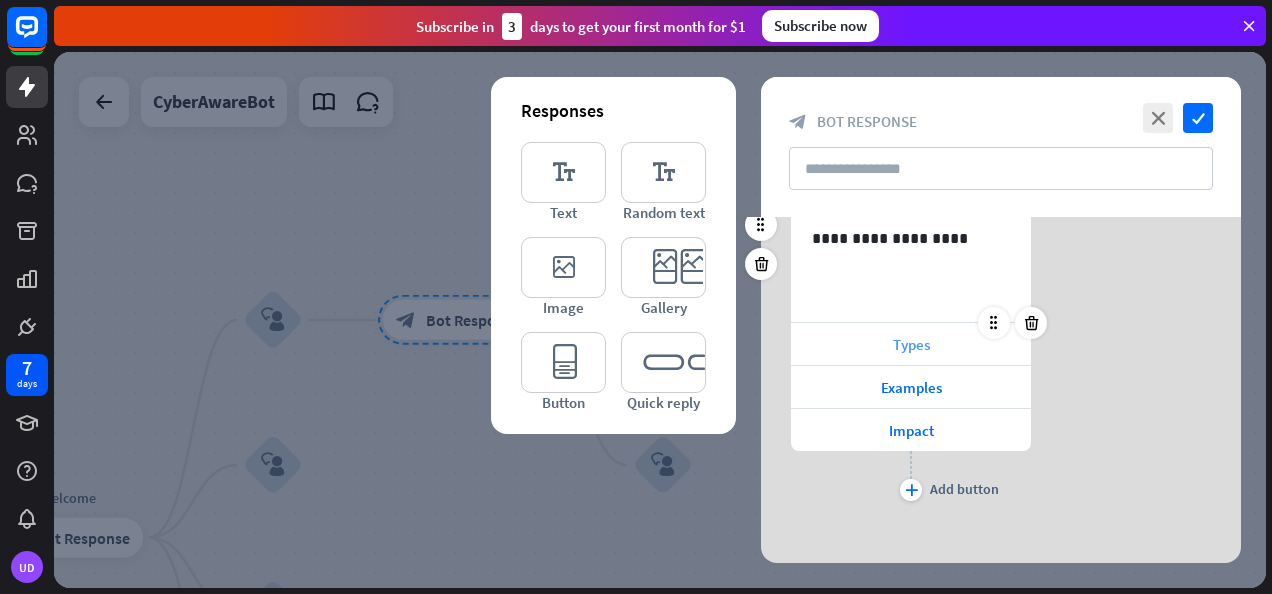 click on "Types" at bounding box center (911, 344) 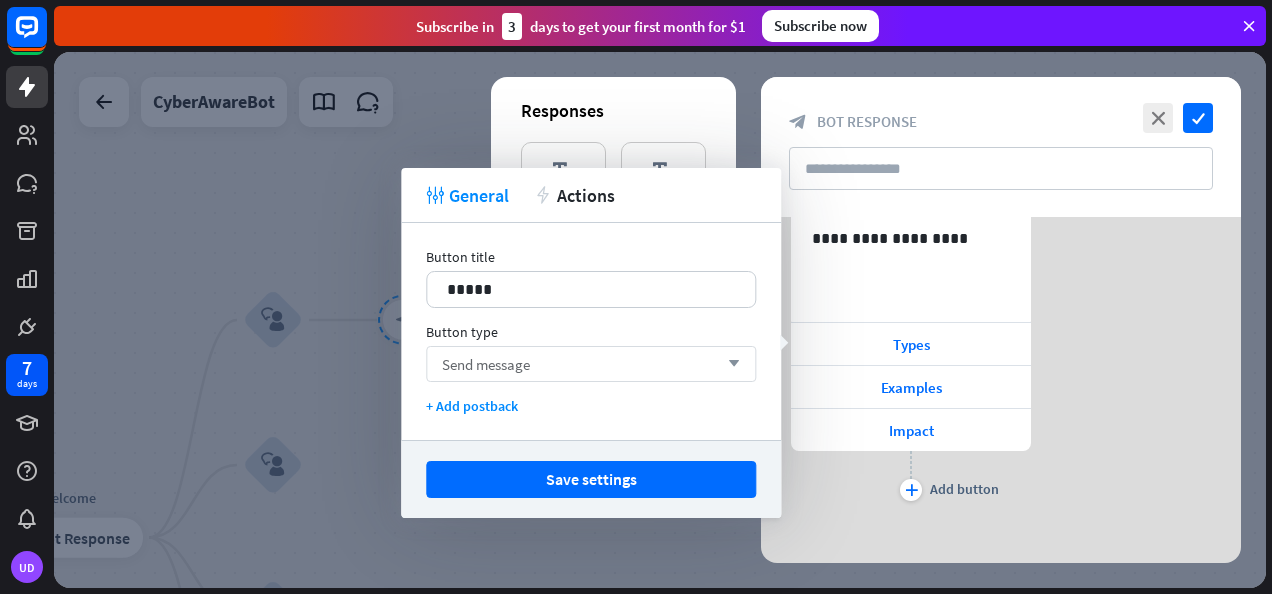 click on "Send message
arrow_down" at bounding box center [591, 364] 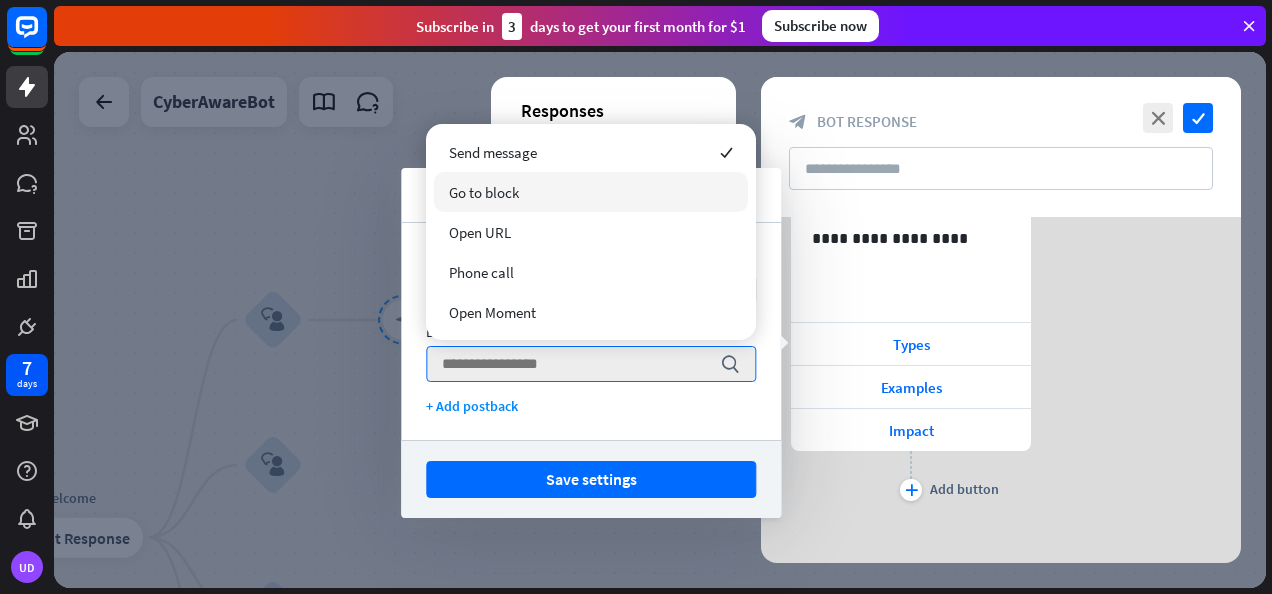 click on "Go to block" at bounding box center [484, 192] 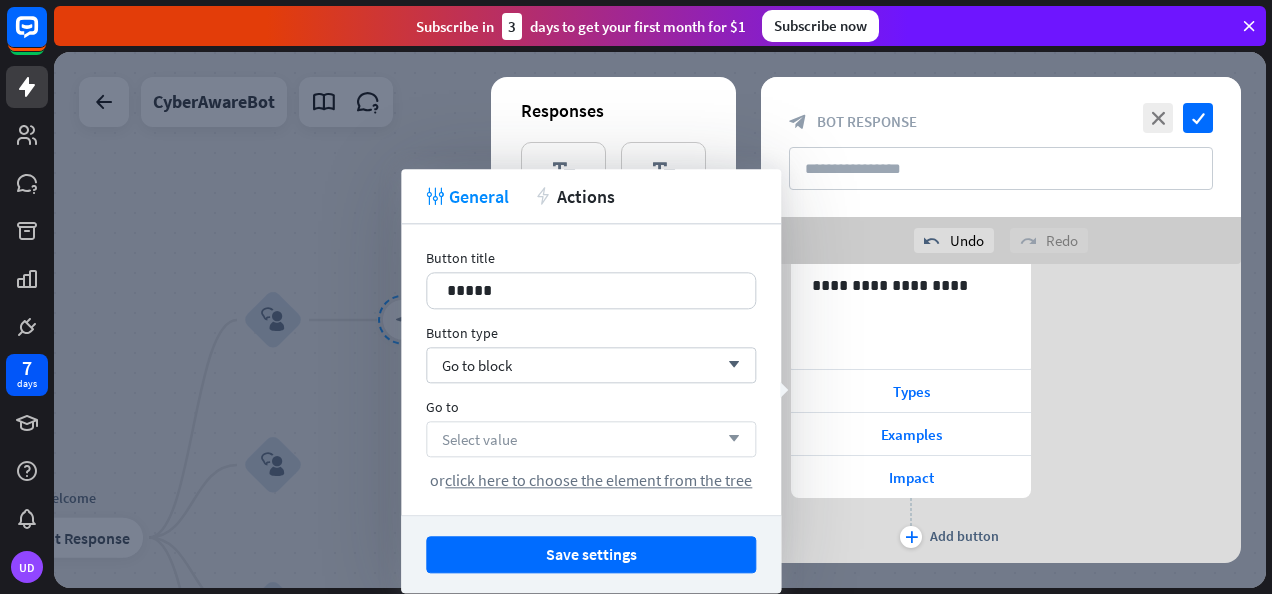 click on "Select value
arrow_down" at bounding box center (591, 439) 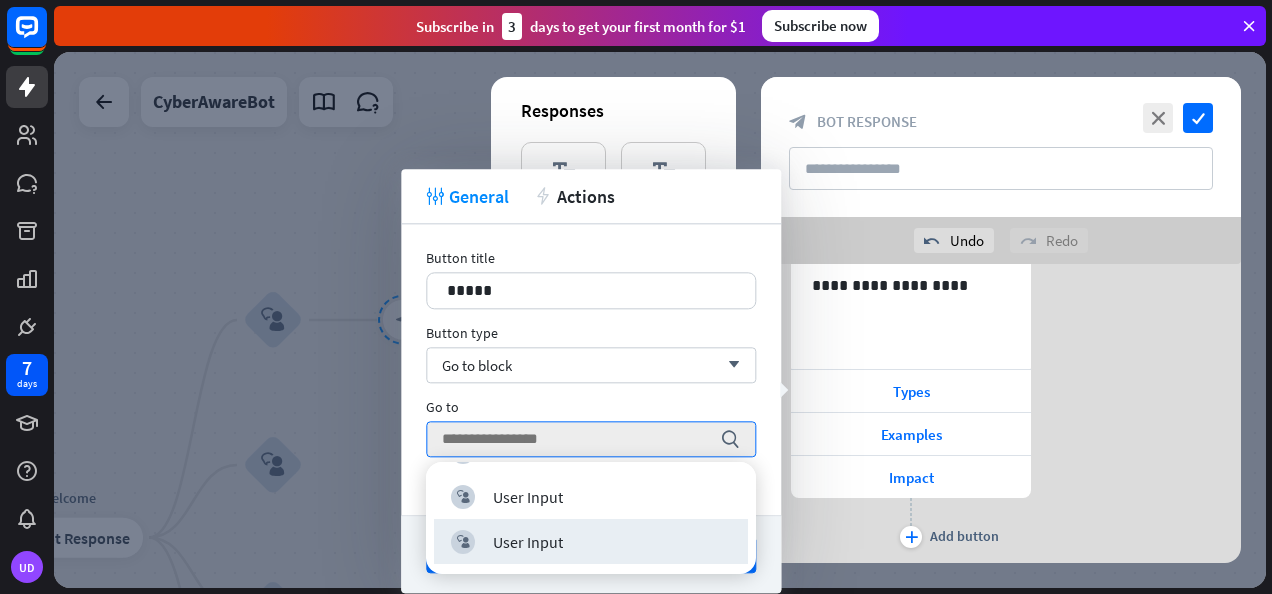 scroll, scrollTop: 280, scrollLeft: 0, axis: vertical 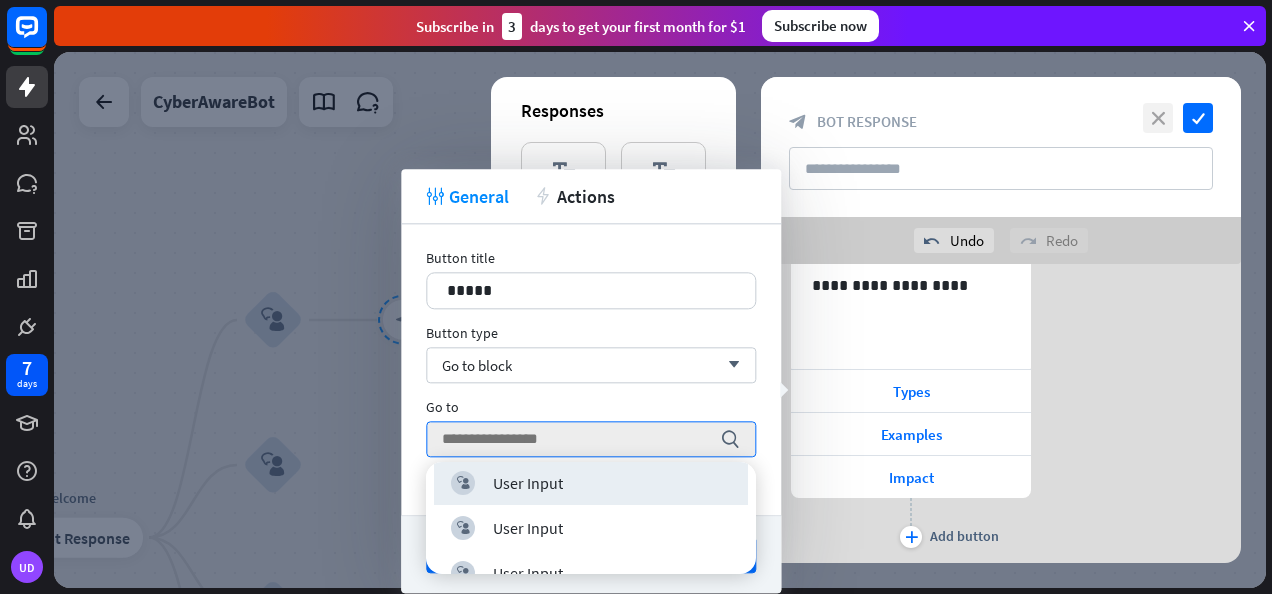 click on "close" at bounding box center [1158, 118] 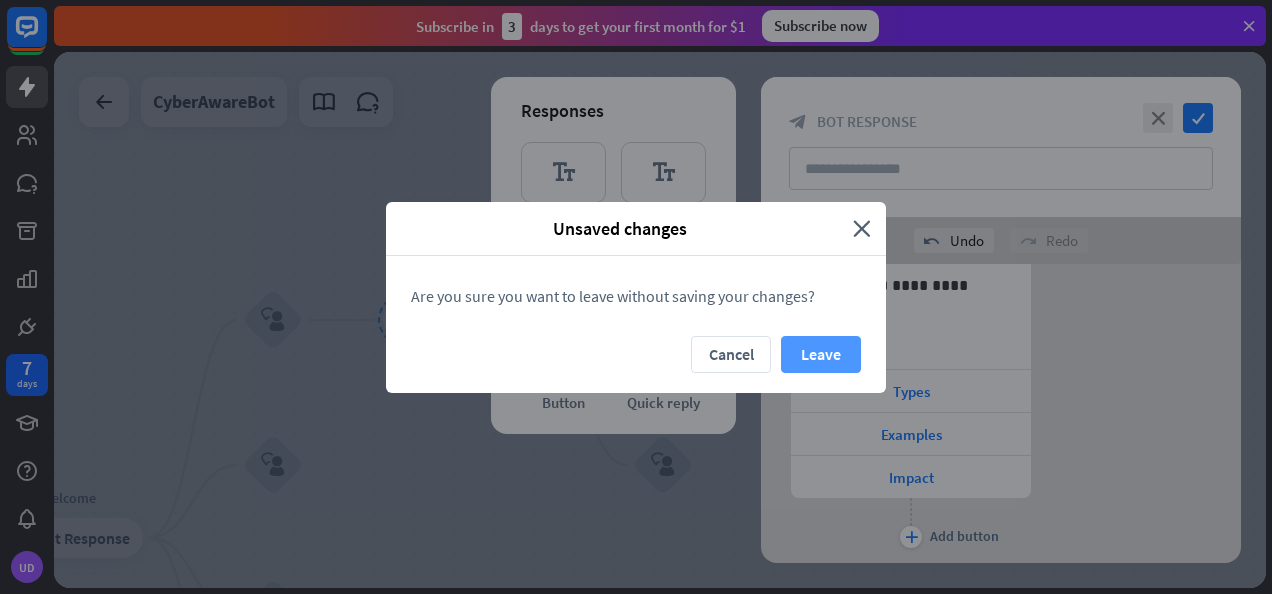 click on "Leave" at bounding box center [821, 354] 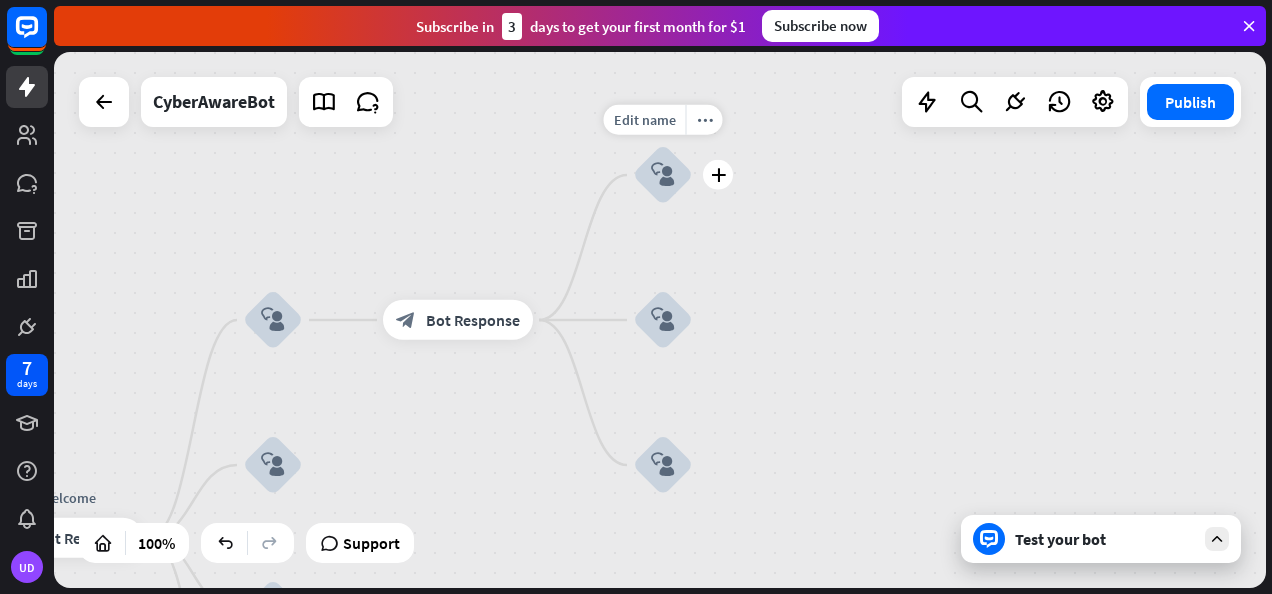 click on "block_user_input" at bounding box center [663, 175] 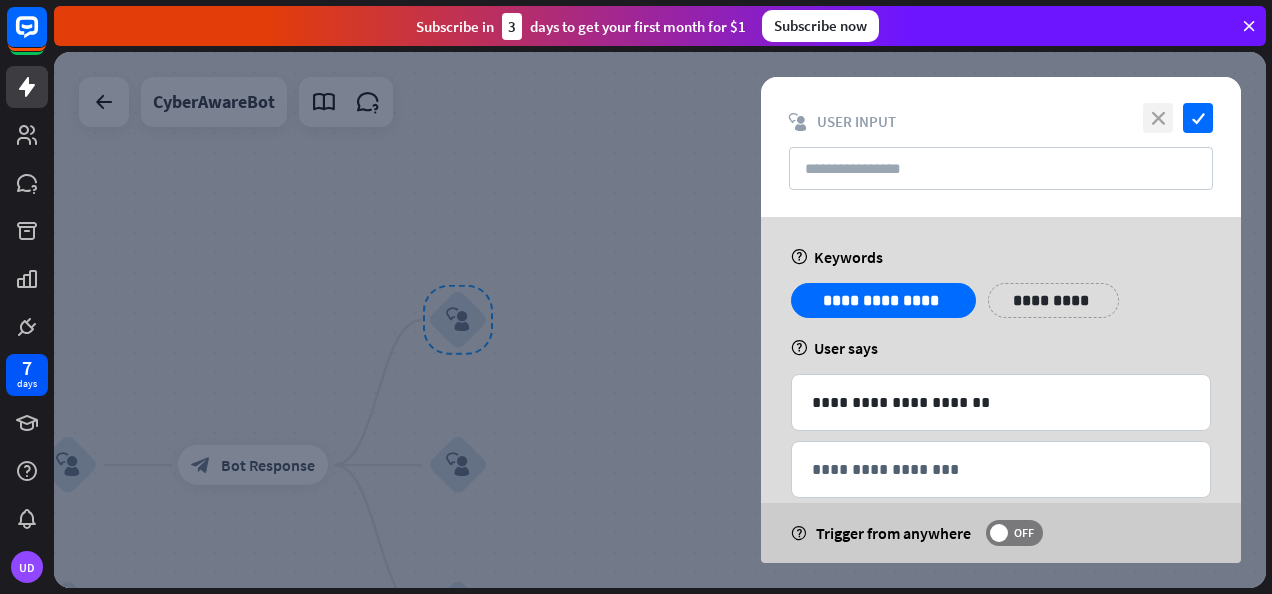 click on "close" at bounding box center (1158, 118) 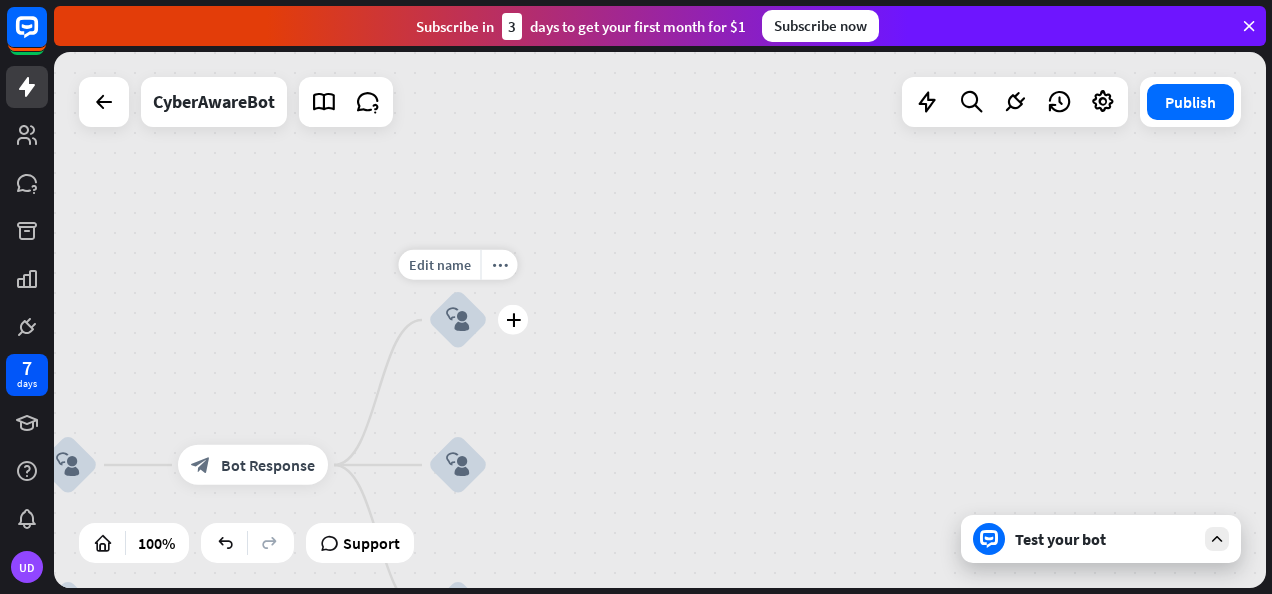 click on "block_user_input" at bounding box center (458, 320) 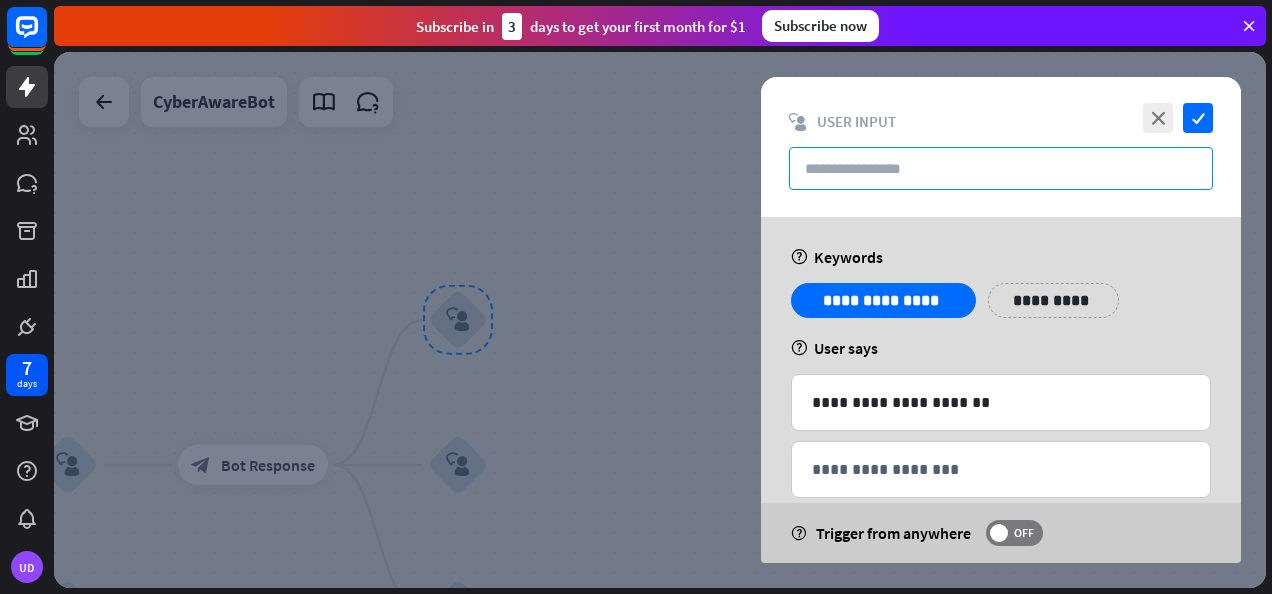 click at bounding box center [1001, 168] 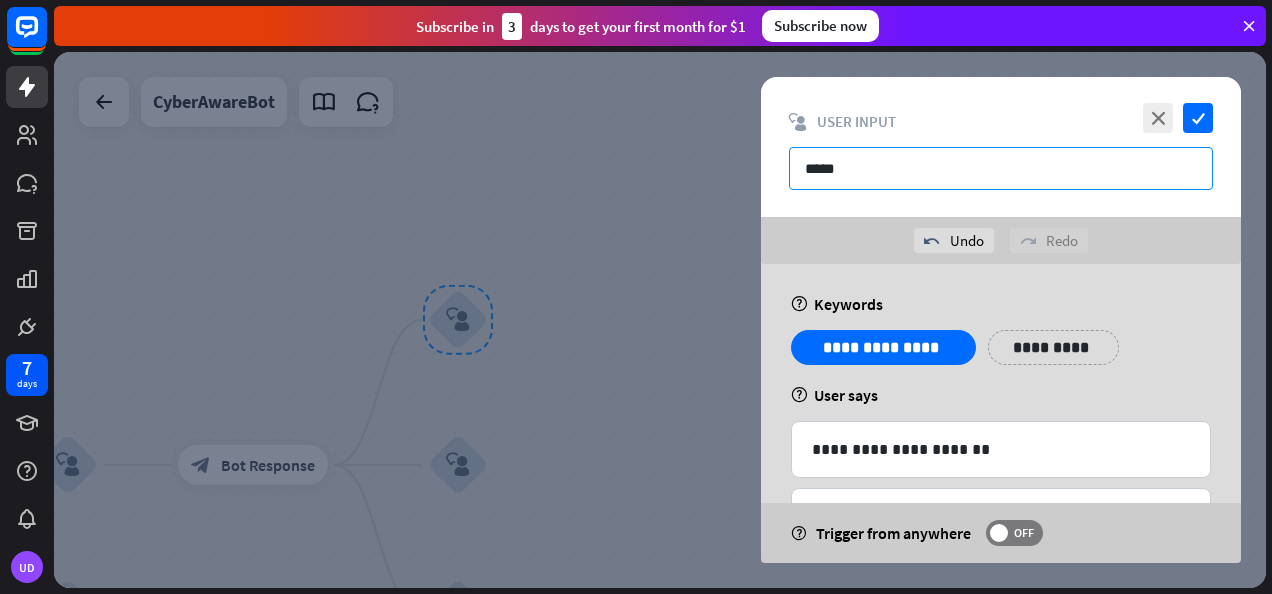 type on "*****" 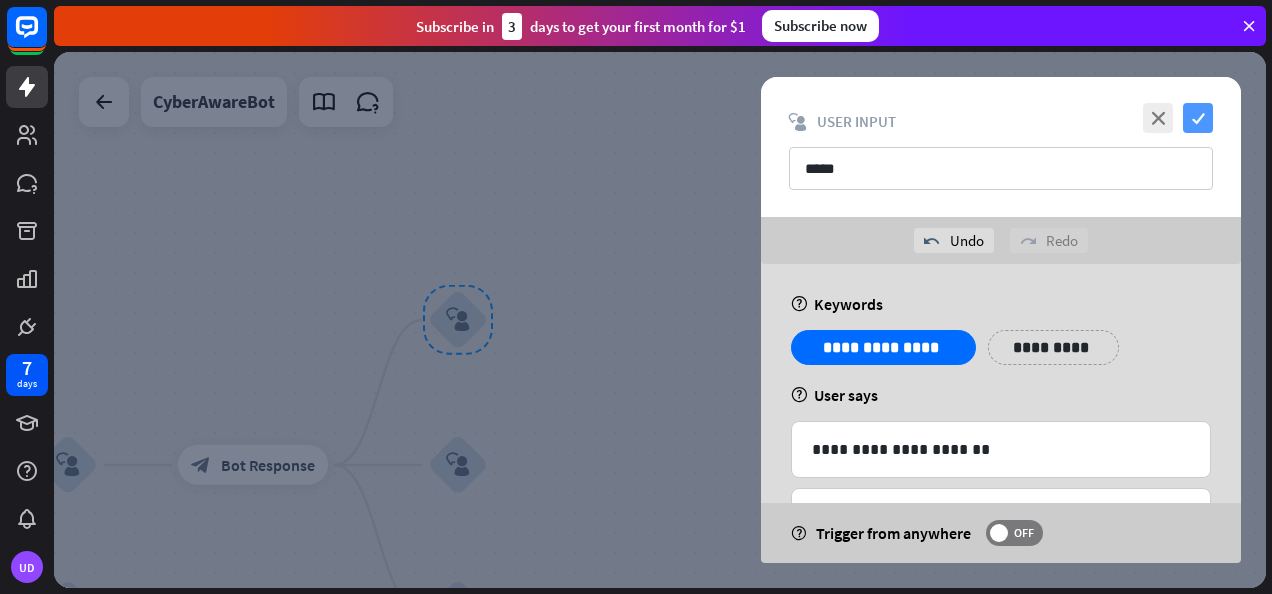 click on "check" at bounding box center (1198, 118) 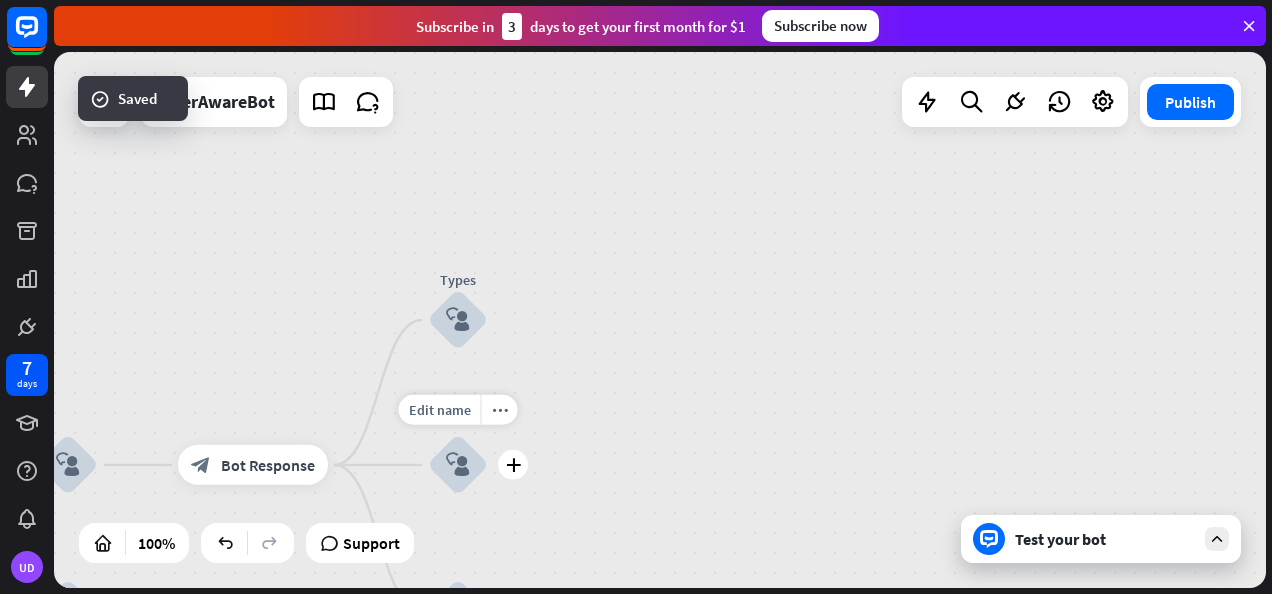 click on "block_user_input" at bounding box center [458, 465] 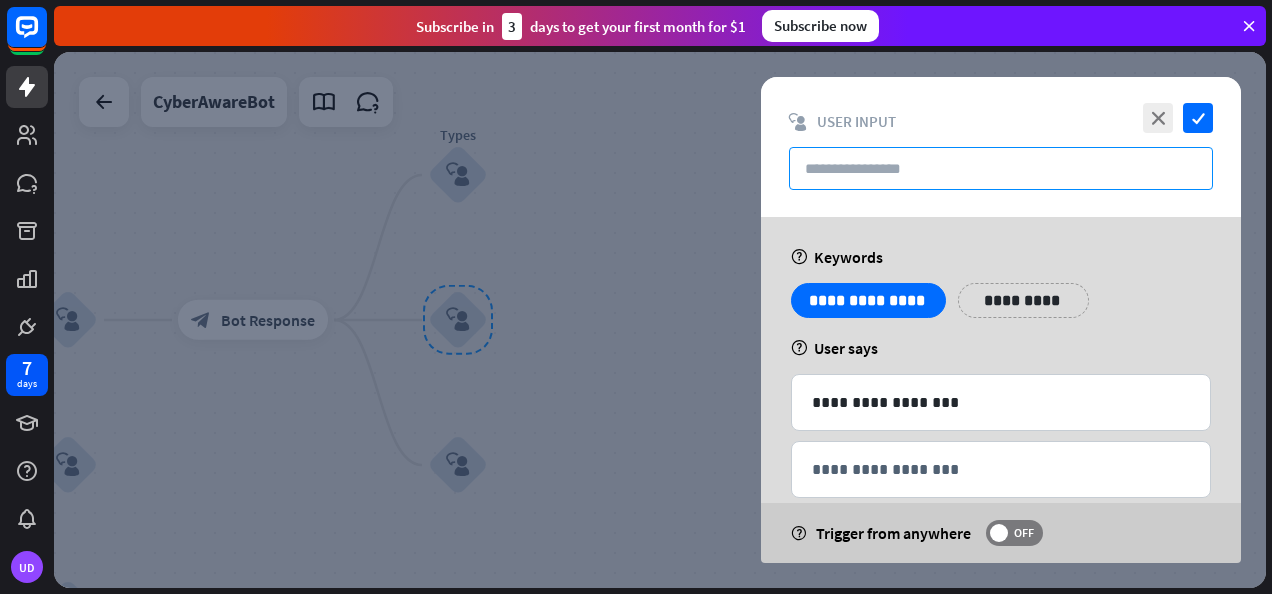 click at bounding box center [1001, 168] 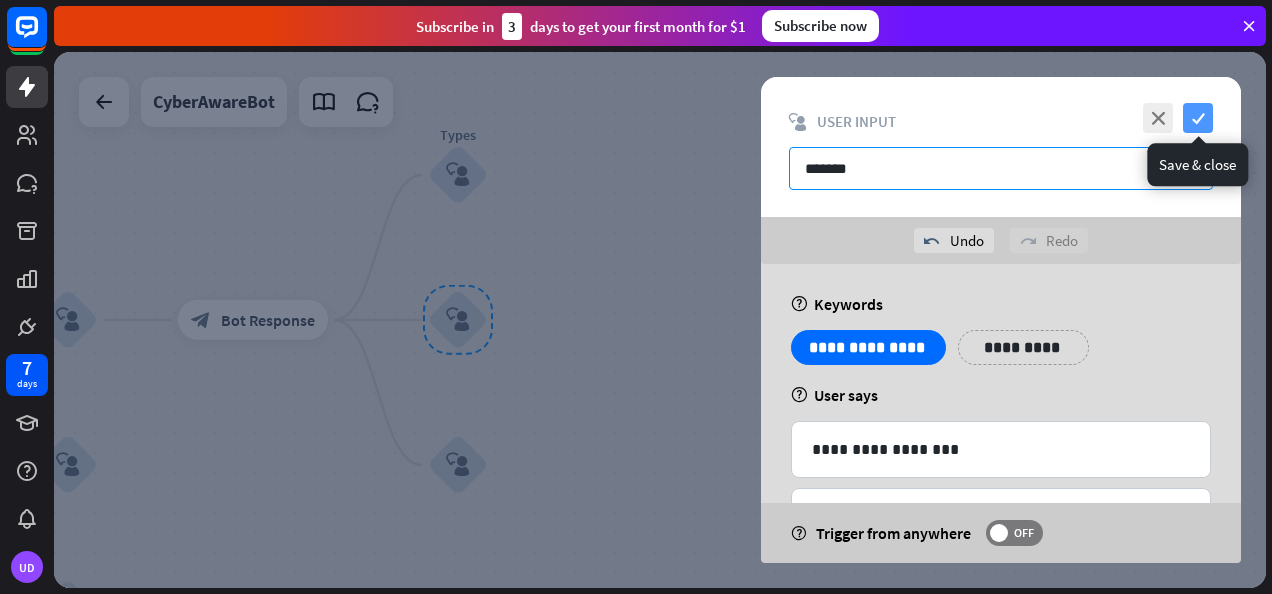 type on "*******" 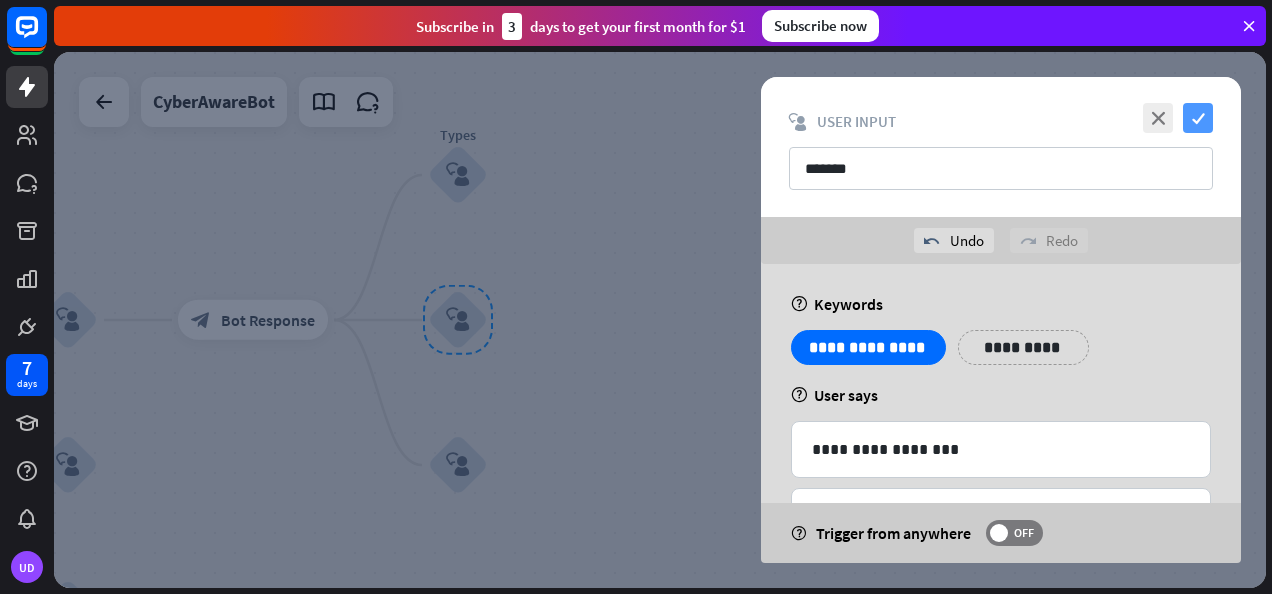 click on "check" at bounding box center [1198, 118] 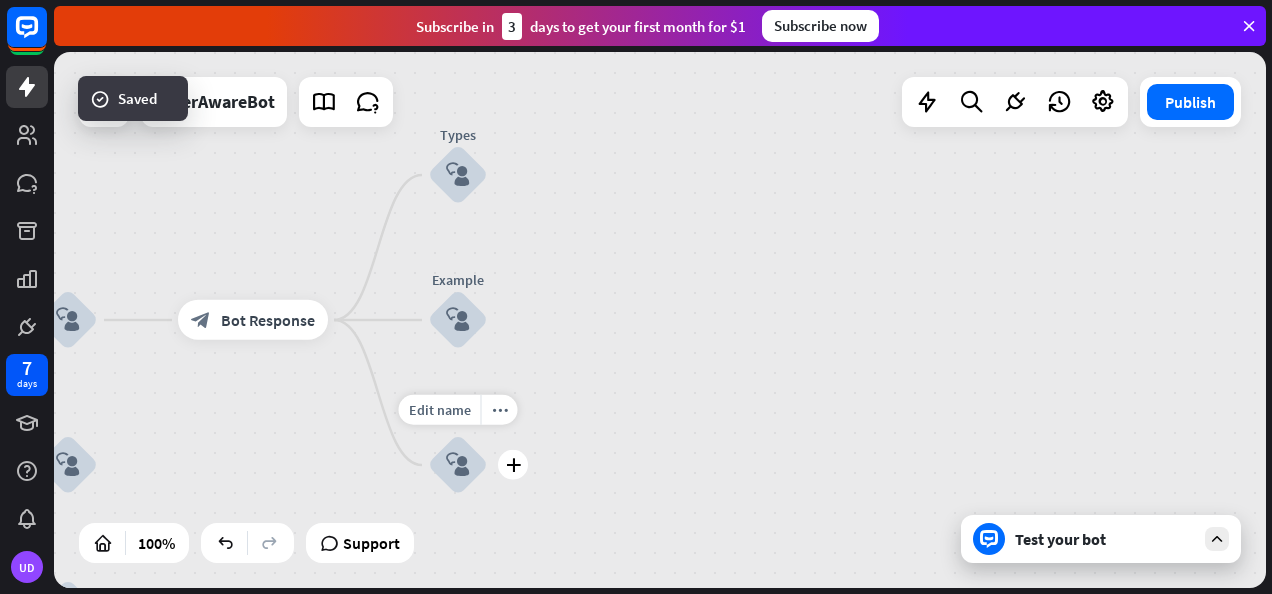 click on "block_user_input" at bounding box center [458, 465] 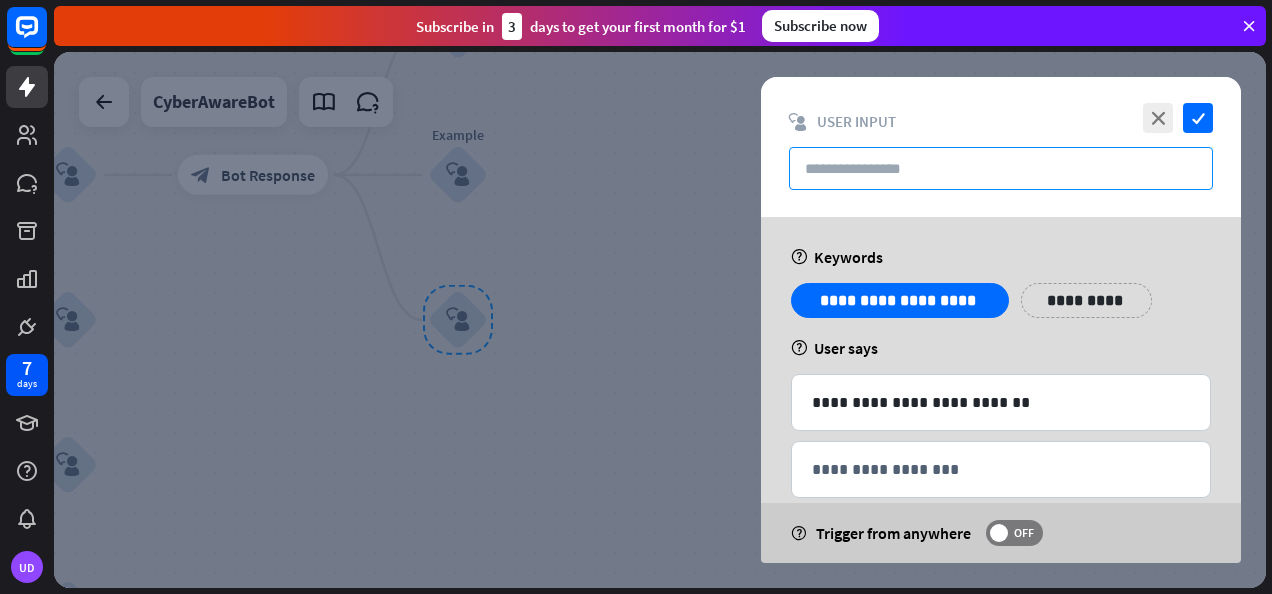 click at bounding box center (1001, 168) 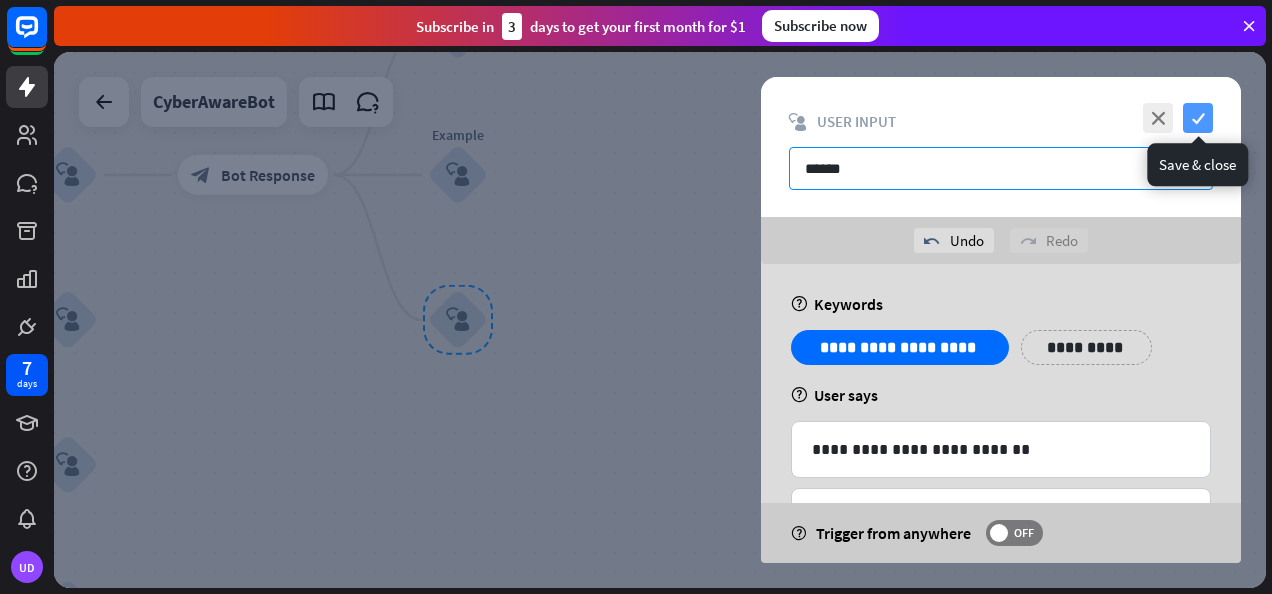 type on "******" 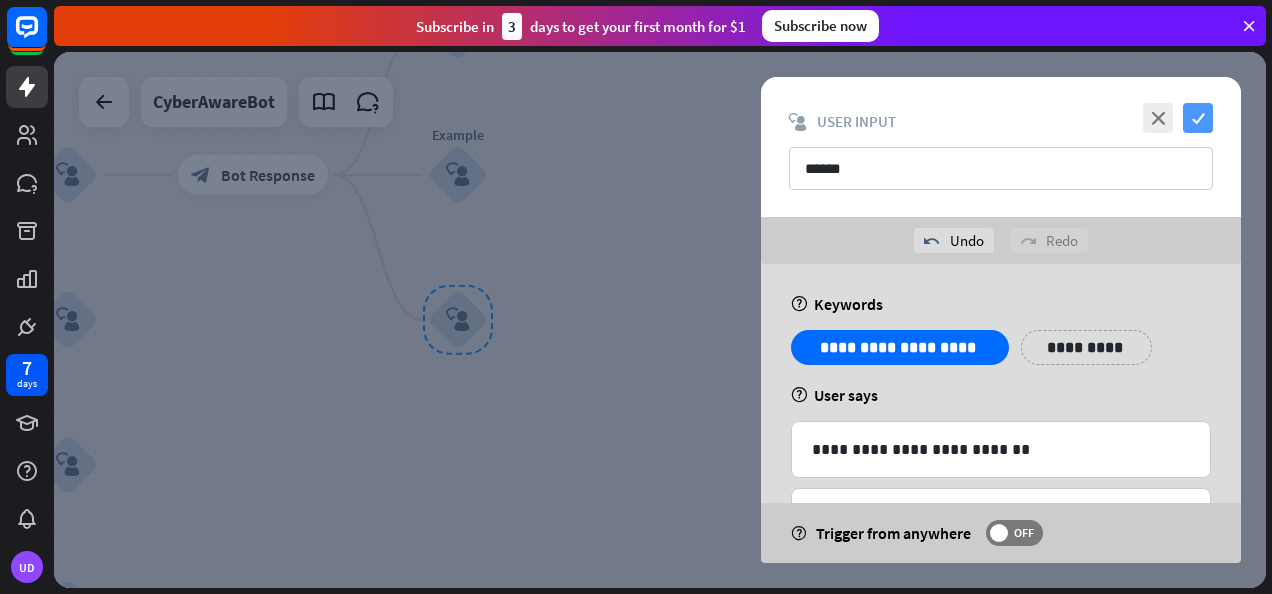 click on "check" at bounding box center [1198, 118] 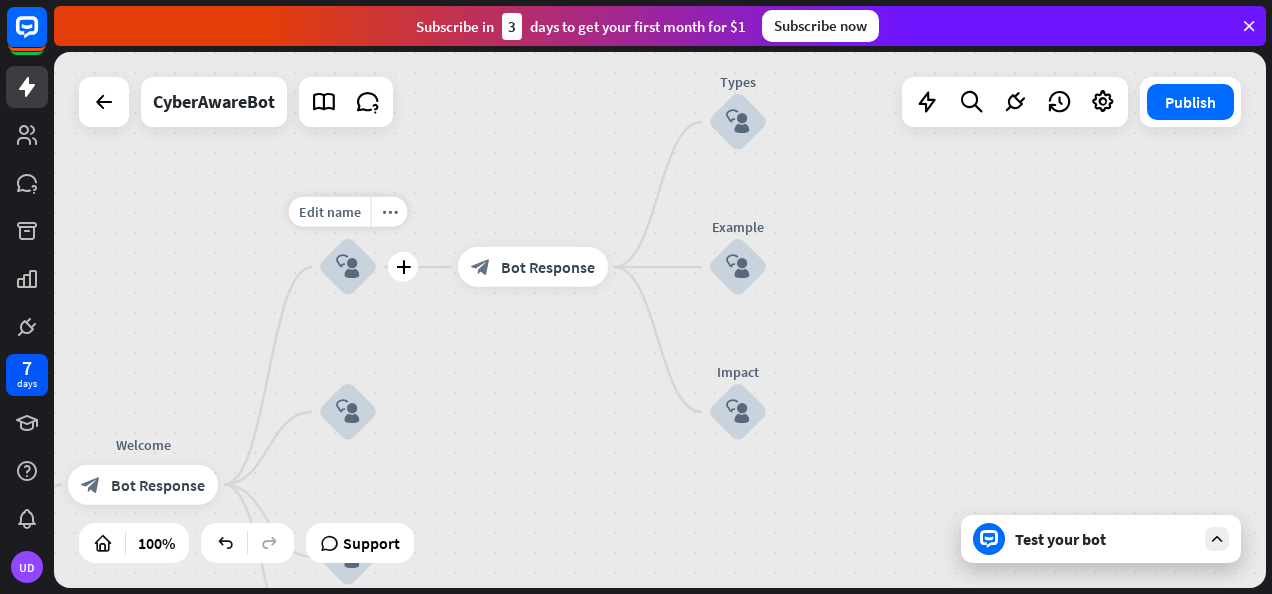 click on "block_user_input" at bounding box center [348, 267] 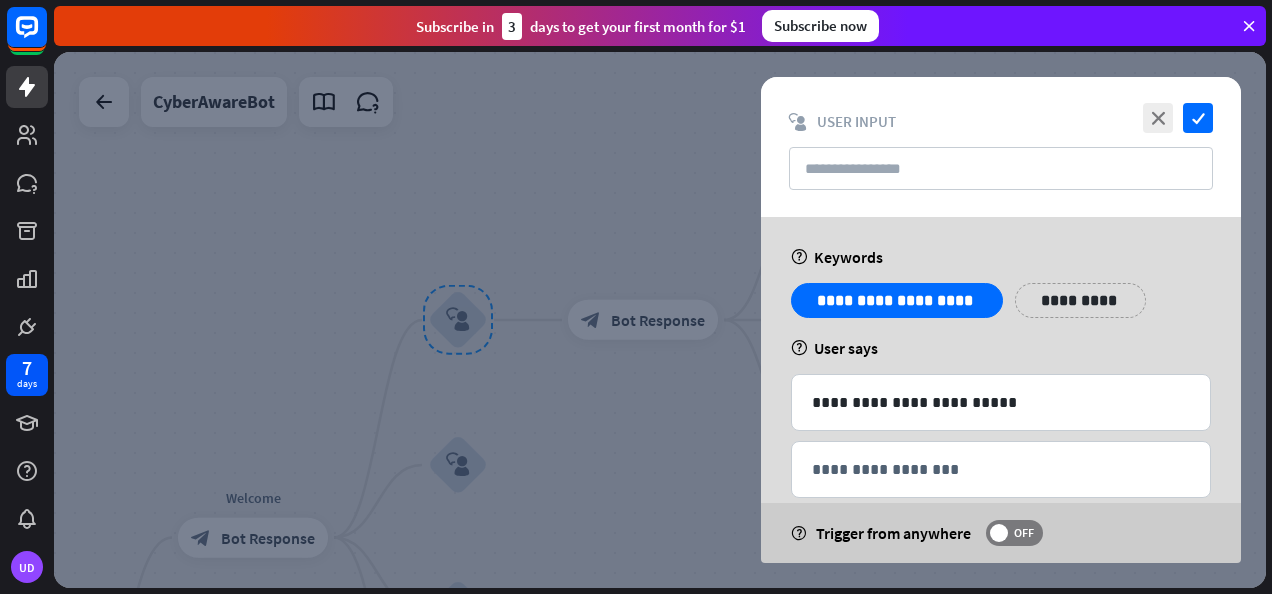click on "block_user_input   User Input" at bounding box center [1001, 121] 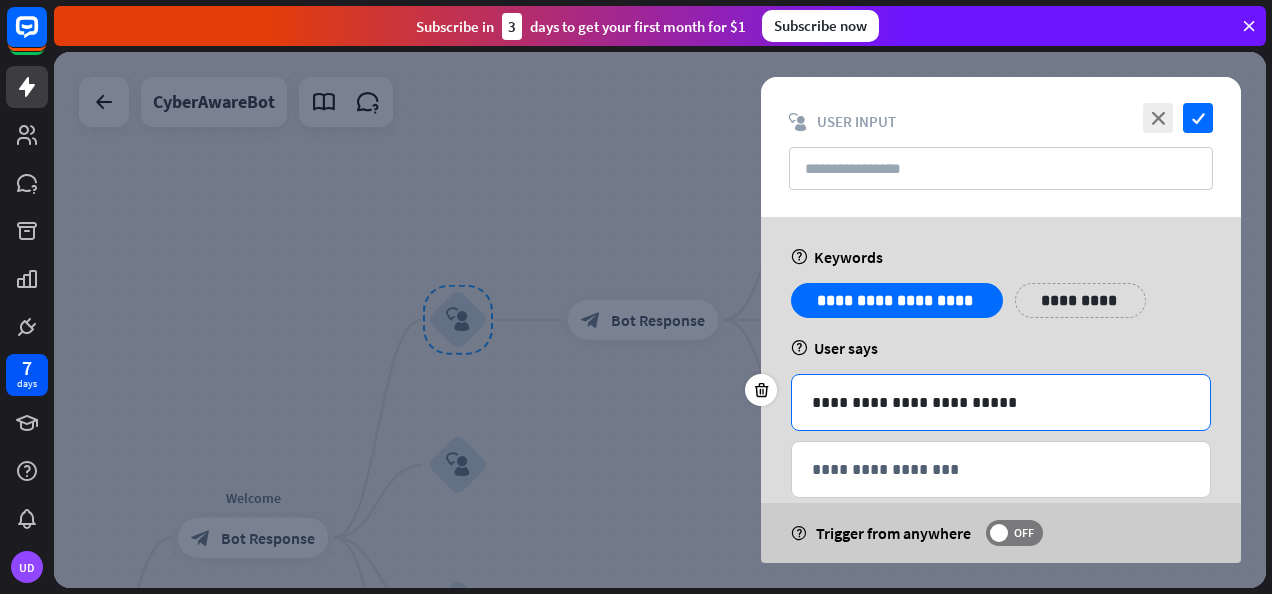 click on "**********" at bounding box center (1001, 402) 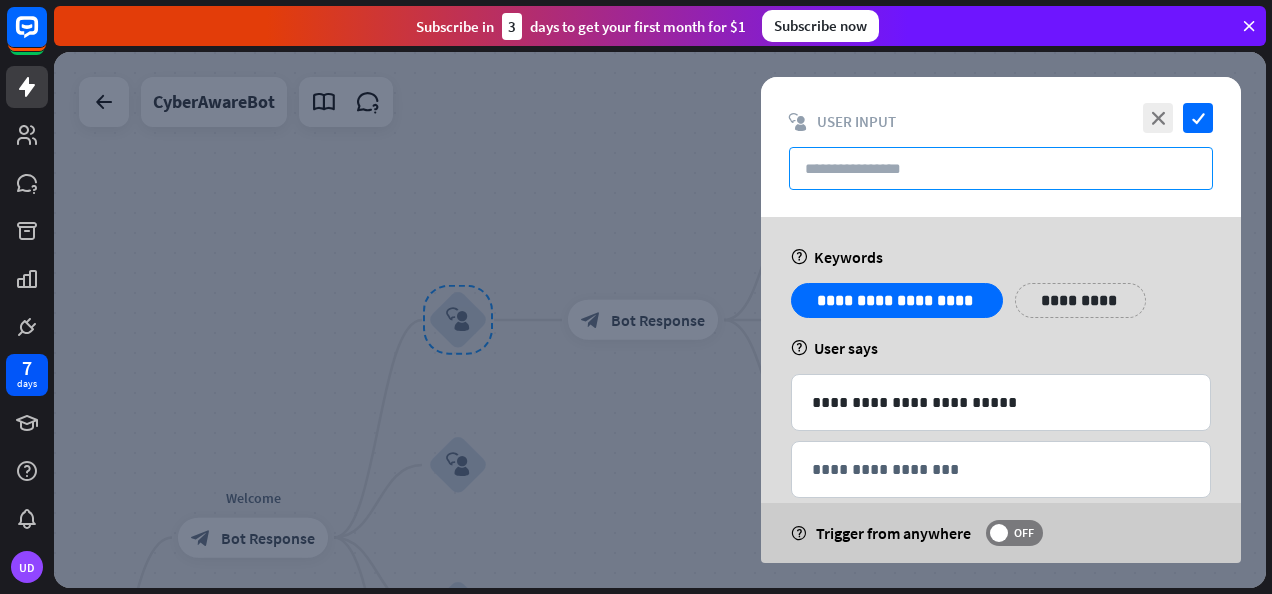 paste on "**********" 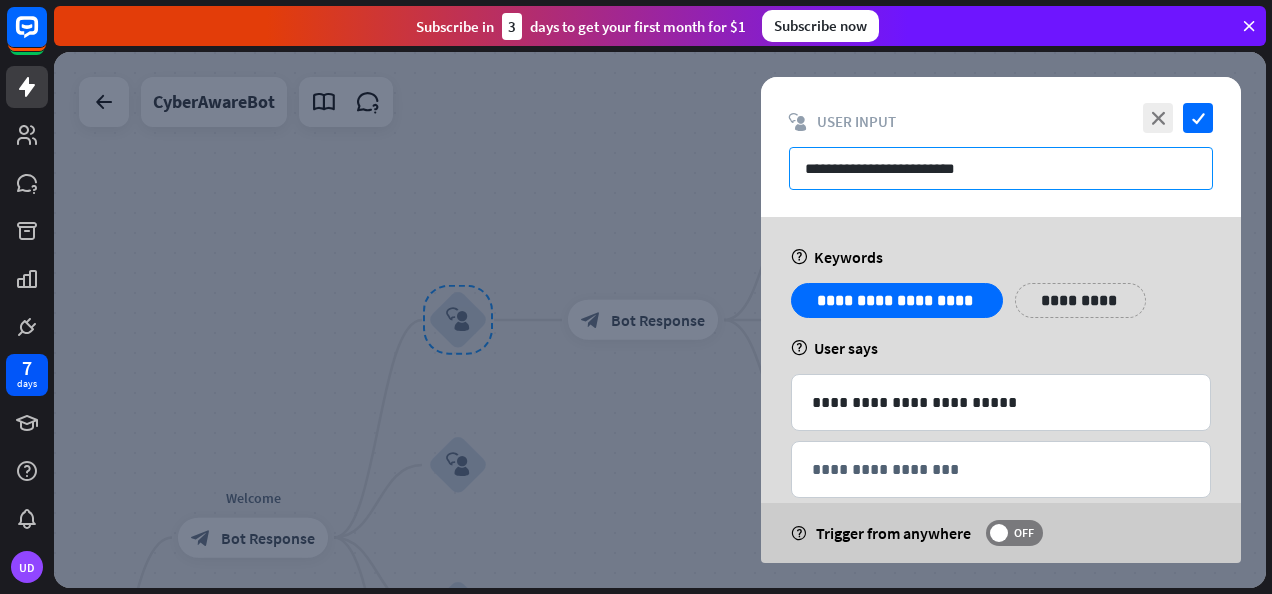 click on "**********" at bounding box center (1001, 168) 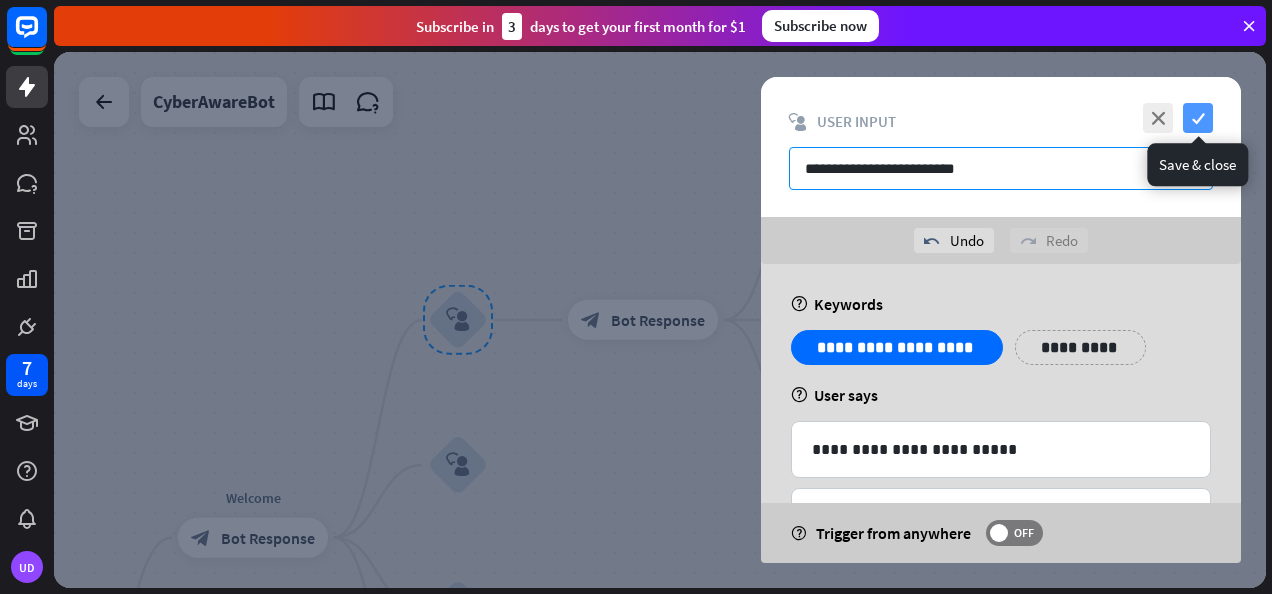 type on "**********" 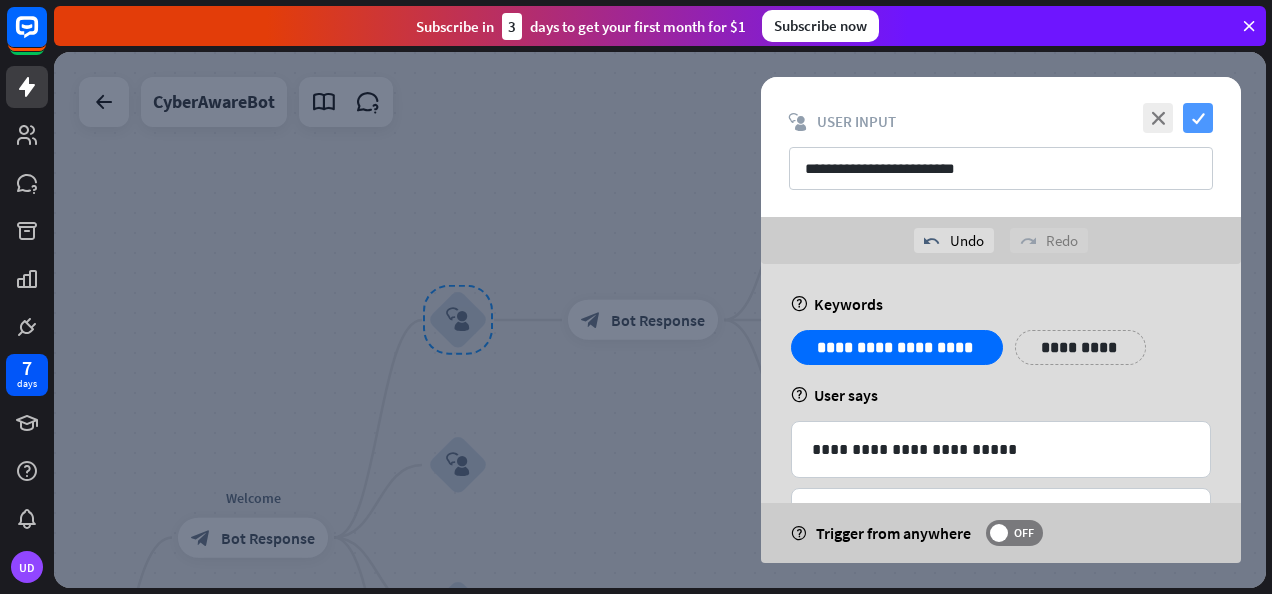 click on "check" at bounding box center [1198, 118] 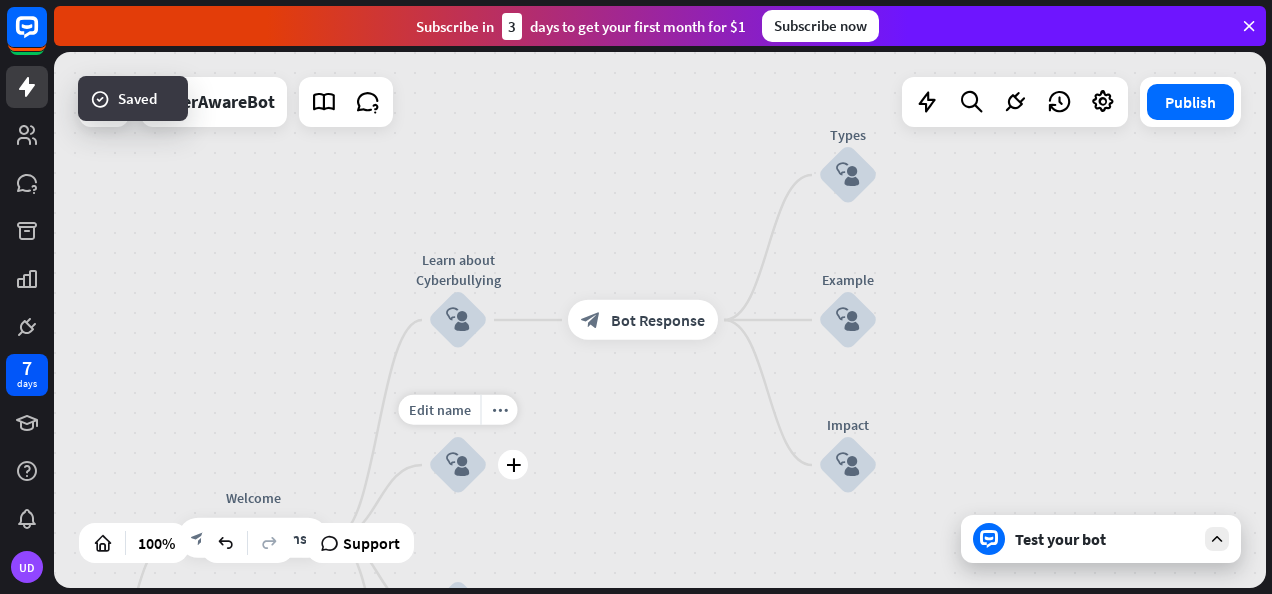 click on "block_user_input" at bounding box center [458, 465] 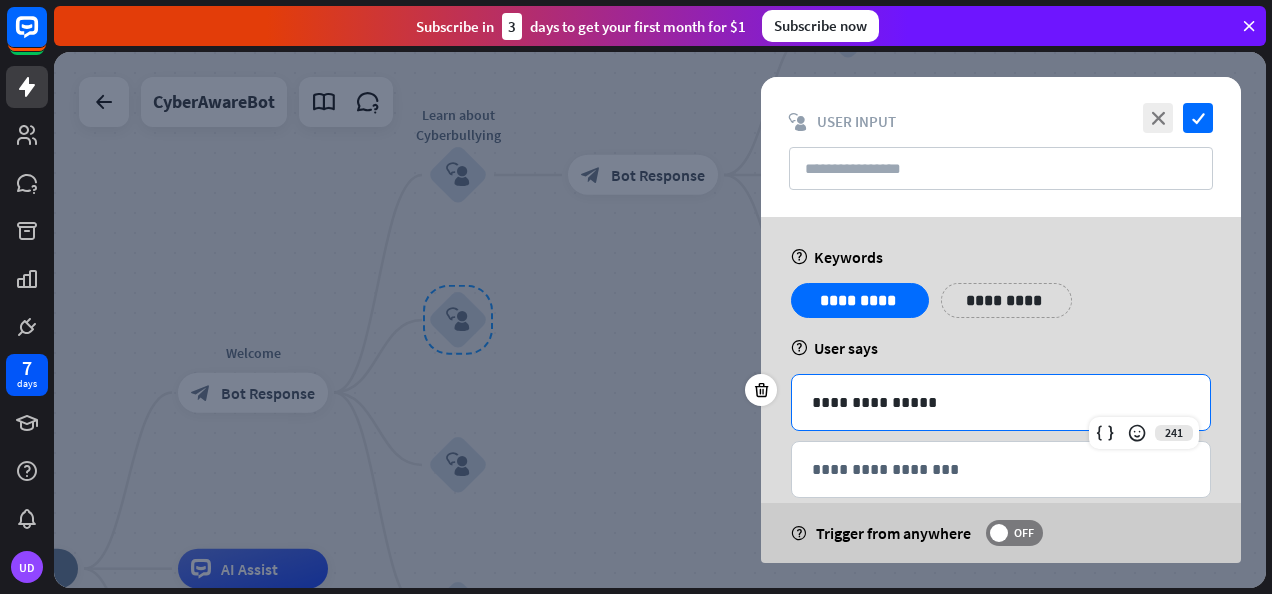 click on "**********" at bounding box center [1001, 402] 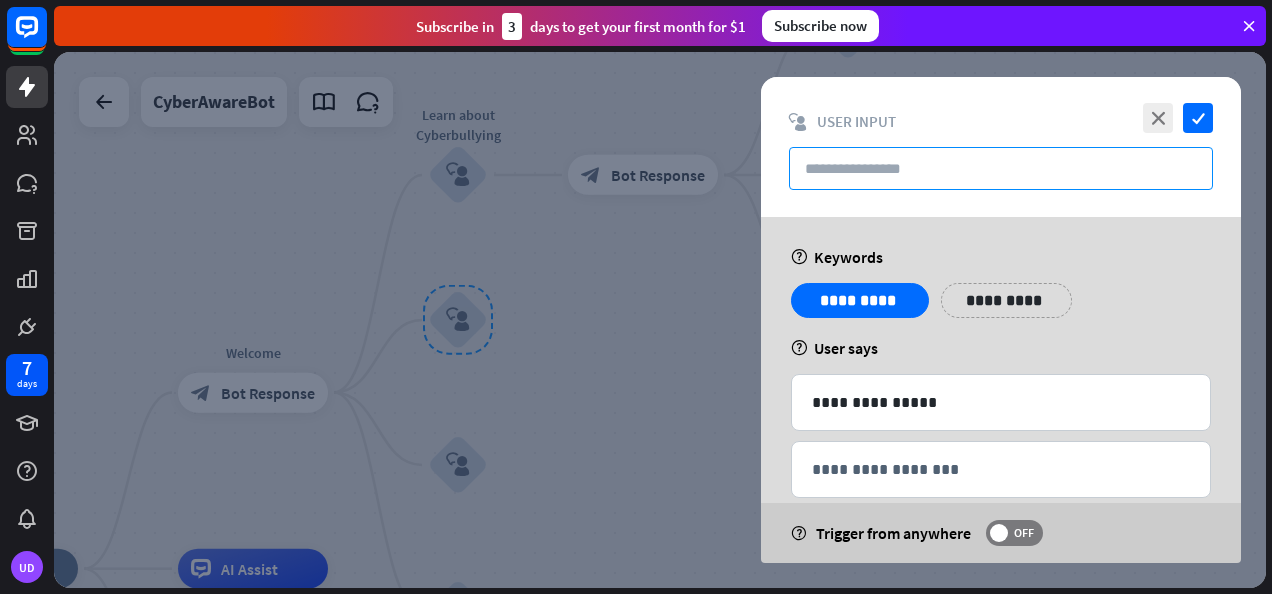 paste on "**********" 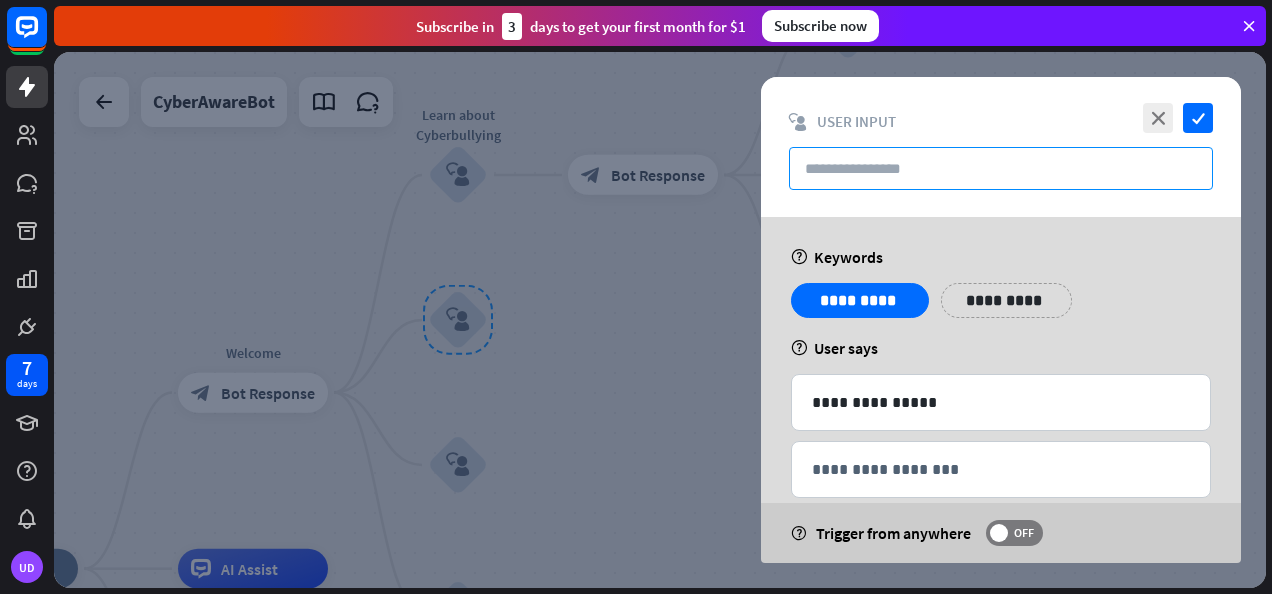 click at bounding box center [1001, 168] 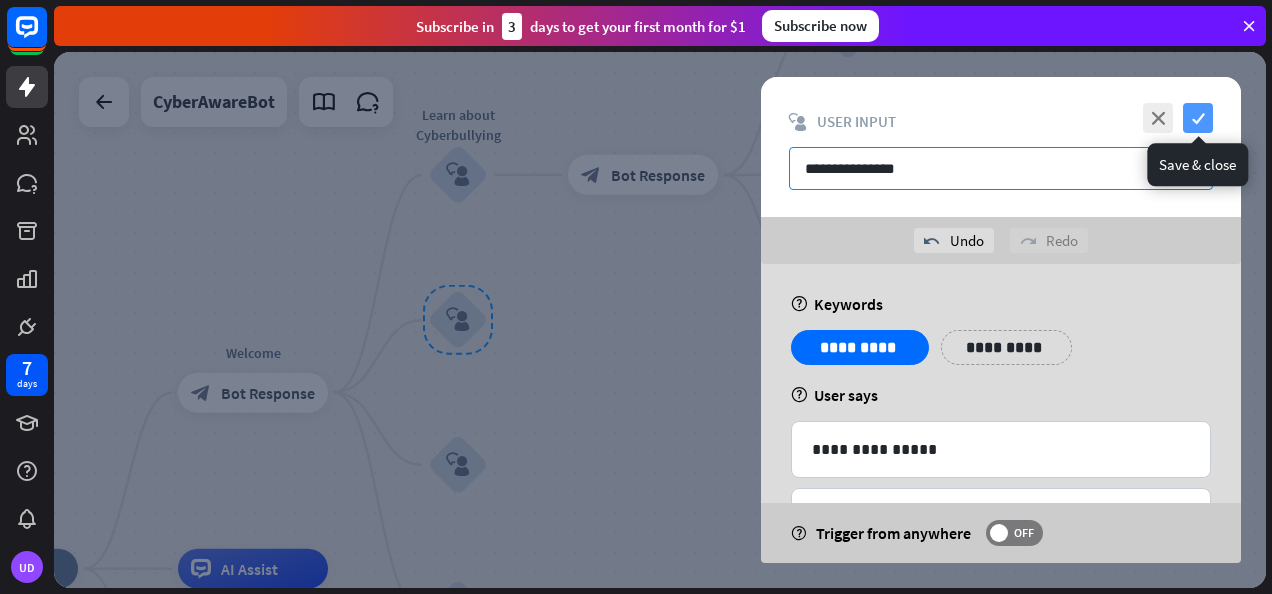 type on "**********" 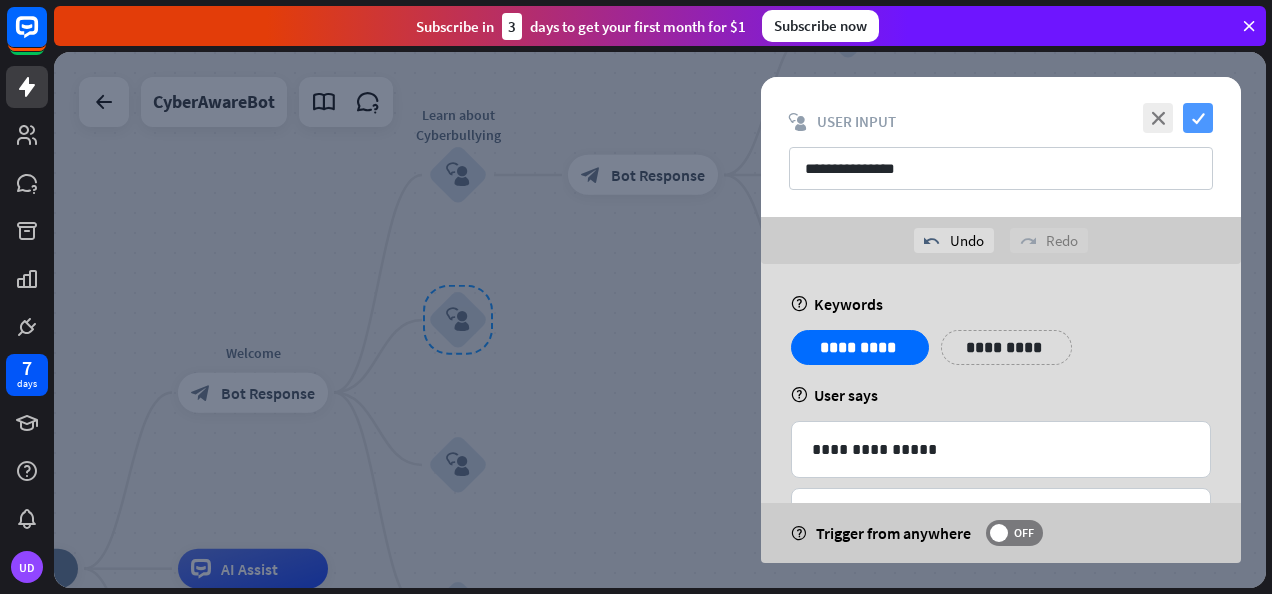 click on "check" at bounding box center [1198, 118] 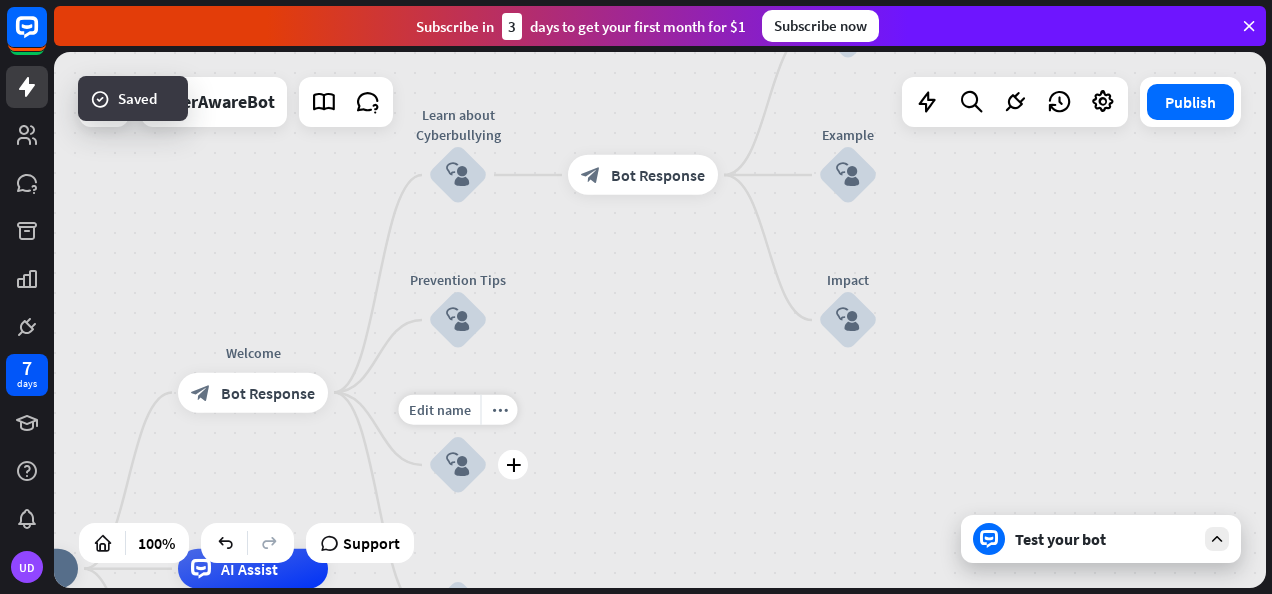 click on "block_user_input" at bounding box center [458, 465] 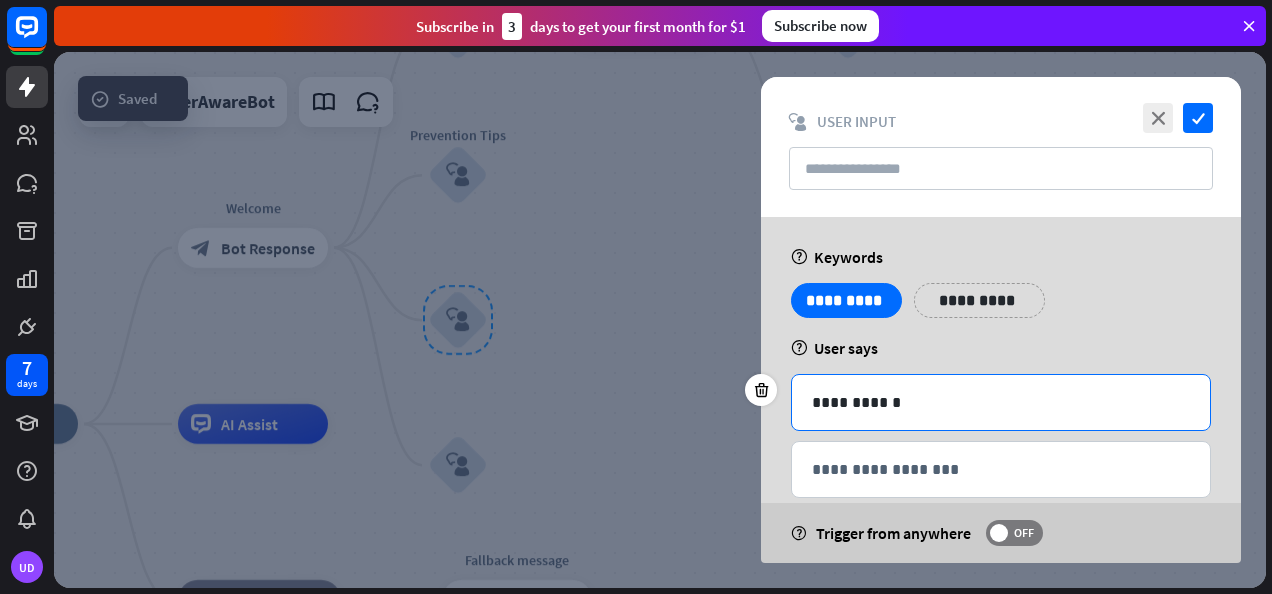 click on "**********" at bounding box center (1001, 402) 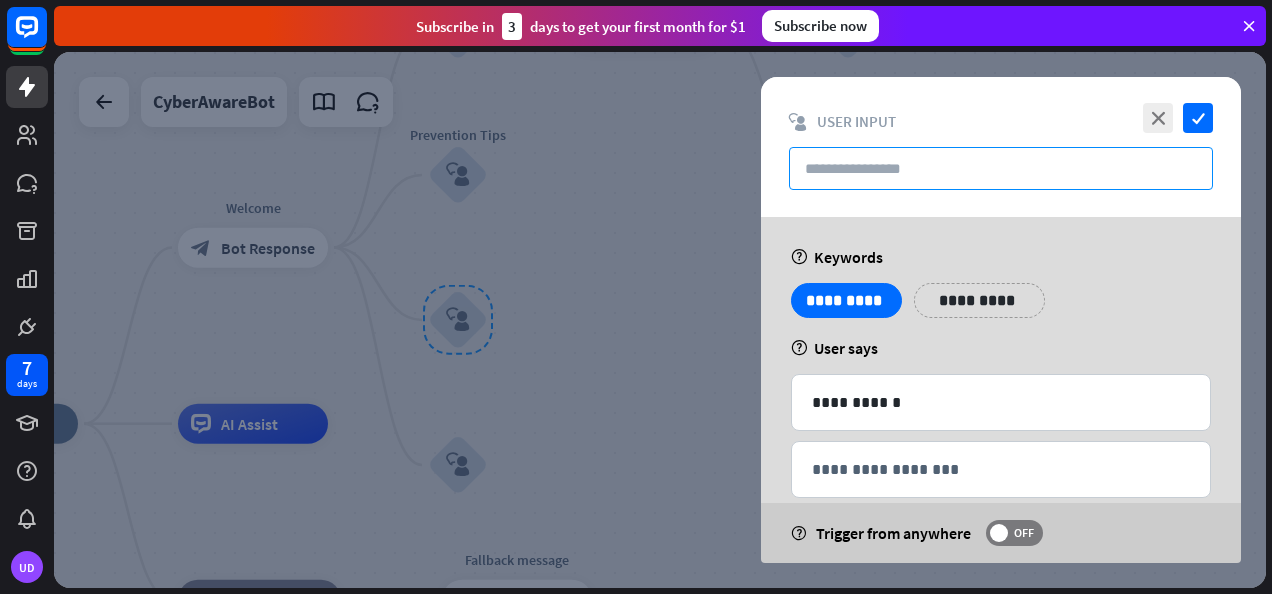 paste on "**********" 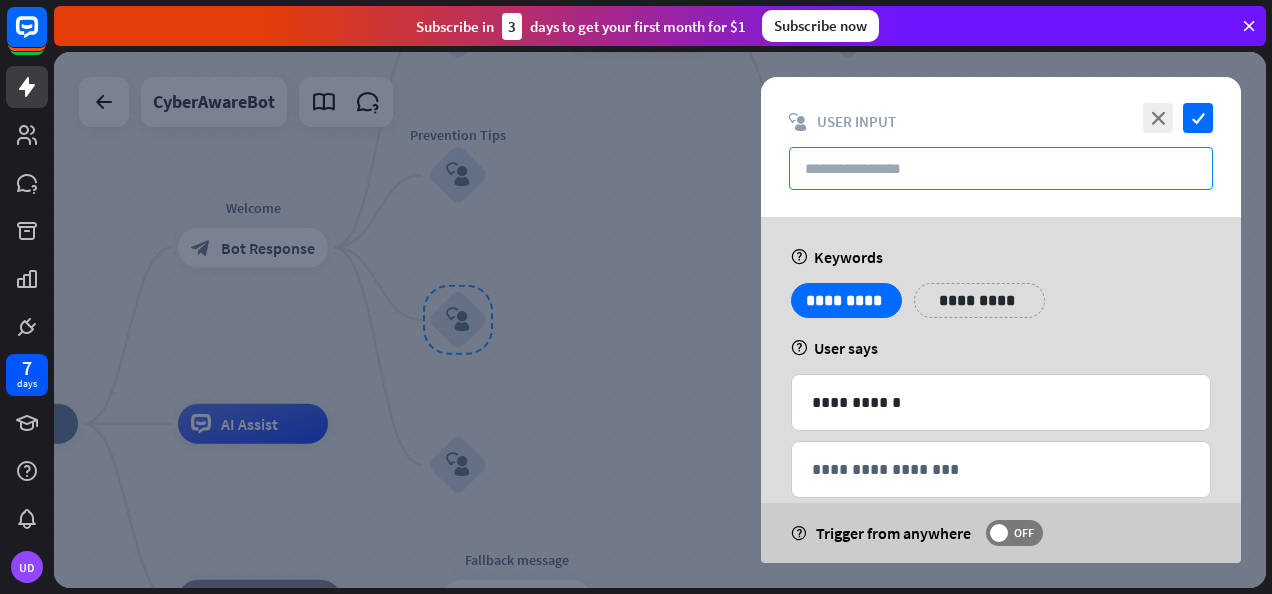 click at bounding box center [1001, 168] 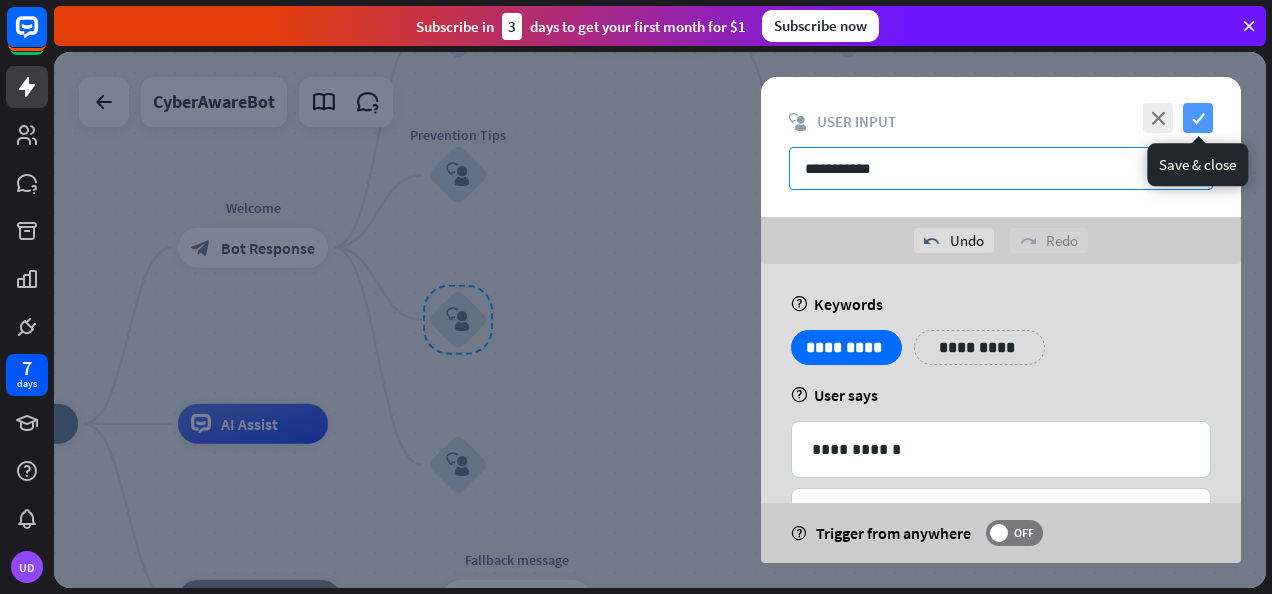 type on "**********" 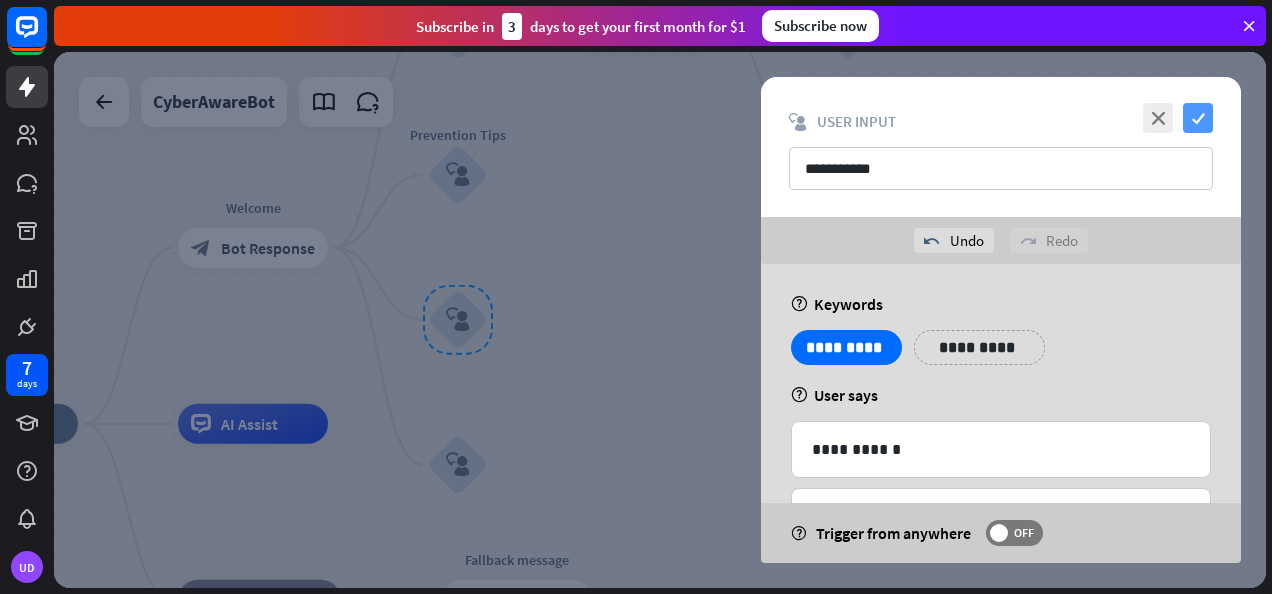 click on "check" at bounding box center (1198, 118) 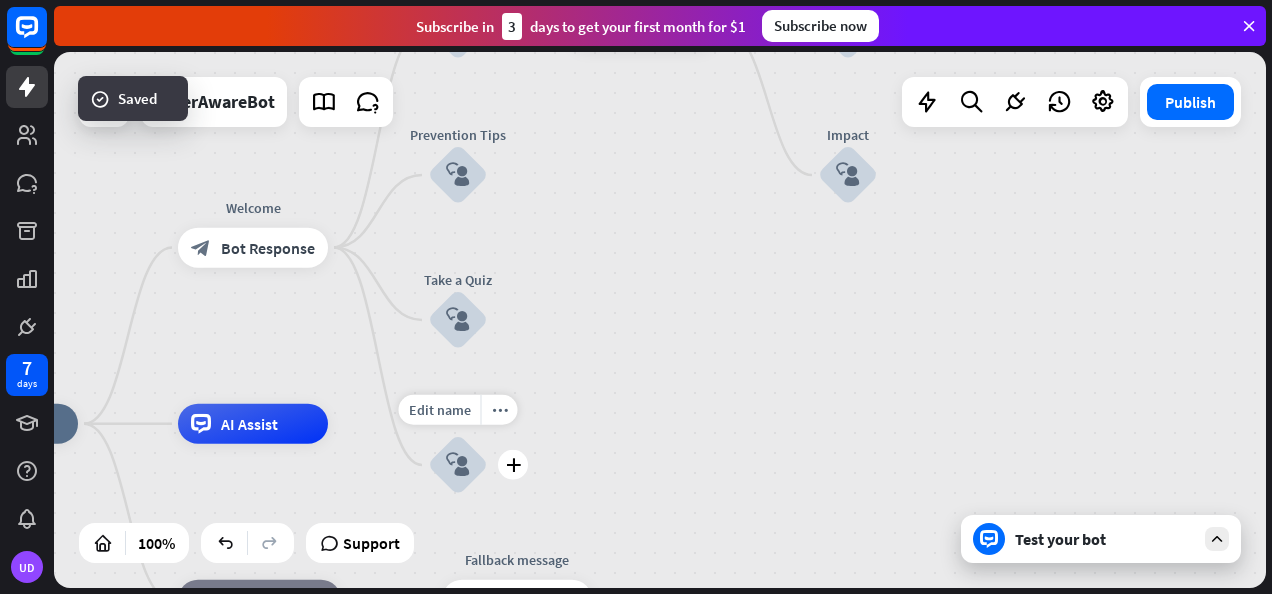 click on "block_user_input" at bounding box center [458, 465] 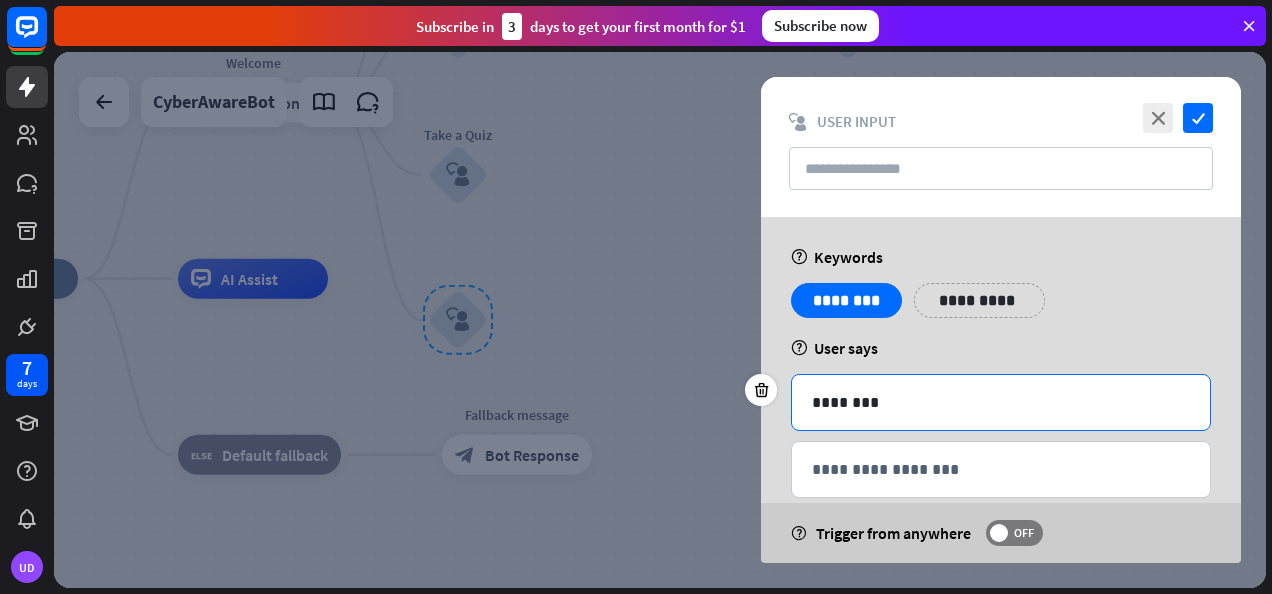 click on "********" at bounding box center [1001, 402] 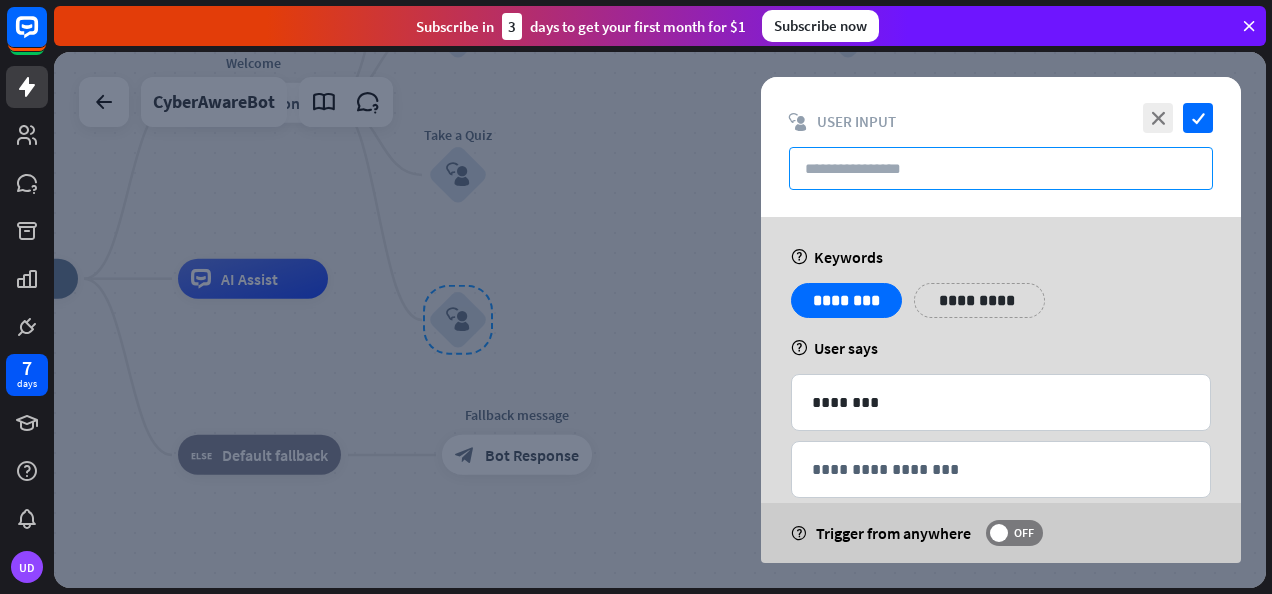 click at bounding box center [1001, 168] 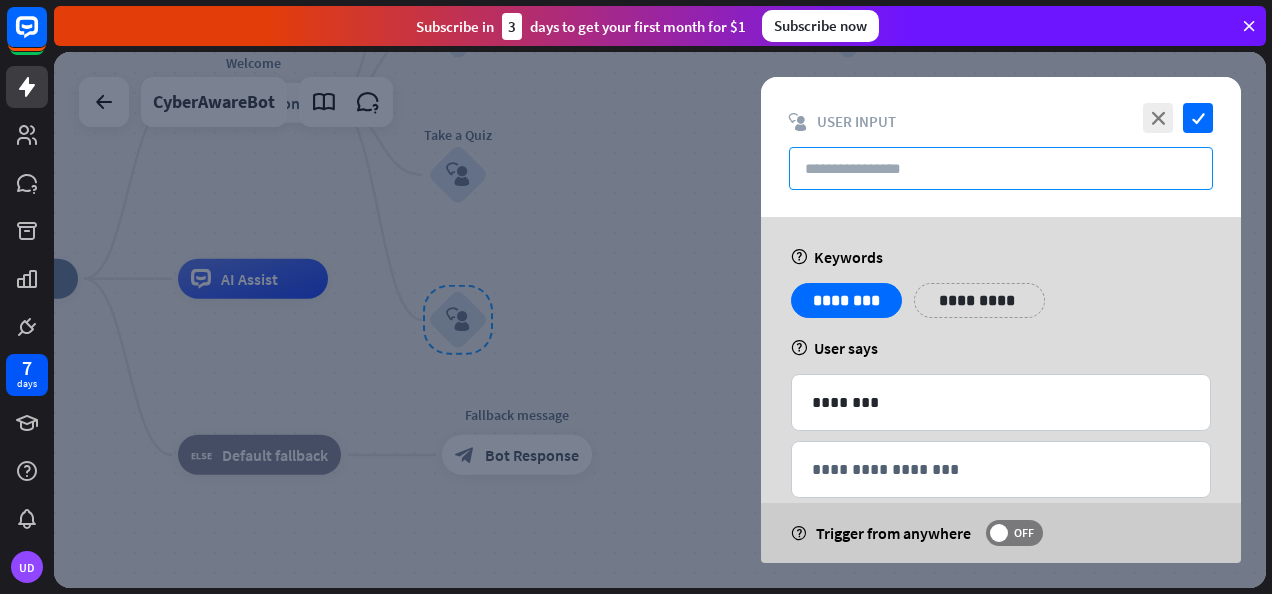 paste on "********" 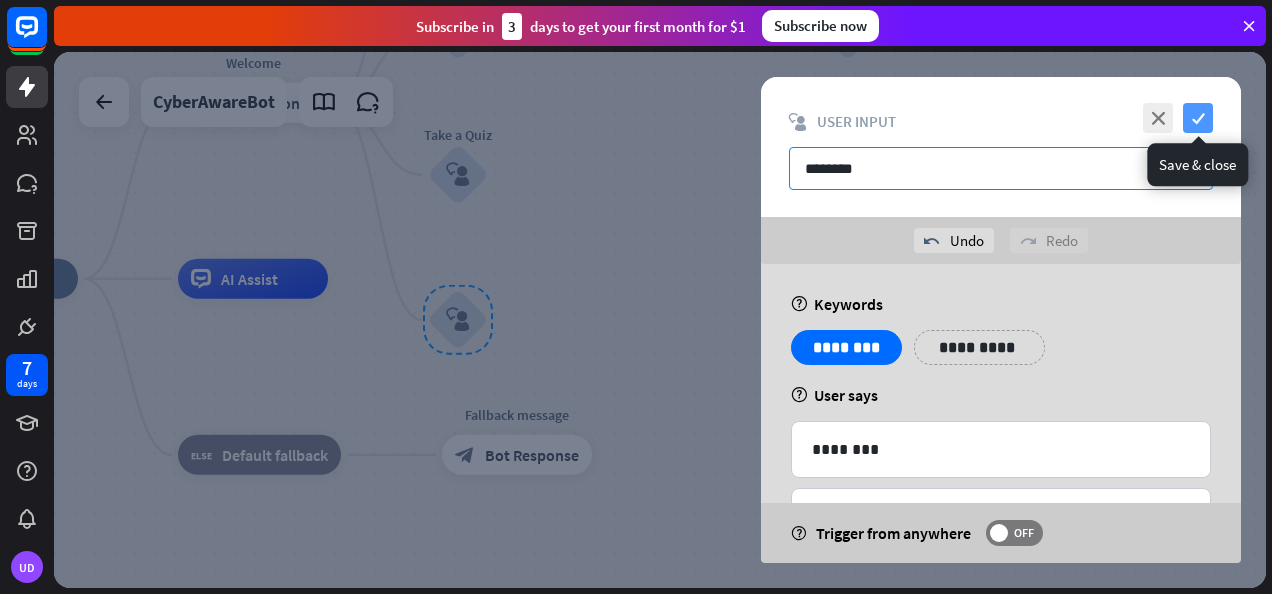 type on "********" 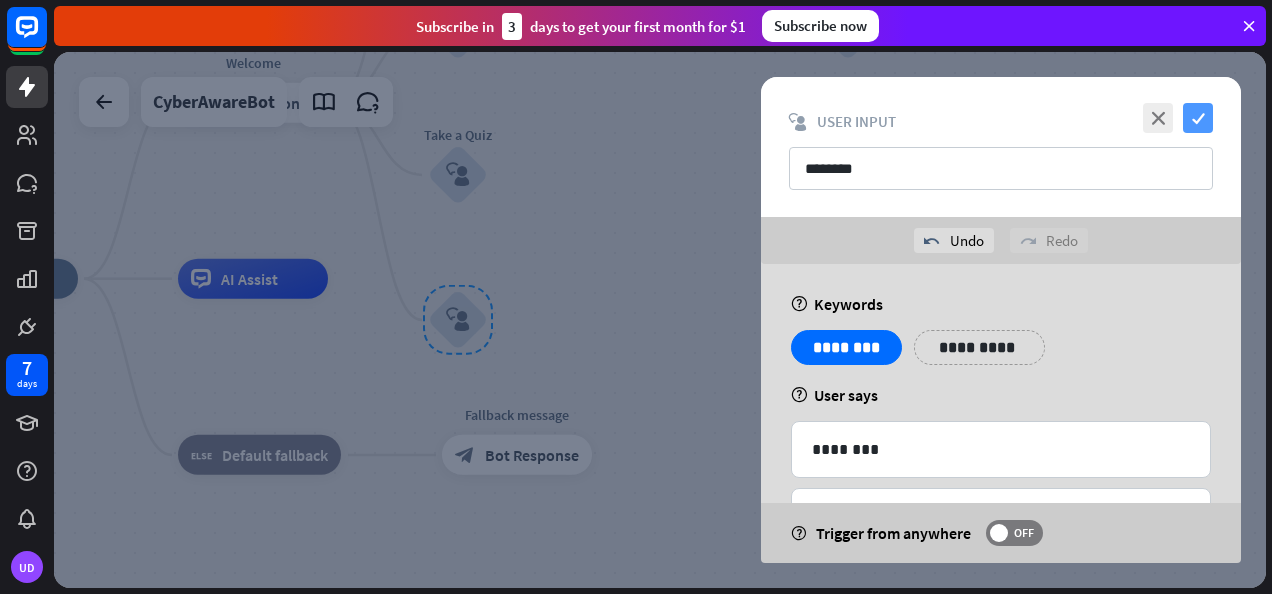 click on "check" at bounding box center (1198, 118) 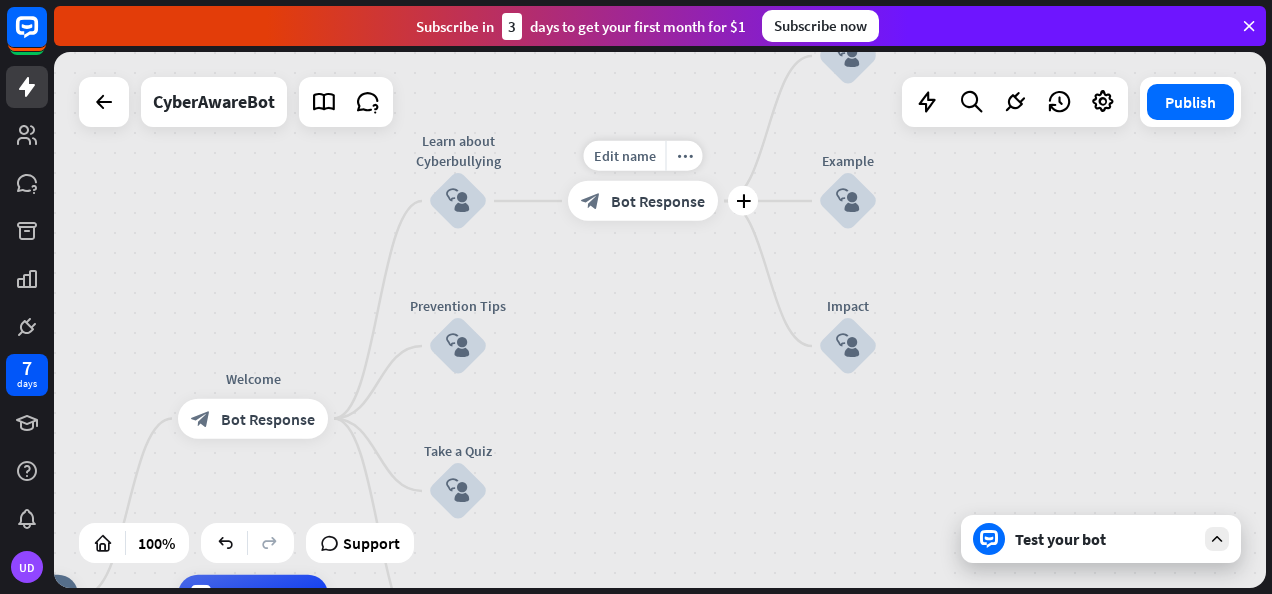 click on "Bot Response" at bounding box center (658, 201) 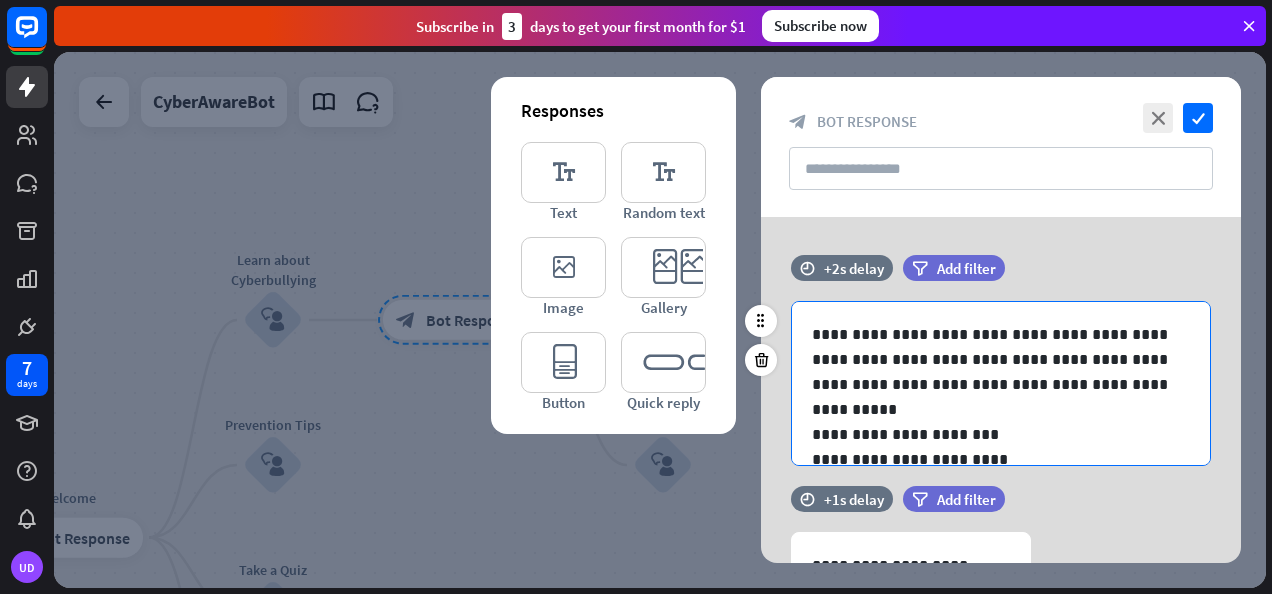 scroll, scrollTop: 76, scrollLeft: 0, axis: vertical 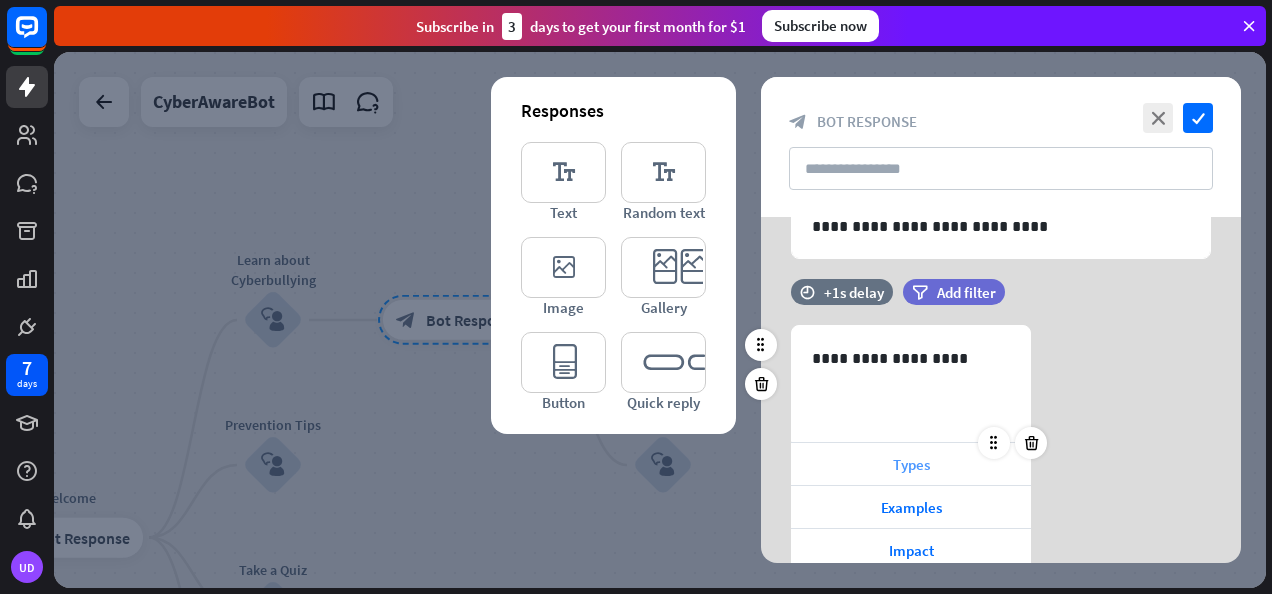 click on "Types" at bounding box center [911, 464] 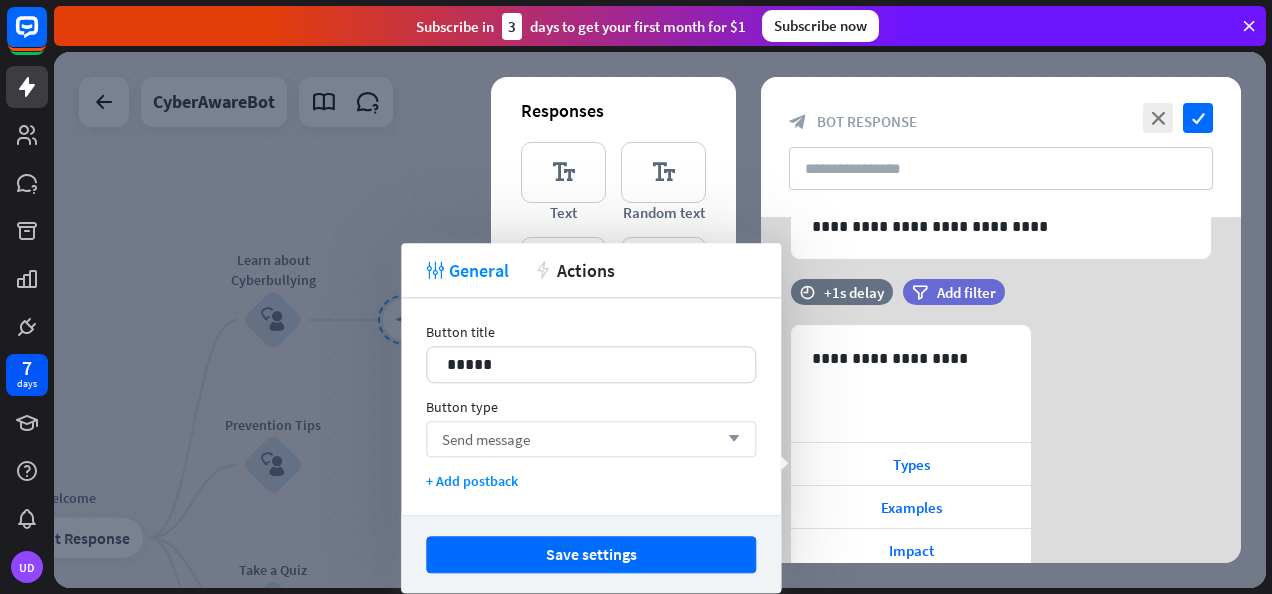click on "Send message" at bounding box center [486, 439] 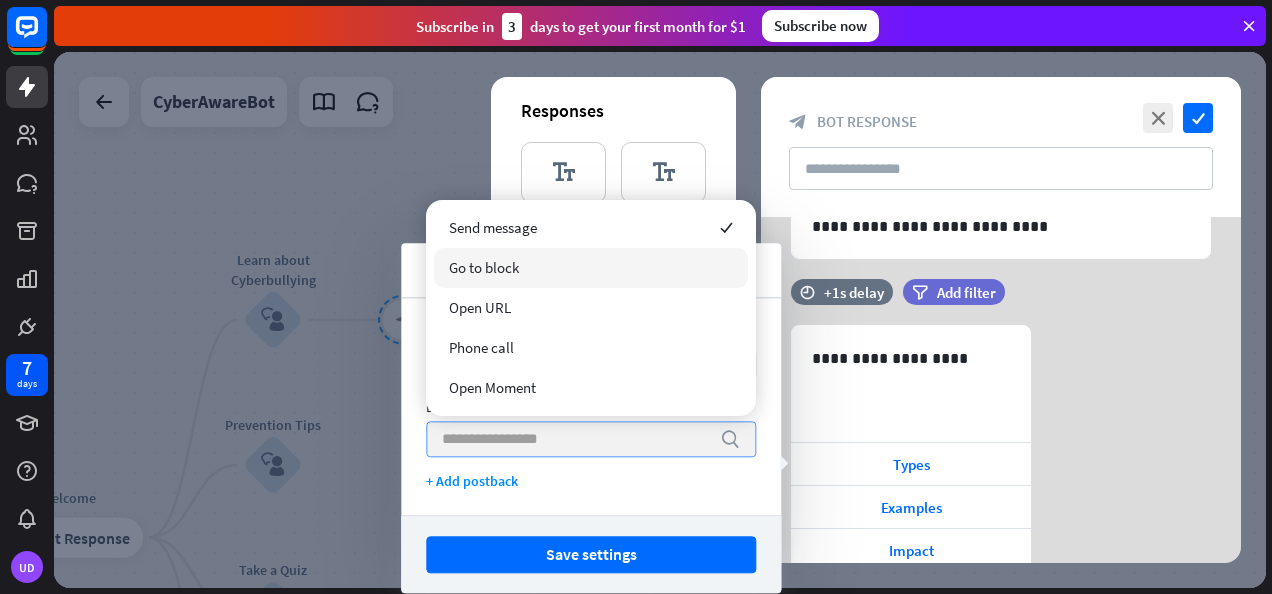 click on "Go to block" at bounding box center [591, 268] 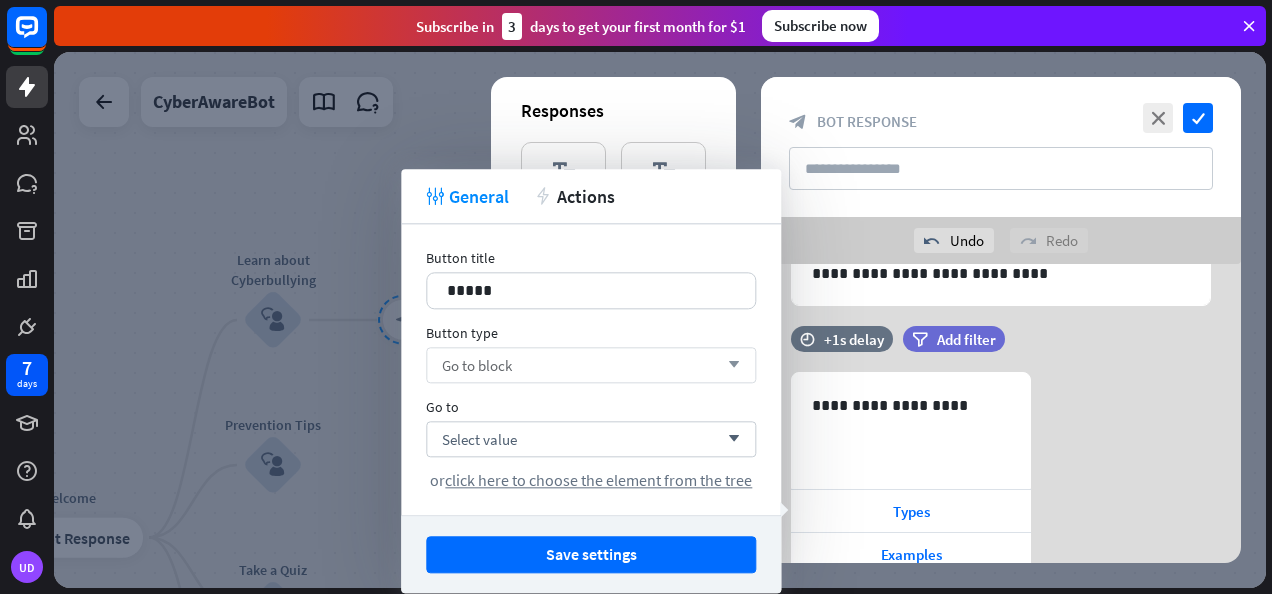 click on "Button title             15   *****" at bounding box center [591, 279] 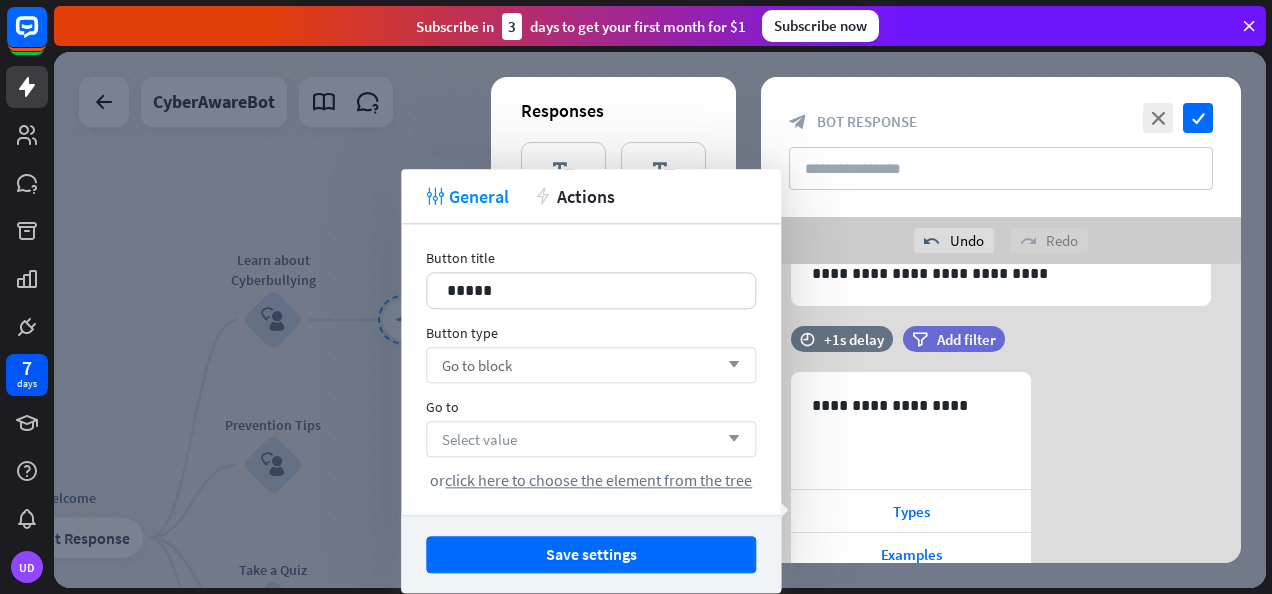 click on "Select value
arrow_down" at bounding box center (591, 439) 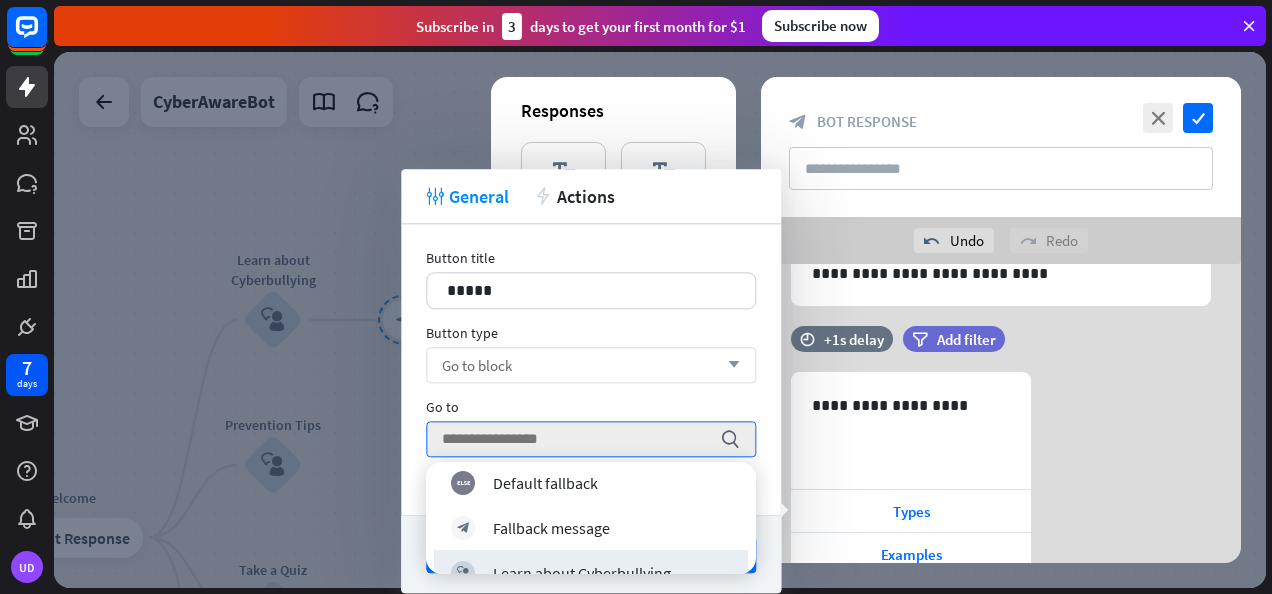 scroll, scrollTop: 152, scrollLeft: 0, axis: vertical 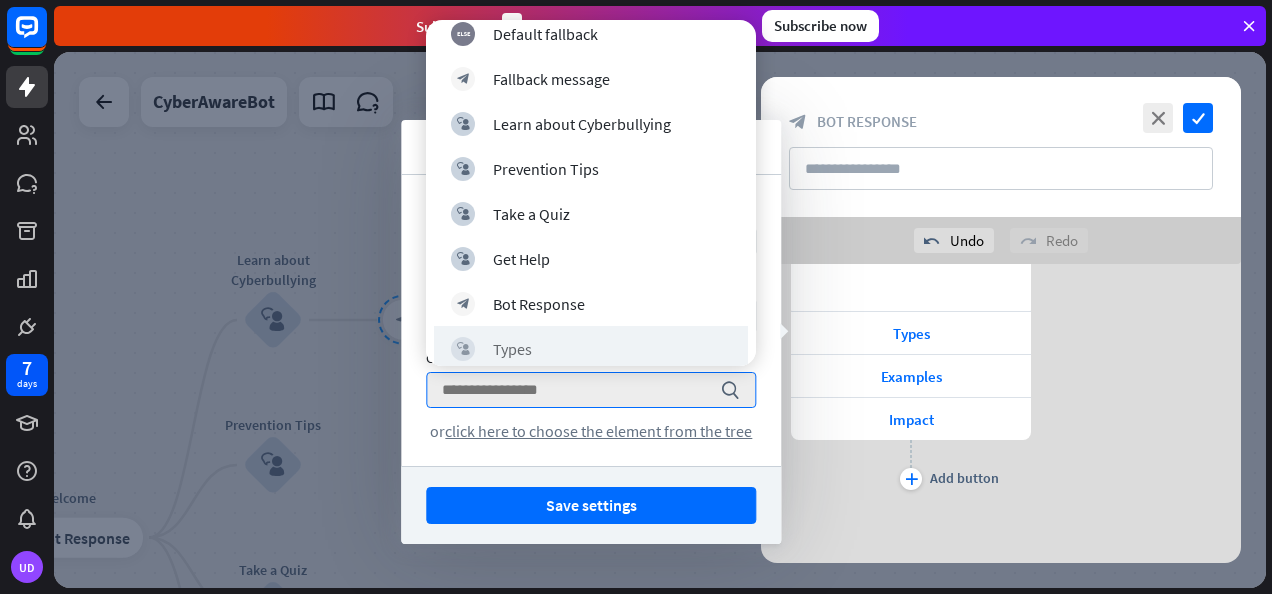 click on "block_user_input
Types" at bounding box center (591, 348) 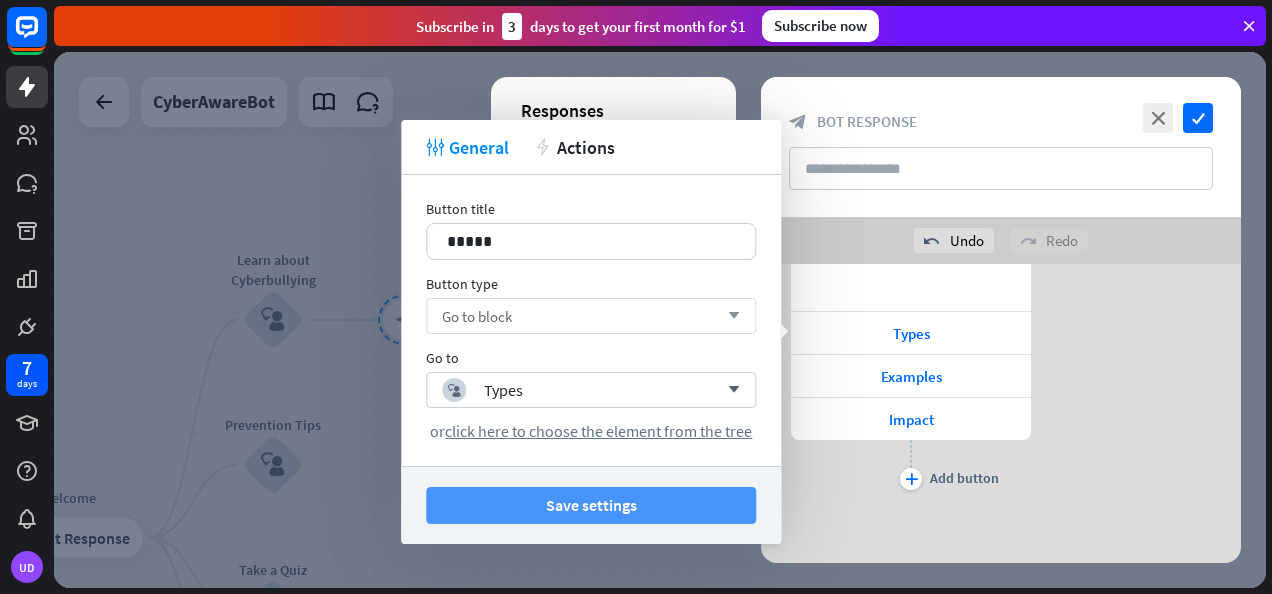 click on "Save settings" at bounding box center (591, 505) 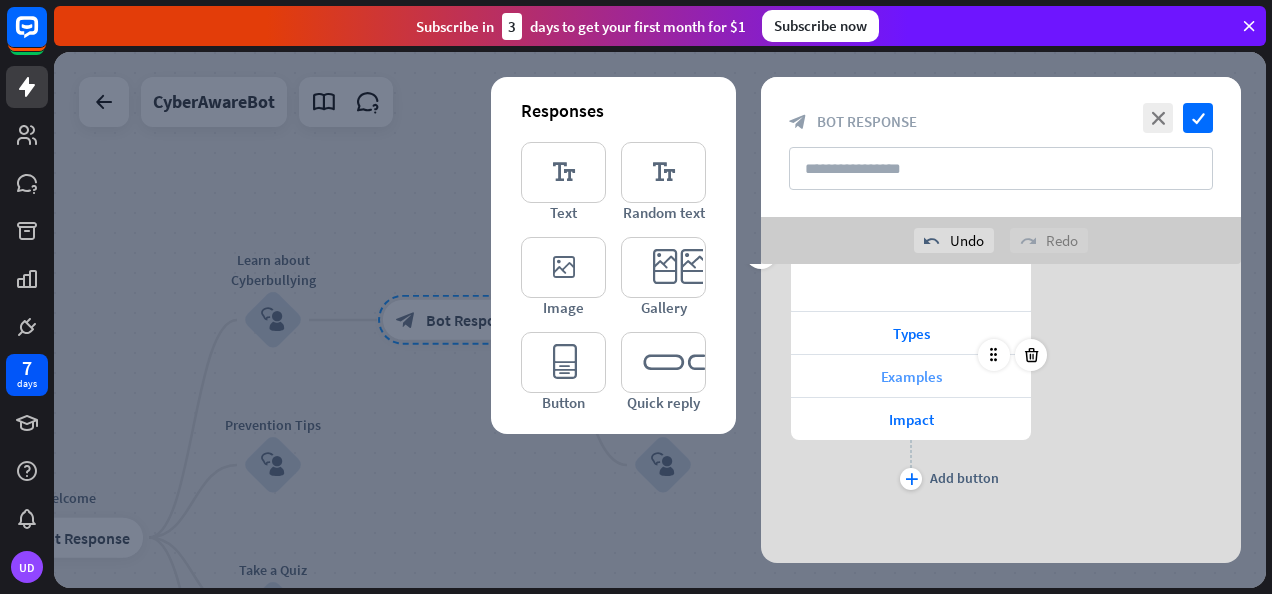 click on "Examples" at bounding box center (911, 376) 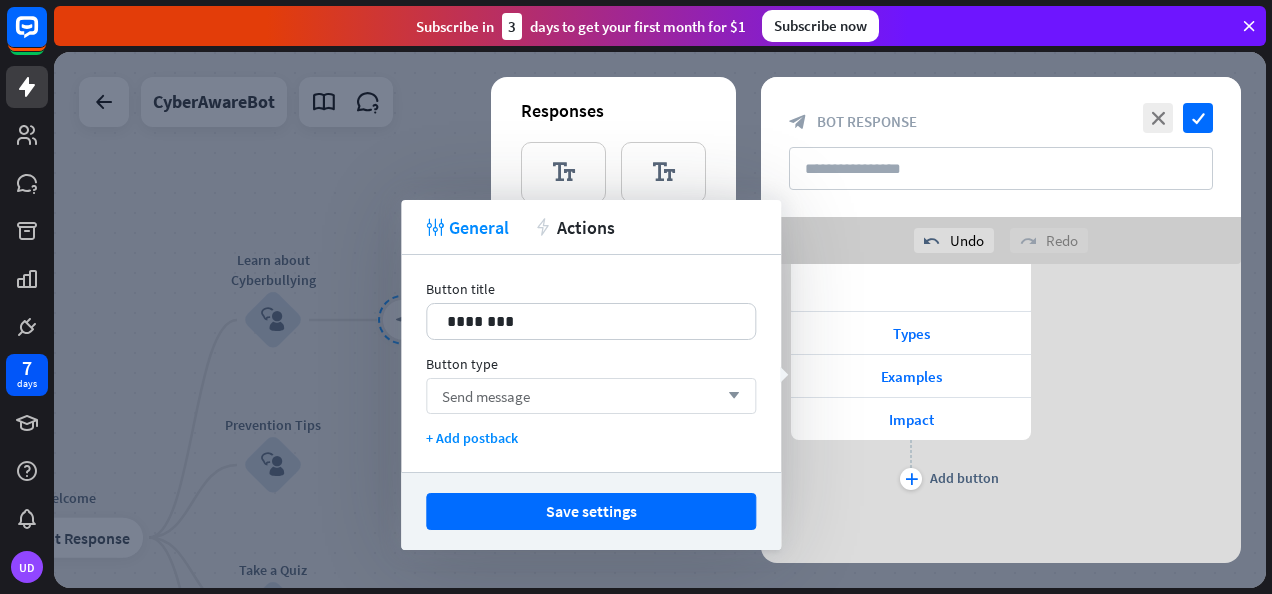 click on "Send message
arrow_down" at bounding box center [591, 396] 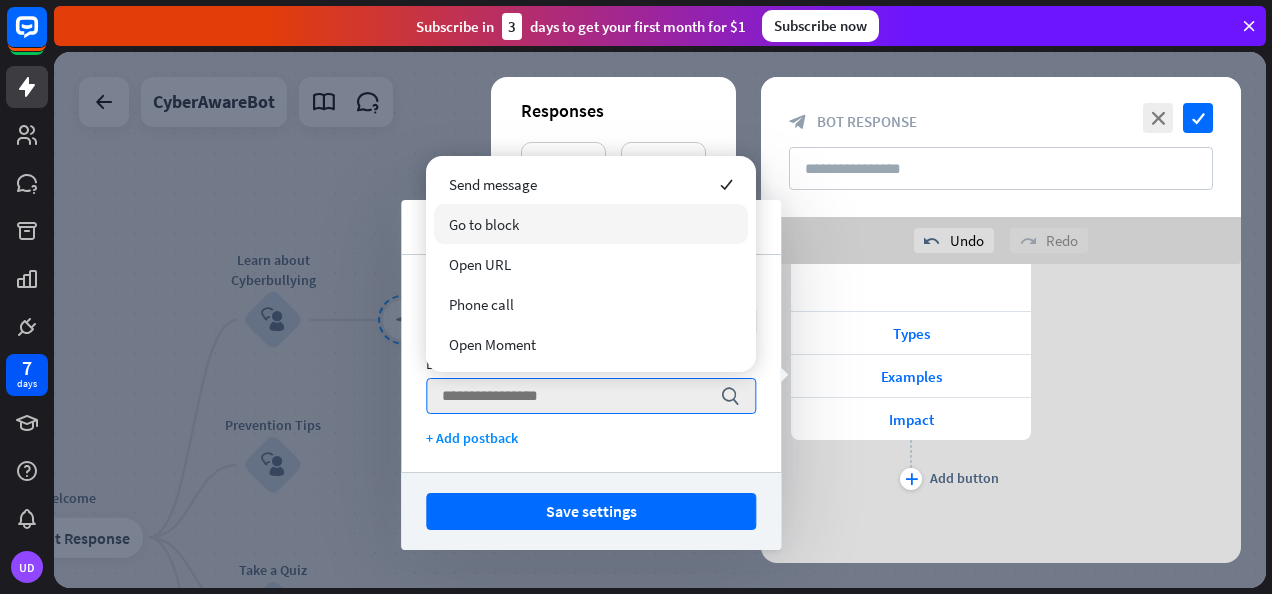 click on "Go to block" at bounding box center [591, 224] 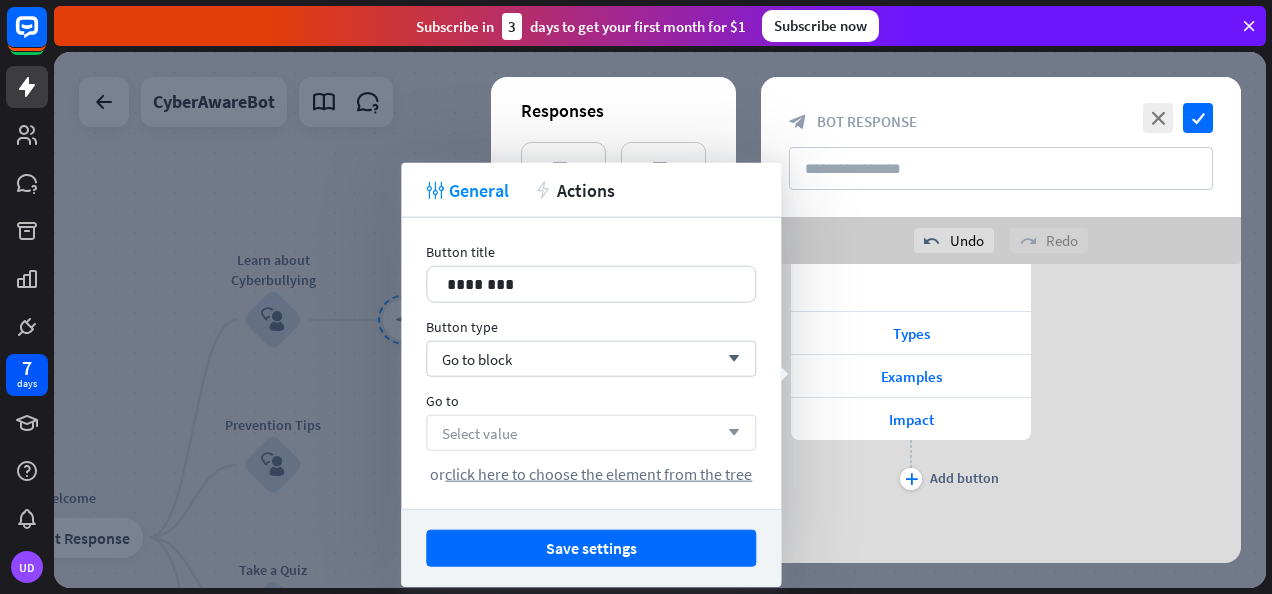 click on "Select value
arrow_down" at bounding box center (591, 433) 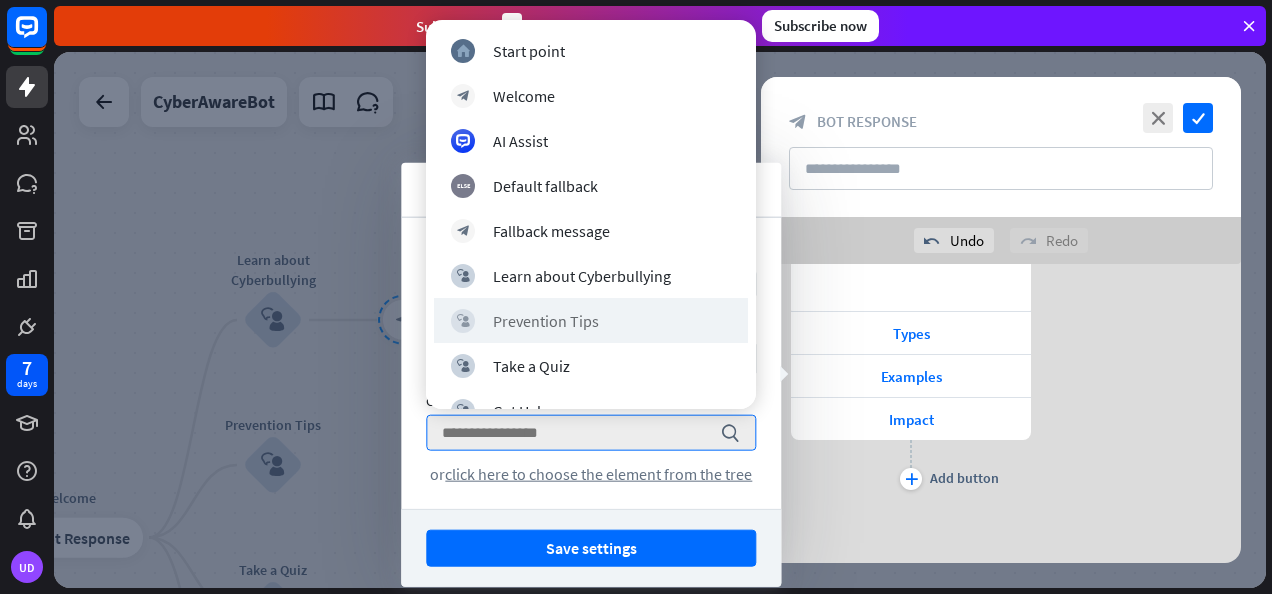 scroll, scrollTop: 212, scrollLeft: 0, axis: vertical 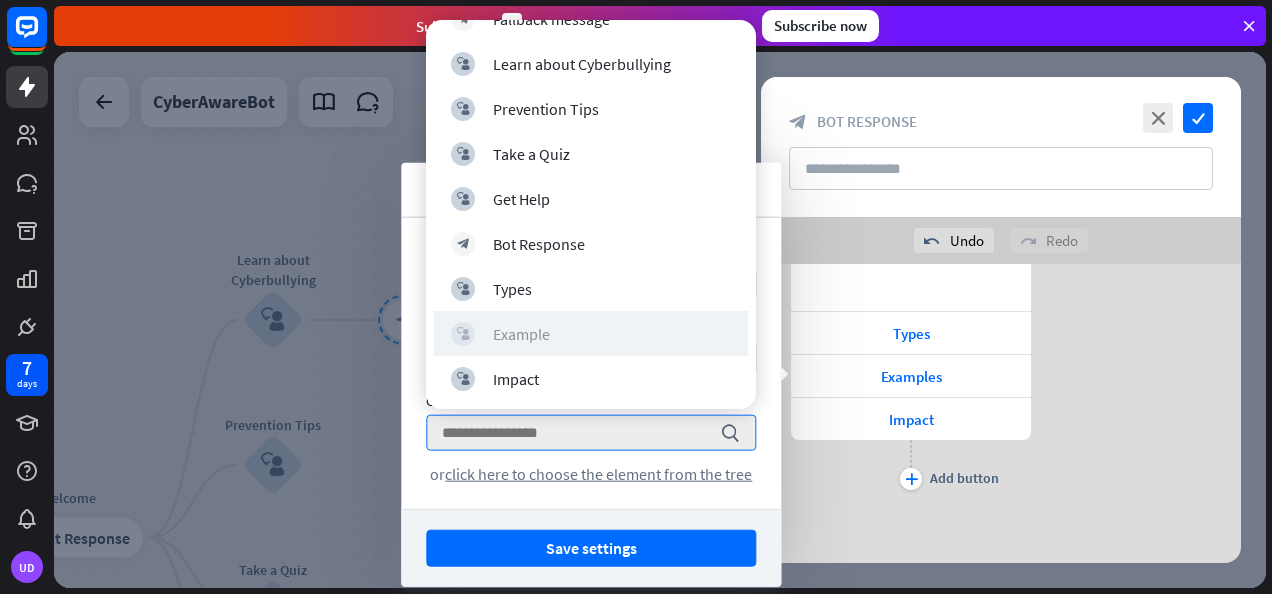 click on "block_user_input
Example" at bounding box center (591, 334) 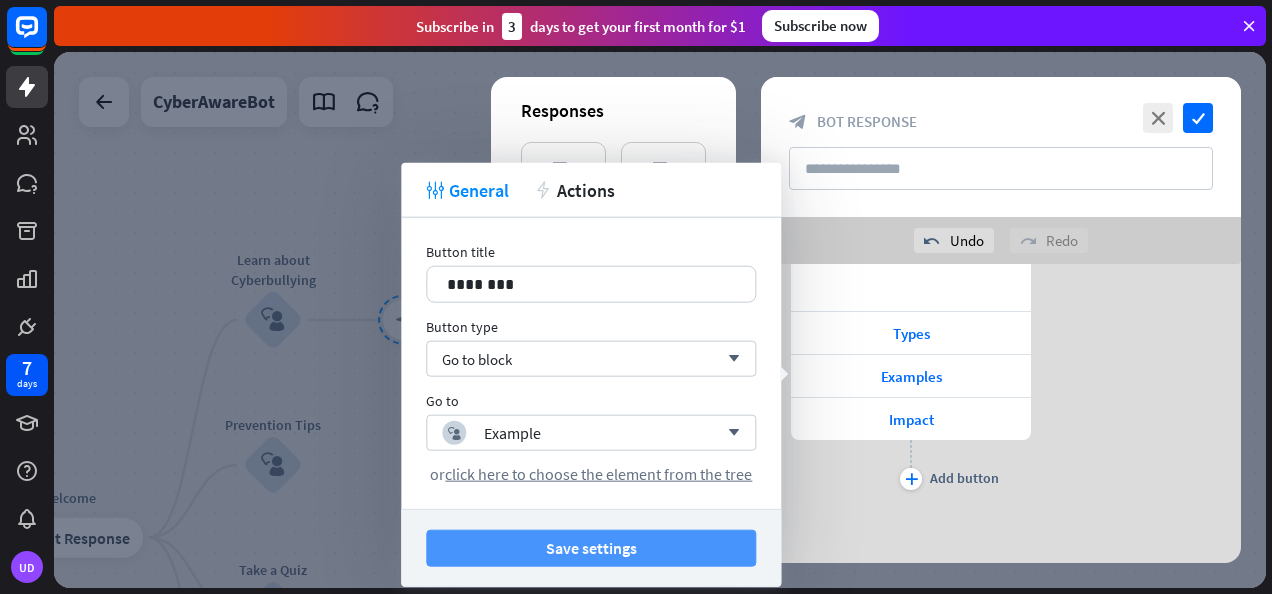 click on "Save settings" at bounding box center (591, 548) 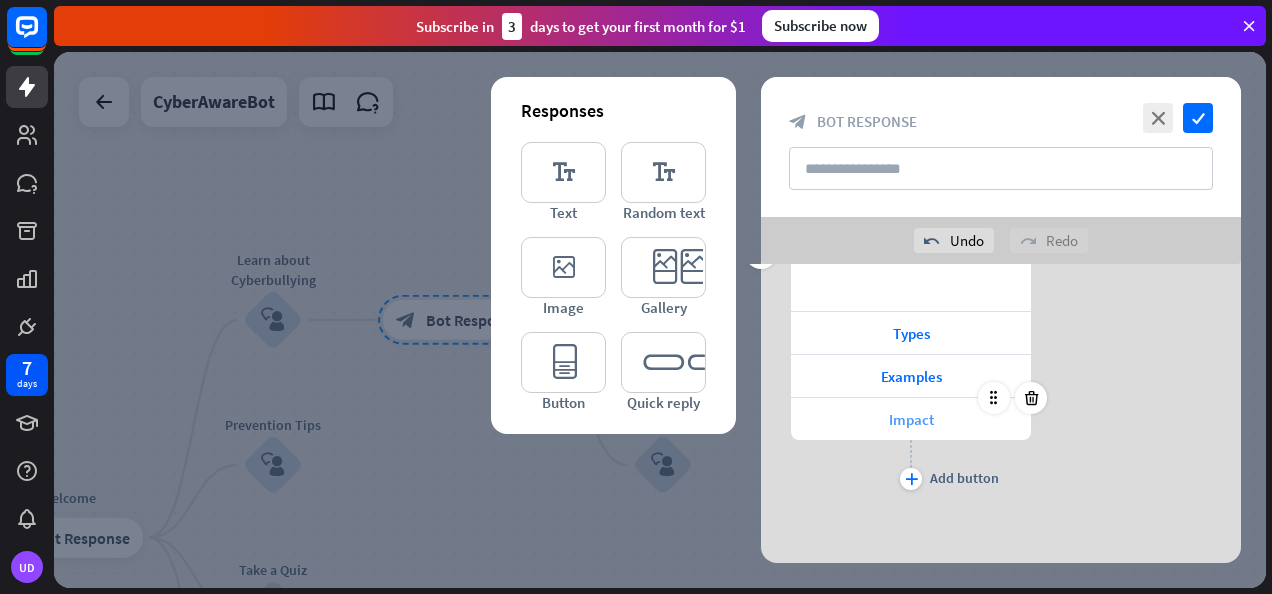 click on "Impact" at bounding box center (911, 419) 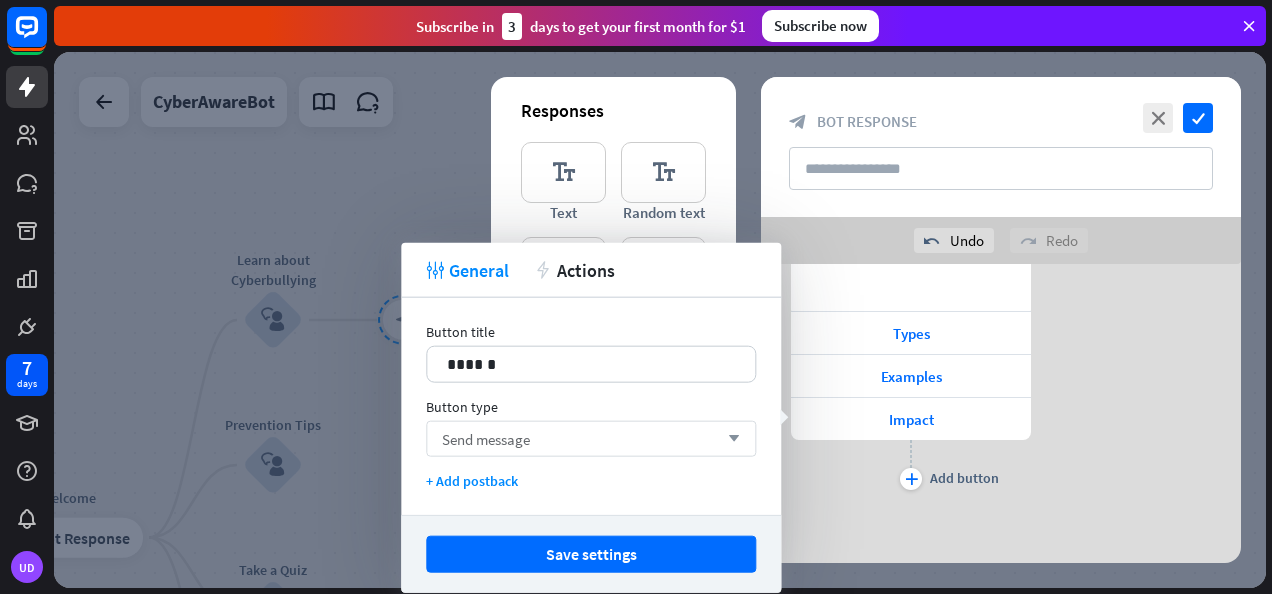 click on "Send message
arrow_down" at bounding box center (591, 439) 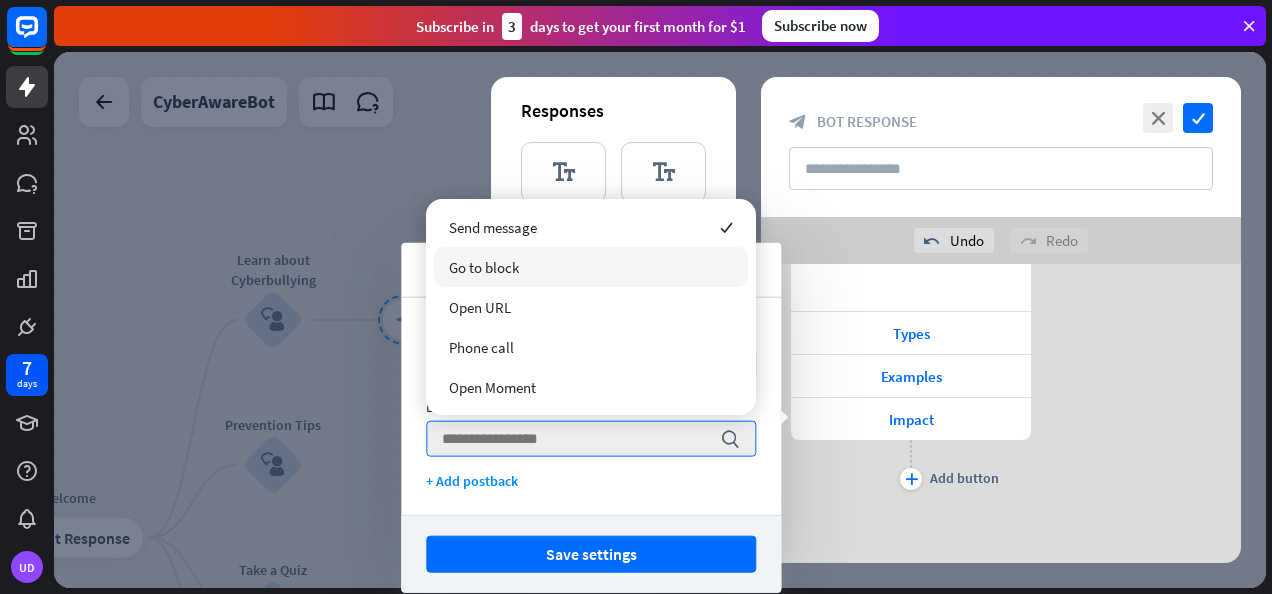 click on "Go to block" at bounding box center [591, 267] 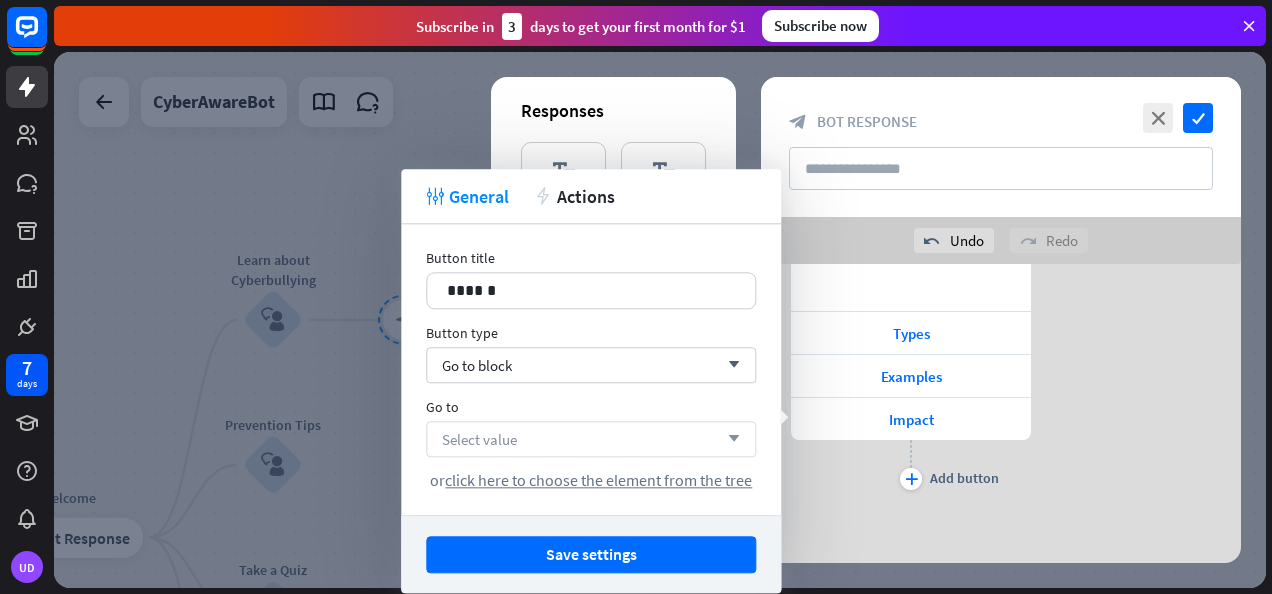 click on "Select value
arrow_down" at bounding box center (591, 439) 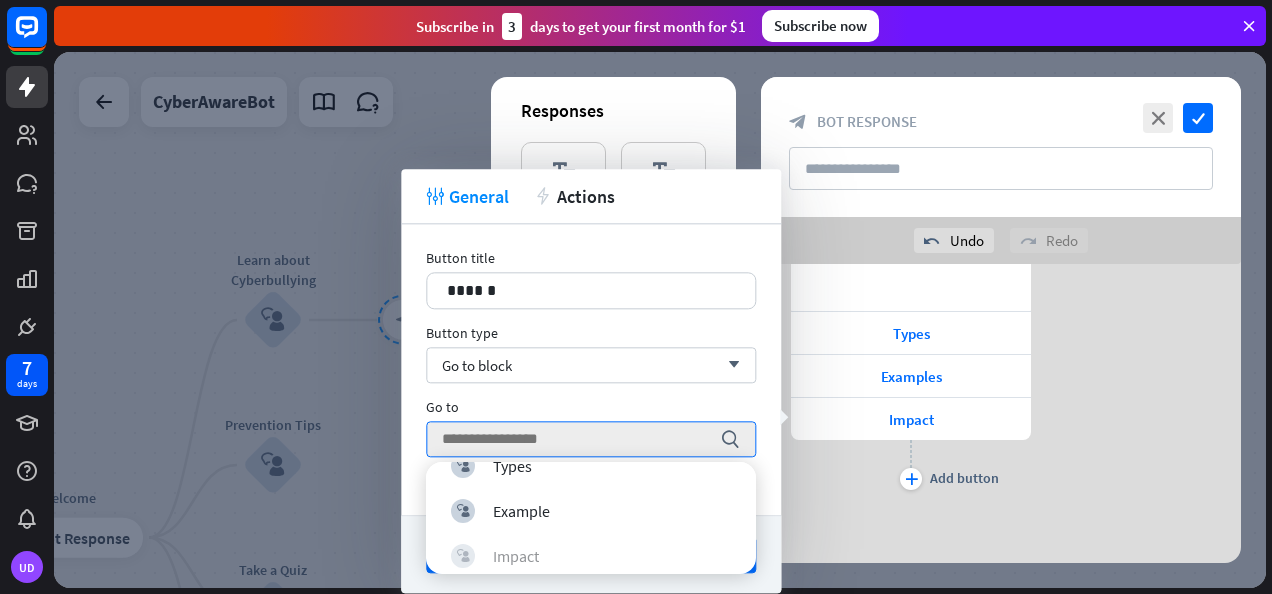 scroll, scrollTop: 488, scrollLeft: 0, axis: vertical 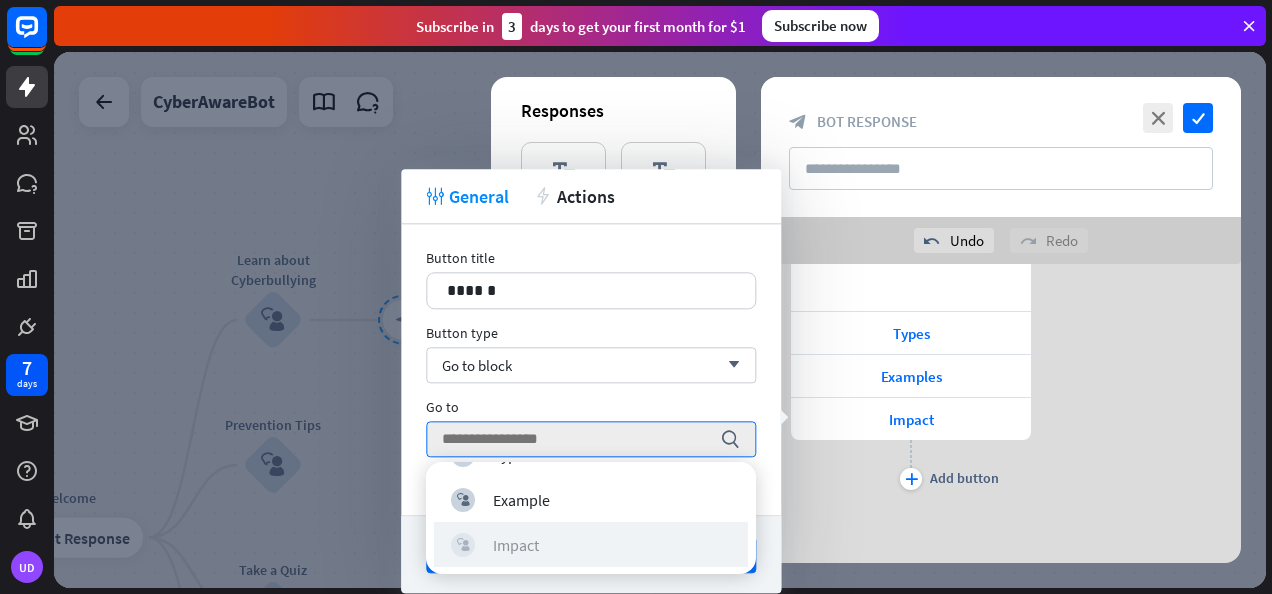 click on "block_user_input
Impact" at bounding box center [591, 544] 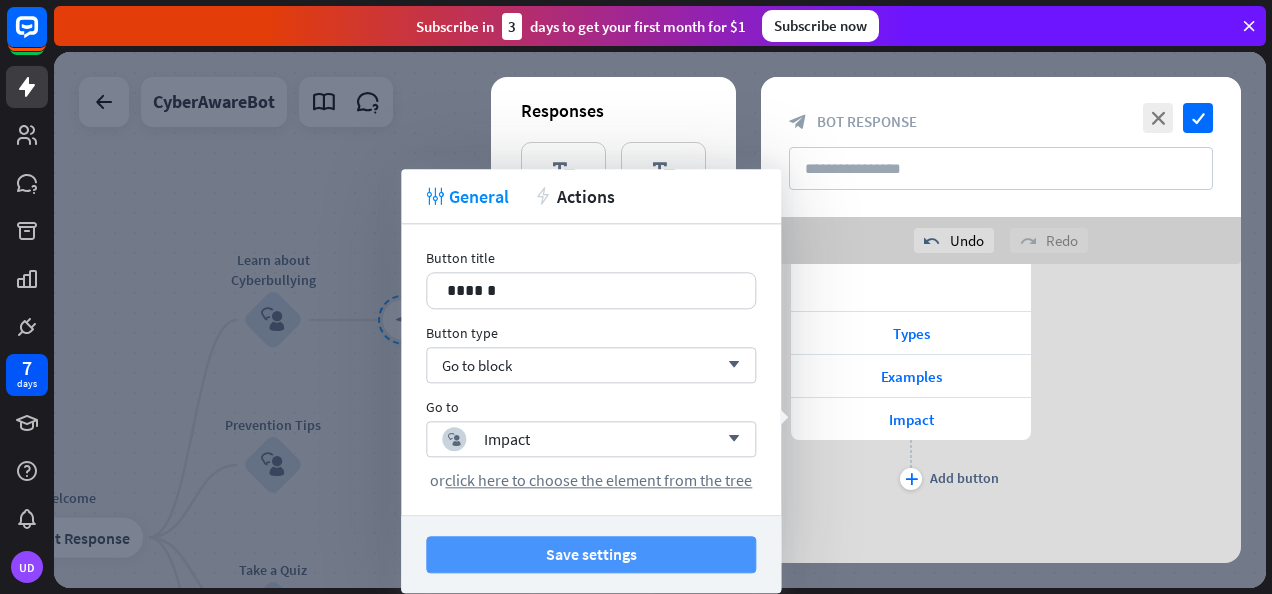 click on "Save settings" at bounding box center (591, 554) 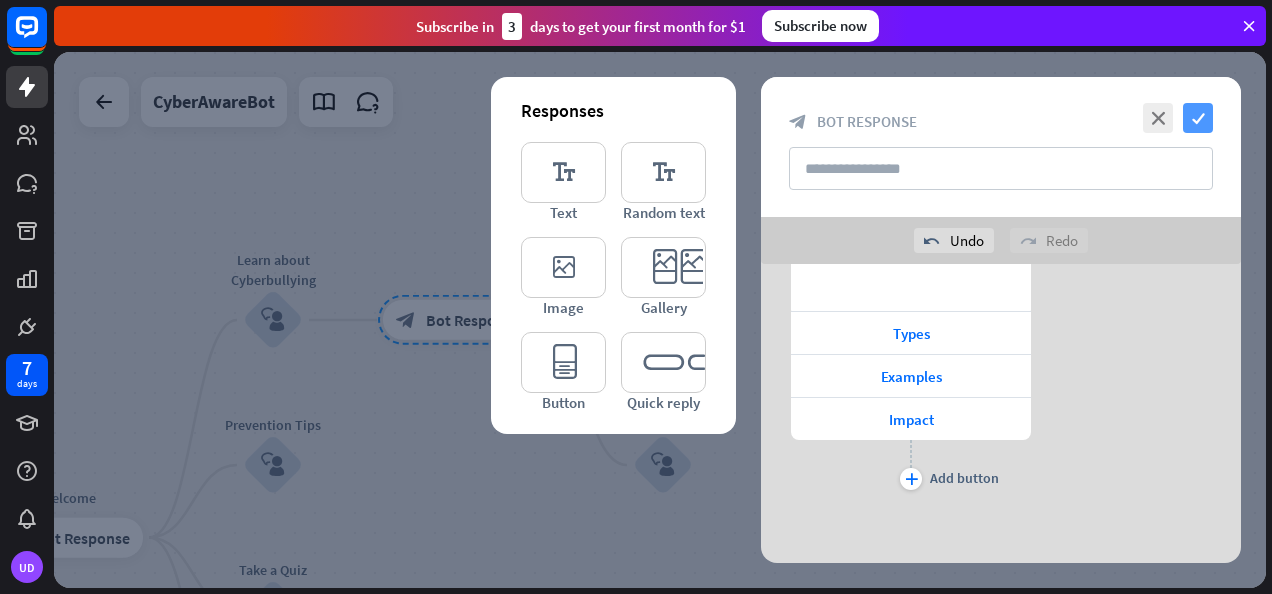 click on "check" at bounding box center (1198, 118) 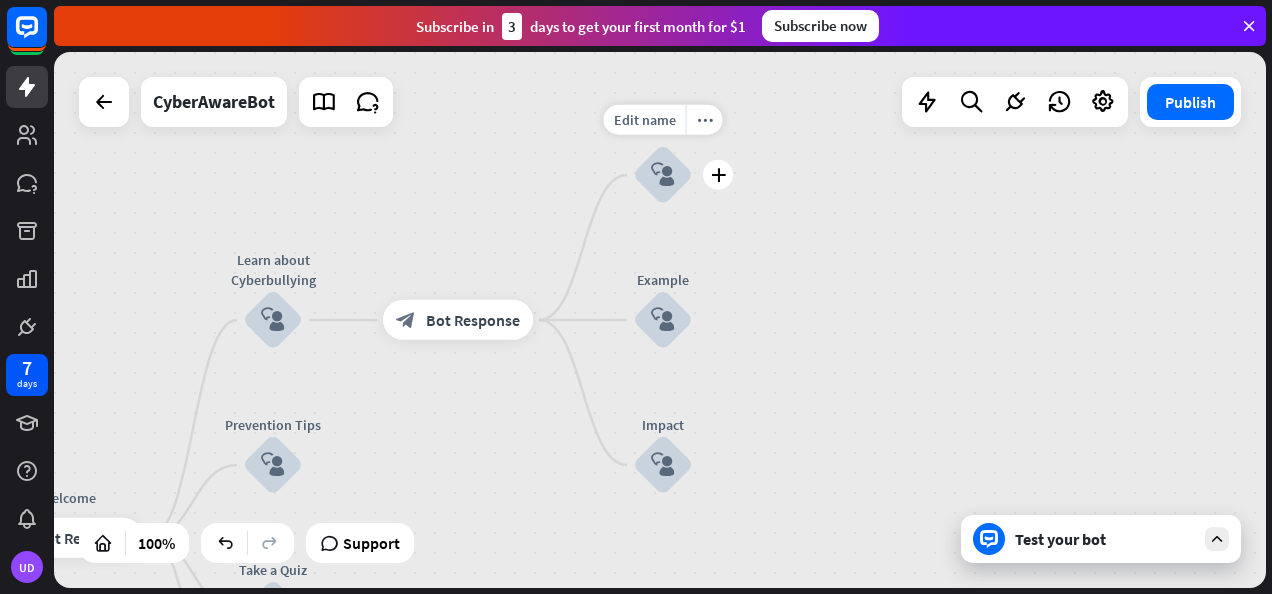 click on "block_user_input" at bounding box center [663, 175] 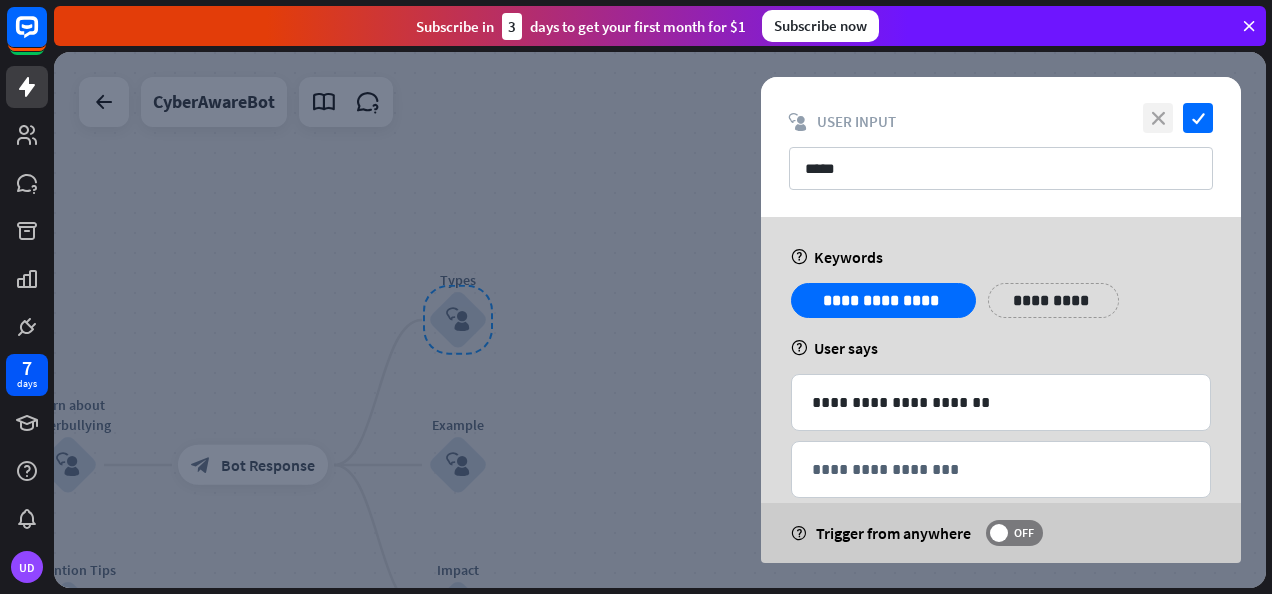 click on "close" at bounding box center [1158, 118] 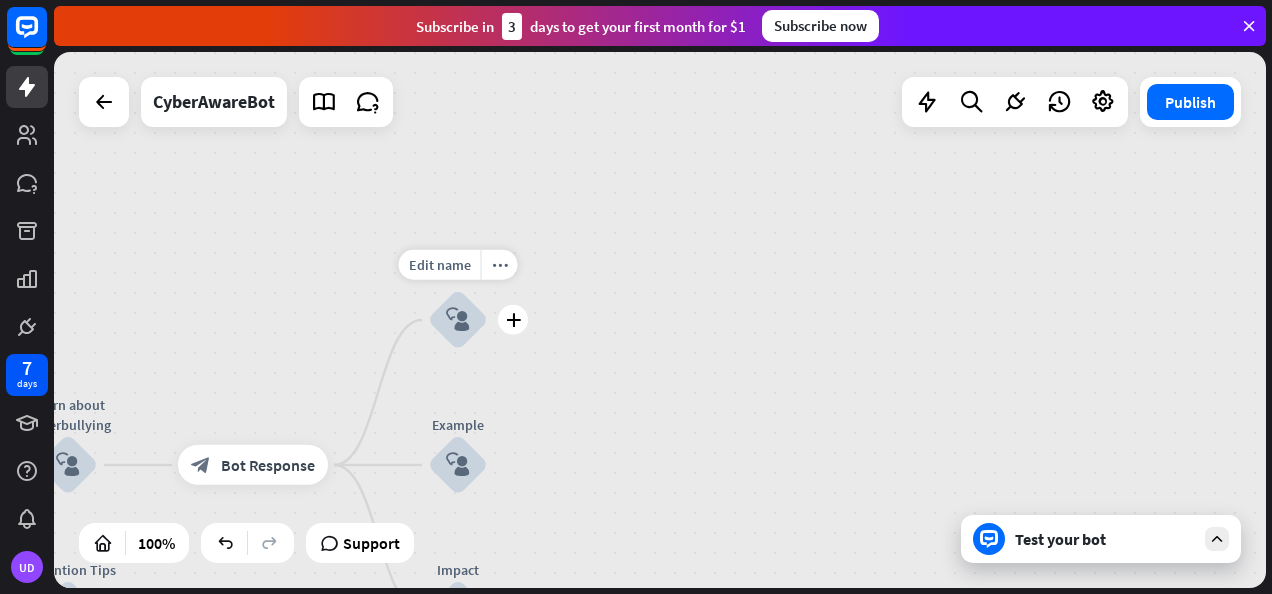 click on "block_user_input" at bounding box center [458, 320] 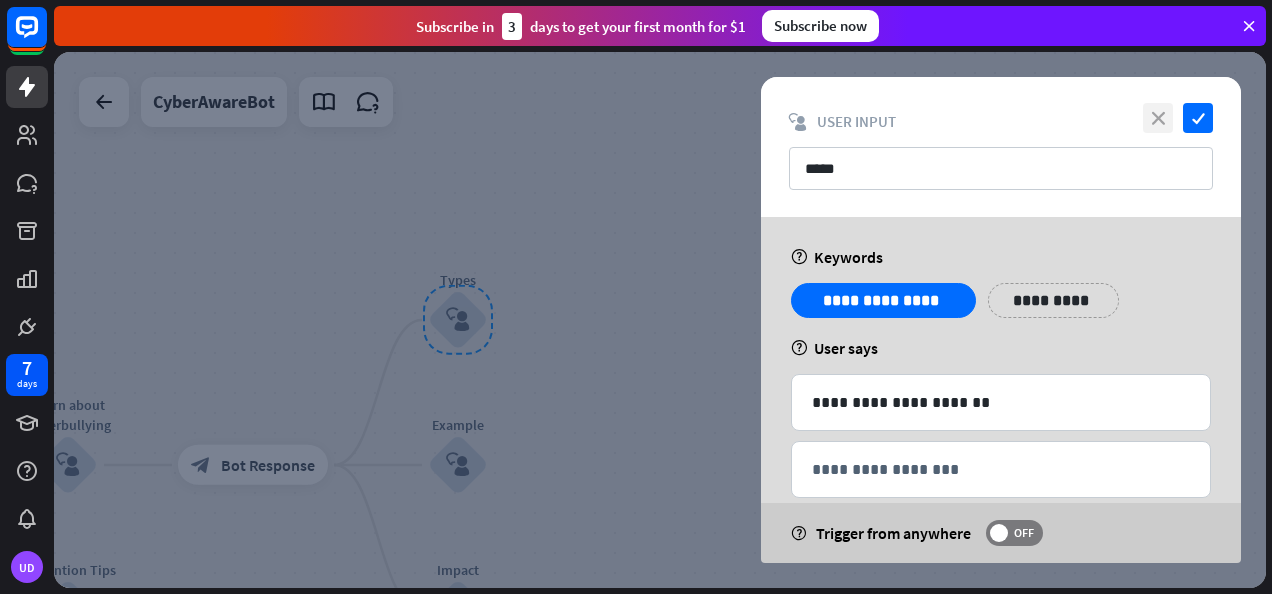click on "close" at bounding box center [1158, 118] 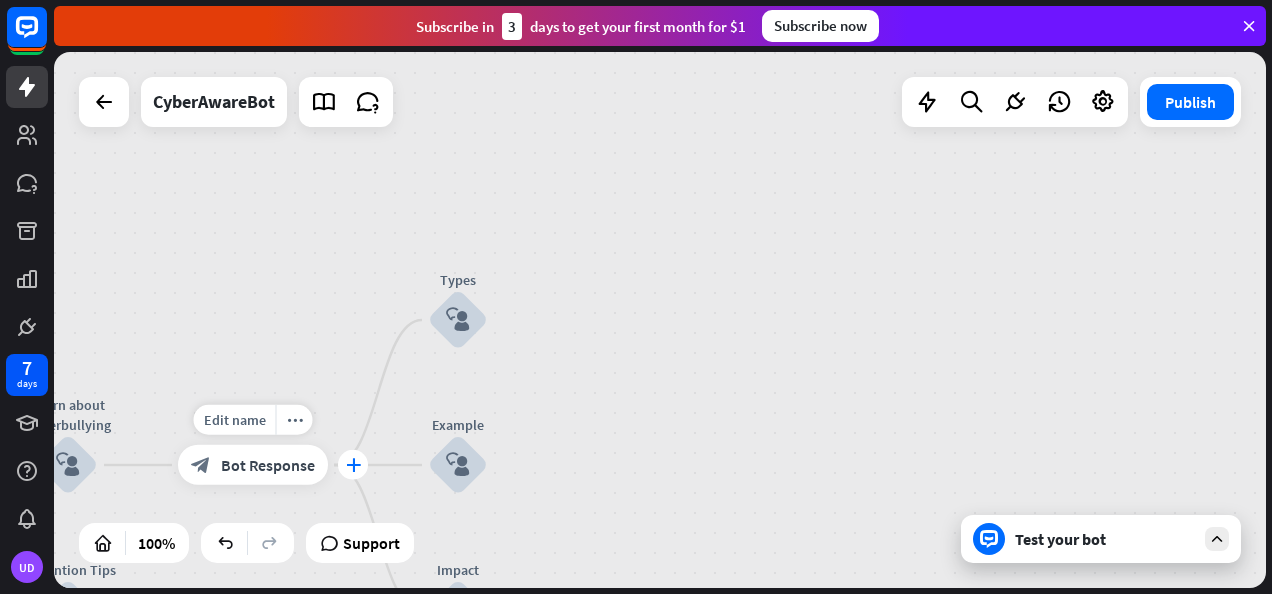 click on "plus" at bounding box center (353, 465) 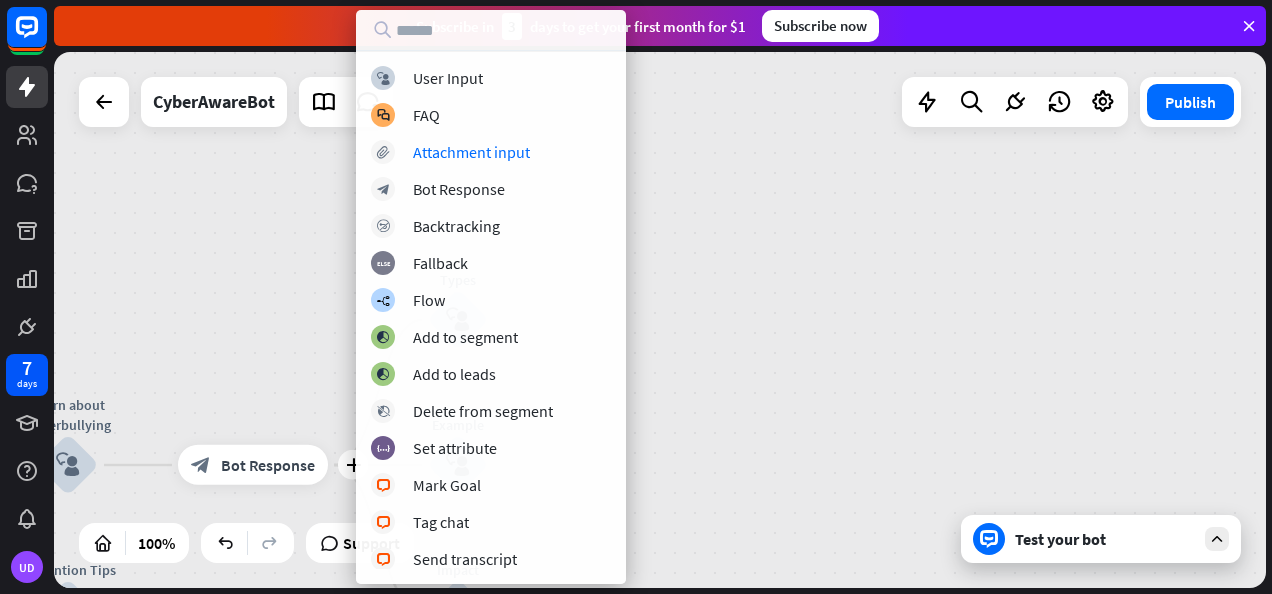 click on "home_2   Start point                 Welcome   block_bot_response   Bot Response                 Learn about Cyberbullying   block_user_input               plus     block_bot_response   Bot Response                 Types   block_user_input                 Example   block_user_input                 Impact   block_user_input                 Prevention Tips   block_user_input                 Take a Quiz   block_user_input                 Get Help   block_user_input                     AI Assist                   block_fallback   Default fallback                 Fallback message   block_bot_response   Bot Response" at bounding box center [660, 320] 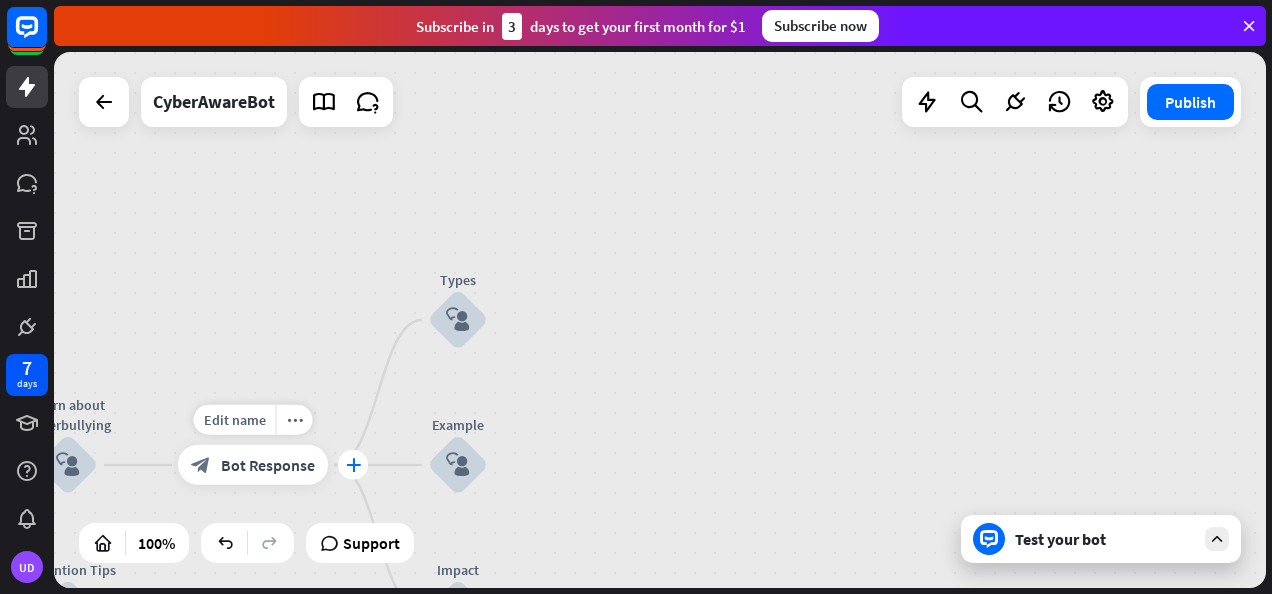 click on "plus" at bounding box center [353, 465] 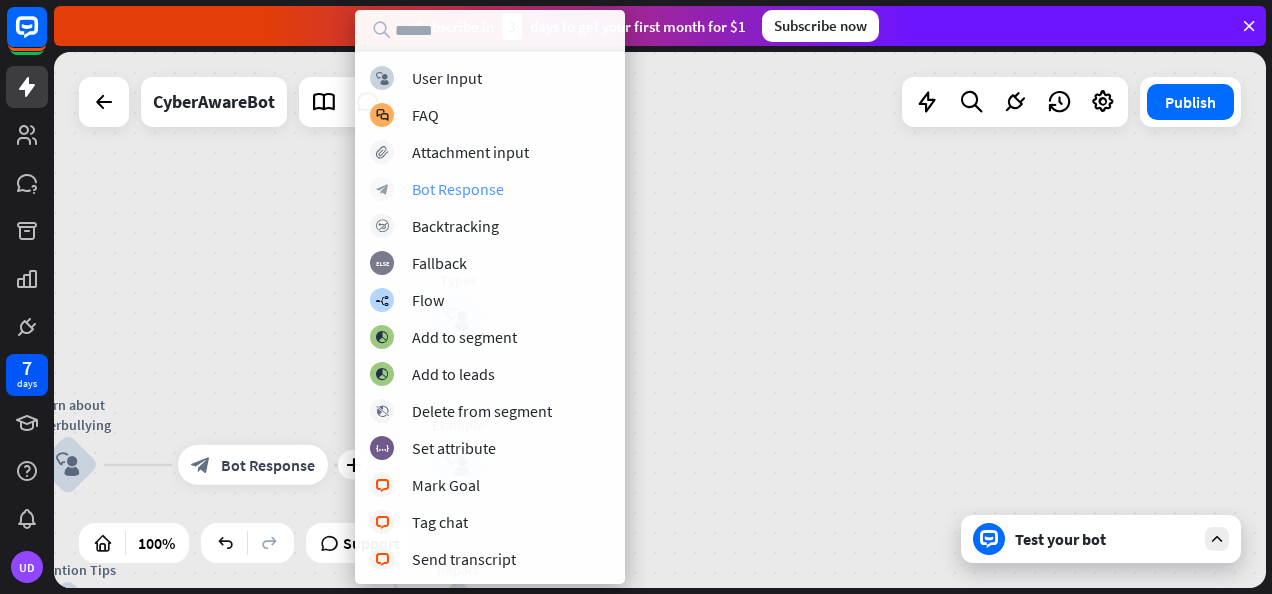 click on "Bot Response" at bounding box center [458, 189] 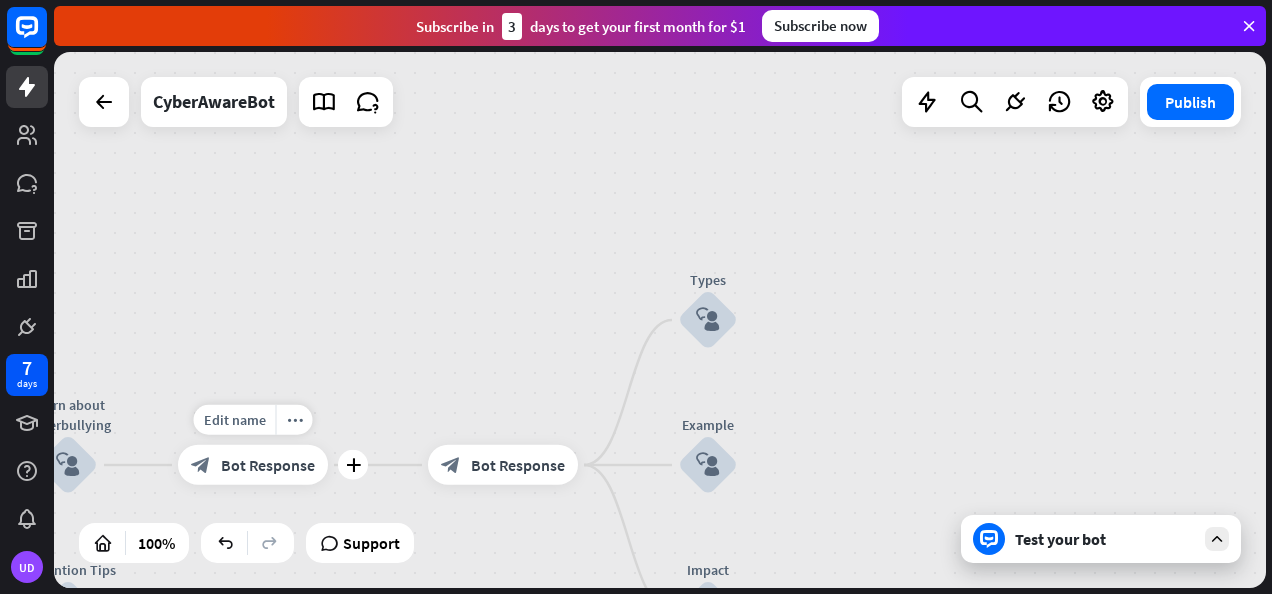 click on "block_bot_response   Bot Response" at bounding box center (253, 465) 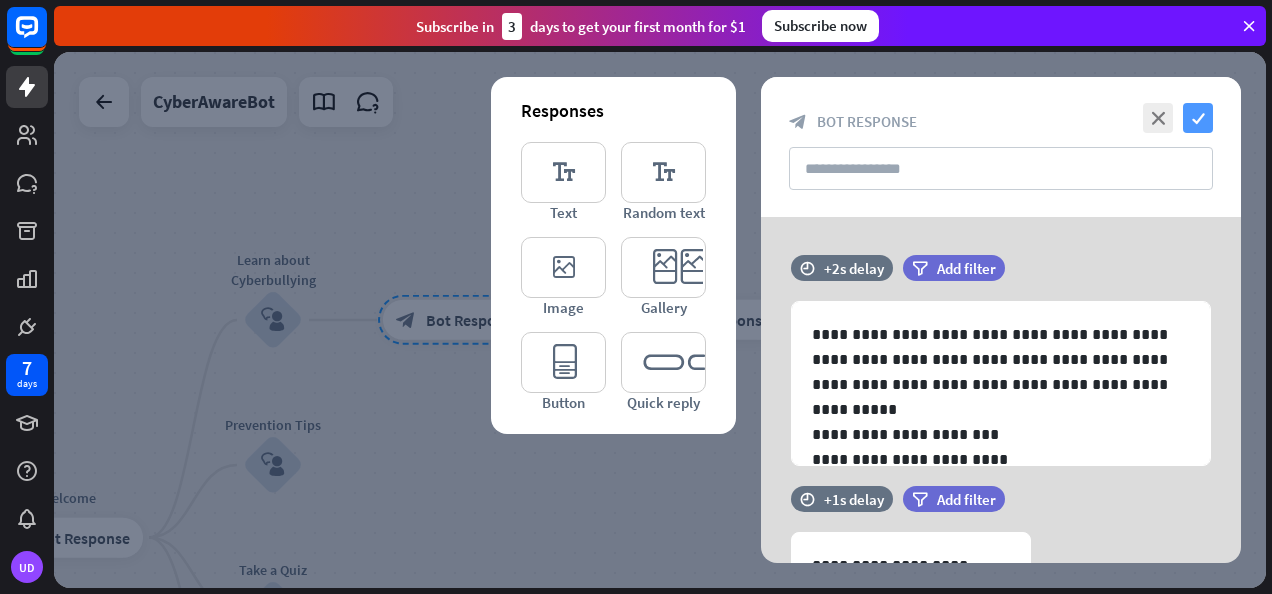 click on "check" at bounding box center [1198, 118] 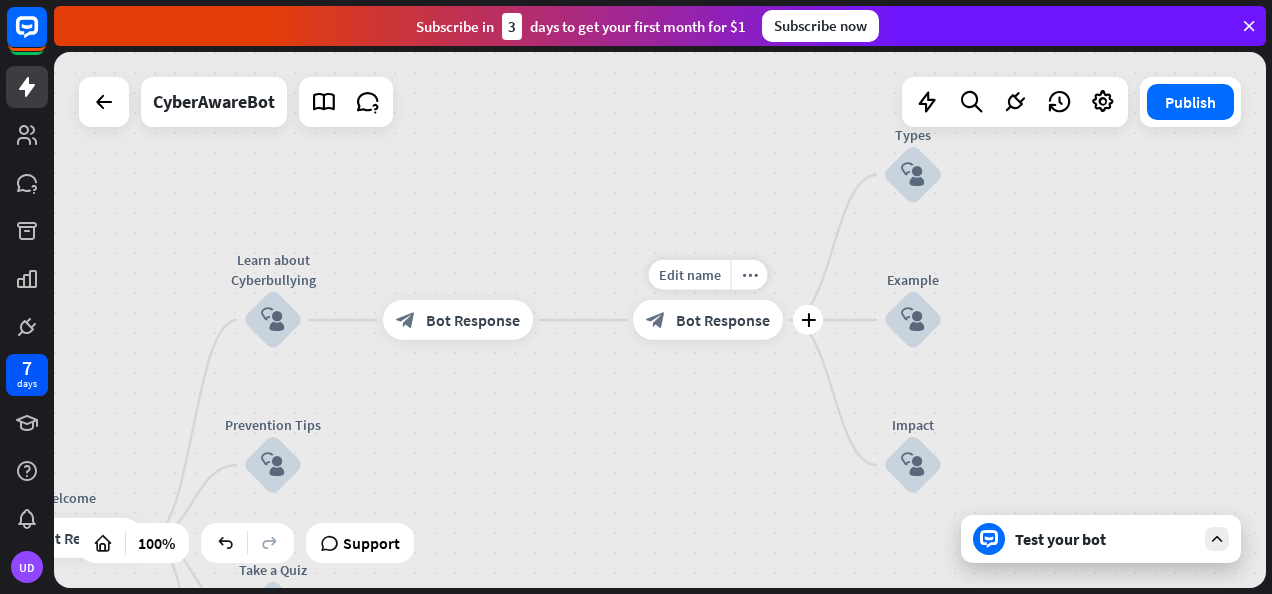 click on "Bot Response" at bounding box center [723, 320] 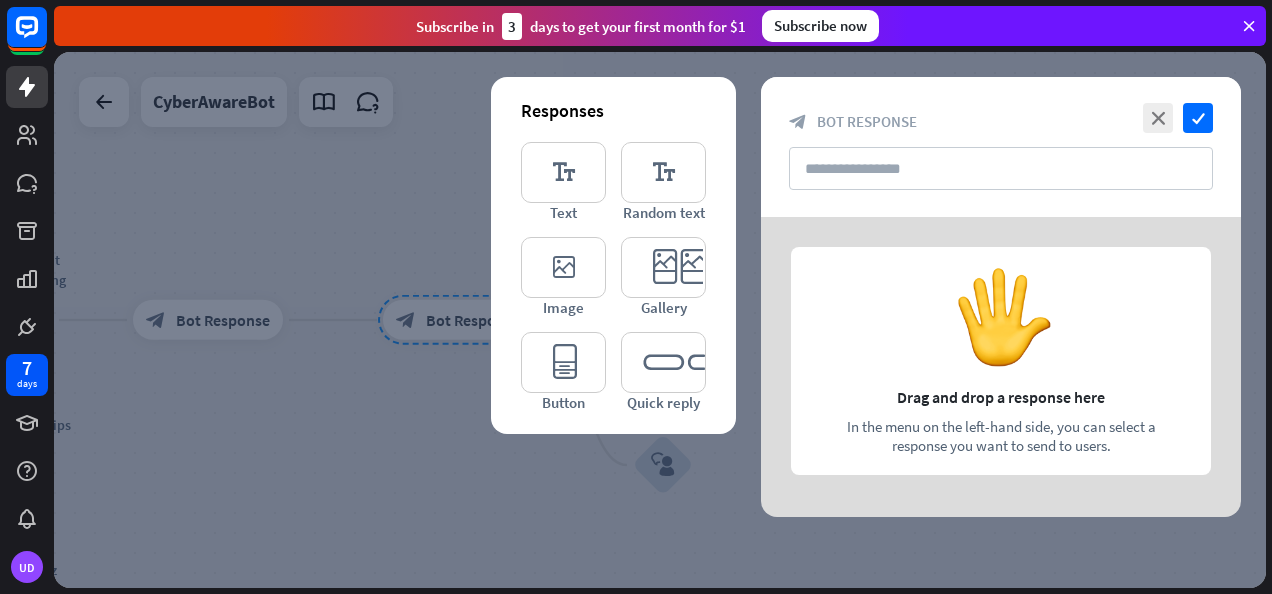 click at bounding box center (660, 320) 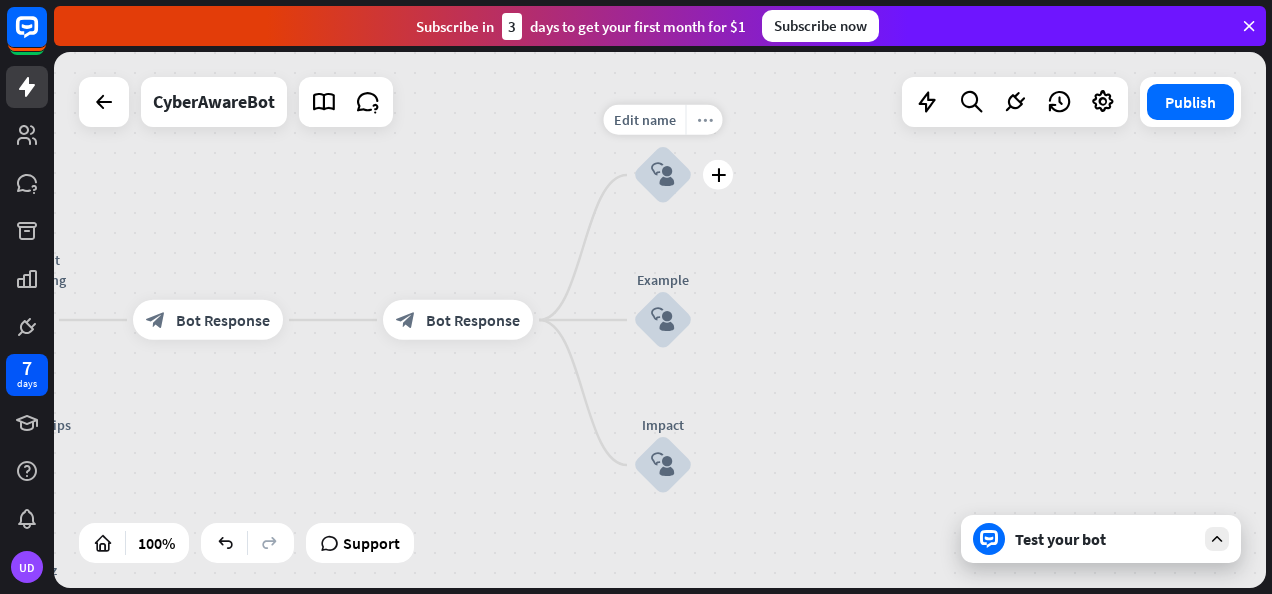click on "more_horiz" at bounding box center (705, 120) 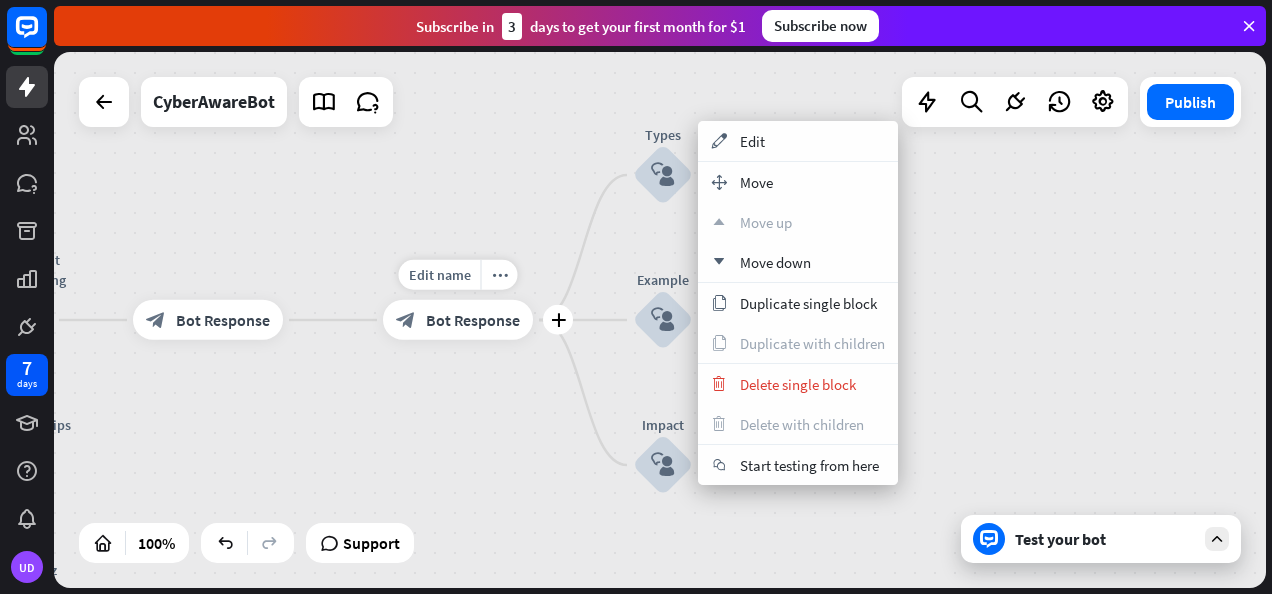 click on "Bot Response" at bounding box center (473, 320) 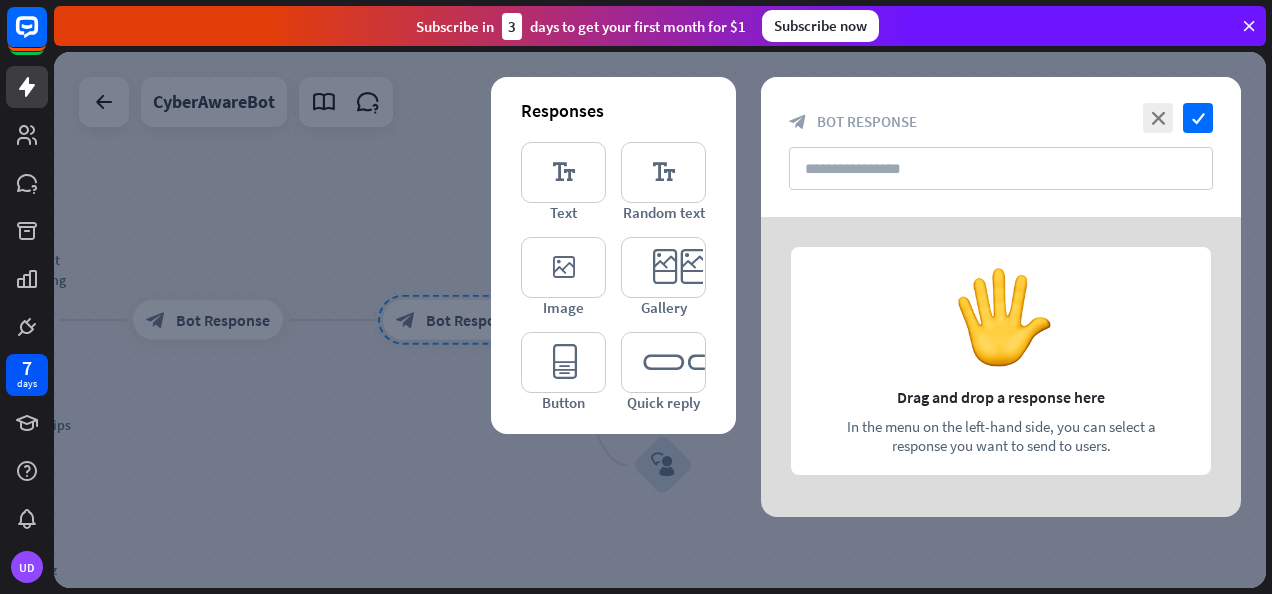 click at bounding box center [660, 320] 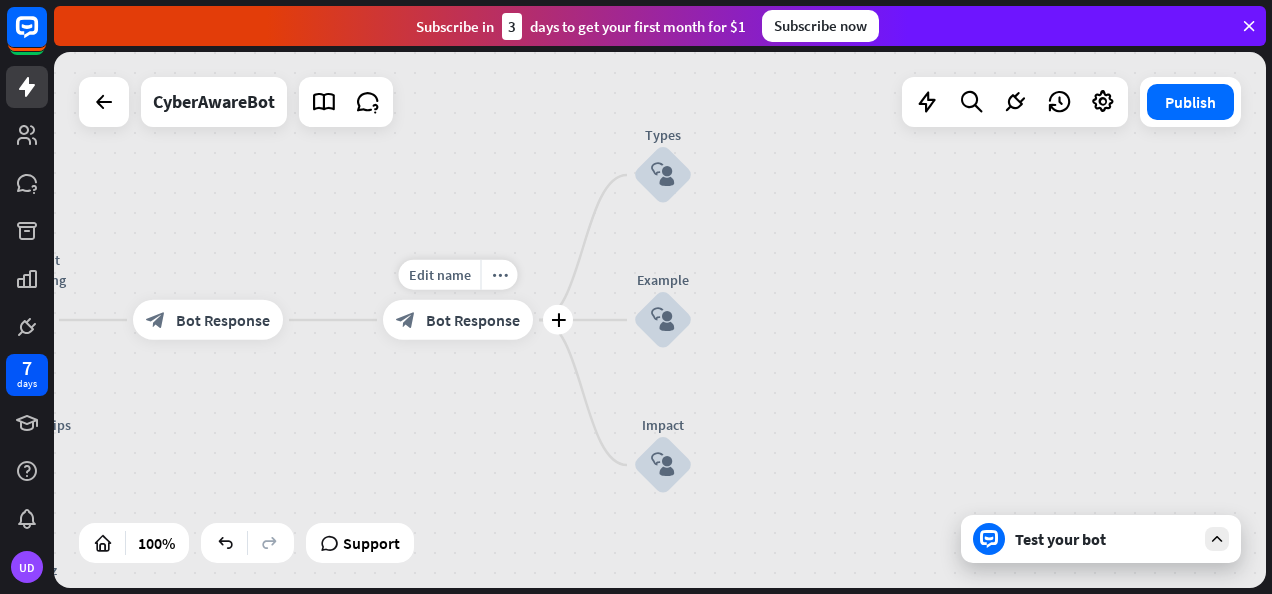 click on "Bot Response" at bounding box center [473, 320] 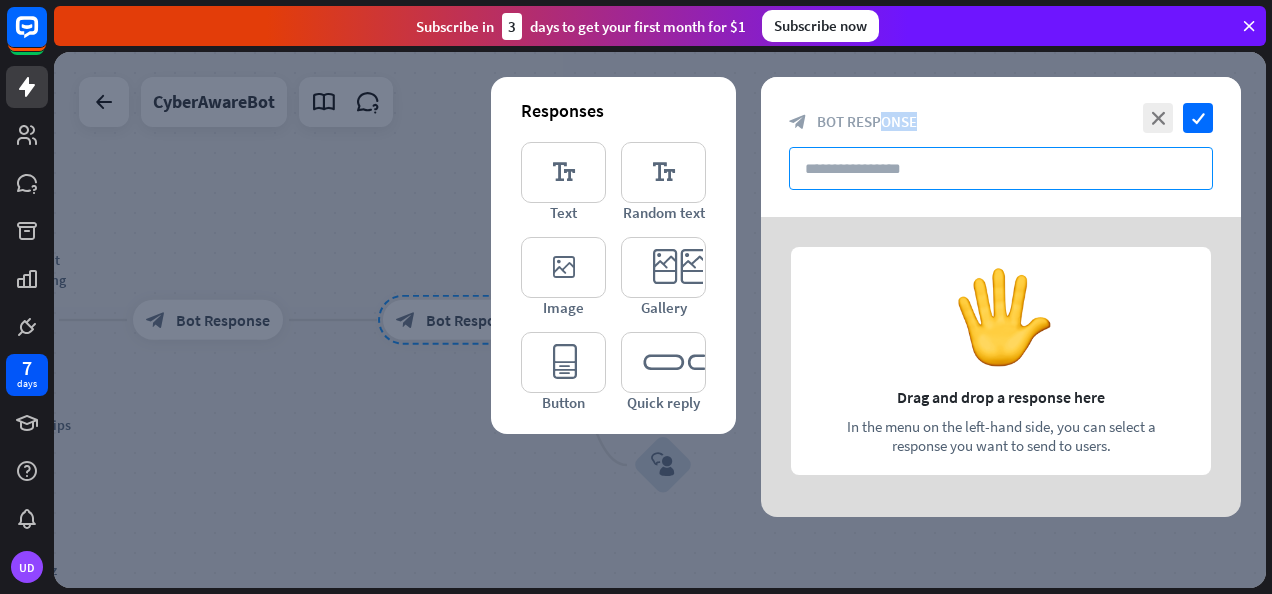 drag, startPoint x: 882, startPoint y: 111, endPoint x: 876, endPoint y: 152, distance: 41.4367 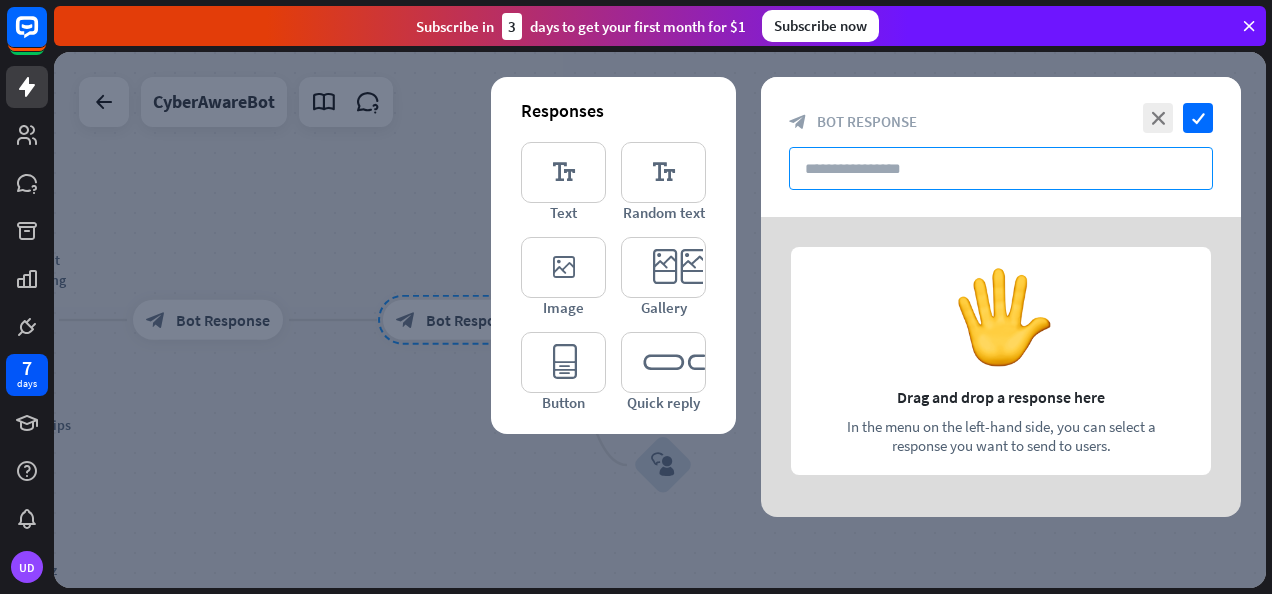 click at bounding box center [1001, 168] 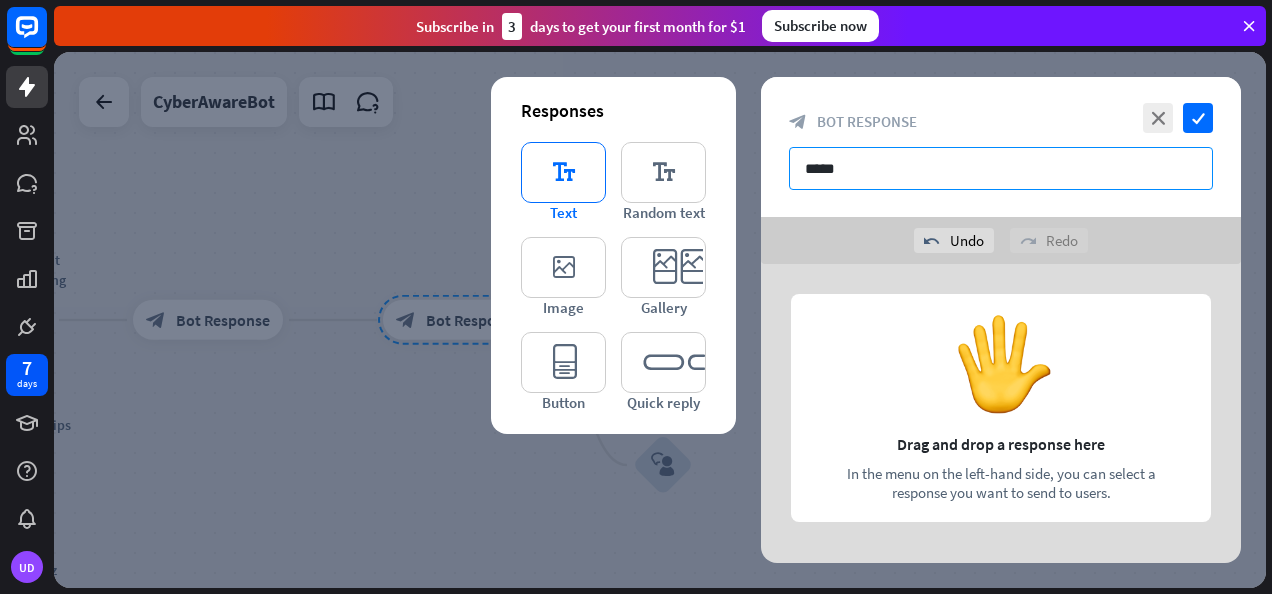 type on "*****" 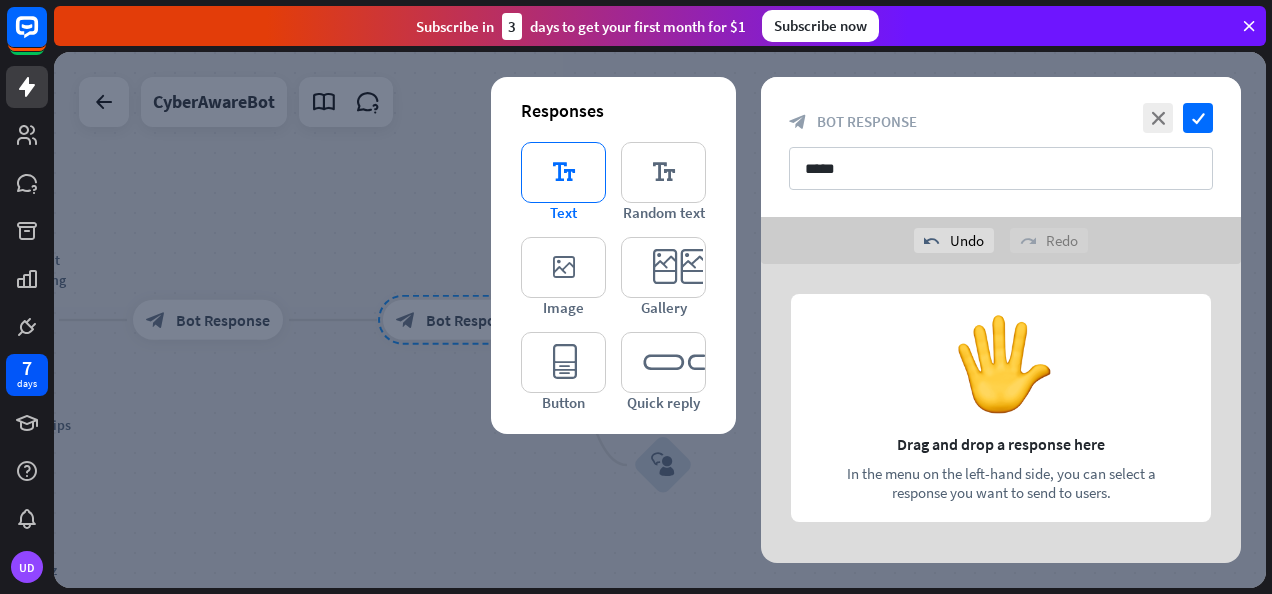 click on "editor_text" at bounding box center (563, 172) 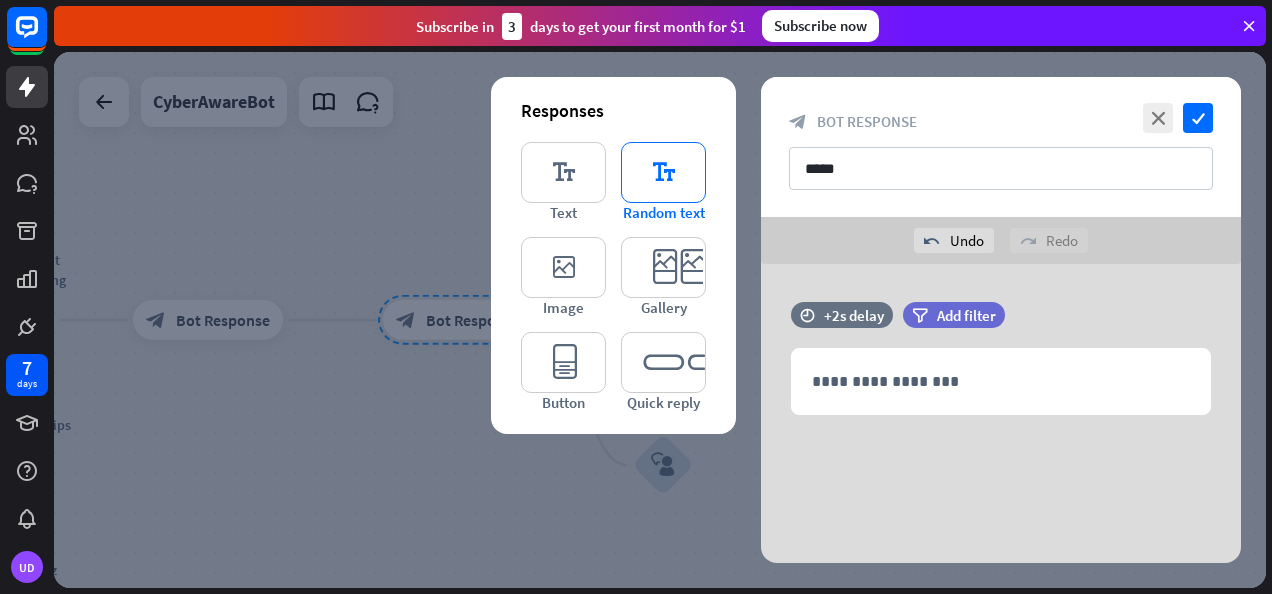 scroll, scrollTop: 0, scrollLeft: 0, axis: both 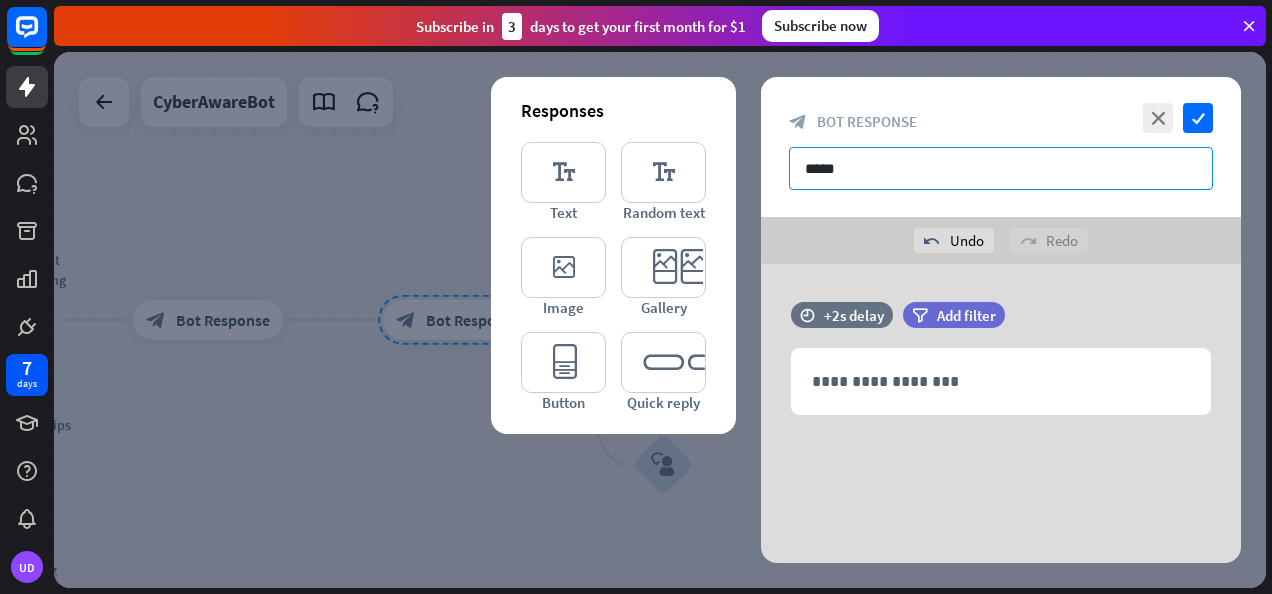 click on "*****" at bounding box center (1001, 168) 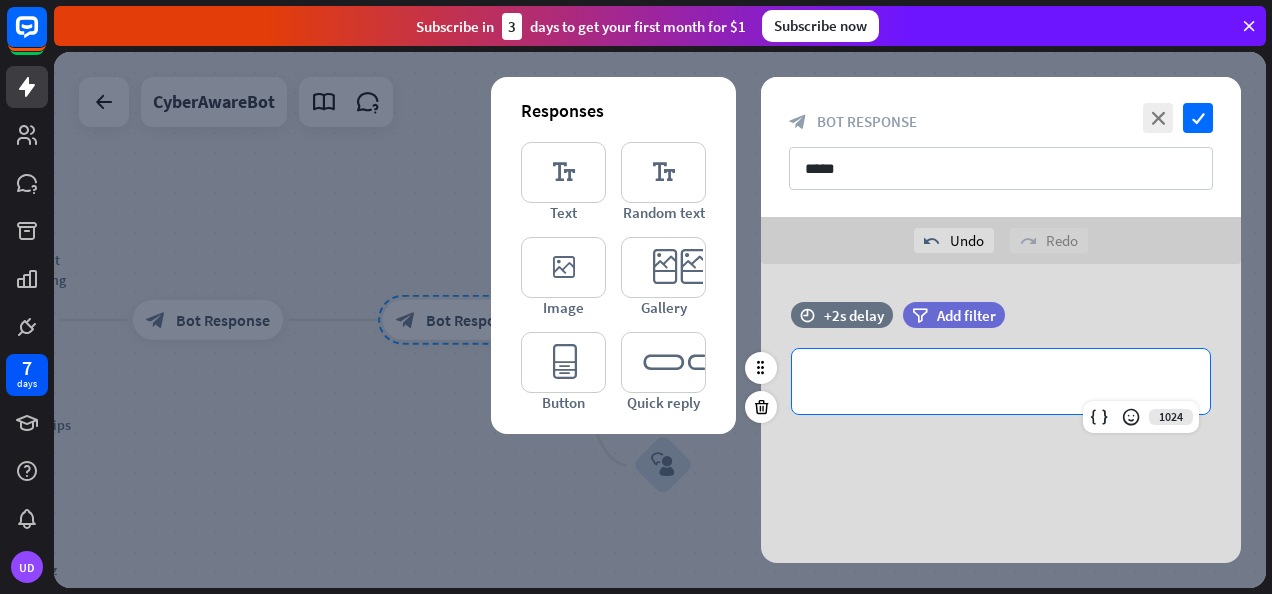 click on "**********" at bounding box center (1001, 381) 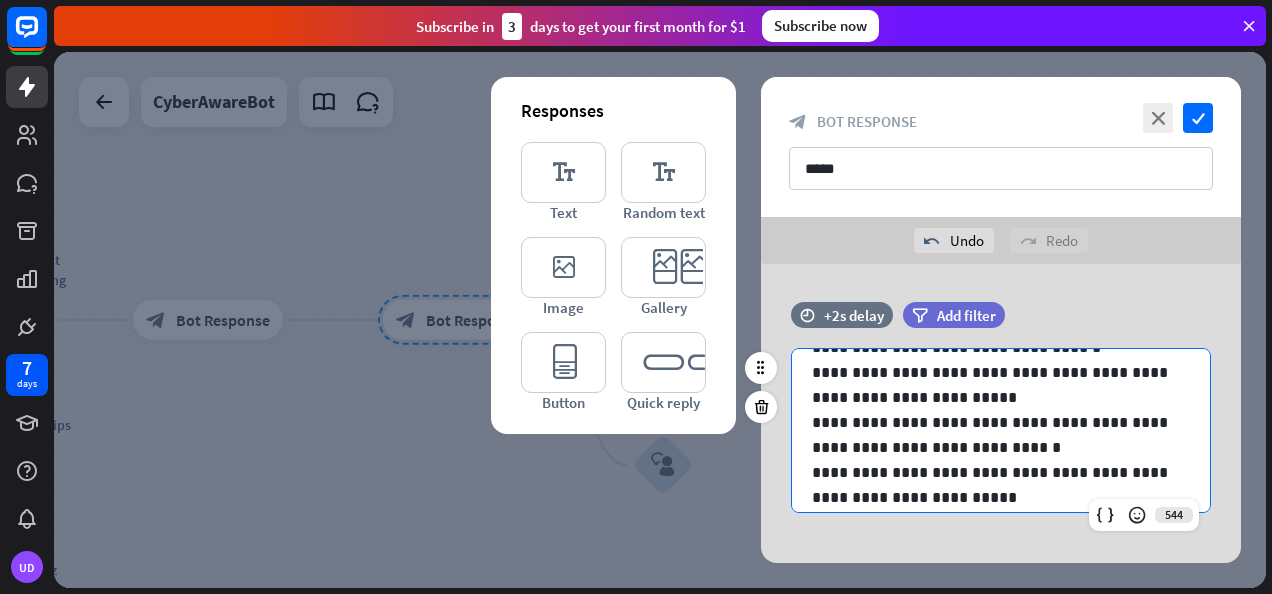 scroll, scrollTop: 0, scrollLeft: 0, axis: both 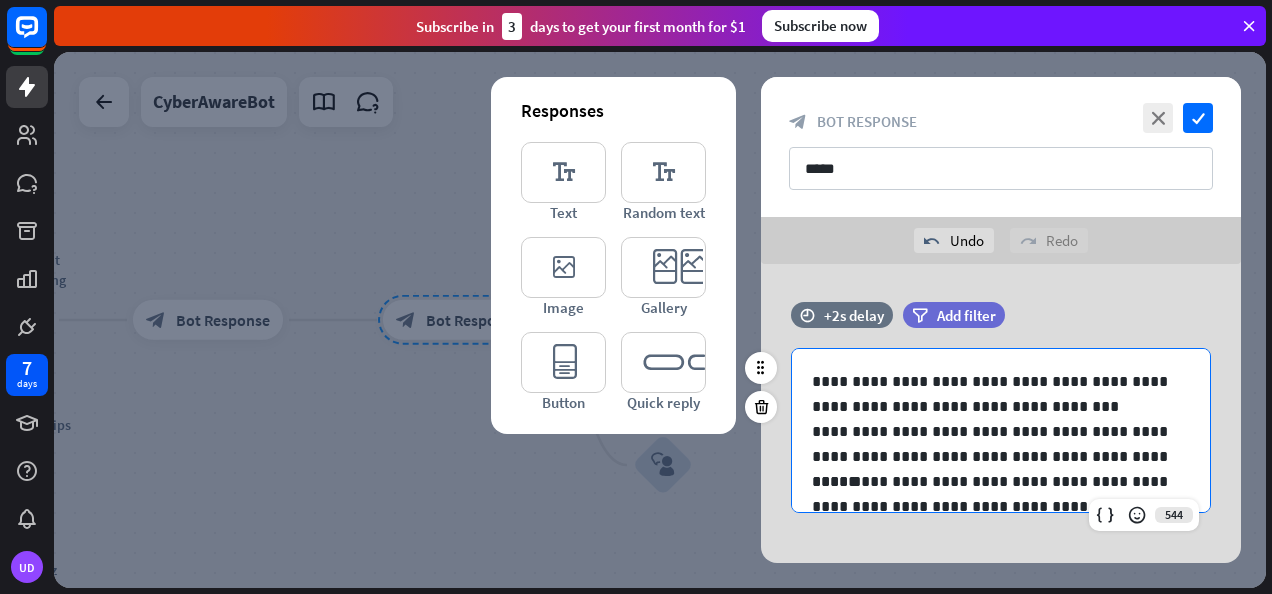 click on "**********" at bounding box center [1001, 519] 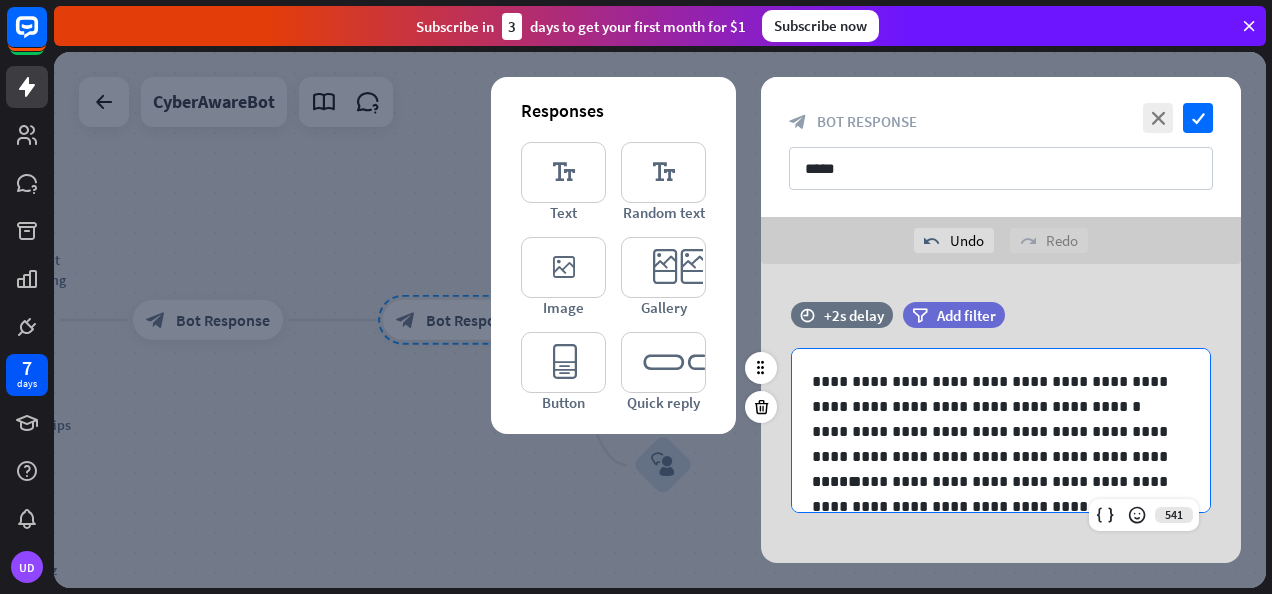 click on "**********" at bounding box center [993, 444] 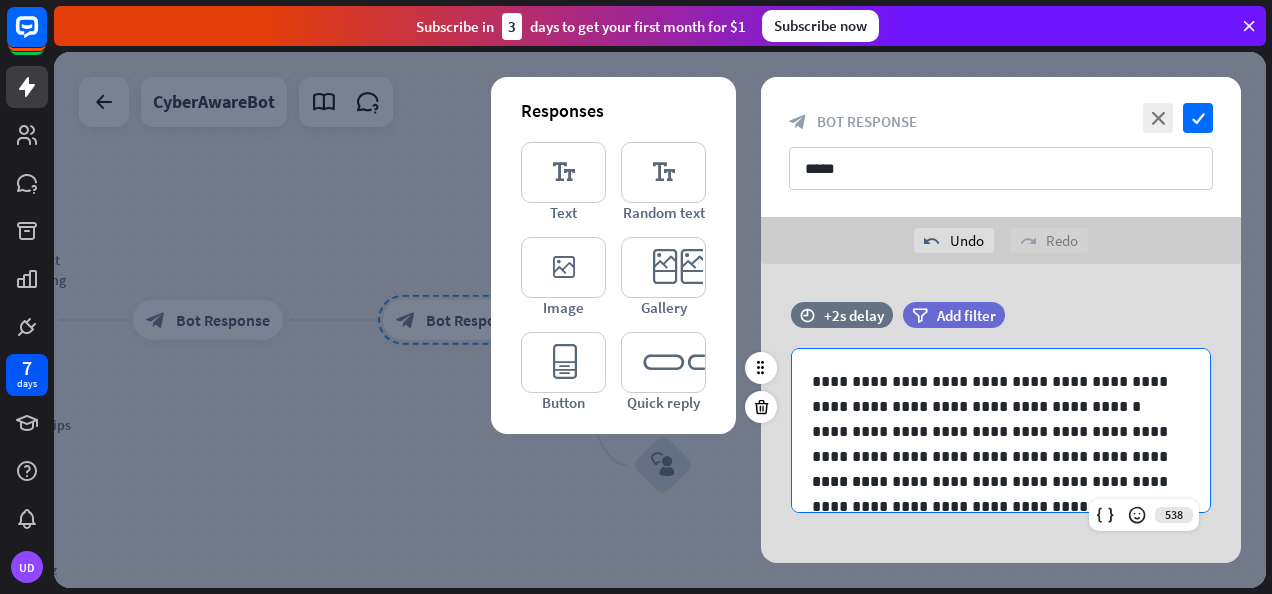 click on "**********" at bounding box center [993, 444] 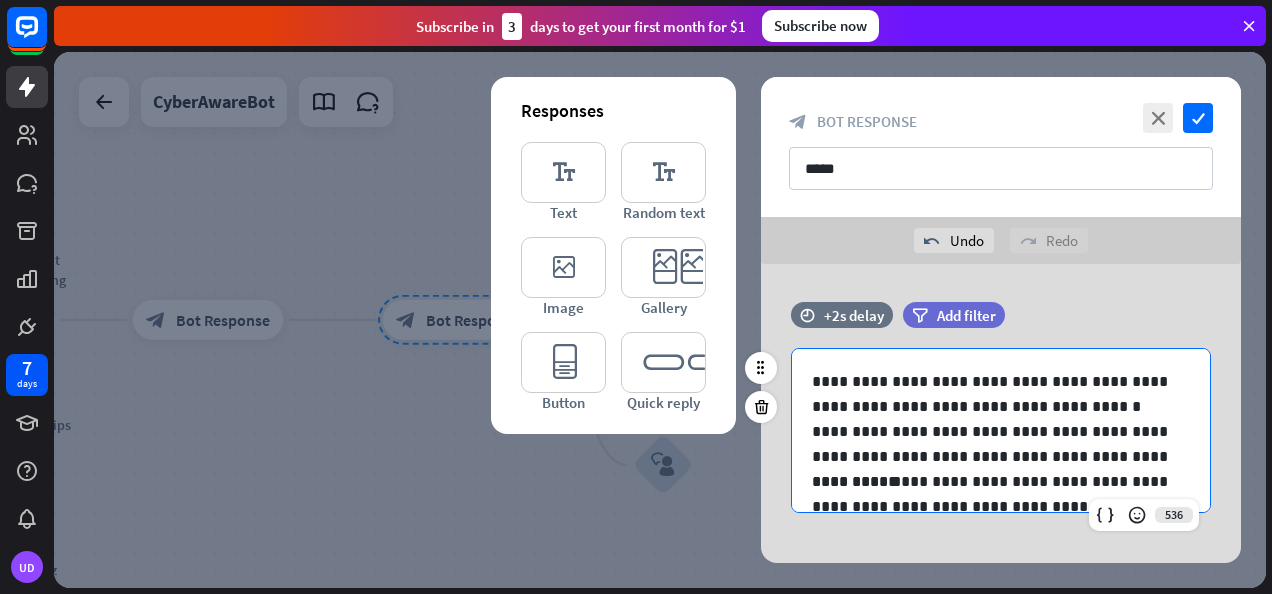 click on "**********" at bounding box center [993, 394] 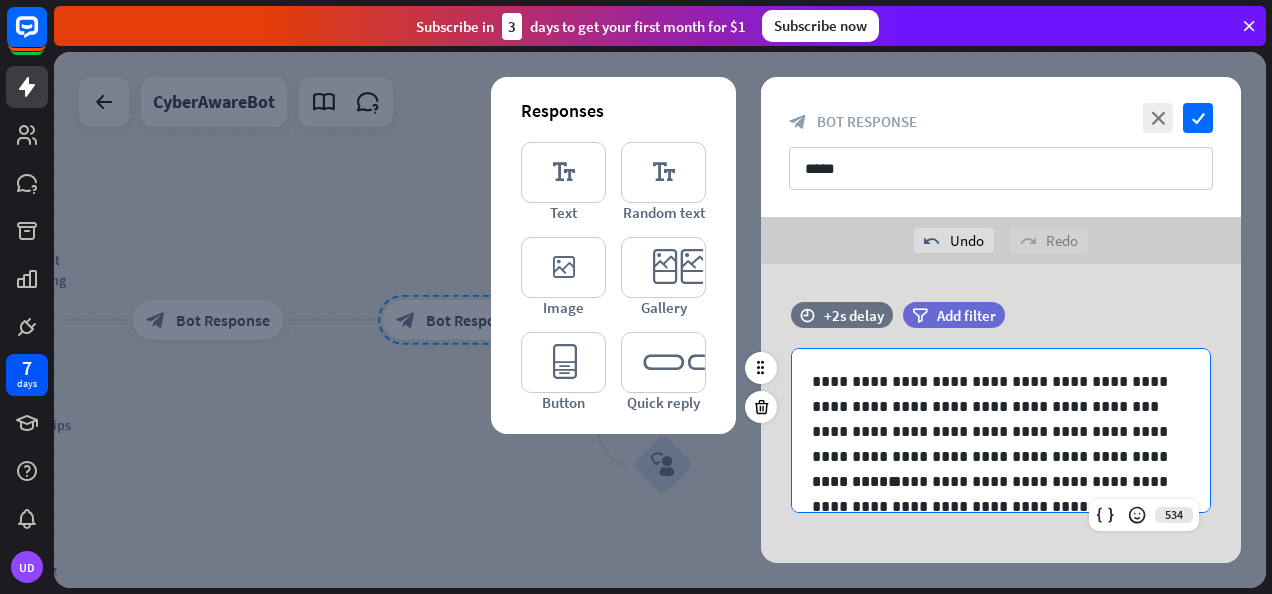 click on "**********" at bounding box center (993, 494) 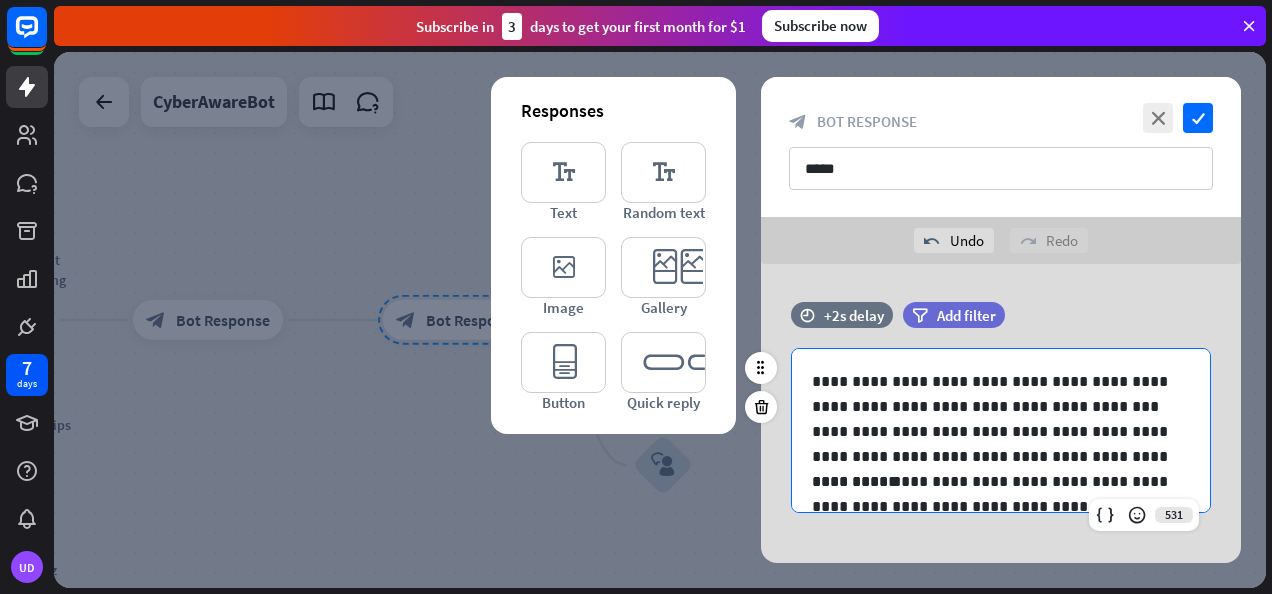 click on "**********" at bounding box center [993, 494] 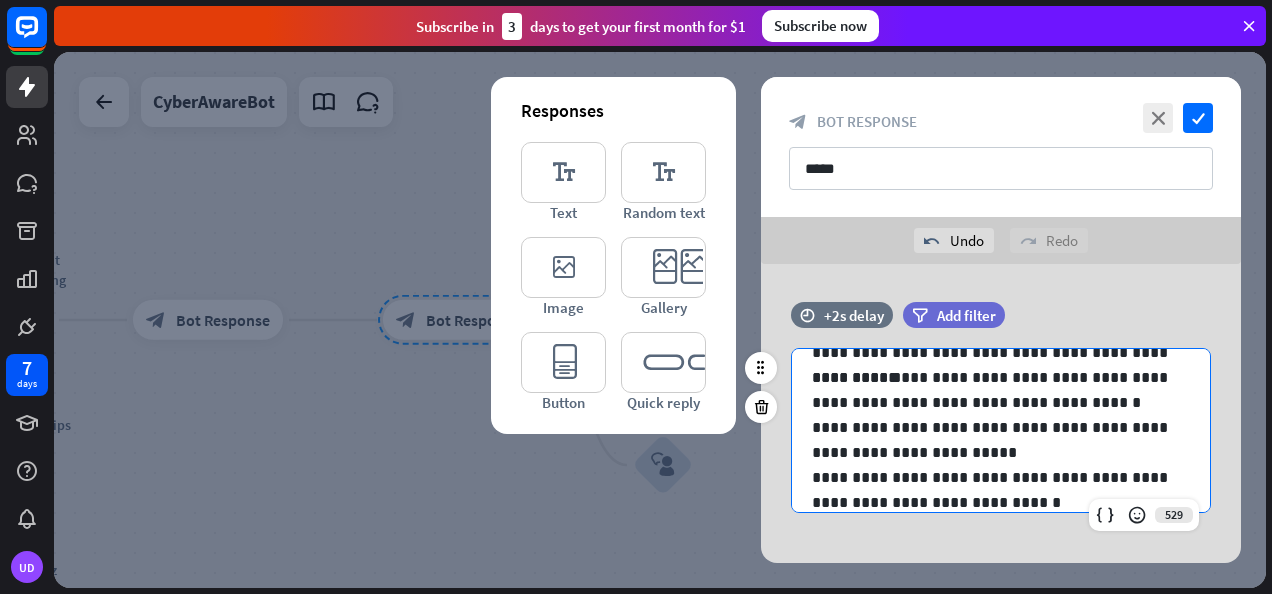 scroll, scrollTop: 114, scrollLeft: 0, axis: vertical 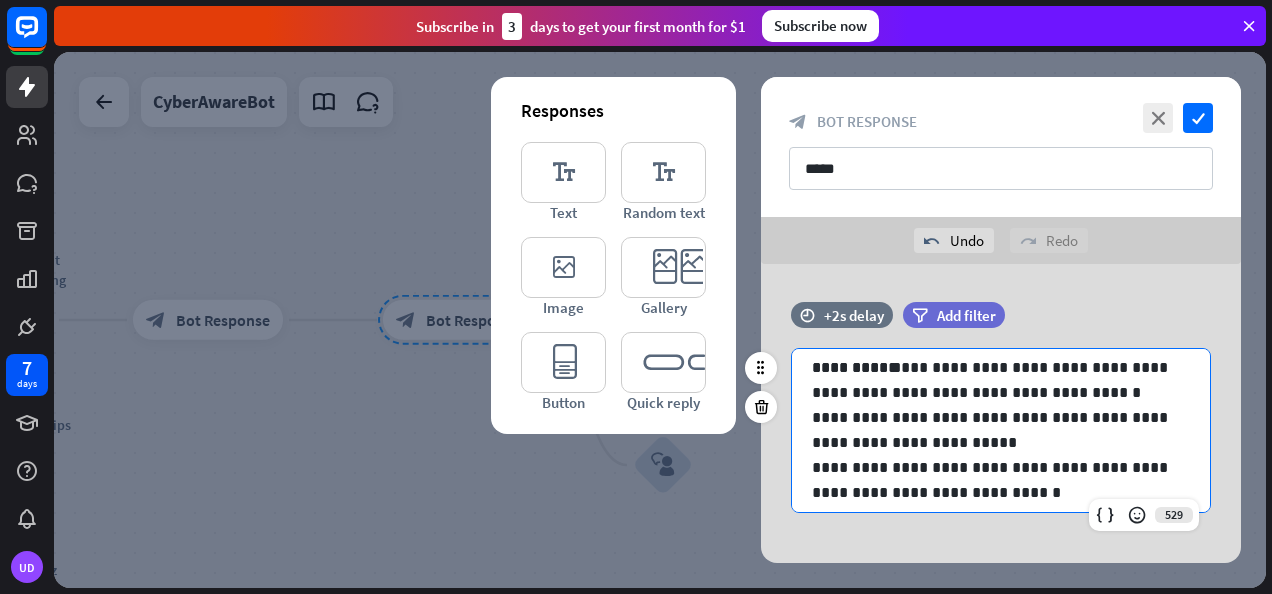 click on "**********" at bounding box center (993, 430) 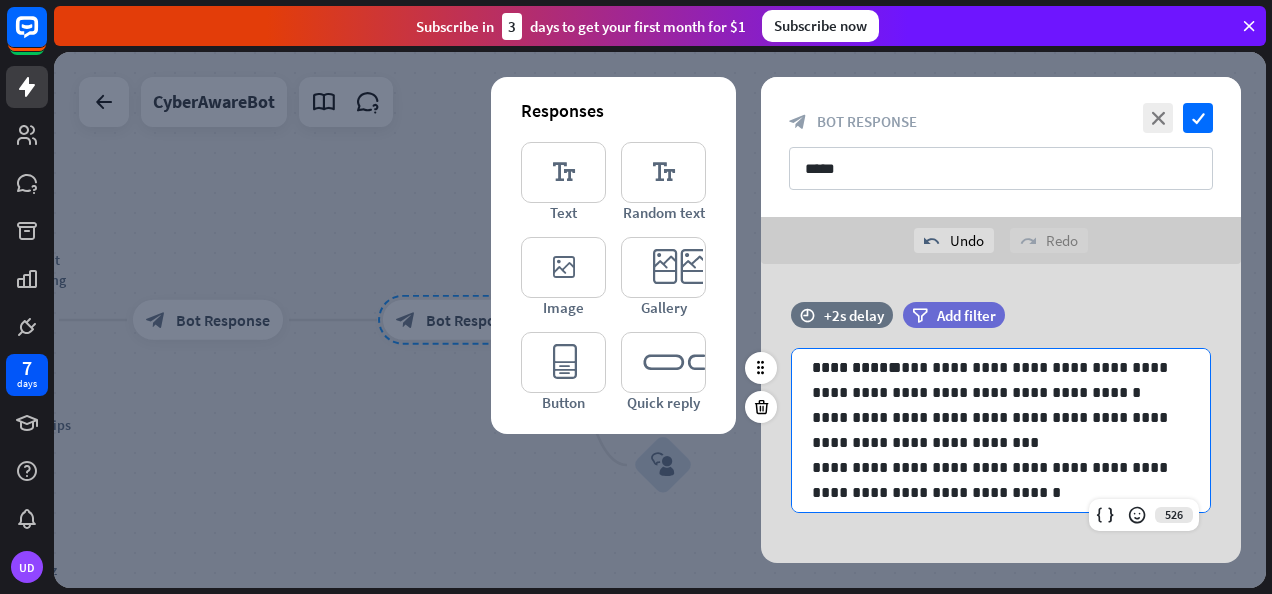 click on "**********" at bounding box center (993, 430) 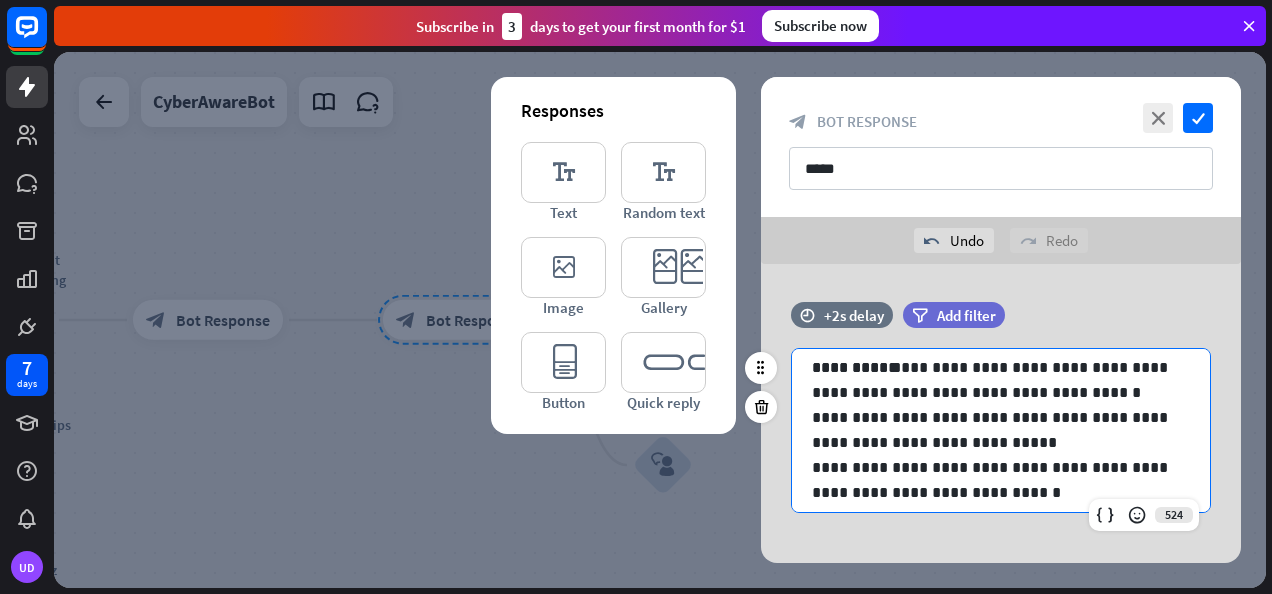 click on "**********" at bounding box center [993, 480] 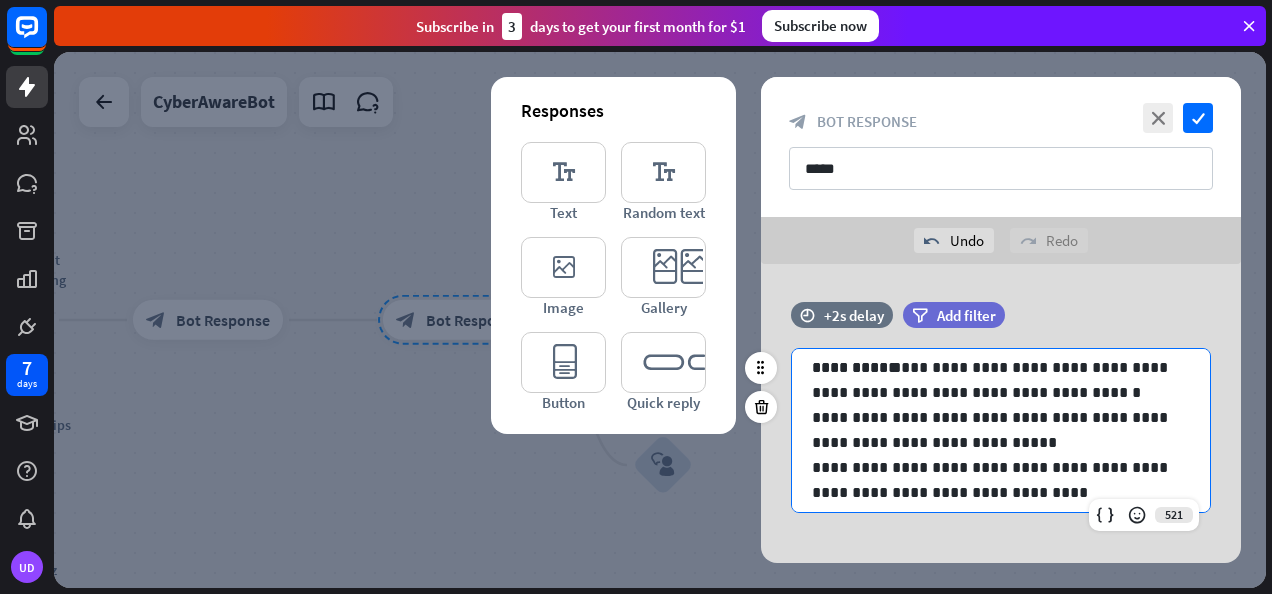 click on "**********" at bounding box center (993, 480) 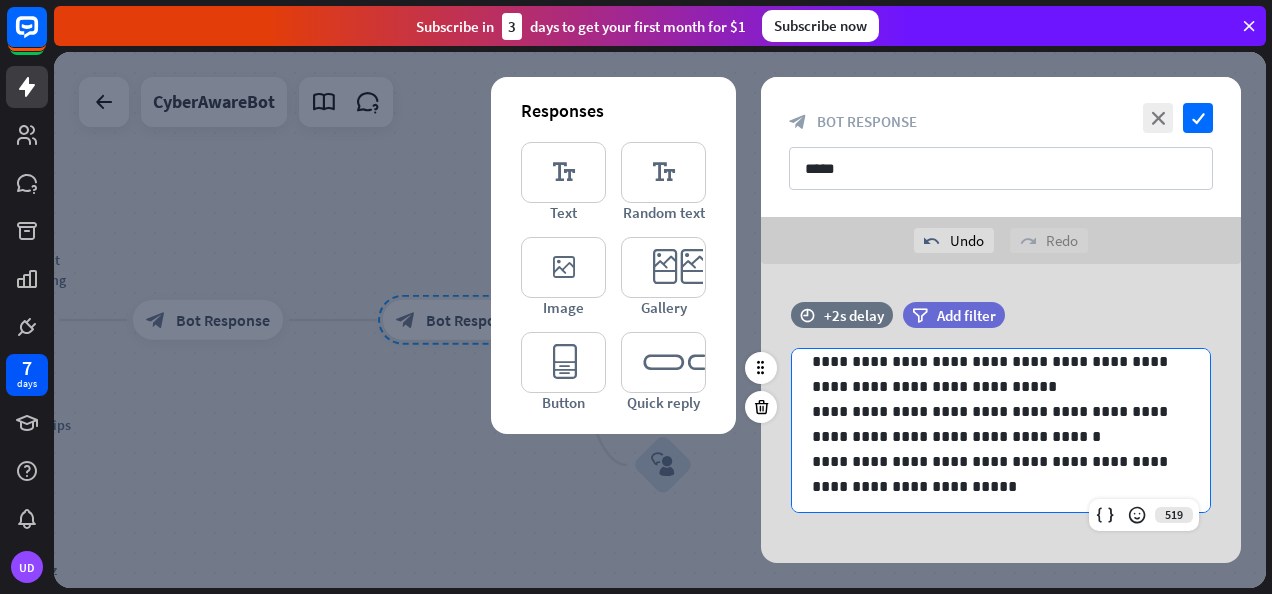 scroll, scrollTop: 174, scrollLeft: 0, axis: vertical 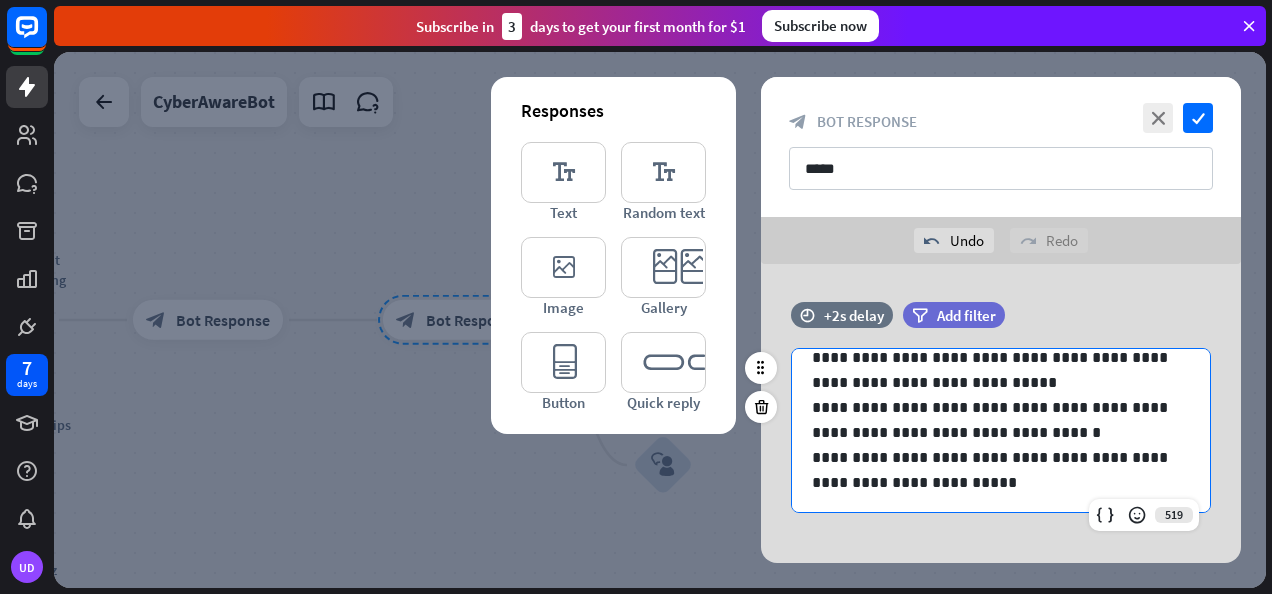 click on "**********" at bounding box center [993, 470] 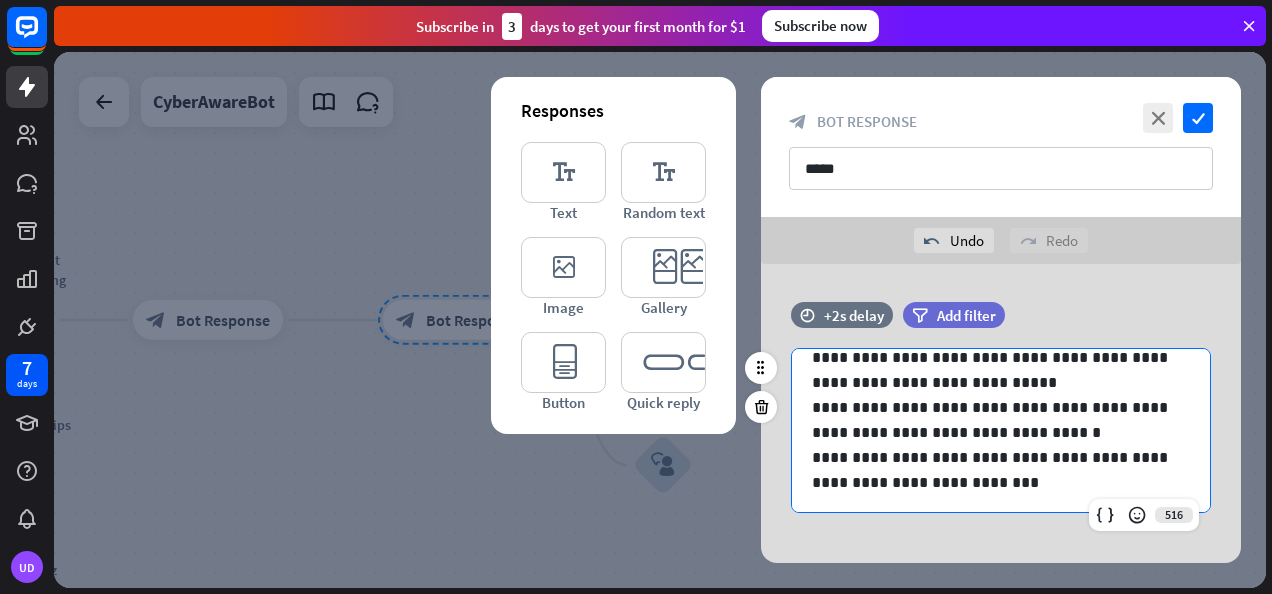 click on "**********" at bounding box center [993, 470] 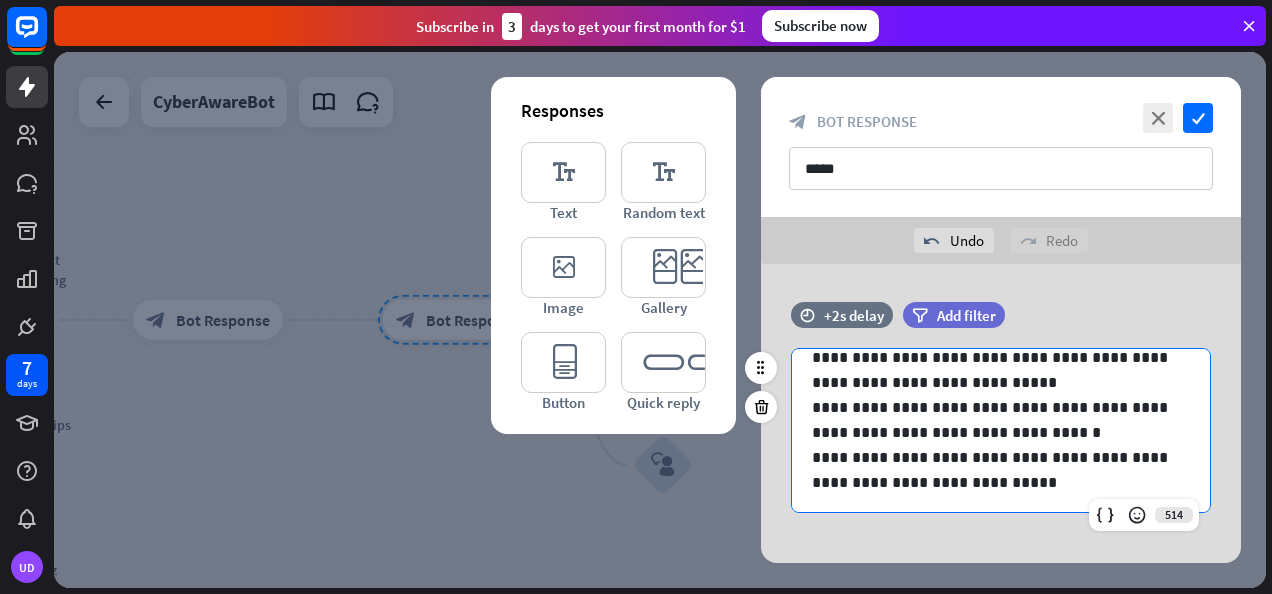 scroll, scrollTop: 176, scrollLeft: 0, axis: vertical 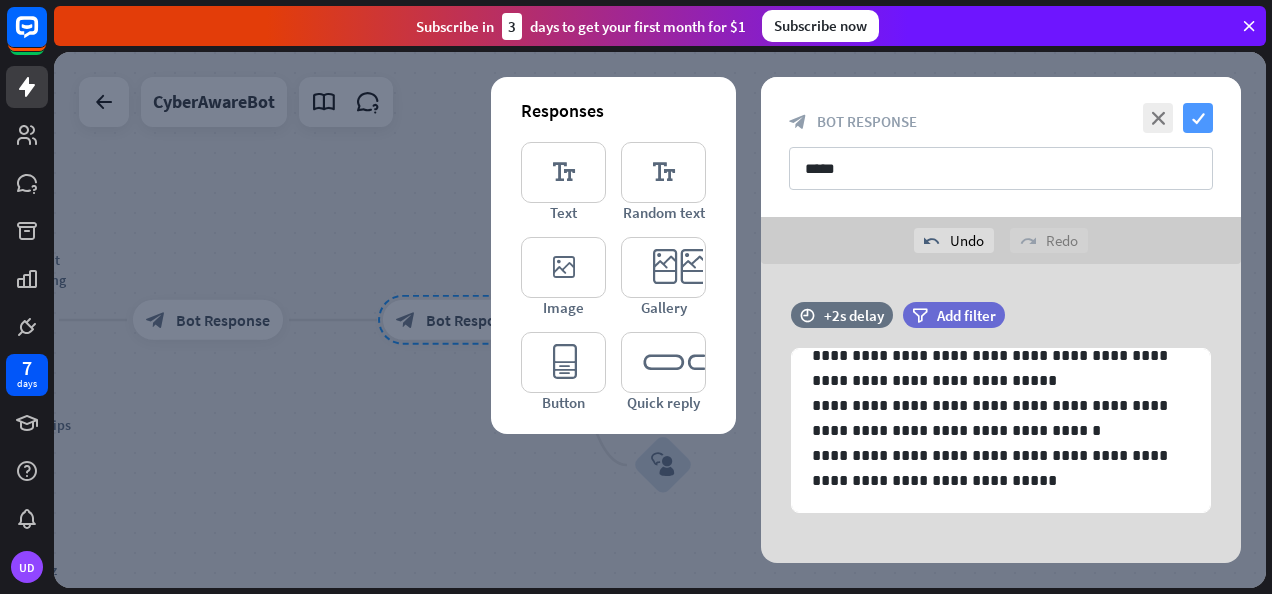 click on "check" at bounding box center (1198, 118) 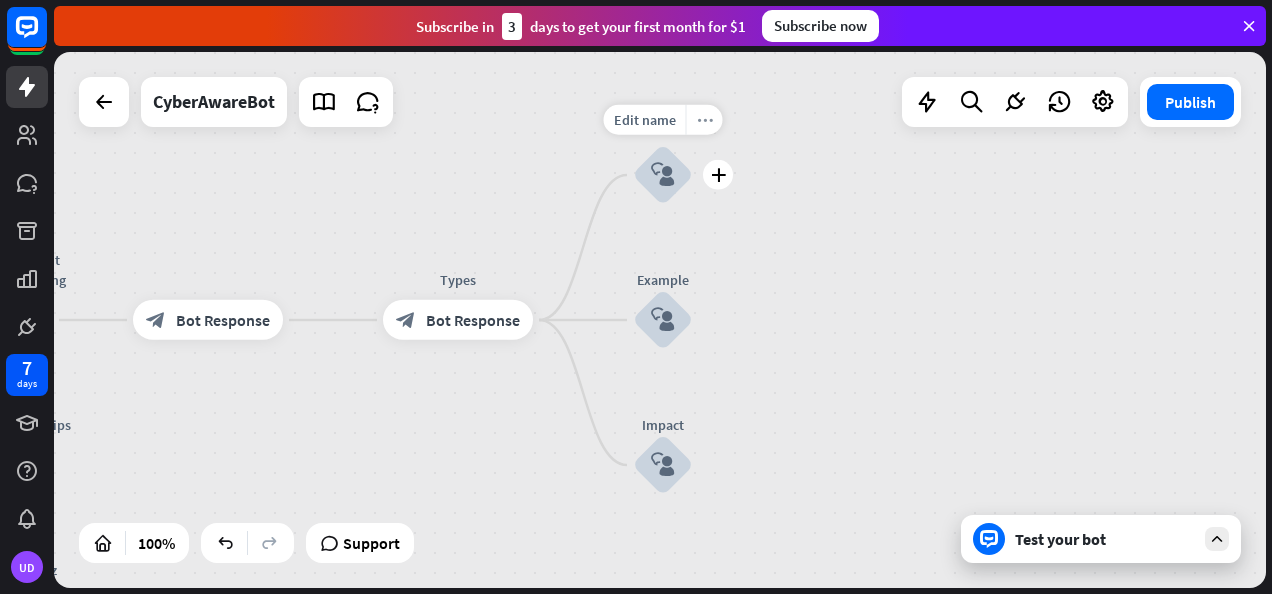 click on "more_horiz" at bounding box center [705, 120] 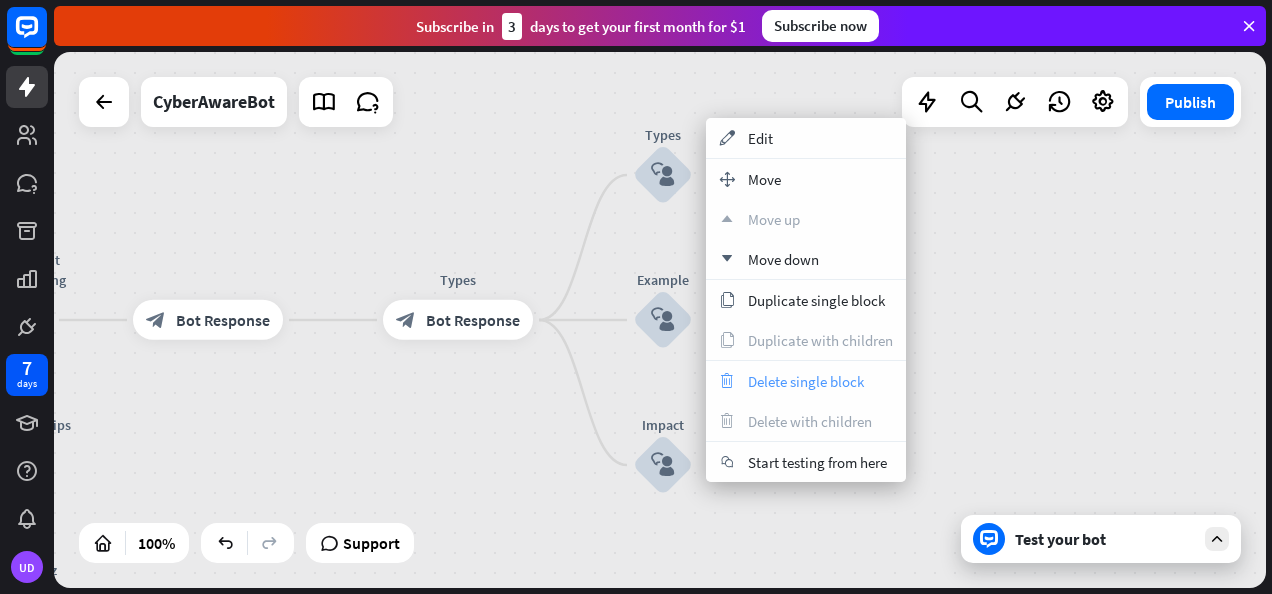 click on "Delete single block" at bounding box center [806, 381] 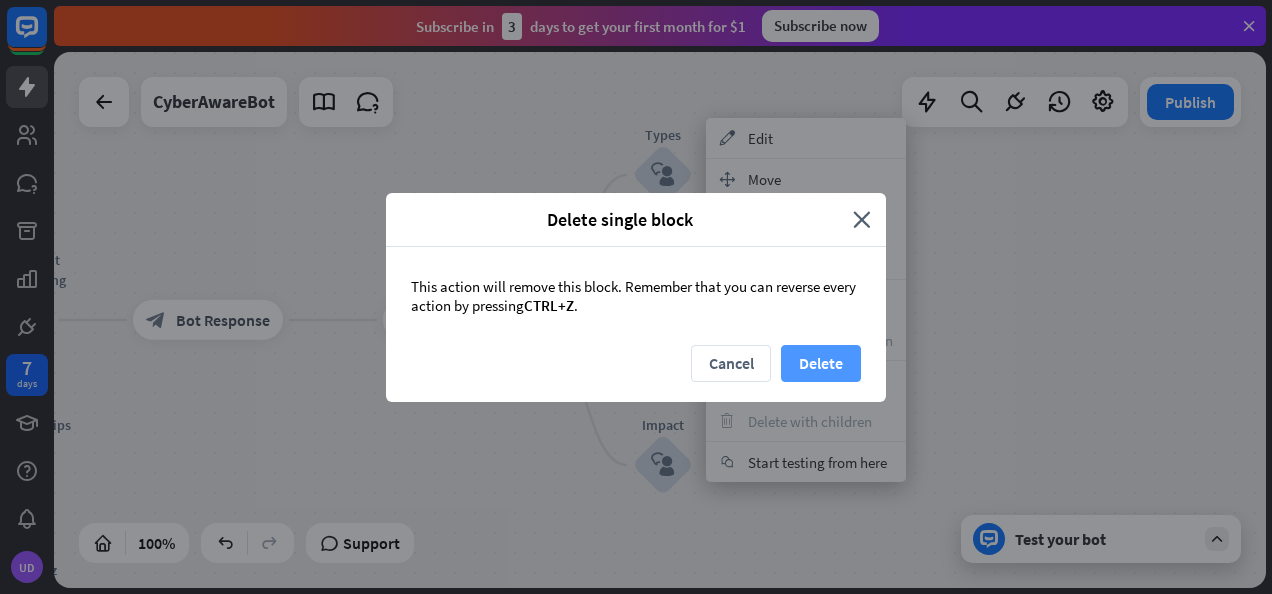 click on "Delete" at bounding box center (821, 363) 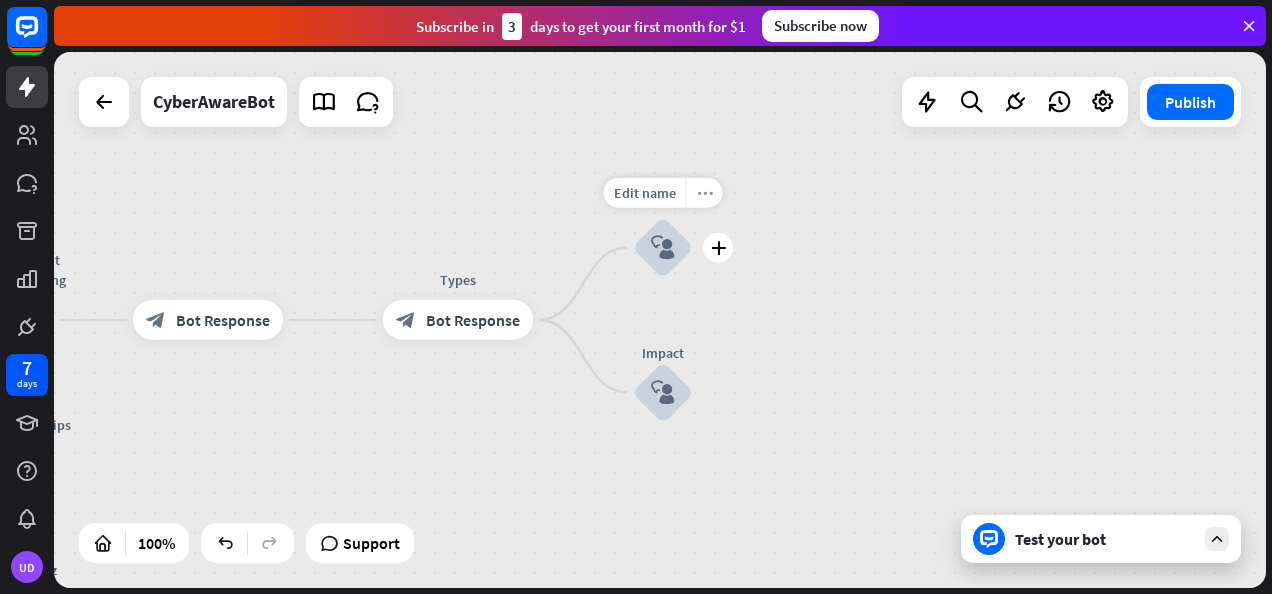 click on "more_horiz" at bounding box center [704, 193] 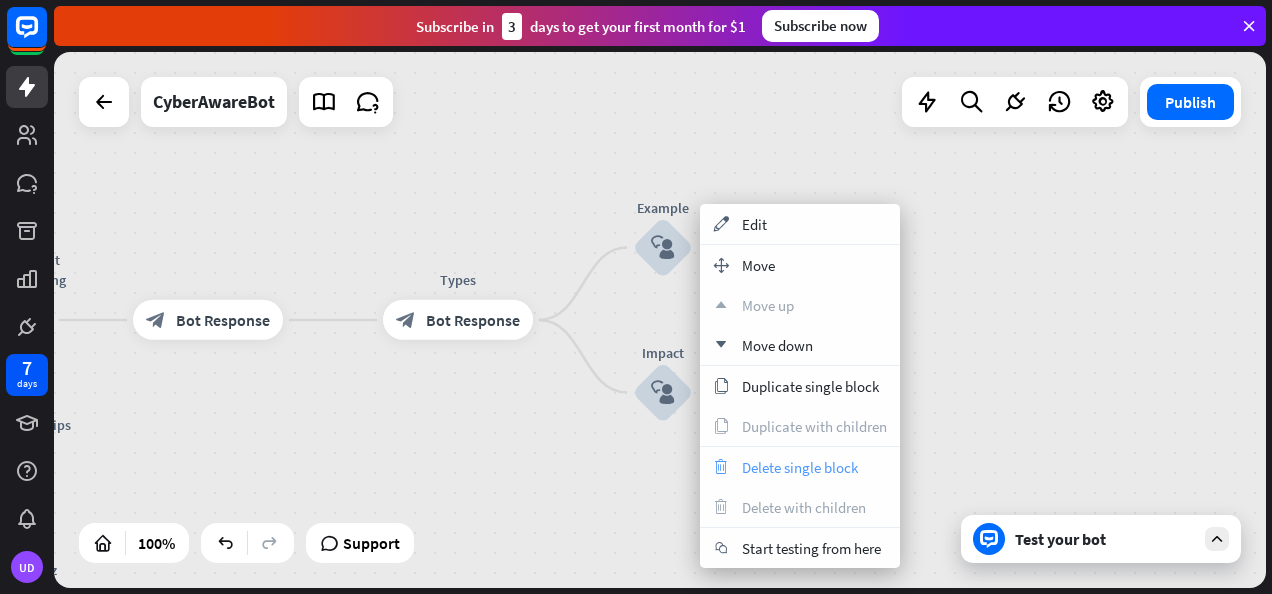 click on "Delete single block" at bounding box center (800, 467) 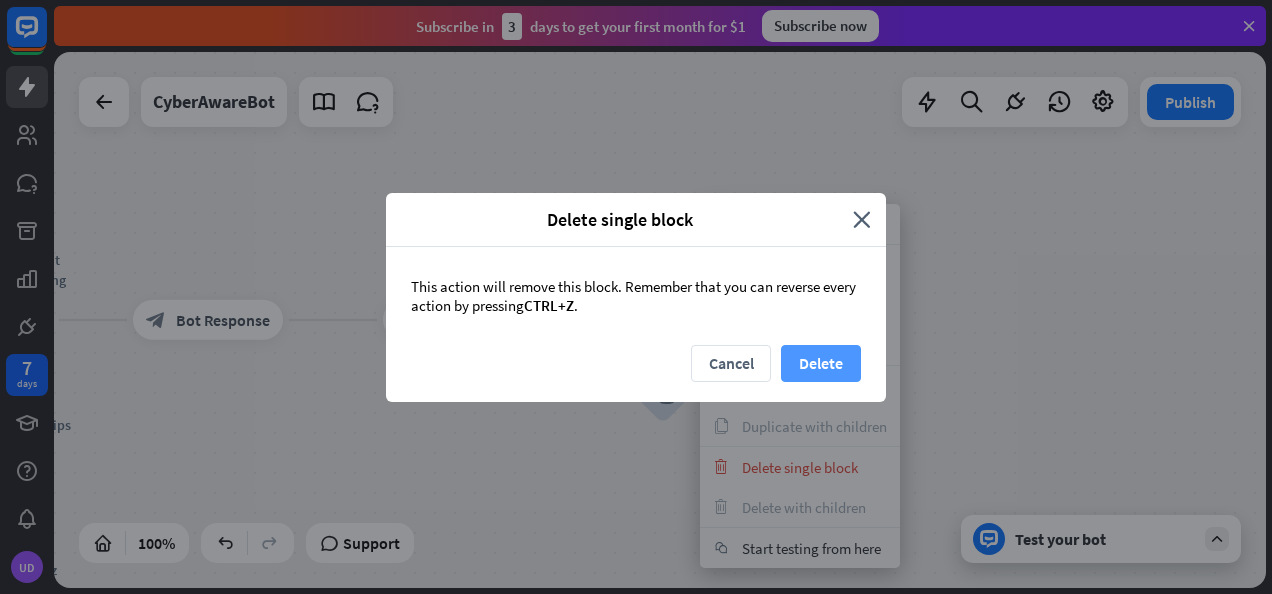 click on "Delete" at bounding box center (821, 363) 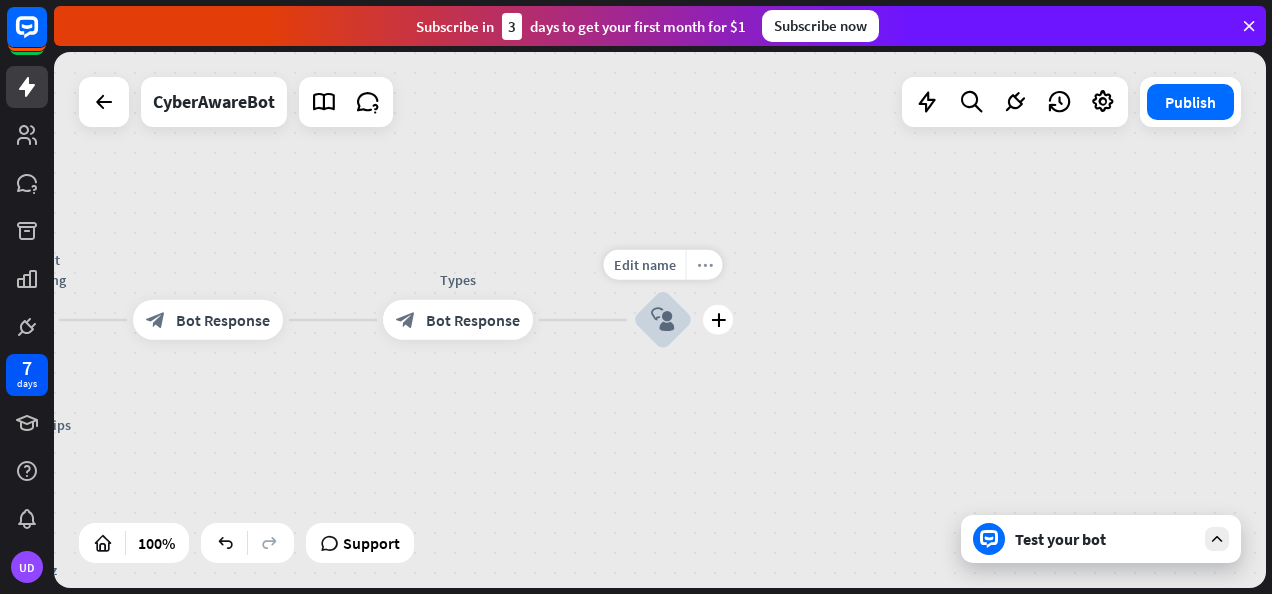 click on "more_horiz" at bounding box center [704, 265] 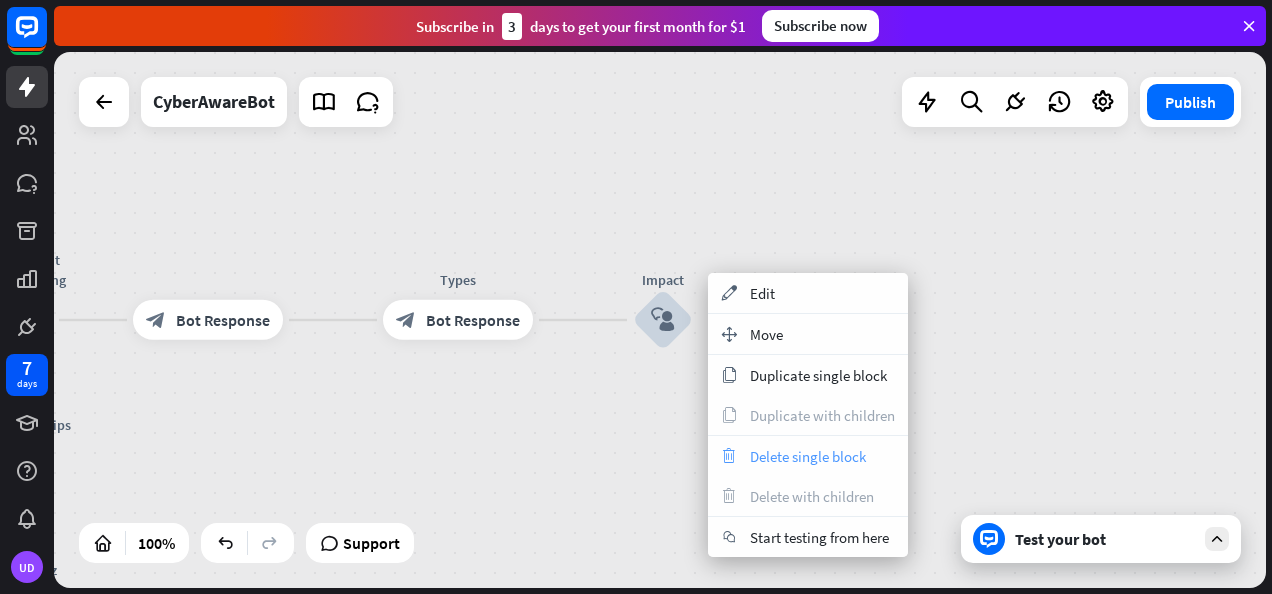 click on "Delete single block" at bounding box center (808, 456) 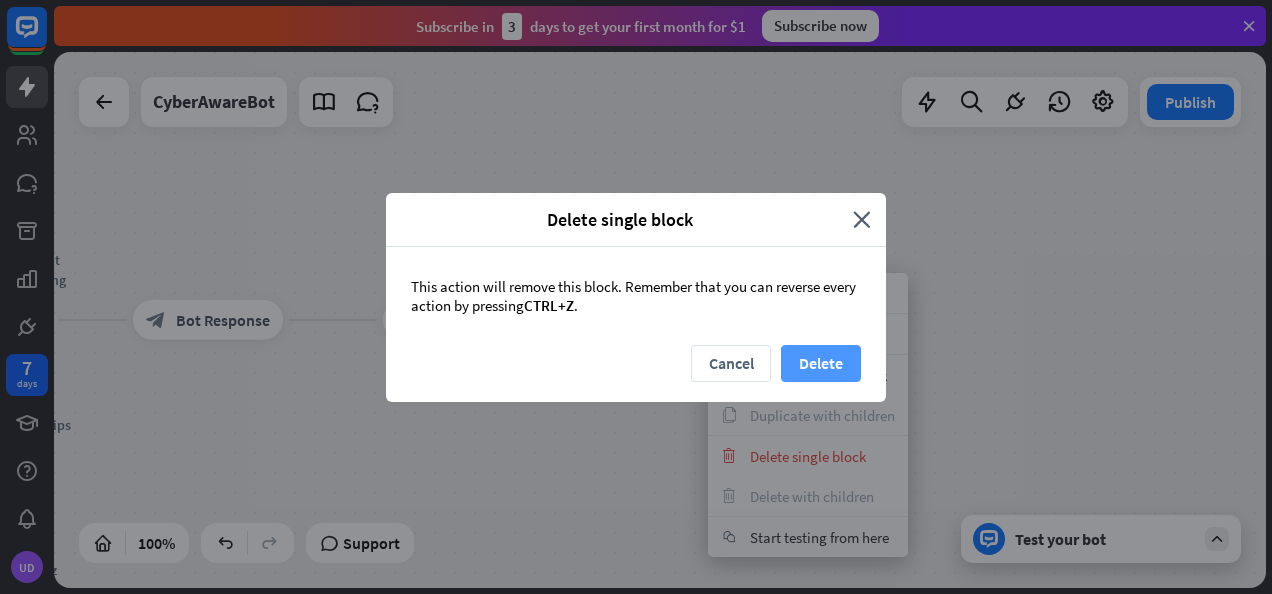 click on "Delete" at bounding box center [821, 363] 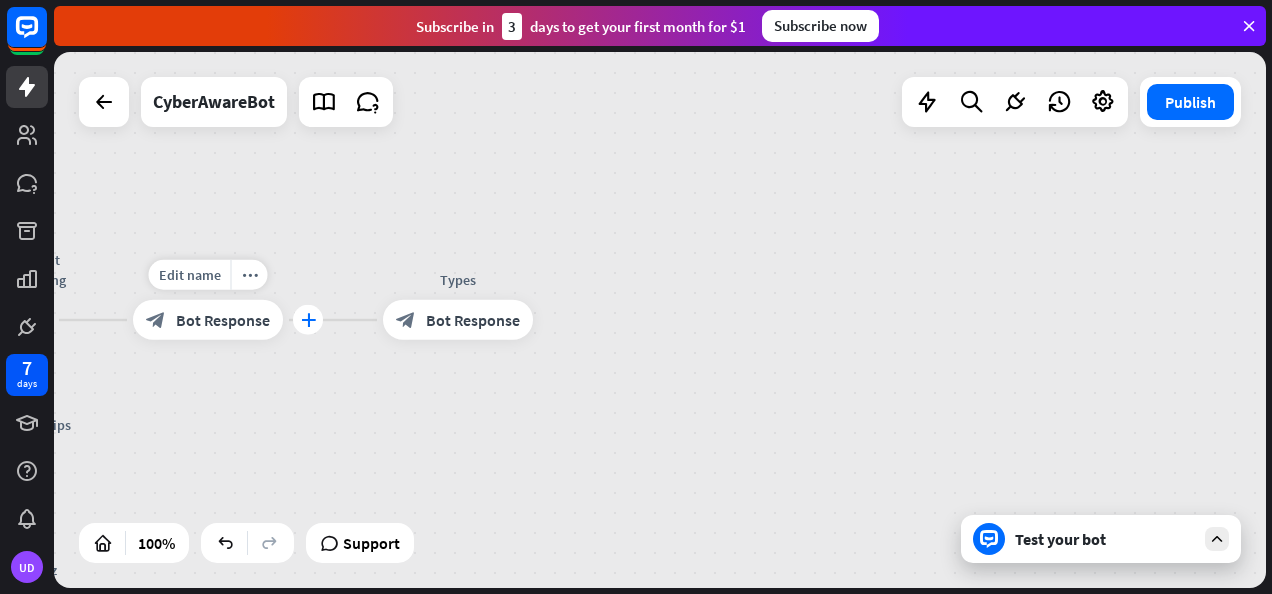 click on "plus" at bounding box center (308, 320) 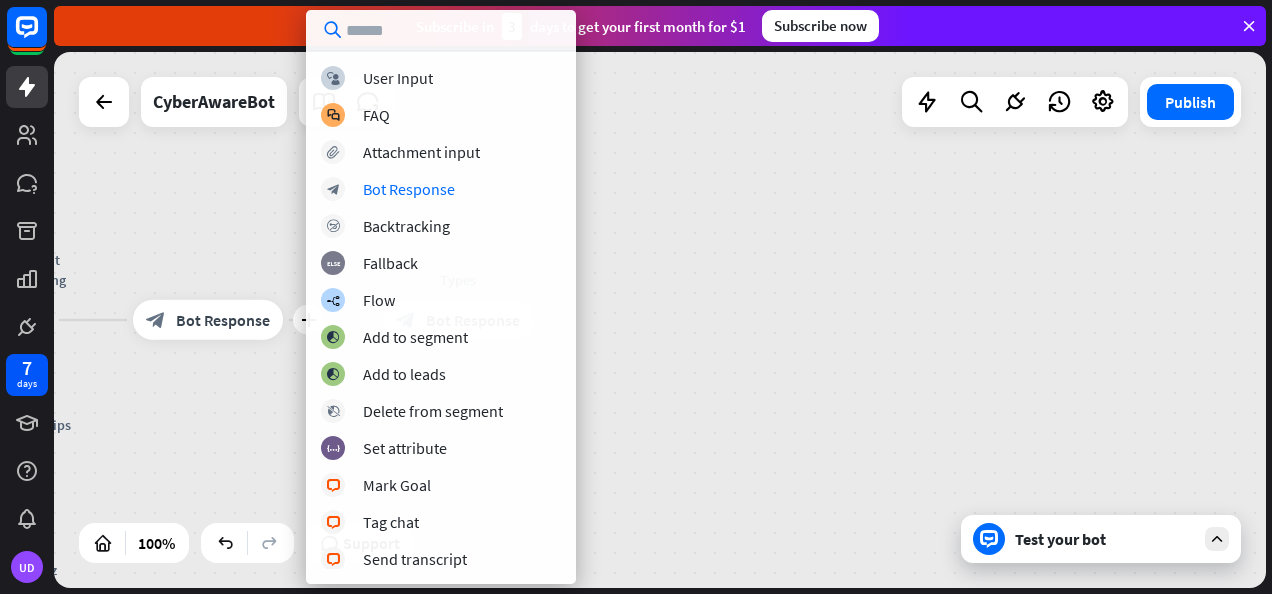 click on "block_user_input
User Input
block_faq
FAQ
block_attachment
Attachment input
block_bot_response
Bot Response
block_backtracking
Backtracking
block_fallback
Fallback
builder_tree
Flow
block_add_to_segment
Add to segment
block_add_to_segment
Add to leads
block_delete_from_segment
Delete from segment
block_set_attribute
Set attribute
block_livechat
Mark Goal
block_livechat
Tag chat
block_livechat
Send transcript
filter
Filter" at bounding box center (441, 317) 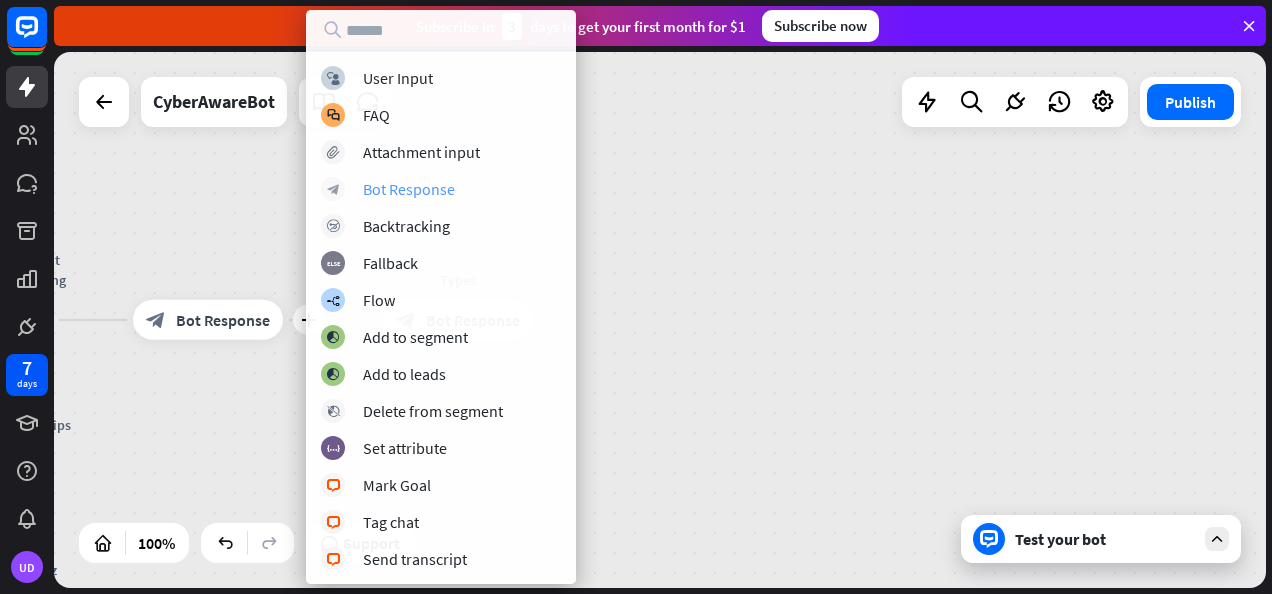 click on "Bot Response" at bounding box center (409, 189) 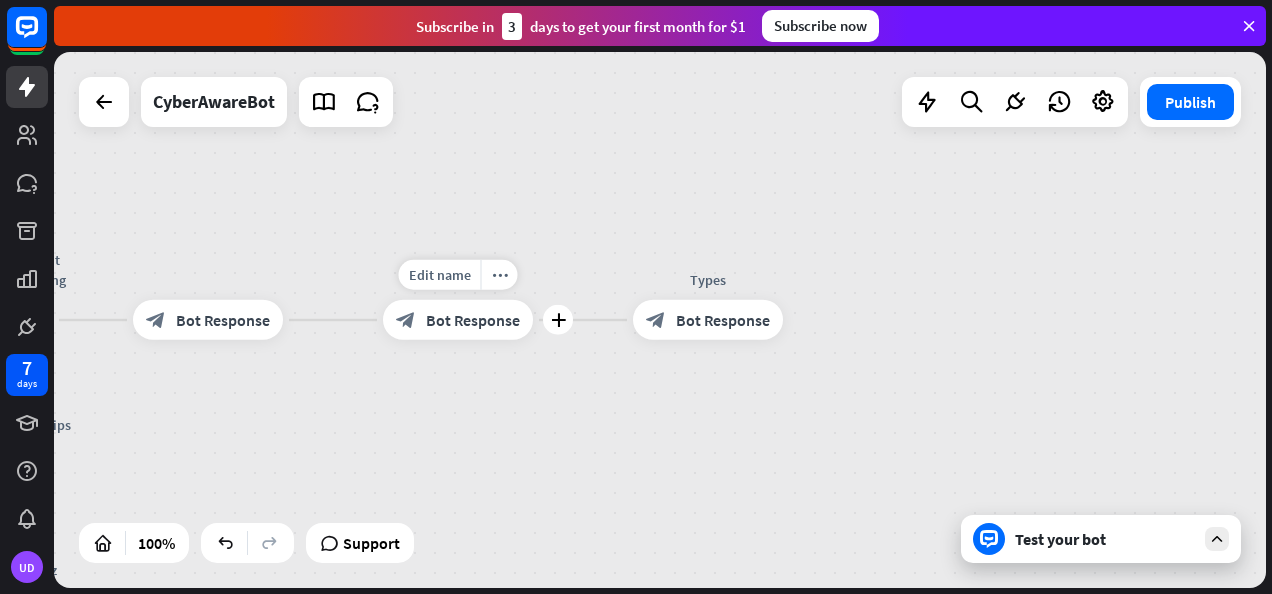 click on "Bot Response" at bounding box center [473, 320] 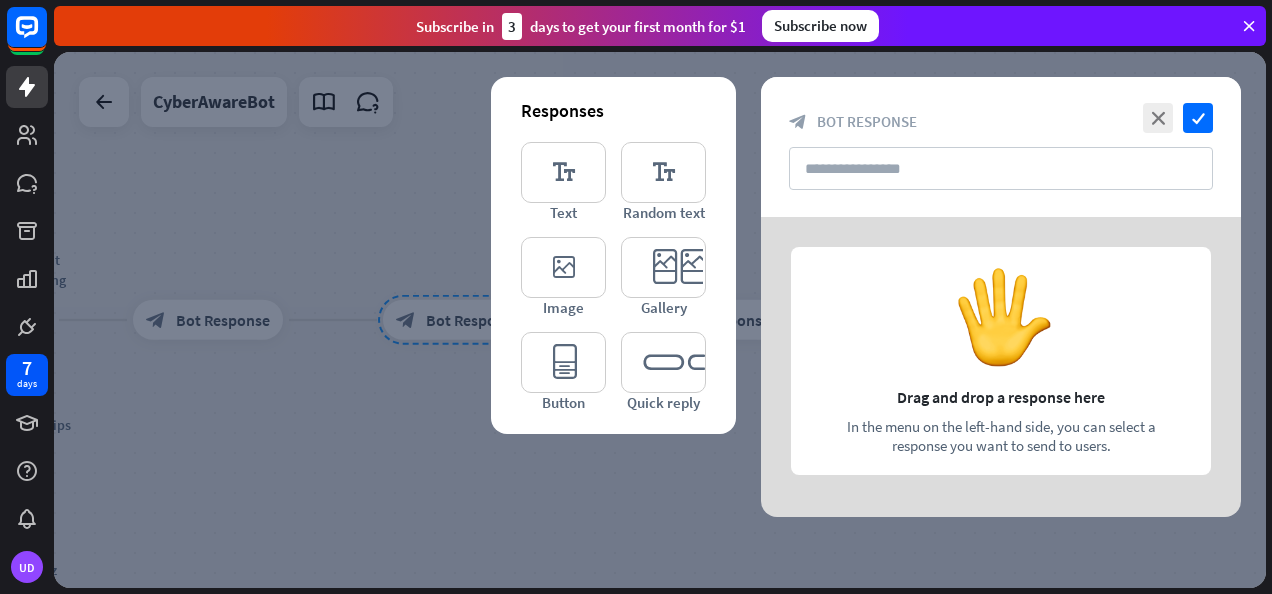click at bounding box center [1001, 367] 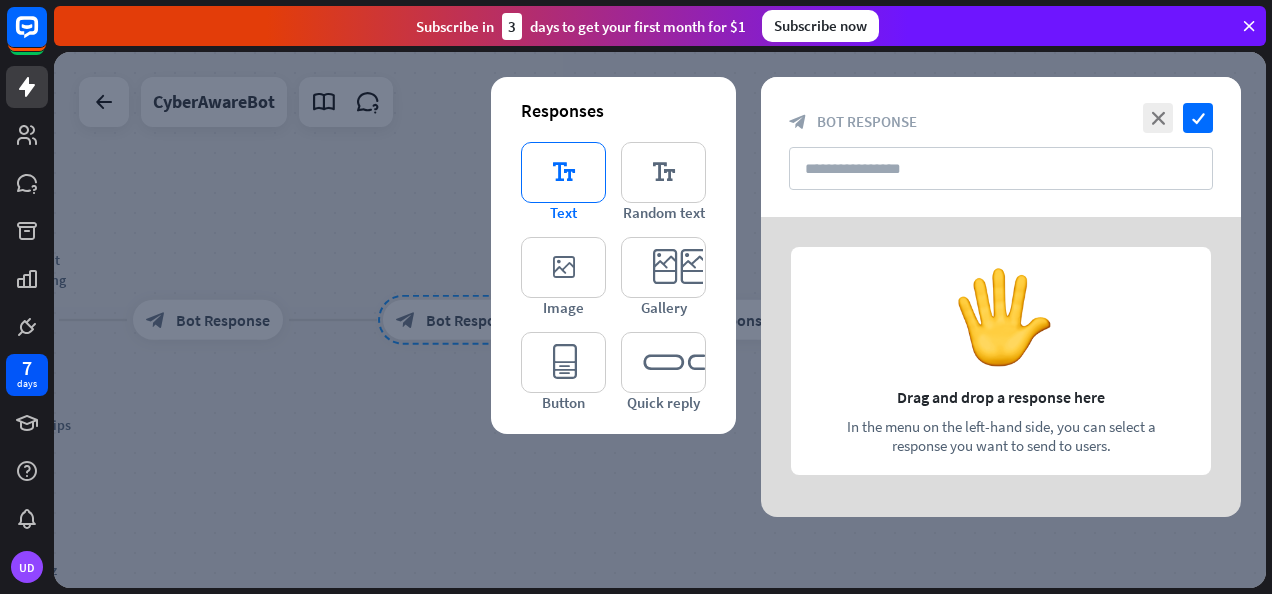 click on "editor_text" at bounding box center (563, 172) 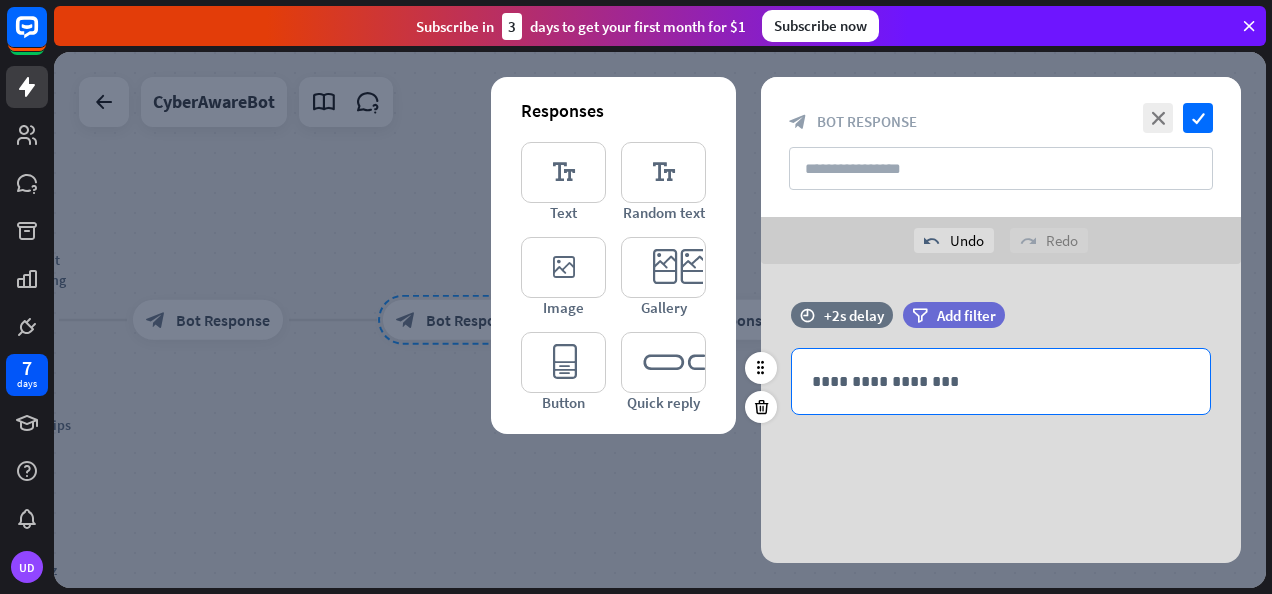 scroll, scrollTop: 0, scrollLeft: 0, axis: both 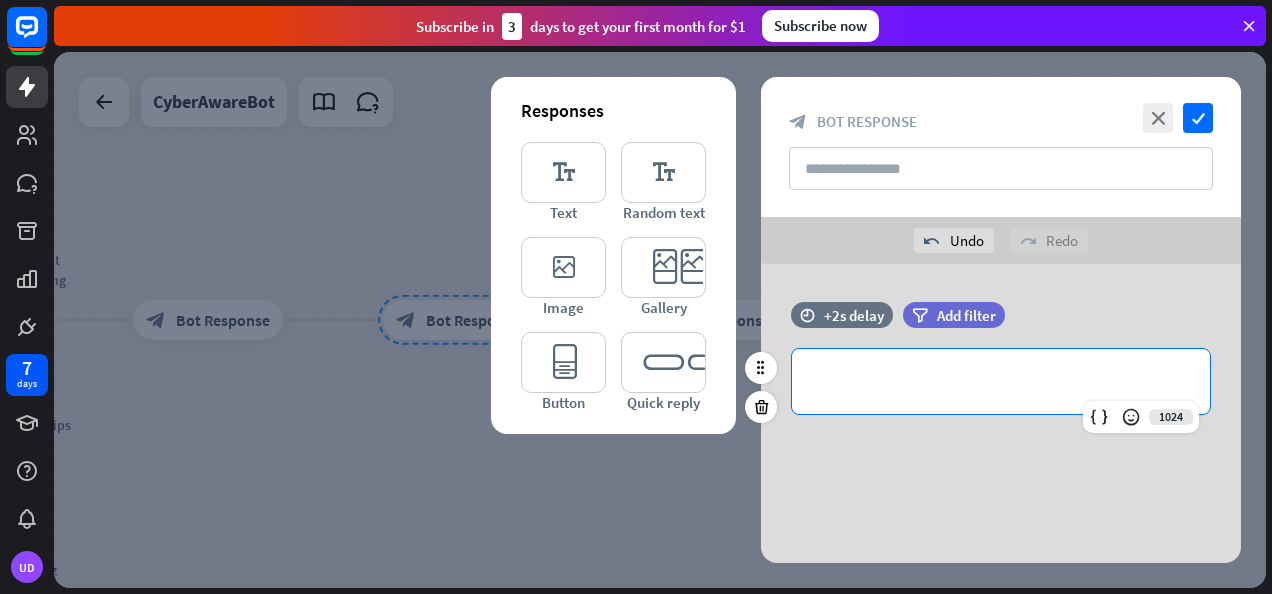paste 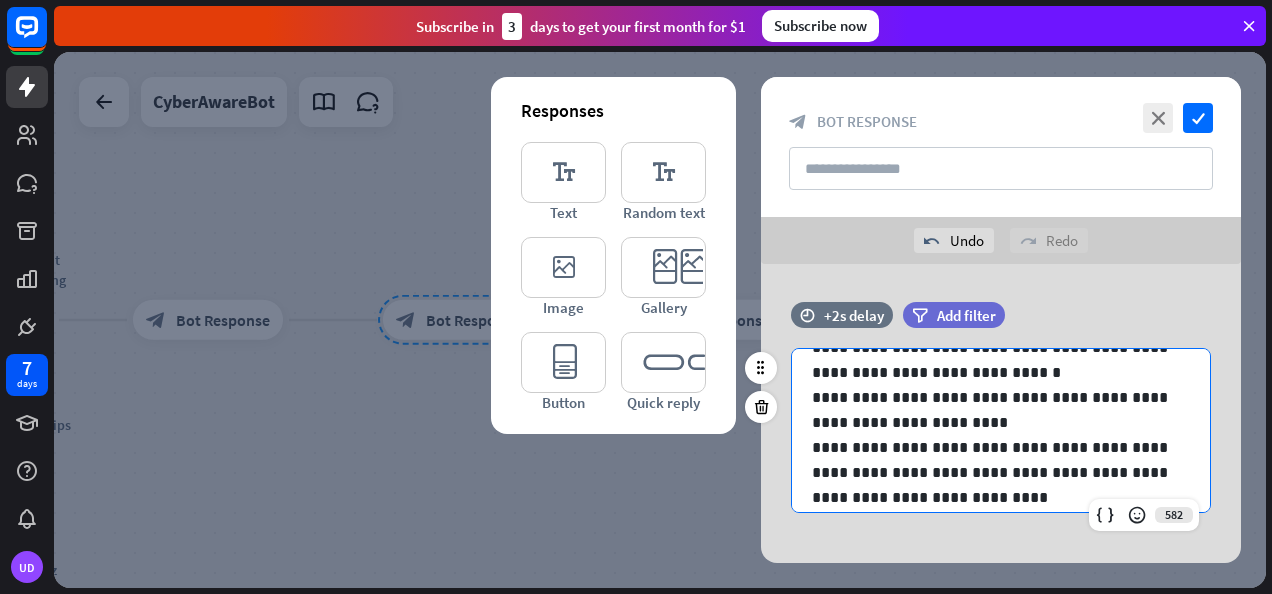 scroll, scrollTop: 0, scrollLeft: 0, axis: both 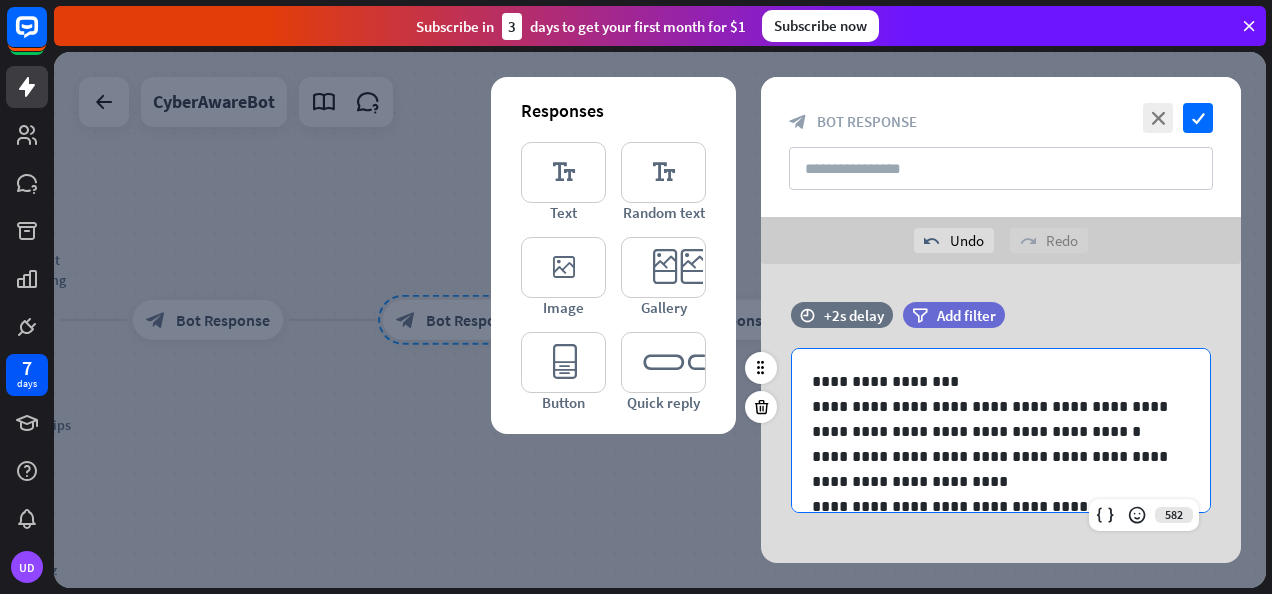 click on "**********" at bounding box center [993, 381] 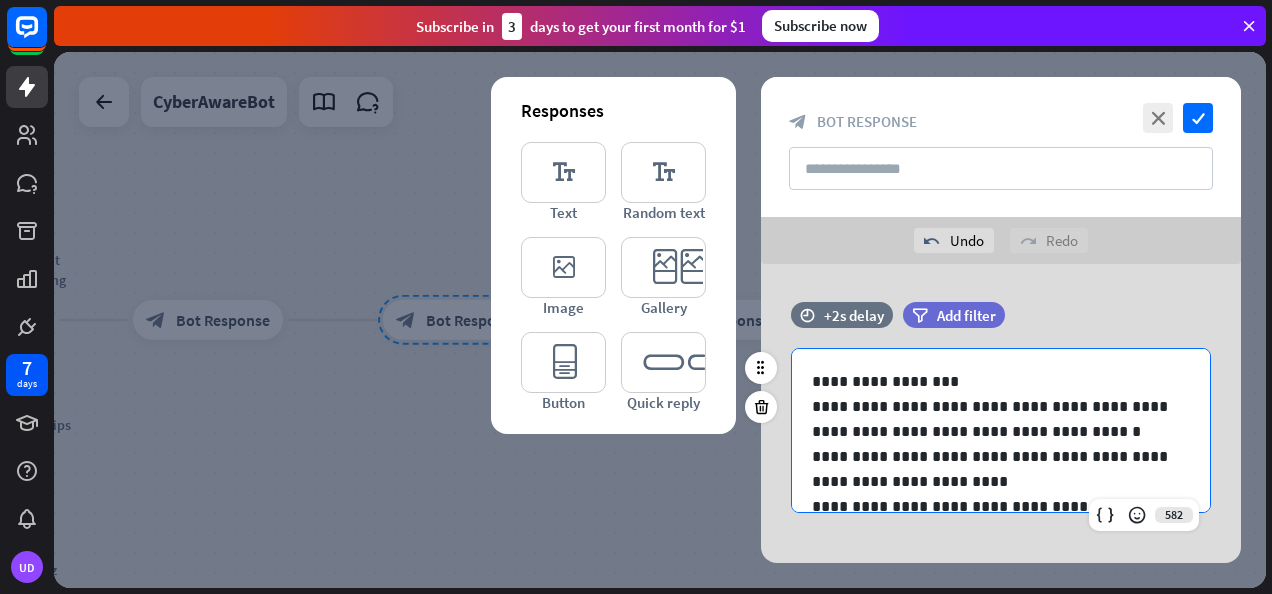 click on "**********" at bounding box center (993, 419) 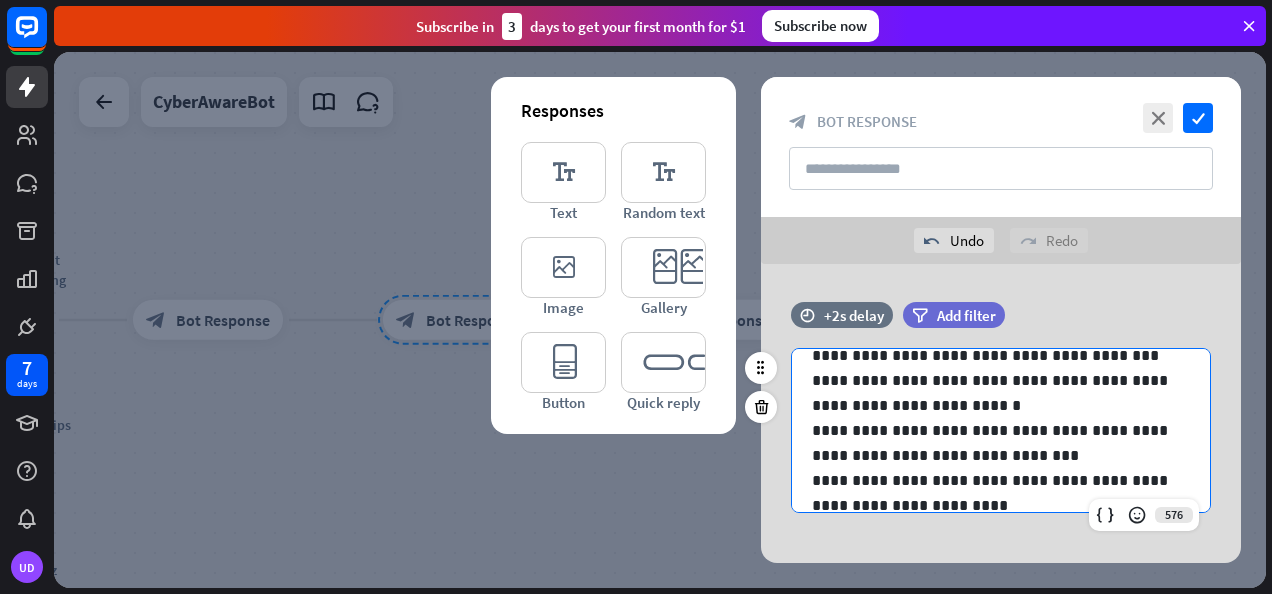 scroll, scrollTop: 78, scrollLeft: 0, axis: vertical 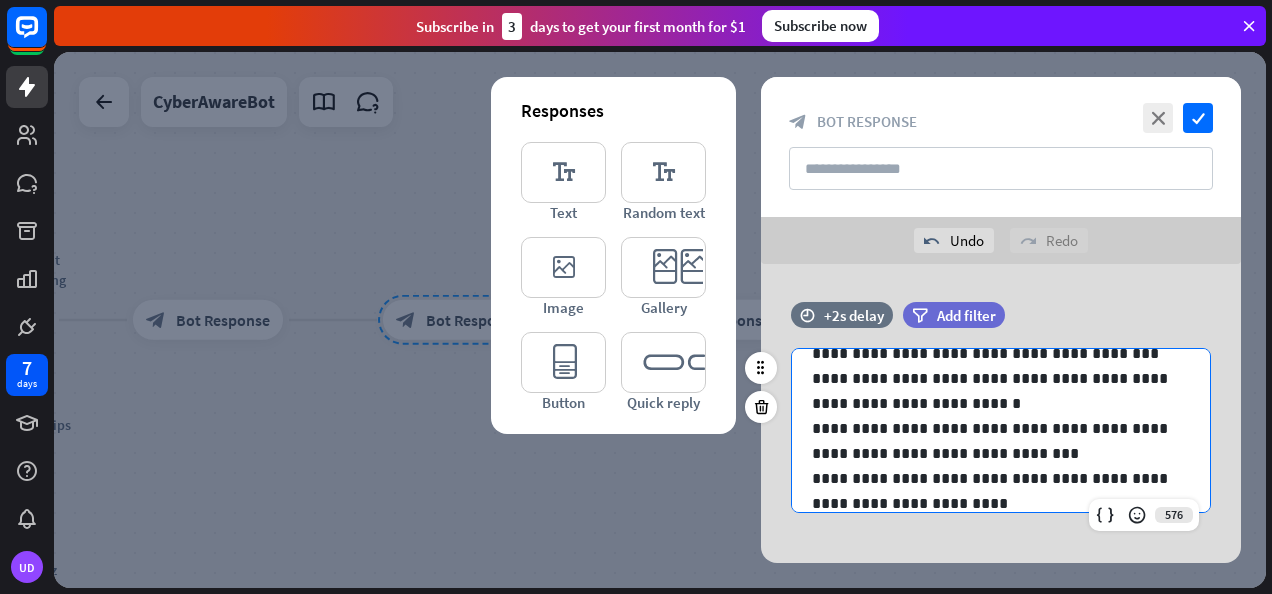 click on "**********" at bounding box center (1001, 441) 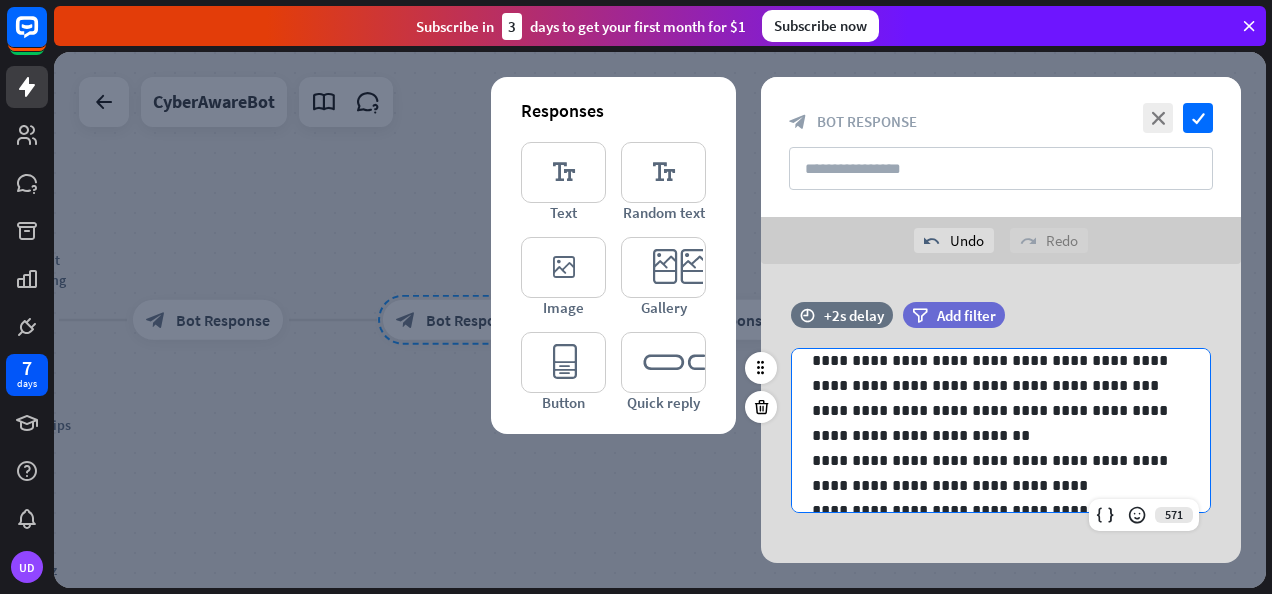 scroll, scrollTop: 22, scrollLeft: 0, axis: vertical 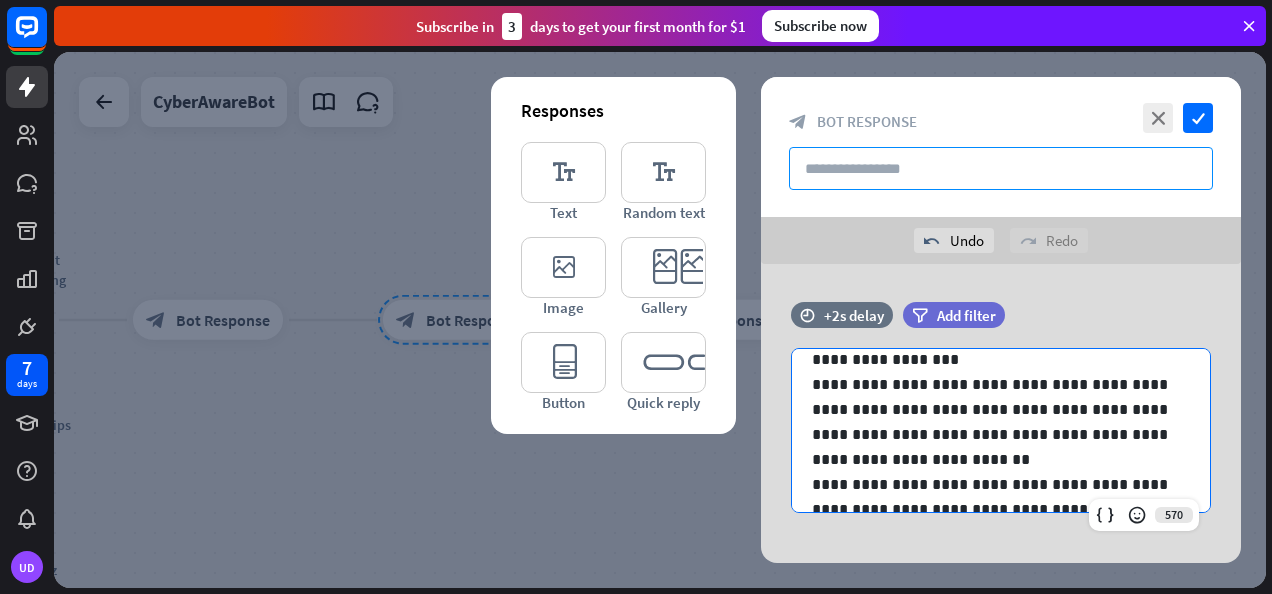 click at bounding box center [1001, 168] 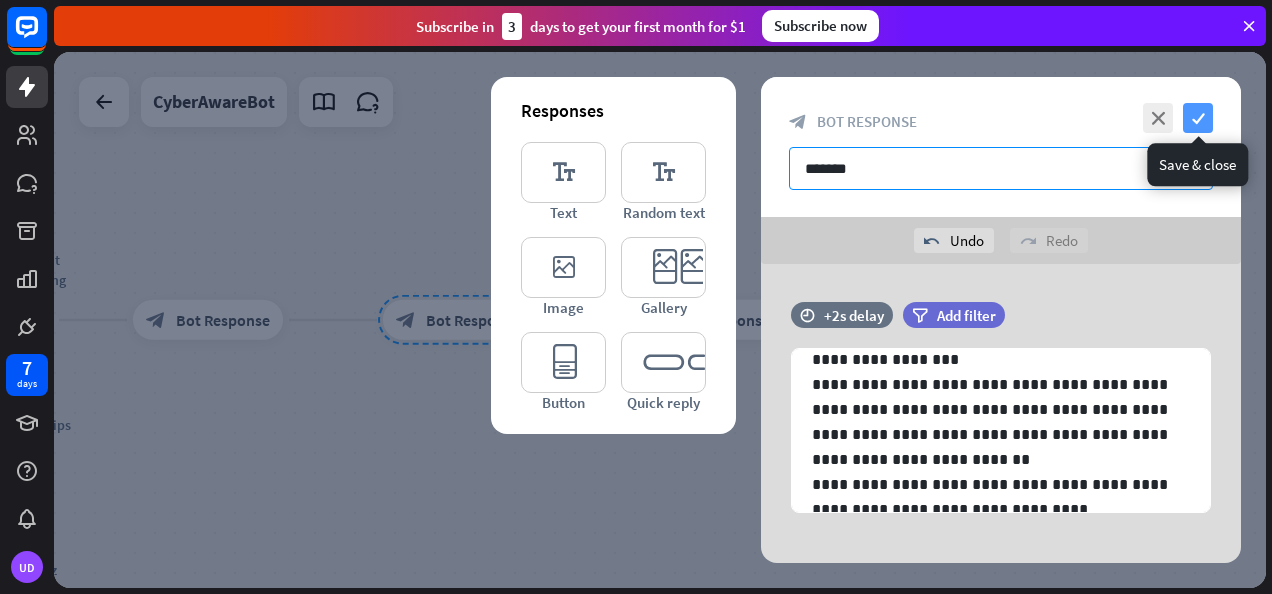 type on "*******" 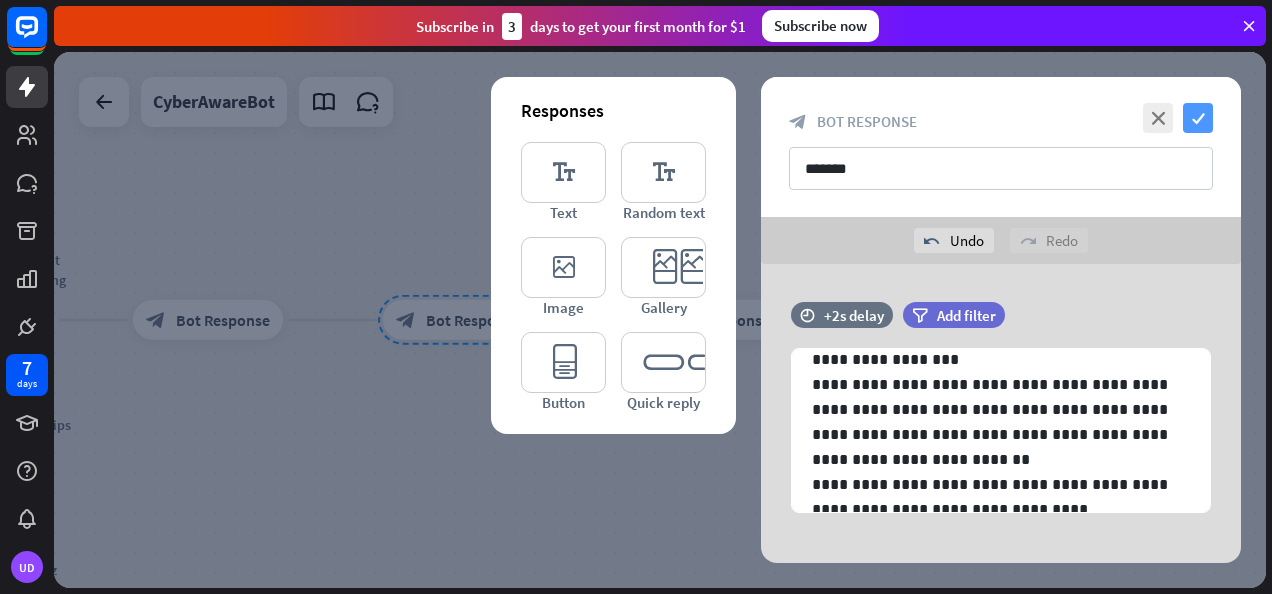 click on "check" at bounding box center (1198, 118) 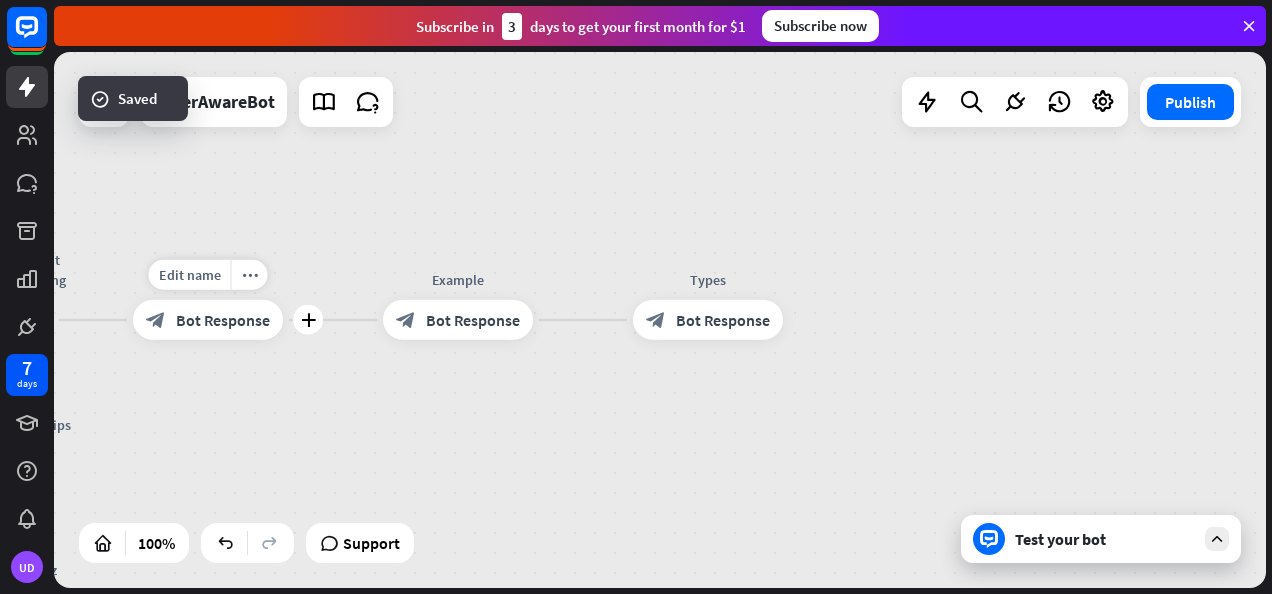 click on "Bot Response" at bounding box center [223, 320] 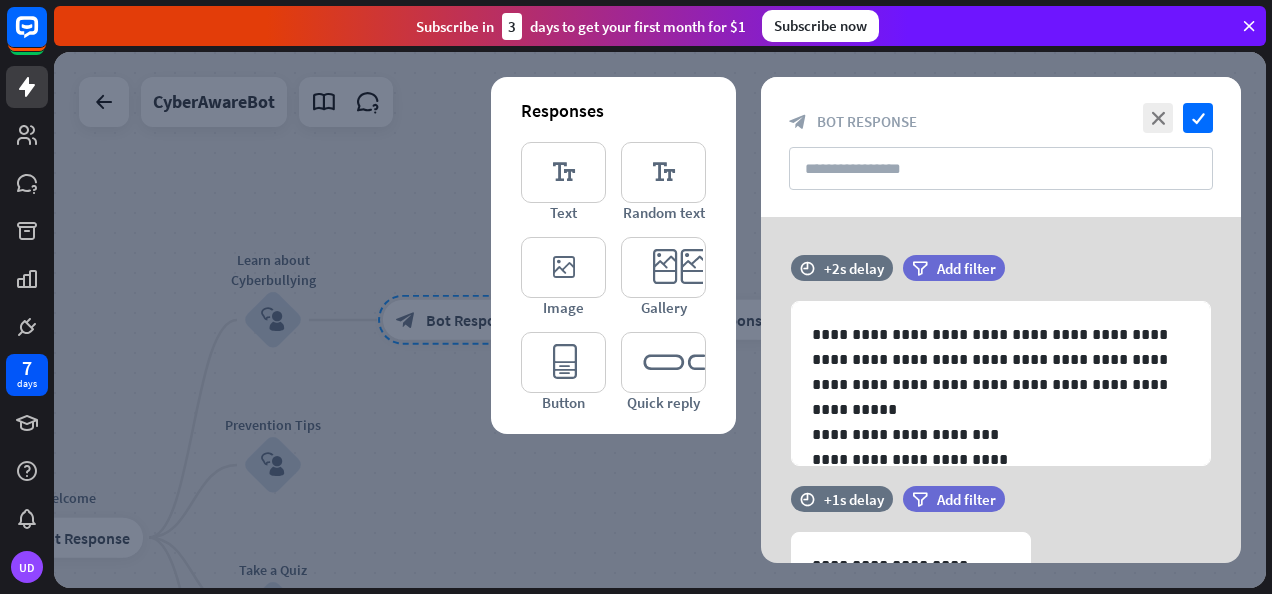scroll, scrollTop: 76, scrollLeft: 0, axis: vertical 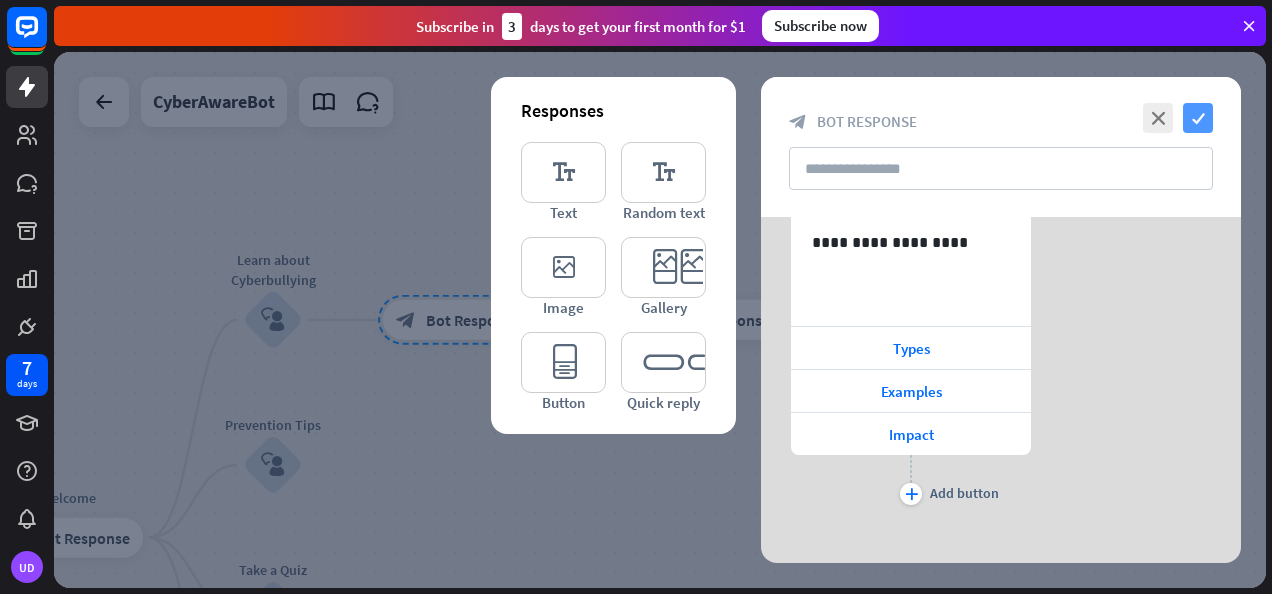 click on "check" at bounding box center (1198, 118) 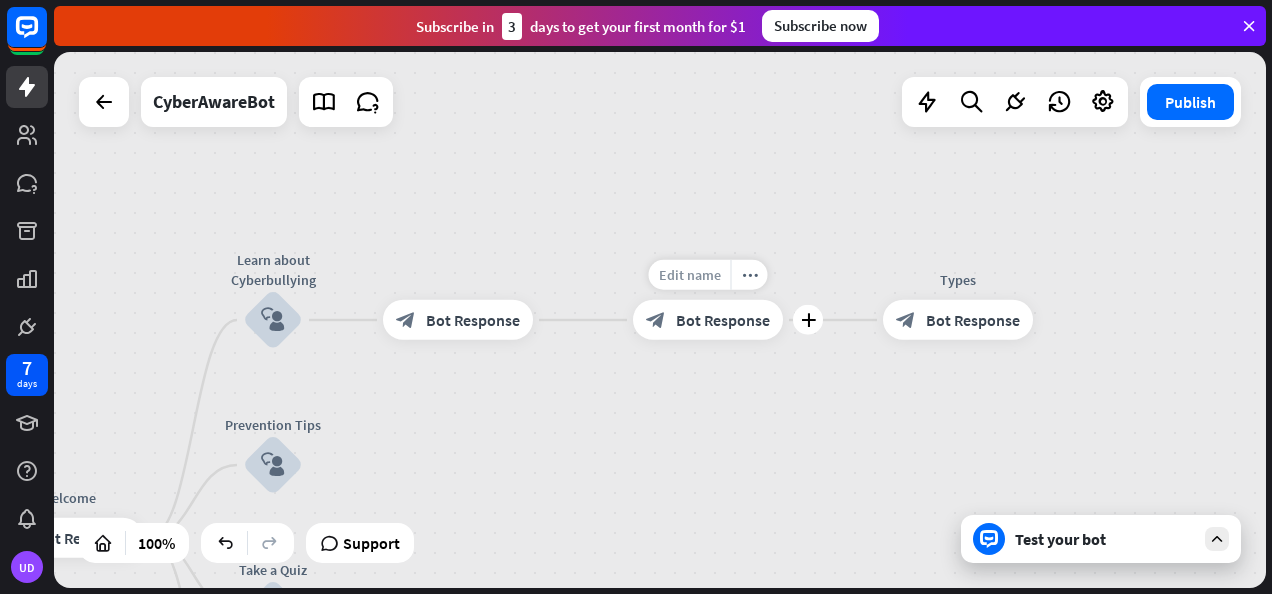 click on "Edit name" at bounding box center [690, 275] 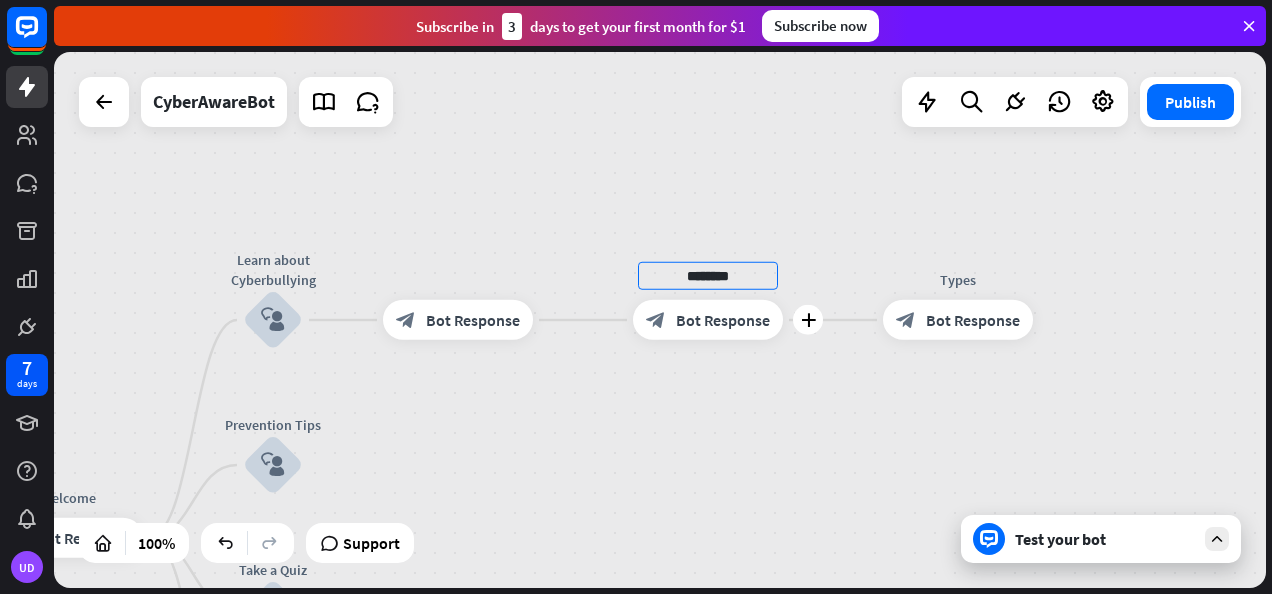 type on "********" 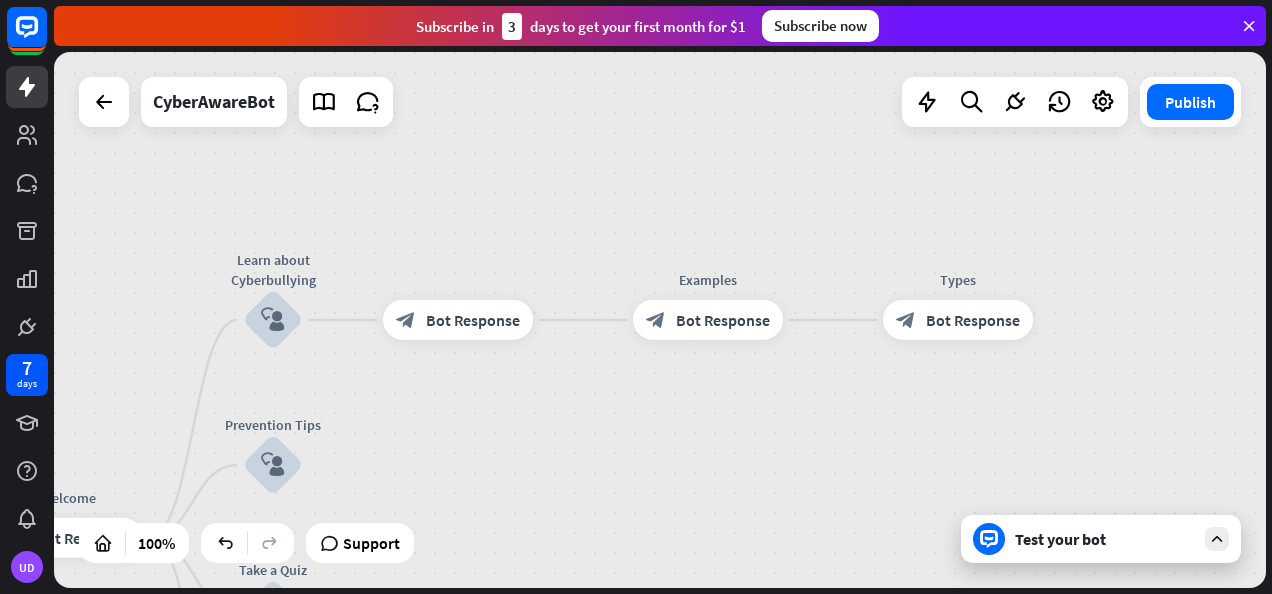 click on "Test your bot" at bounding box center (1105, 539) 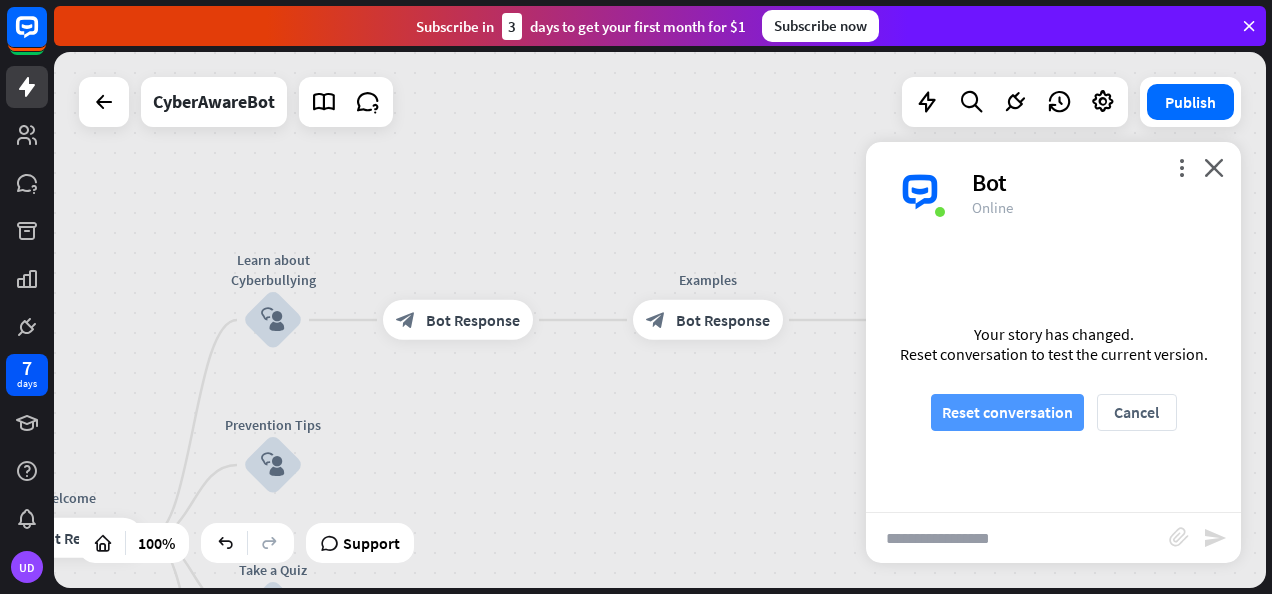 click on "Reset conversation" at bounding box center (1007, 412) 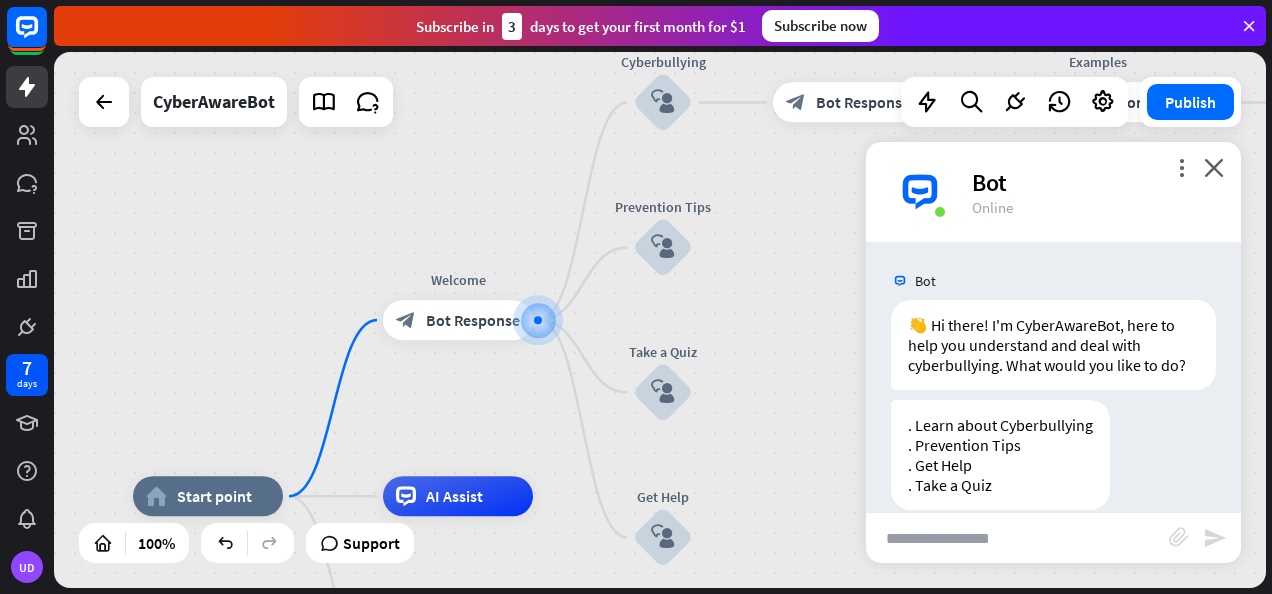 scroll, scrollTop: 47, scrollLeft: 0, axis: vertical 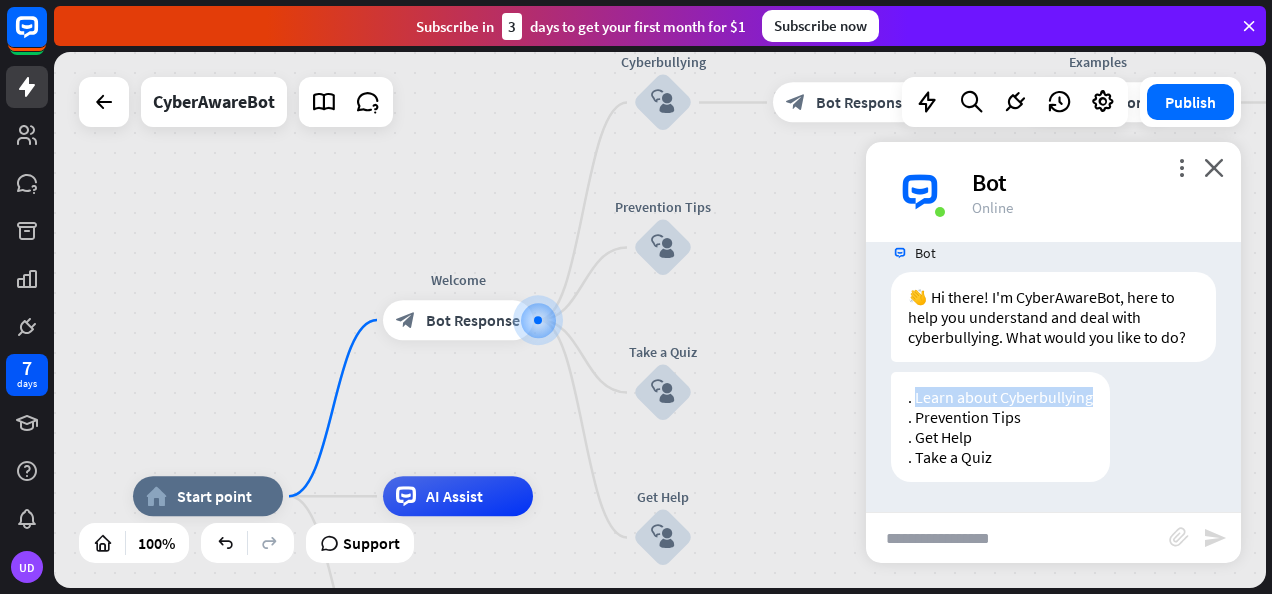 drag, startPoint x: 915, startPoint y: 394, endPoint x: 1152, endPoint y: 393, distance: 237.0021 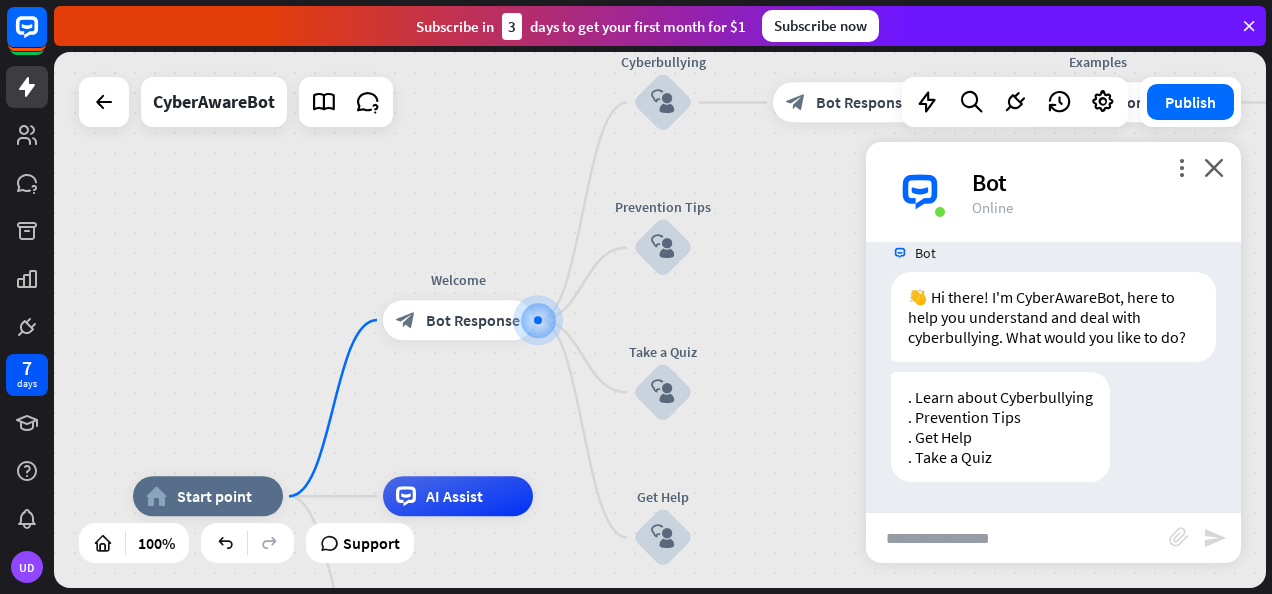 paste on "**********" 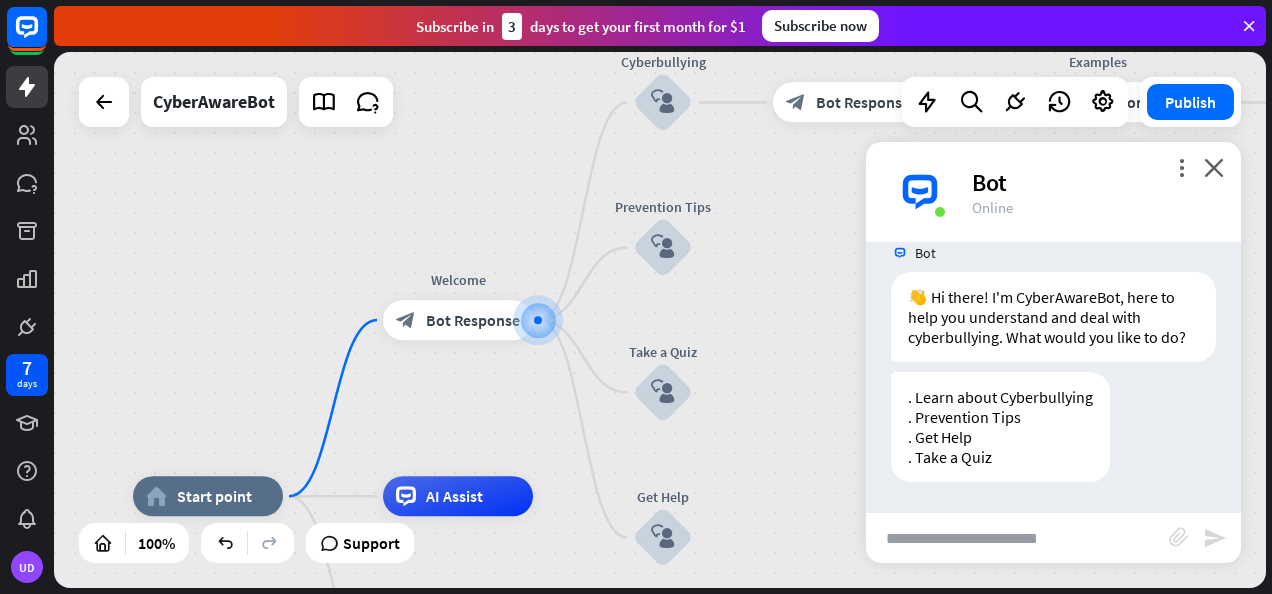 drag, startPoint x: 1152, startPoint y: 393, endPoint x: 1042, endPoint y: 537, distance: 181.20706 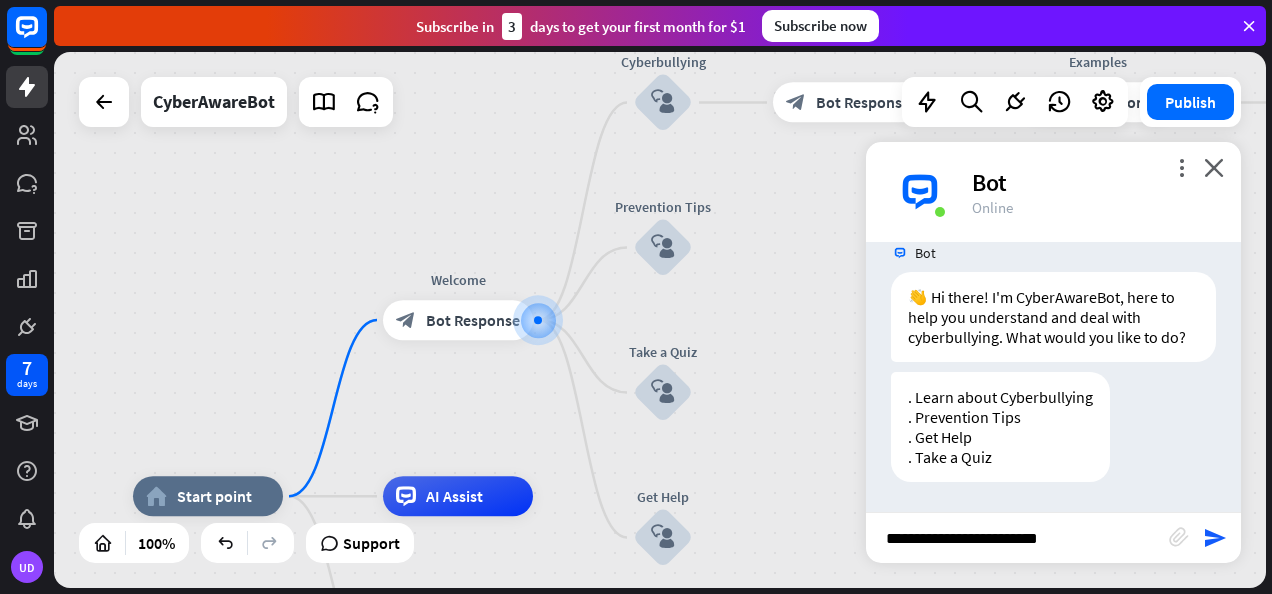 type 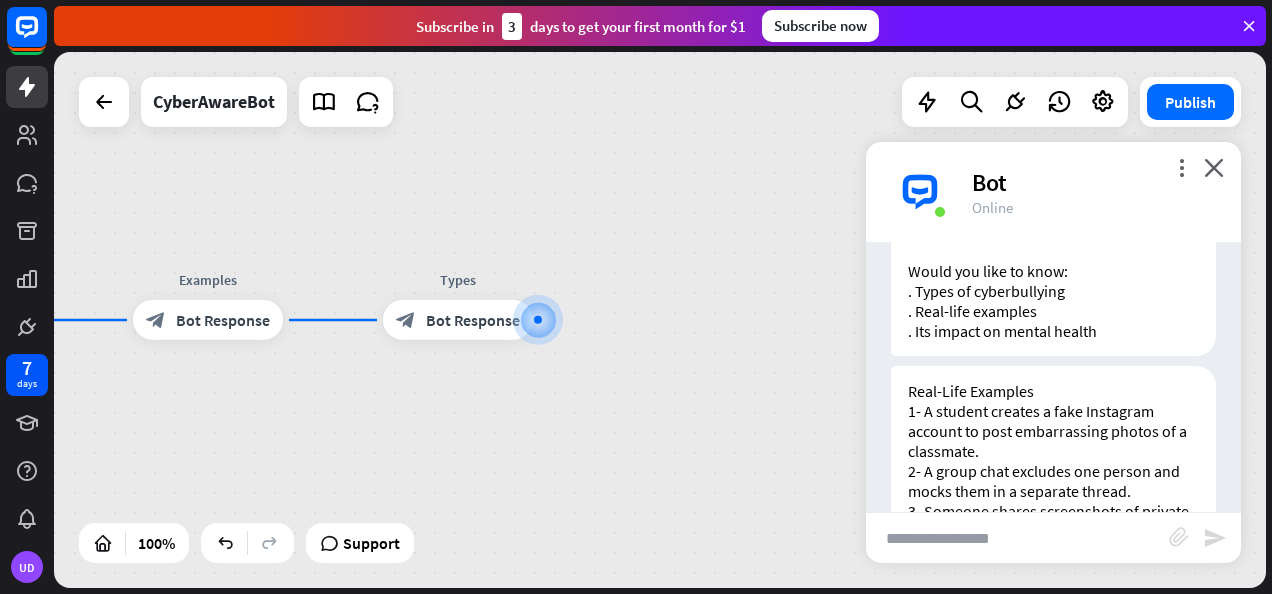 scroll, scrollTop: 511, scrollLeft: 0, axis: vertical 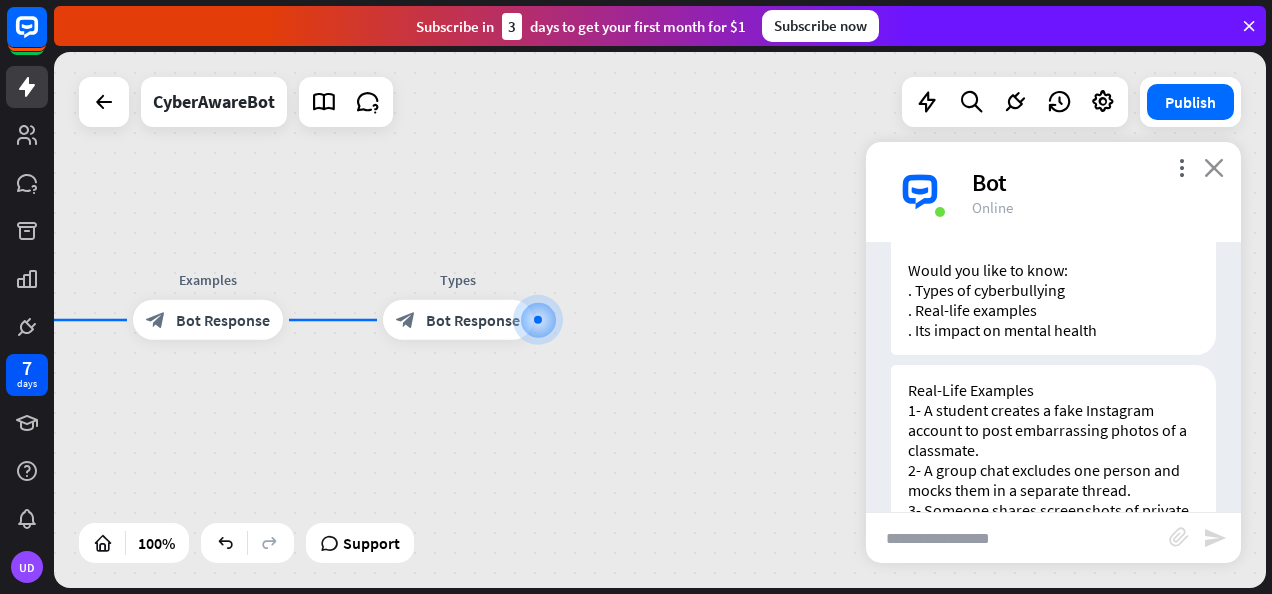 click on "close" at bounding box center (1214, 167) 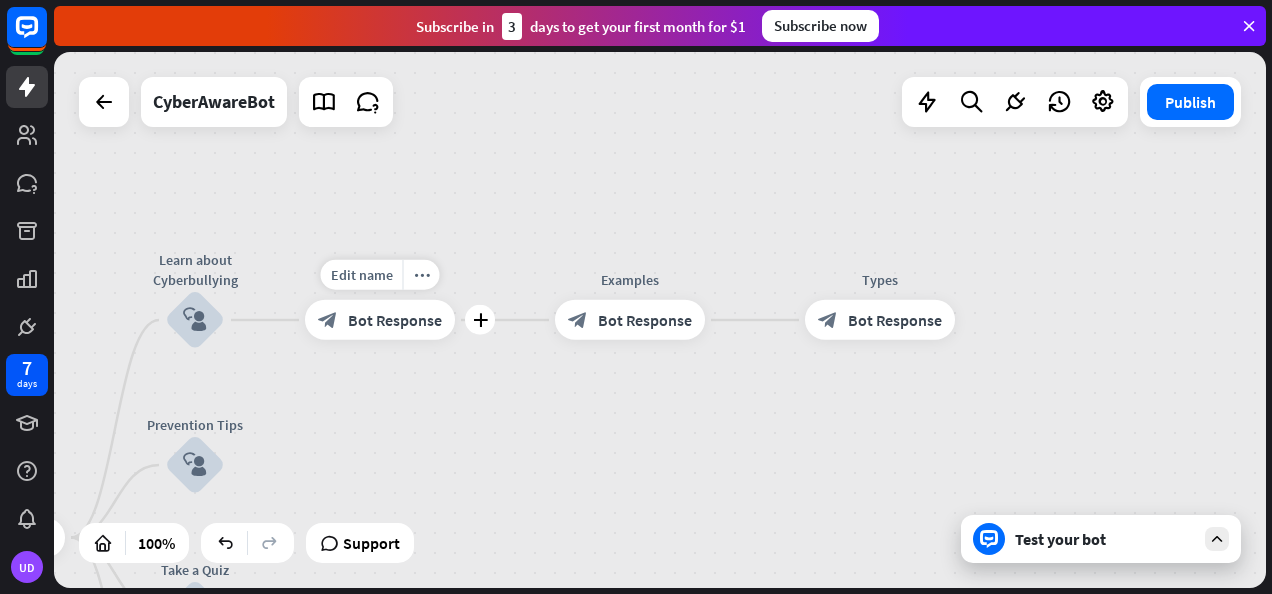 click on "Bot Response" at bounding box center [395, 320] 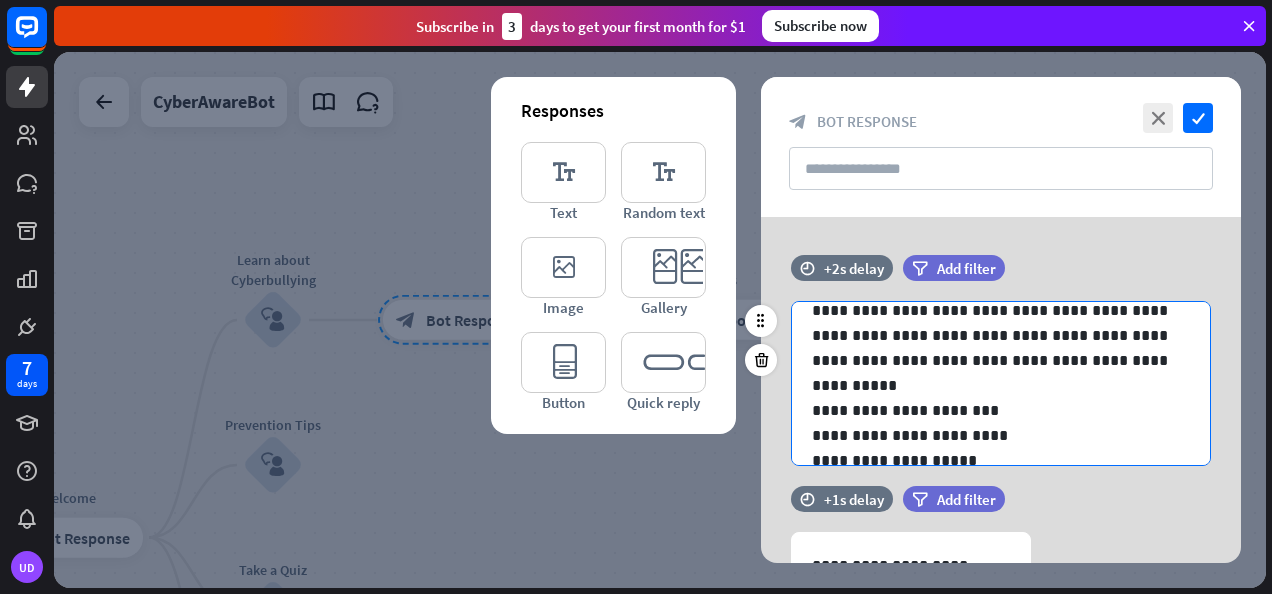 scroll, scrollTop: 0, scrollLeft: 0, axis: both 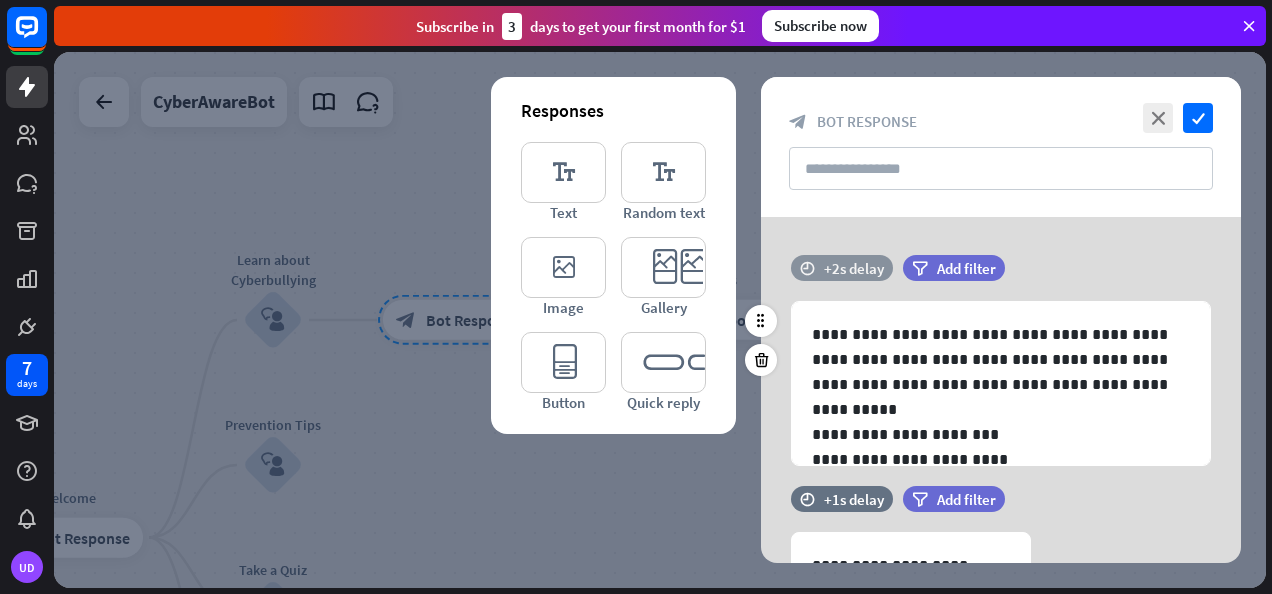 click on "+2s delay" at bounding box center (854, 268) 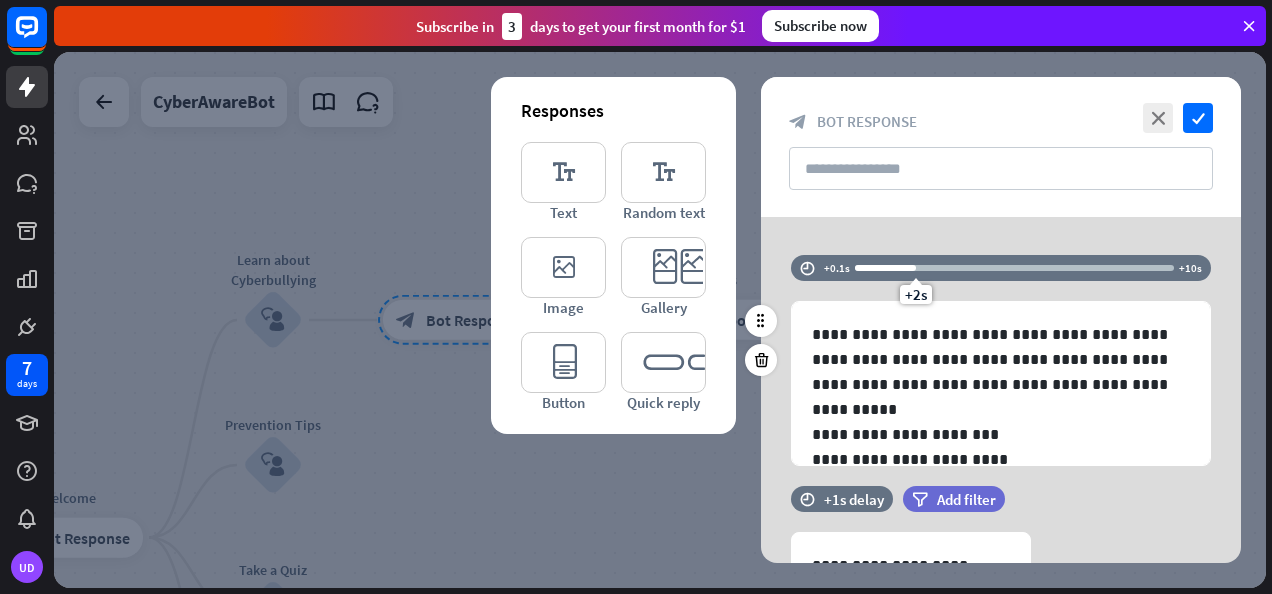 click on "+2s" at bounding box center [916, 268] 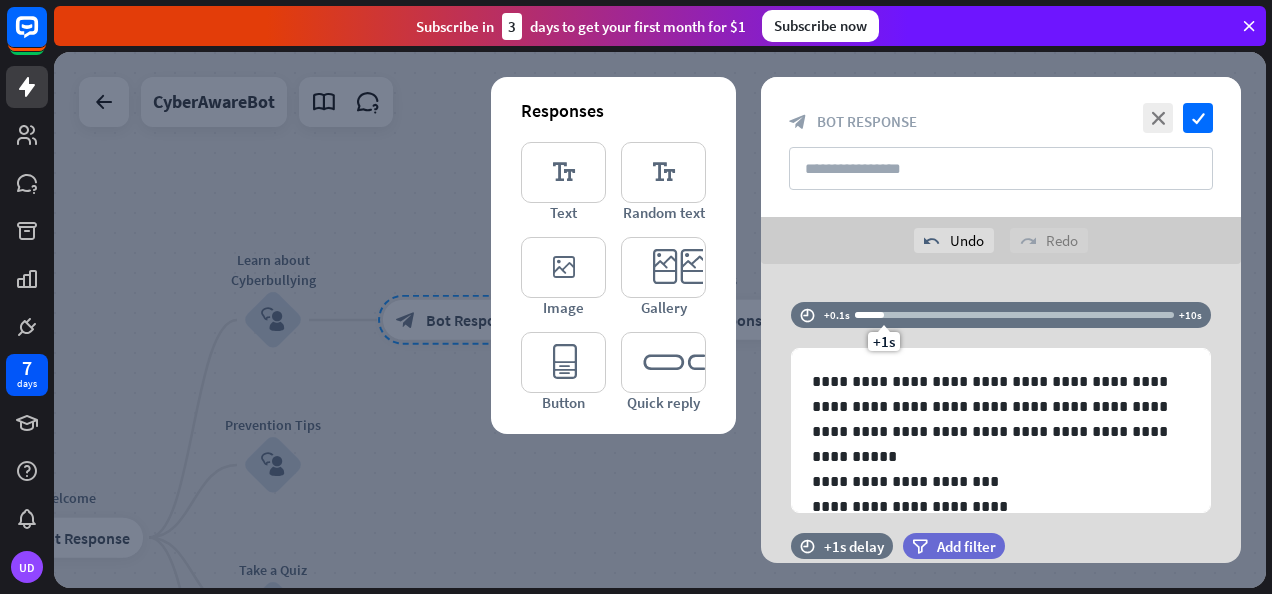 drag, startPoint x: 912, startPoint y: 270, endPoint x: 882, endPoint y: 276, distance: 30.594116 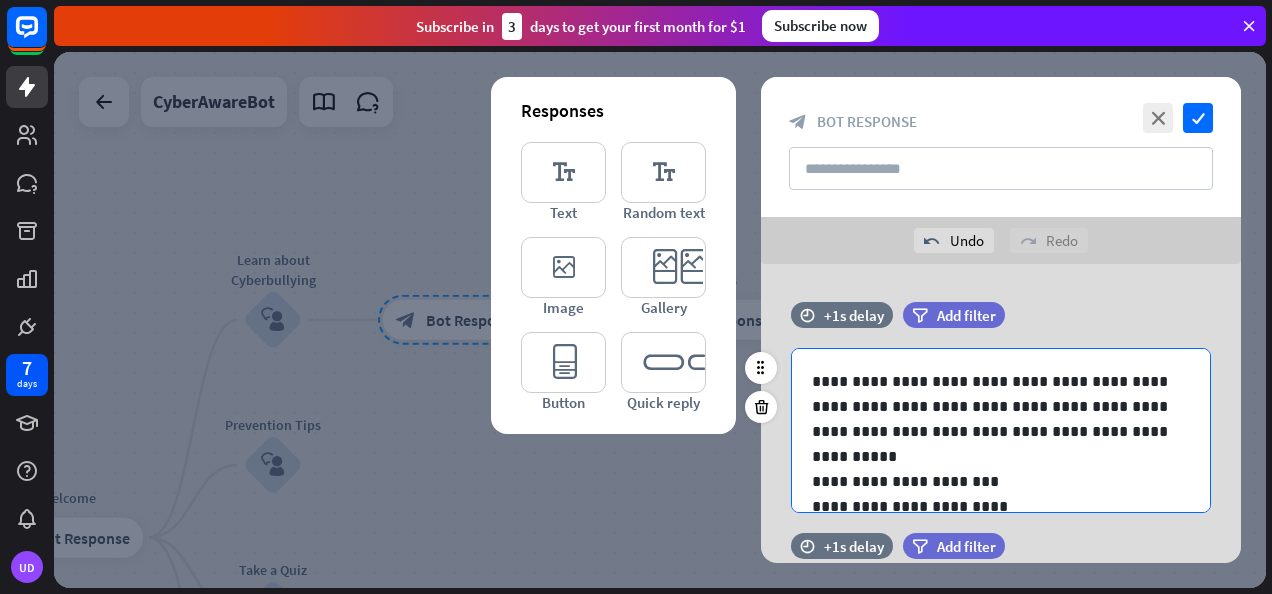 scroll, scrollTop: 76, scrollLeft: 0, axis: vertical 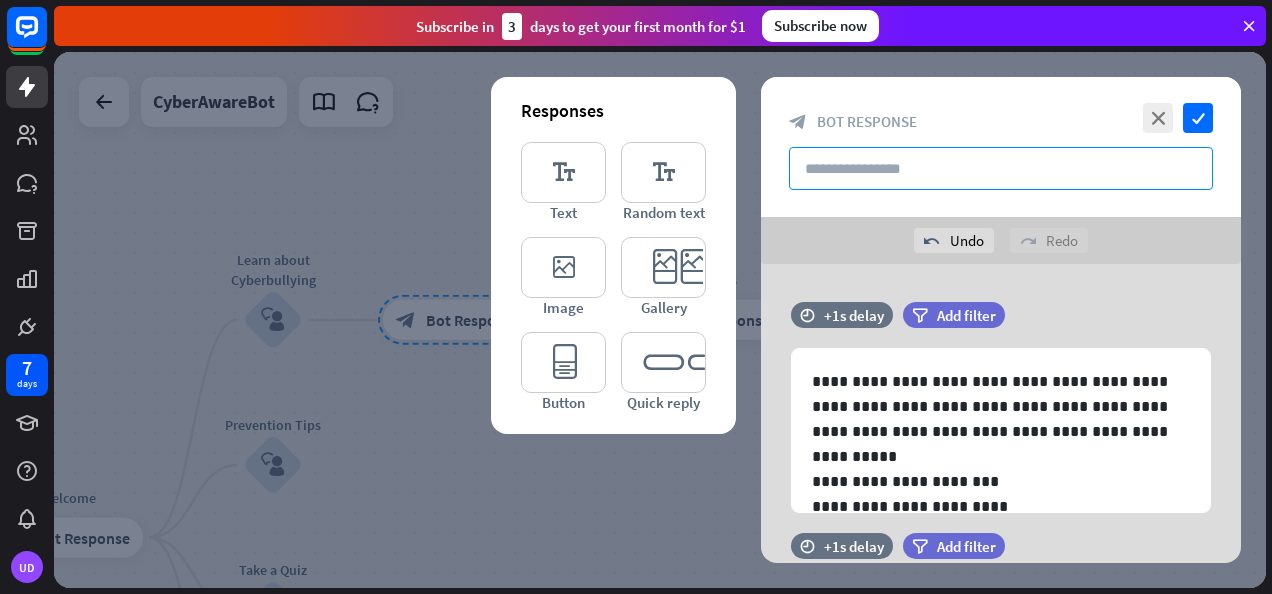 click at bounding box center [1001, 168] 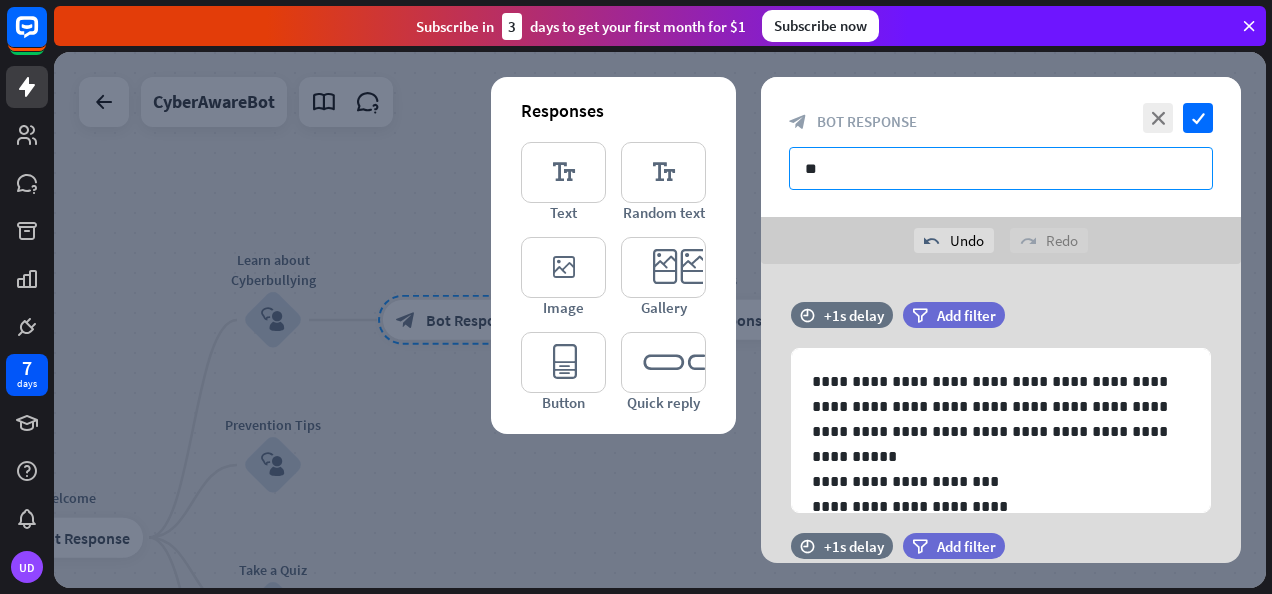 type on "*" 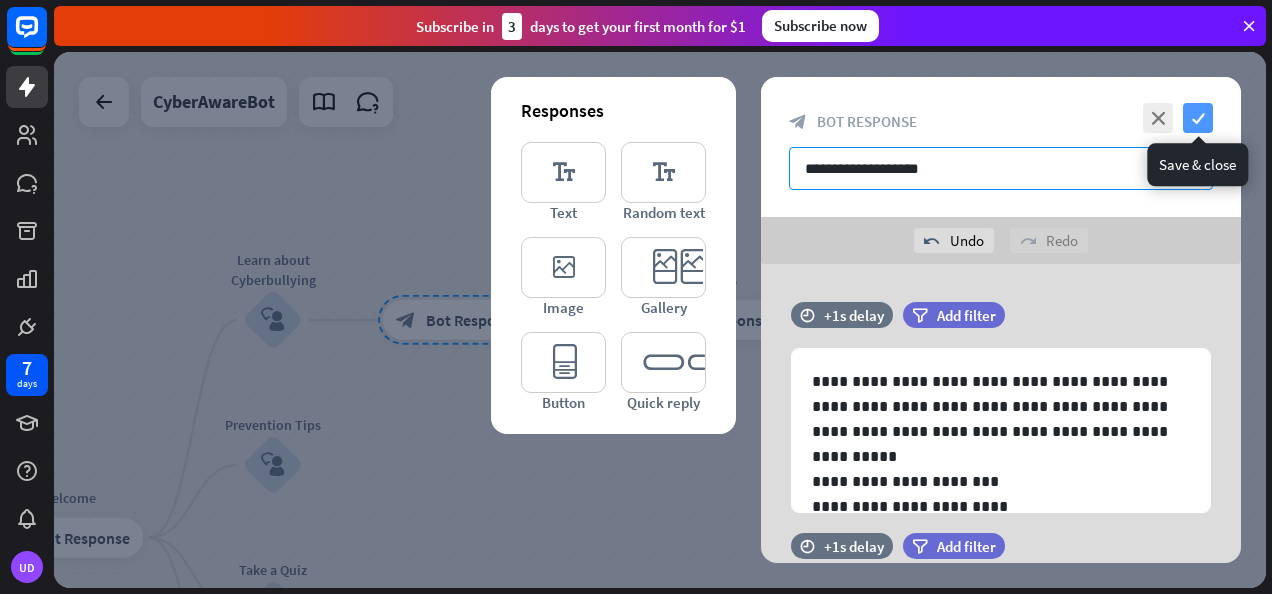 type on "**********" 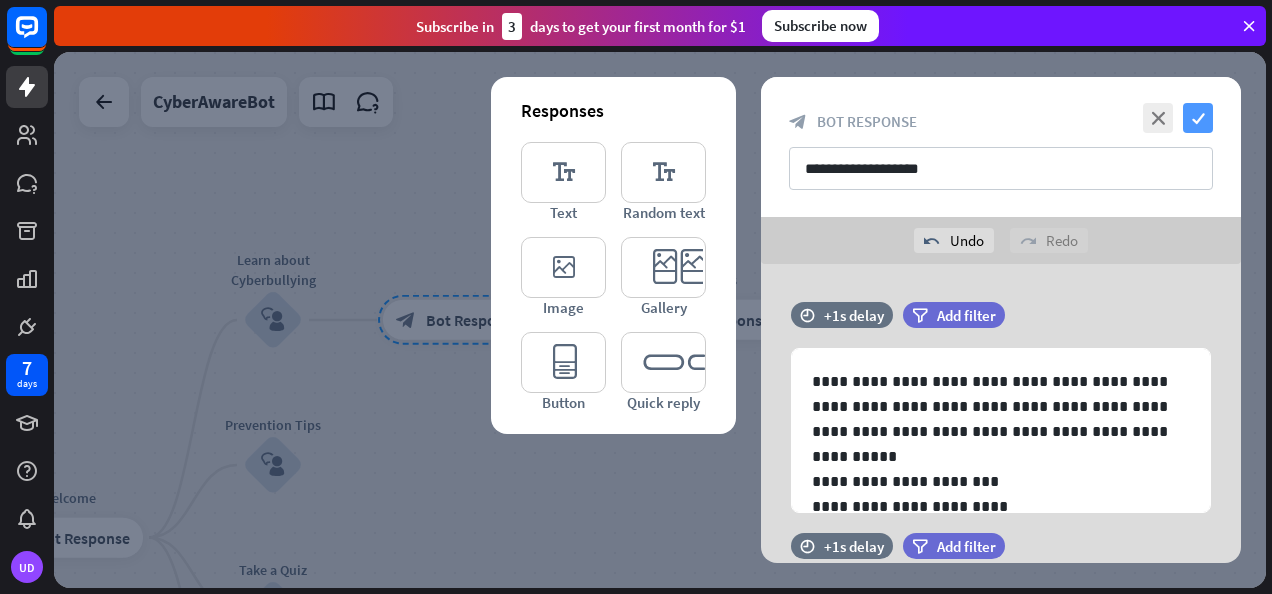 click on "check" at bounding box center [1198, 118] 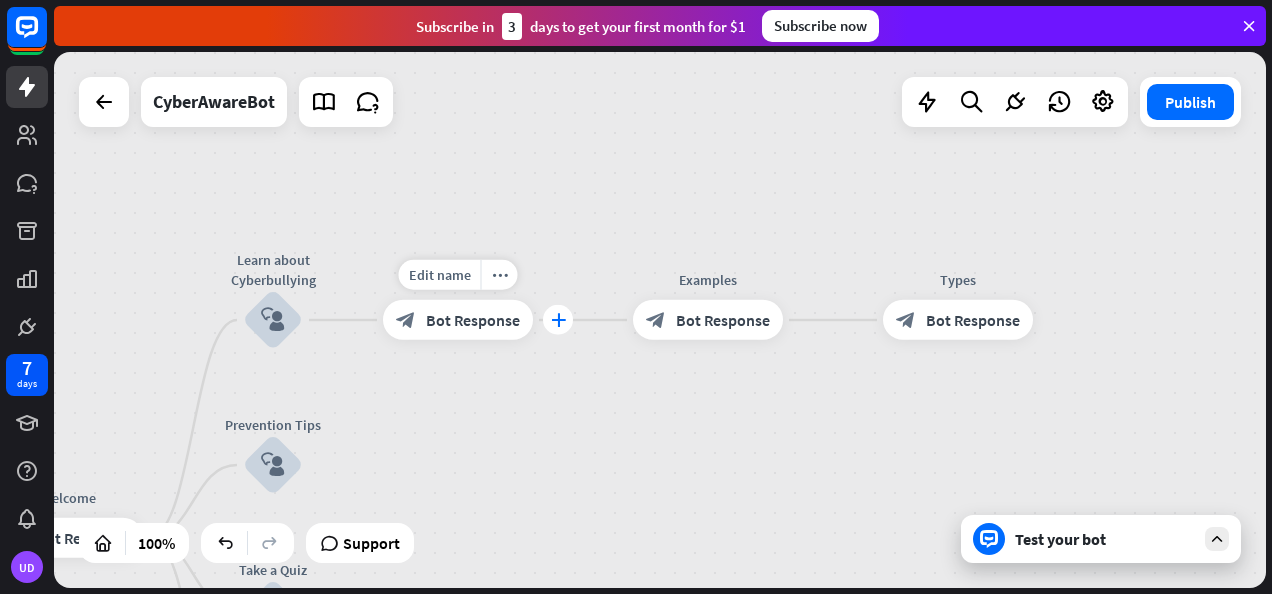 click on "plus" at bounding box center (558, 320) 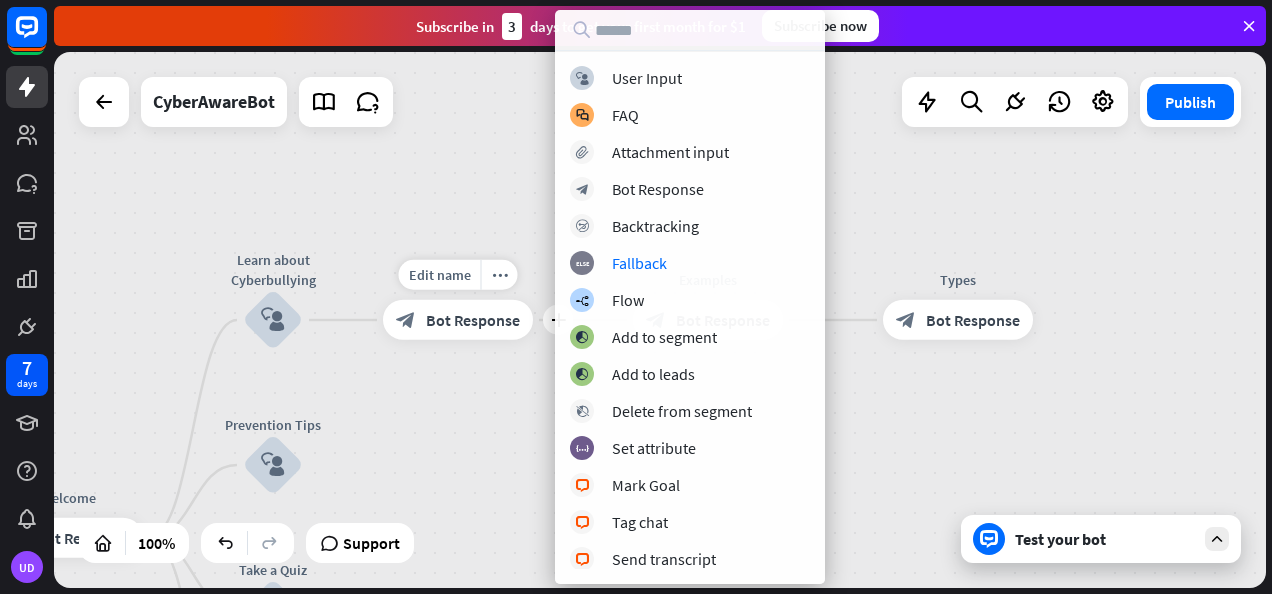 click on "block_bot_response   Bot Response" at bounding box center (458, 320) 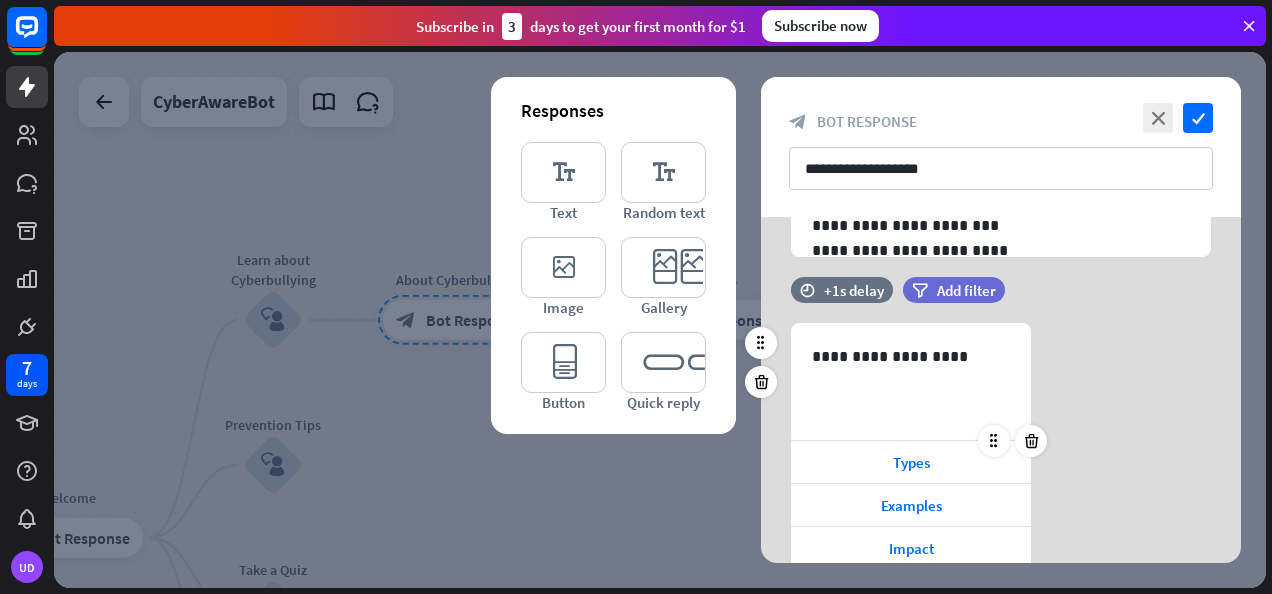 scroll, scrollTop: 208, scrollLeft: 0, axis: vertical 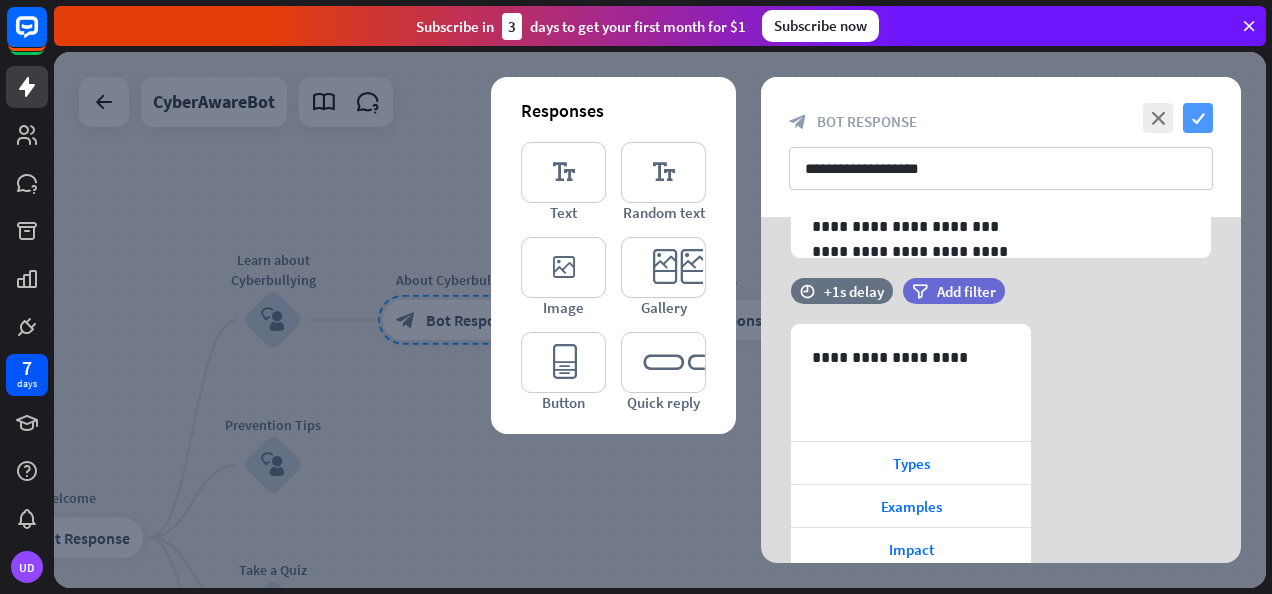 click on "check" at bounding box center [1198, 118] 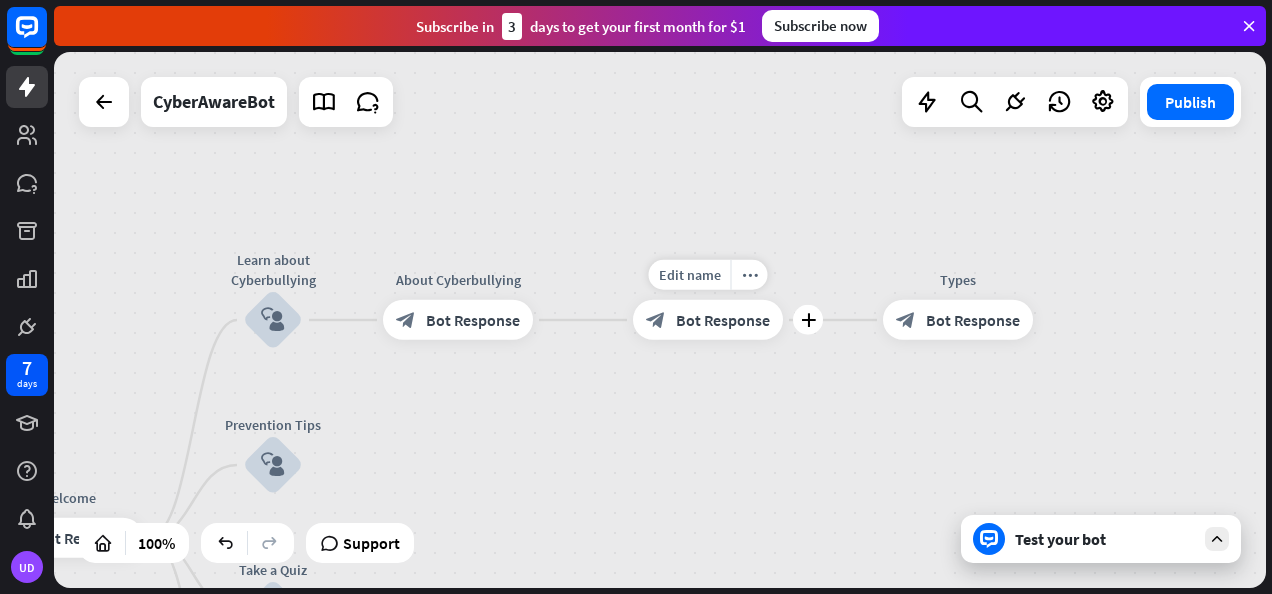 click on "Bot Response" at bounding box center [723, 320] 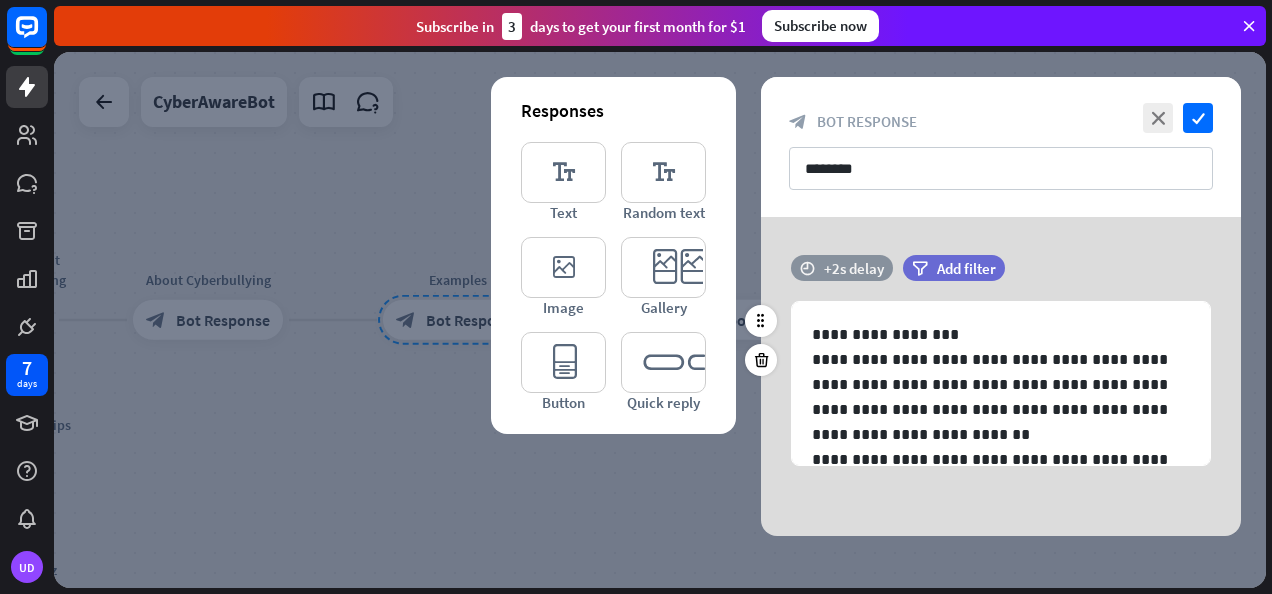 click on "+2s delay" at bounding box center [854, 268] 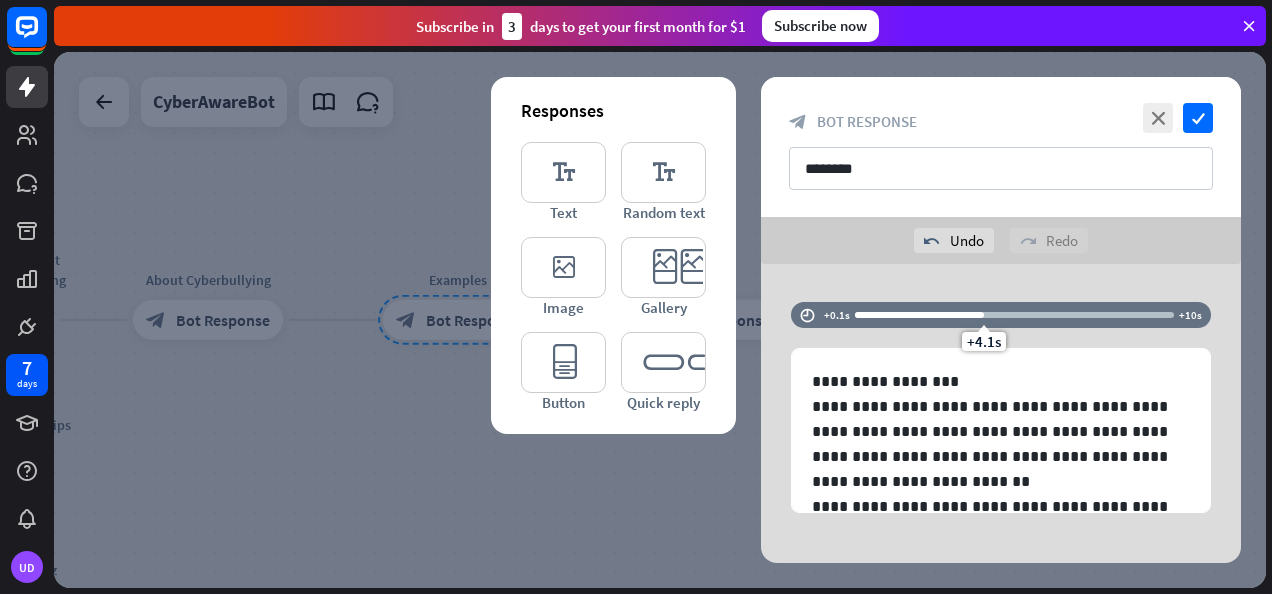 drag, startPoint x: 916, startPoint y: 266, endPoint x: 983, endPoint y: 268, distance: 67.02985 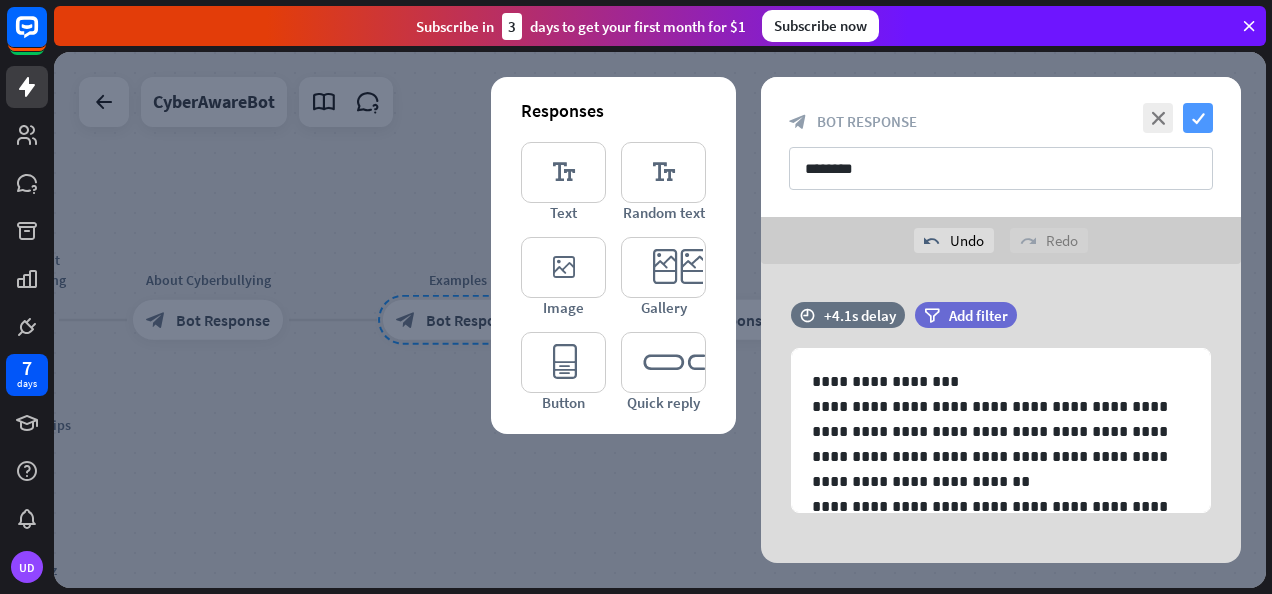 click on "check" at bounding box center [1198, 118] 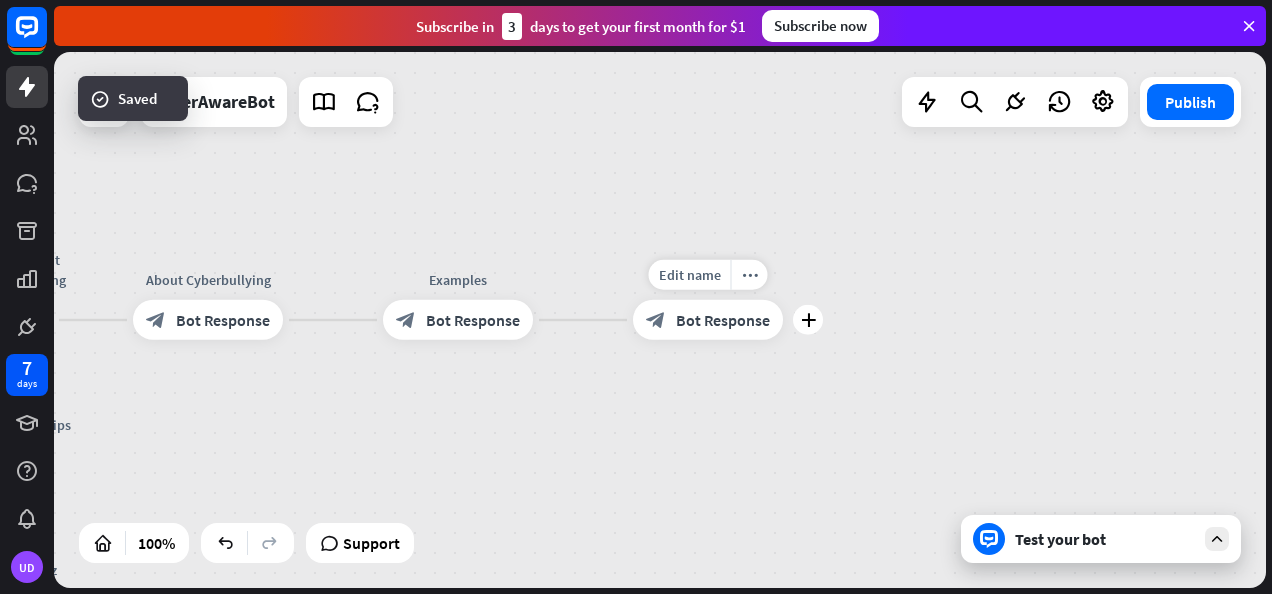 click on "Bot Response" at bounding box center (723, 320) 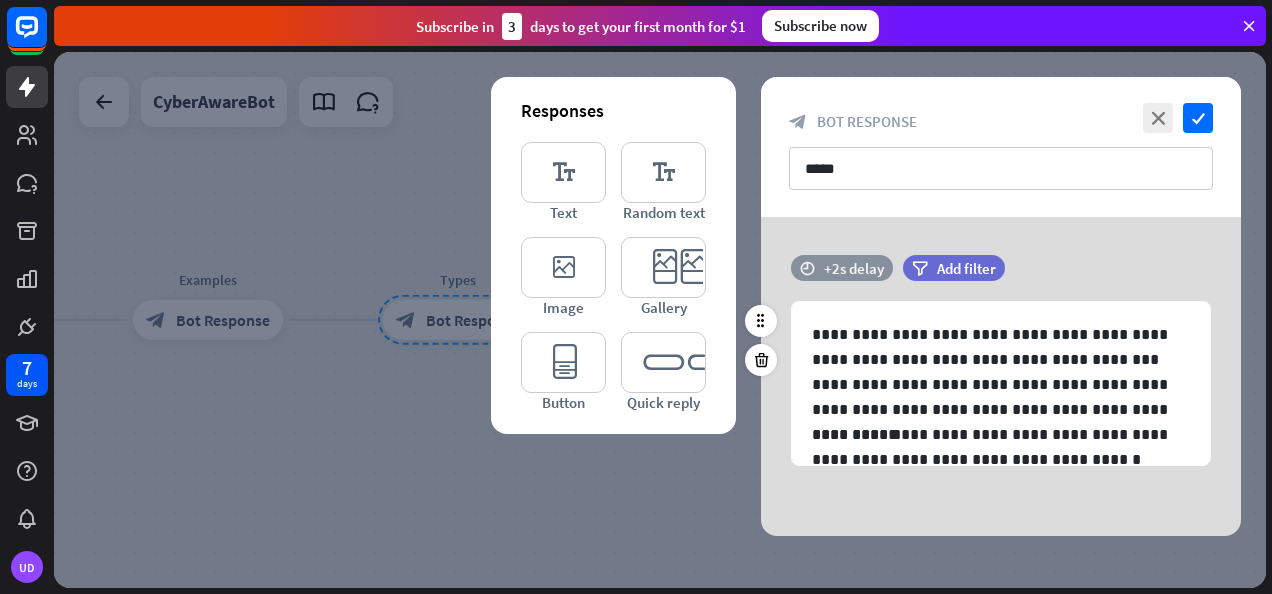 click on "+2s delay" at bounding box center [854, 268] 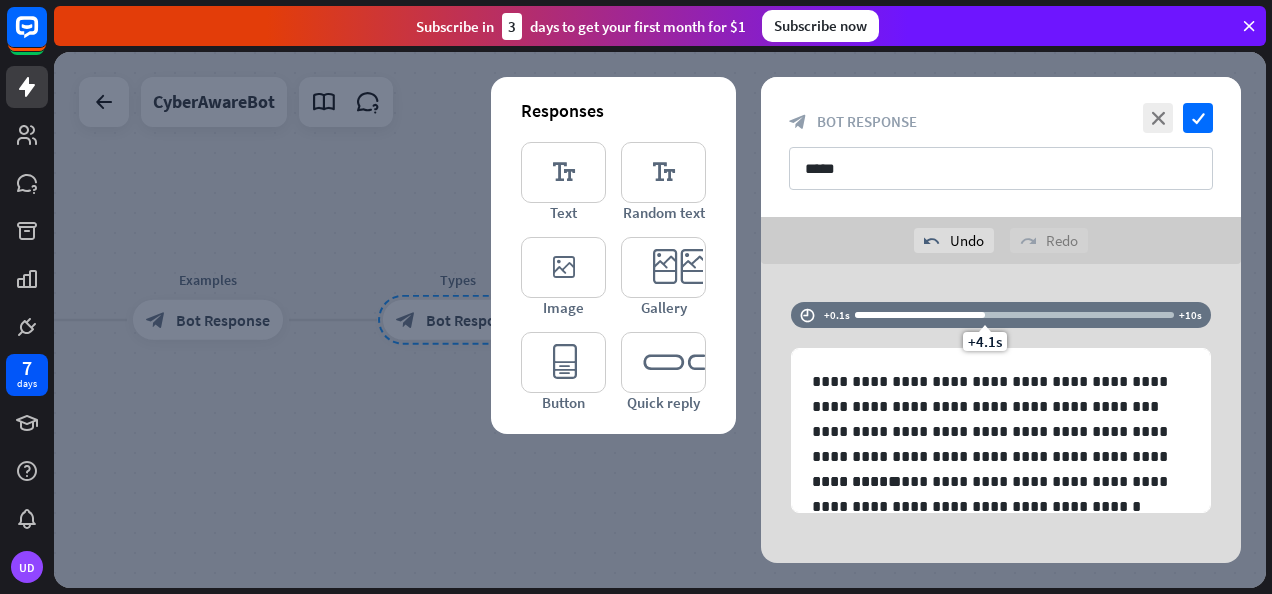 drag, startPoint x: 913, startPoint y: 268, endPoint x: 983, endPoint y: 282, distance: 71.38628 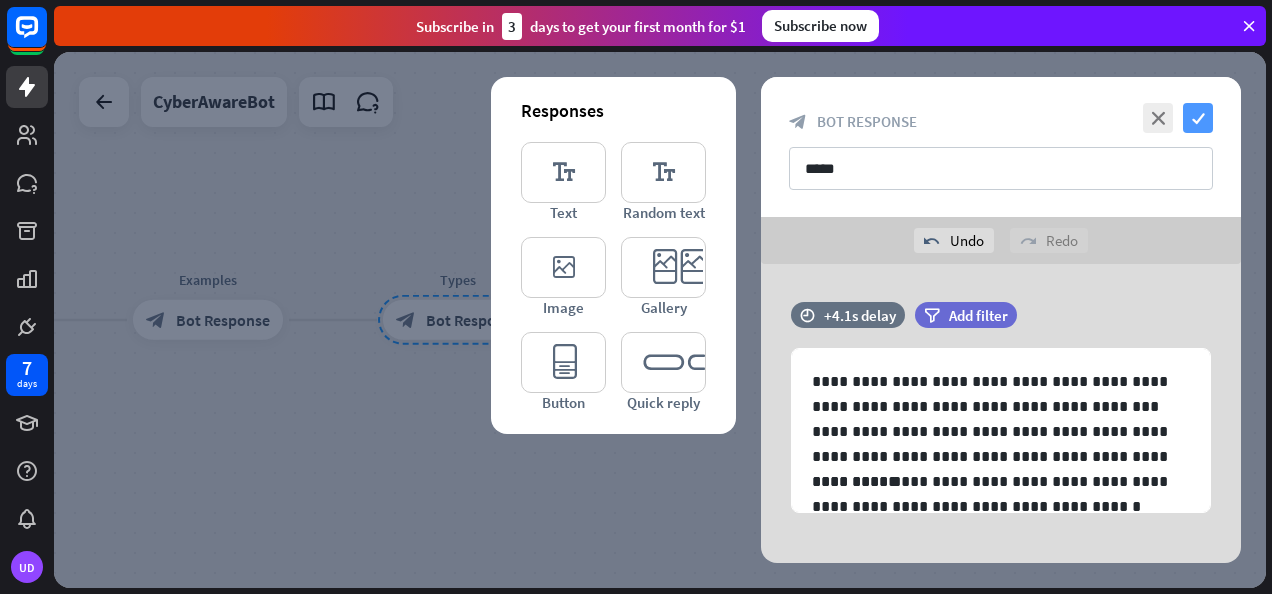 click on "check" at bounding box center (1198, 118) 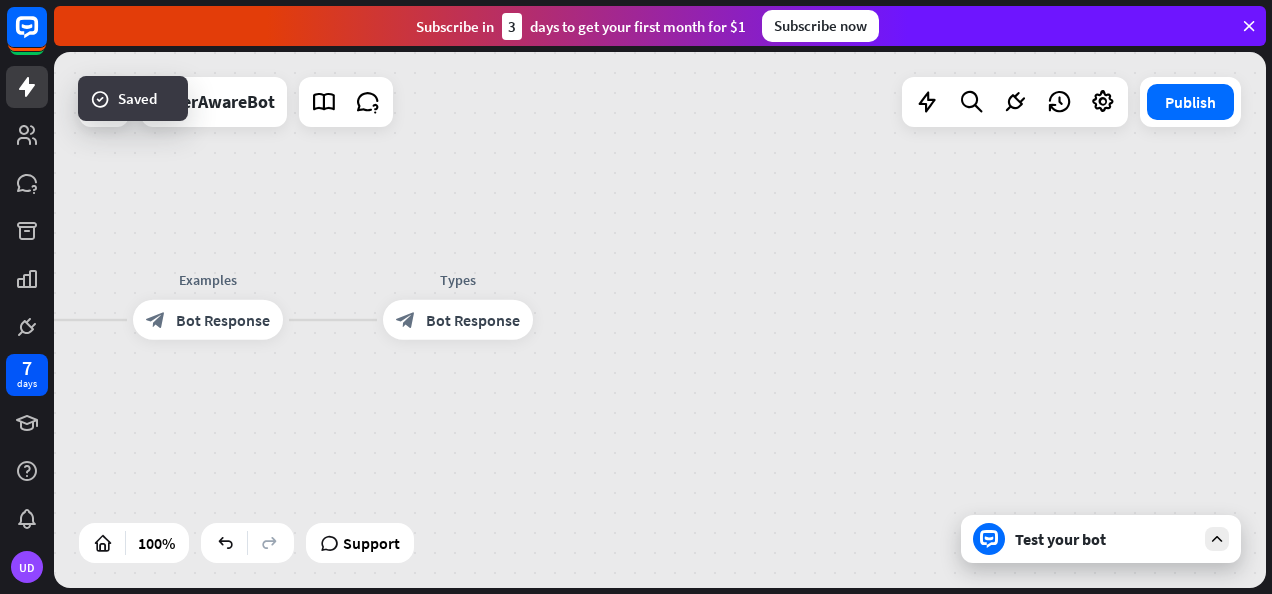 click on "Test your bot" at bounding box center [1105, 539] 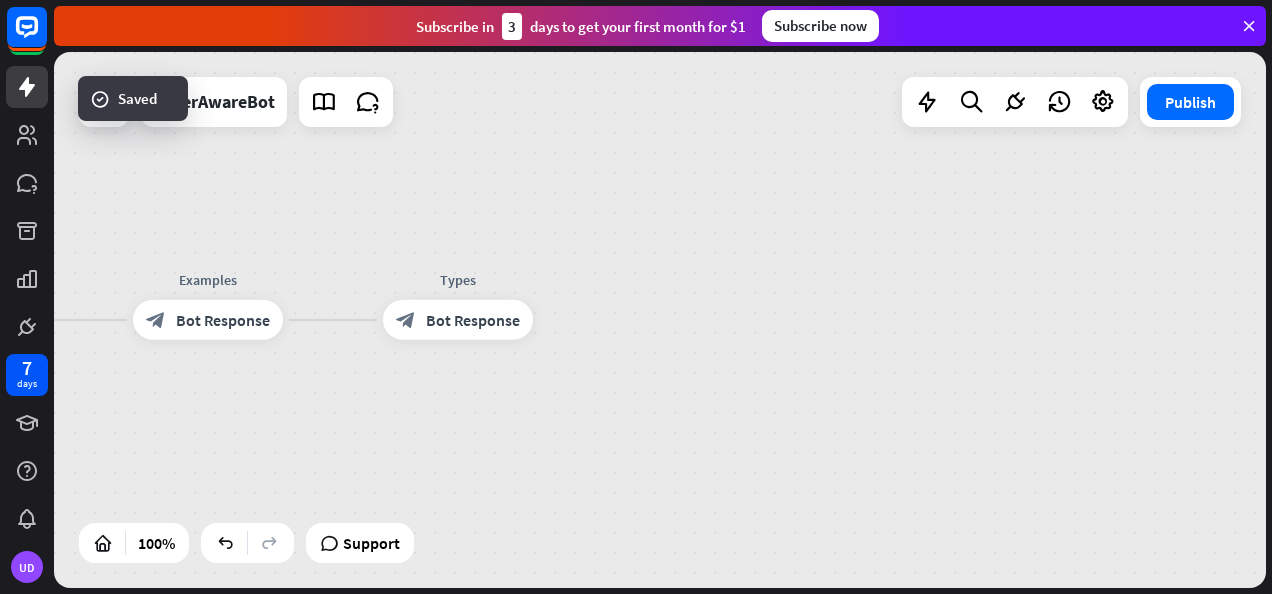 scroll, scrollTop: 531, scrollLeft: 0, axis: vertical 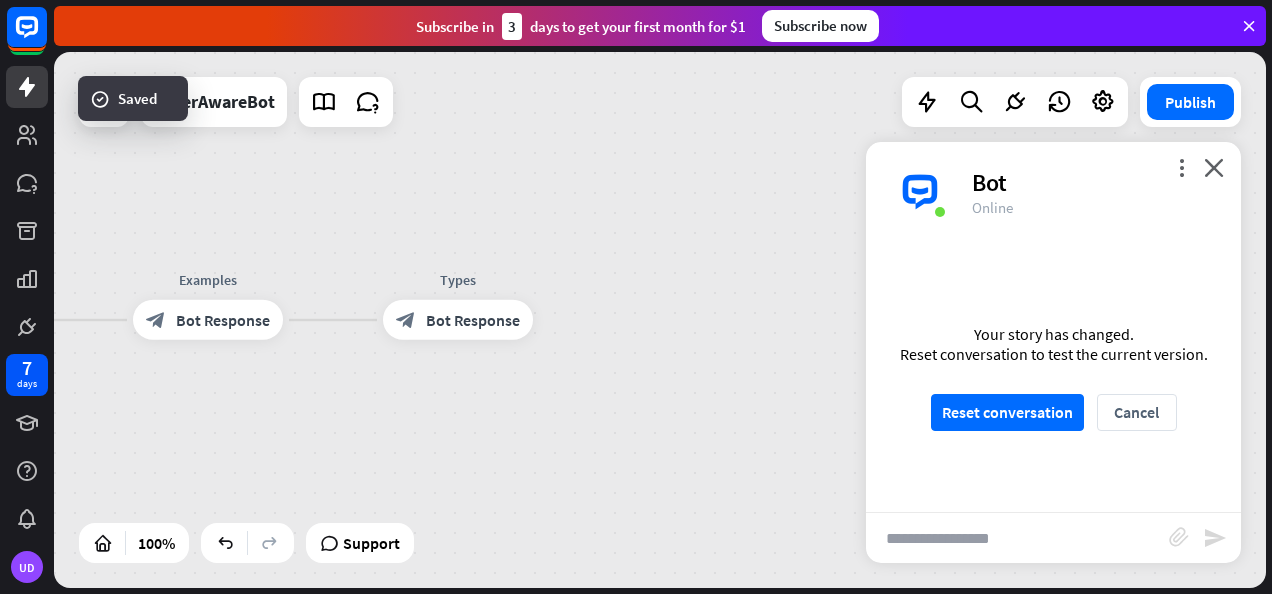 click on "Your story has changed.
Reset conversation to test the current version.
Reset conversation
Cancel" at bounding box center [1053, 377] 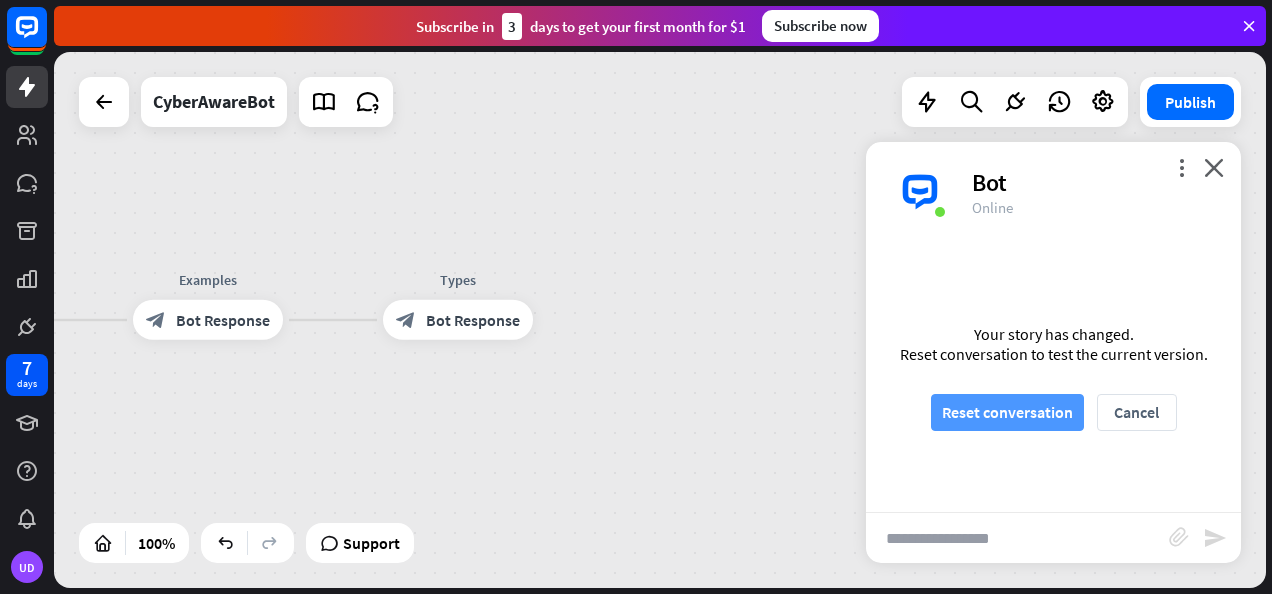 drag, startPoint x: 1020, startPoint y: 380, endPoint x: 1027, endPoint y: 416, distance: 36.67424 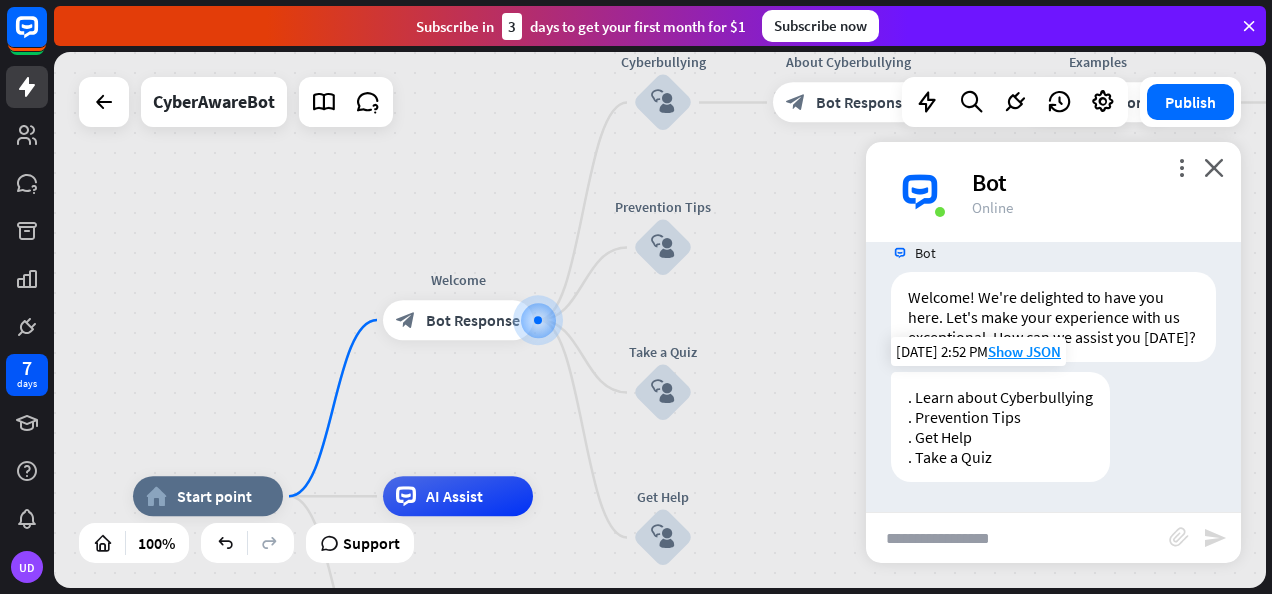 scroll, scrollTop: 47, scrollLeft: 0, axis: vertical 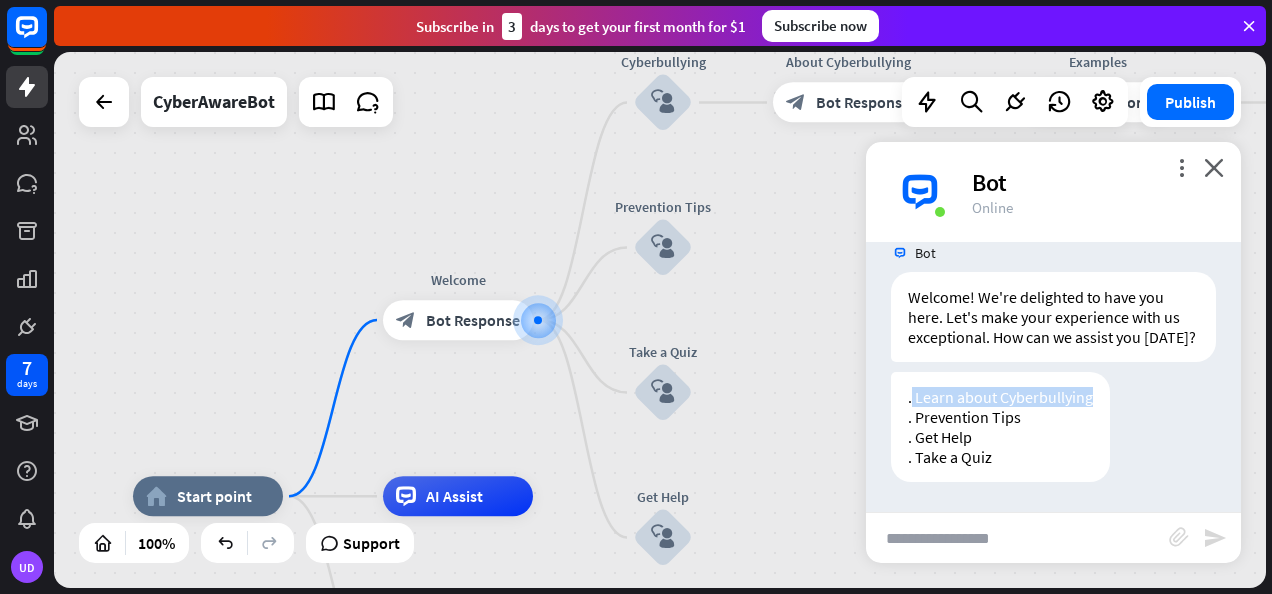 drag, startPoint x: 913, startPoint y: 398, endPoint x: 1115, endPoint y: 404, distance: 202.0891 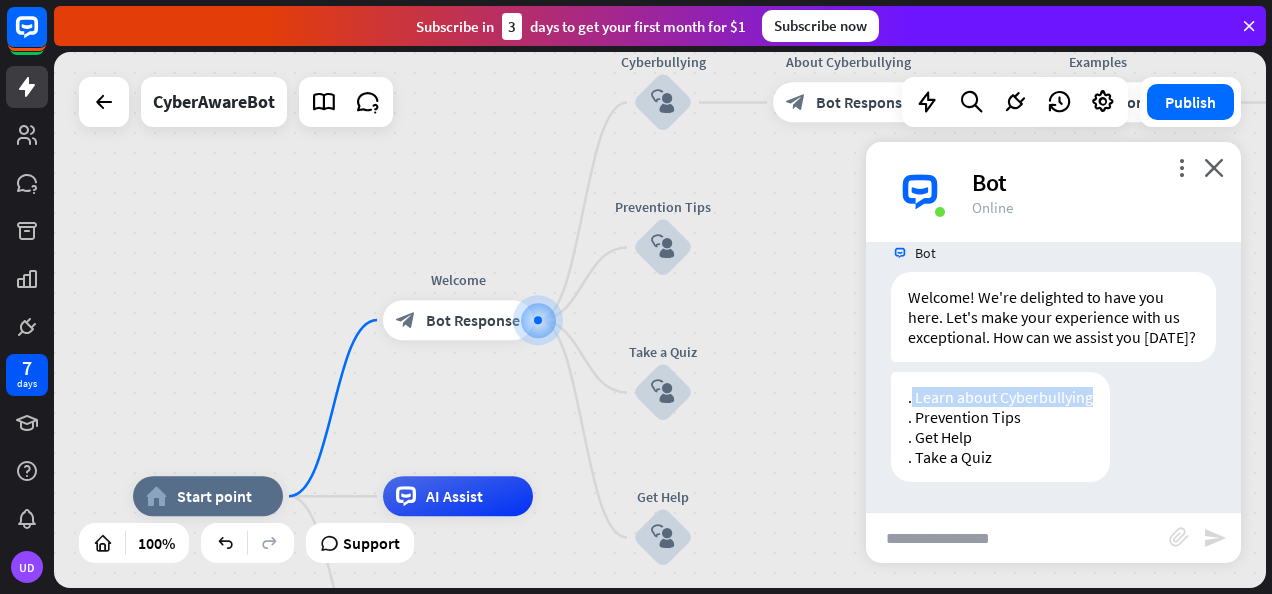 click on ". Learn about Cyberbullying
. Prevention Tips
. Get Help
. Take a Quiz
[DATE] 2:52 PM
Show JSON" at bounding box center [1053, 432] 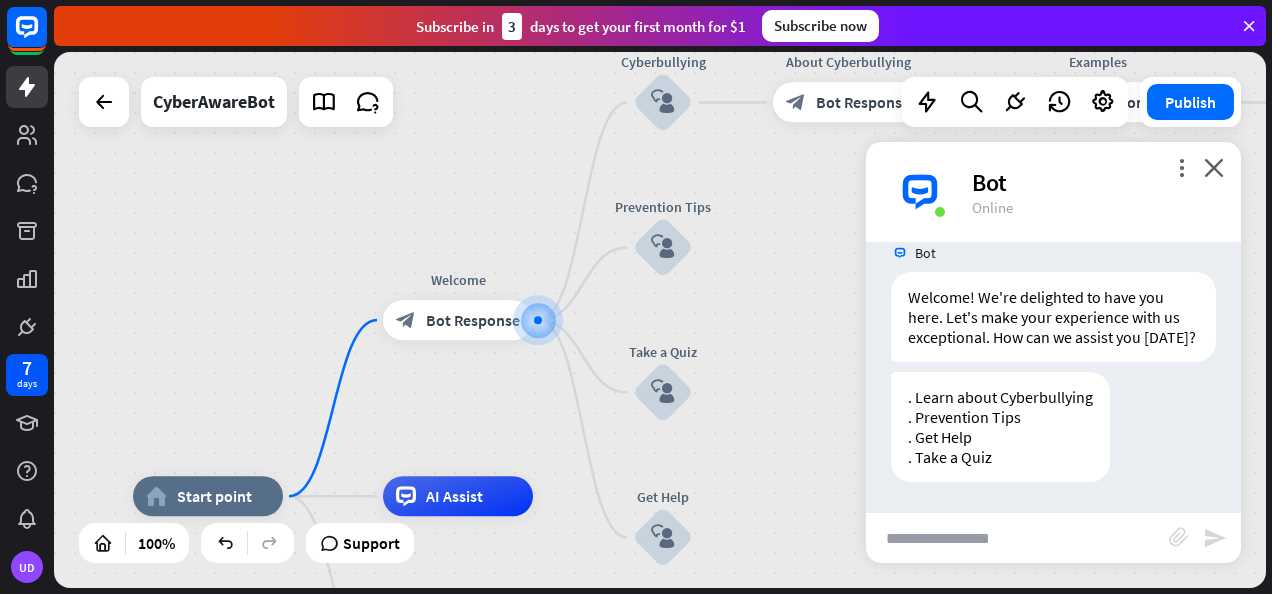 drag, startPoint x: 1115, startPoint y: 404, endPoint x: 1012, endPoint y: 528, distance: 161.19864 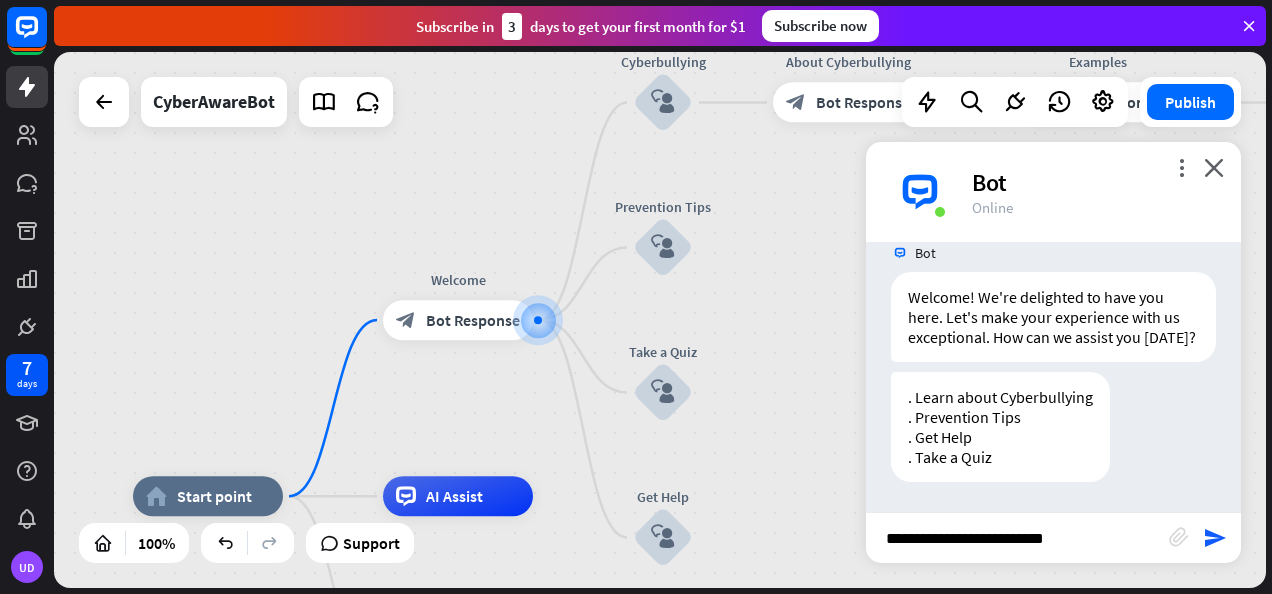 type 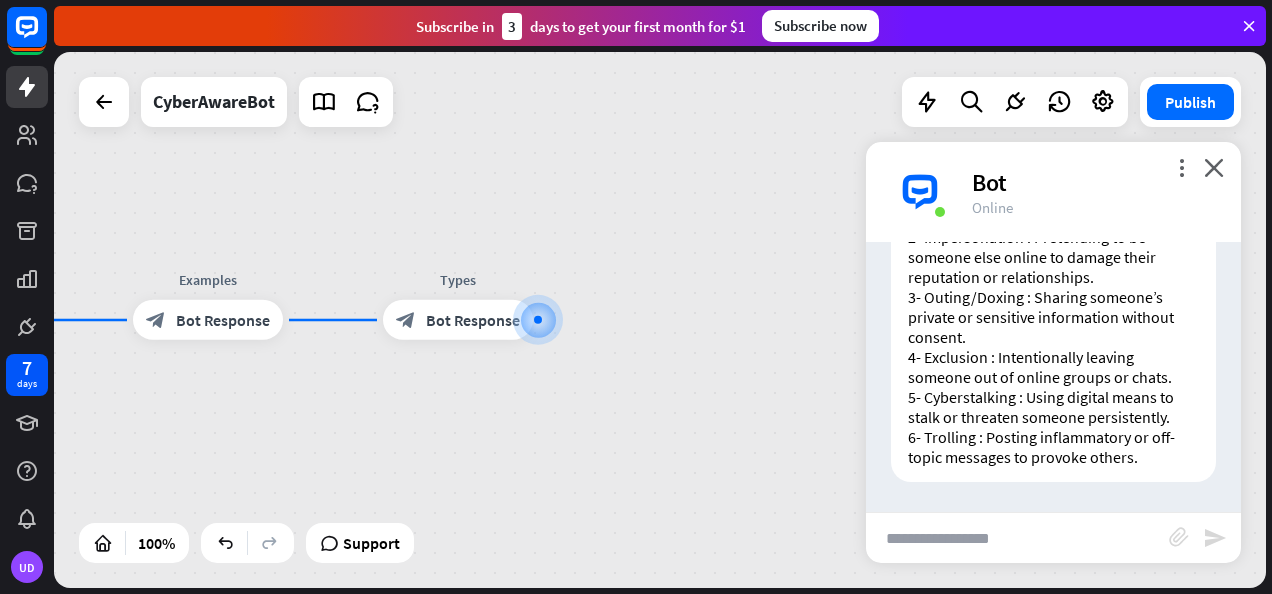 scroll, scrollTop: 1083, scrollLeft: 0, axis: vertical 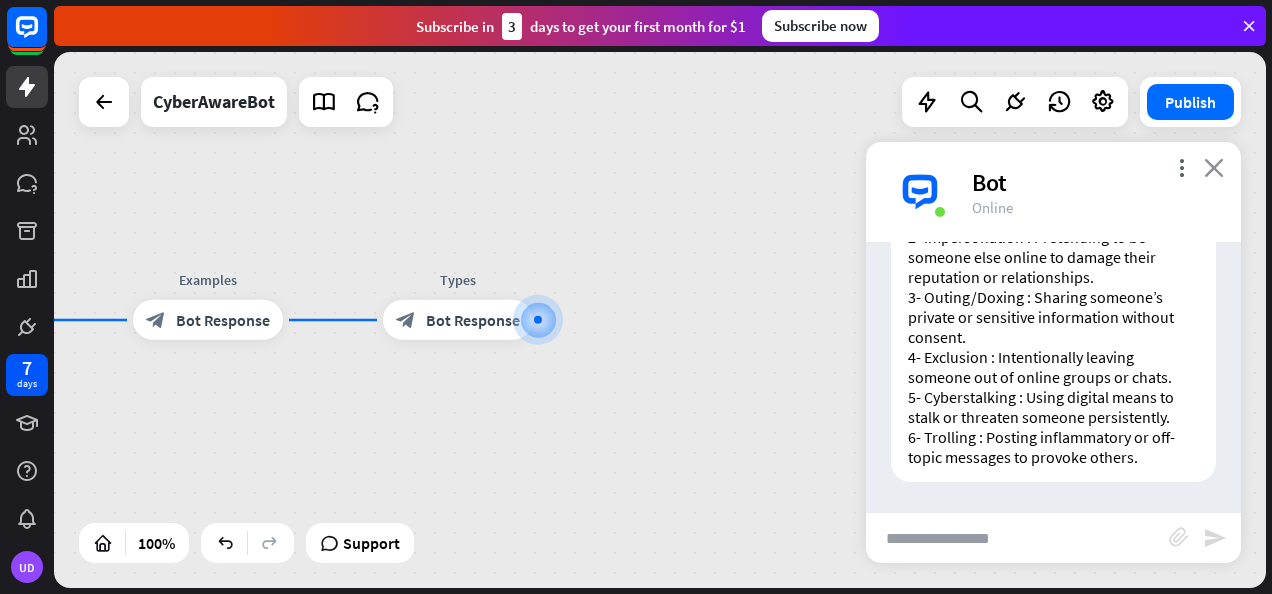 click on "close" at bounding box center (1214, 167) 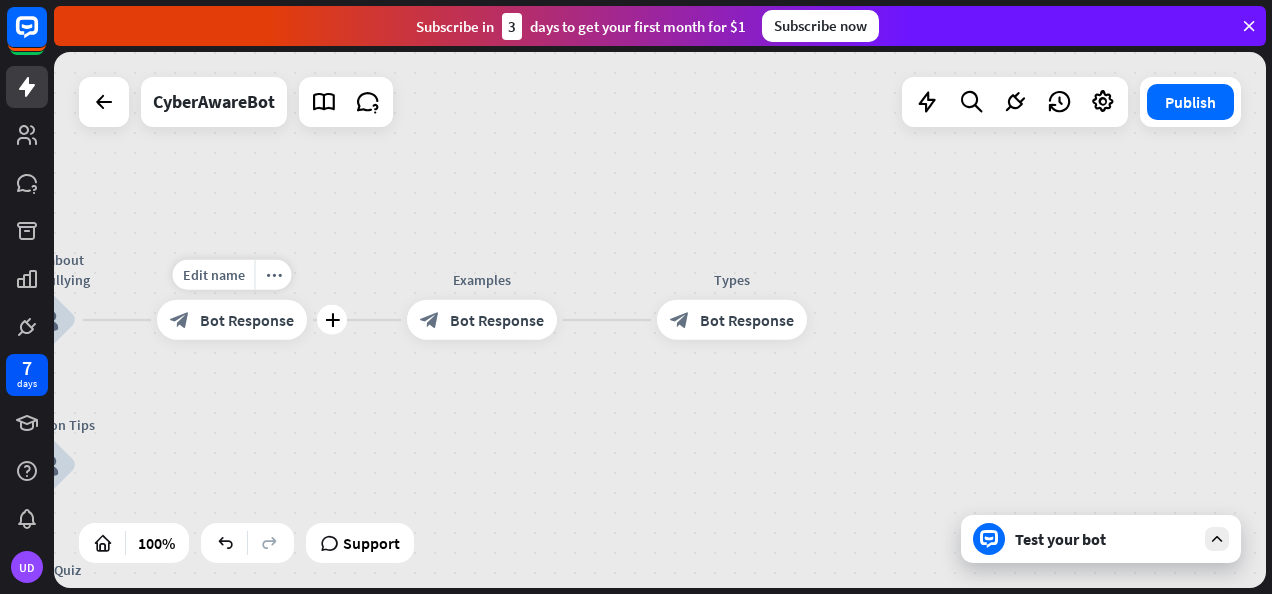 click on "Bot Response" at bounding box center (247, 320) 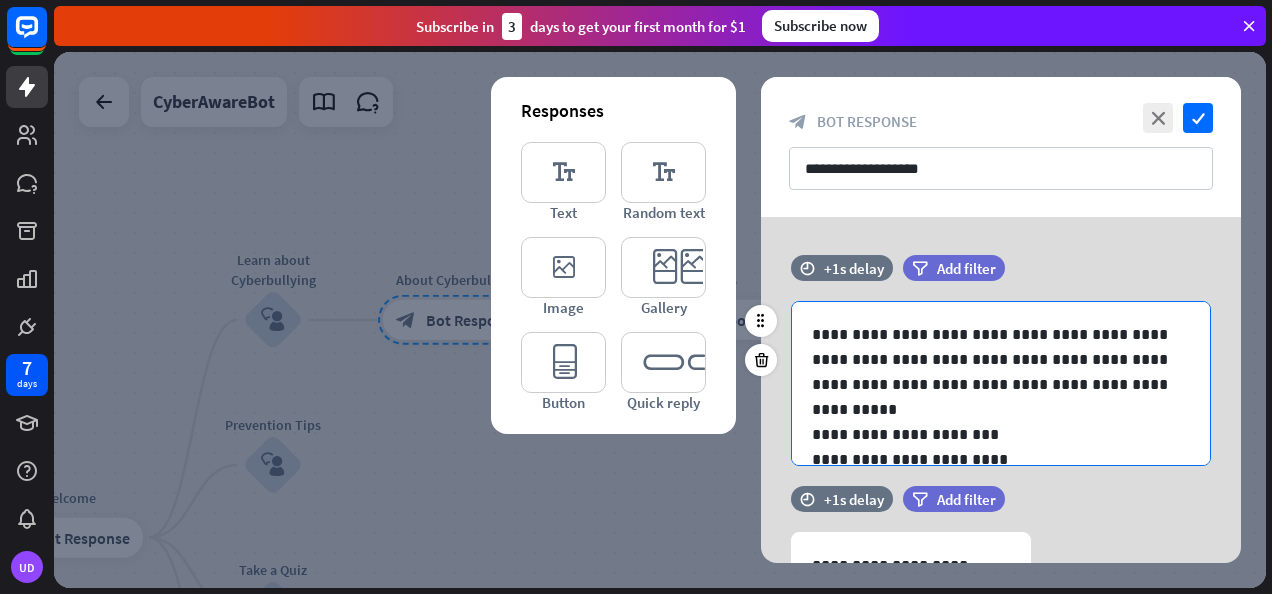 scroll, scrollTop: 76, scrollLeft: 0, axis: vertical 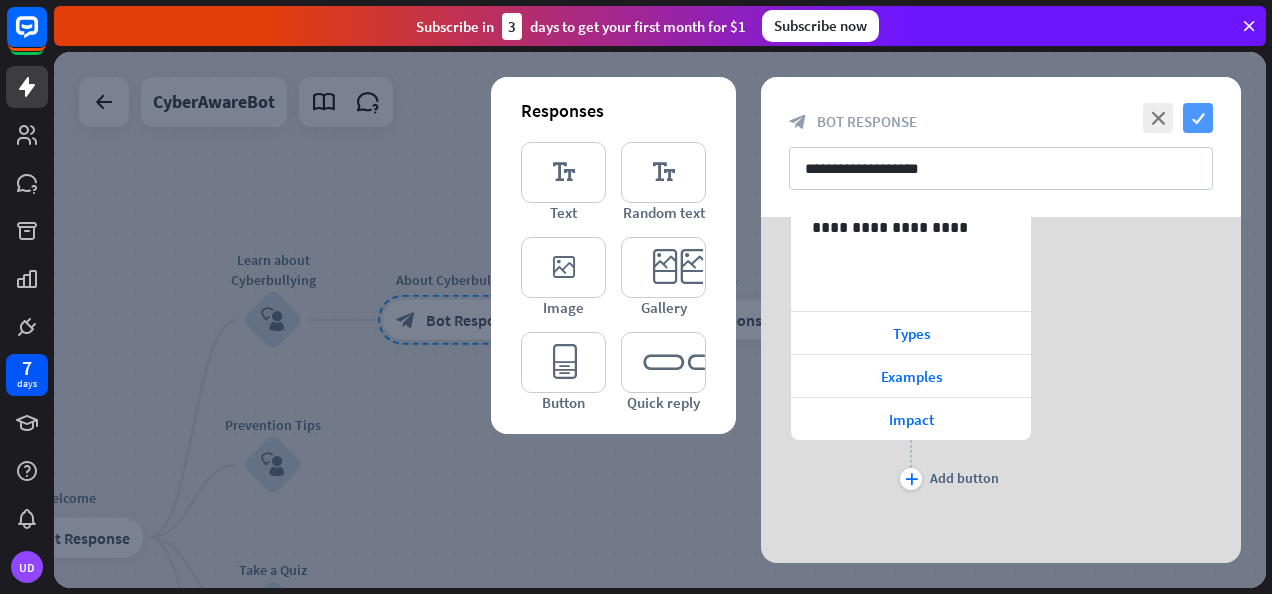 click on "check" at bounding box center (1198, 118) 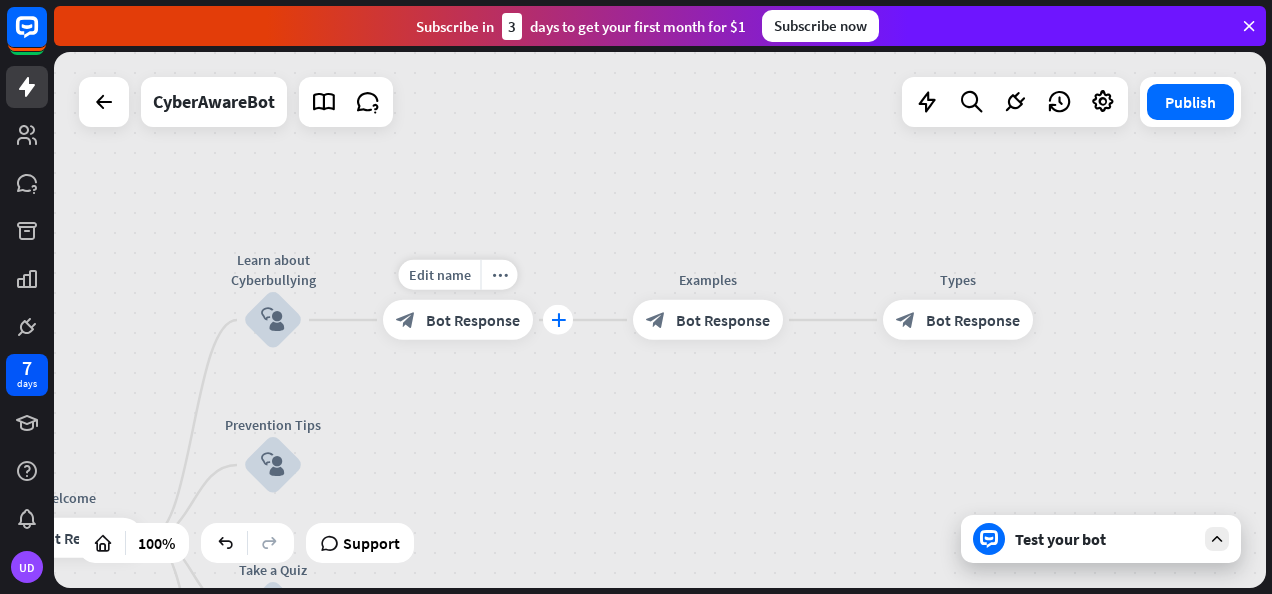 click on "plus" at bounding box center [558, 320] 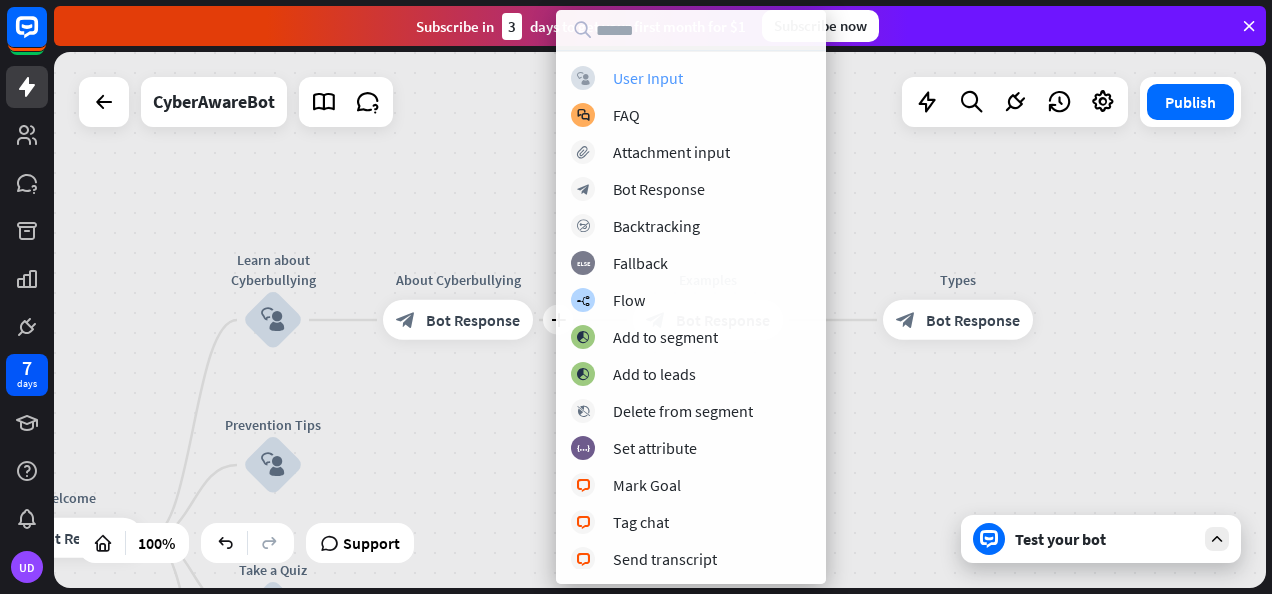 click on "User Input" at bounding box center [648, 78] 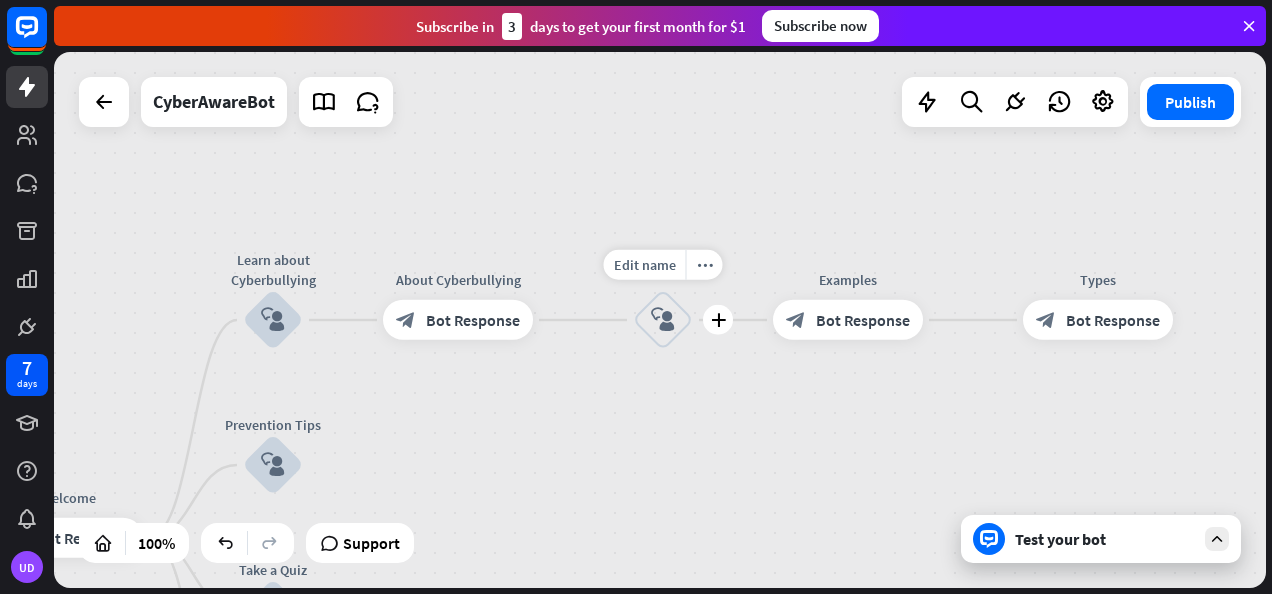 click on "block_user_input" at bounding box center (663, 320) 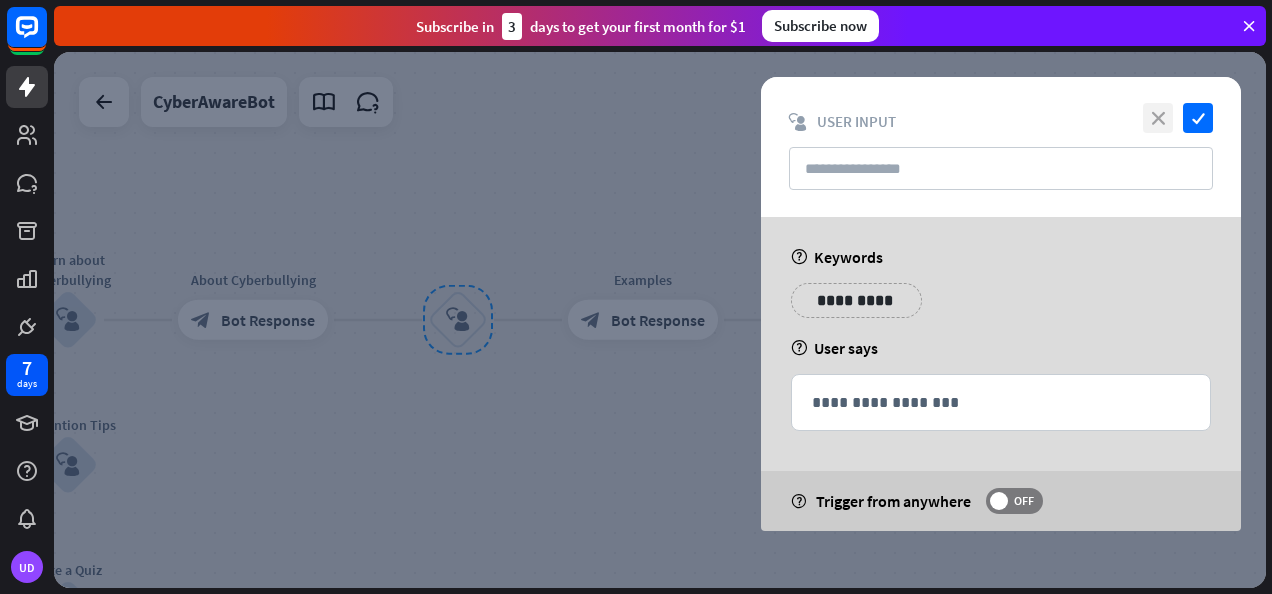 click on "close" at bounding box center [1158, 118] 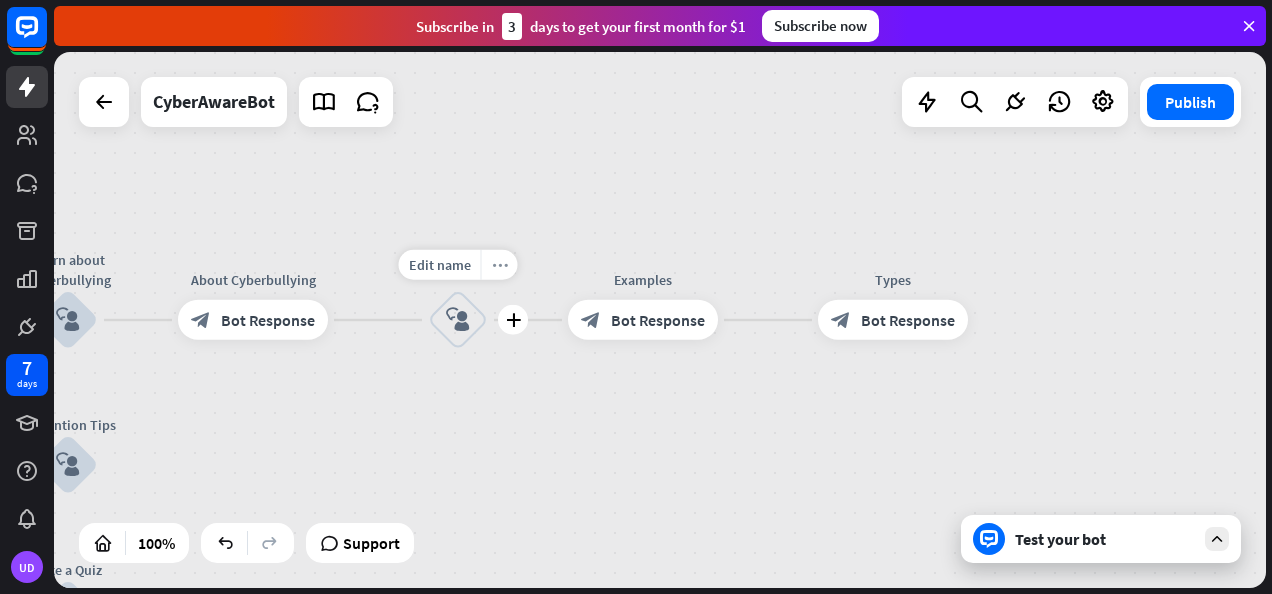 click on "more_horiz" at bounding box center (500, 265) 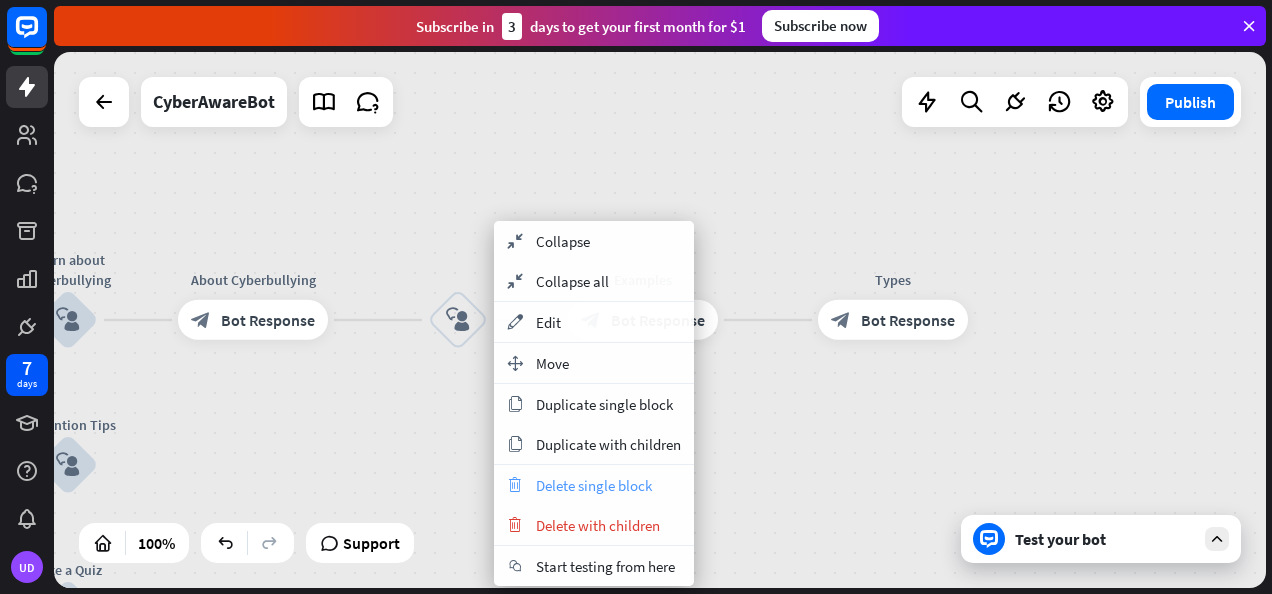 click on "Delete single block" at bounding box center (594, 485) 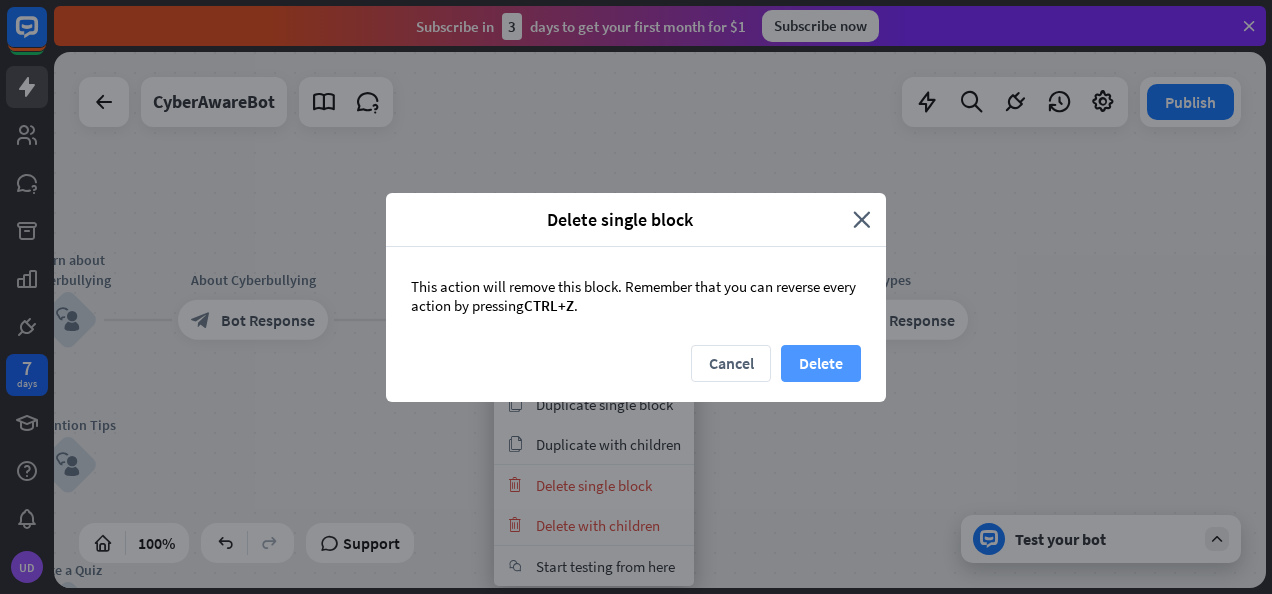 click on "Delete" at bounding box center [821, 363] 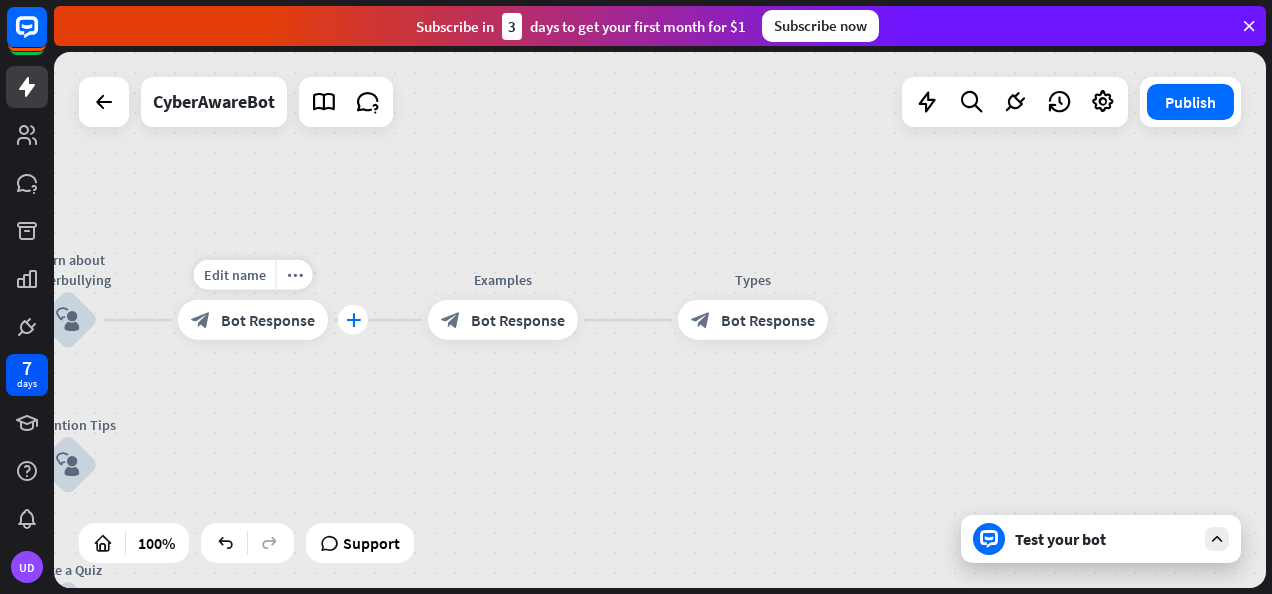 click on "plus" at bounding box center (353, 320) 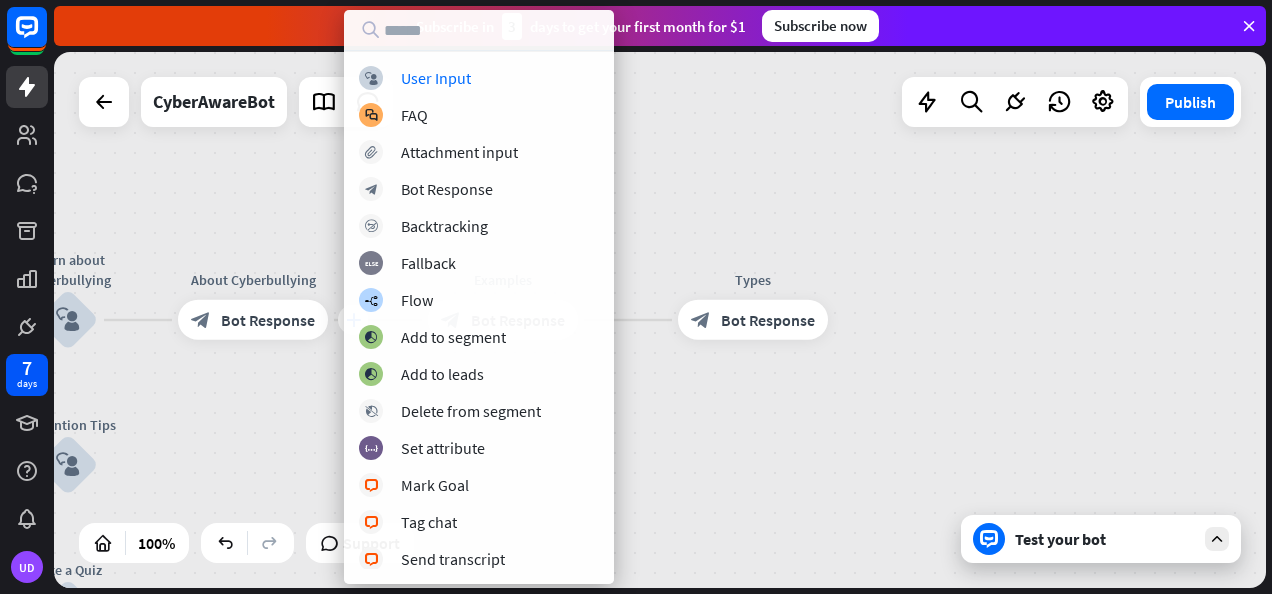 click on "block_user_input
User Input
block_faq
FAQ
block_attachment
Attachment input
block_bot_response
Bot Response
block_backtracking
Backtracking
block_fallback
Fallback
builder_tree
Flow
block_add_to_segment
Add to segment
block_add_to_segment
Add to leads
block_delete_from_segment
Delete from segment
block_set_attribute
Set attribute
block_livechat
Mark Goal
block_livechat
Tag chat
block_livechat
Send transcript
filter
Filter" at bounding box center [479, 317] 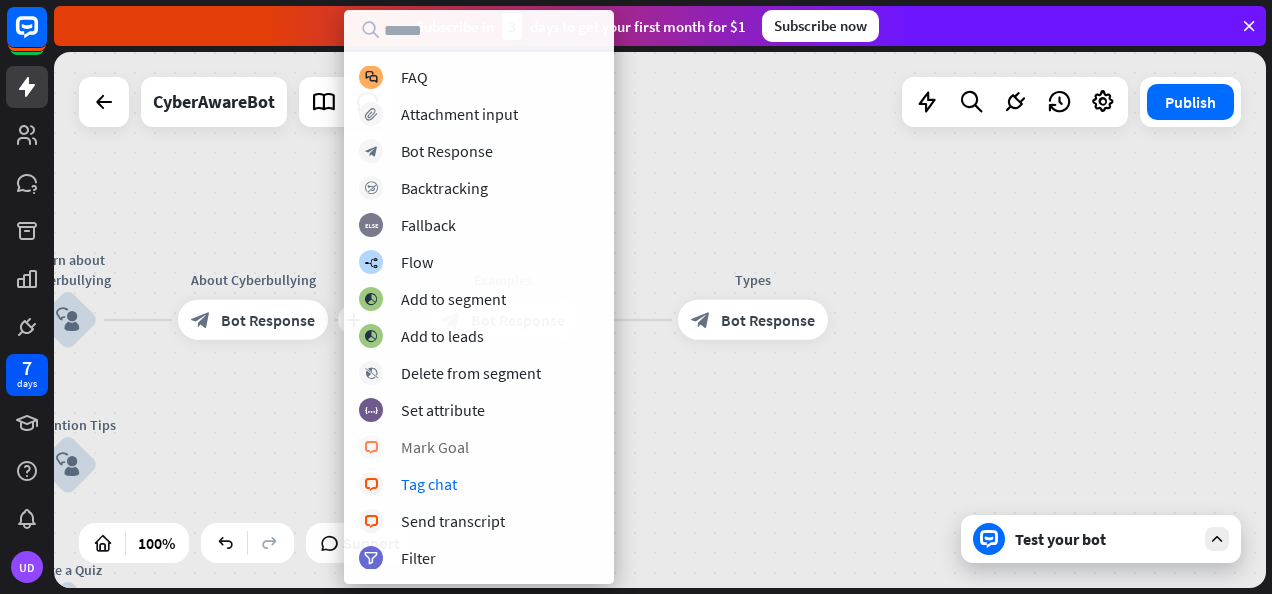 scroll, scrollTop: 0, scrollLeft: 0, axis: both 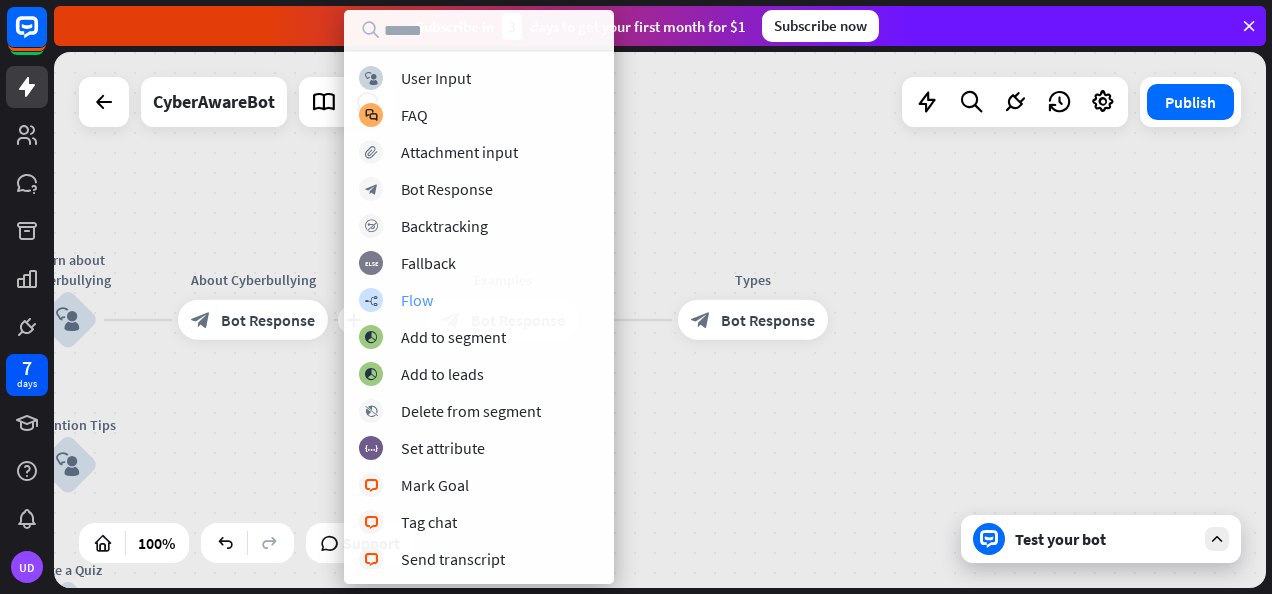 click on "builder_tree" at bounding box center (371, 300) 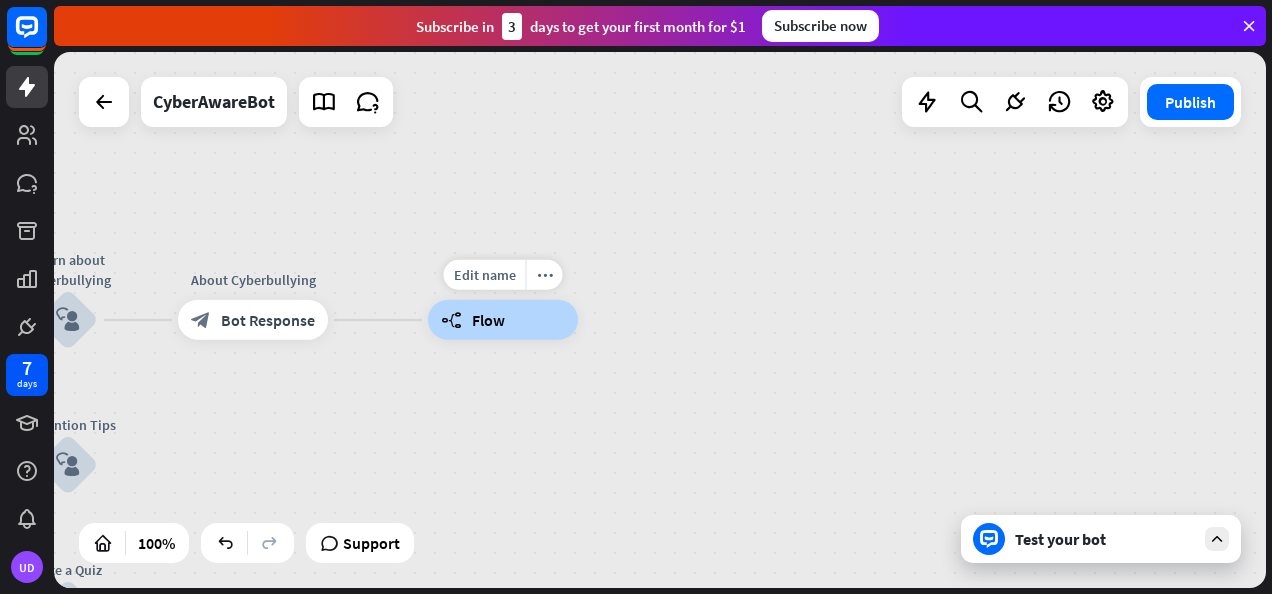 click on "builder_tree   Flow" at bounding box center [503, 320] 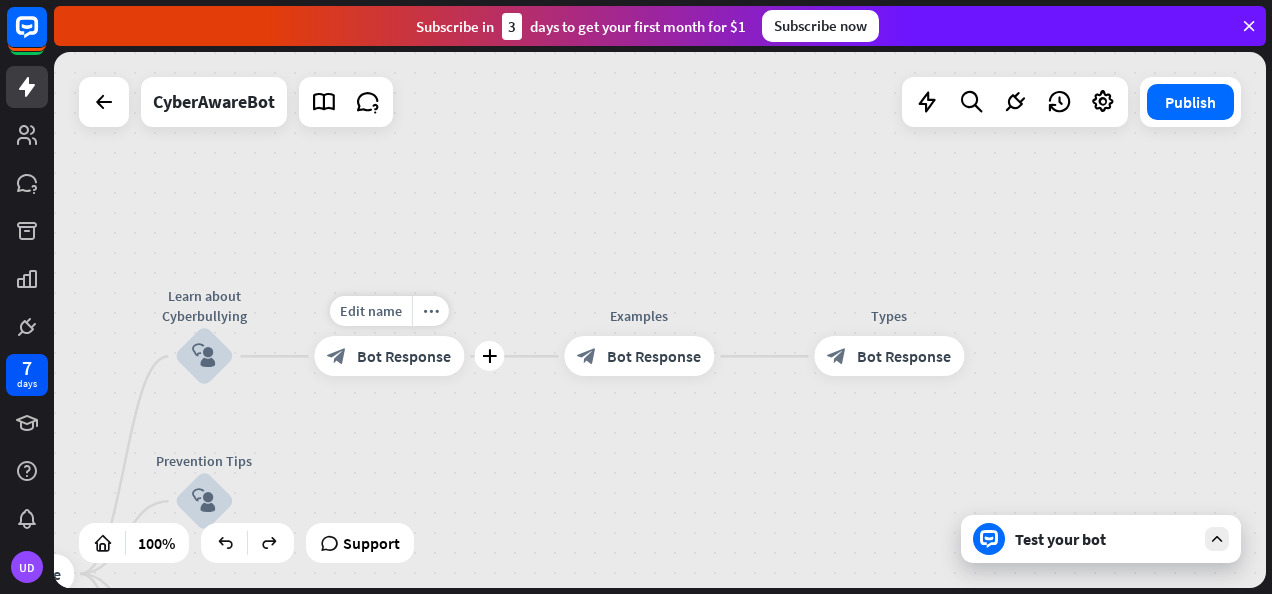 click on "Bot Response" at bounding box center [404, 356] 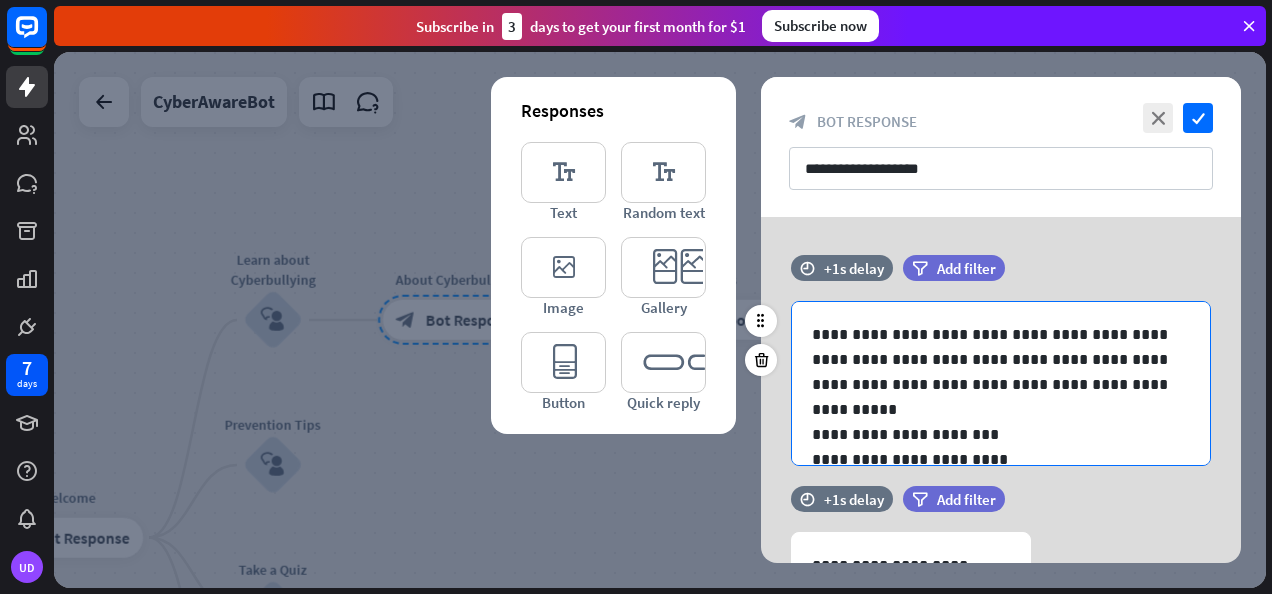 scroll, scrollTop: 76, scrollLeft: 0, axis: vertical 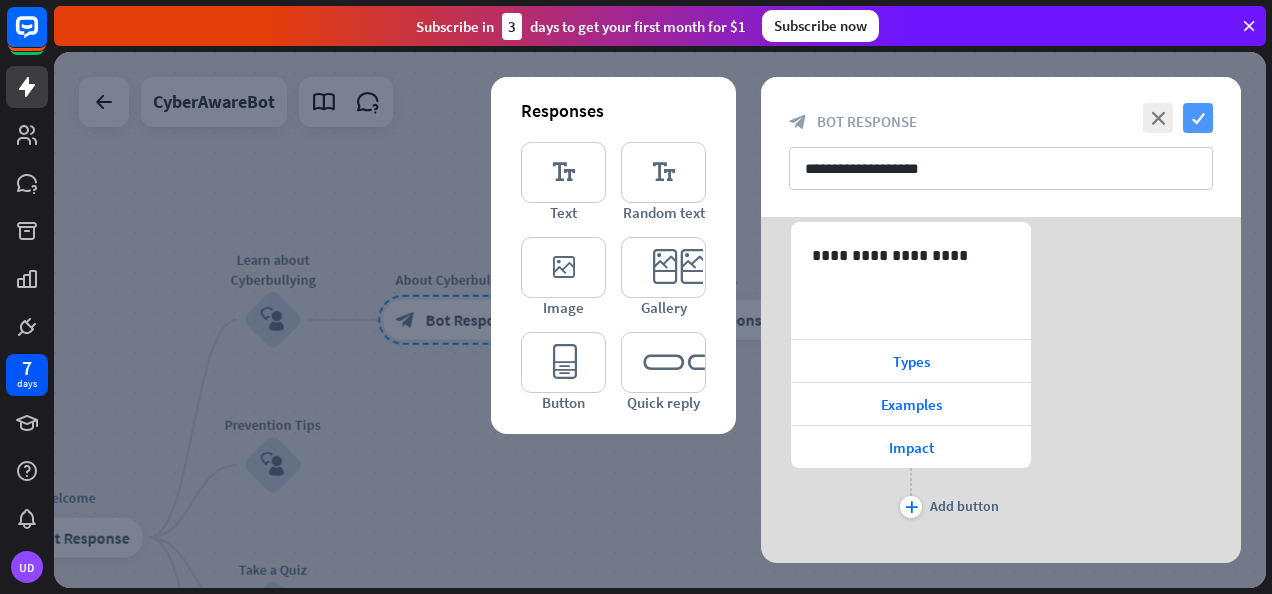 click on "check" at bounding box center (1198, 118) 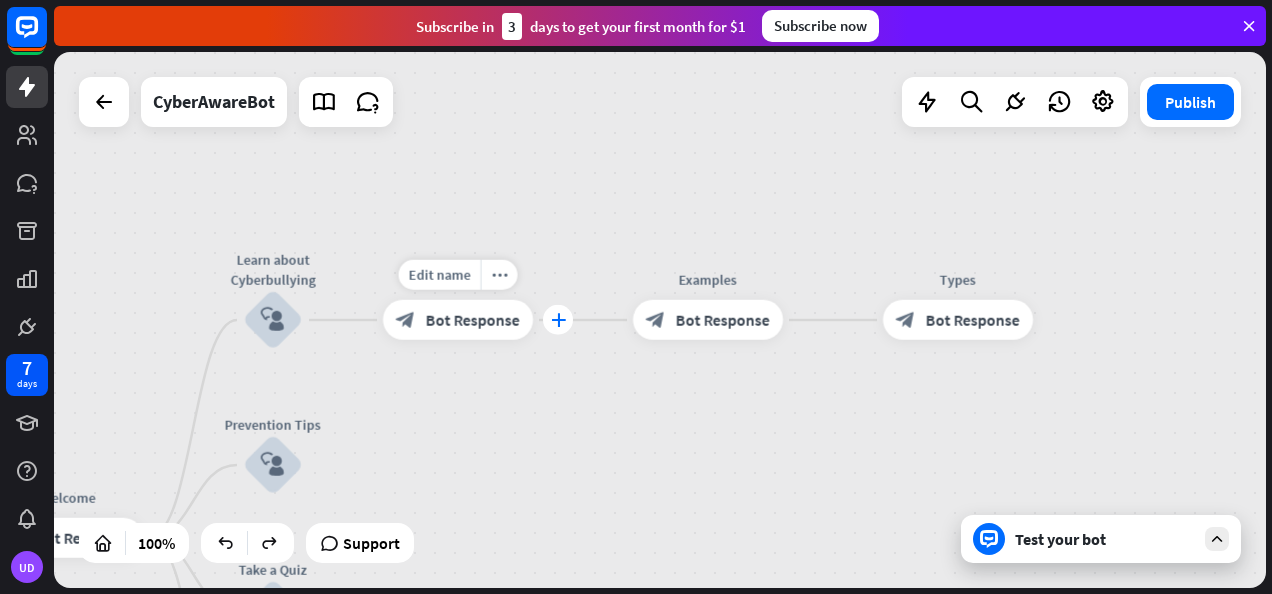 click on "plus" at bounding box center (558, 320) 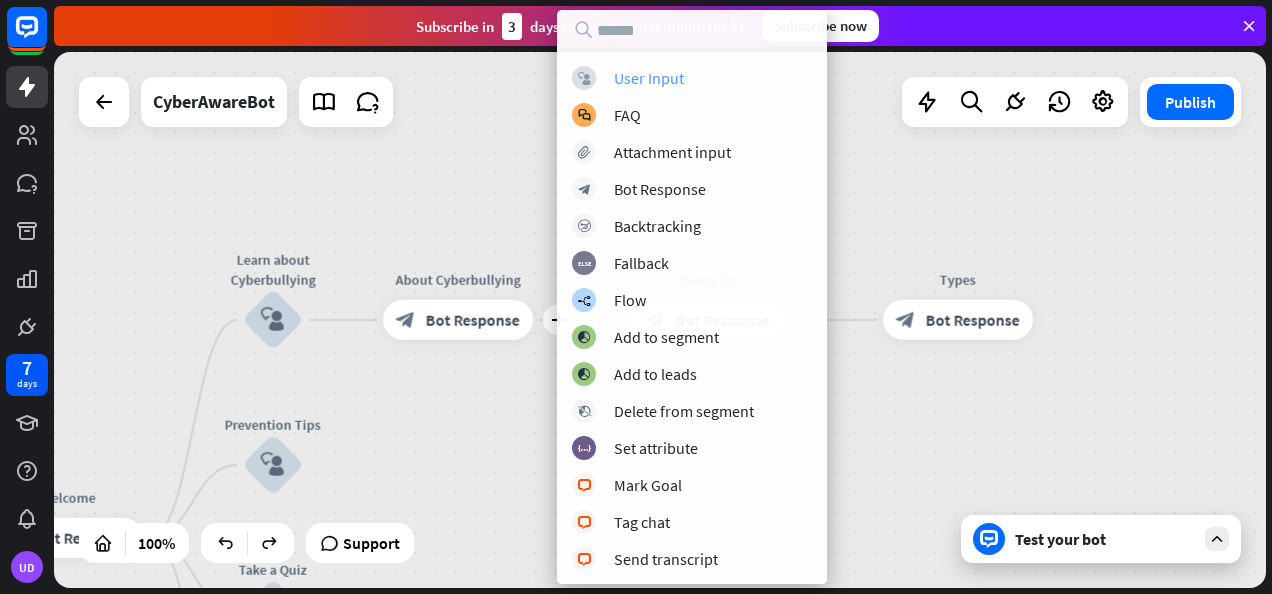 click on "User Input" at bounding box center (649, 78) 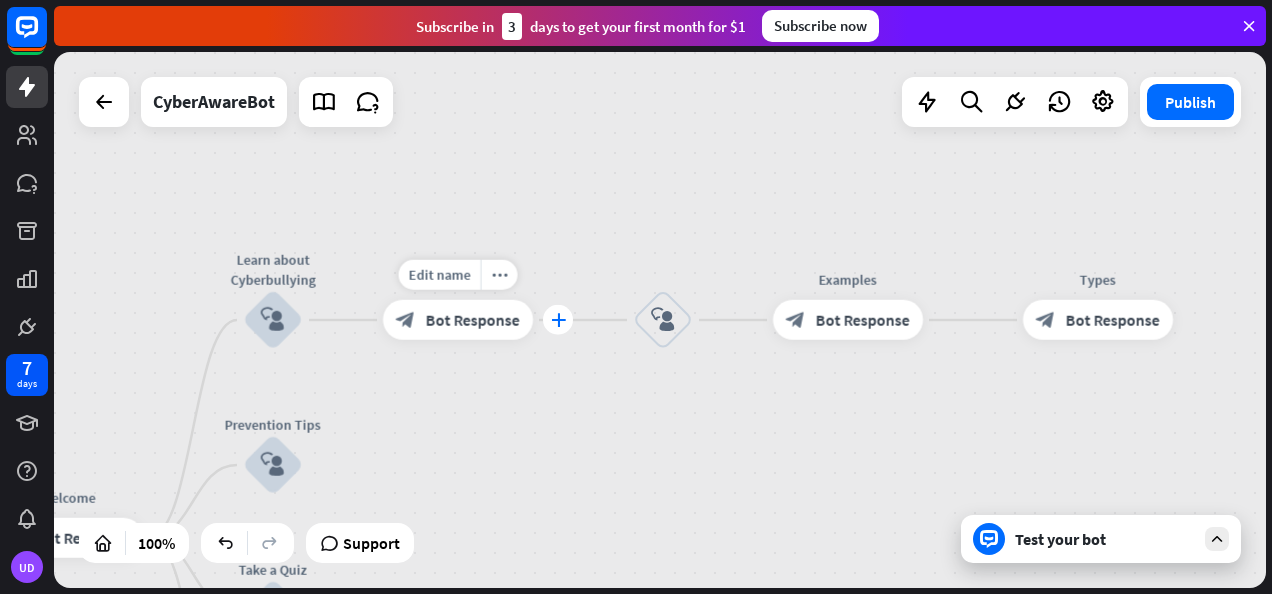 click on "plus" at bounding box center [558, 320] 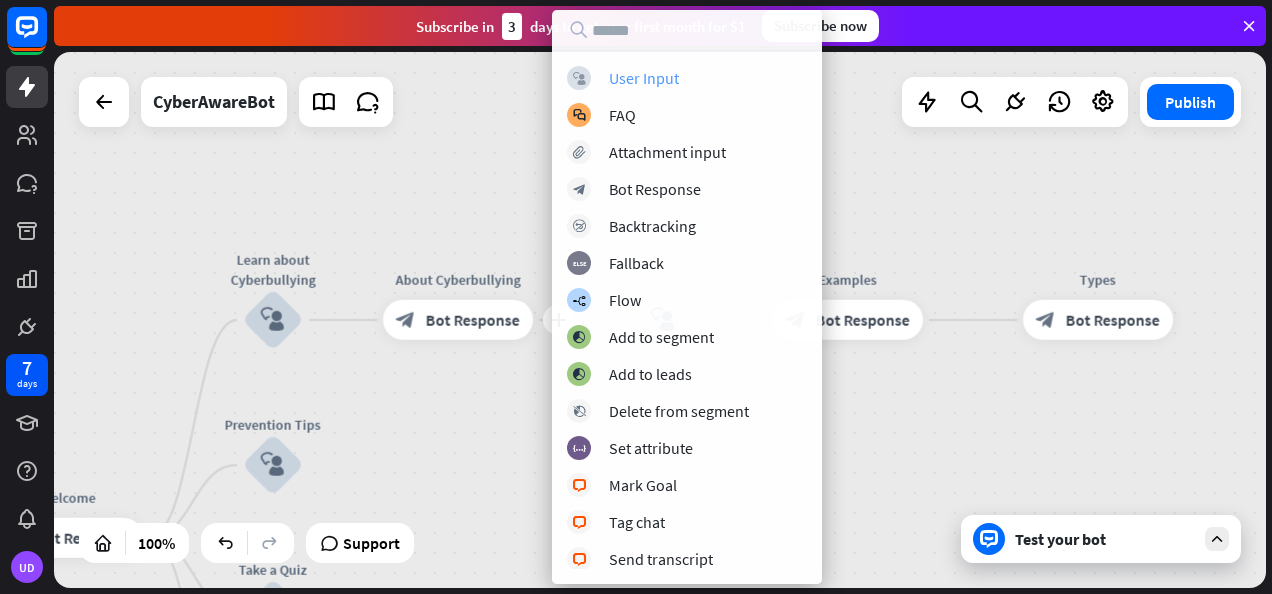 click on "User Input" at bounding box center [644, 78] 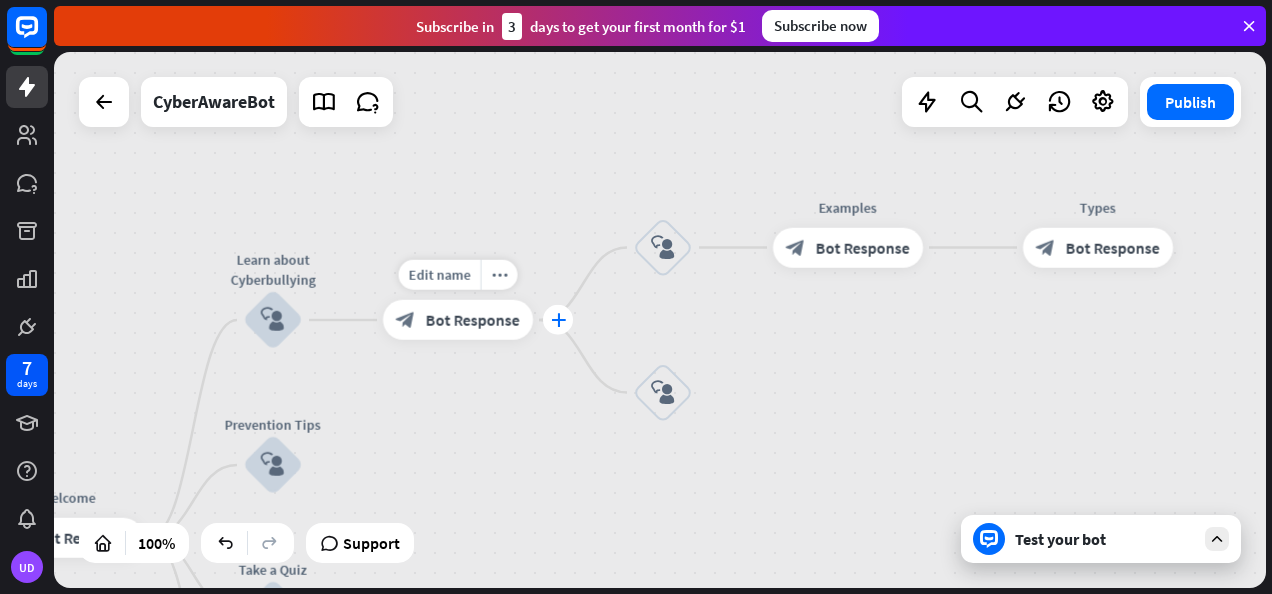 click on "plus" at bounding box center (558, 320) 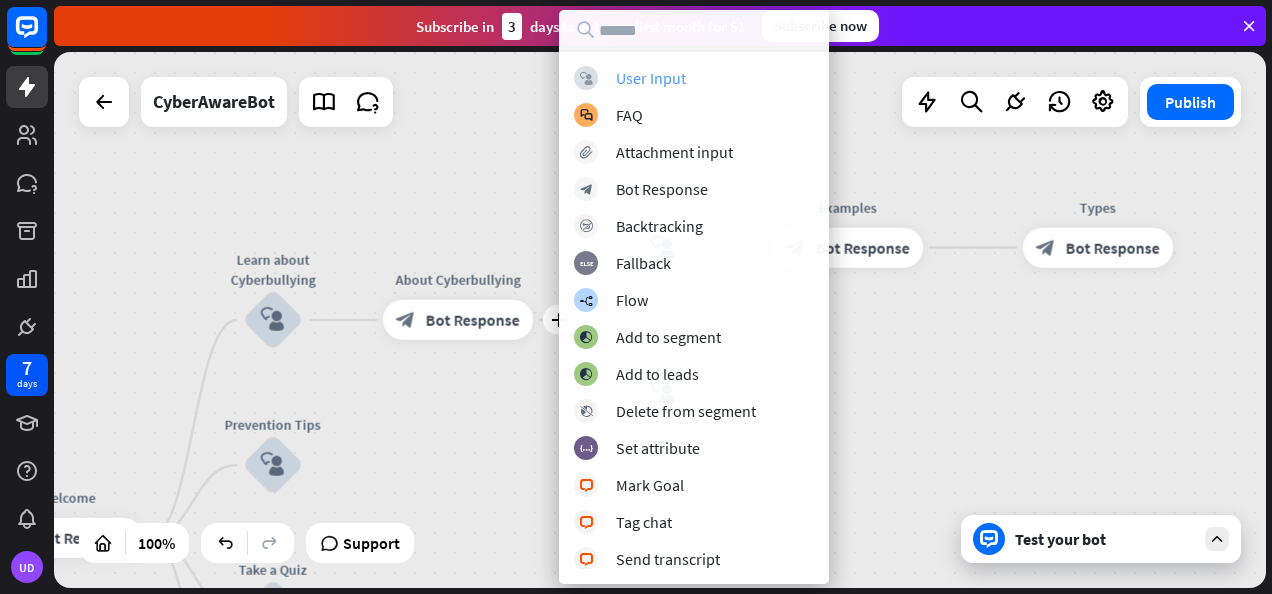 click on "User Input" at bounding box center [651, 78] 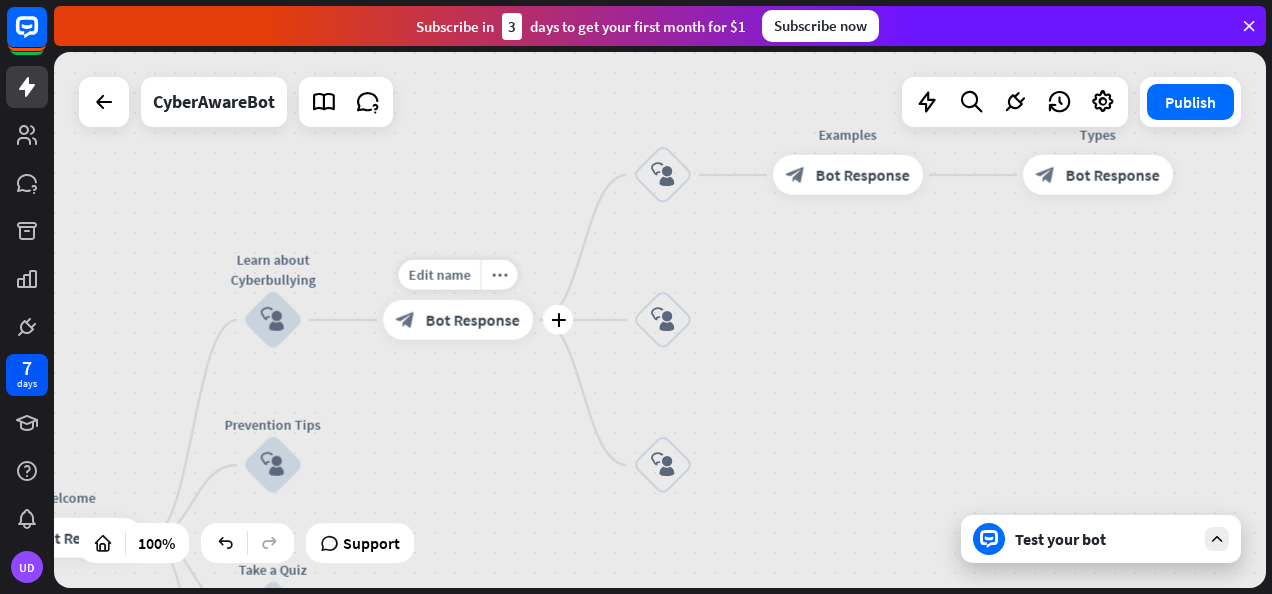 click on "Bot Response" at bounding box center (473, 320) 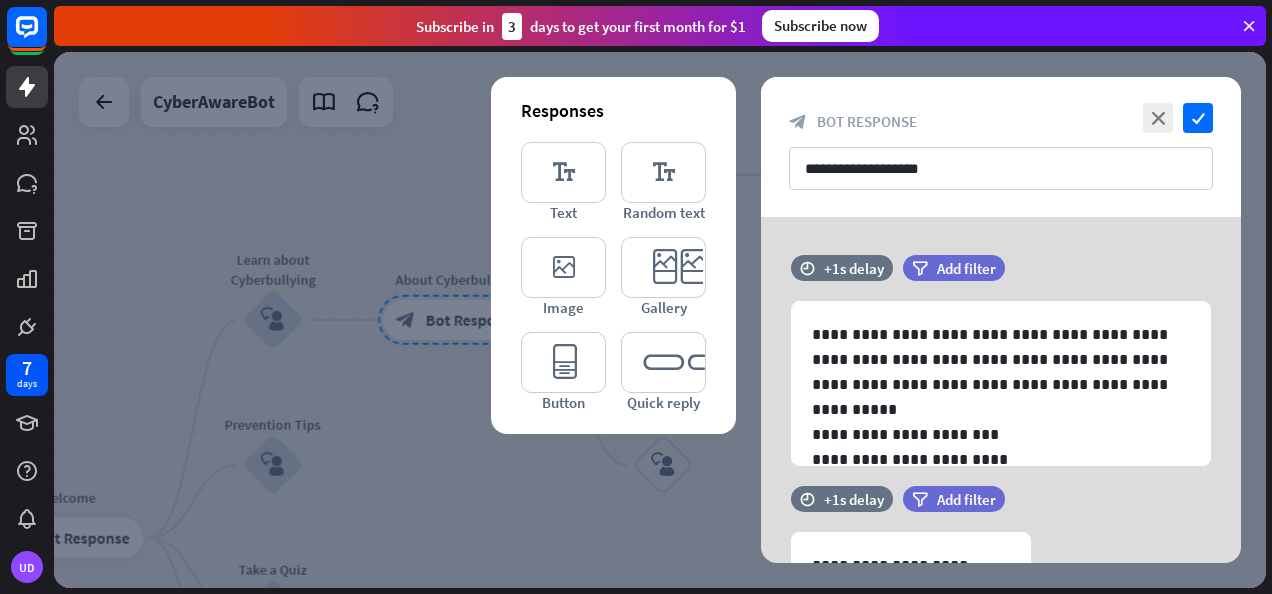 scroll, scrollTop: 76, scrollLeft: 0, axis: vertical 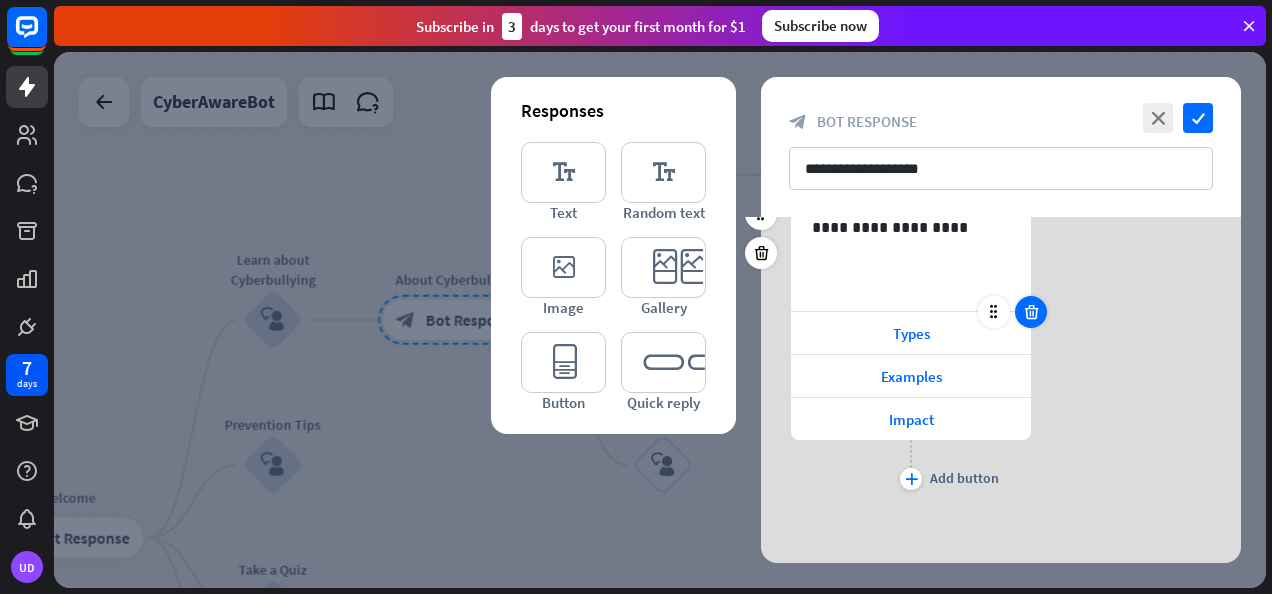 click at bounding box center (1031, 312) 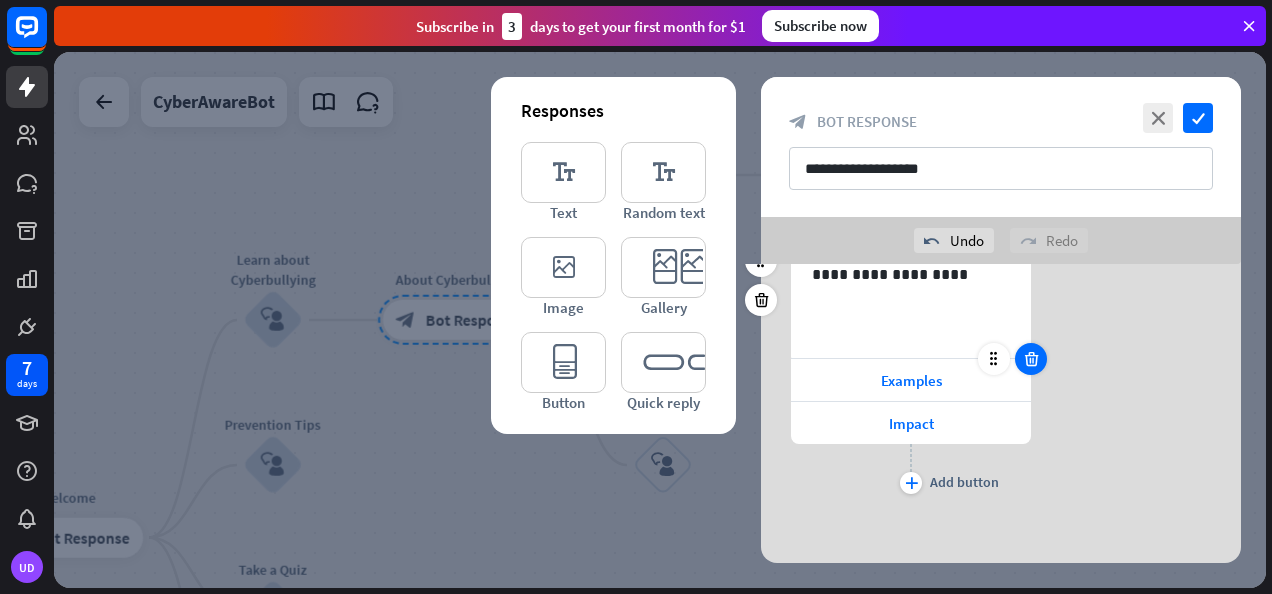 click at bounding box center (1031, 359) 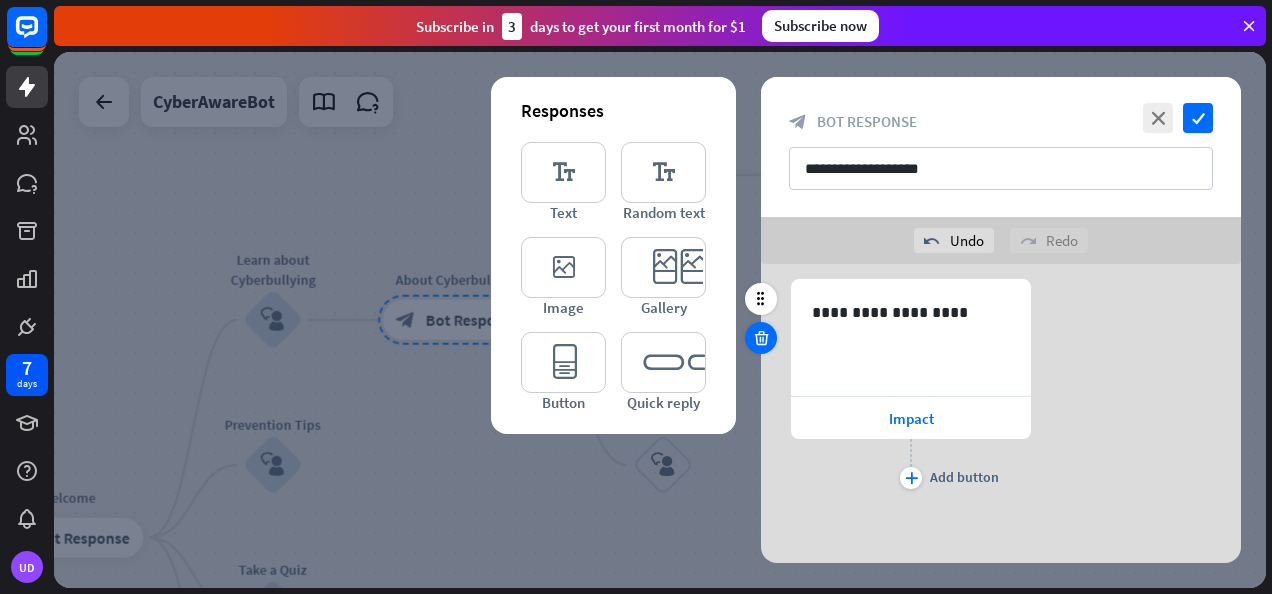 click at bounding box center [761, 338] 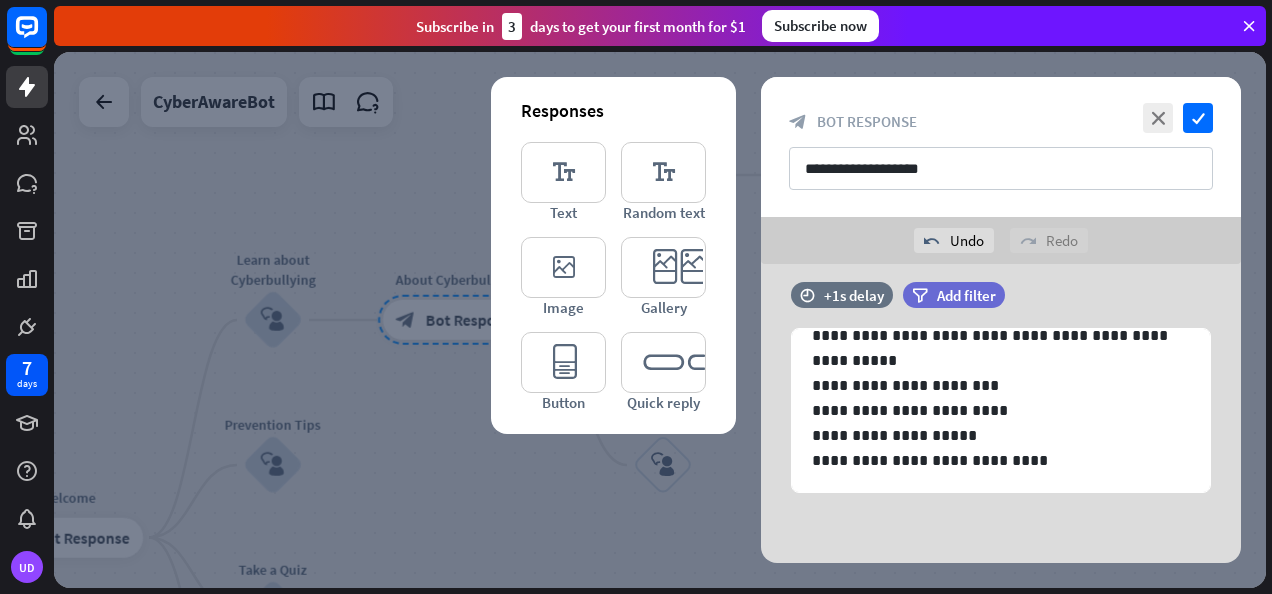scroll, scrollTop: 20, scrollLeft: 0, axis: vertical 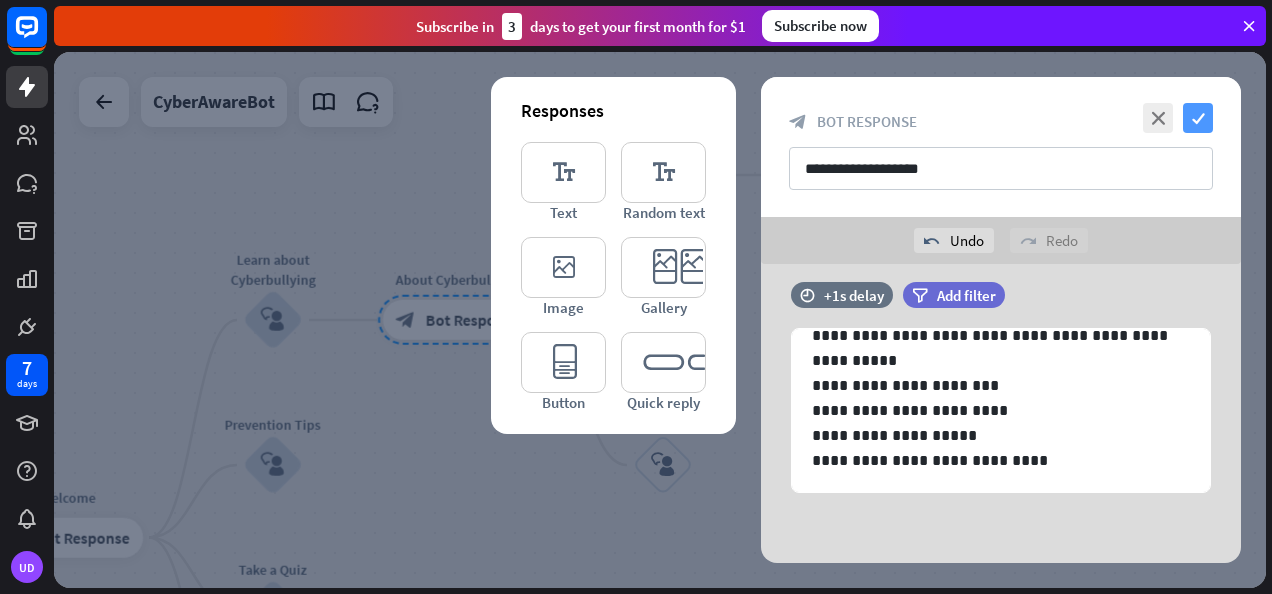 click on "check" at bounding box center [1198, 118] 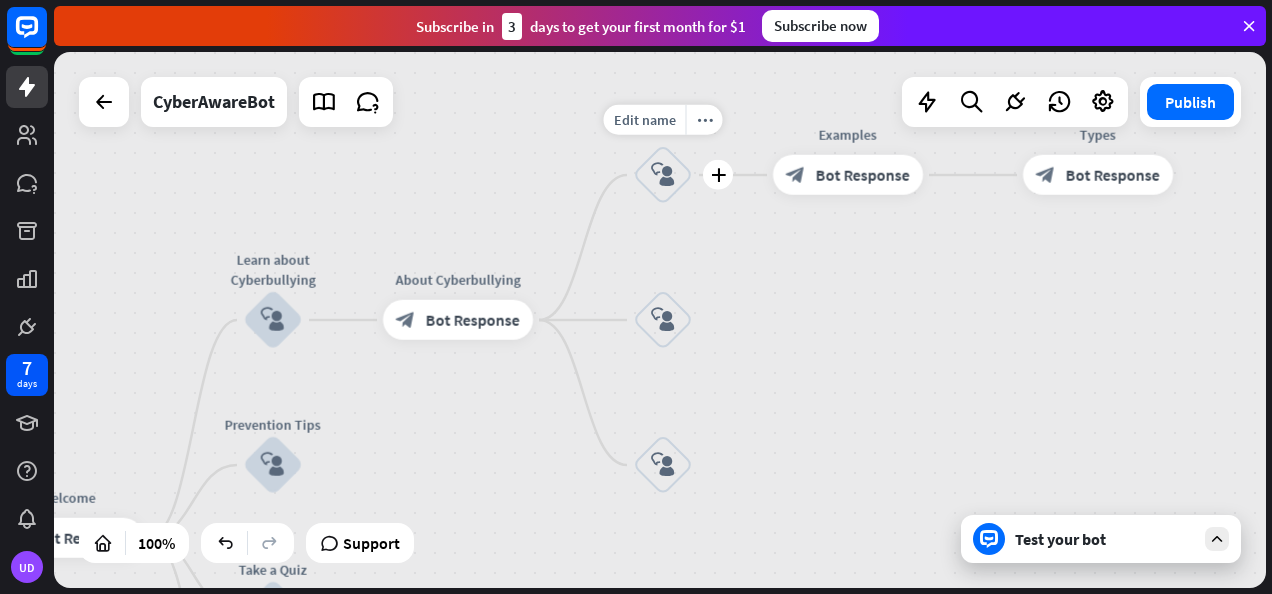 click on "block_user_input" at bounding box center (663, 175) 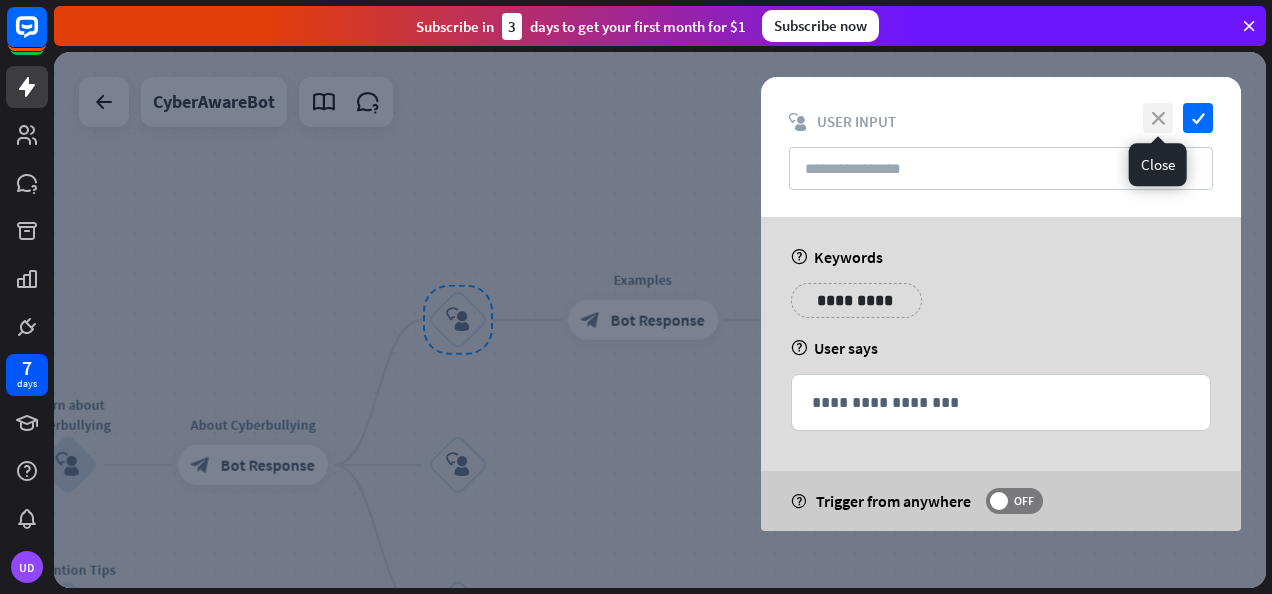 click on "close" at bounding box center [1158, 118] 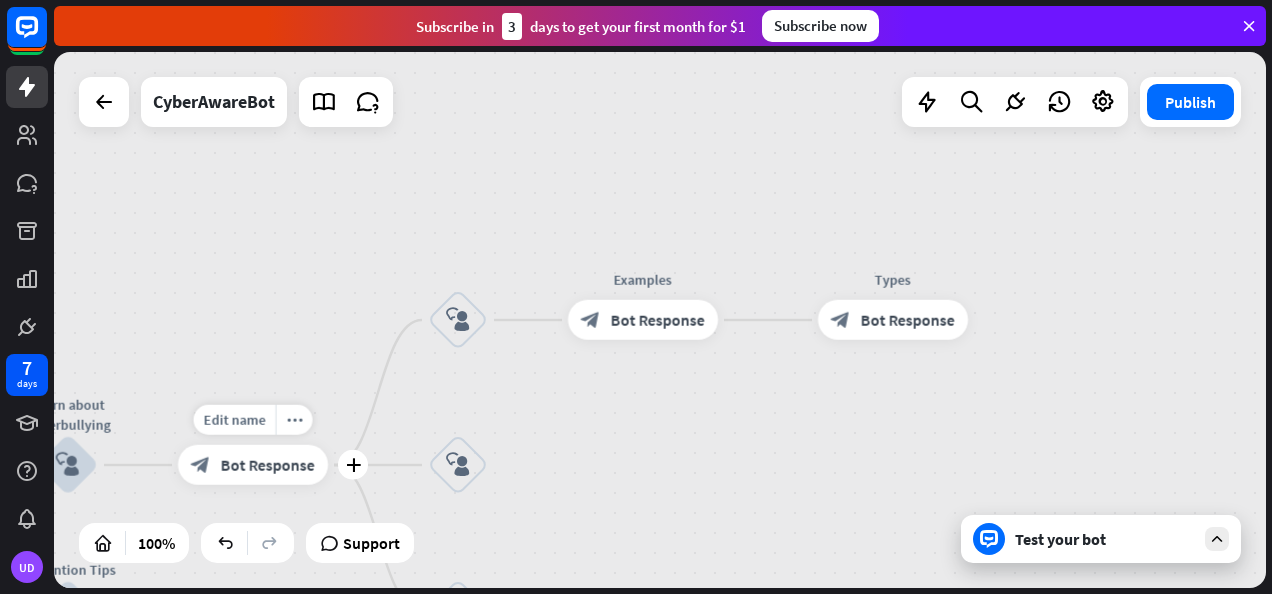 click on "Bot Response" at bounding box center [268, 465] 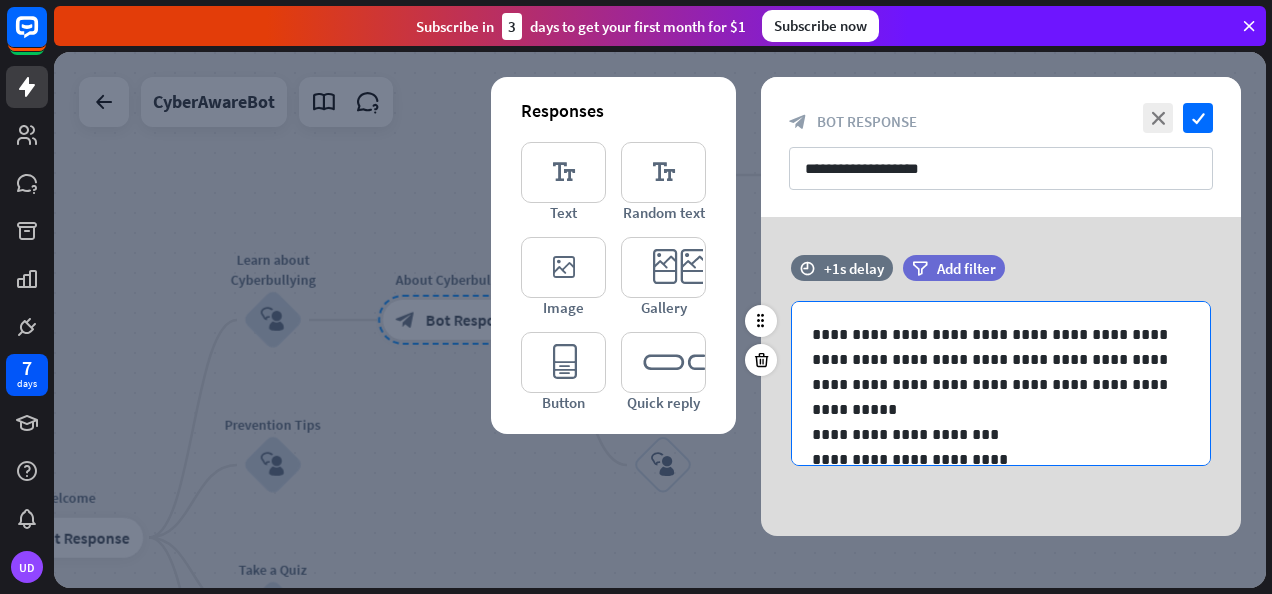scroll, scrollTop: 76, scrollLeft: 0, axis: vertical 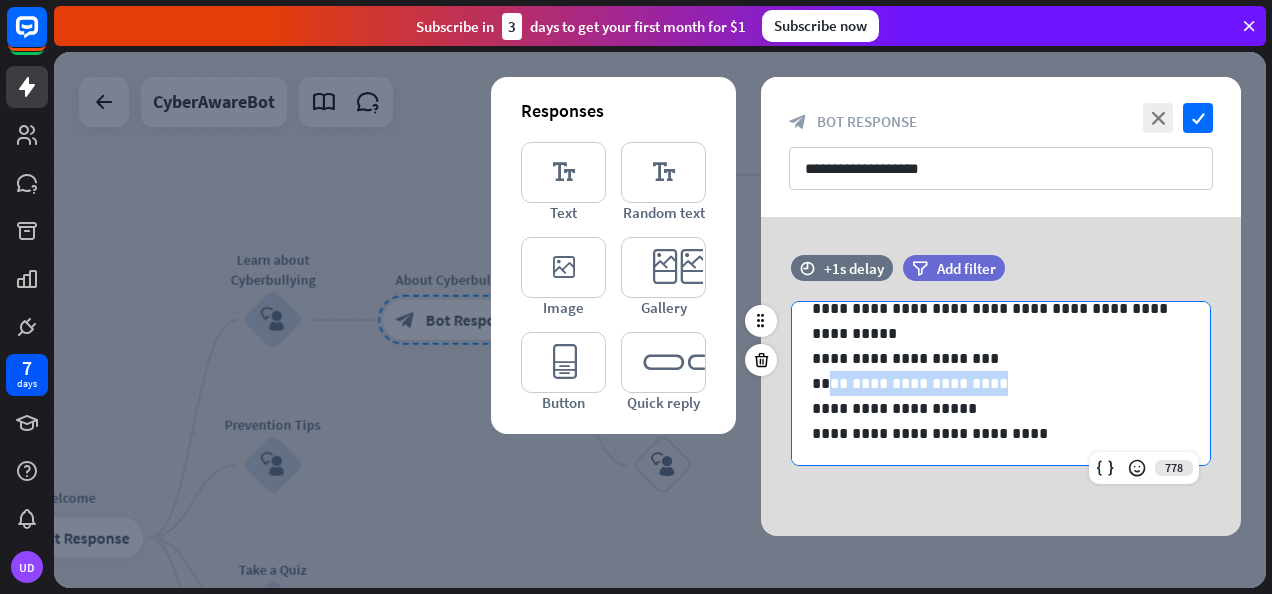 drag, startPoint x: 973, startPoint y: 384, endPoint x: 821, endPoint y: 388, distance: 152.05263 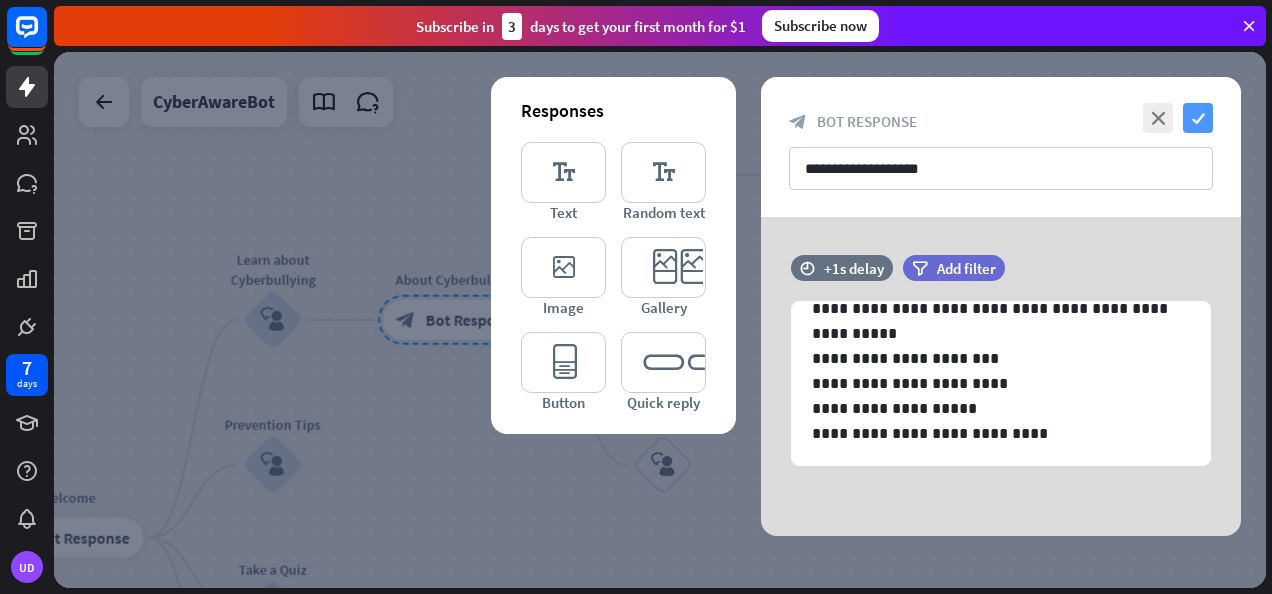 click on "check" at bounding box center (1198, 118) 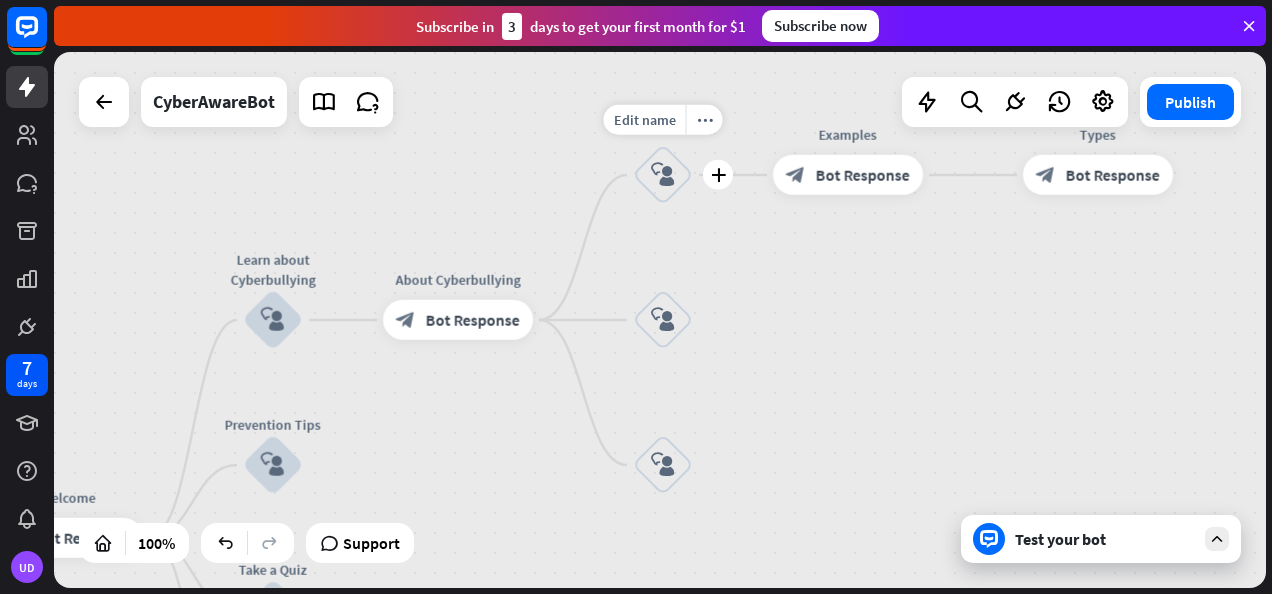 click on "block_user_input" at bounding box center [663, 175] 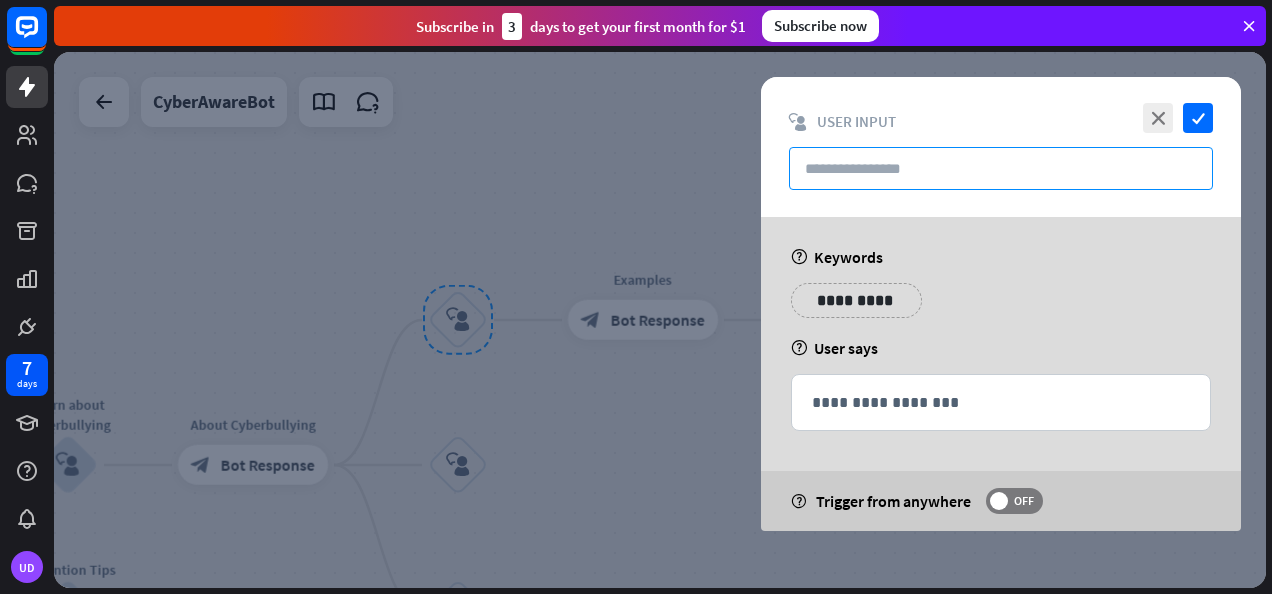 click at bounding box center (1001, 168) 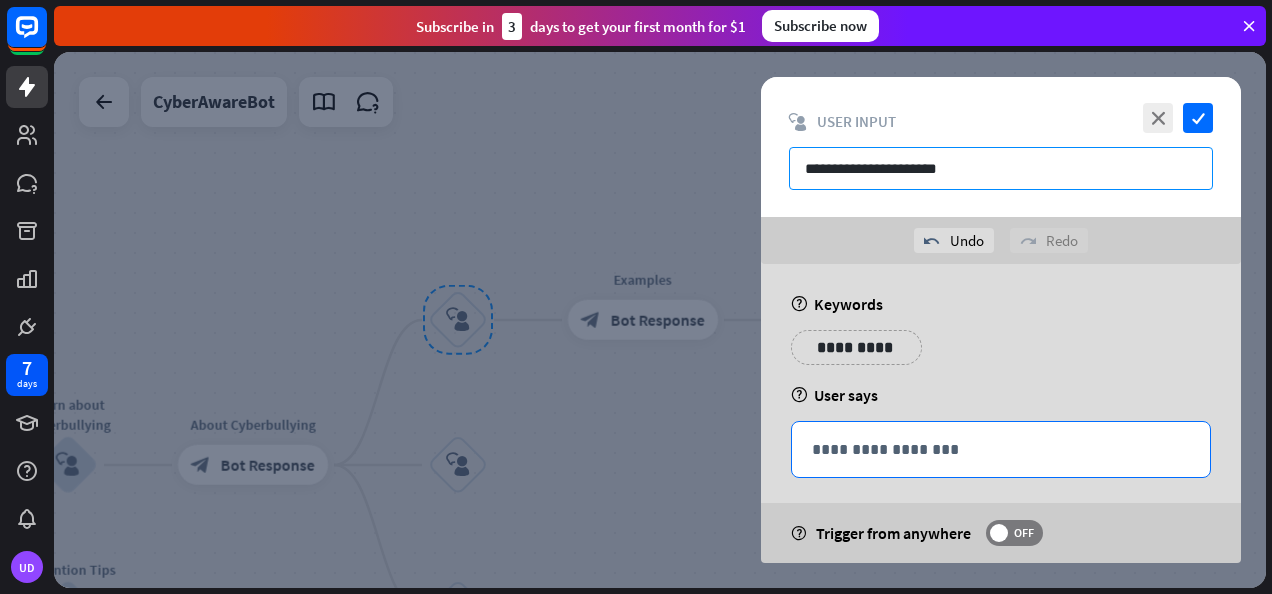 type on "**********" 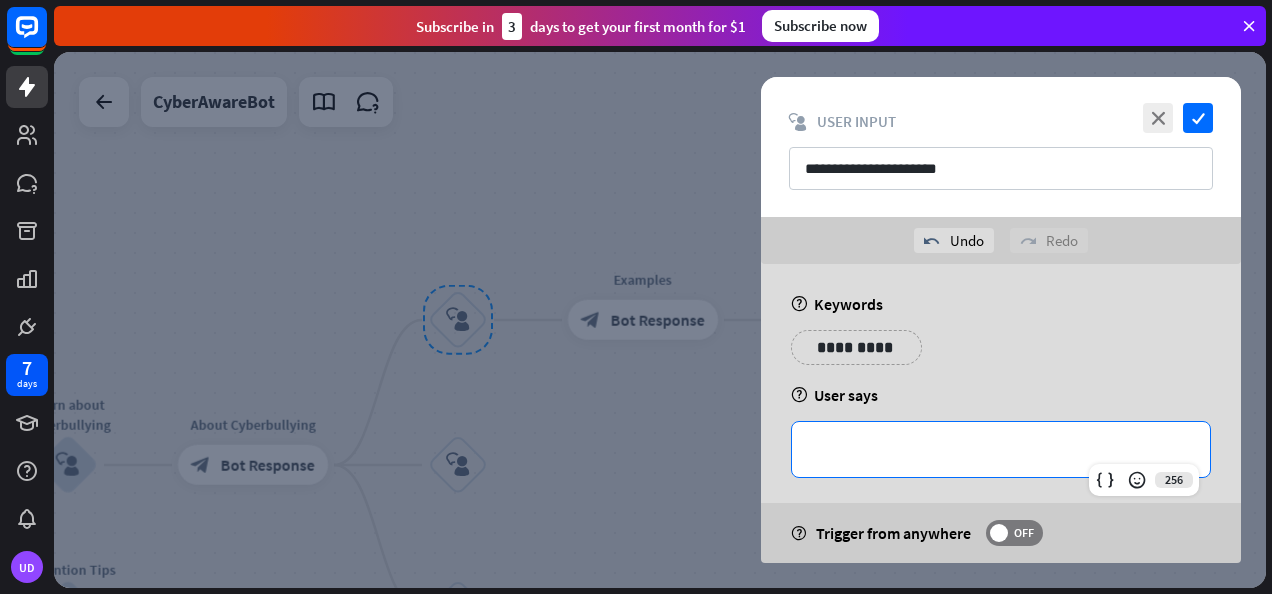 click on "**********" at bounding box center (1001, 449) 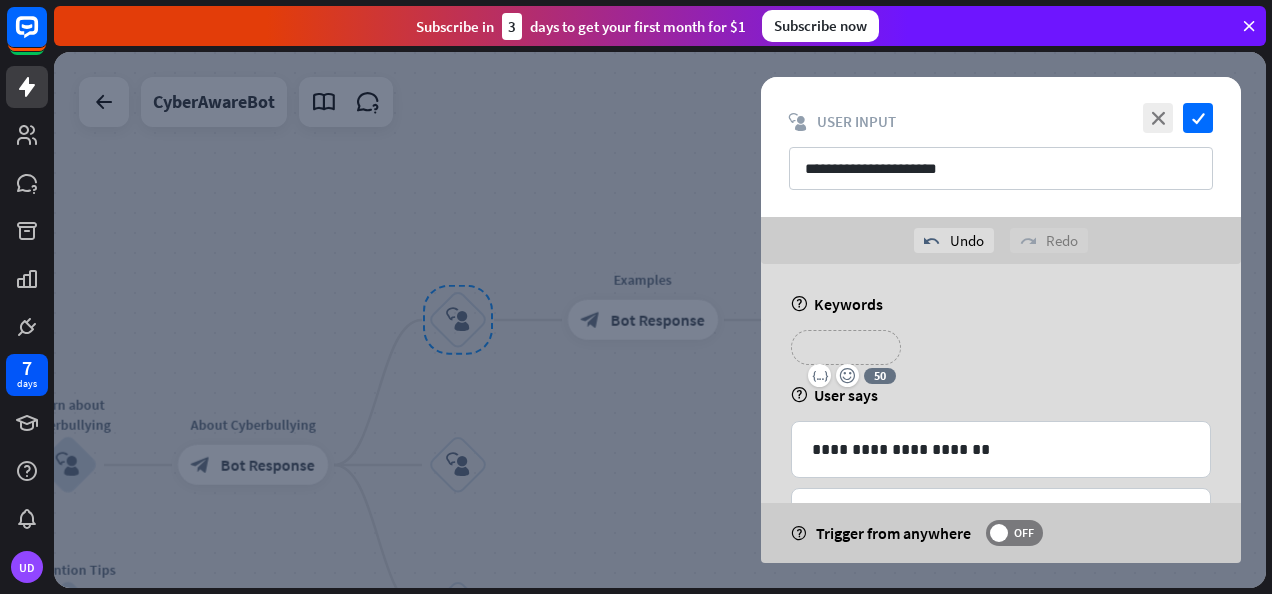 click on "**********" at bounding box center [846, 347] 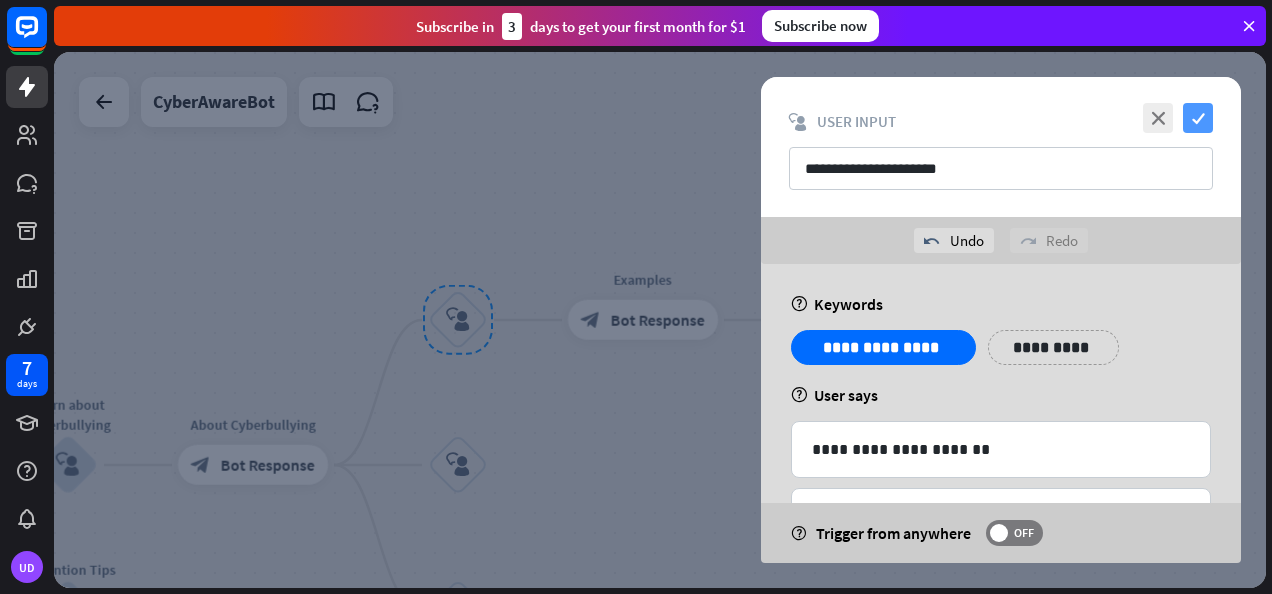 click on "check" at bounding box center (1198, 118) 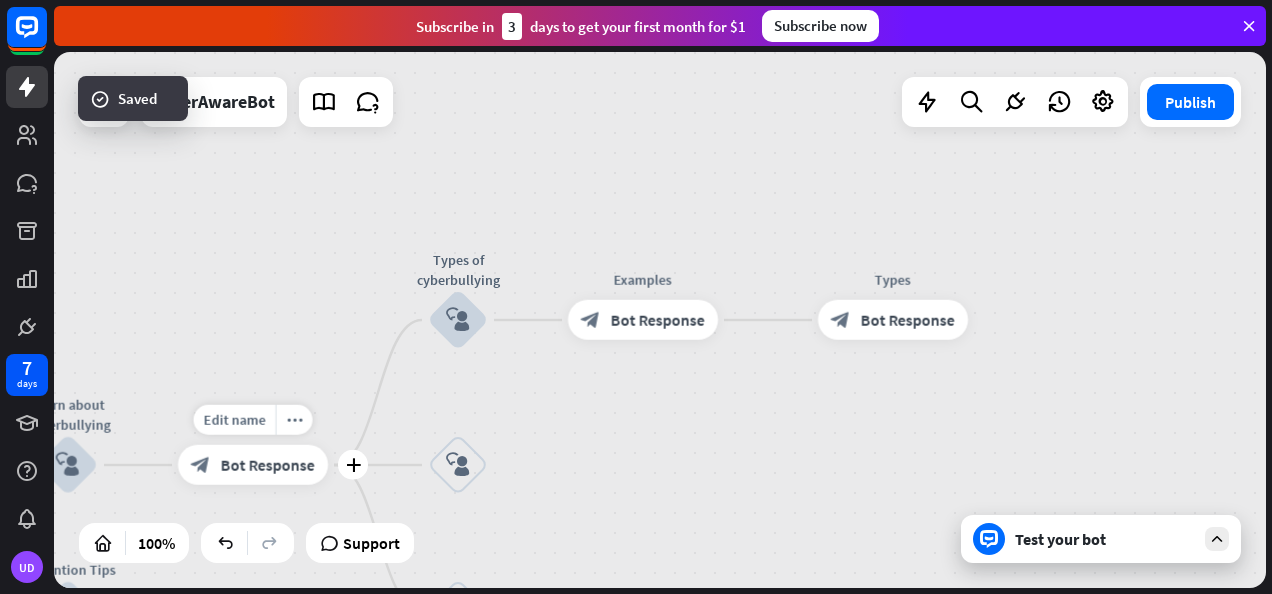 click on "Bot Response" at bounding box center [268, 465] 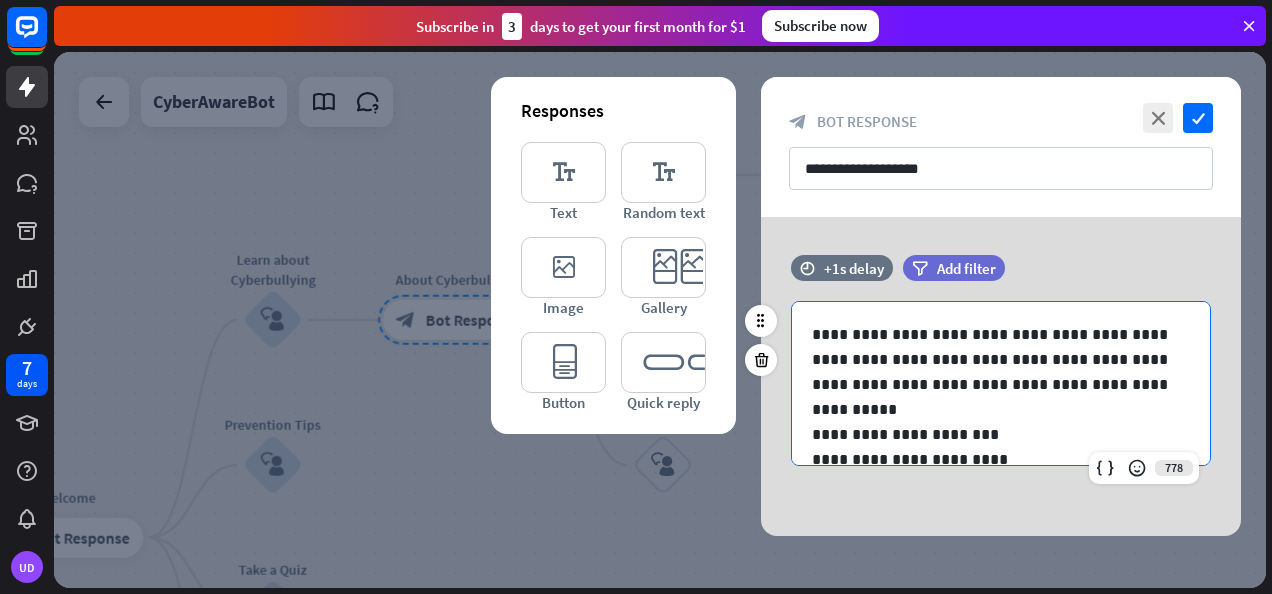 click on "**********" at bounding box center [993, 359] 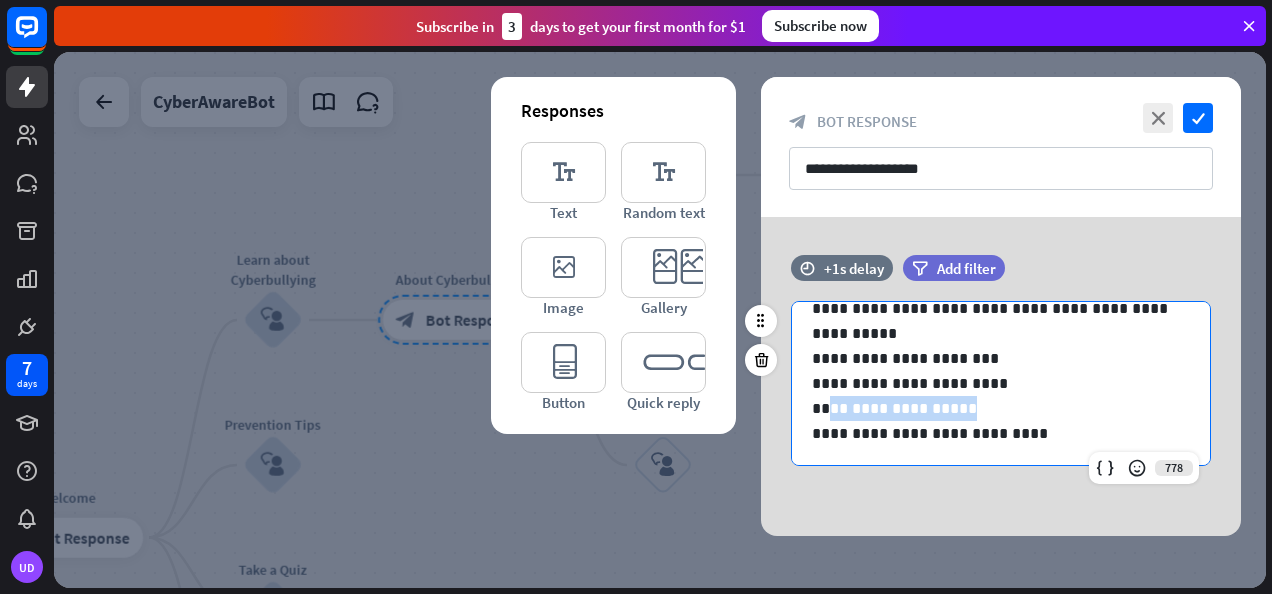 drag, startPoint x: 943, startPoint y: 406, endPoint x: 818, endPoint y: 402, distance: 125.06398 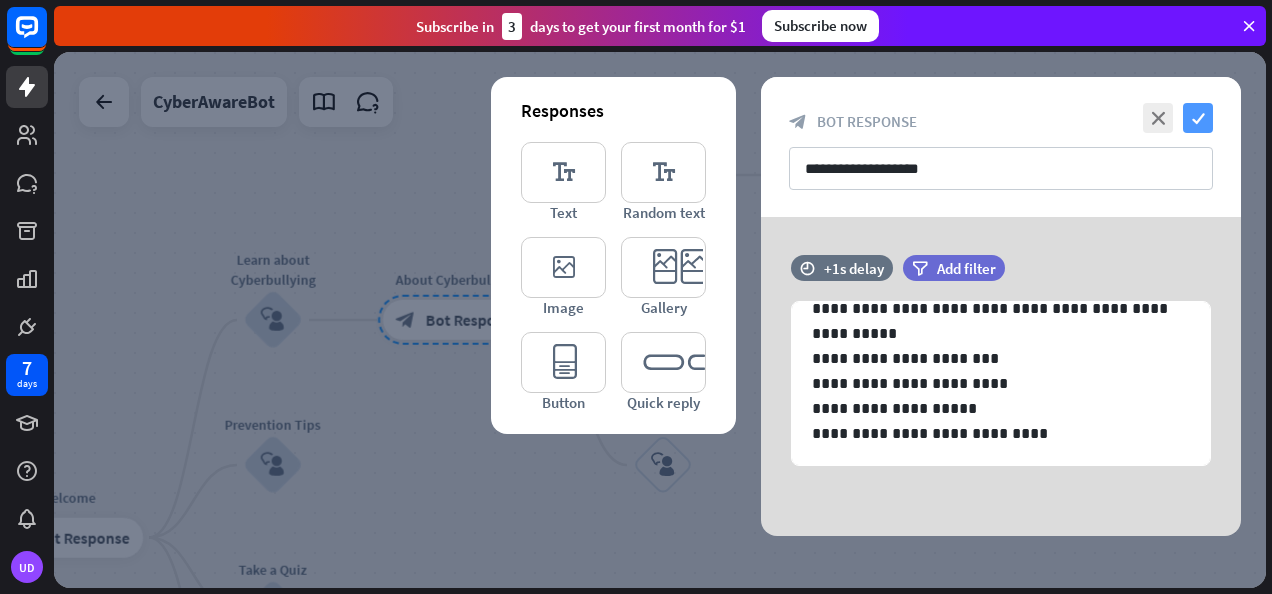 click on "check" at bounding box center (1198, 118) 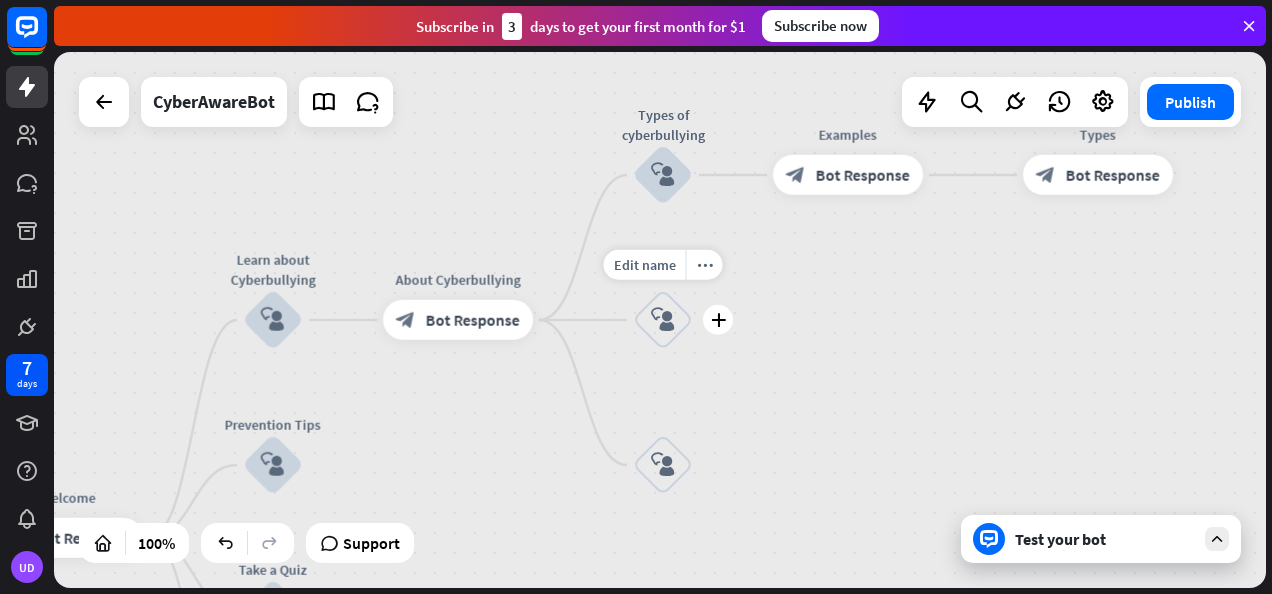 click on "block_user_input" at bounding box center [663, 320] 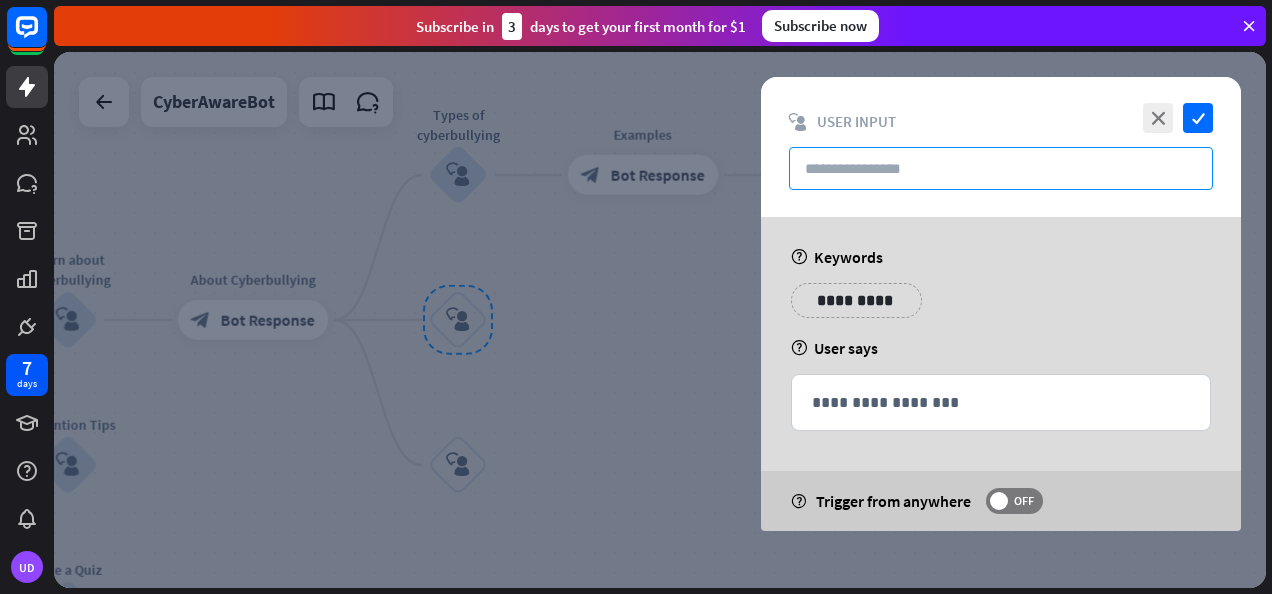 click at bounding box center [1001, 168] 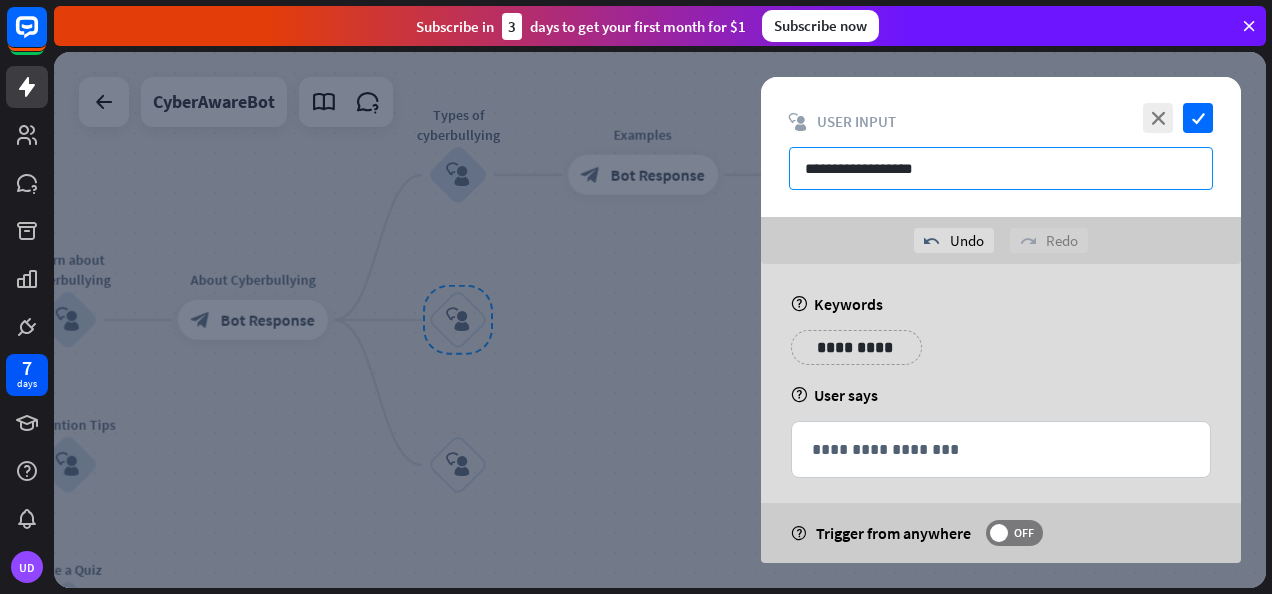 type on "**********" 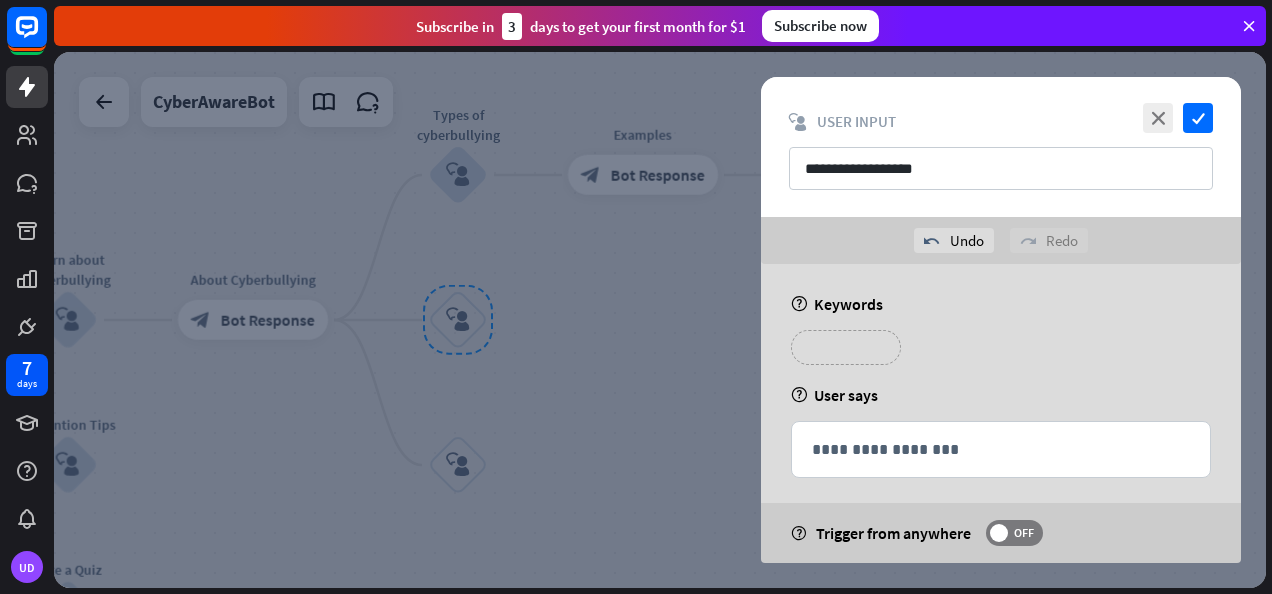 click on "**********" at bounding box center (846, 347) 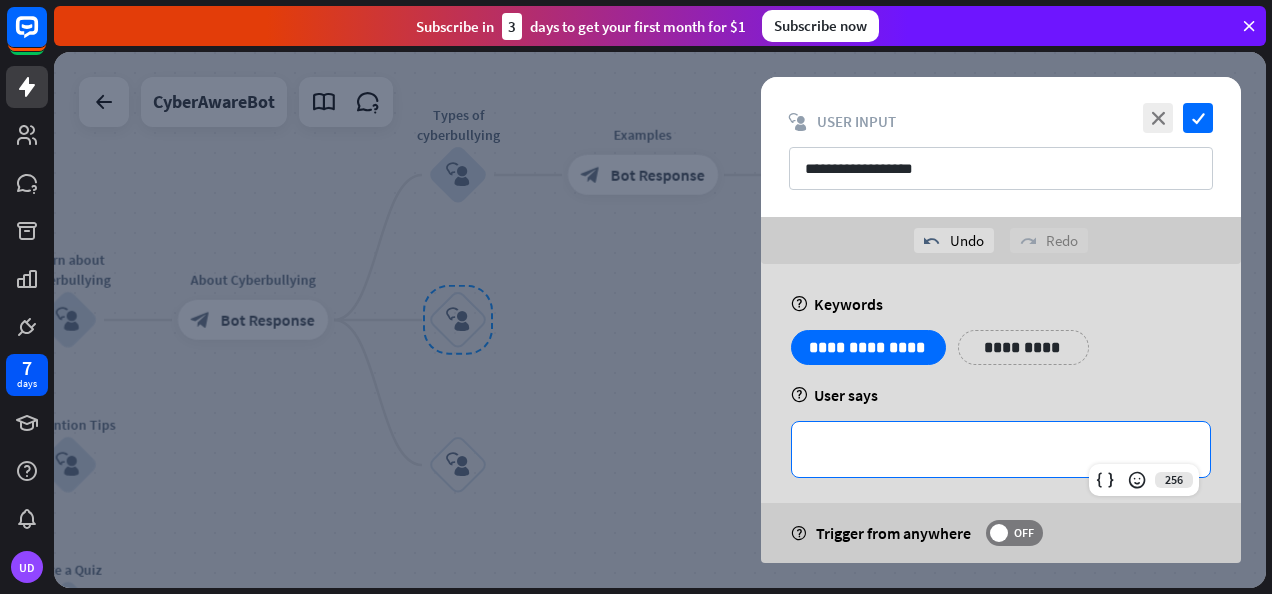 click on "**********" at bounding box center [1001, 449] 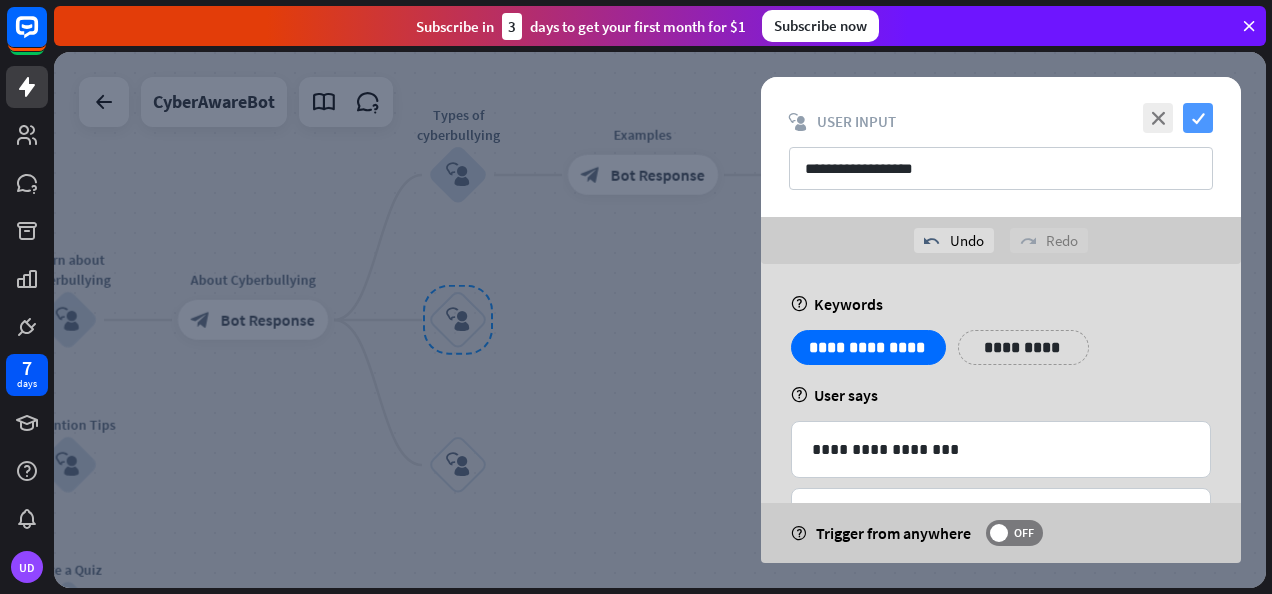 click on "check" at bounding box center (1198, 118) 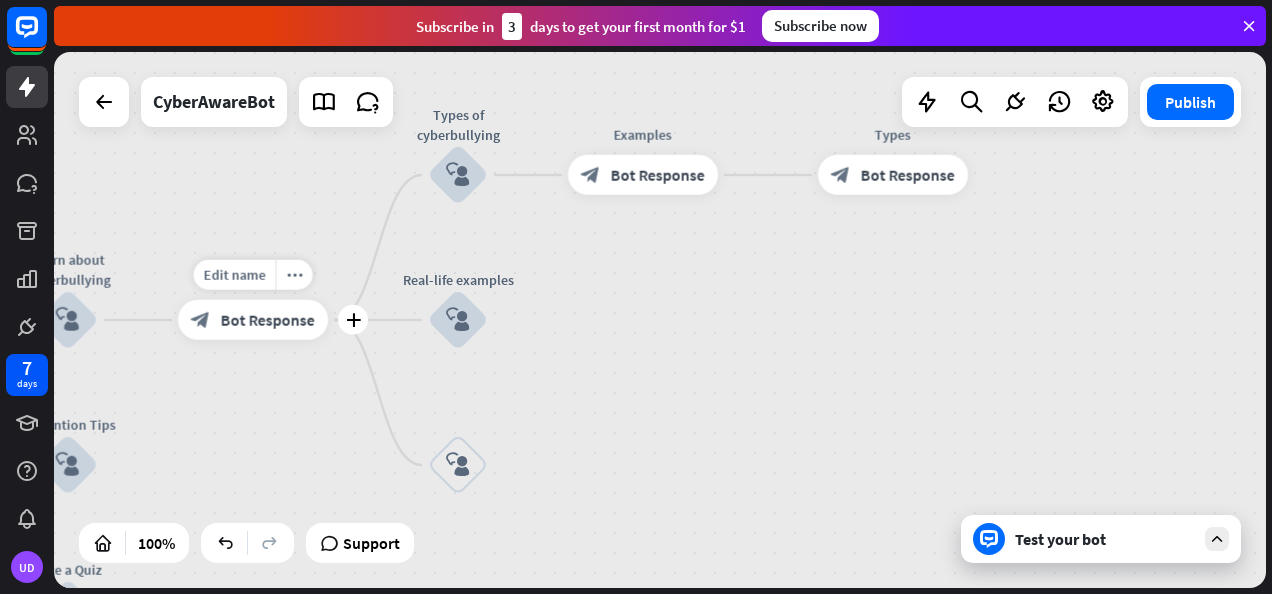 click on "block_bot_response   Bot Response" at bounding box center (253, 320) 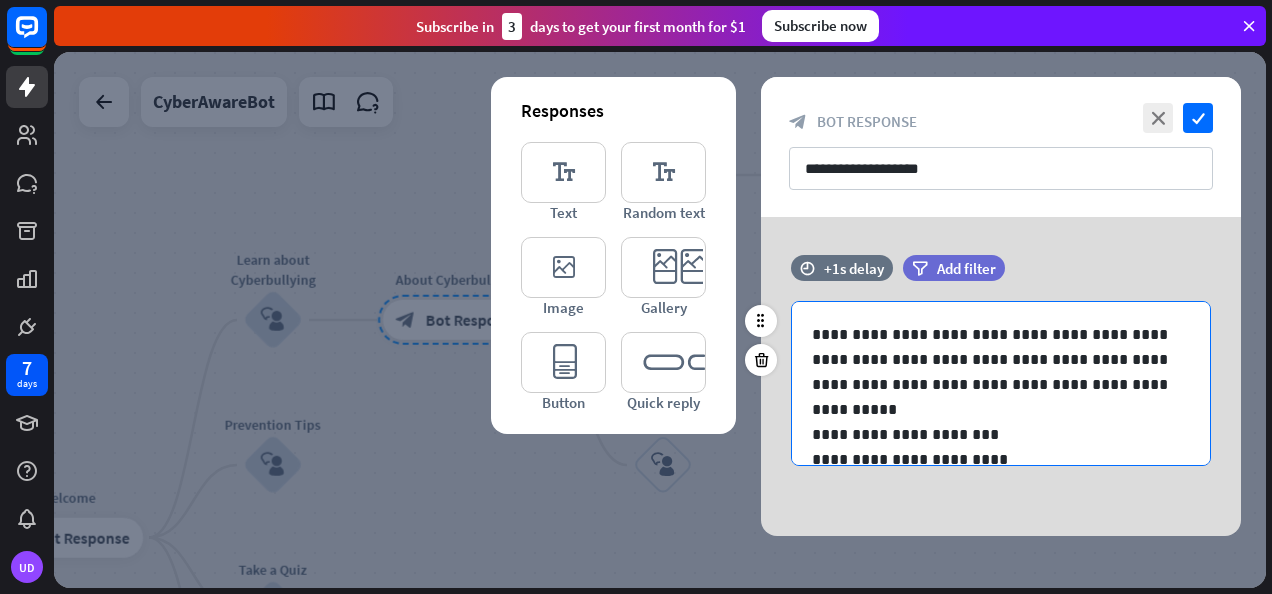 scroll, scrollTop: 76, scrollLeft: 0, axis: vertical 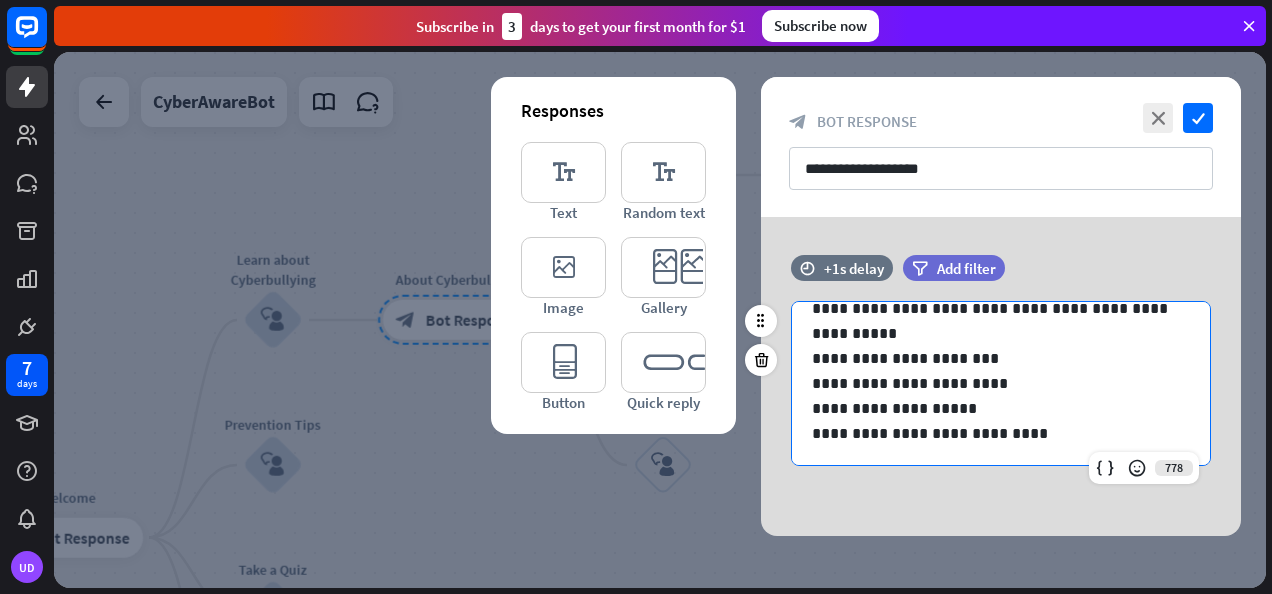 click on "**********" at bounding box center [993, 433] 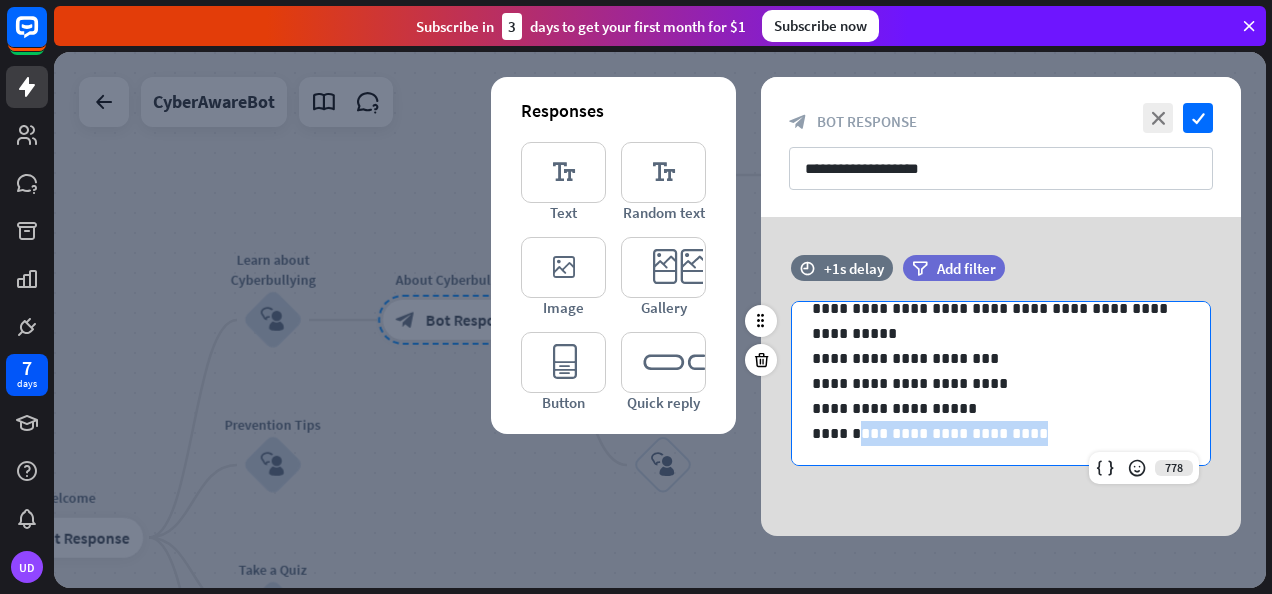 drag, startPoint x: 839, startPoint y: 435, endPoint x: 1033, endPoint y: 432, distance: 194.0232 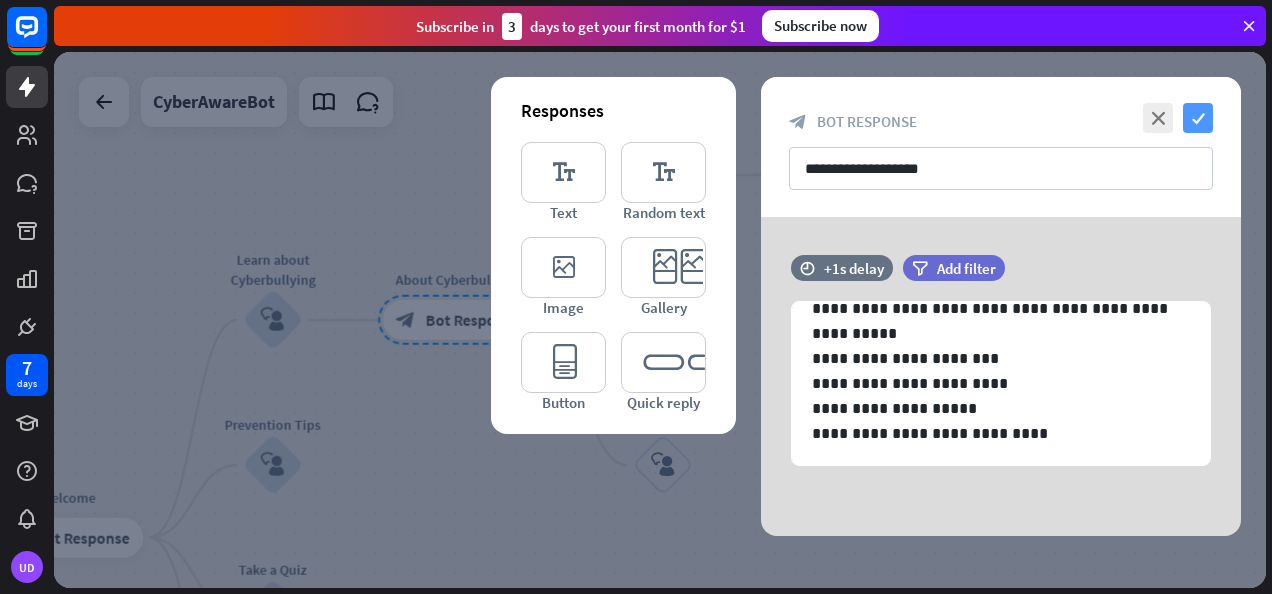 click on "check" at bounding box center (1198, 118) 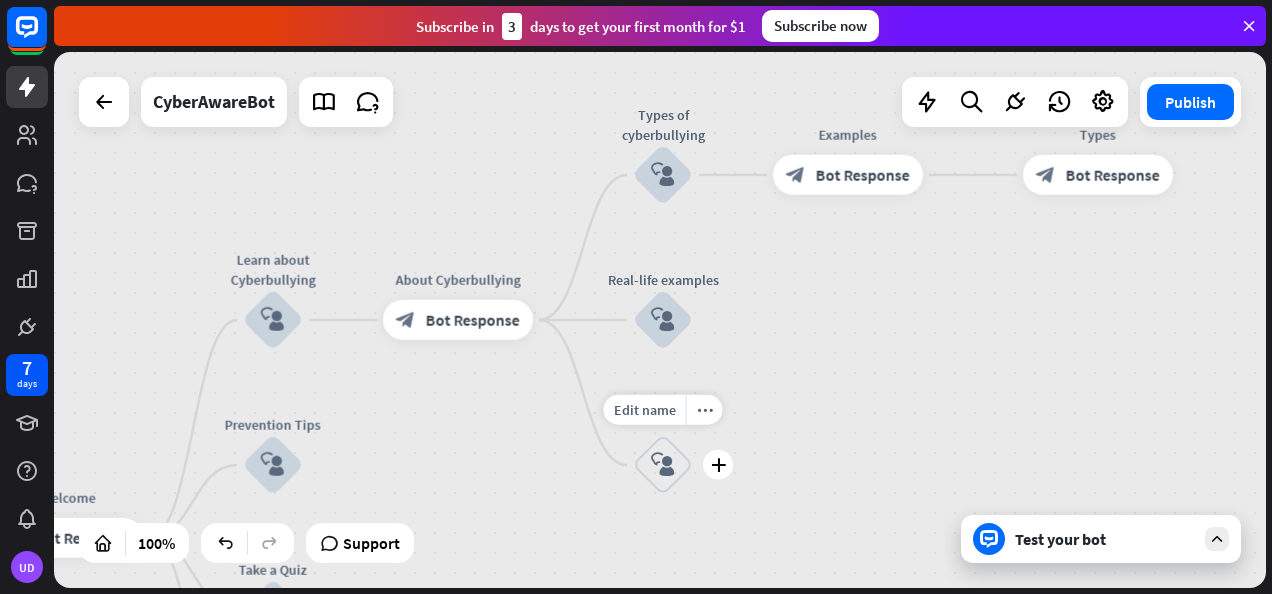 click on "block_user_input" at bounding box center (663, 465) 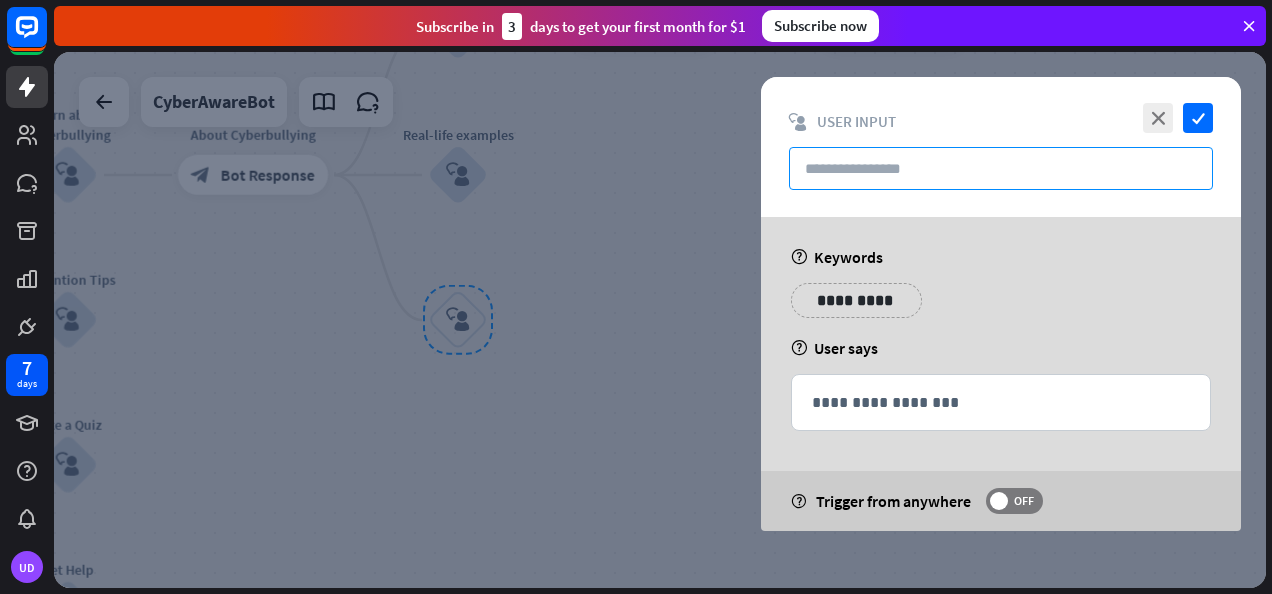paste on "**********" 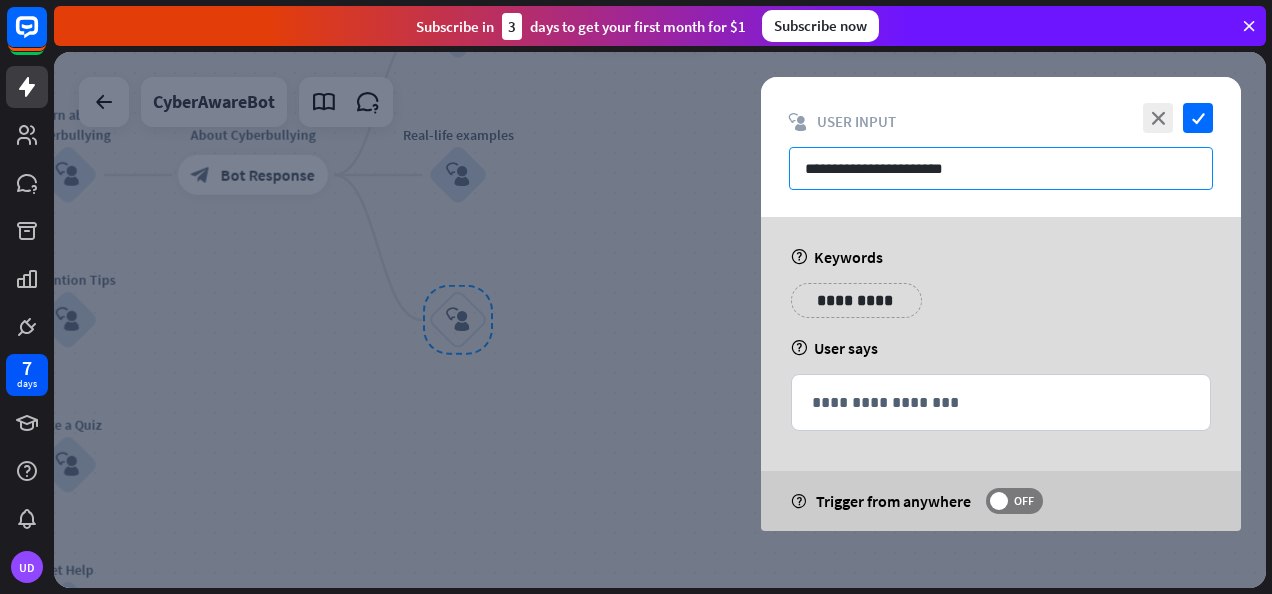 click on "**********" at bounding box center (1001, 168) 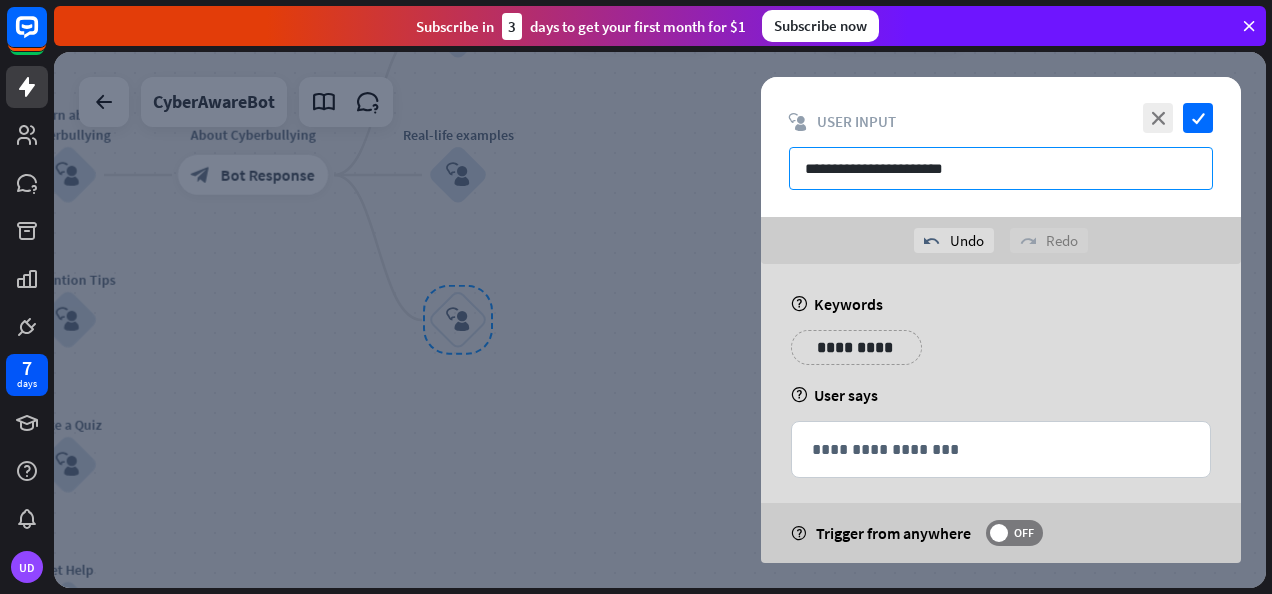 click on "**********" at bounding box center [1001, 168] 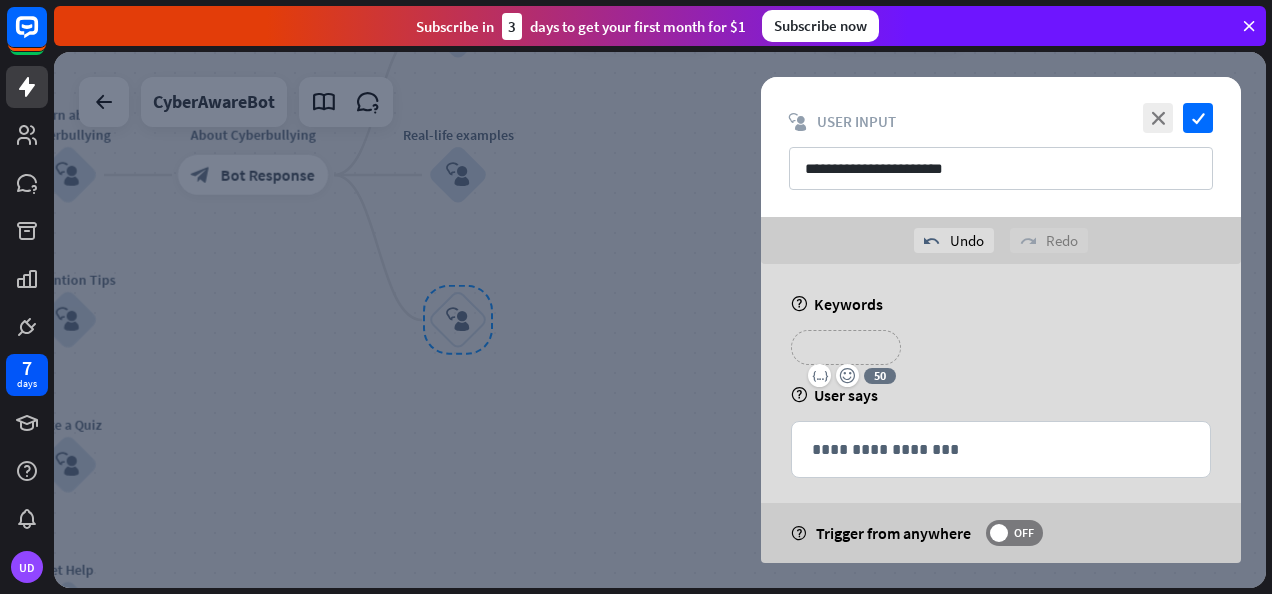 click on "**********" at bounding box center [846, 347] 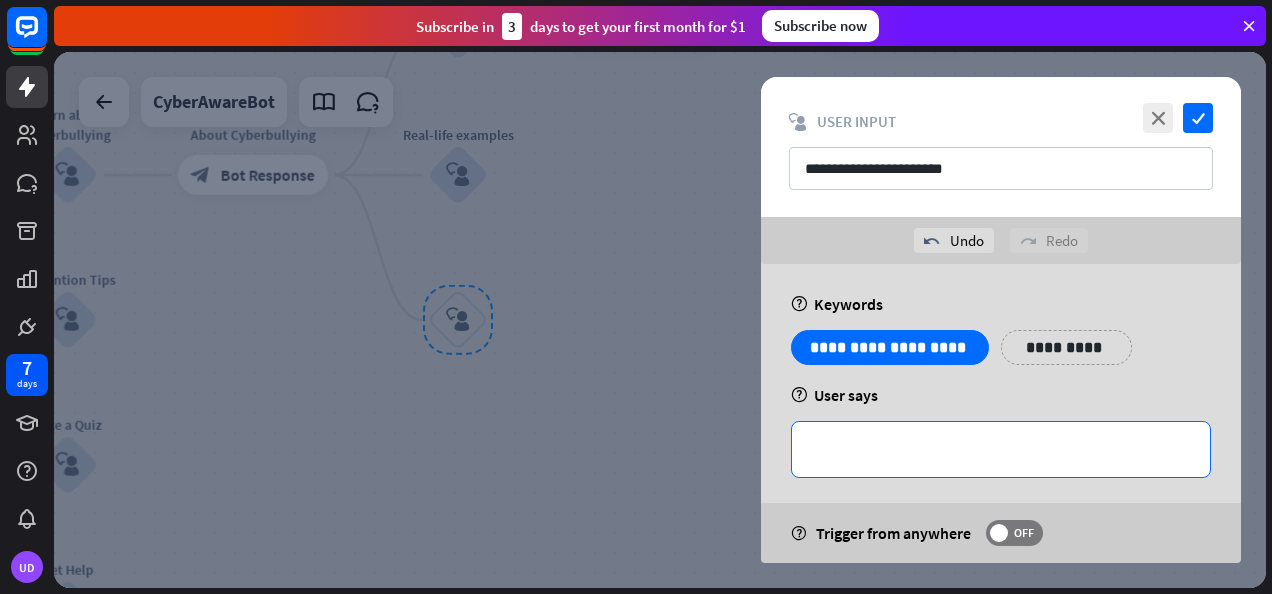 click on "**********" at bounding box center [1001, 449] 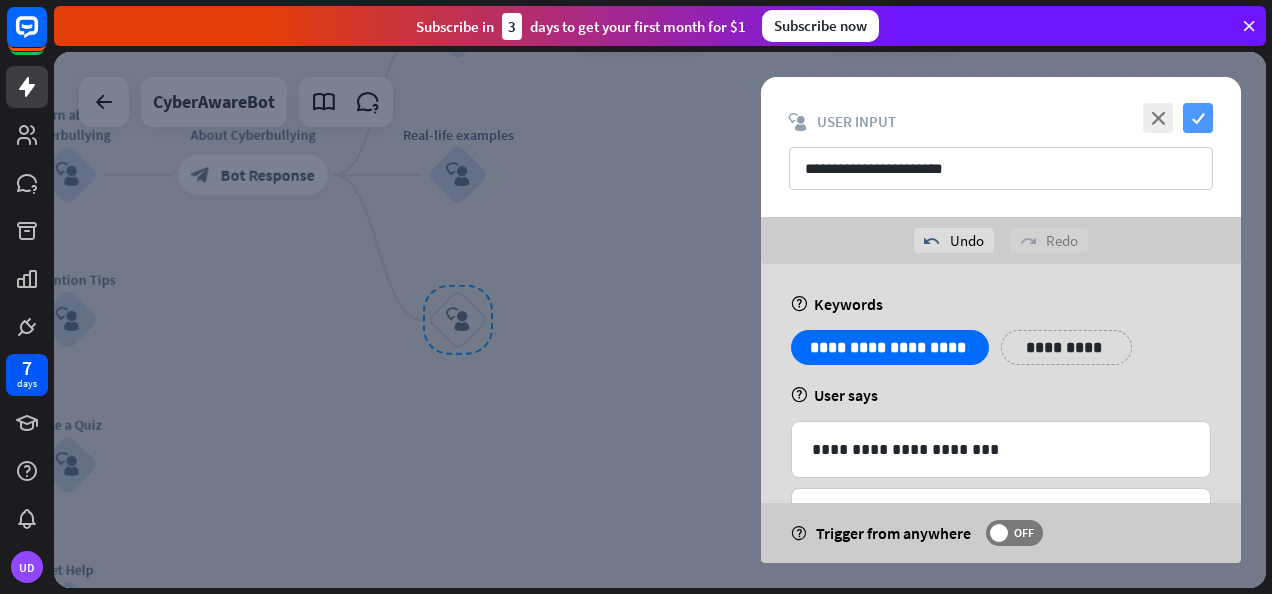 click on "check" at bounding box center (1198, 118) 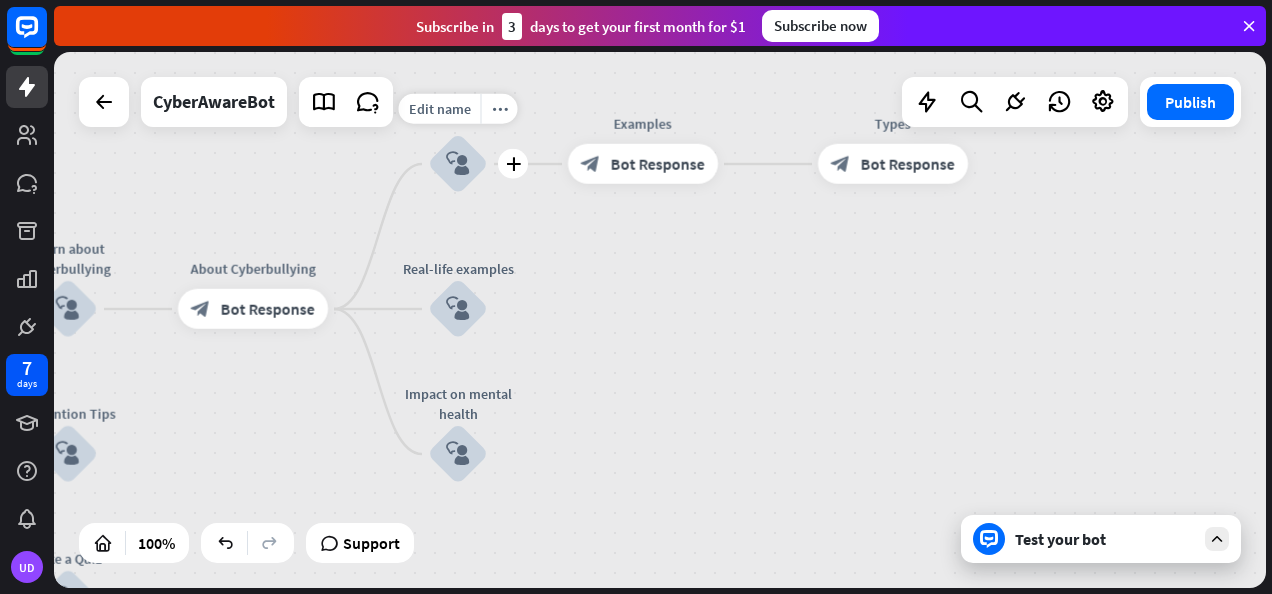 click on "block_user_input" at bounding box center [458, 164] 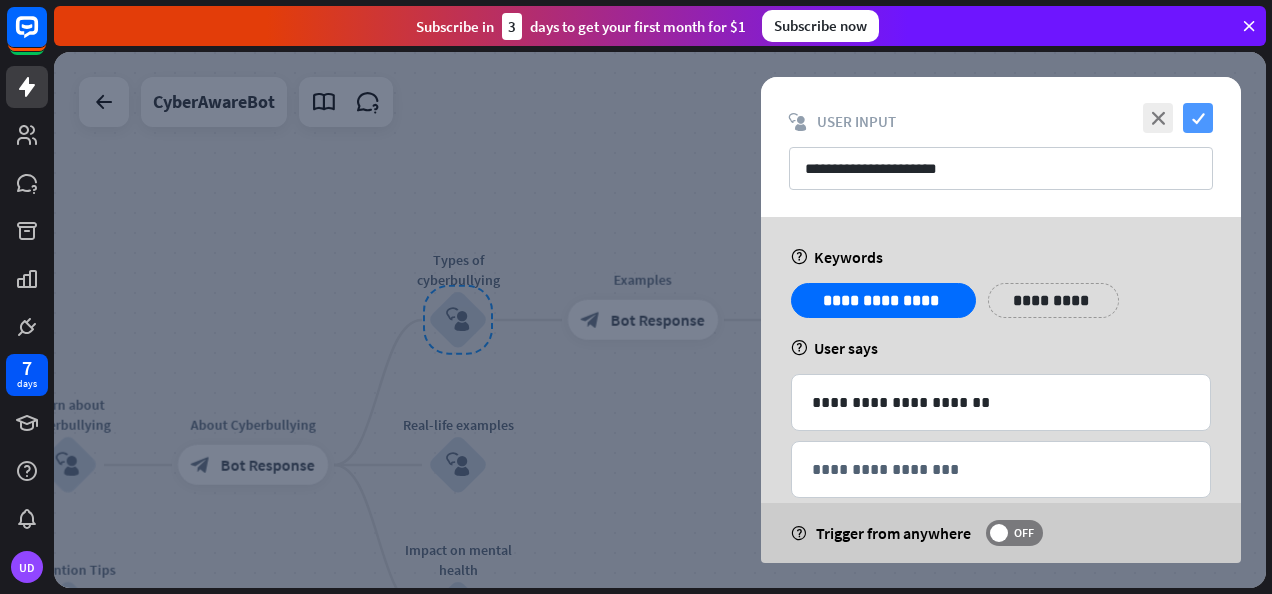 click on "check" at bounding box center [1198, 118] 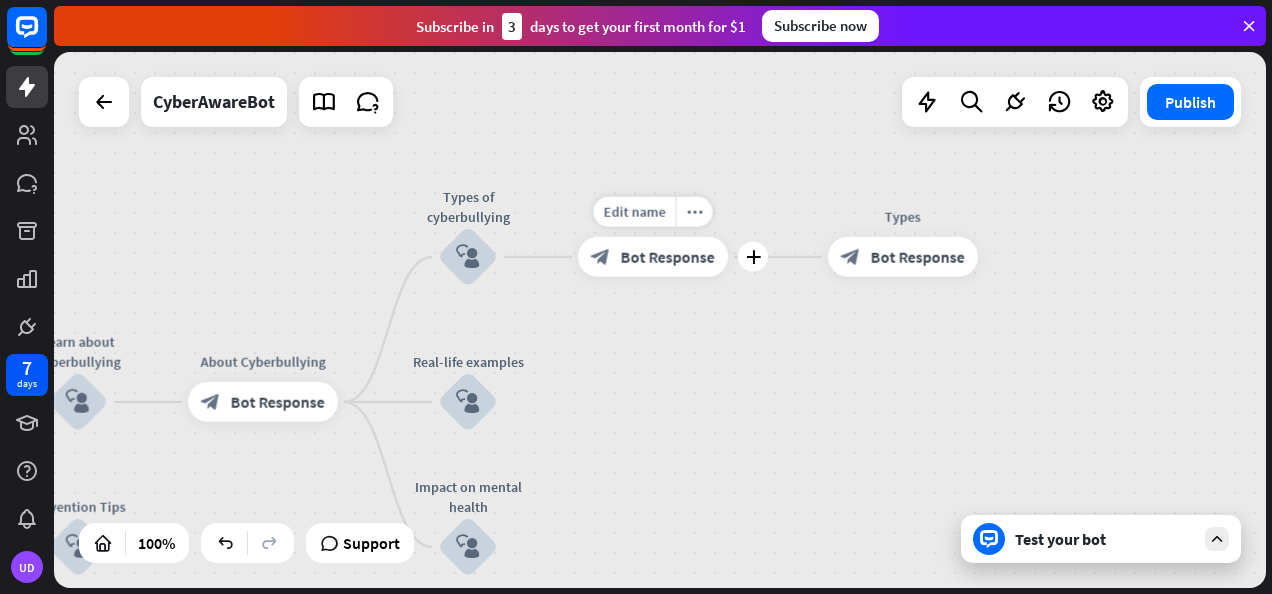 drag, startPoint x: 726, startPoint y: 307, endPoint x: 735, endPoint y: 243, distance: 64.629715 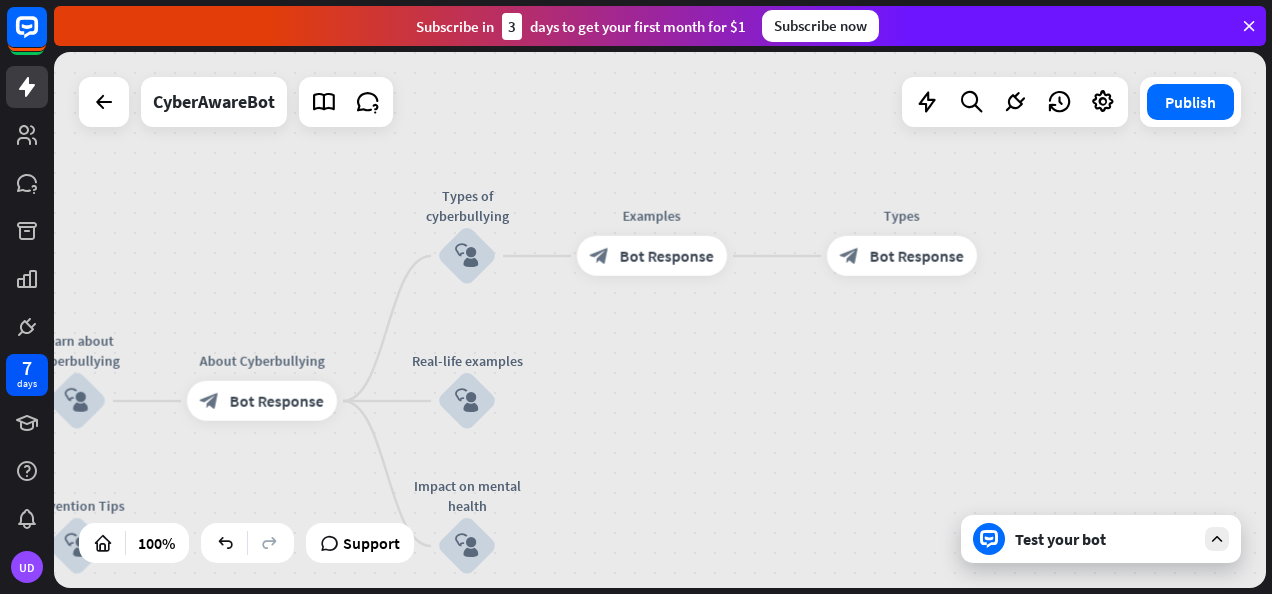 drag, startPoint x: 676, startPoint y: 259, endPoint x: 652, endPoint y: 400, distance: 143.02797 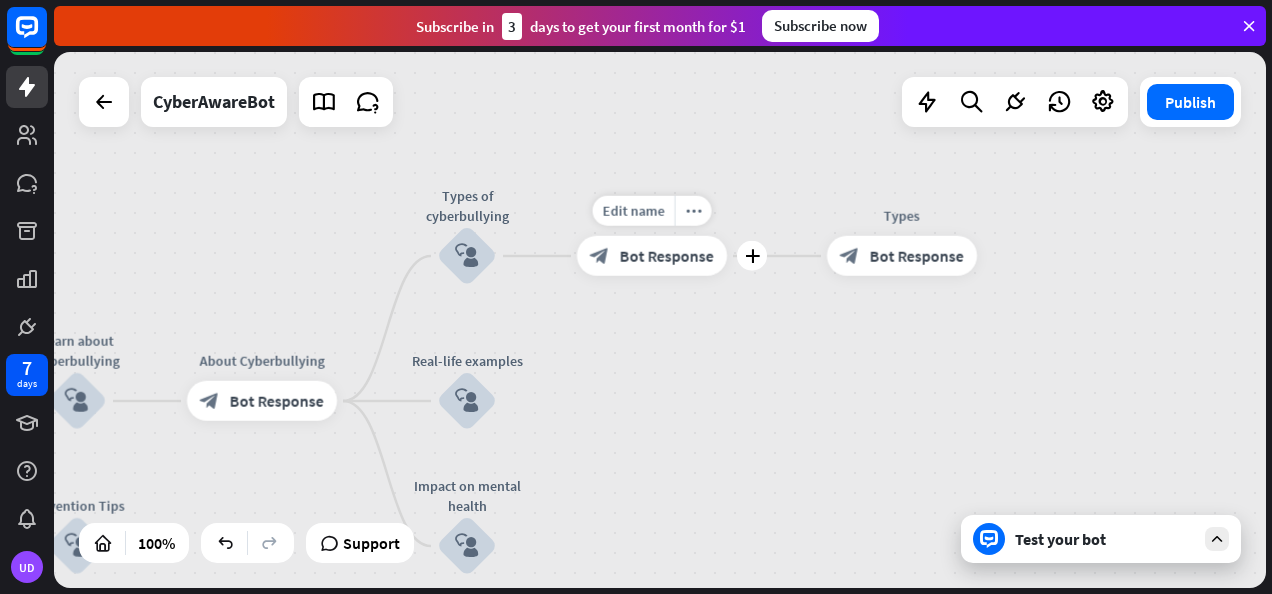 click on "Bot Response" at bounding box center [667, 256] 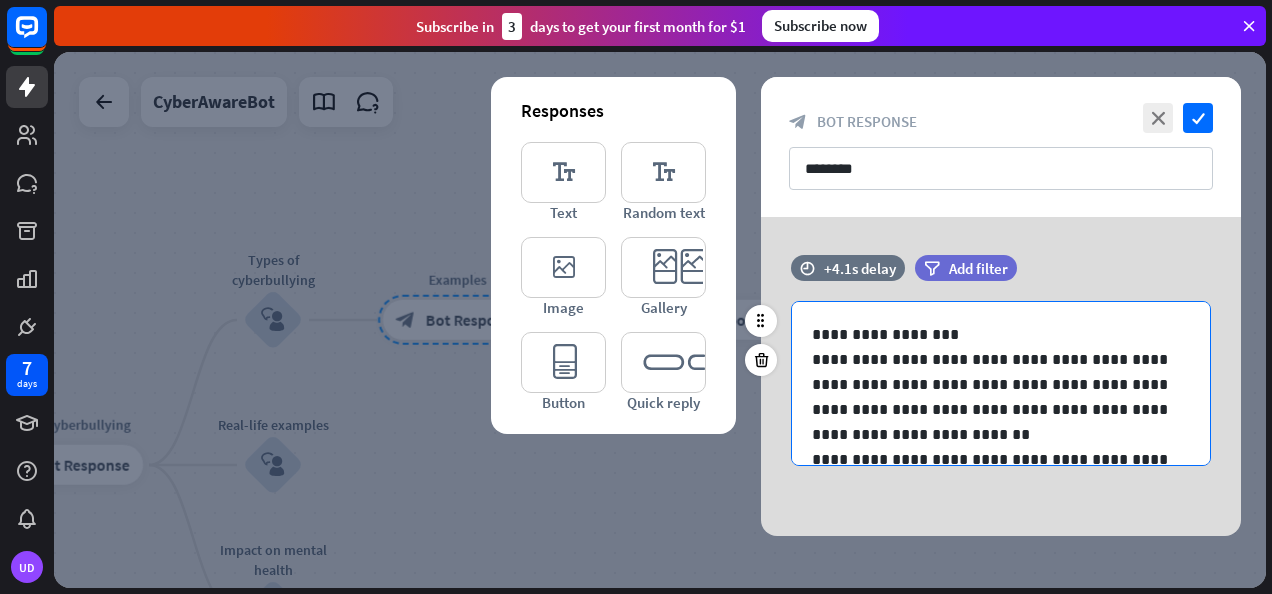 scroll, scrollTop: 176, scrollLeft: 0, axis: vertical 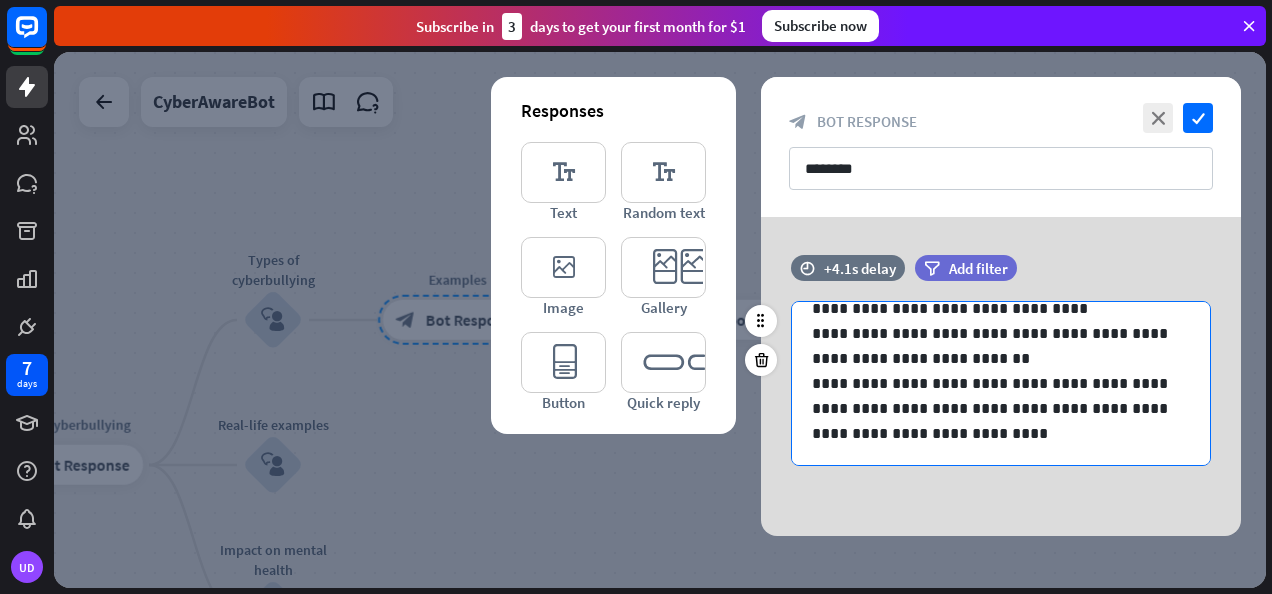 click on "**********" at bounding box center [993, 346] 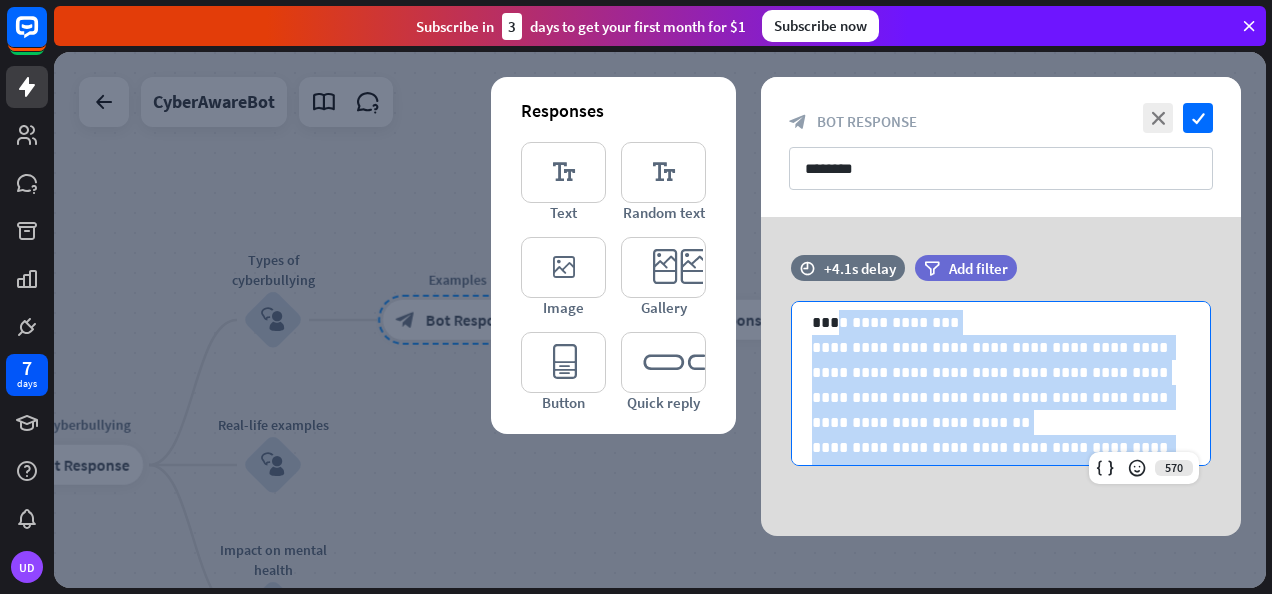 scroll, scrollTop: 0, scrollLeft: 0, axis: both 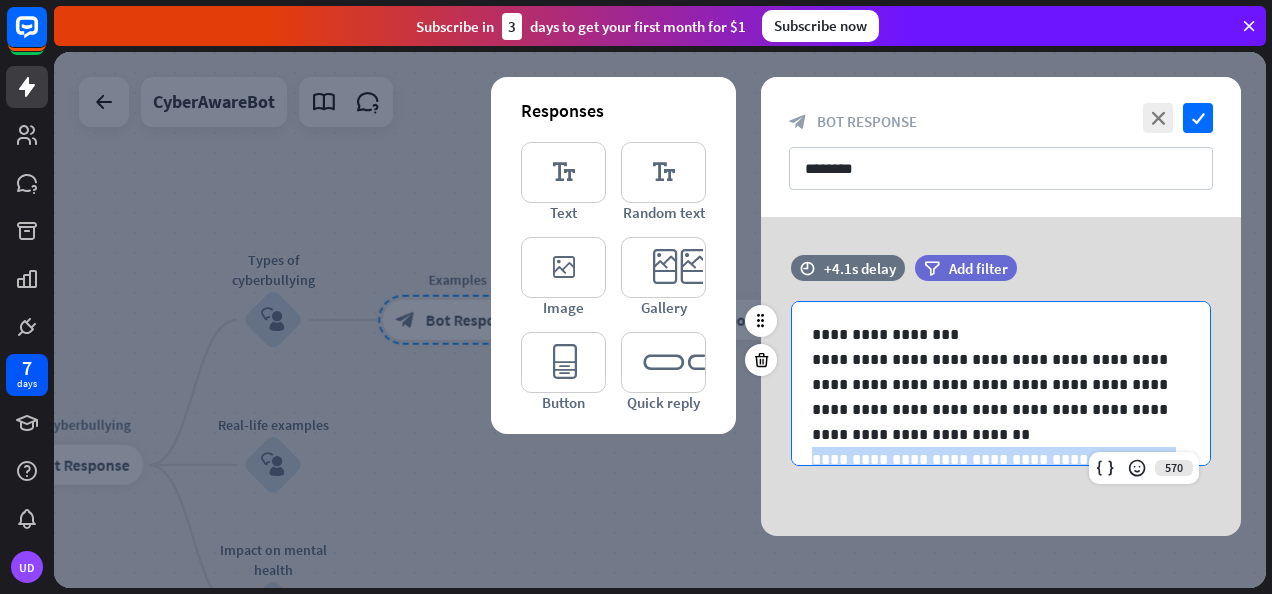 drag, startPoint x: 975, startPoint y: 445, endPoint x: 993, endPoint y: 455, distance: 20.59126 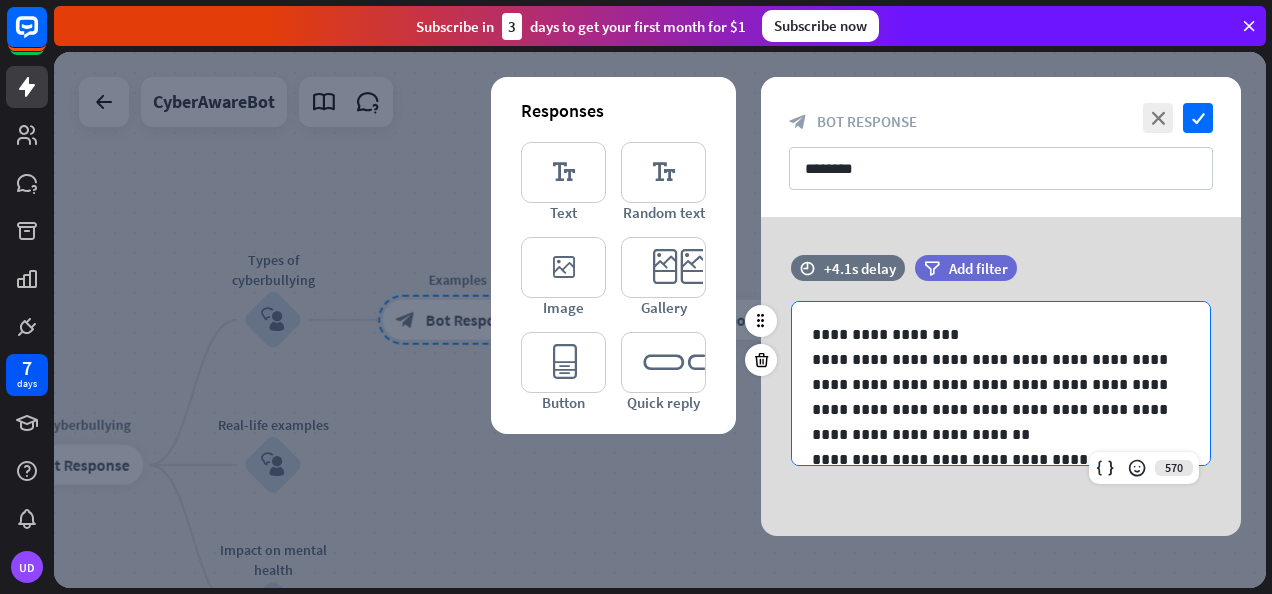 click on "**********" at bounding box center (993, 422) 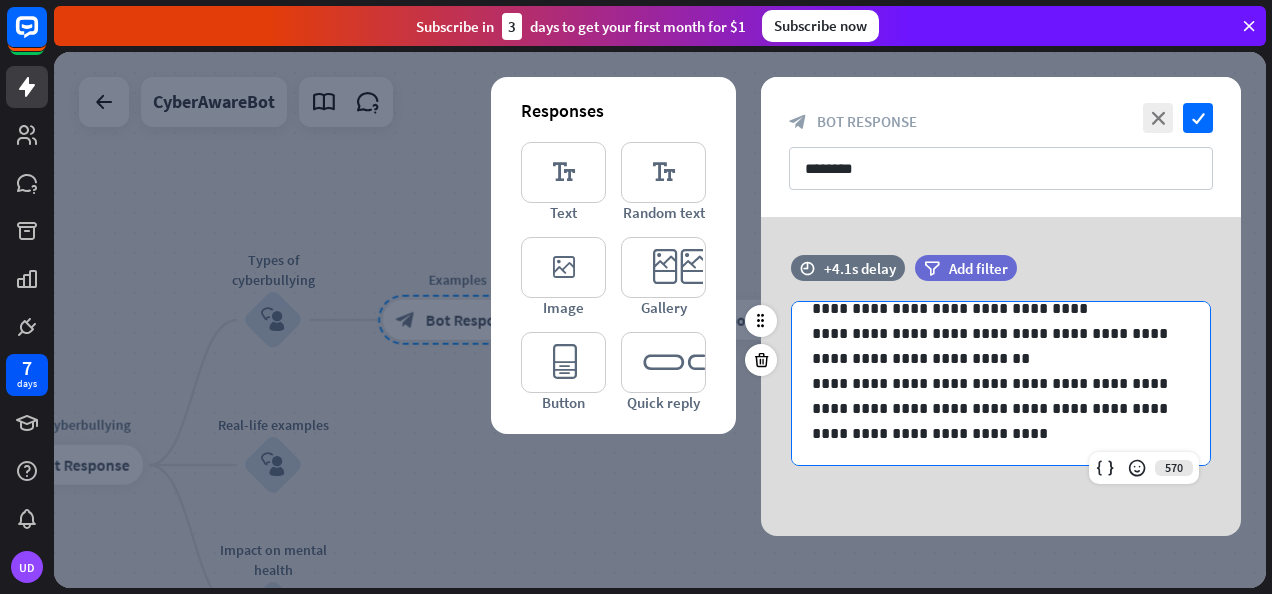 click on "**********" at bounding box center [993, 346] 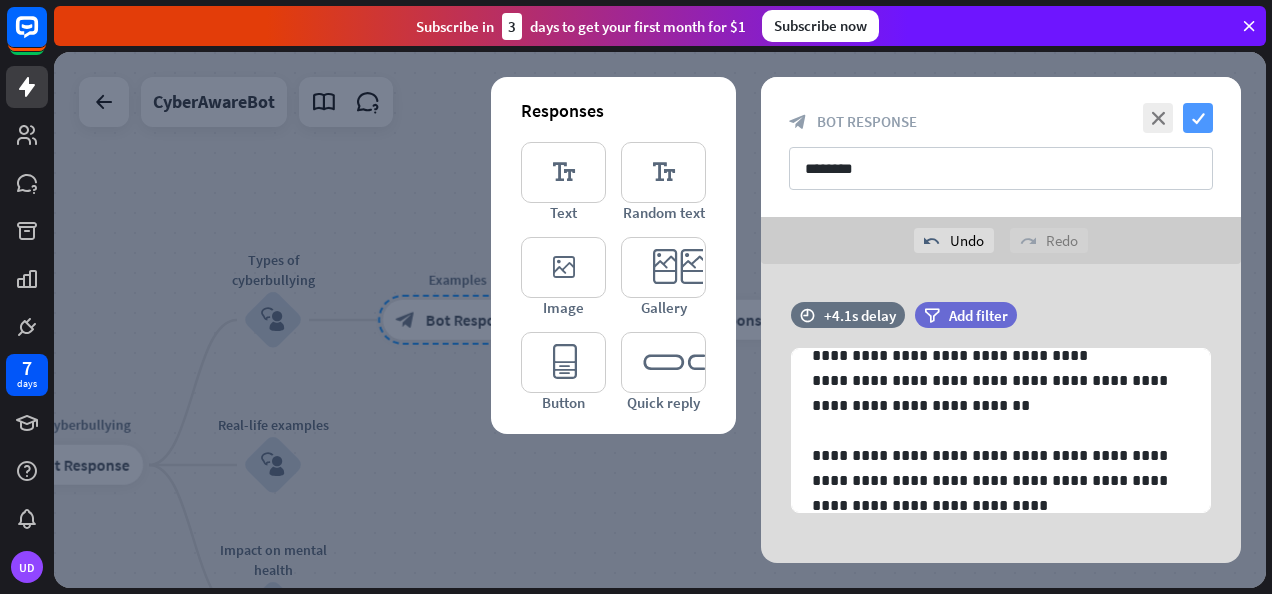click on "check" at bounding box center [1198, 118] 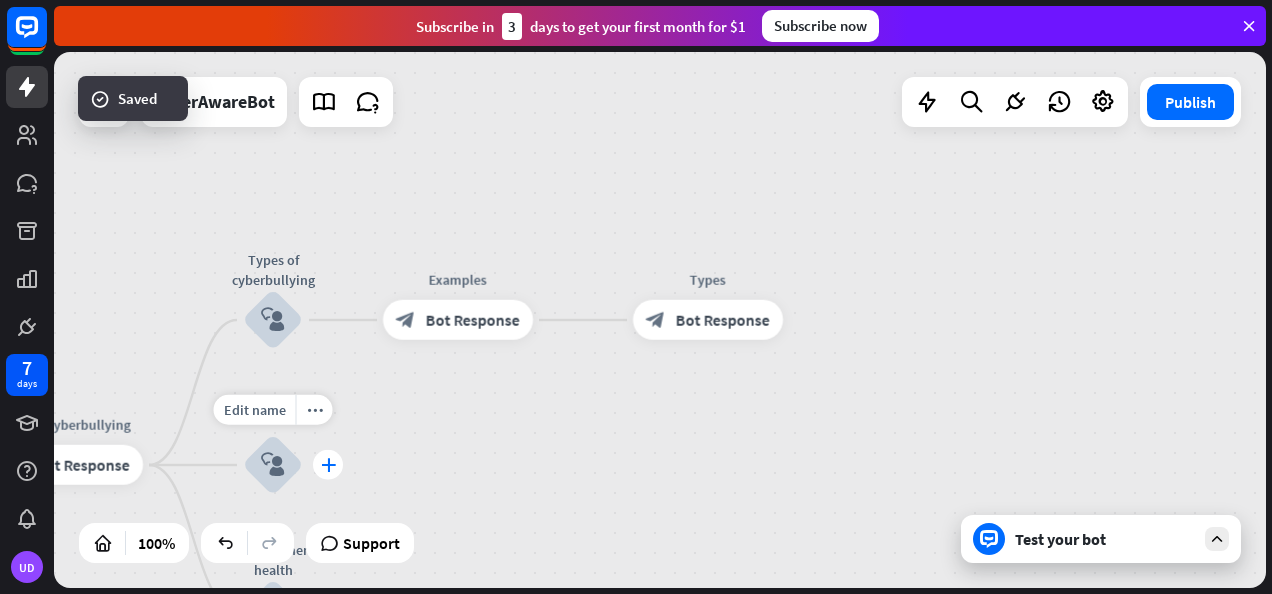 click on "plus" at bounding box center [328, 465] 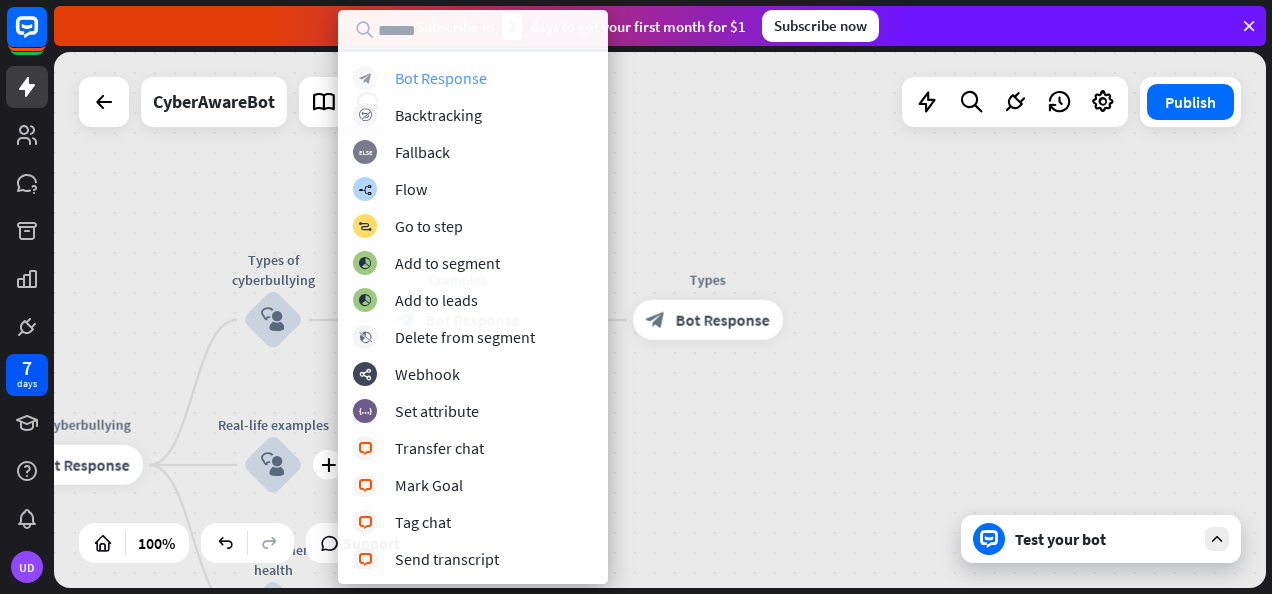 click on "Bot Response" at bounding box center [441, 78] 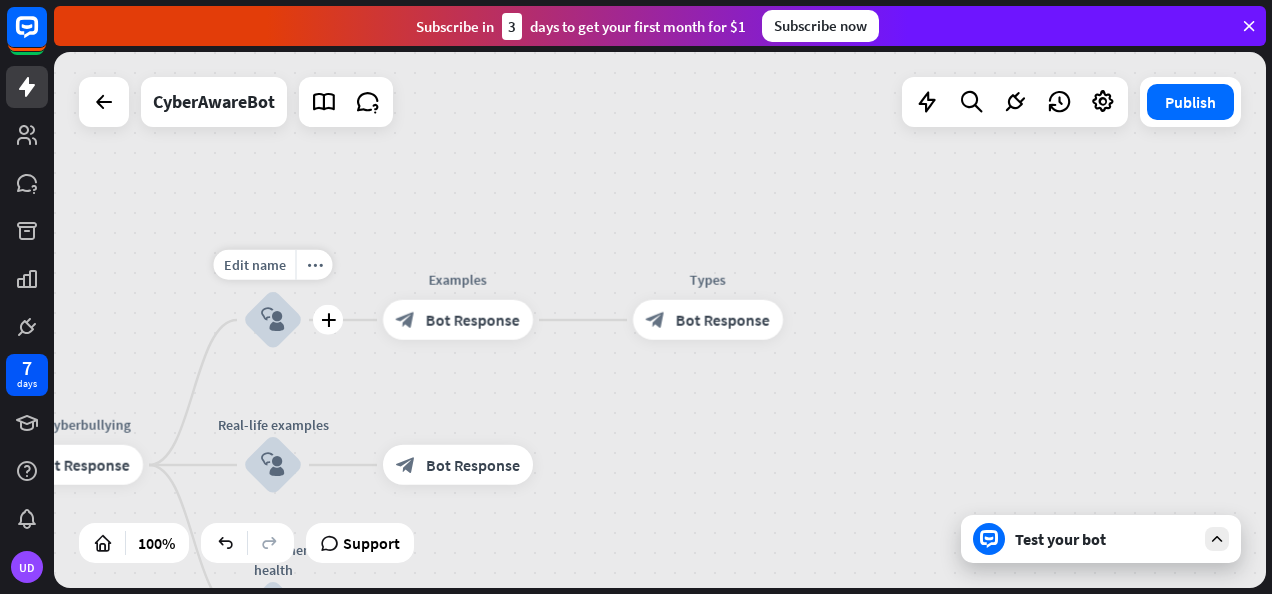click on "block_user_input" at bounding box center (273, 320) 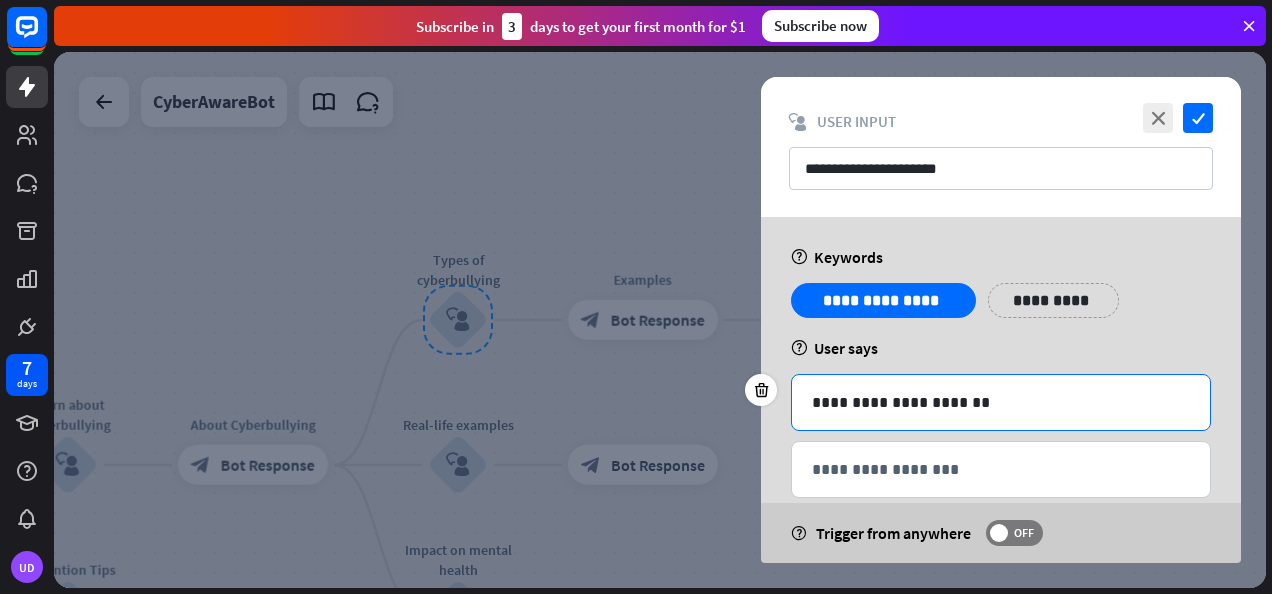 scroll, scrollTop: 32, scrollLeft: 0, axis: vertical 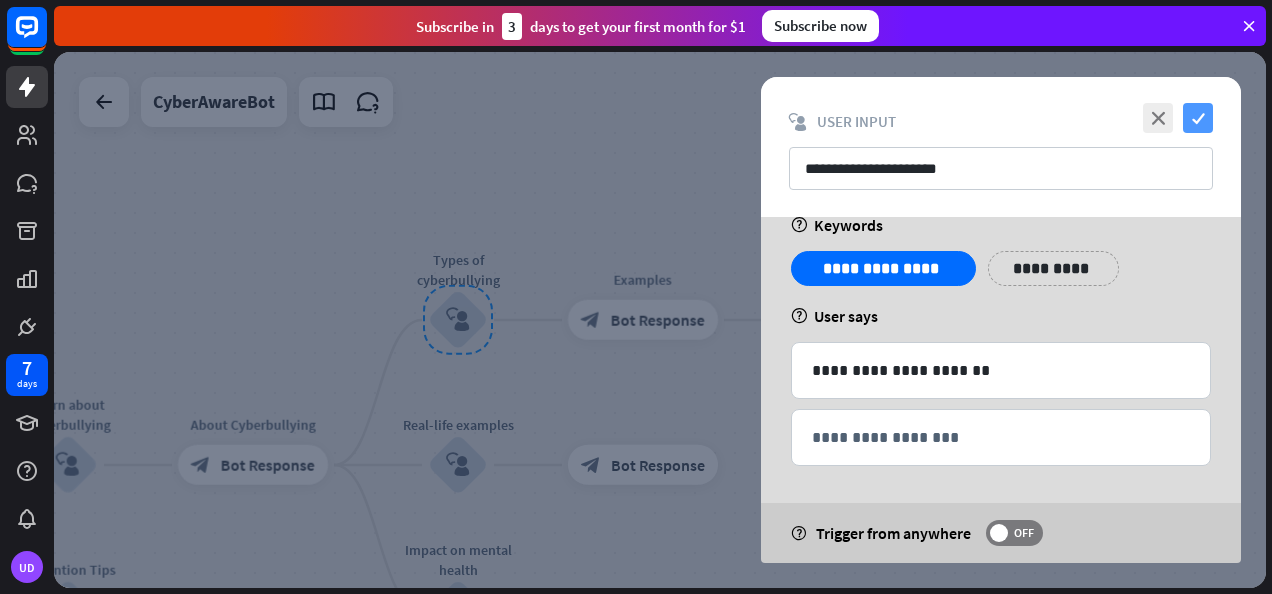 click on "check" at bounding box center [1198, 118] 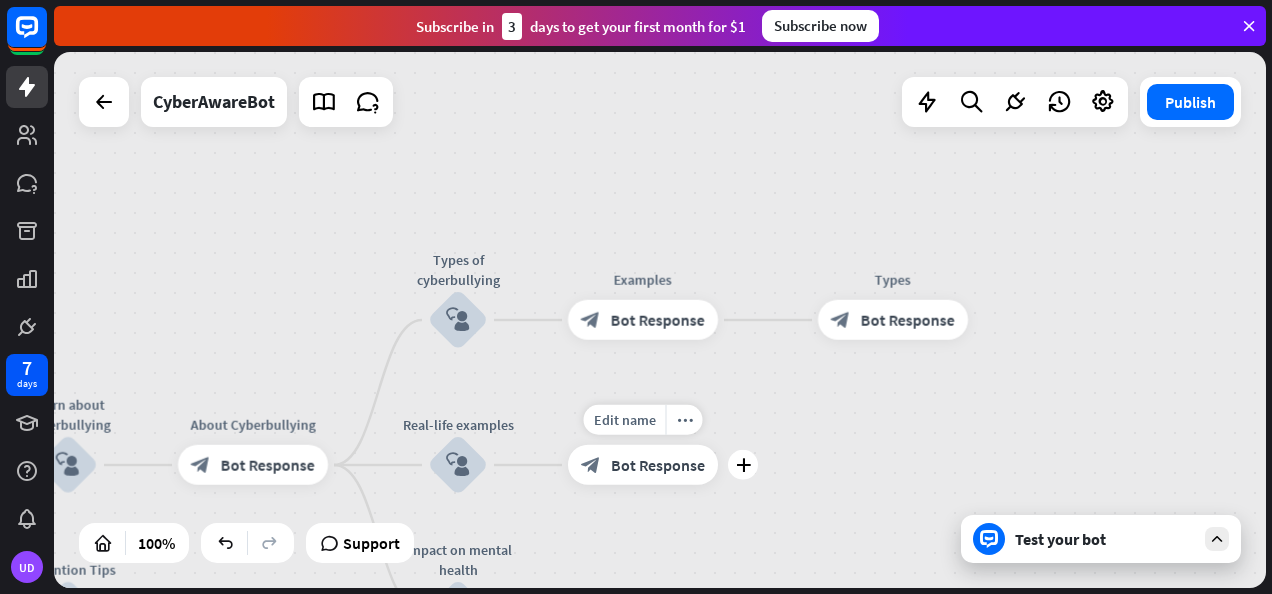click on "block_bot_response   Bot Response" at bounding box center (643, 465) 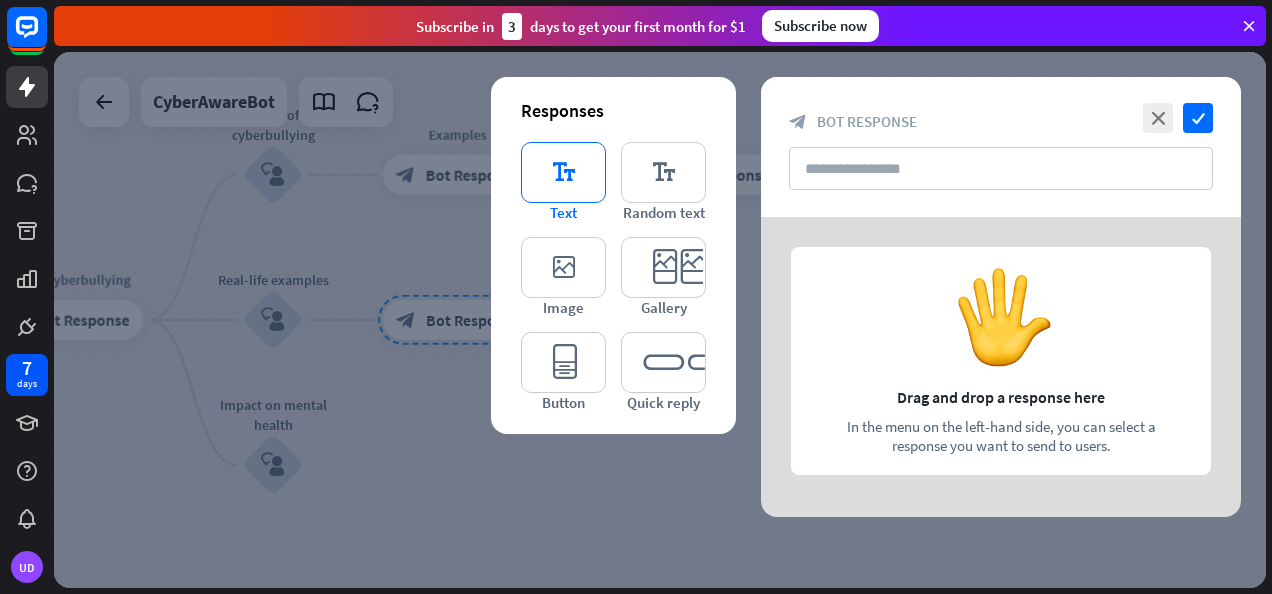 click on "editor_text" at bounding box center (563, 172) 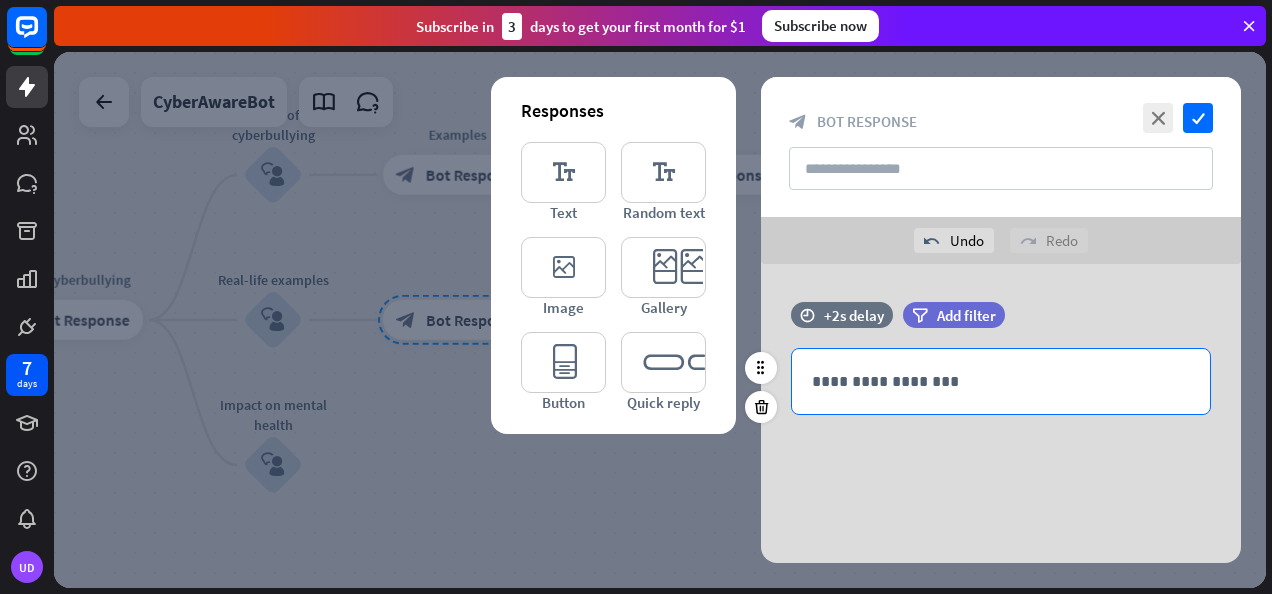 scroll, scrollTop: 0, scrollLeft: 0, axis: both 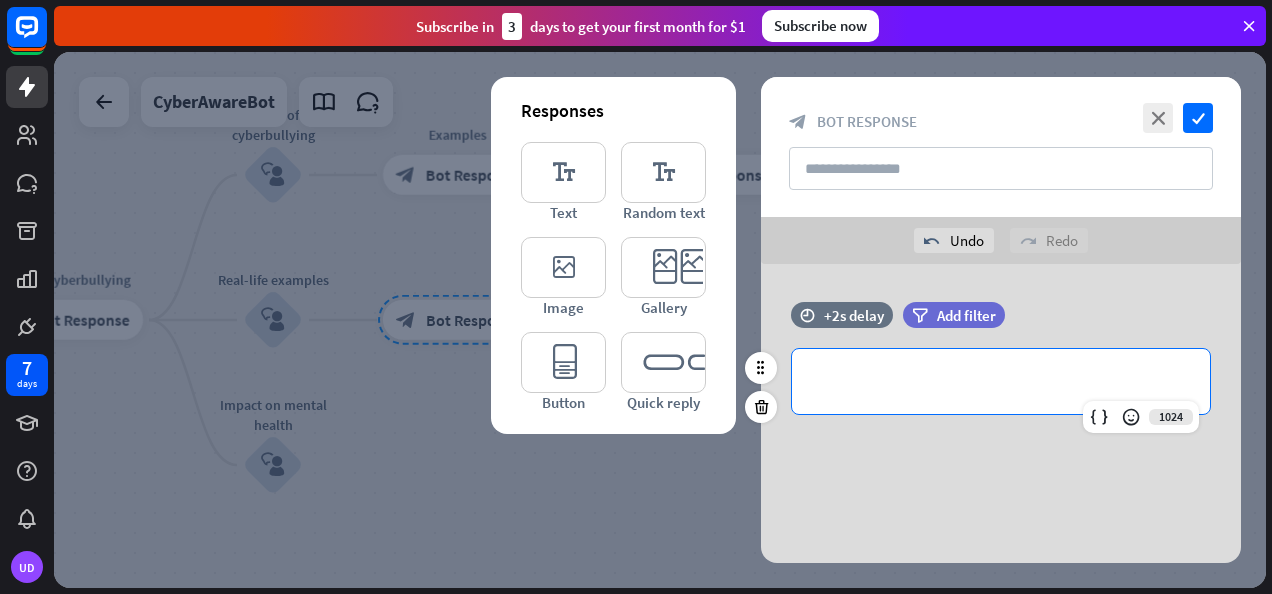 click on "**********" at bounding box center (1001, 381) 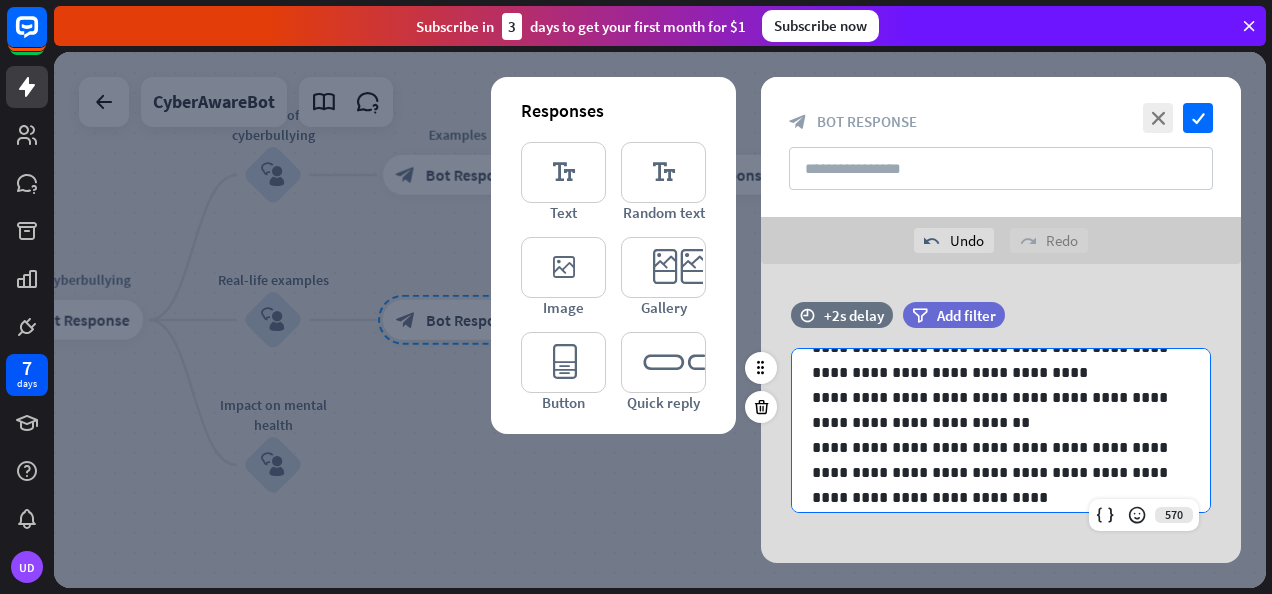 click on "**********" at bounding box center (993, 472) 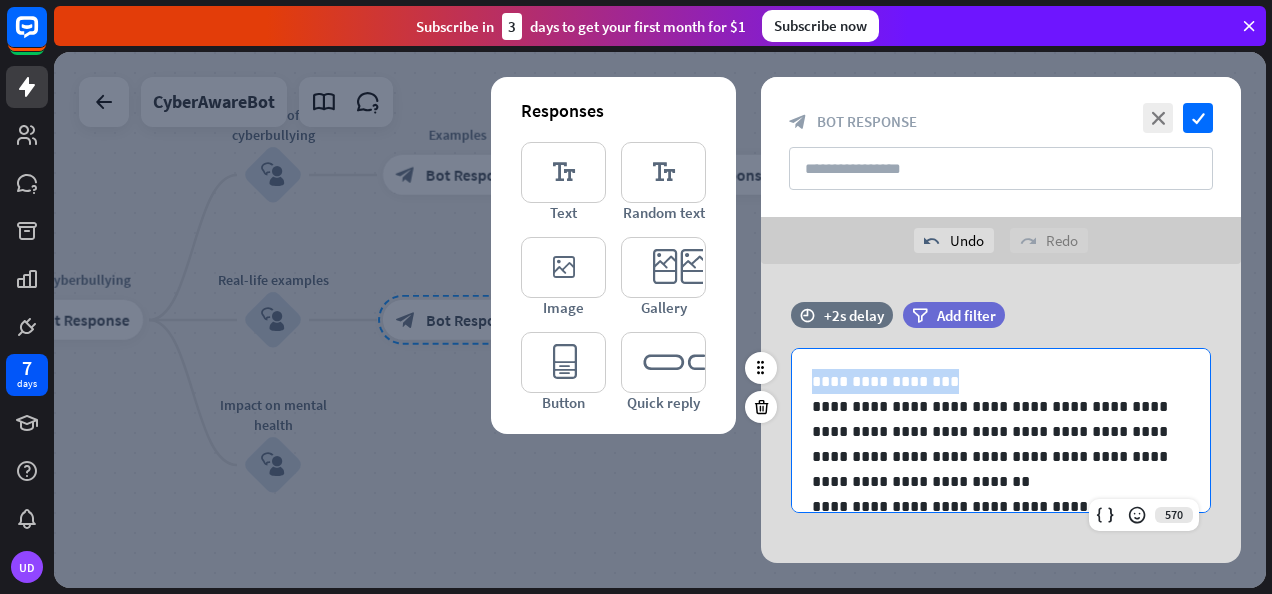 drag, startPoint x: 945, startPoint y: 374, endPoint x: 777, endPoint y: 362, distance: 168.42802 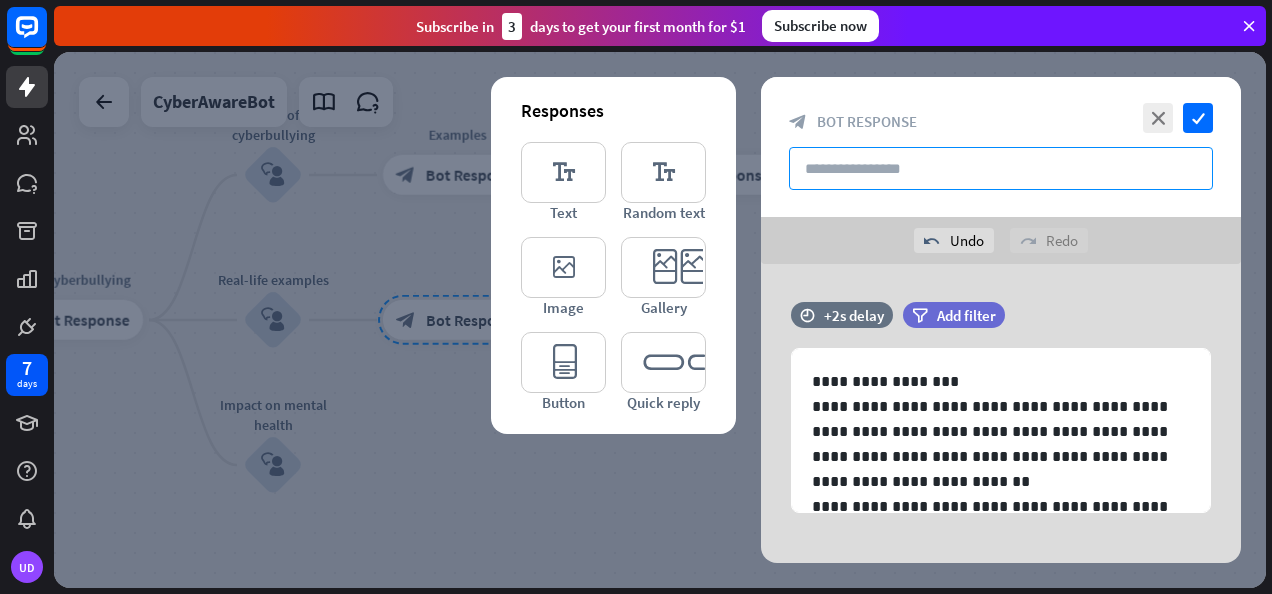 paste on "**********" 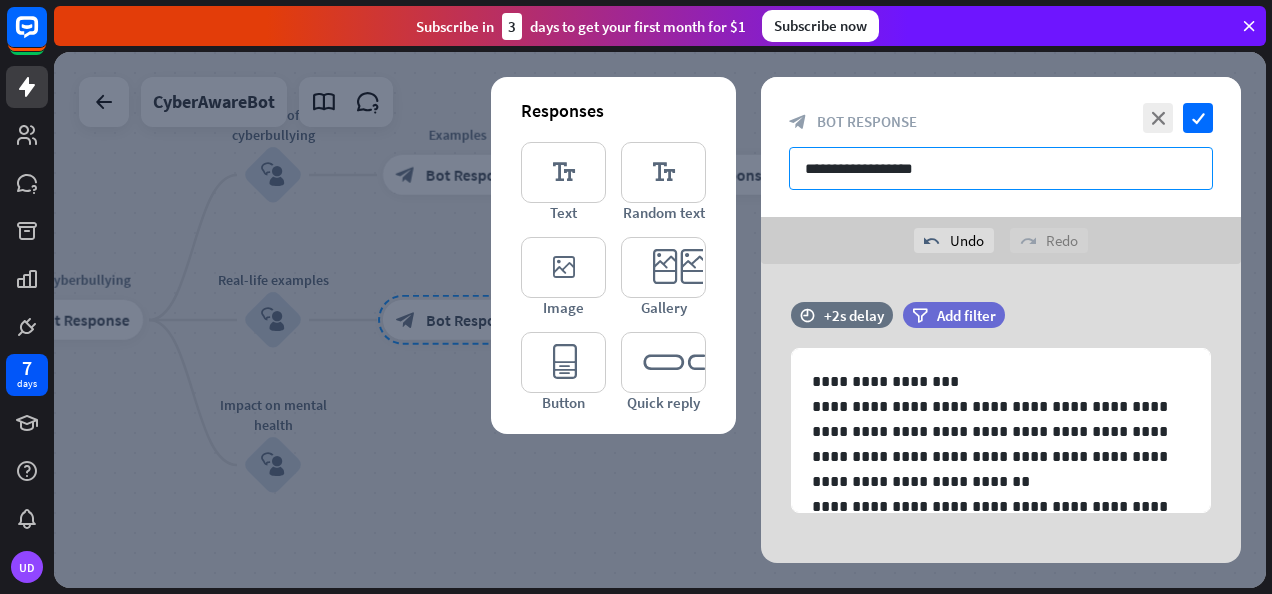 click on "**********" at bounding box center [1001, 168] 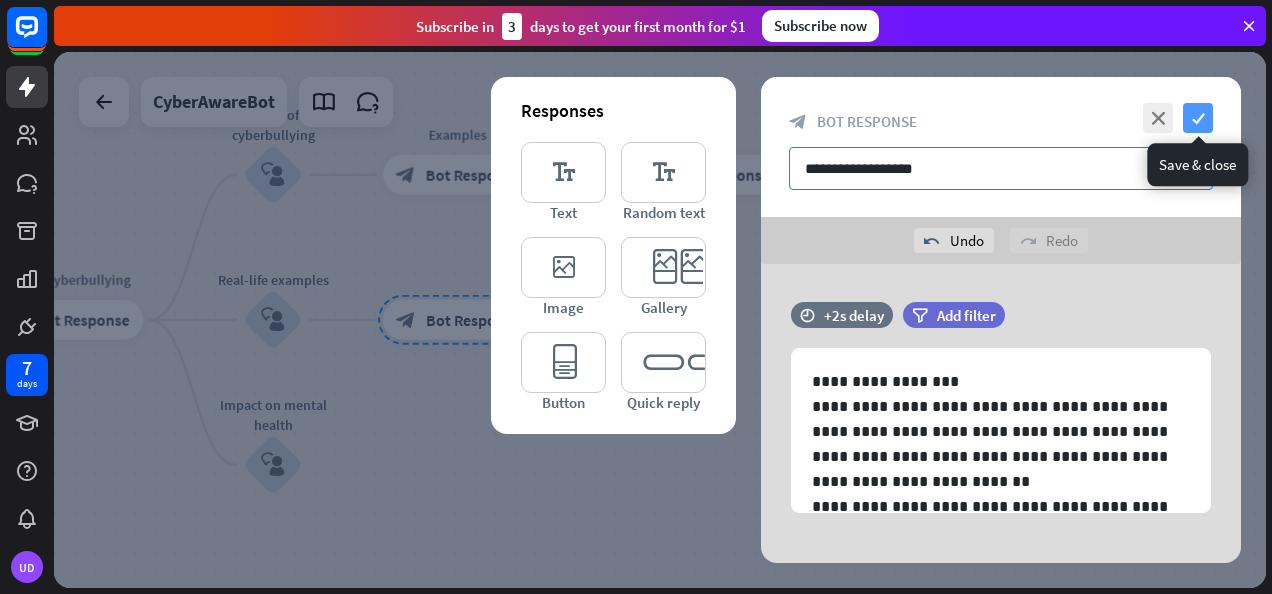 type on "**********" 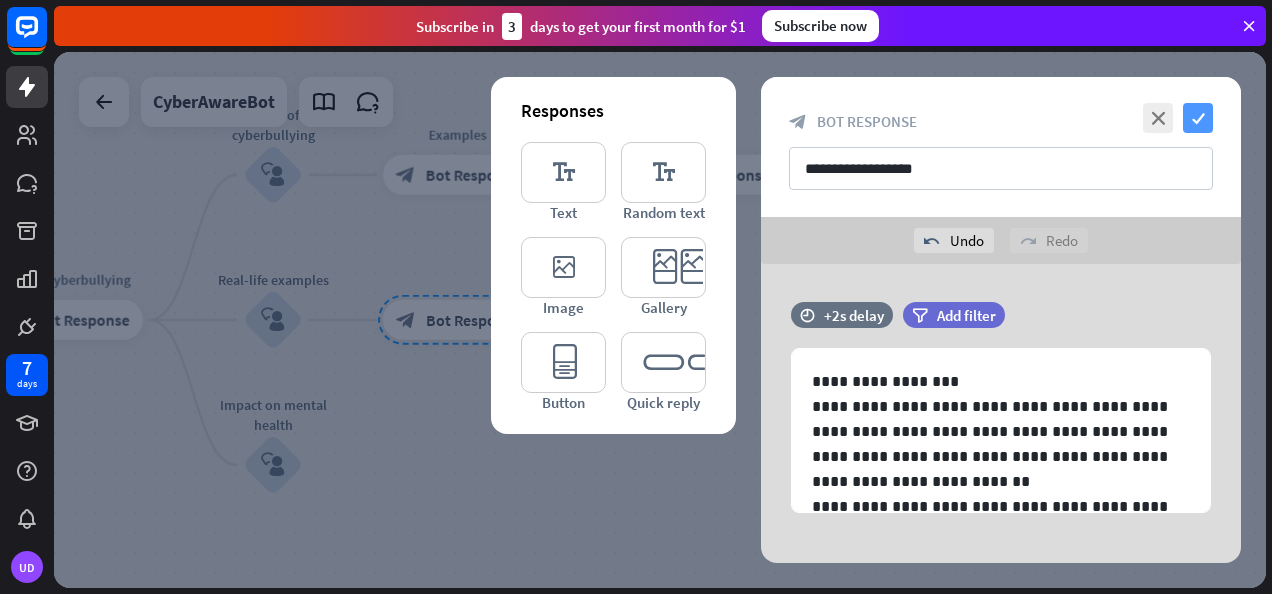 click on "check" at bounding box center (1198, 118) 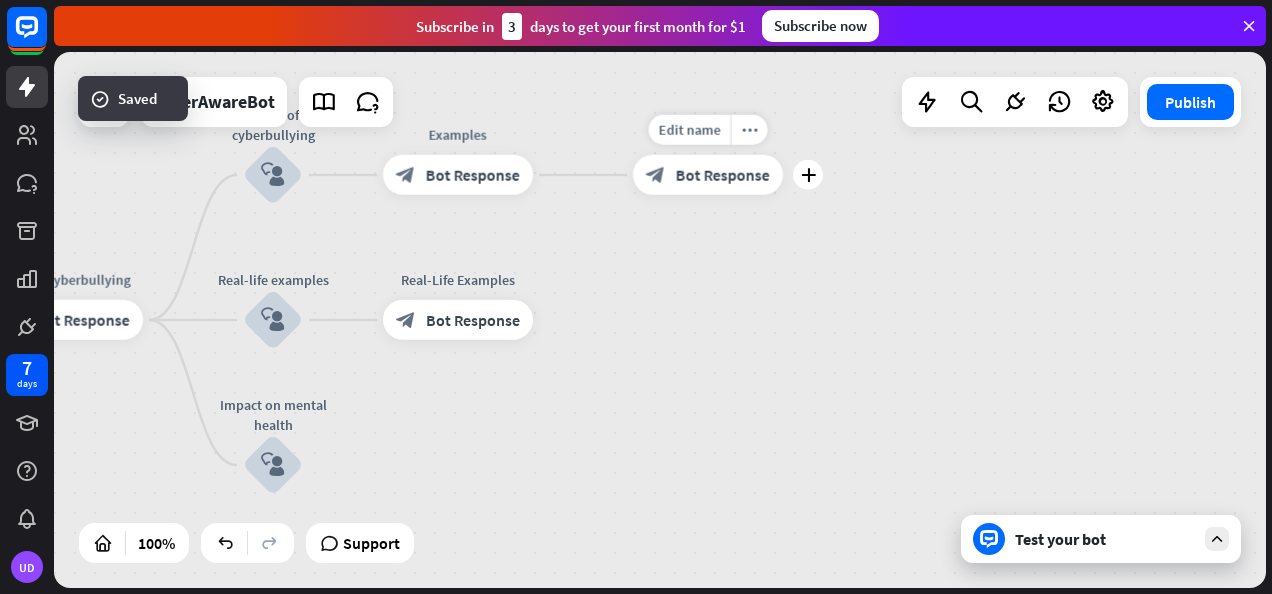 click on "Bot Response" at bounding box center [723, 175] 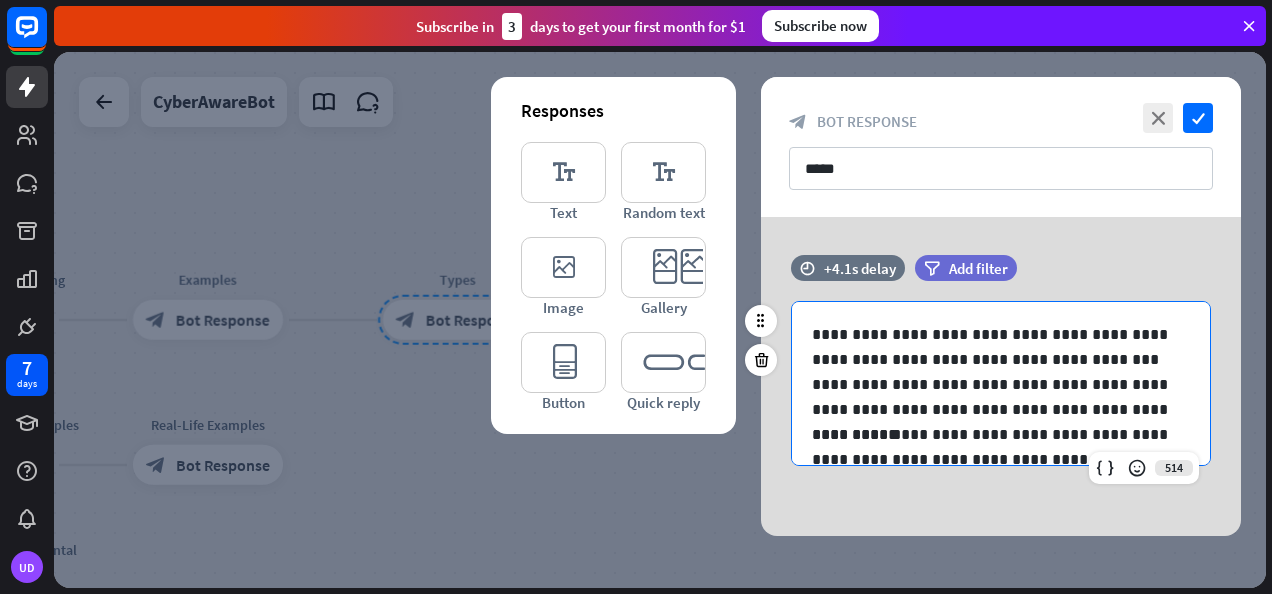 click on "**********" at bounding box center (993, 347) 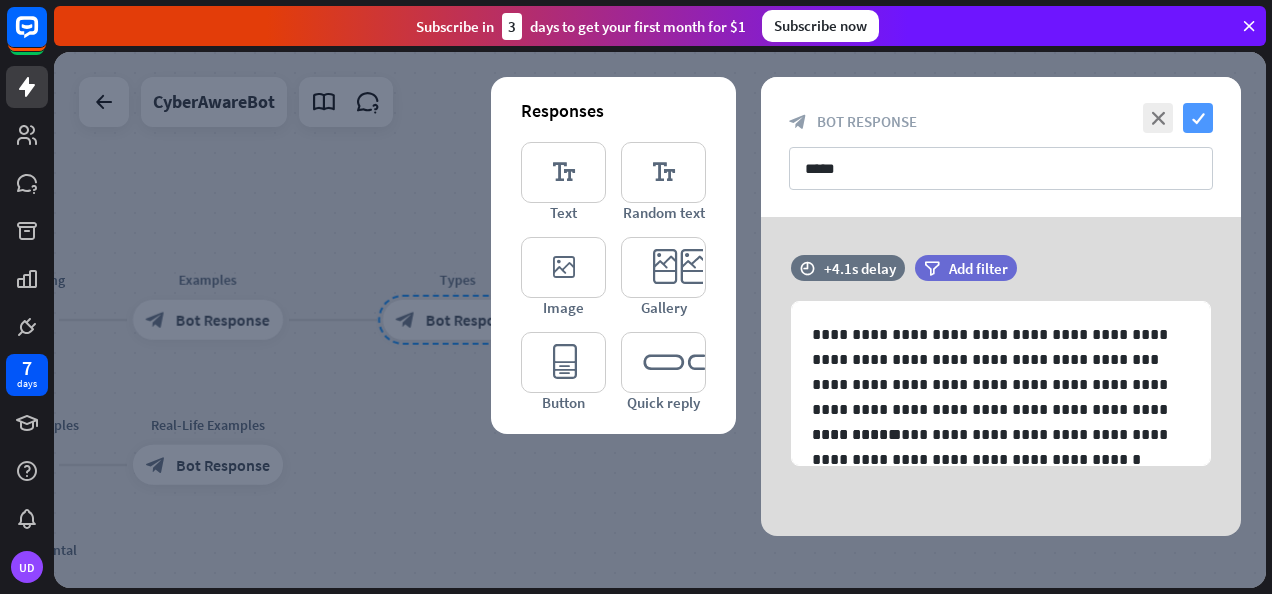click on "check" at bounding box center [1198, 118] 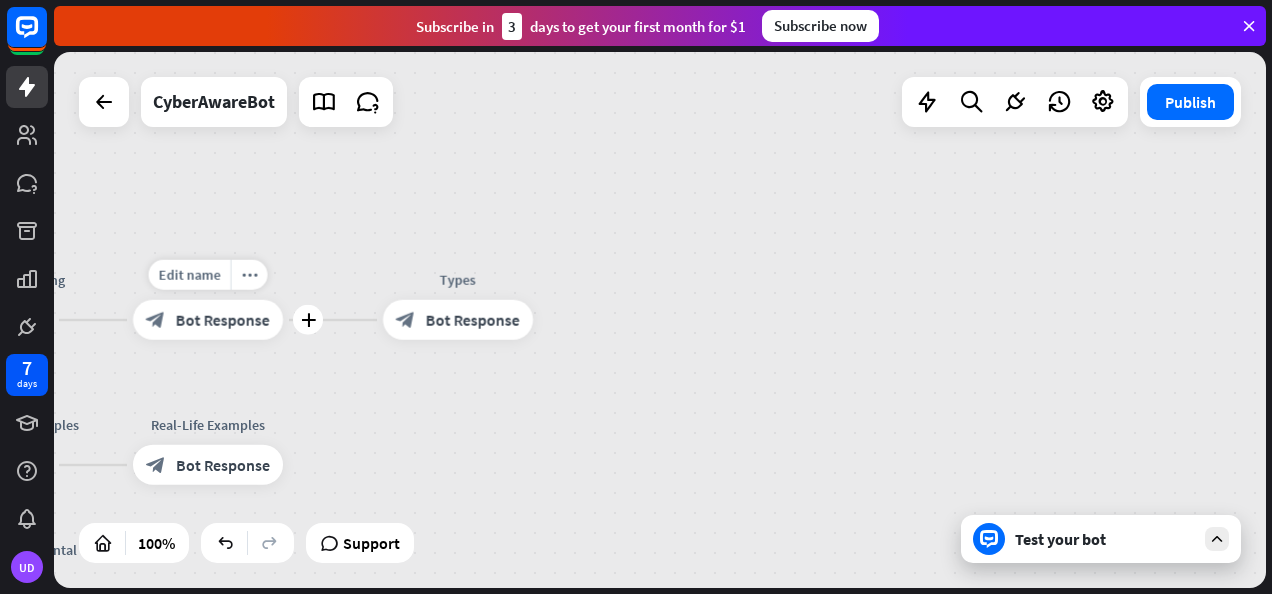 click on "block_bot_response   Bot Response" at bounding box center (208, 320) 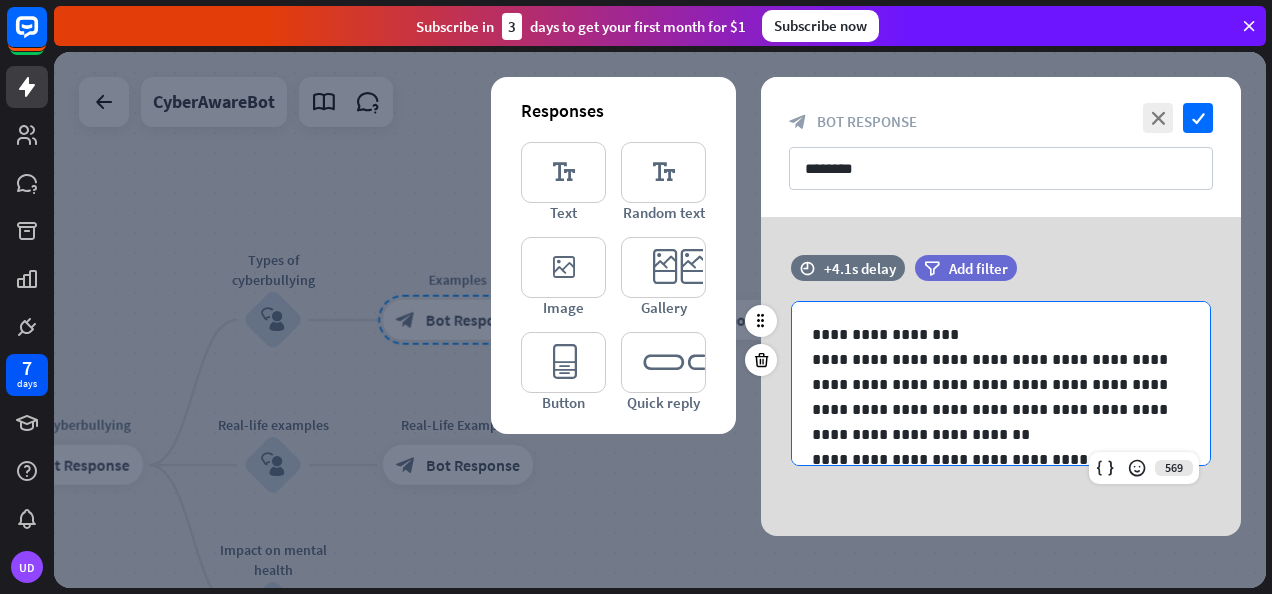 click on "**********" at bounding box center (993, 372) 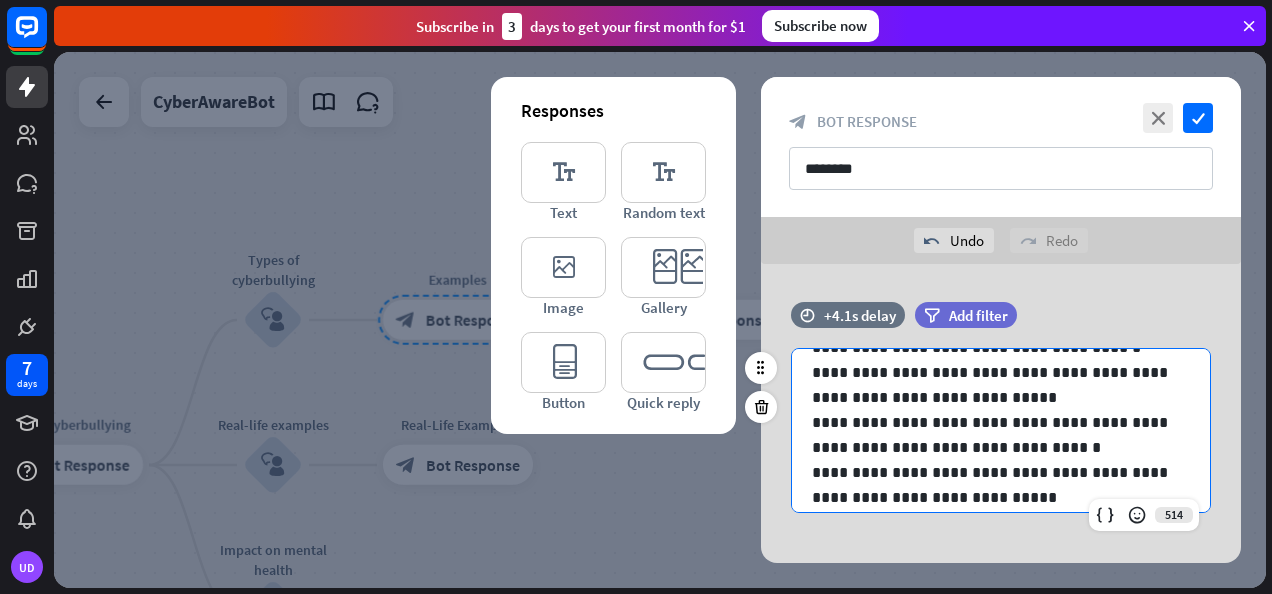 scroll, scrollTop: 0, scrollLeft: 0, axis: both 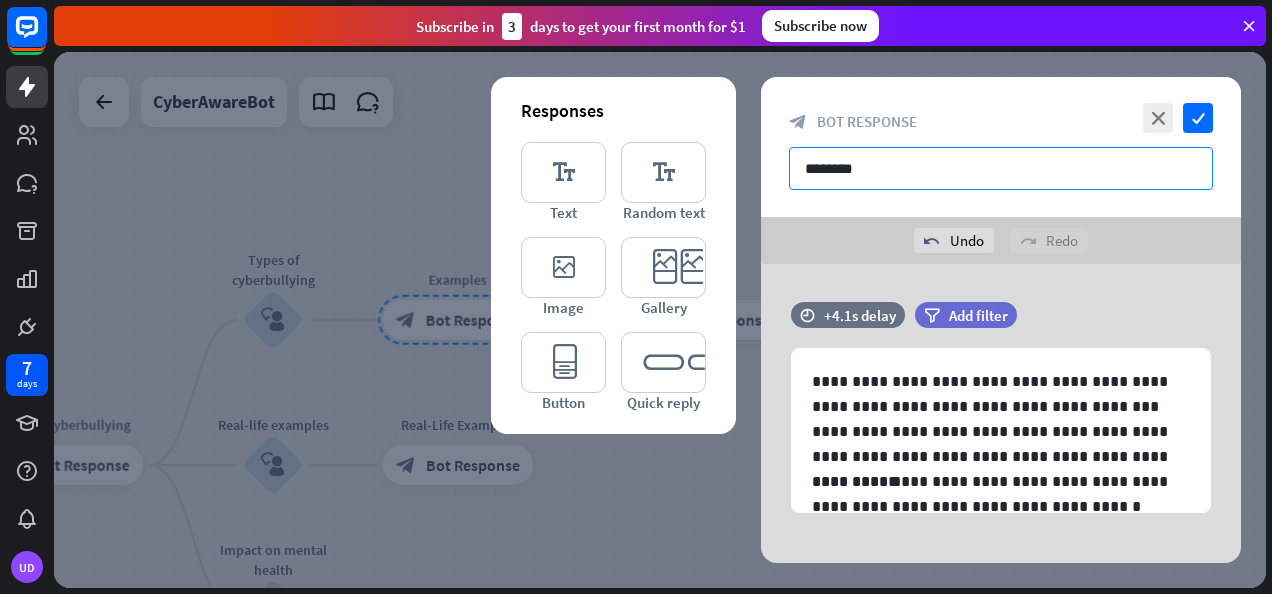 click on "********" at bounding box center (1001, 168) 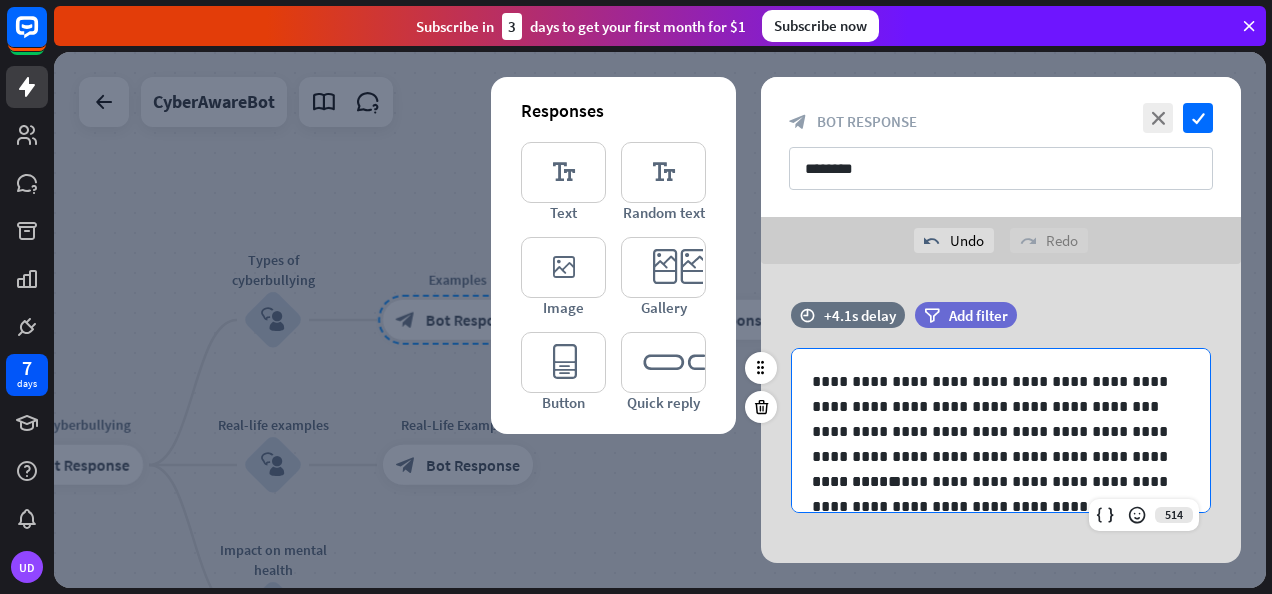 click on "**********" at bounding box center (993, 394) 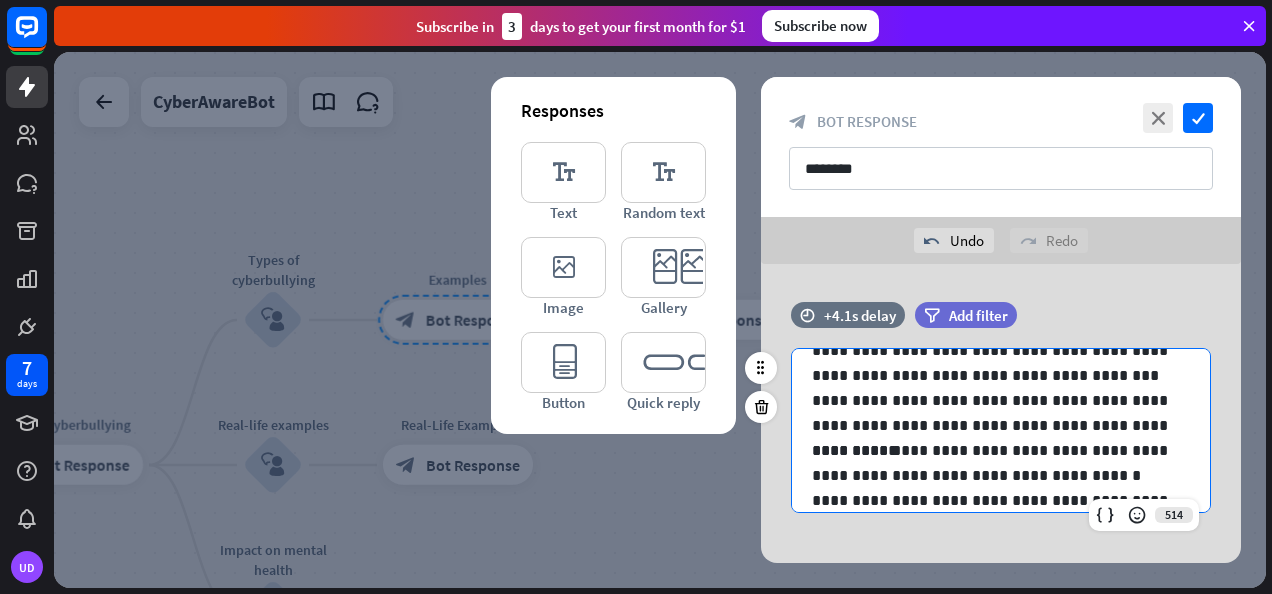 scroll, scrollTop: 0, scrollLeft: 0, axis: both 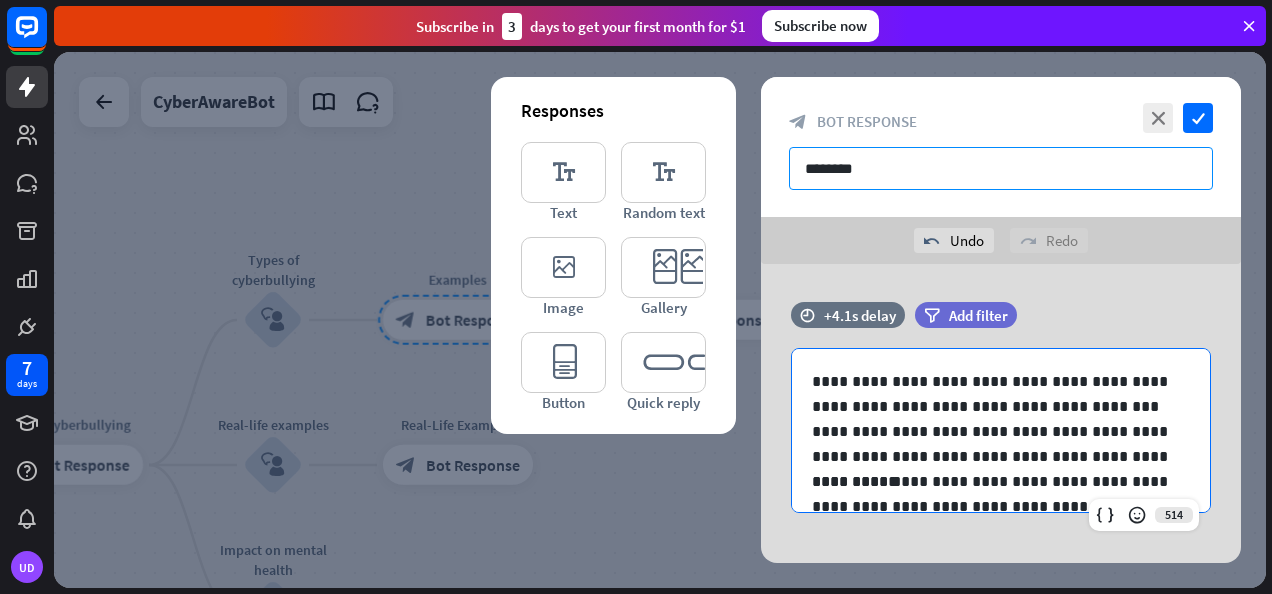 click on "********" at bounding box center [1001, 168] 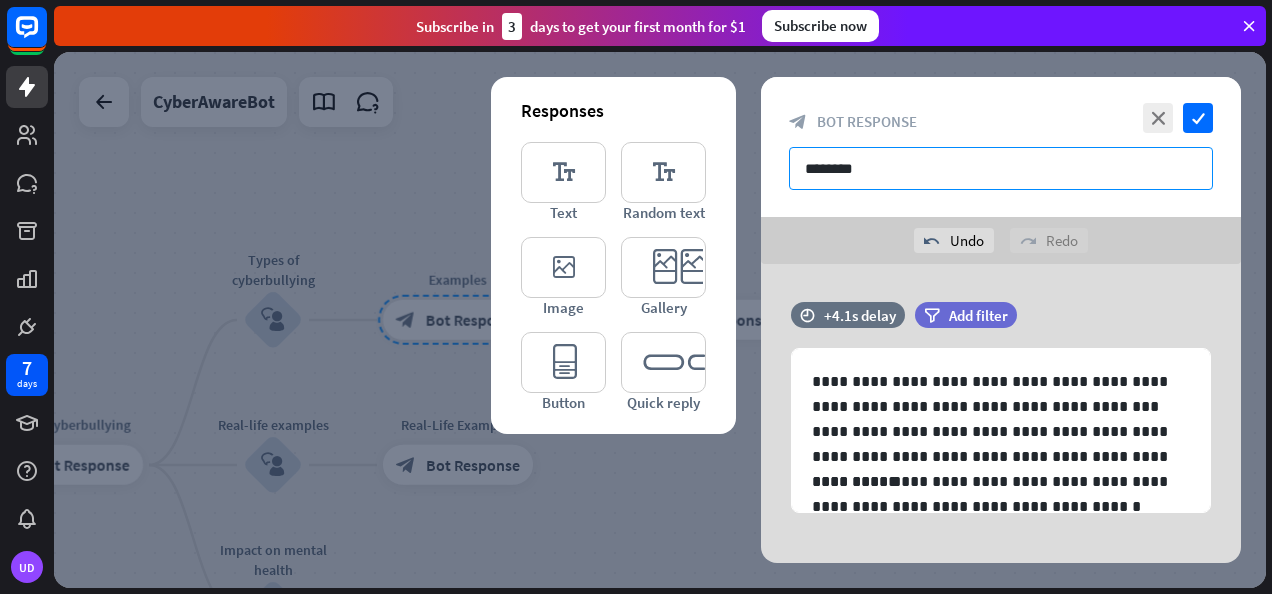 click on "********" at bounding box center [1001, 168] 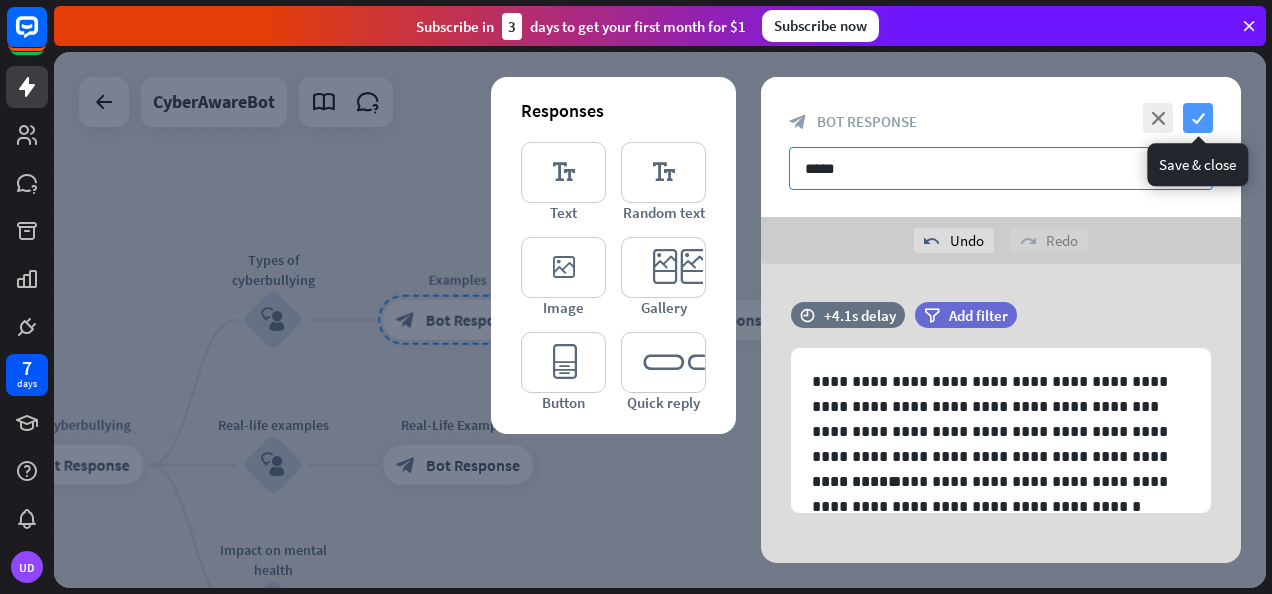 type on "*****" 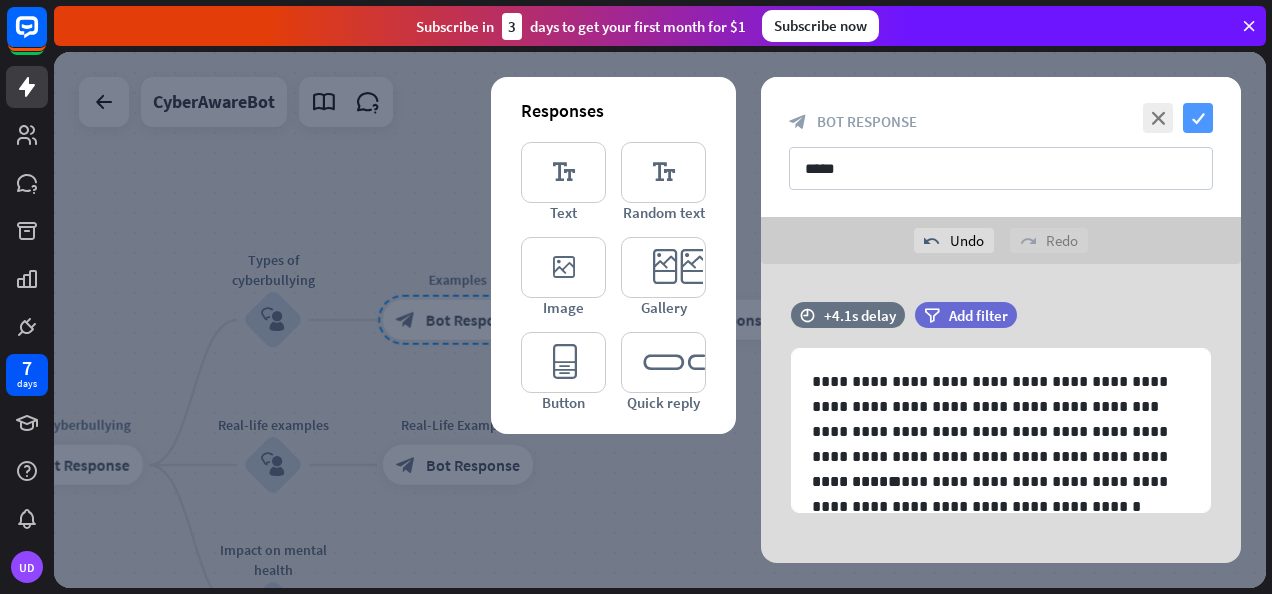 click on "check" at bounding box center [1198, 118] 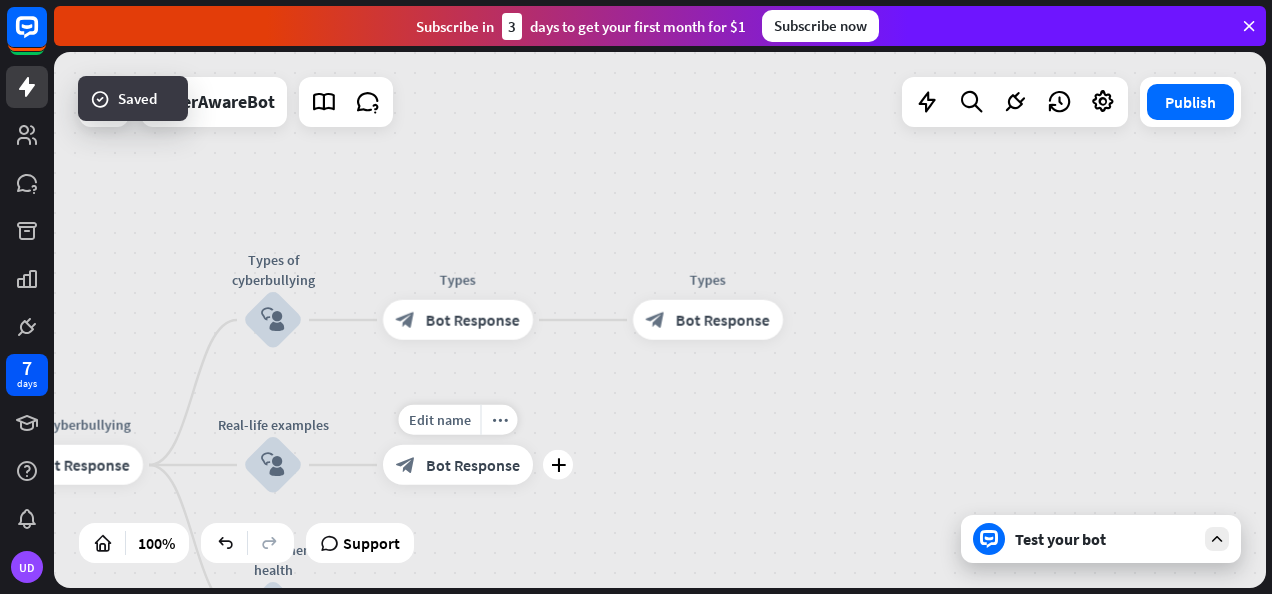 click on "block_bot_response   Bot Response" at bounding box center [458, 465] 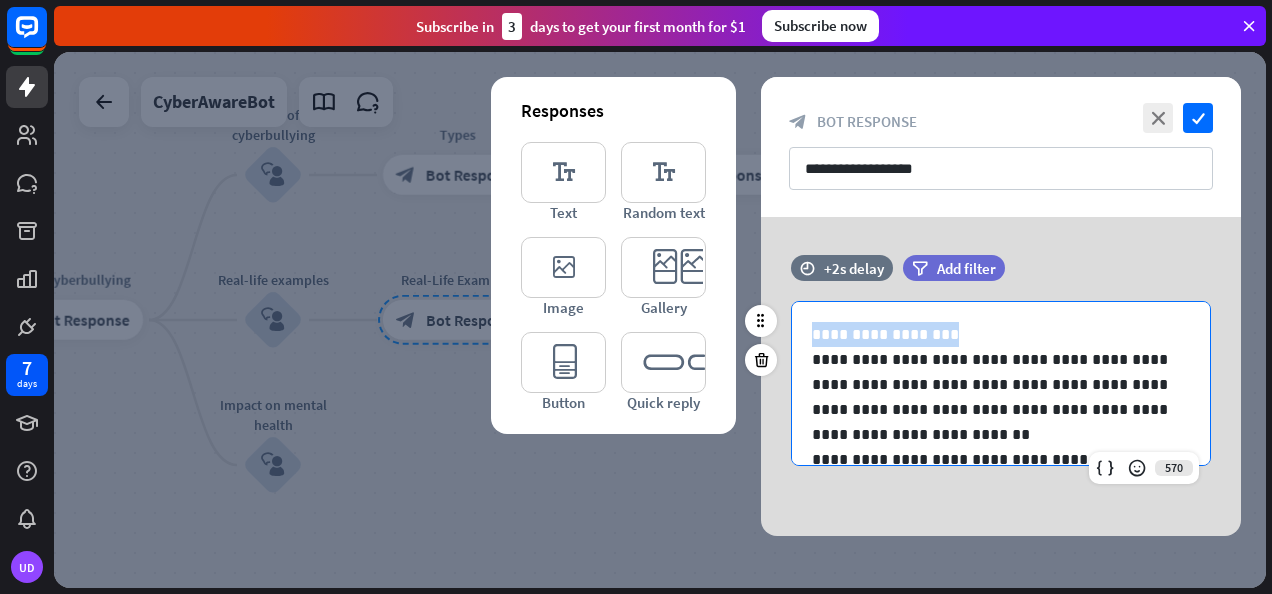 drag, startPoint x: 941, startPoint y: 340, endPoint x: 782, endPoint y: 342, distance: 159.01257 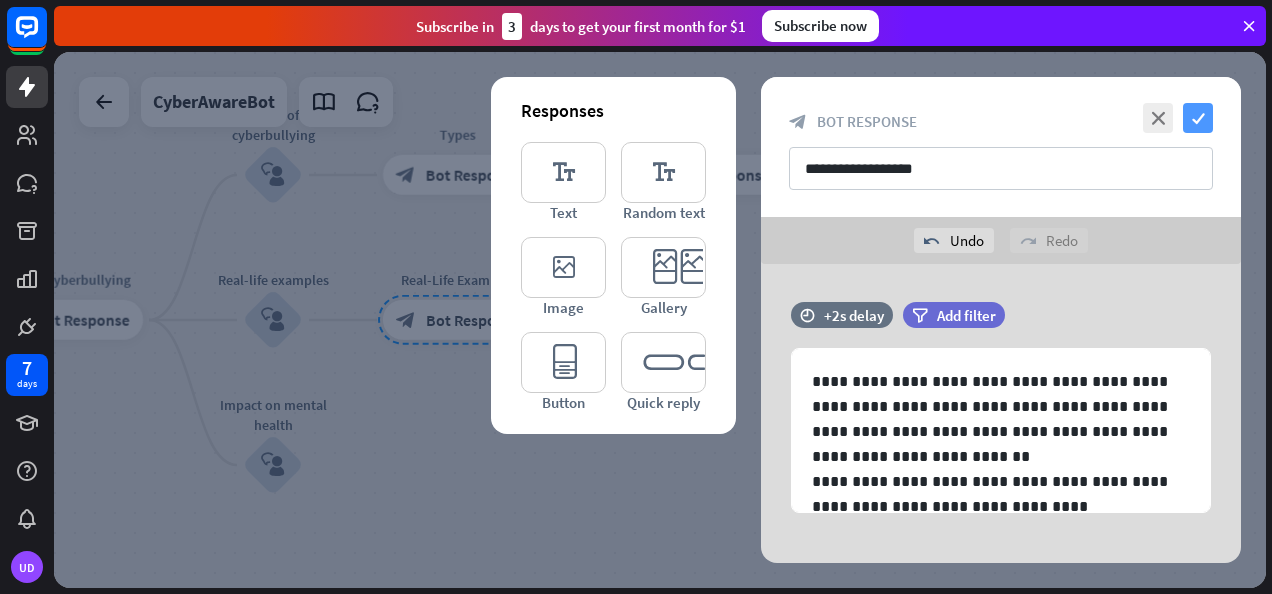 click on "check" at bounding box center (1198, 118) 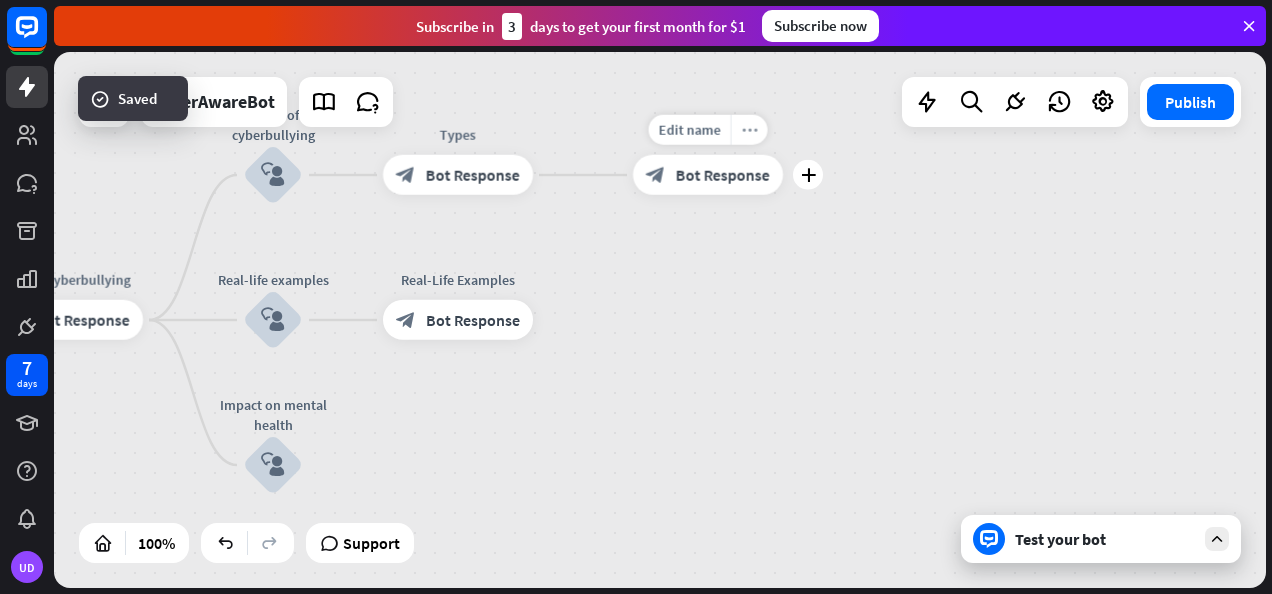 click on "more_horiz" at bounding box center (749, 130) 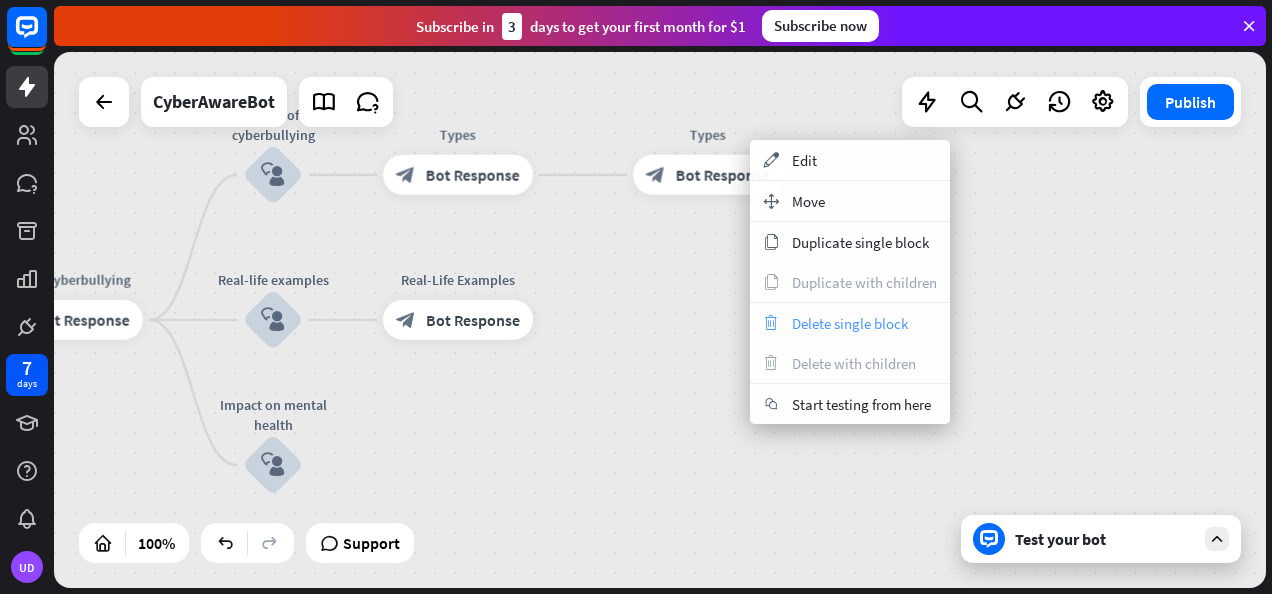 click on "Delete single block" at bounding box center [850, 323] 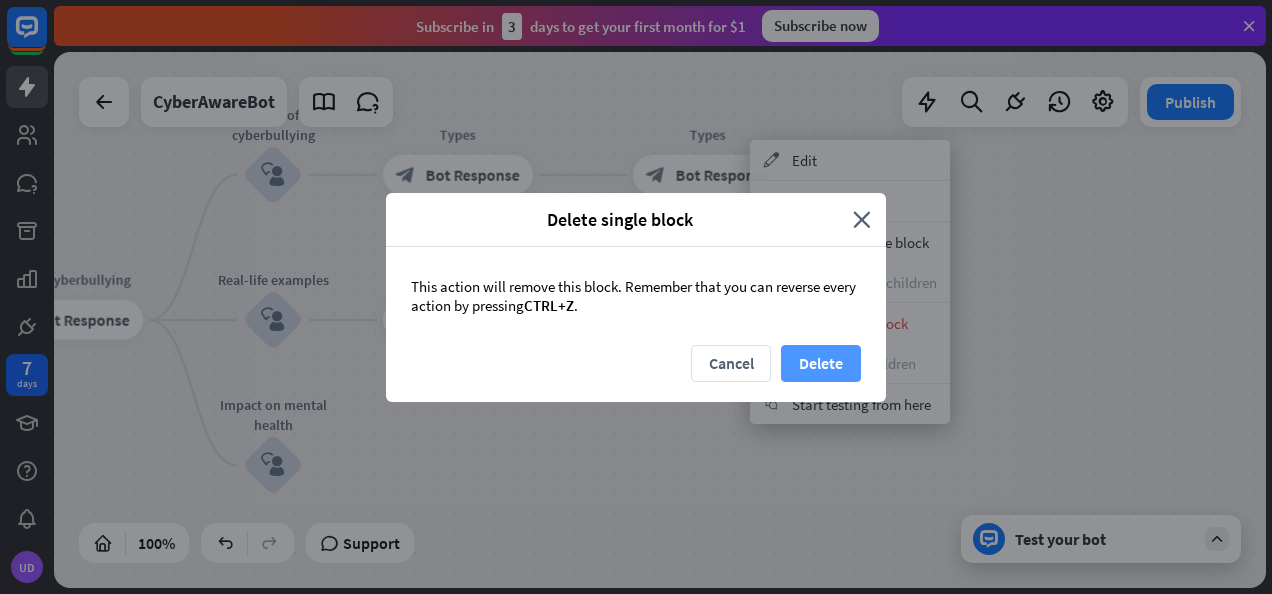 click on "Delete" at bounding box center [821, 363] 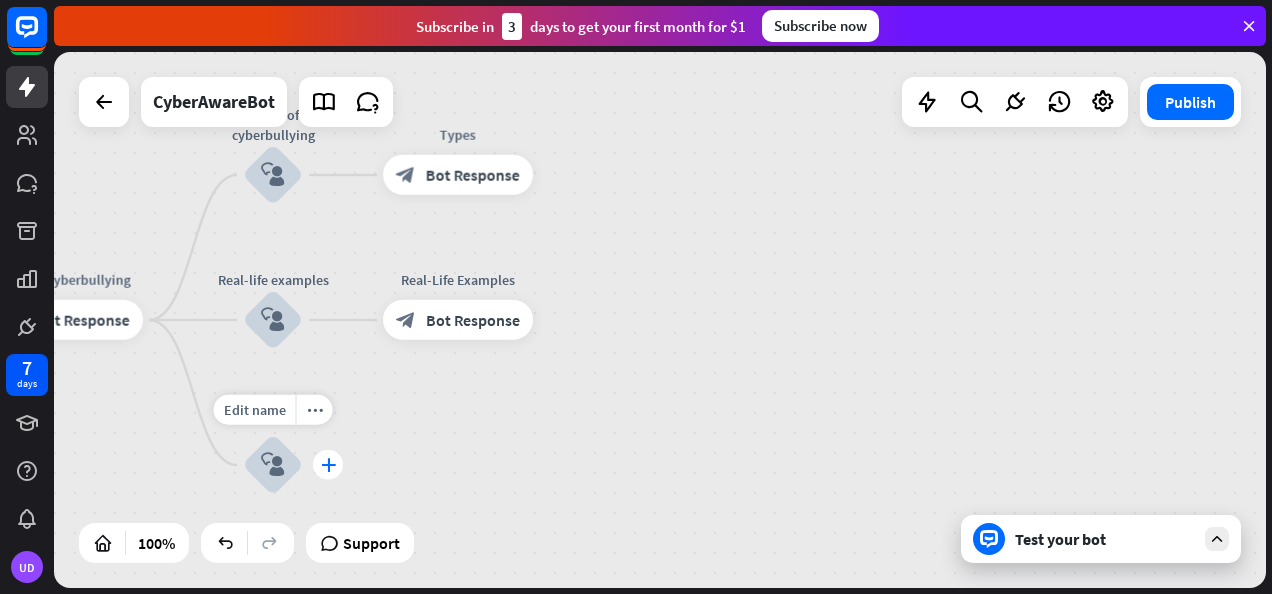 click on "plus" at bounding box center (328, 465) 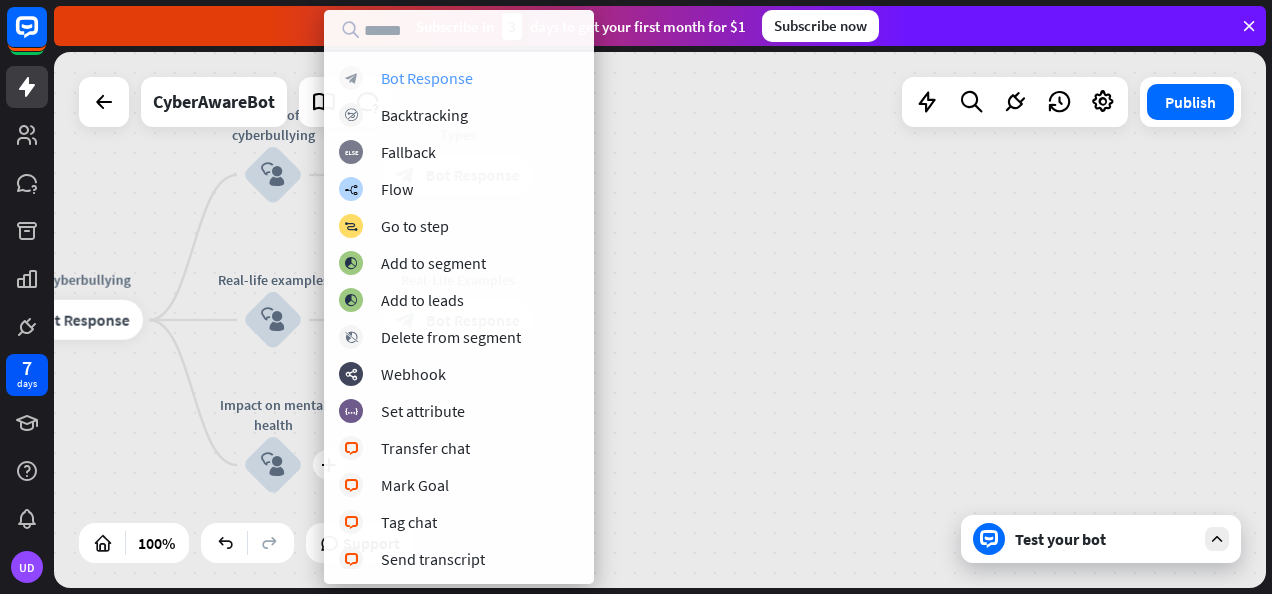 click on "Bot Response" at bounding box center (427, 78) 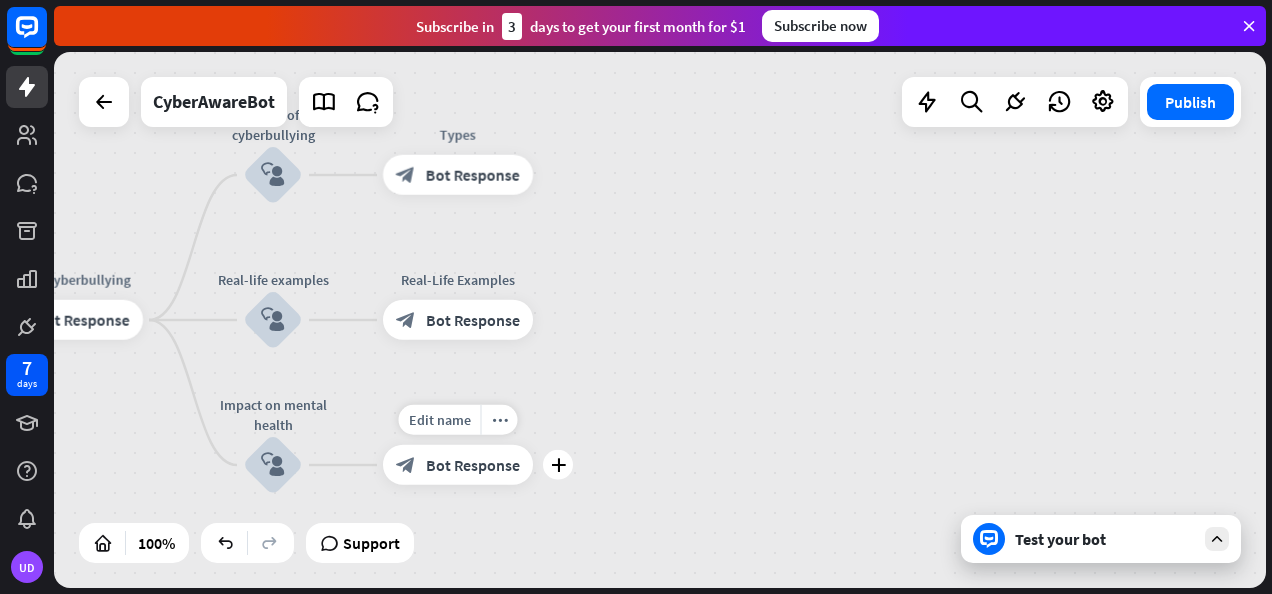 click on "Bot Response" at bounding box center [473, 465] 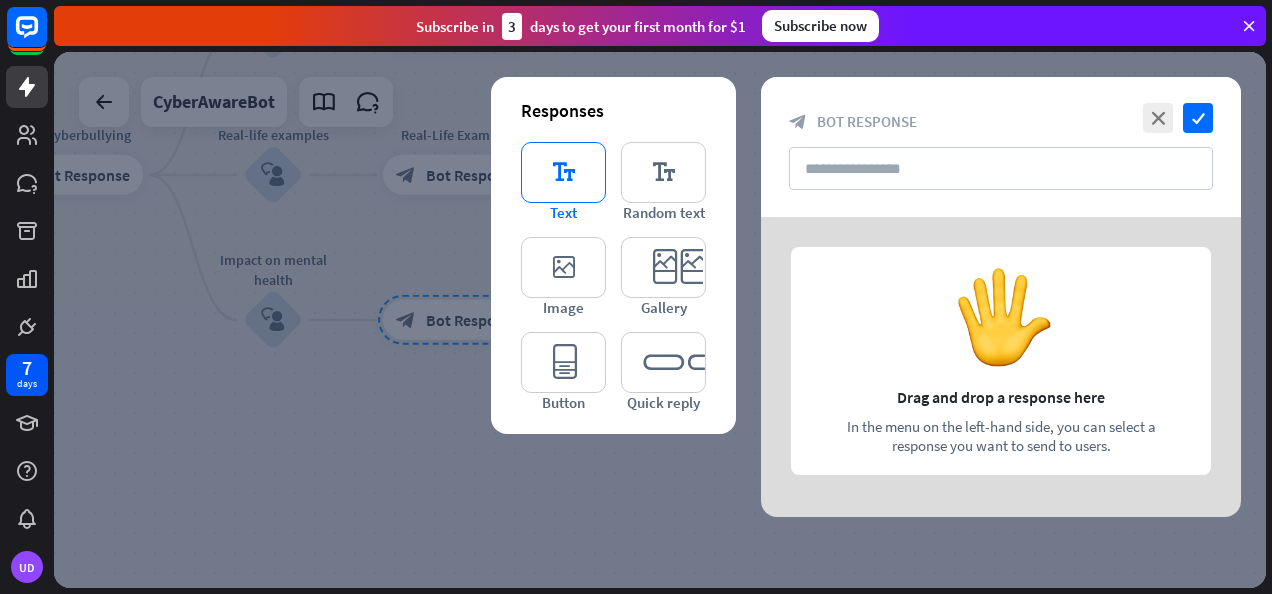 click on "editor_text" at bounding box center (563, 172) 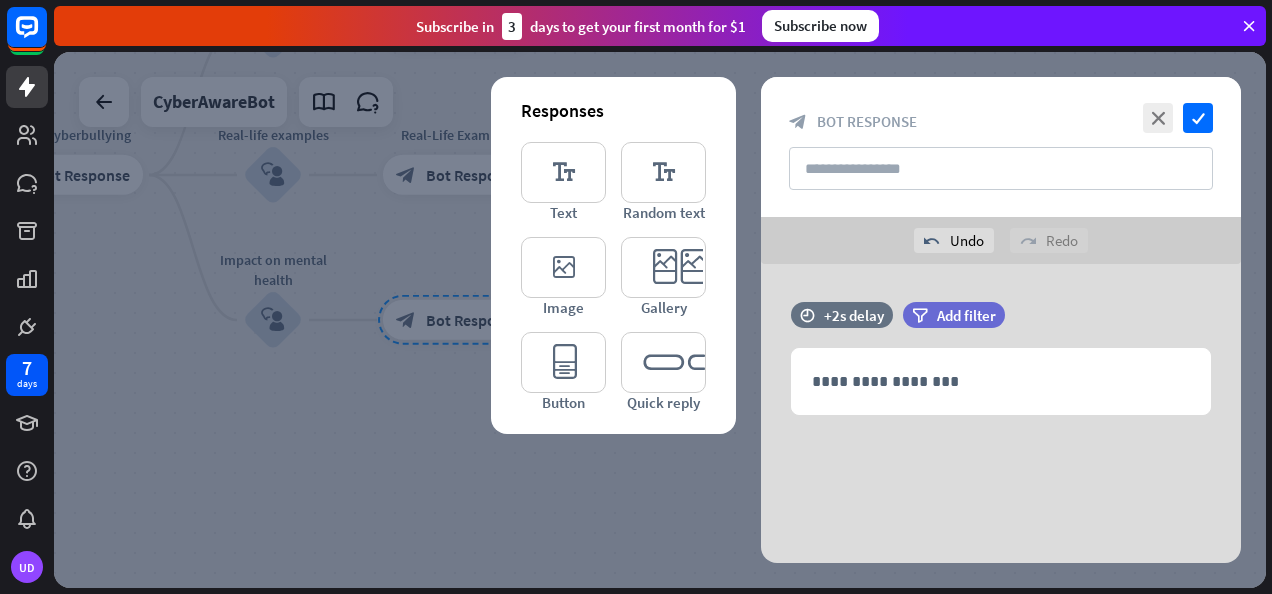 scroll, scrollTop: 0, scrollLeft: 0, axis: both 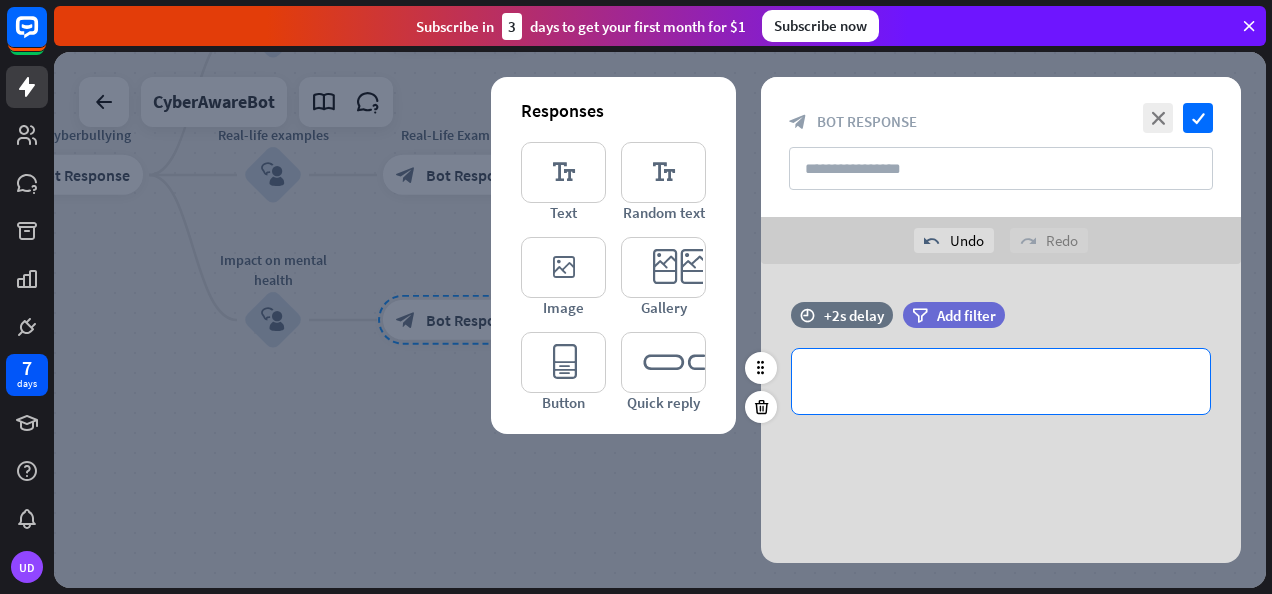 click on "**********" at bounding box center (1001, 381) 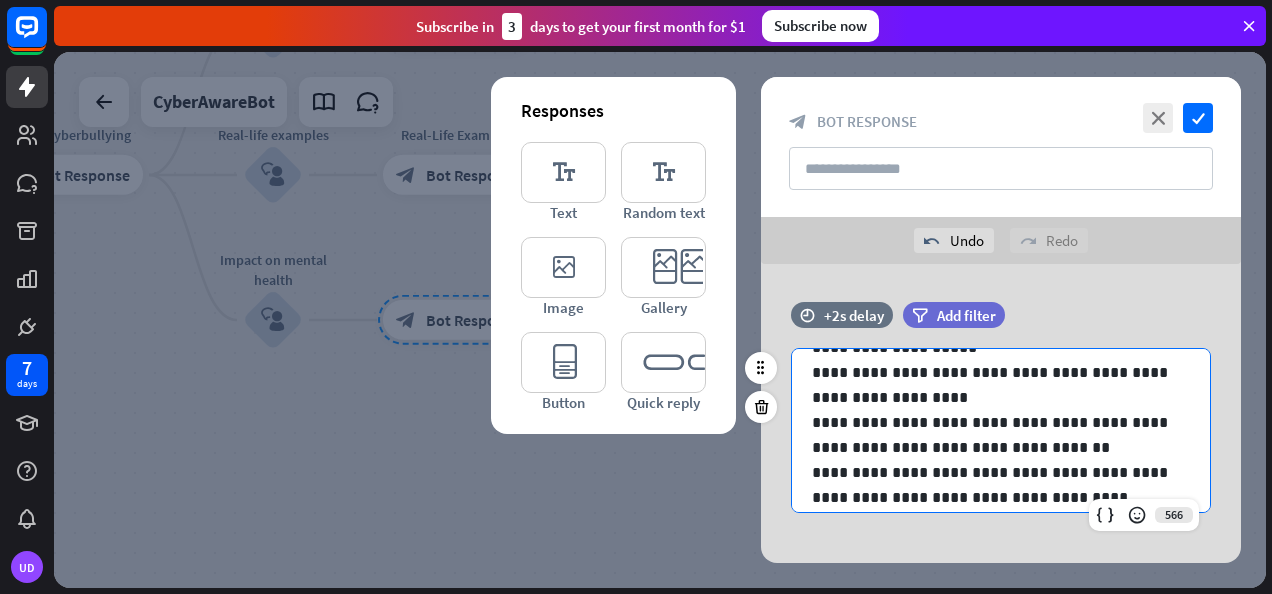 scroll, scrollTop: 0, scrollLeft: 0, axis: both 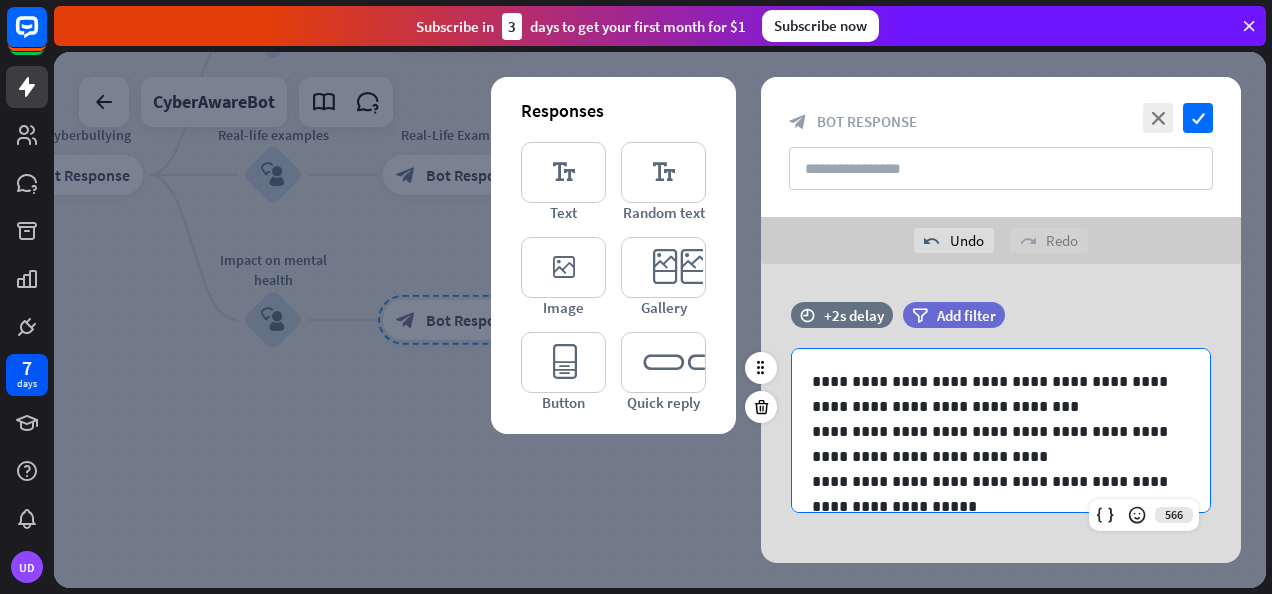 click on "**********" at bounding box center (993, 394) 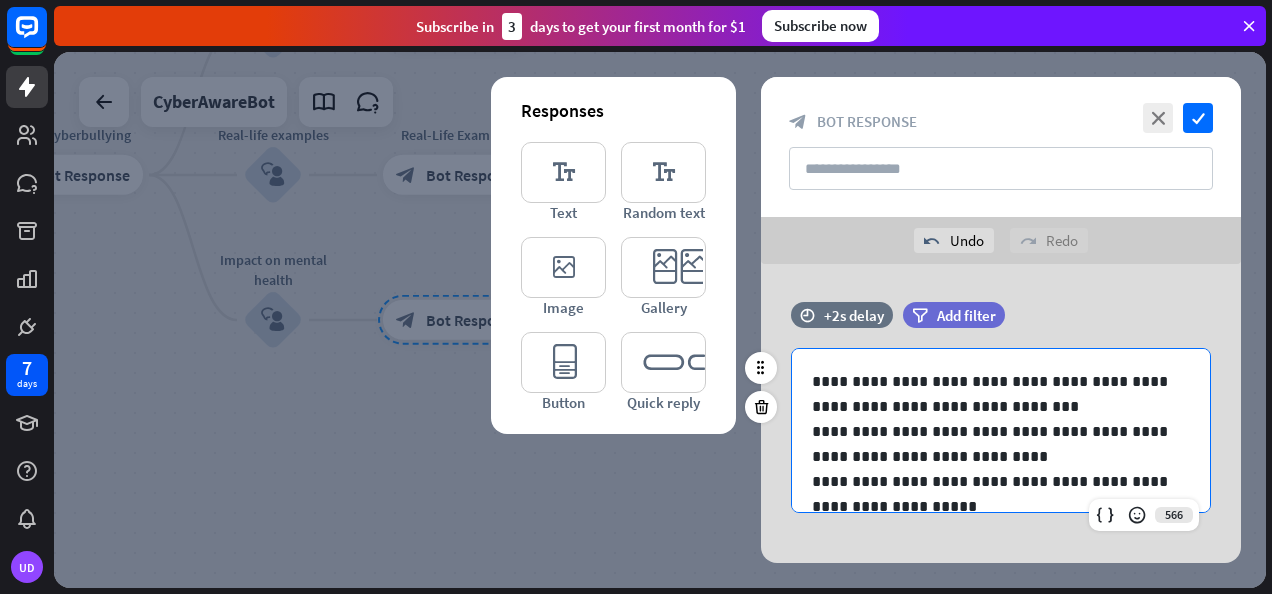 type 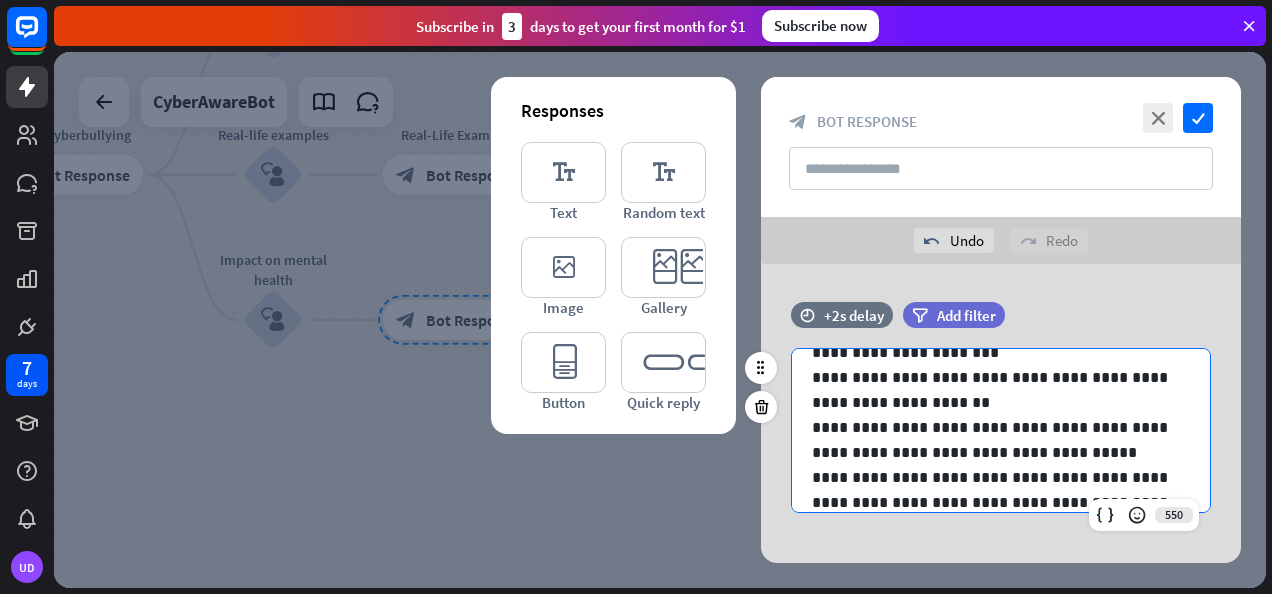 scroll, scrollTop: 0, scrollLeft: 0, axis: both 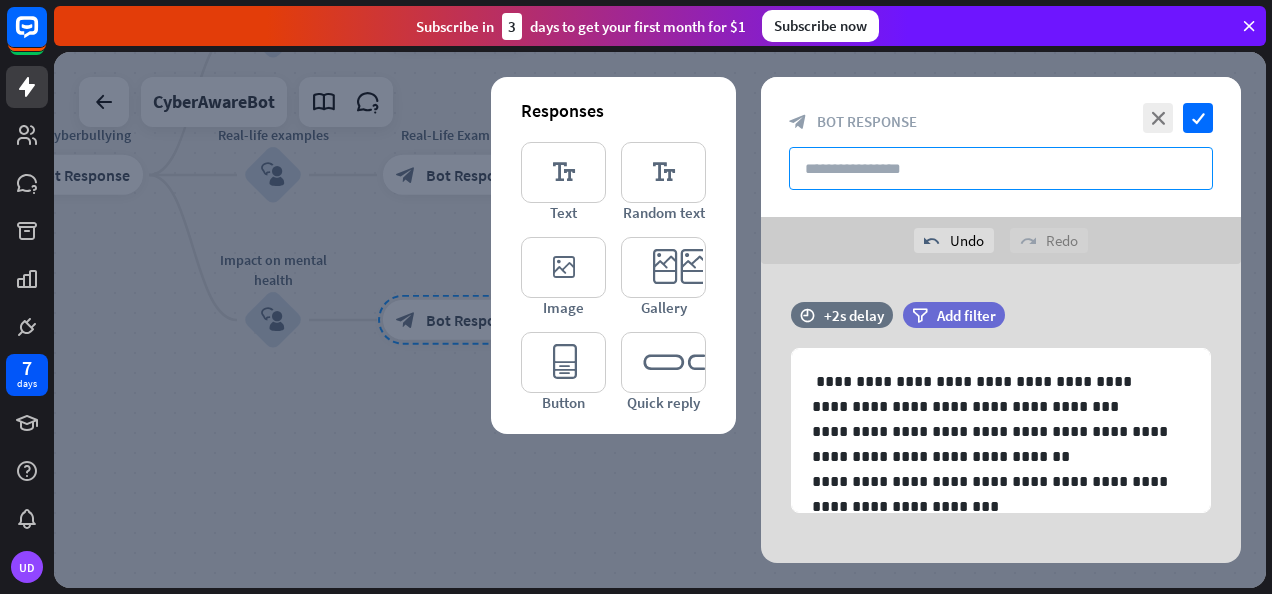 click at bounding box center (1001, 168) 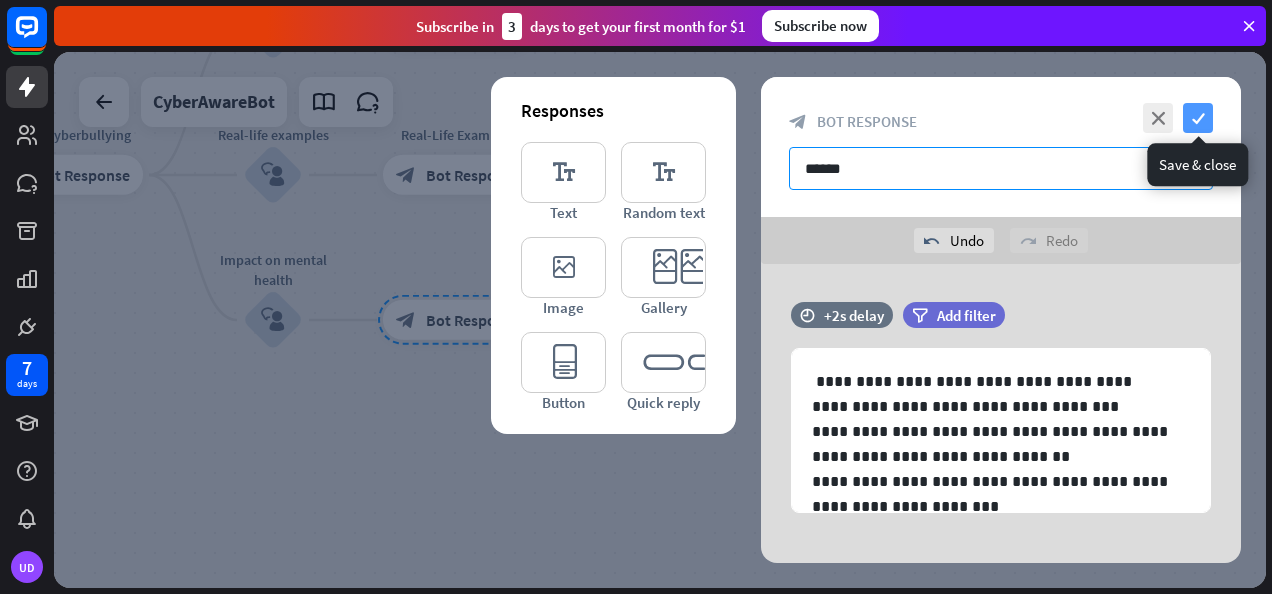type on "******" 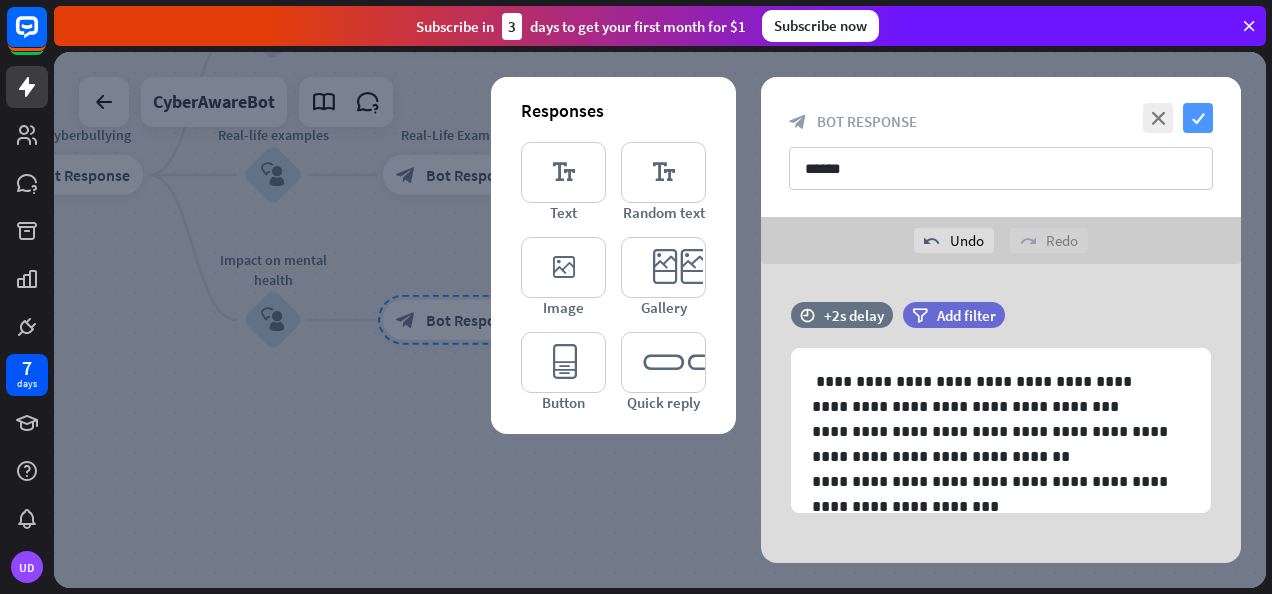 click on "check" at bounding box center [1198, 118] 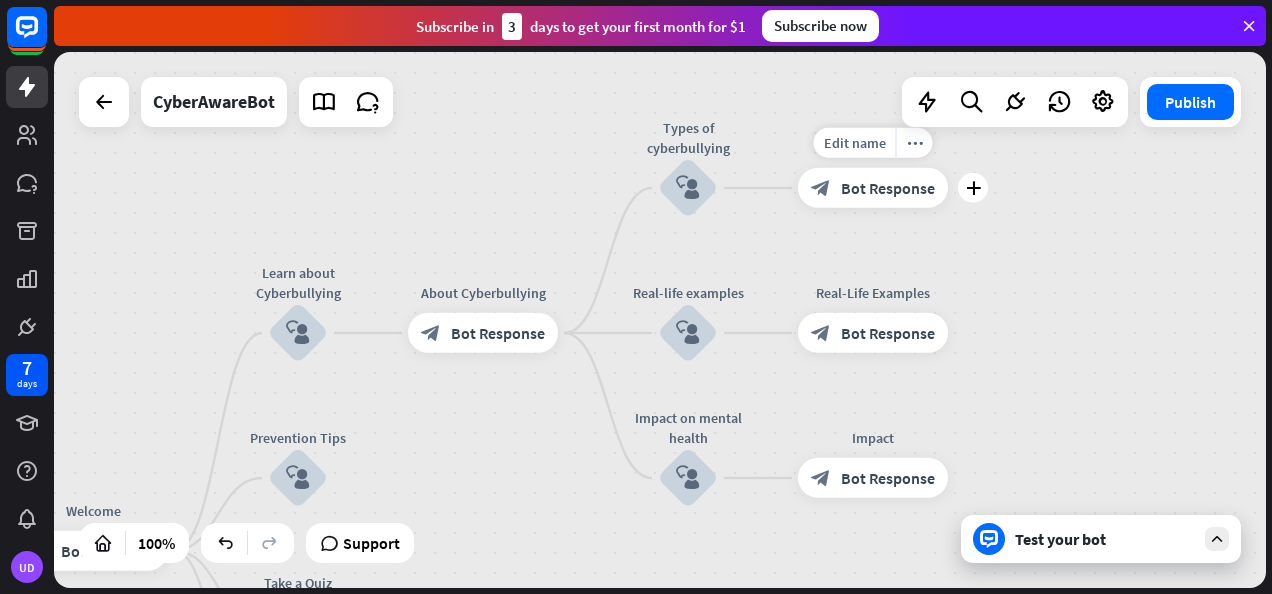 click on "Edit name   more_horiz         plus     block_bot_response   Bot Response" at bounding box center (873, 188) 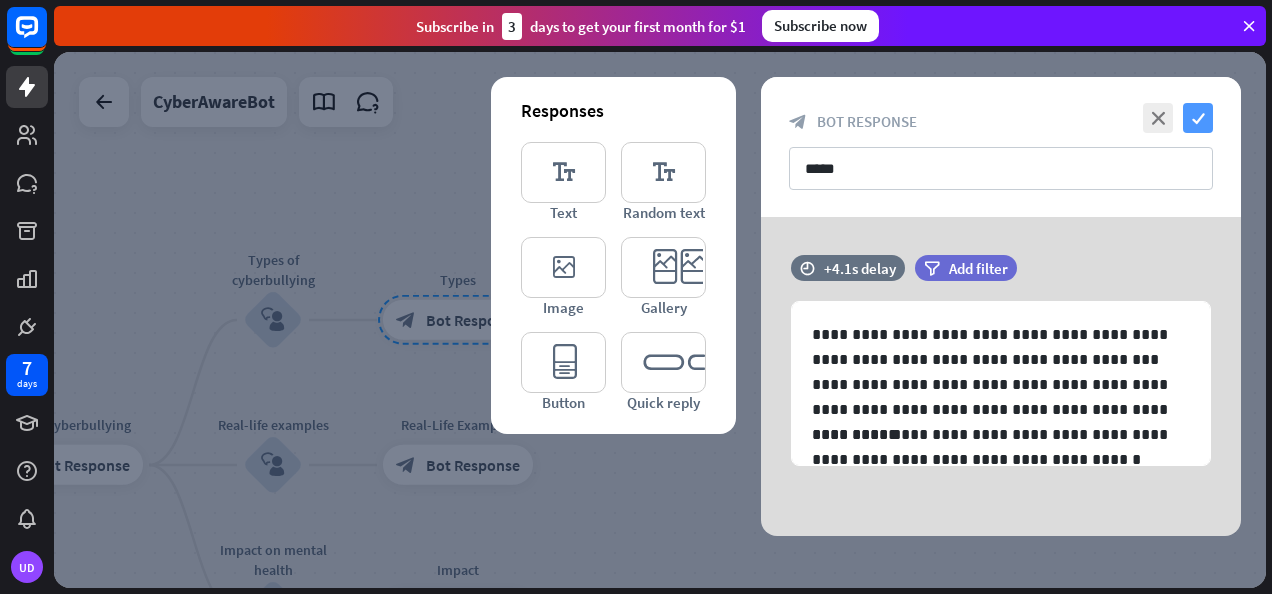 click on "check" at bounding box center [1198, 118] 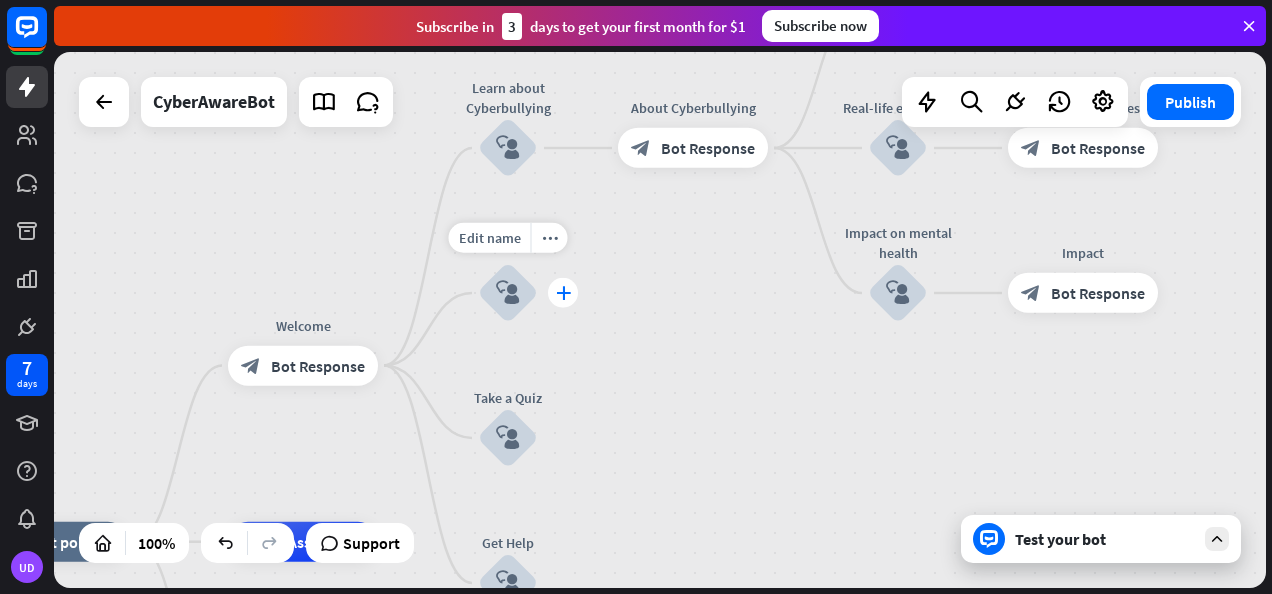 click on "plus" at bounding box center [563, 293] 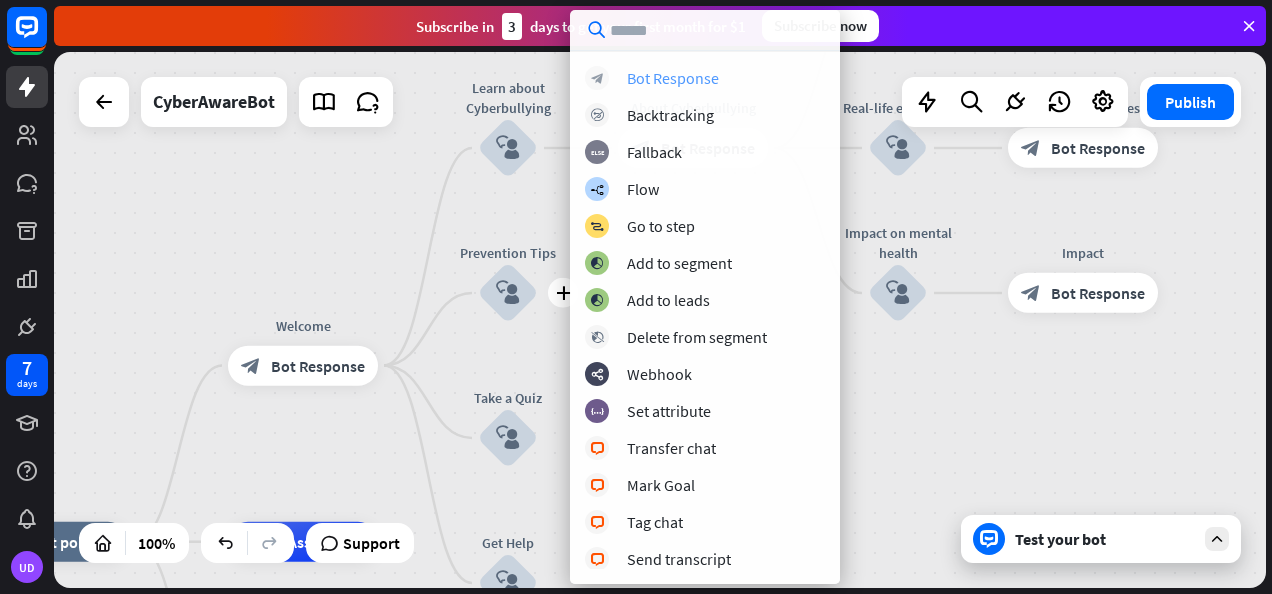 click on "Bot Response" at bounding box center [673, 78] 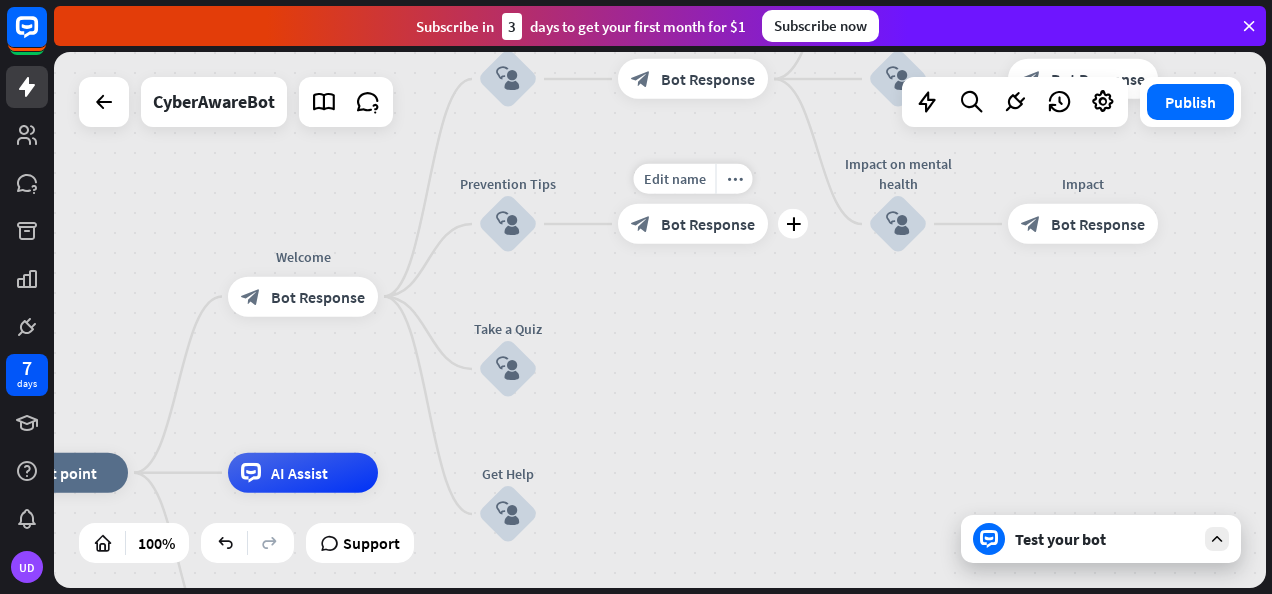 click on "Bot Response" at bounding box center [708, 224] 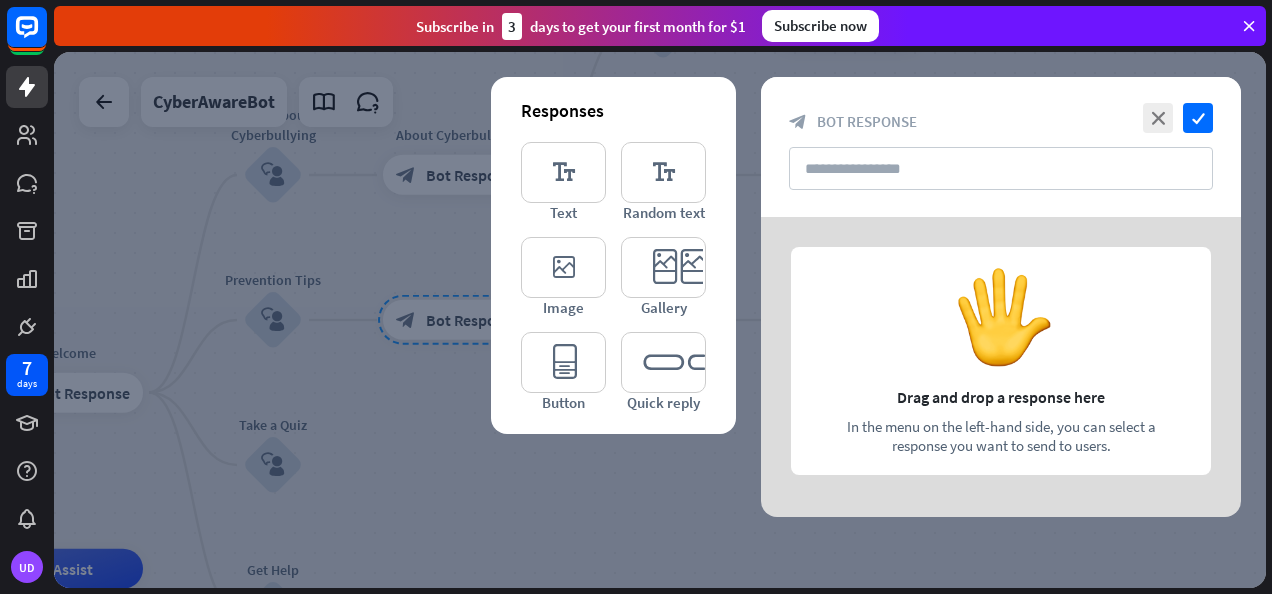 click at bounding box center [1001, 367] 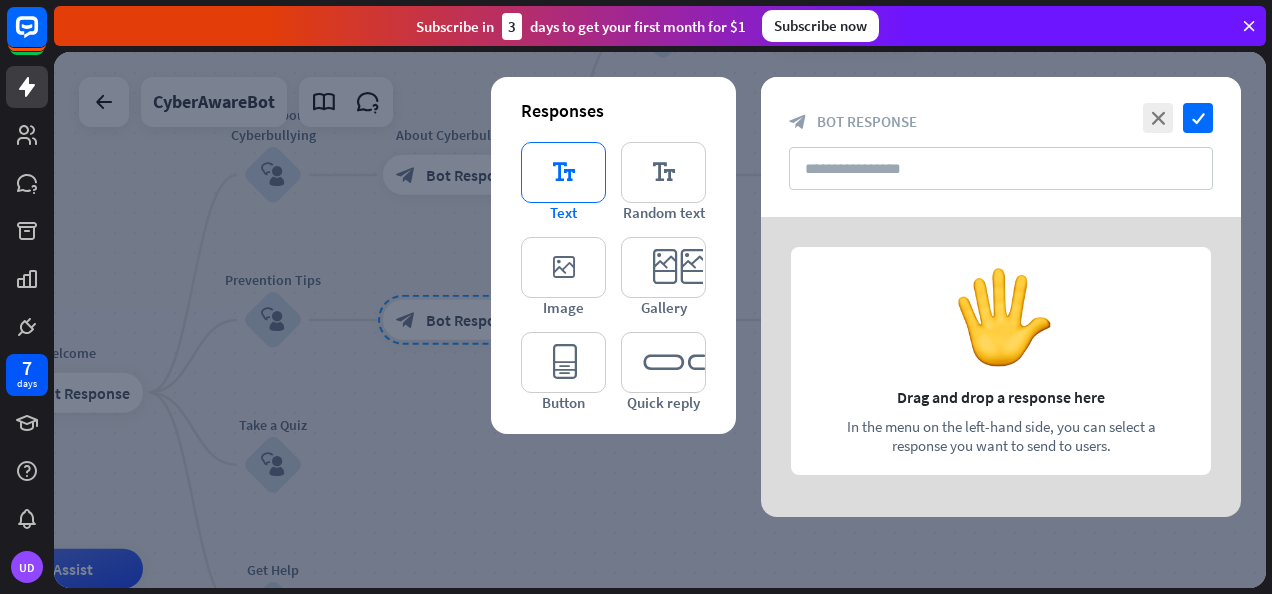 click on "editor_text" at bounding box center [563, 172] 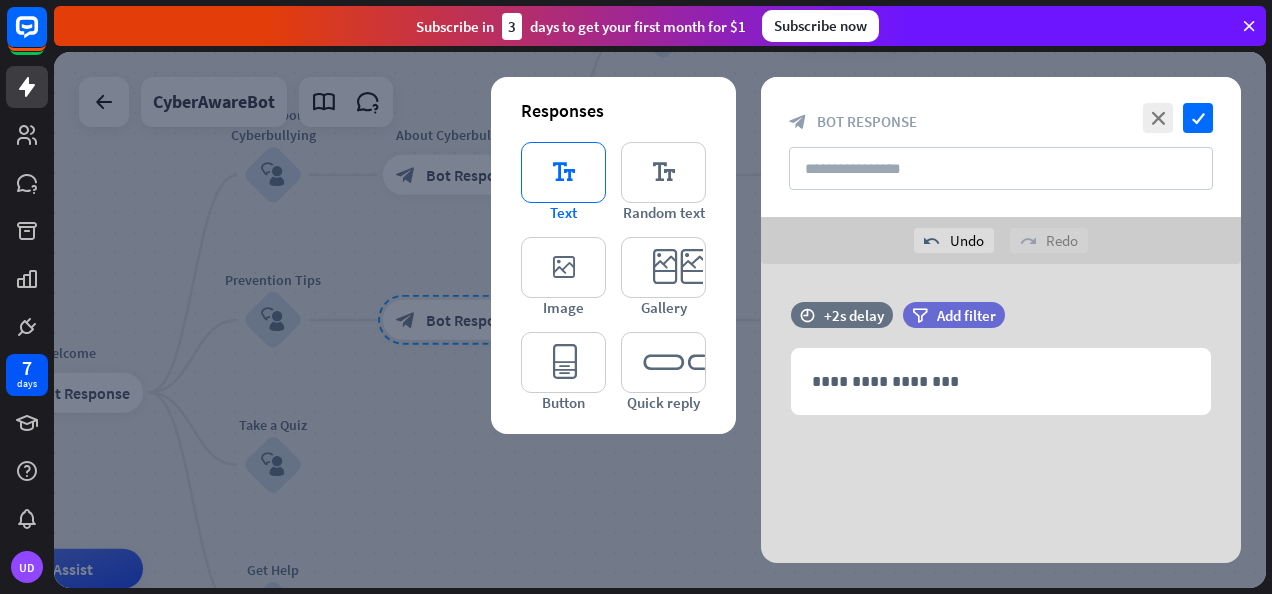 scroll, scrollTop: 0, scrollLeft: 0, axis: both 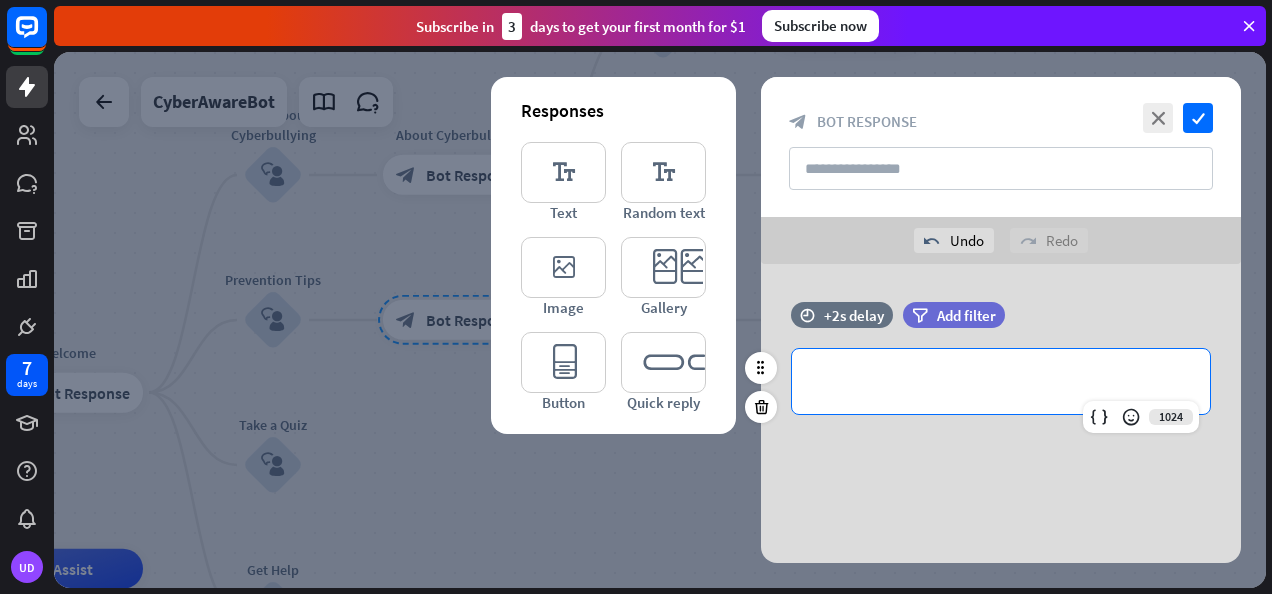 click on "**********" at bounding box center [1001, 381] 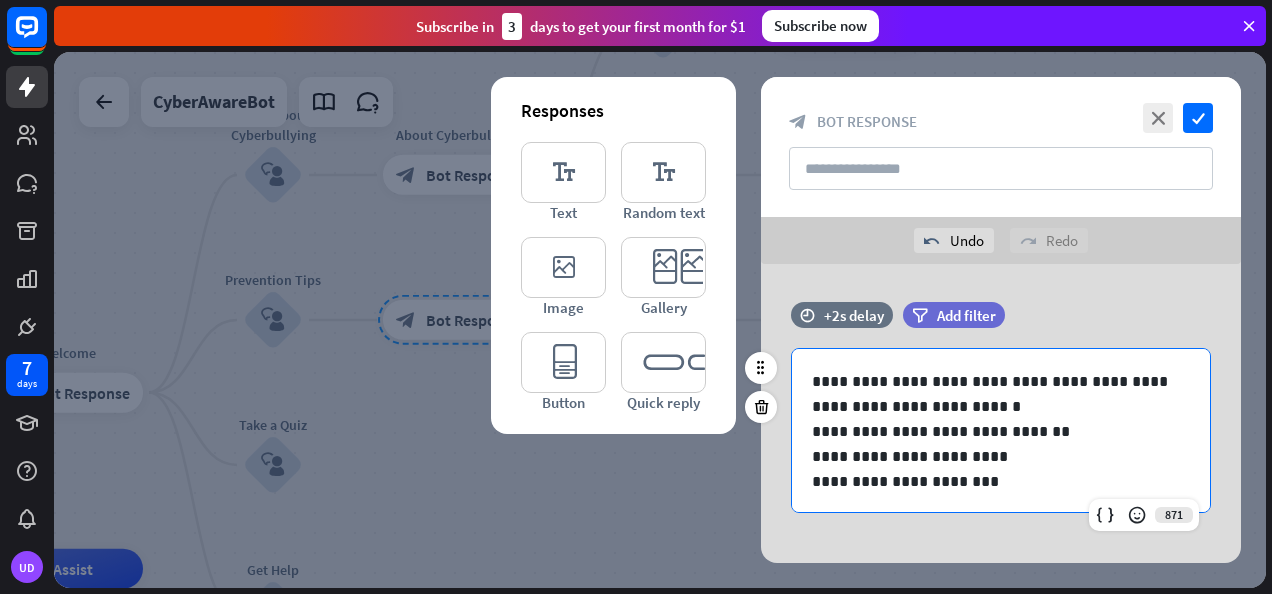 click on "**********" at bounding box center [993, 381] 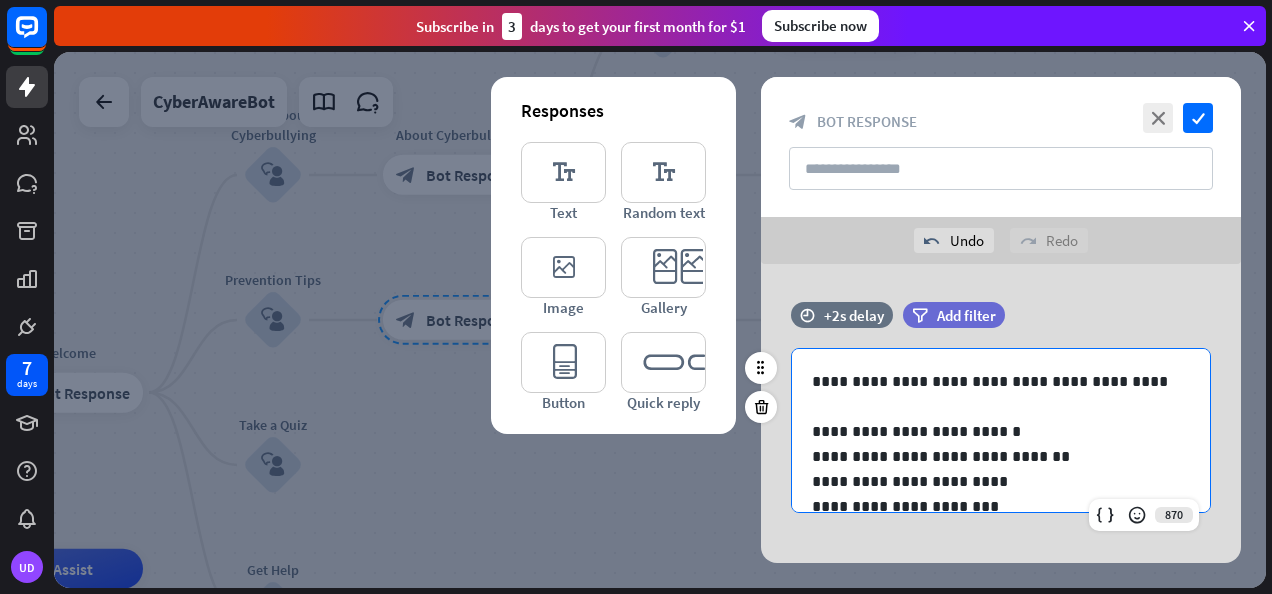 type 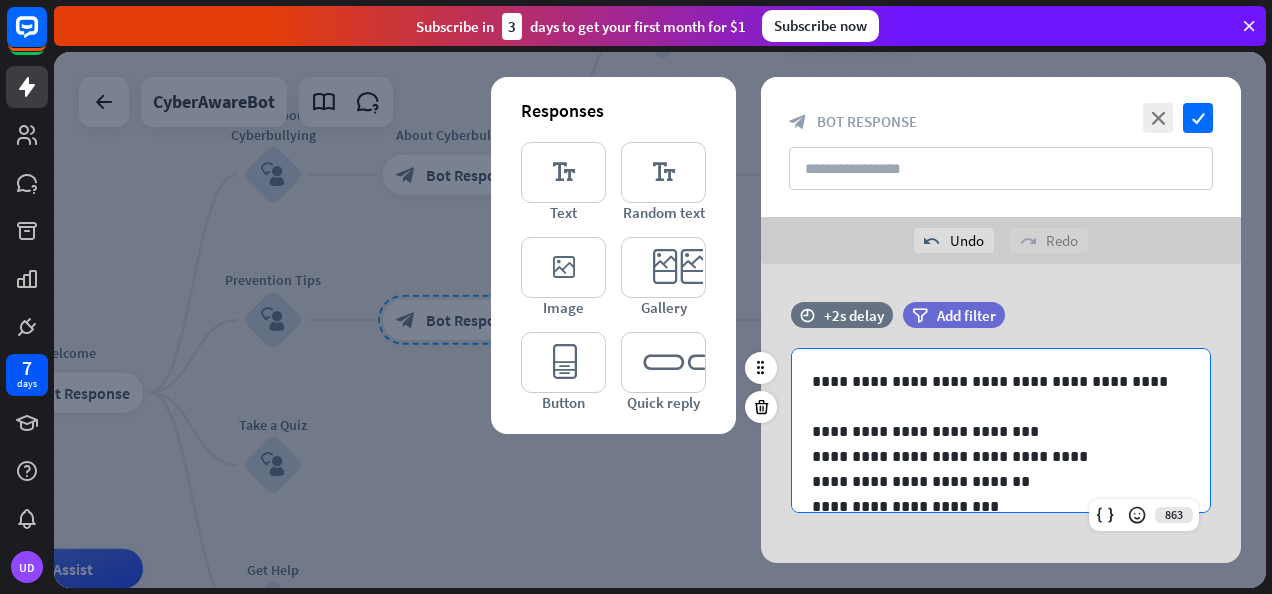 scroll, scrollTop: 4, scrollLeft: 0, axis: vertical 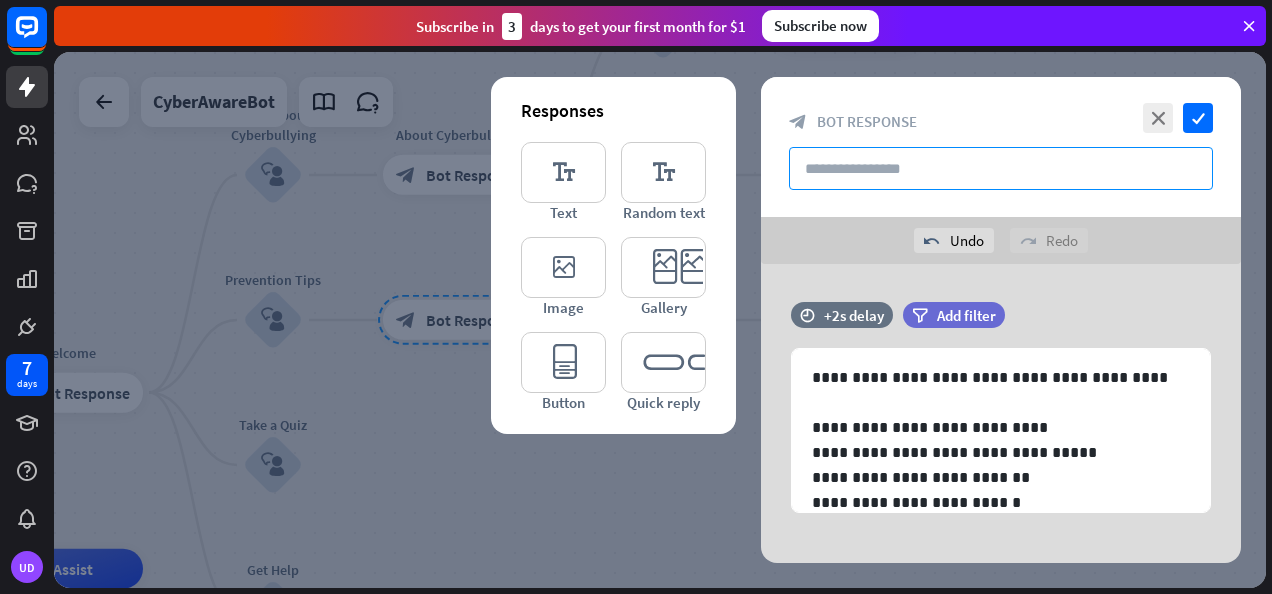 click at bounding box center [1001, 168] 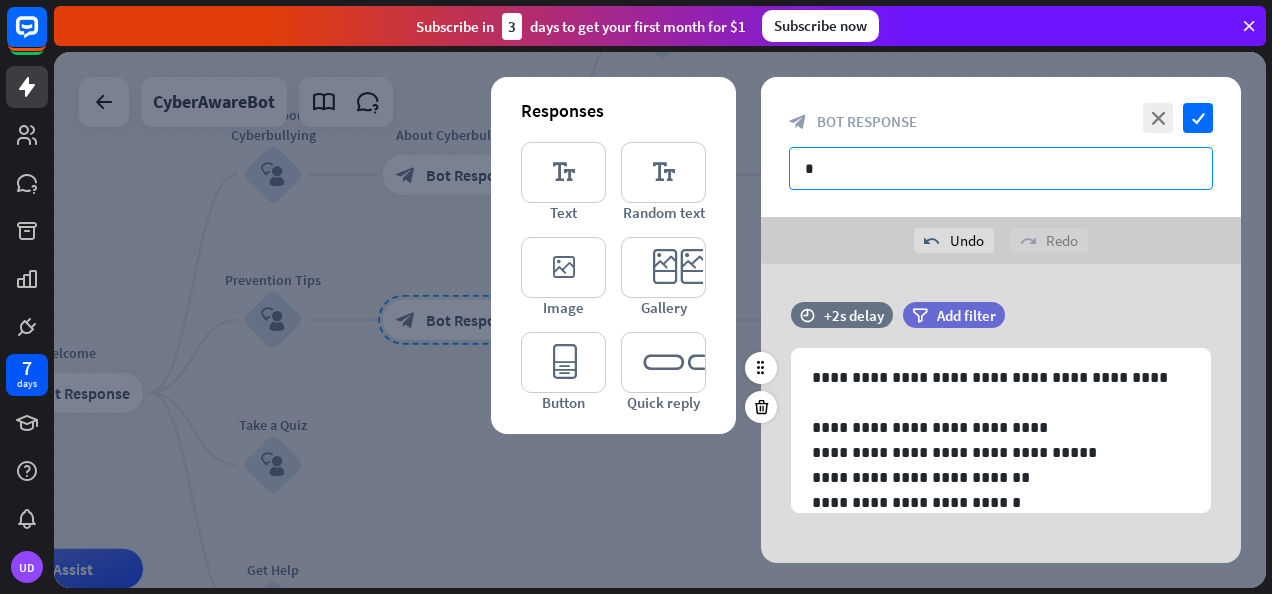 type on "*" 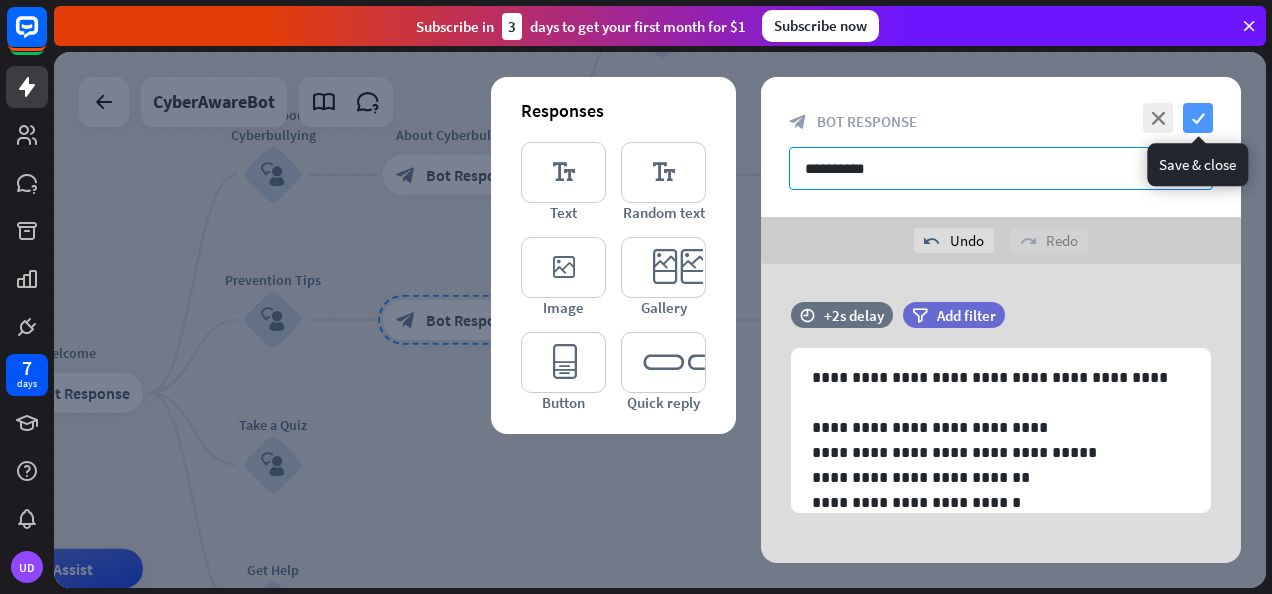 type on "**********" 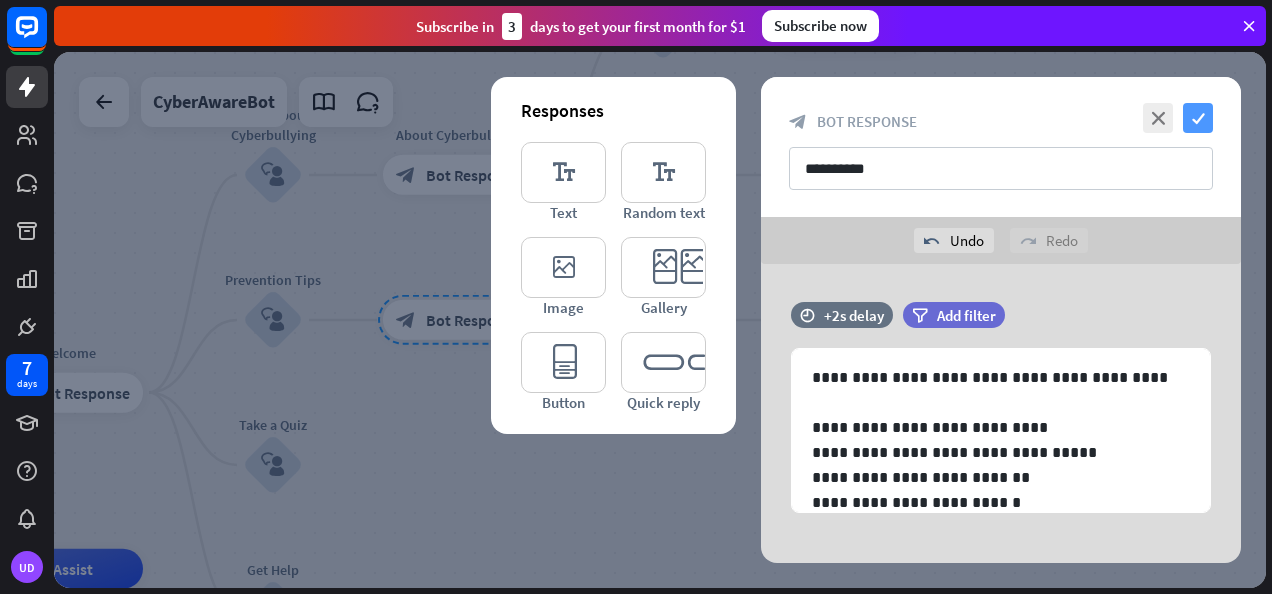 click on "check" at bounding box center [1198, 118] 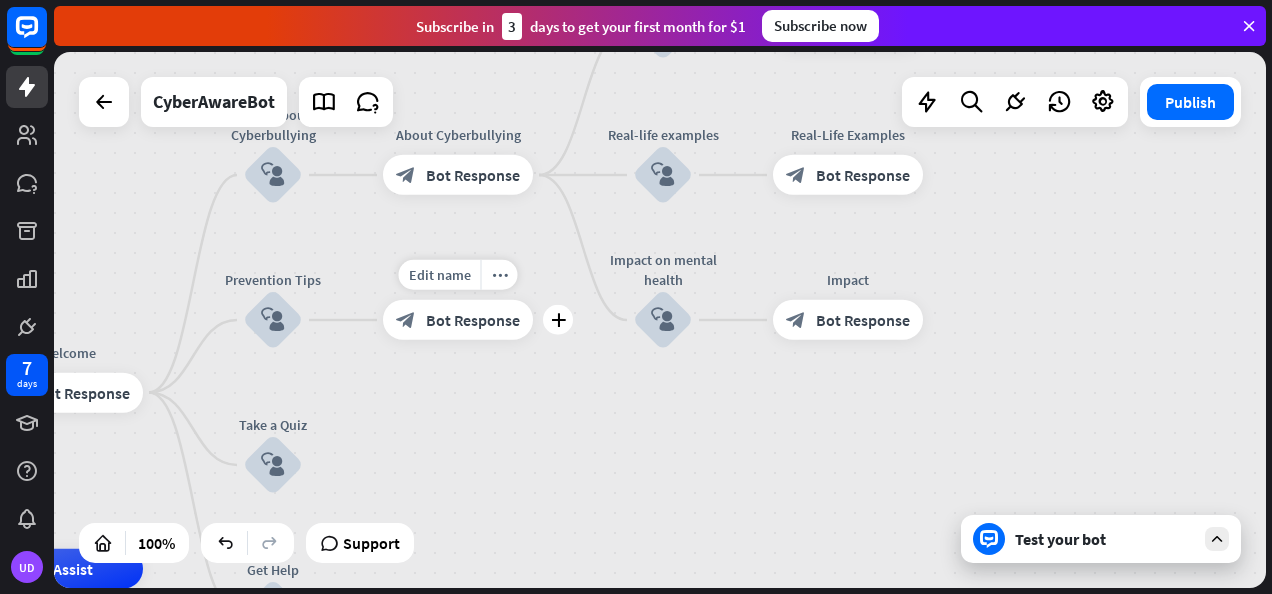 click on "block_bot_response   Bot Response" at bounding box center (458, 320) 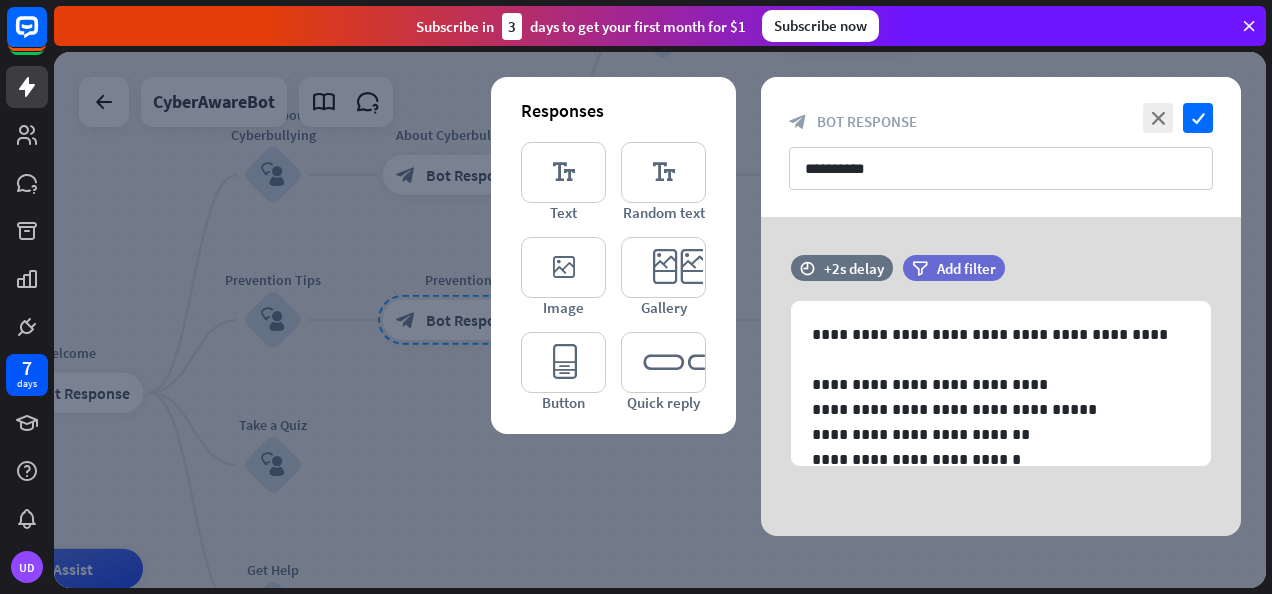 click at bounding box center (660, 320) 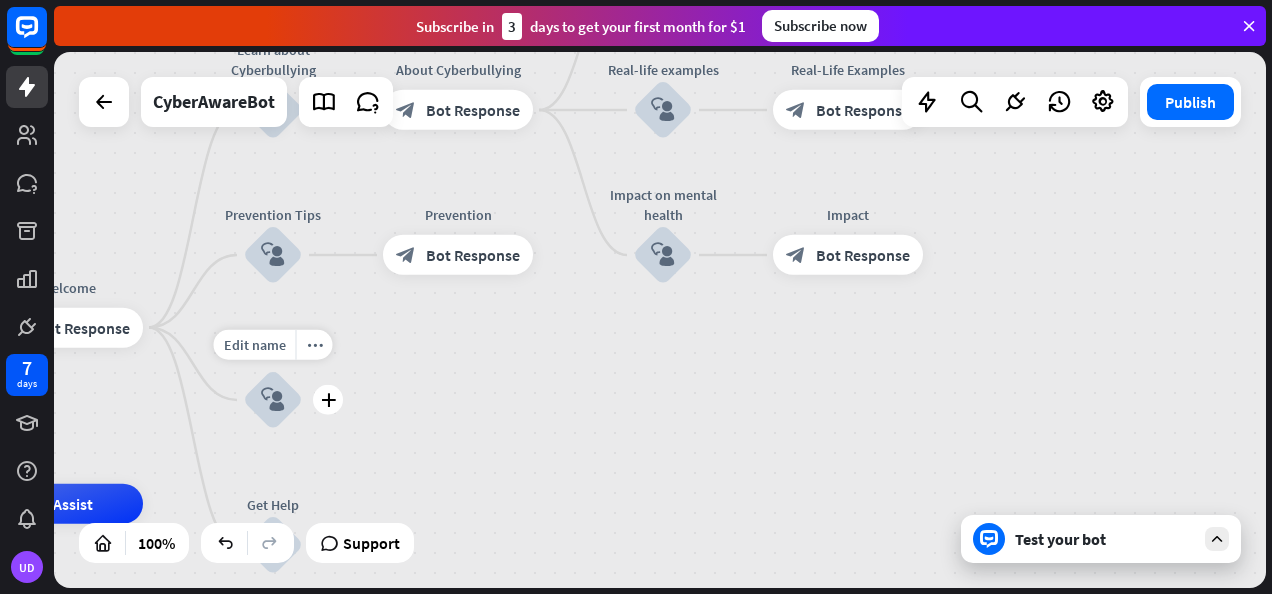 click on "block_user_input" at bounding box center [273, 400] 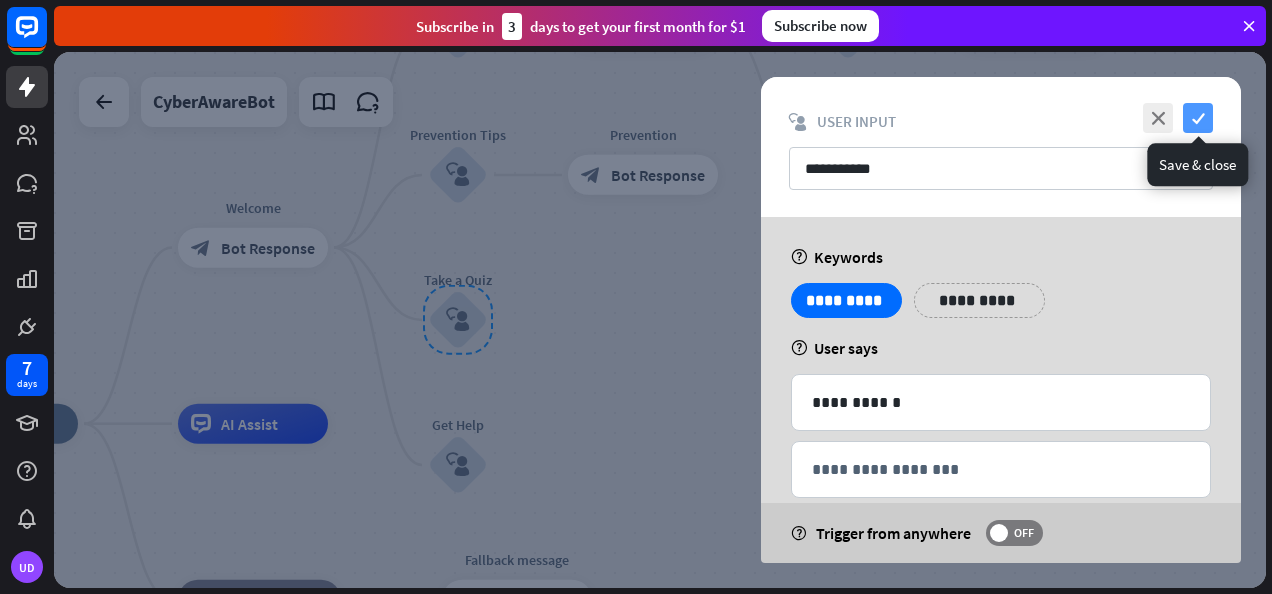 click on "check" at bounding box center (1198, 118) 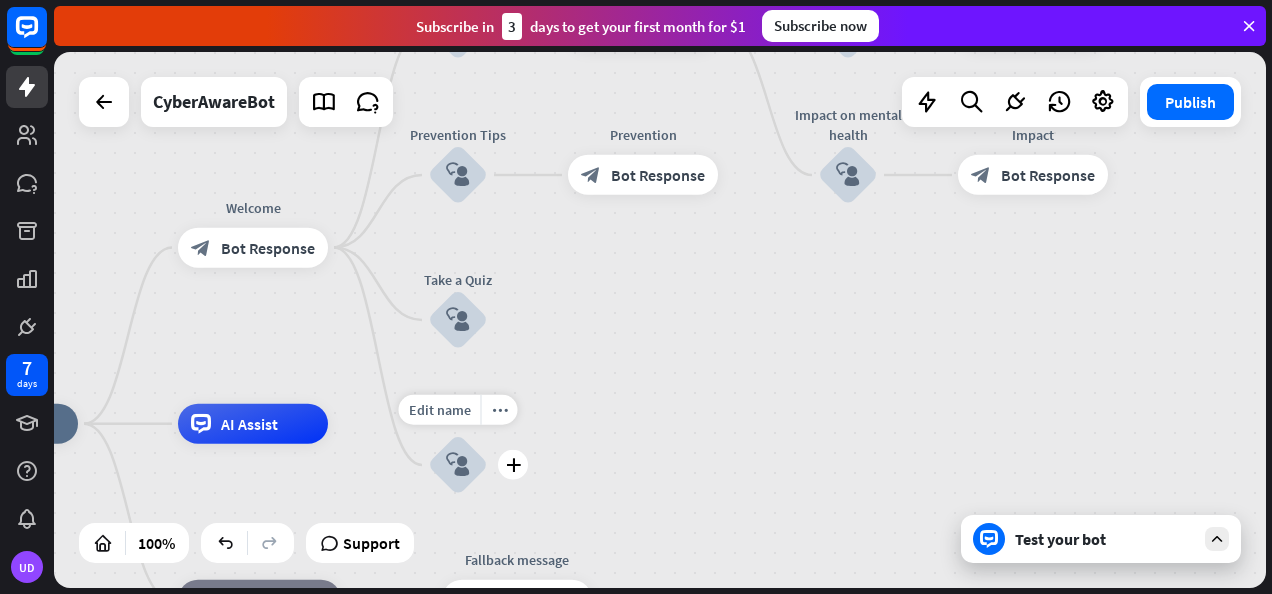 click on "block_user_input" at bounding box center (458, 465) 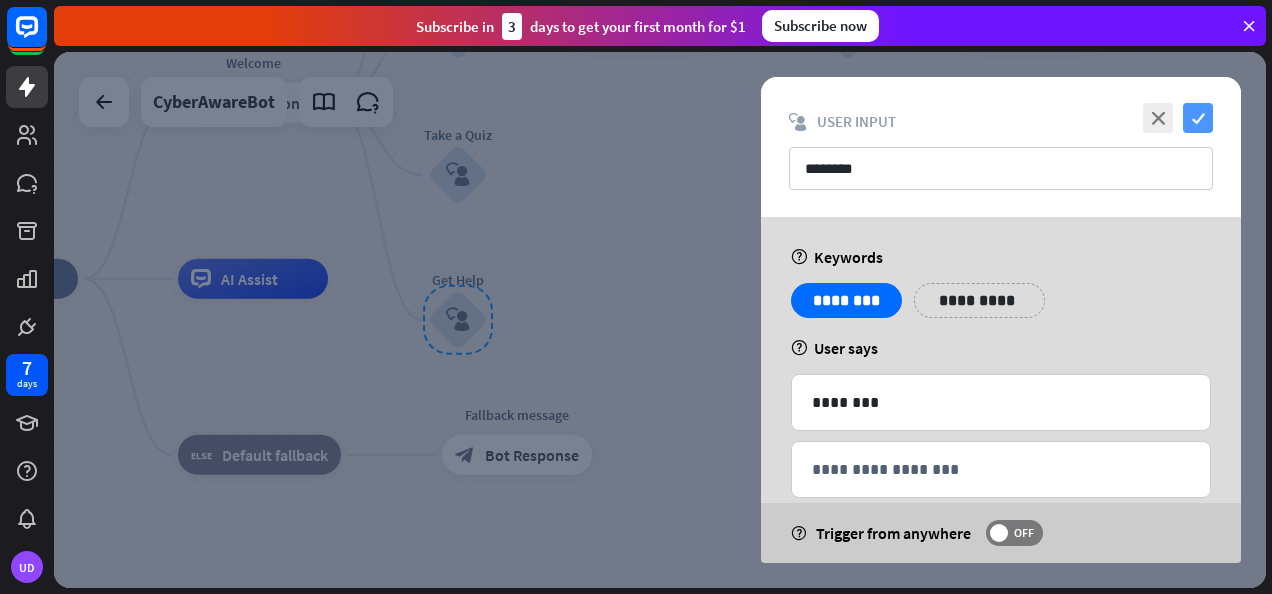 click on "check" at bounding box center (1198, 118) 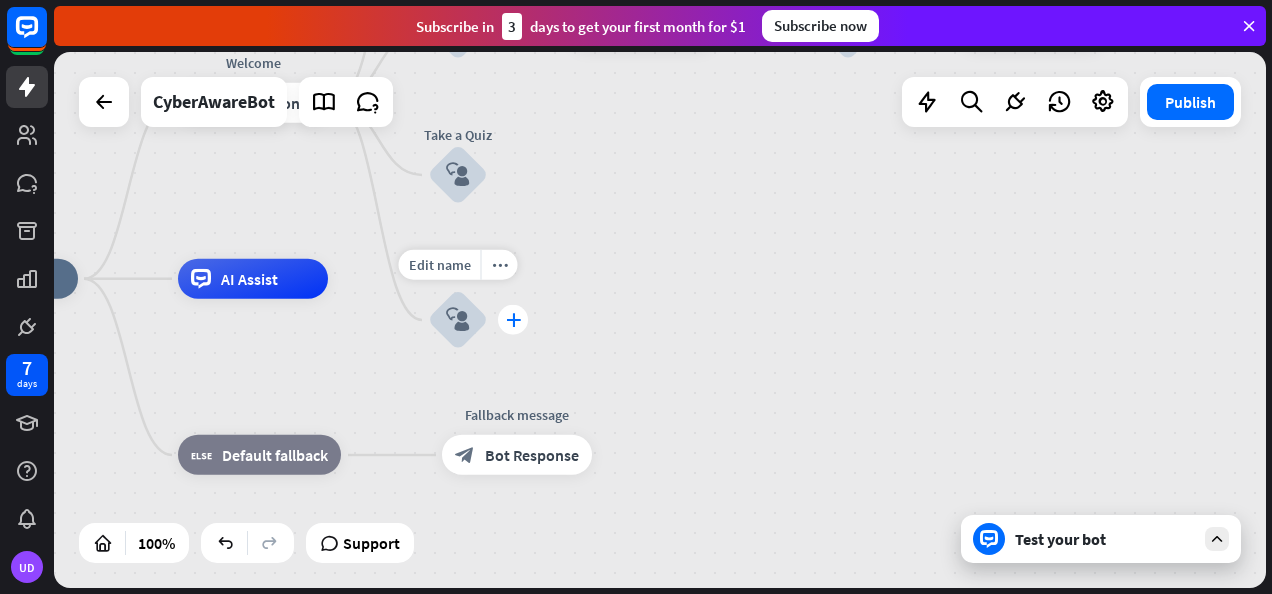 click on "plus" at bounding box center (513, 320) 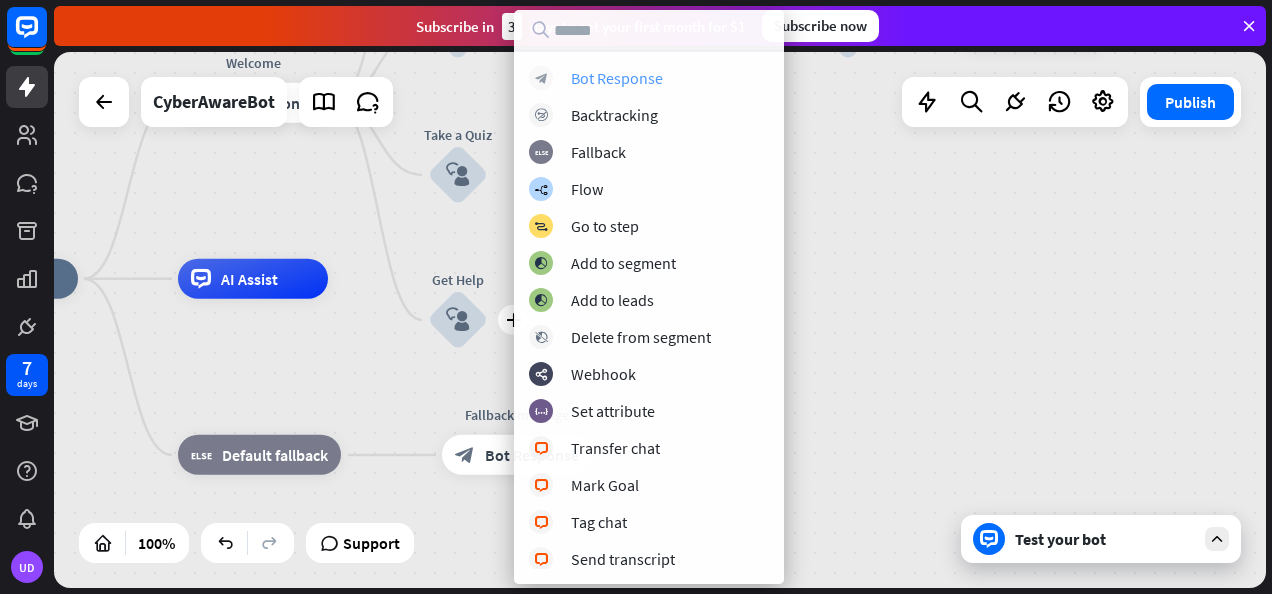 click on "Bot Response" at bounding box center (617, 78) 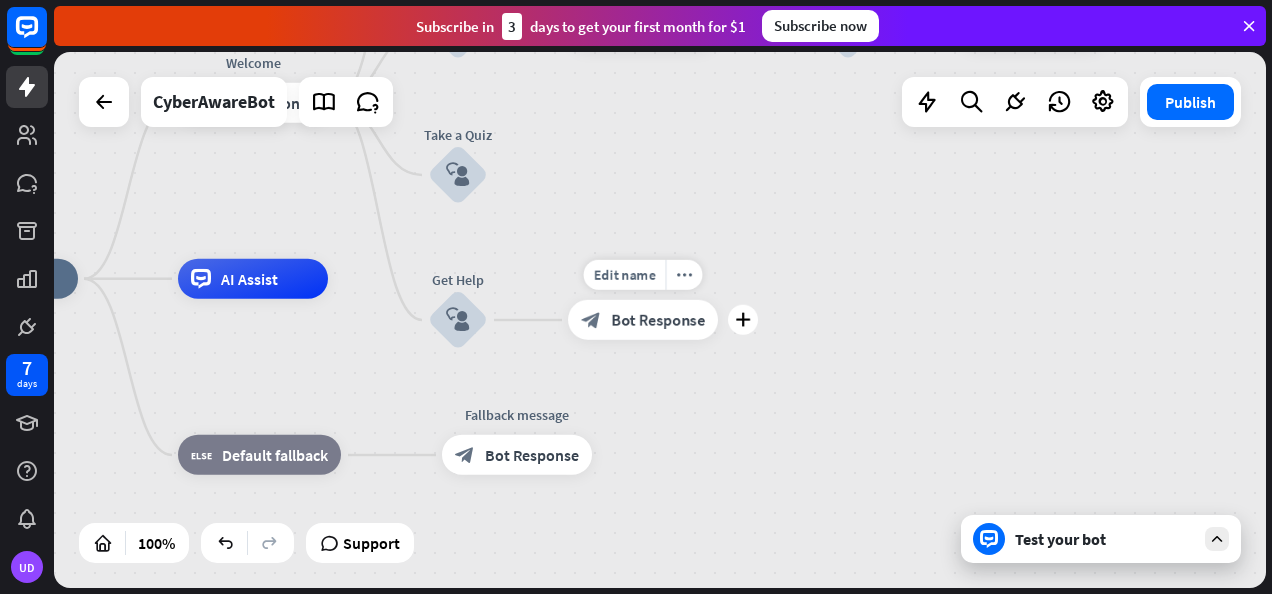 click on "Bot Response" at bounding box center [658, 320] 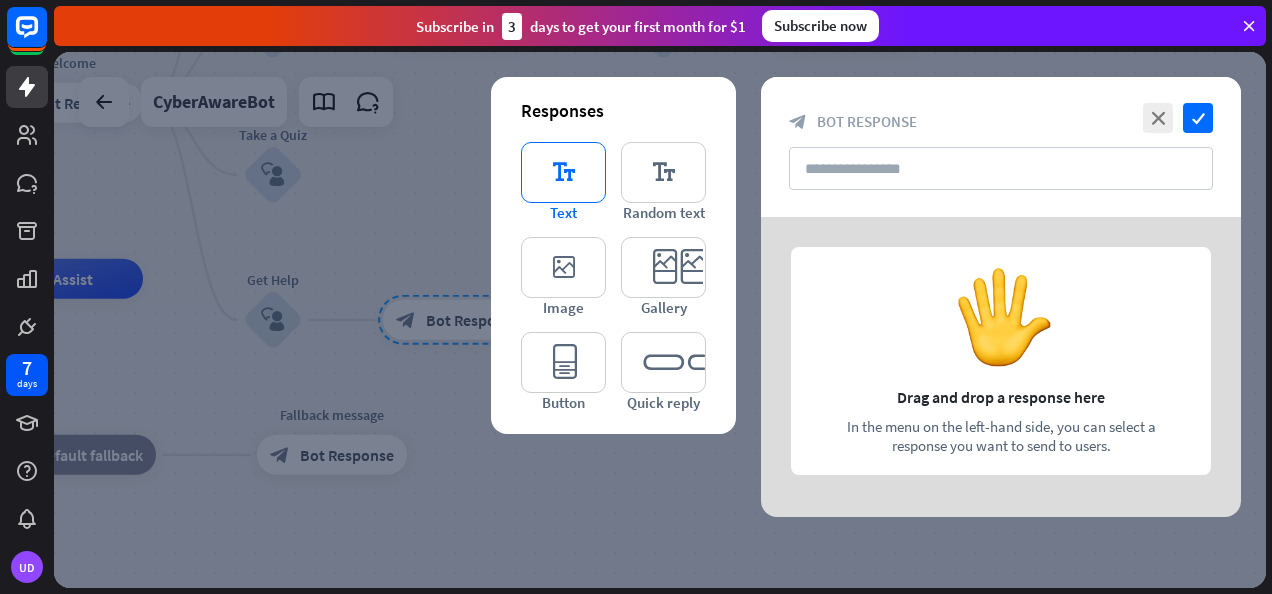 click on "editor_text   Text" at bounding box center (563, 182) 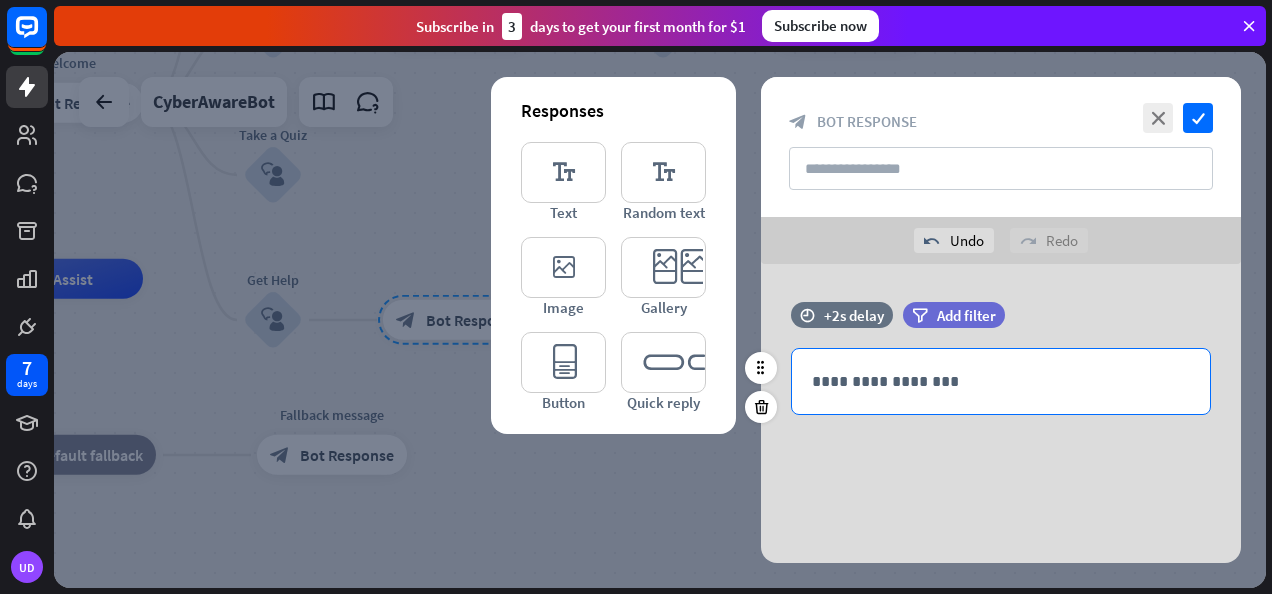 scroll, scrollTop: 0, scrollLeft: 0, axis: both 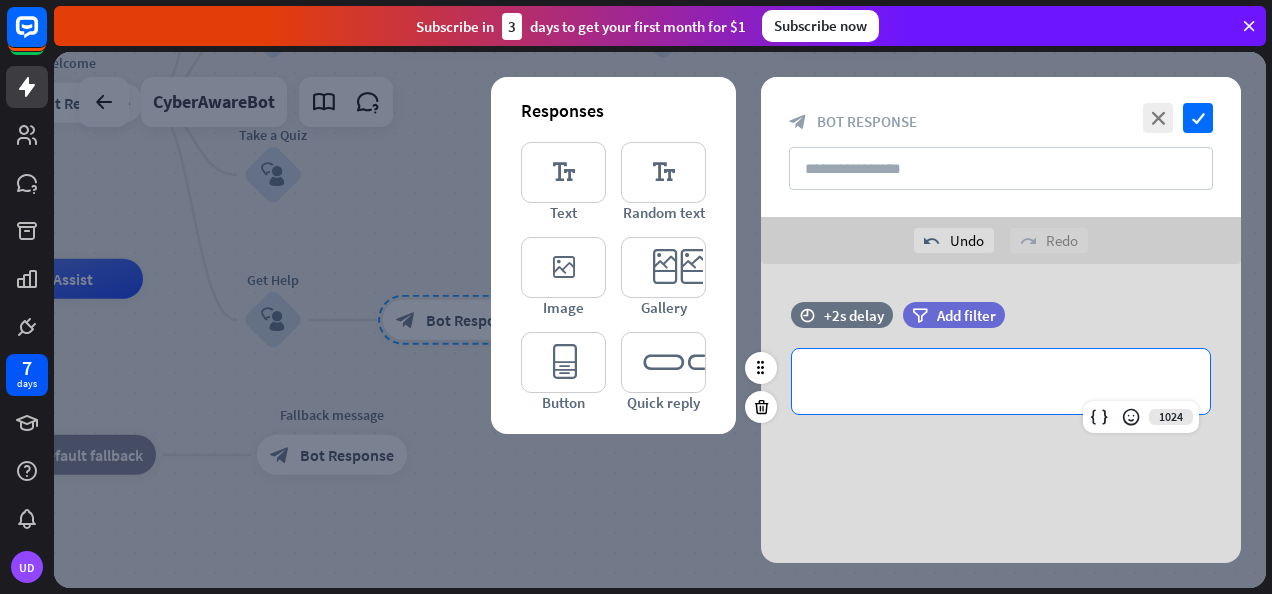 click on "**********" at bounding box center (1001, 381) 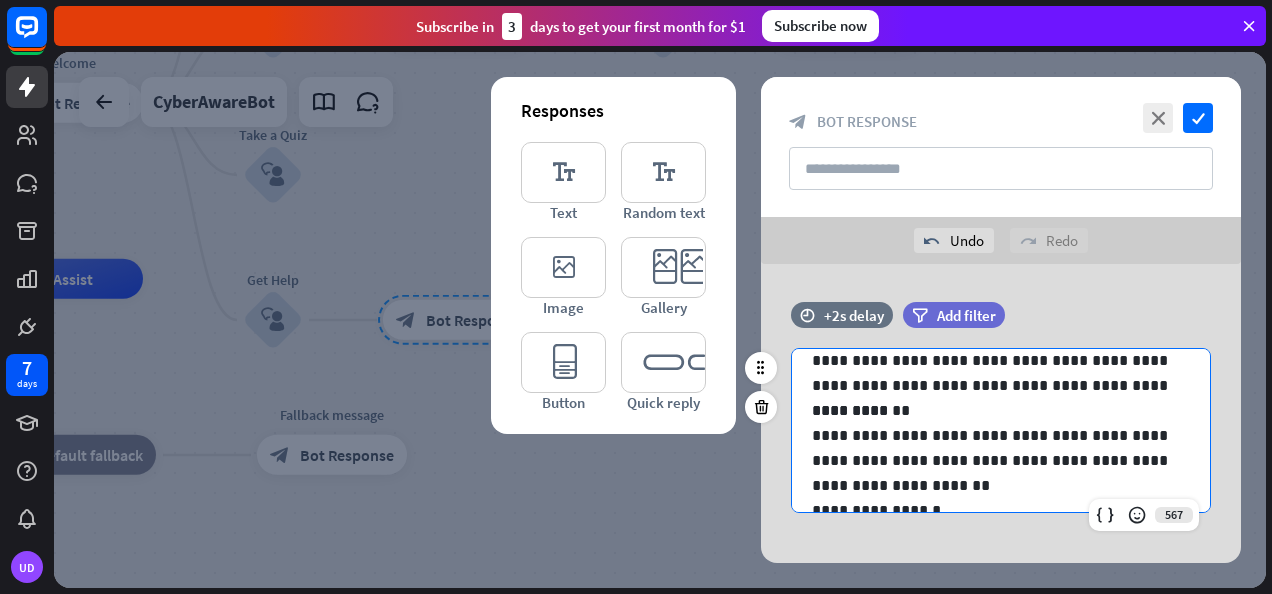 scroll, scrollTop: 0, scrollLeft: 0, axis: both 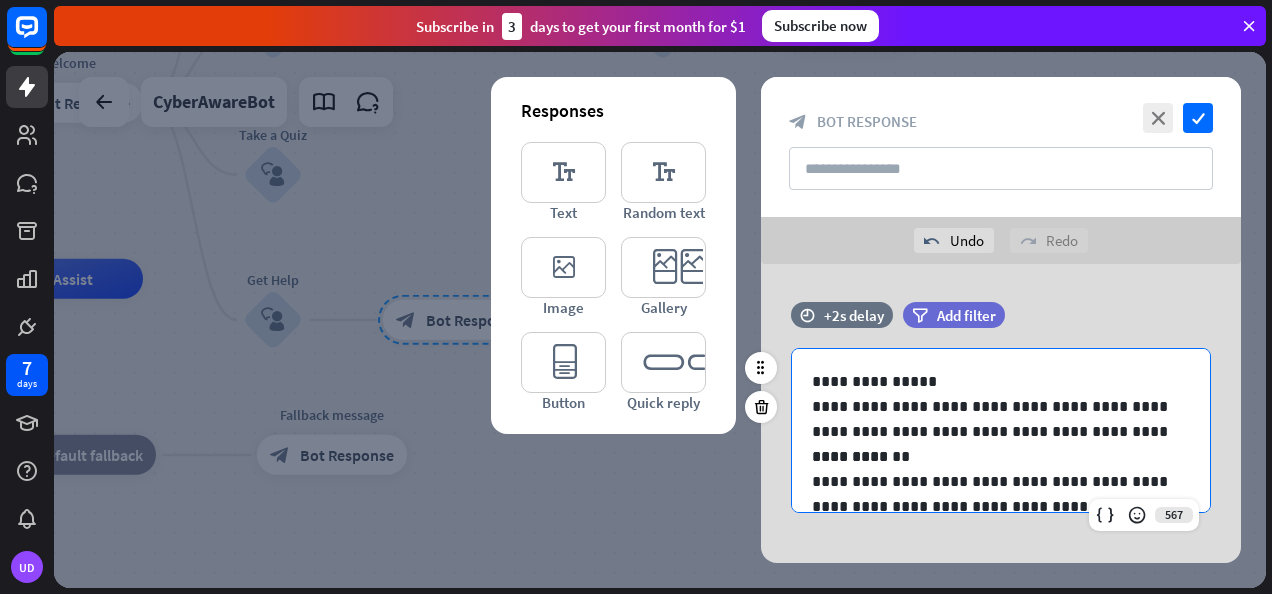 click on "**********" at bounding box center [993, 456] 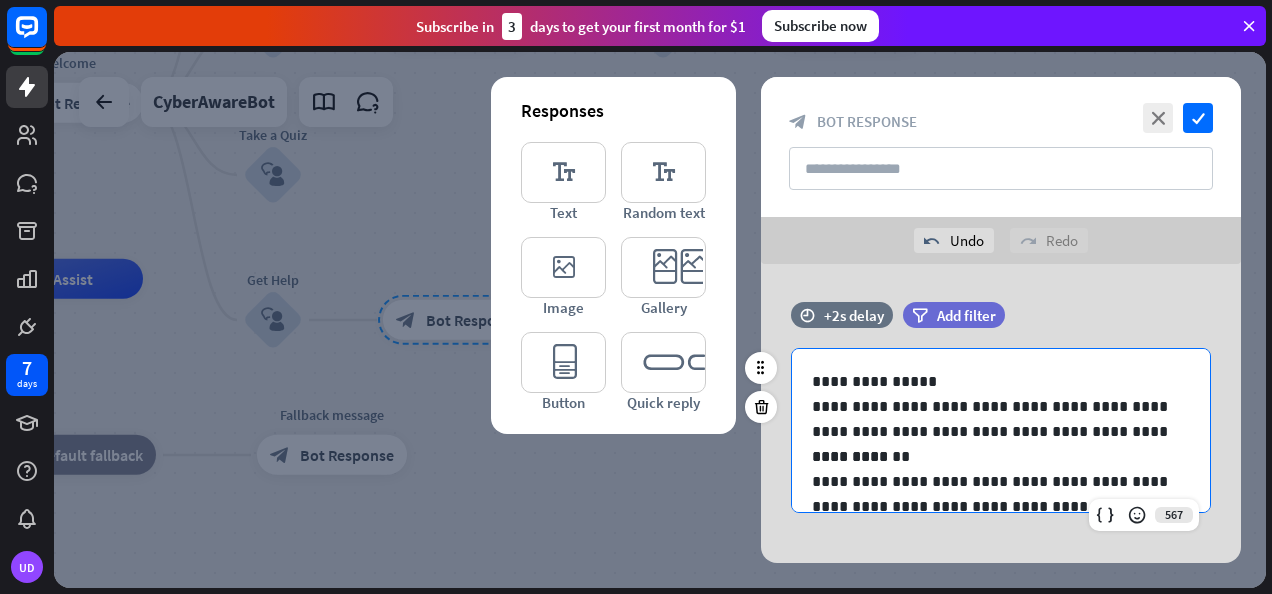 type 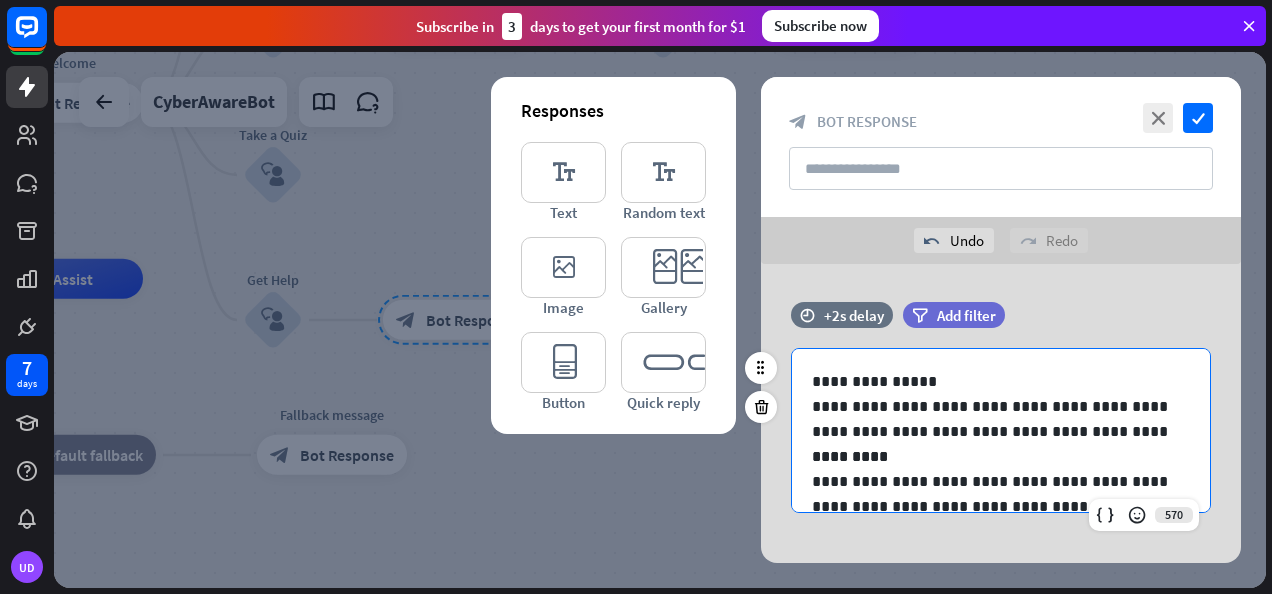 click on "**********" at bounding box center (993, 381) 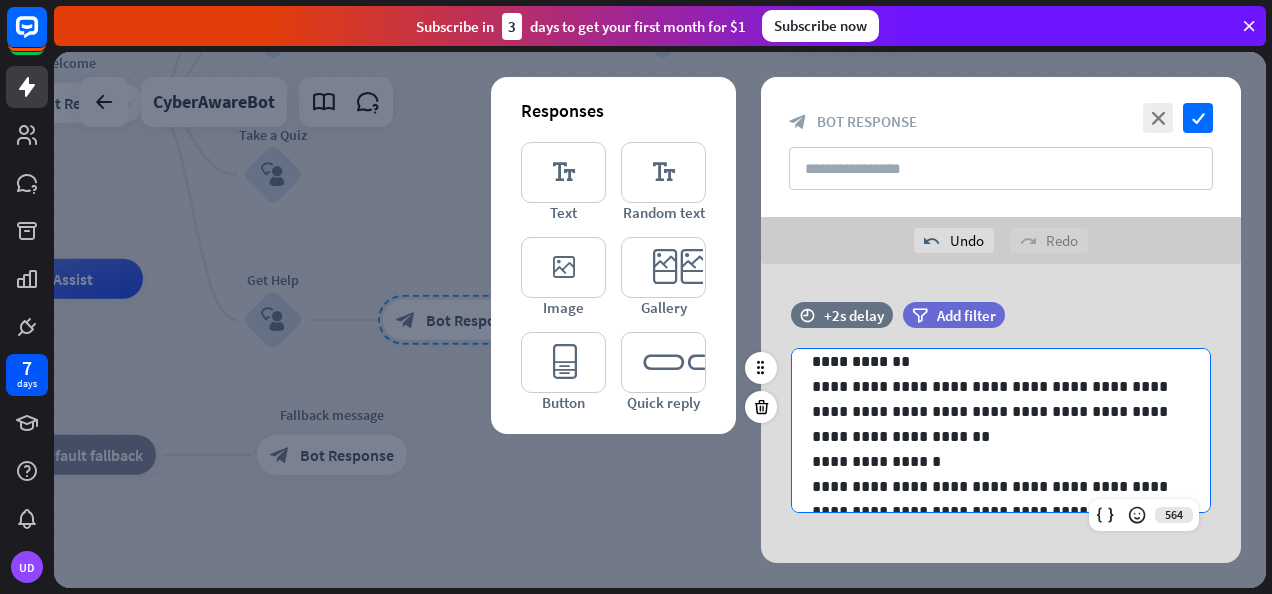 scroll, scrollTop: 0, scrollLeft: 0, axis: both 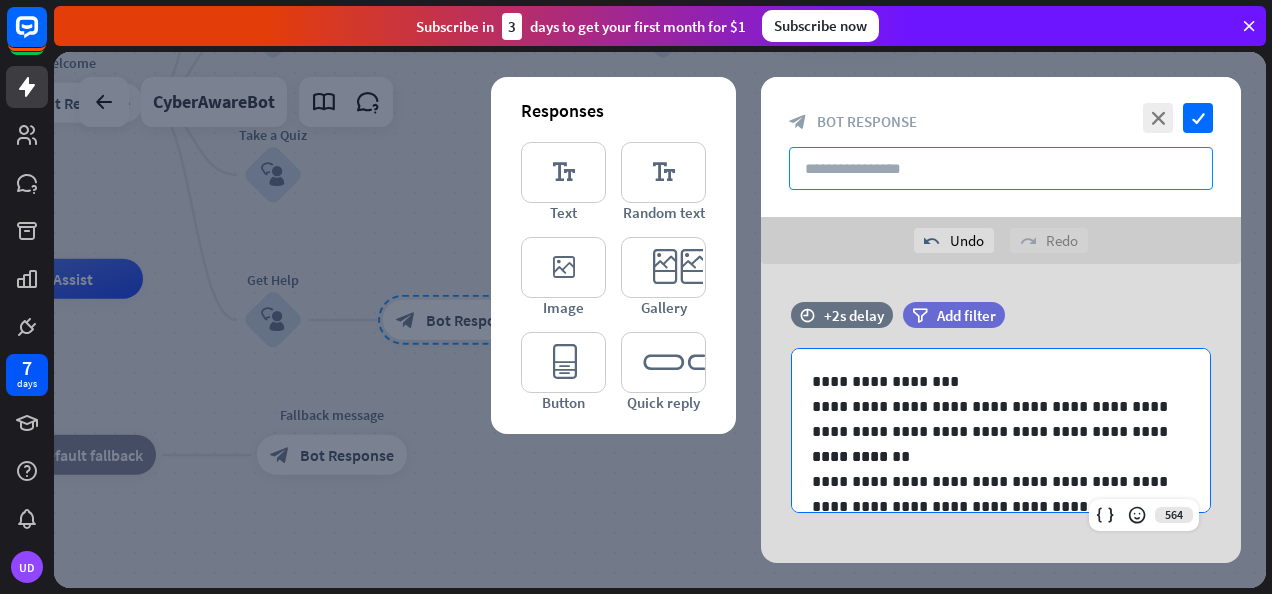 click at bounding box center [1001, 168] 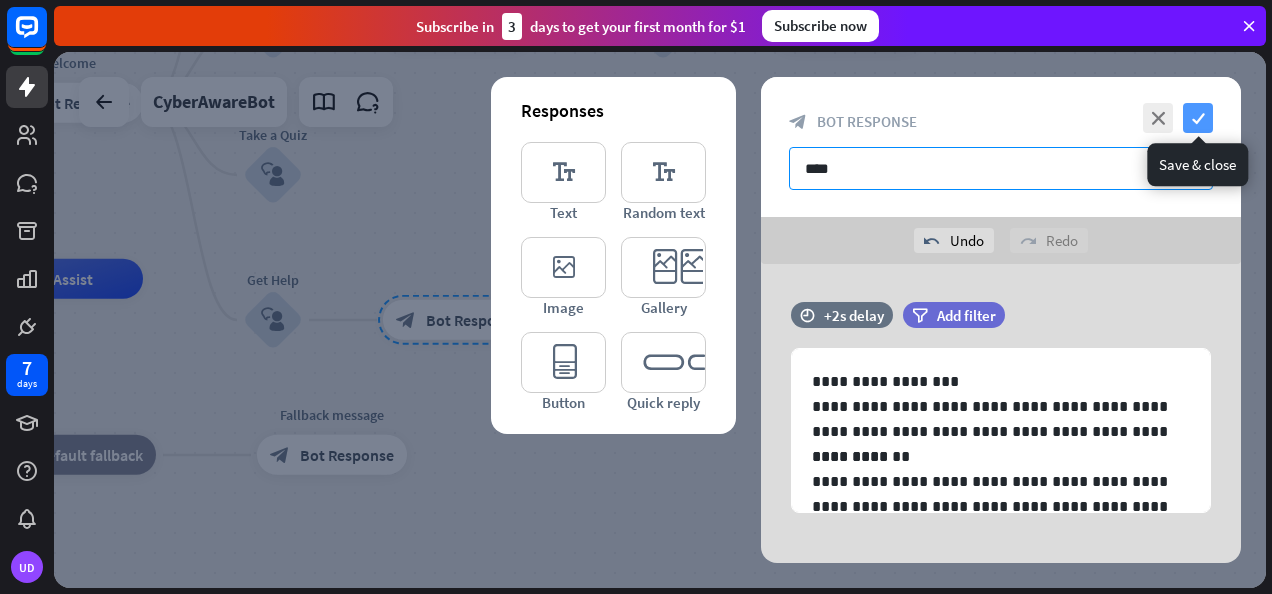 type on "****" 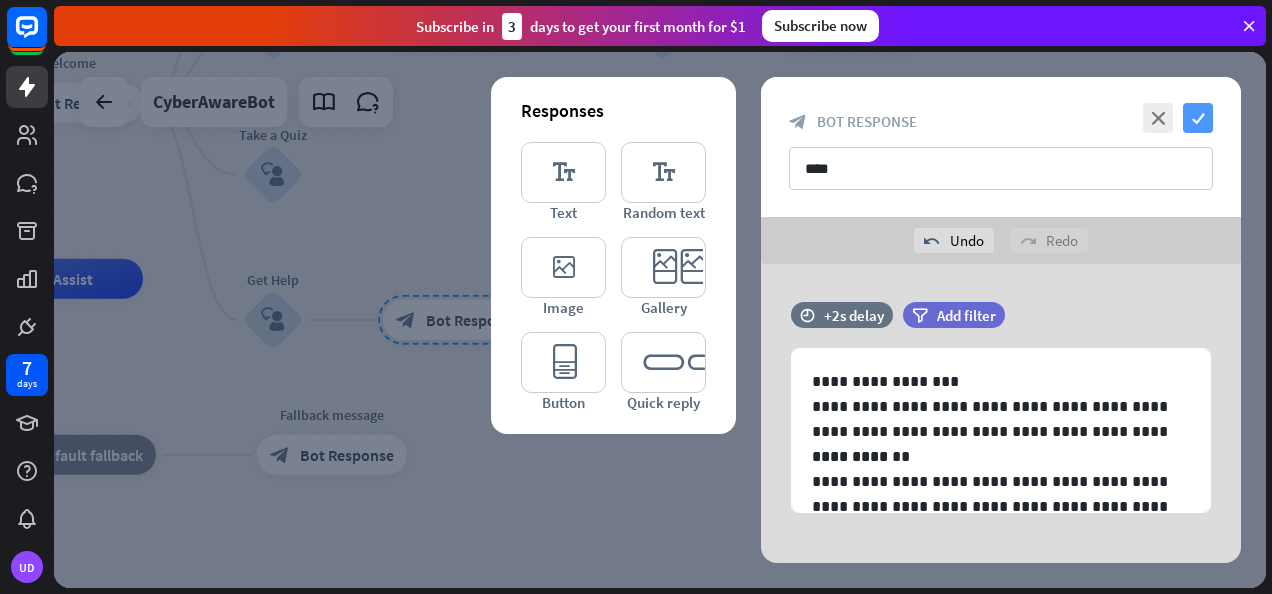 click on "check" at bounding box center (1198, 118) 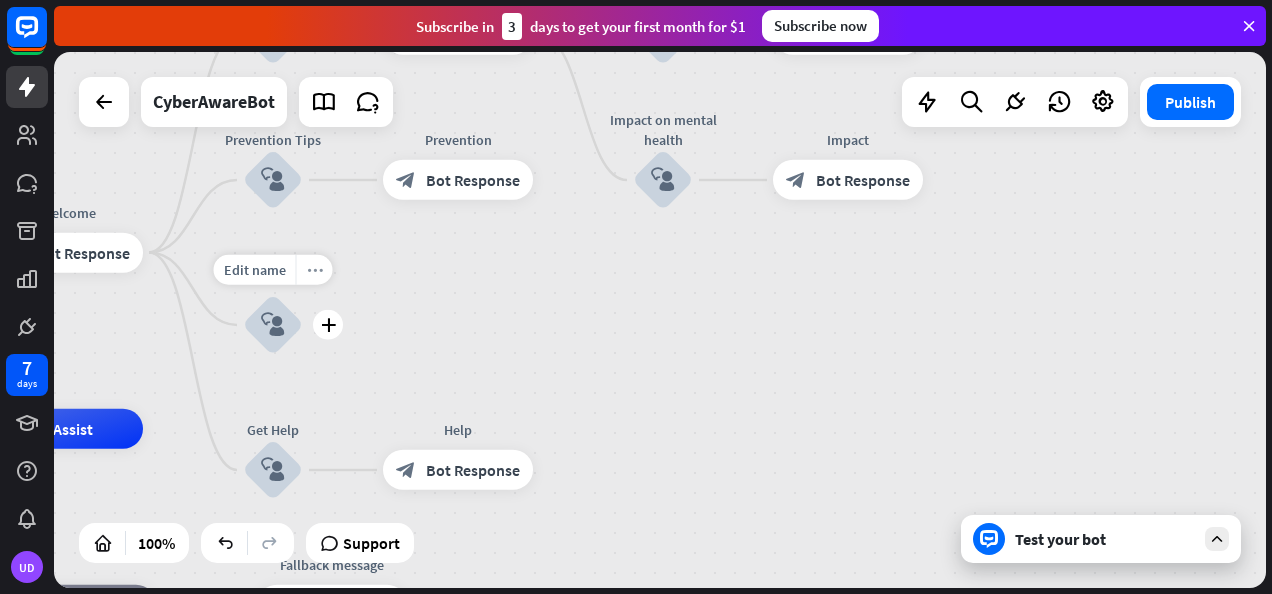 click on "more_horiz" at bounding box center [314, 270] 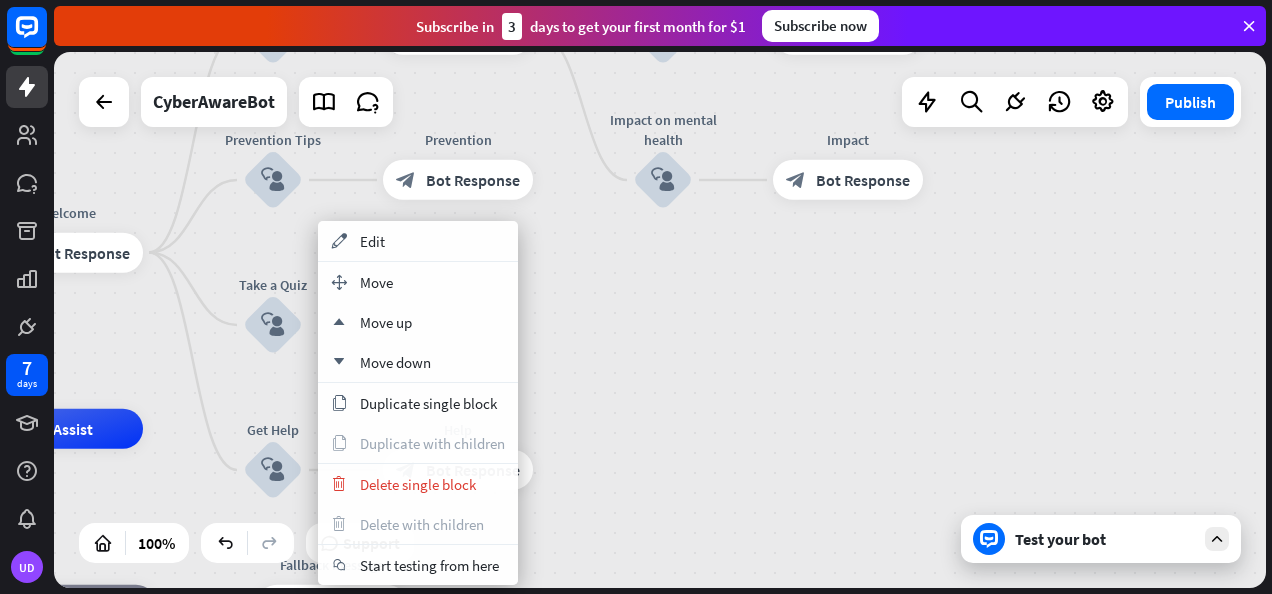 click on "home_2   Start point                 Welcome   block_bot_response   Bot Response                 Learn about Cyberbullying   block_user_input                 About Cyberbullying   block_bot_response   Bot Response                 Types of cyberbullying   block_user_input                 Types   block_bot_response   Bot Response                 Real-life examples   block_user_input                 Real-Life Examples   block_bot_response   Bot Response                 Impact on mental health   block_user_input                 Impact   block_bot_response   Bot Response                 Prevention Tips   block_user_input                 Prevention   block_bot_response   Bot Response                 Take a Quiz   block_user_input                 Get Help   block_user_input                 Help   block_bot_response   Bot Response                     AI Assist                   block_fallback   Default fallback                 Fallback message   block_bot_response   Bot Response" at bounding box center [660, 320] 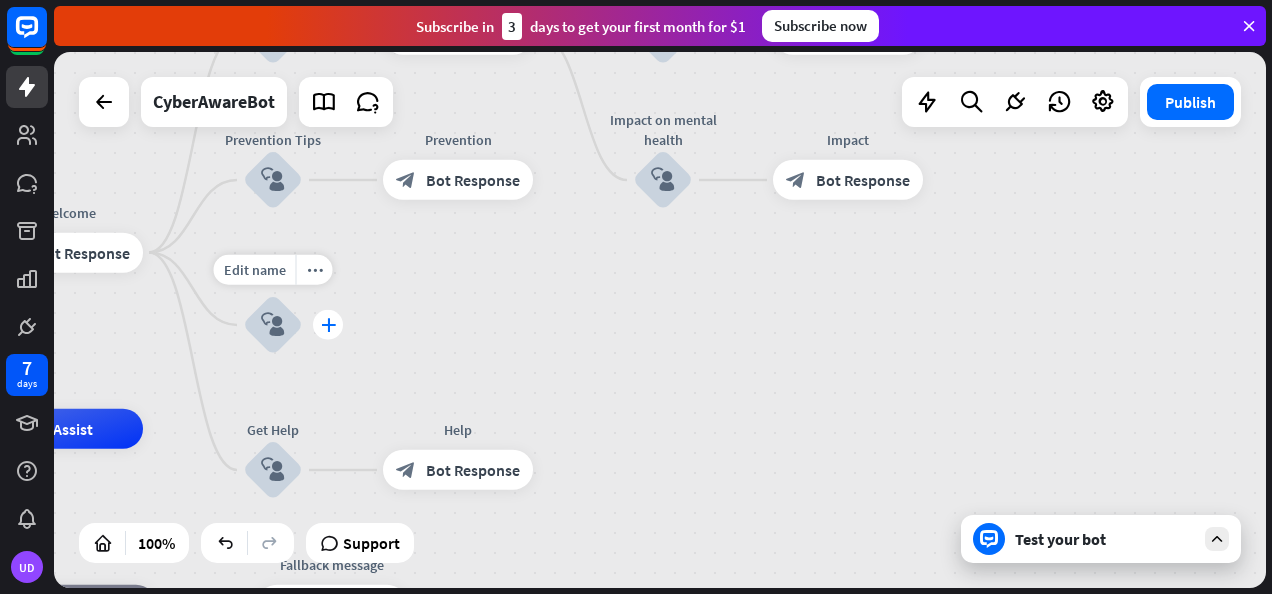 click on "plus" at bounding box center (328, 325) 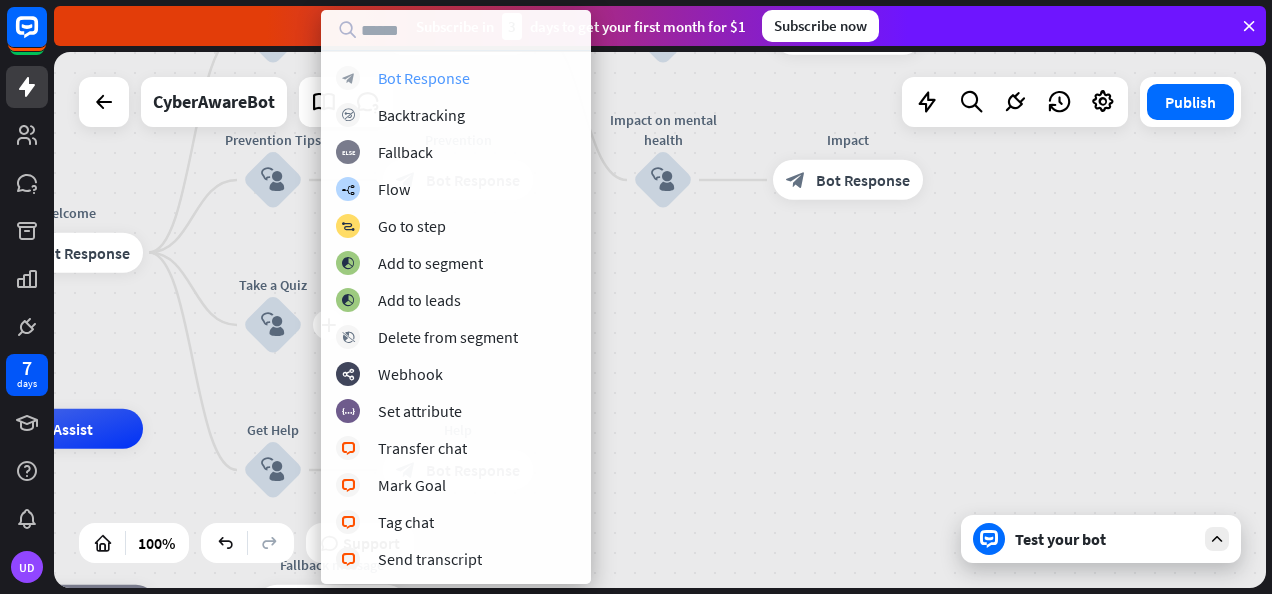 click on "Bot Response" at bounding box center [424, 78] 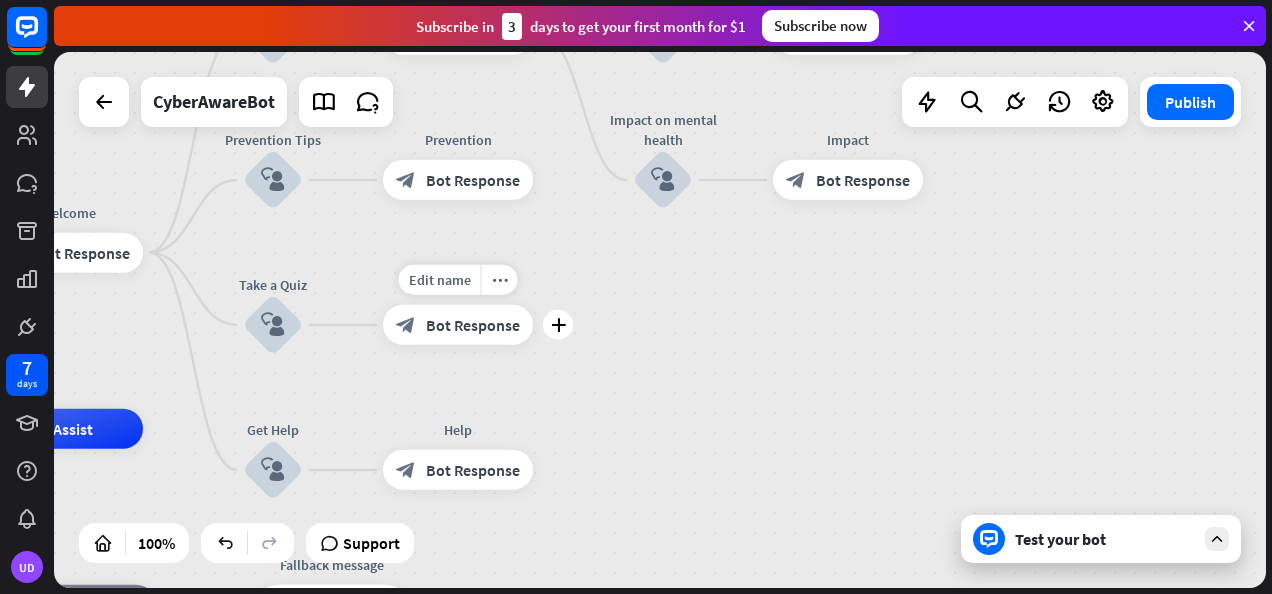 click on "Bot Response" at bounding box center (473, 325) 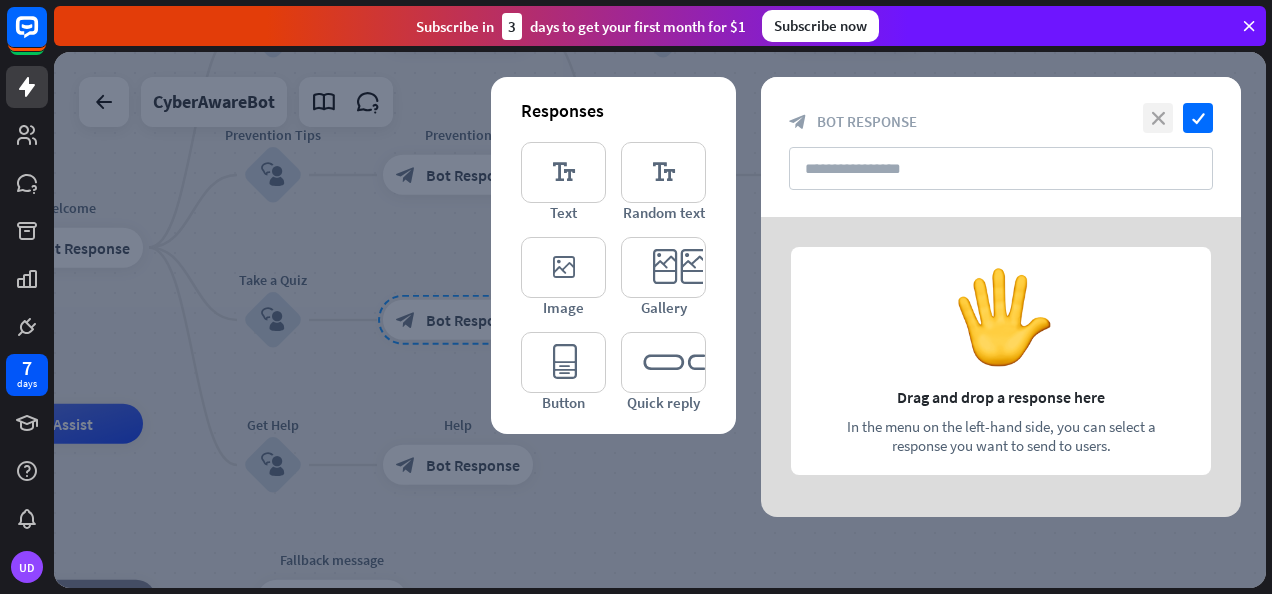 click on "close" at bounding box center [1158, 118] 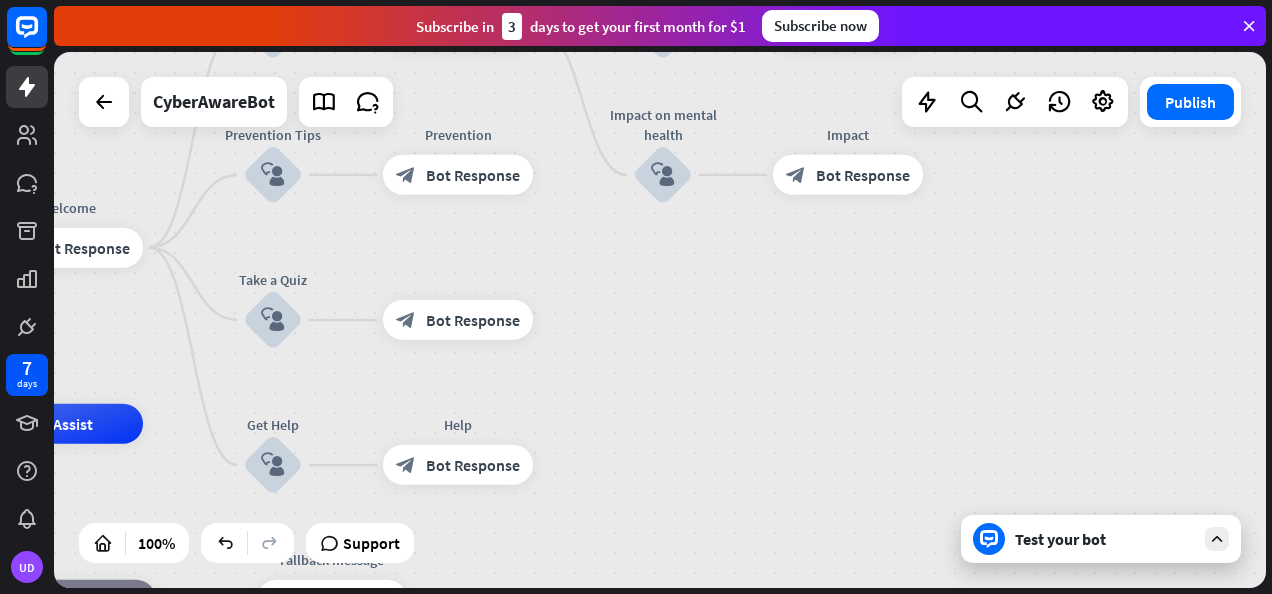 click on "Publish" at bounding box center [1190, 102] 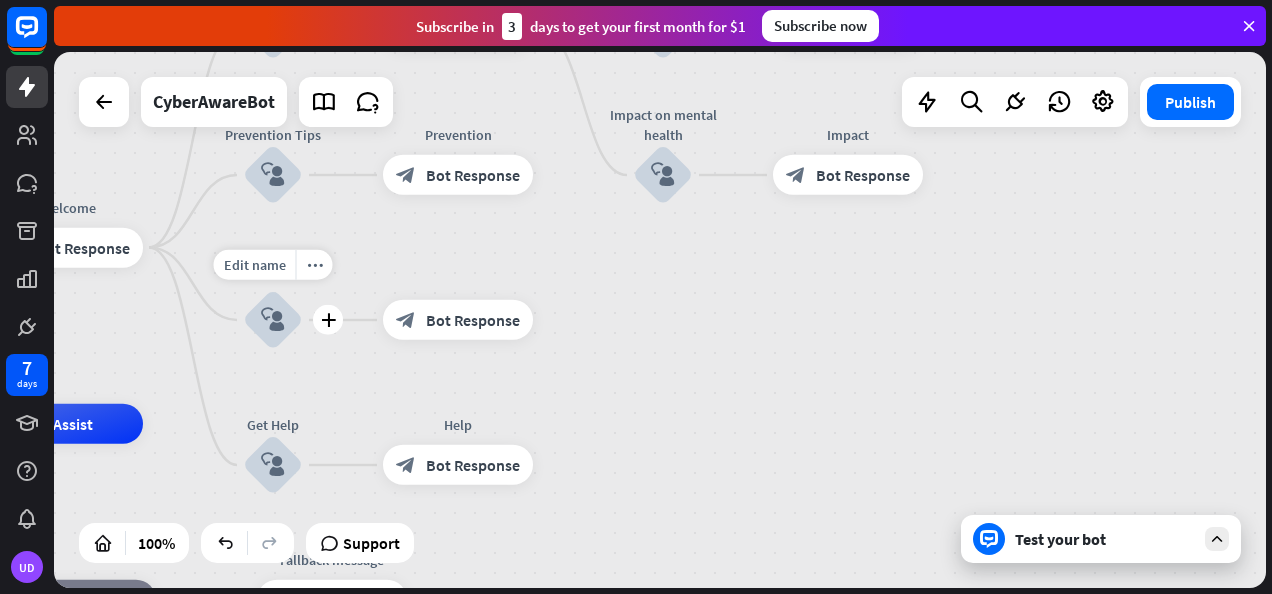 drag, startPoint x: 927, startPoint y: 323, endPoint x: 280, endPoint y: 331, distance: 647.04944 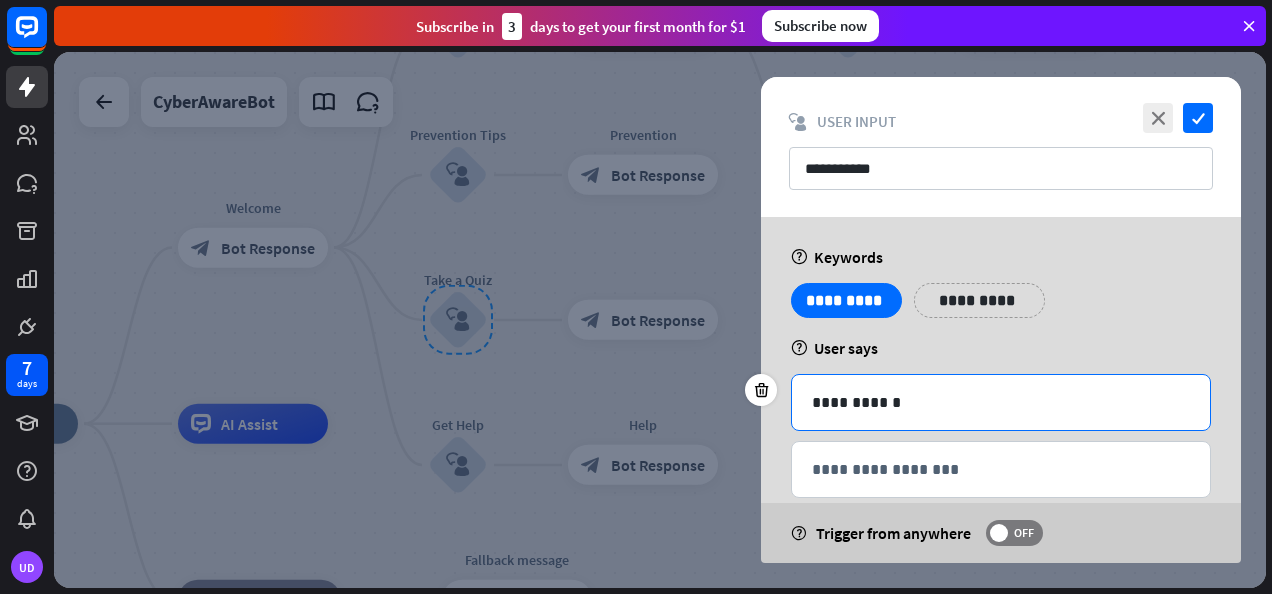 scroll, scrollTop: 32, scrollLeft: 0, axis: vertical 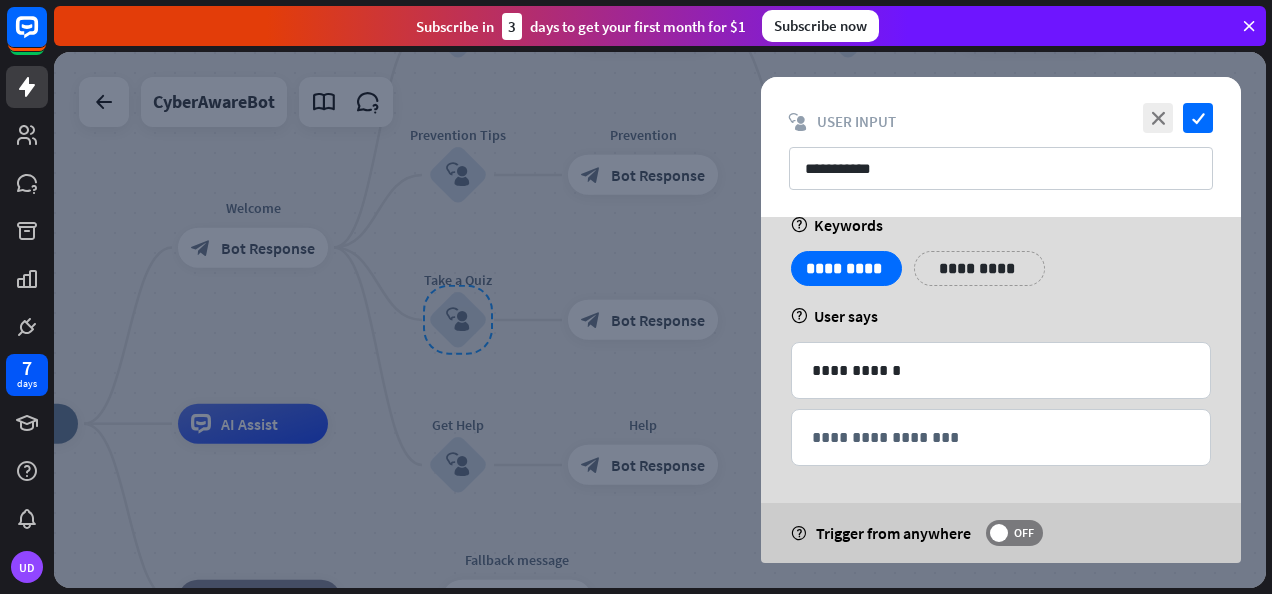 click on "**********" at bounding box center (1001, 147) 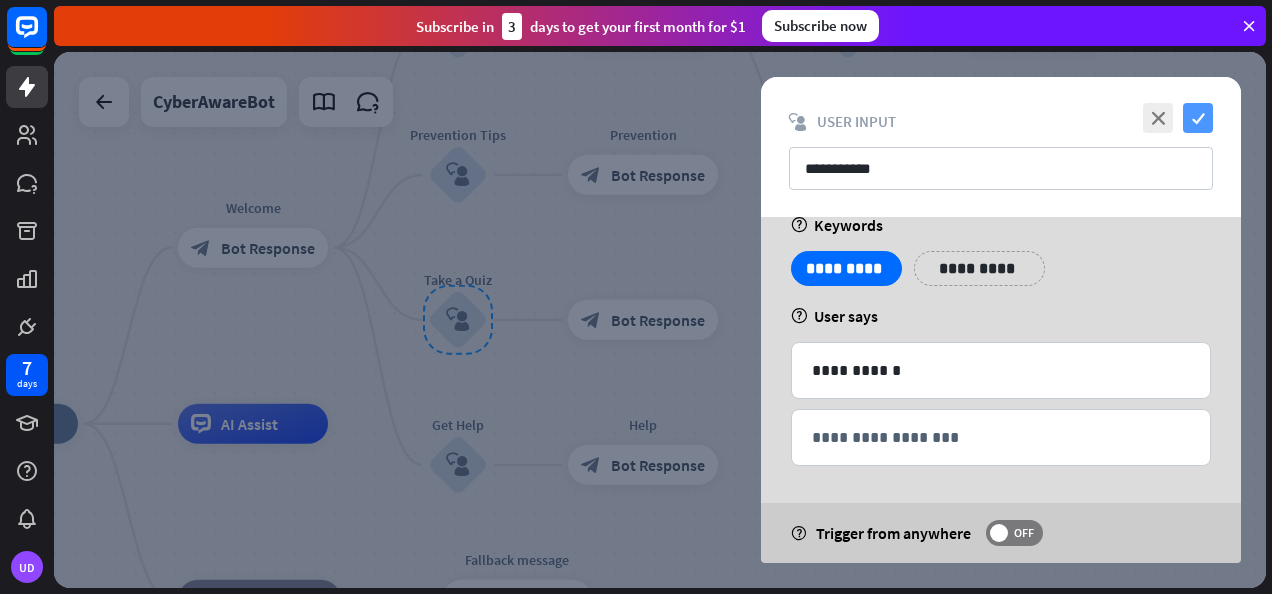 click on "check" at bounding box center (1198, 118) 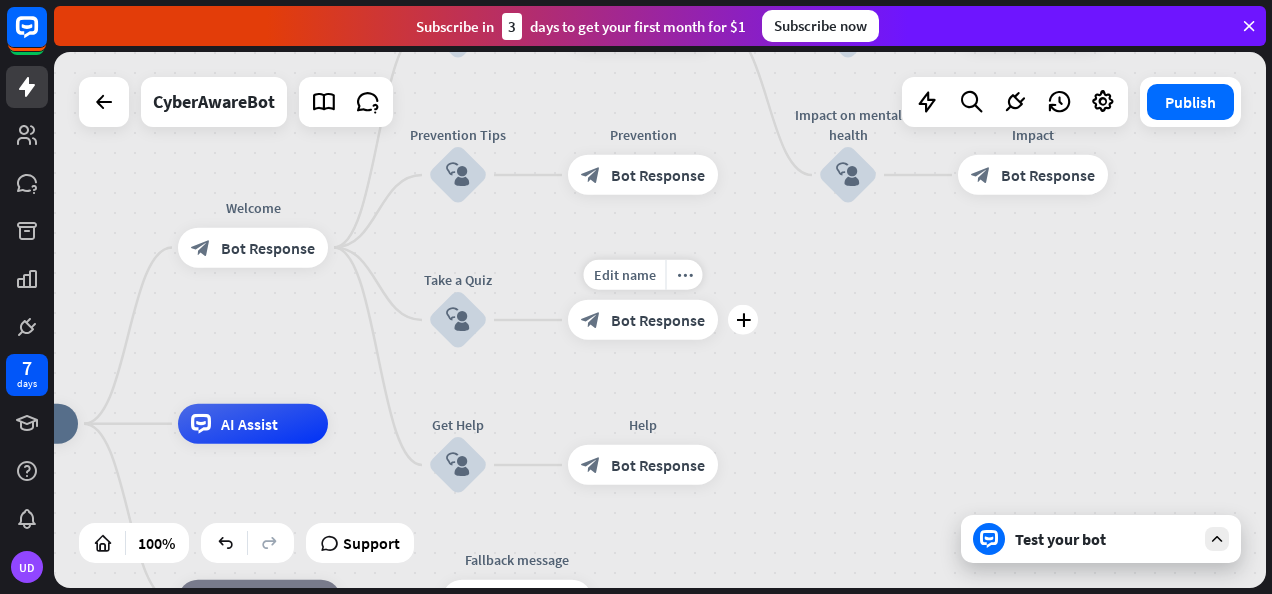 click on "block_bot_response   Bot Response" at bounding box center [643, 320] 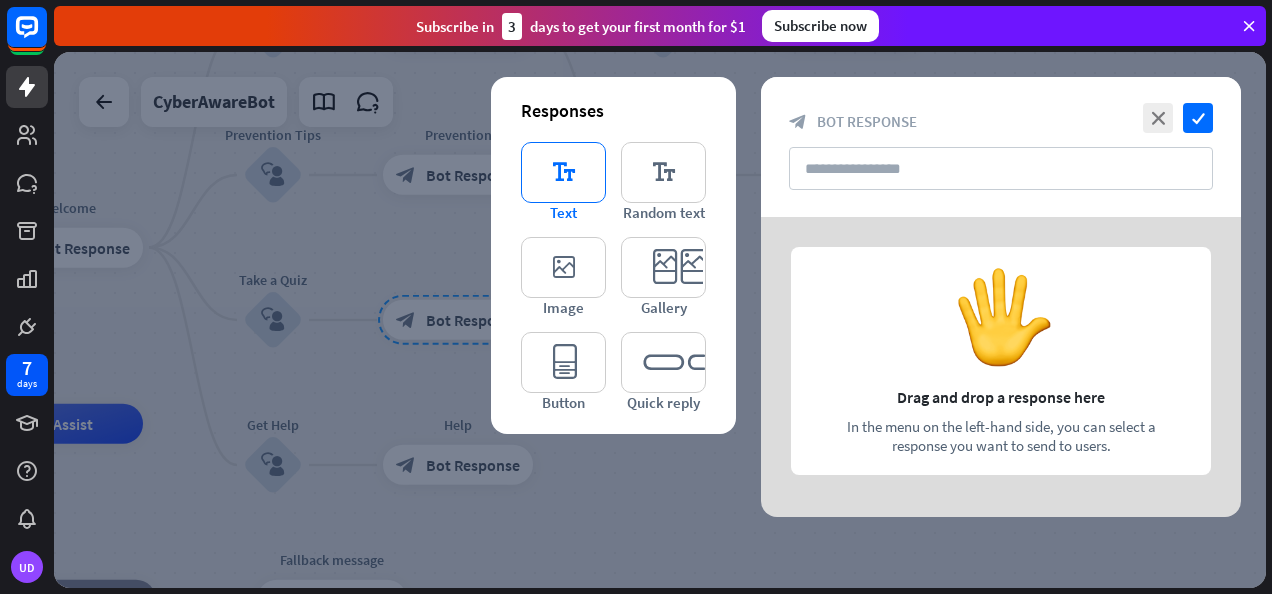 click on "Text" at bounding box center (563, 212) 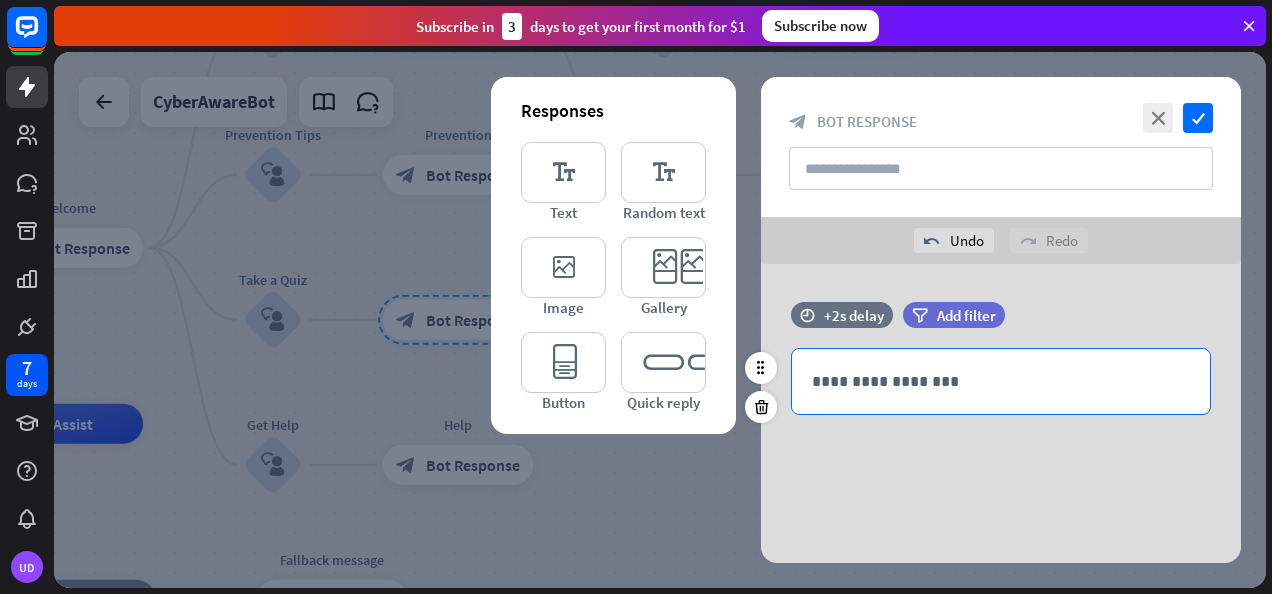 scroll, scrollTop: 0, scrollLeft: 0, axis: both 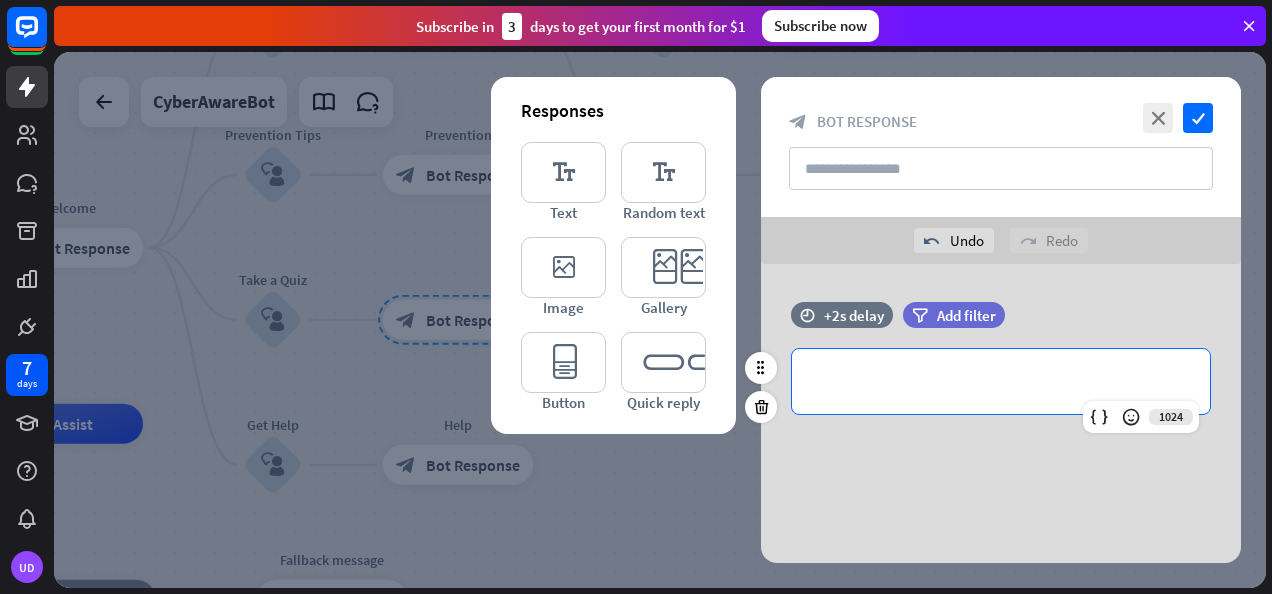 click on "**********" at bounding box center (1001, 381) 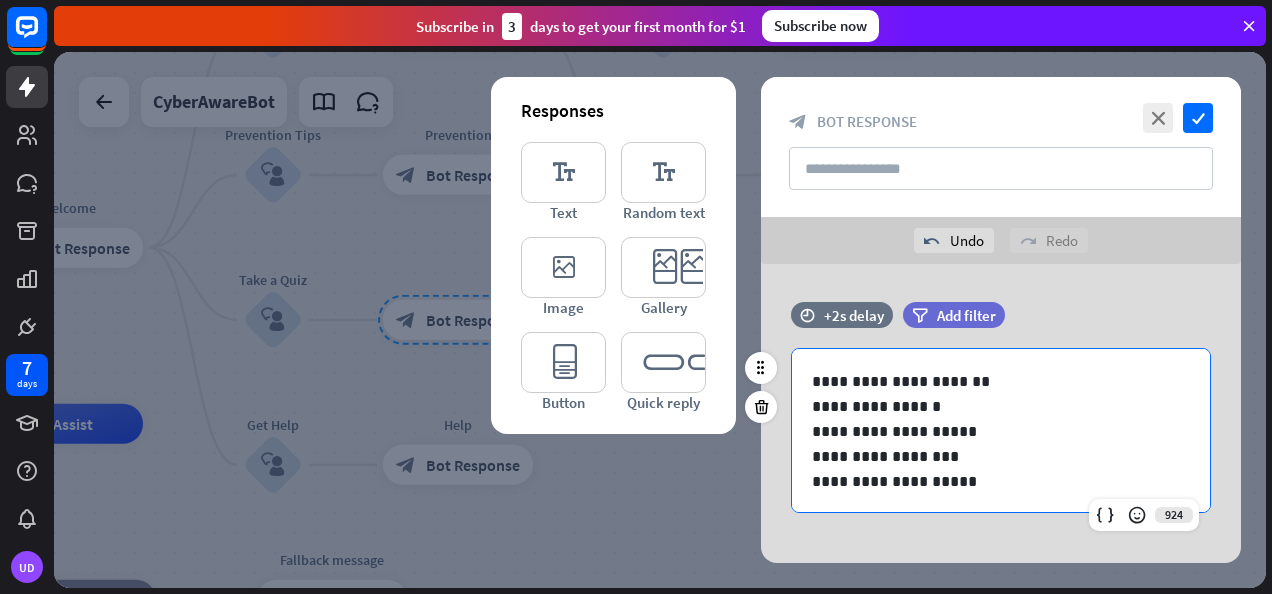 scroll, scrollTop: 1, scrollLeft: 0, axis: vertical 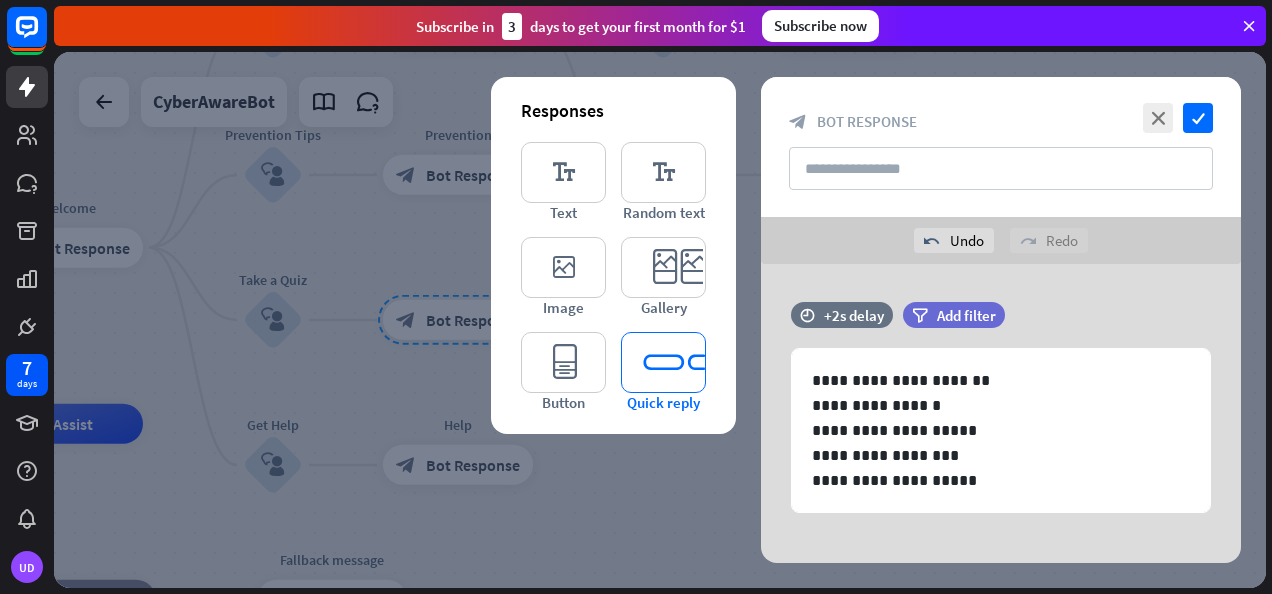 click on "editor_quick_replies" at bounding box center [663, 362] 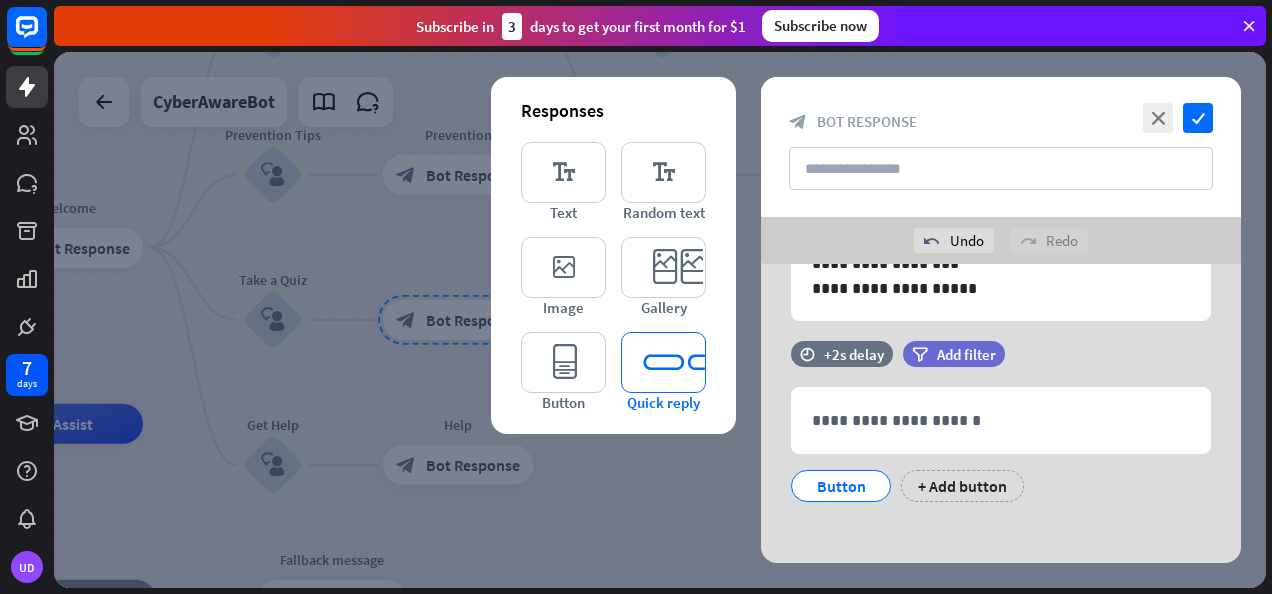 scroll, scrollTop: 200, scrollLeft: 0, axis: vertical 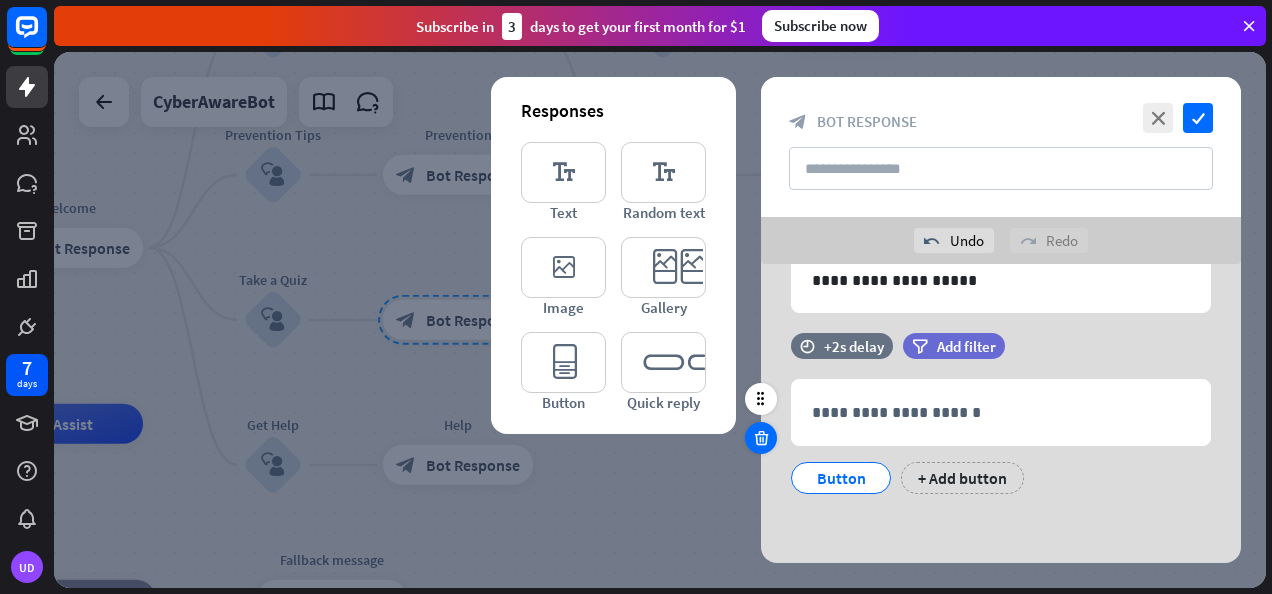 click at bounding box center [761, 438] 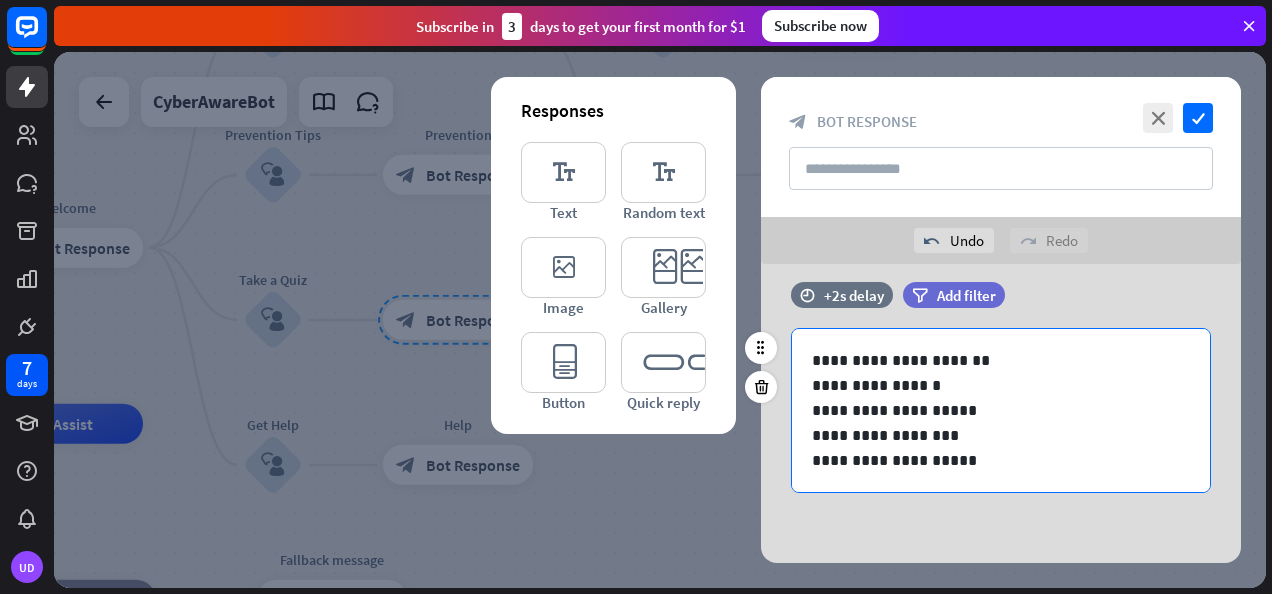 scroll, scrollTop: 0, scrollLeft: 0, axis: both 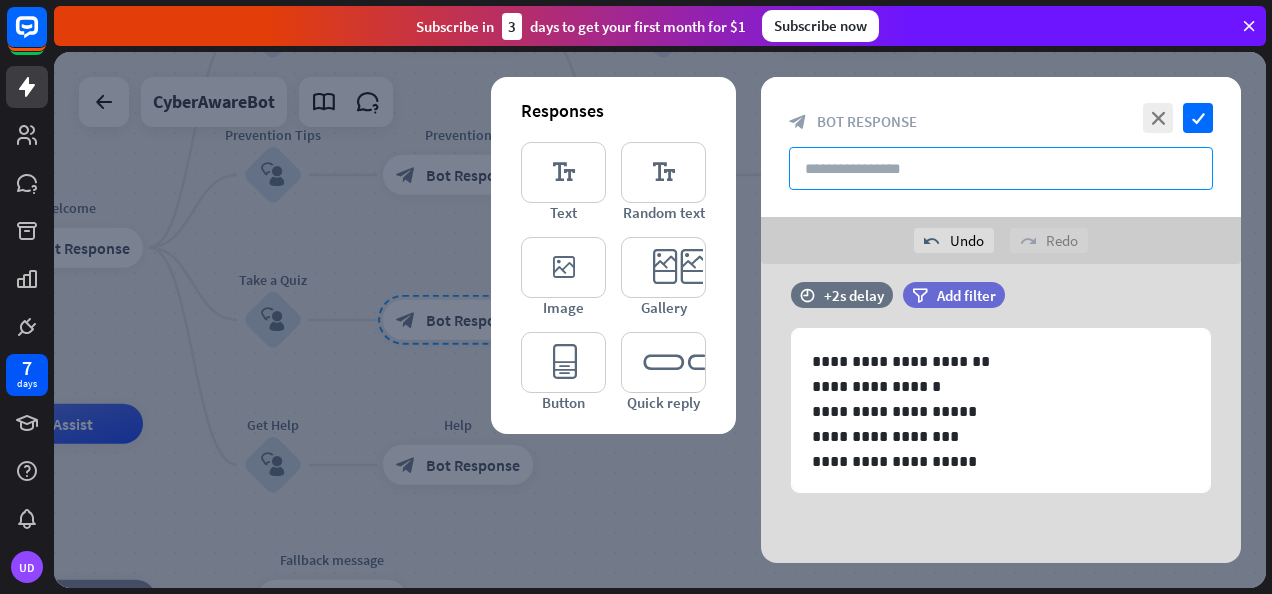 click at bounding box center [1001, 168] 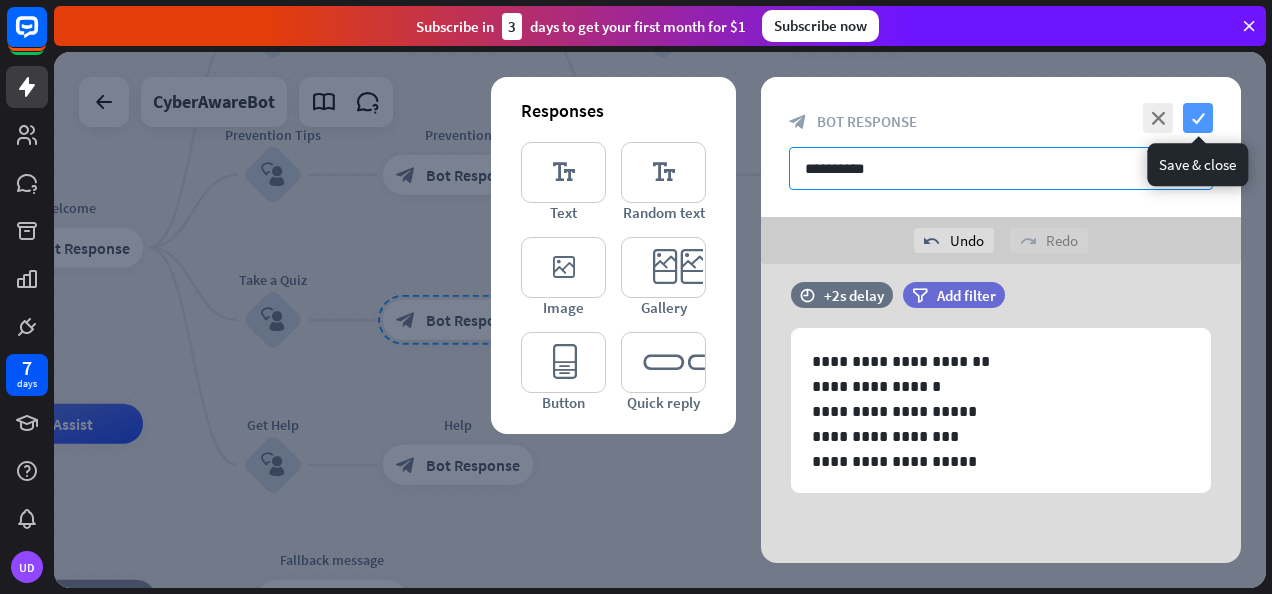 type on "**********" 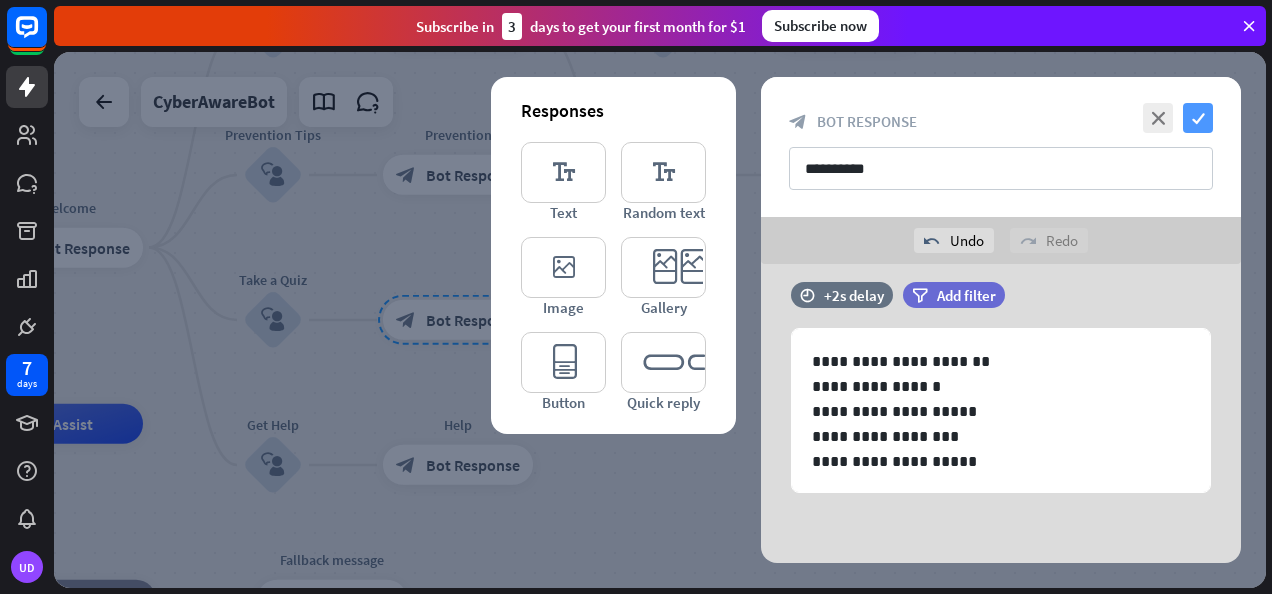click on "check" at bounding box center [1198, 118] 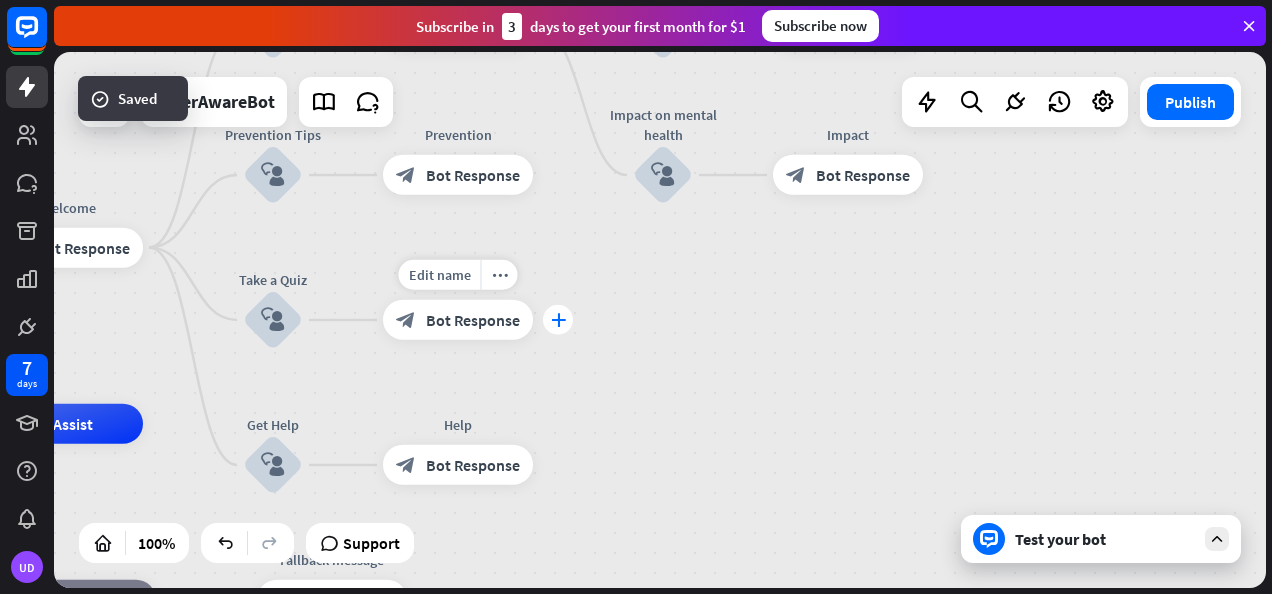 click on "plus" at bounding box center (558, 320) 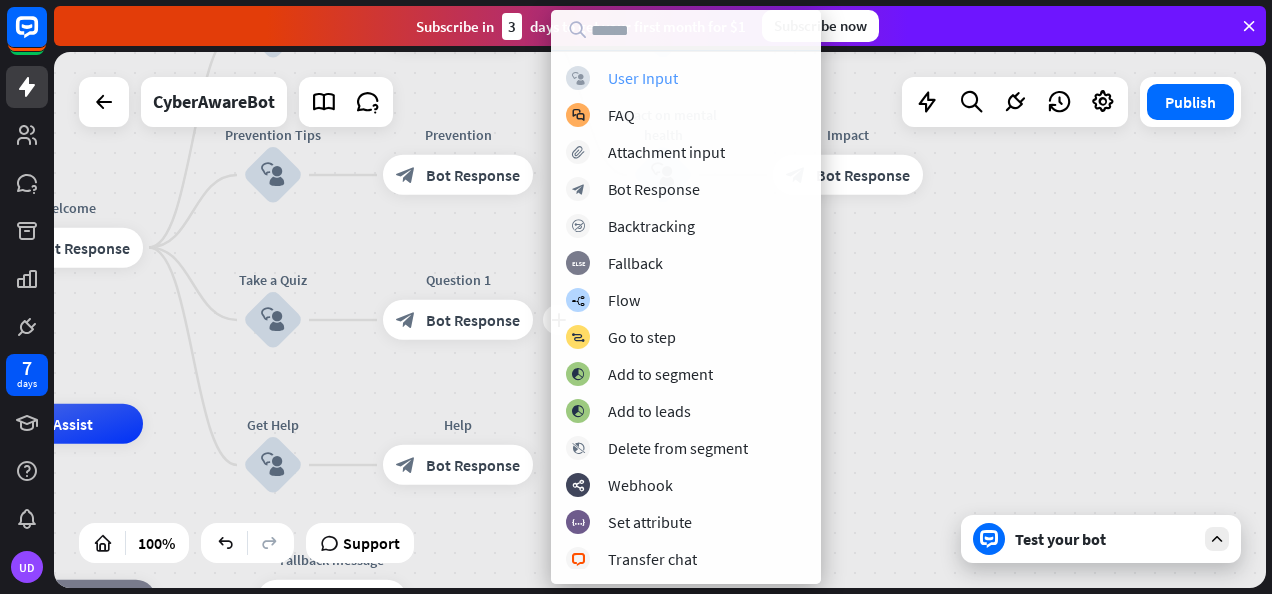 click on "User Input" at bounding box center [643, 78] 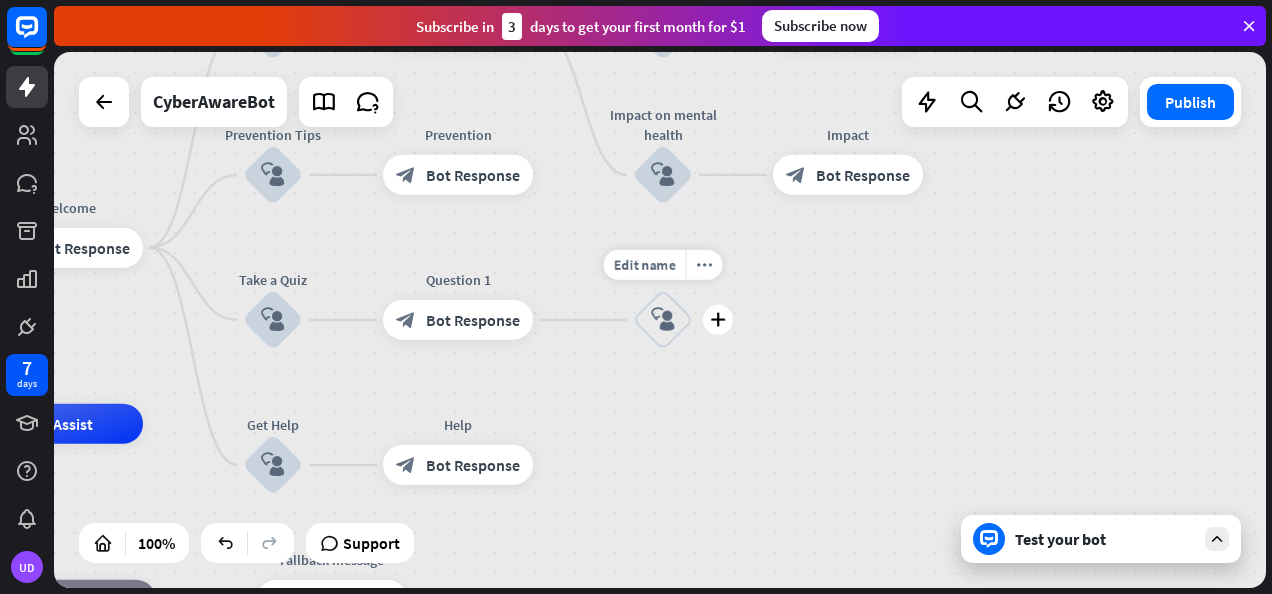 click on "block_user_input" at bounding box center (663, 320) 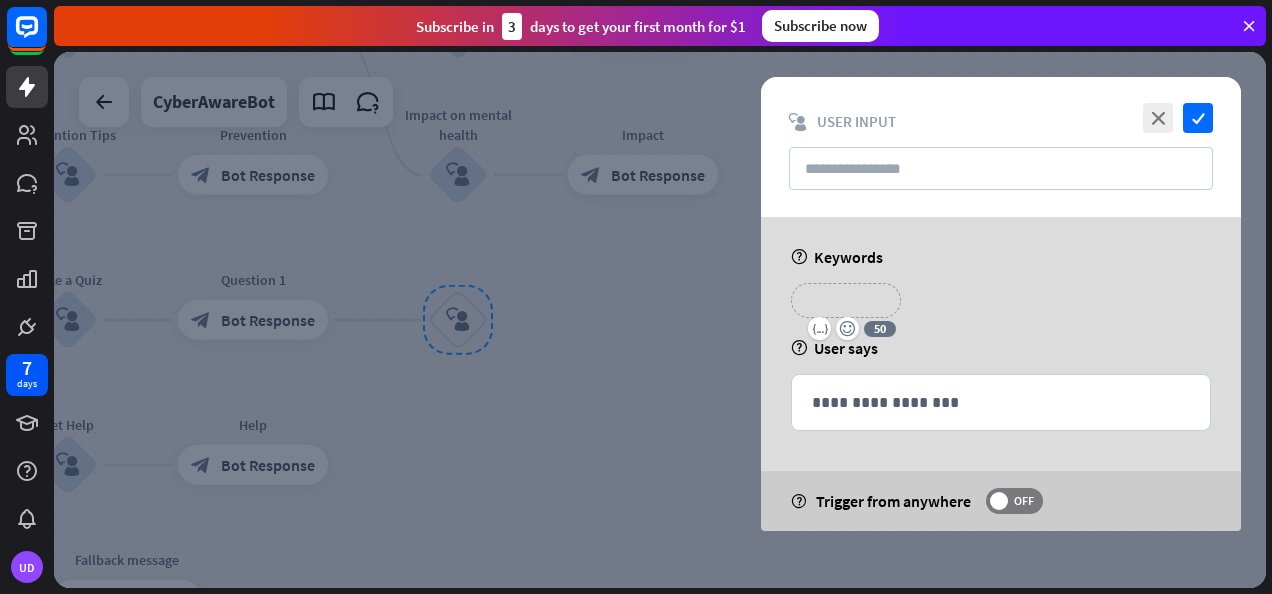 click on "**********" at bounding box center (846, 300) 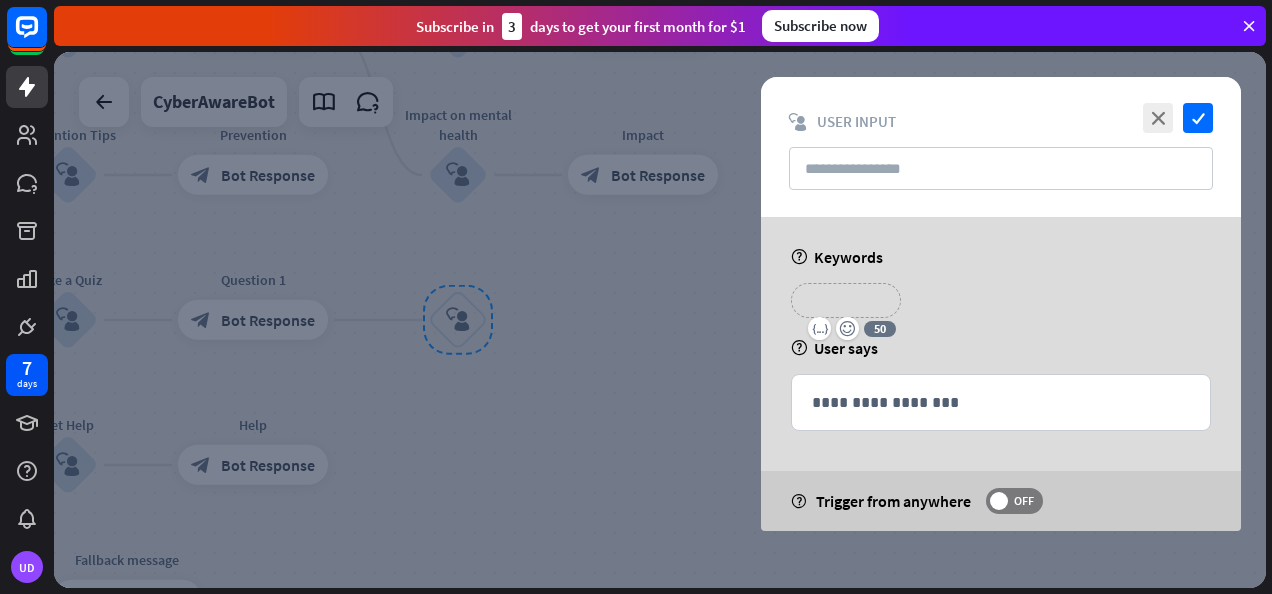 type 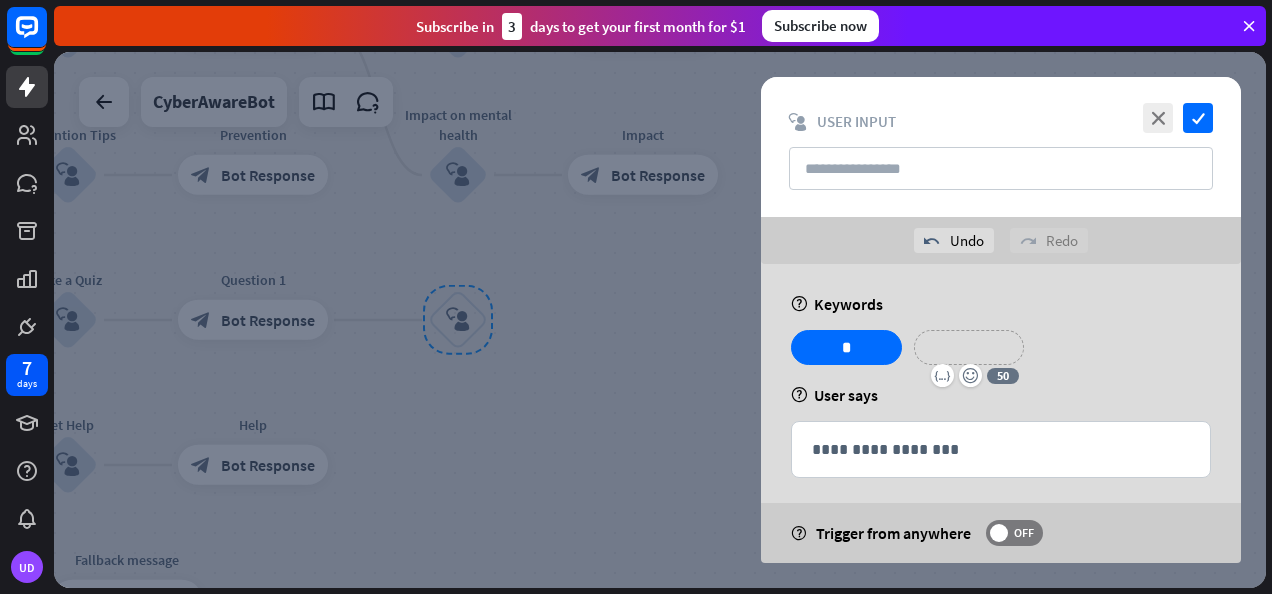 click on "**********" at bounding box center [969, 347] 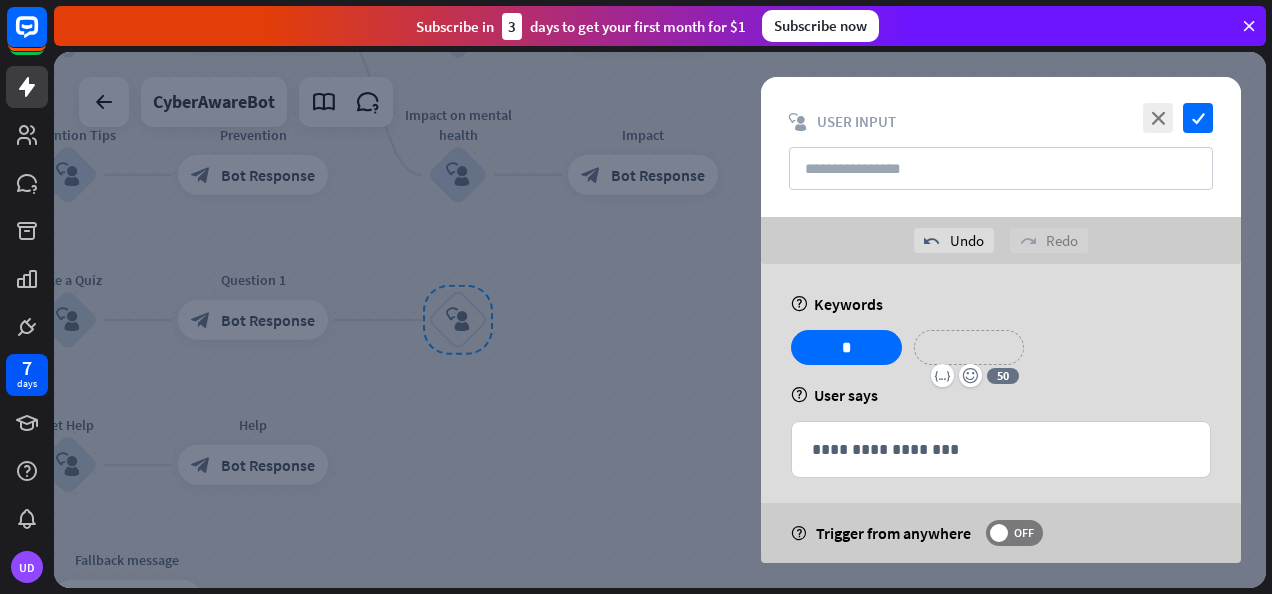 paste 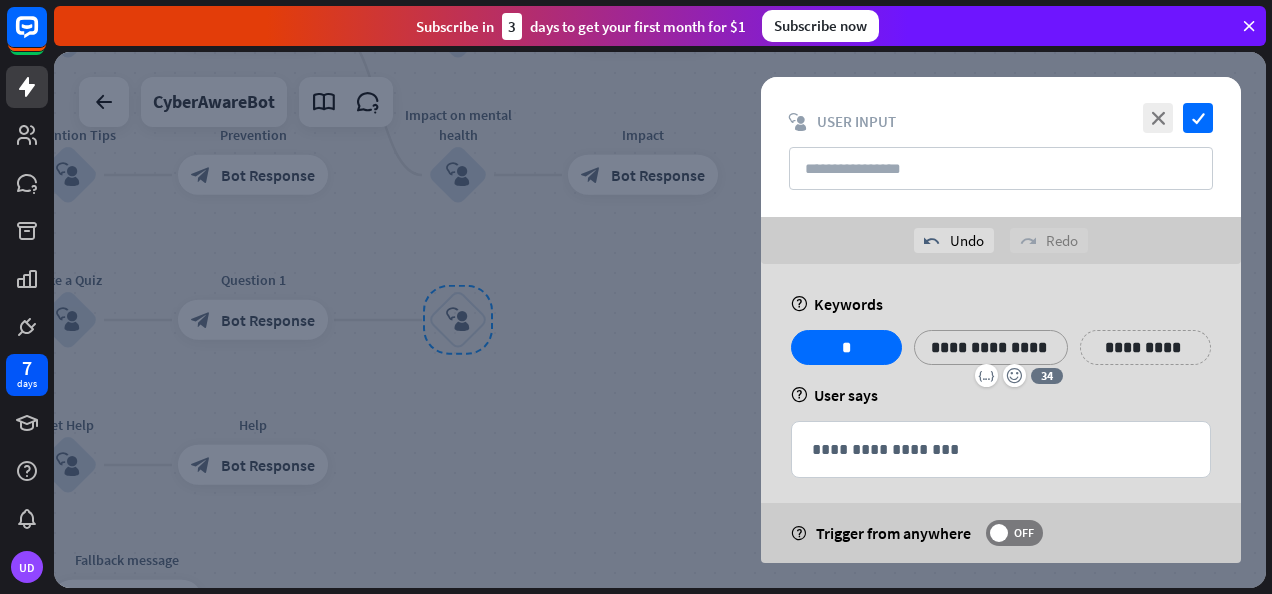 type 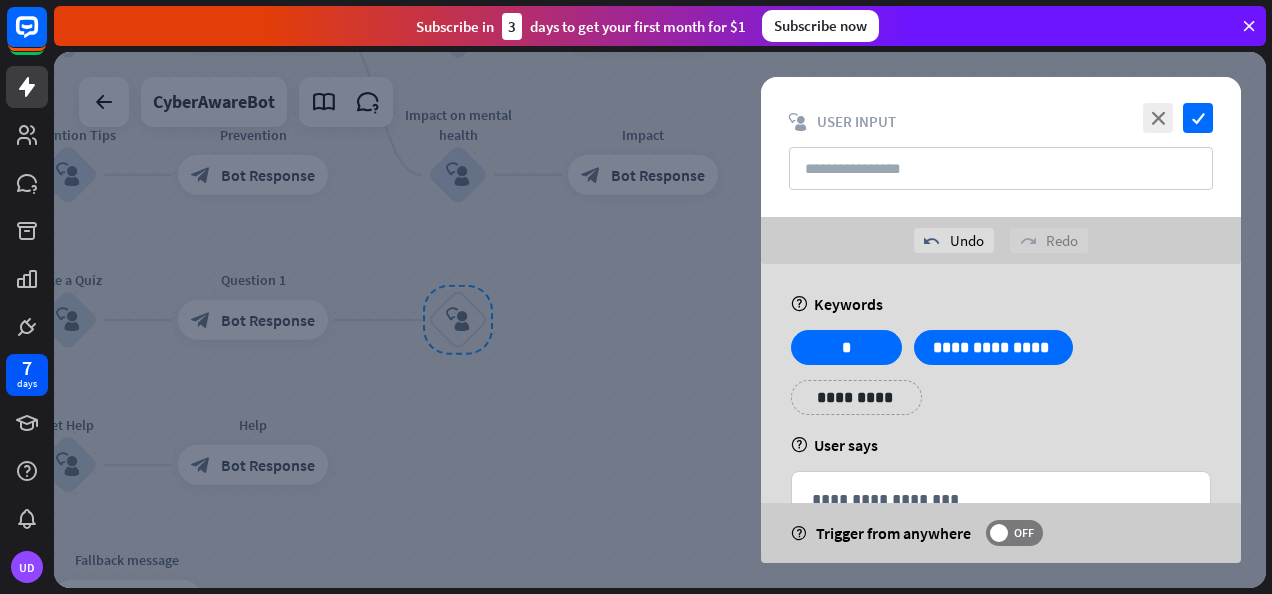 click on "**********" at bounding box center [1001, 446] 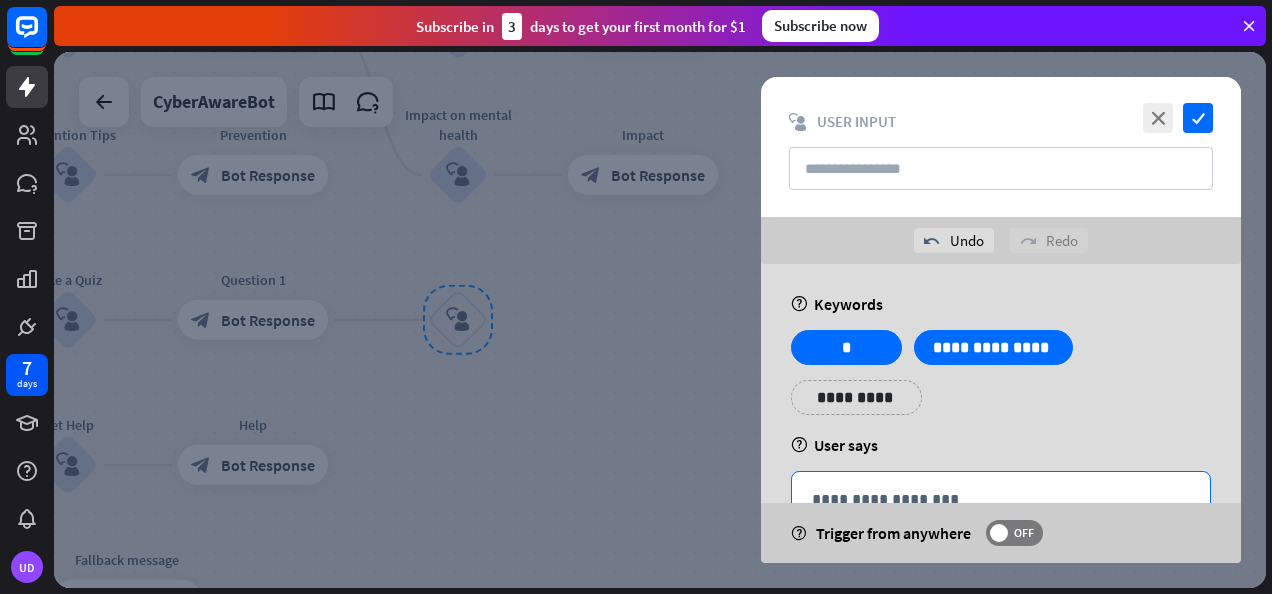 scroll, scrollTop: 62, scrollLeft: 0, axis: vertical 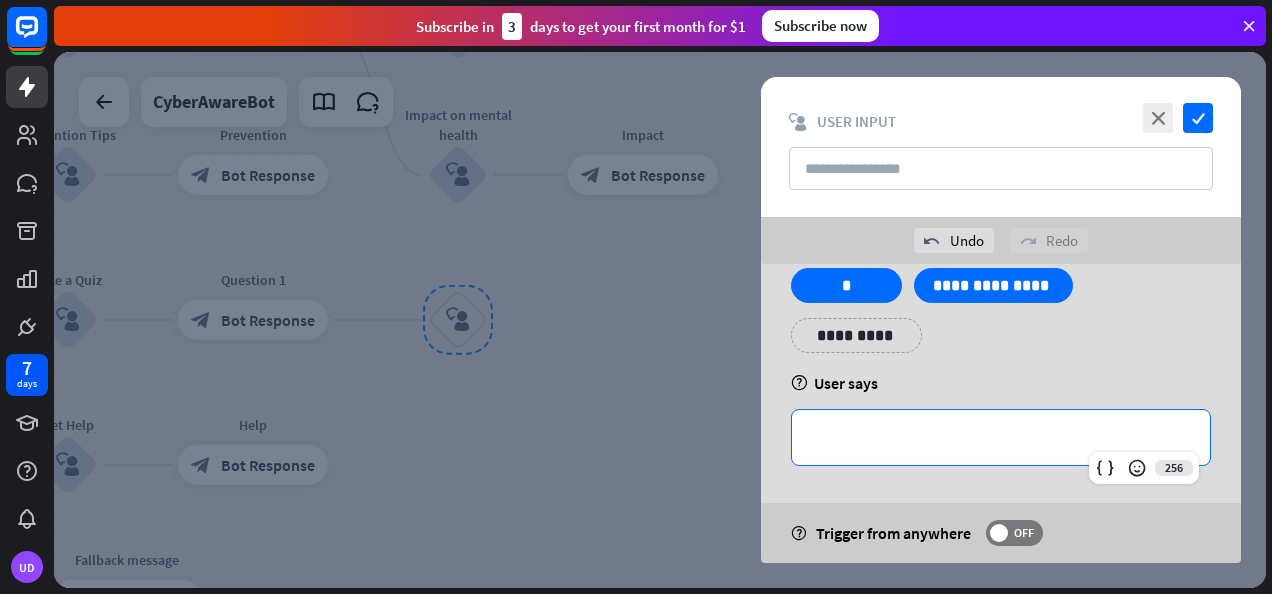 click on "**********" at bounding box center (1001, 437) 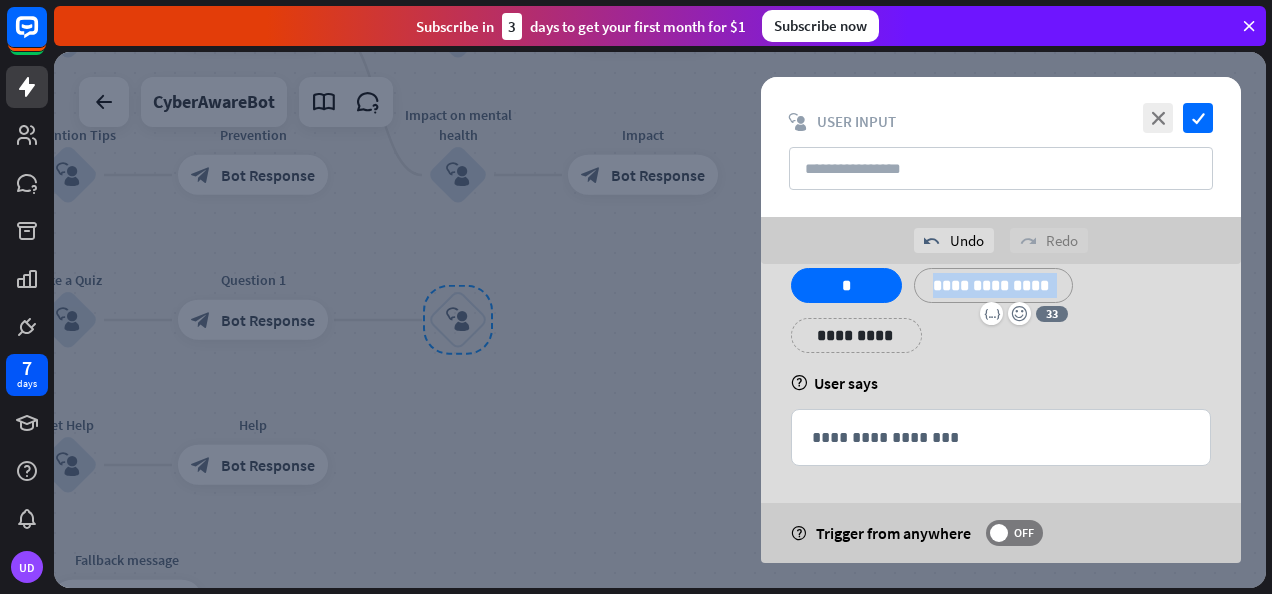 drag, startPoint x: 928, startPoint y: 285, endPoint x: 1058, endPoint y: 284, distance: 130.00385 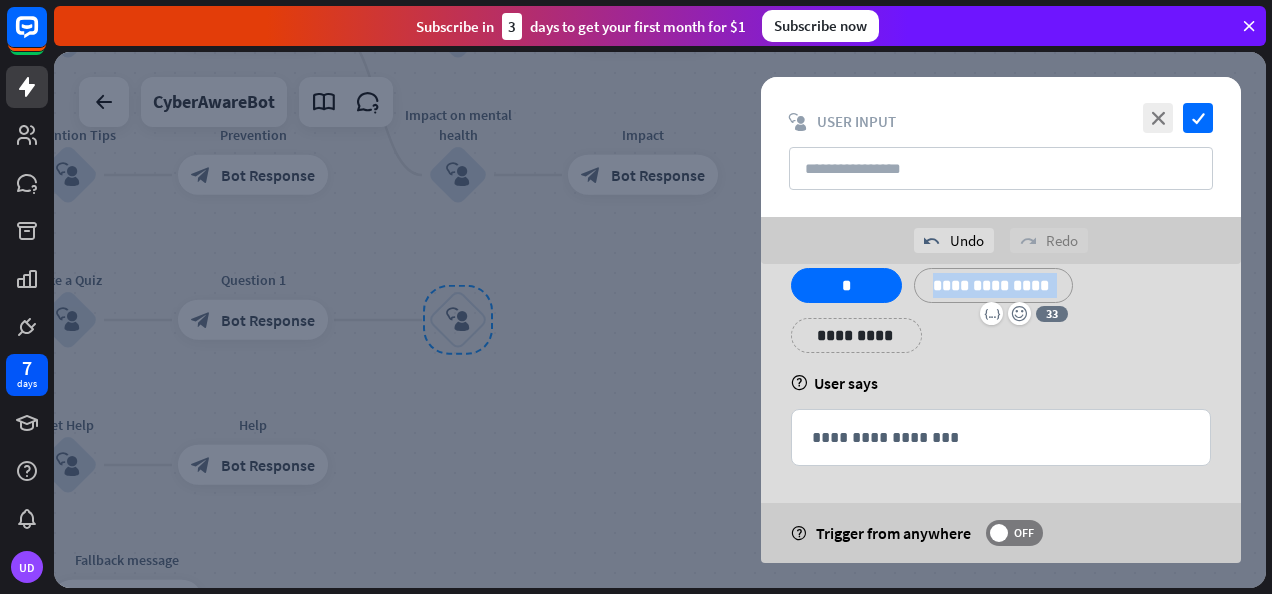 click on "**********" at bounding box center (994, 285) 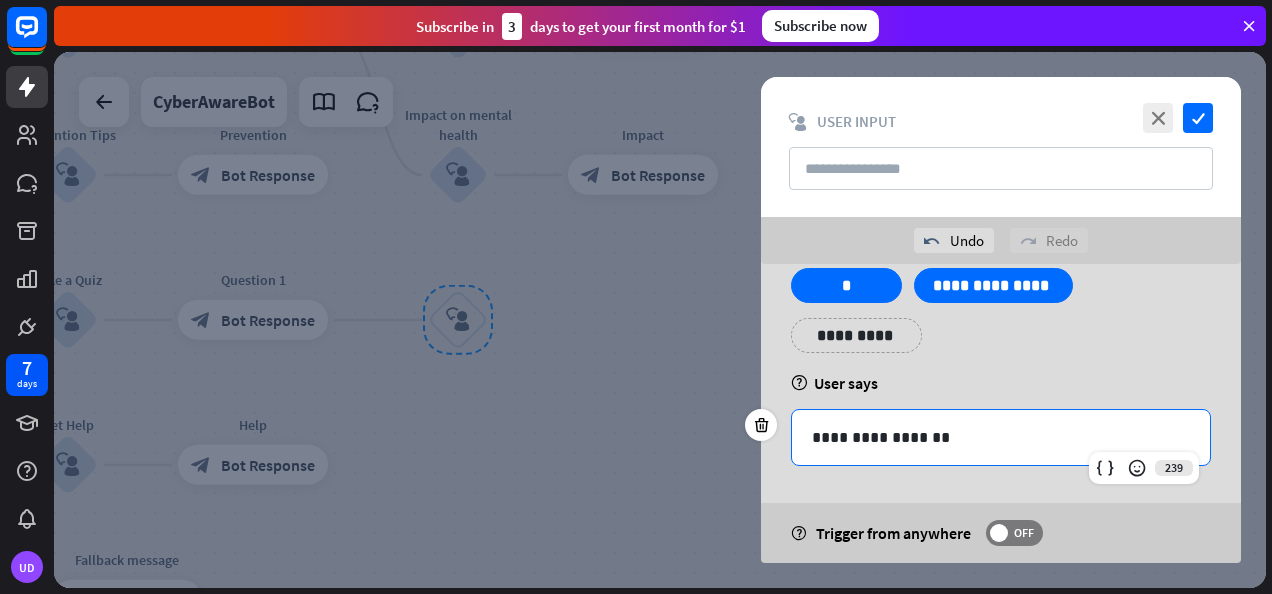 click on "**********" at bounding box center [1001, 437] 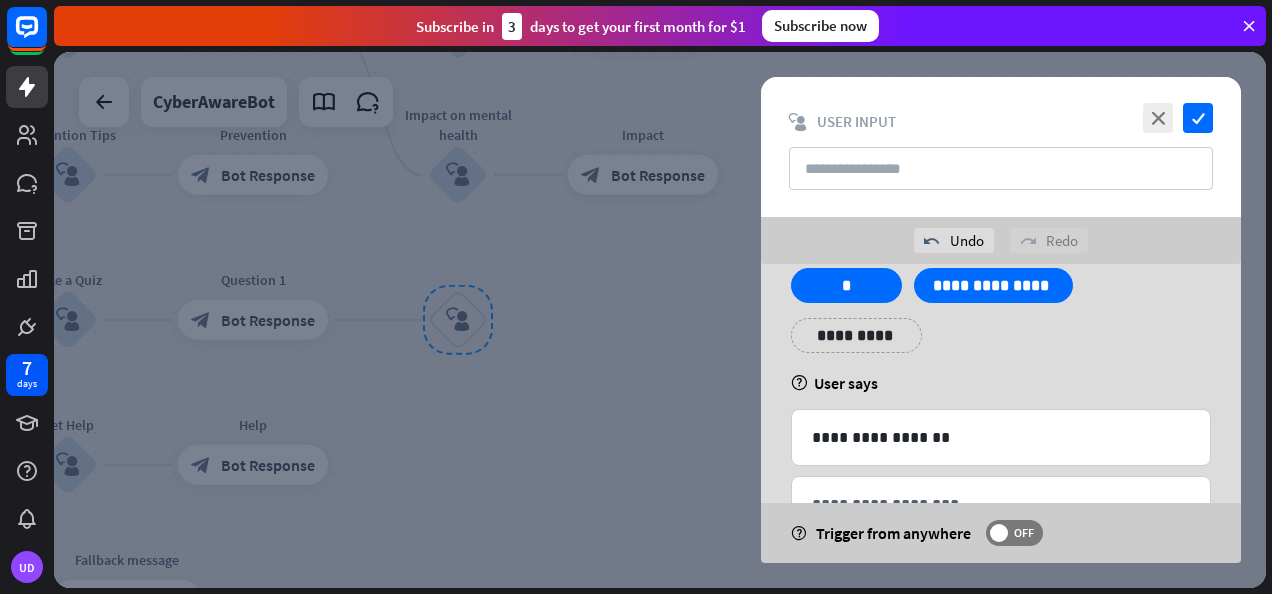 click on "help
User says" at bounding box center [1001, 383] 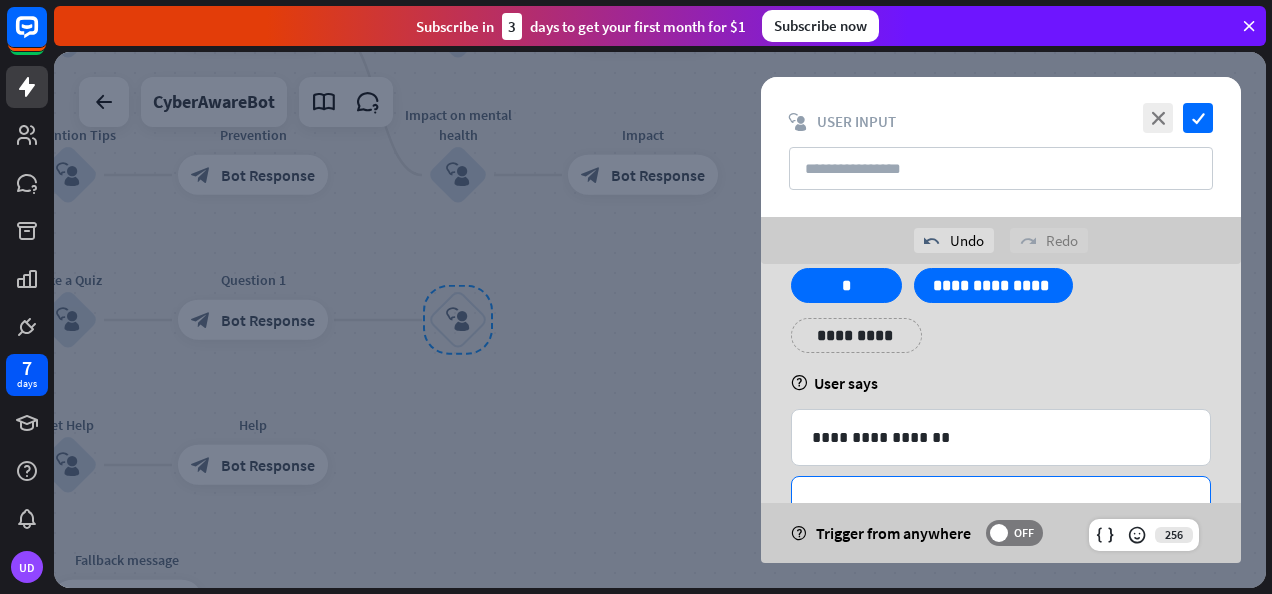 click on "**********" at bounding box center (1001, 504) 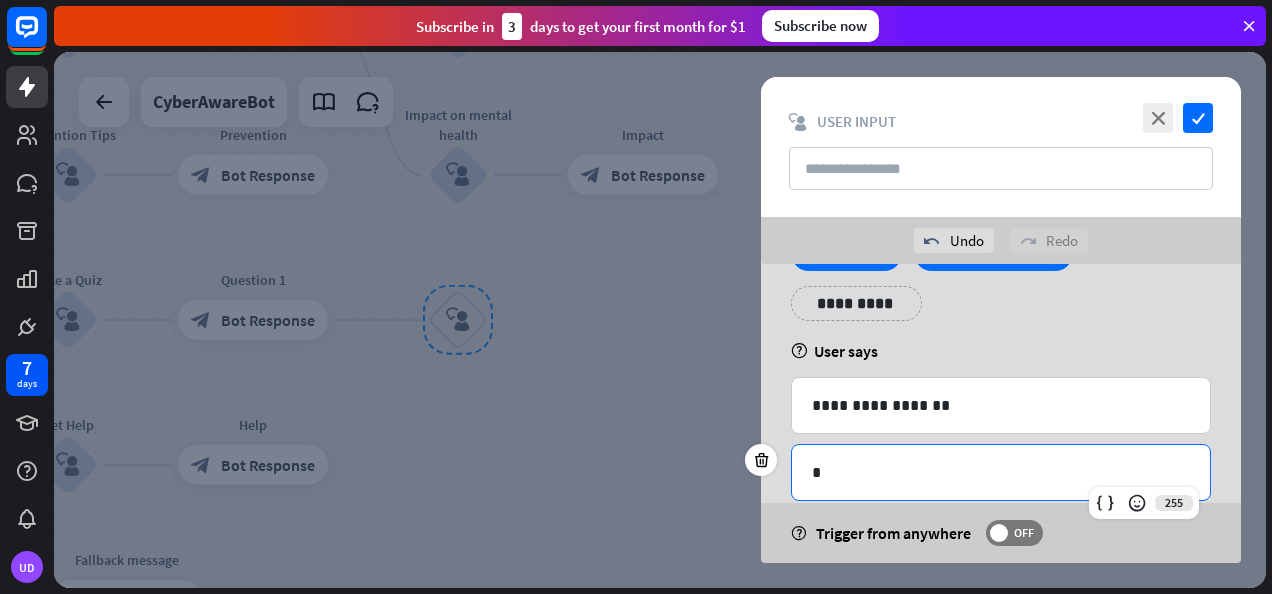 scroll, scrollTop: 69, scrollLeft: 0, axis: vertical 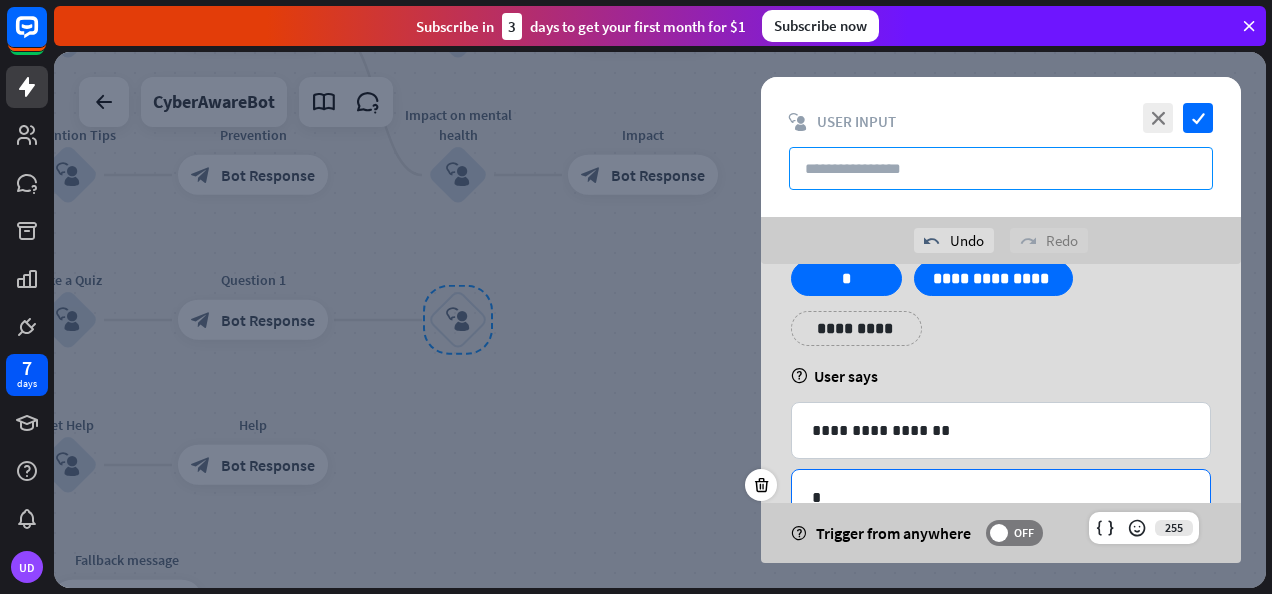 click at bounding box center [1001, 168] 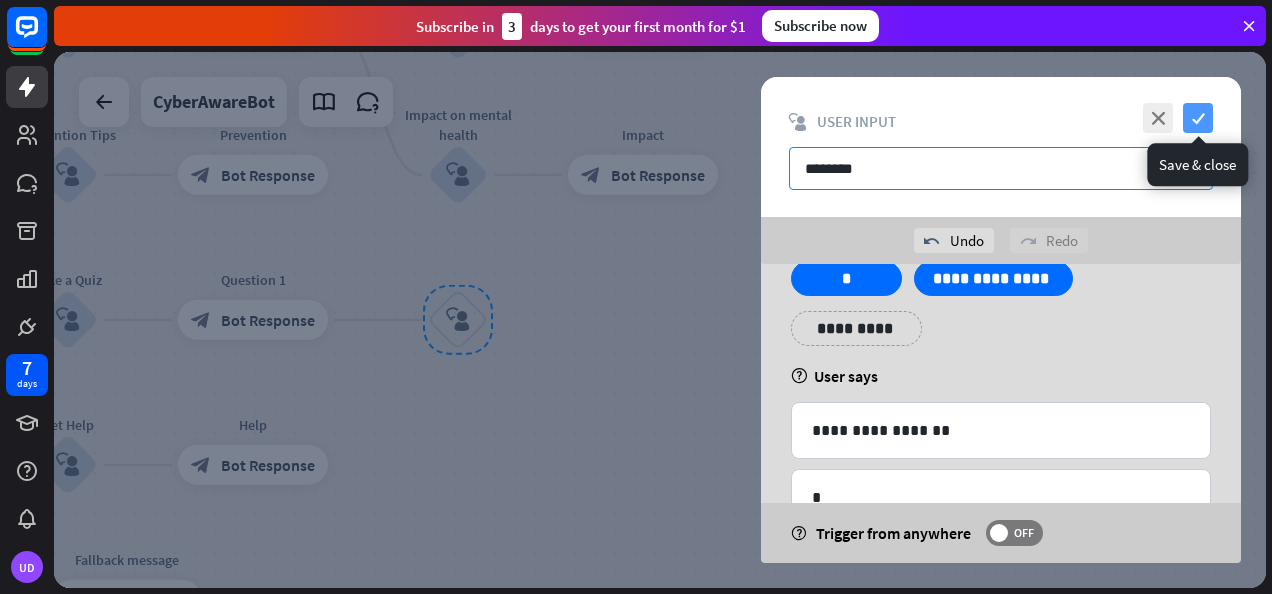 type on "********" 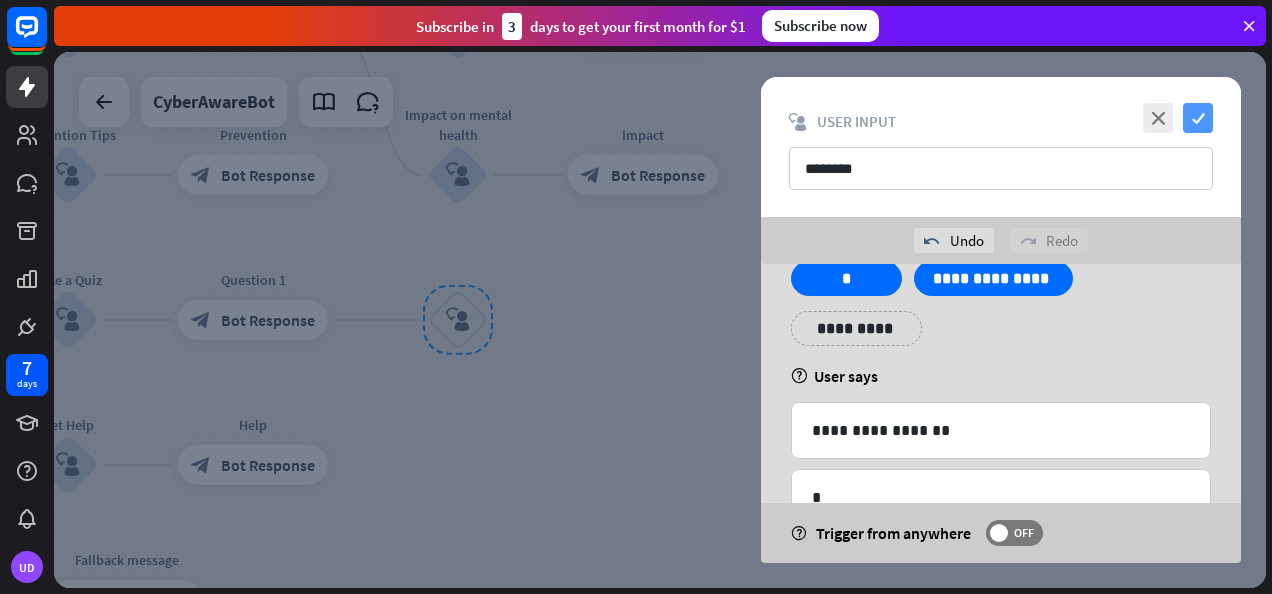 click on "check" at bounding box center [1198, 118] 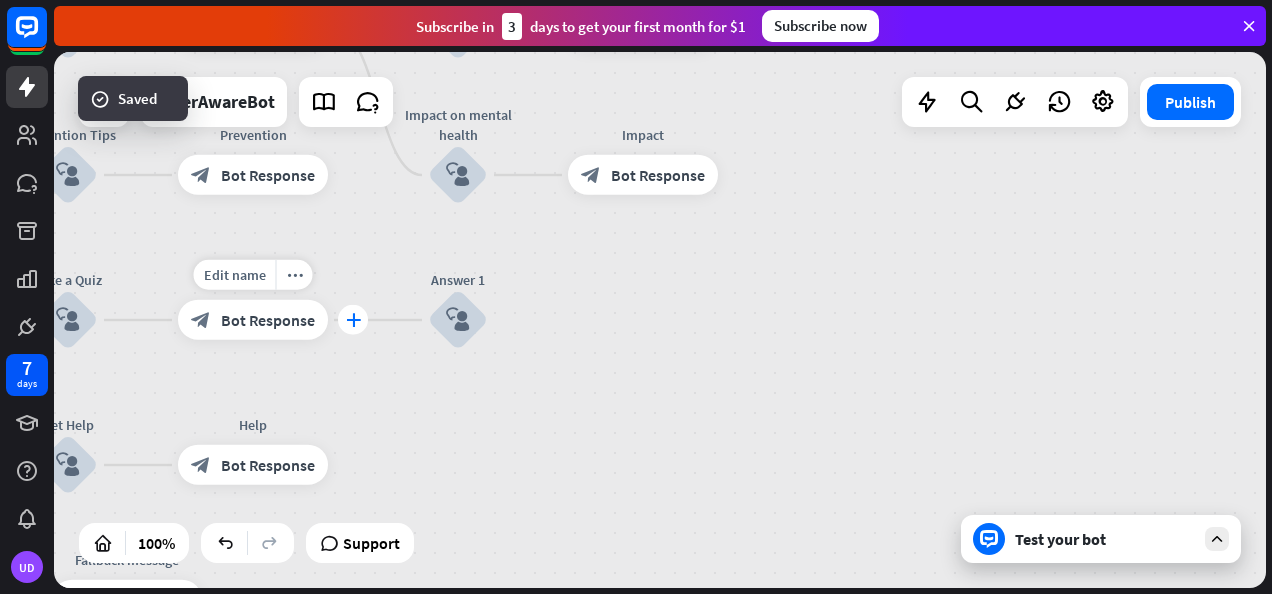 click on "plus" at bounding box center (353, 320) 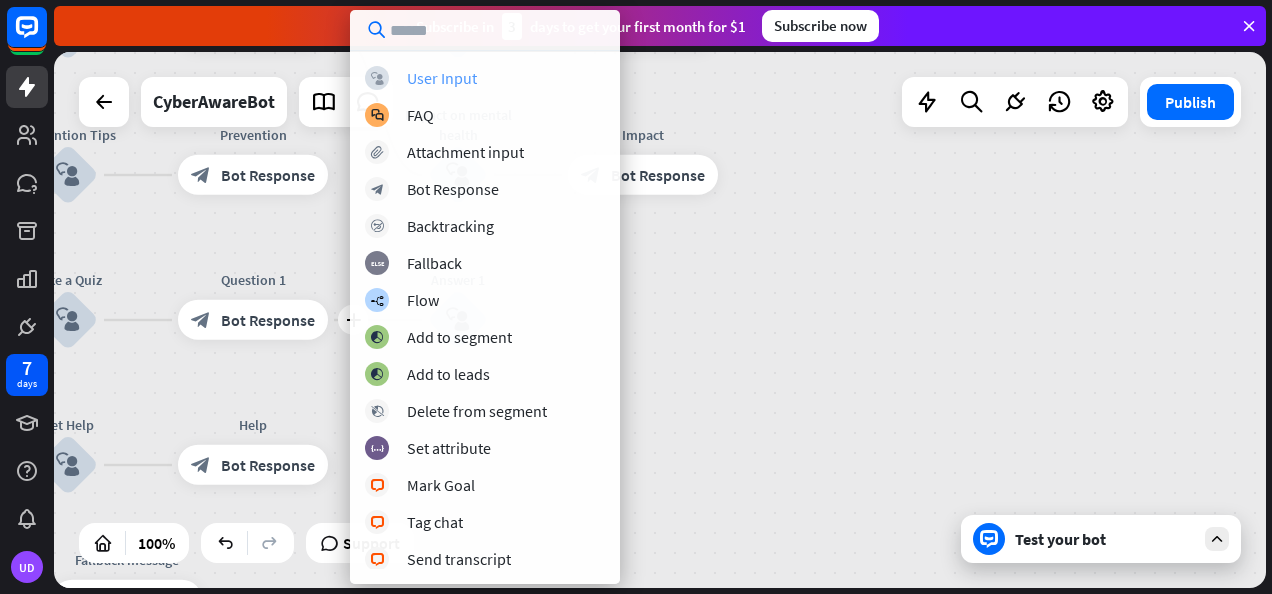 click on "User Input" at bounding box center [442, 78] 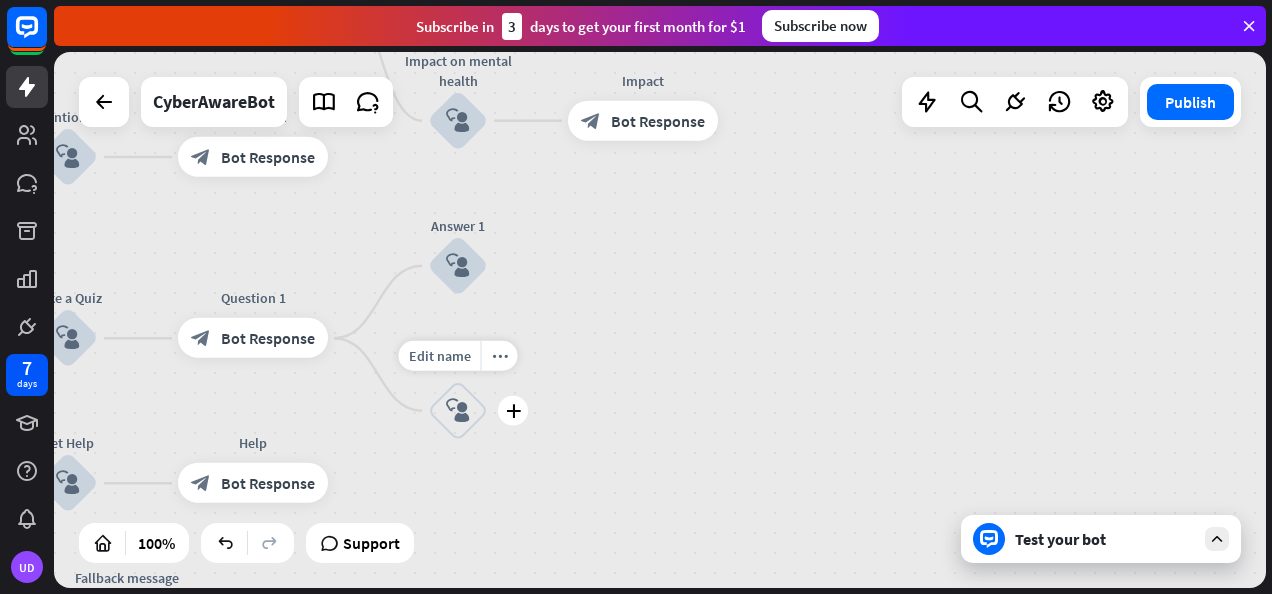 click on "block_user_input" at bounding box center (458, 411) 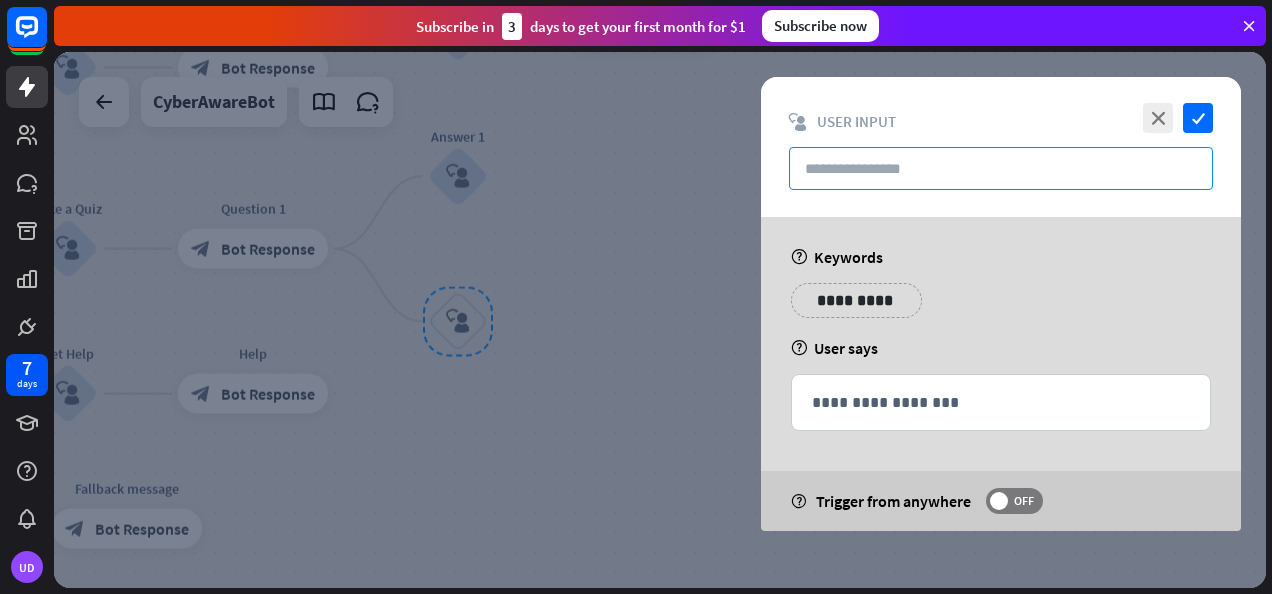 click at bounding box center [1001, 168] 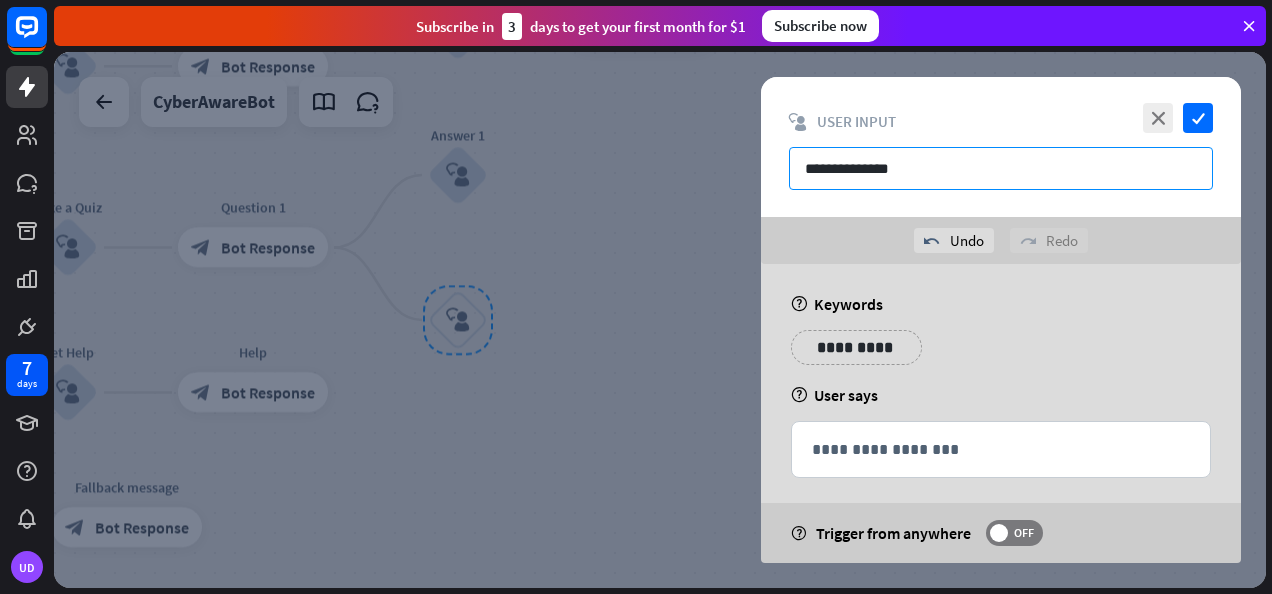 type on "**********" 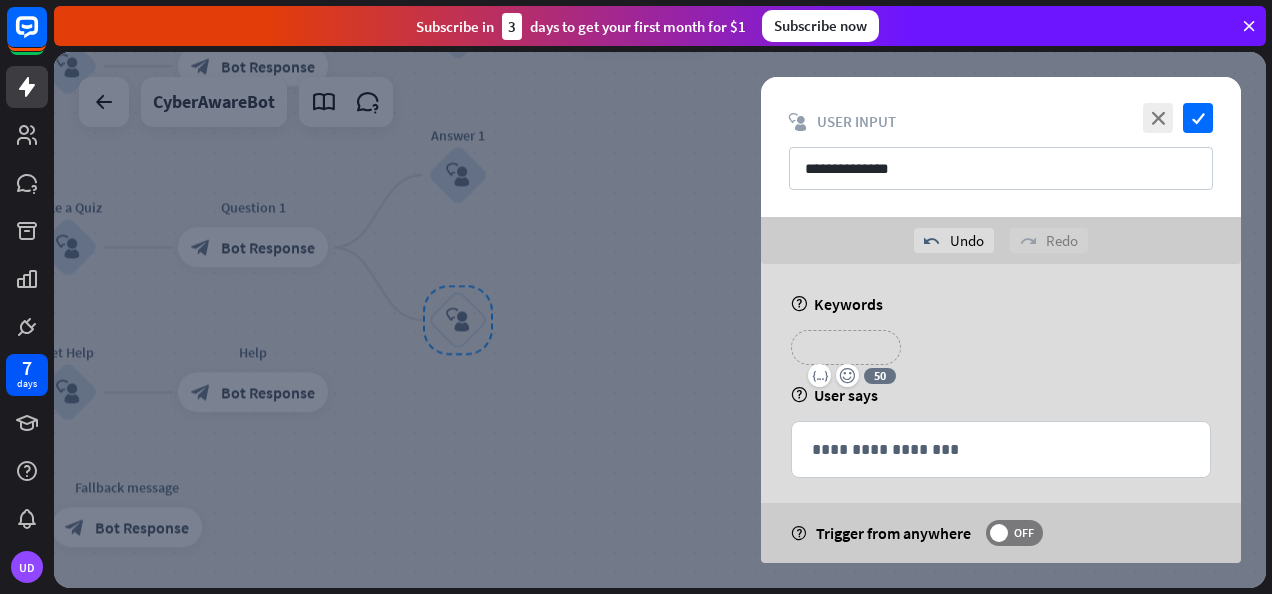 click on "**********" at bounding box center [846, 347] 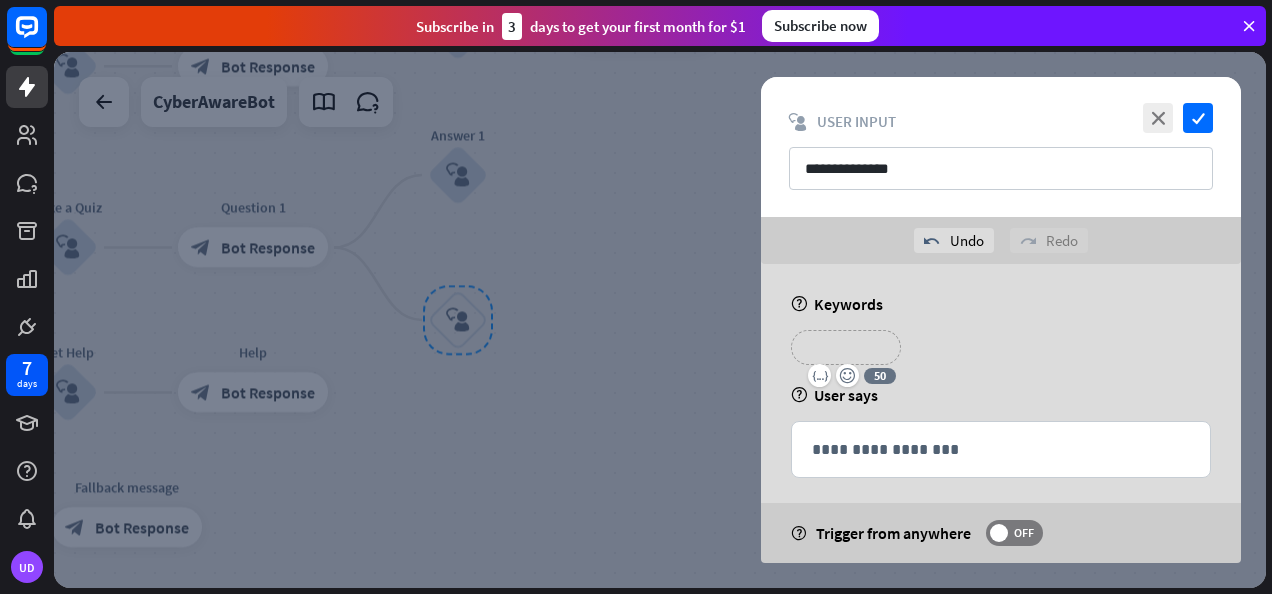 type 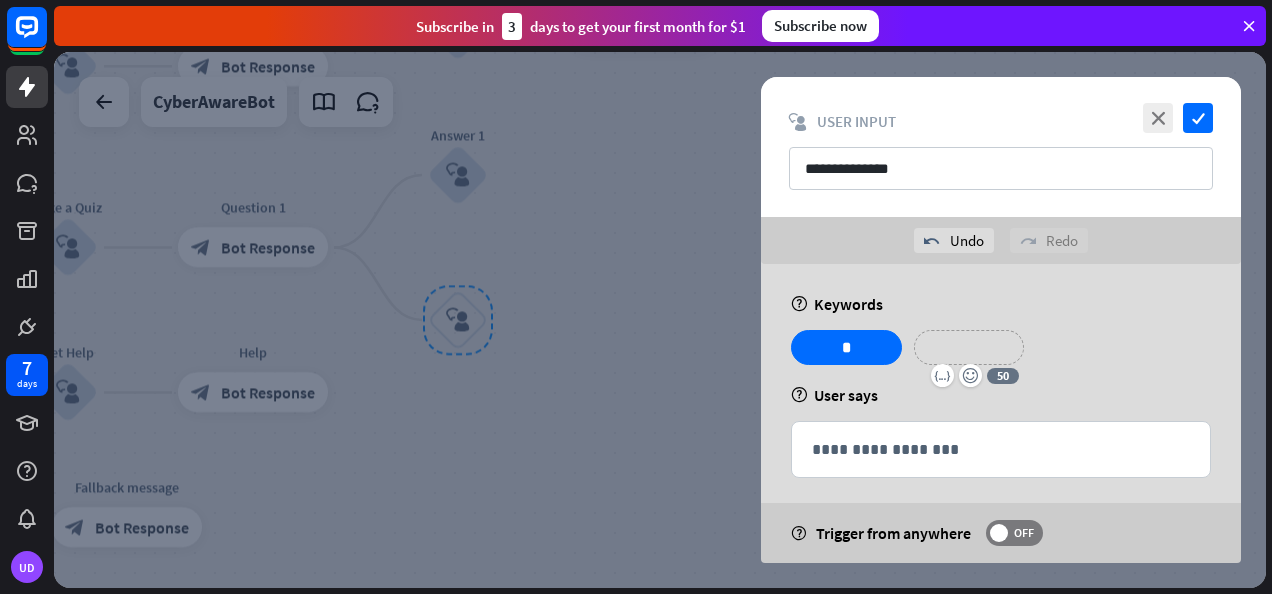 click on "**********" at bounding box center [969, 347] 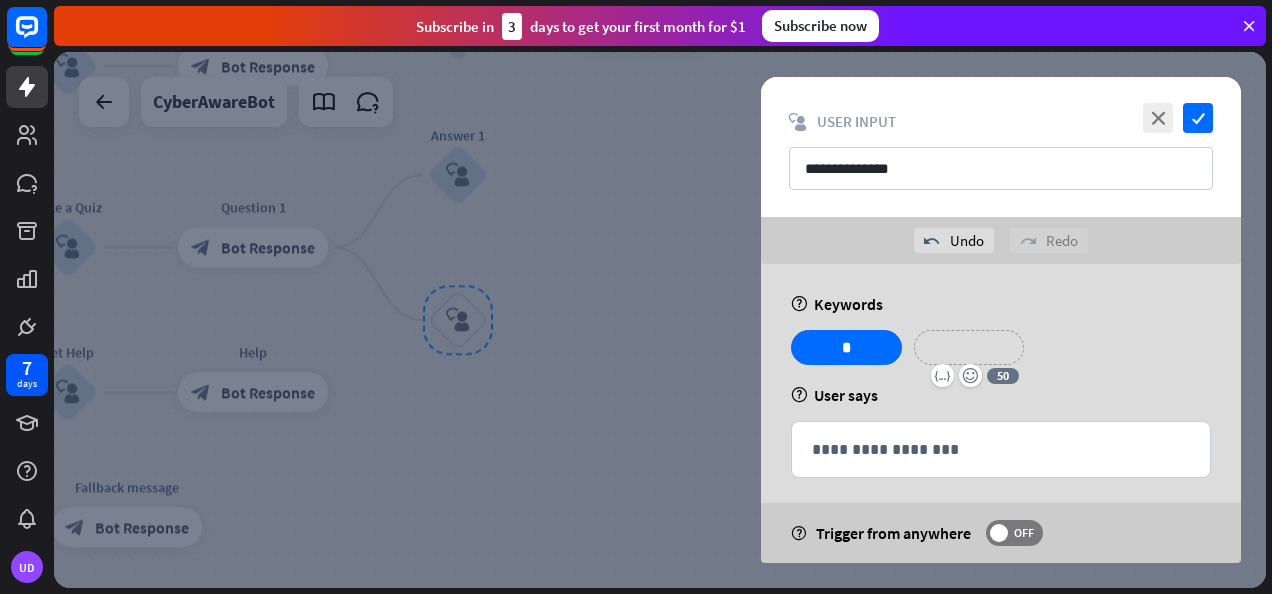 type 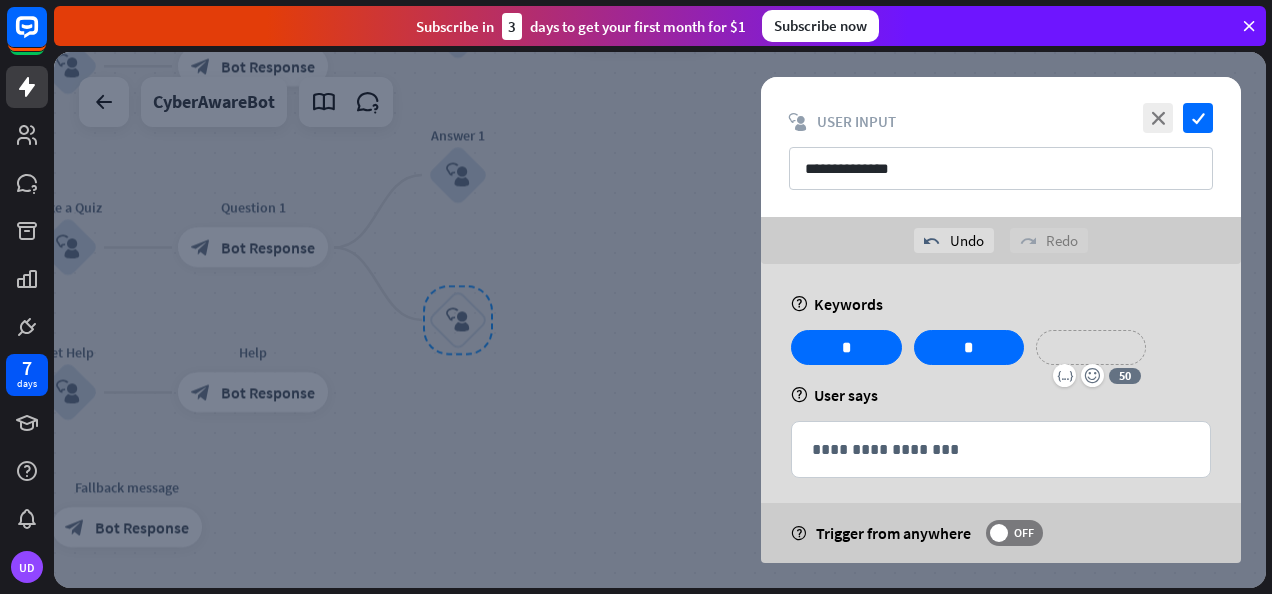 click on "**********" at bounding box center [1091, 347] 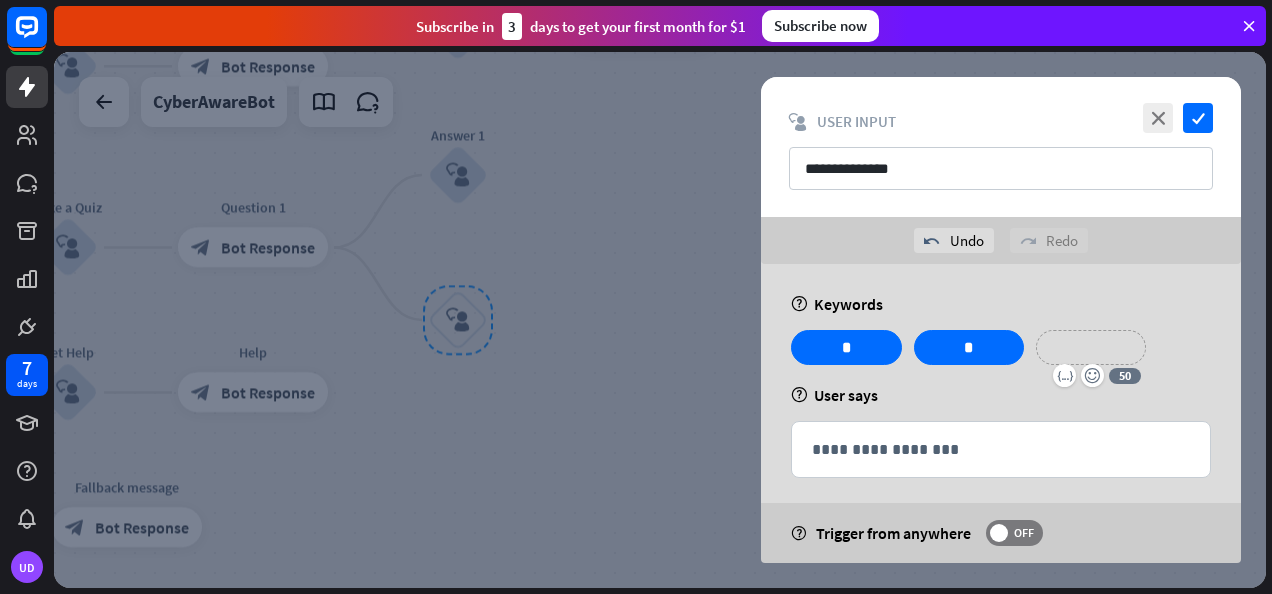 type 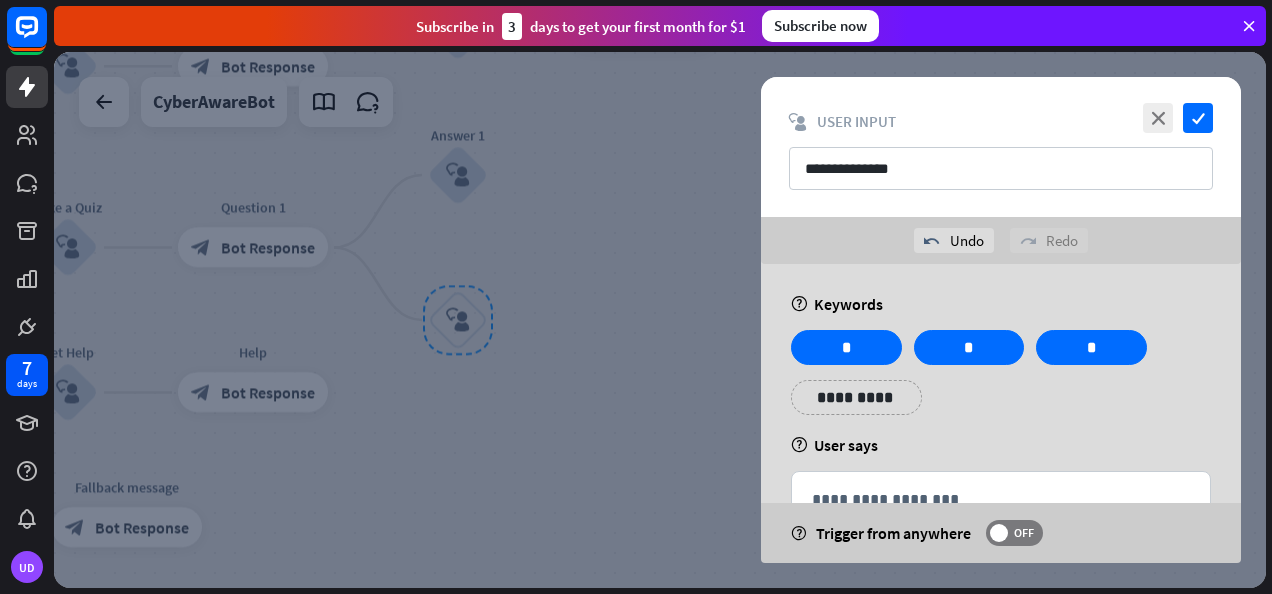 click on "**********" at bounding box center (1001, 380) 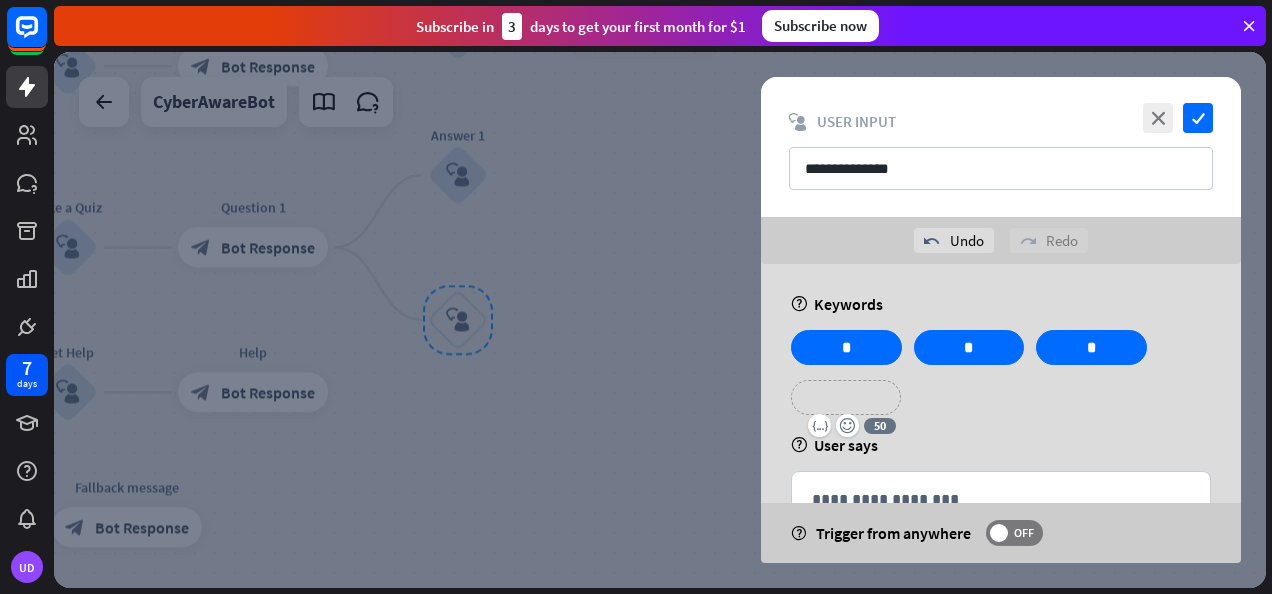 click on "**********" at bounding box center (846, 397) 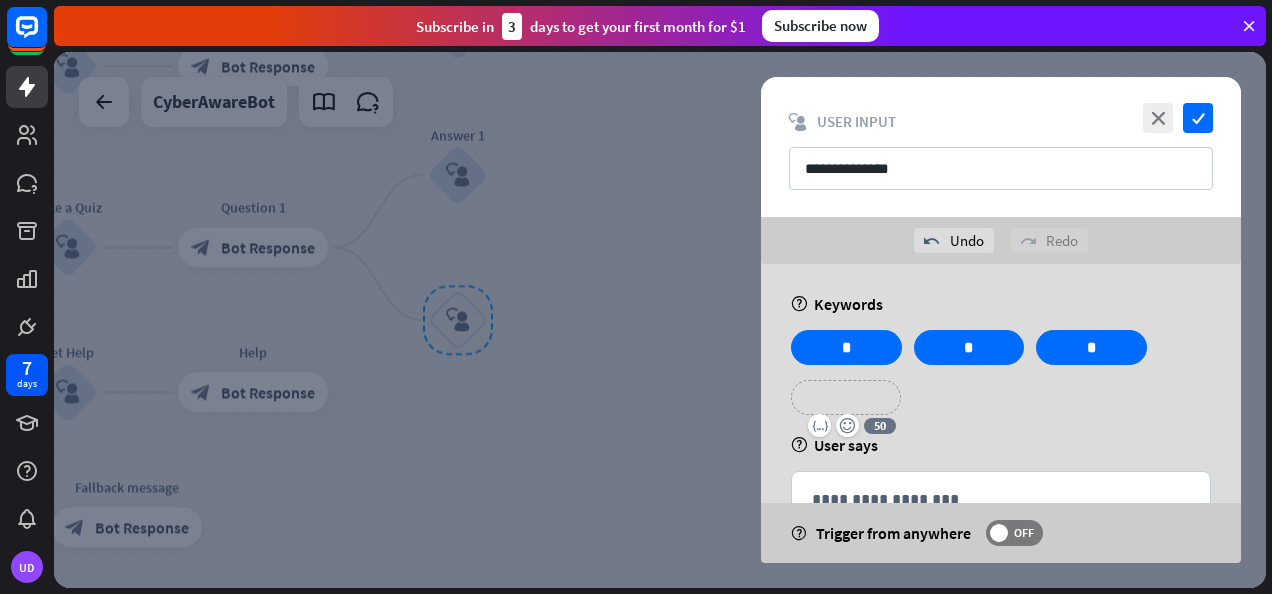 scroll, scrollTop: 62, scrollLeft: 0, axis: vertical 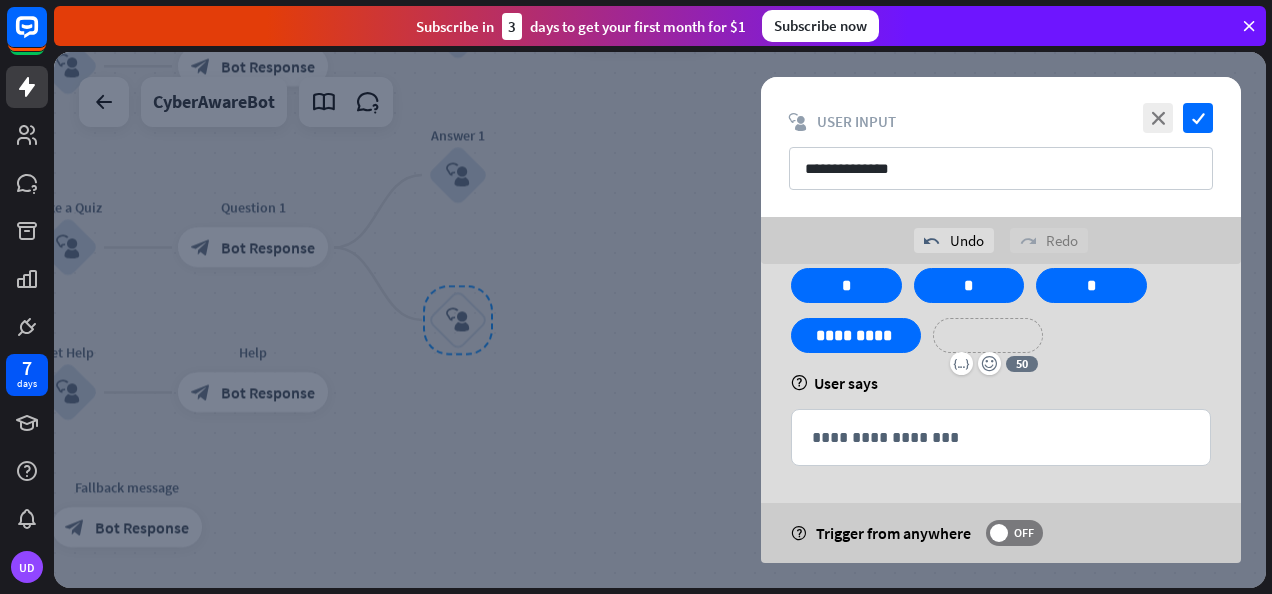 click on "**********" at bounding box center [988, 335] 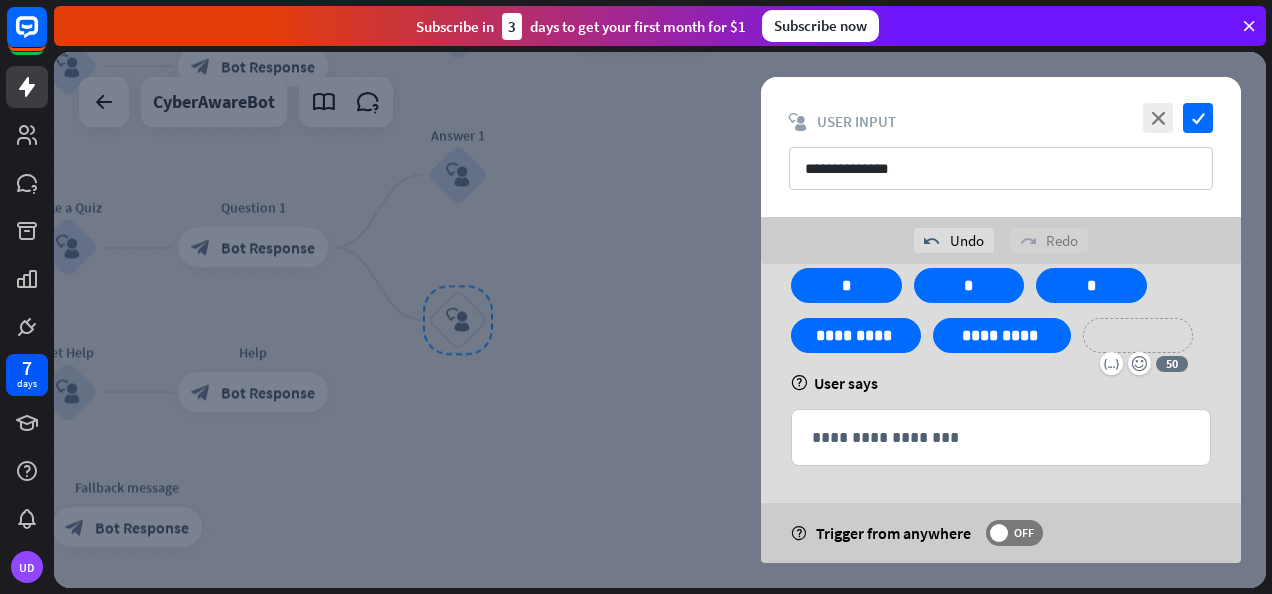 click on "**********" at bounding box center [1001, 384] 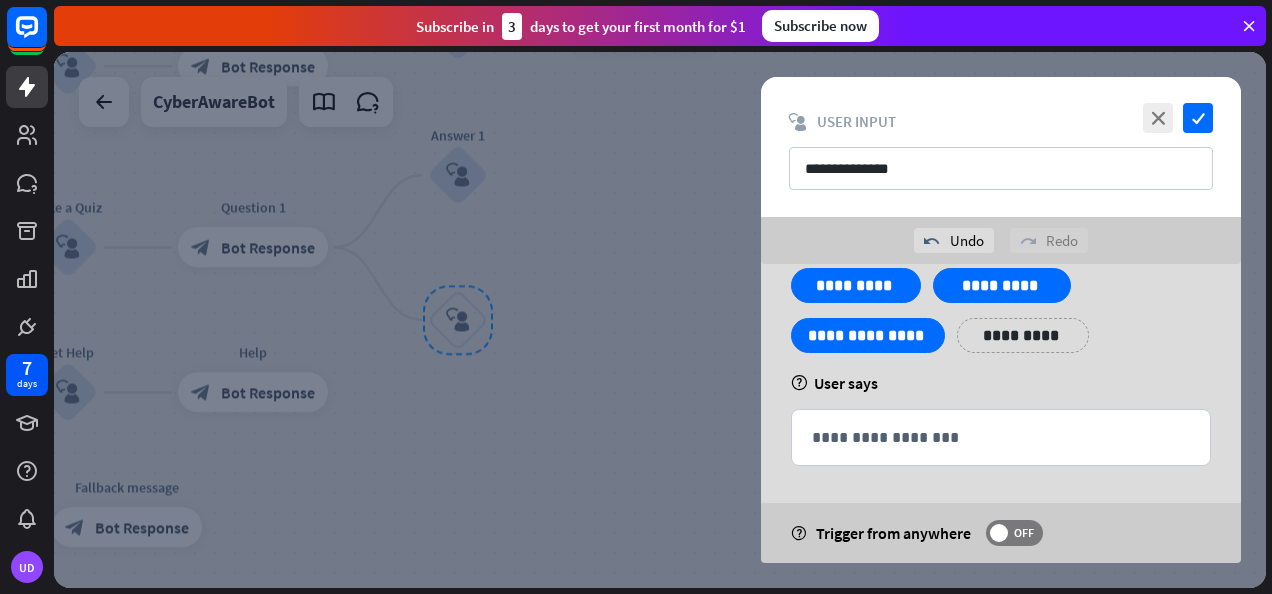 click on "help
User says" at bounding box center (1001, 383) 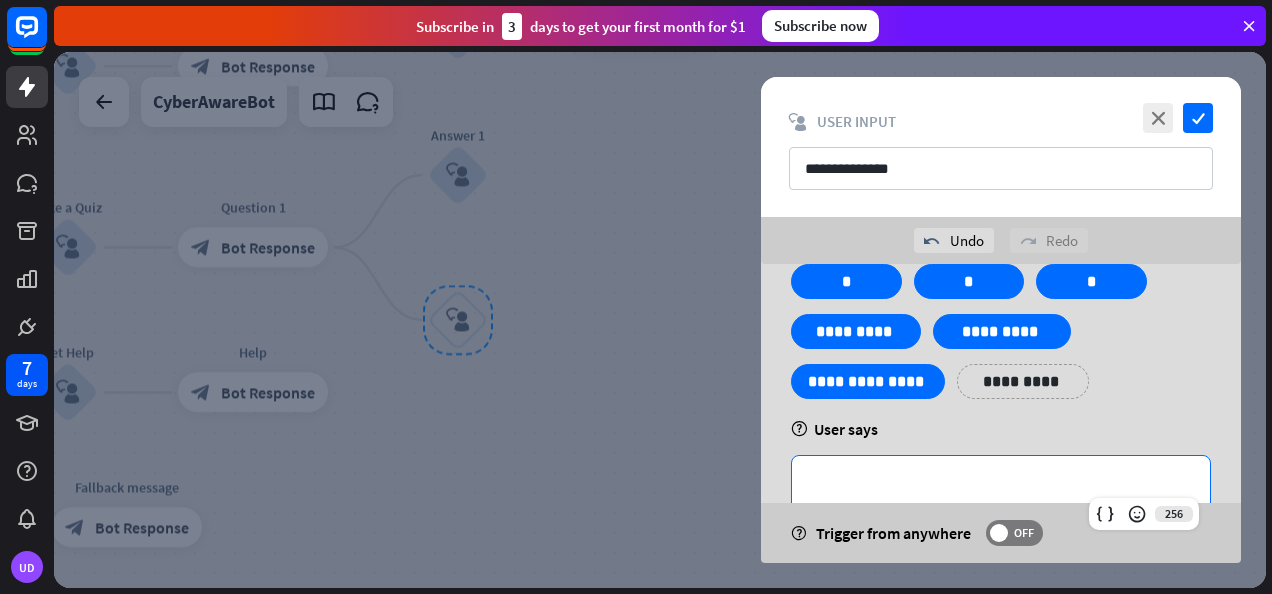 click on "**********" at bounding box center [1001, 483] 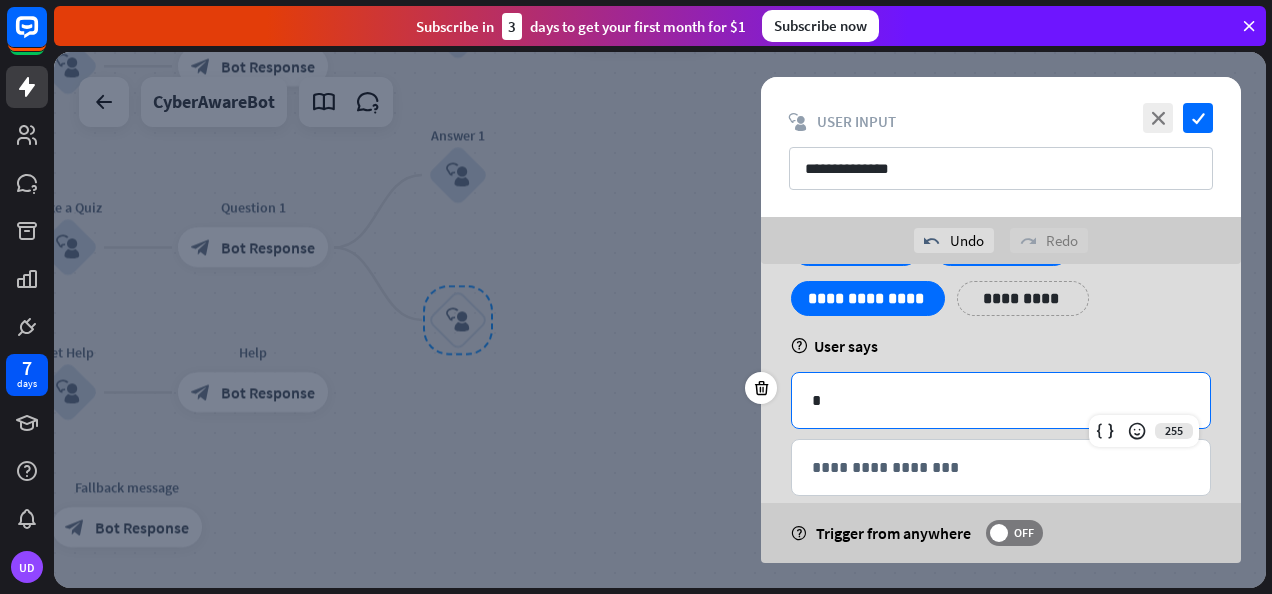scroll, scrollTop: 151, scrollLeft: 0, axis: vertical 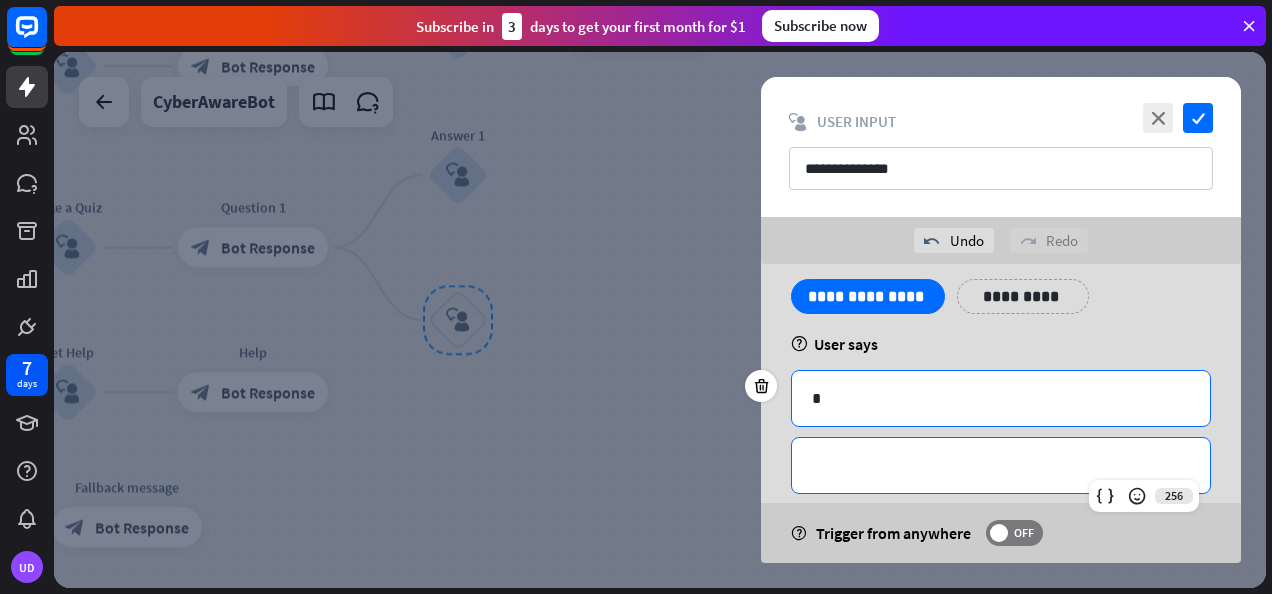 click on "**********" at bounding box center (1001, 465) 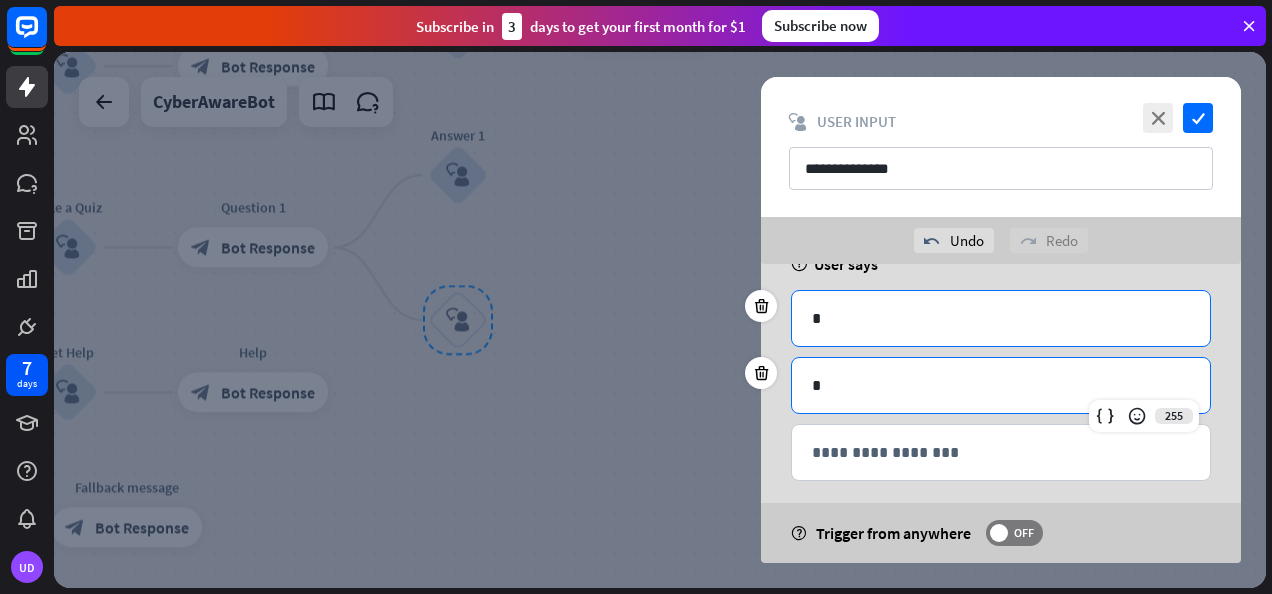 scroll, scrollTop: 233, scrollLeft: 0, axis: vertical 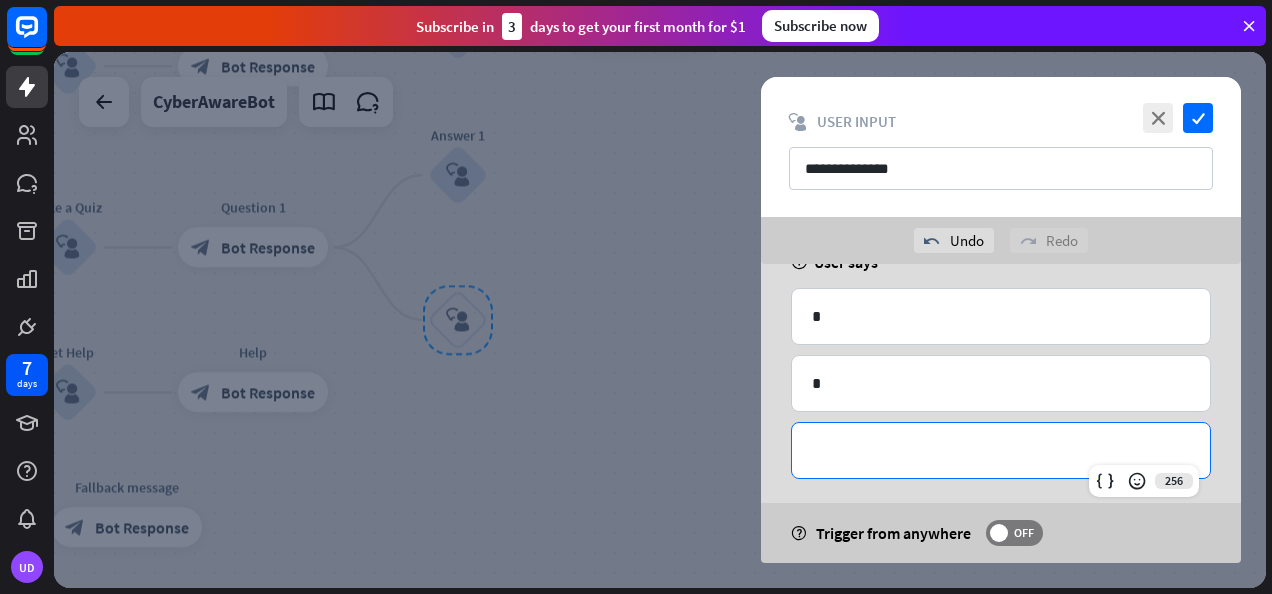 click on "**********" at bounding box center (1001, 450) 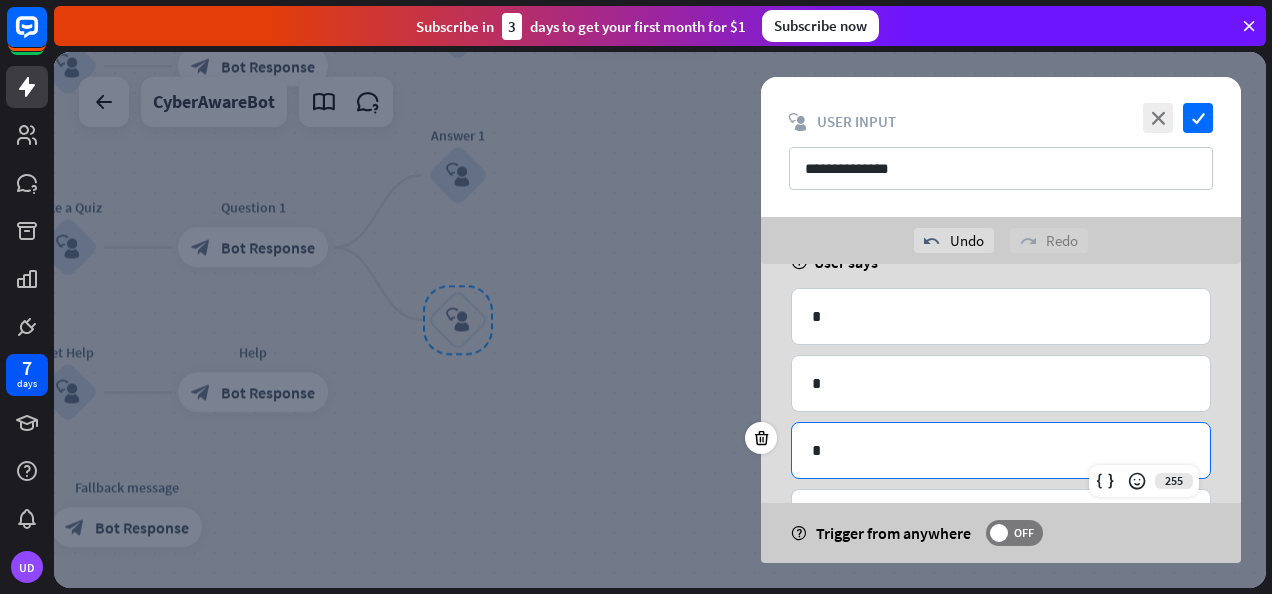 scroll, scrollTop: 295, scrollLeft: 0, axis: vertical 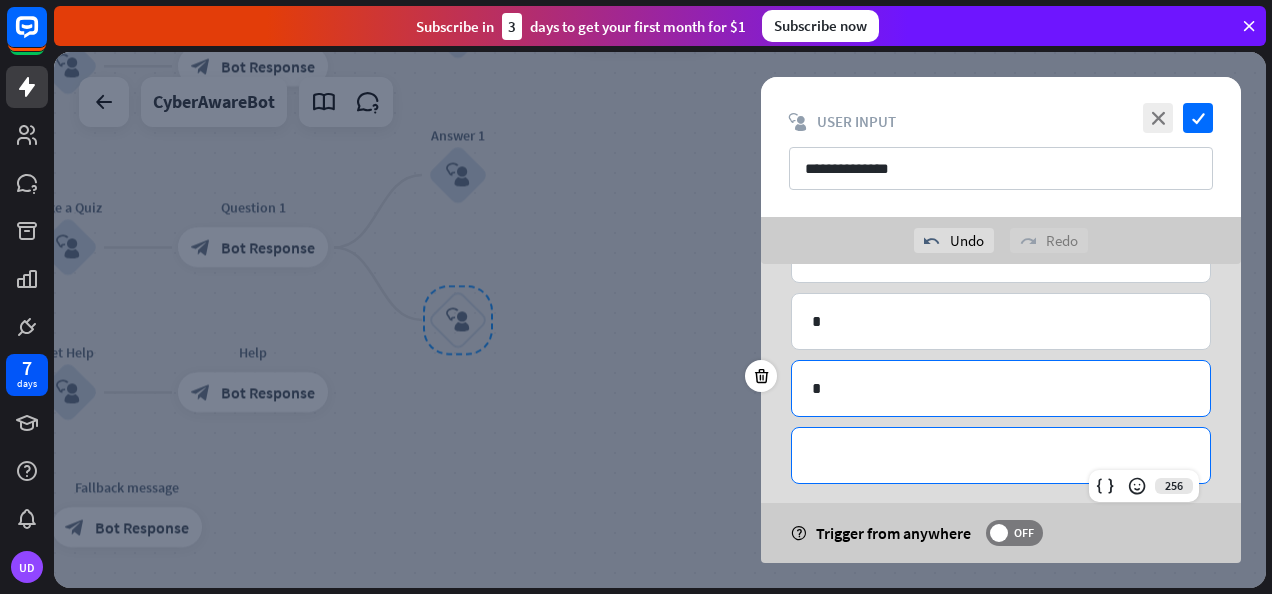 click on "**********" at bounding box center (1001, 455) 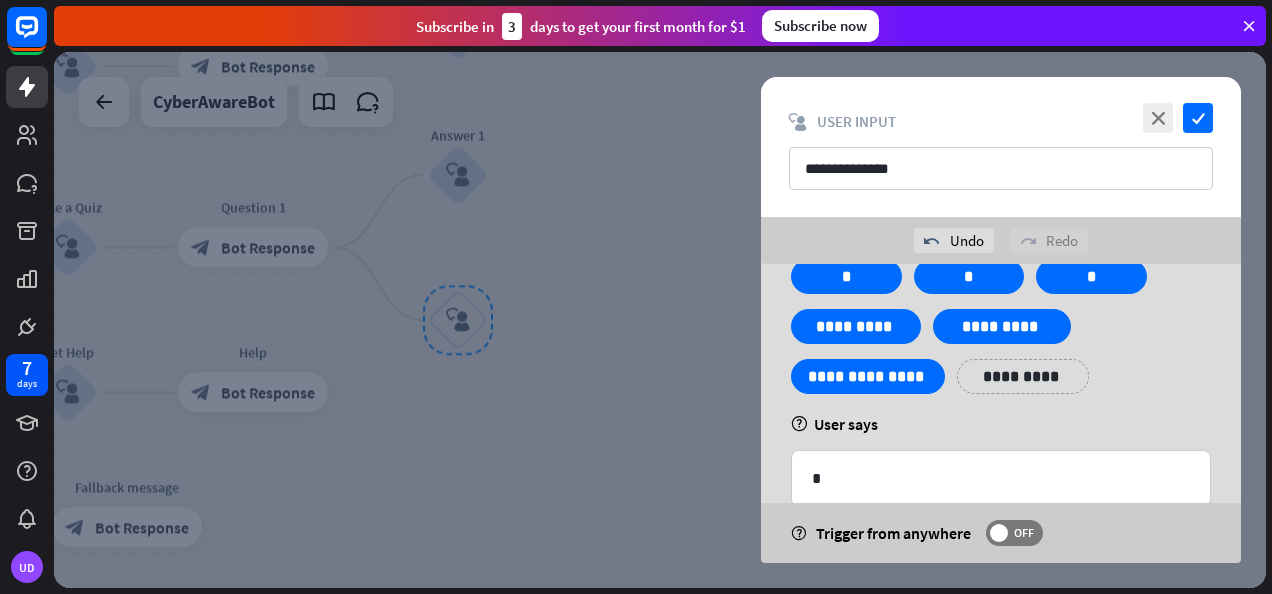 scroll, scrollTop: 70, scrollLeft: 0, axis: vertical 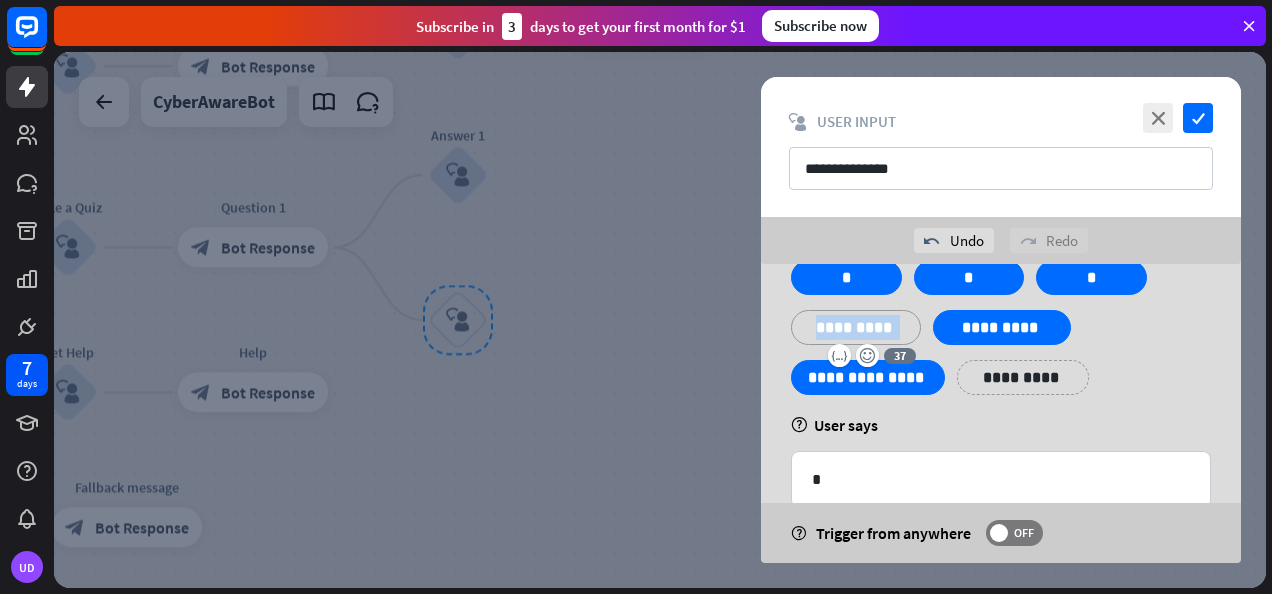 drag, startPoint x: 810, startPoint y: 321, endPoint x: 906, endPoint y: 324, distance: 96.04687 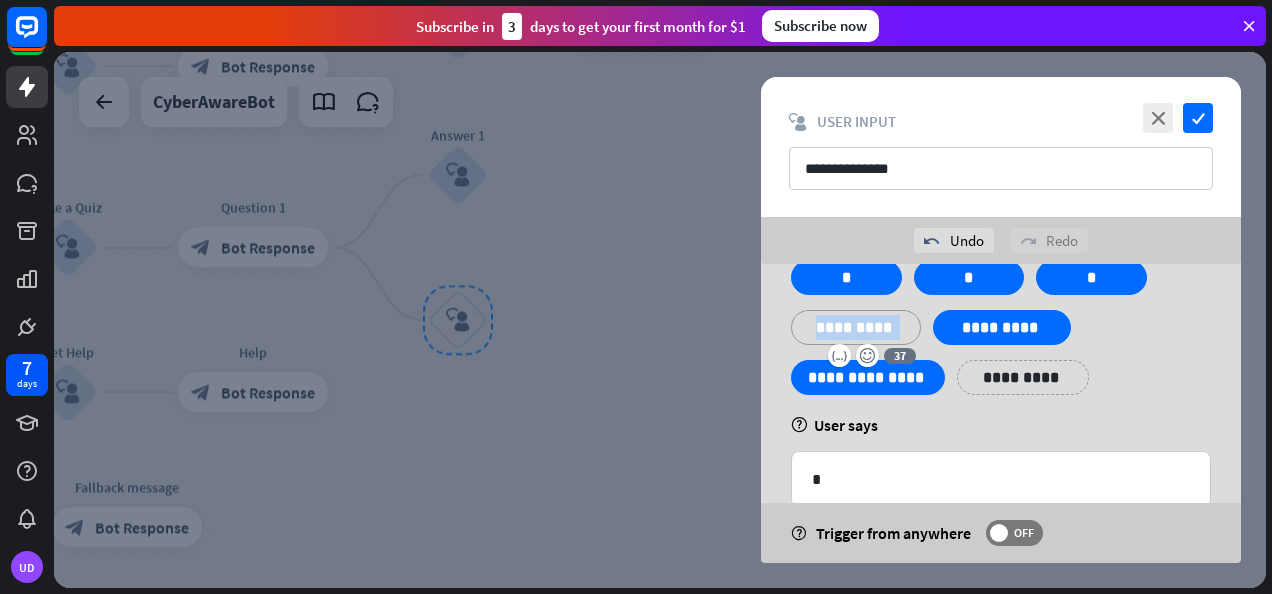 click on "**********" at bounding box center (856, 327) 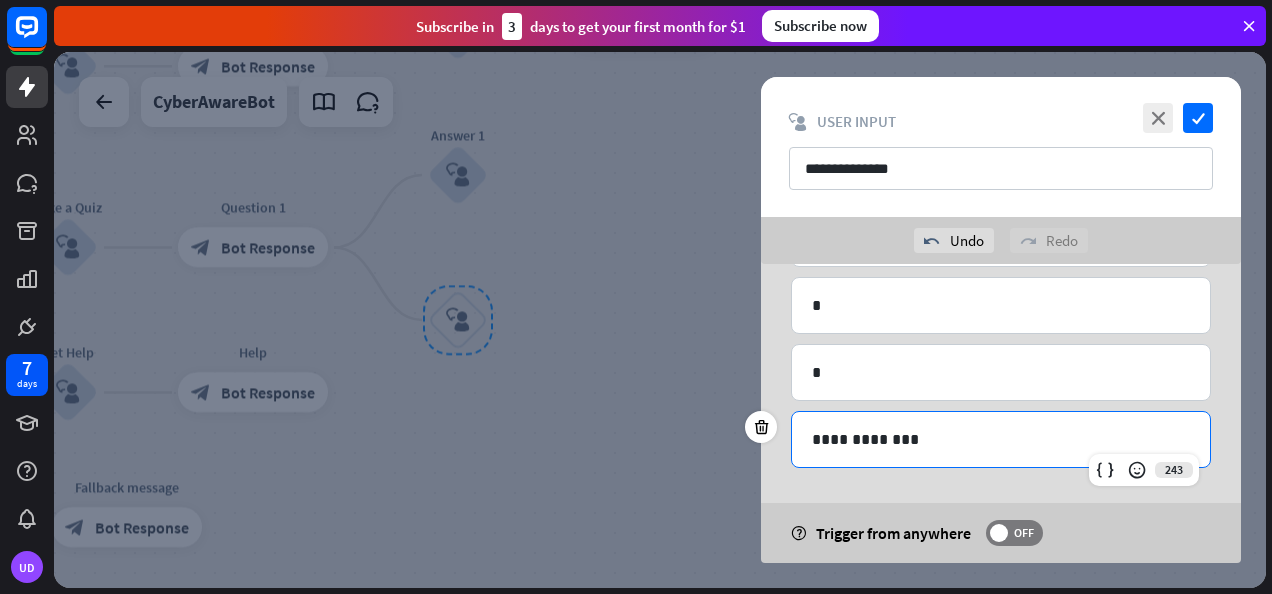 click on "**********" at bounding box center (1001, 439) 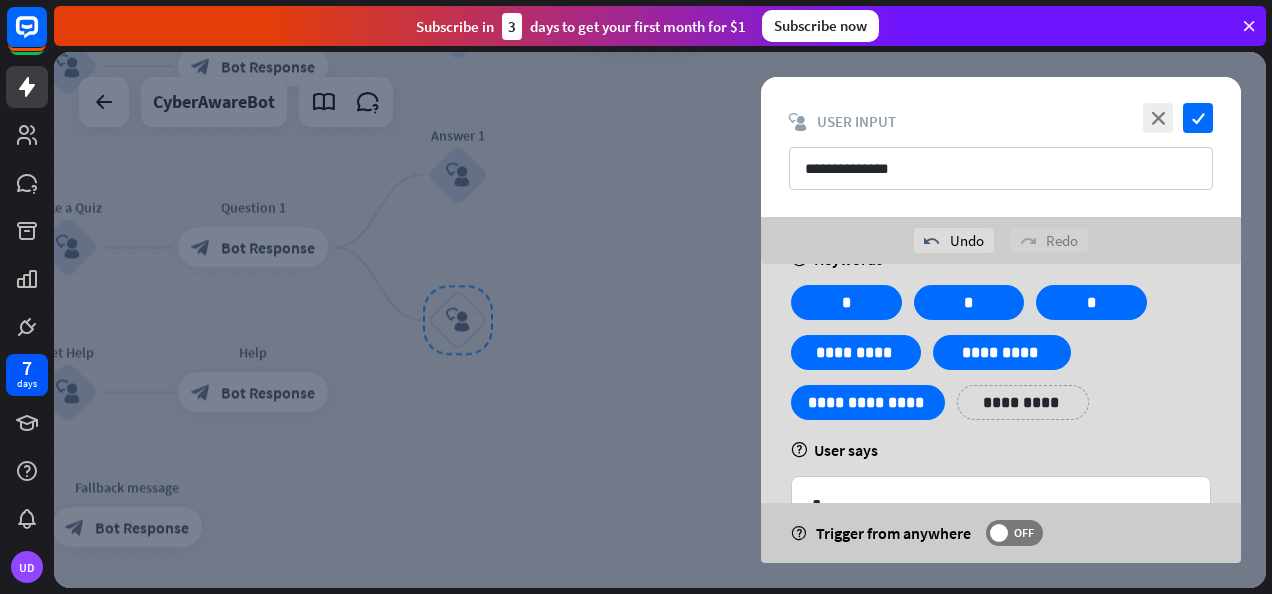 scroll, scrollTop: 11, scrollLeft: 0, axis: vertical 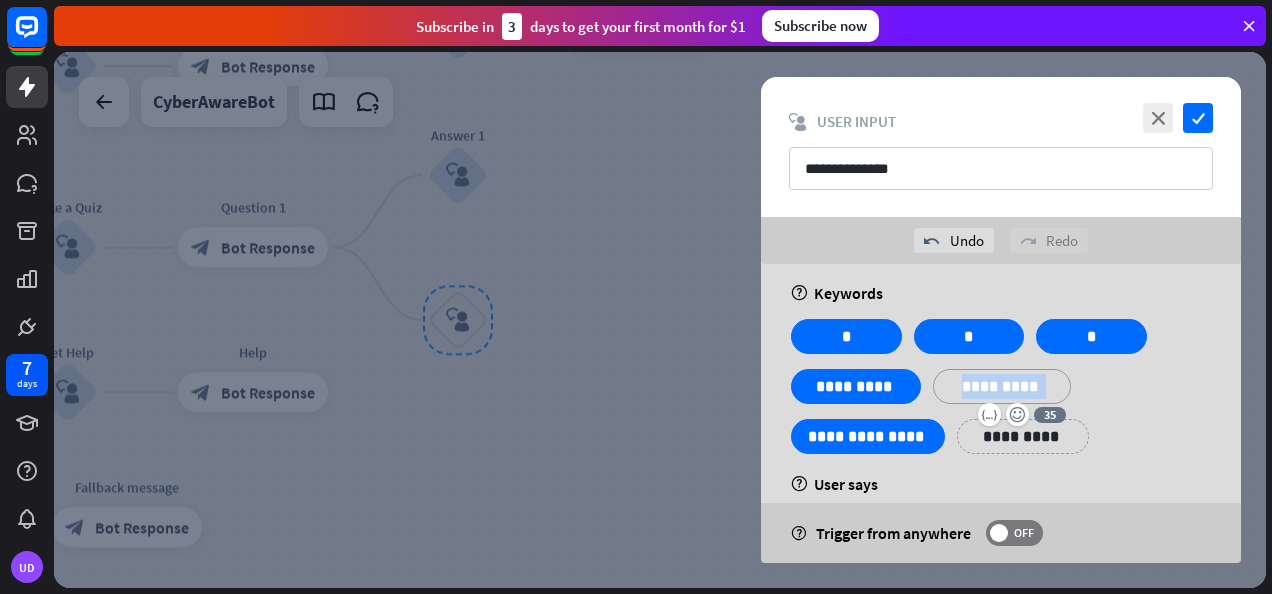 drag, startPoint x: 948, startPoint y: 382, endPoint x: 1058, endPoint y: 378, distance: 110.0727 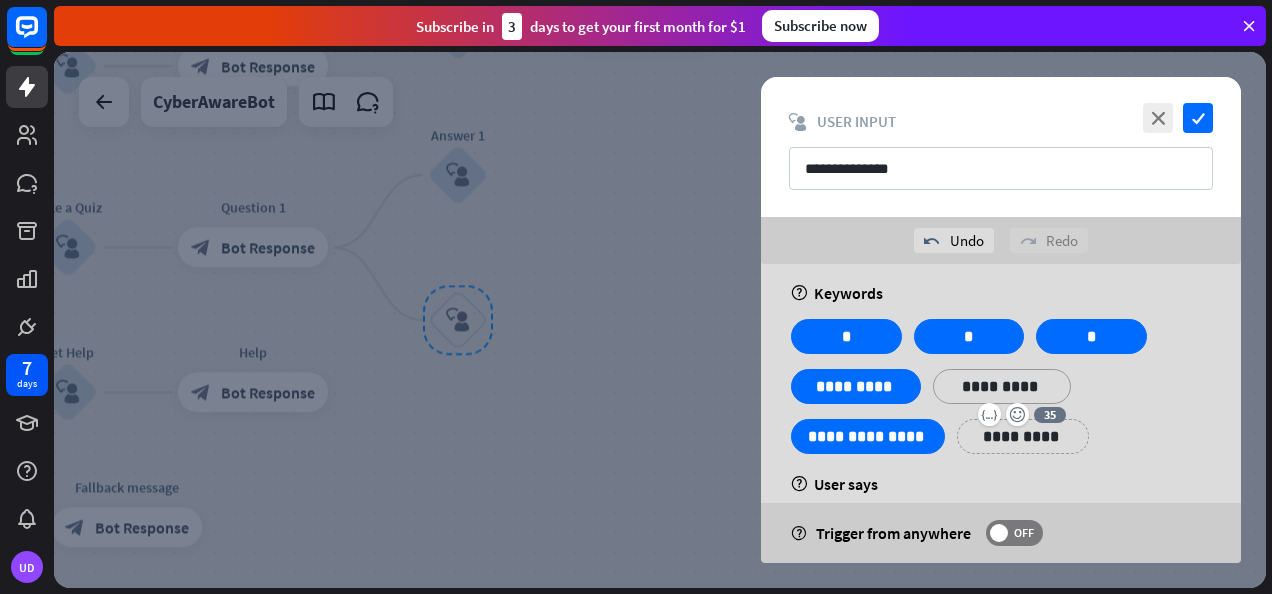 scroll, scrollTop: 0, scrollLeft: 0, axis: both 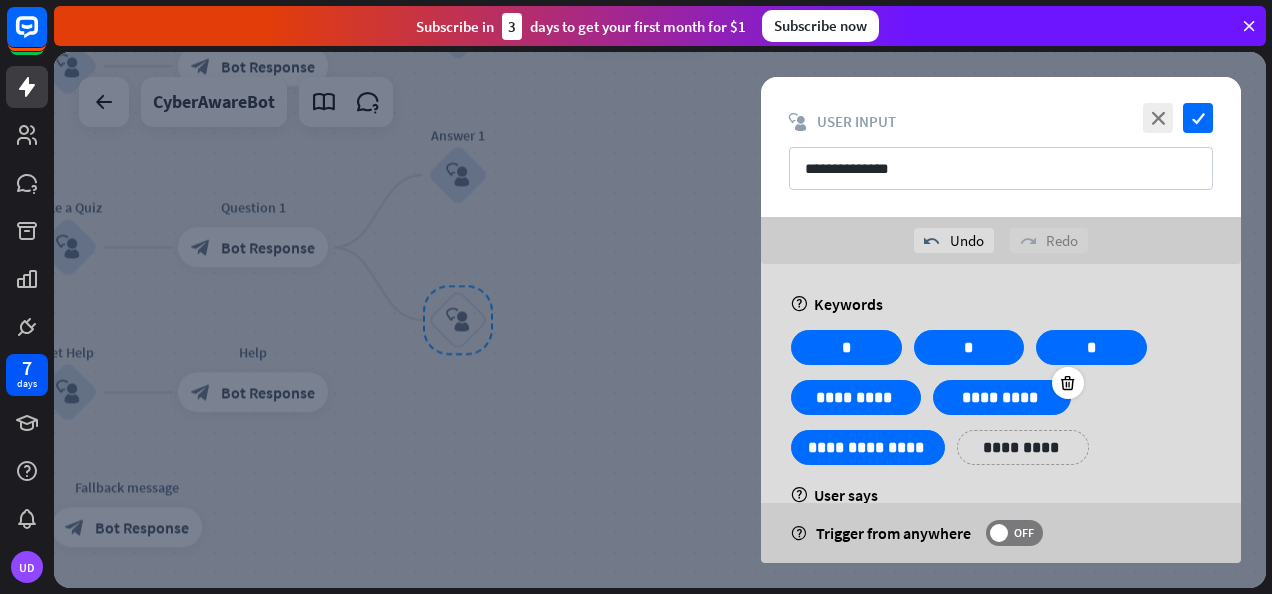 drag, startPoint x: 1058, startPoint y: 378, endPoint x: 996, endPoint y: 401, distance: 66.12866 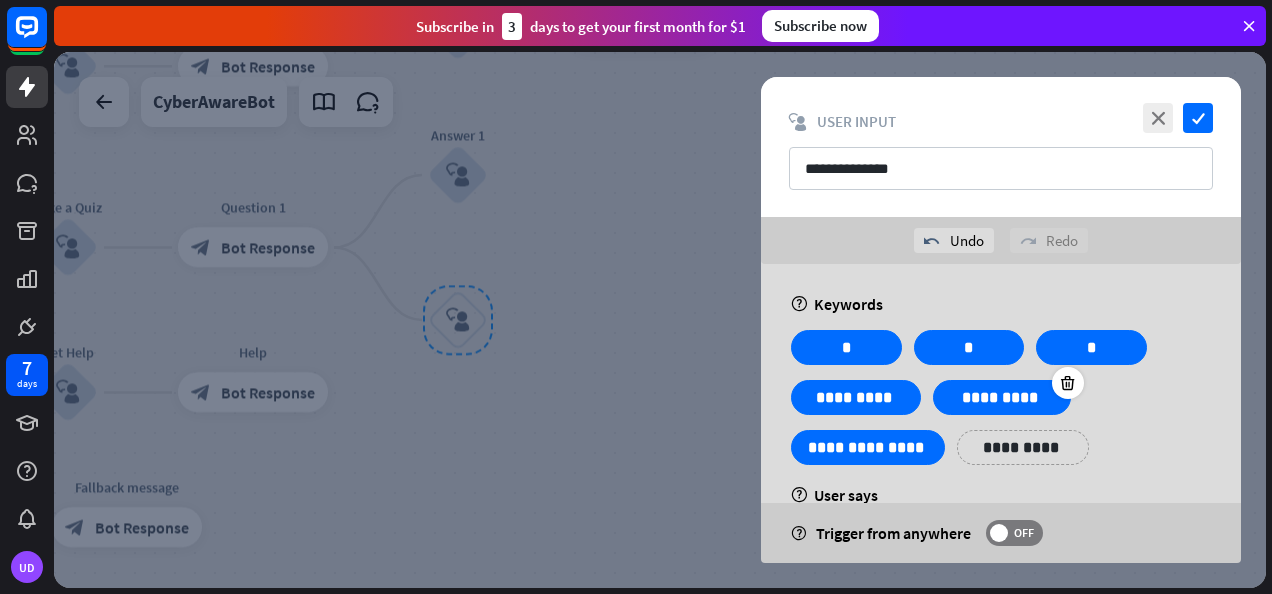 click on "**********" at bounding box center [1001, 405] 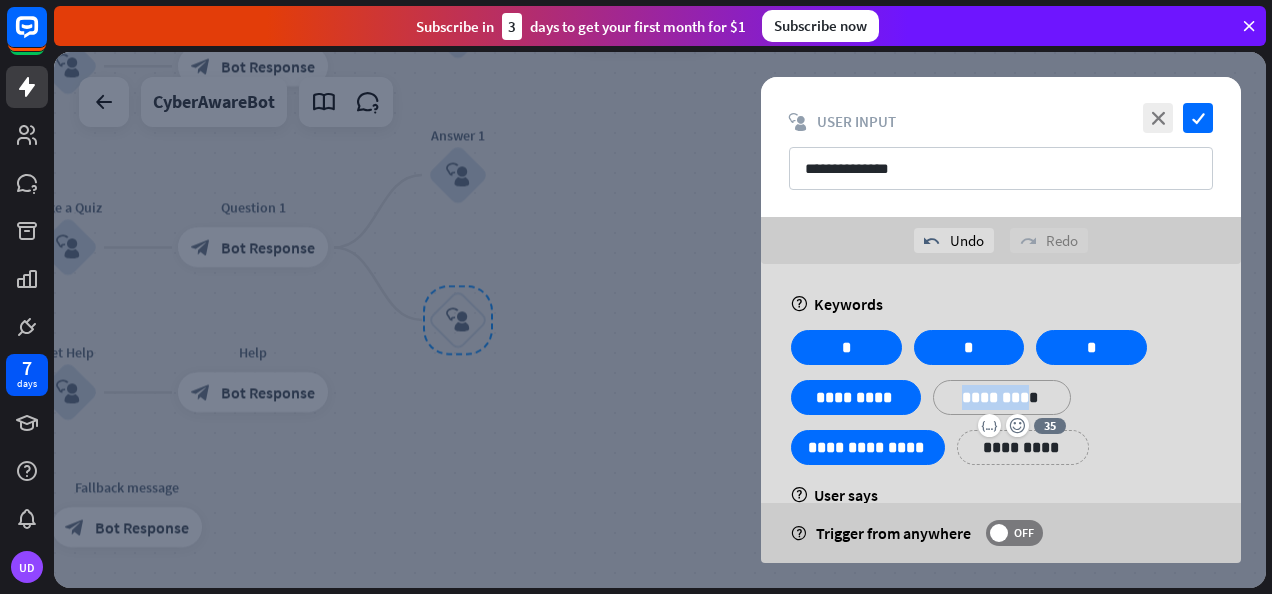 click on "**********" at bounding box center [1002, 397] 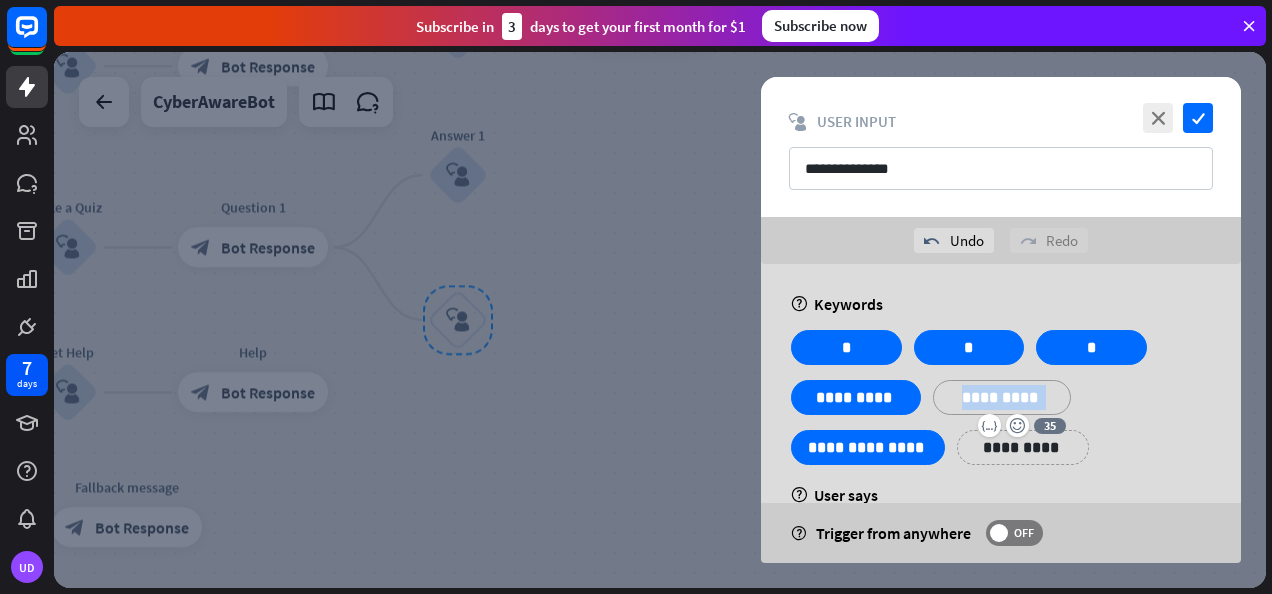 click on "**********" at bounding box center (1002, 397) 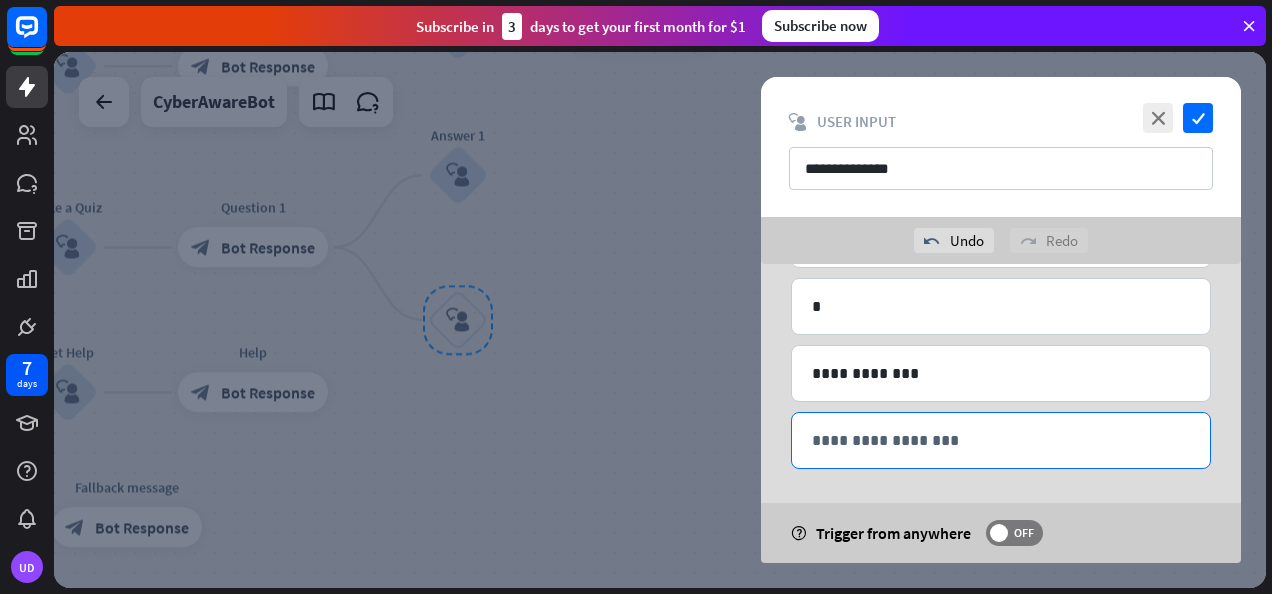 click on "**********" at bounding box center (1001, 440) 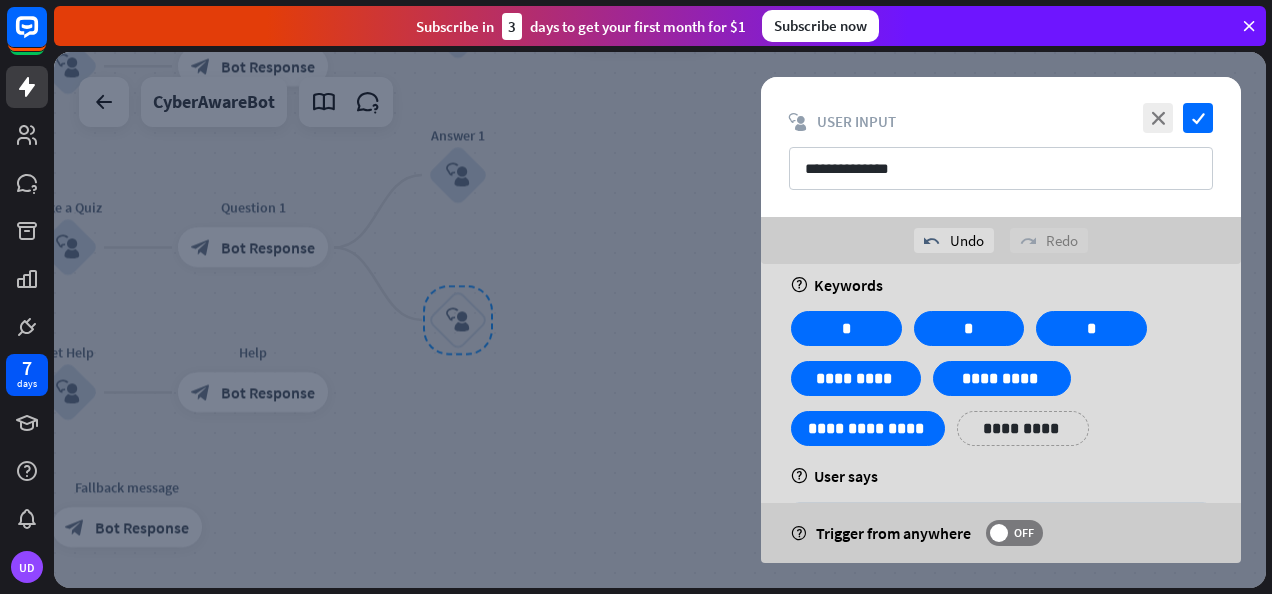 scroll, scrollTop: 8, scrollLeft: 0, axis: vertical 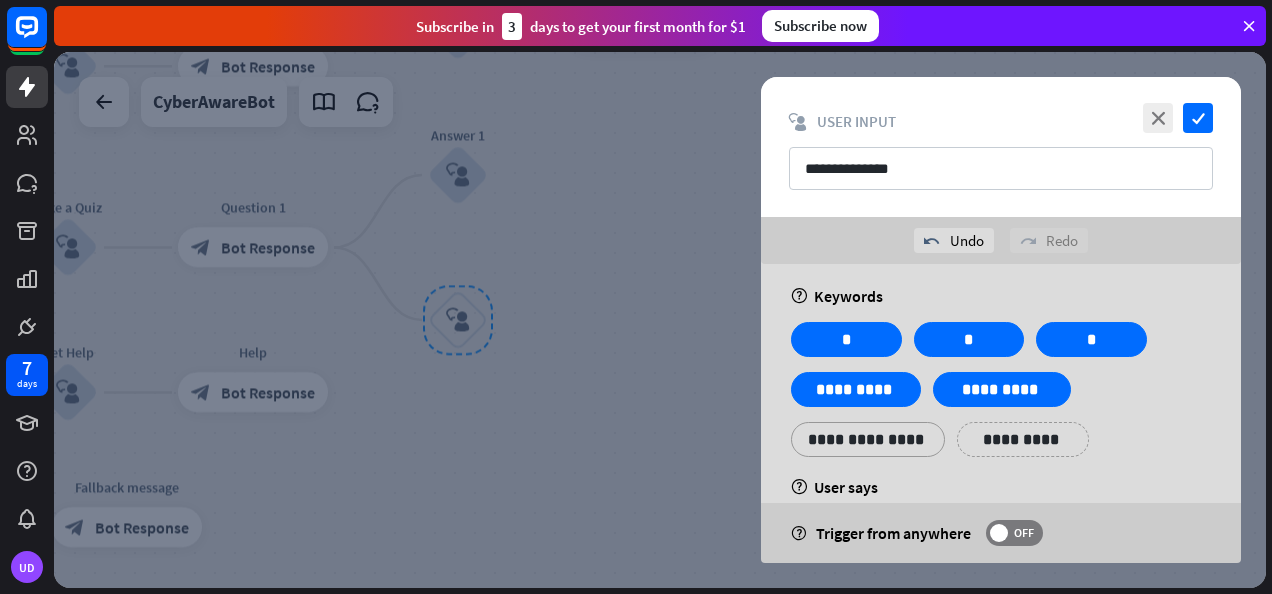 click on "**********" at bounding box center (868, 439) 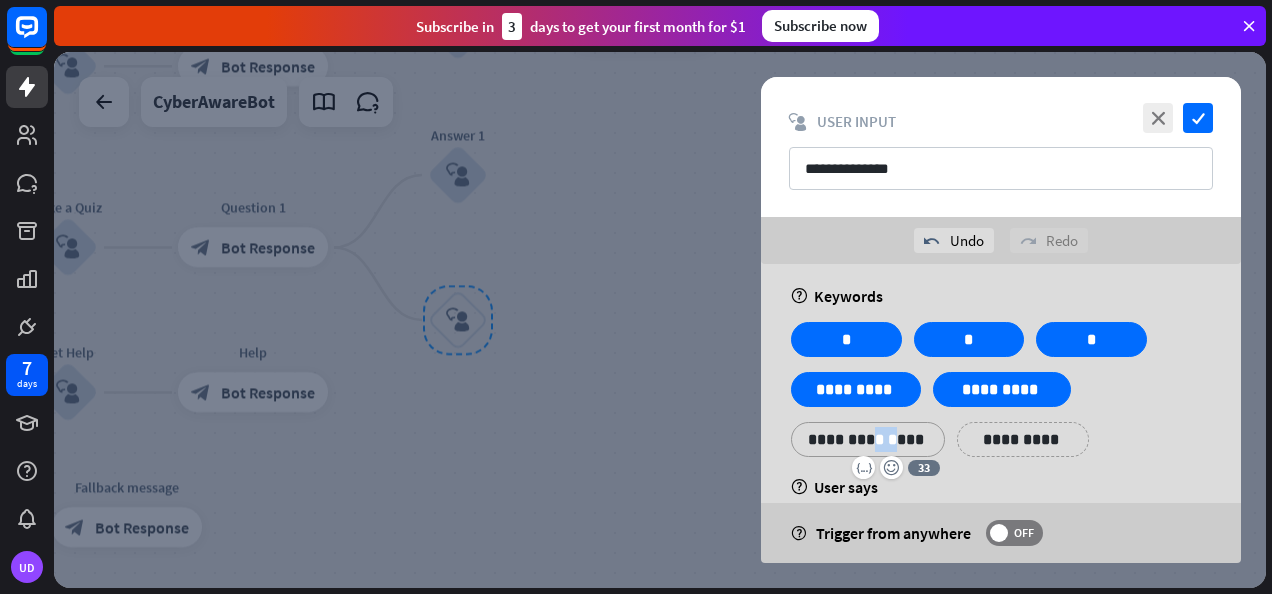 click on "**********" at bounding box center [868, 439] 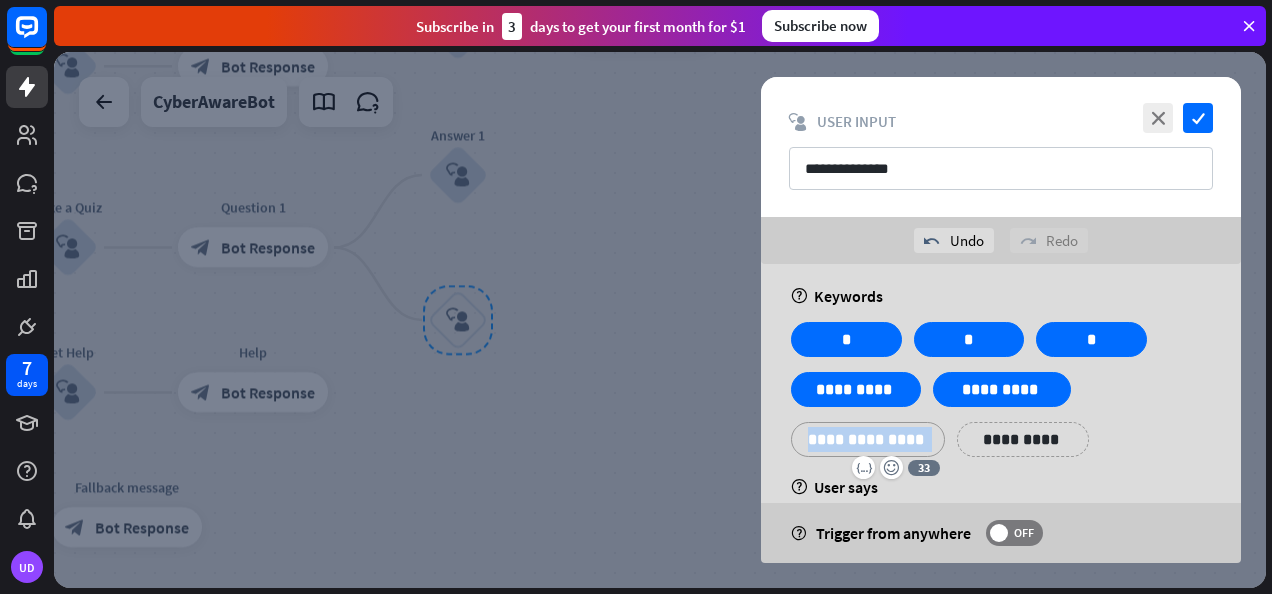 click on "**********" at bounding box center (868, 439) 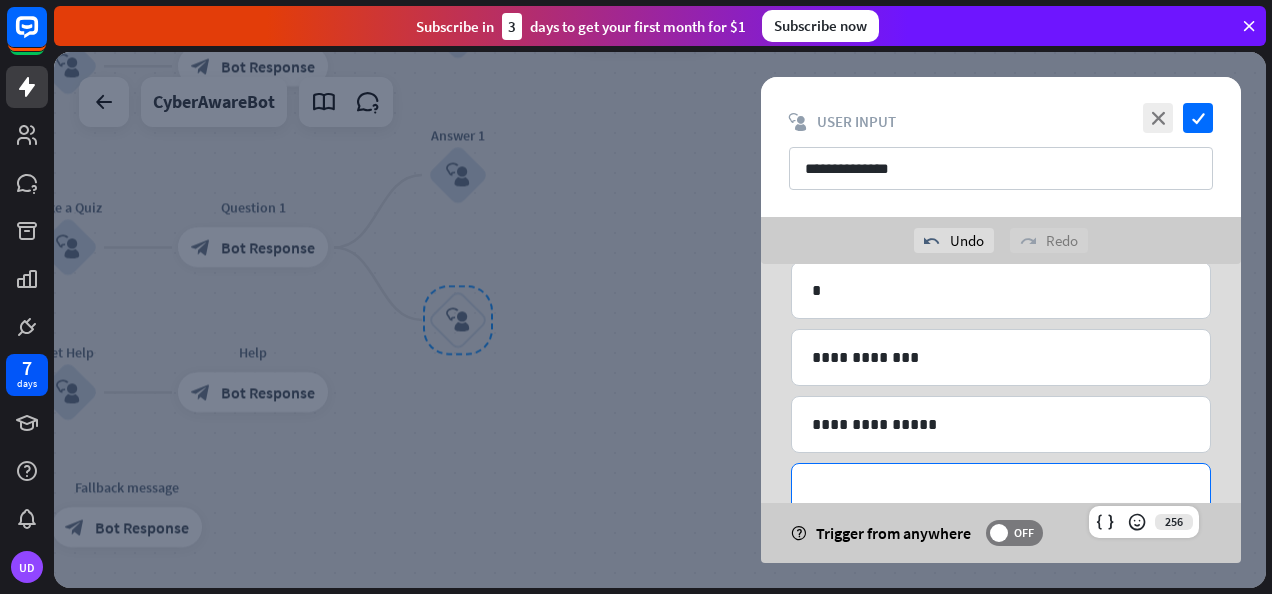 click on "**********" at bounding box center (1001, 491) 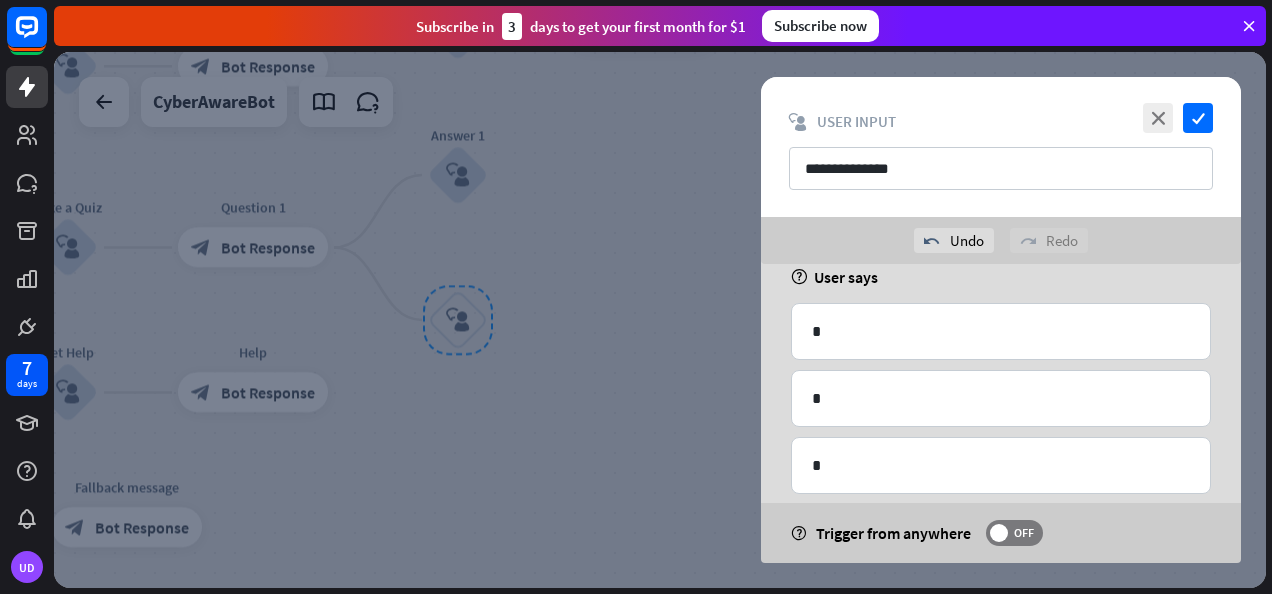 scroll, scrollTop: 205, scrollLeft: 0, axis: vertical 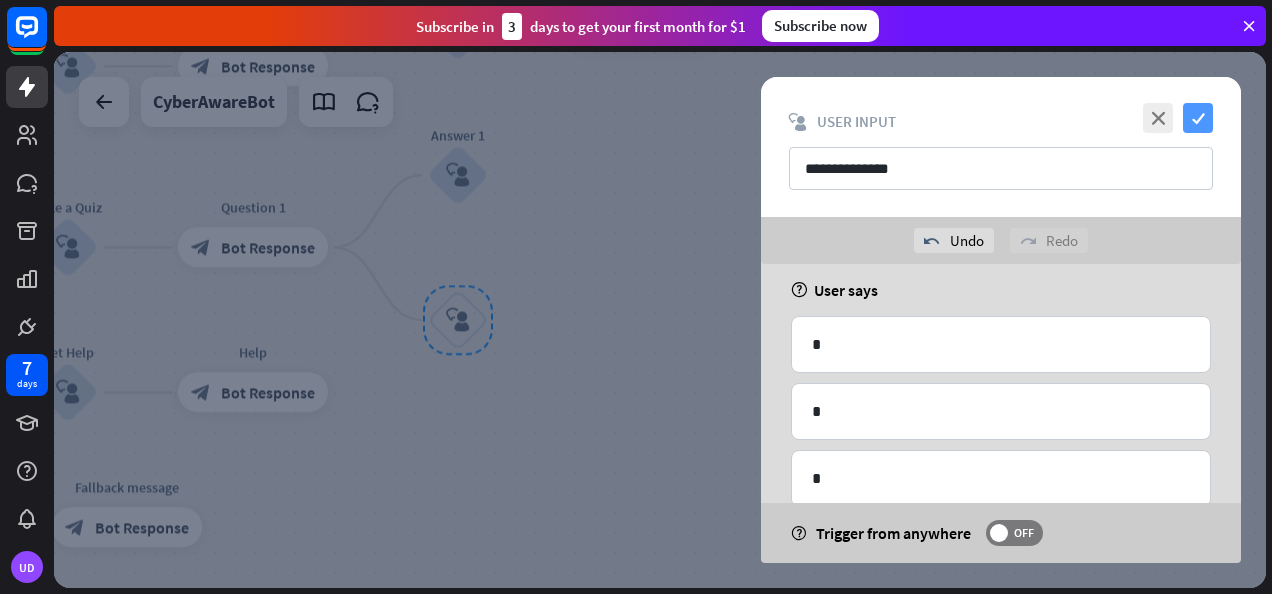 click on "check" at bounding box center (1198, 118) 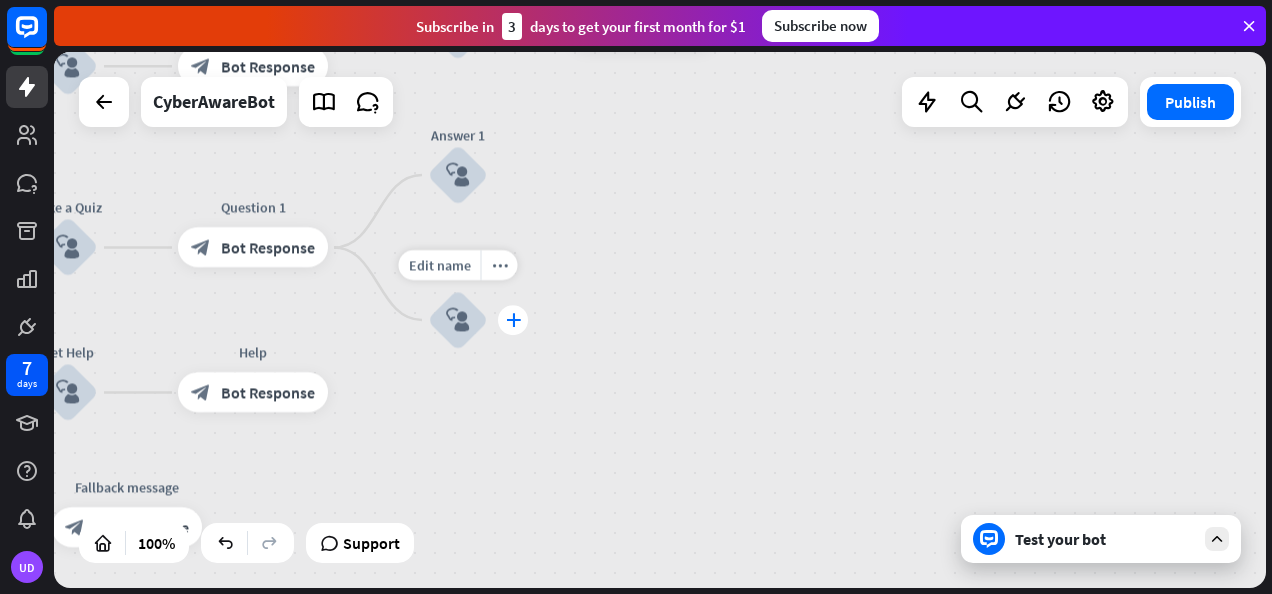 click on "plus" at bounding box center (513, 320) 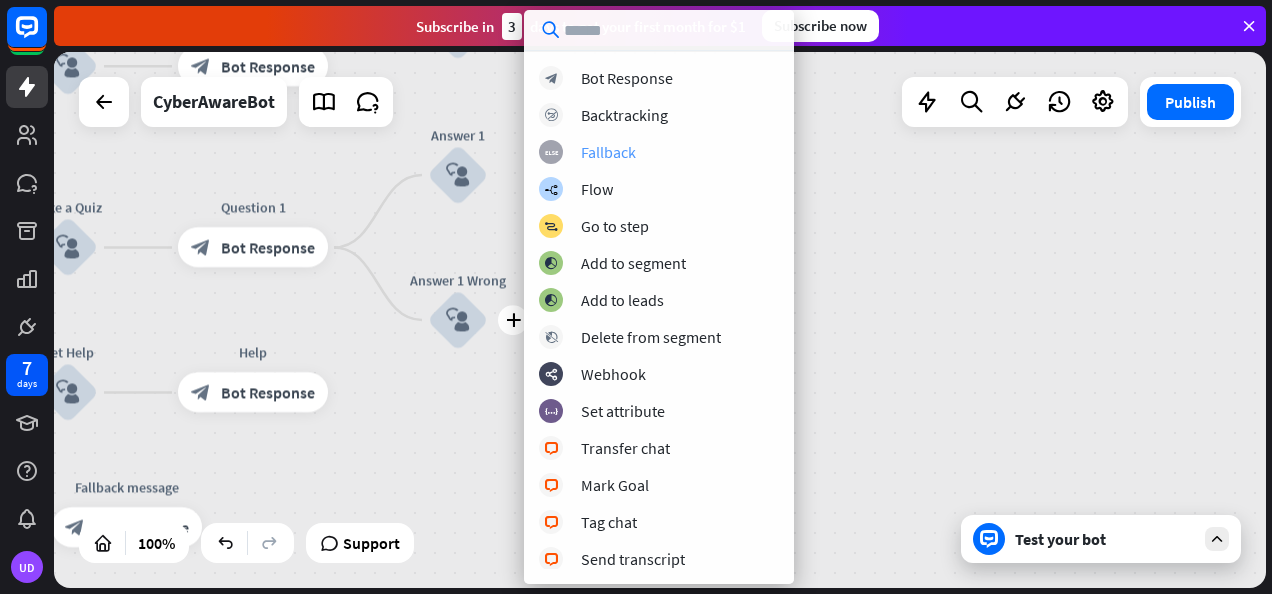 click on "Fallback" at bounding box center [608, 152] 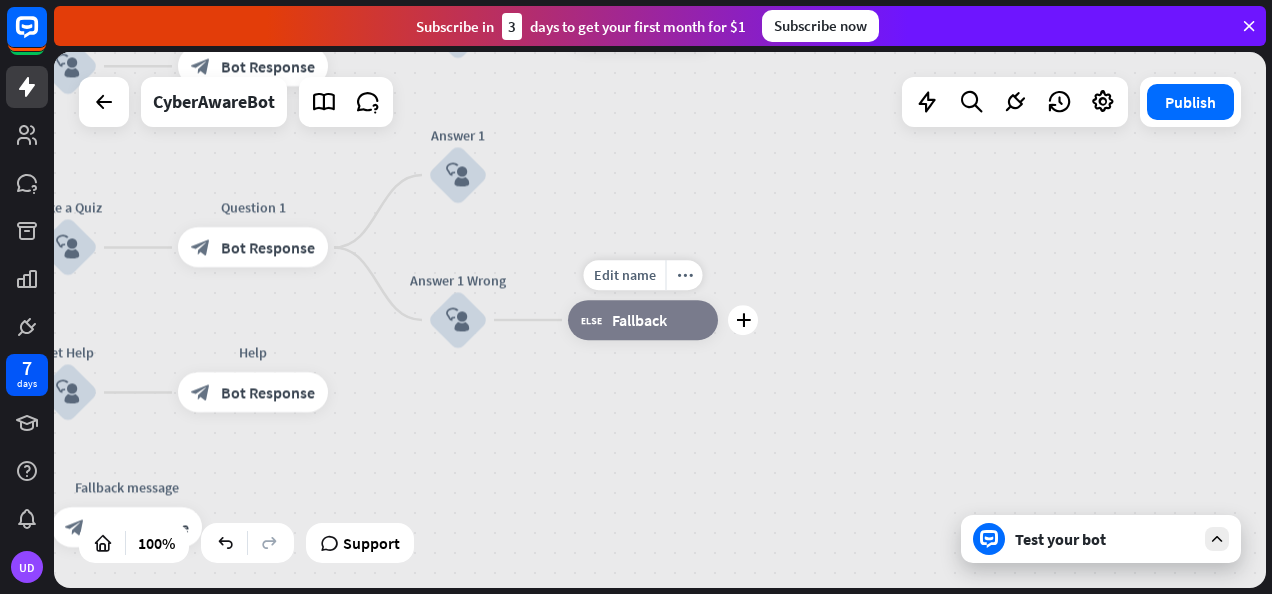 click on "Fallback" at bounding box center (639, 320) 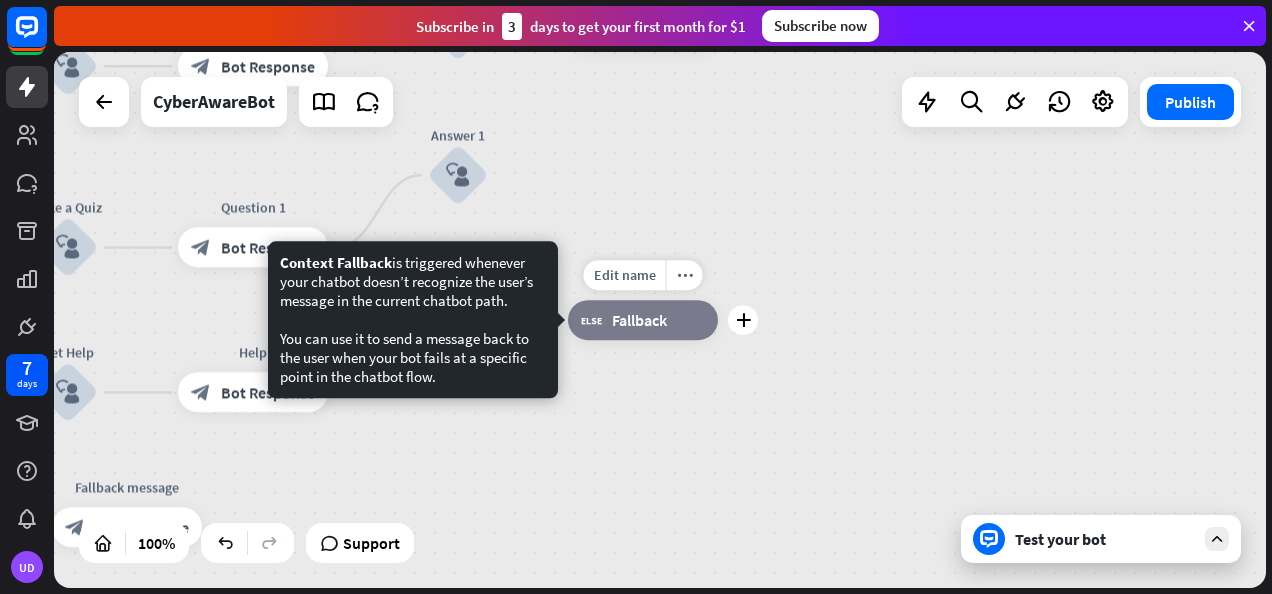 click on "block_fallback   Fallback" at bounding box center (643, 320) 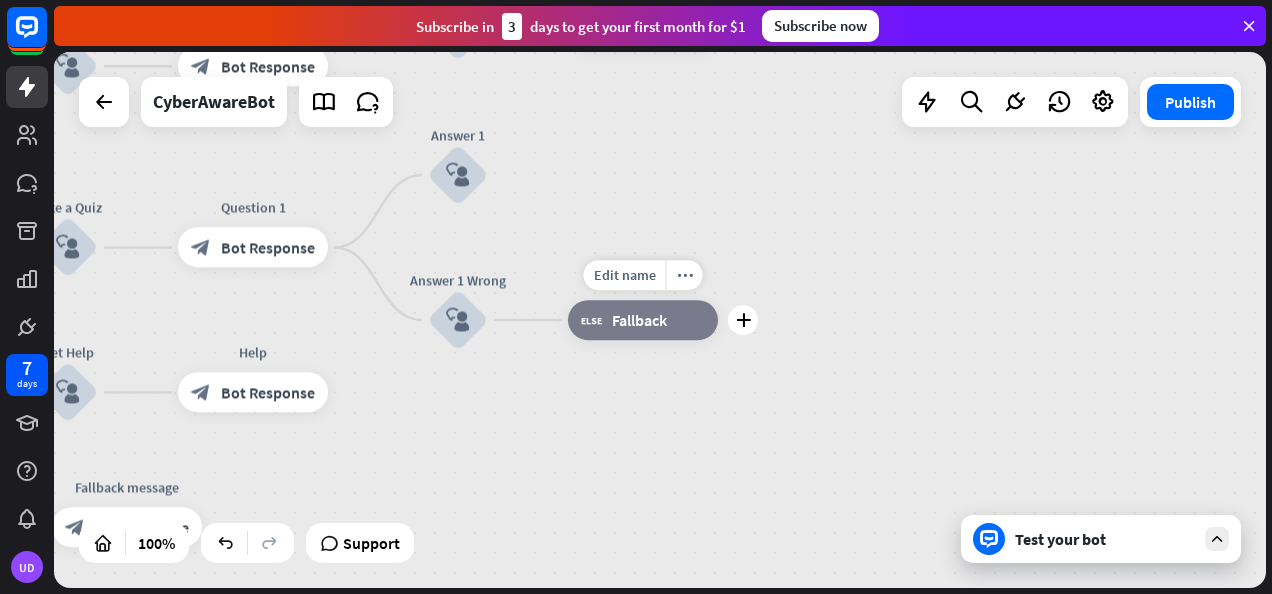 click on "block_fallback   Fallback" at bounding box center [643, 320] 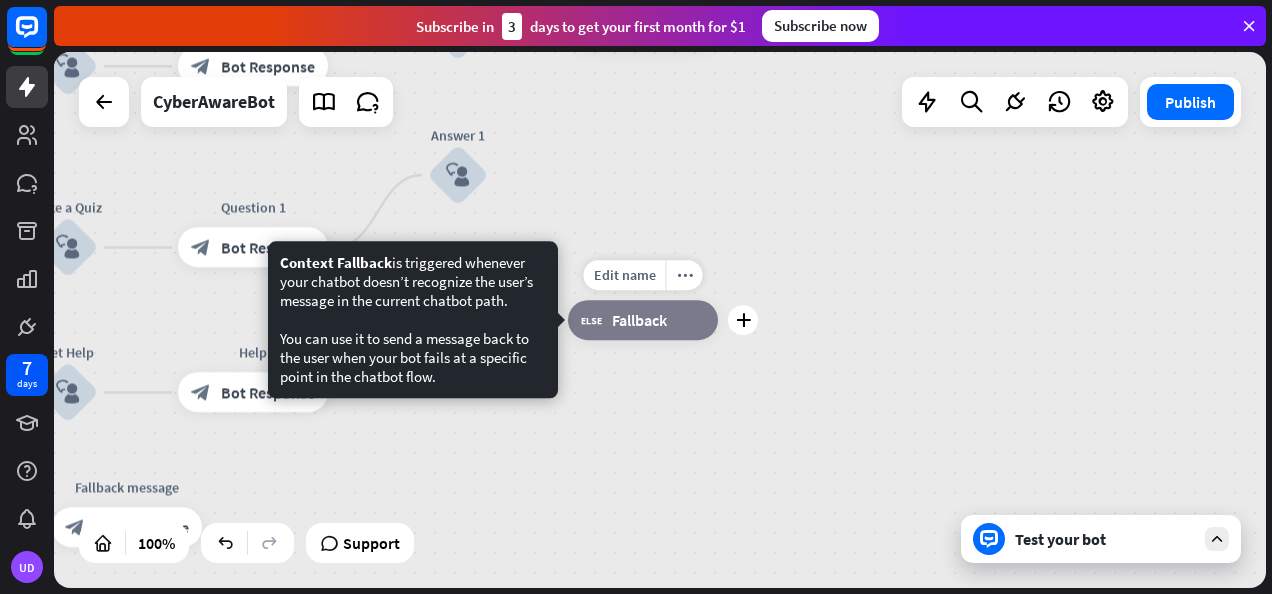 click on "block_fallback   Fallback" at bounding box center [643, 320] 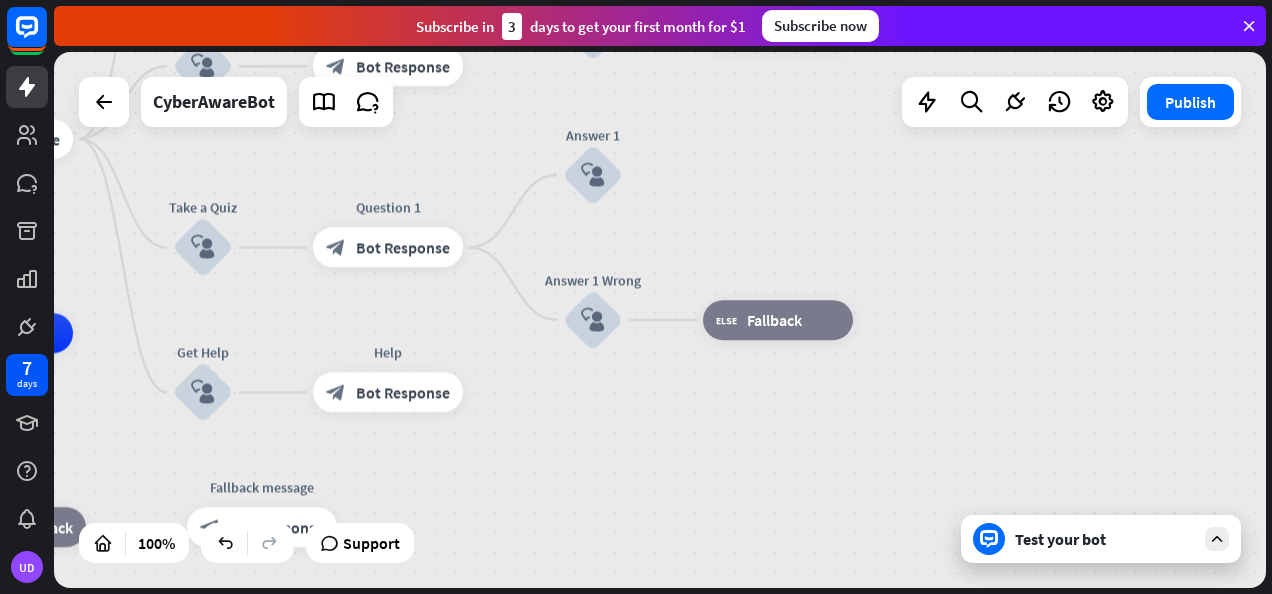 click on "Test your bot" at bounding box center [1105, 539] 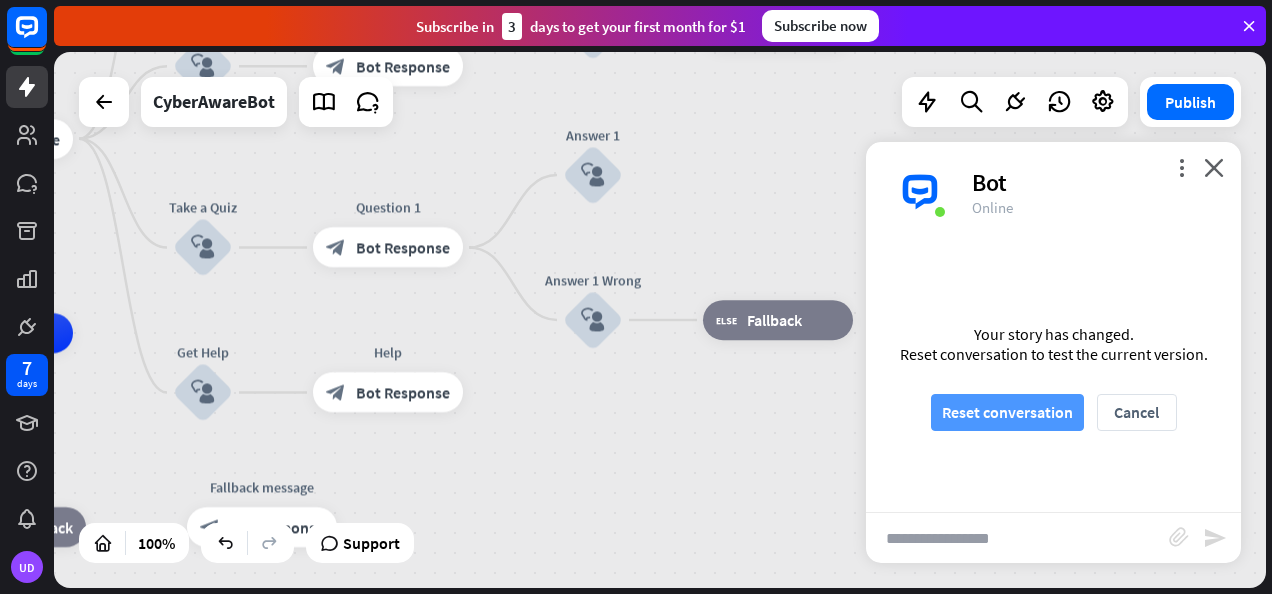 click on "Reset conversation" at bounding box center [1007, 412] 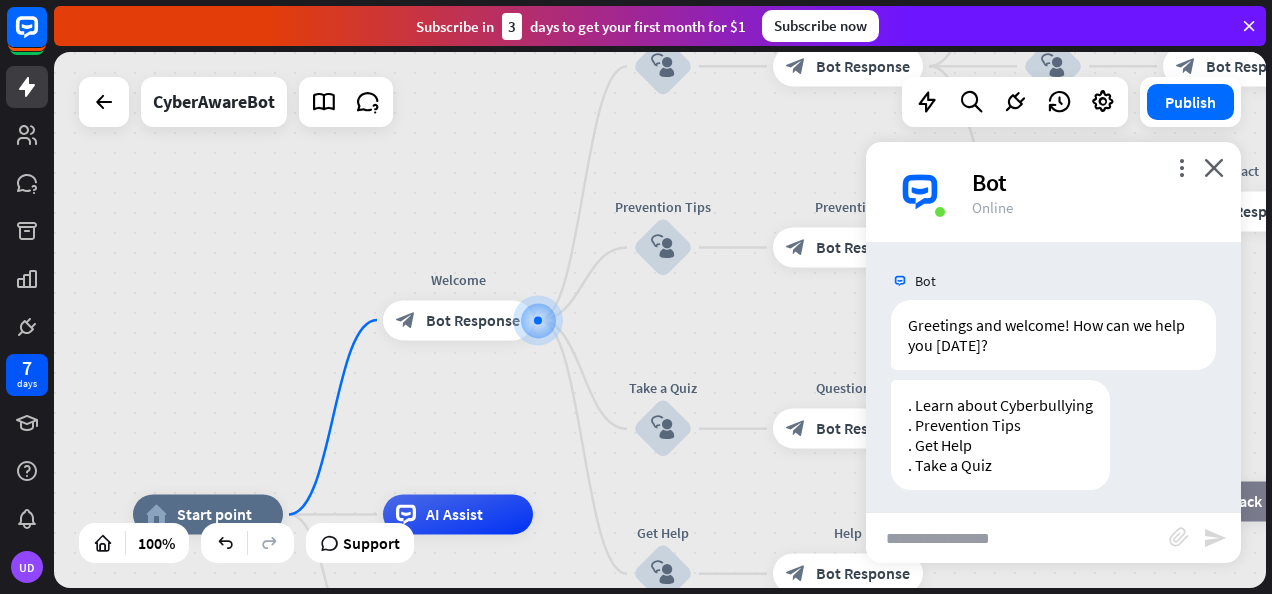 scroll, scrollTop: 7, scrollLeft: 0, axis: vertical 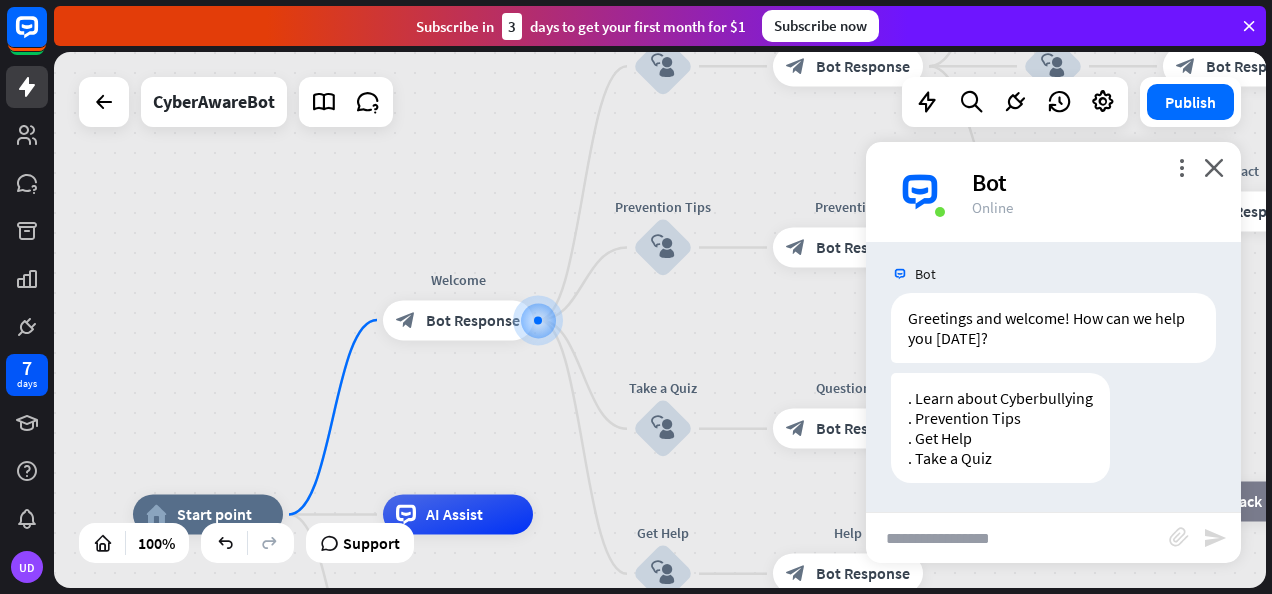 click at bounding box center (1017, 538) 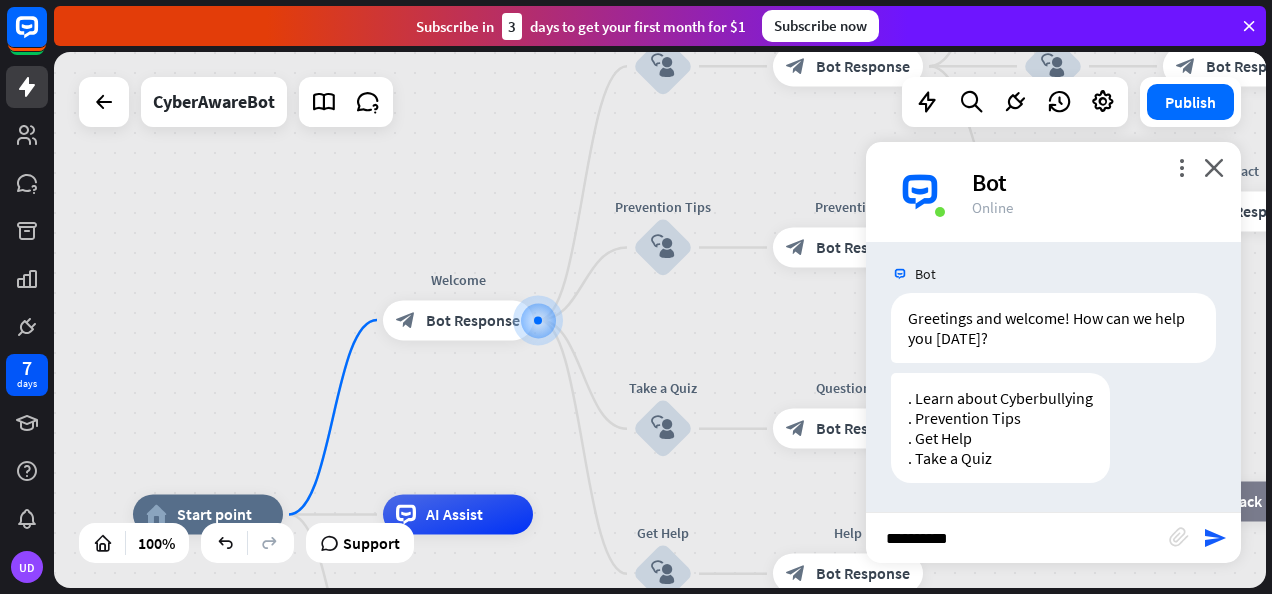 type on "**********" 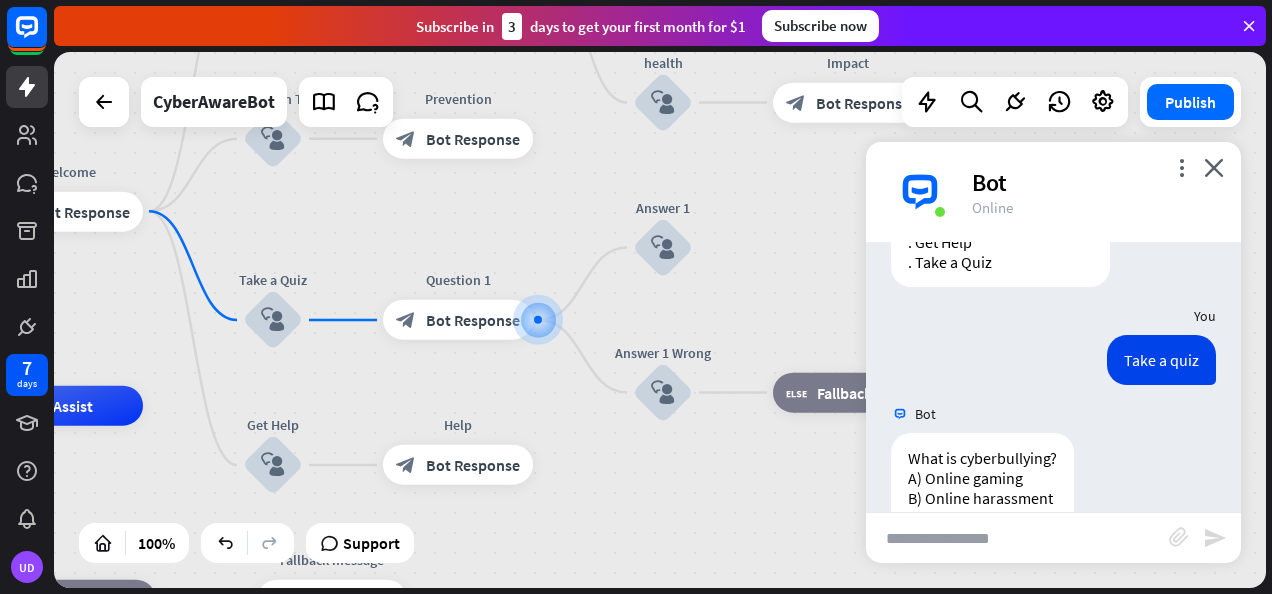 scroll, scrollTop: 283, scrollLeft: 0, axis: vertical 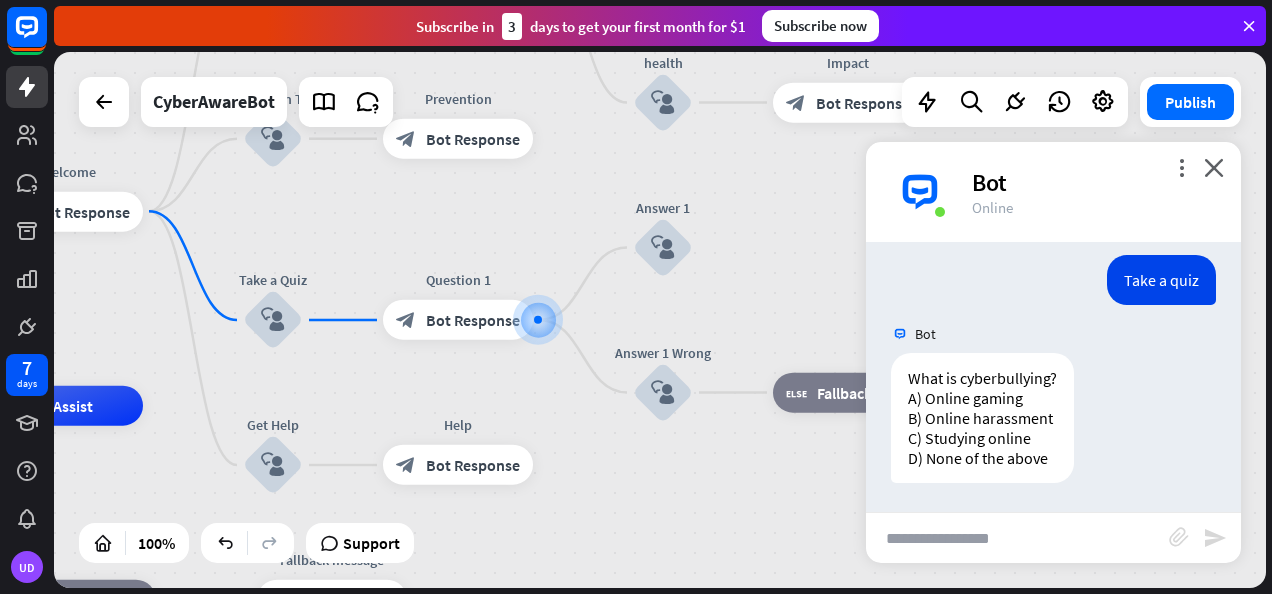 type on "*" 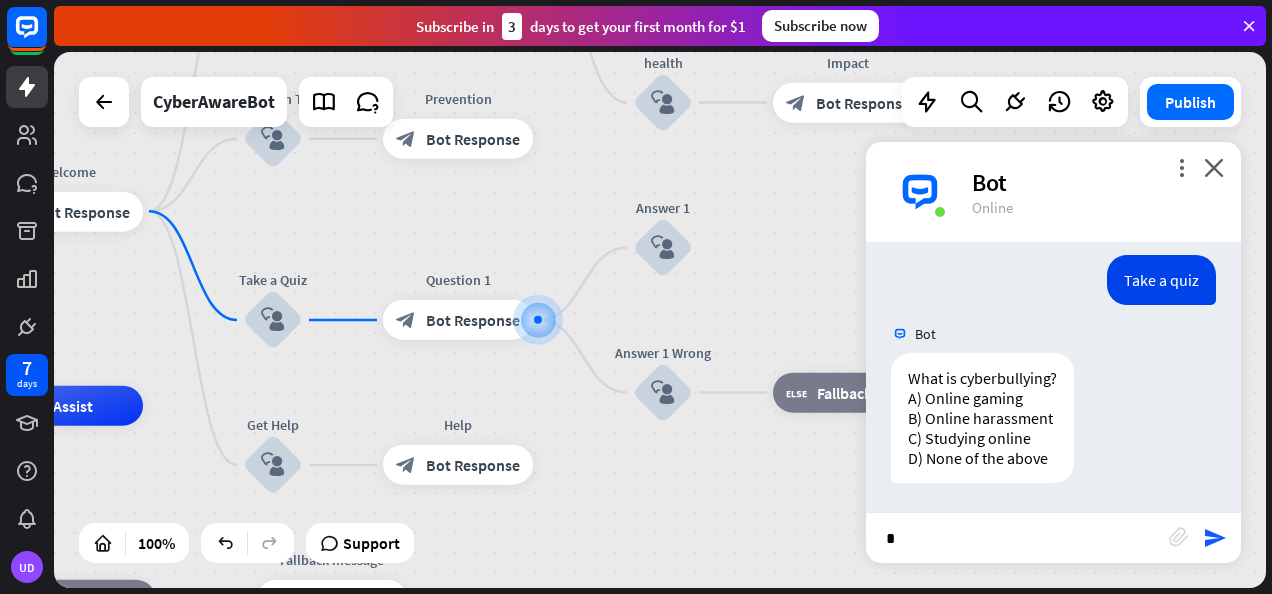 type 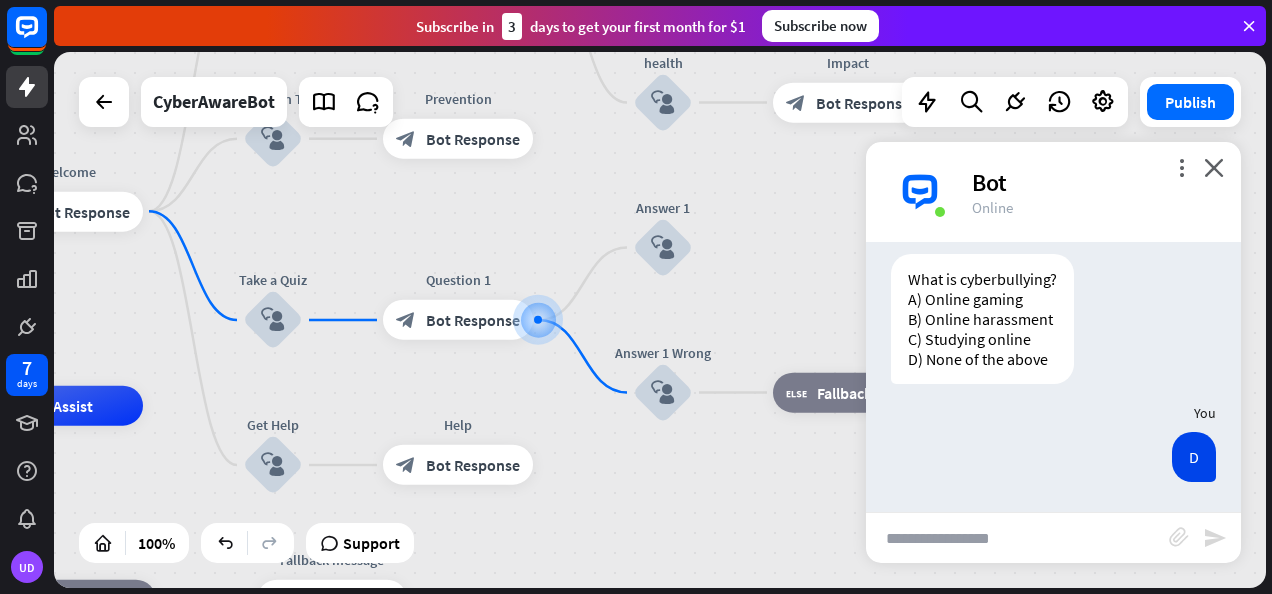 scroll, scrollTop: 381, scrollLeft: 0, axis: vertical 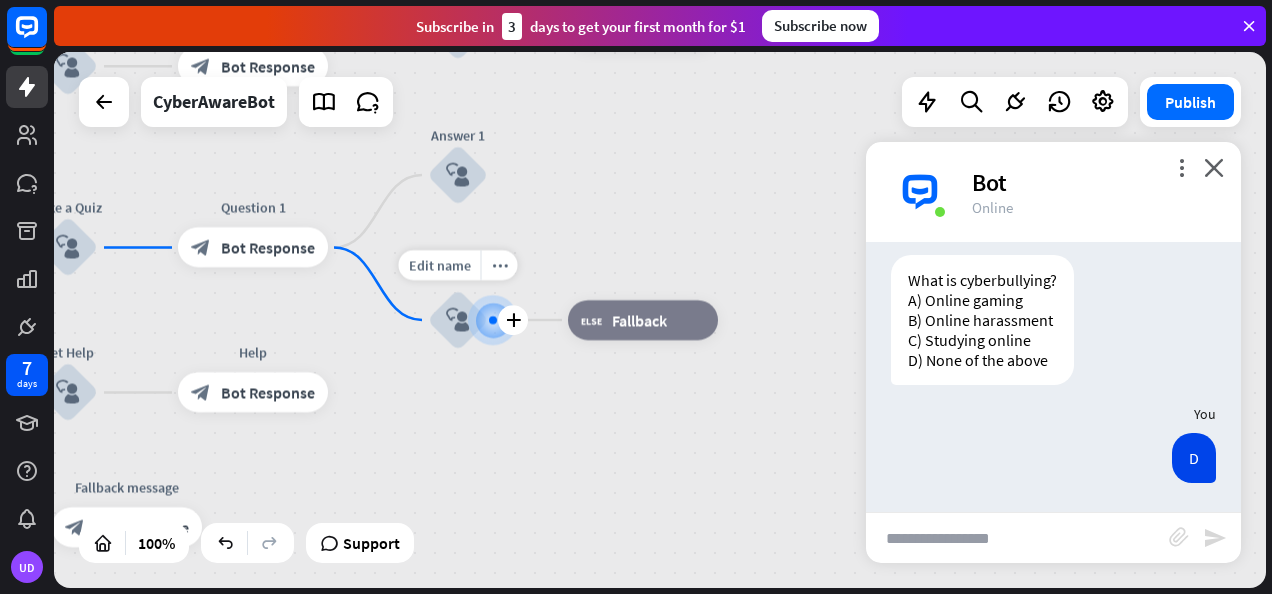 click on "block_user_input" at bounding box center [458, 320] 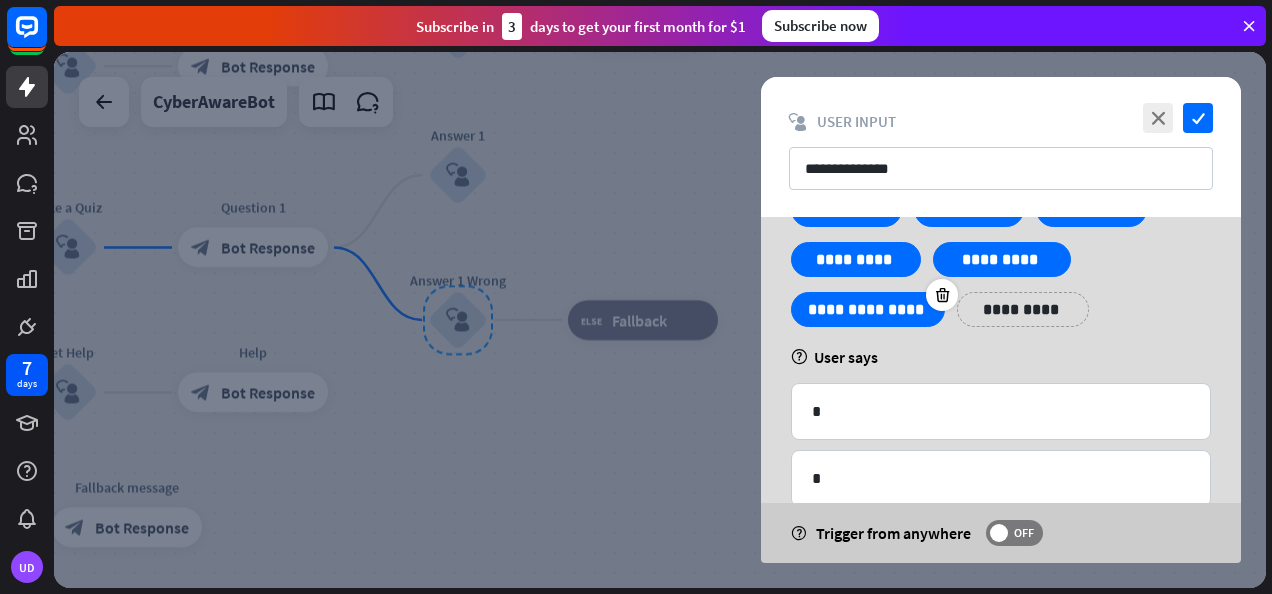 scroll, scrollTop: 0, scrollLeft: 0, axis: both 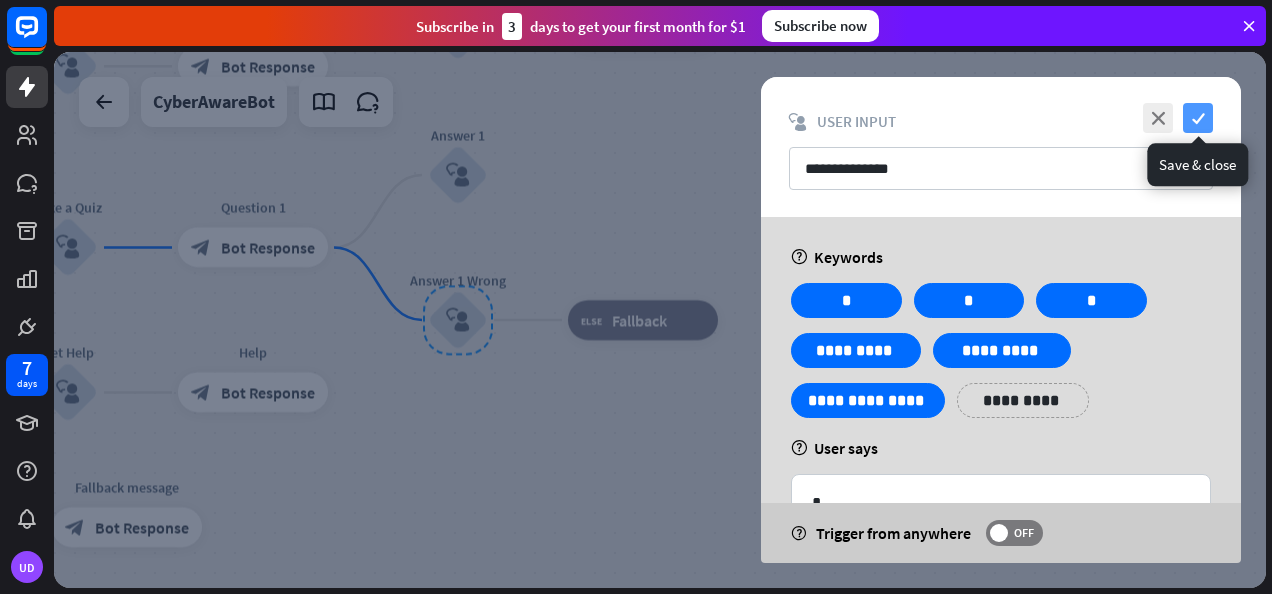 click on "check" at bounding box center (1198, 118) 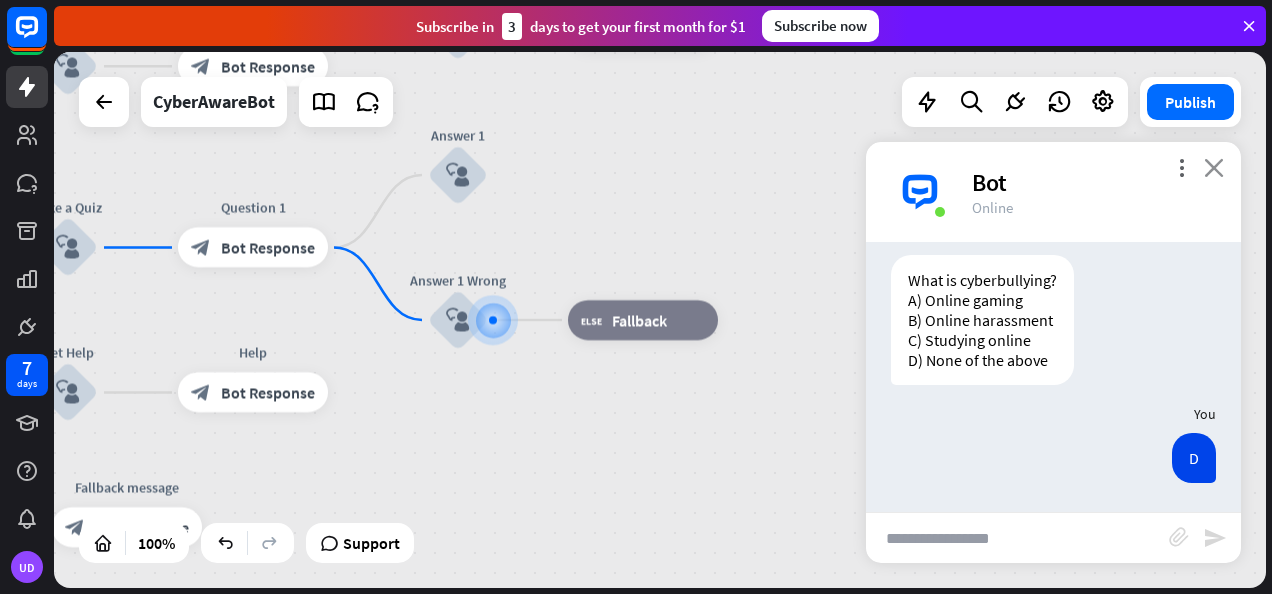 click on "close" at bounding box center (1214, 167) 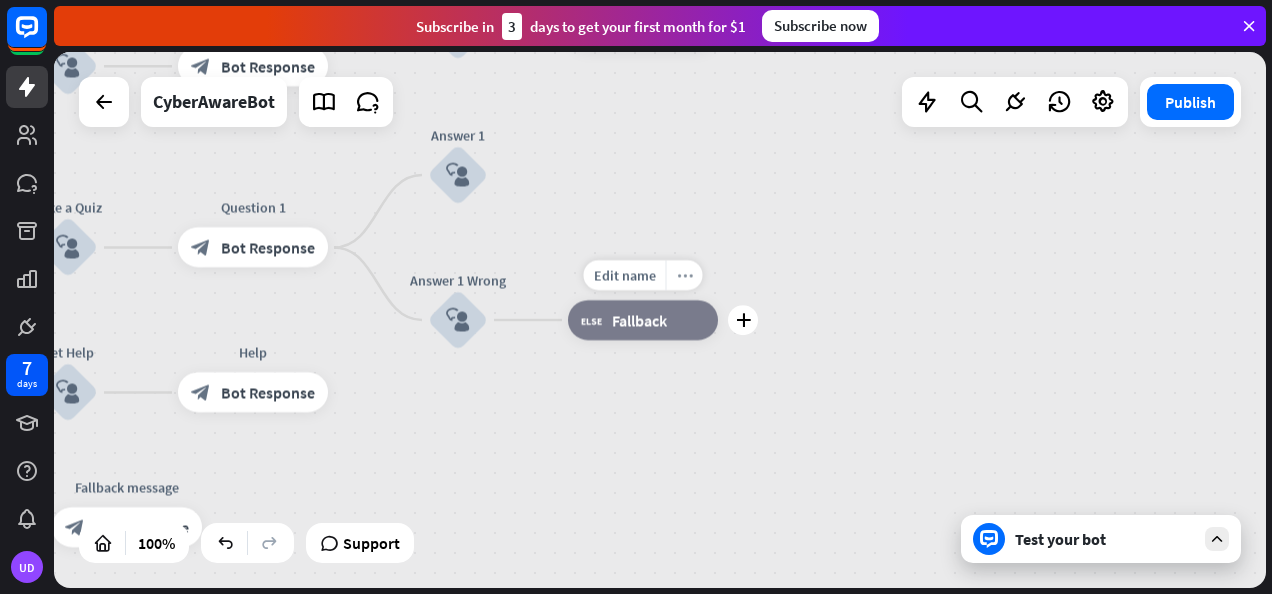click on "more_horiz" at bounding box center (684, 275) 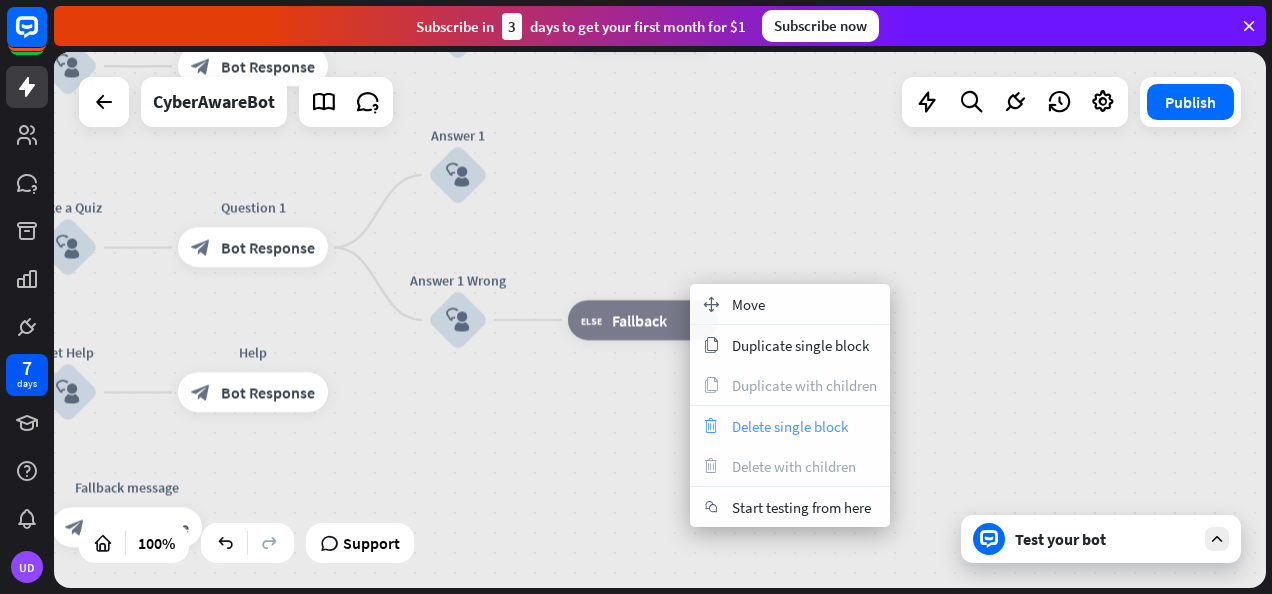 click on "trash   Delete single block" at bounding box center (790, 426) 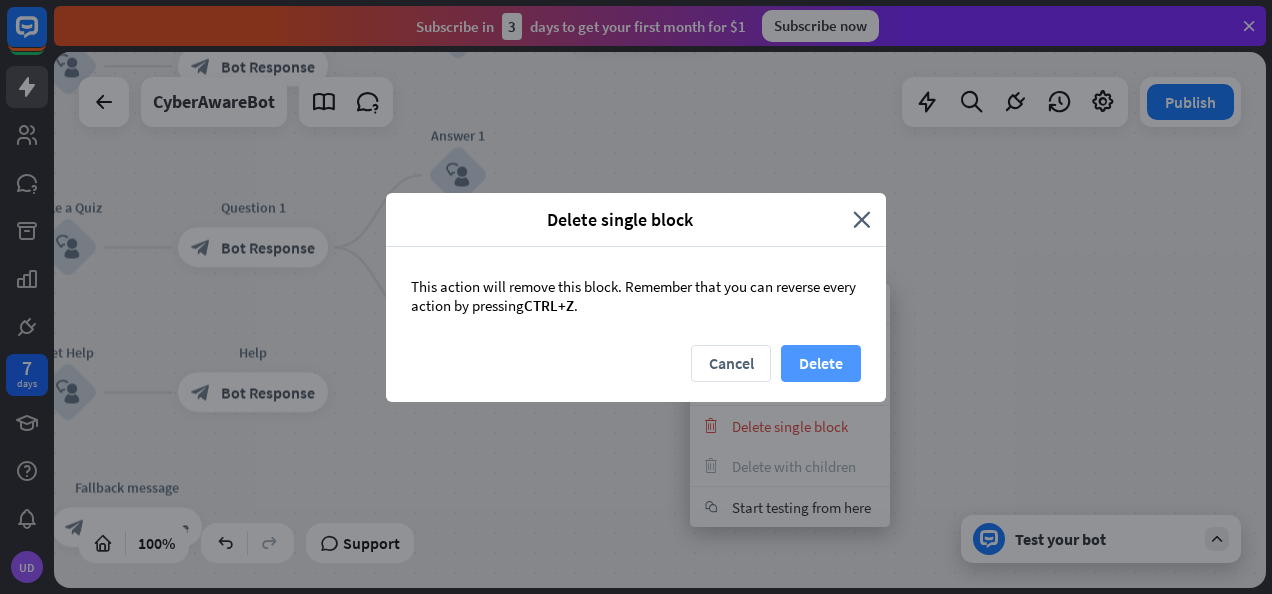 drag, startPoint x: 800, startPoint y: 361, endPoint x: 819, endPoint y: 356, distance: 19.646883 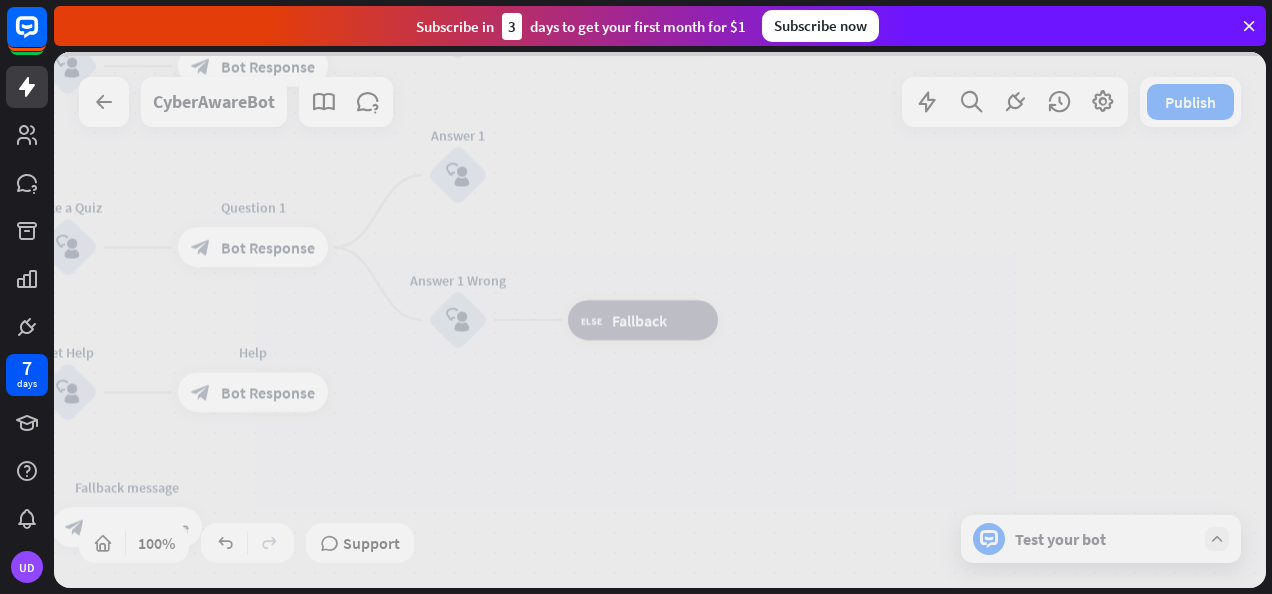 click at bounding box center [660, 320] 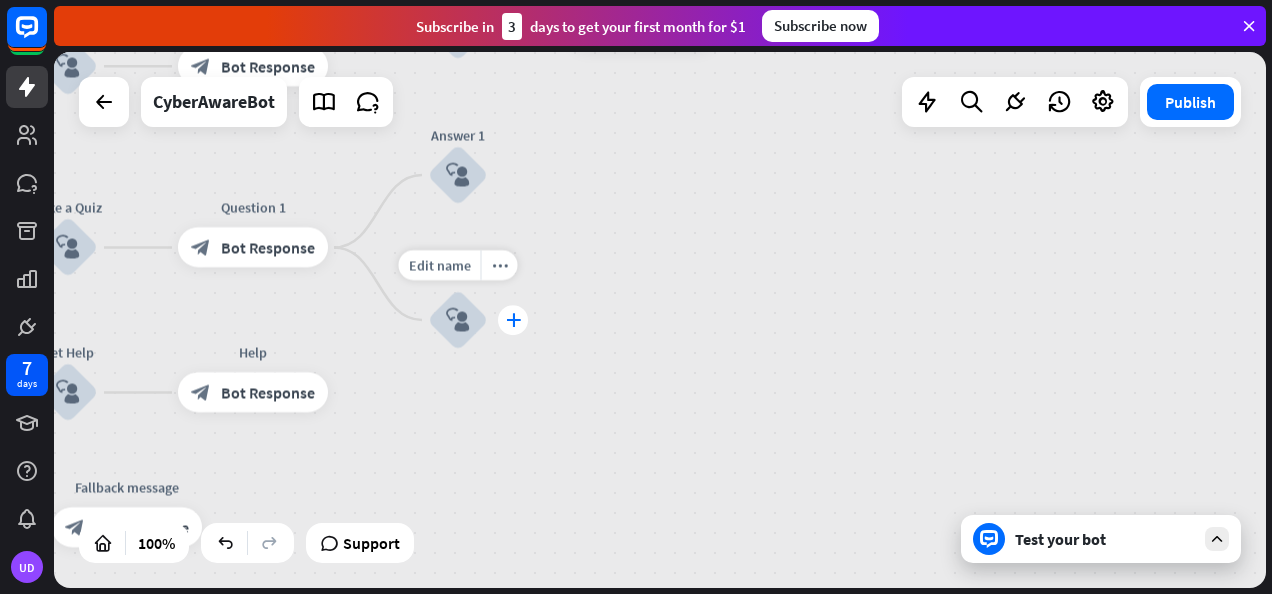 click on "plus" at bounding box center [513, 320] 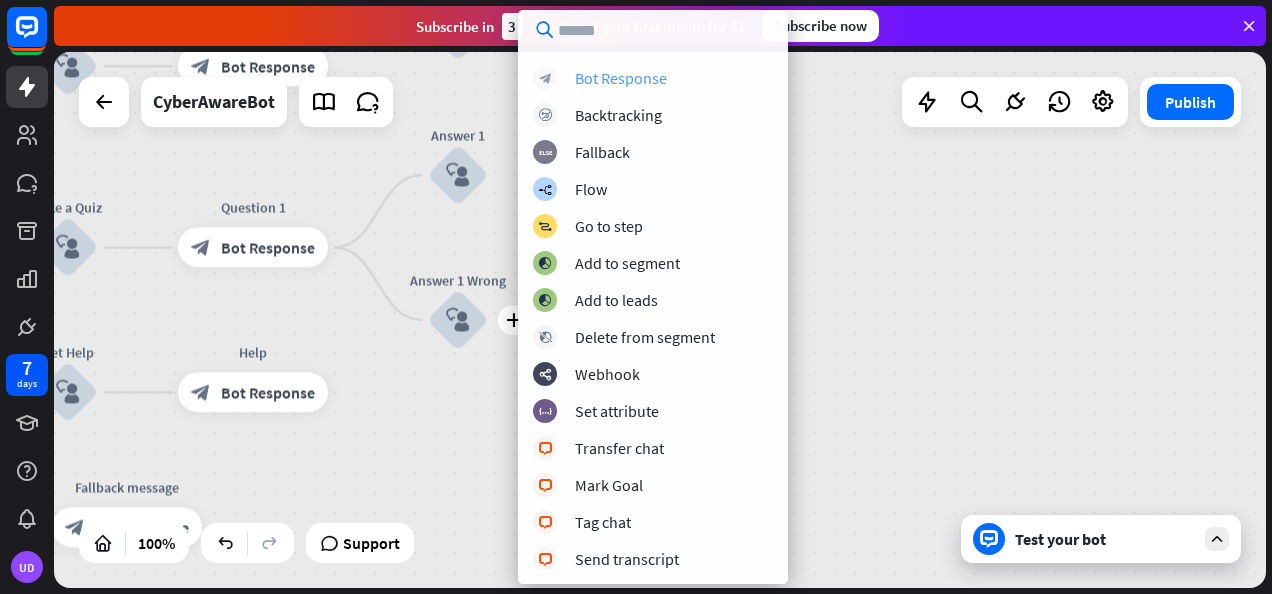 click on "Bot Response" at bounding box center (621, 78) 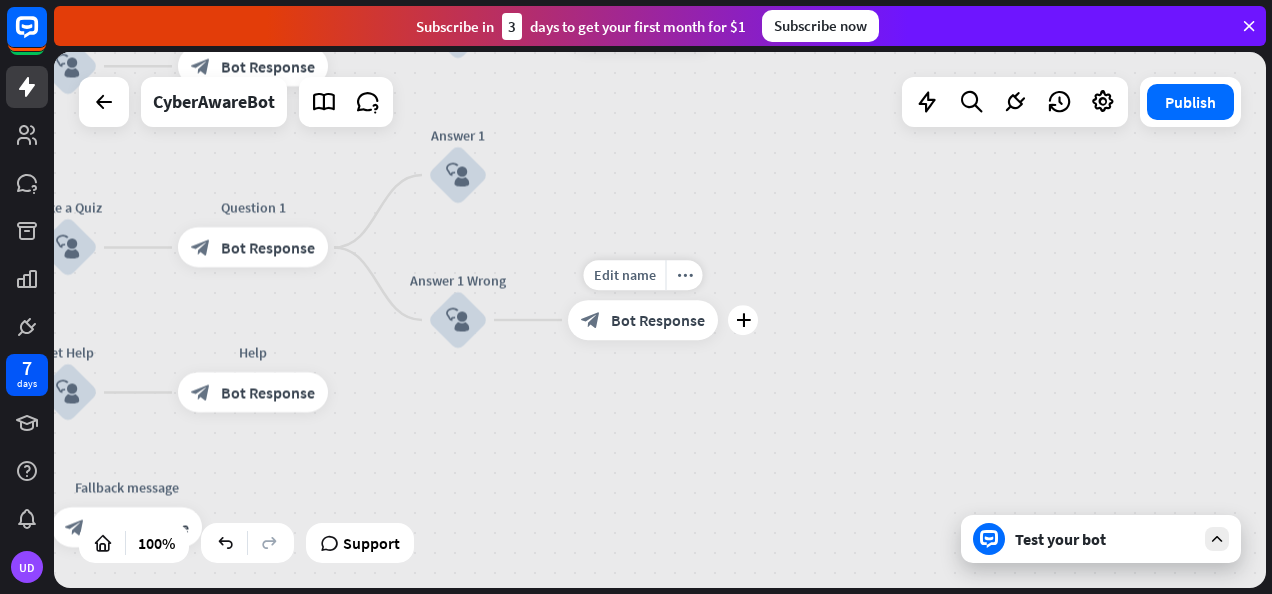 click on "Bot Response" at bounding box center [658, 320] 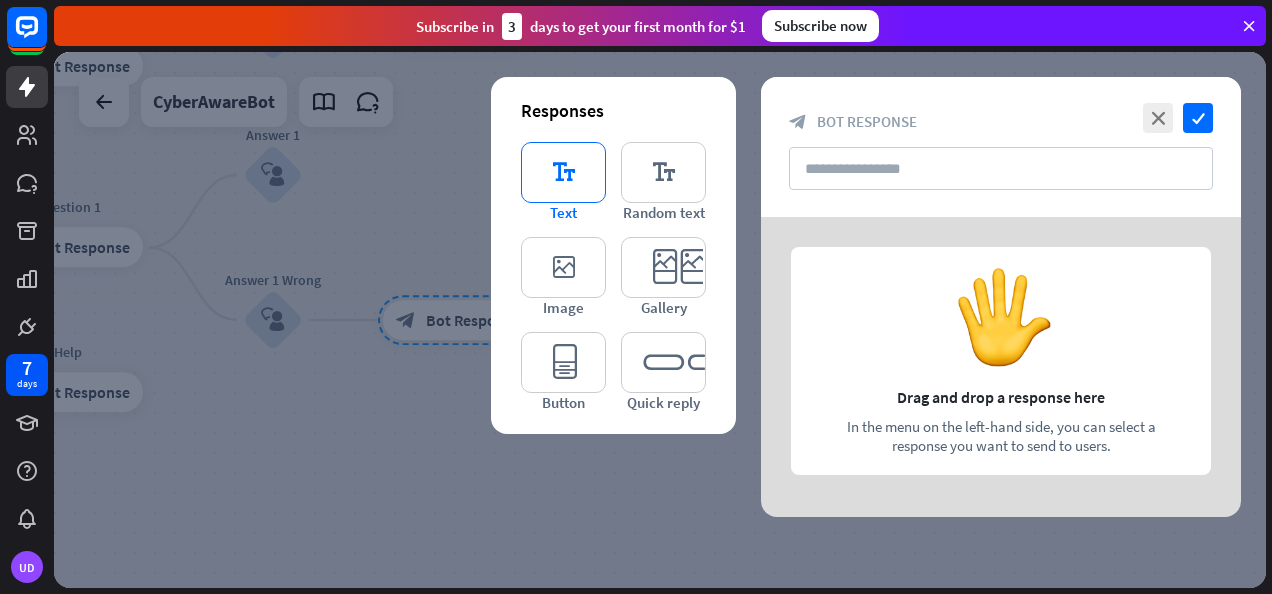 click on "editor_text" at bounding box center [563, 172] 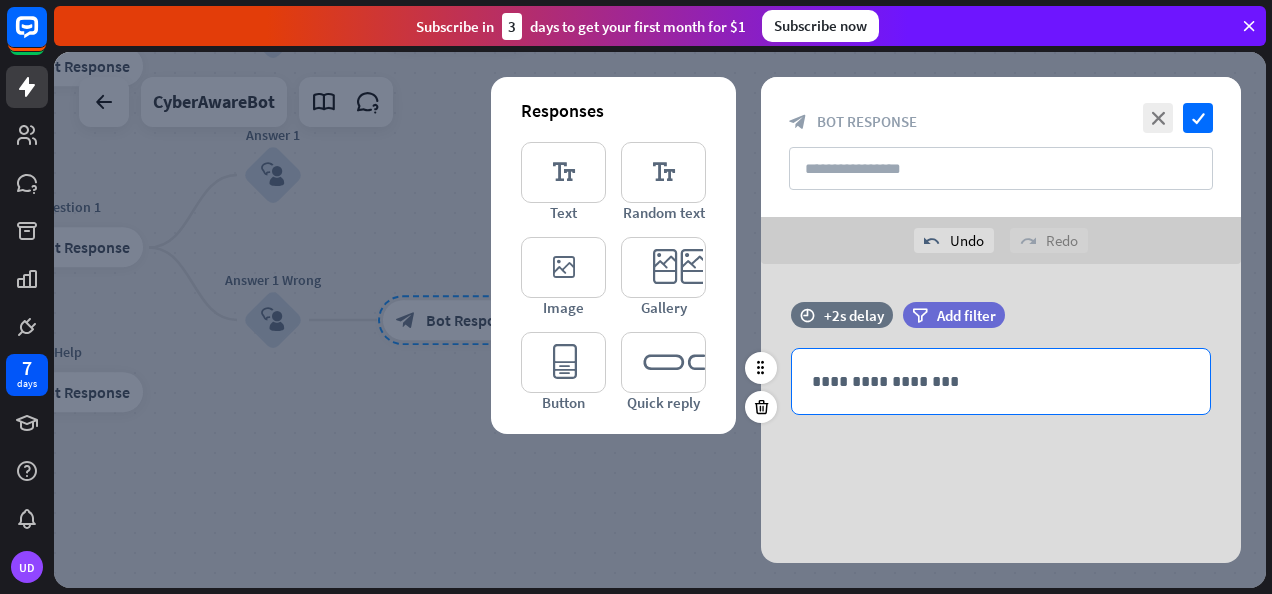 scroll, scrollTop: 0, scrollLeft: 0, axis: both 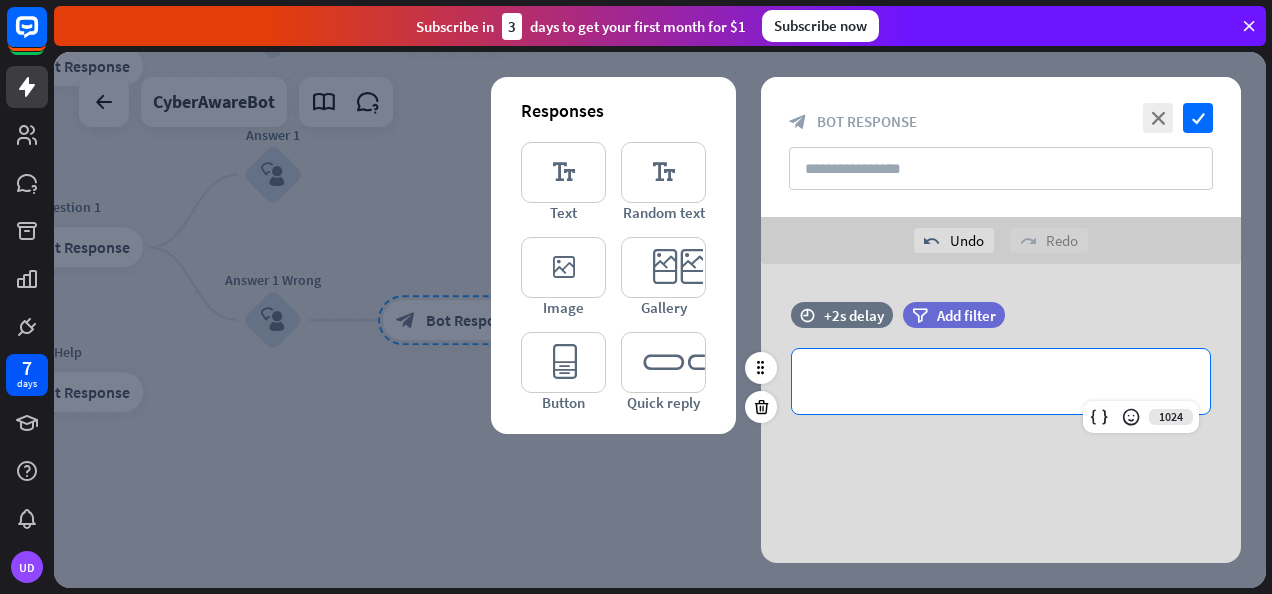 click on "**********" at bounding box center (1001, 381) 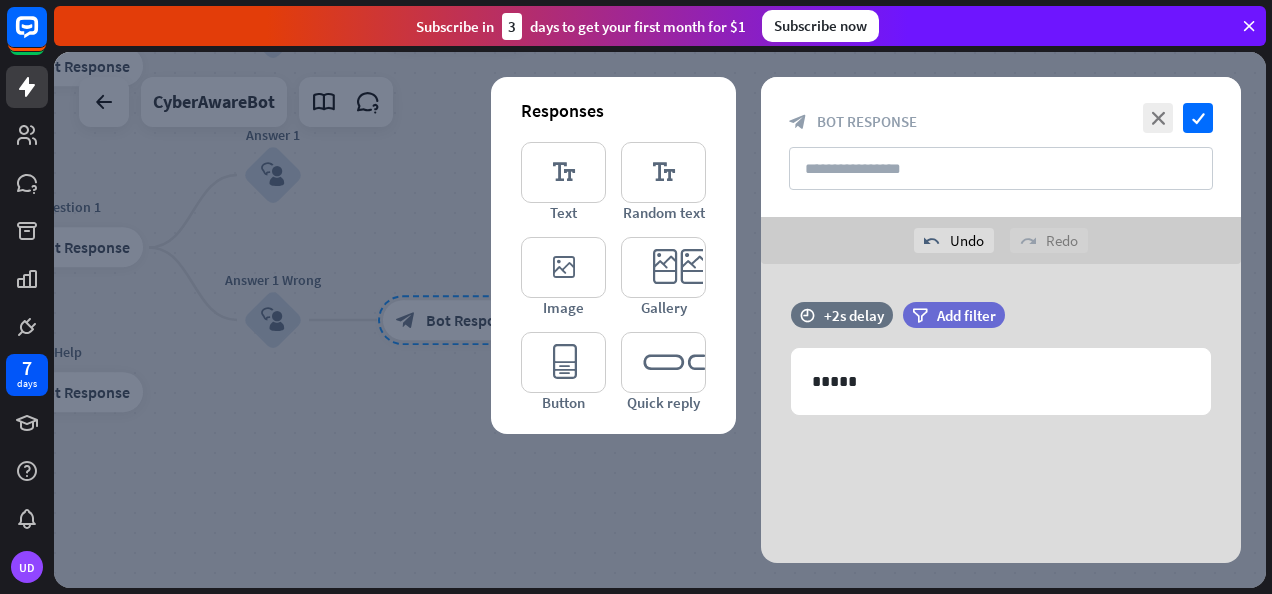 click on "time   +2s delay          filter   Add filter             1019   *****" at bounding box center (1001, 414) 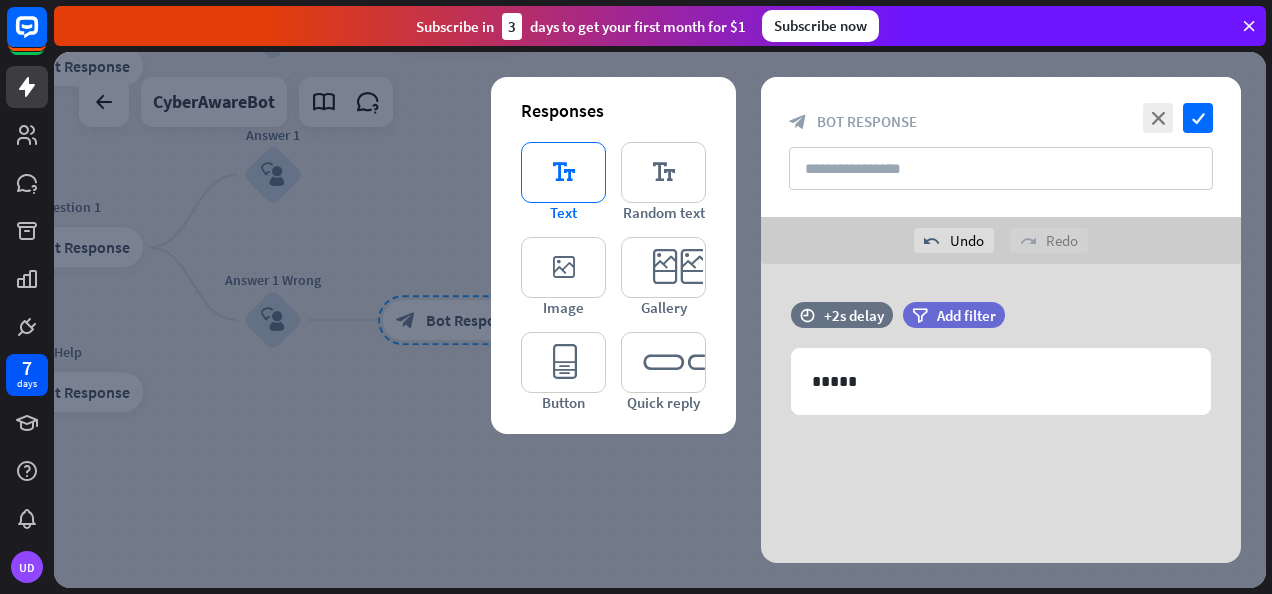 click on "editor_text   Text" at bounding box center [563, 182] 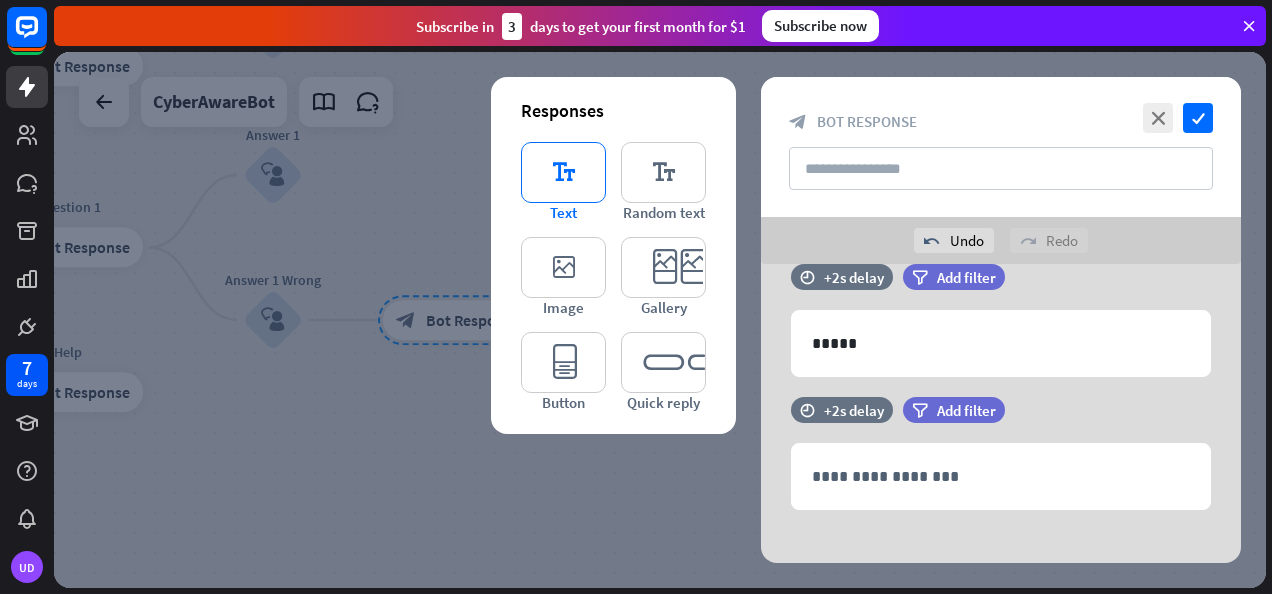 scroll, scrollTop: 53, scrollLeft: 0, axis: vertical 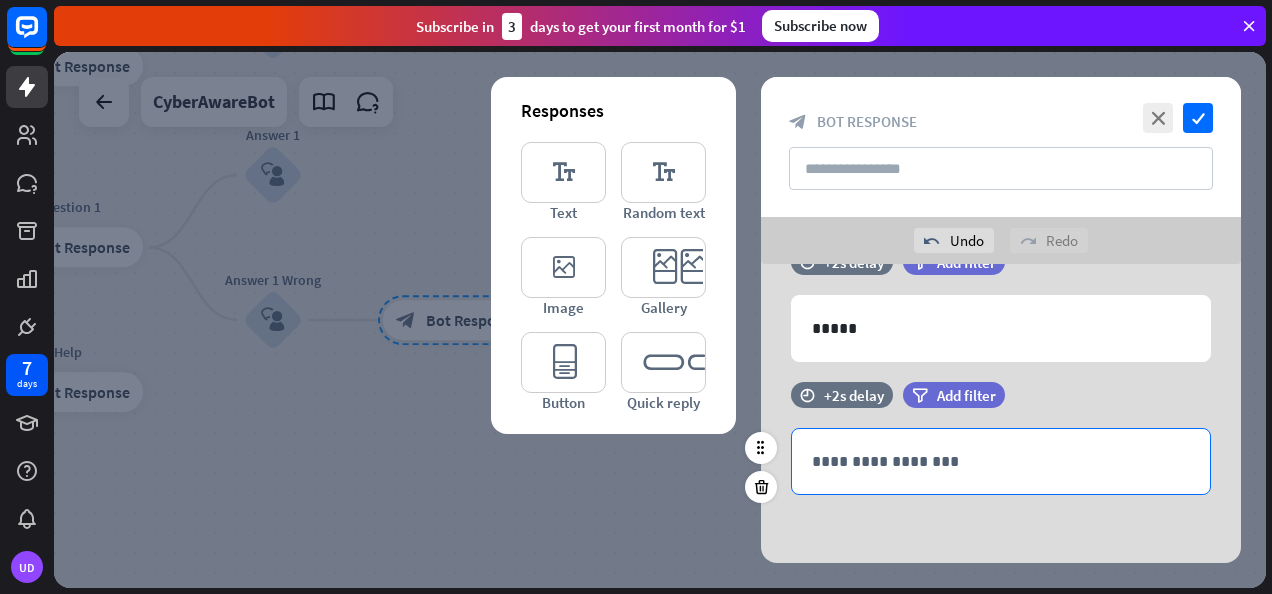 click on "**********" at bounding box center (1001, 461) 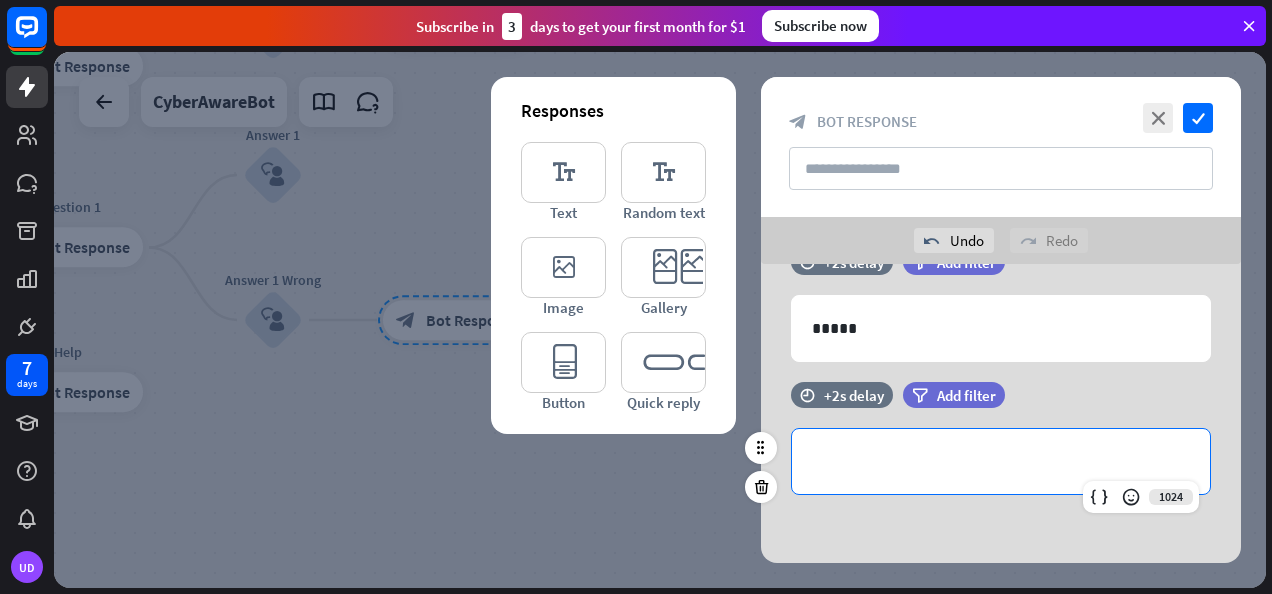 type 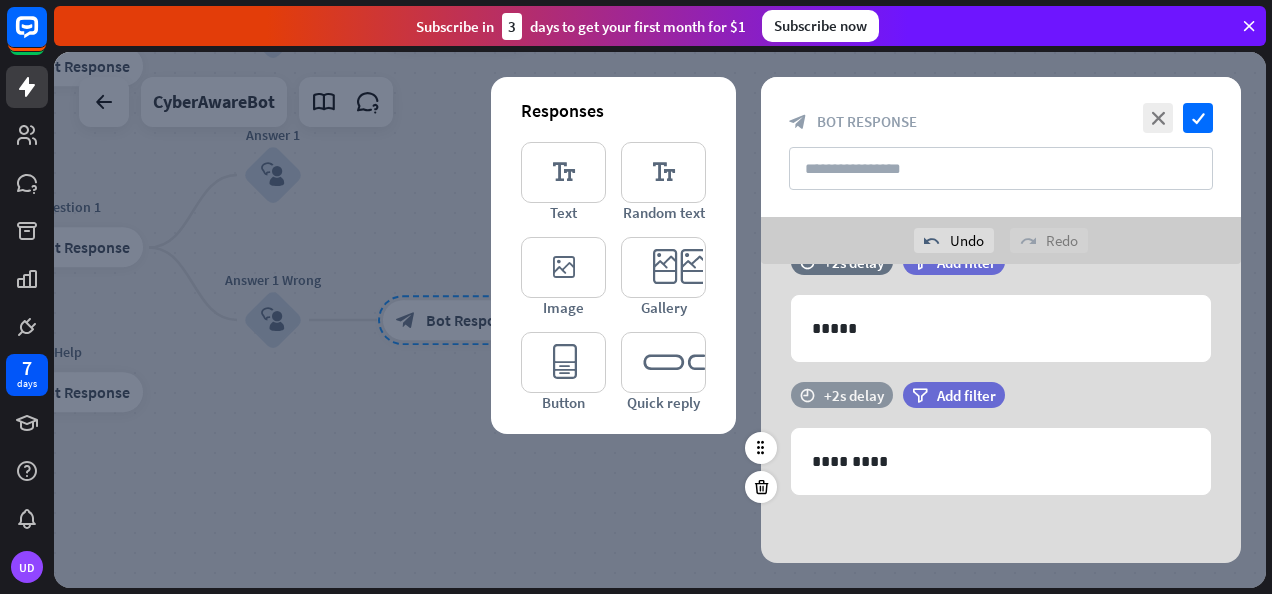 click on "+2s delay" at bounding box center [854, 395] 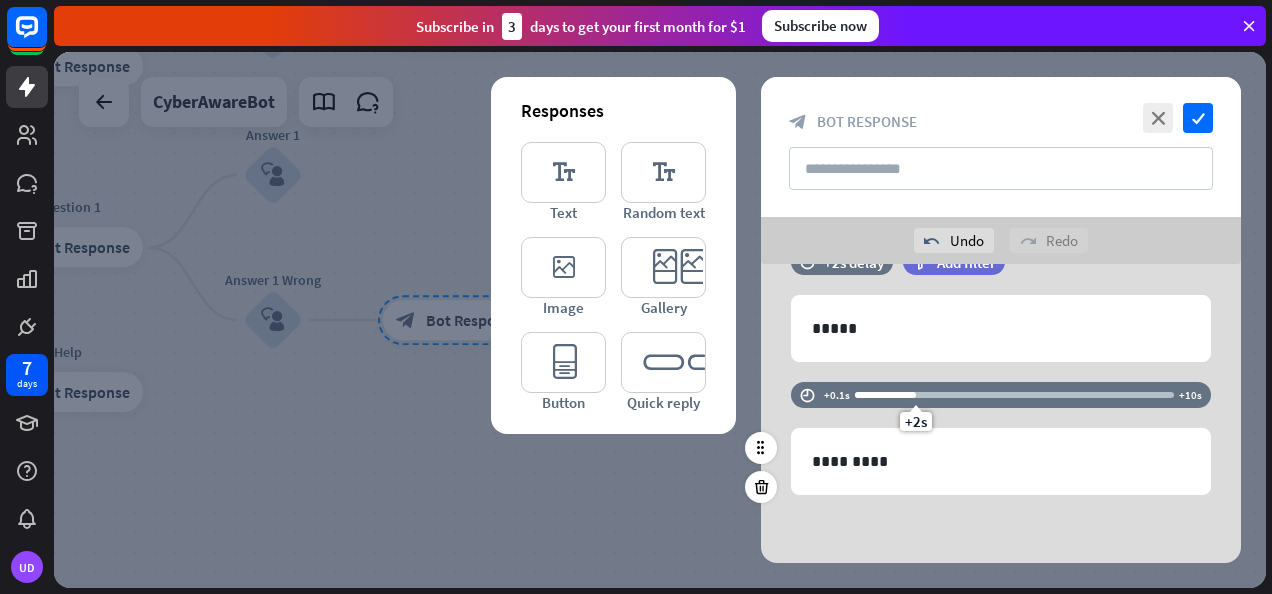 click at bounding box center [885, 395] 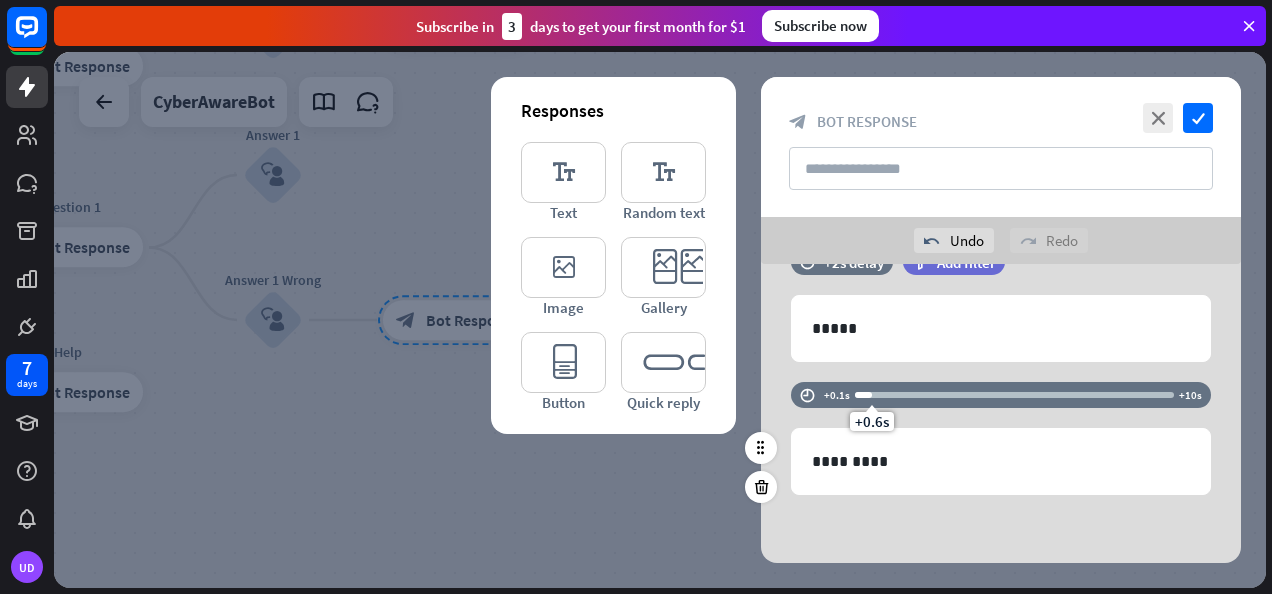 drag, startPoint x: 860, startPoint y: 398, endPoint x: 870, endPoint y: 396, distance: 10.198039 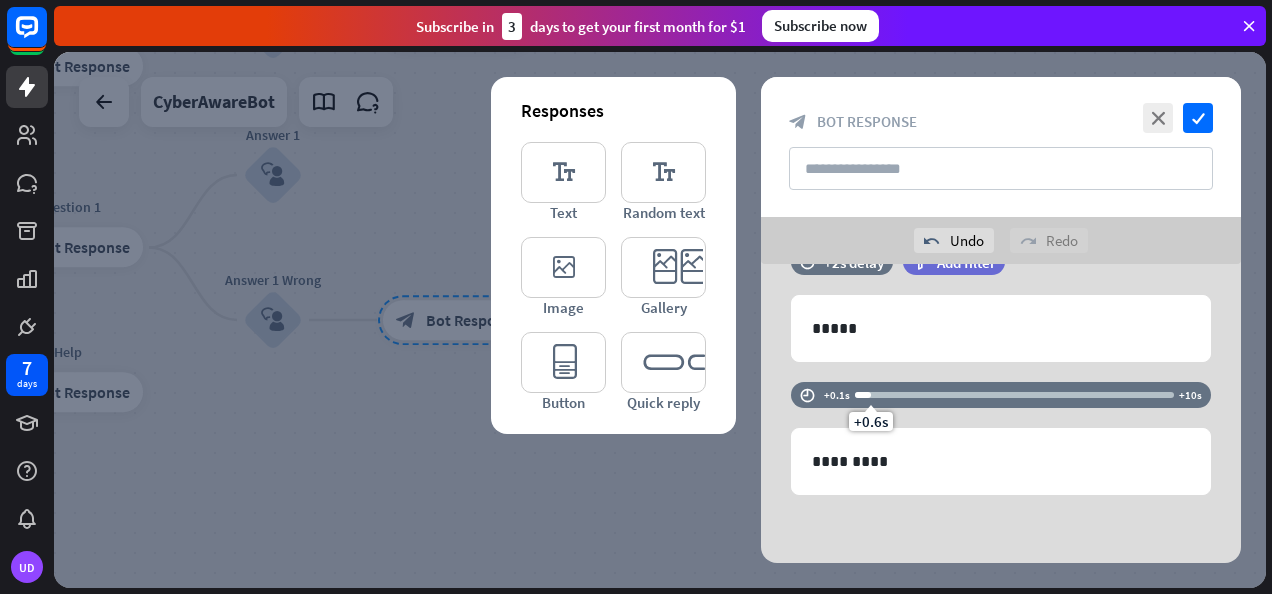 click on "close
check
block_bot_response   Bot Response" at bounding box center (1001, 147) 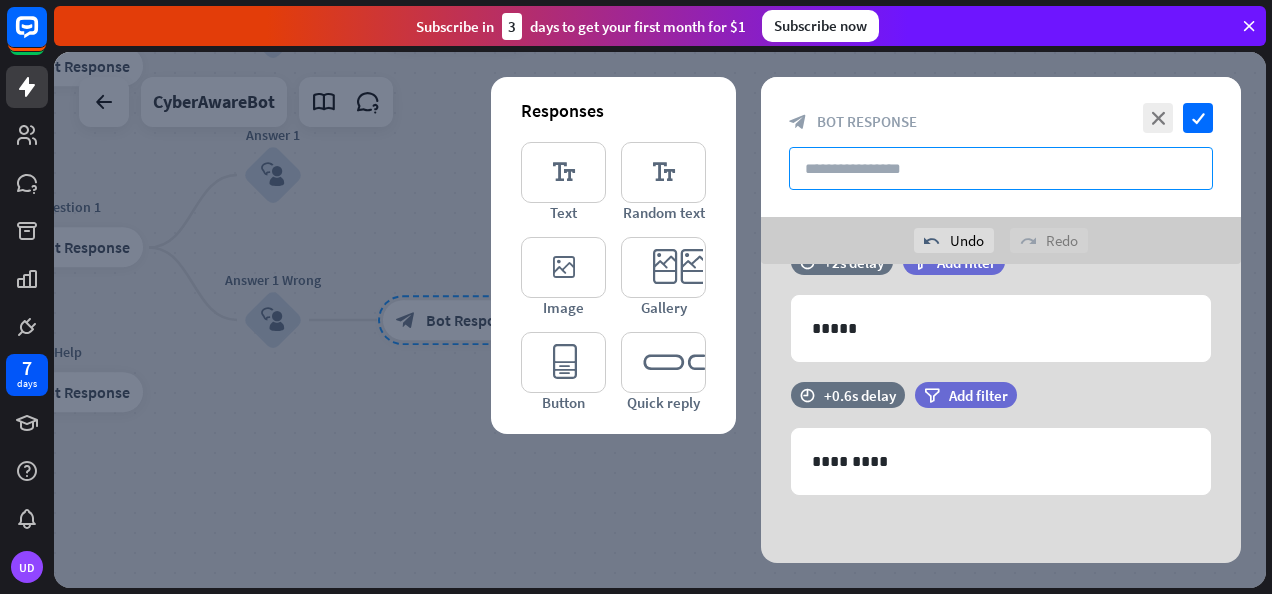 drag, startPoint x: 1198, startPoint y: 129, endPoint x: 1210, endPoint y: 148, distance: 22.472204 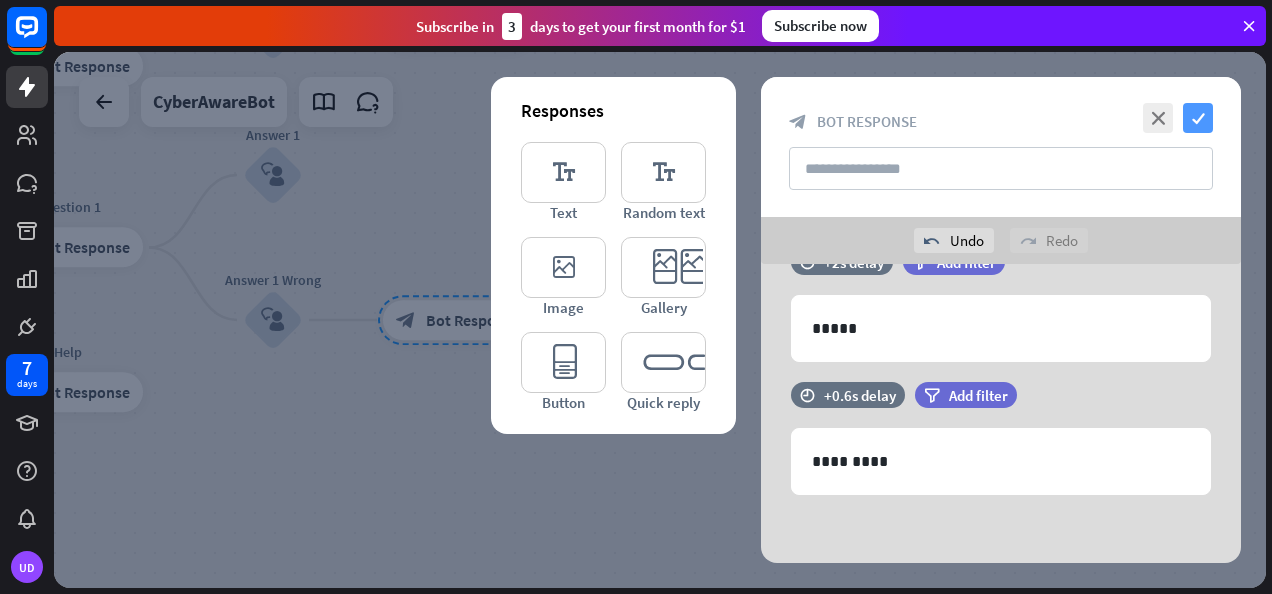 click on "check" at bounding box center (1198, 118) 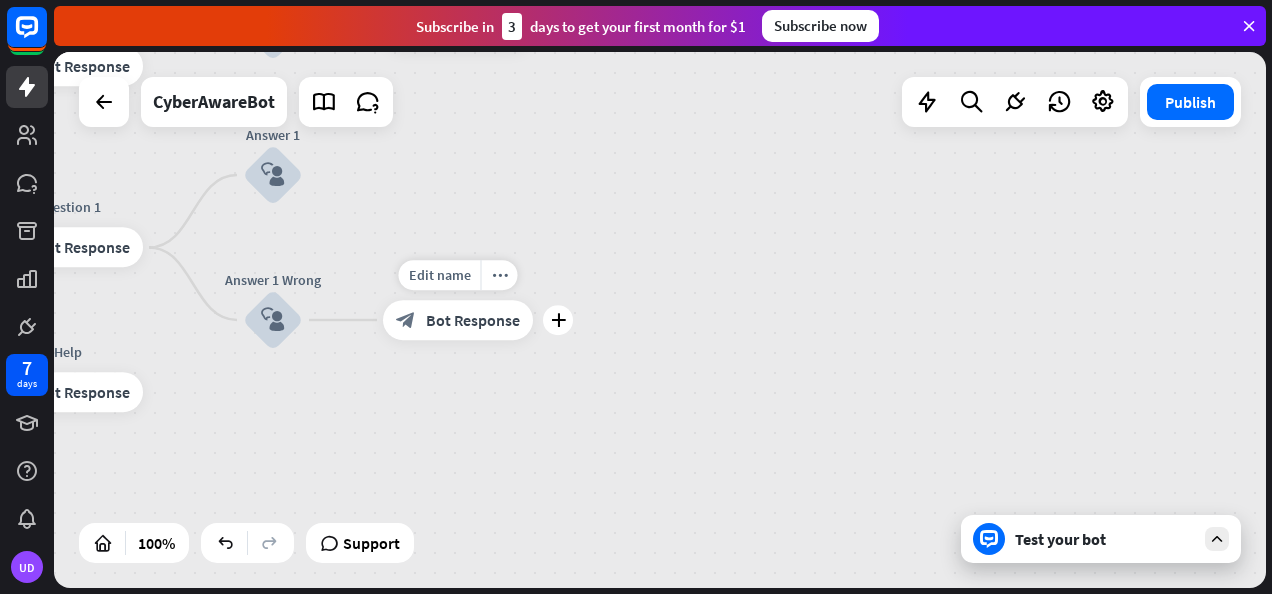 click on "Bot Response" at bounding box center (473, 320) 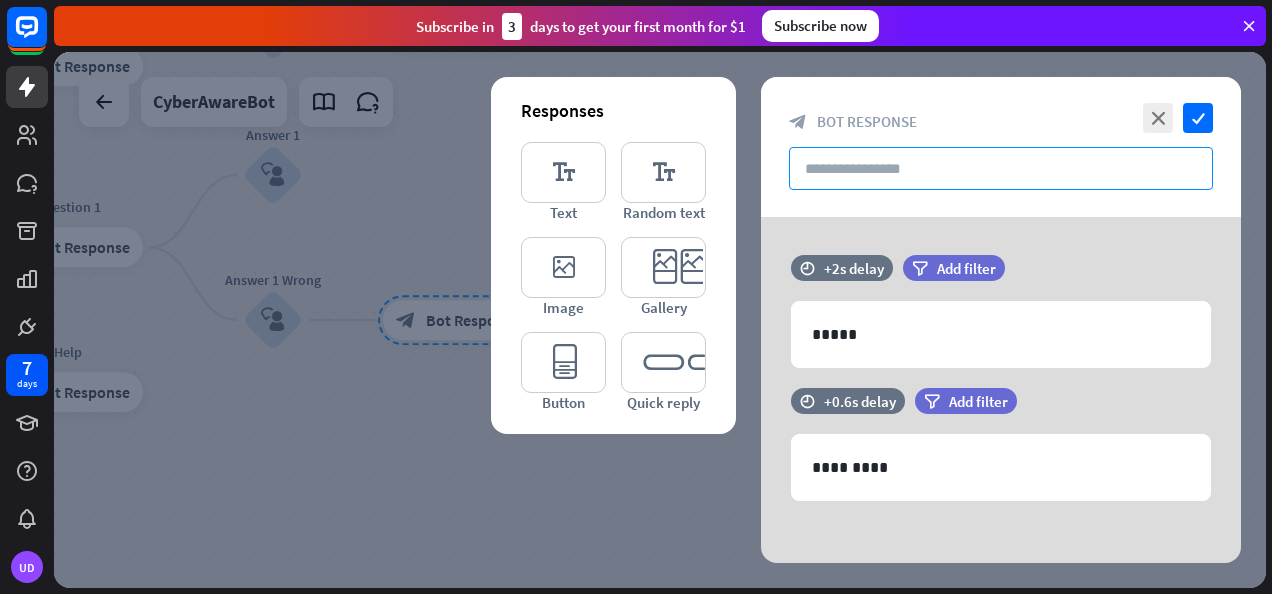 click at bounding box center [1001, 168] 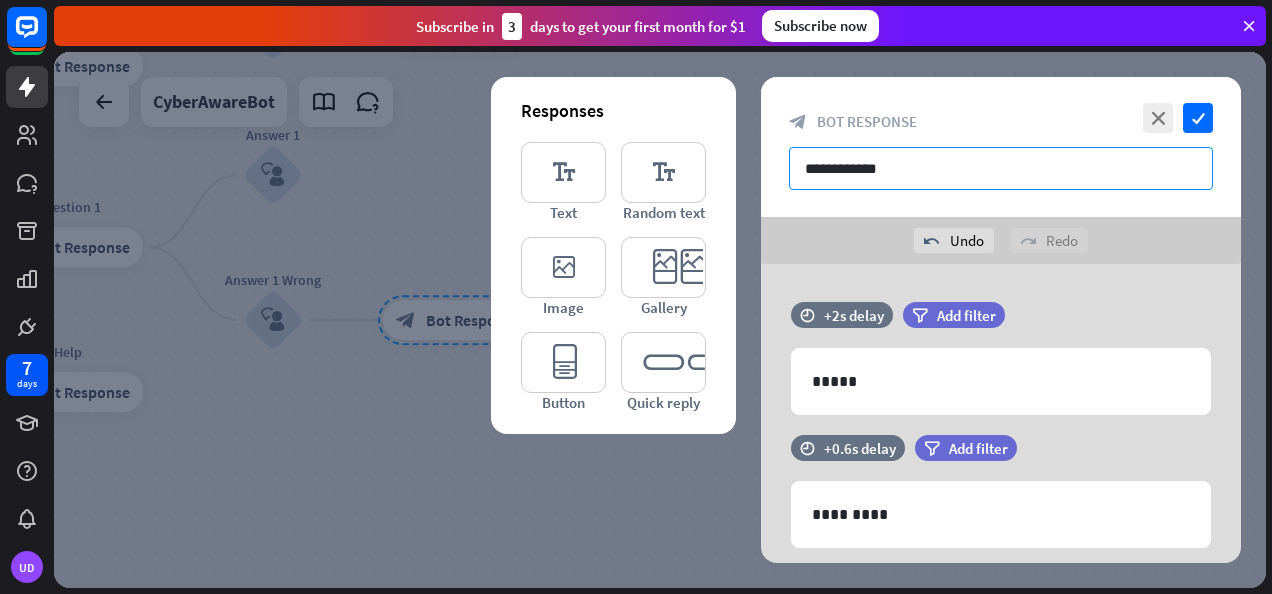 type on "**********" 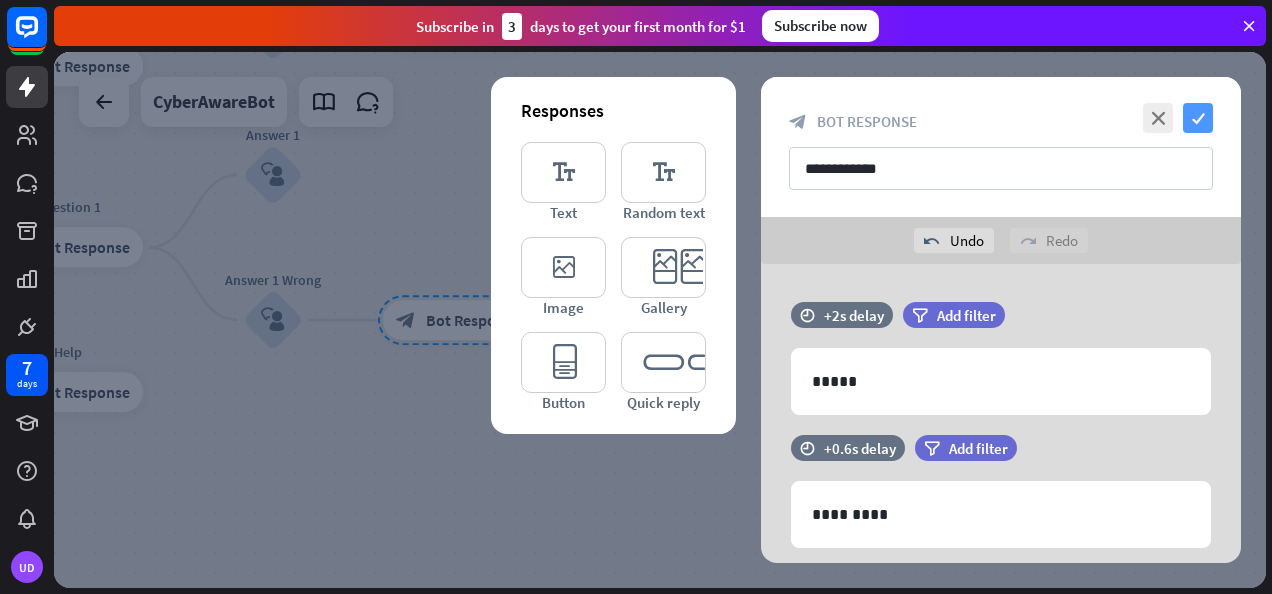 click on "check" at bounding box center [1198, 118] 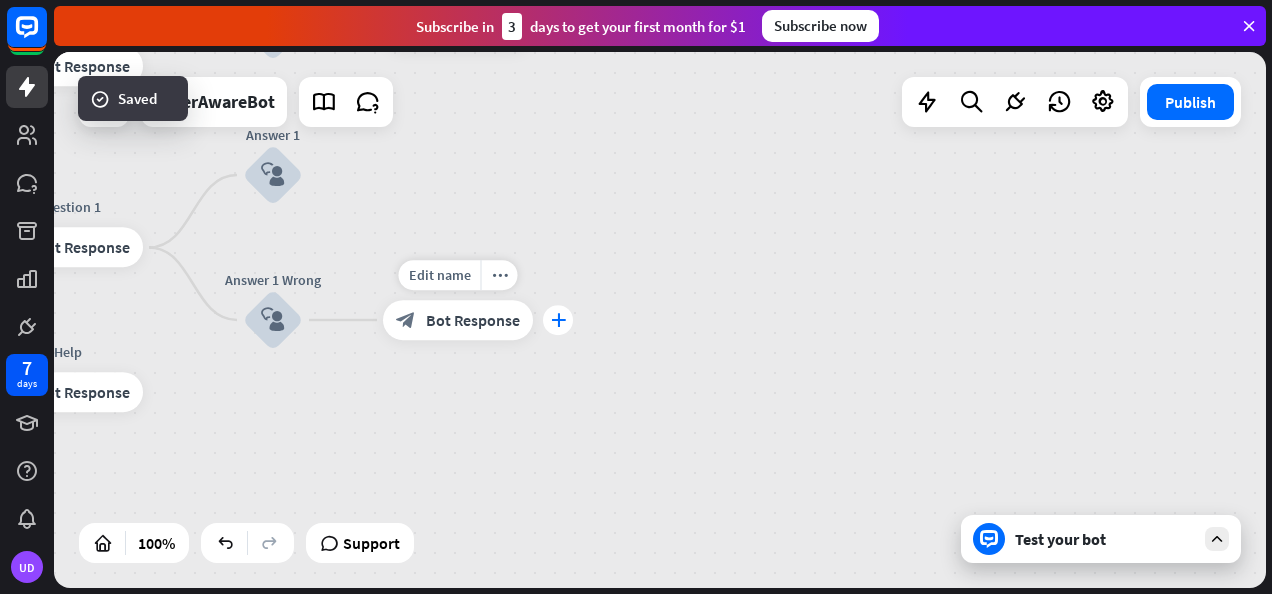 click on "plus" at bounding box center (558, 320) 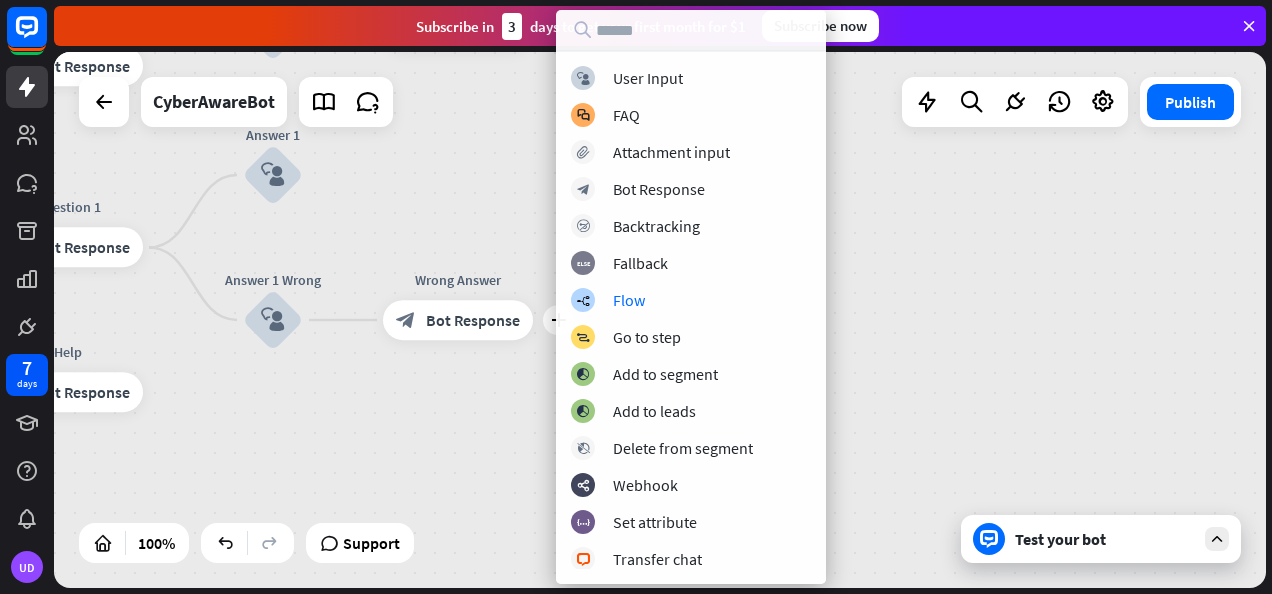click on "block_user_input
User Input
block_faq
FAQ
block_attachment
Attachment input
block_bot_response
Bot Response
block_backtracking
Backtracking
block_fallback
Fallback
builder_tree
Flow
block_goto
Go to step
block_add_to_segment
Add to segment
block_add_to_segment
Add to leads
block_delete_from_segment
Delete from segment
webhooks
Webhook
block_set_attribute
Set attribute
block_livechat
Transfer chat
block_livechat
Mark Goal
block_livechat
Tag chat
block_livechat
Send transcript
block_close_chat
Close chat
filter
Filter
block_question   block_ab_testing" at bounding box center (691, 317) 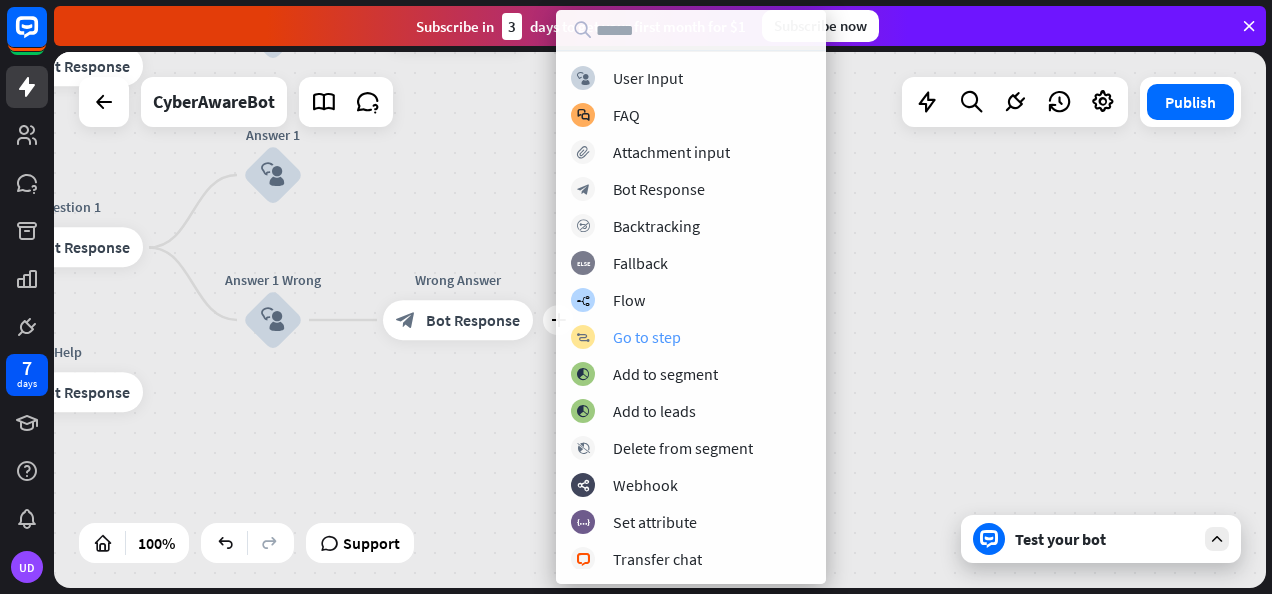 click on "Go to step" at bounding box center [647, 337] 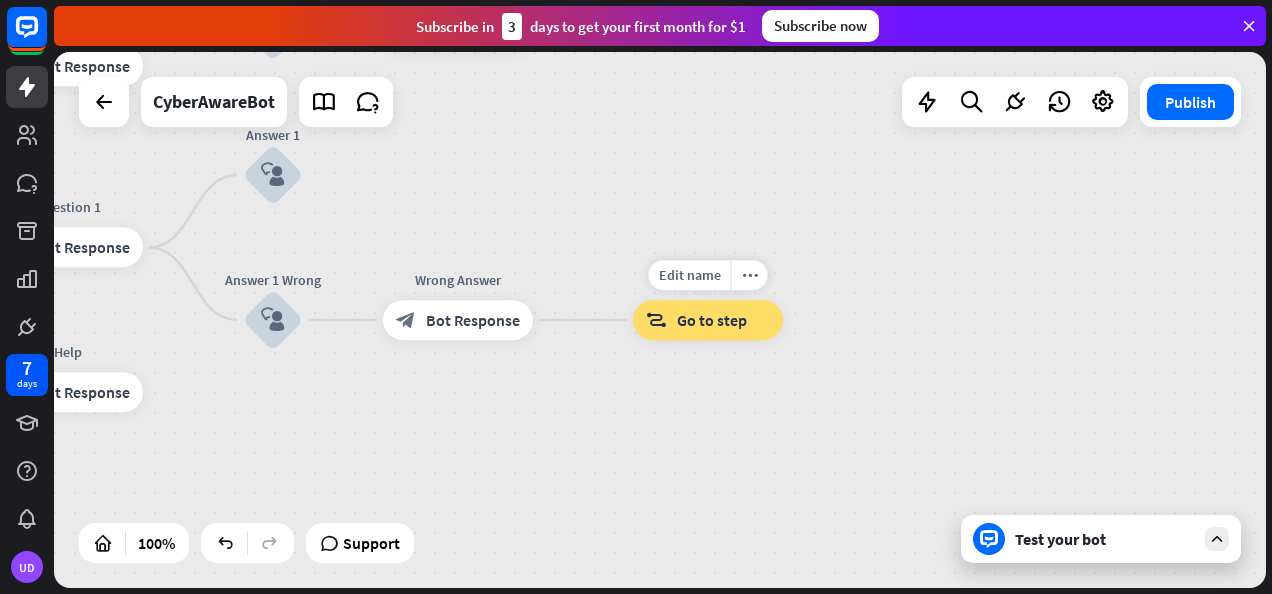 drag, startPoint x: 647, startPoint y: 330, endPoint x: 610, endPoint y: 314, distance: 40.311287 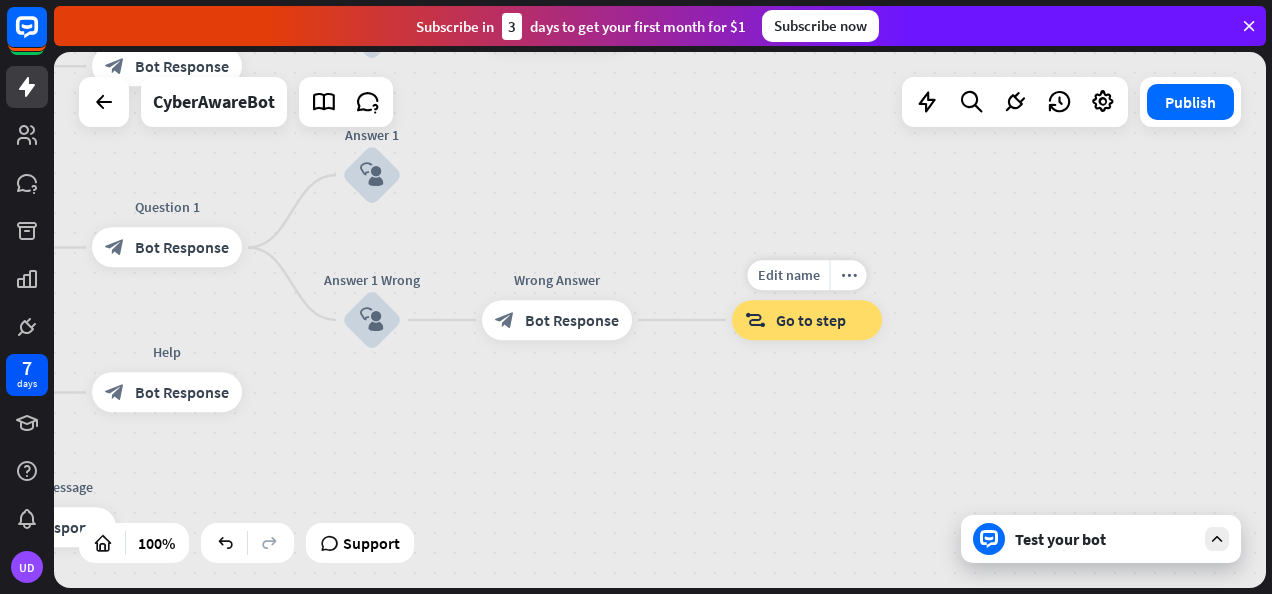 click on "block_goto   Go to step" at bounding box center [807, 320] 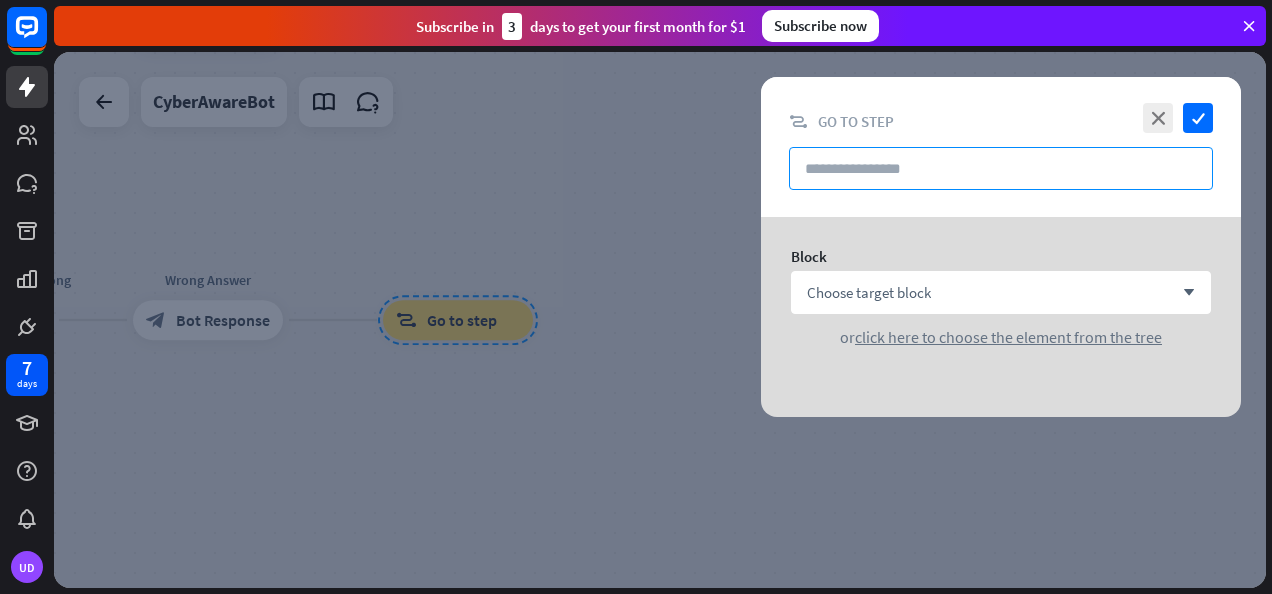 click at bounding box center (1001, 168) 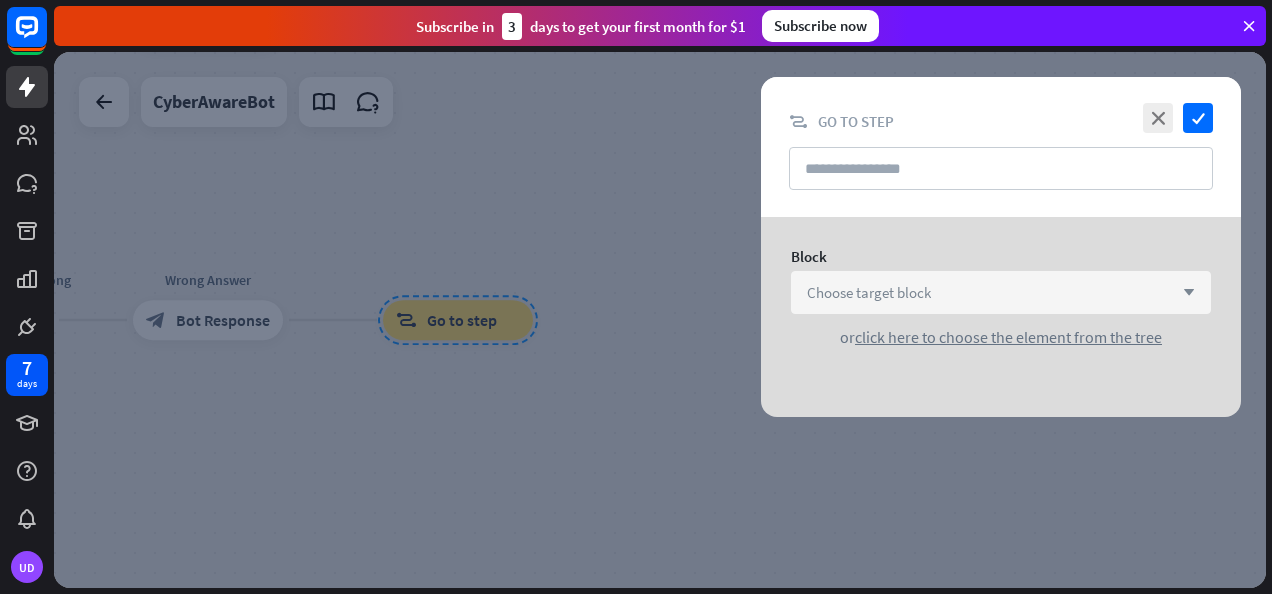 click on "Choose target block" at bounding box center (869, 292) 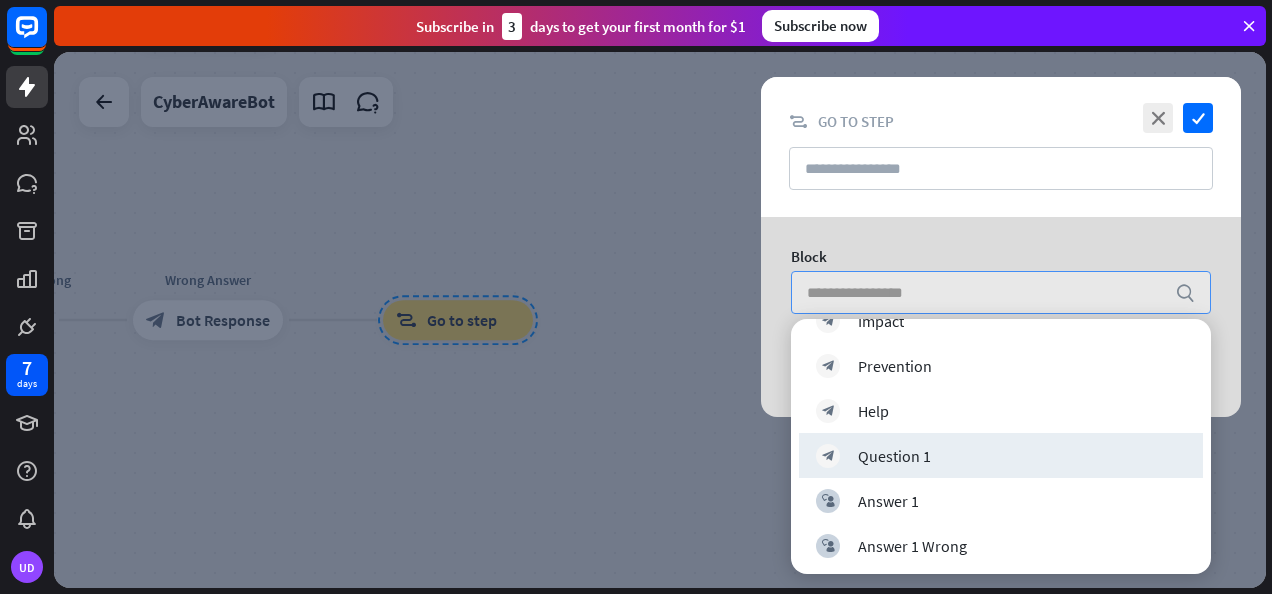 scroll, scrollTop: 750, scrollLeft: 0, axis: vertical 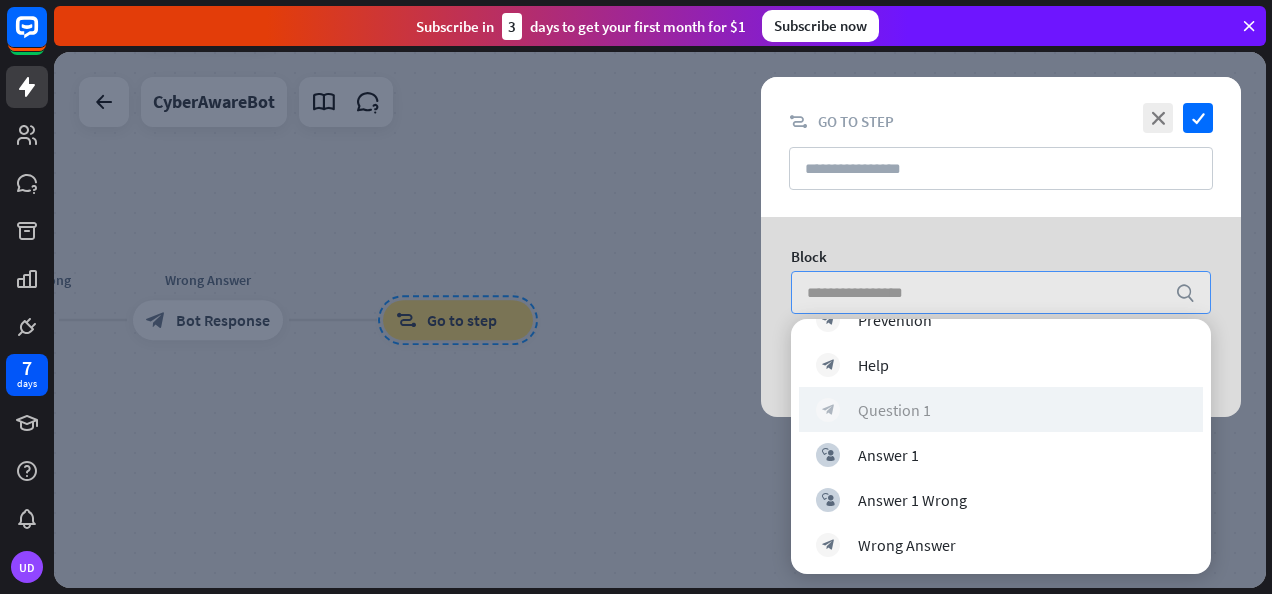click on "Question 1" at bounding box center (894, 409) 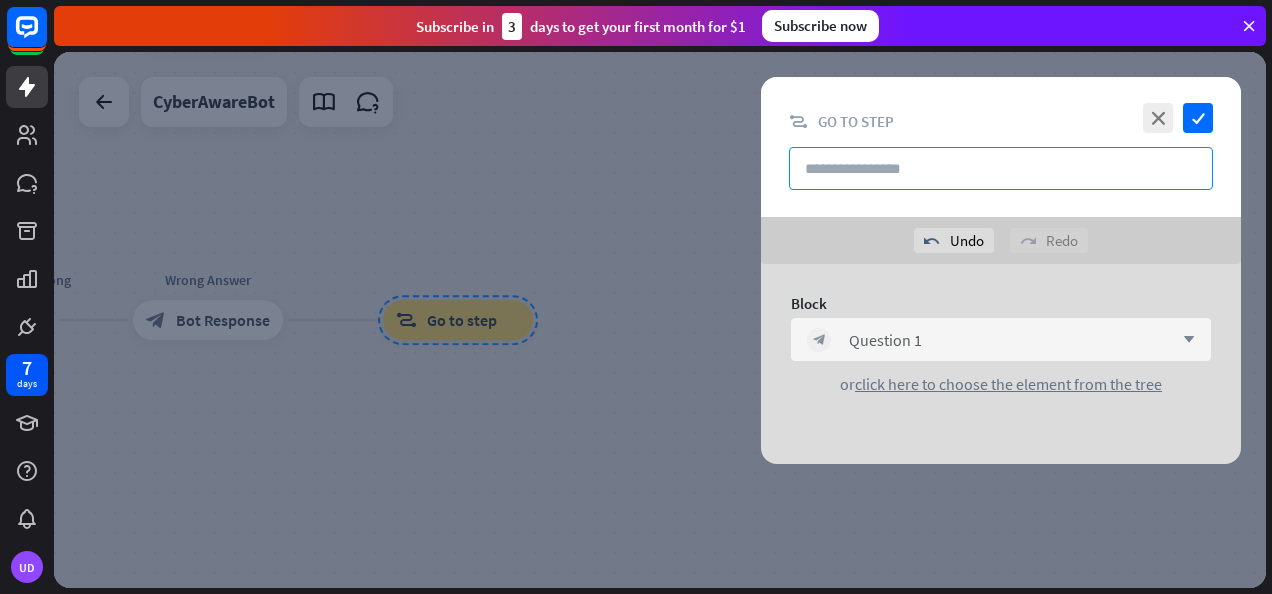 click at bounding box center (1001, 168) 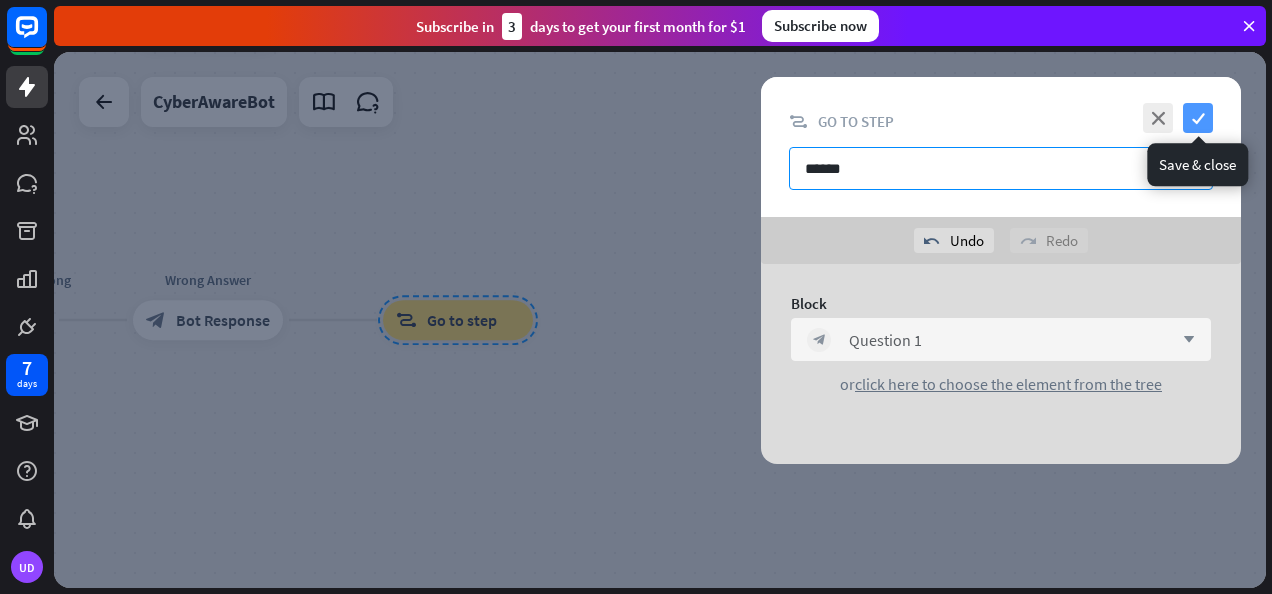 type on "******" 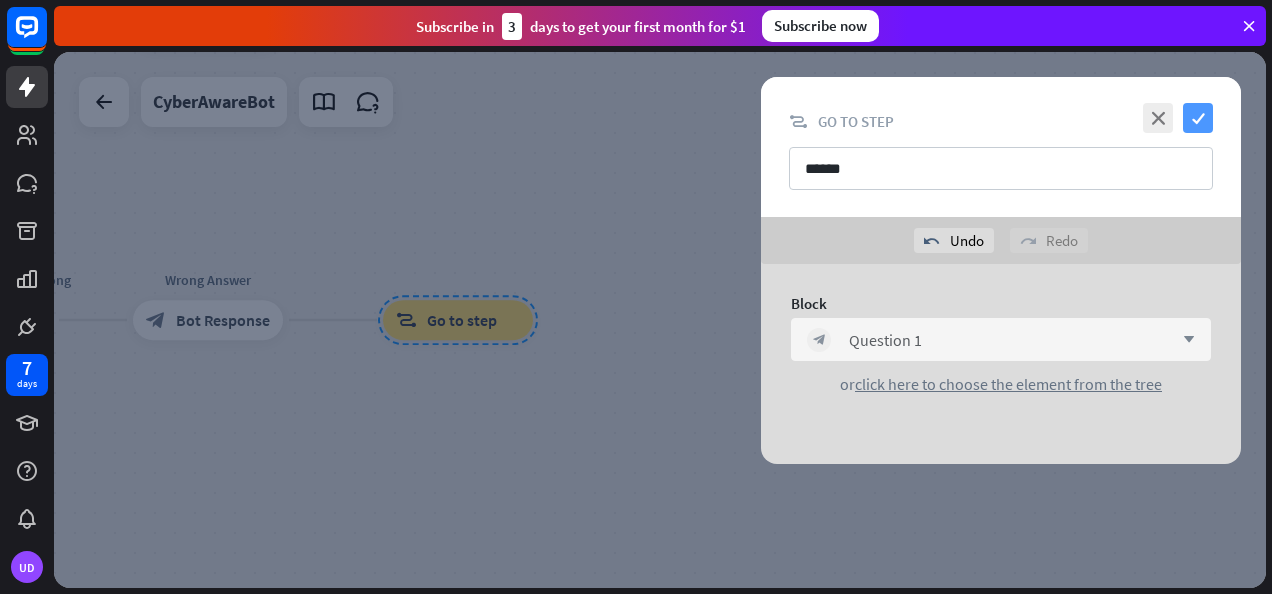click on "check" at bounding box center (1198, 118) 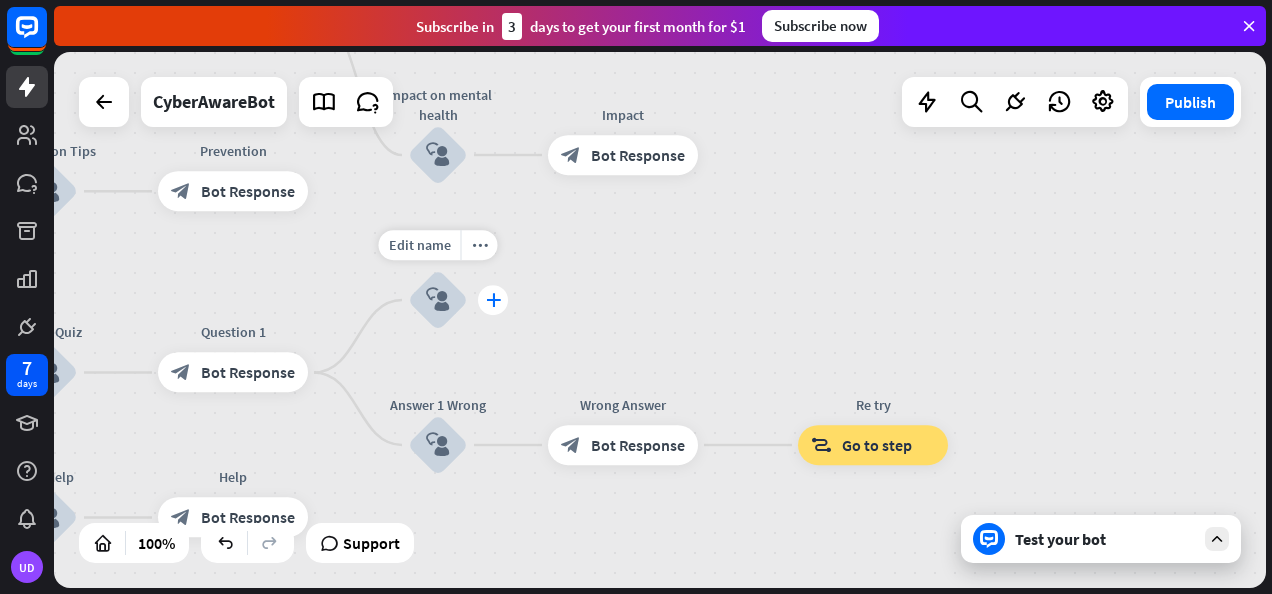 click on "plus" at bounding box center [493, 300] 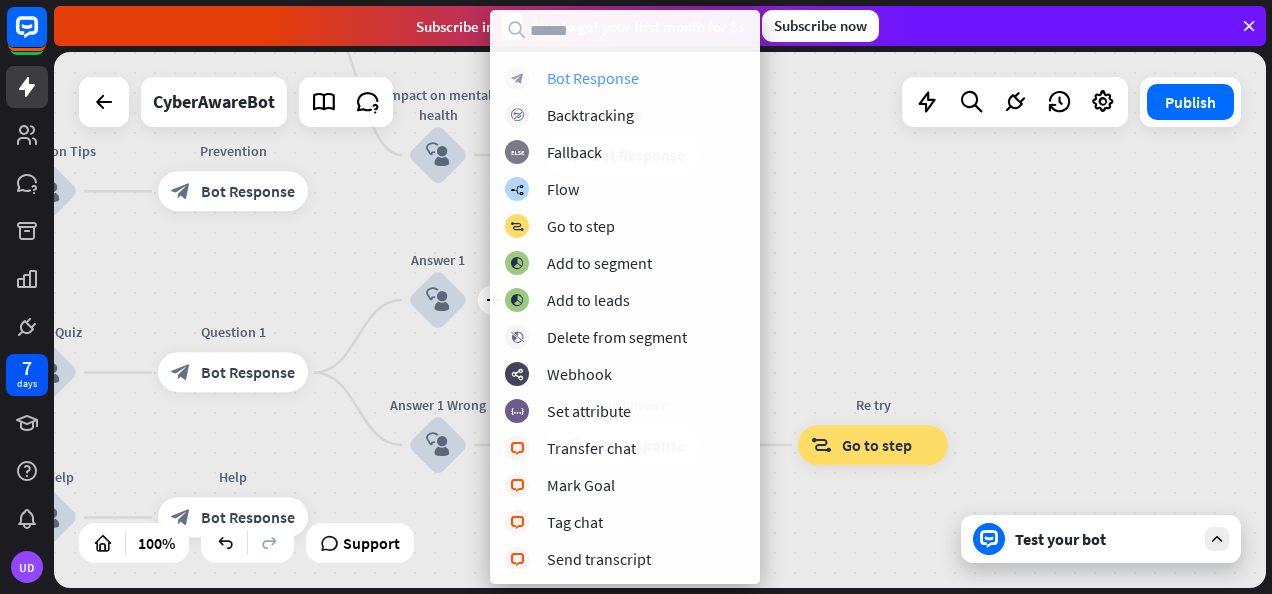 click on "Bot Response" at bounding box center [593, 78] 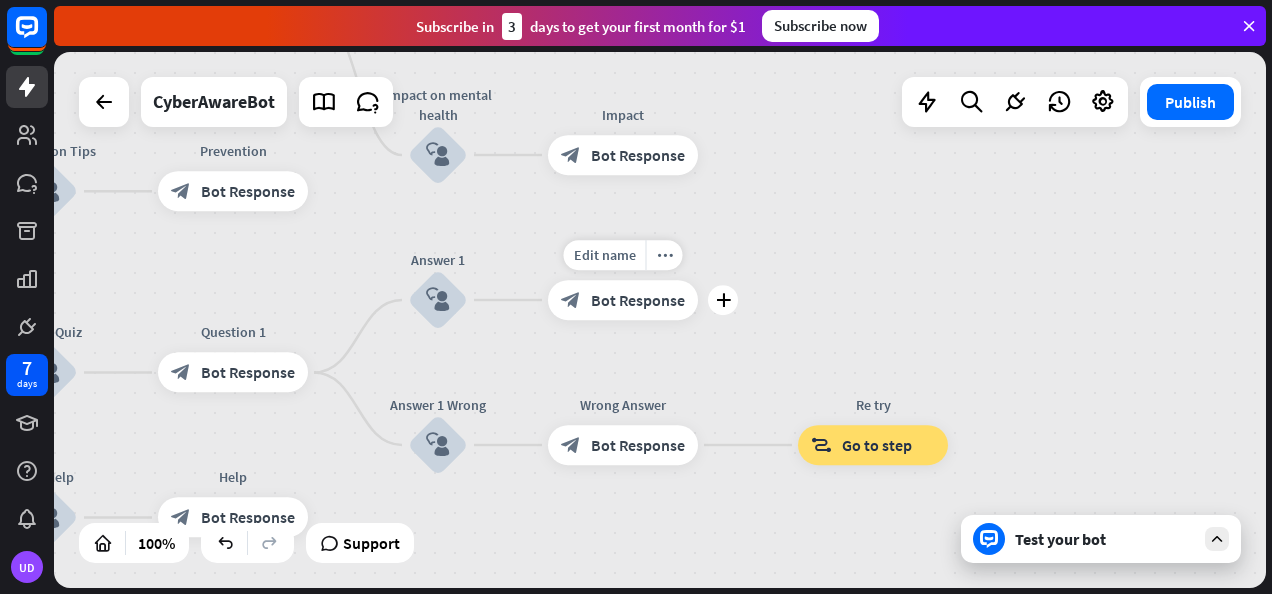 click on "Bot Response" at bounding box center (638, 300) 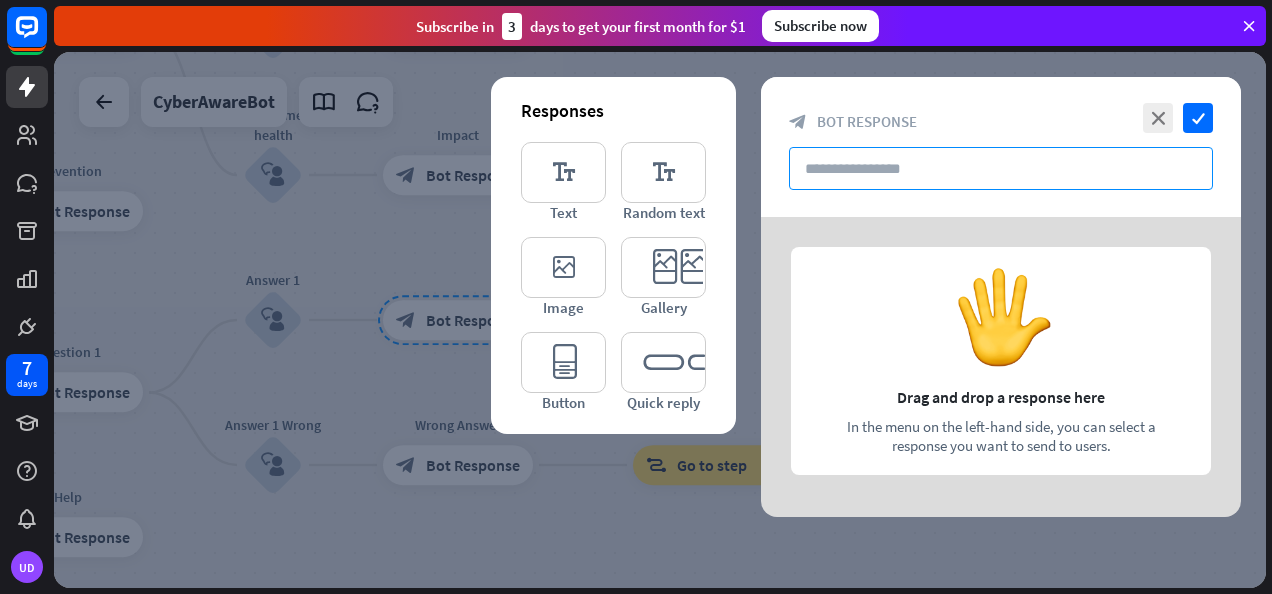 click at bounding box center [1001, 168] 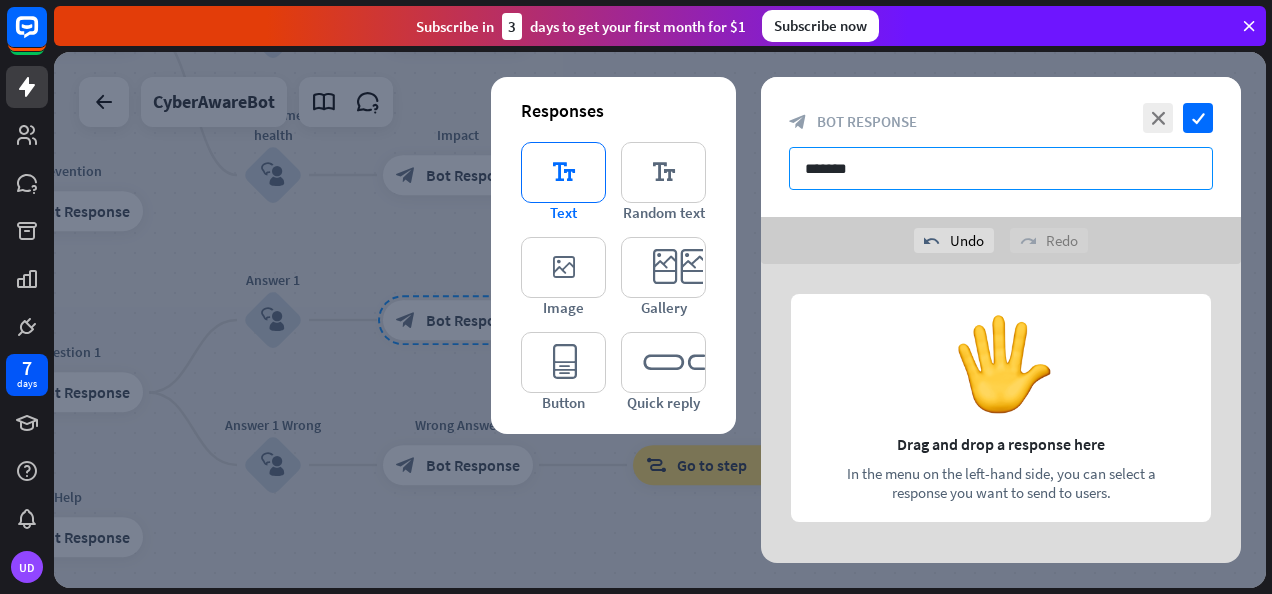 type on "*******" 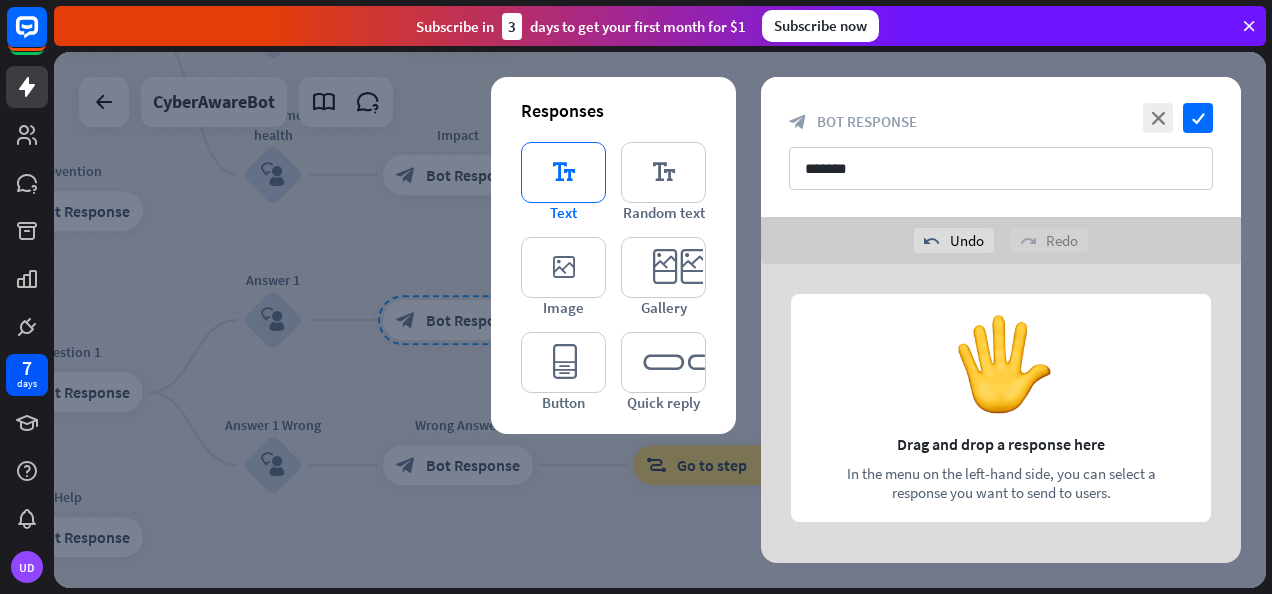 click on "editor_text" at bounding box center [563, 172] 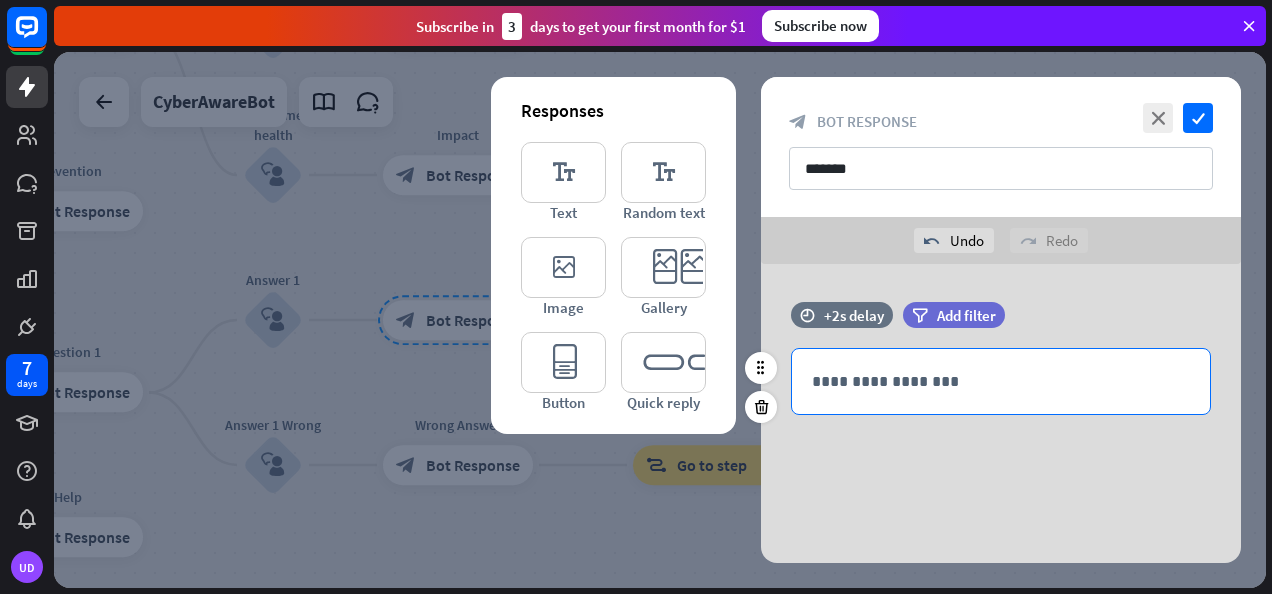 scroll, scrollTop: 0, scrollLeft: 0, axis: both 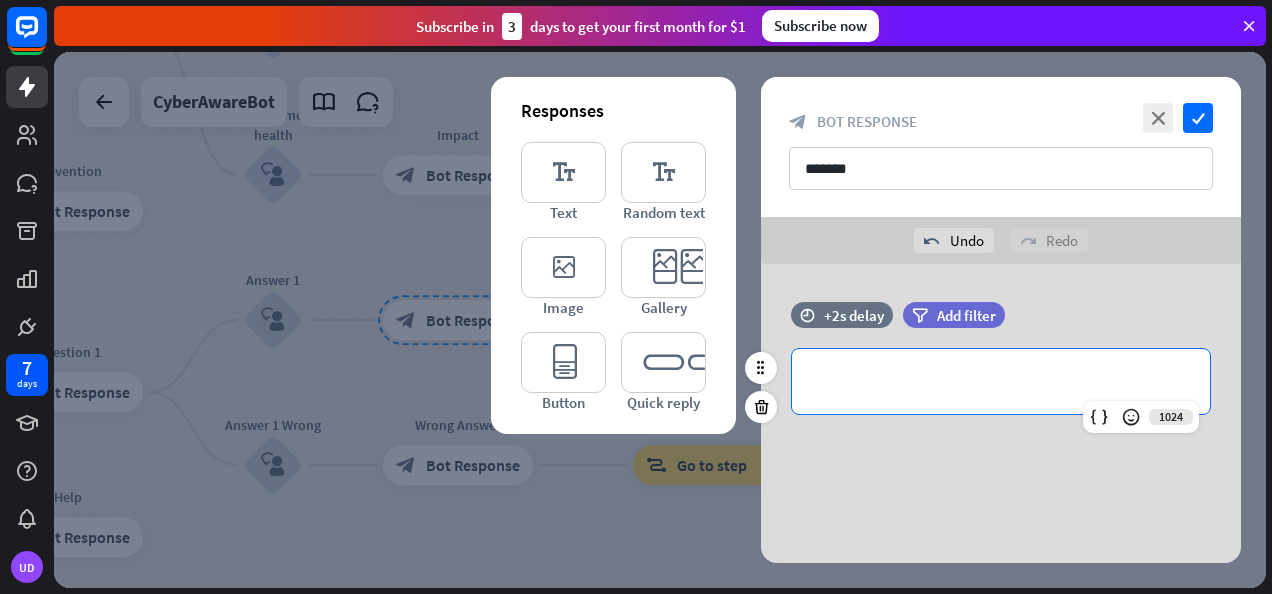 click on "**********" at bounding box center [1001, 381] 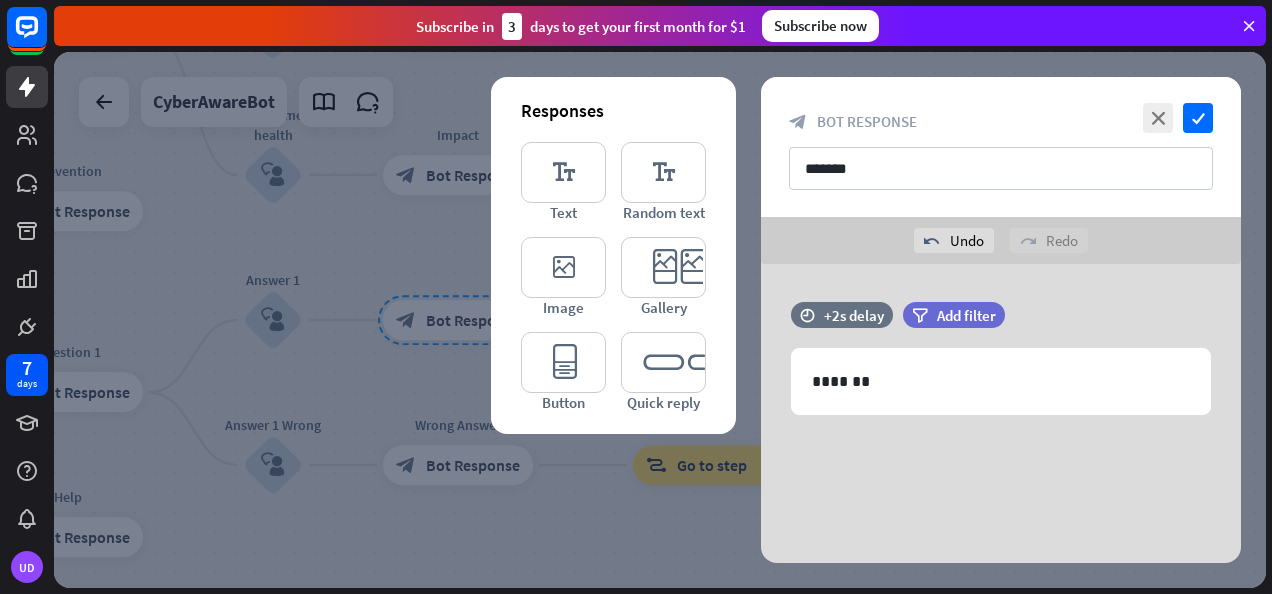 click on "close
check
block_bot_response   Bot Response     *******" at bounding box center [1001, 147] 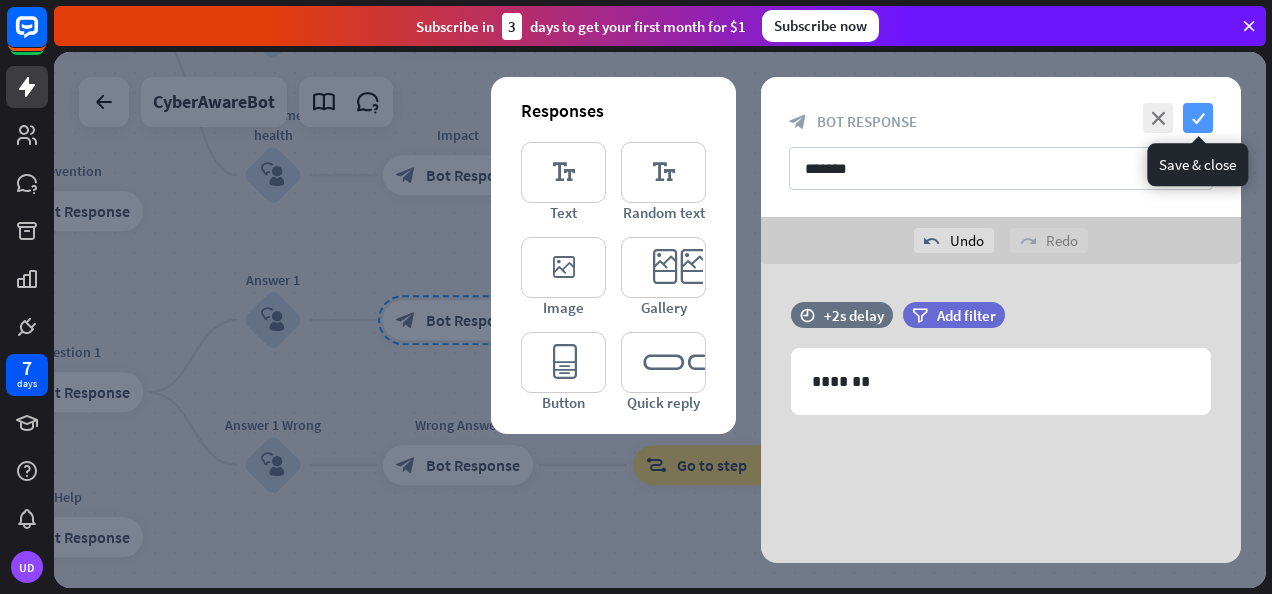 click on "check" at bounding box center (1198, 118) 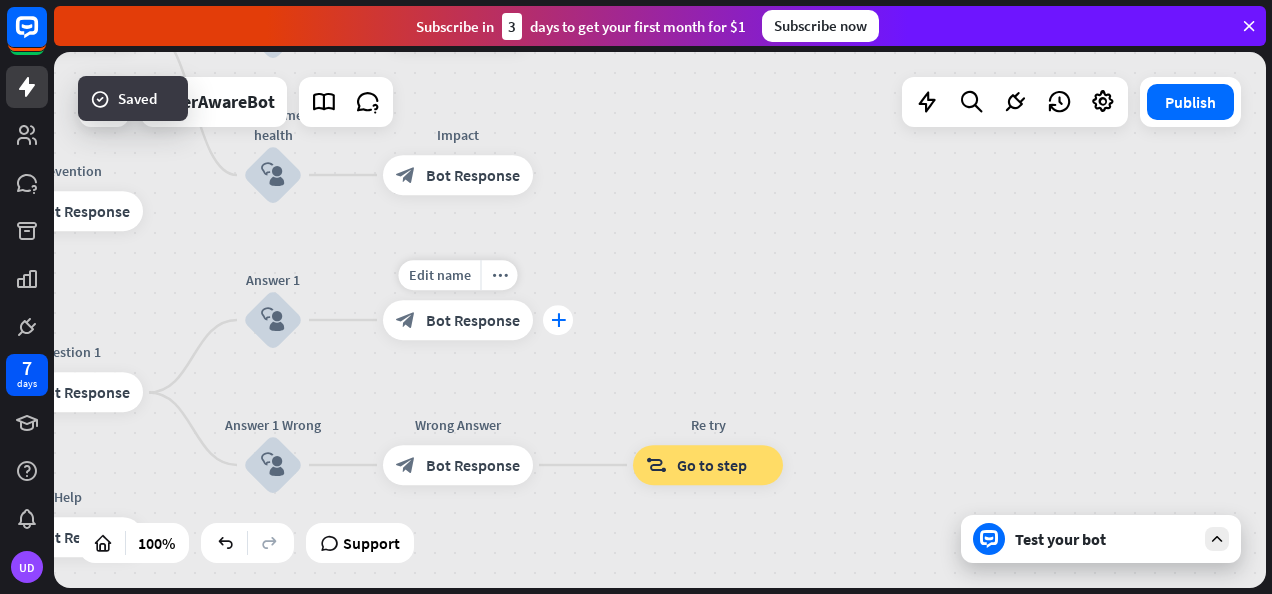 click on "plus" at bounding box center (558, 320) 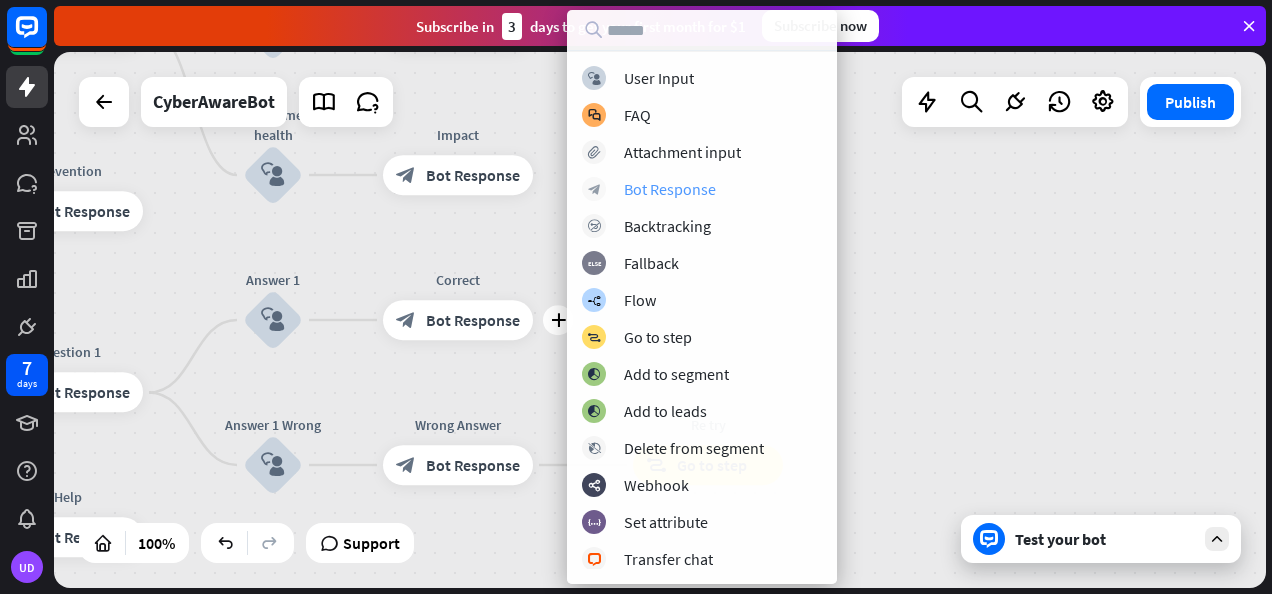 click on "Bot Response" at bounding box center [670, 189] 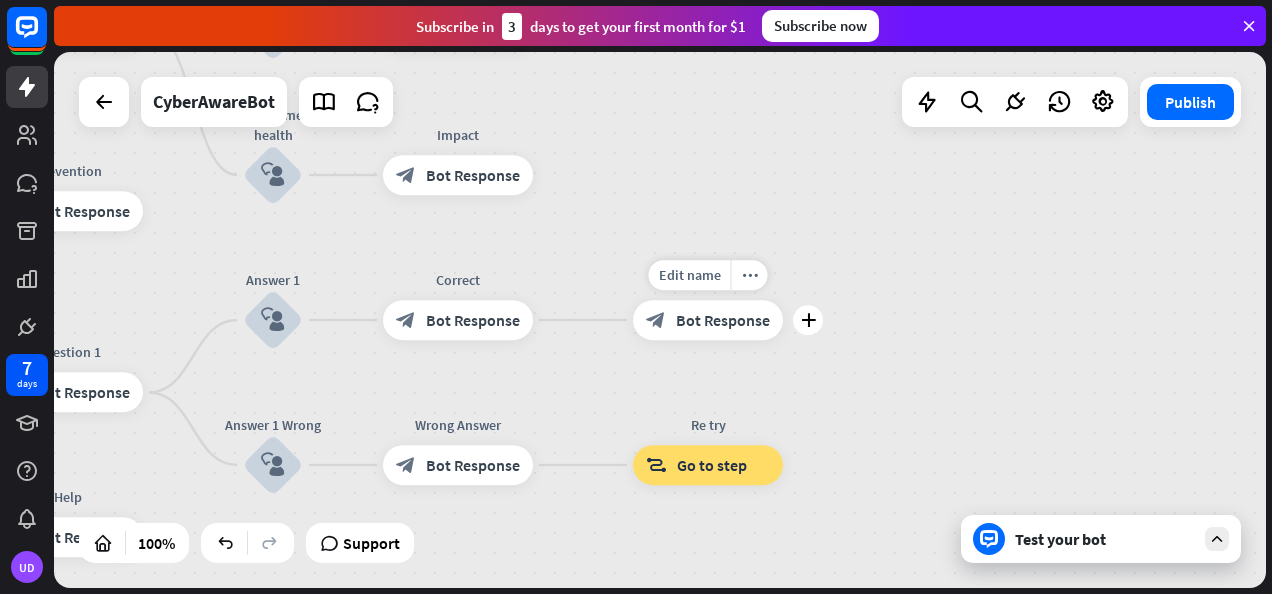 click on "Bot Response" at bounding box center [723, 320] 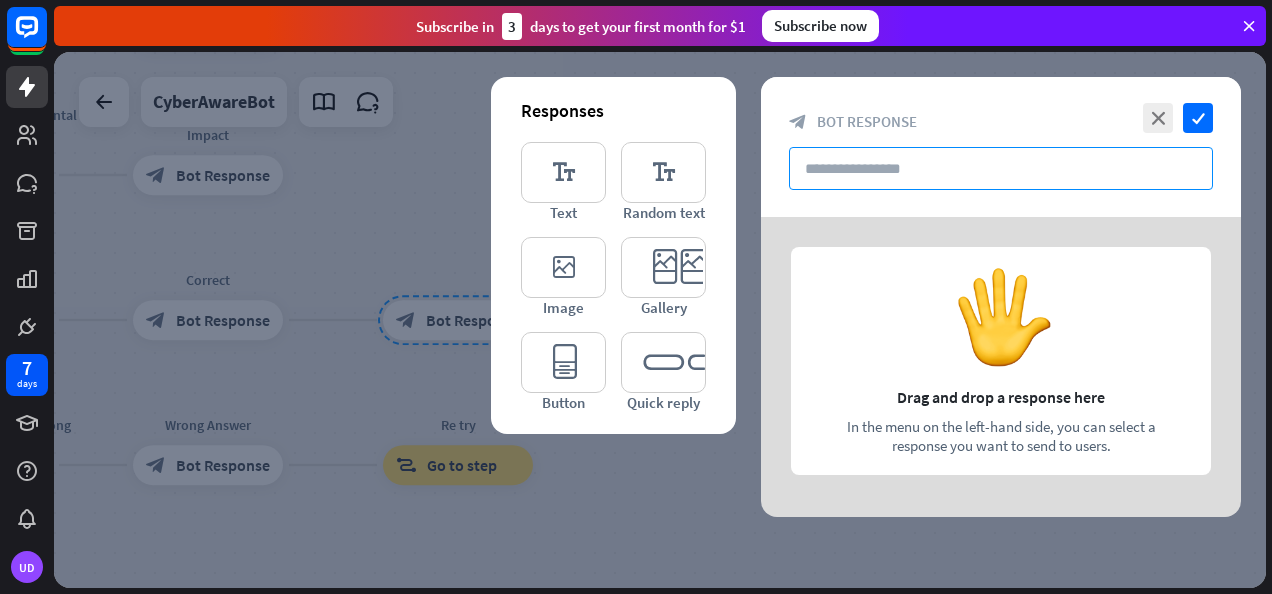click at bounding box center [1001, 168] 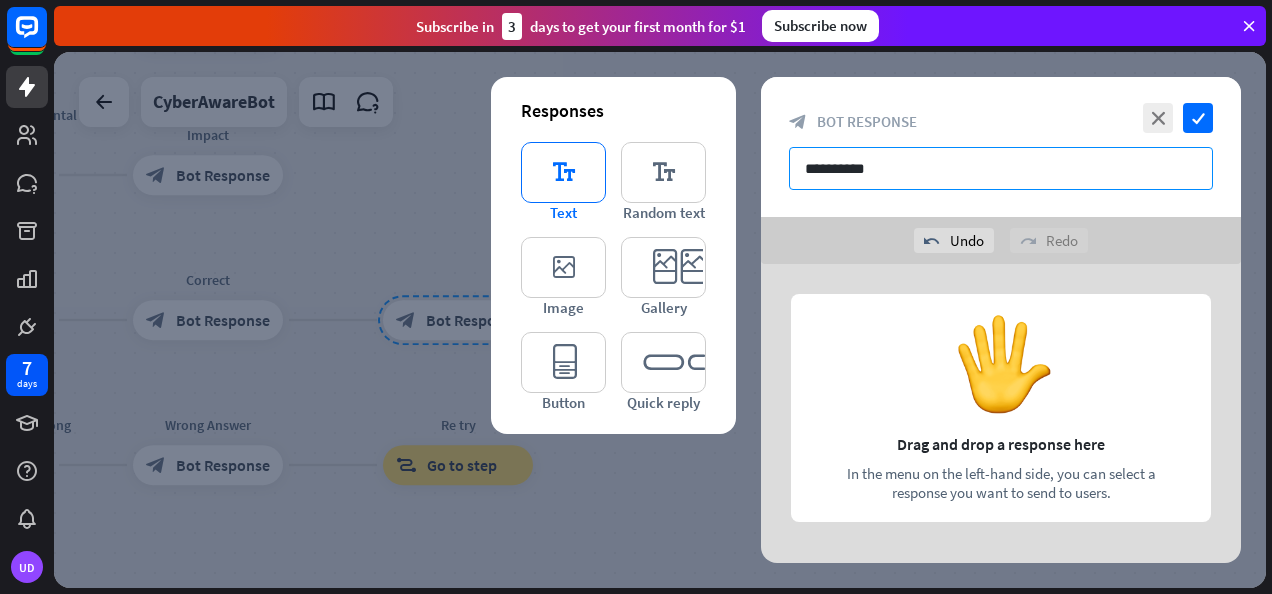 type on "**********" 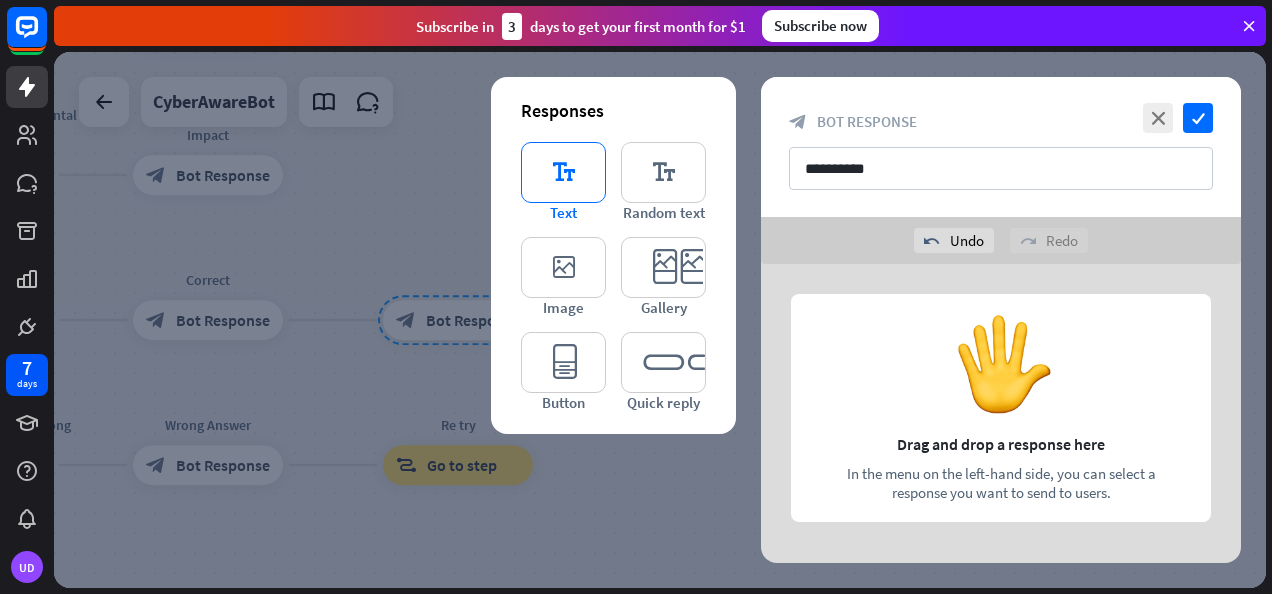 click on "editor_text" at bounding box center [563, 172] 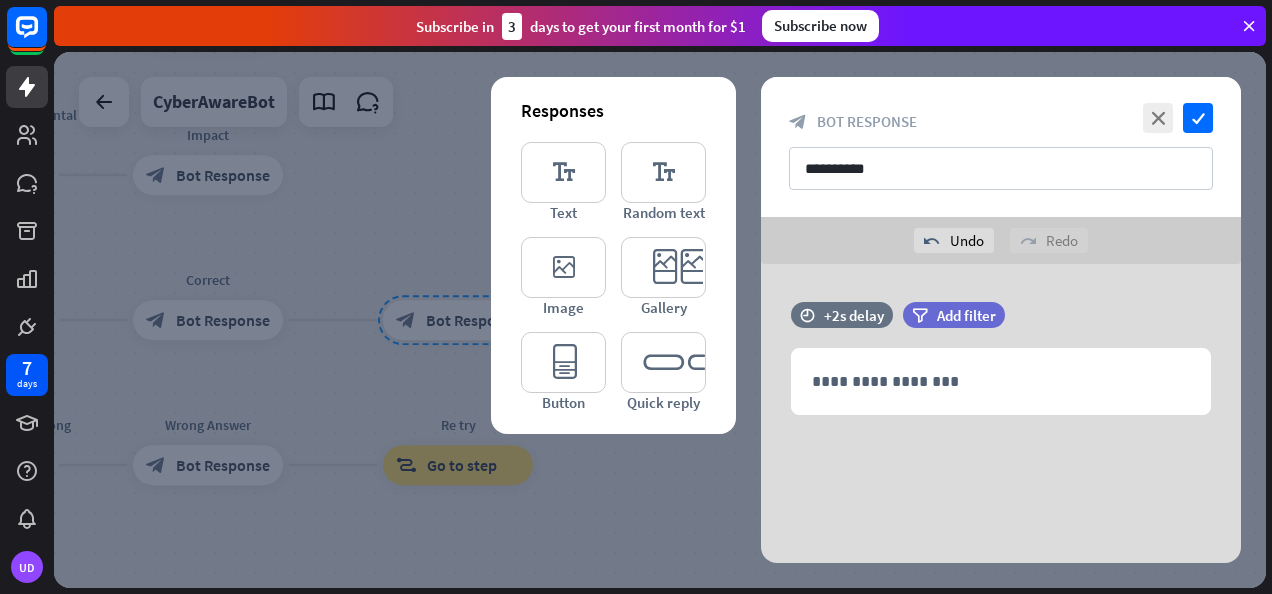 scroll, scrollTop: 0, scrollLeft: 0, axis: both 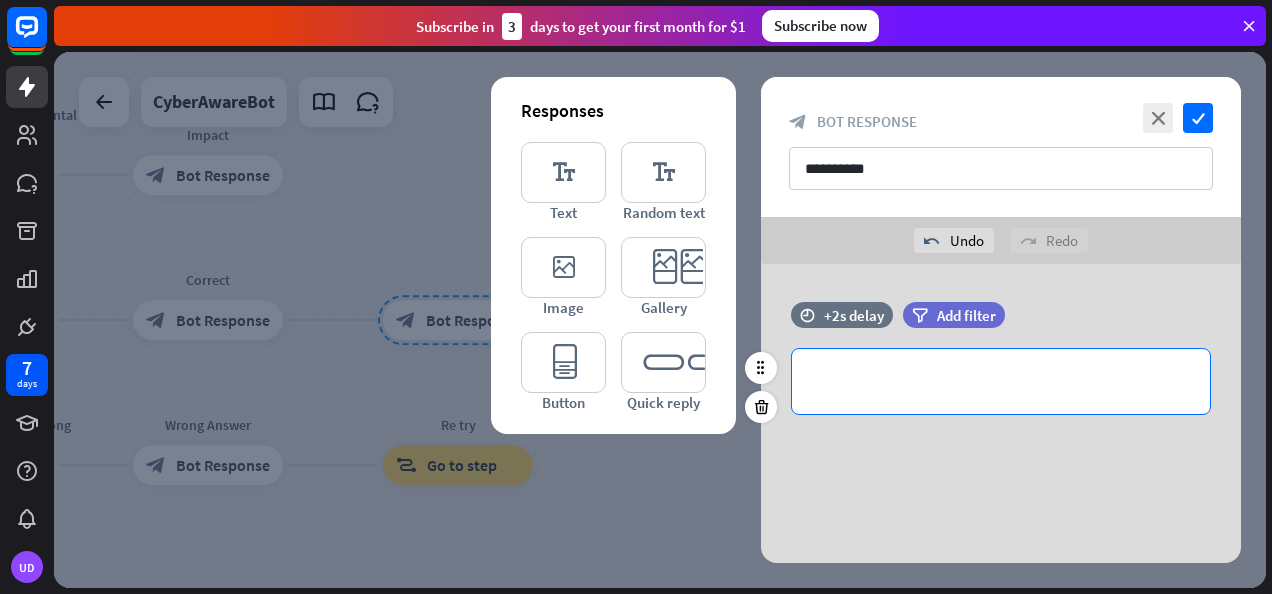 click on "**********" at bounding box center [1001, 381] 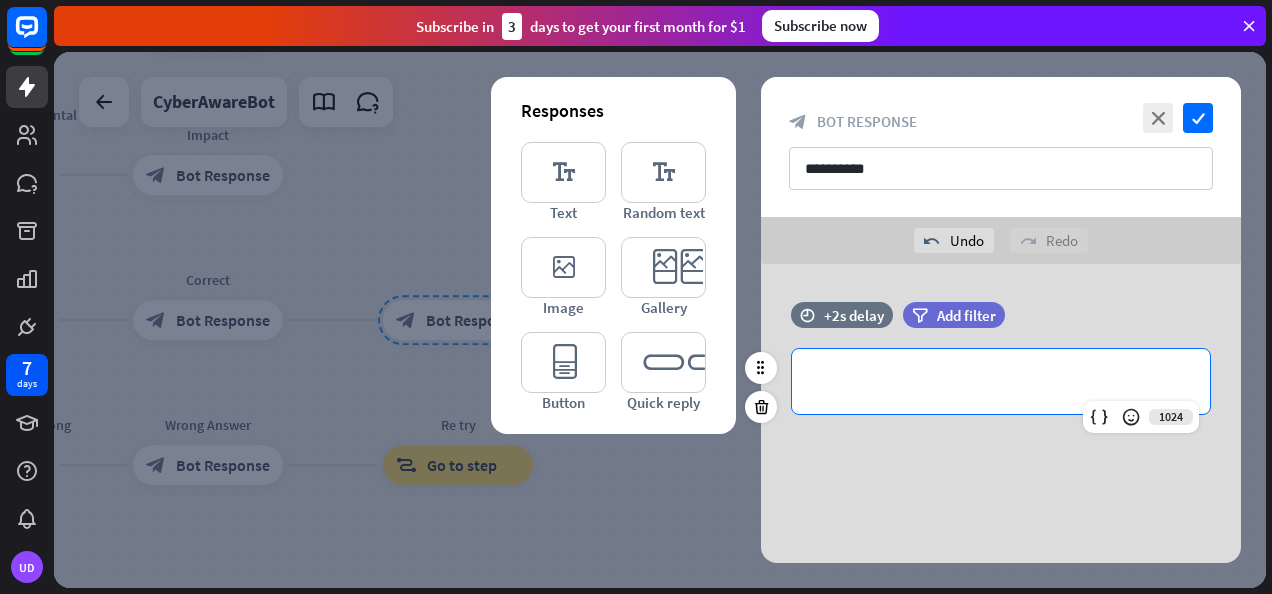 scroll, scrollTop: 9, scrollLeft: 0, axis: vertical 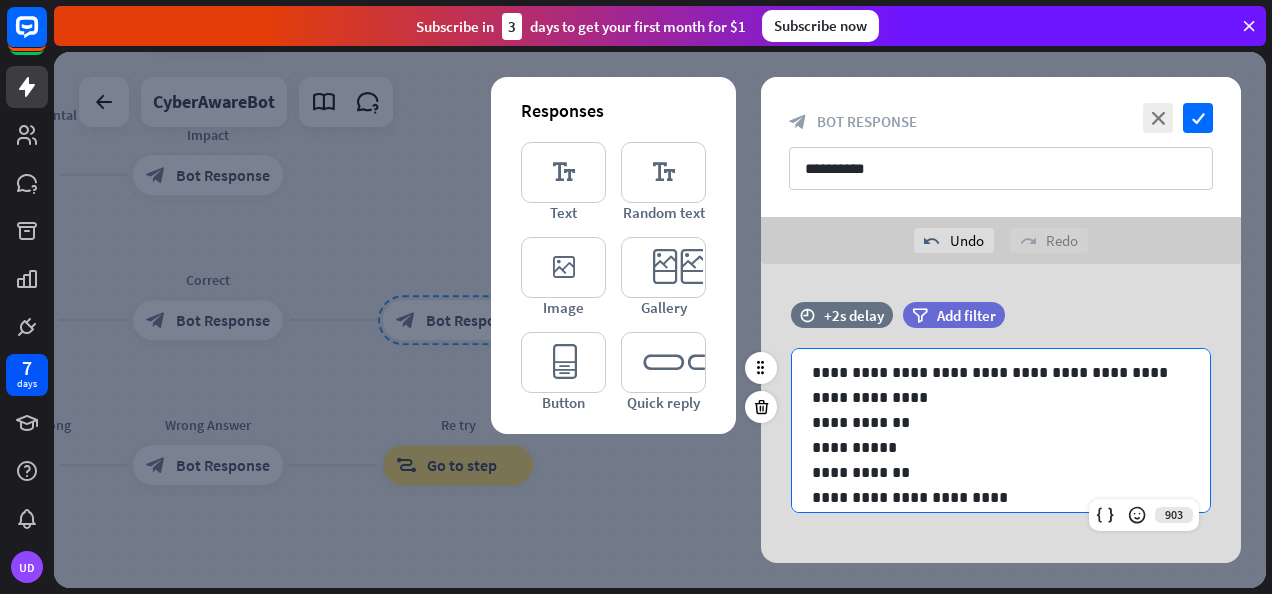 click on "**********" at bounding box center (993, 385) 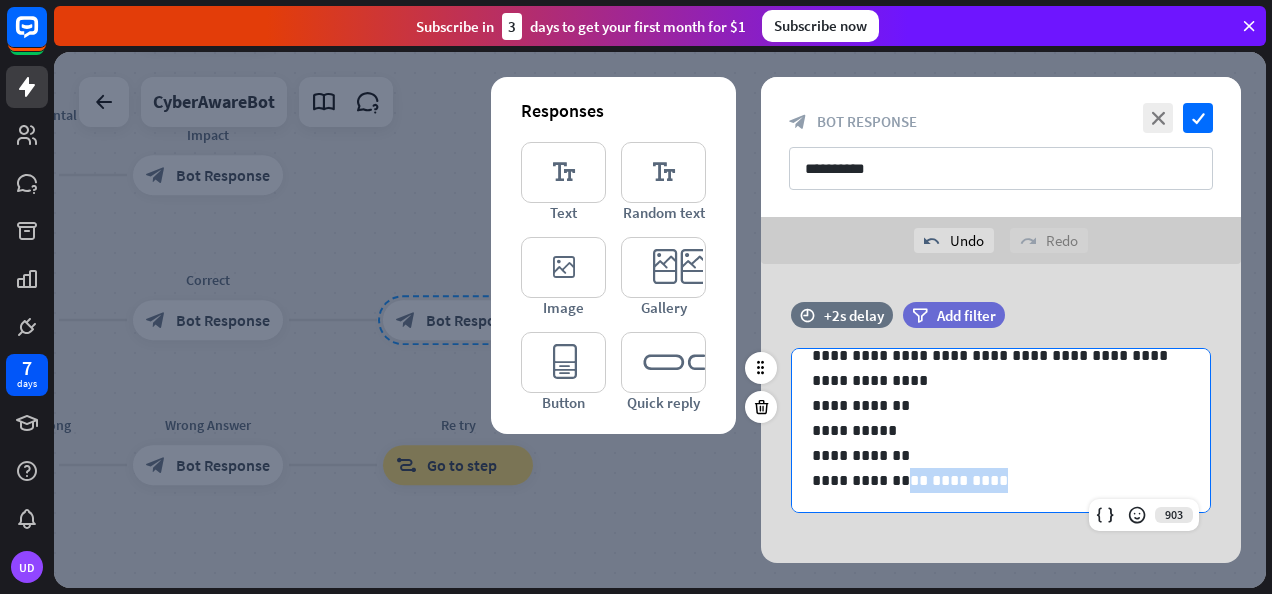 drag, startPoint x: 965, startPoint y: 479, endPoint x: 886, endPoint y: 475, distance: 79.101204 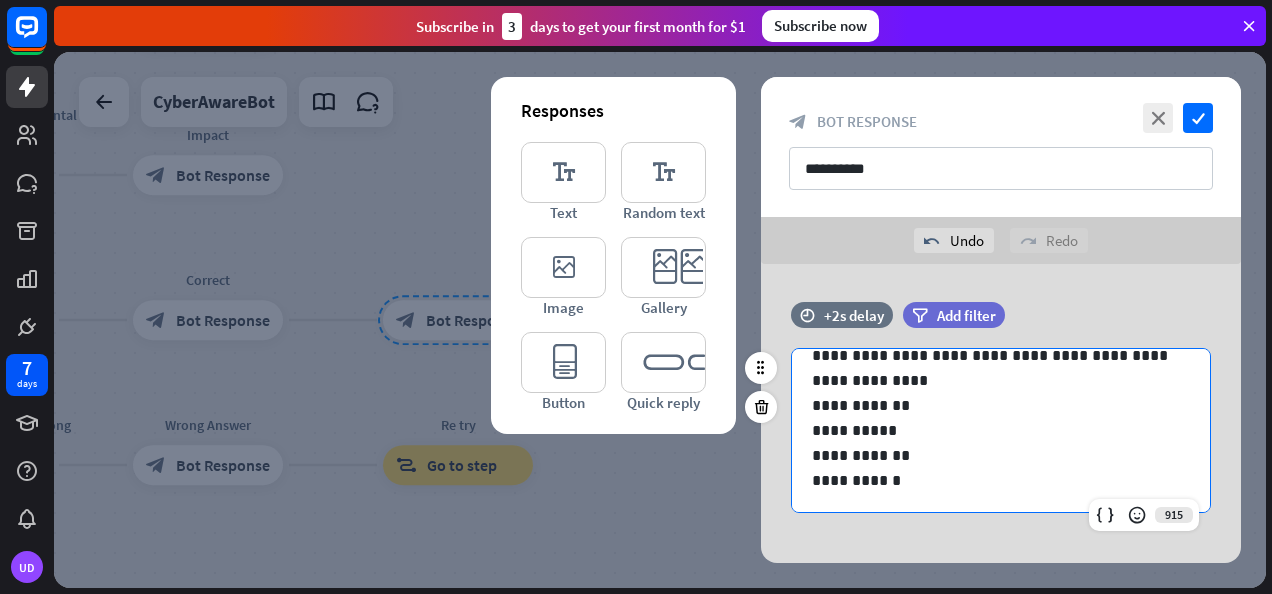 type 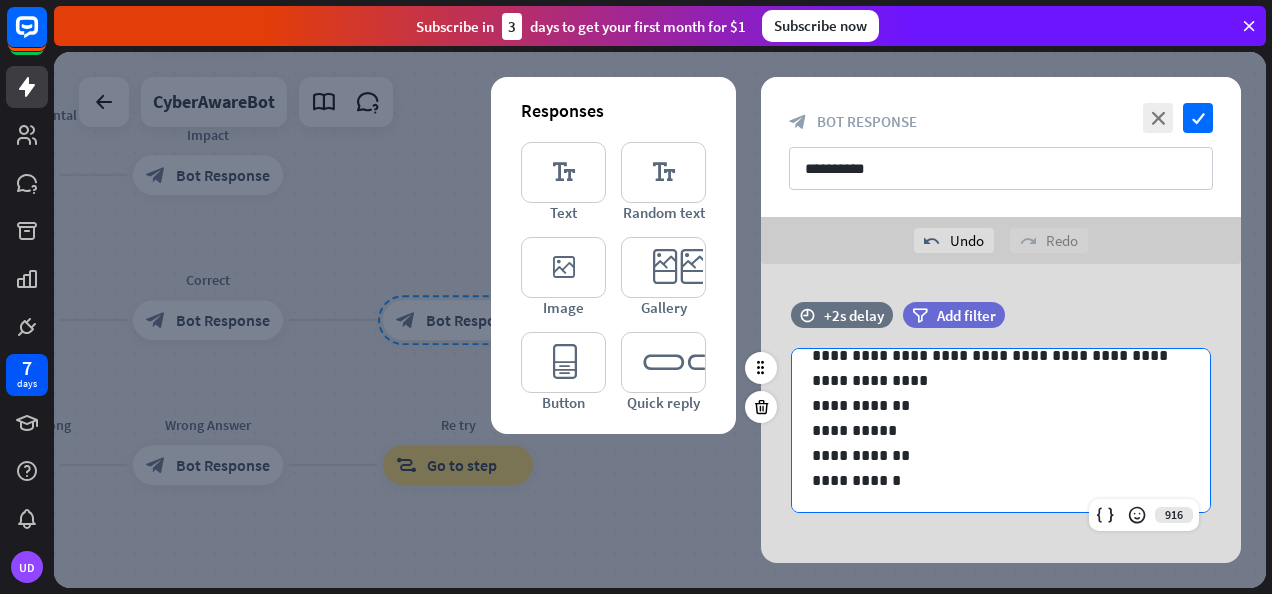 scroll, scrollTop: 0, scrollLeft: 0, axis: both 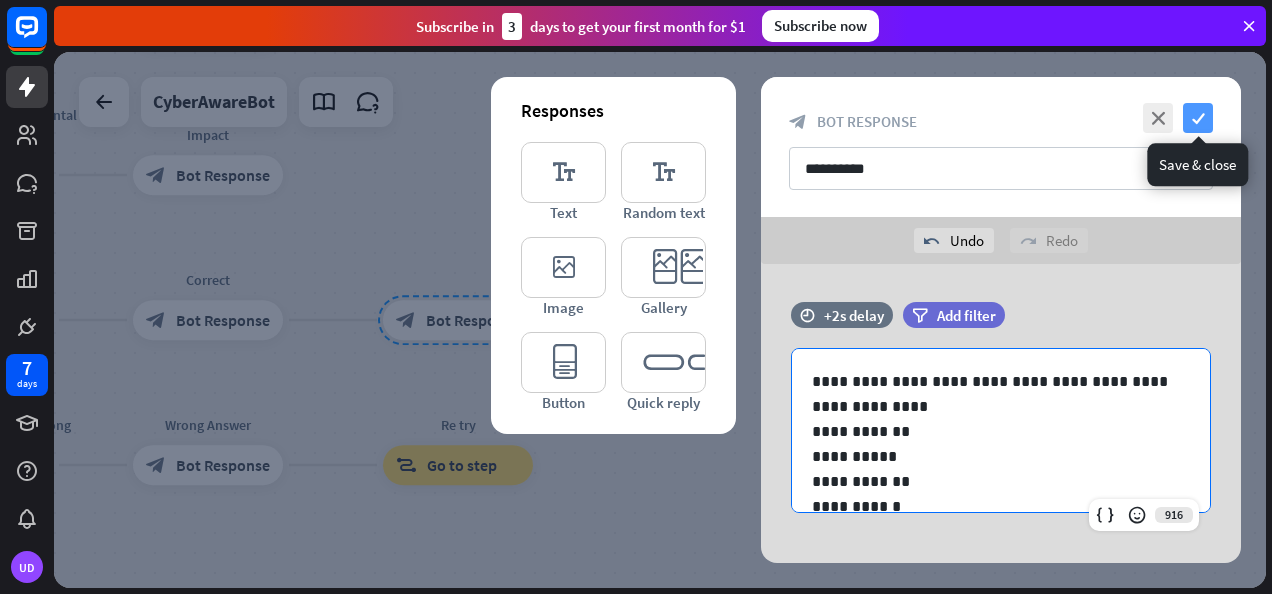 click on "check" at bounding box center [1198, 118] 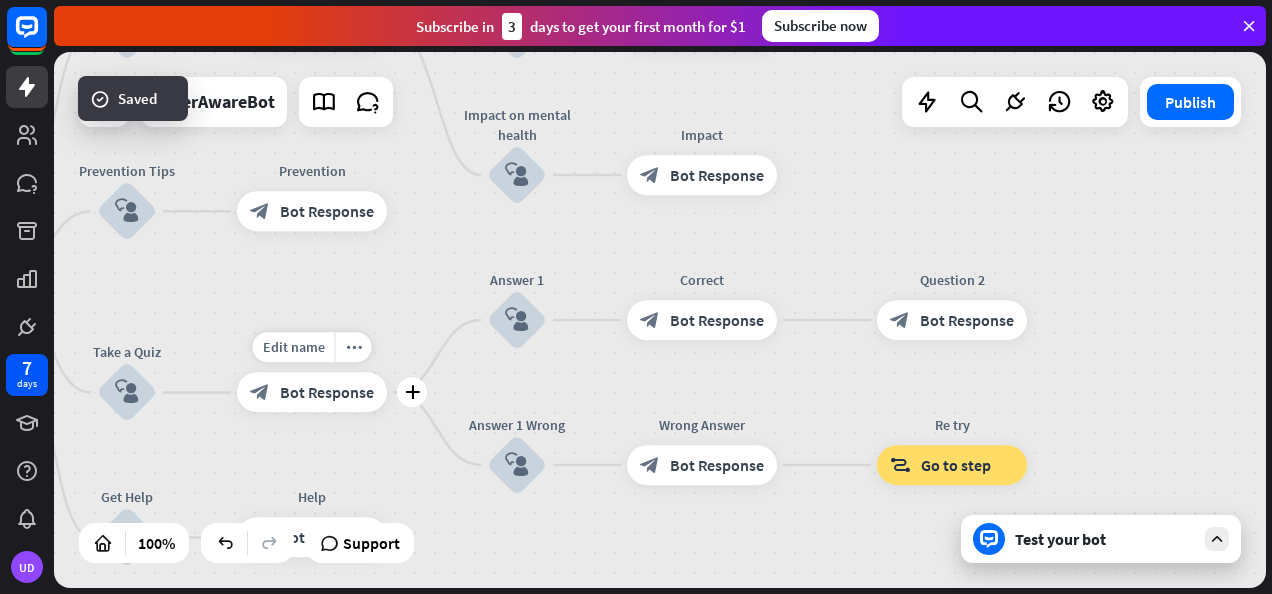 click on "Bot Response" at bounding box center [327, 393] 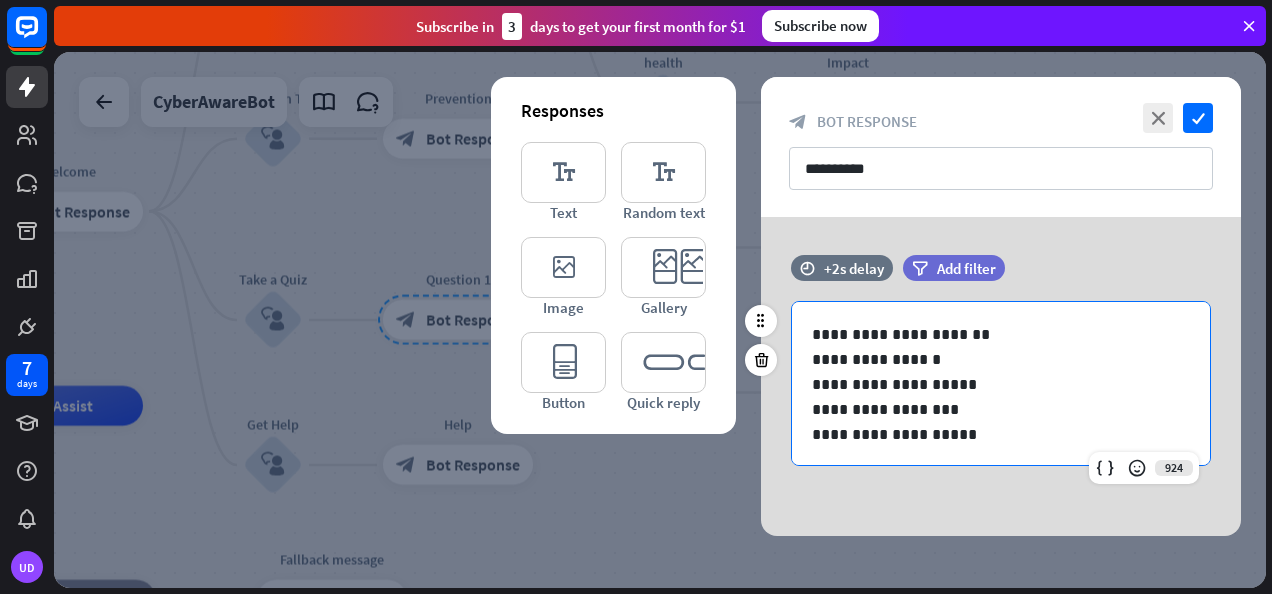 click on "**********" at bounding box center [993, 334] 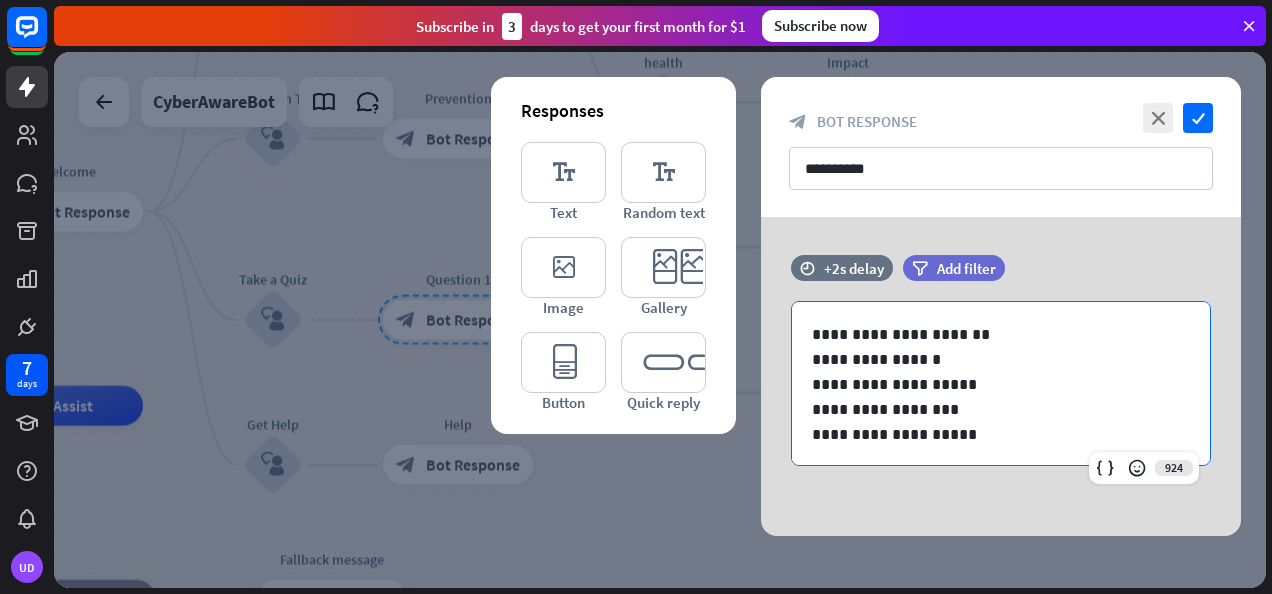 type 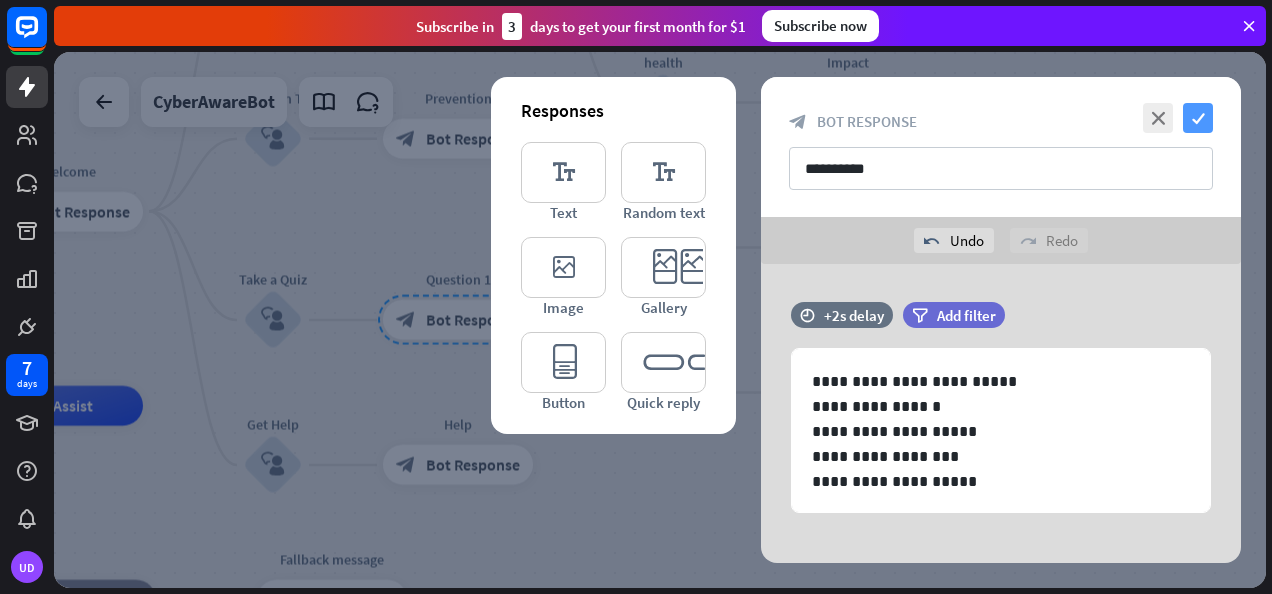 click on "check" at bounding box center [1198, 118] 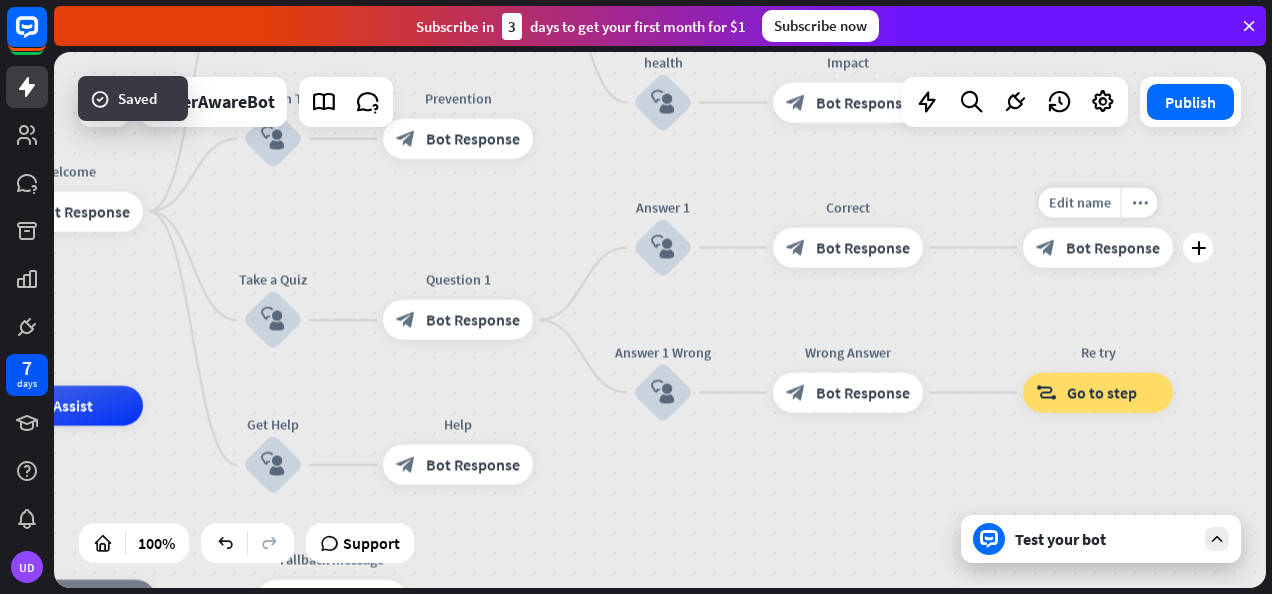 click on "block_bot_response   Bot Response" at bounding box center (1098, 248) 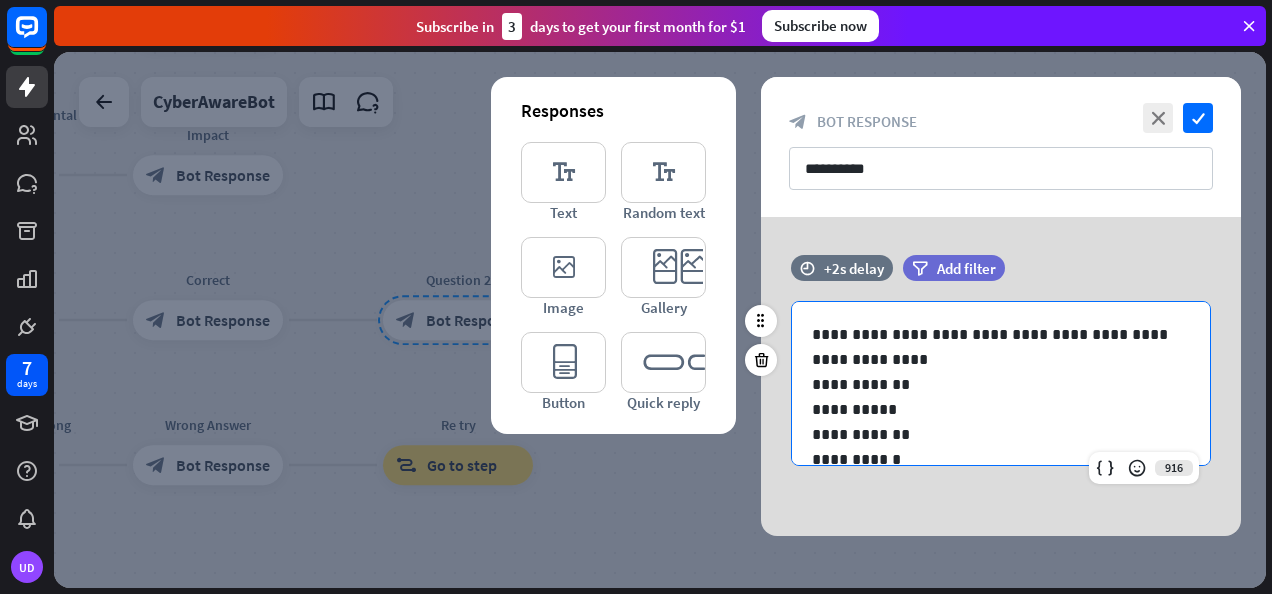 click on "**********" at bounding box center [1001, 397] 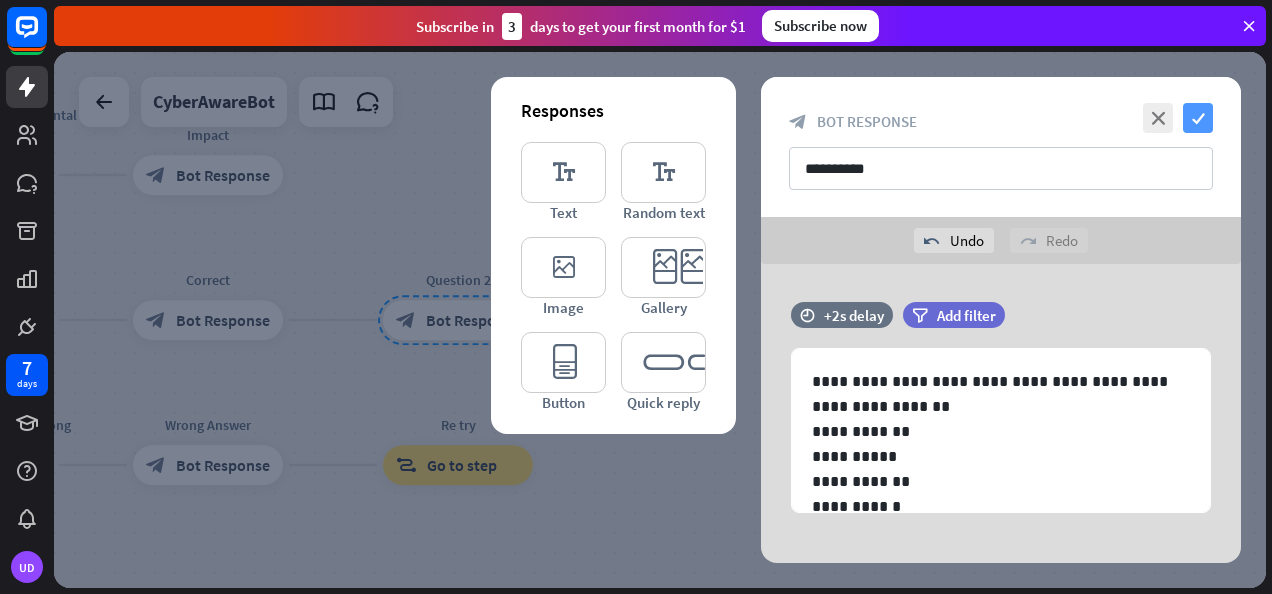 click on "check" at bounding box center (1198, 118) 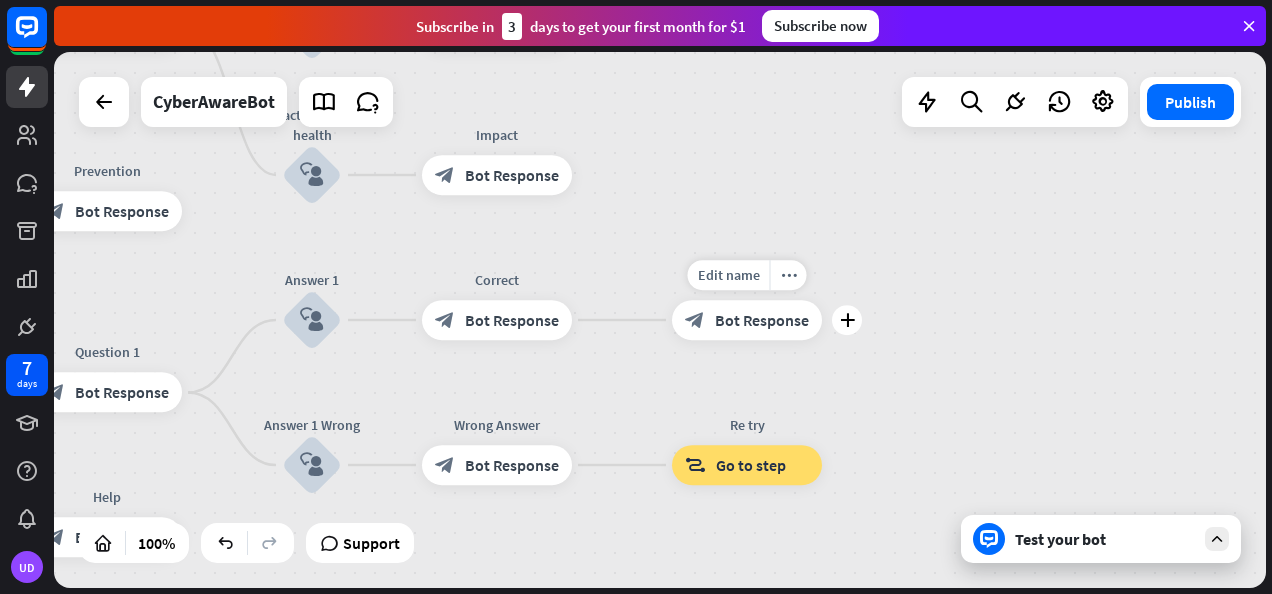 click on "plus" at bounding box center [847, 320] 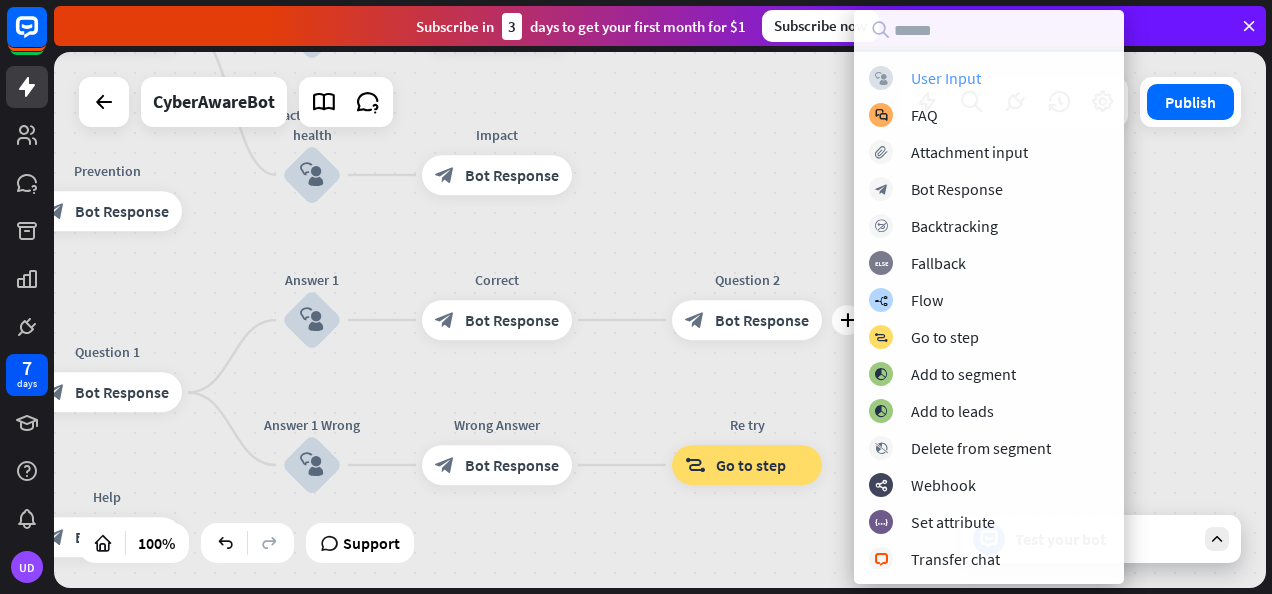 click on "User Input" at bounding box center (946, 78) 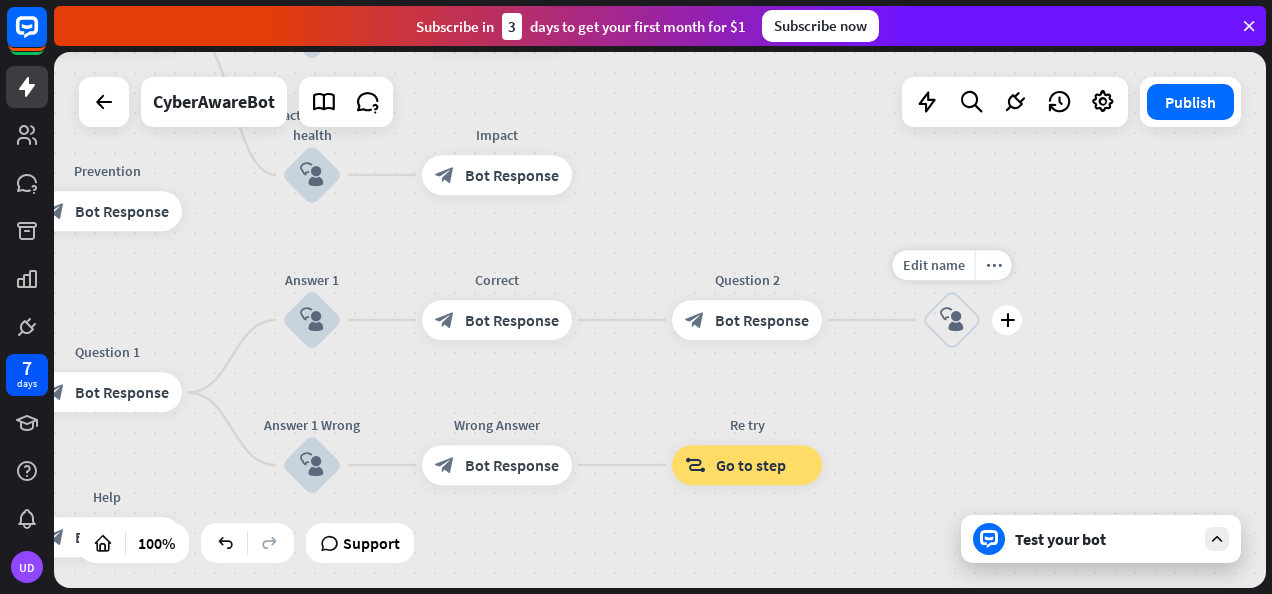 click on "block_user_input" at bounding box center (952, 320) 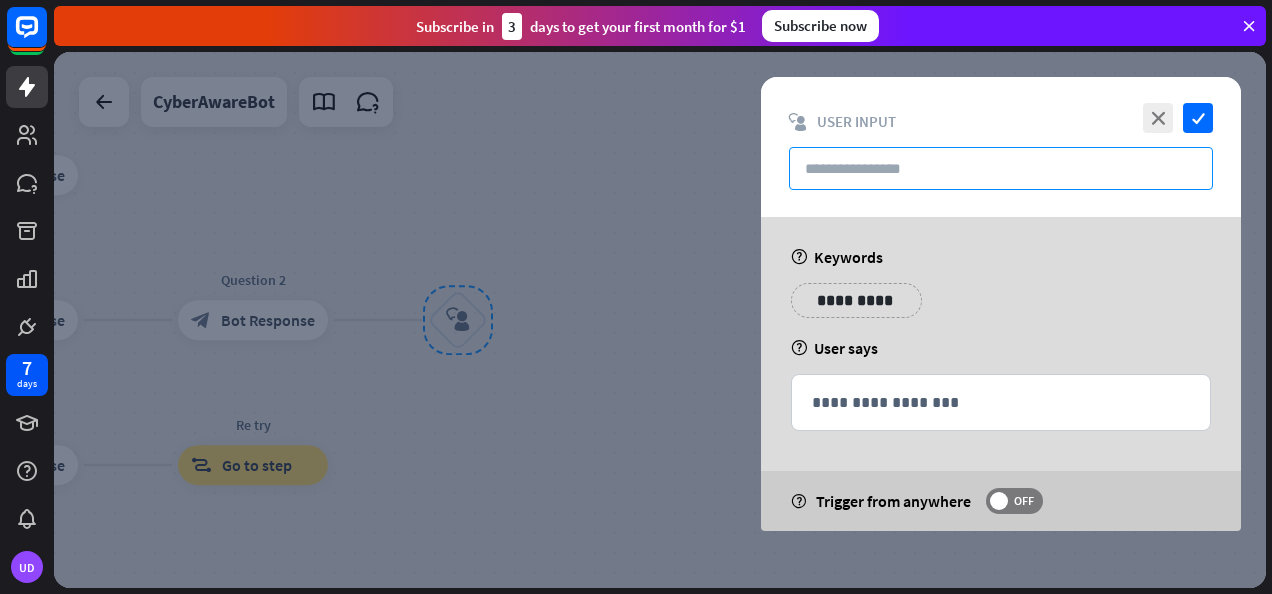 click at bounding box center (1001, 168) 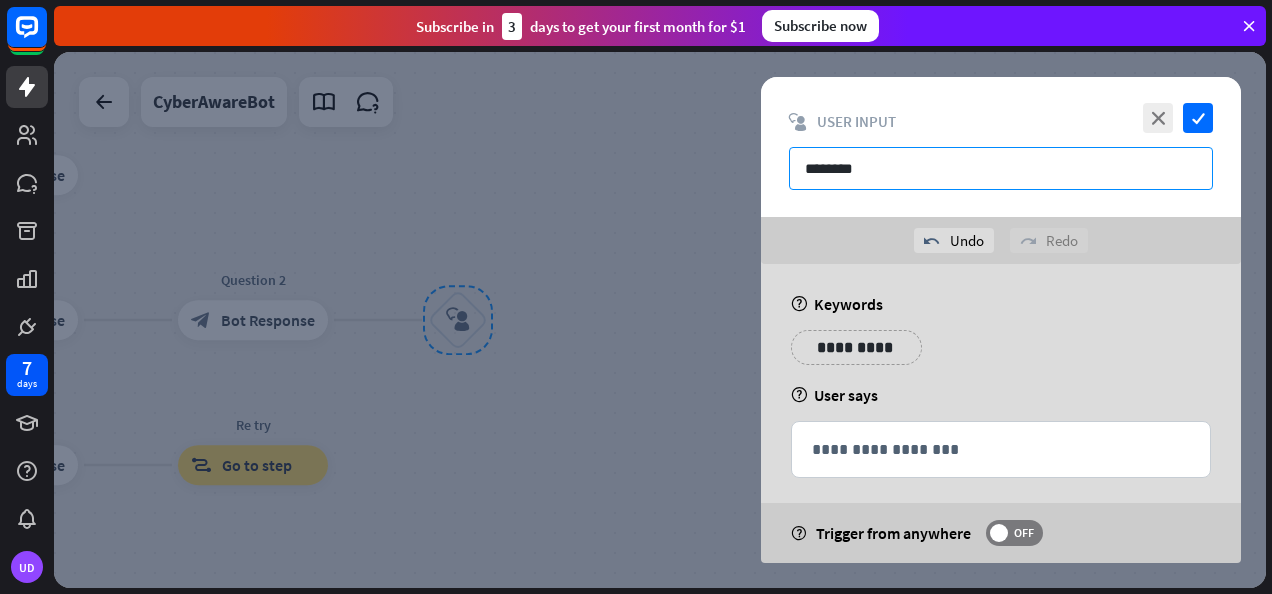 type on "********" 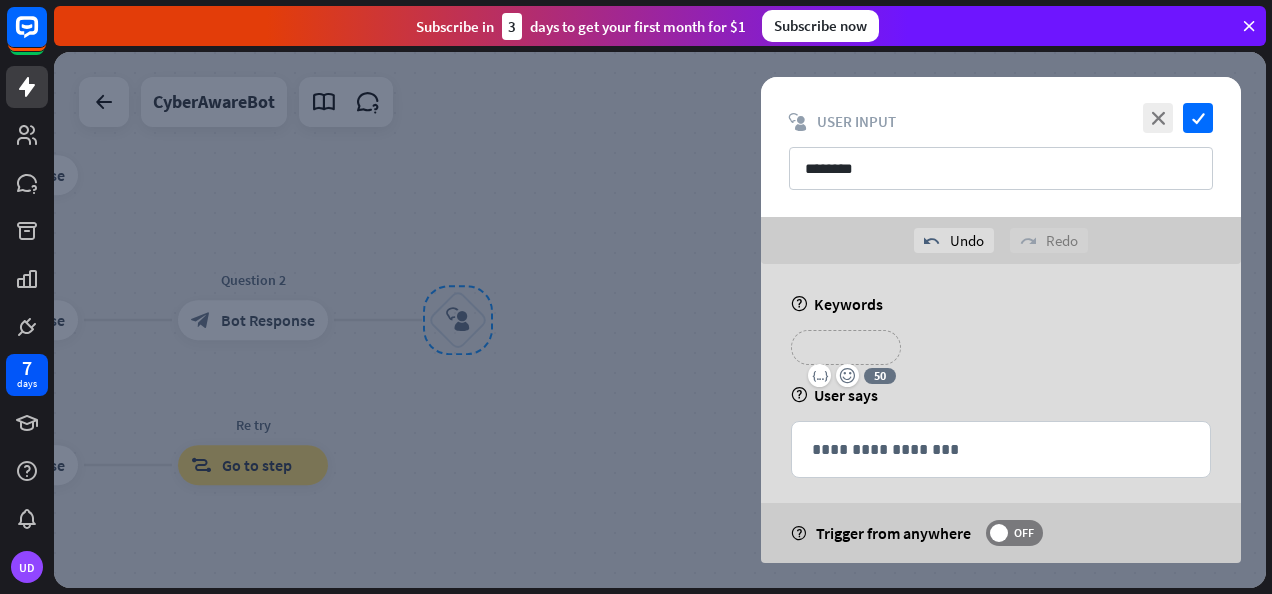 click on "**********" at bounding box center (846, 347) 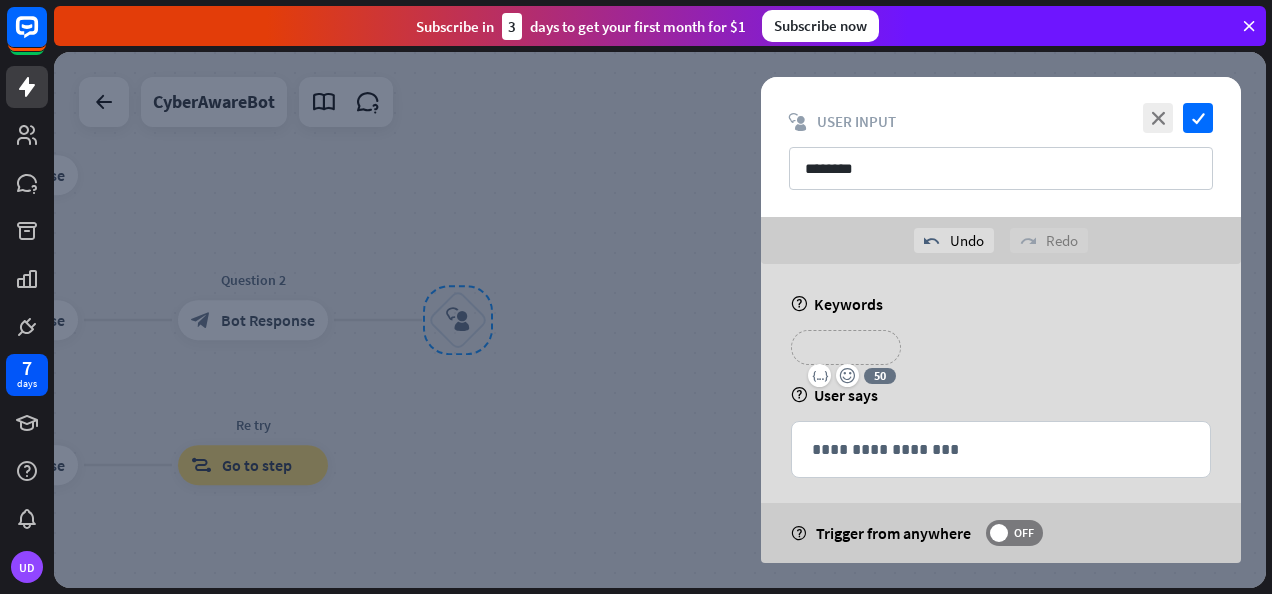 type 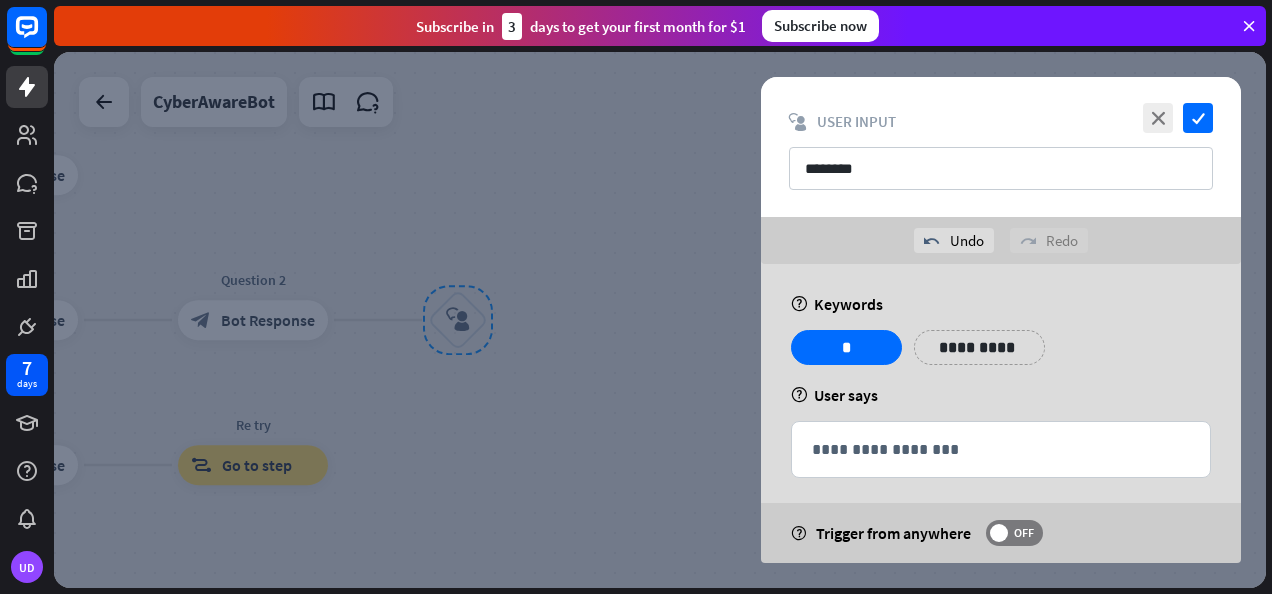 click on "**********" at bounding box center [979, 347] 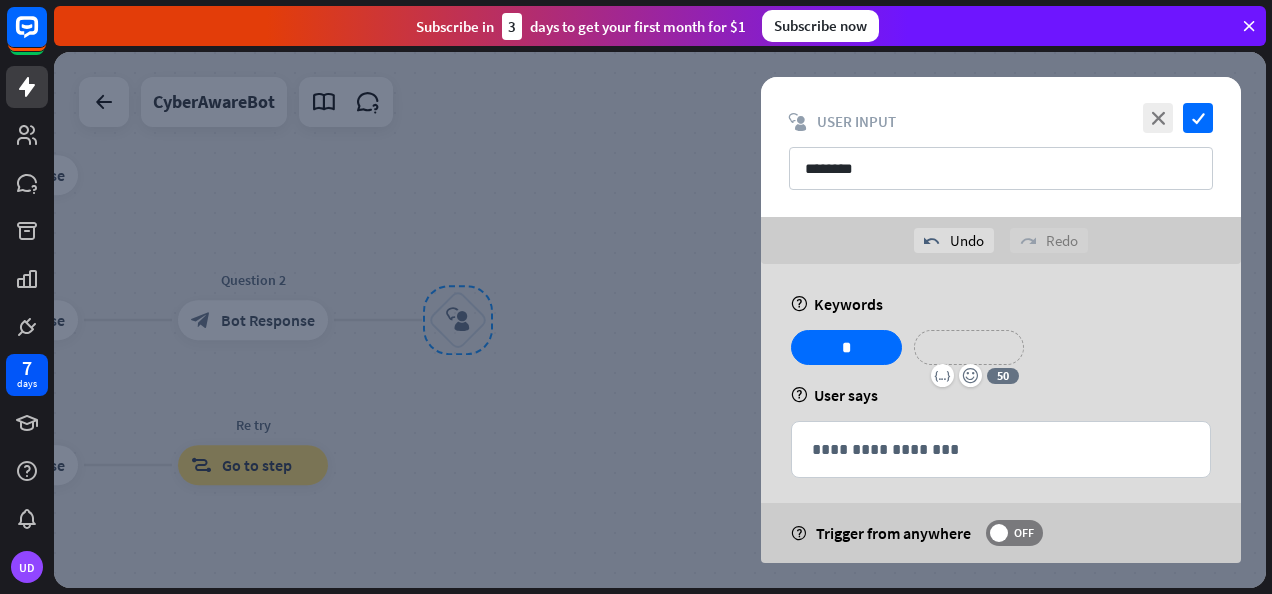 click on "**********" at bounding box center [969, 347] 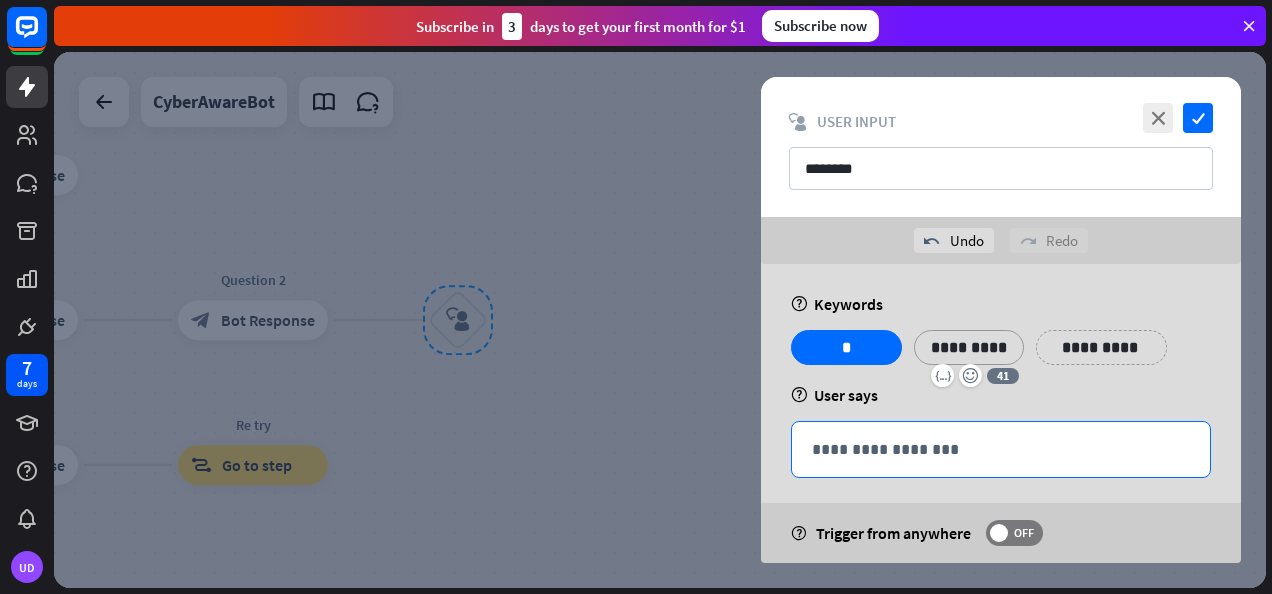 click on "**********" at bounding box center (1001, 449) 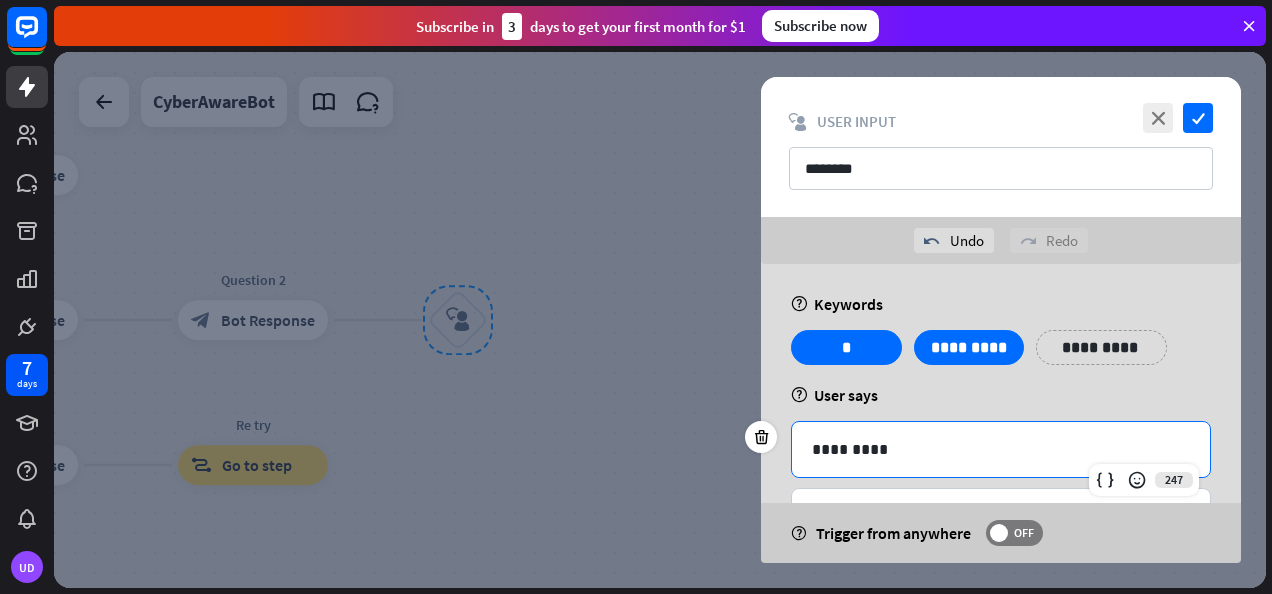 scroll, scrollTop: 20, scrollLeft: 0, axis: vertical 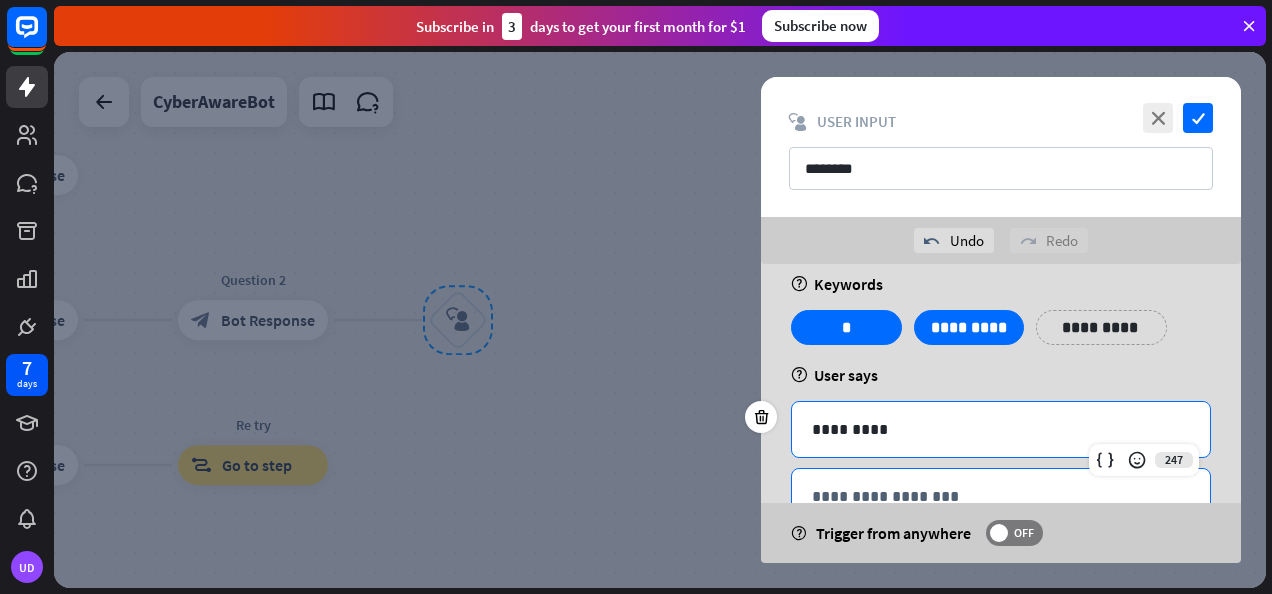click on "**********" at bounding box center [1001, 496] 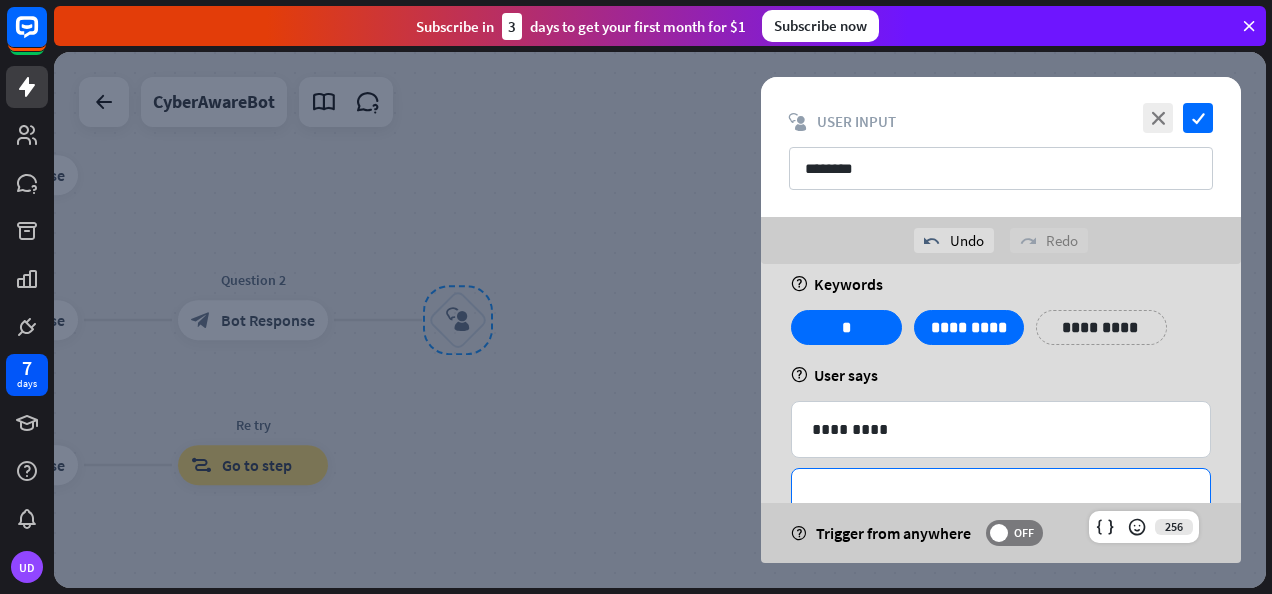 type 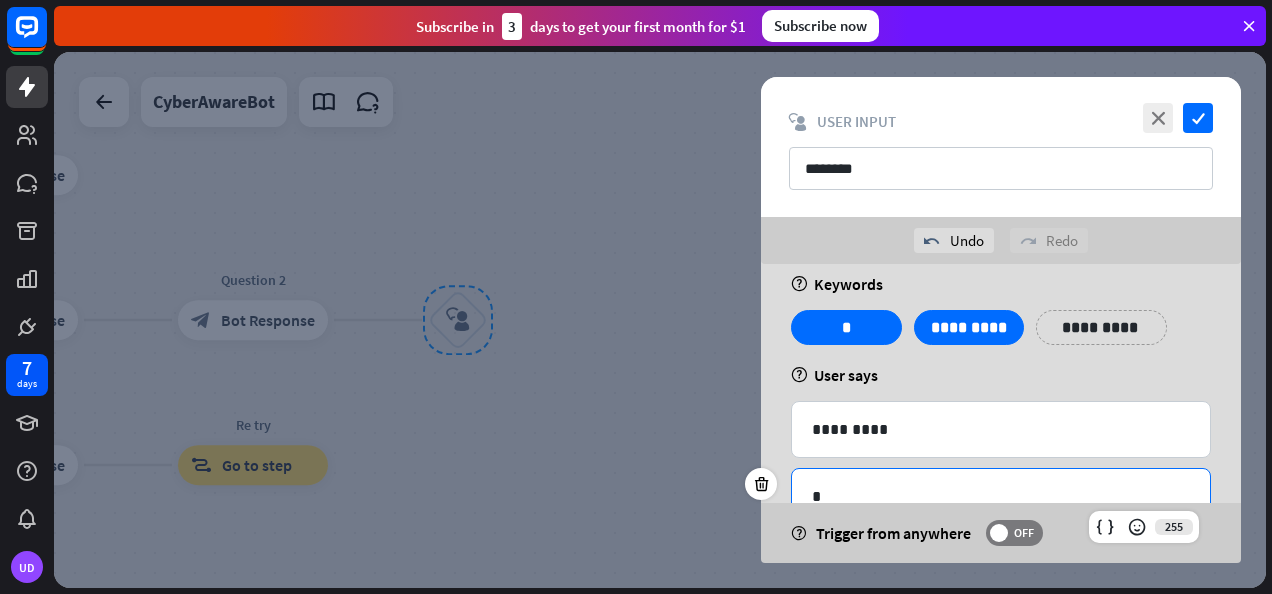 scroll, scrollTop: 146, scrollLeft: 0, axis: vertical 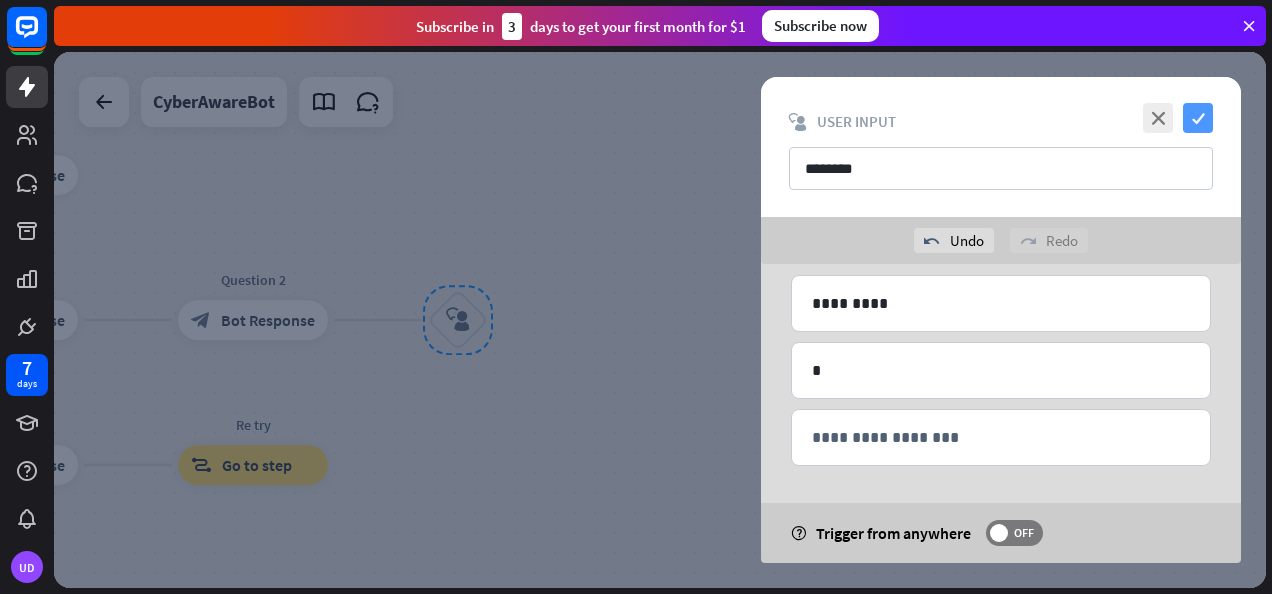 click on "check" at bounding box center (1198, 118) 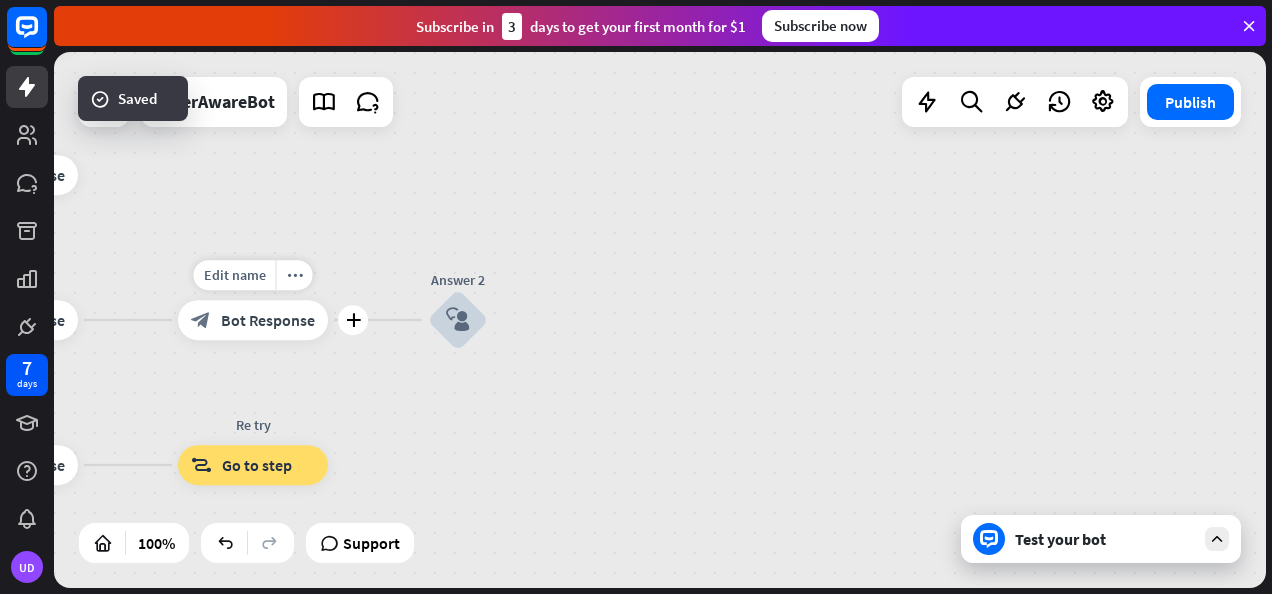click on "plus" at bounding box center [353, 320] 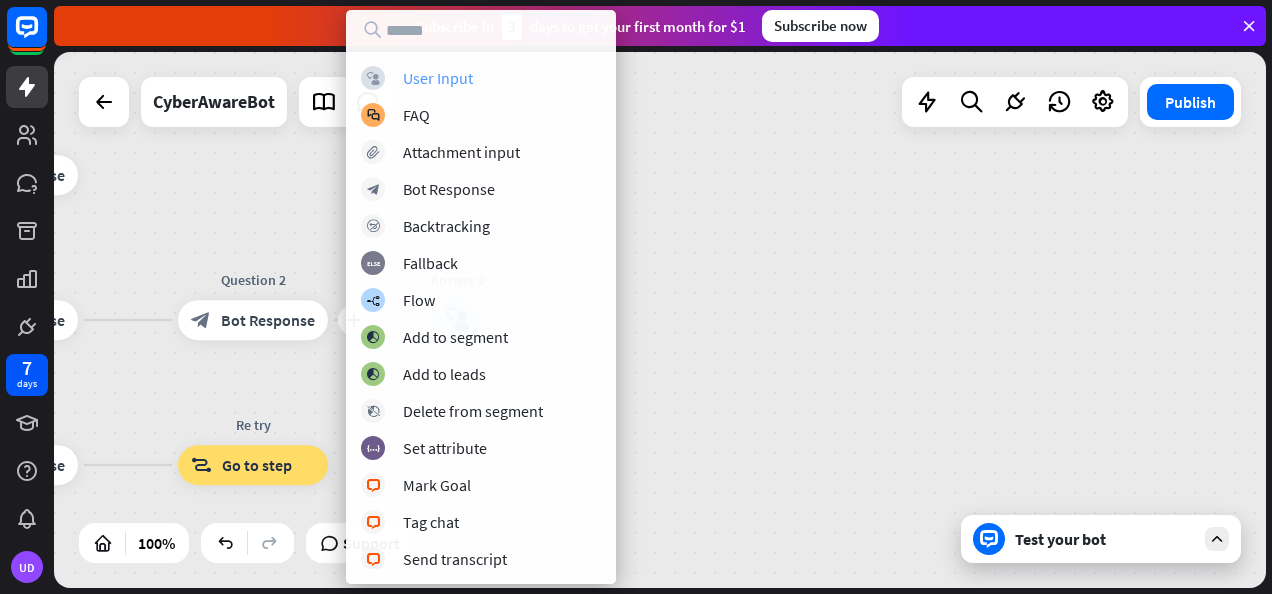 click on "User Input" at bounding box center (438, 78) 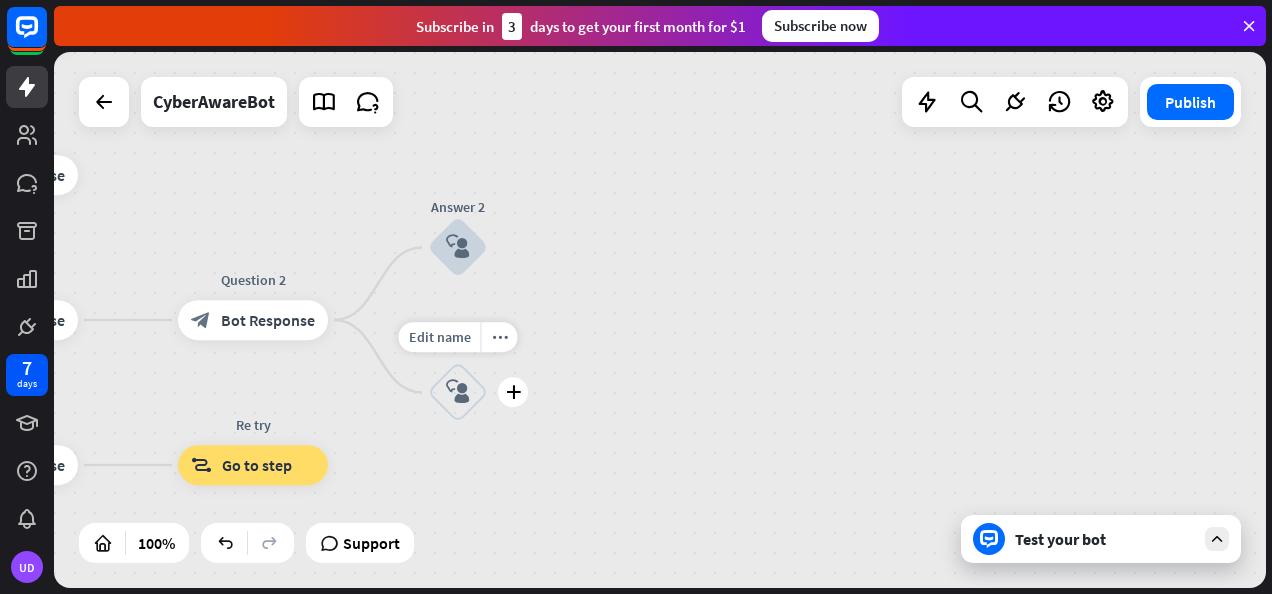 click on "block_user_input" at bounding box center [458, 393] 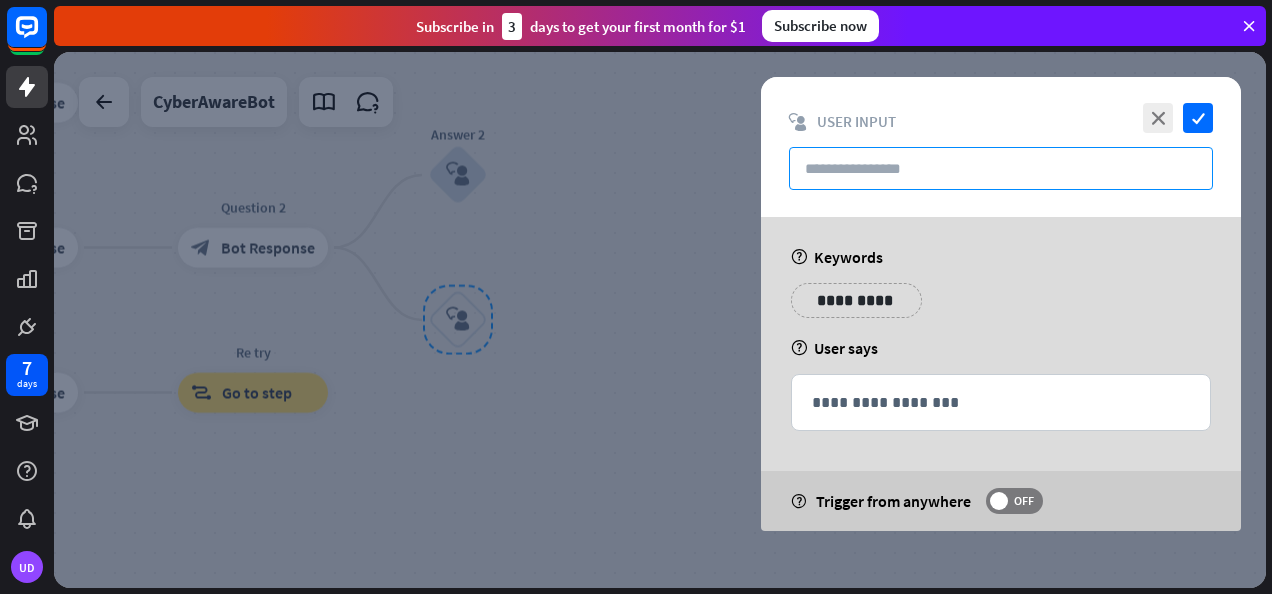 click at bounding box center (1001, 168) 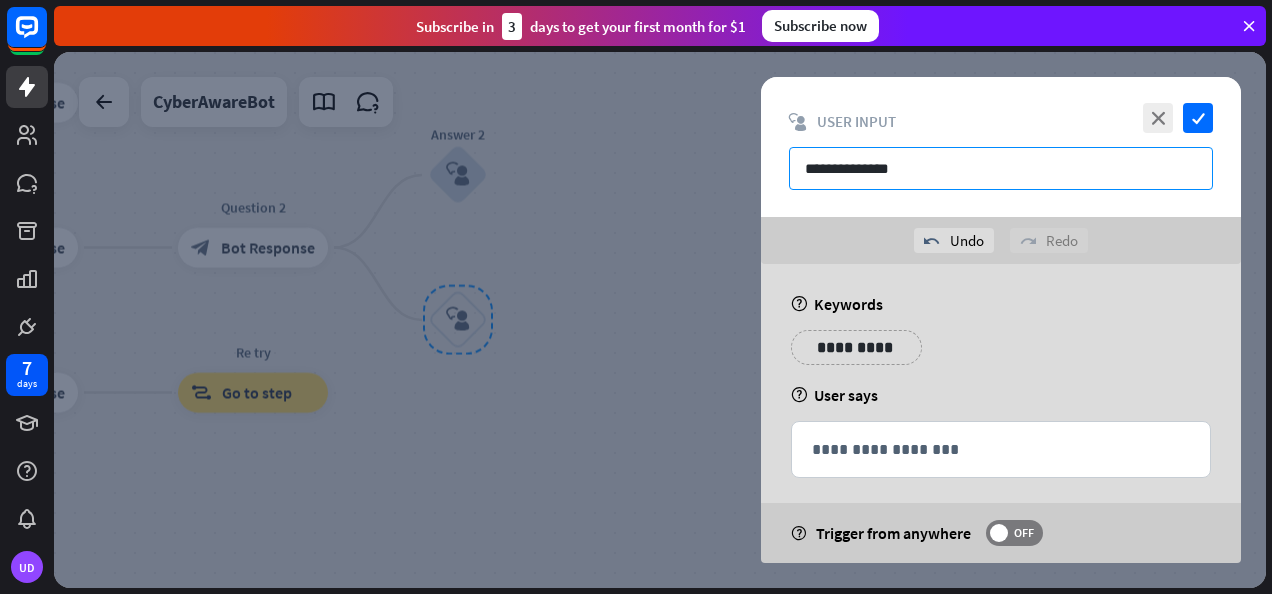 type on "**********" 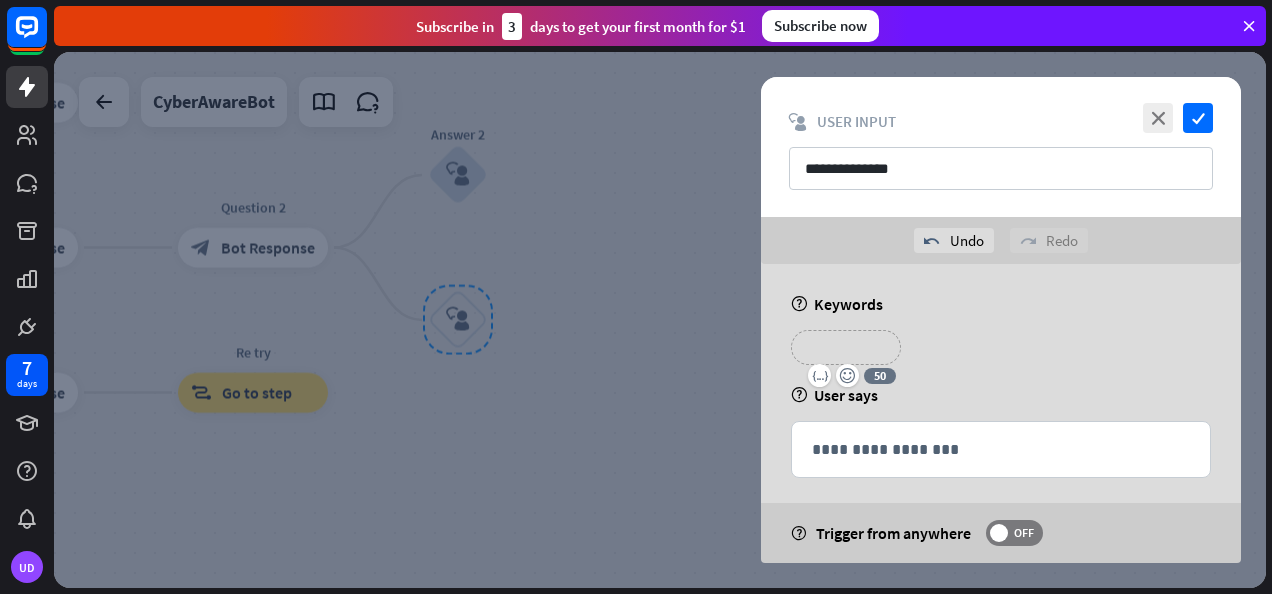 click on "**********" at bounding box center (846, 347) 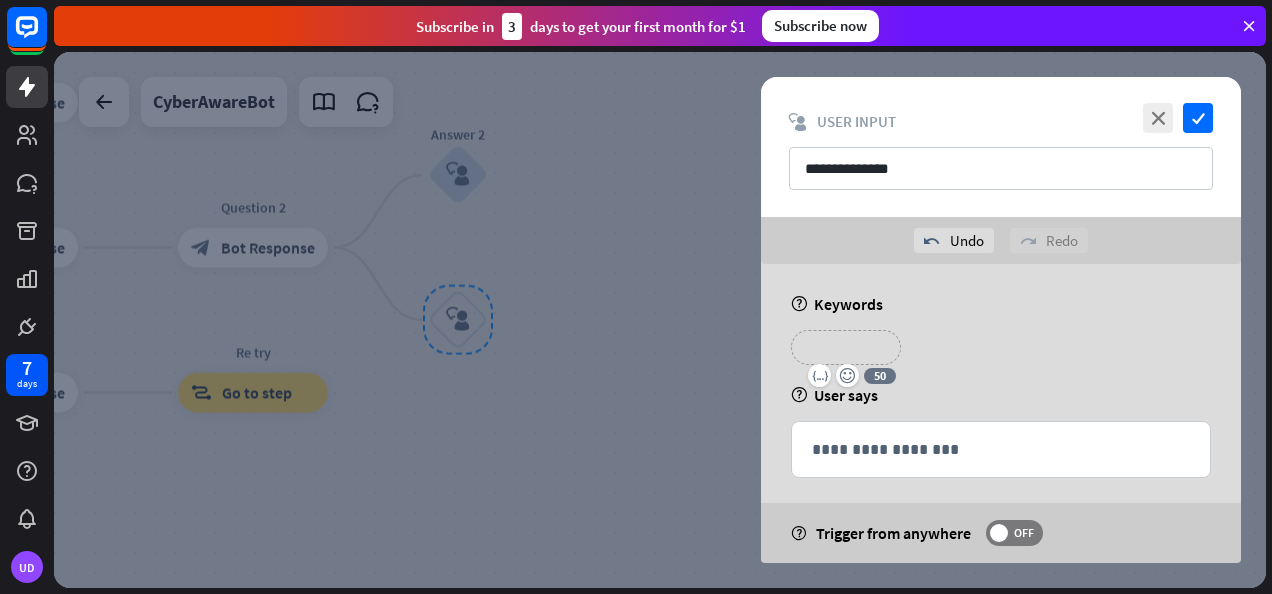 type 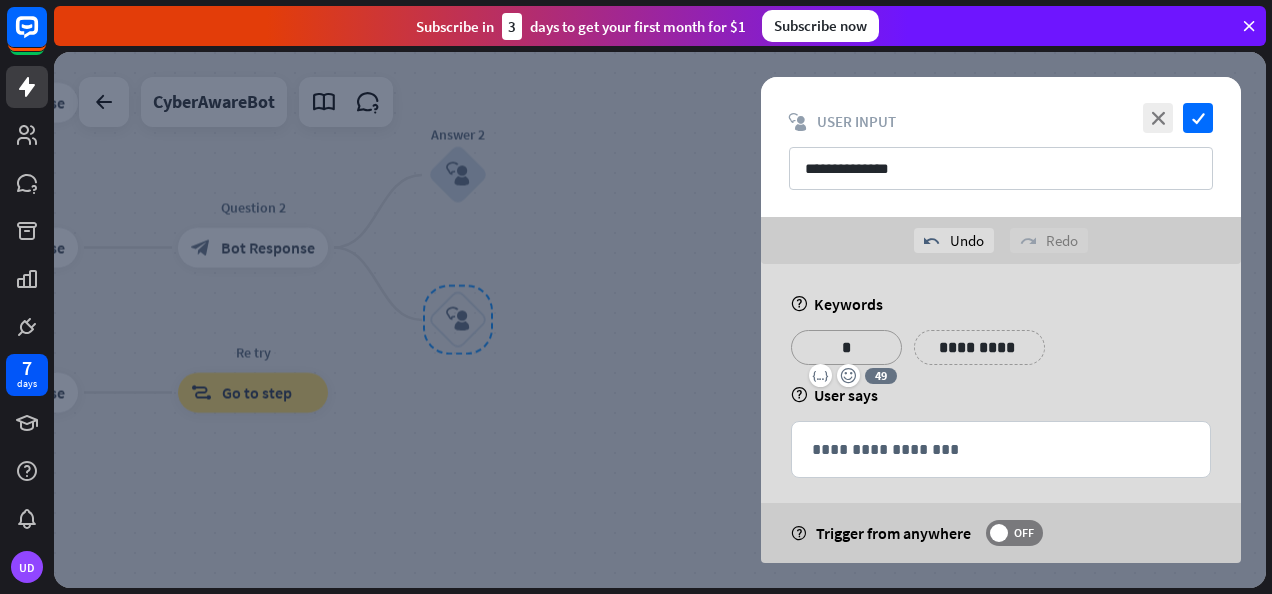 click on "**********" at bounding box center (979, 347) 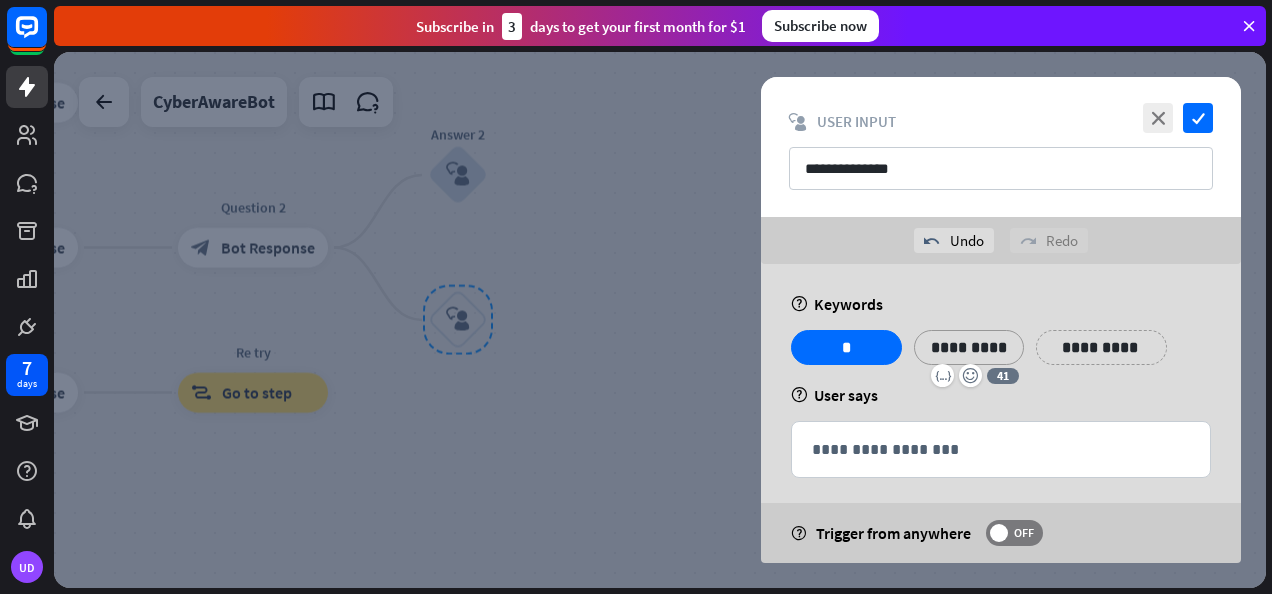 click on "*********" at bounding box center [969, 347] 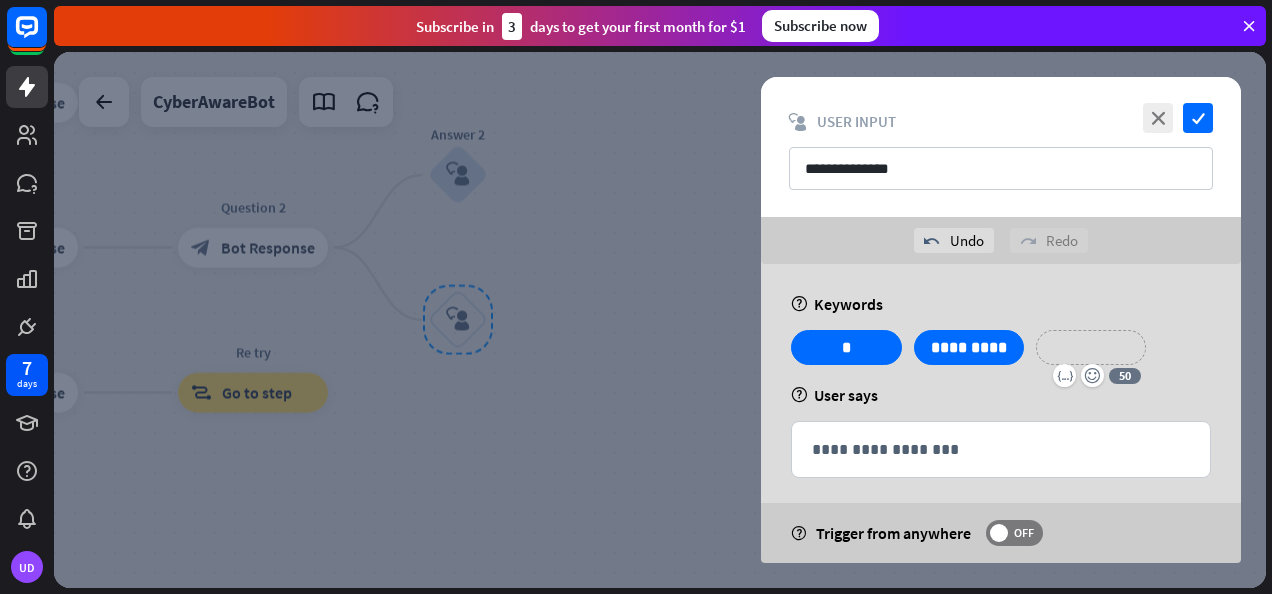 click on "**********" at bounding box center [1091, 347] 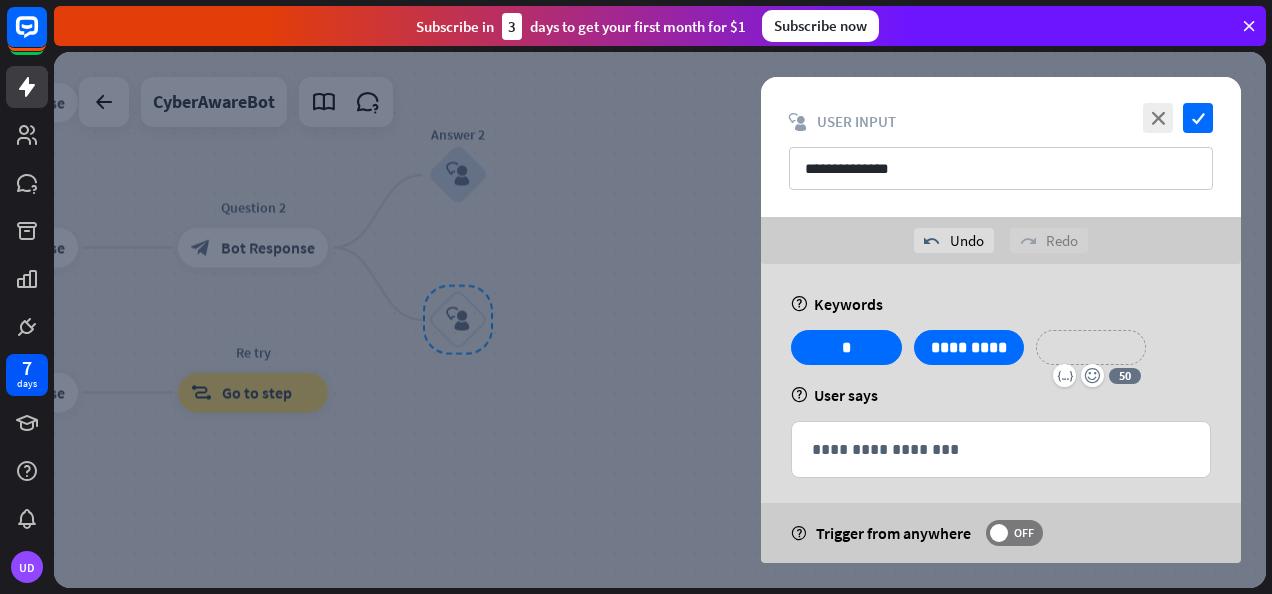 type 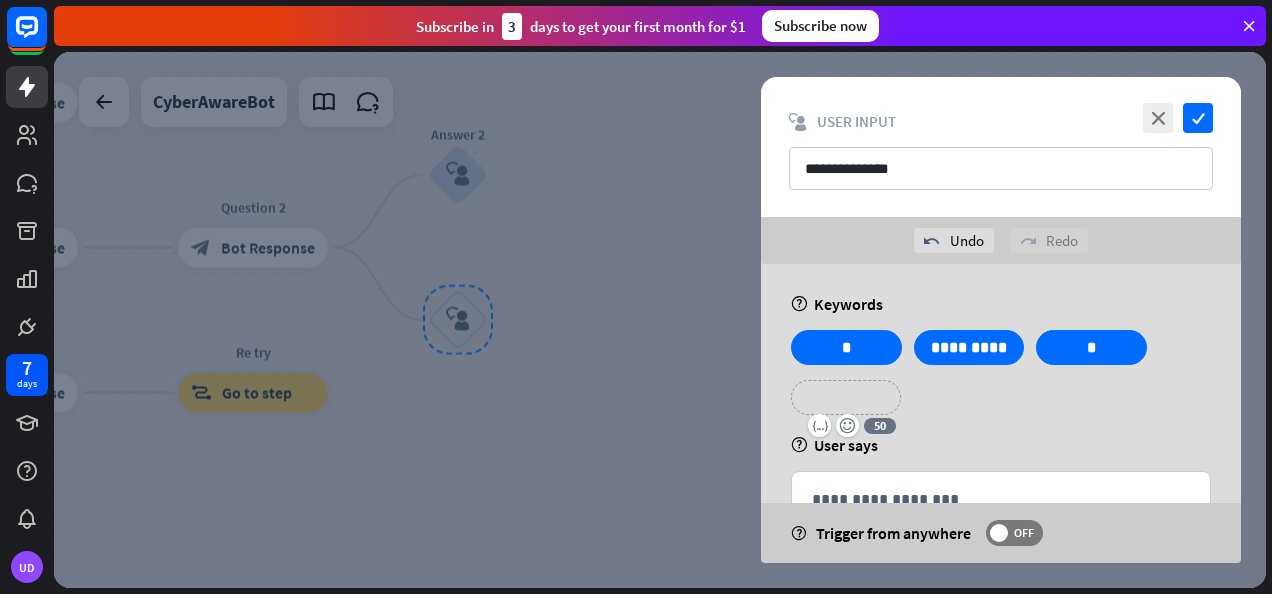 click on "**********" at bounding box center [846, 397] 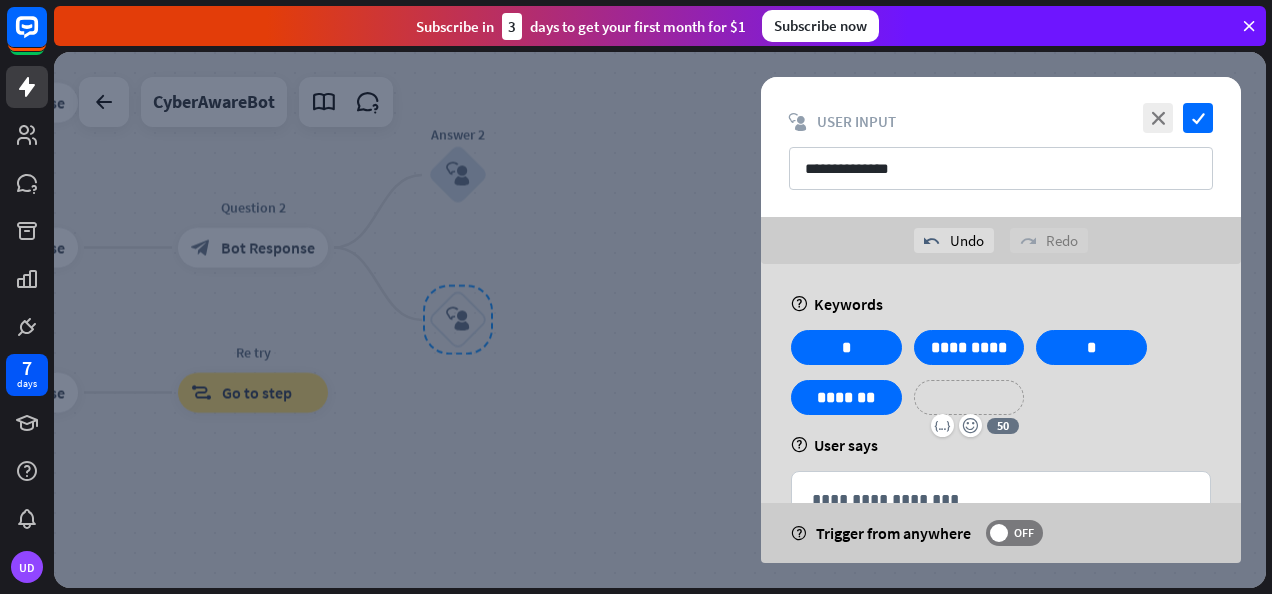click on "**********" at bounding box center [969, 397] 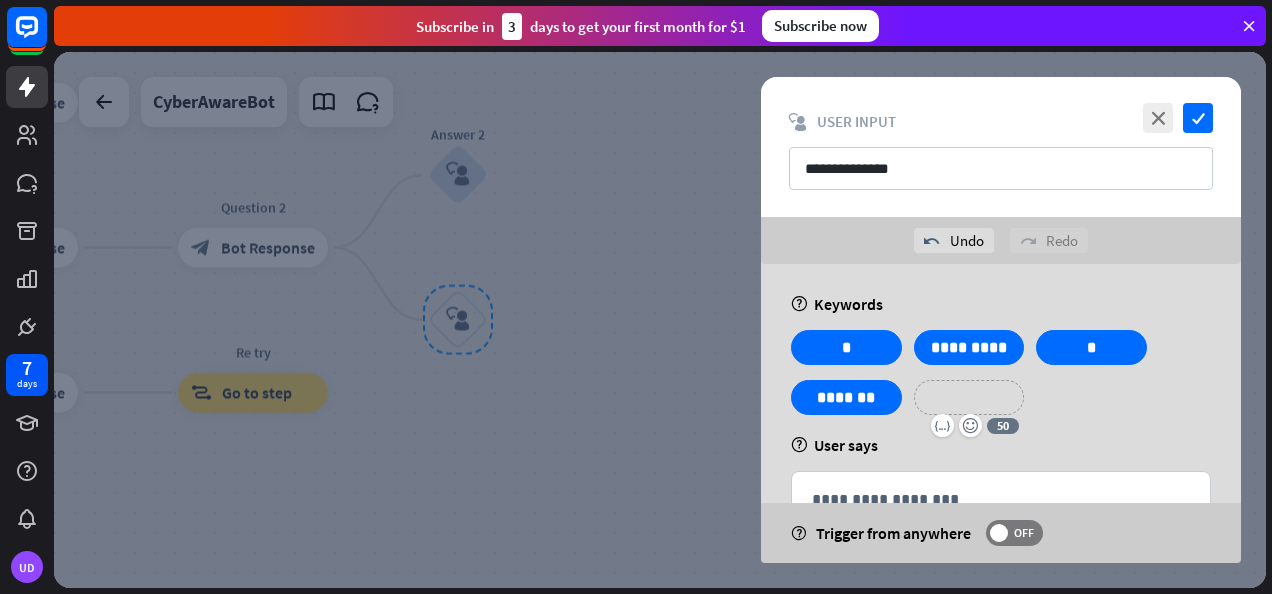 type 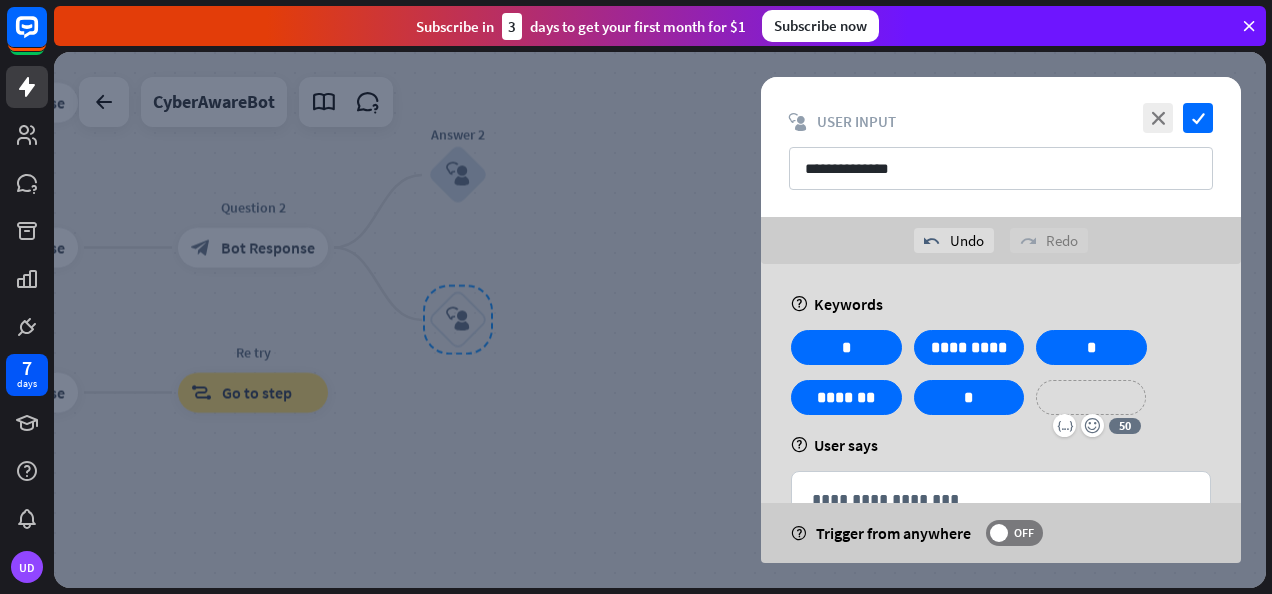 click on "**********" at bounding box center [1091, 397] 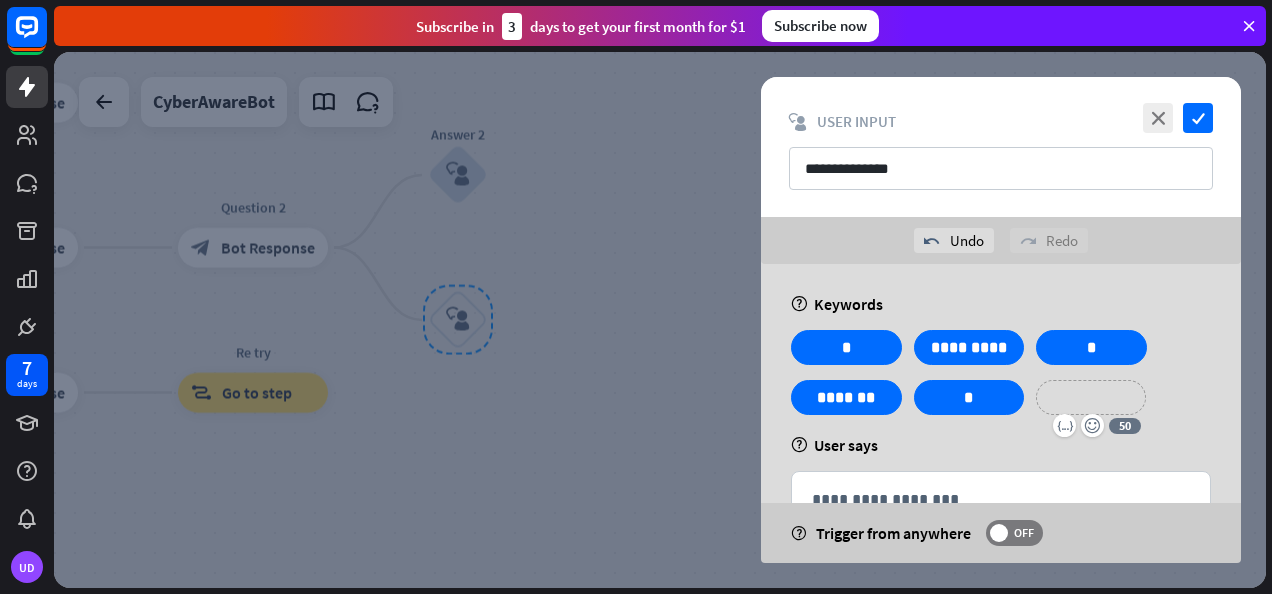 type 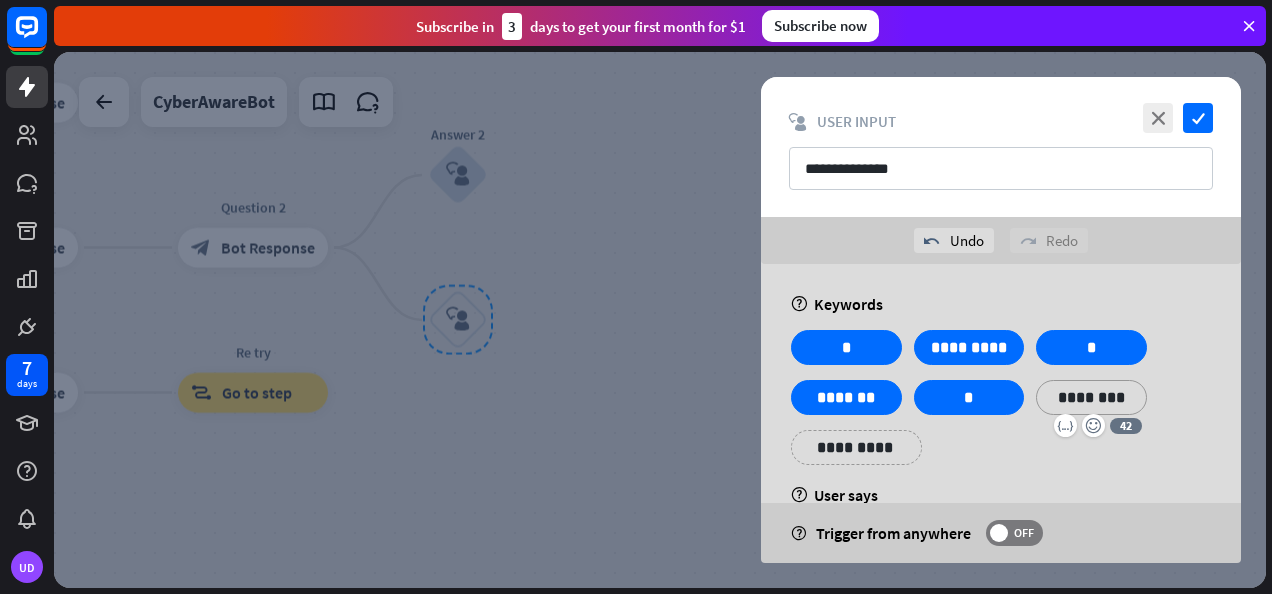 click on "********" at bounding box center [1091, 397] 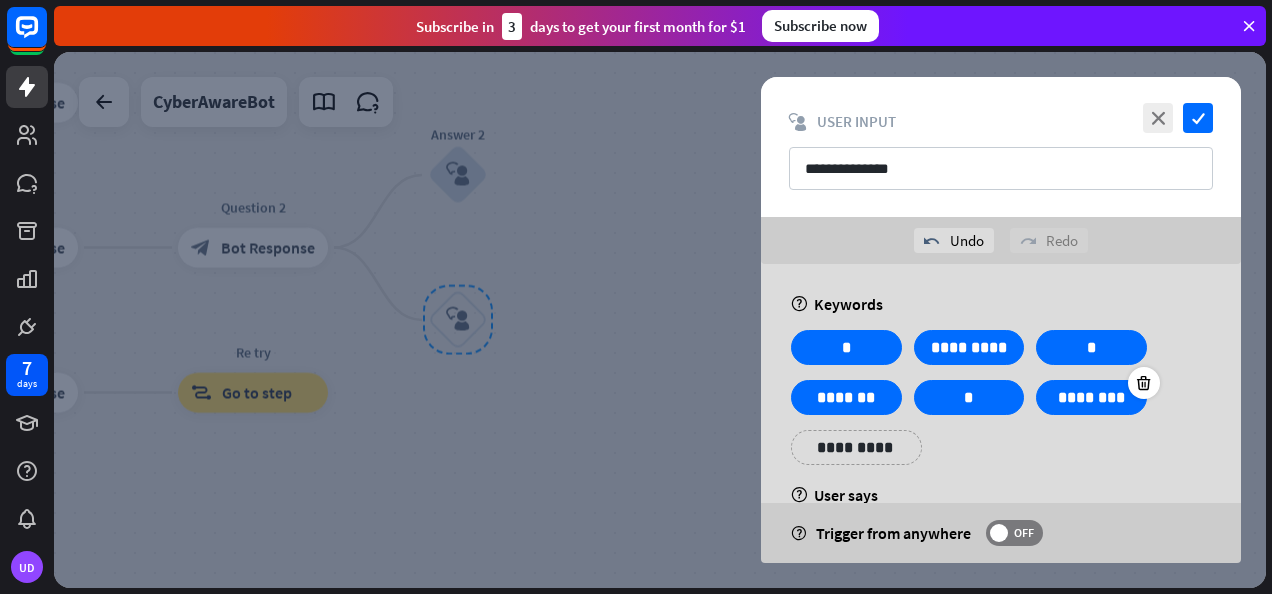 scroll, scrollTop: 112, scrollLeft: 0, axis: vertical 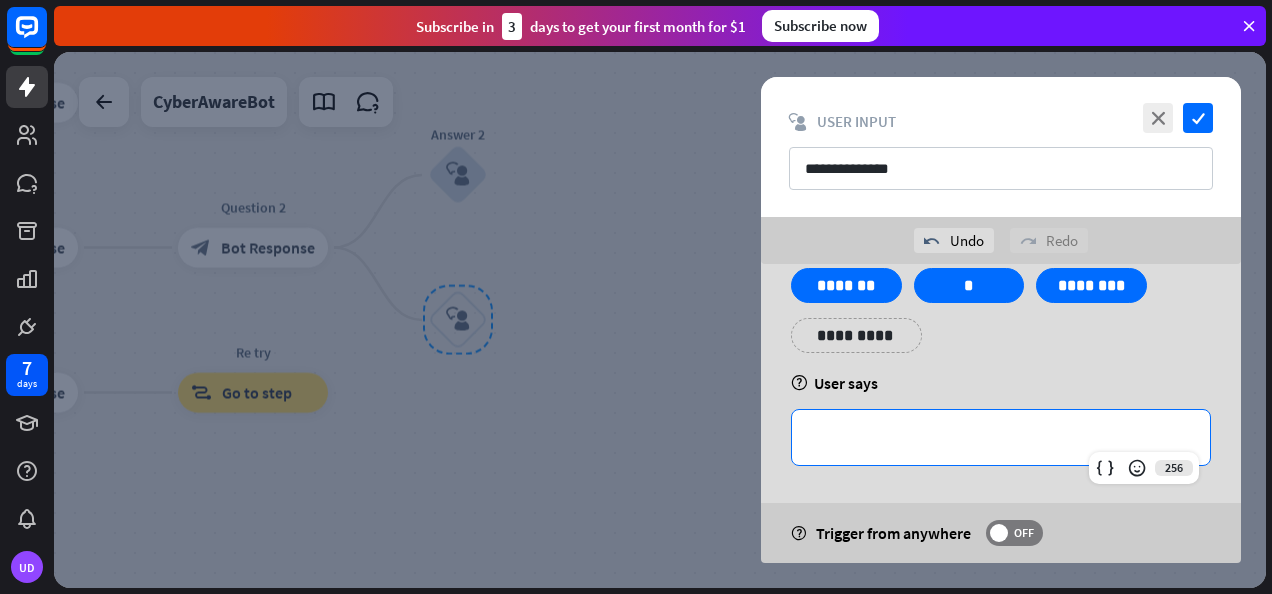 click on "**********" at bounding box center (1001, 437) 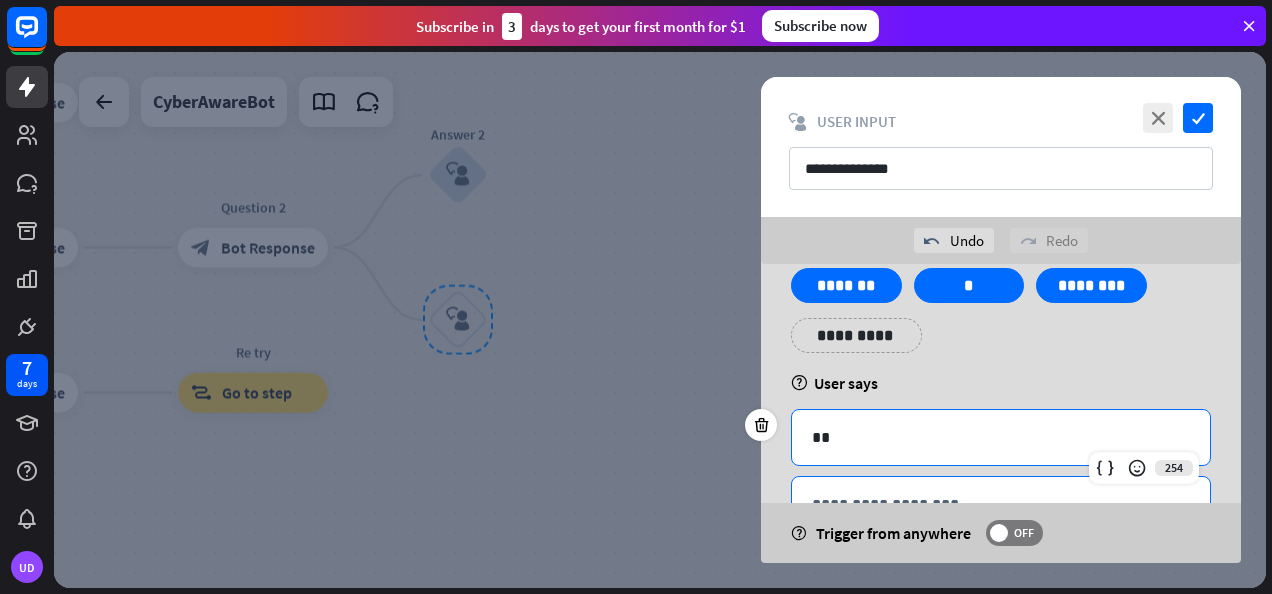 scroll, scrollTop: 178, scrollLeft: 0, axis: vertical 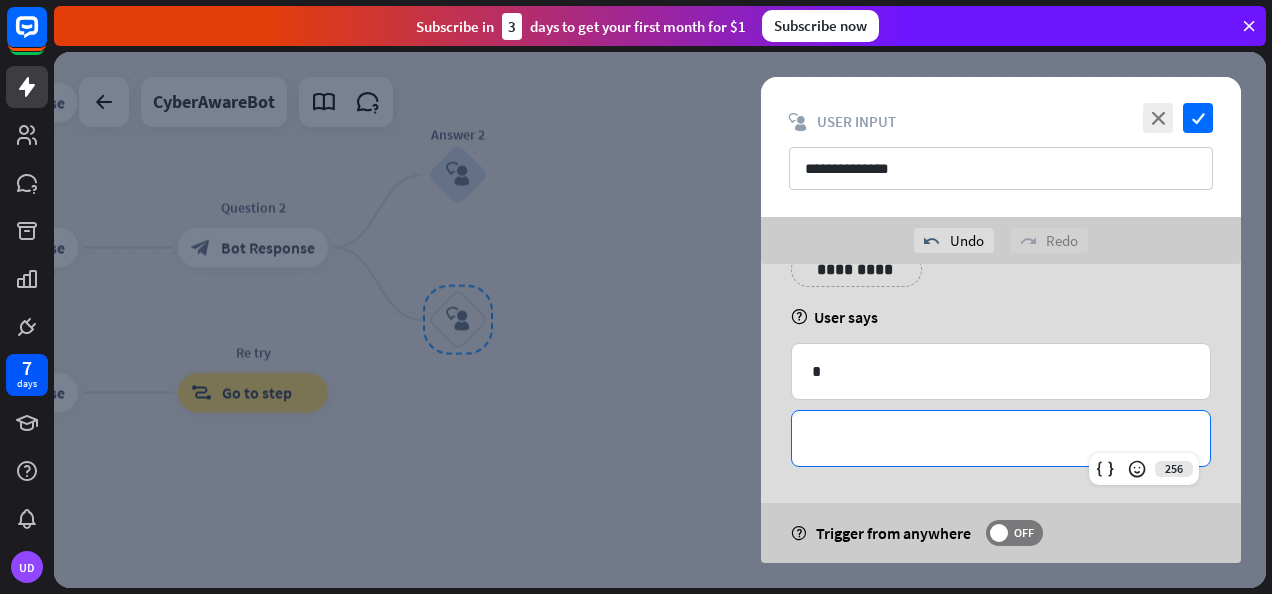 click on "**********" at bounding box center (1001, 438) 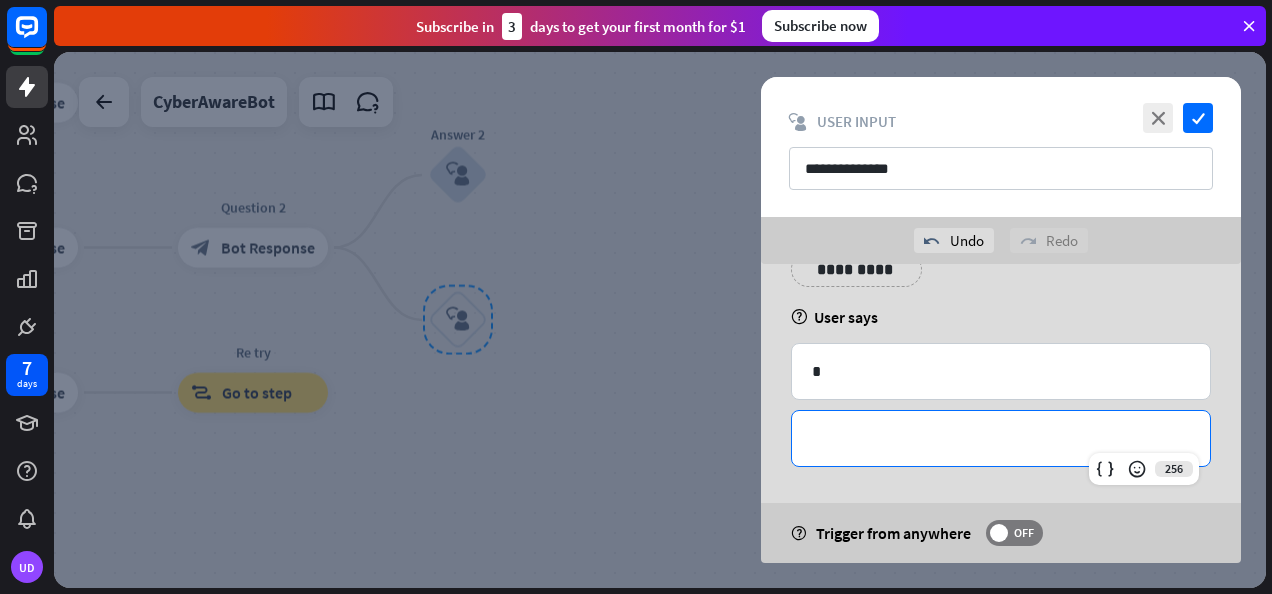 type 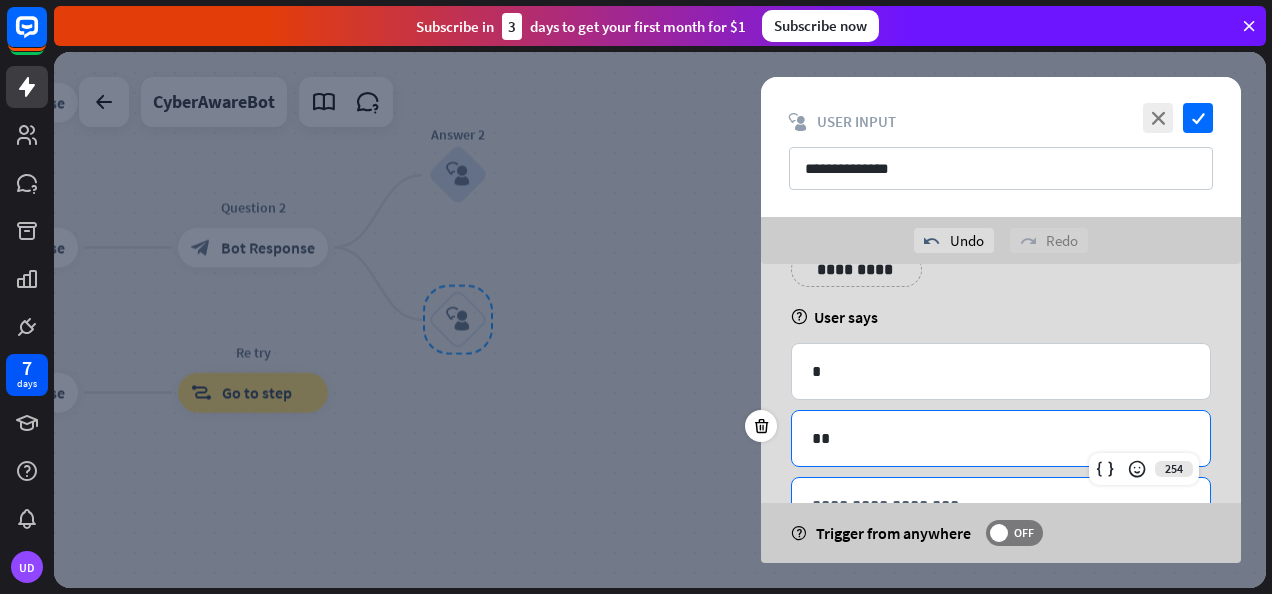 scroll, scrollTop: 180, scrollLeft: 0, axis: vertical 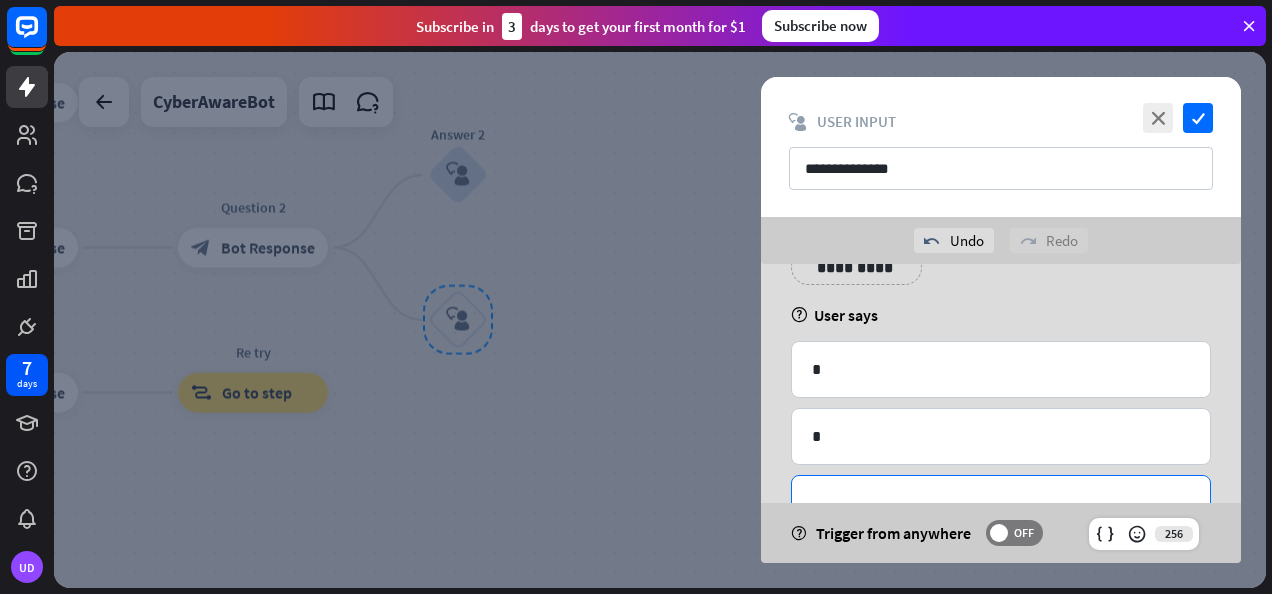 click on "**********" at bounding box center [1001, 503] 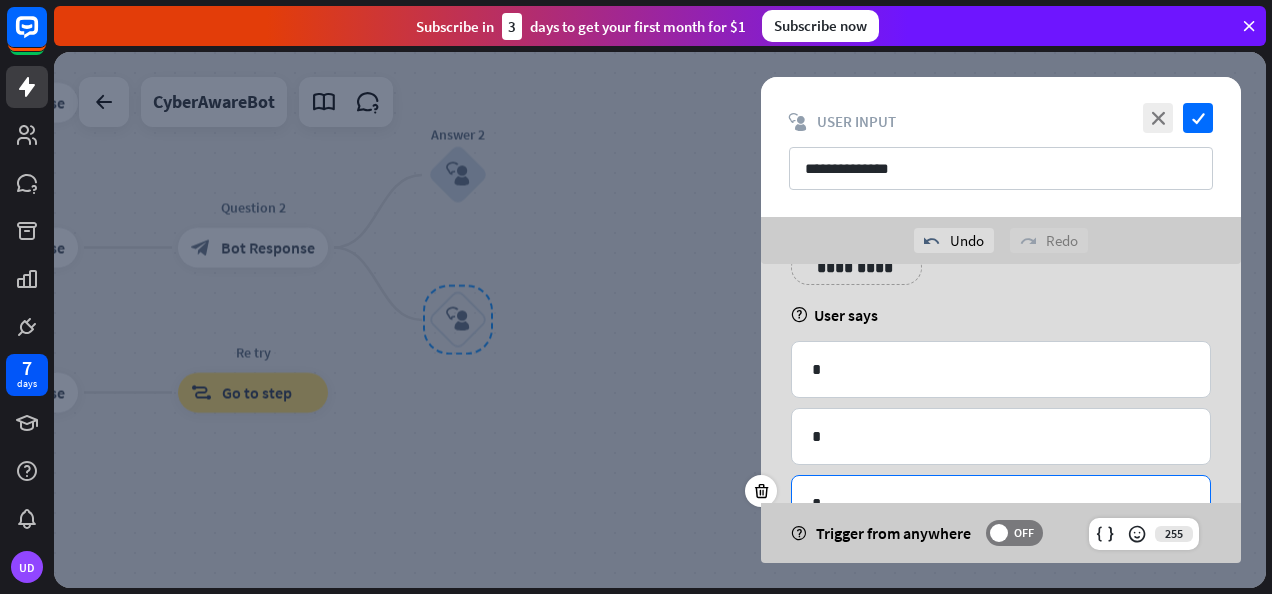 scroll, scrollTop: 0, scrollLeft: 0, axis: both 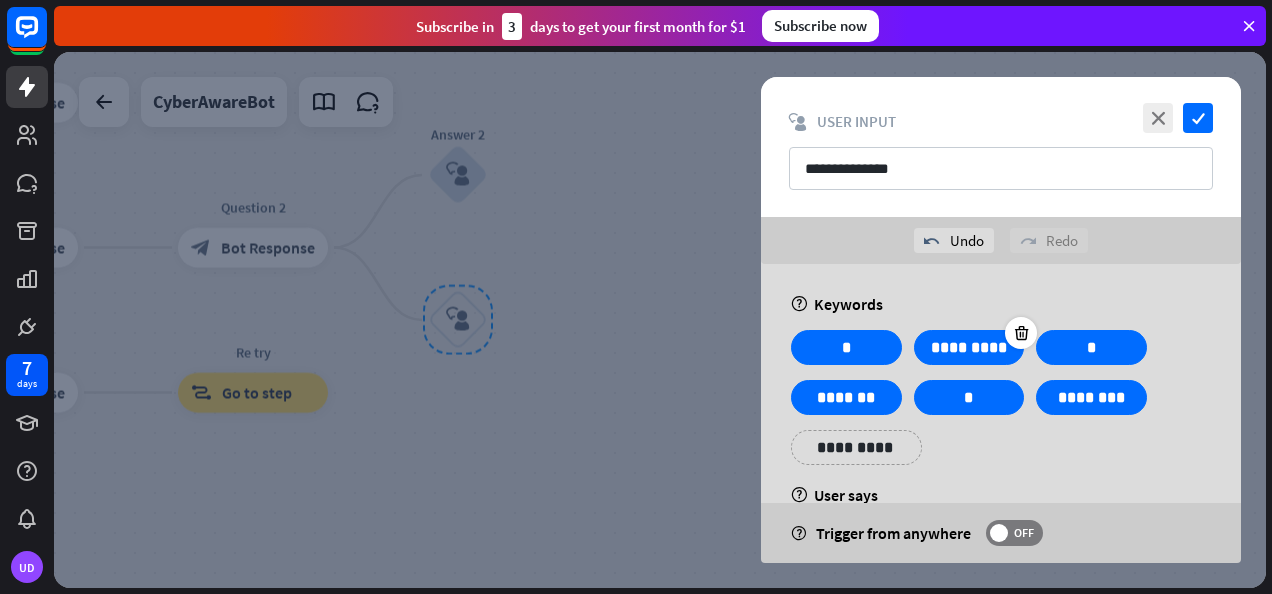 drag, startPoint x: 965, startPoint y: 327, endPoint x: 969, endPoint y: 337, distance: 10.770329 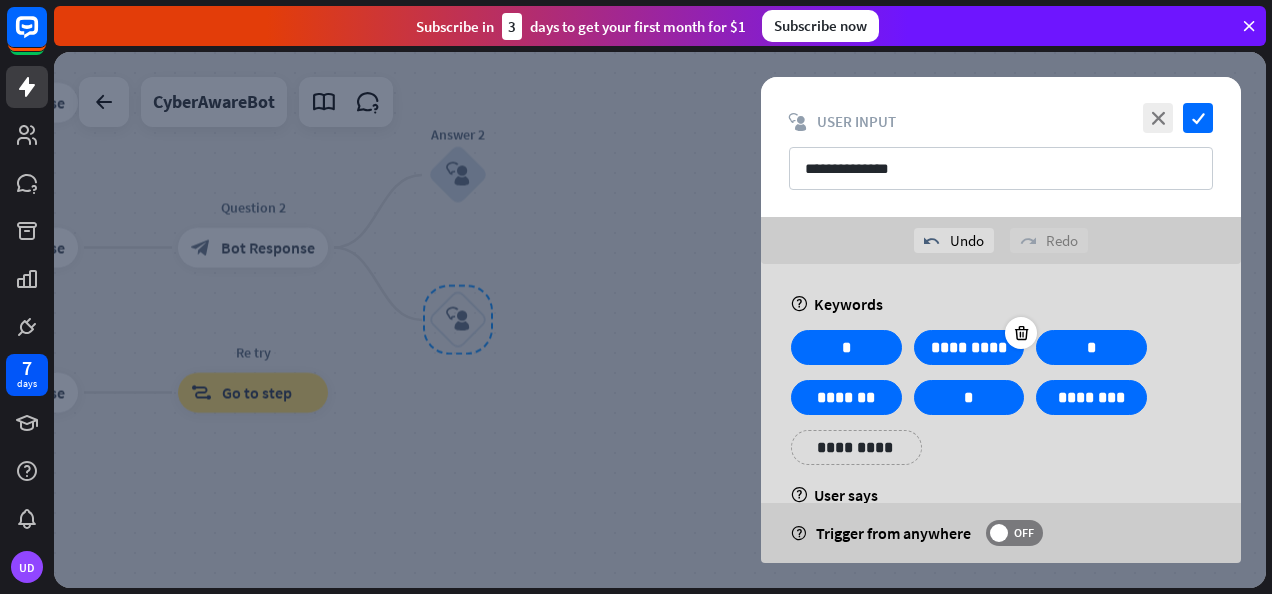 click on "**********" at bounding box center (1001, 571) 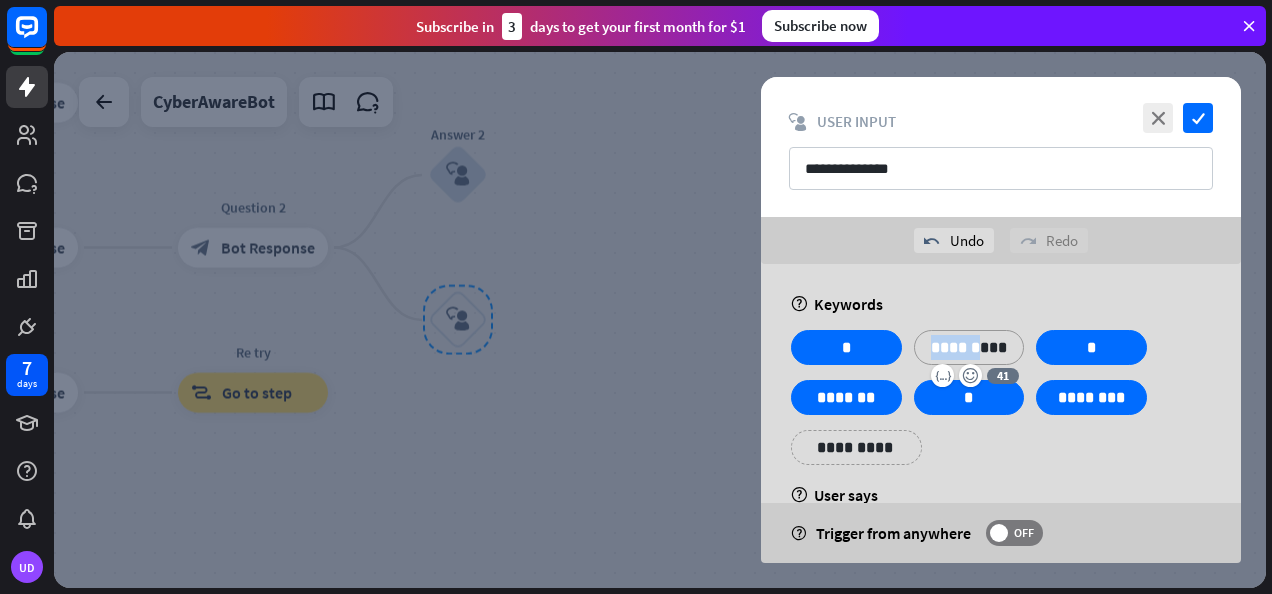 click on "*********" at bounding box center (969, 347) 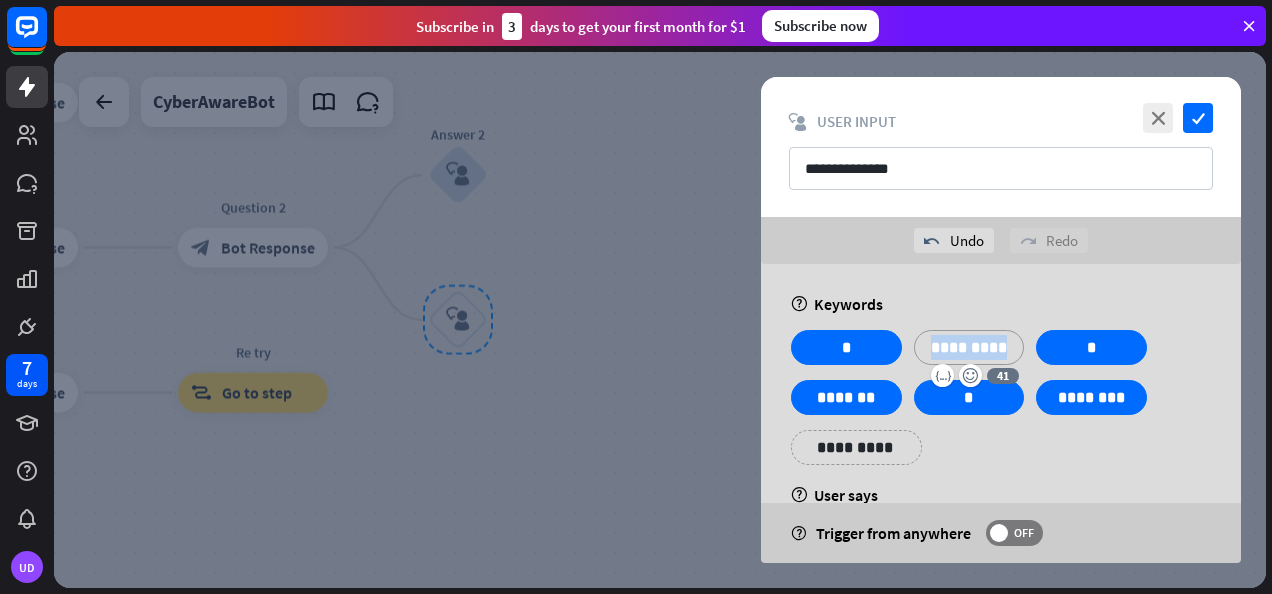 click on "*********" at bounding box center (969, 347) 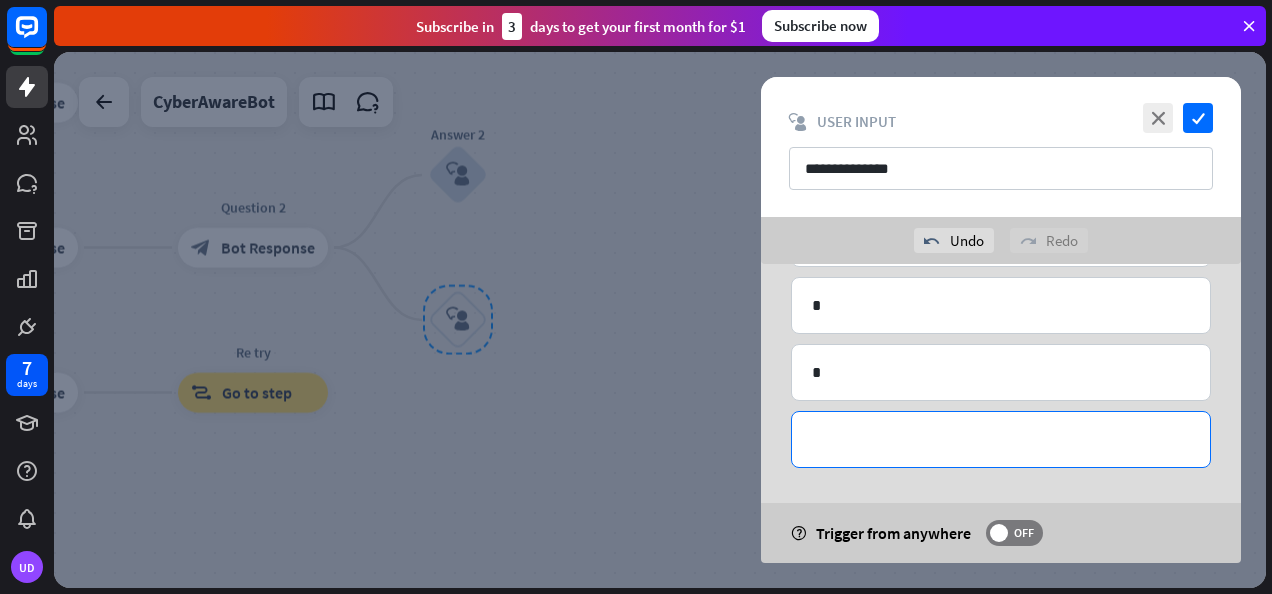 click on "**********" at bounding box center [1001, 439] 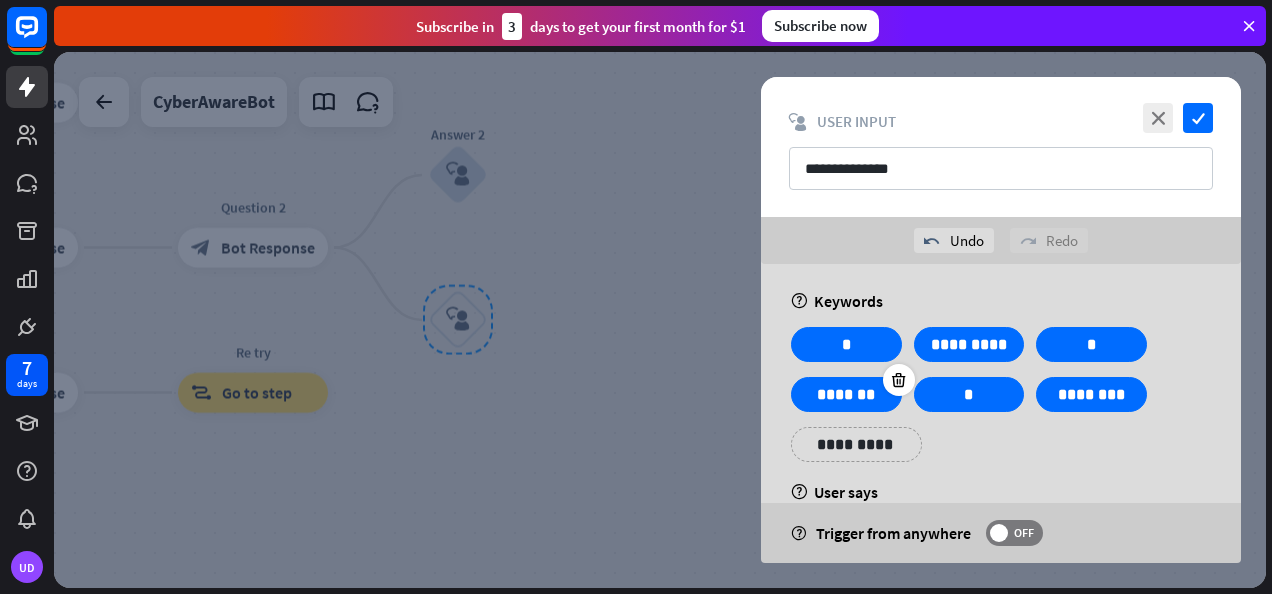 scroll, scrollTop: 0, scrollLeft: 0, axis: both 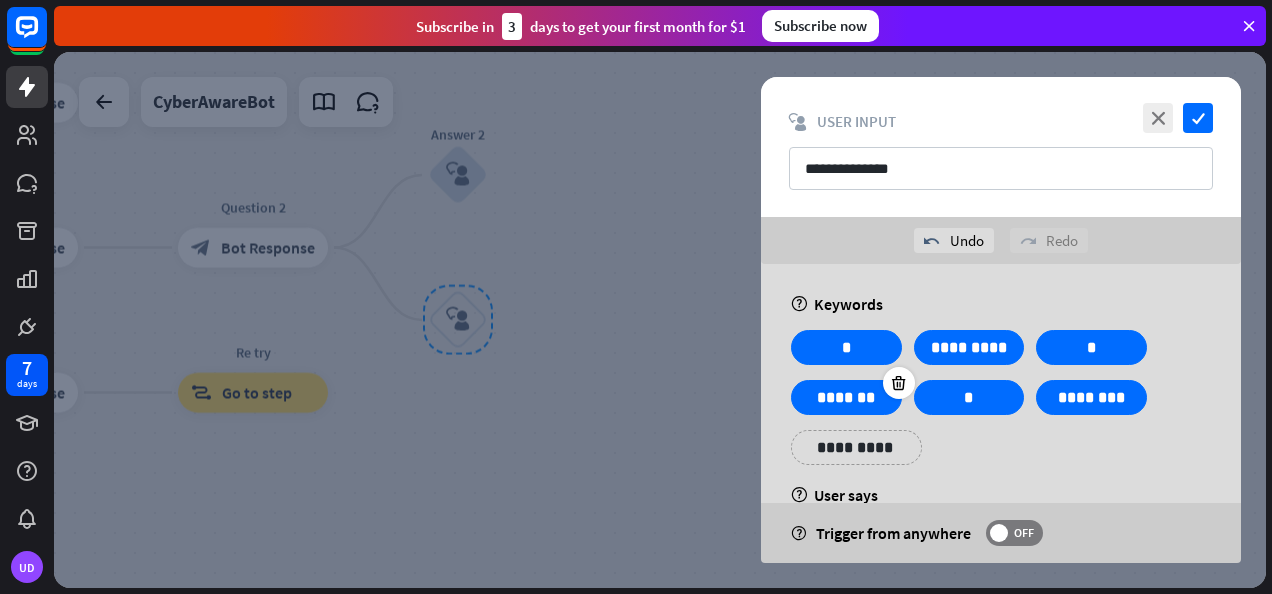 click on "*******" at bounding box center (846, 397) 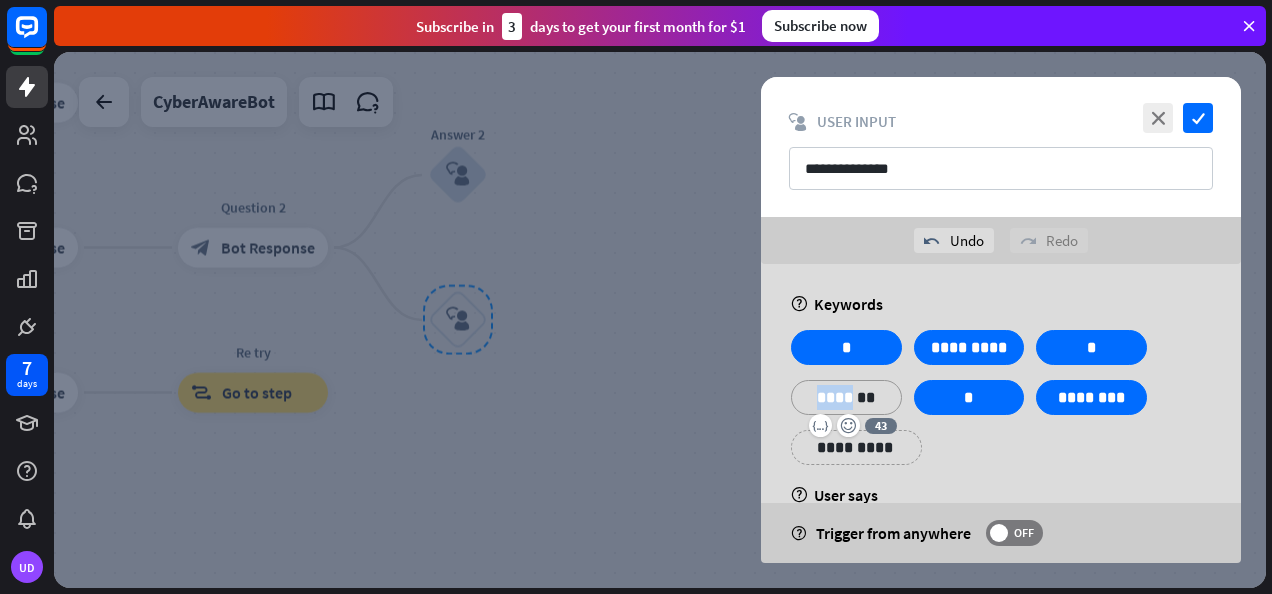 click on "*******" at bounding box center [846, 397] 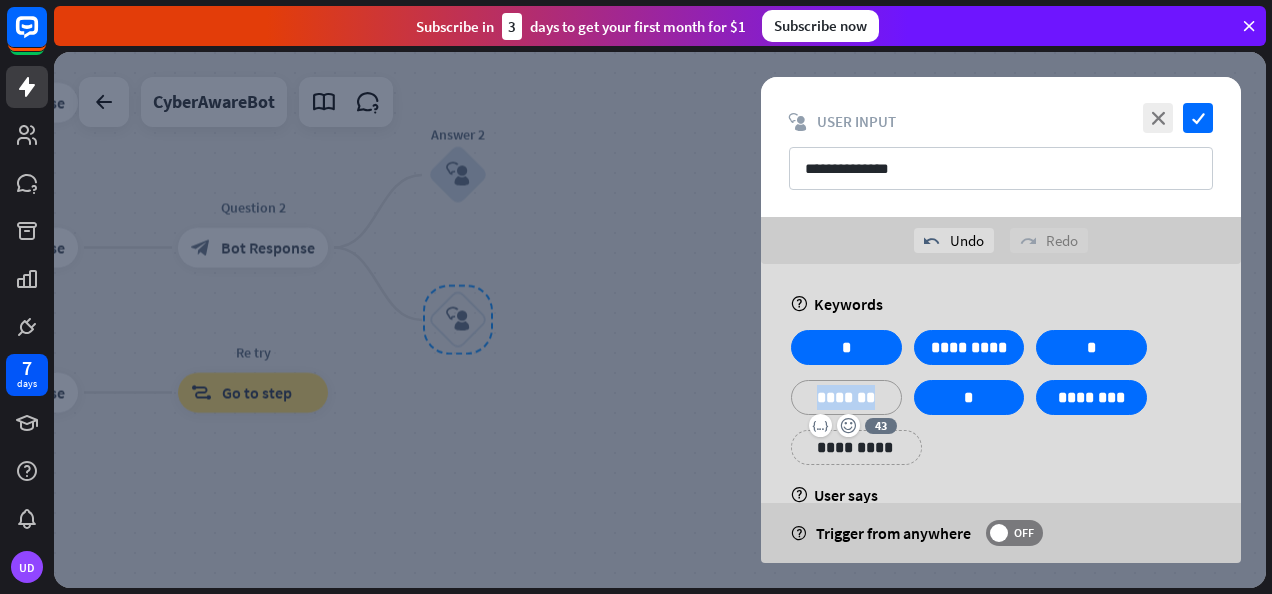 click on "*******" at bounding box center [846, 397] 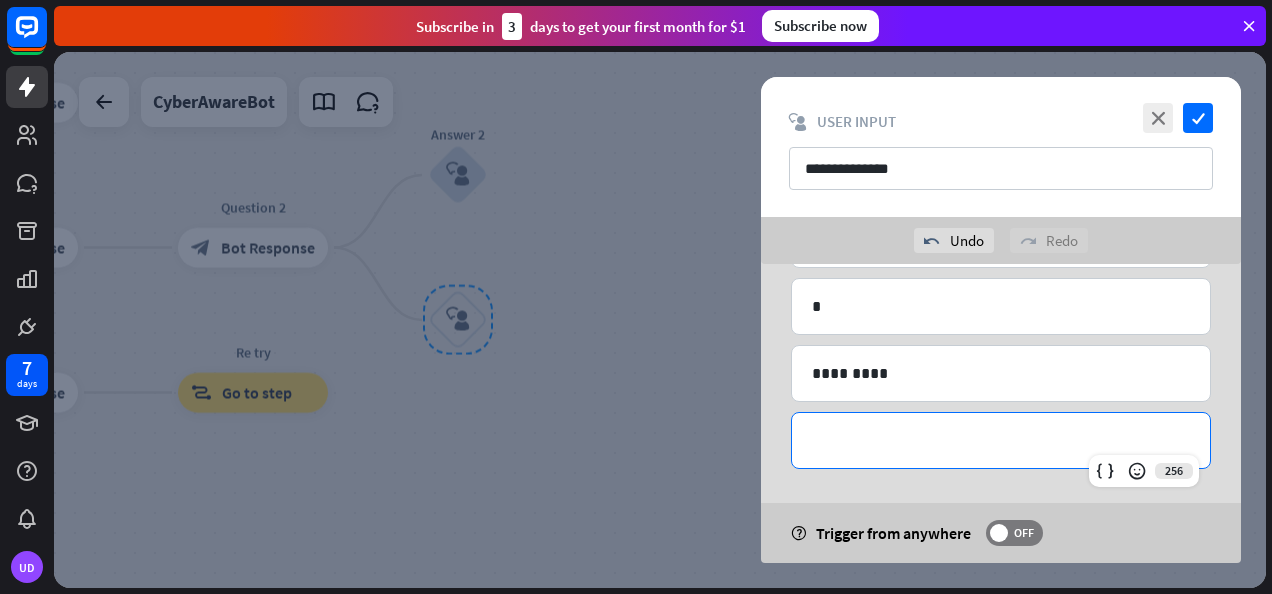click on "**********" at bounding box center (1001, 440) 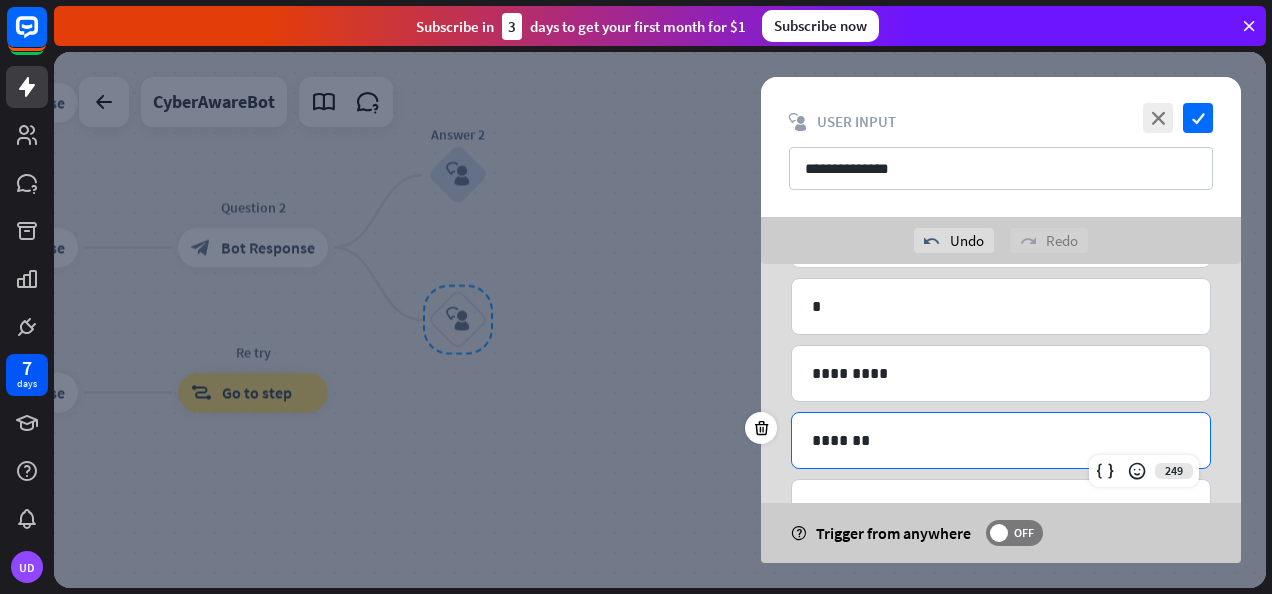 scroll, scrollTop: 0, scrollLeft: 0, axis: both 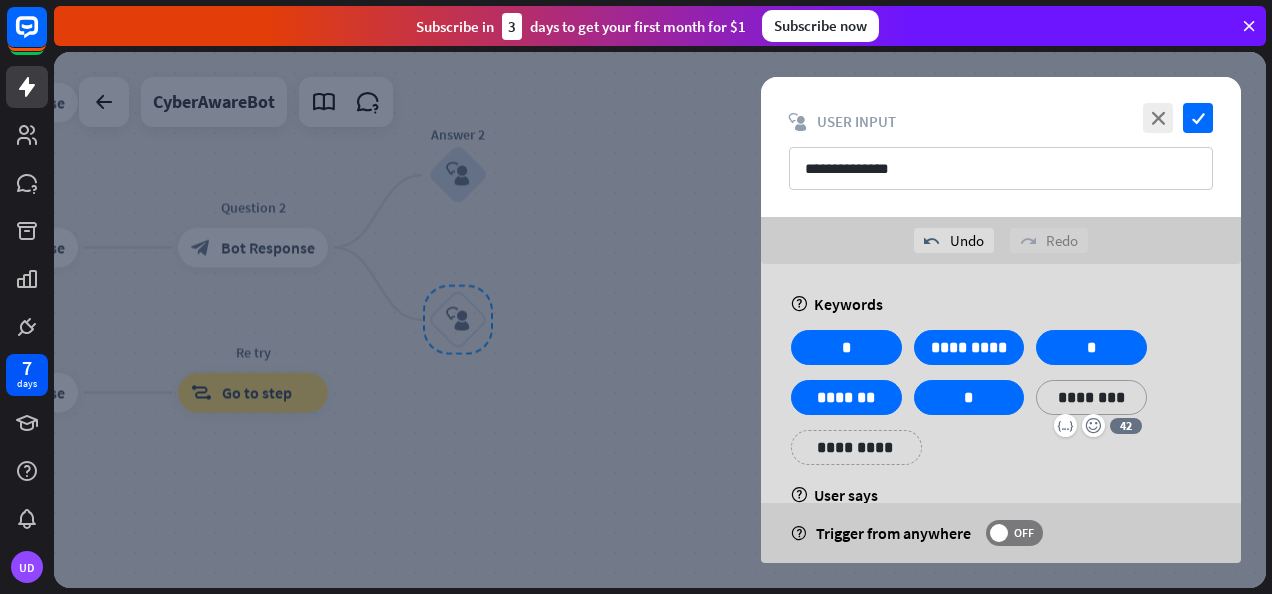 click on "********" at bounding box center (1091, 397) 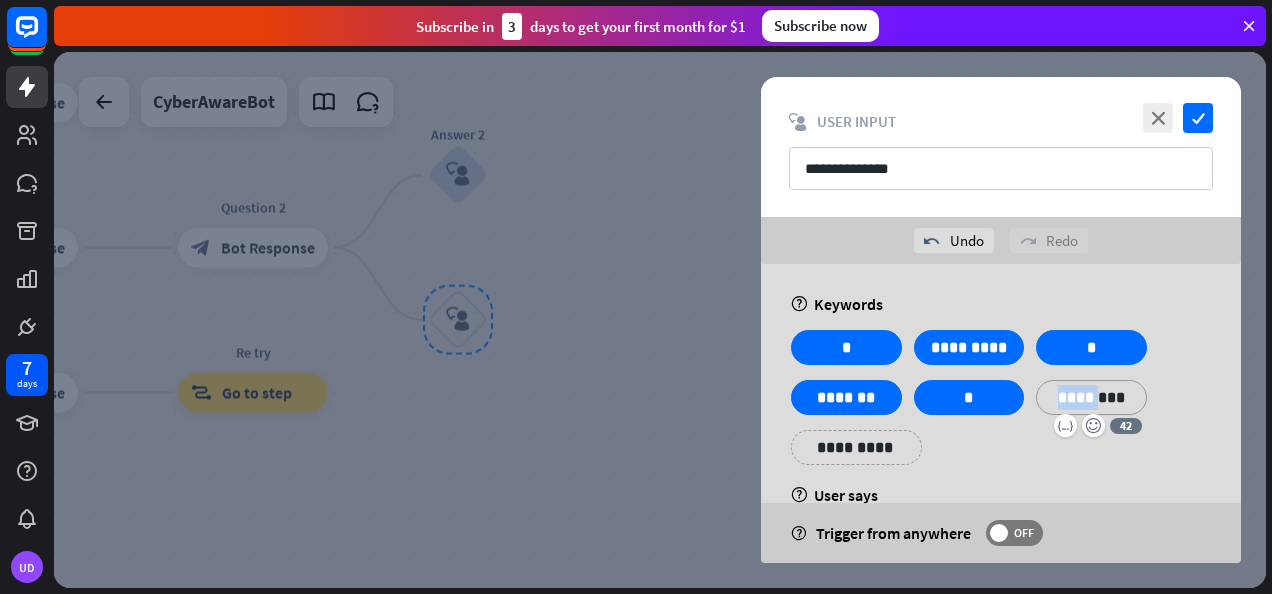 click on "********" at bounding box center (1091, 397) 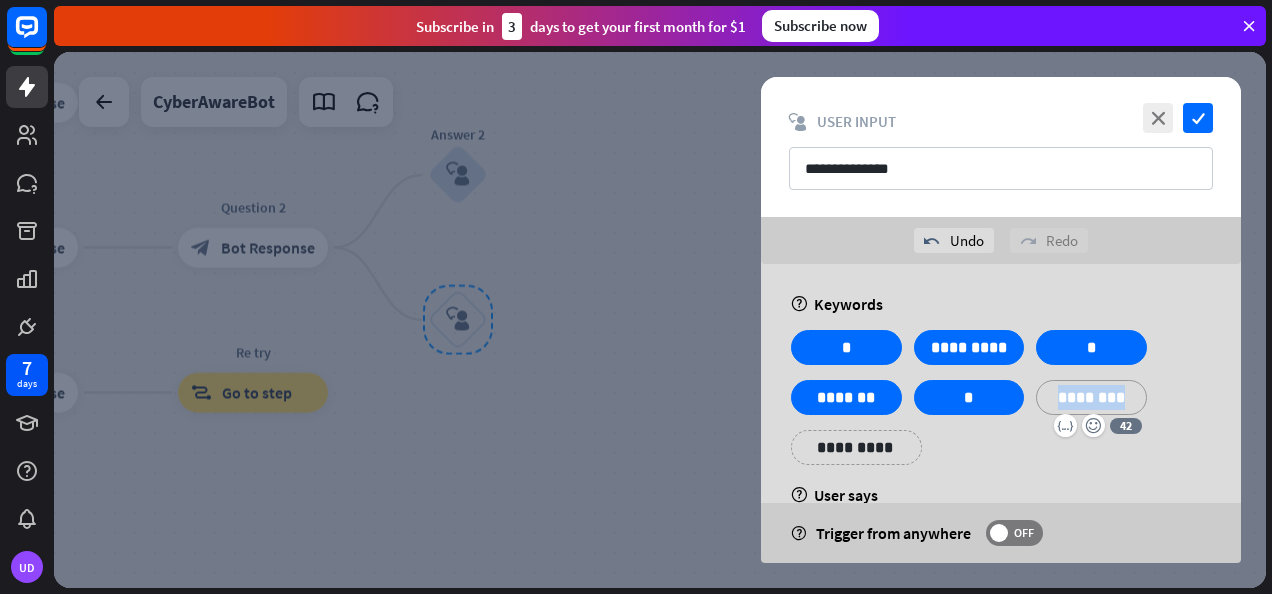 click on "********" at bounding box center (1091, 397) 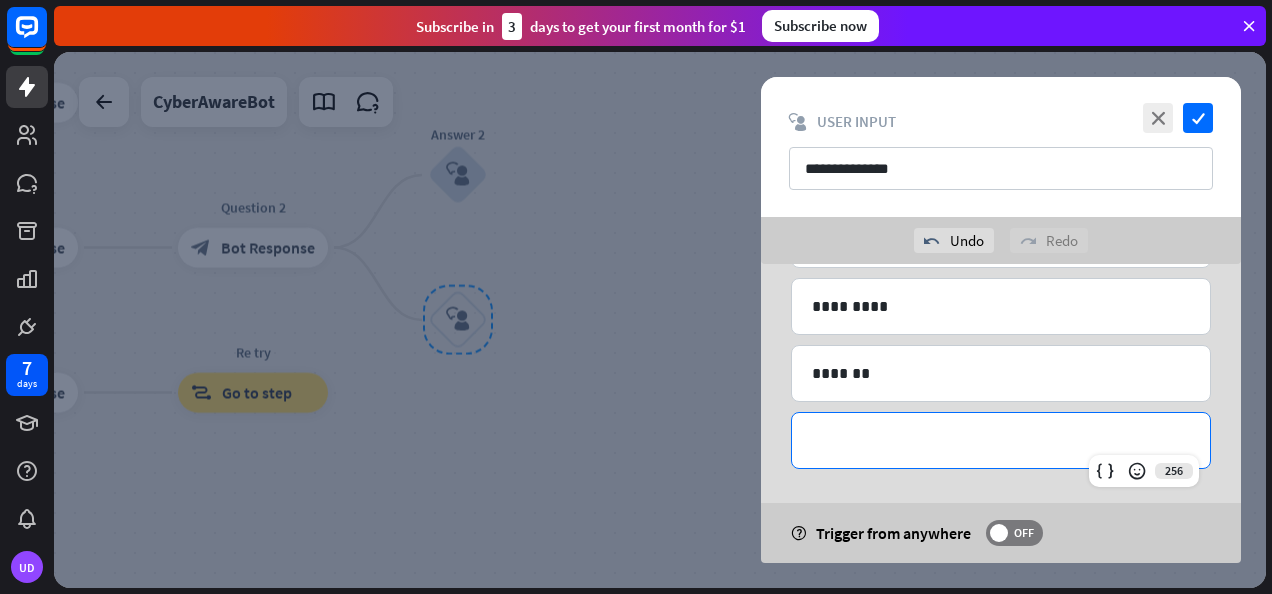 drag, startPoint x: 1024, startPoint y: 456, endPoint x: 998, endPoint y: 452, distance: 26.305893 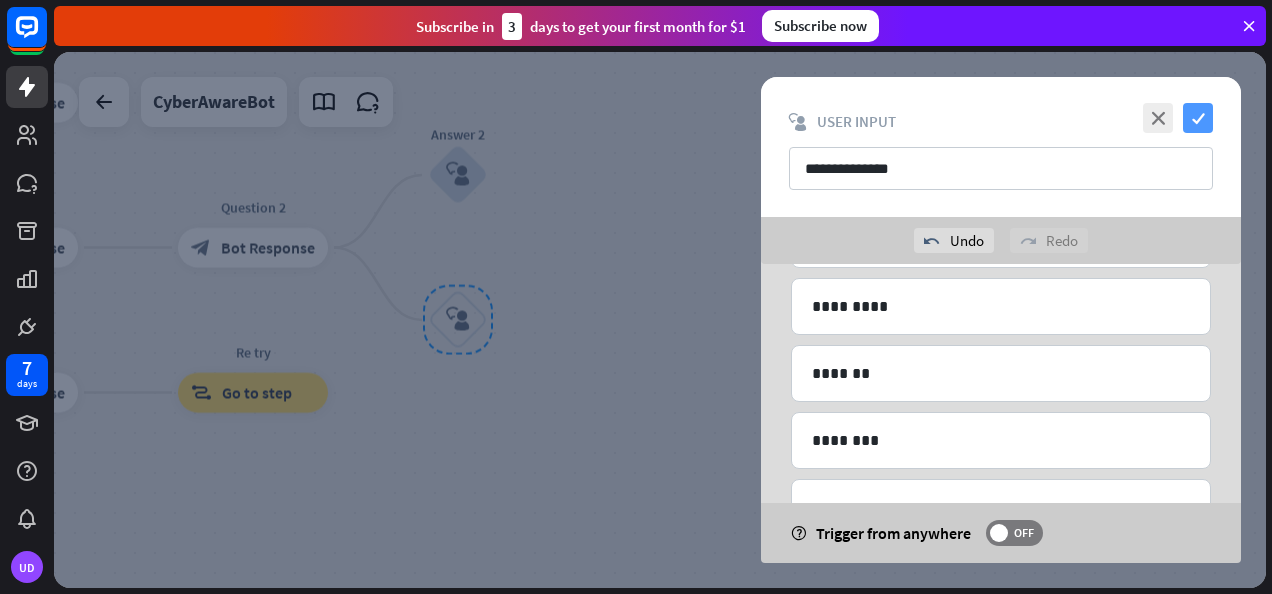 click on "check" at bounding box center [1198, 118] 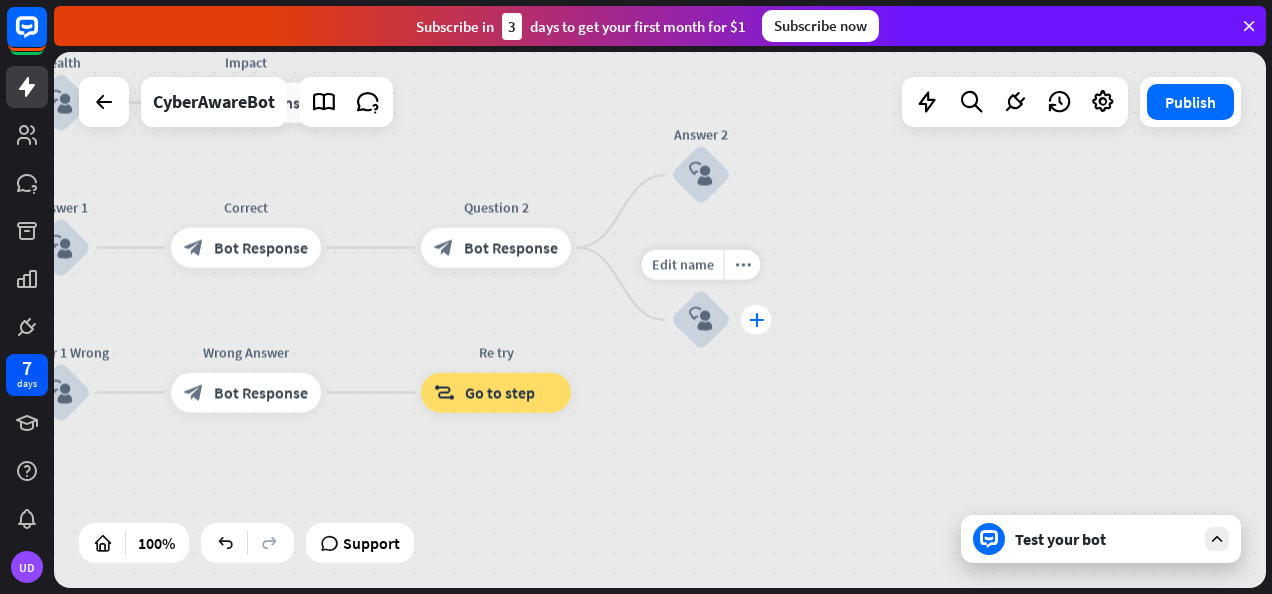 click on "plus" at bounding box center [756, 320] 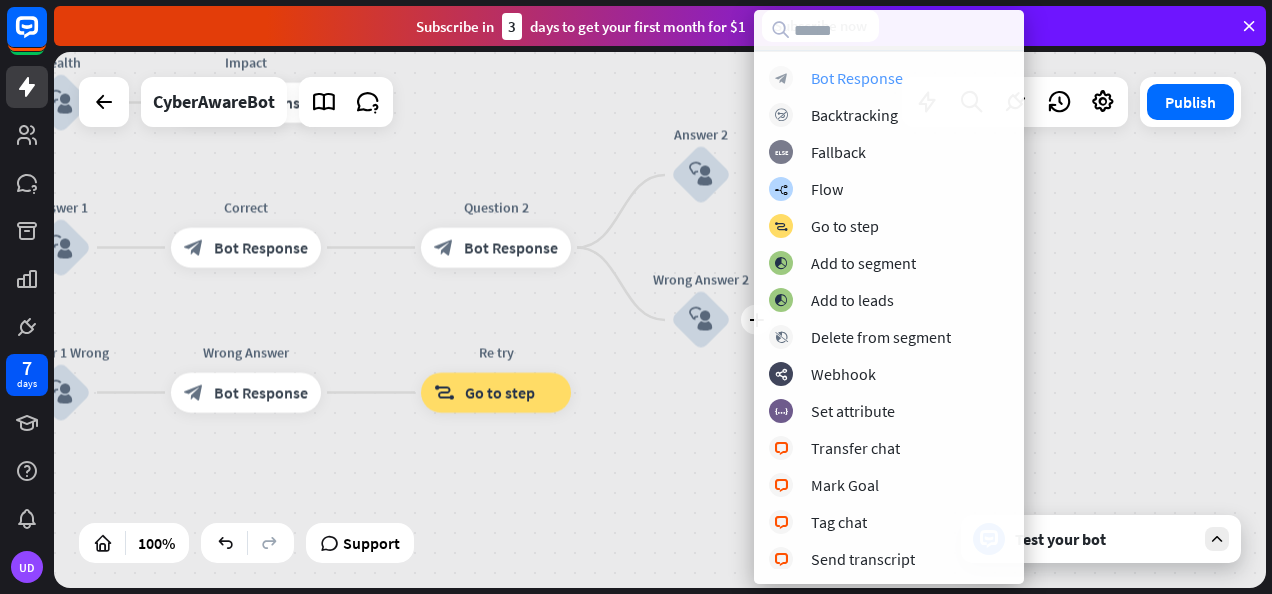 click on "Bot Response" at bounding box center [857, 78] 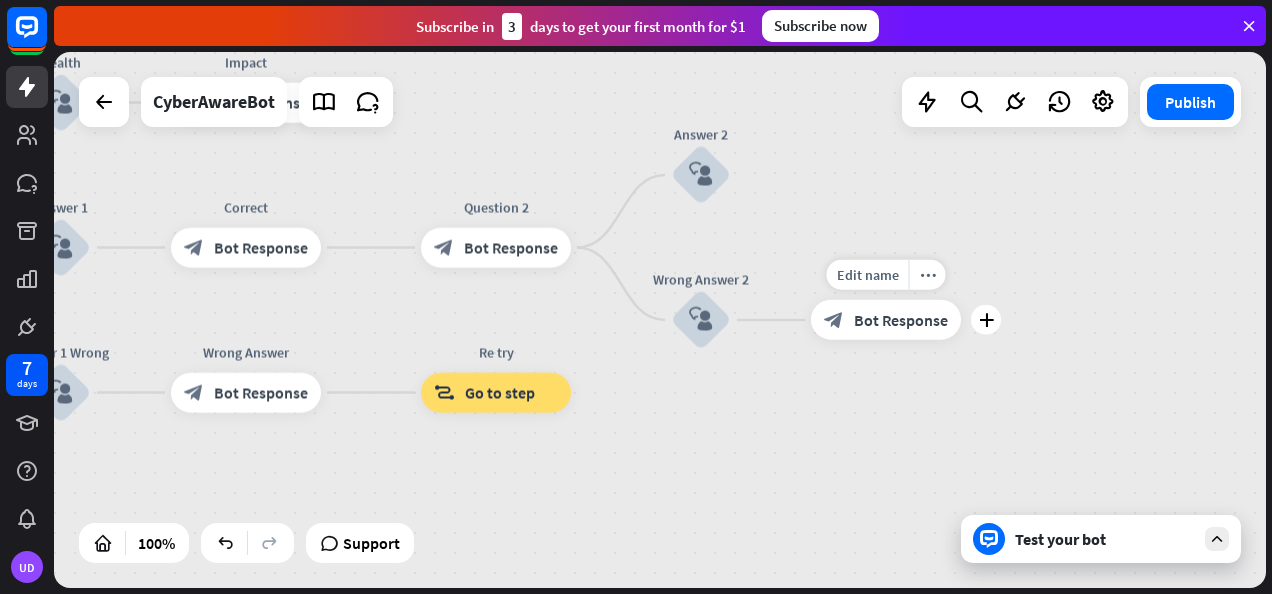 click on "block_bot_response   Bot Response" at bounding box center [886, 320] 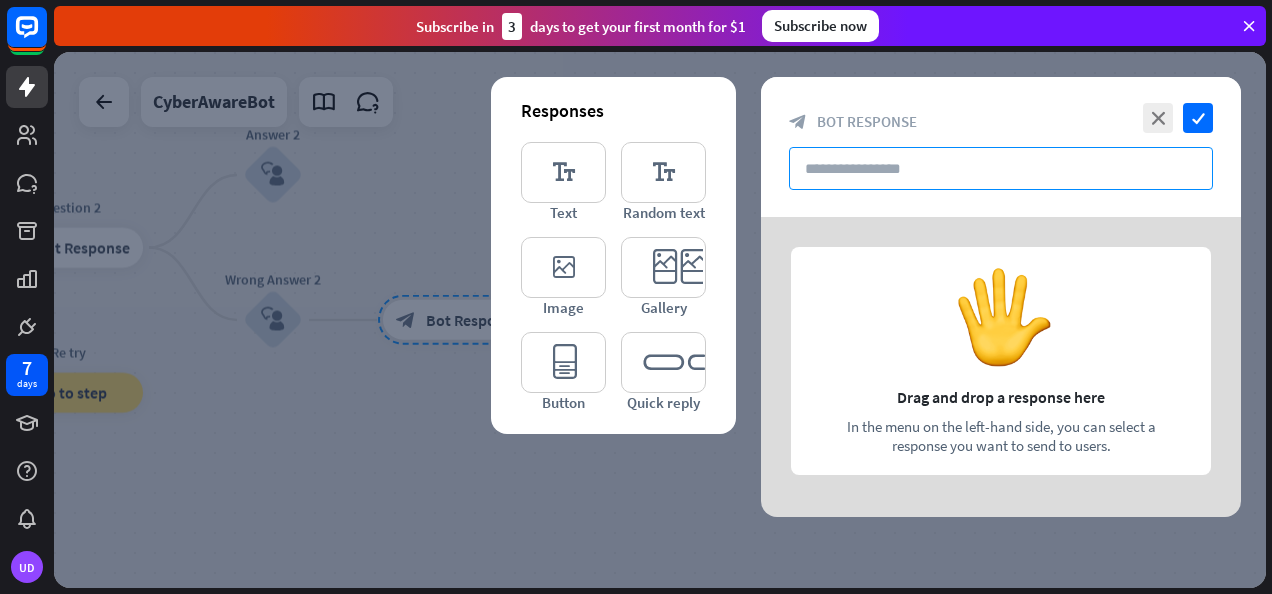 click at bounding box center (1001, 168) 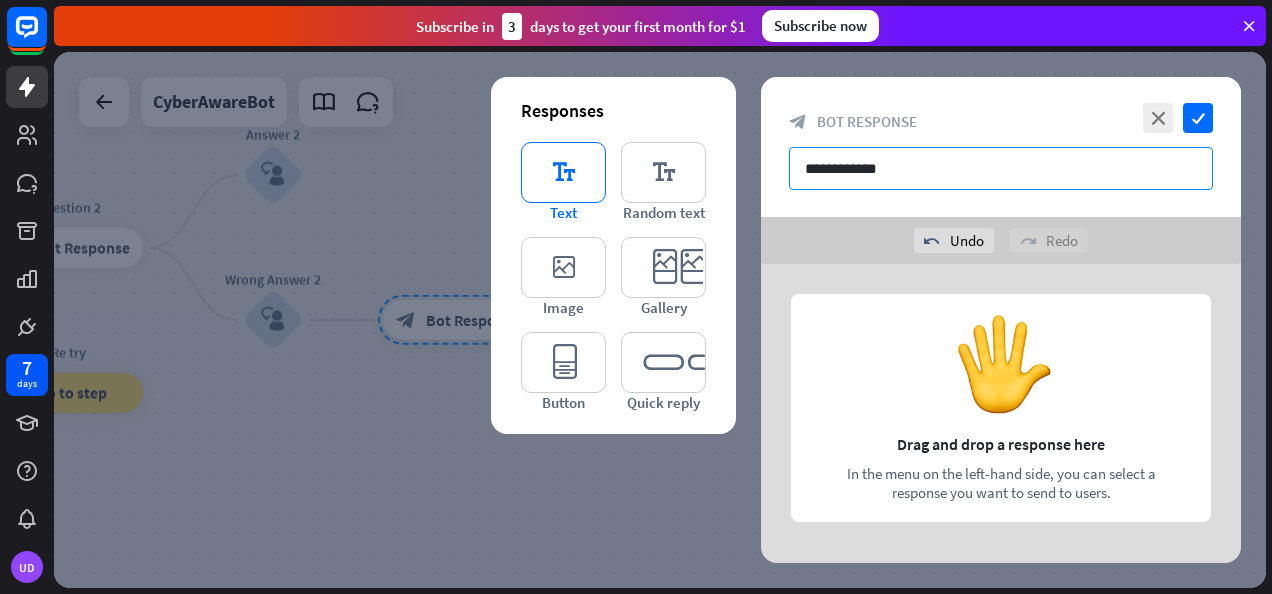 type on "**********" 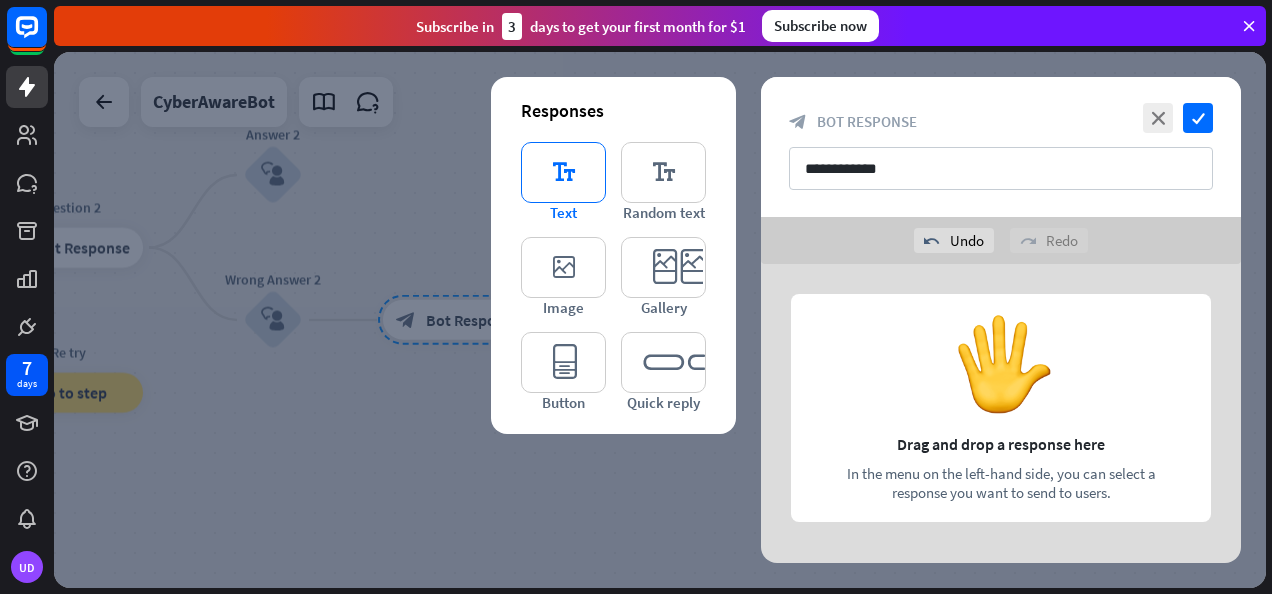 click on "editor_text" at bounding box center [563, 172] 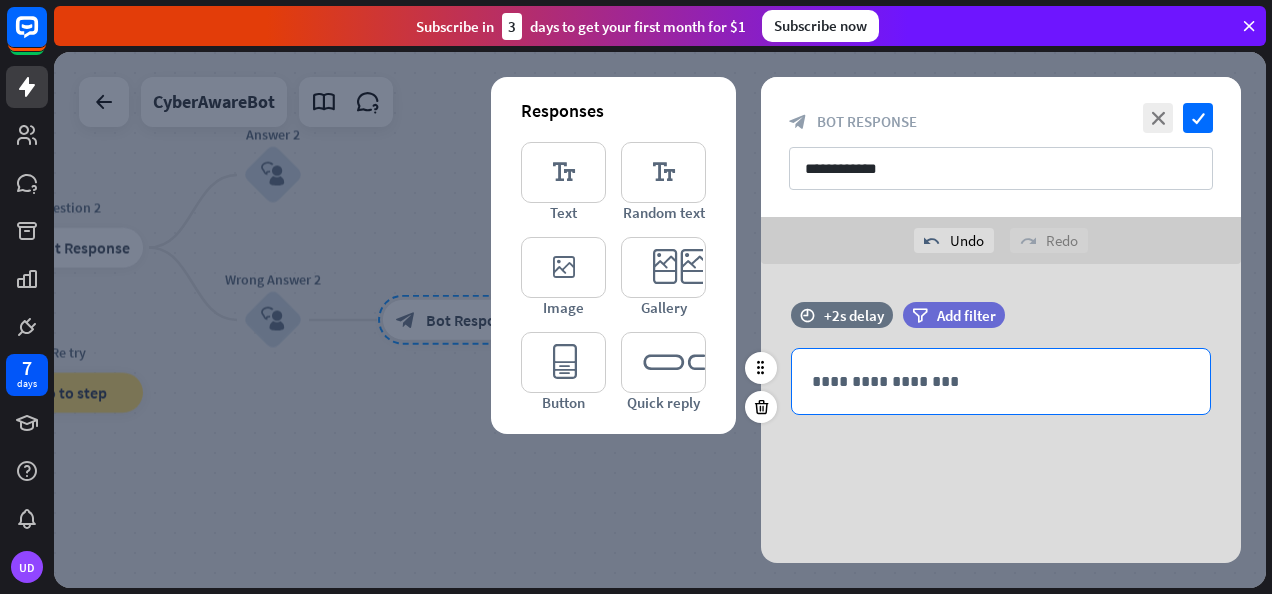 scroll, scrollTop: 0, scrollLeft: 0, axis: both 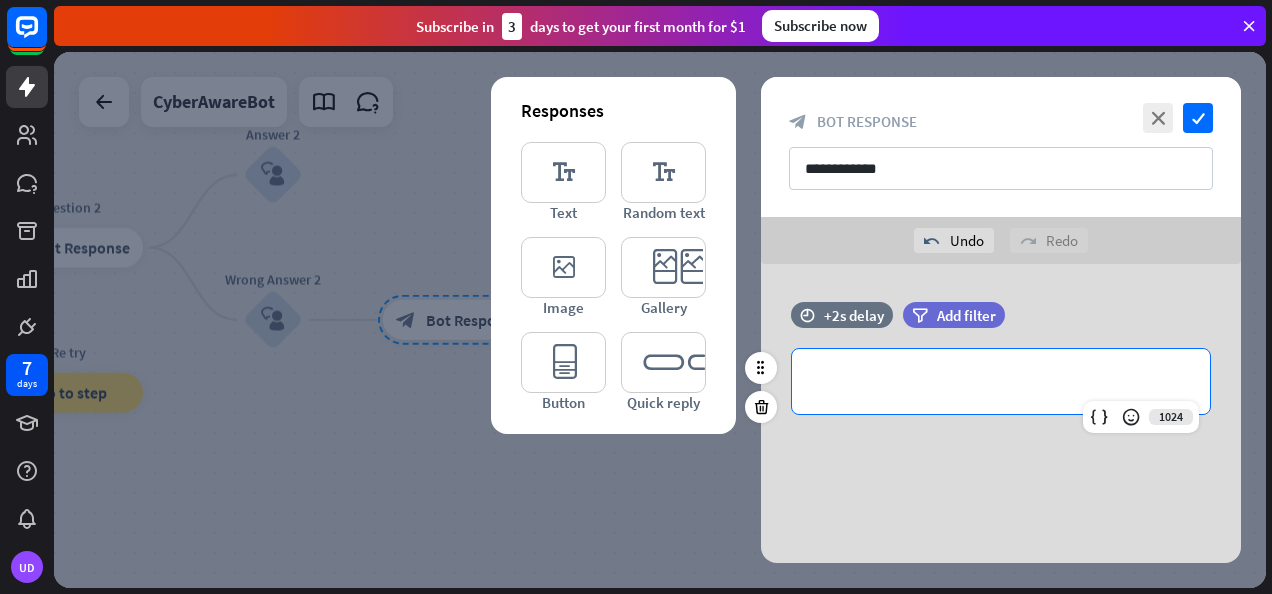 click on "**********" at bounding box center [1001, 381] 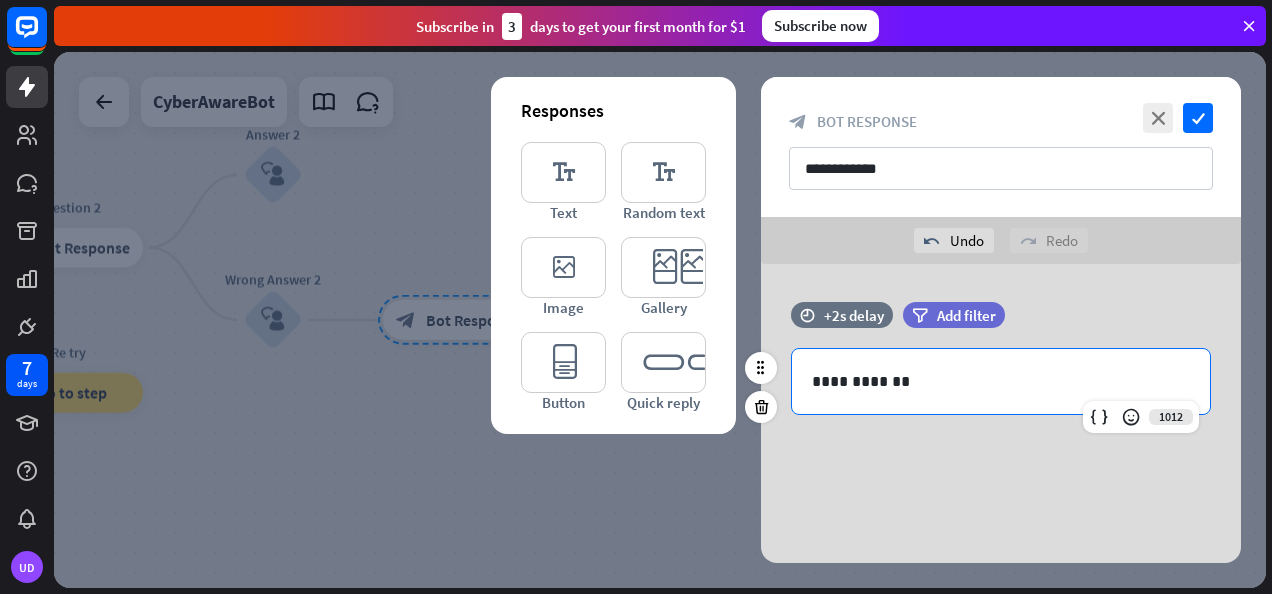 click on "**********" at bounding box center [1001, 381] 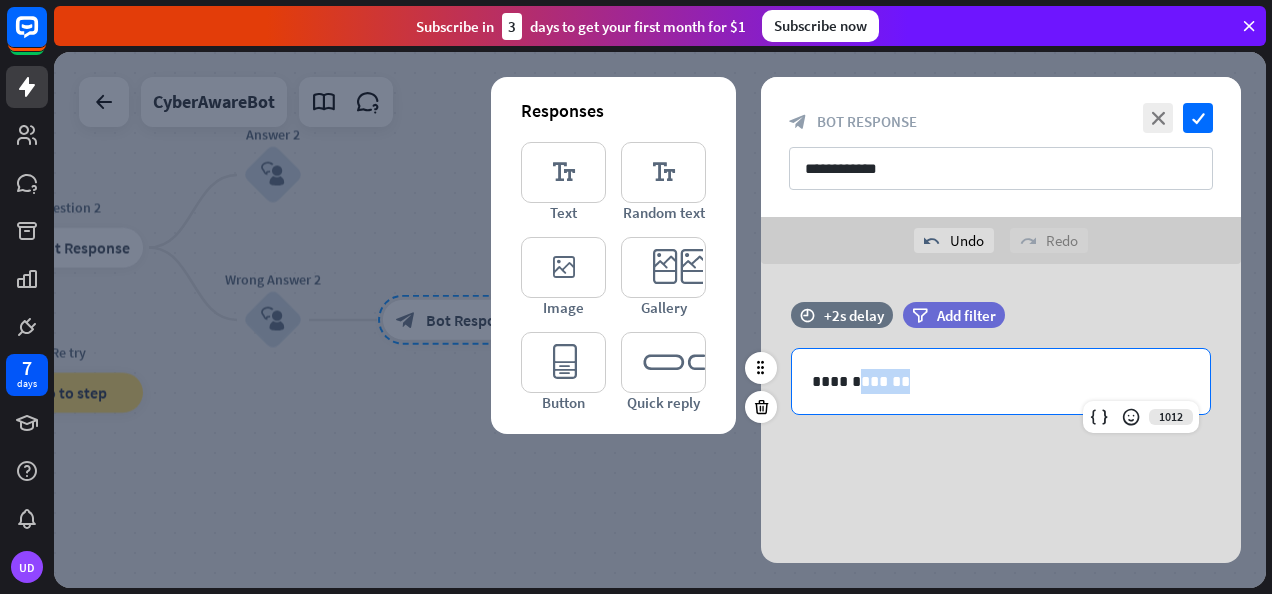 click on "**********" at bounding box center [1001, 381] 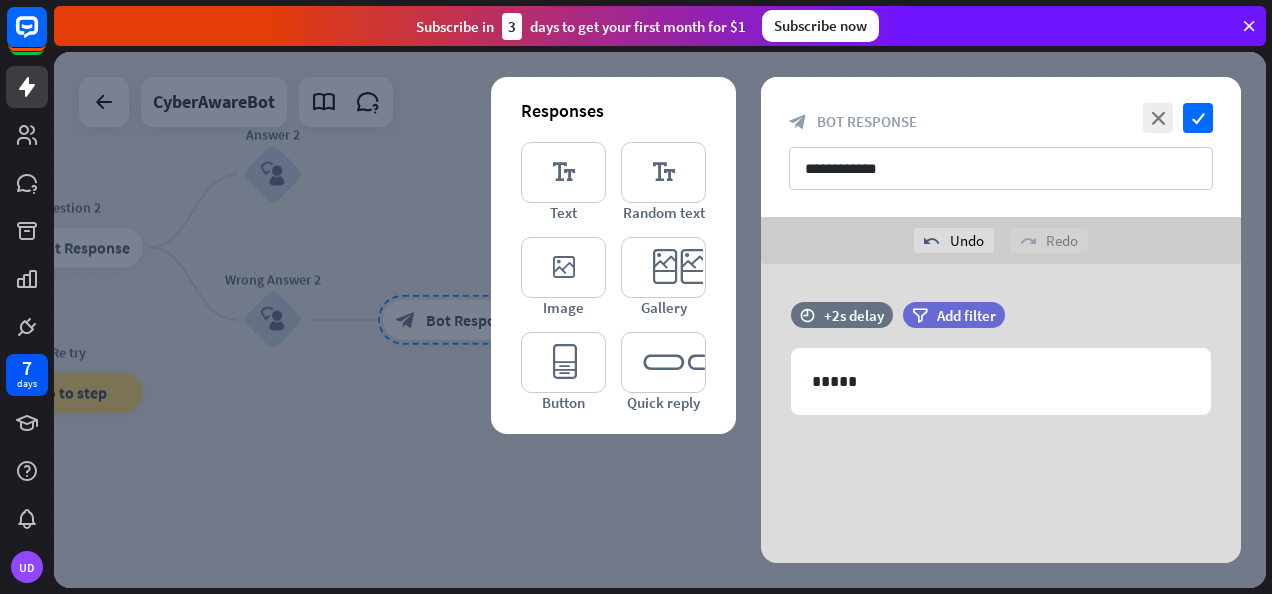 click on "Responses   editor_text   Text editor_text   Random text editor_image   Image editor_card   Gallery editor_button   Button editor_quick_replies   Quick reply" at bounding box center (613, 255) 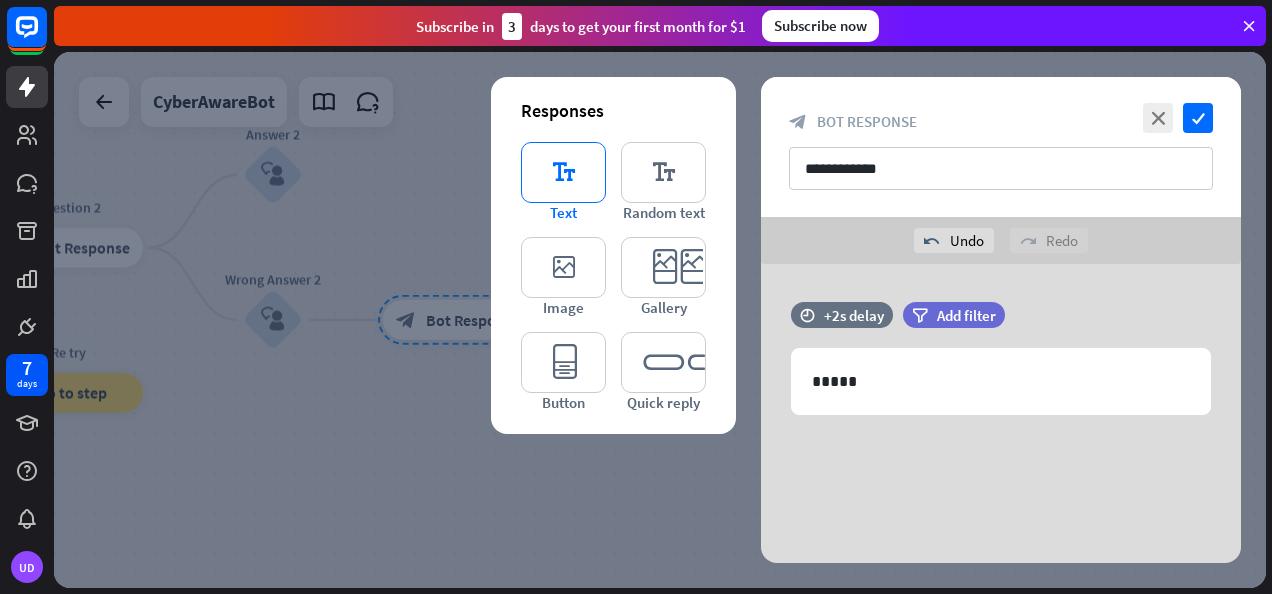 type 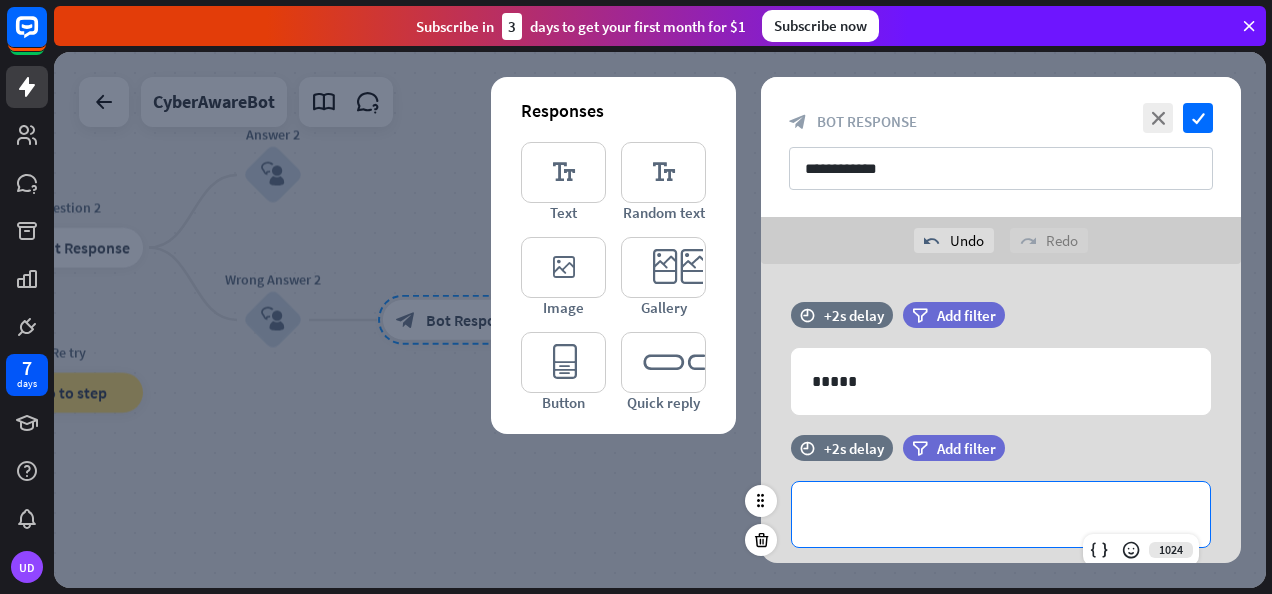 click on "**********" at bounding box center [1001, 514] 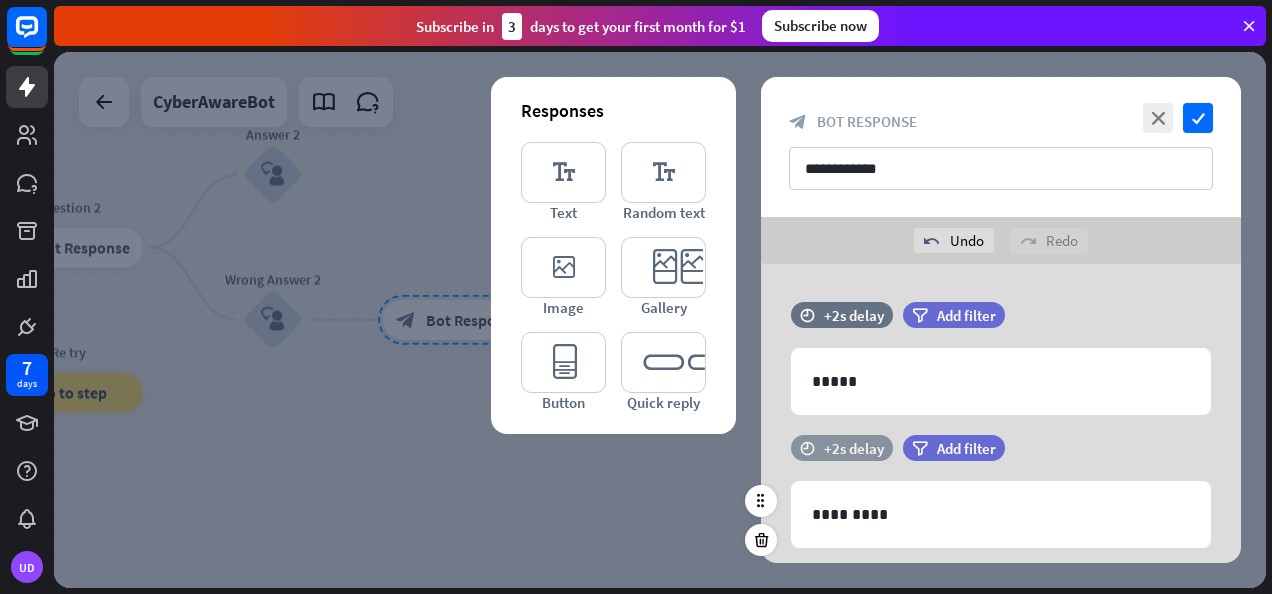 click on "+2s delay" at bounding box center [854, 448] 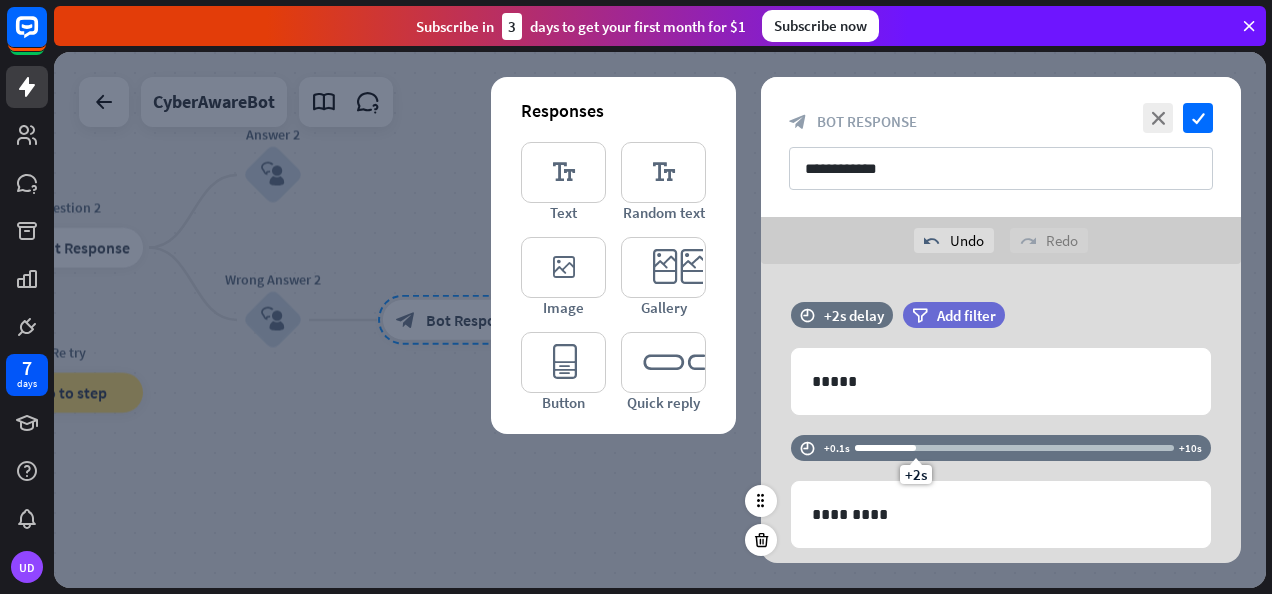 click on "+2s" at bounding box center (1014, 448) 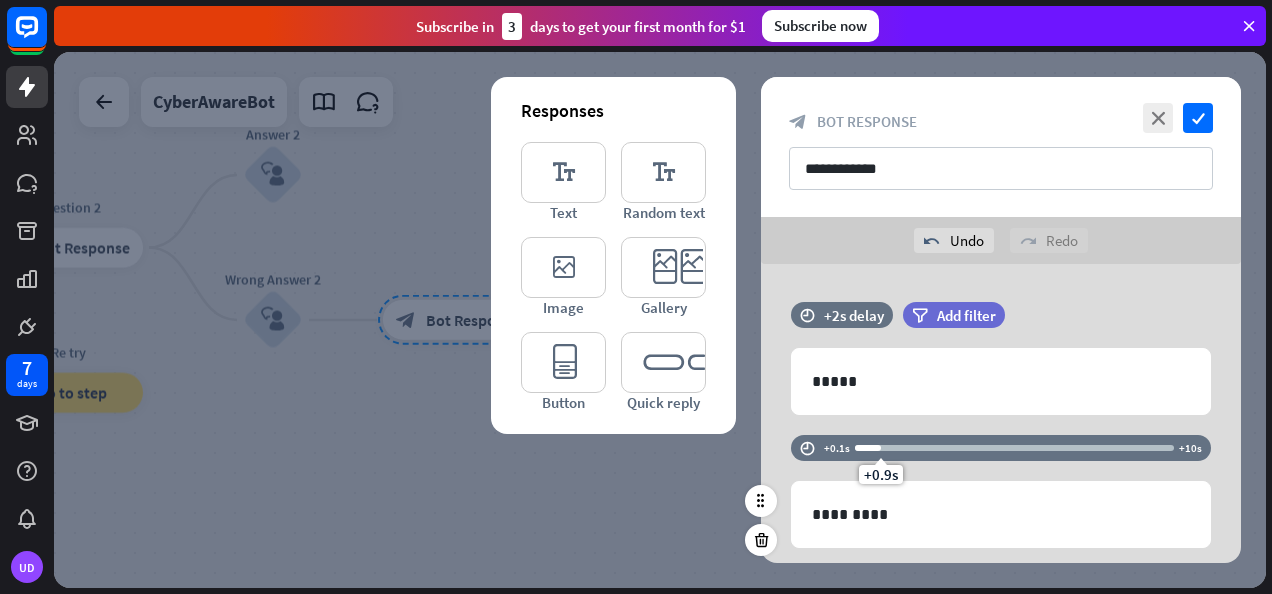 click on "+0.9s" at bounding box center [1014, 448] 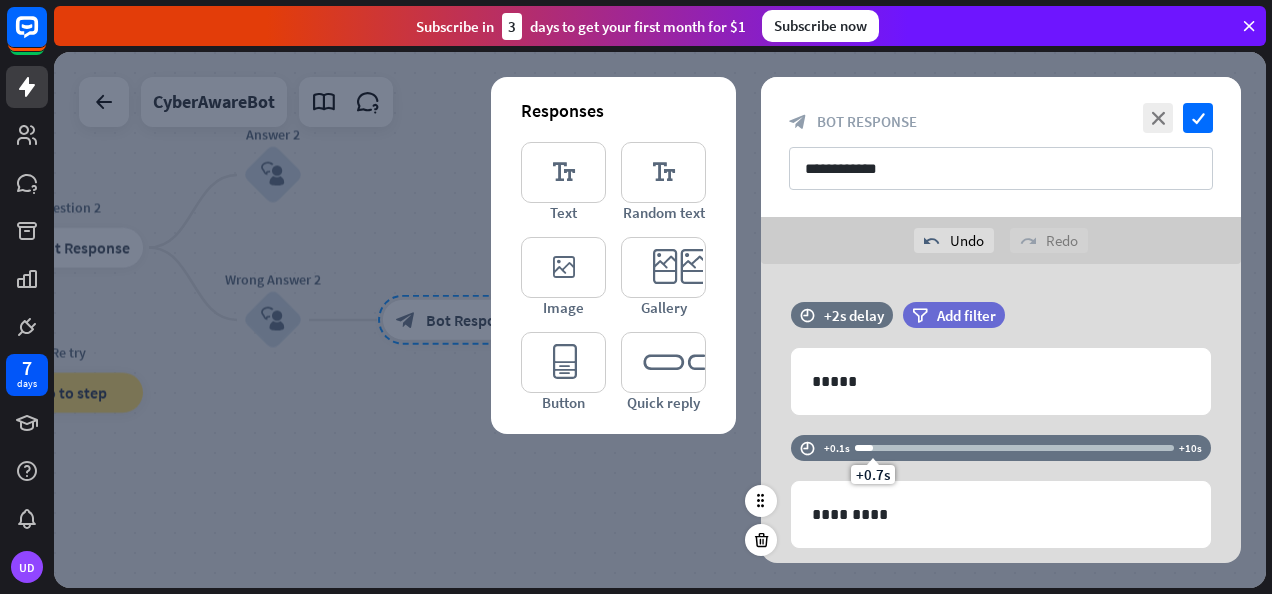 click on "+0.7s" at bounding box center [873, 448] 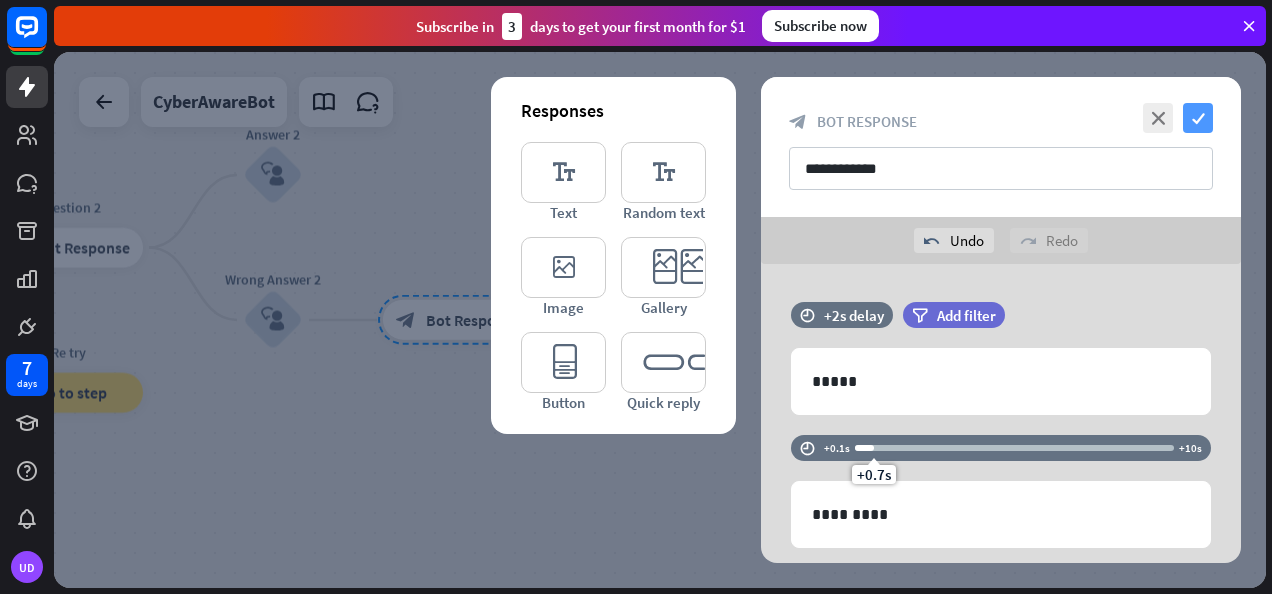click on "check" at bounding box center [1198, 118] 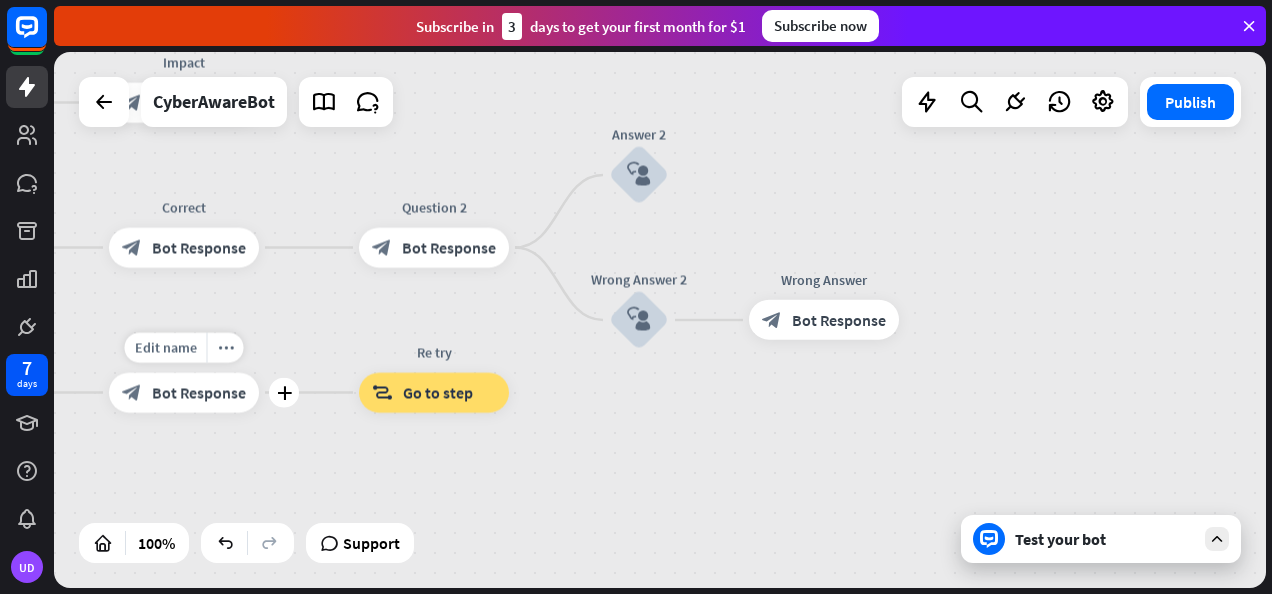 click on "block_bot_response   Bot Response" at bounding box center [184, 393] 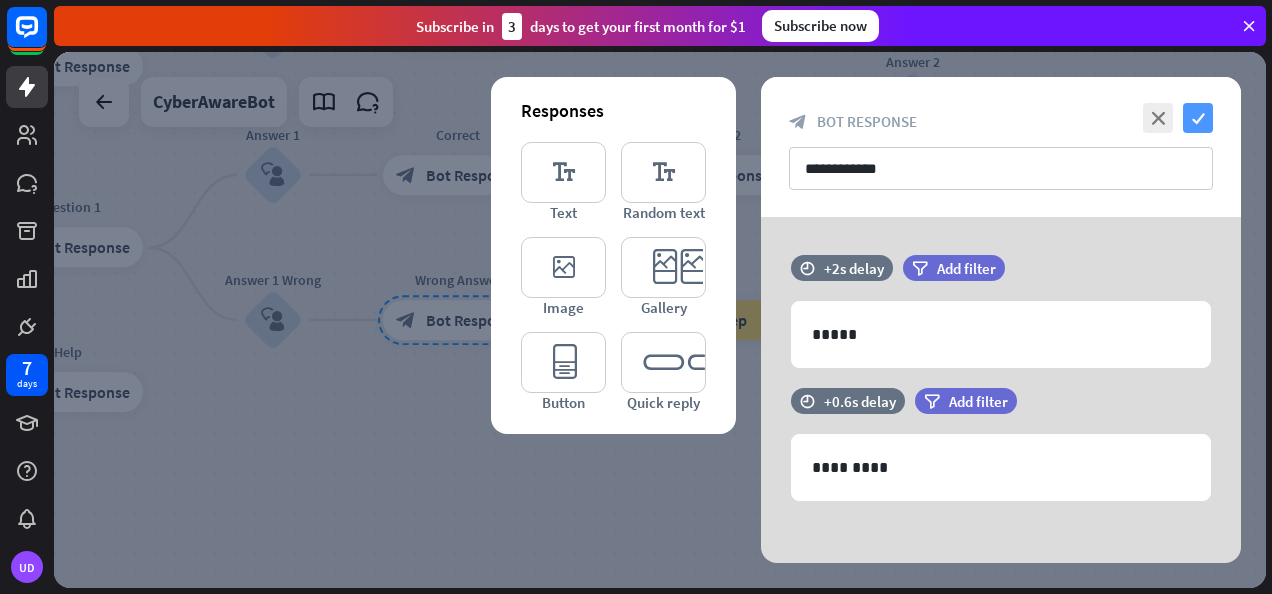 click on "check" at bounding box center (1198, 118) 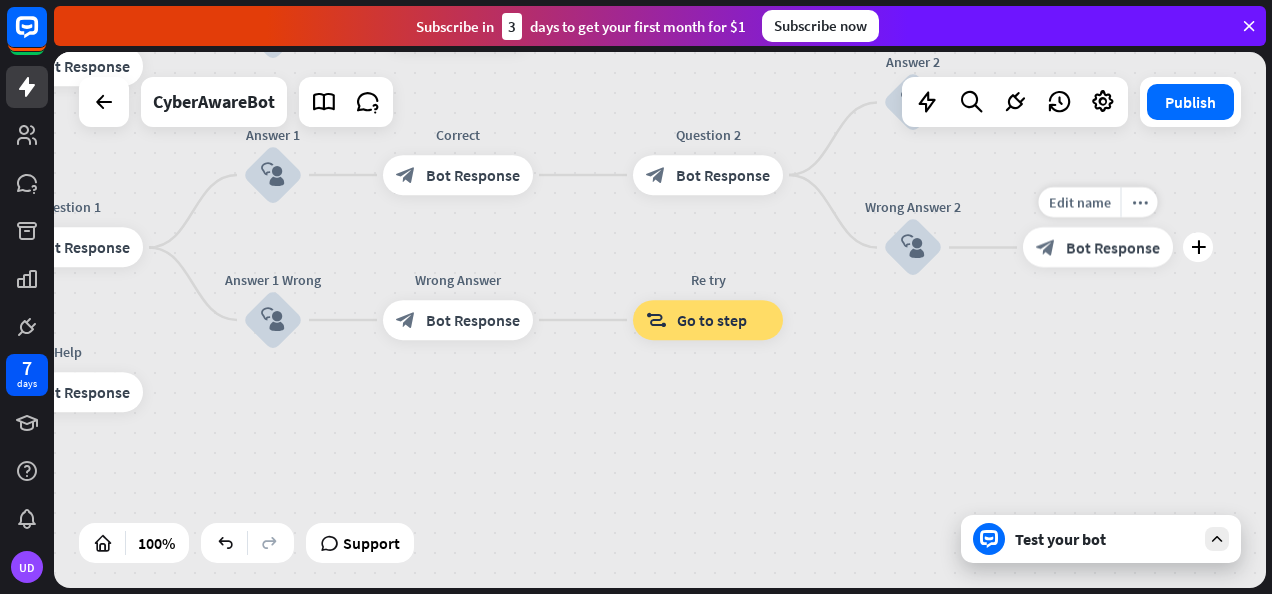 click on "block_bot_response   Bot Response" at bounding box center [1098, 248] 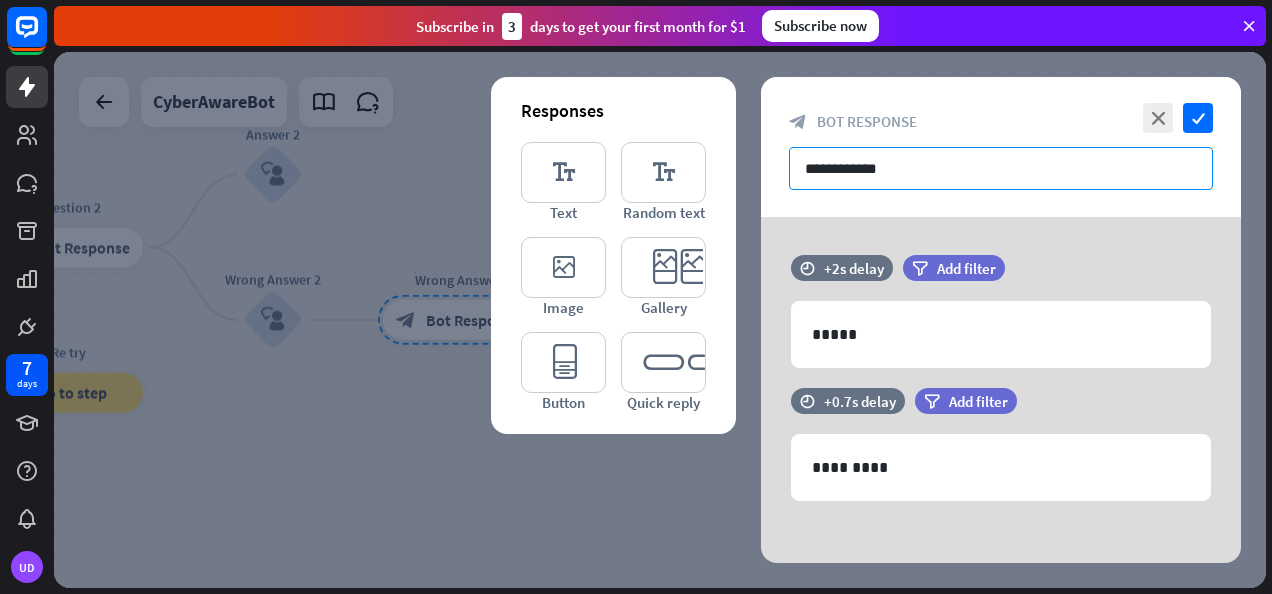 click on "**********" at bounding box center (1001, 168) 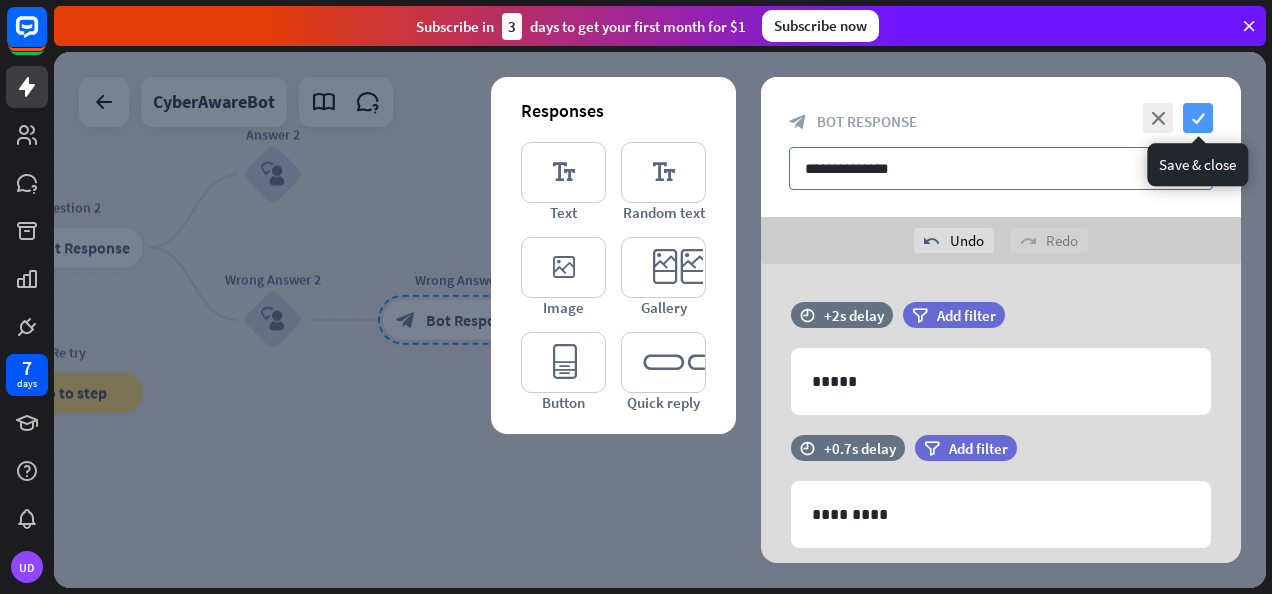 type on "**********" 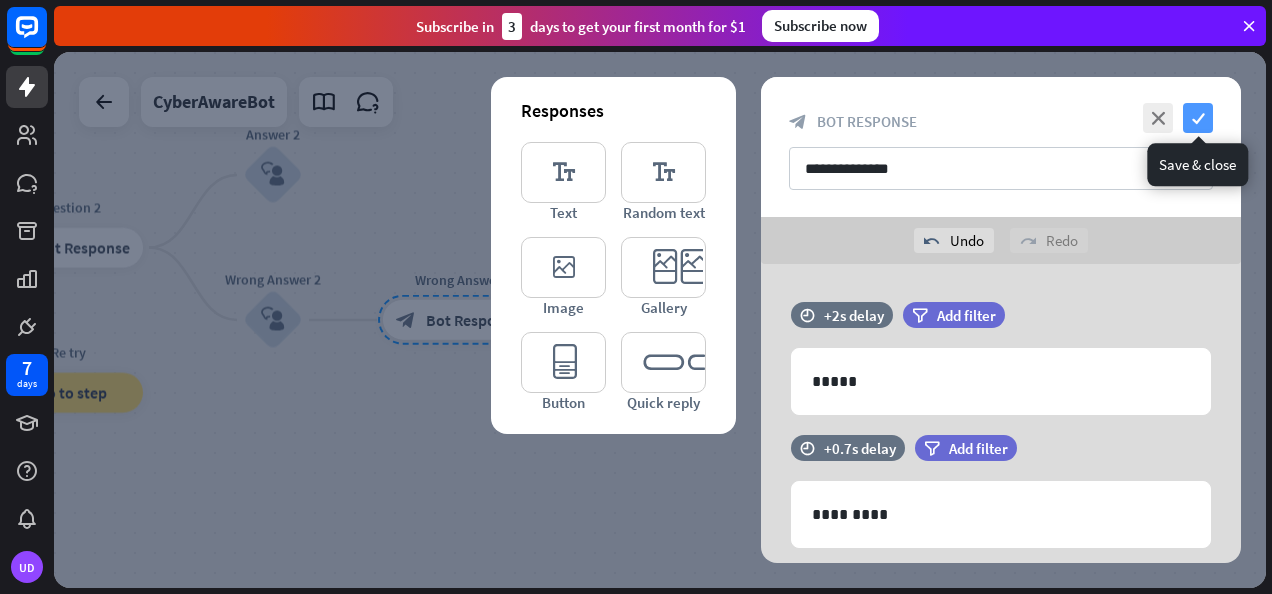 click on "check" at bounding box center (1198, 118) 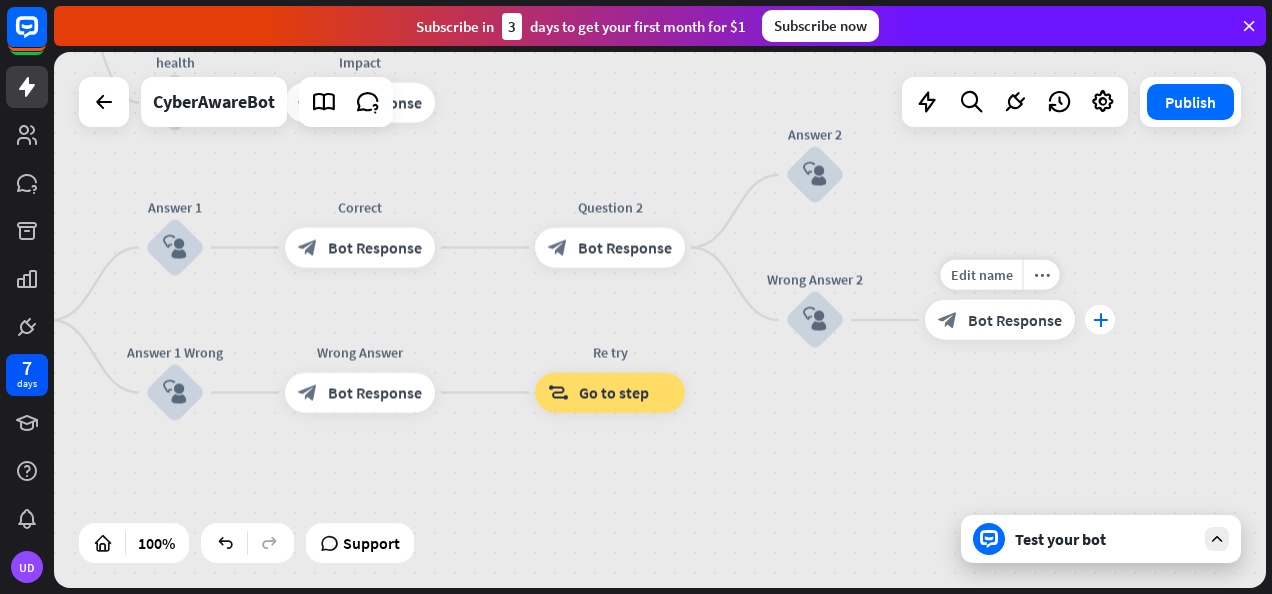 click on "plus" at bounding box center [1100, 320] 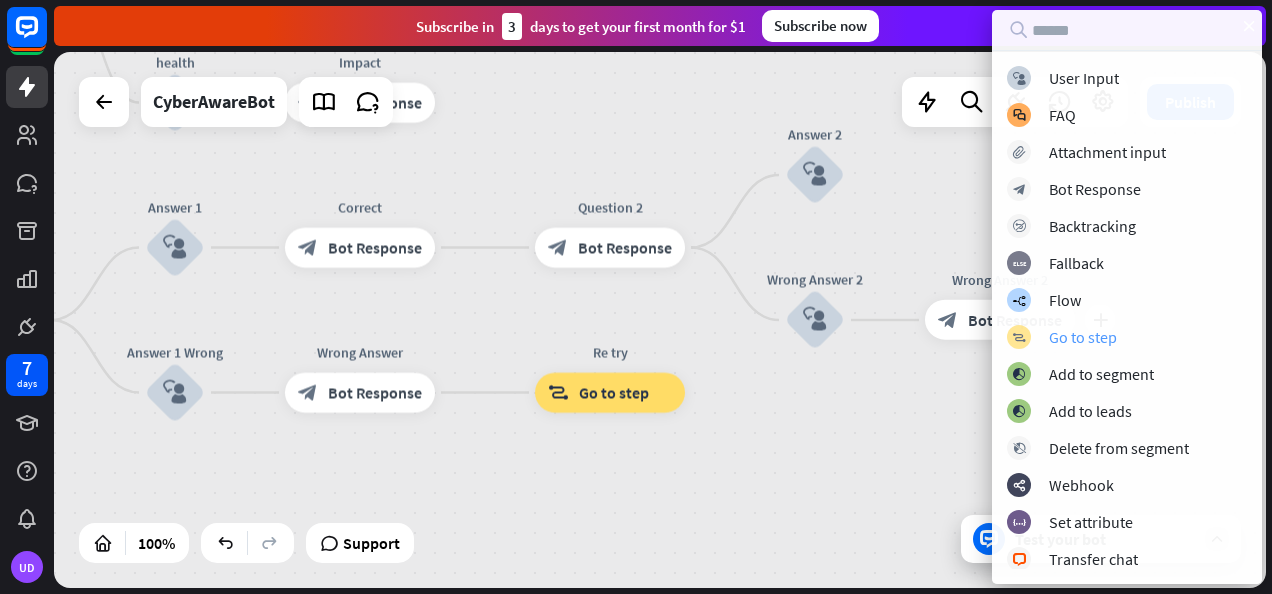 click on "Go to step" at bounding box center [1083, 337] 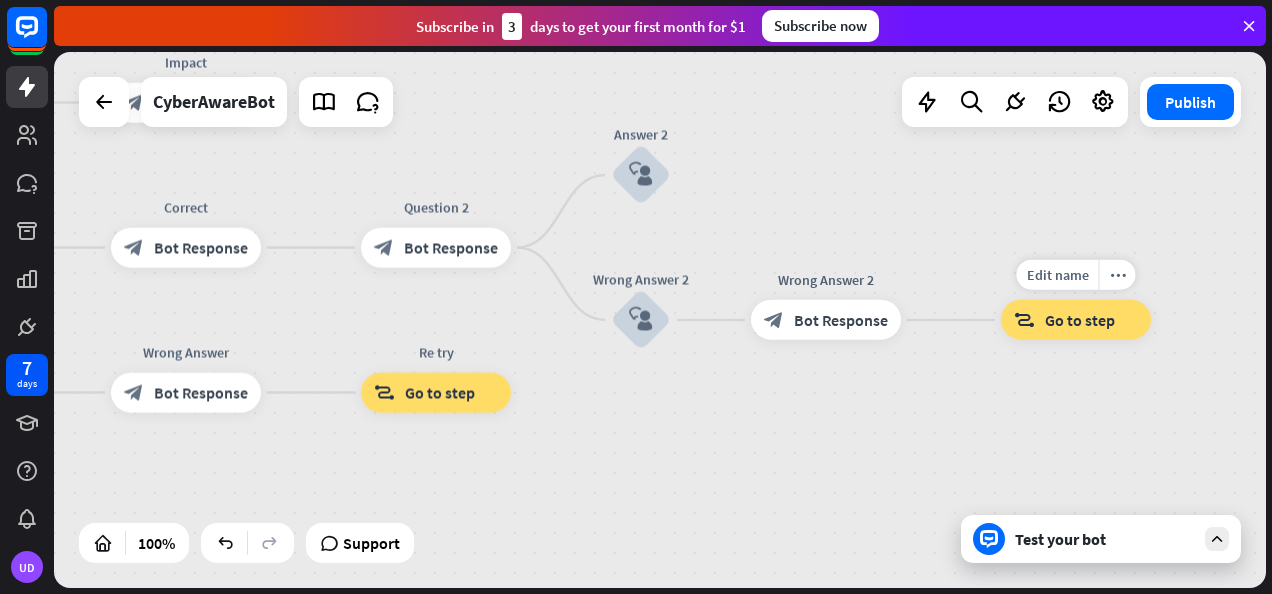 click on "Go to step" at bounding box center [1080, 320] 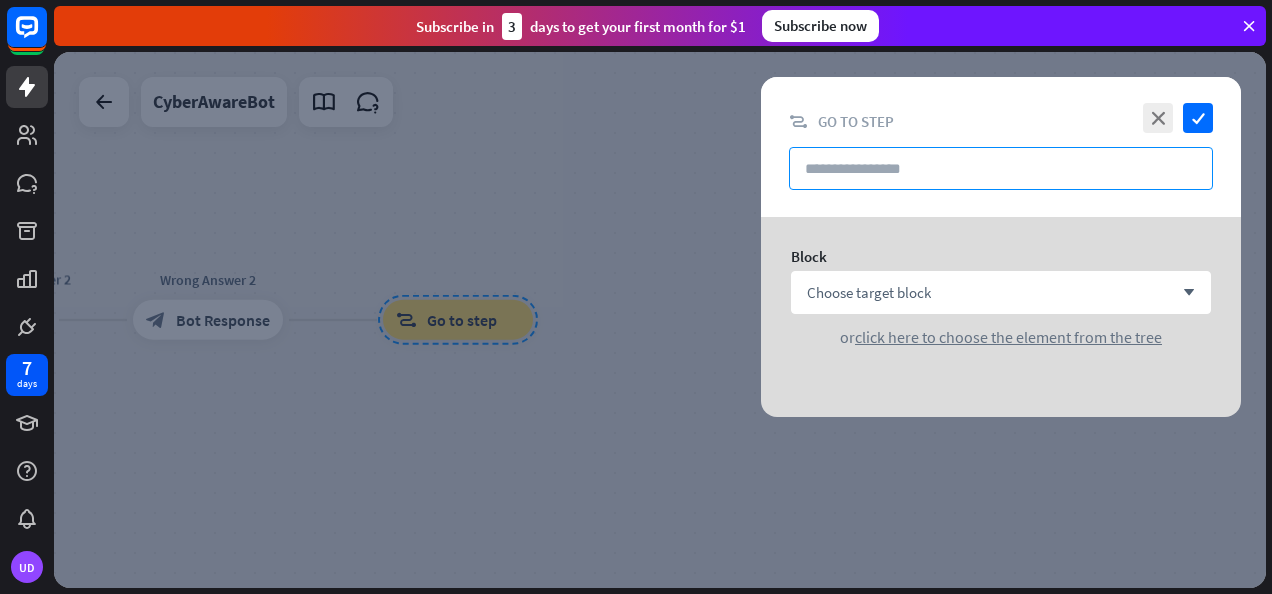 click at bounding box center (1001, 168) 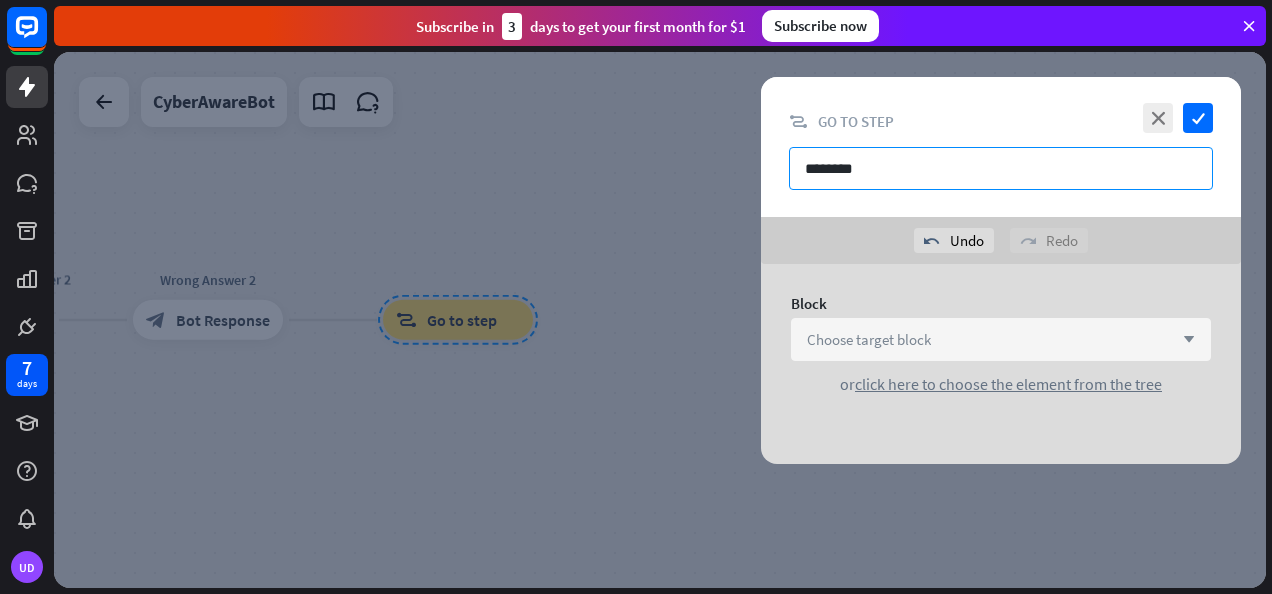 type on "********" 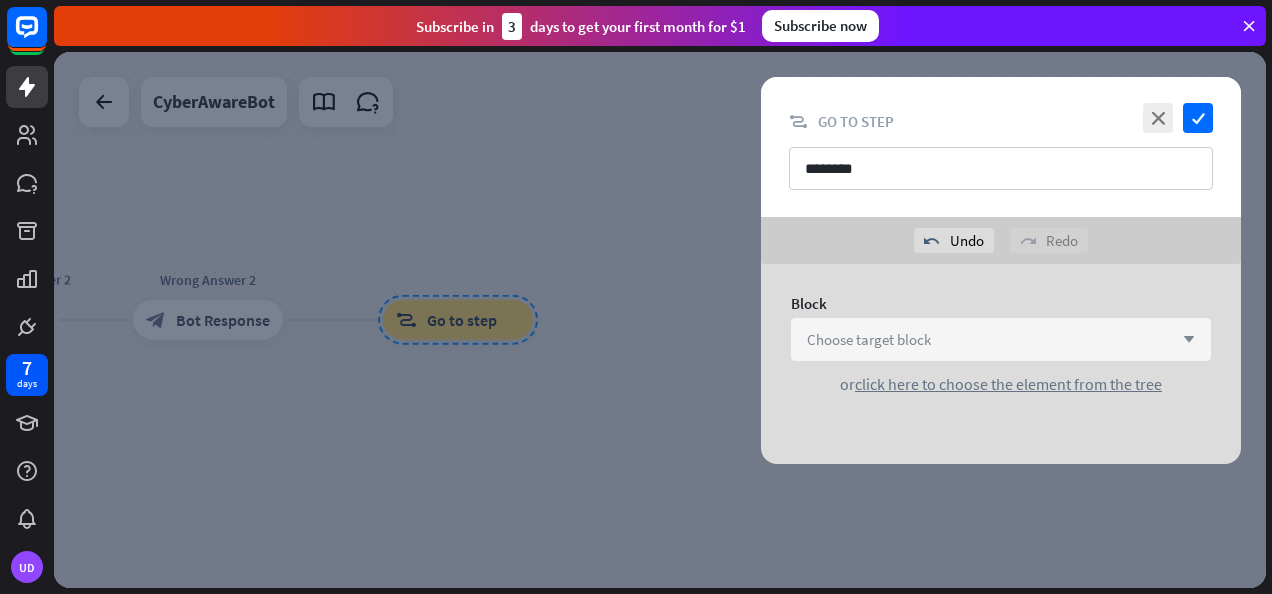 click on "Choose target block
arrow_down" at bounding box center (1001, 339) 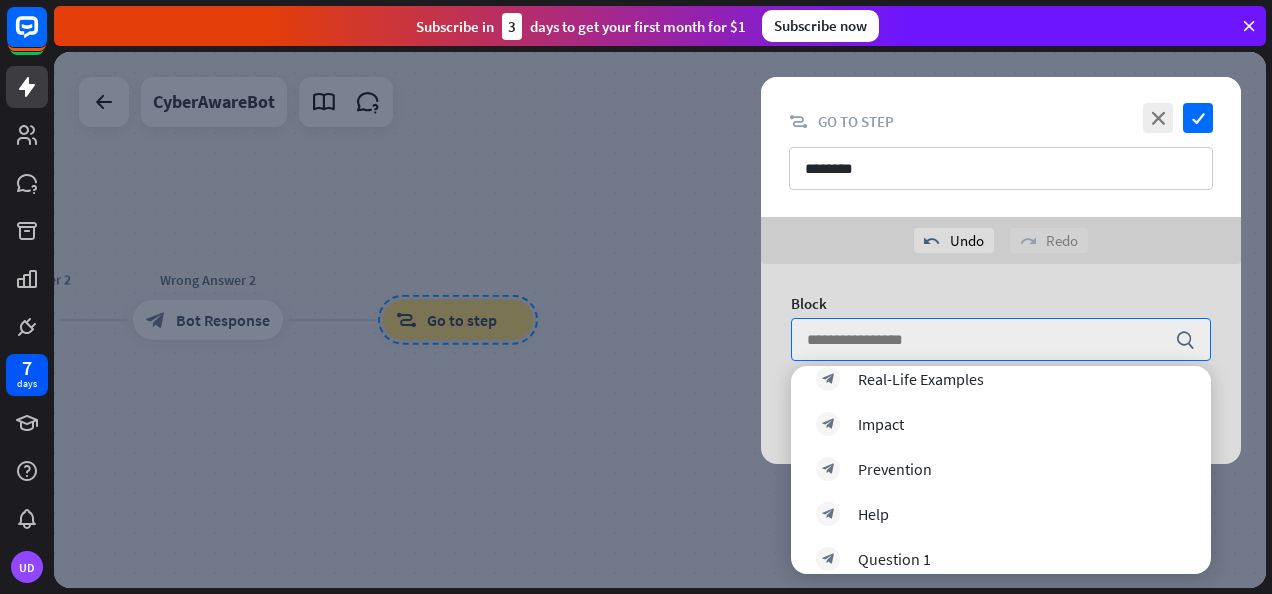 scroll, scrollTop: 1022, scrollLeft: 0, axis: vertical 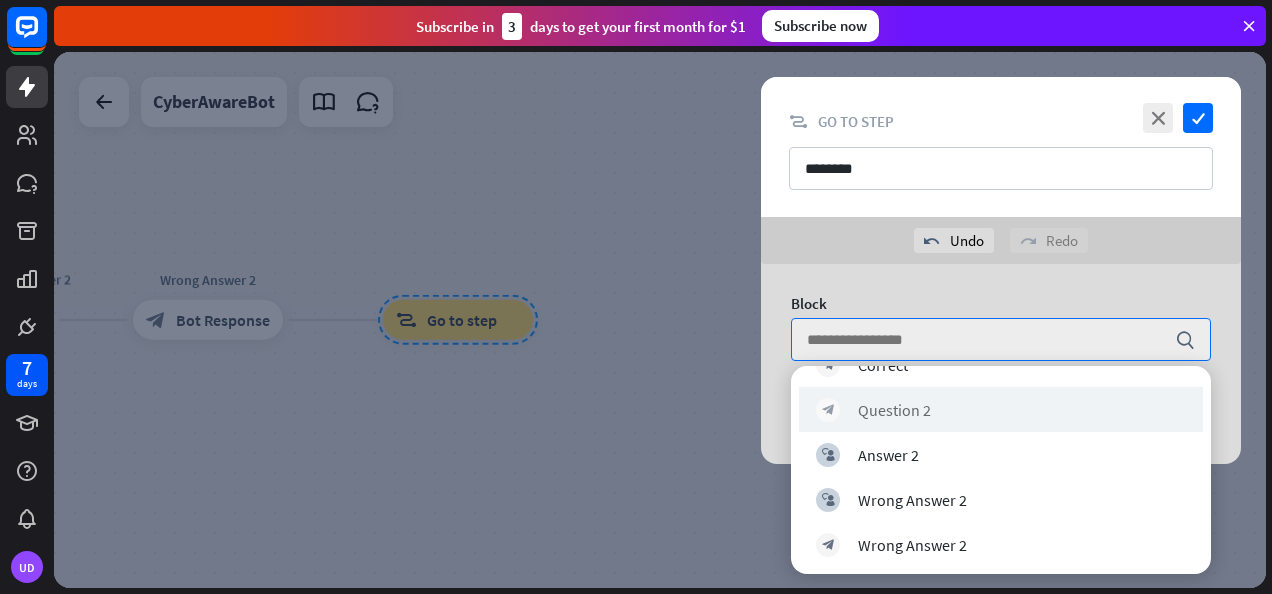 click on "block_bot_response
Question 2" at bounding box center [1001, 409] 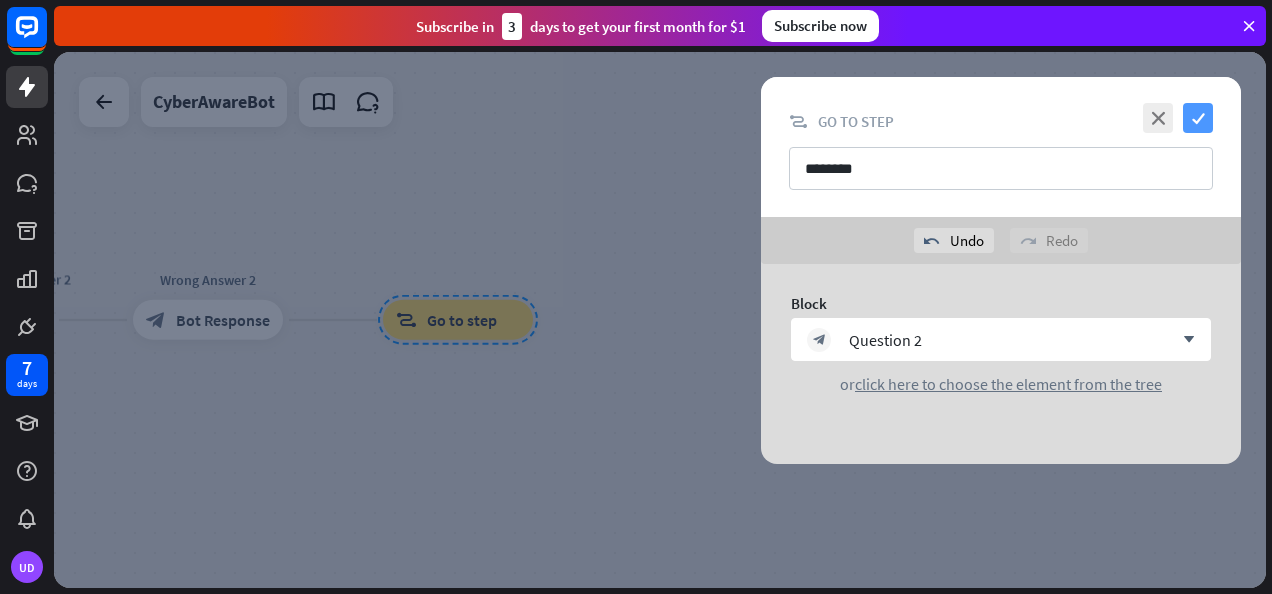 click on "check" at bounding box center [1198, 118] 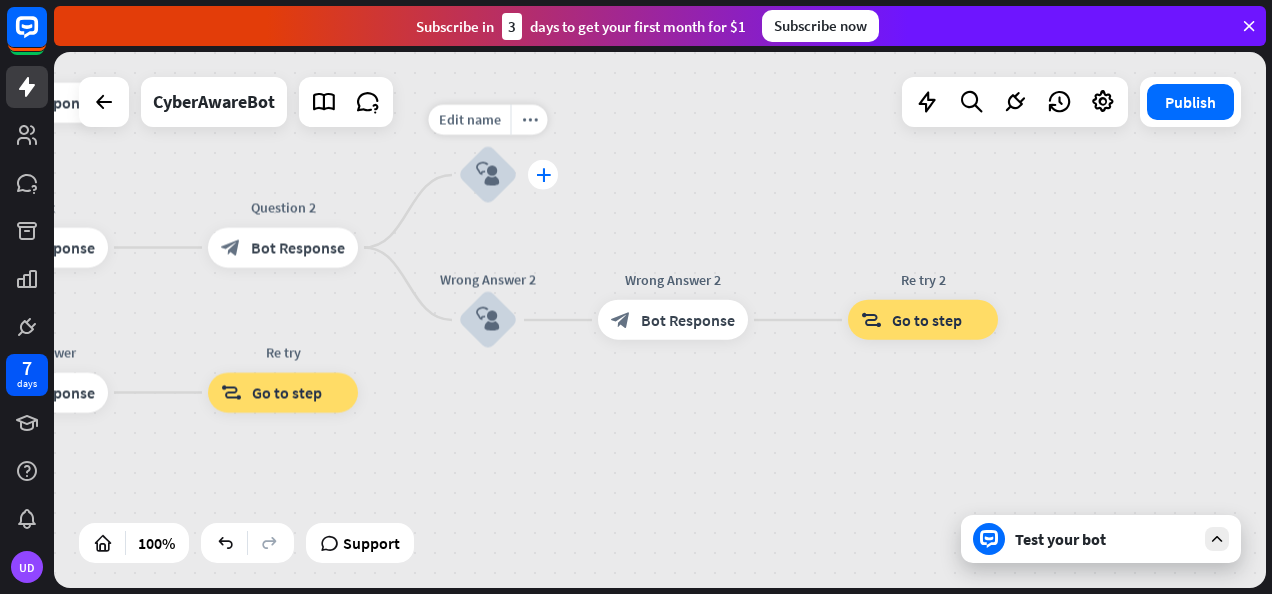 click on "plus" at bounding box center (543, 175) 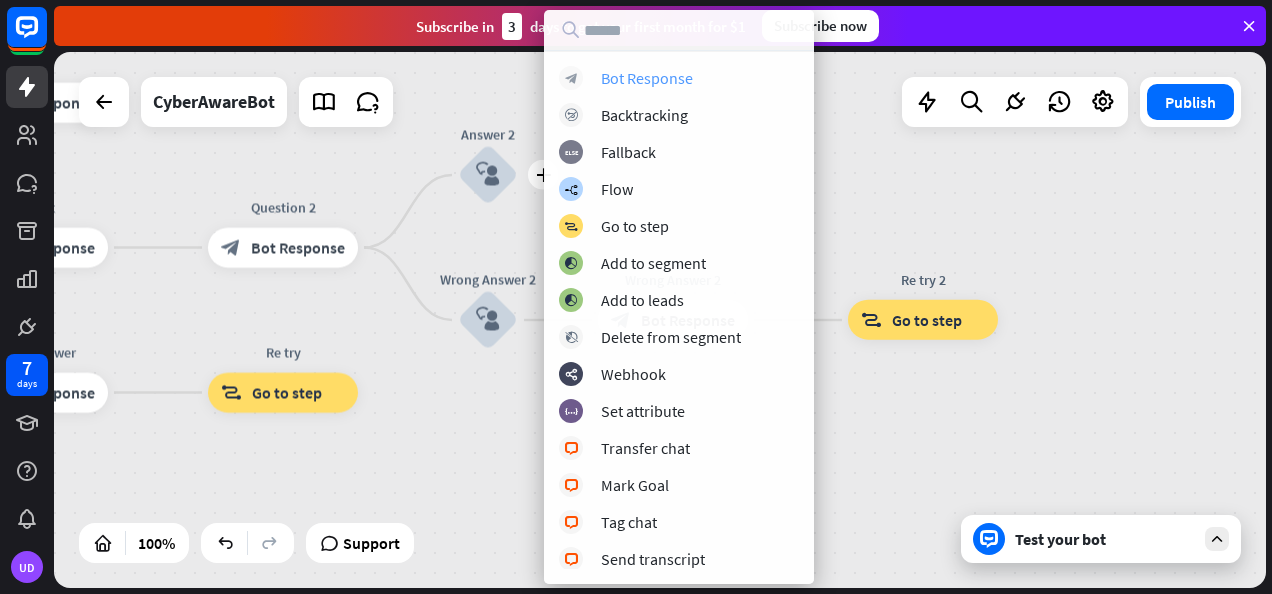 click on "Bot Response" at bounding box center [647, 78] 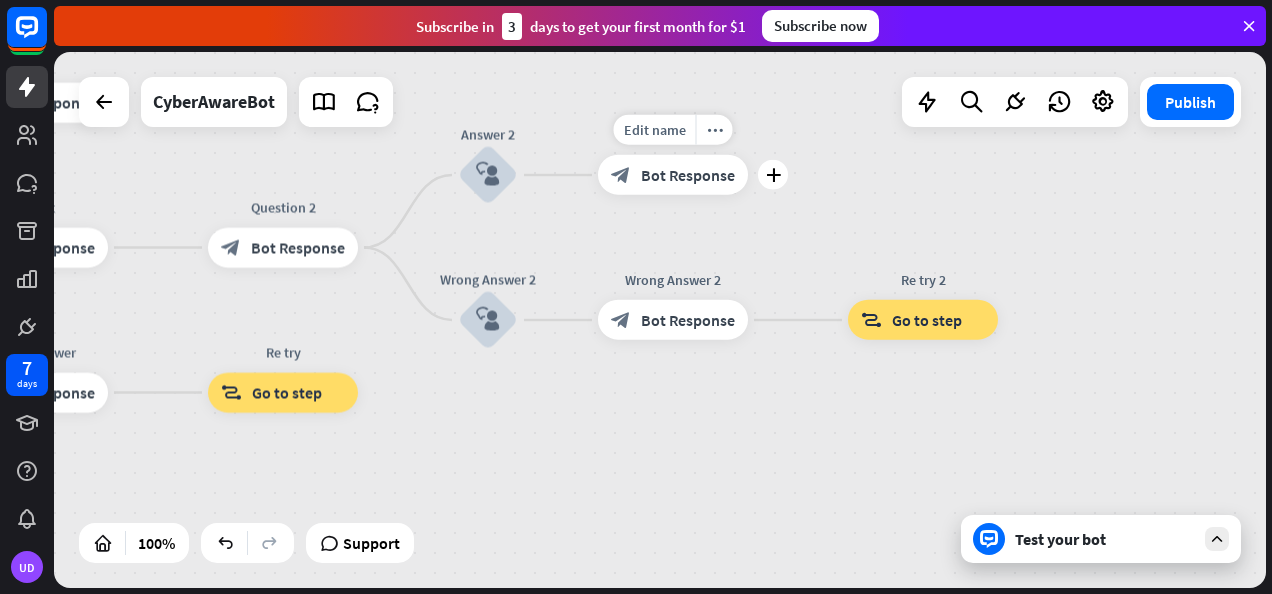 click on "Bot Response" at bounding box center (688, 175) 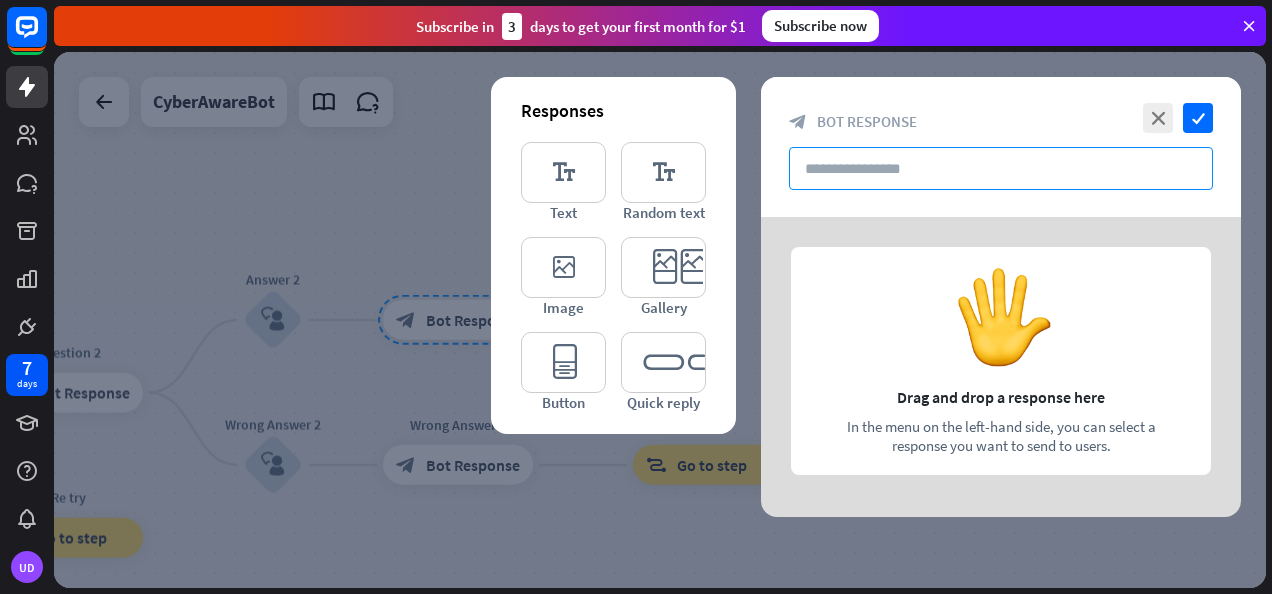 click at bounding box center (1001, 168) 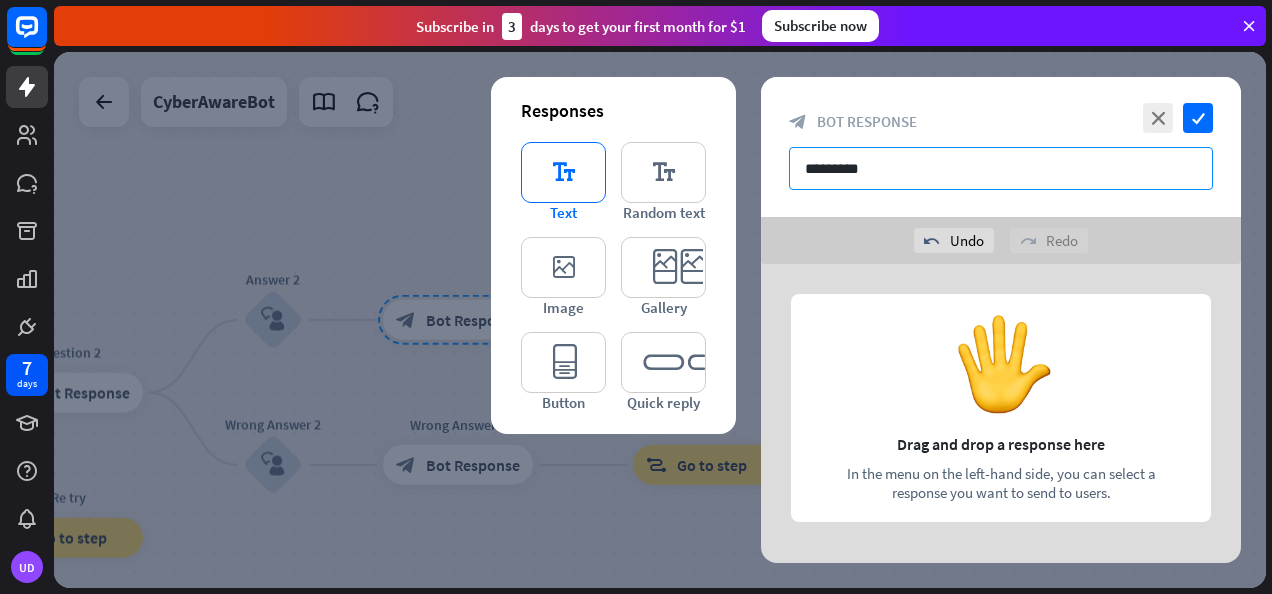 type on "*********" 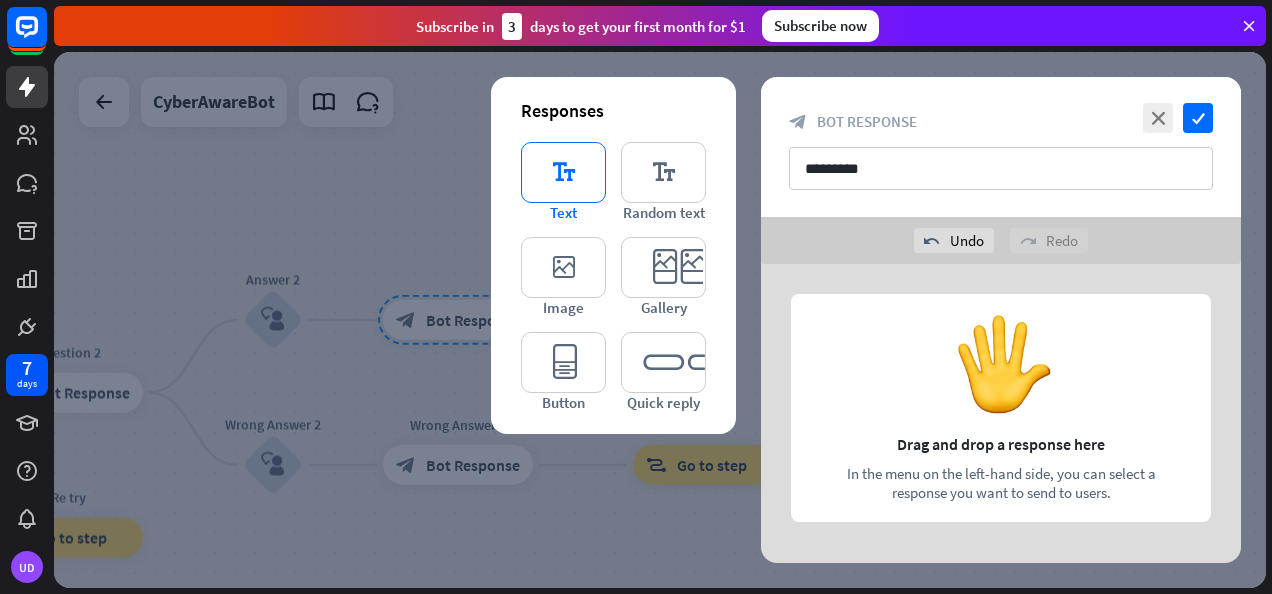 click on "editor_text" at bounding box center [563, 172] 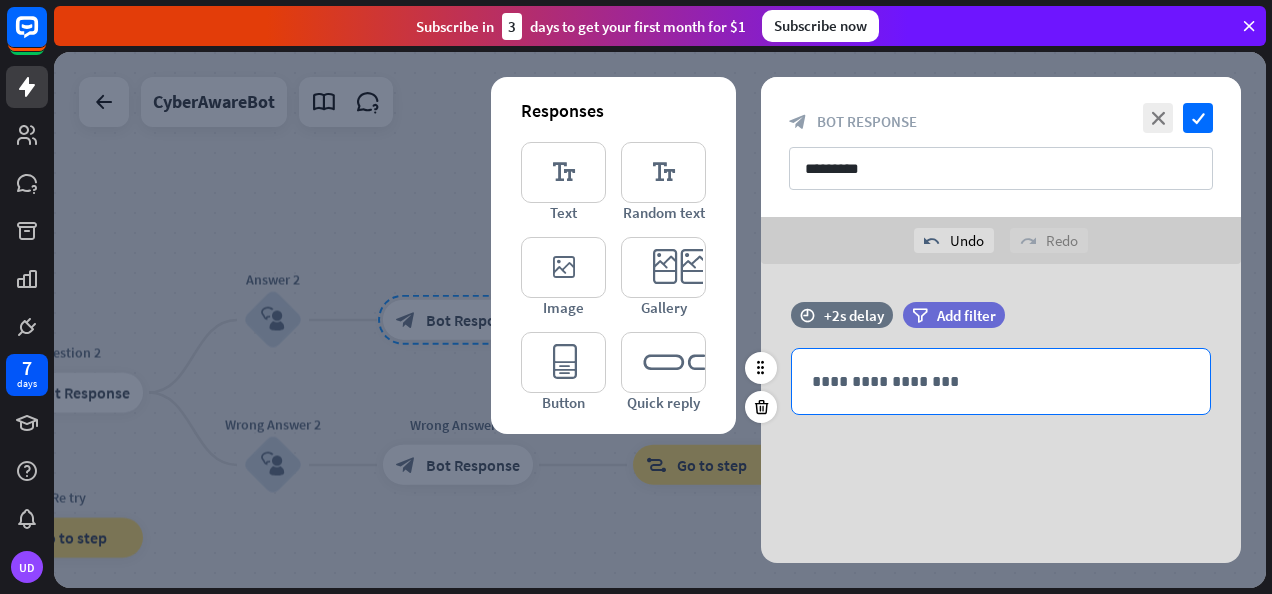 scroll, scrollTop: 0, scrollLeft: 0, axis: both 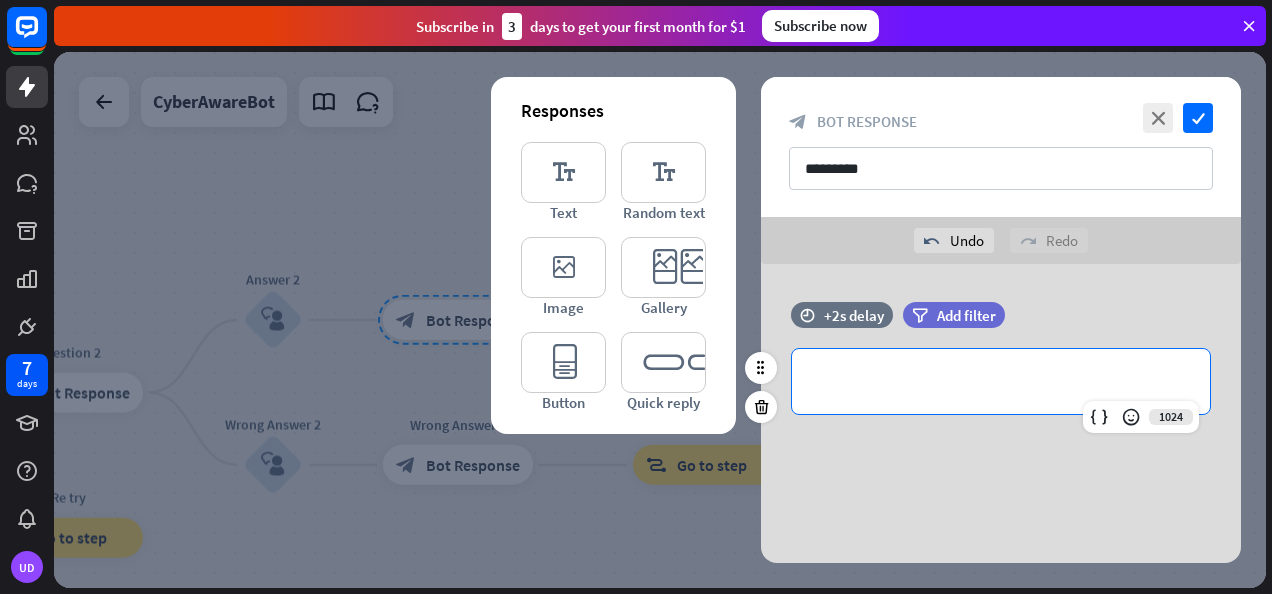 click on "**********" at bounding box center (1001, 381) 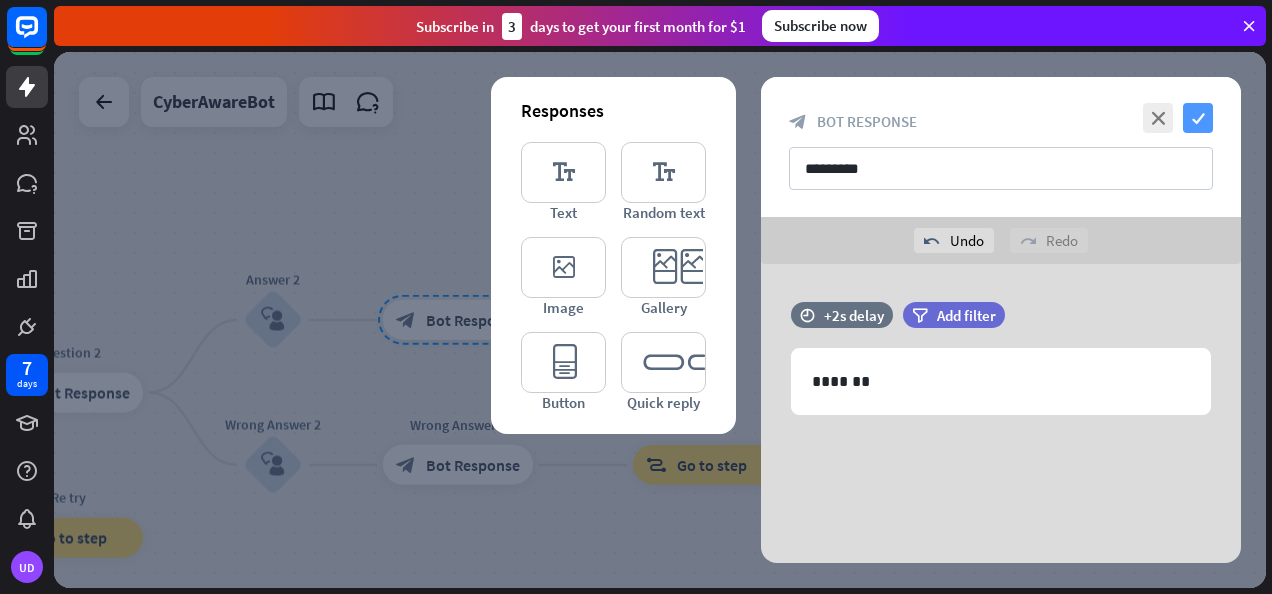 click on "check" at bounding box center (1198, 118) 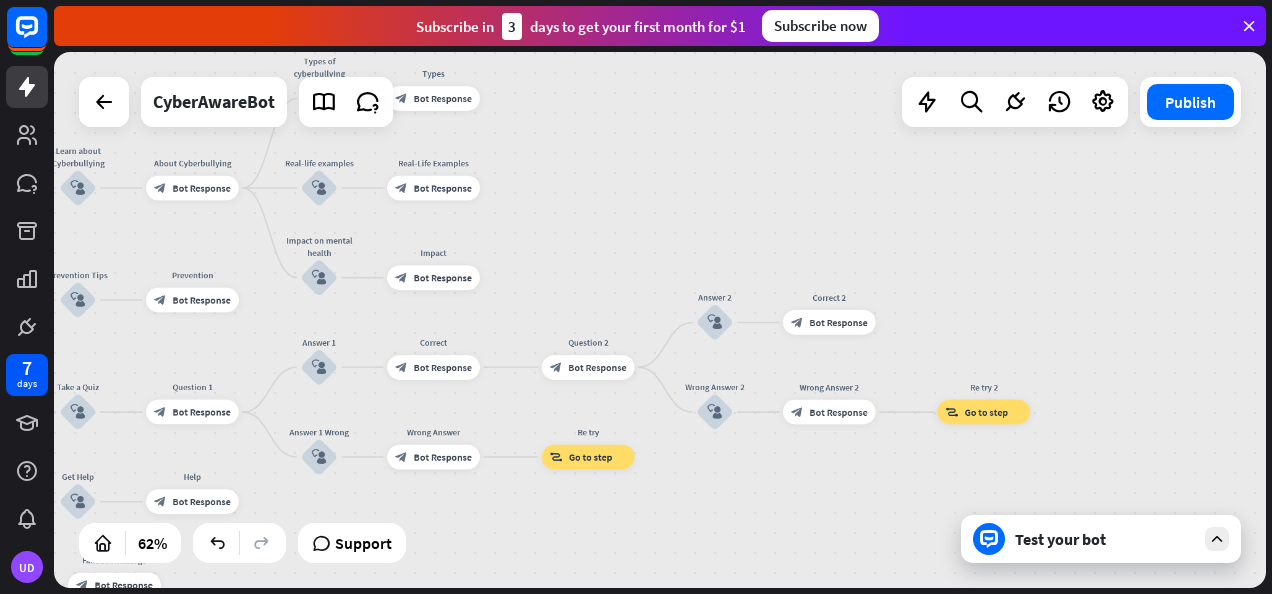 drag, startPoint x: 730, startPoint y: 215, endPoint x: 1087, endPoint y: 256, distance: 359.34662 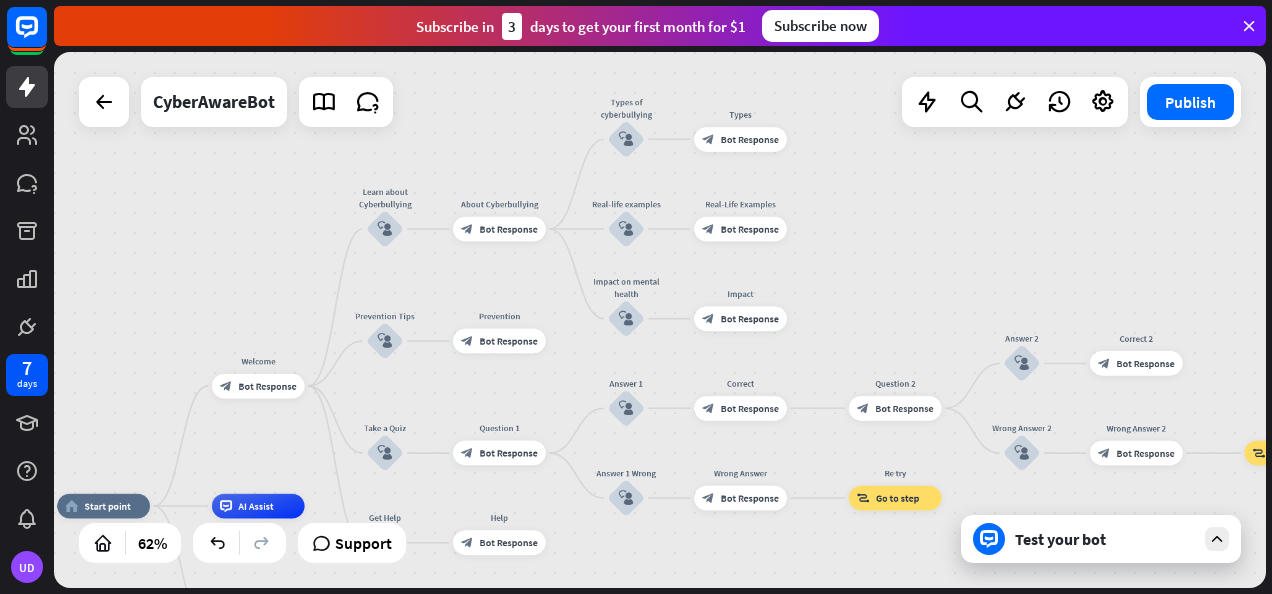 drag, startPoint x: 900, startPoint y: 270, endPoint x: 1053, endPoint y: 307, distance: 157.4103 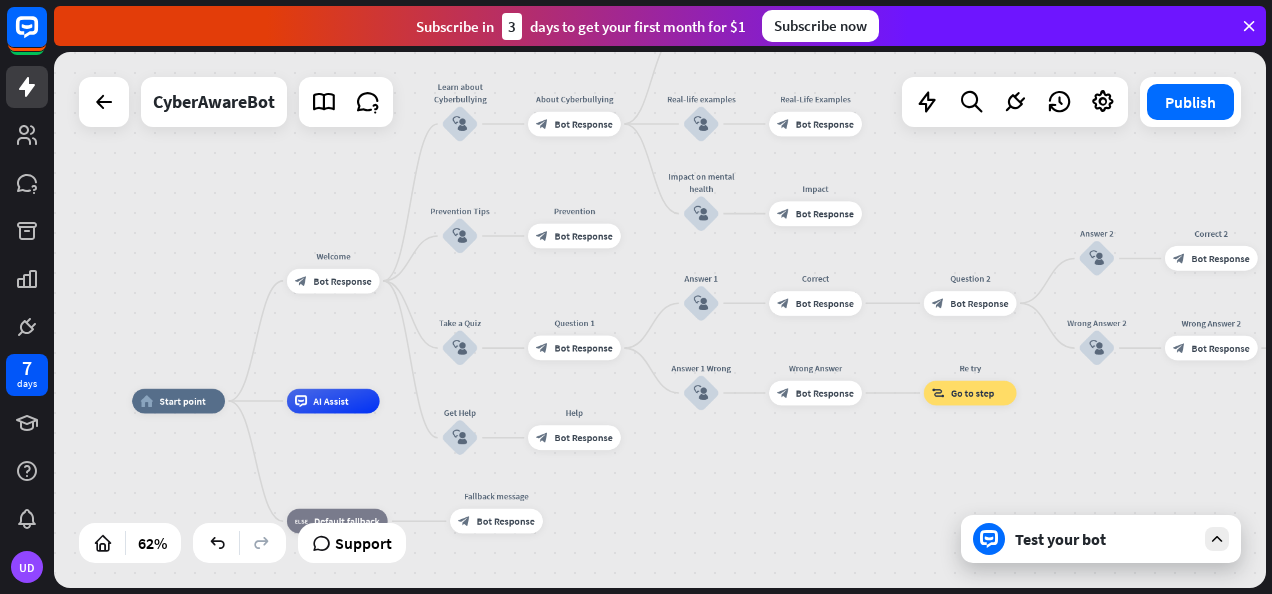 drag, startPoint x: 1016, startPoint y: 289, endPoint x: 1092, endPoint y: 181, distance: 132.0606 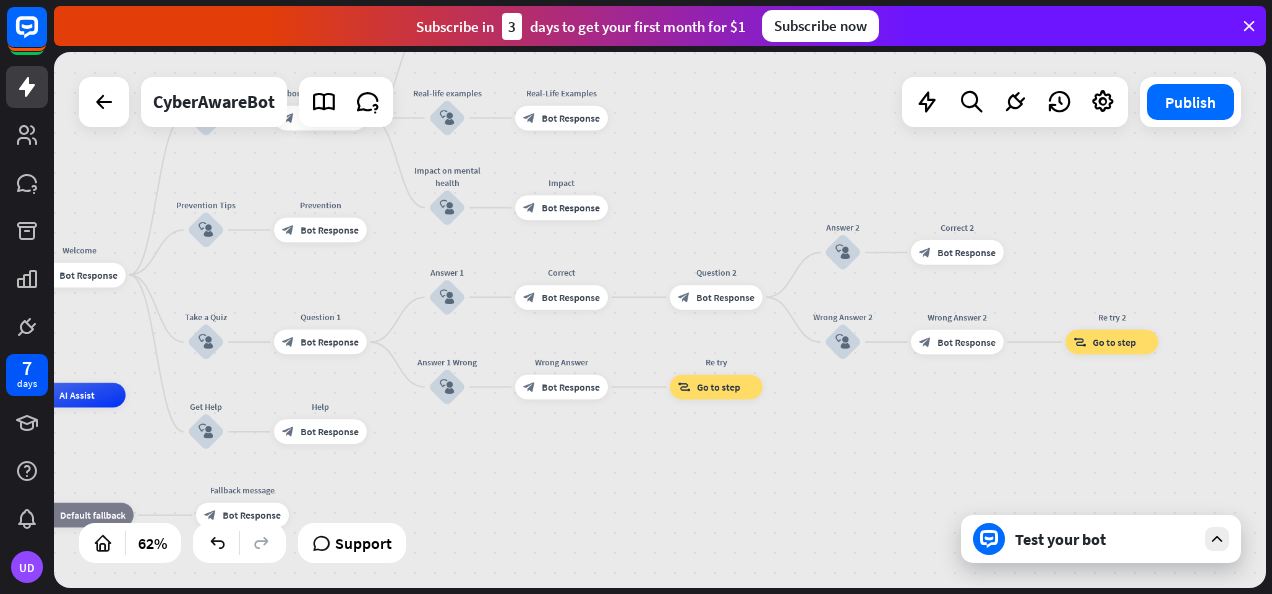 drag, startPoint x: 1040, startPoint y: 180, endPoint x: 788, endPoint y: 175, distance: 252.04959 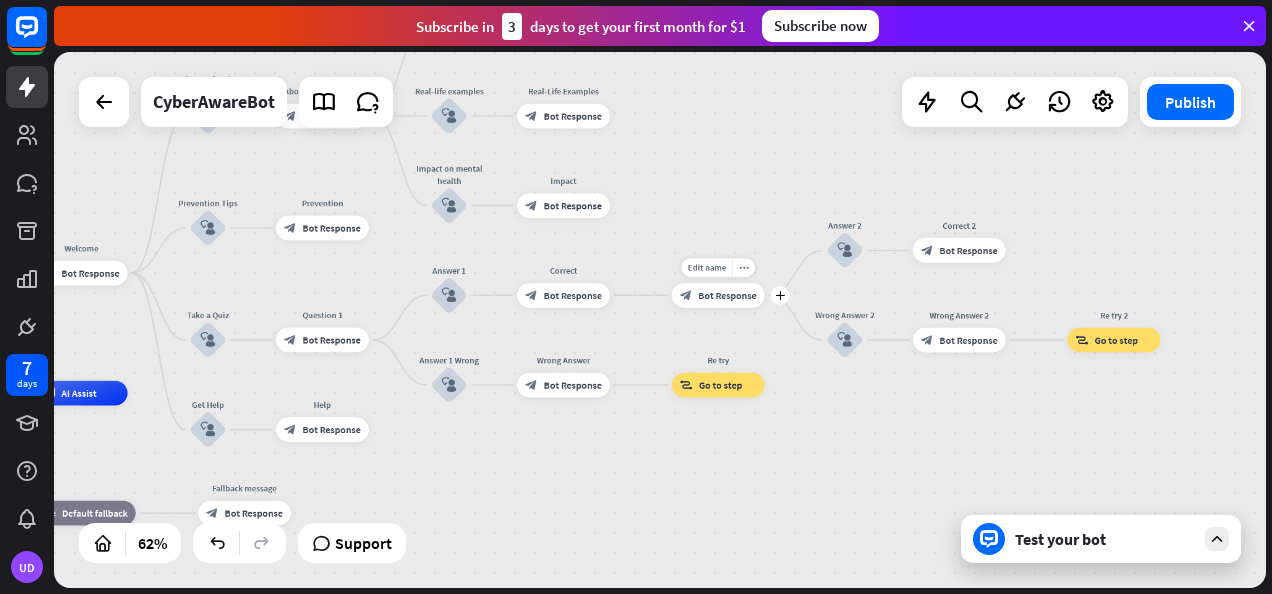 click on "block_bot_response   Bot Response" at bounding box center (718, 295) 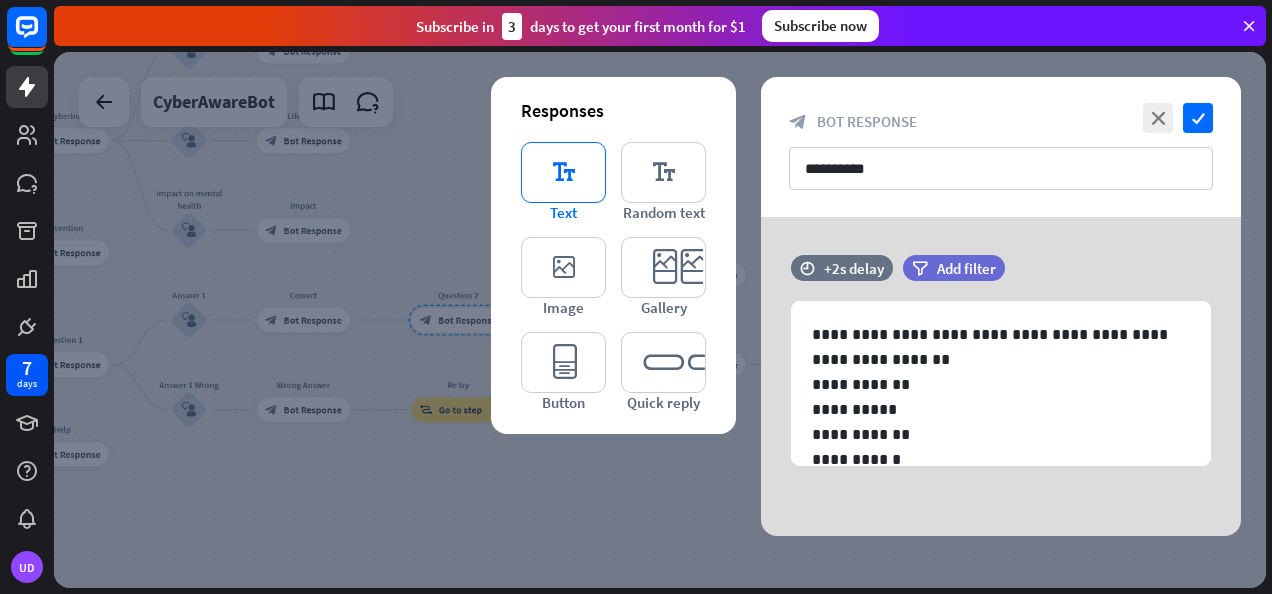 type 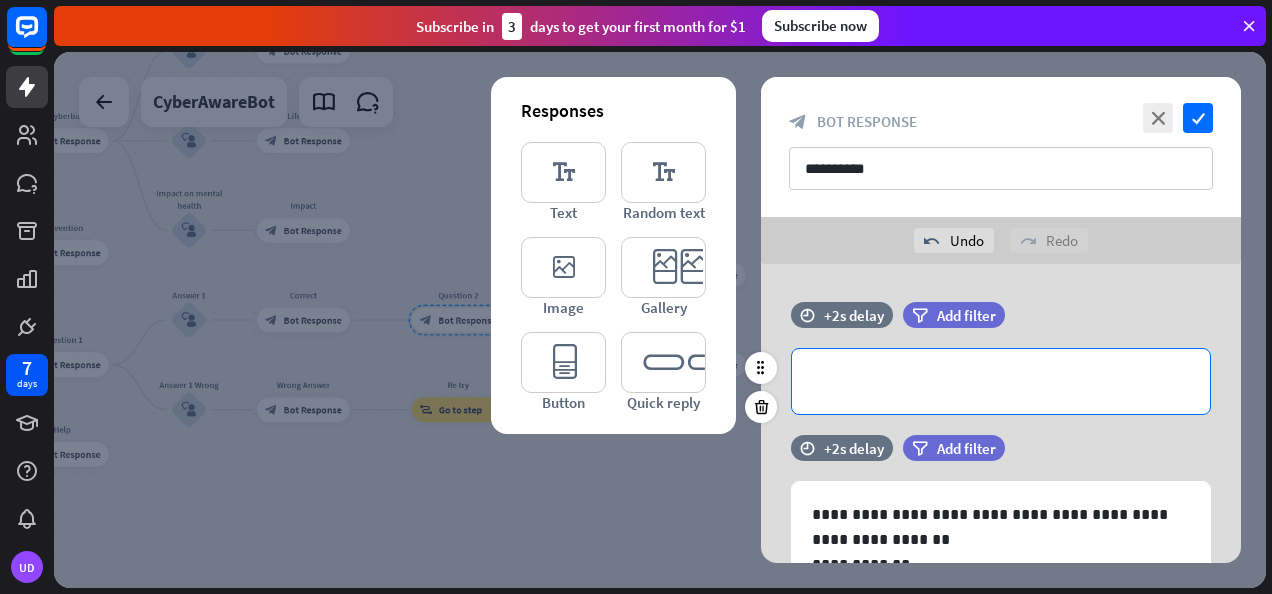 click on "**********" at bounding box center (1001, 381) 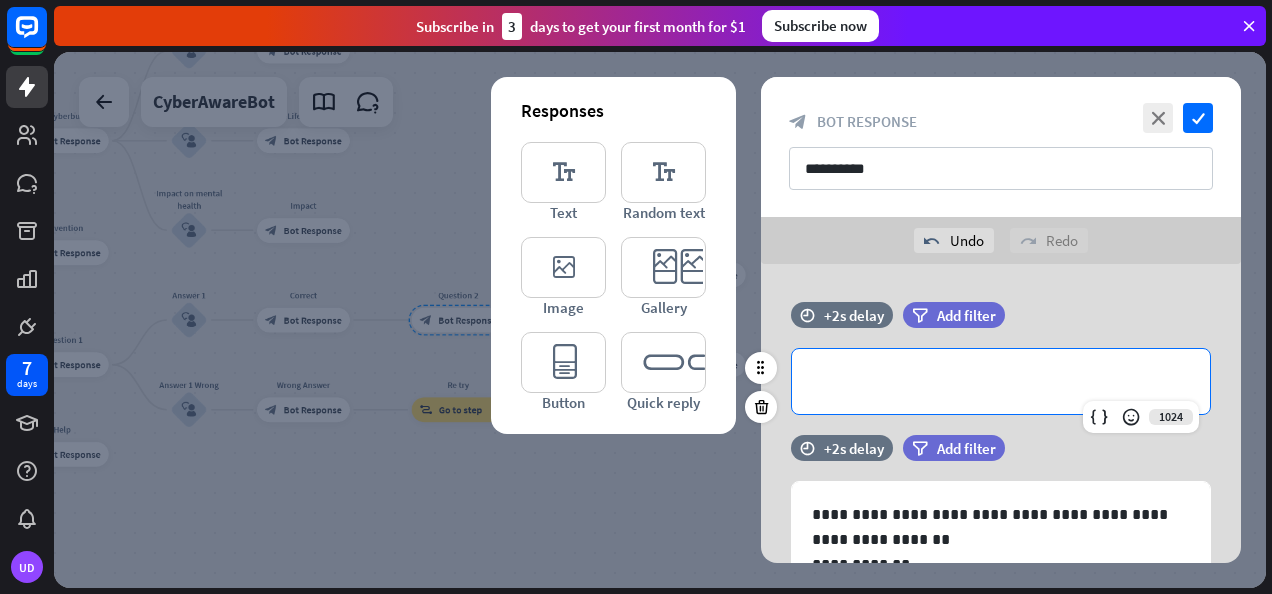 type 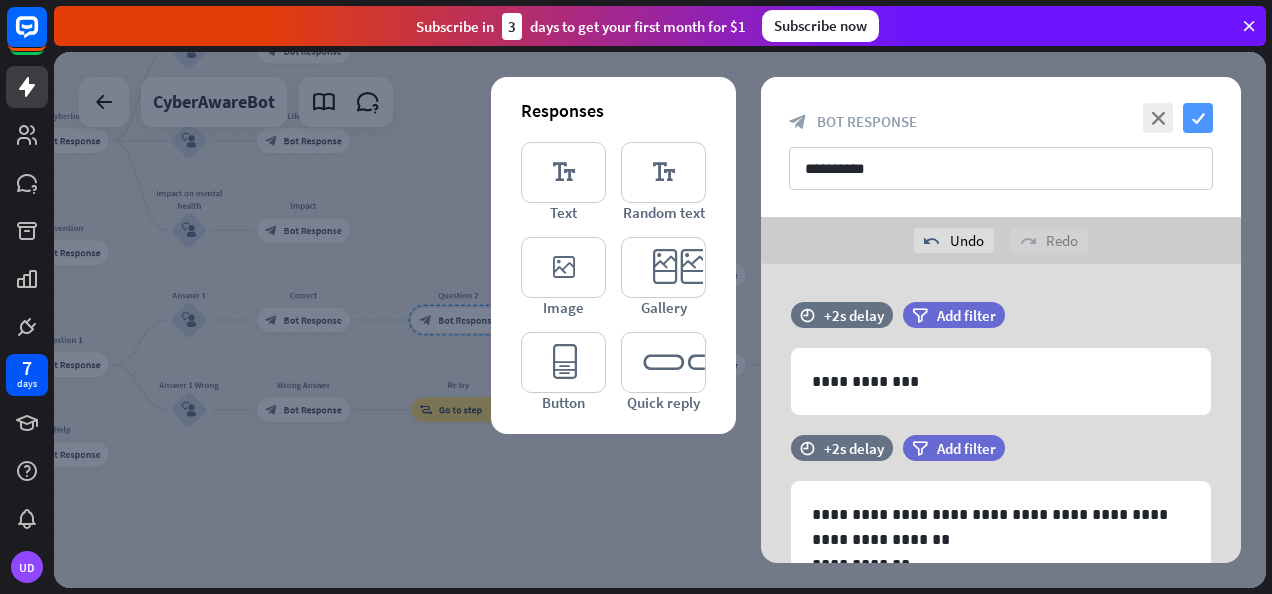 click on "check" at bounding box center (1198, 118) 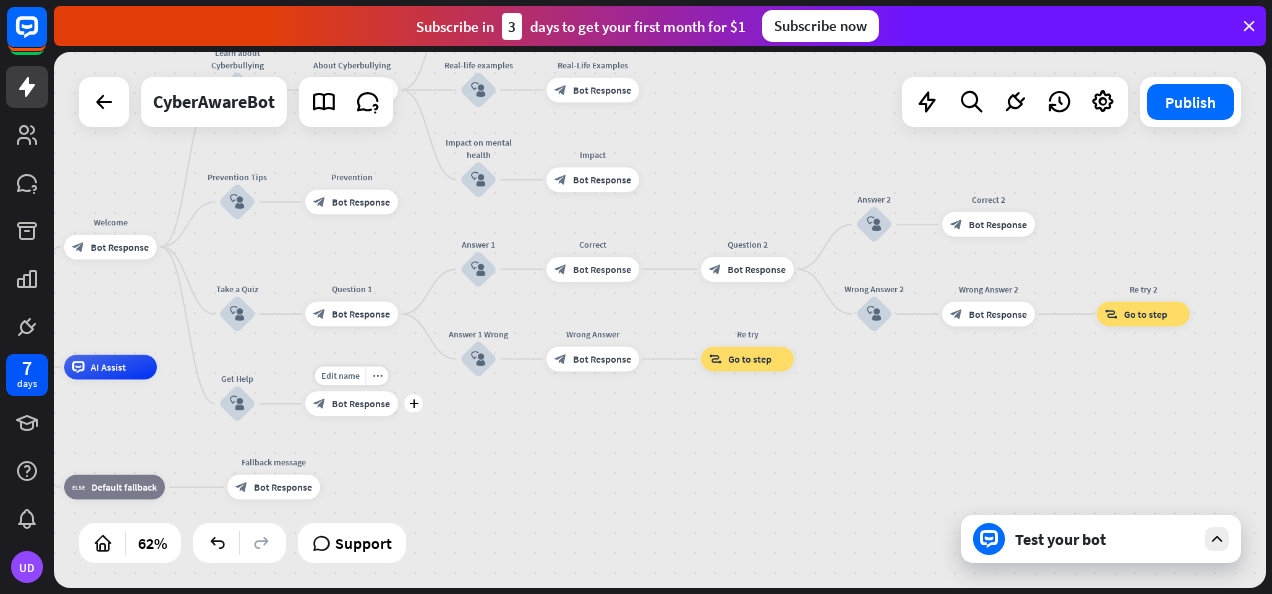 click on "Bot Response" at bounding box center [361, 404] 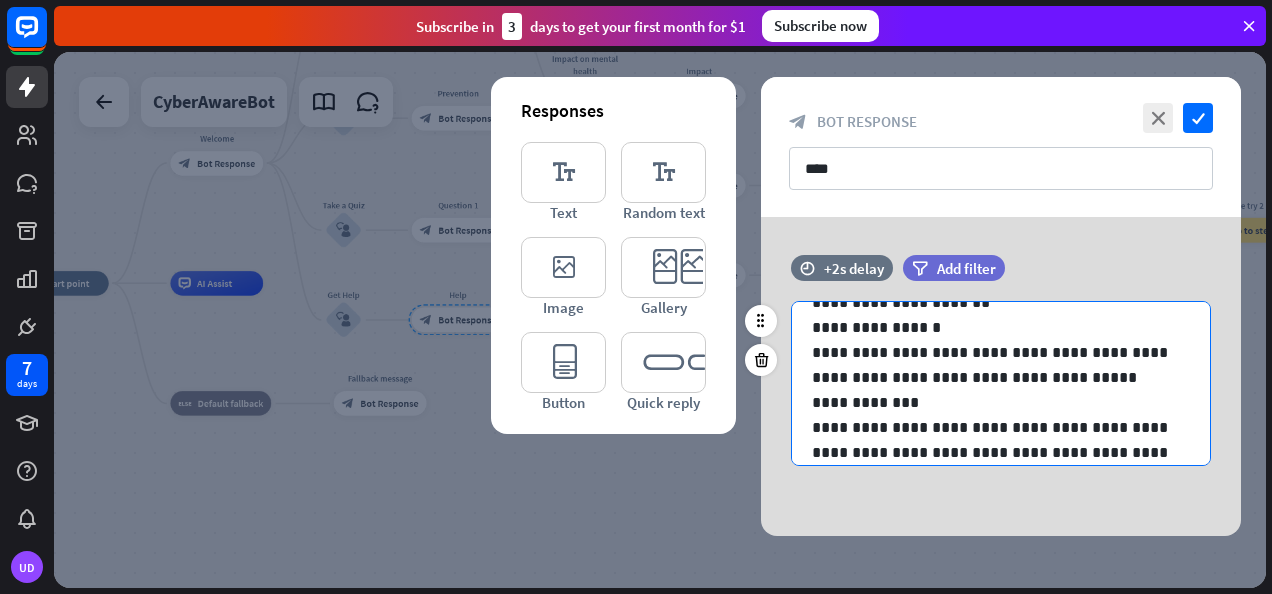 scroll, scrollTop: 201, scrollLeft: 0, axis: vertical 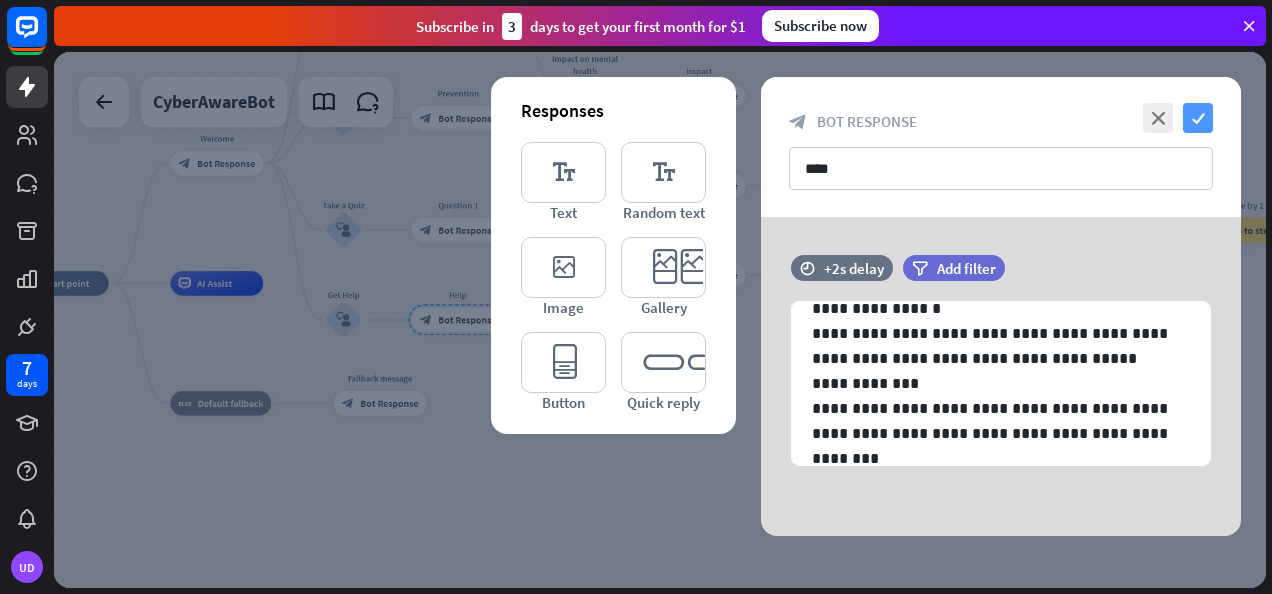click on "check" at bounding box center [1198, 118] 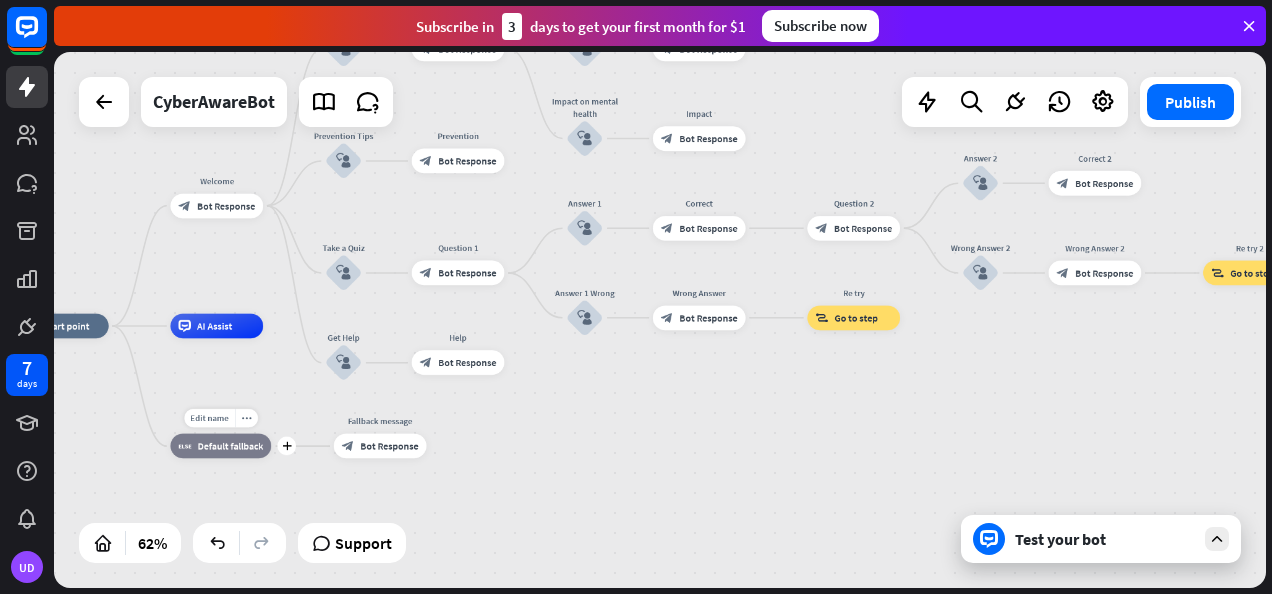 click on "Default fallback" at bounding box center (231, 446) 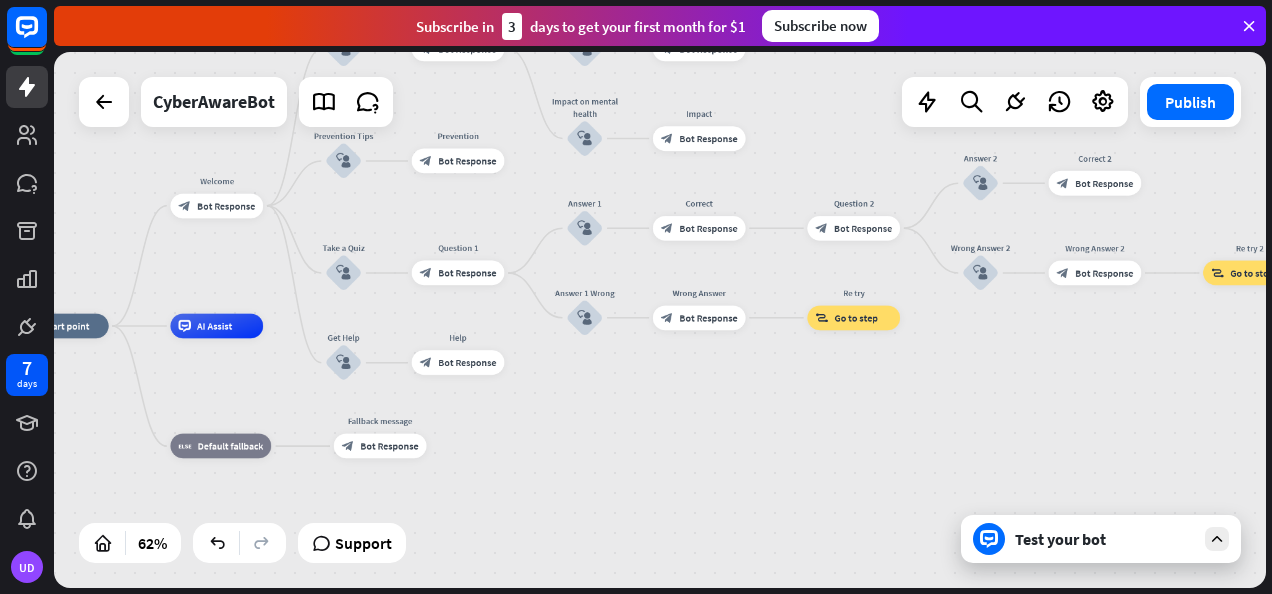 click on "home_2   Start point                 Welcome   block_bot_response   Bot Response                 Learn about Cyberbullying   block_user_input                 About Cyberbullying   block_bot_response   Bot Response                 Types of cyberbullying   block_user_input                 Types   block_bot_response   Bot Response                 Real-life examples   block_user_input                 Real-Life Examples   block_bot_response   Bot Response                 Impact on mental health   block_user_input                 Impact   block_bot_response   Bot Response                 Prevention Tips   block_user_input                 Prevention   block_bot_response   Bot Response                 Take a Quiz   block_user_input                 Question 1   block_bot_response   Bot Response                 Answer 1   block_user_input                 Correct   block_bot_response   Bot Response                 Question 2   block_bot_response   Bot Response                 Answer 2" at bounding box center (390, 491) 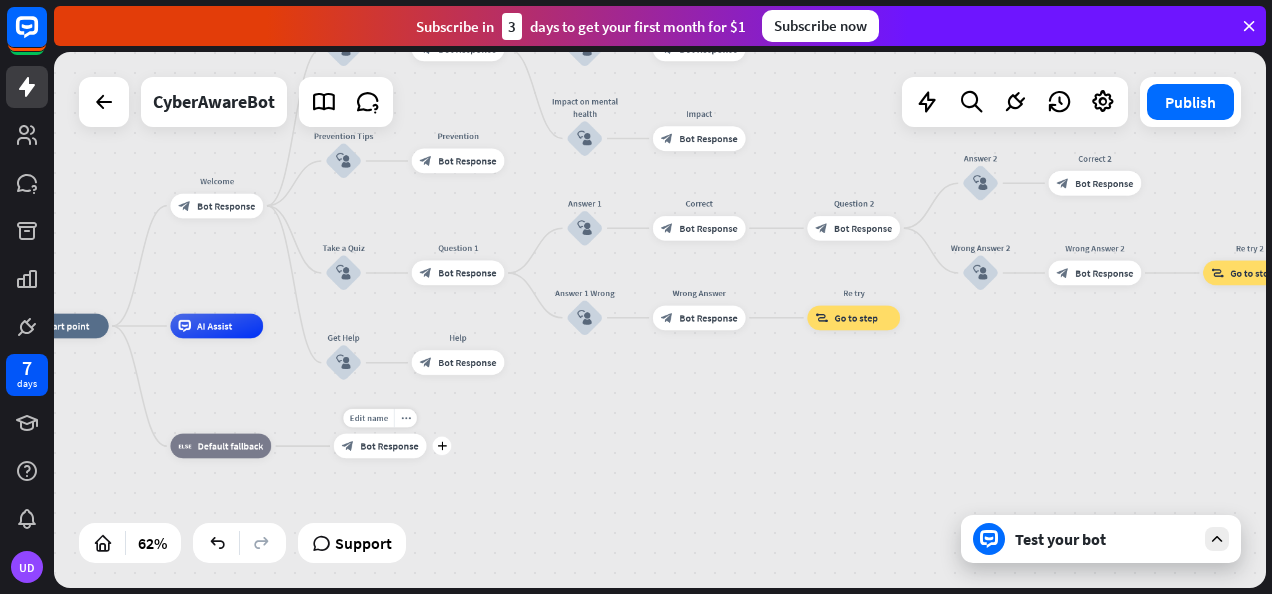 click on "Bot Response" at bounding box center (389, 446) 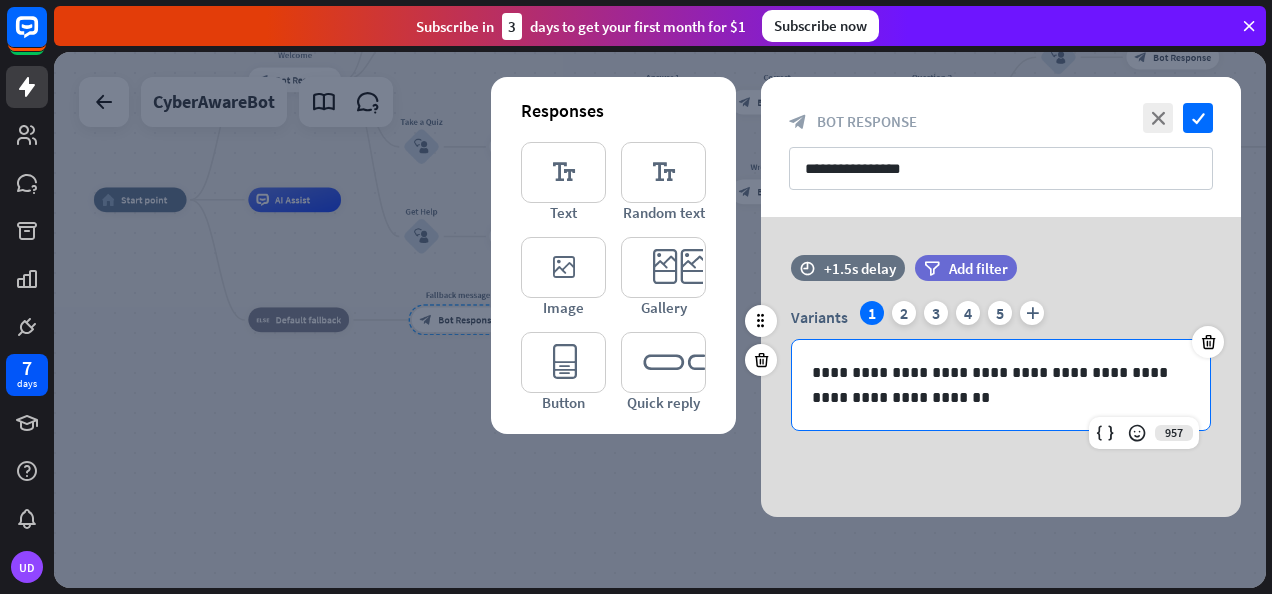 click on "**********" at bounding box center [1001, 385] 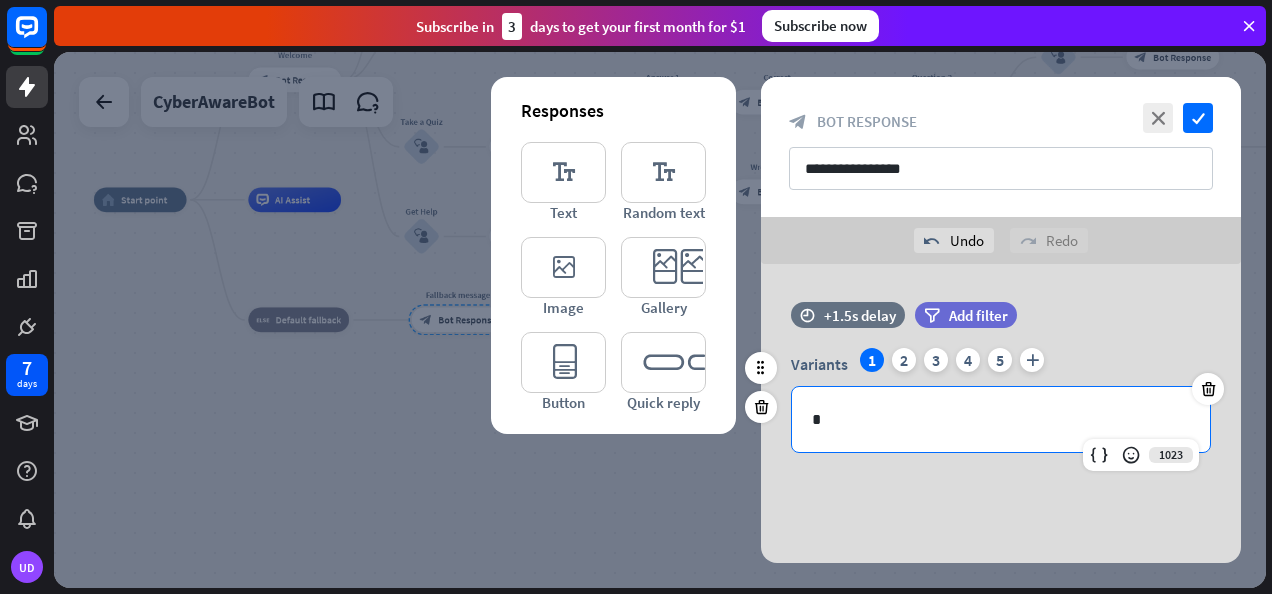 type 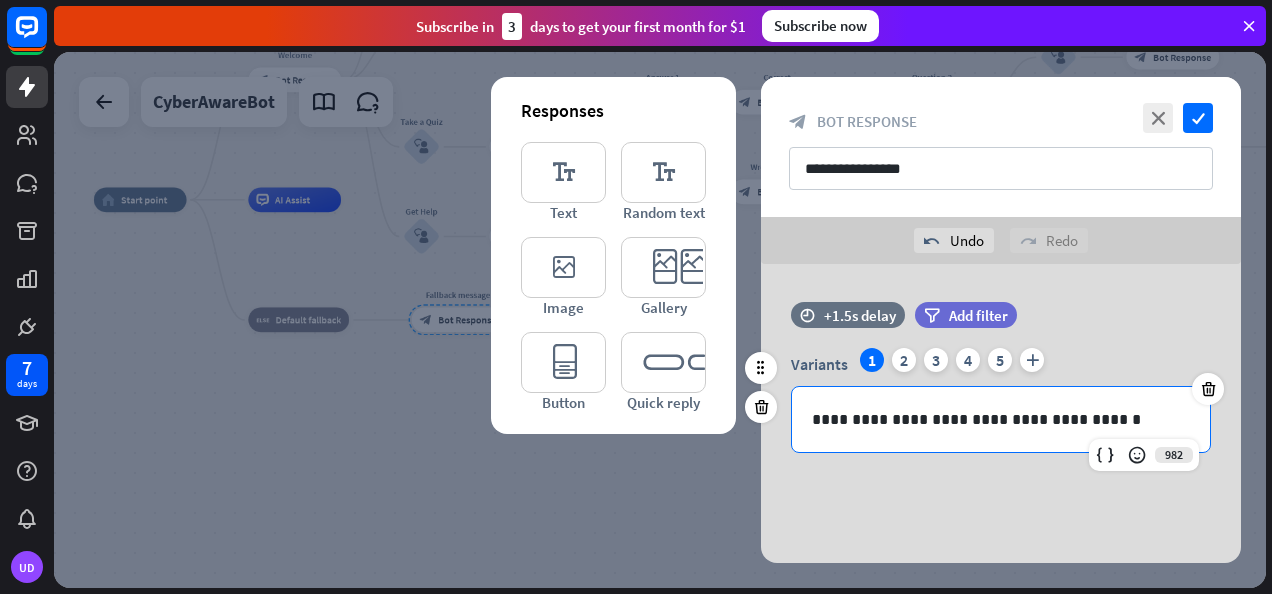 click on "**********" at bounding box center [1001, 419] 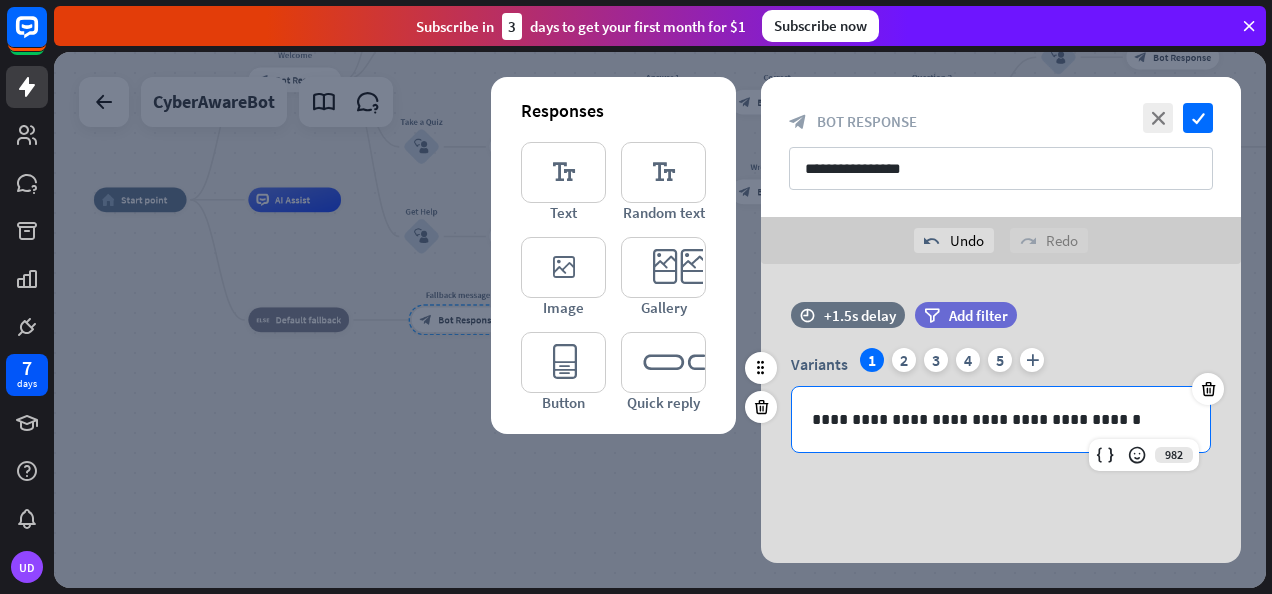 click on "**********" at bounding box center [1001, 419] 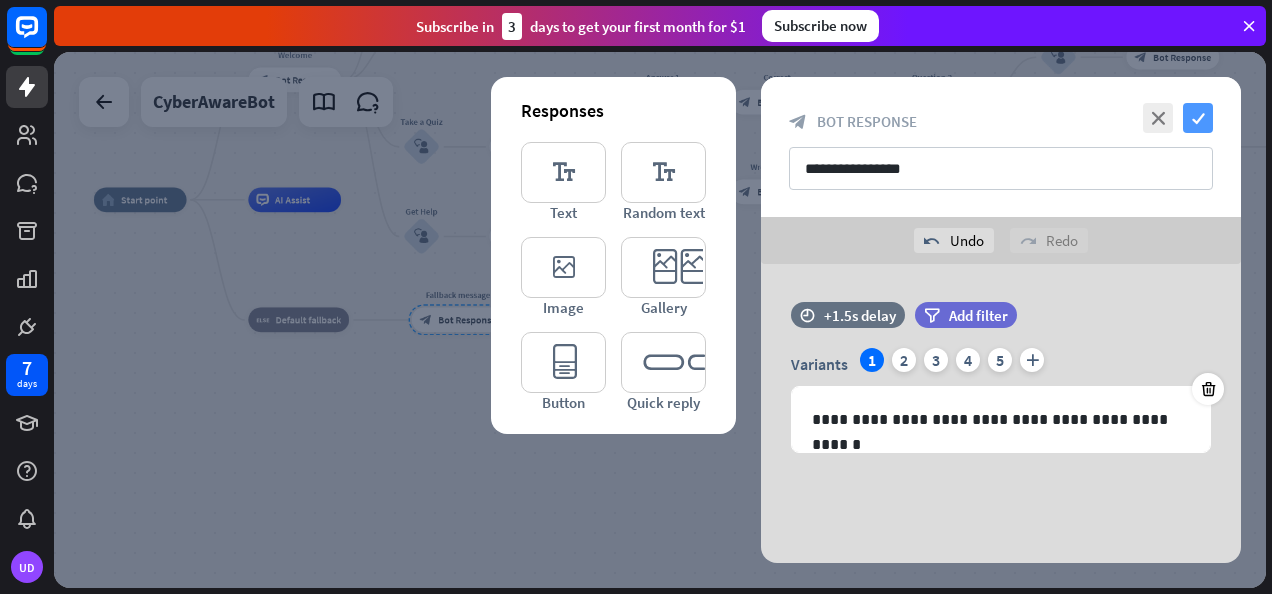 click on "check" at bounding box center [1198, 118] 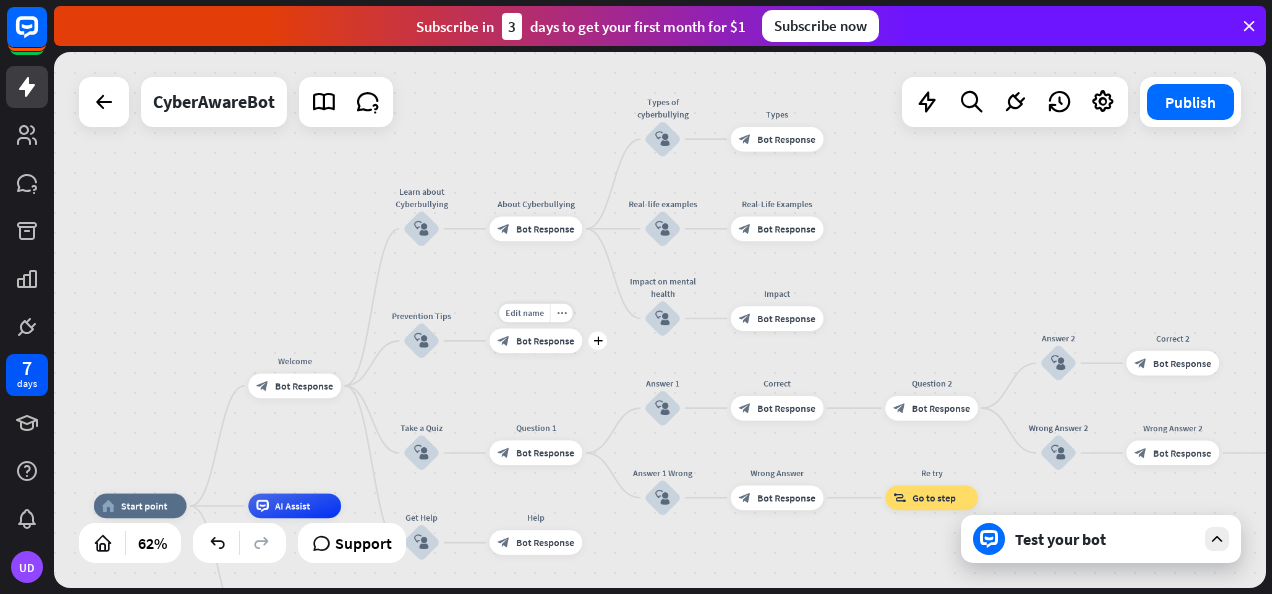 click on "block_bot_response   Bot Response" at bounding box center (536, 341) 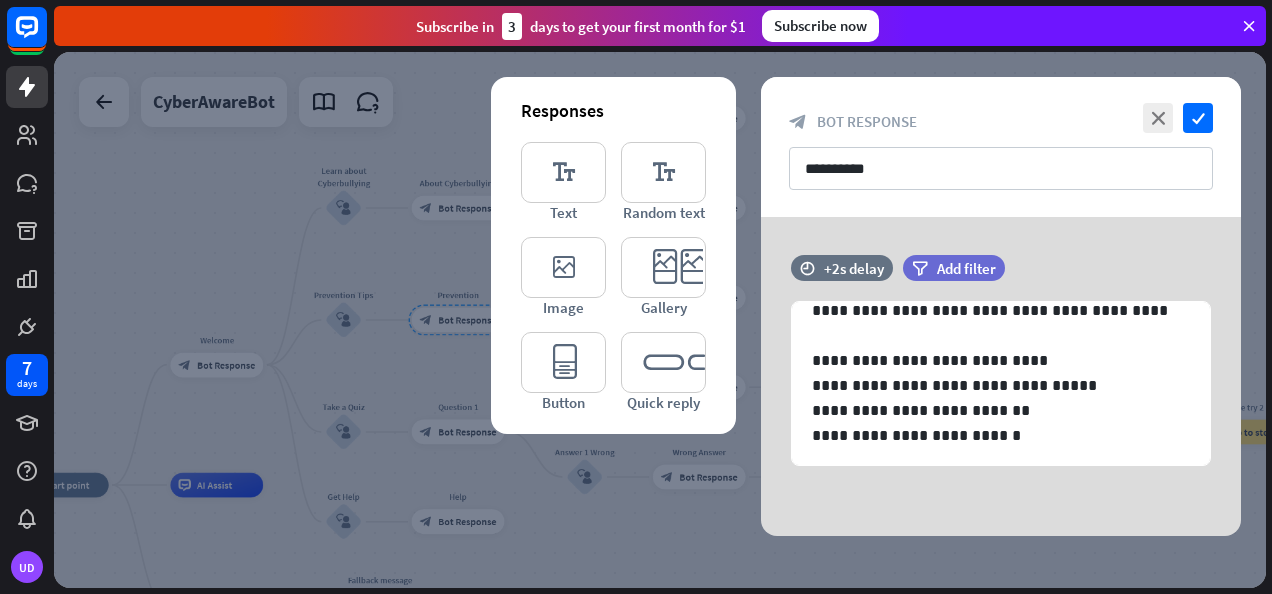 scroll, scrollTop: 24, scrollLeft: 0, axis: vertical 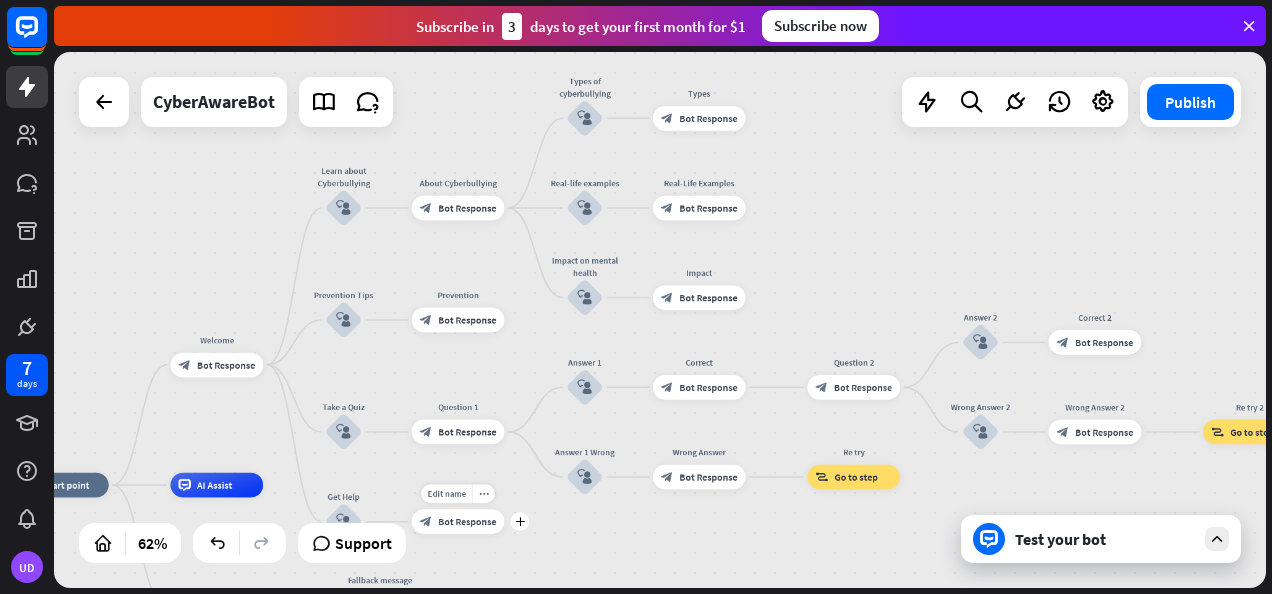 click on "Bot Response" at bounding box center [467, 522] 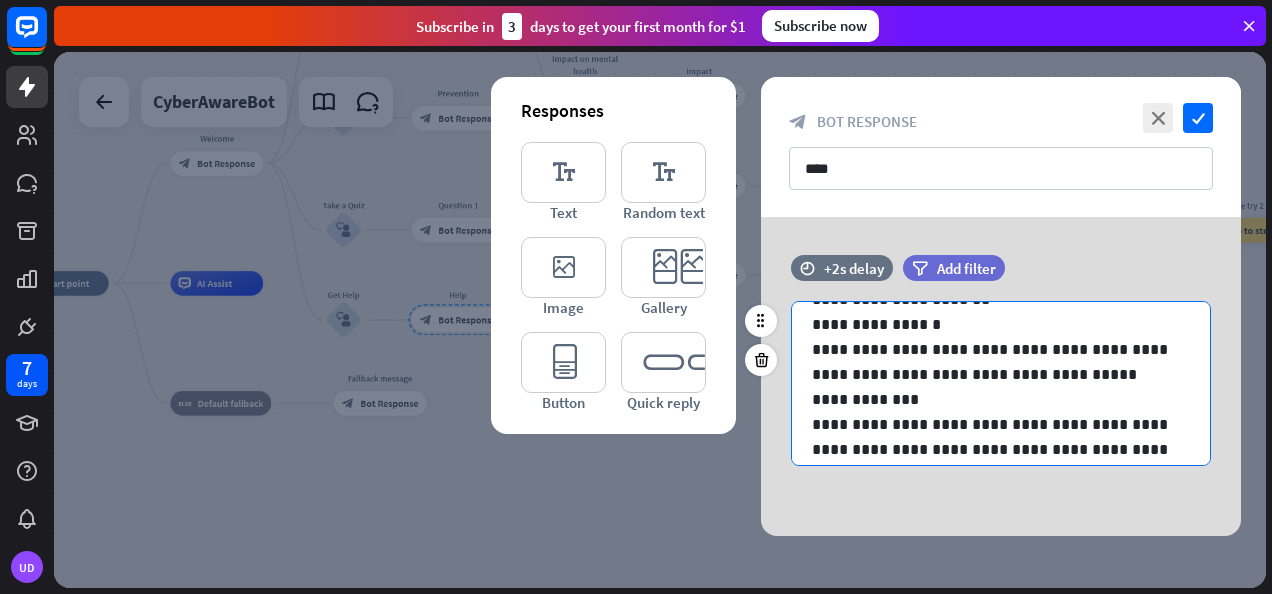scroll, scrollTop: 0, scrollLeft: 0, axis: both 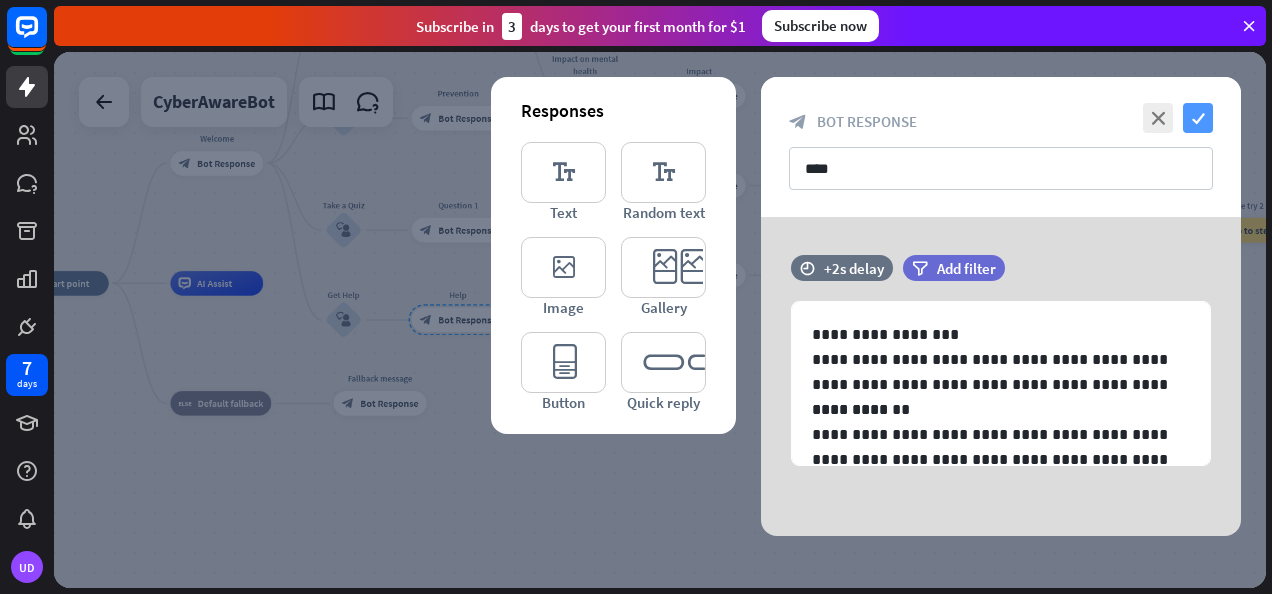 click on "check" at bounding box center (1198, 118) 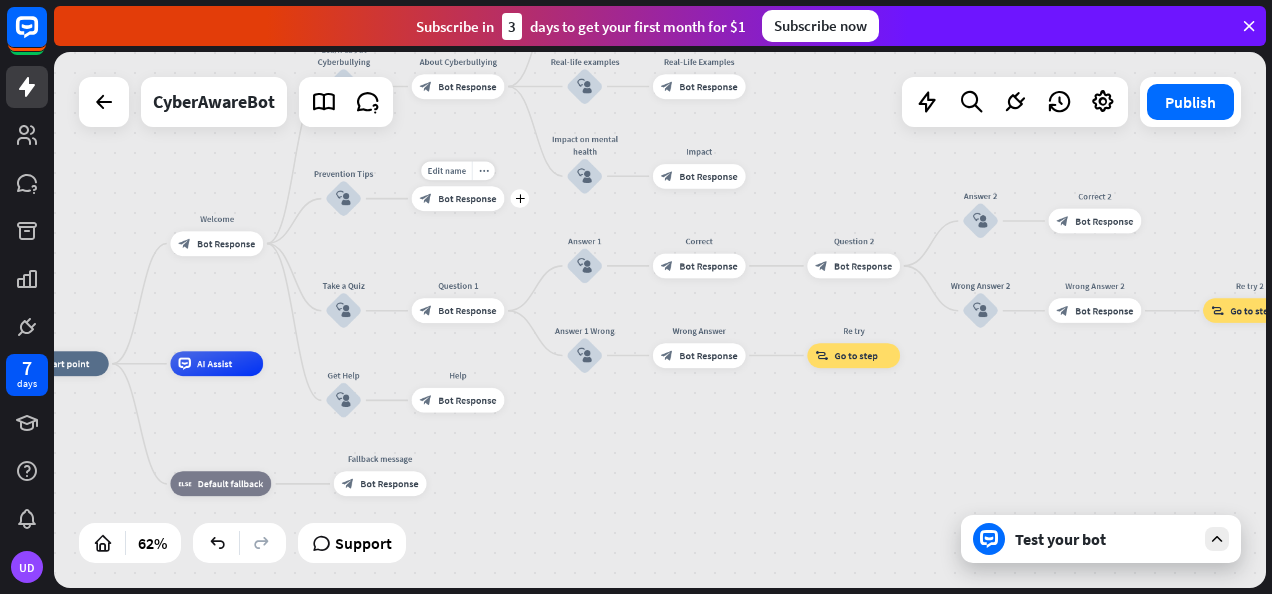 click on "block_bot_response   Bot Response" at bounding box center [458, 198] 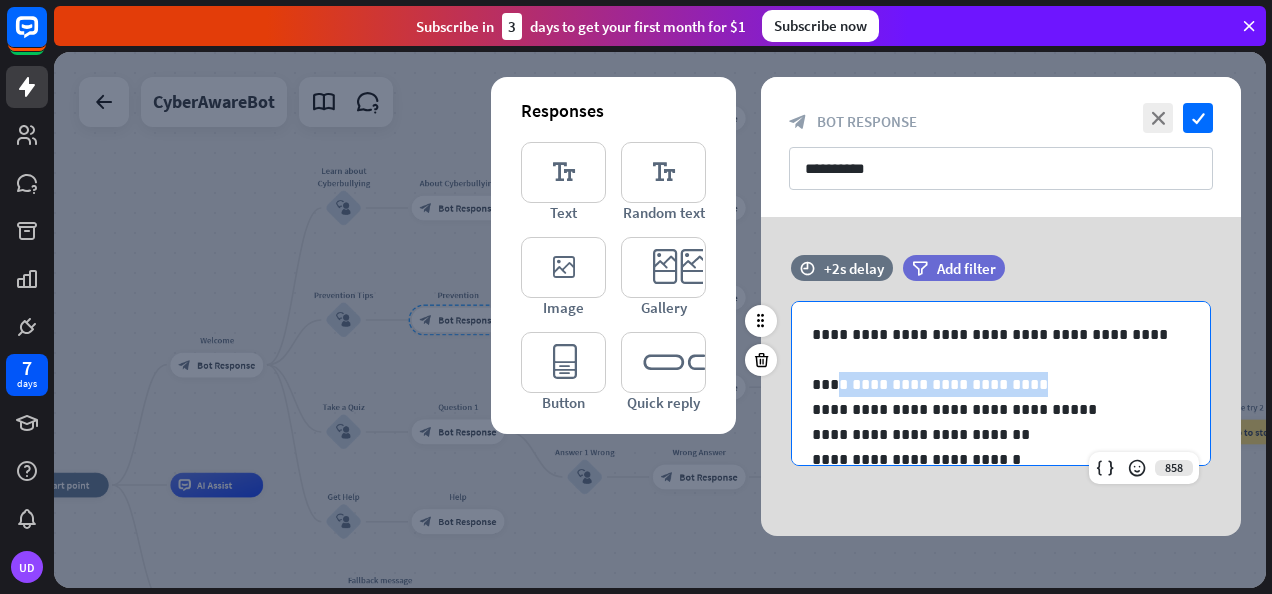 drag, startPoint x: 1009, startPoint y: 384, endPoint x: 829, endPoint y: 384, distance: 180 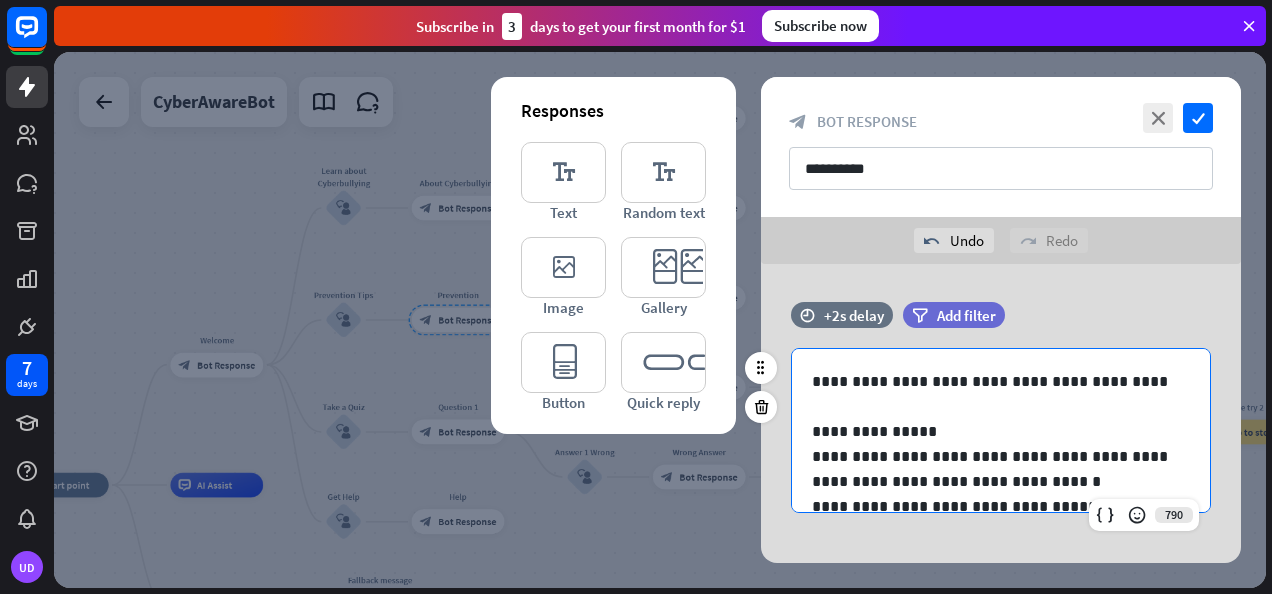 click on "**********" at bounding box center (993, 469) 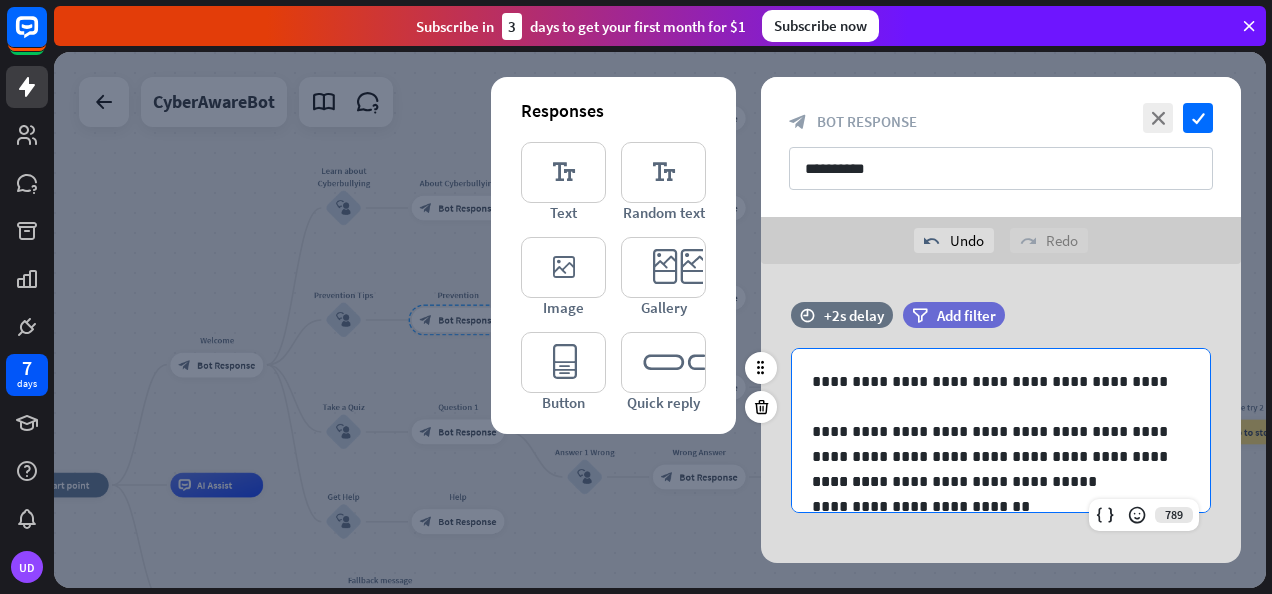 click on "**********" at bounding box center [993, 481] 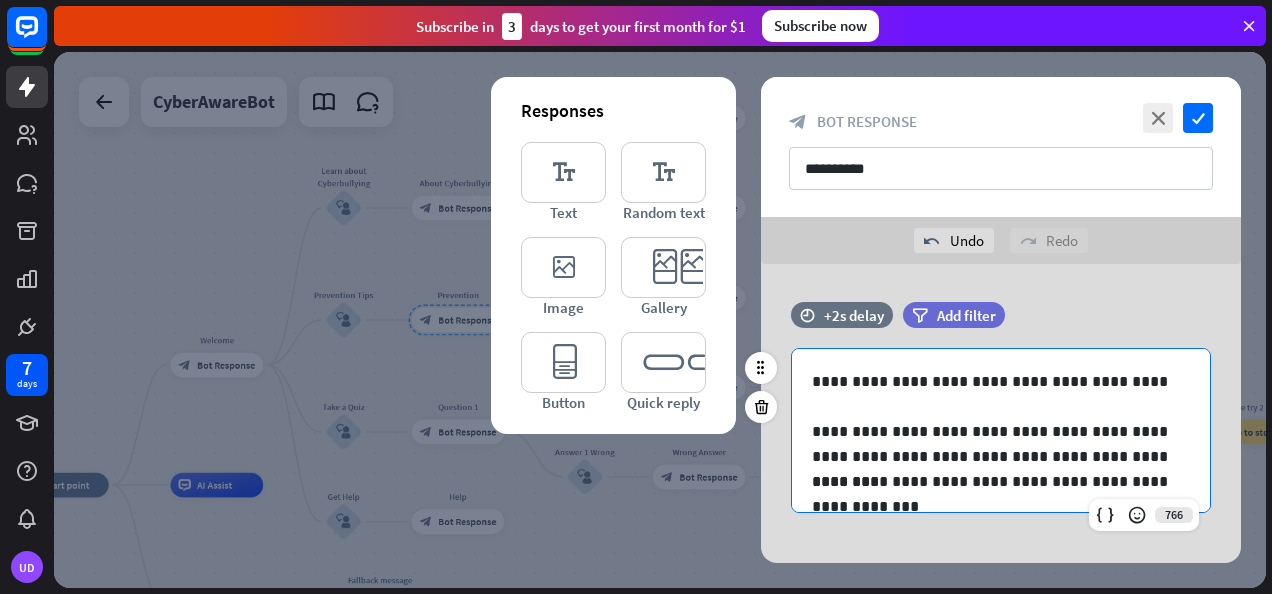 click on "**********" at bounding box center (993, 444) 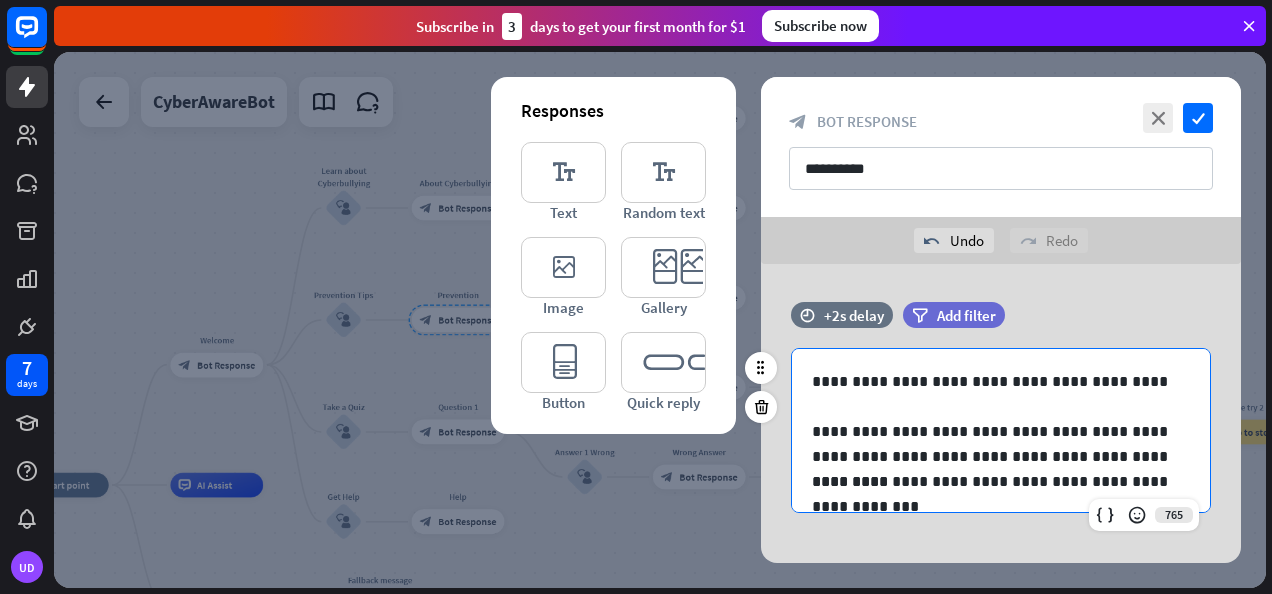 click on "**********" at bounding box center (993, 494) 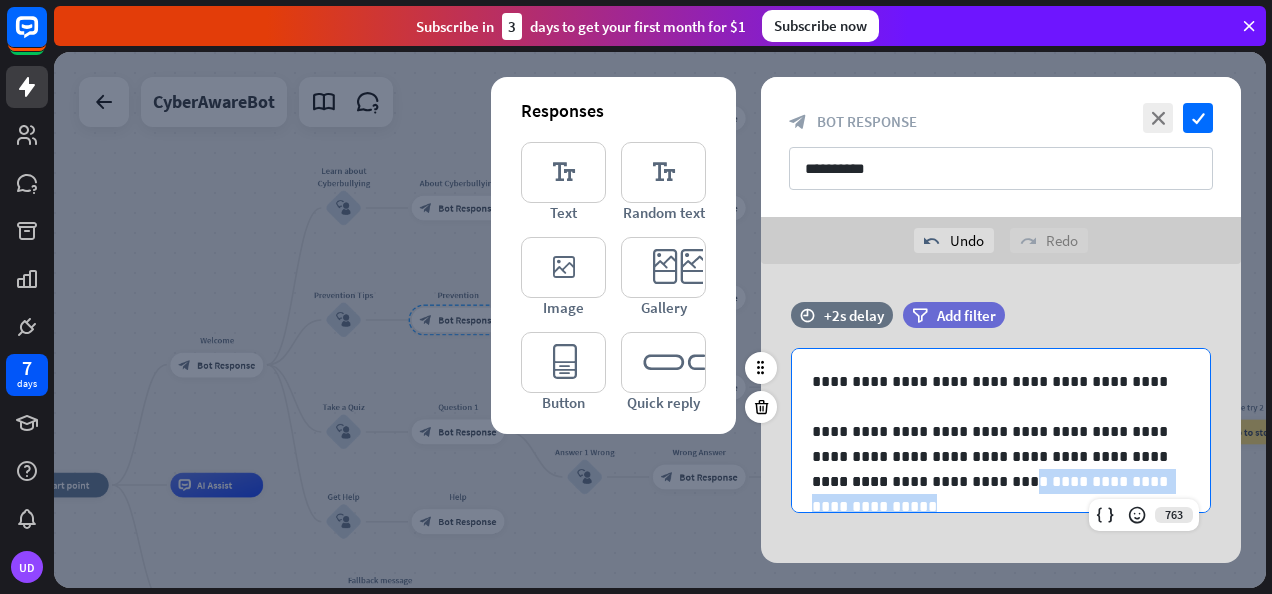 drag, startPoint x: 994, startPoint y: 478, endPoint x: 984, endPoint y: 494, distance: 18.867962 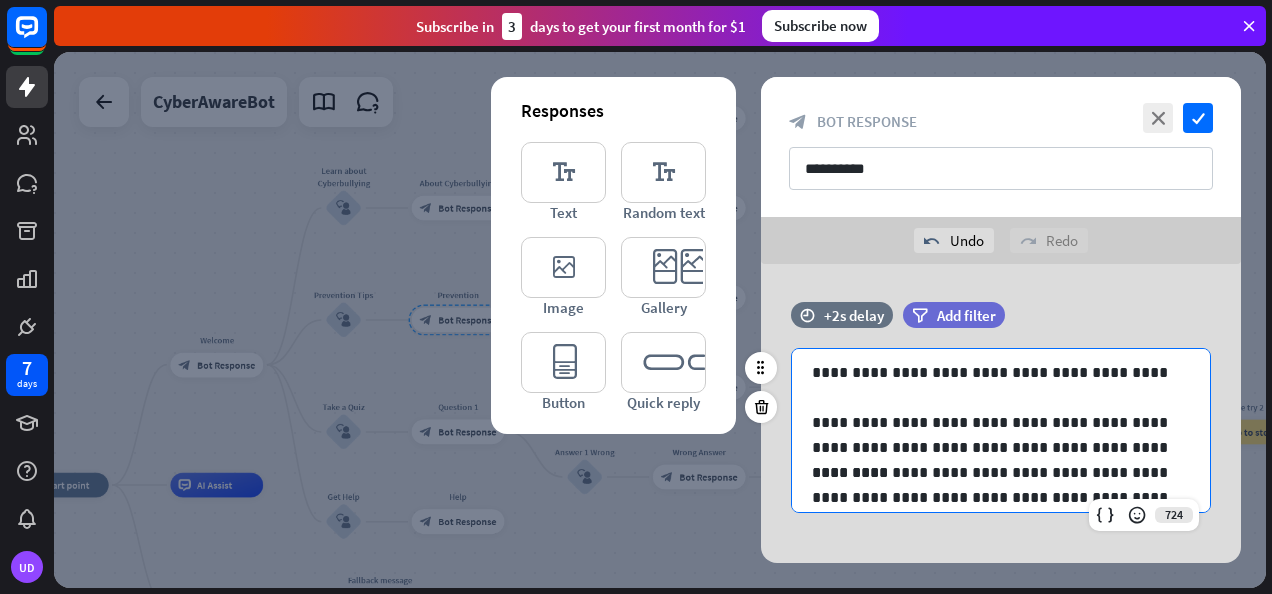 scroll, scrollTop: 76, scrollLeft: 0, axis: vertical 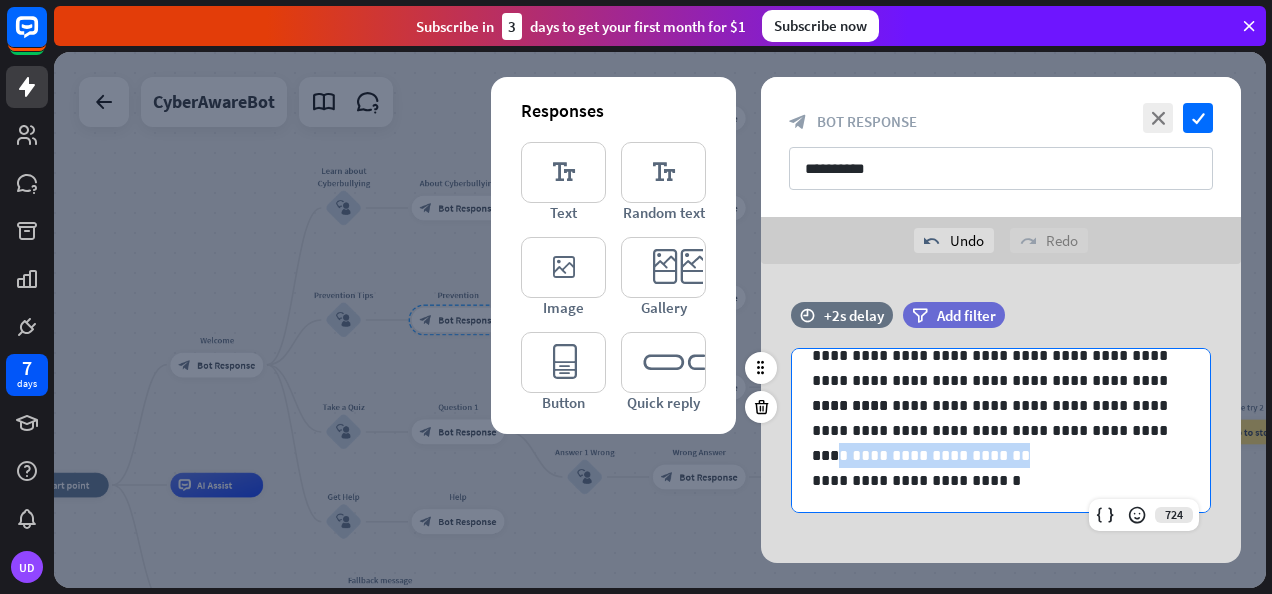 drag, startPoint x: 988, startPoint y: 448, endPoint x: 828, endPoint y: 454, distance: 160.11246 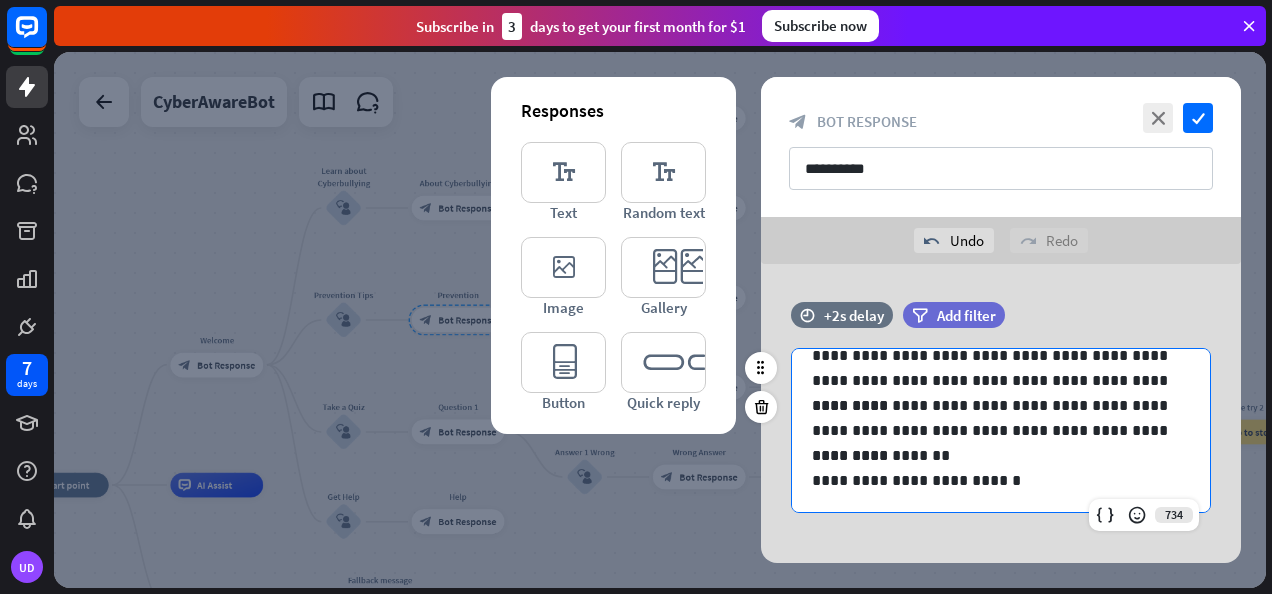 click on "**********" at bounding box center (993, 455) 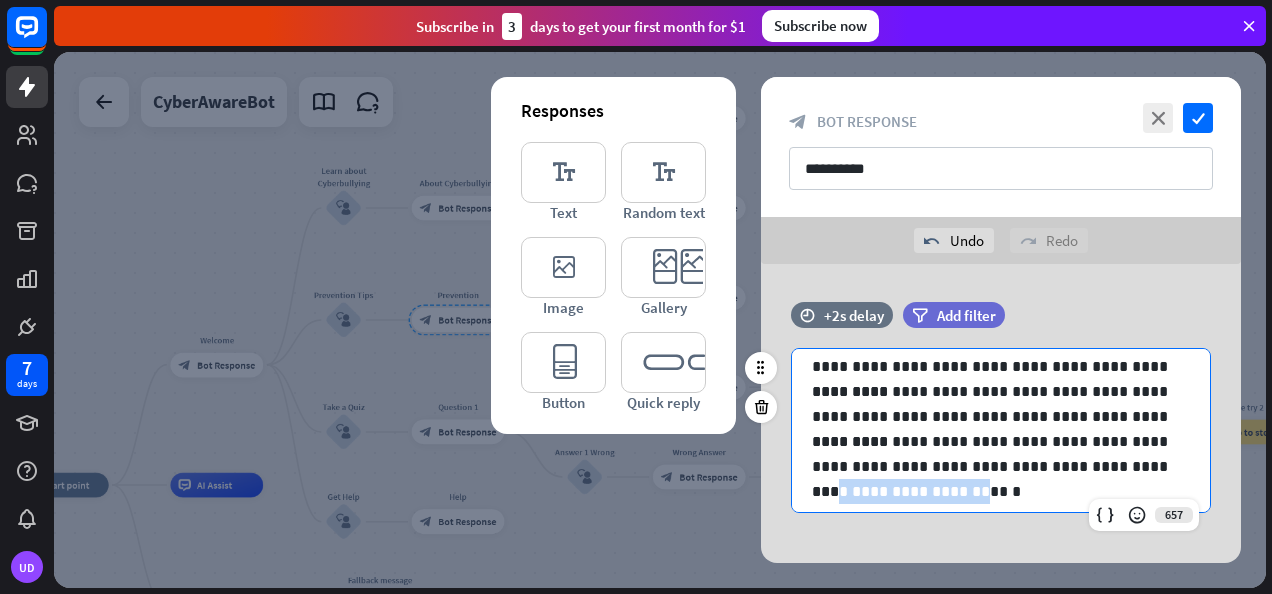 scroll, scrollTop: 101, scrollLeft: 0, axis: vertical 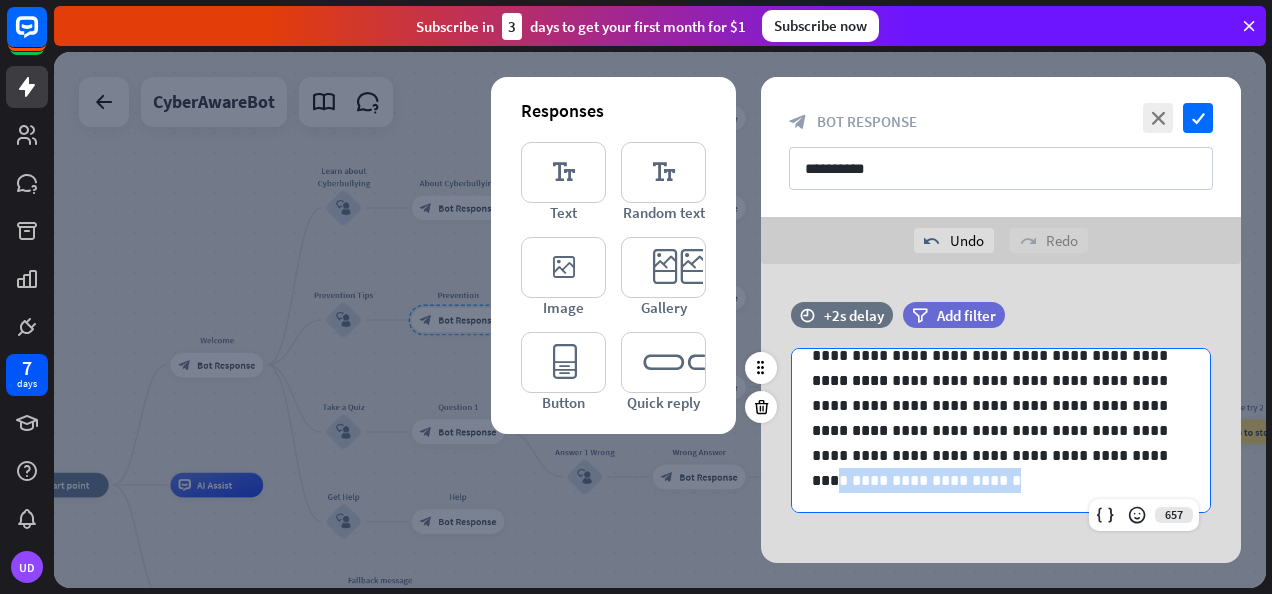 drag, startPoint x: 829, startPoint y: 502, endPoint x: 974, endPoint y: 485, distance: 145.99315 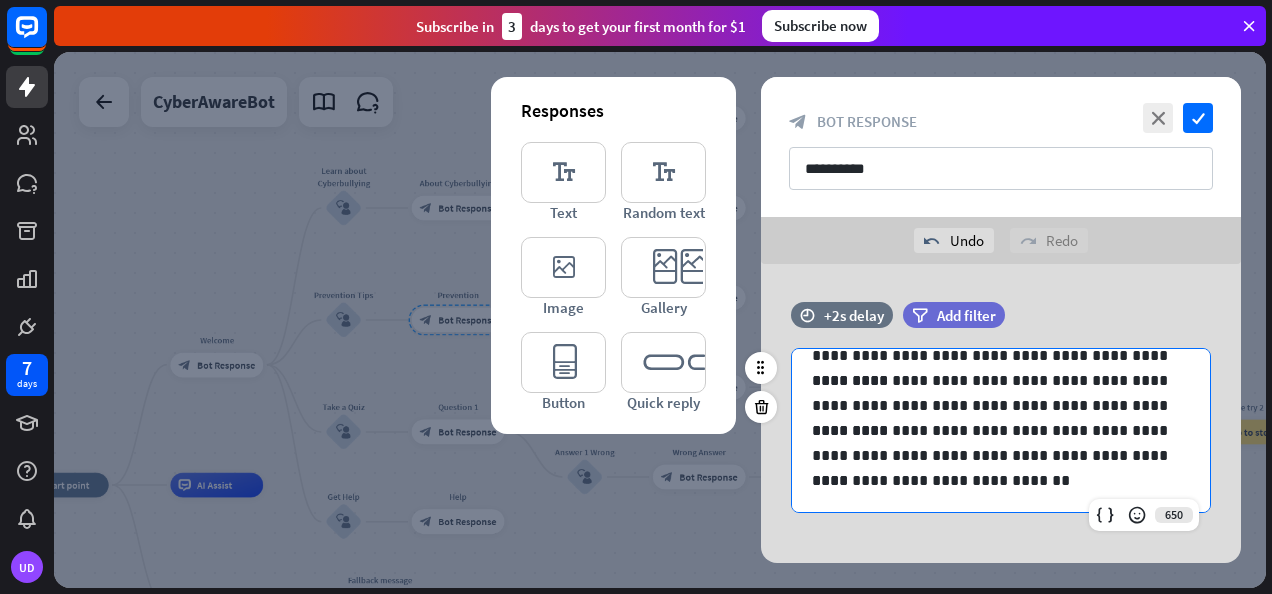 scroll, scrollTop: 109, scrollLeft: 0, axis: vertical 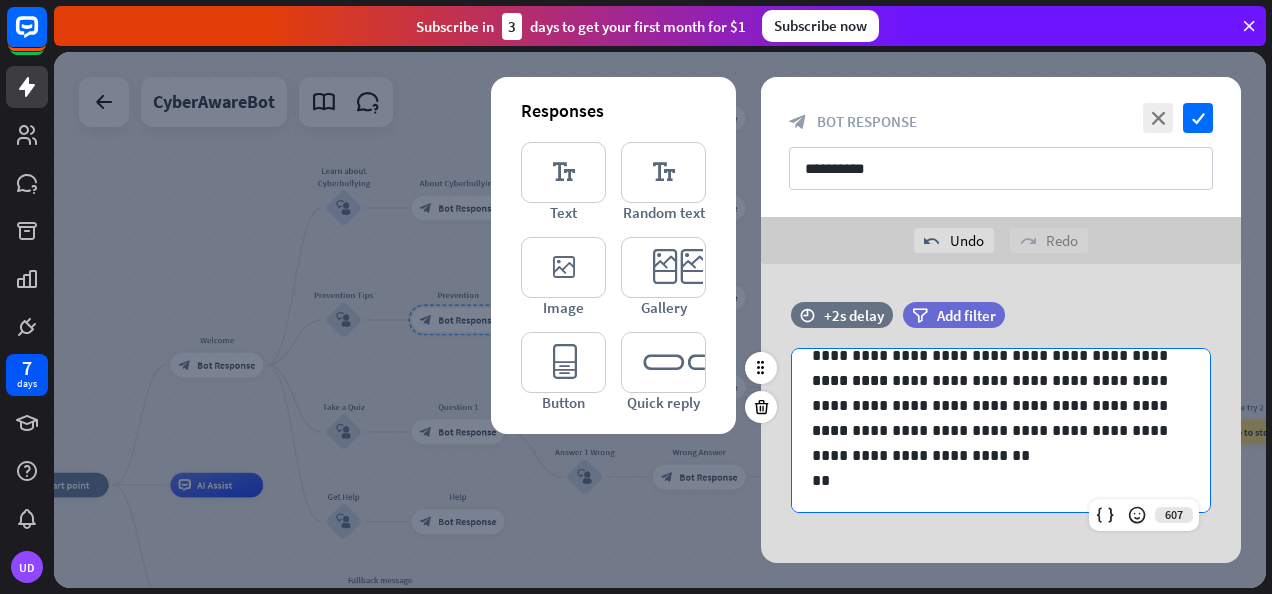 click on "**" at bounding box center (993, 480) 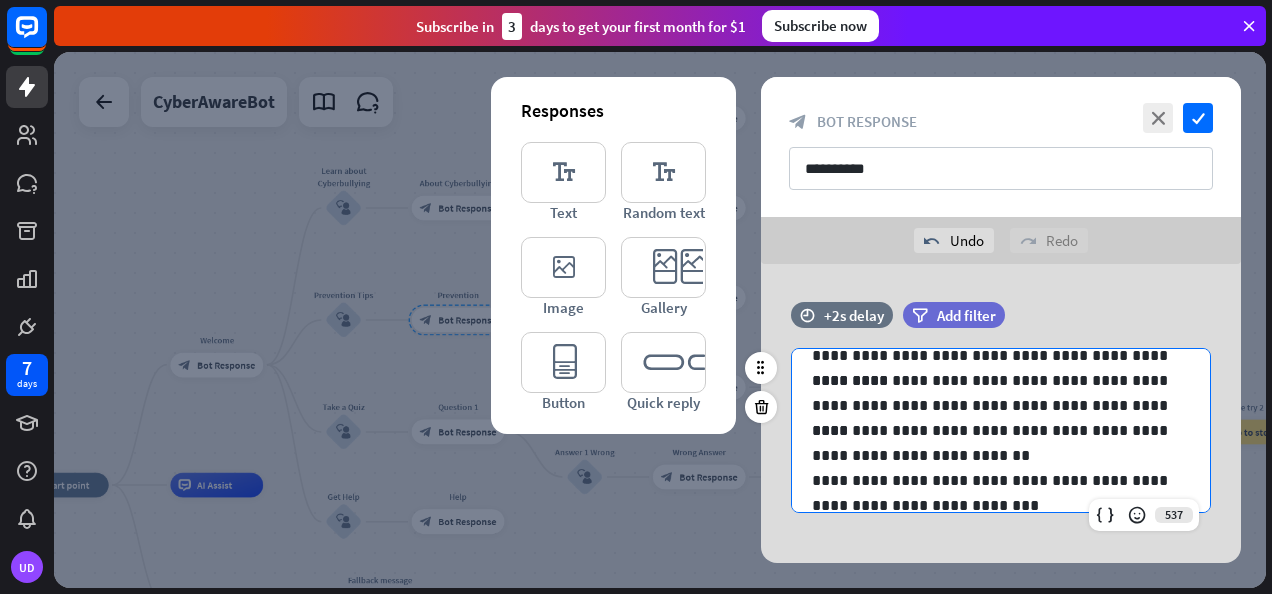 scroll, scrollTop: 159, scrollLeft: 0, axis: vertical 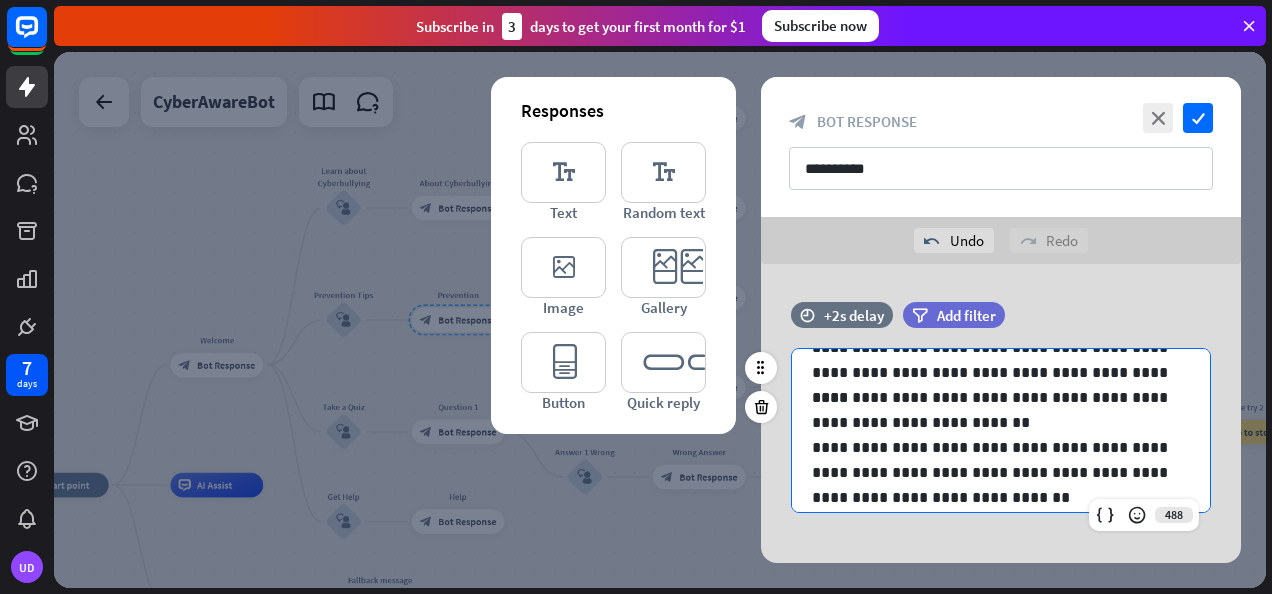 click on "**********" at bounding box center (993, 472) 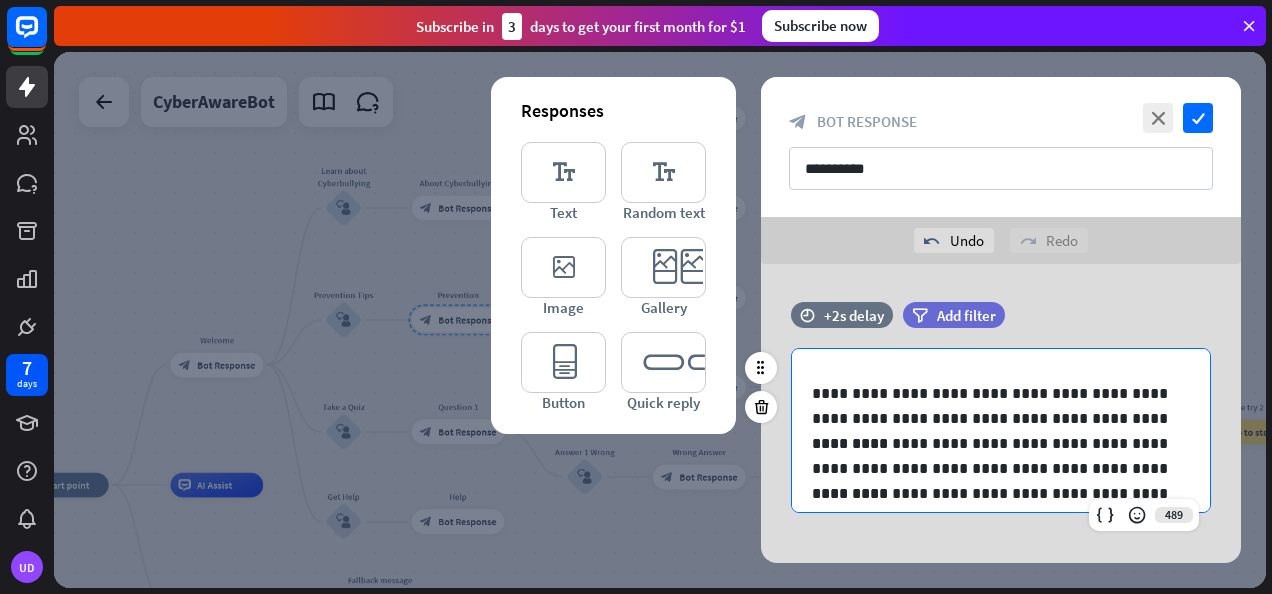 scroll, scrollTop: 26, scrollLeft: 0, axis: vertical 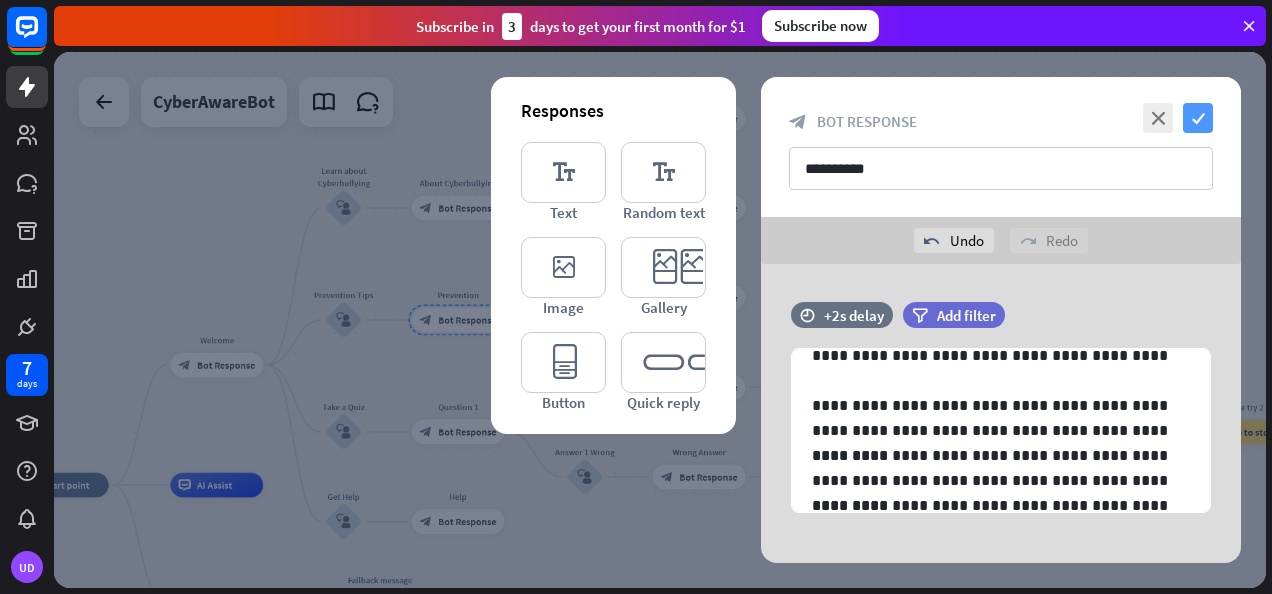 click on "check" at bounding box center (1198, 118) 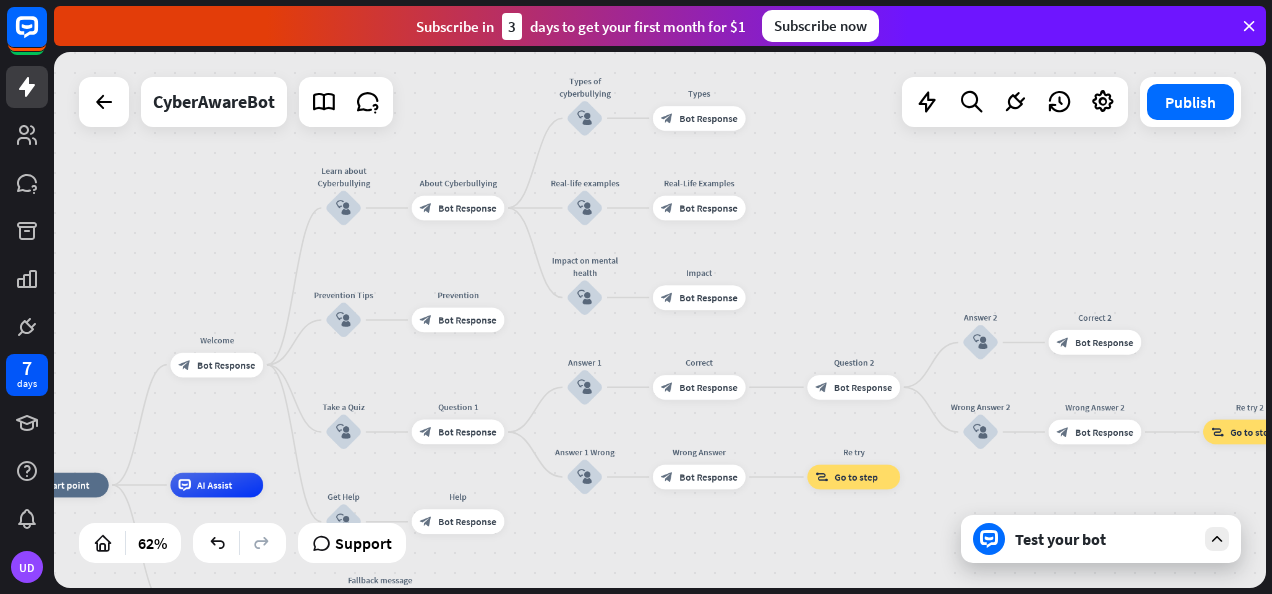 click on "Test your bot" at bounding box center (1105, 539) 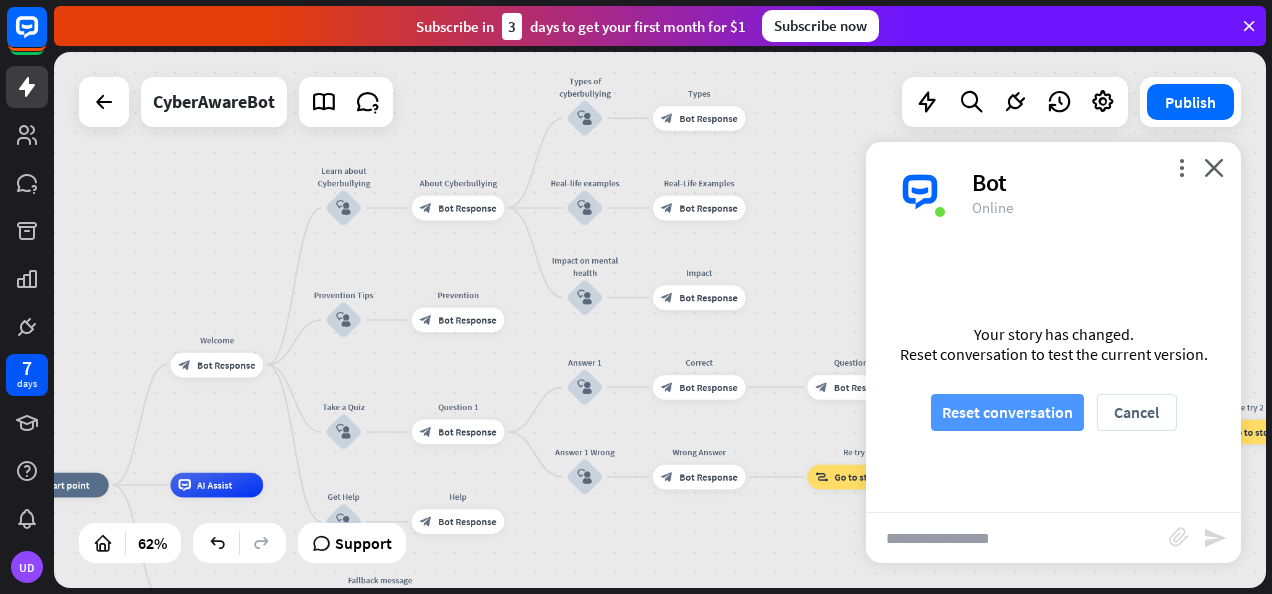click on "Reset conversation" at bounding box center (1007, 412) 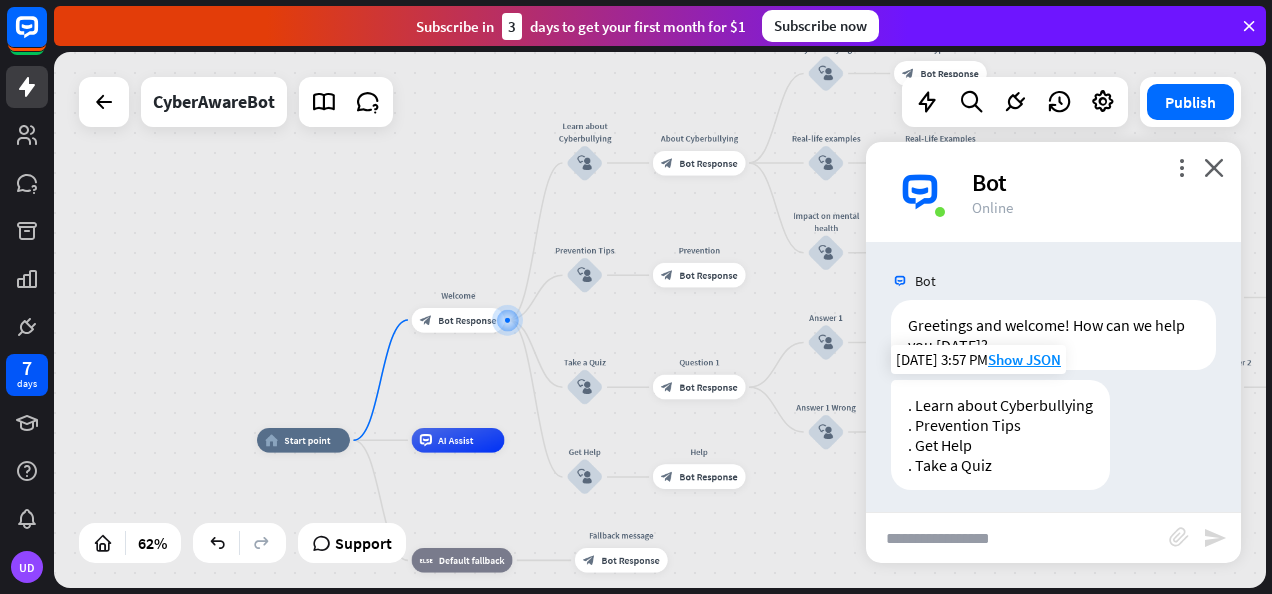 scroll, scrollTop: 7, scrollLeft: 0, axis: vertical 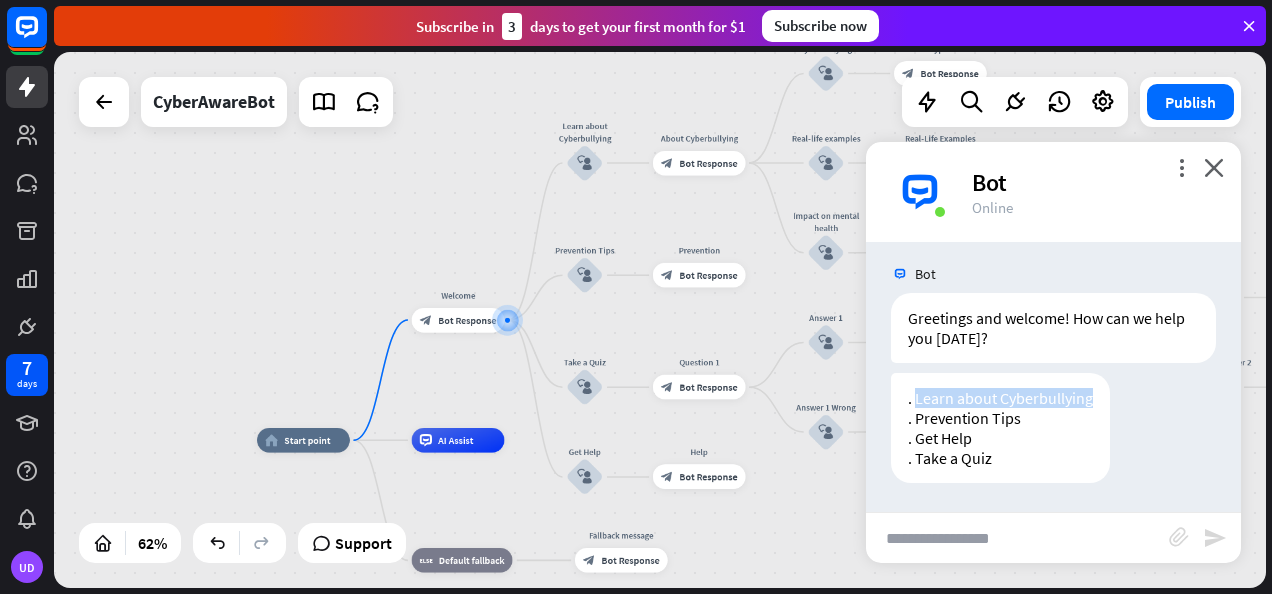 drag, startPoint x: 914, startPoint y: 388, endPoint x: 1115, endPoint y: 387, distance: 201.00249 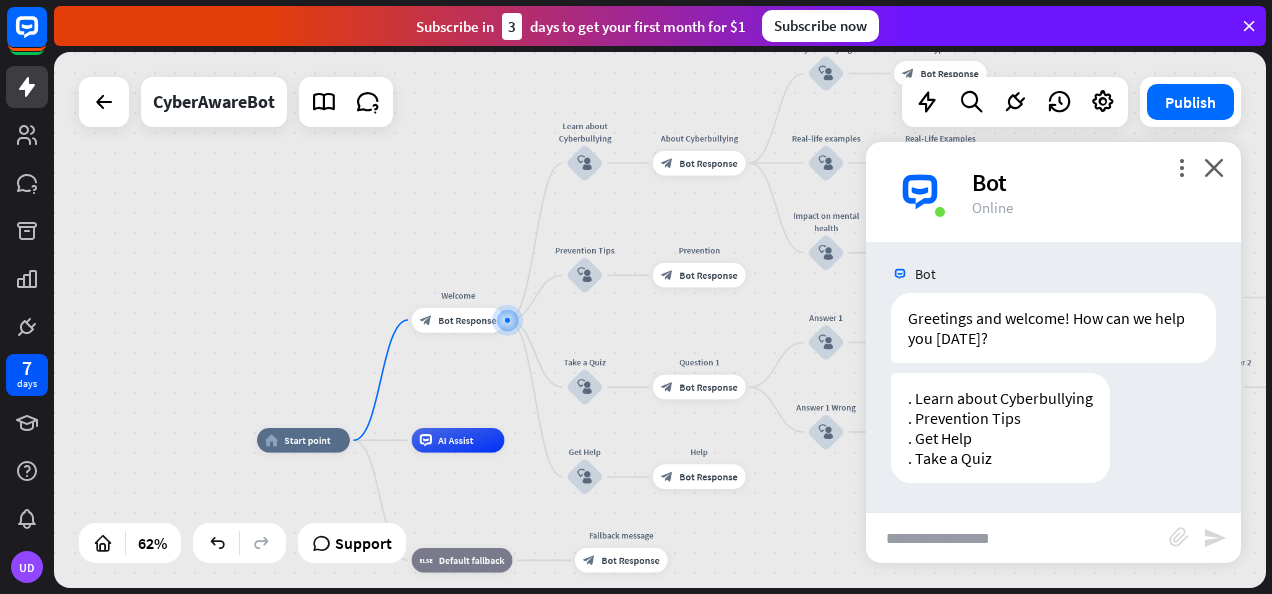 click at bounding box center (1017, 538) 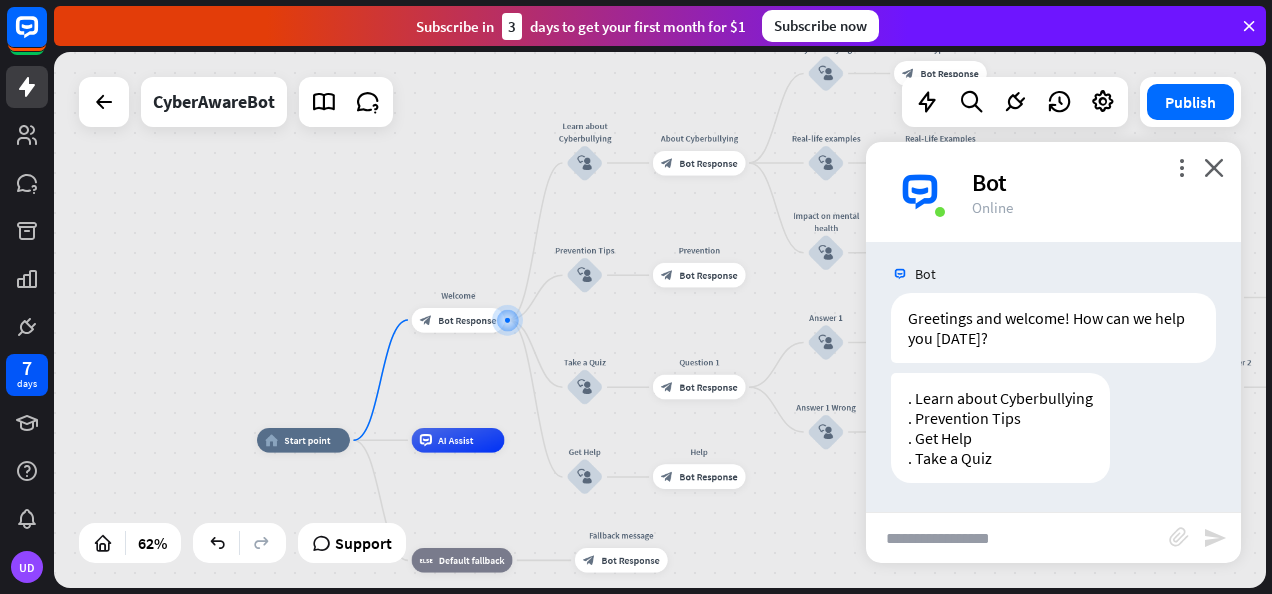paste on "**********" 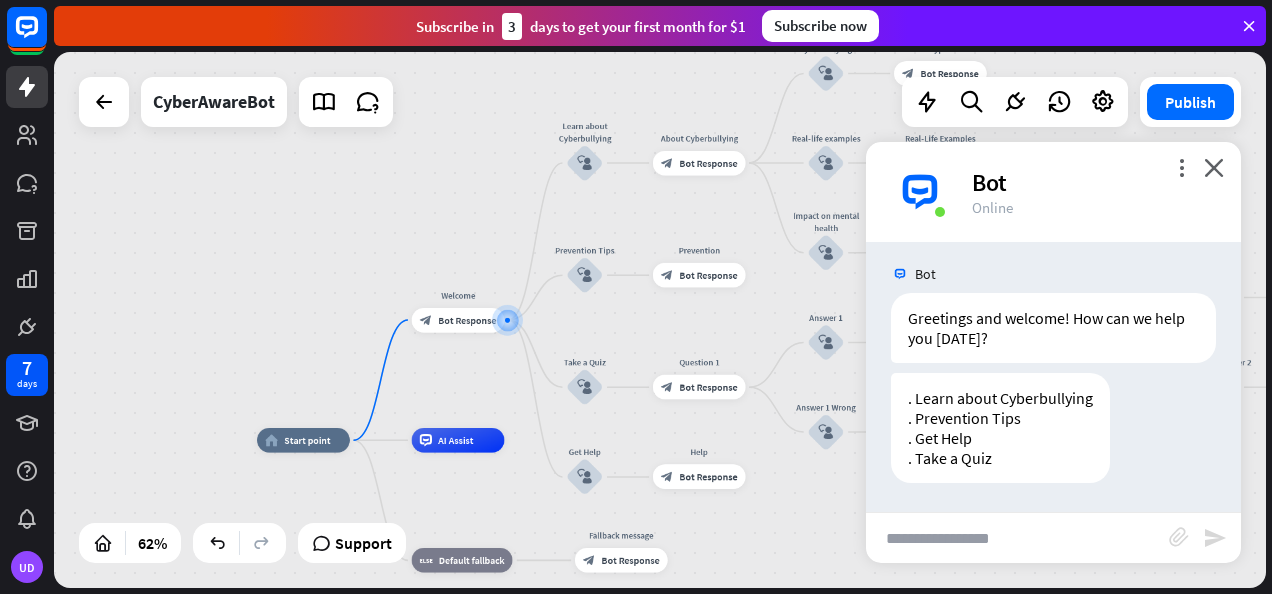 type on "**********" 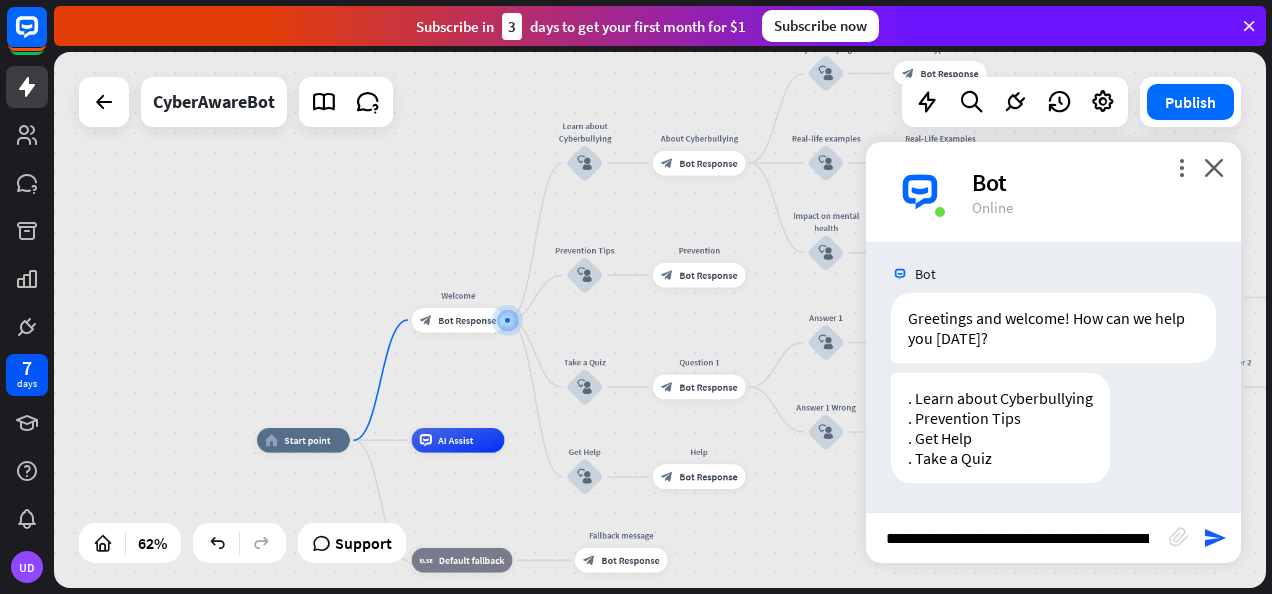 scroll, scrollTop: 0, scrollLeft: 77, axis: horizontal 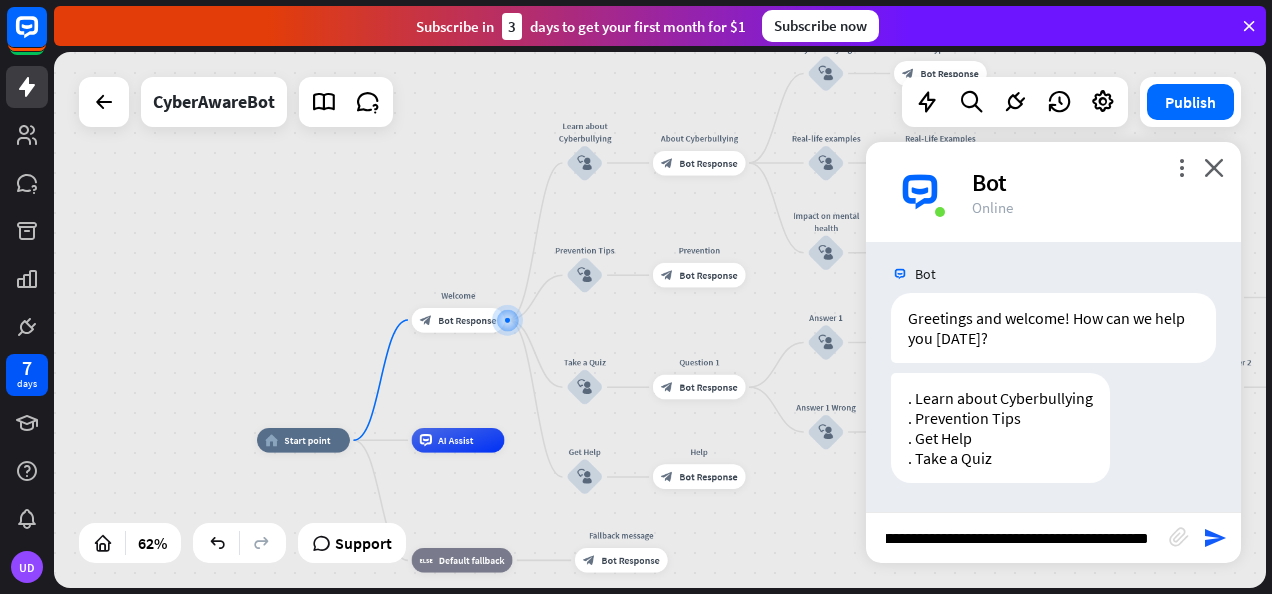 type 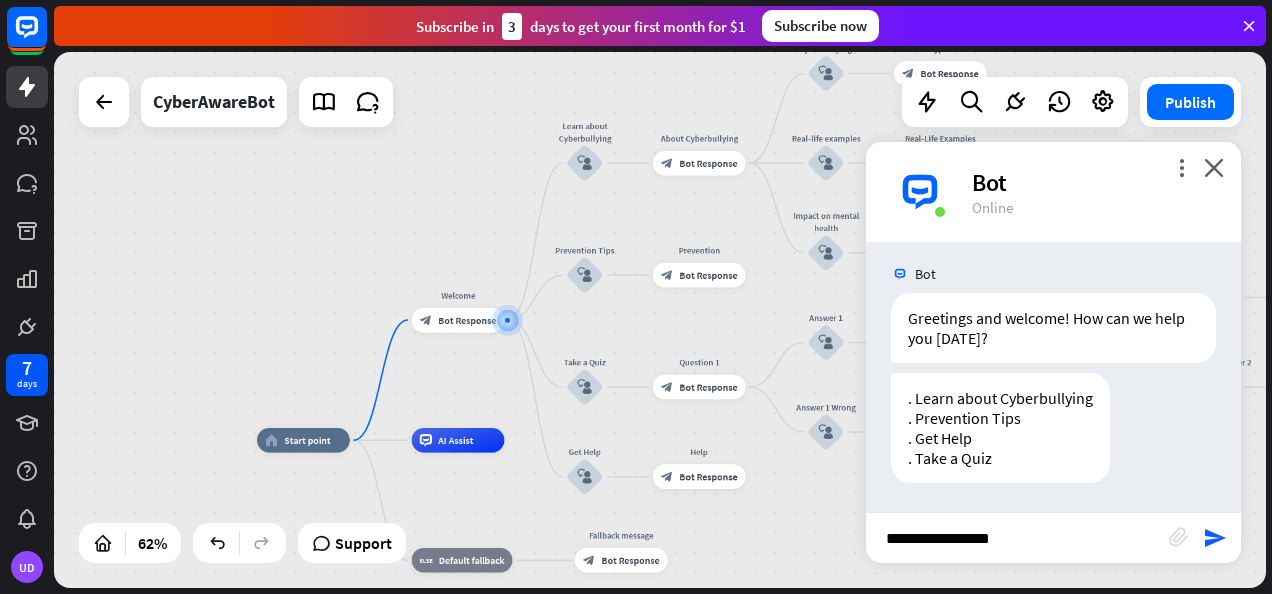 scroll, scrollTop: 0, scrollLeft: 0, axis: both 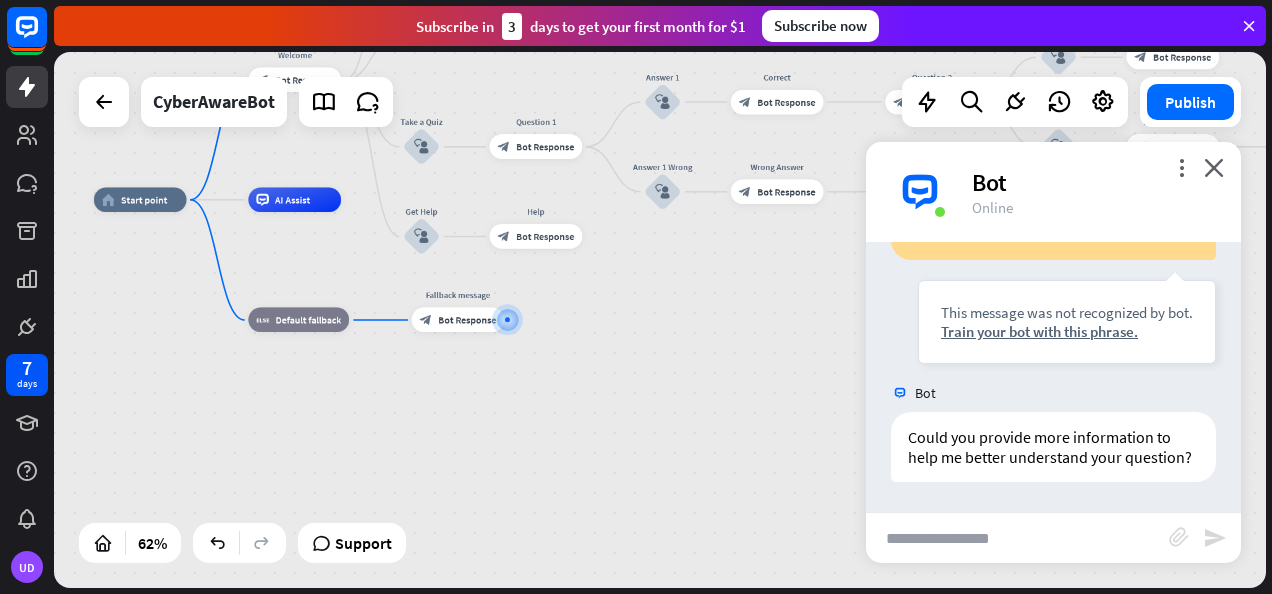 click at bounding box center [1017, 538] 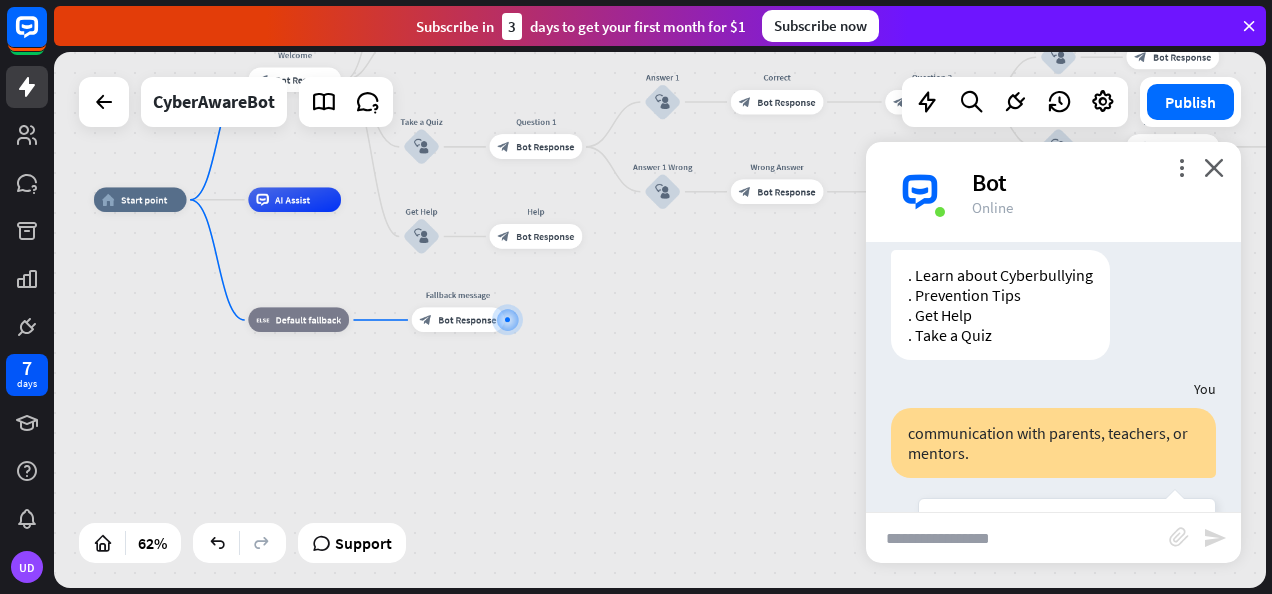 scroll, scrollTop: 0, scrollLeft: 0, axis: both 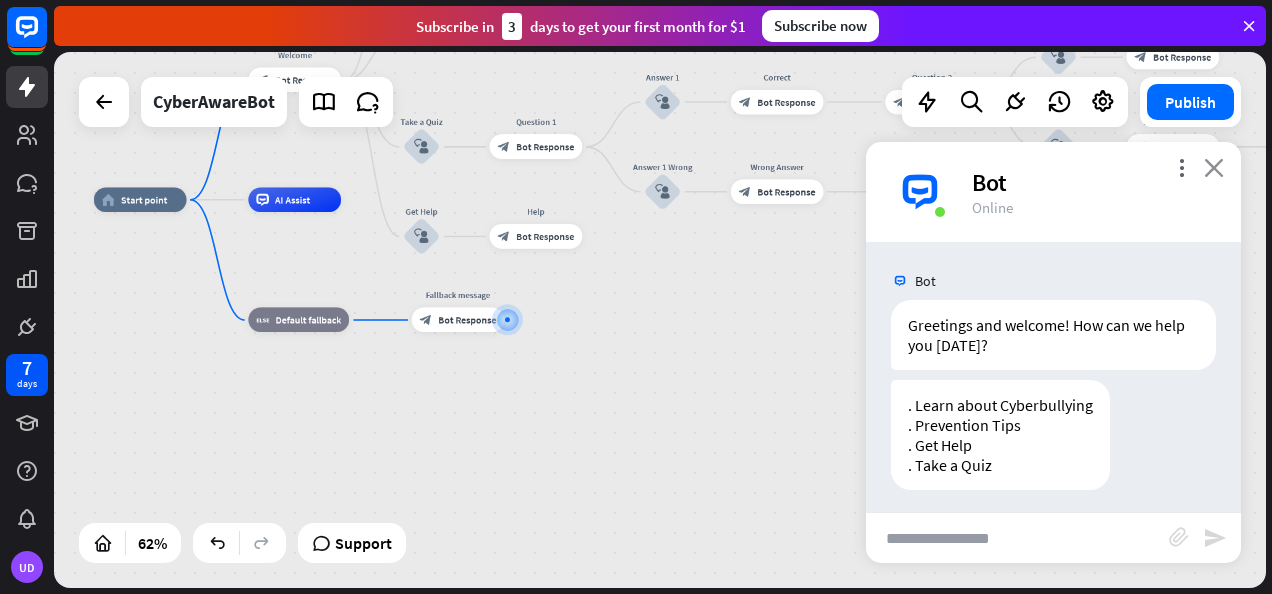 click on "close" at bounding box center (1214, 167) 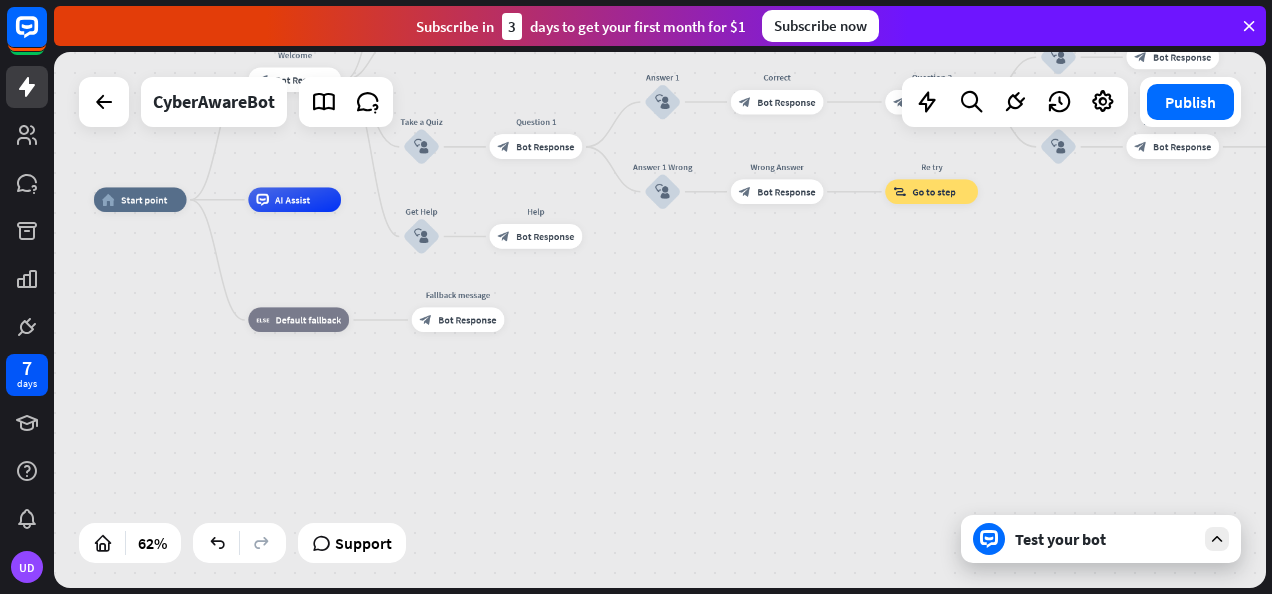 click on "Test your bot" at bounding box center (1101, 539) 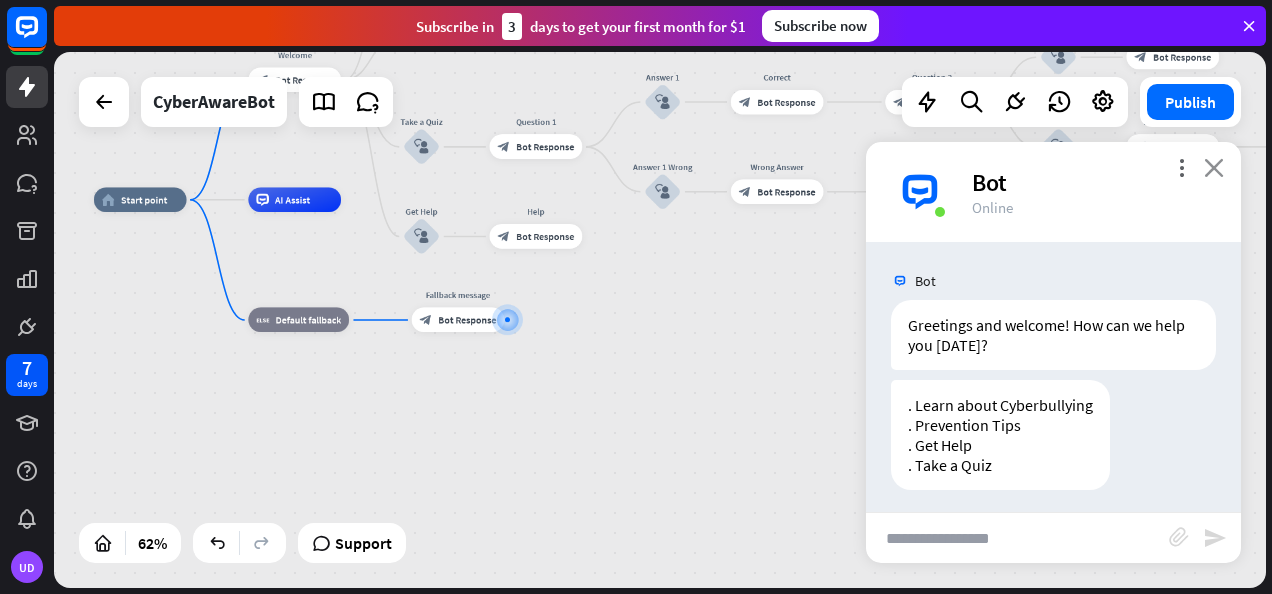 click on "close" at bounding box center [1214, 167] 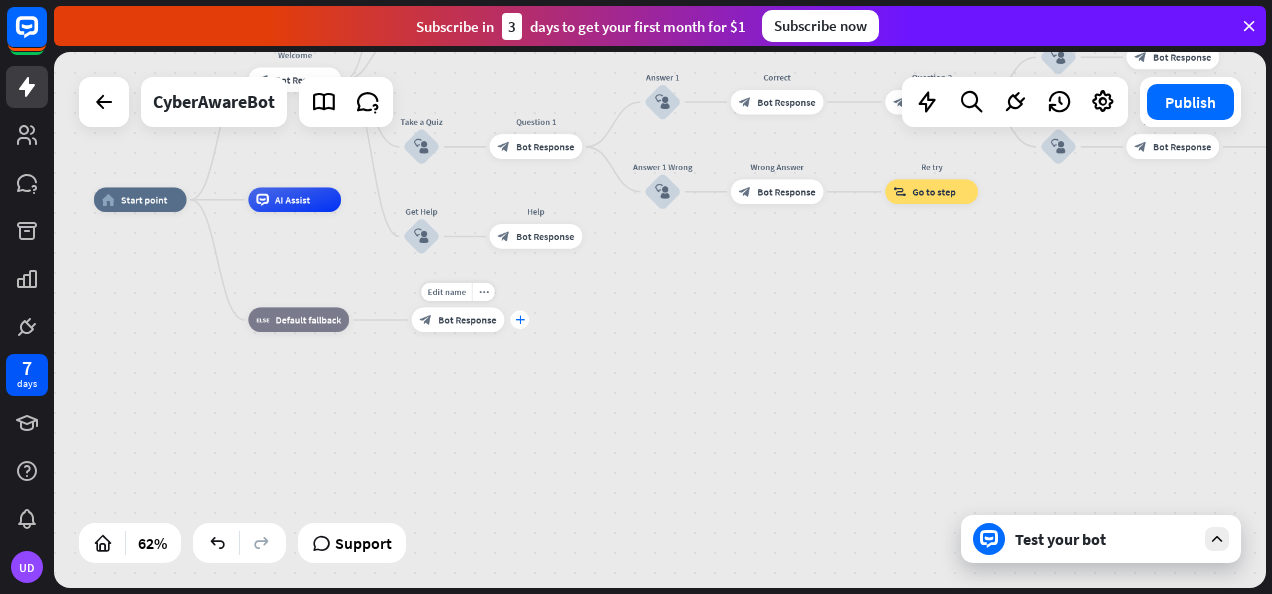 click on "plus" at bounding box center [520, 320] 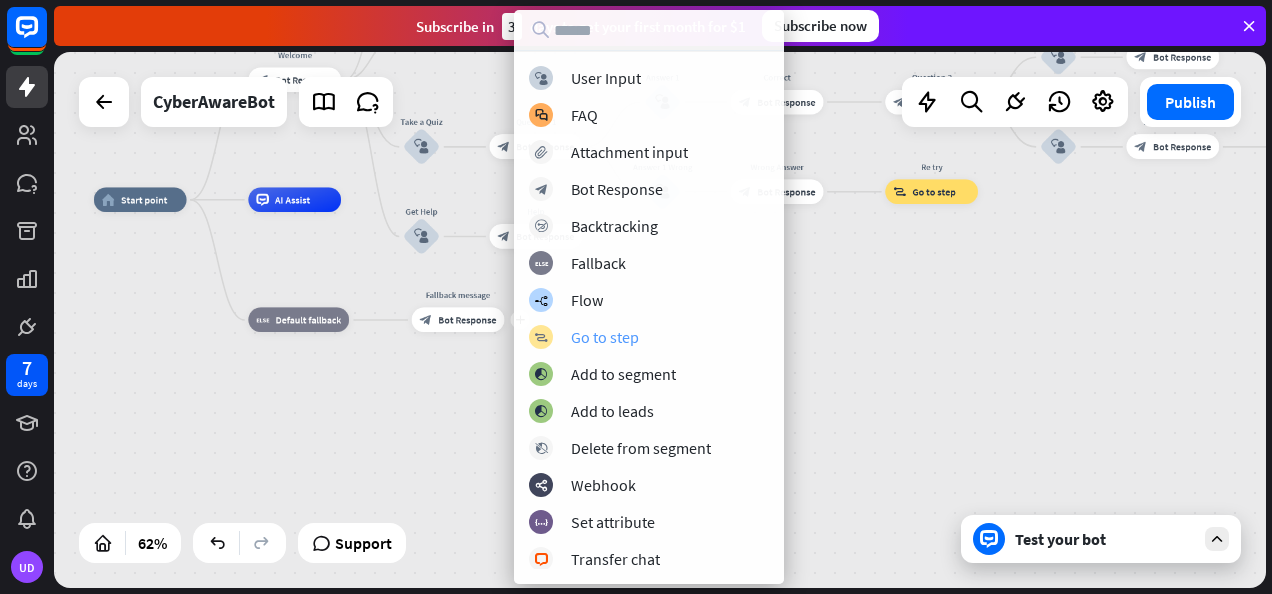 click on "Go to step" at bounding box center (605, 337) 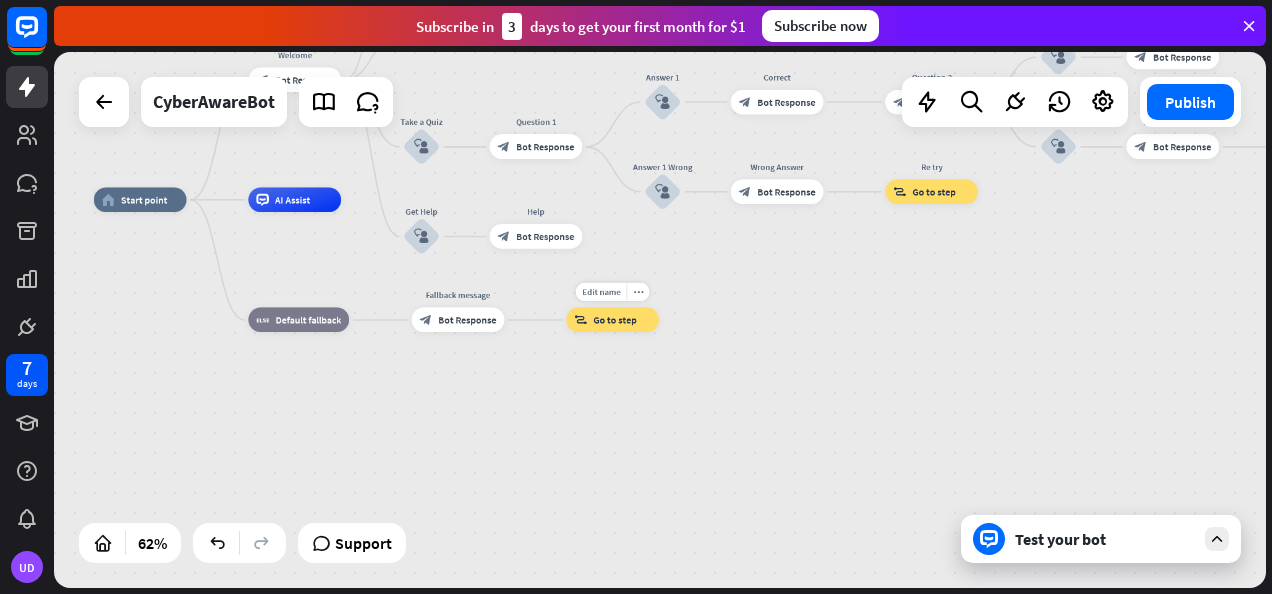click on "Go to step" at bounding box center [614, 320] 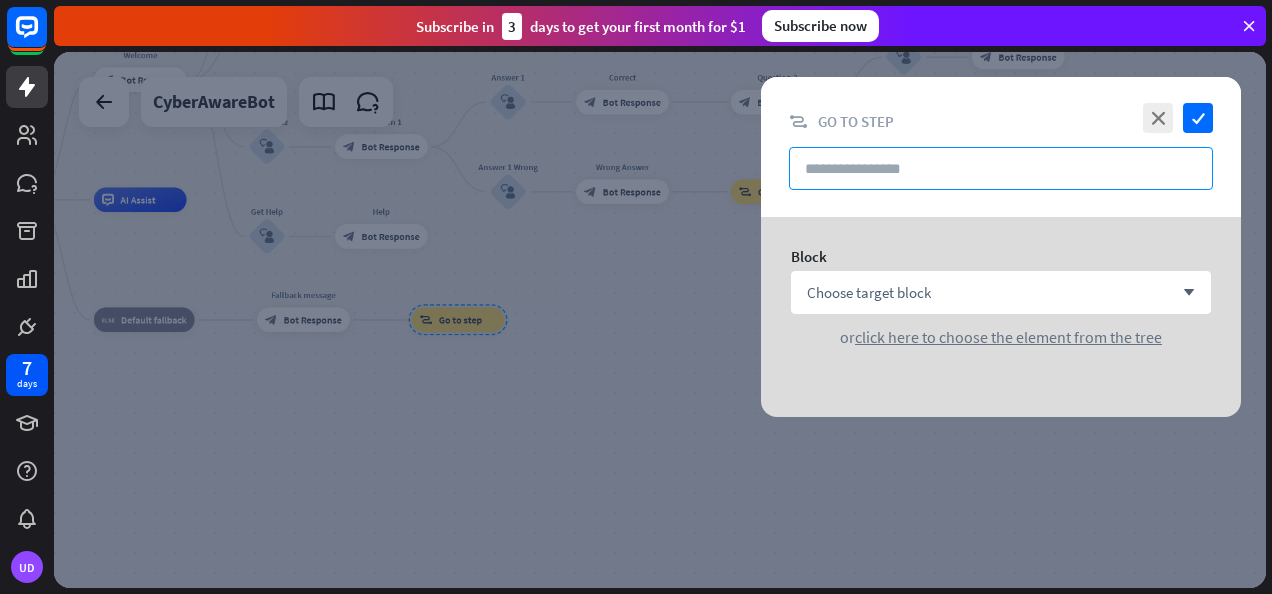 click at bounding box center (1001, 168) 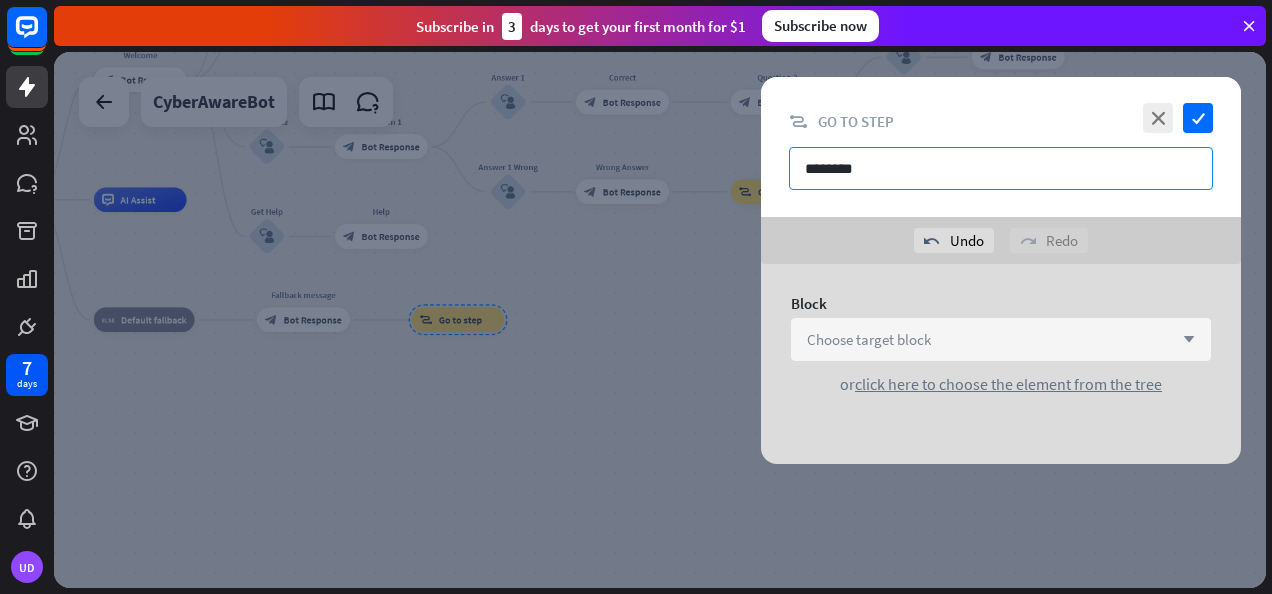 type on "********" 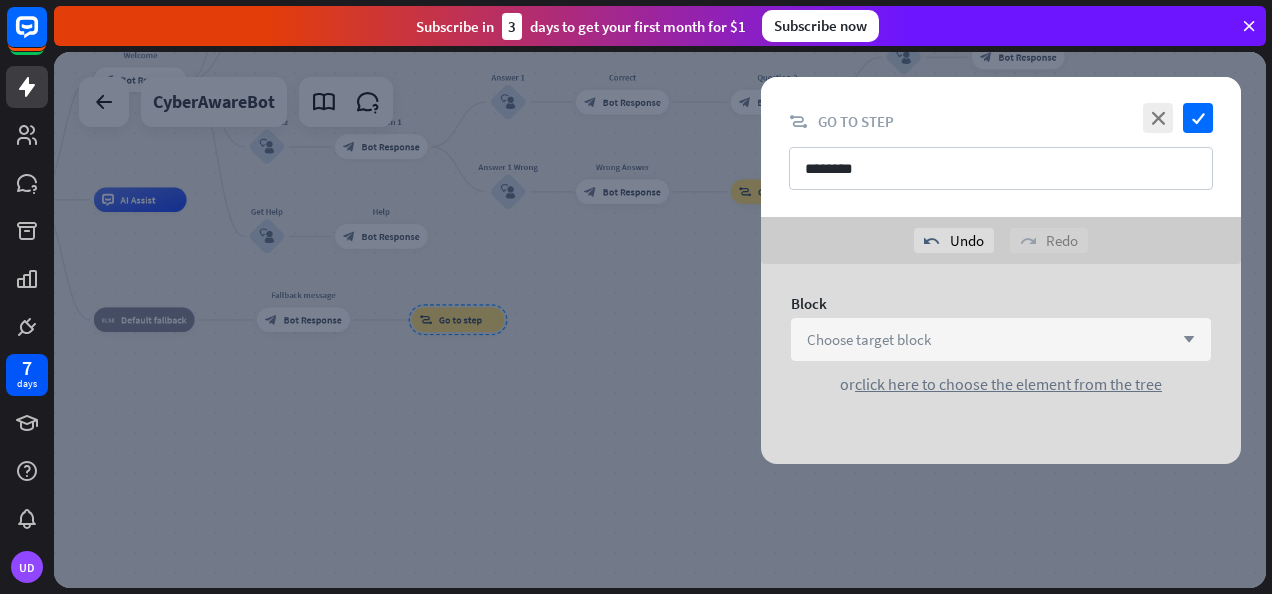 click on "Choose target block
arrow_down" at bounding box center [1001, 339] 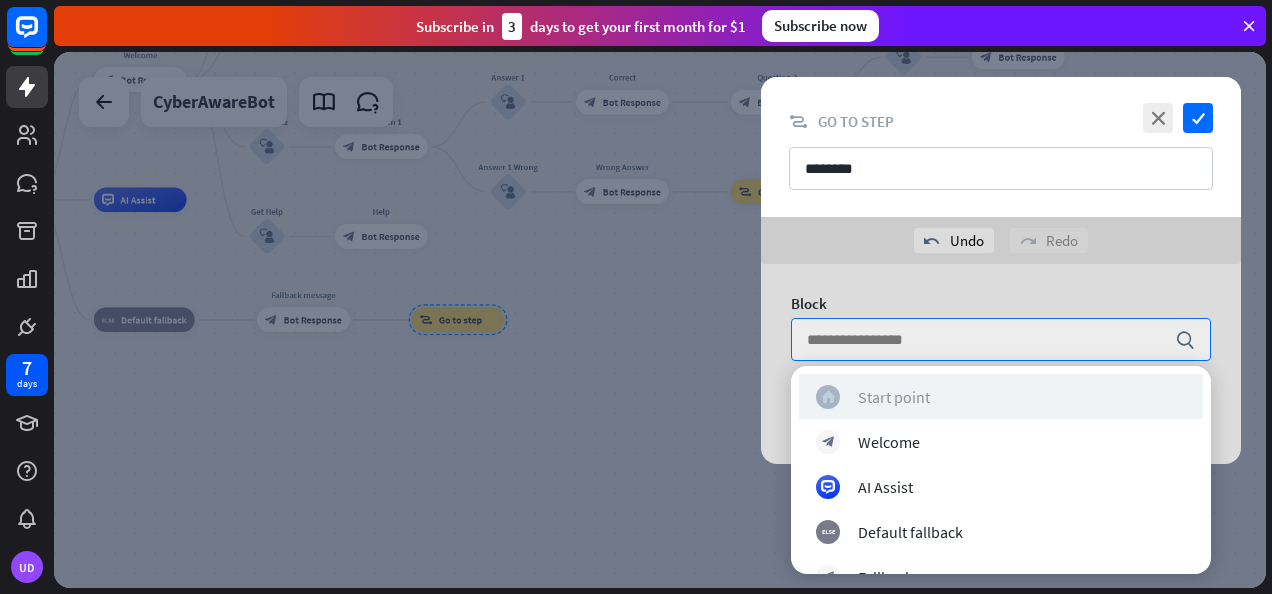 click on "Start point" at bounding box center [894, 396] 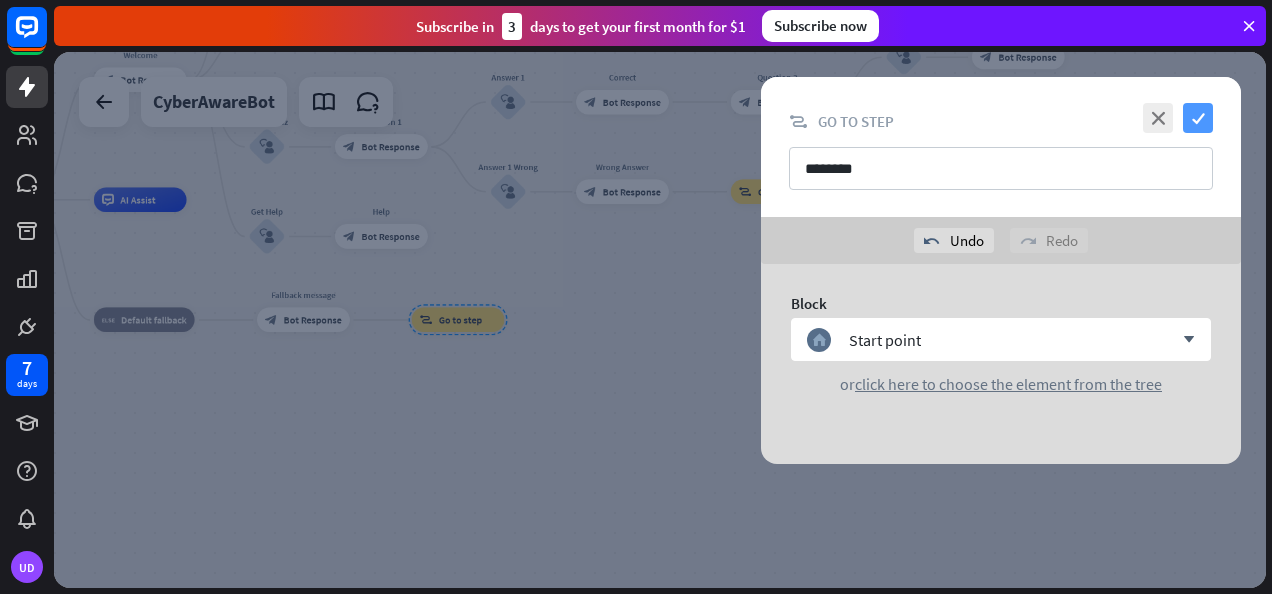 click on "check" at bounding box center [1198, 118] 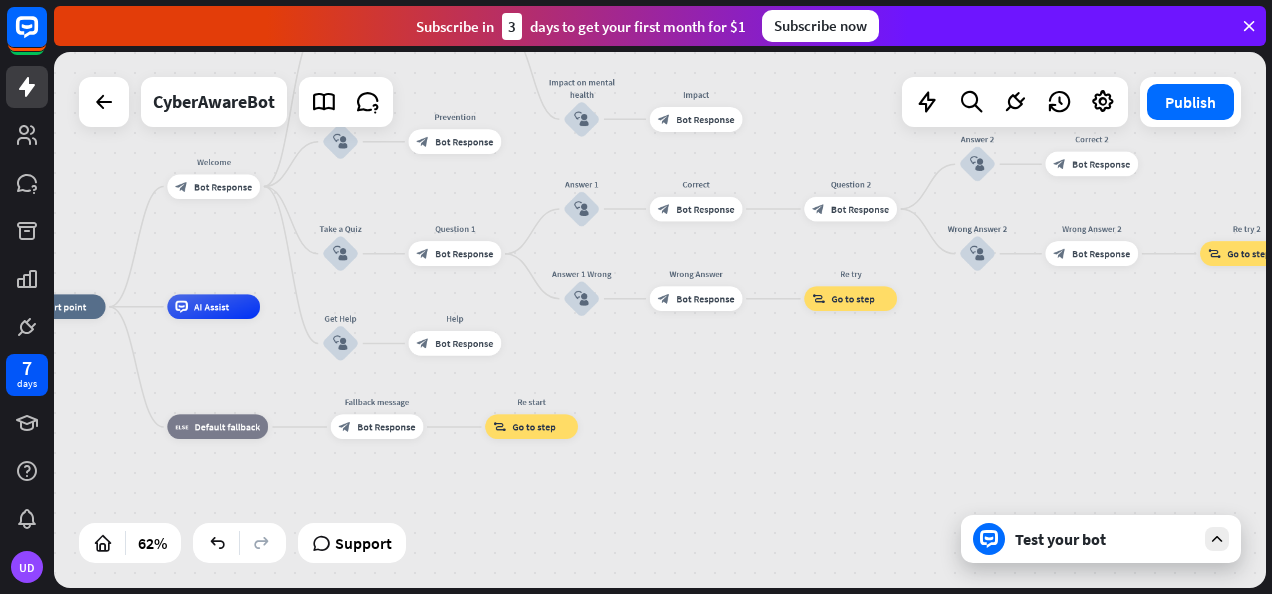 click on "Test your bot" at bounding box center (1105, 539) 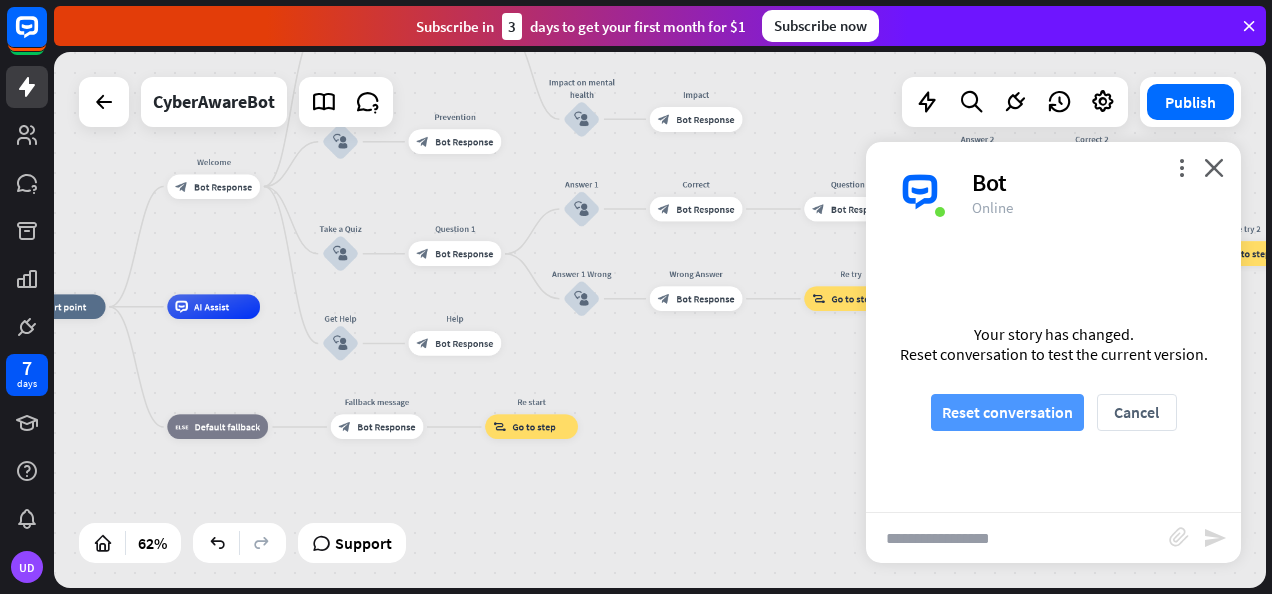 click on "Reset conversation" at bounding box center (1007, 412) 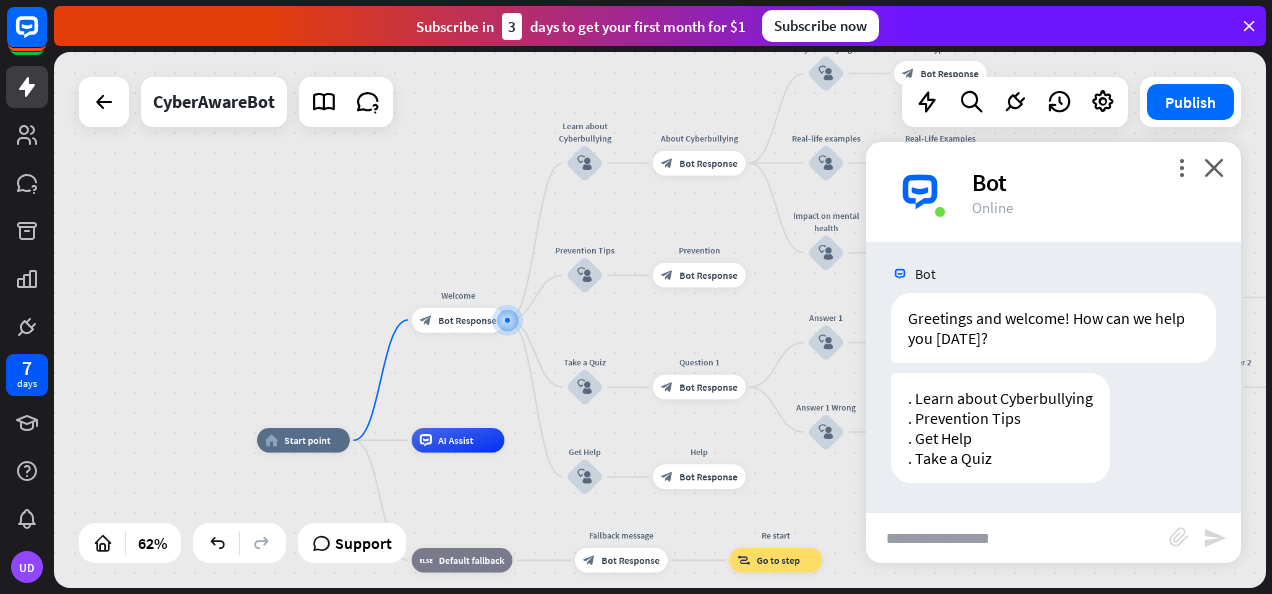 scroll, scrollTop: 7, scrollLeft: 0, axis: vertical 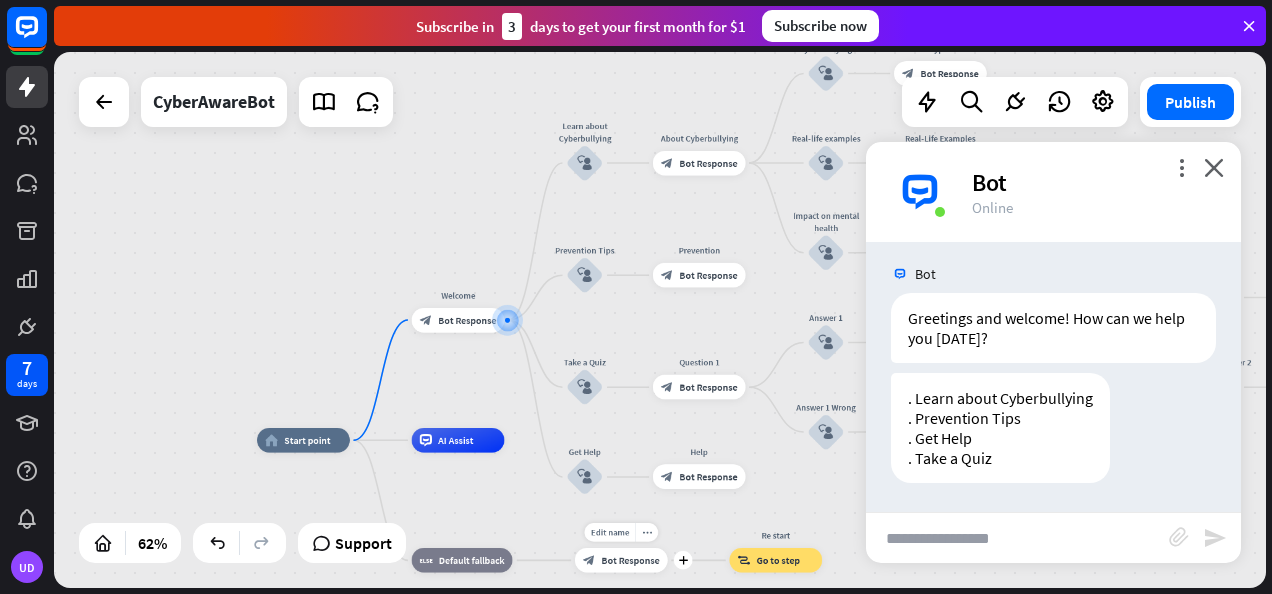 click on "Bot Response" at bounding box center [630, 560] 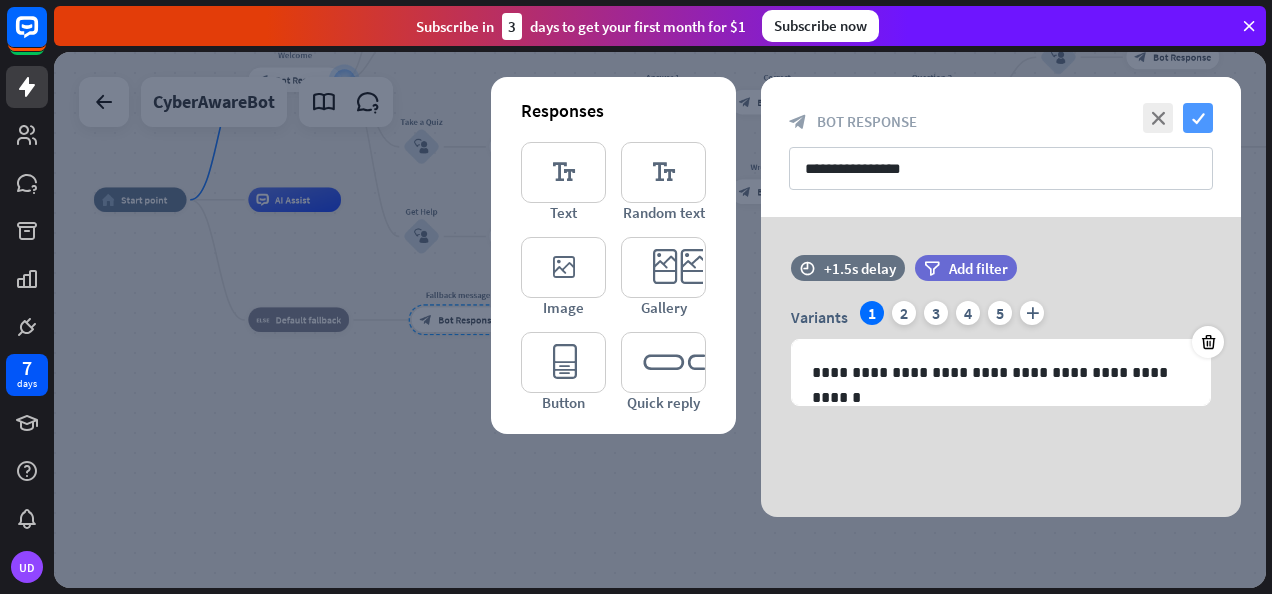 click on "check" at bounding box center [1198, 118] 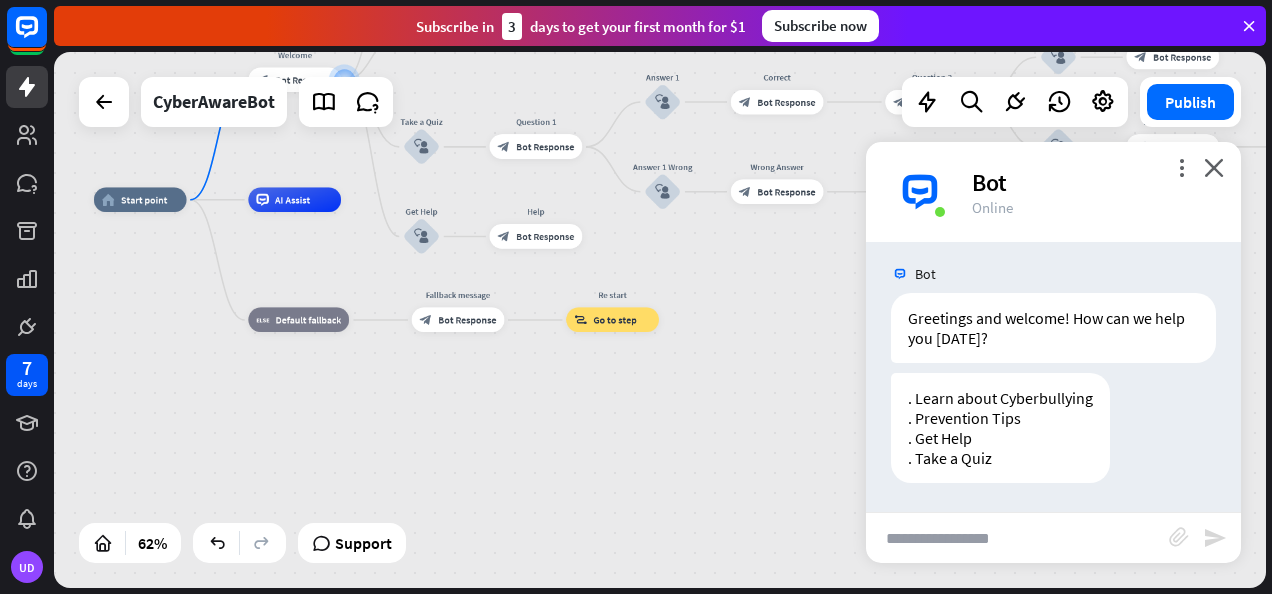 click at bounding box center [1017, 538] 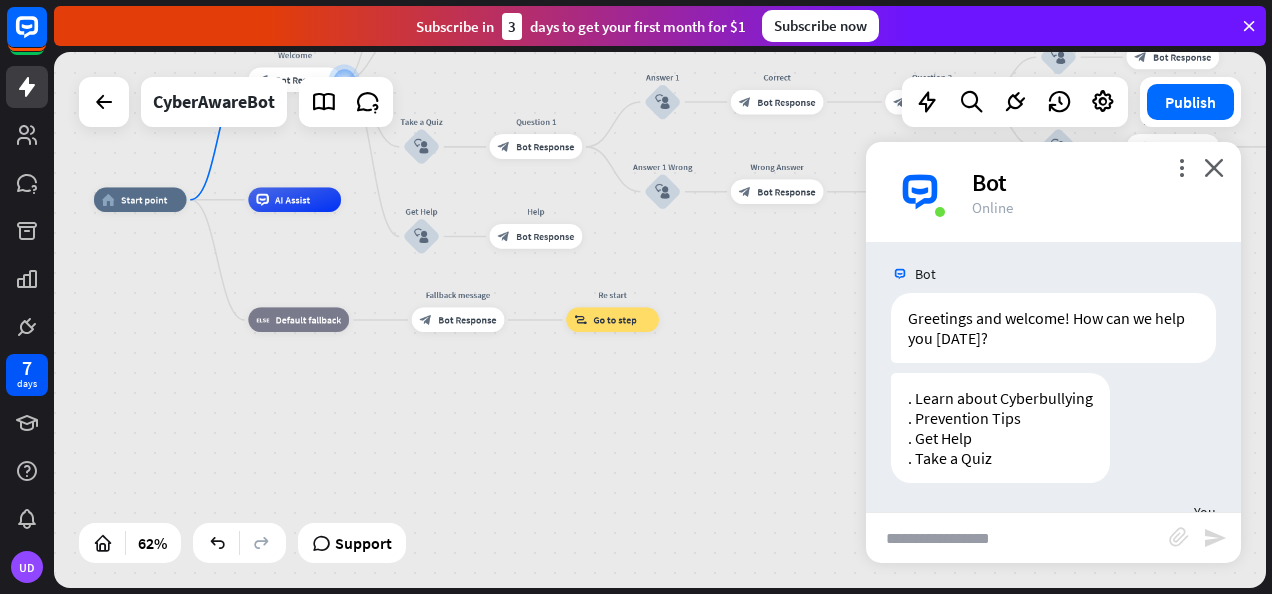 scroll, scrollTop: 0, scrollLeft: 0, axis: both 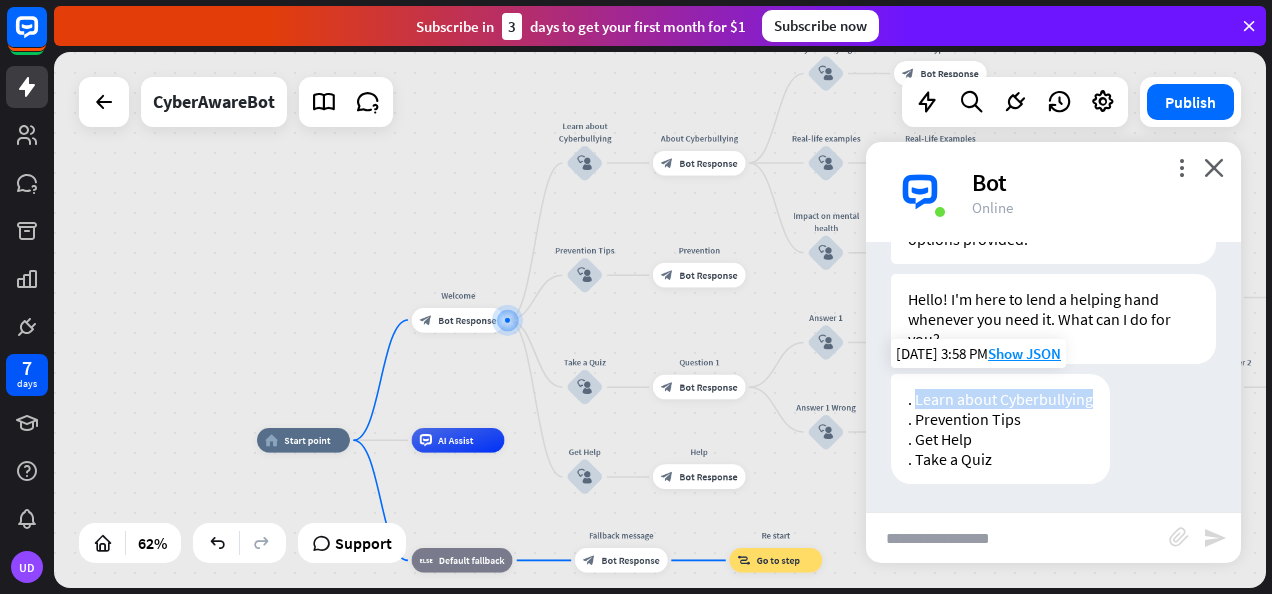 drag, startPoint x: 914, startPoint y: 405, endPoint x: 1106, endPoint y: 398, distance: 192.12756 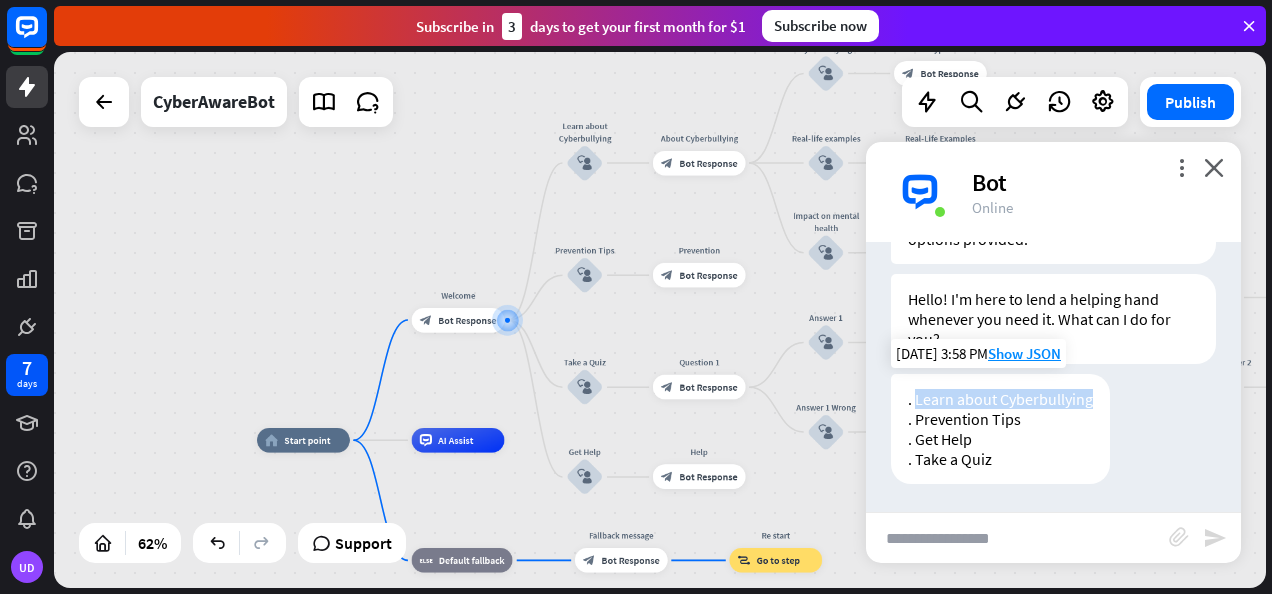 click on ". Learn about Cyberbullying
. Prevention Tips
. Get Help
. Take a Quiz" at bounding box center (1000, 429) 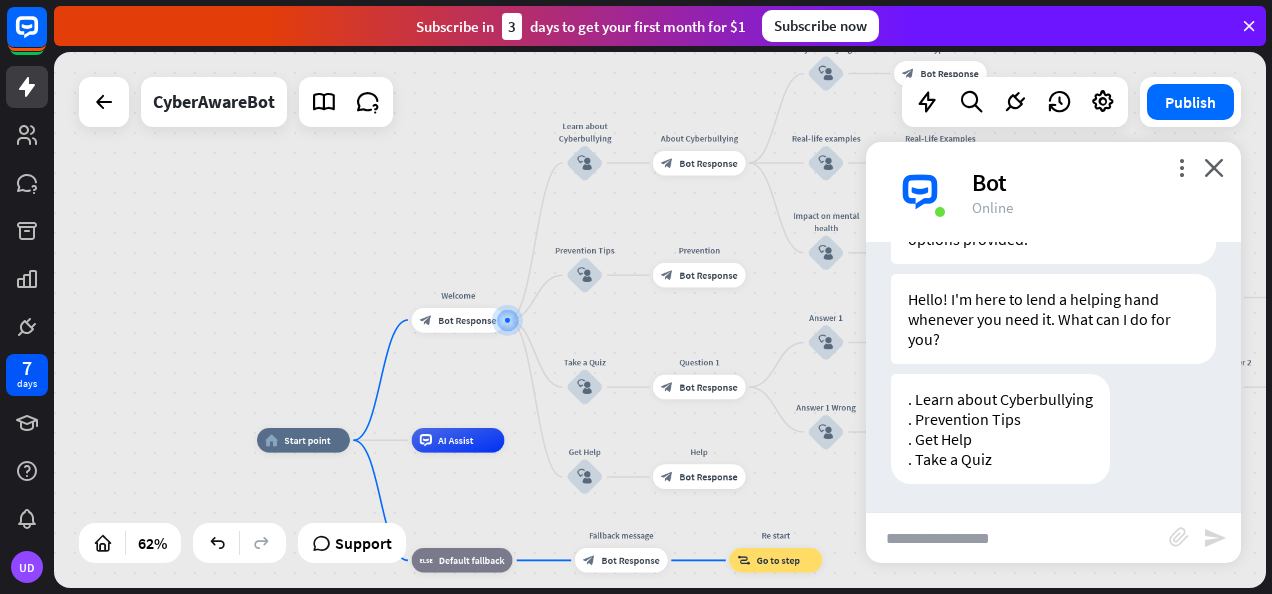 drag, startPoint x: 1106, startPoint y: 398, endPoint x: 1005, endPoint y: 528, distance: 164.62381 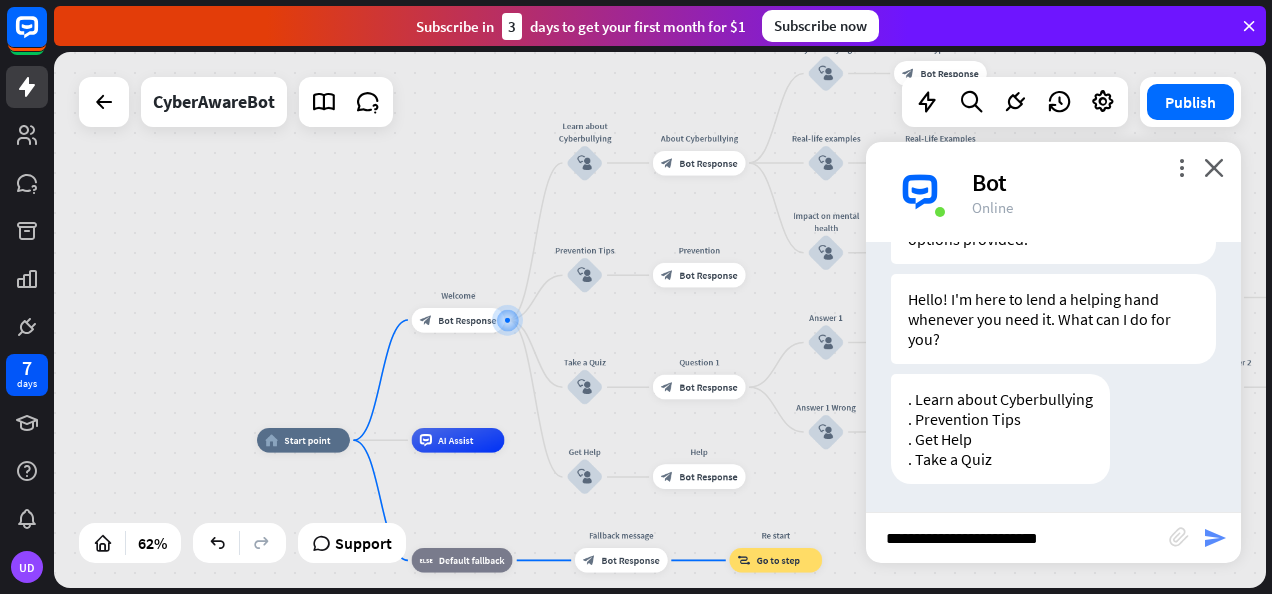 type on "**********" 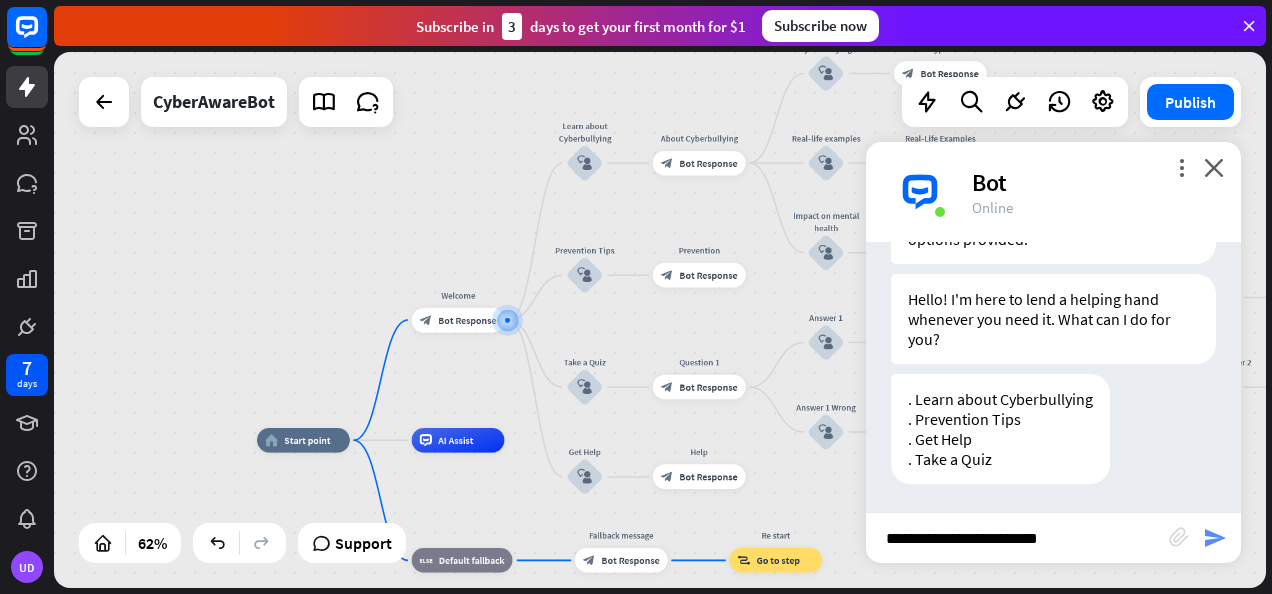 click on "send" at bounding box center (1215, 538) 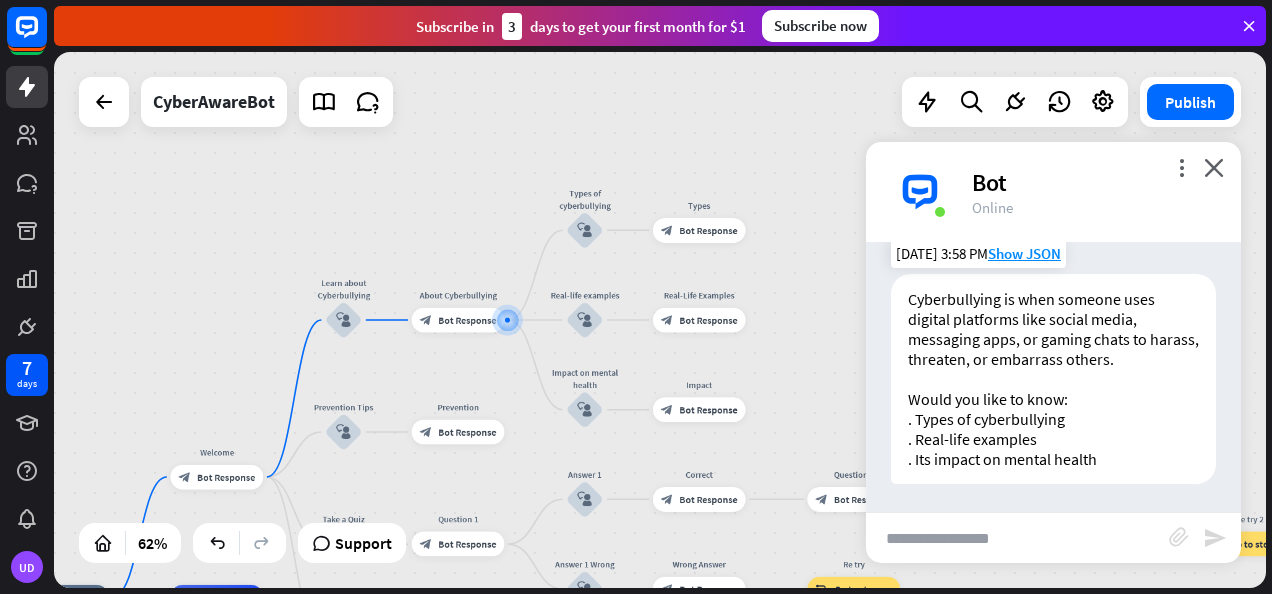 scroll, scrollTop: 922, scrollLeft: 0, axis: vertical 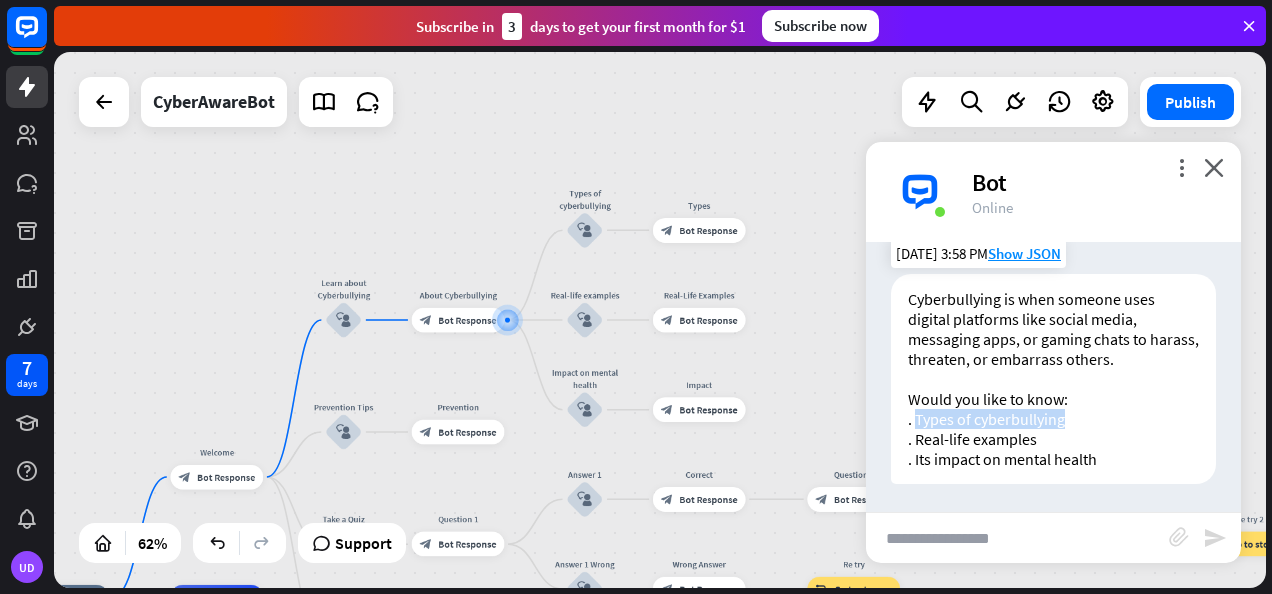 drag, startPoint x: 914, startPoint y: 415, endPoint x: 1108, endPoint y: 411, distance: 194.04123 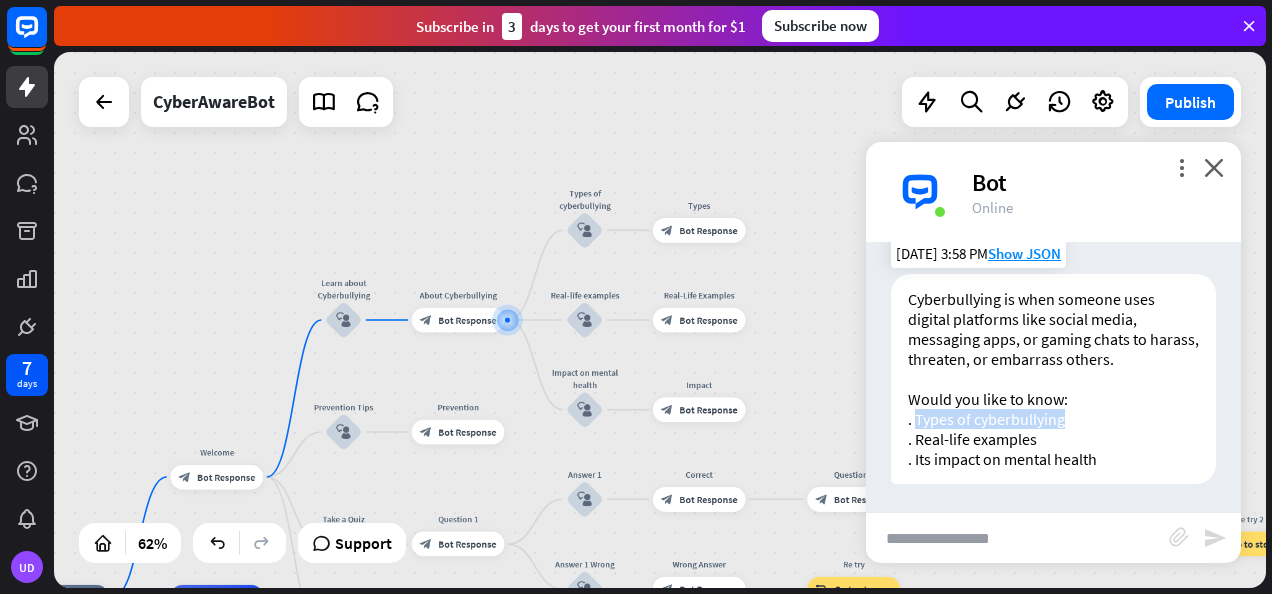 click on "Cyberbullying is when someone uses digital platforms like social media, messaging apps, or gaming chats to harass, threaten, or embarrass others.
Would you like to know:
. Types of cyberbullying
. Real-life examples
. Its impact on mental health" at bounding box center (1053, 379) 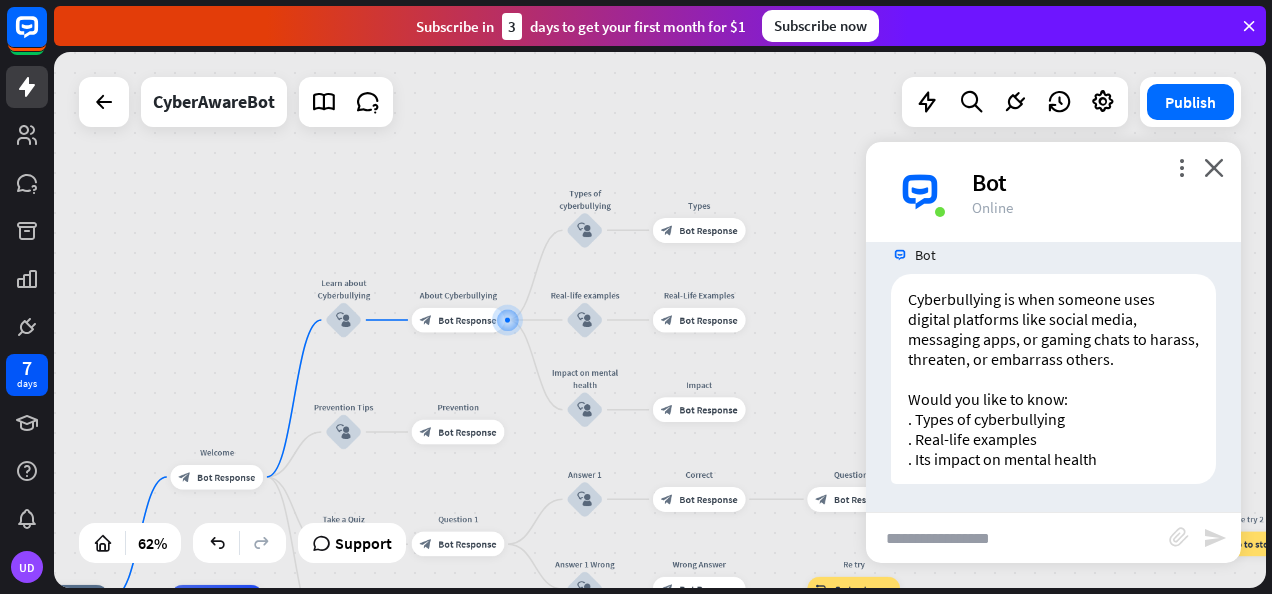 click at bounding box center [1017, 538] 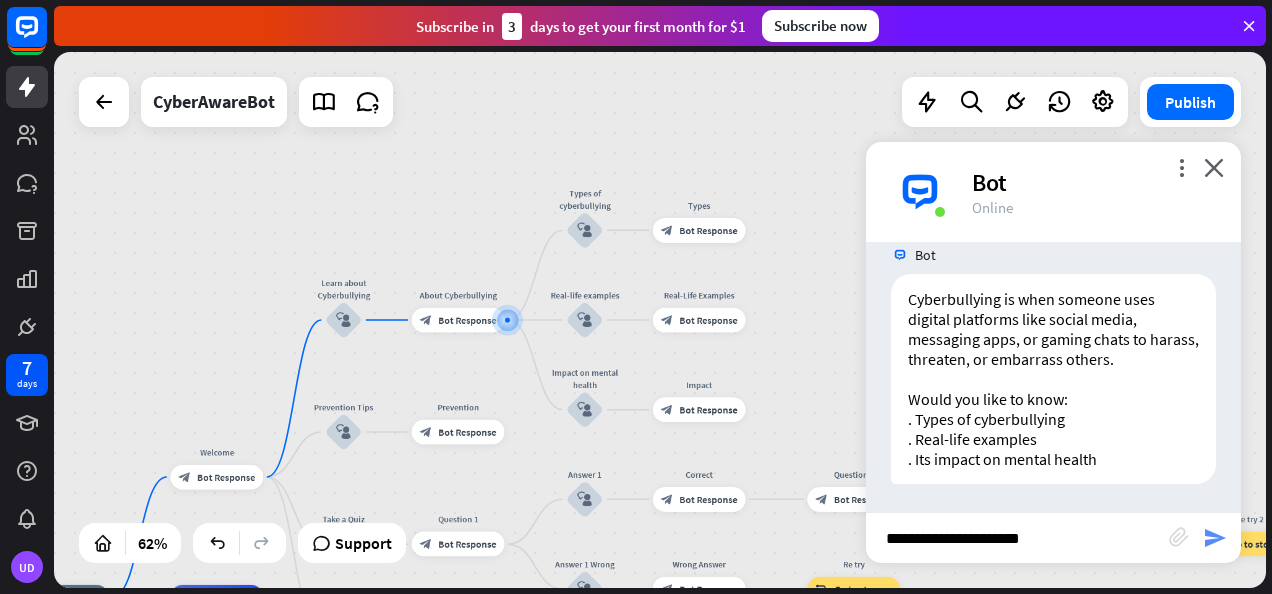 type on "**********" 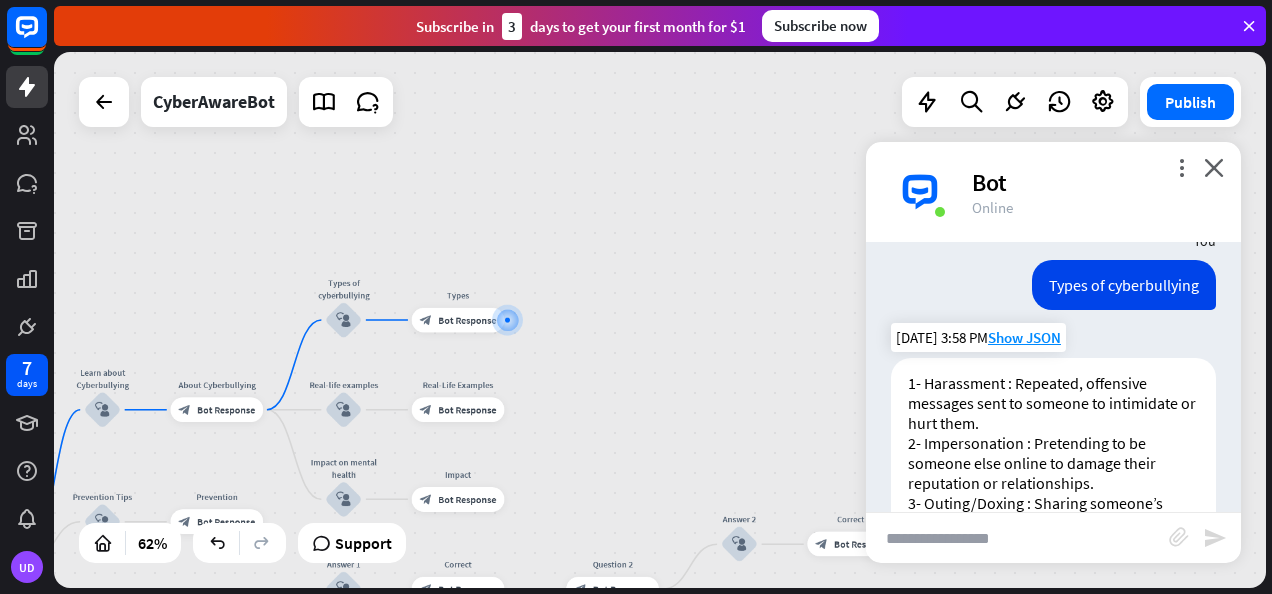 scroll, scrollTop: 1398, scrollLeft: 0, axis: vertical 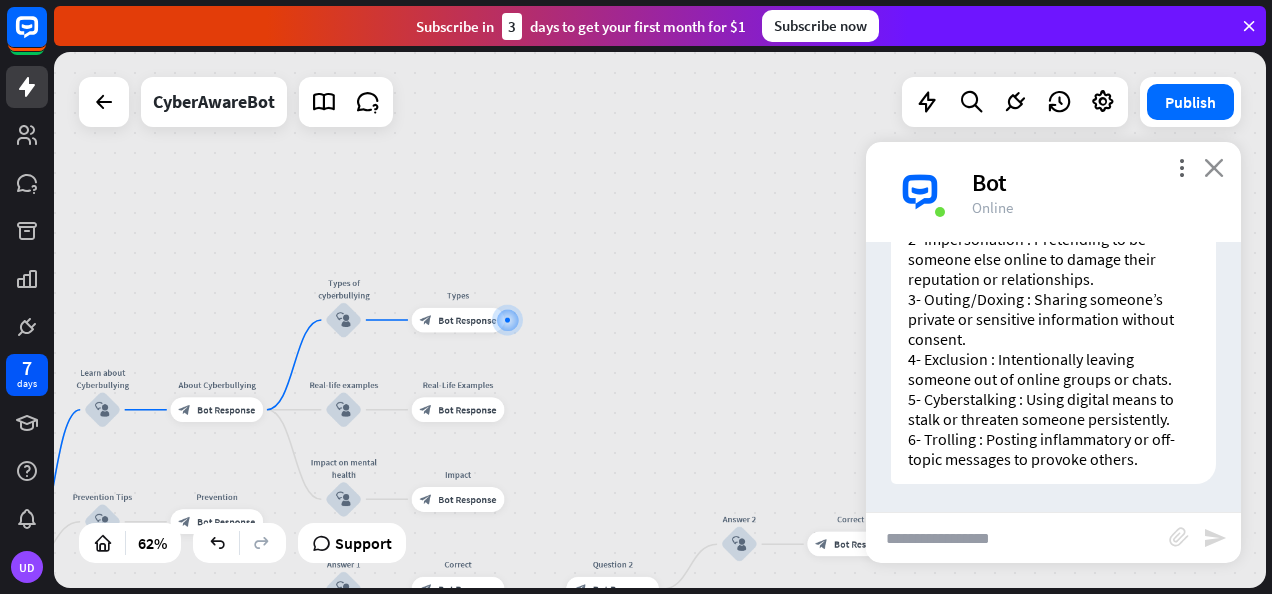 click on "close" at bounding box center (1214, 167) 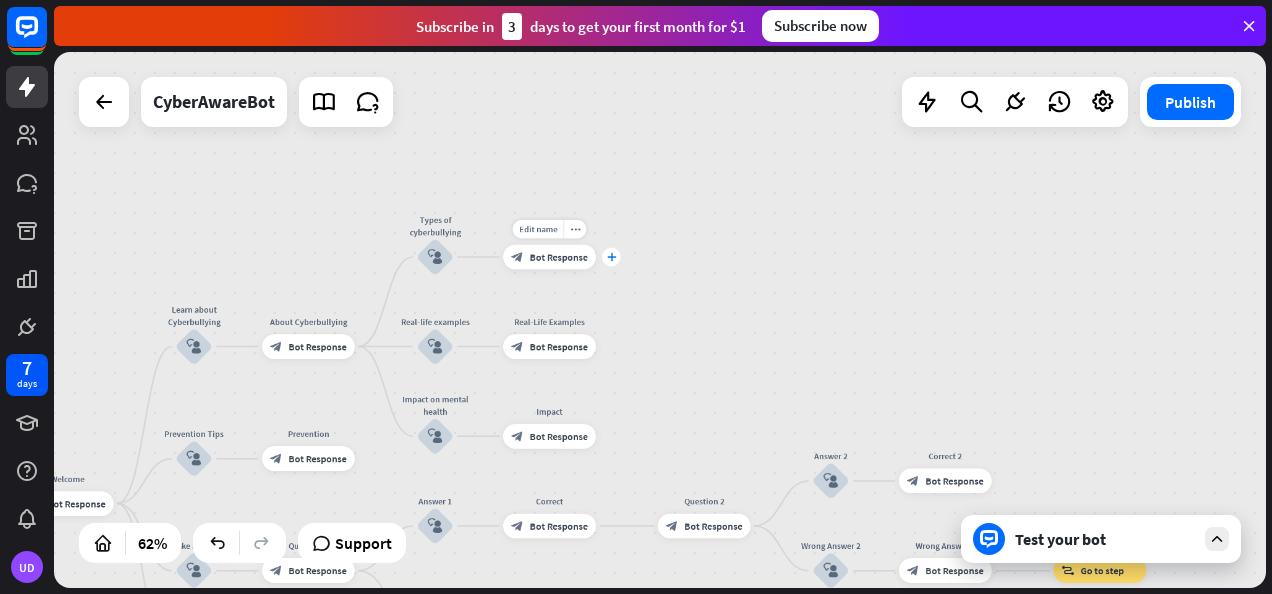 click on "plus" at bounding box center (611, 257) 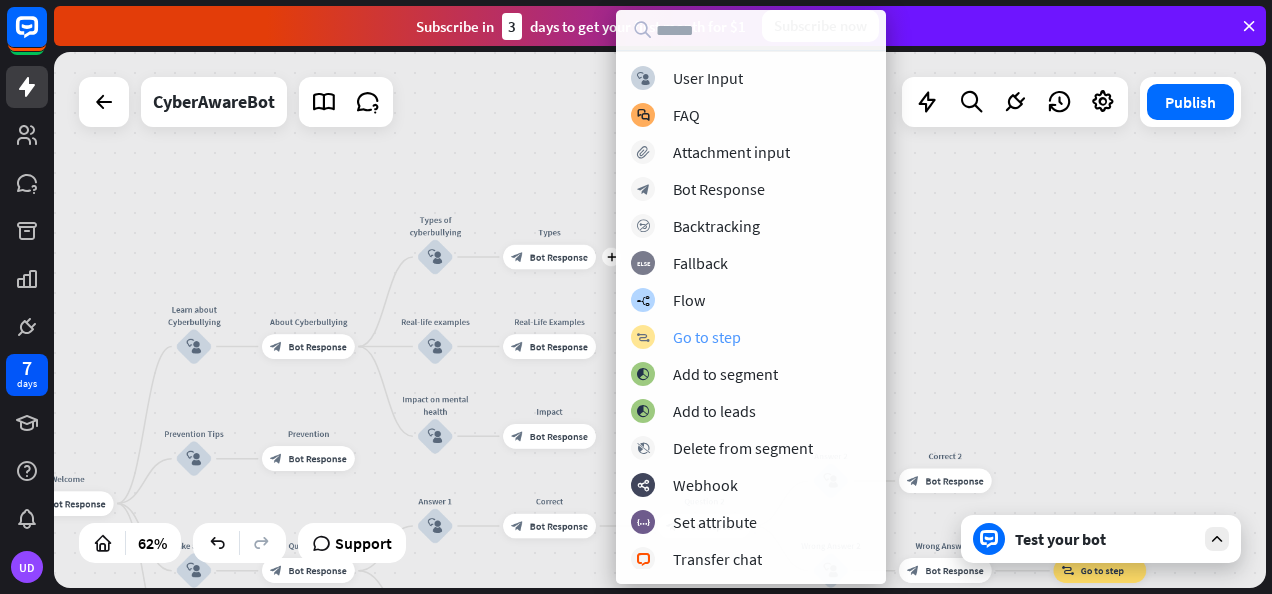 click on "Go to step" at bounding box center (707, 337) 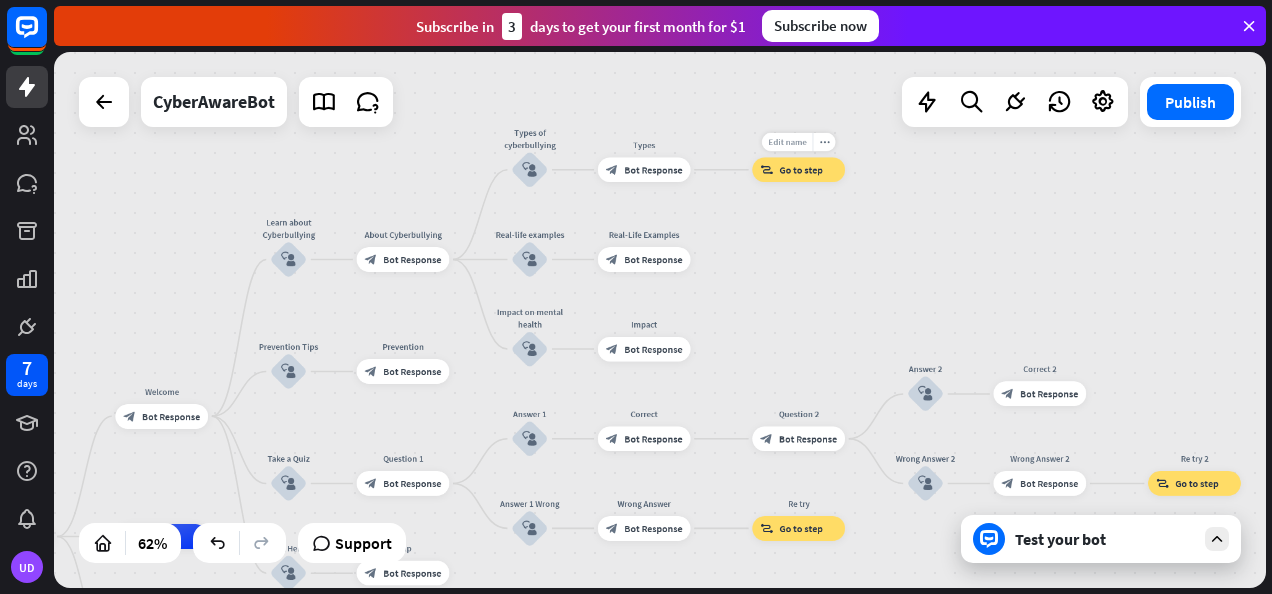 click on "Edit name" at bounding box center [787, 141] 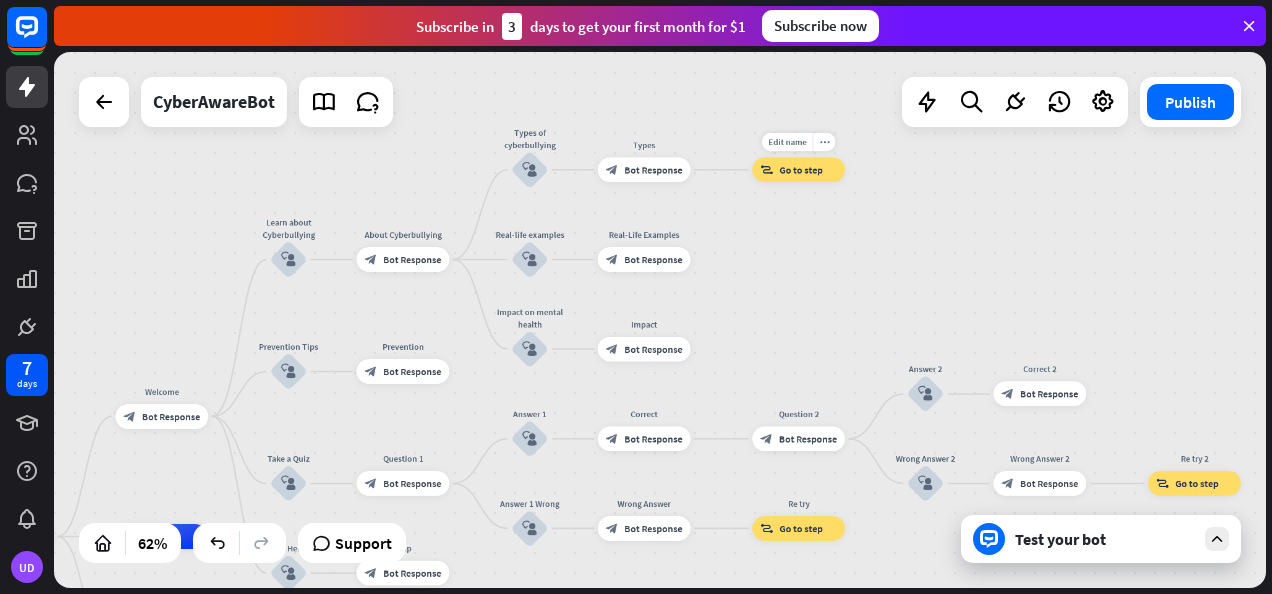 click on "block_goto   Go to step" at bounding box center (798, 169) 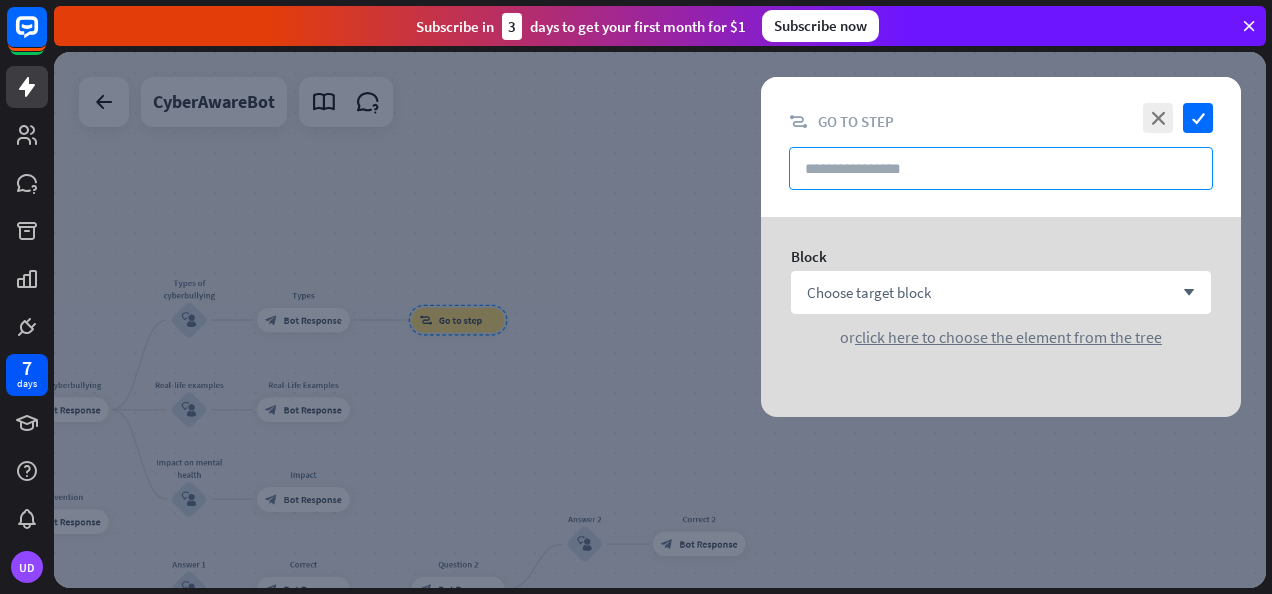 click at bounding box center [1001, 168] 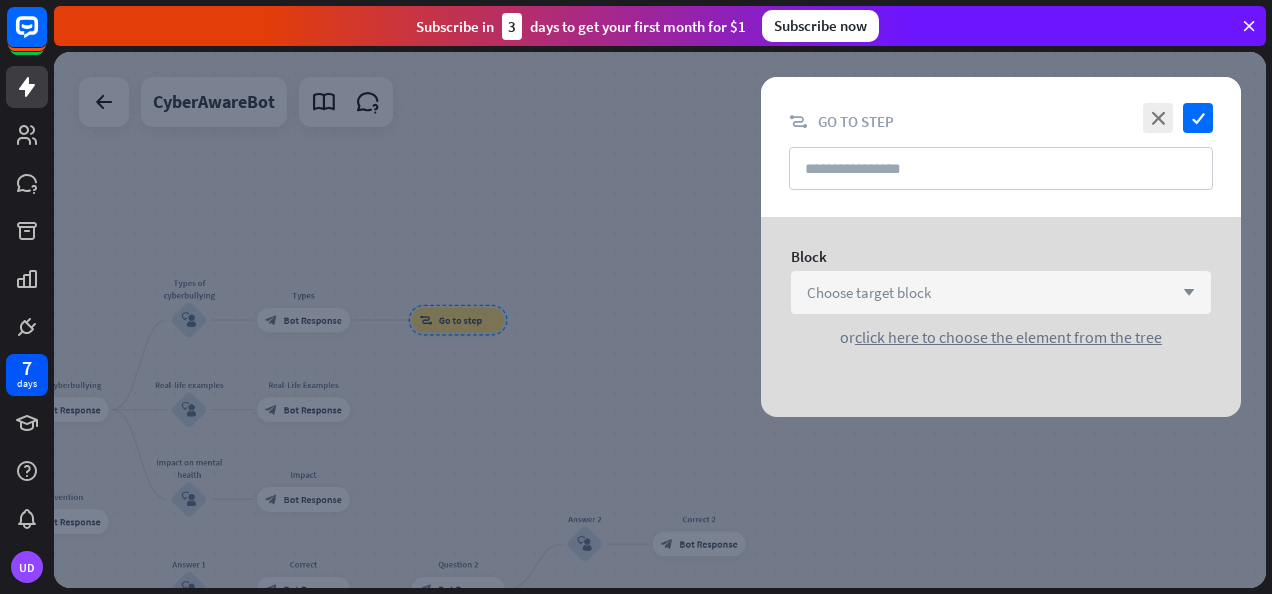 click on "Choose target block" at bounding box center (869, 292) 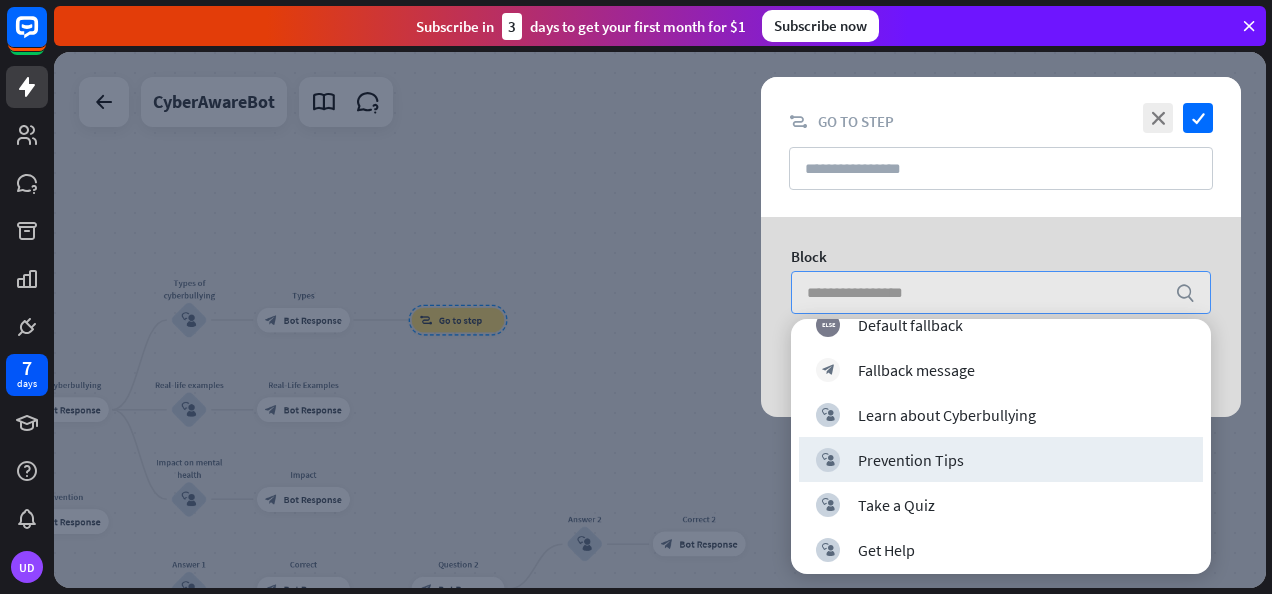 scroll, scrollTop: 160, scrollLeft: 0, axis: vertical 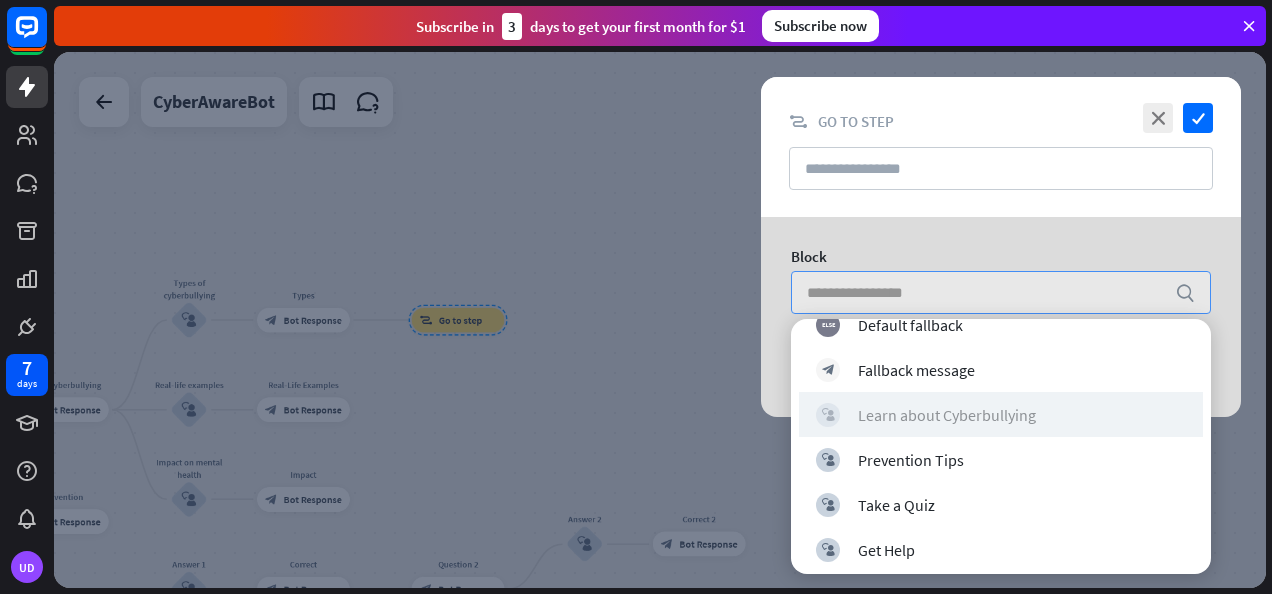click on "Learn about Cyberbullying" at bounding box center [947, 414] 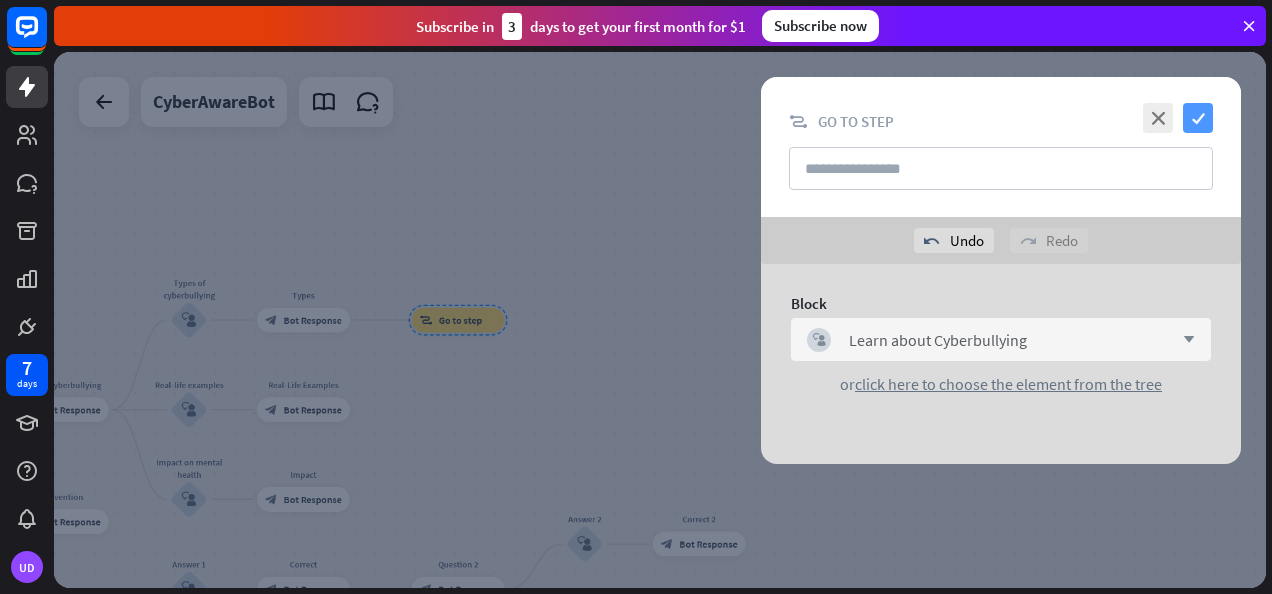 click on "check" at bounding box center (1198, 118) 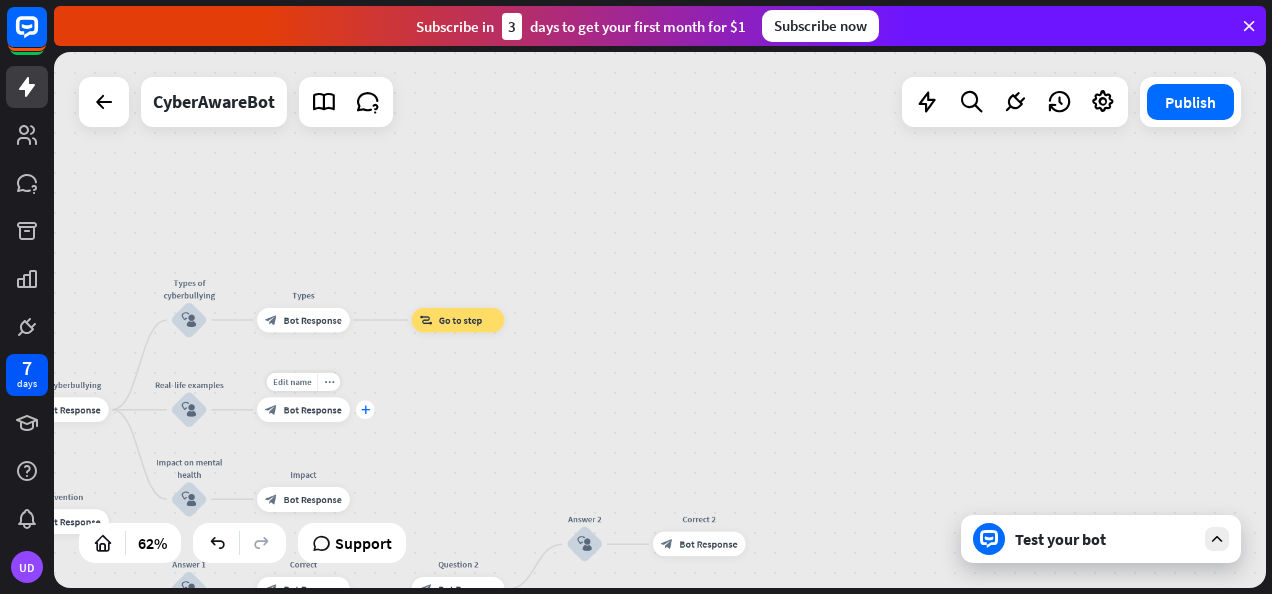 click on "plus" at bounding box center (365, 409) 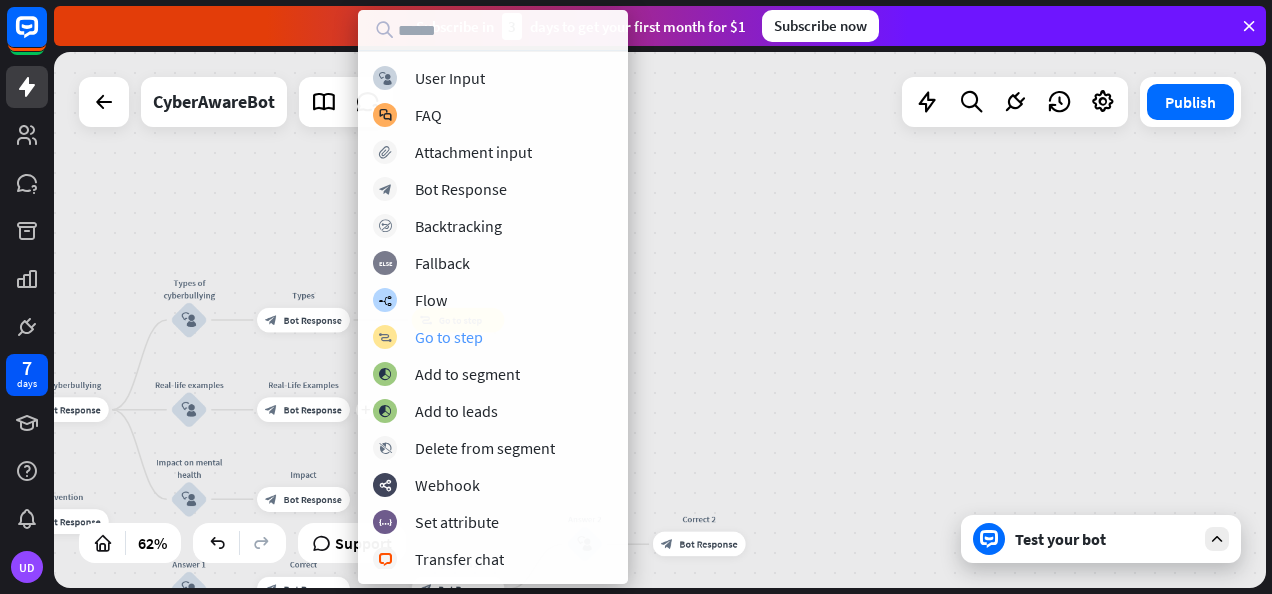 click on "Go to step" at bounding box center [449, 337] 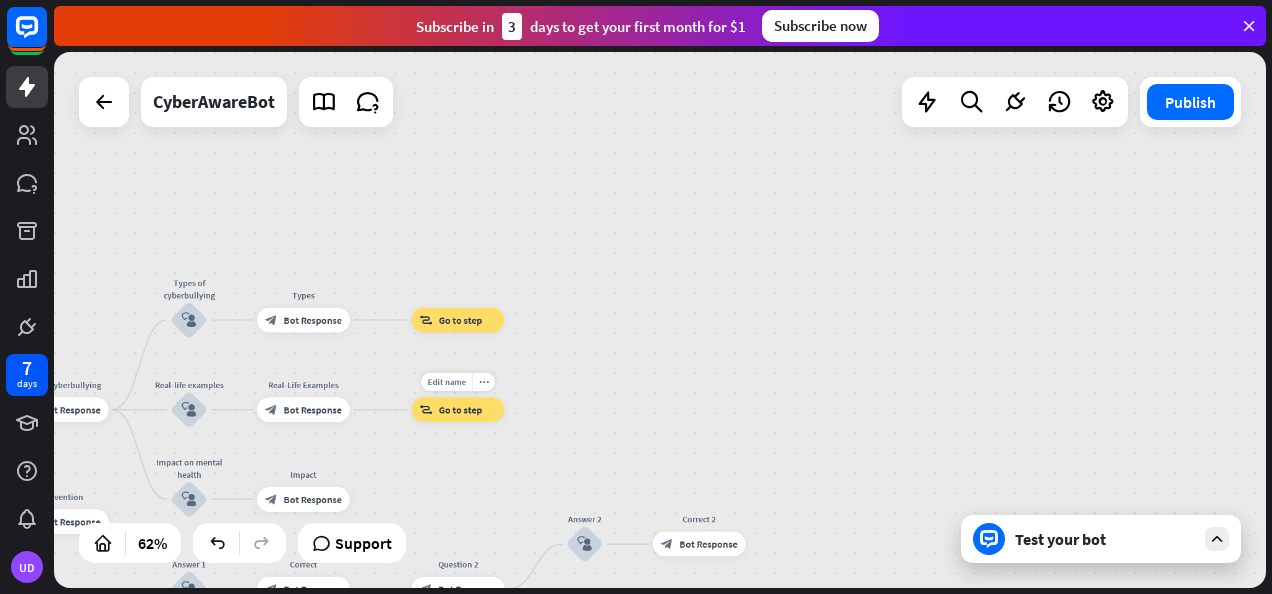 click on "block_goto   Go to step" at bounding box center (458, 409) 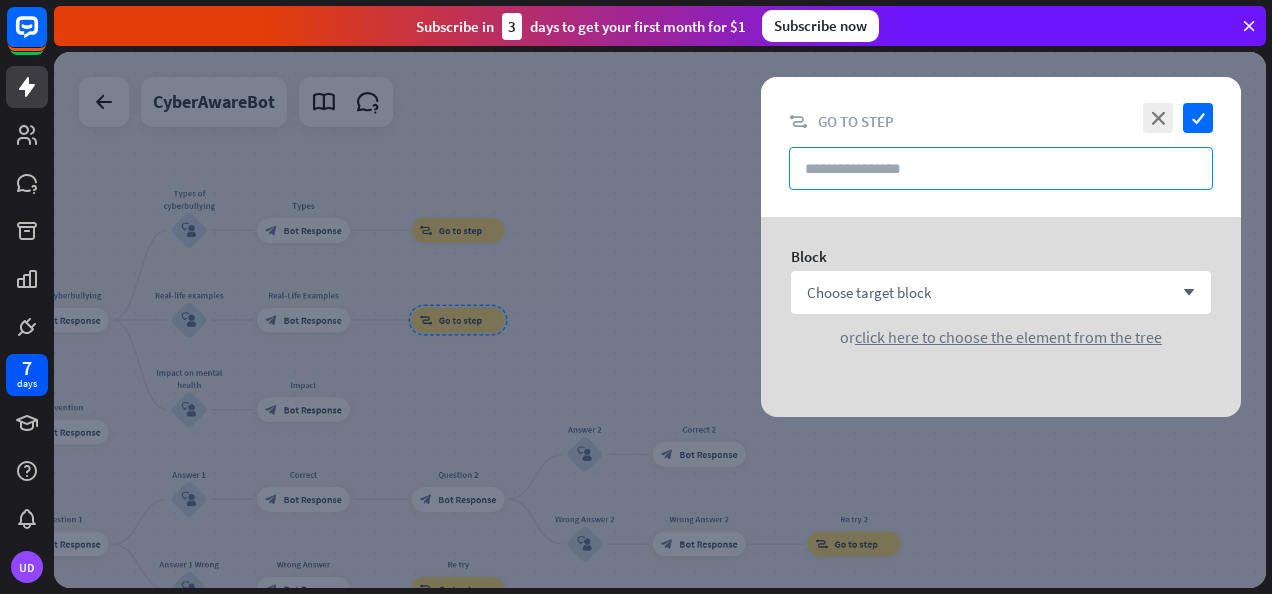 click at bounding box center [1001, 168] 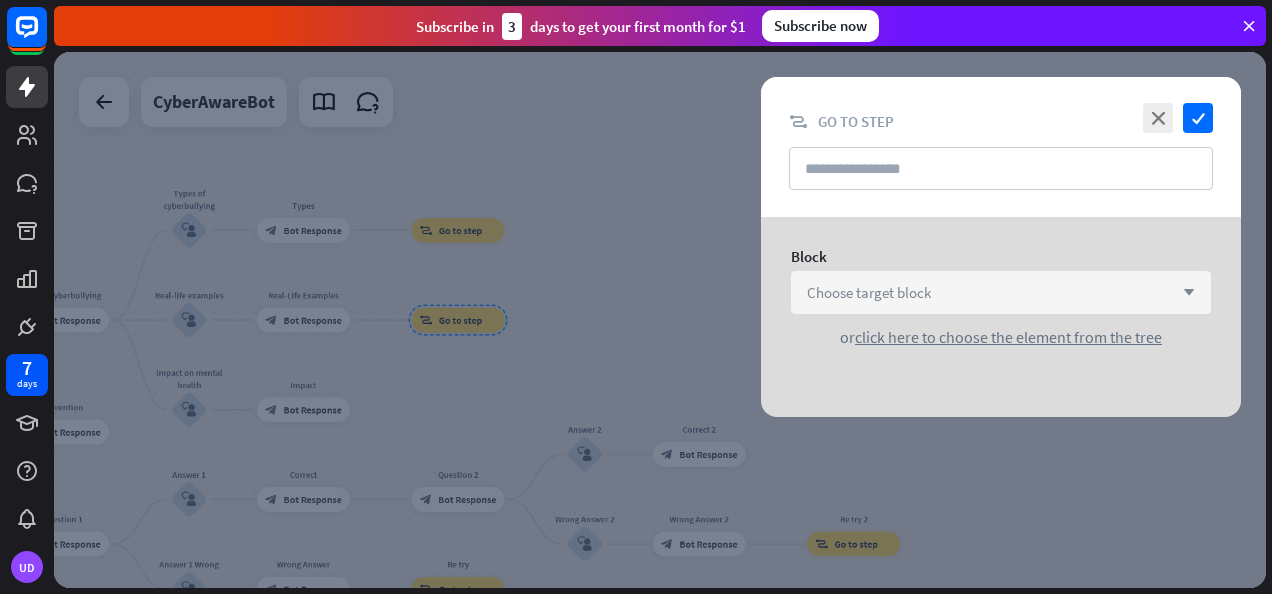 click on "Choose target block
arrow_down" at bounding box center (1001, 292) 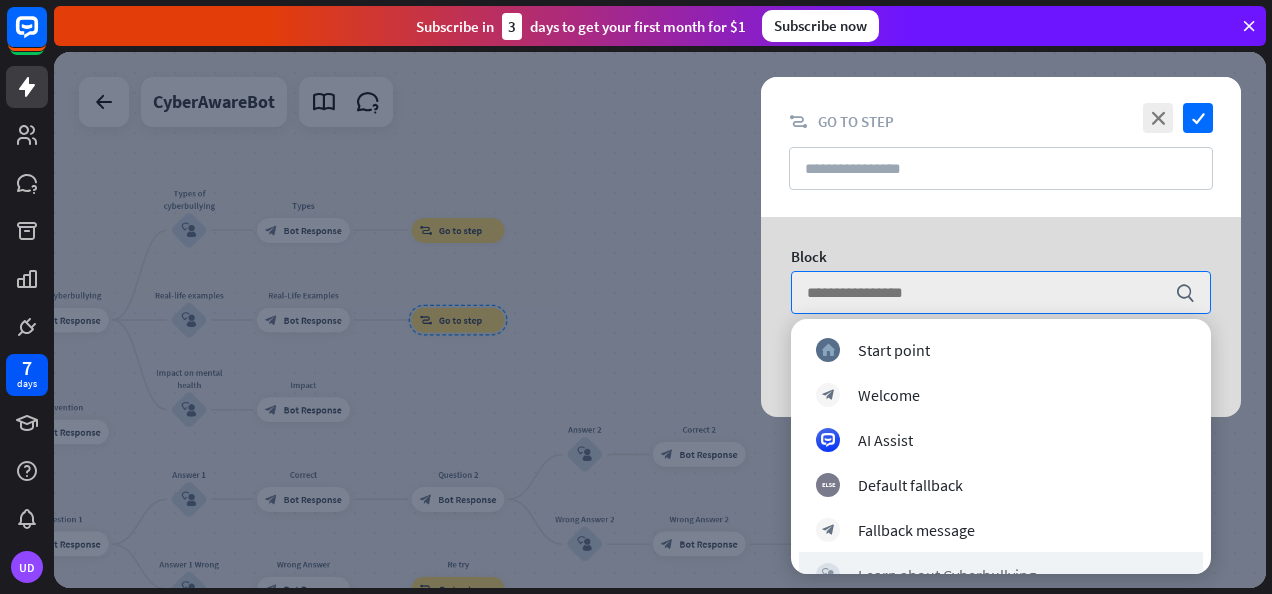 click on "block_user_input
Learn about Cyberbullying" at bounding box center (1001, 574) 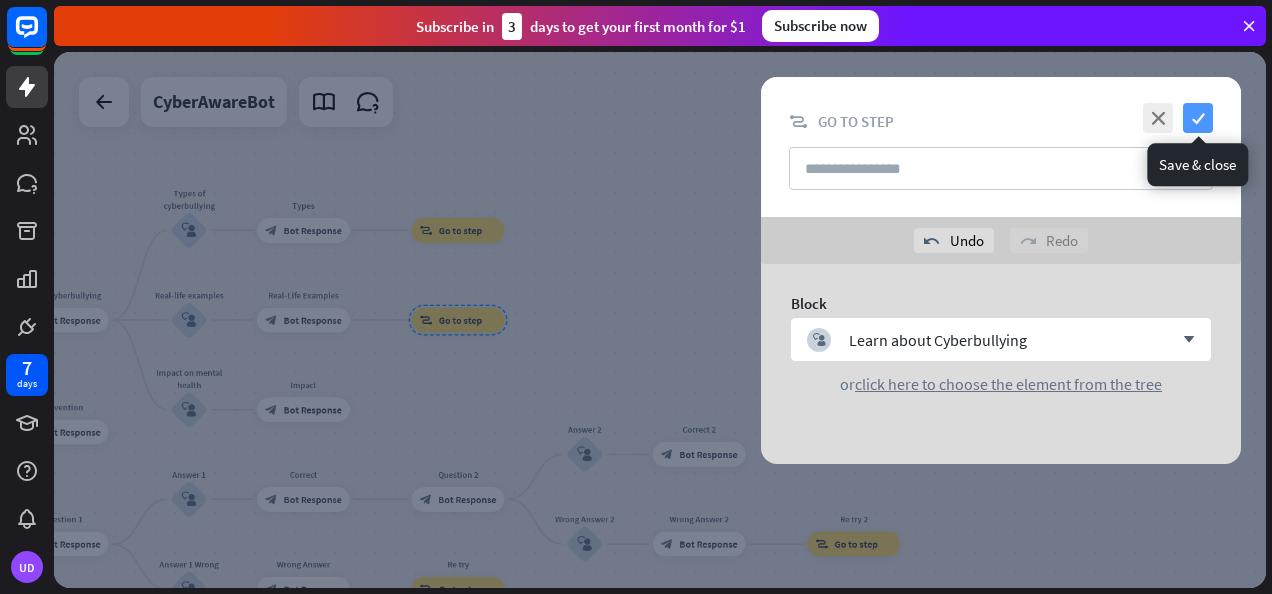 click on "check" at bounding box center [1198, 118] 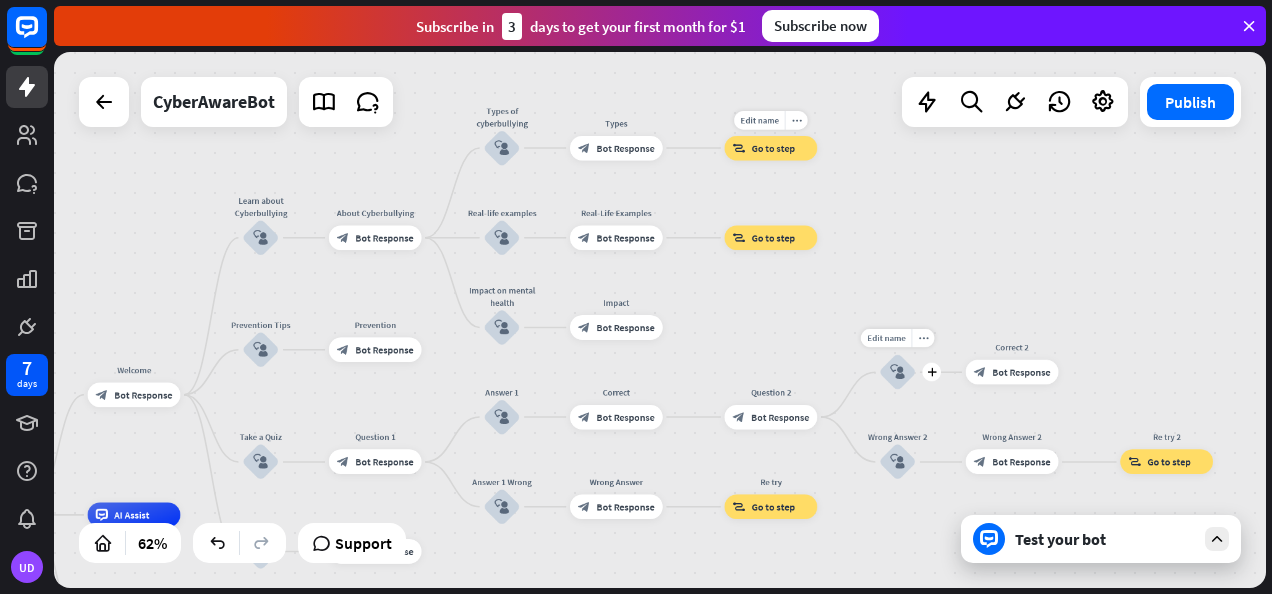 click on "Go to step" at bounding box center (773, 148) 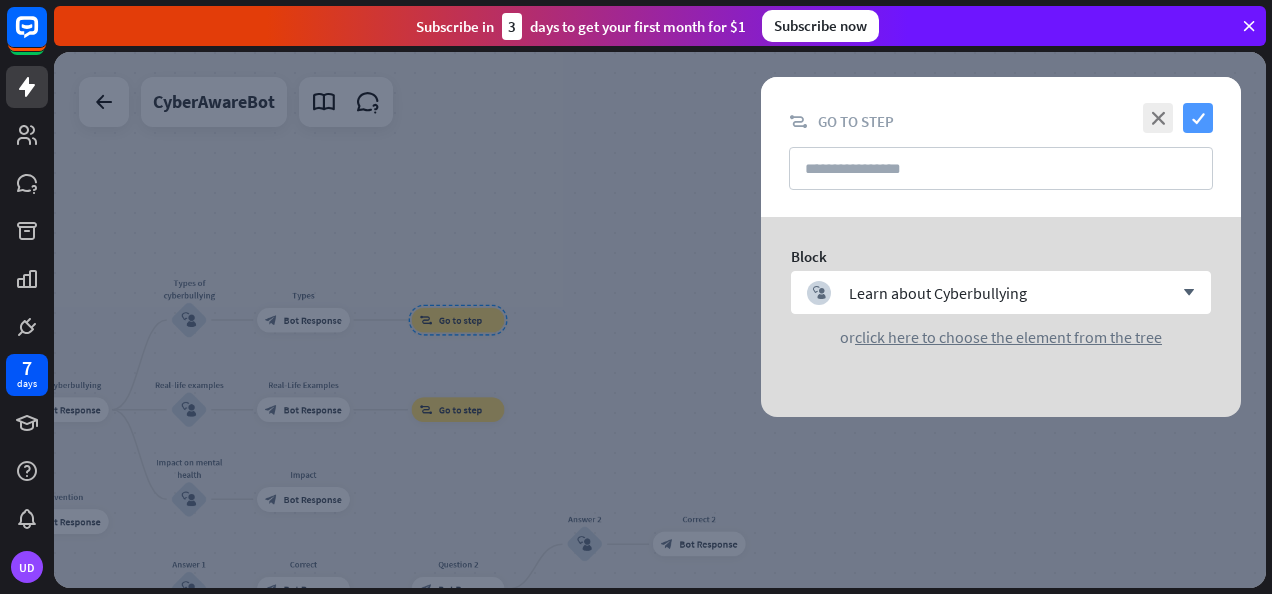 click on "check" at bounding box center (1198, 118) 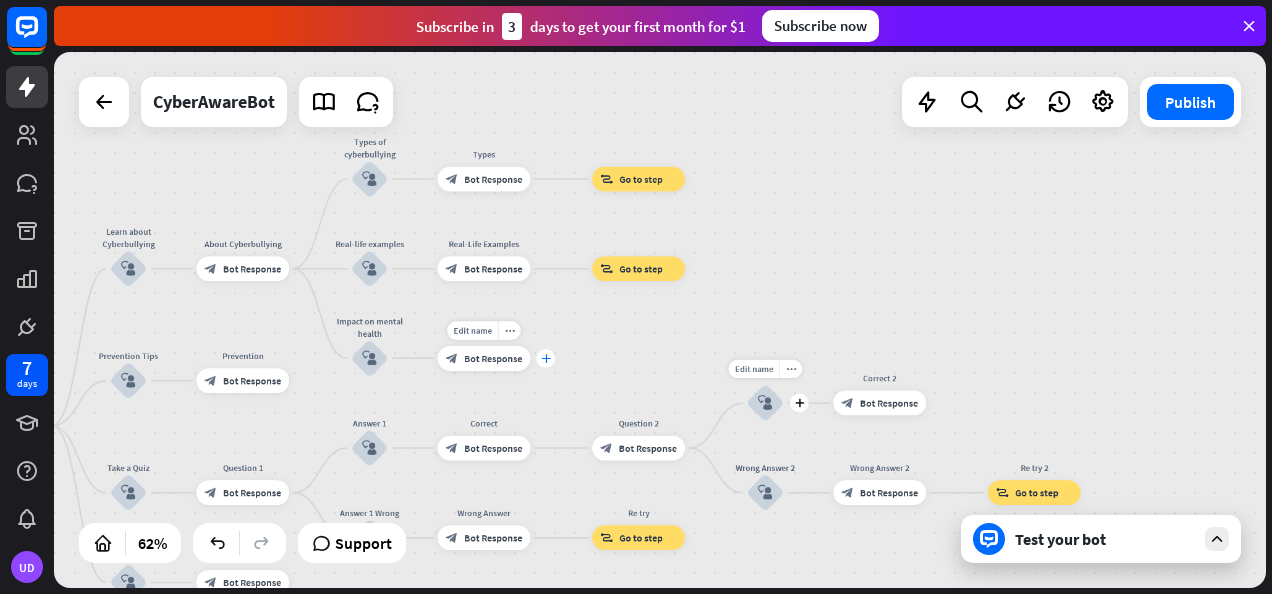 click on "plus" at bounding box center [545, 358] 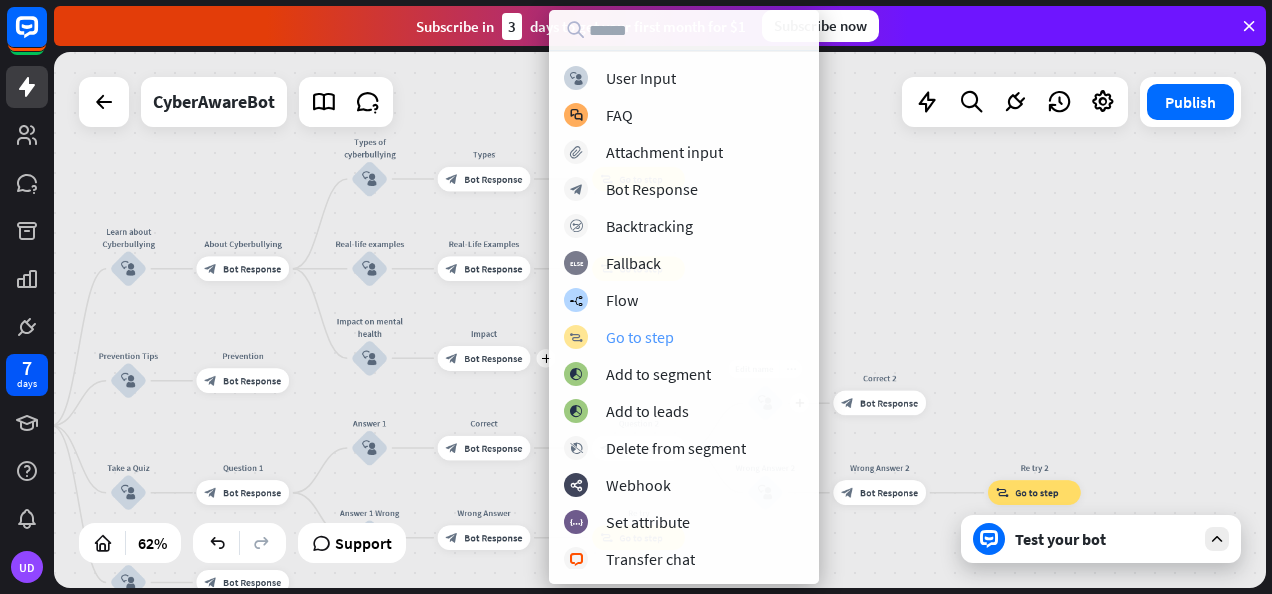 click on "block_goto
Go to step" at bounding box center (684, 337) 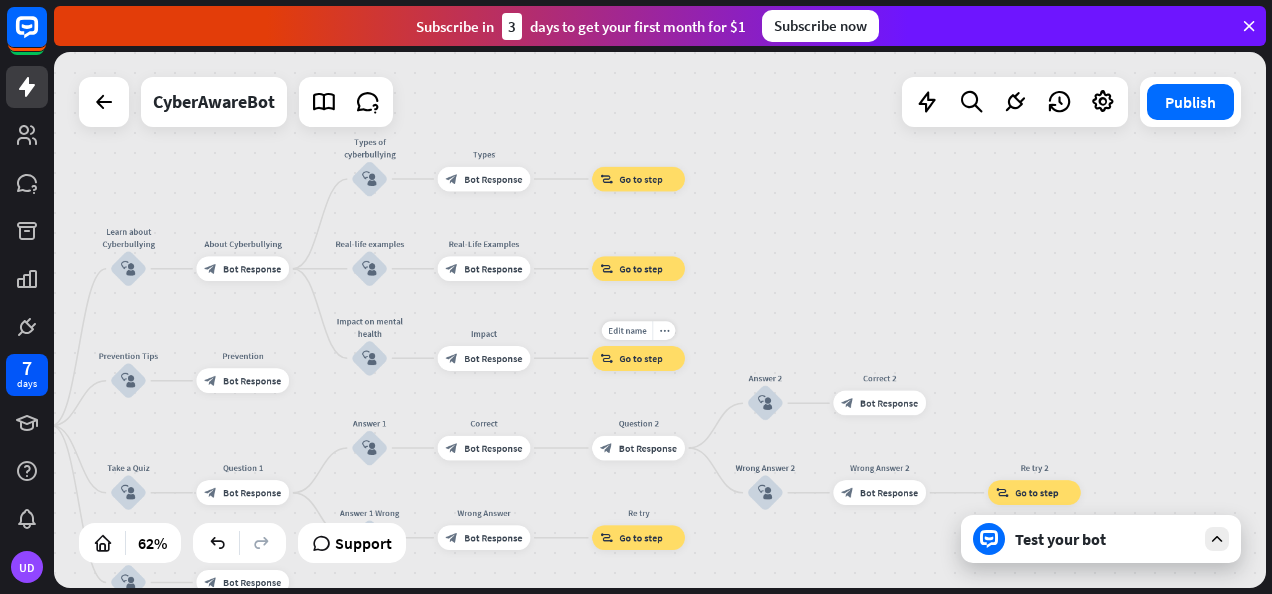 click on "block_goto   Go to step" at bounding box center (638, 358) 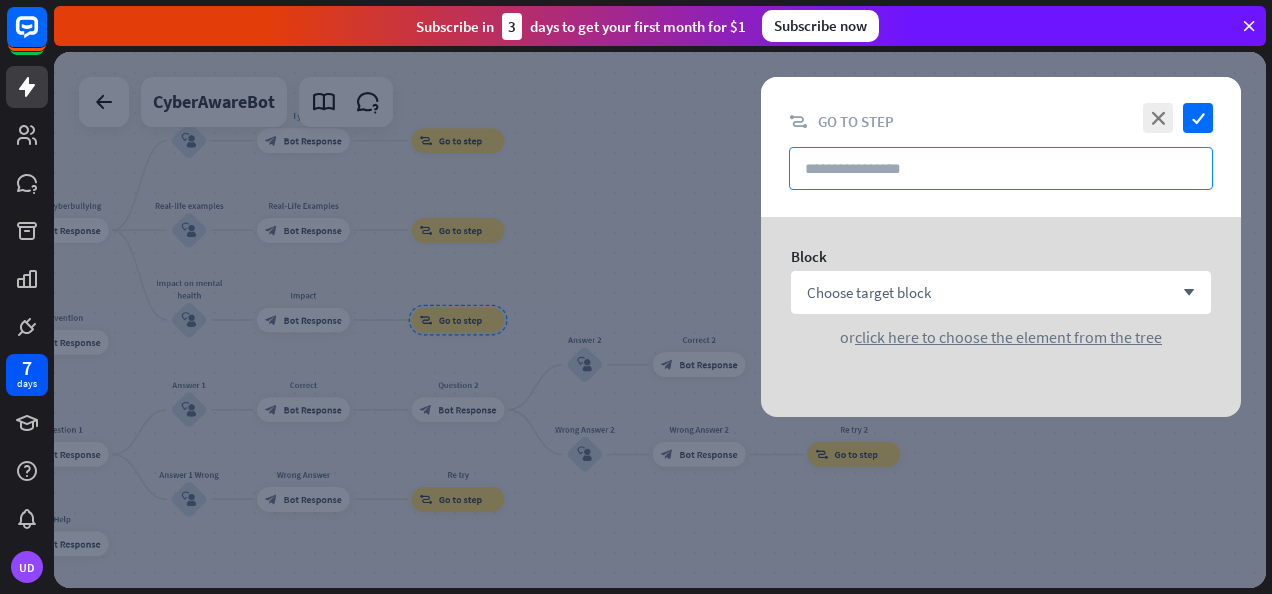 click at bounding box center [1001, 168] 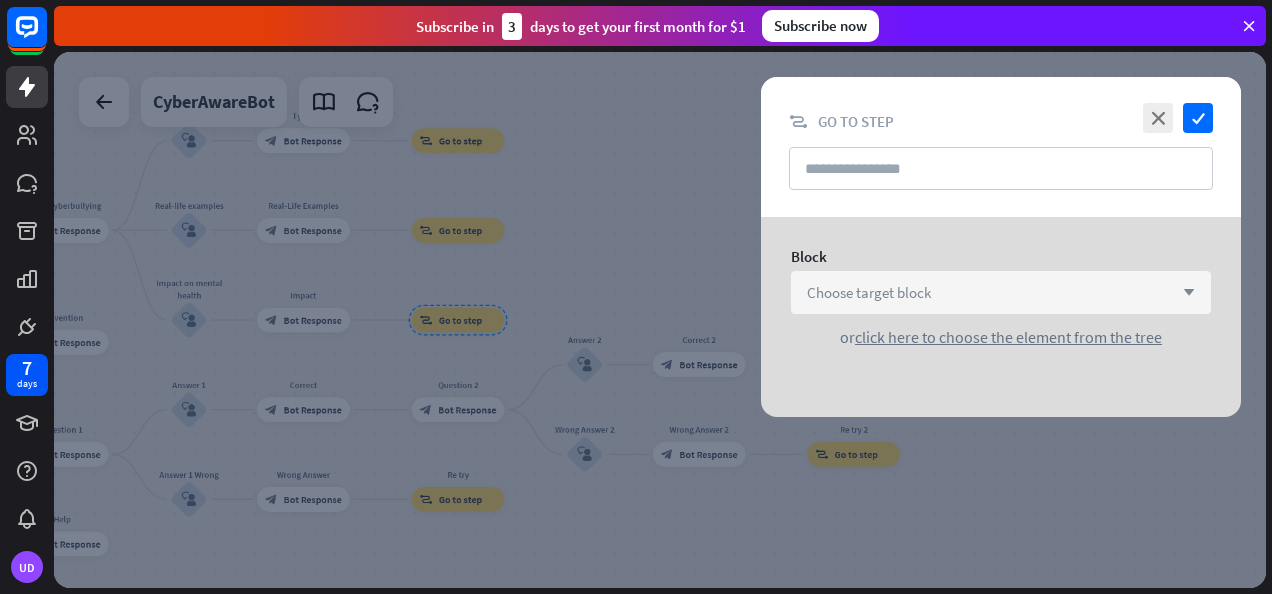 click on "Choose target block
arrow_down" at bounding box center (1001, 292) 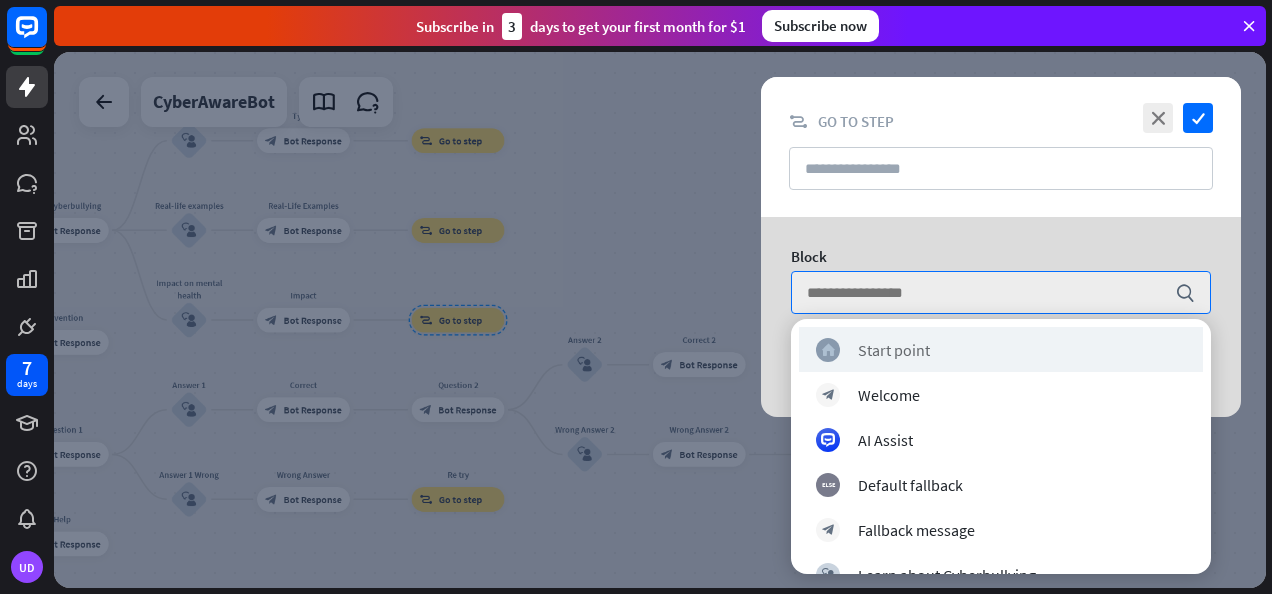 click on "home_2
Start point" at bounding box center (1001, 349) 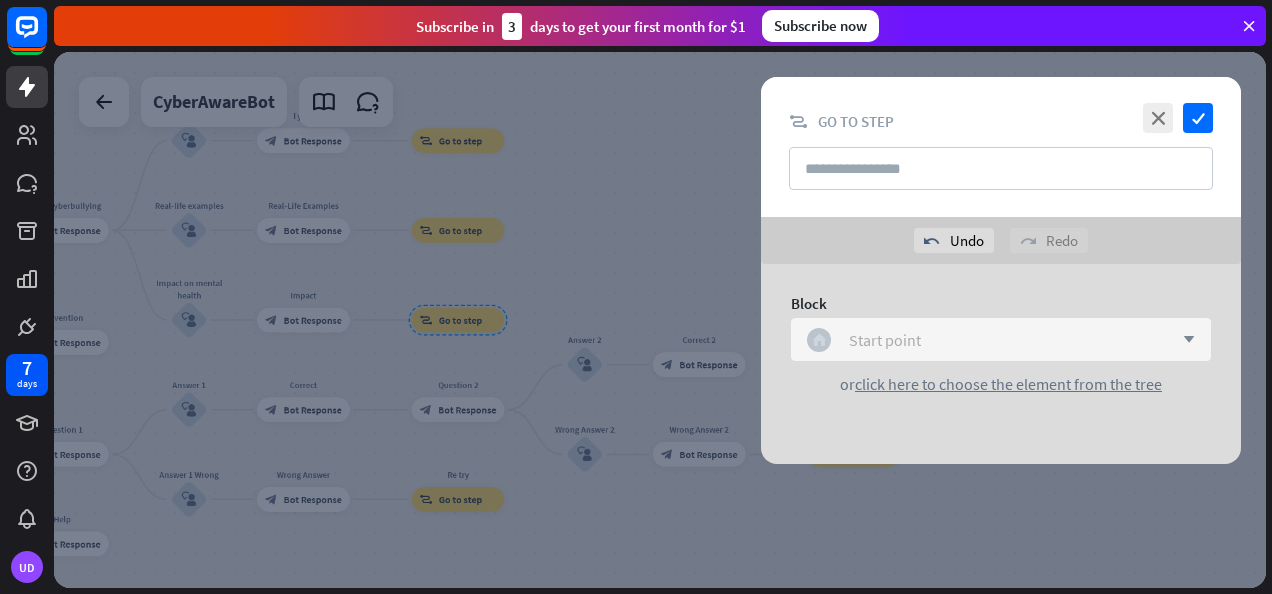 click on "home_2
Start point" at bounding box center (990, 340) 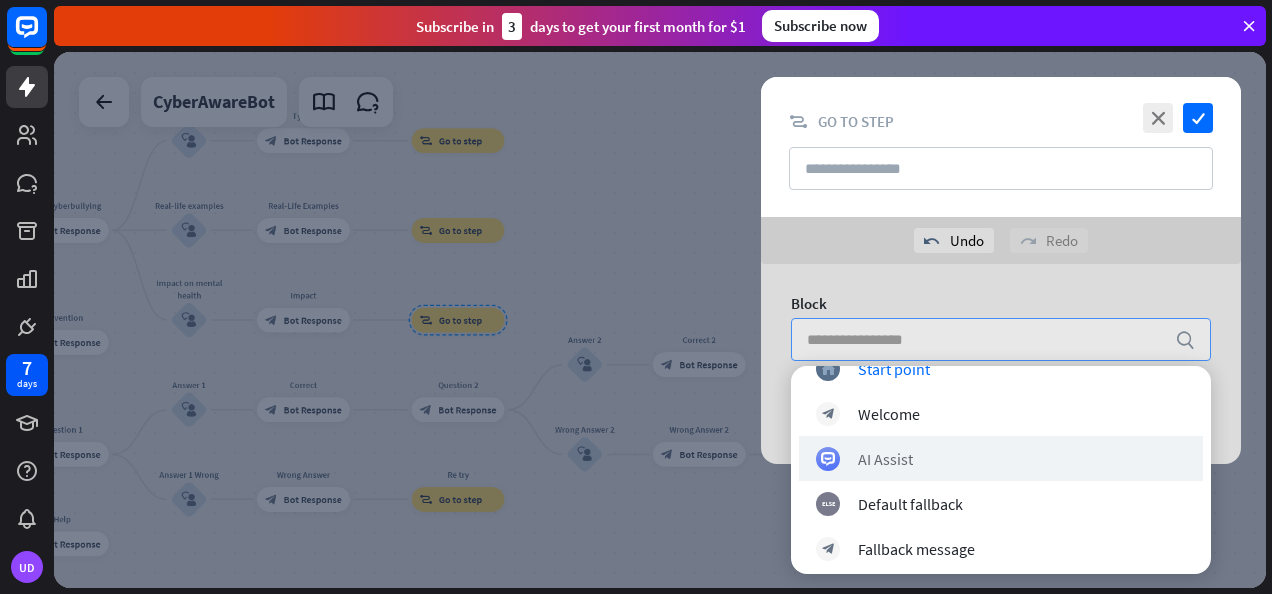 scroll, scrollTop: 26, scrollLeft: 0, axis: vertical 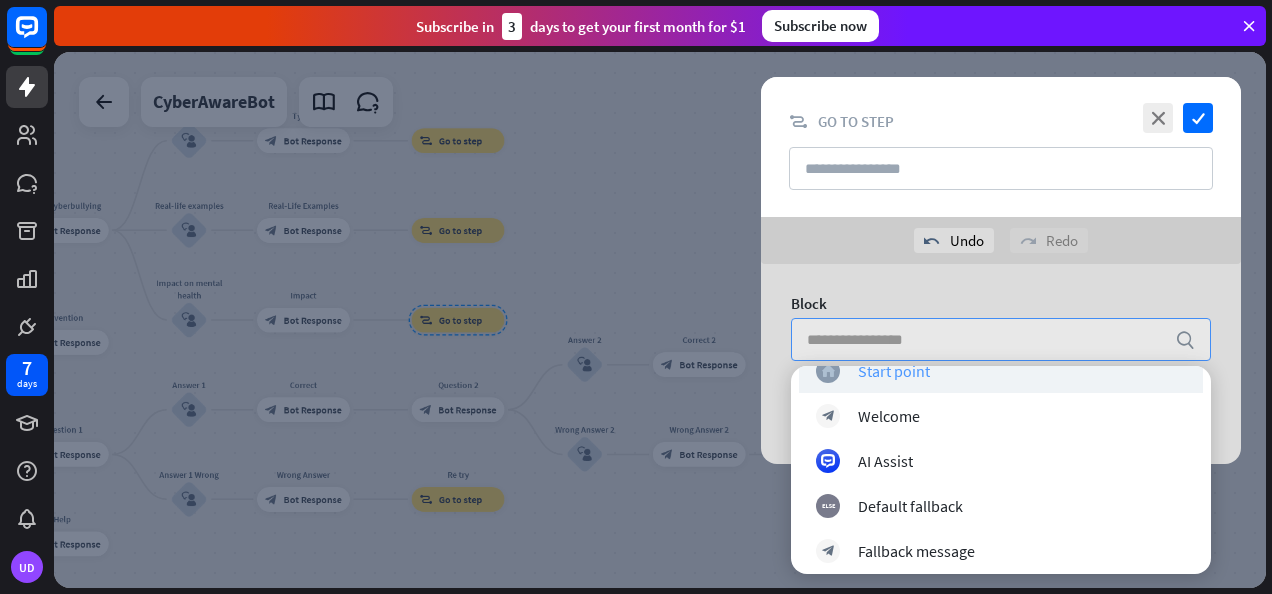 click on "home_2
Start point" at bounding box center (1001, 370) 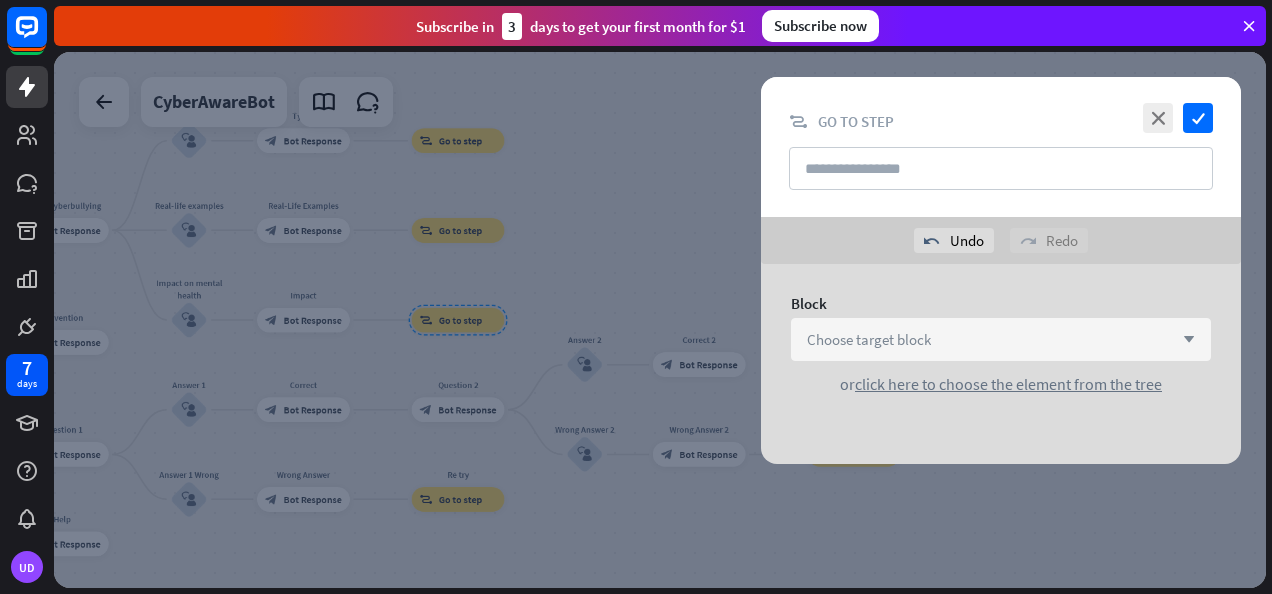 click on "Choose target block
arrow_down" at bounding box center [1001, 339] 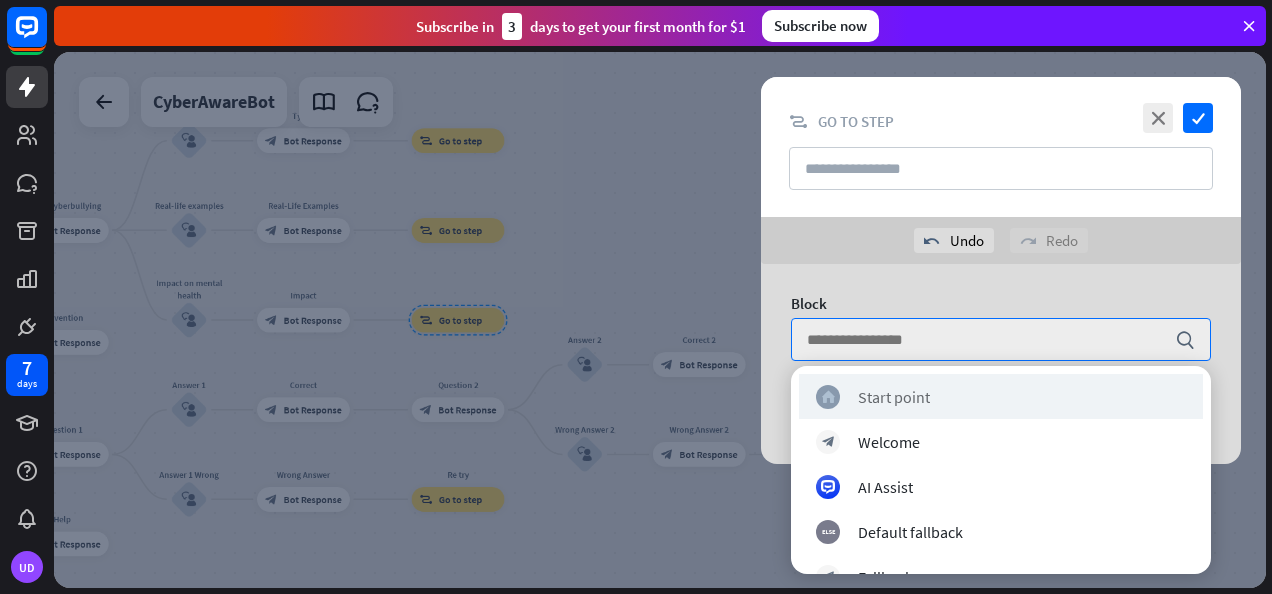 click on "home_2
Start point" at bounding box center (1001, 396) 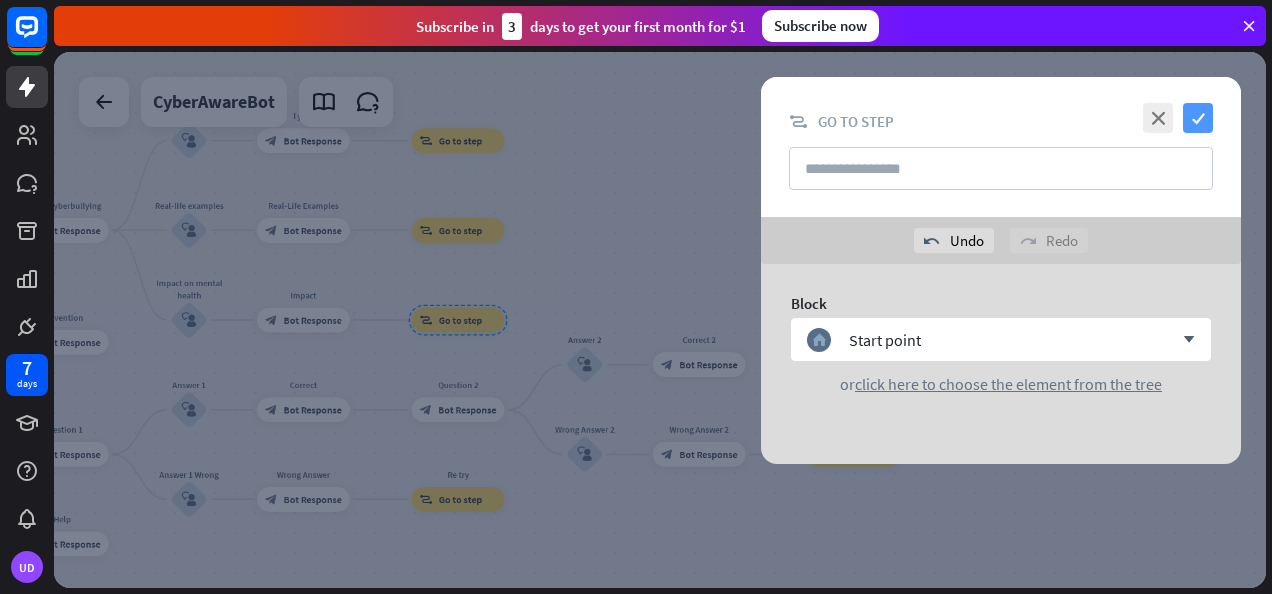 click on "check" at bounding box center (1198, 118) 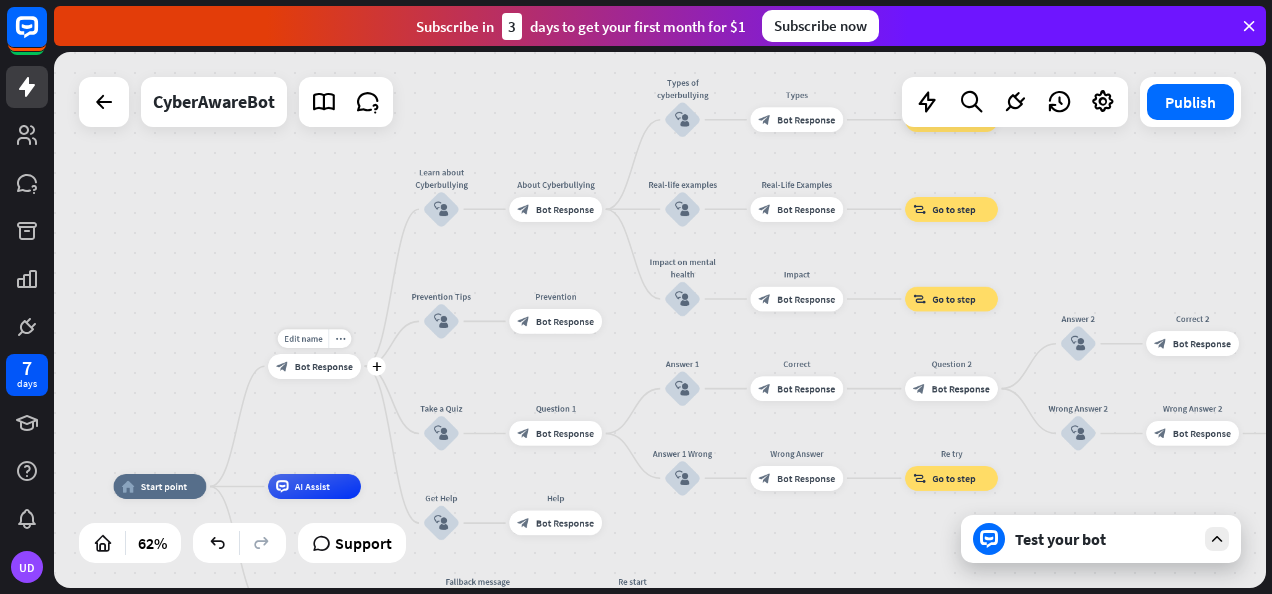click on "block_bot_response   Bot Response" at bounding box center (314, 366) 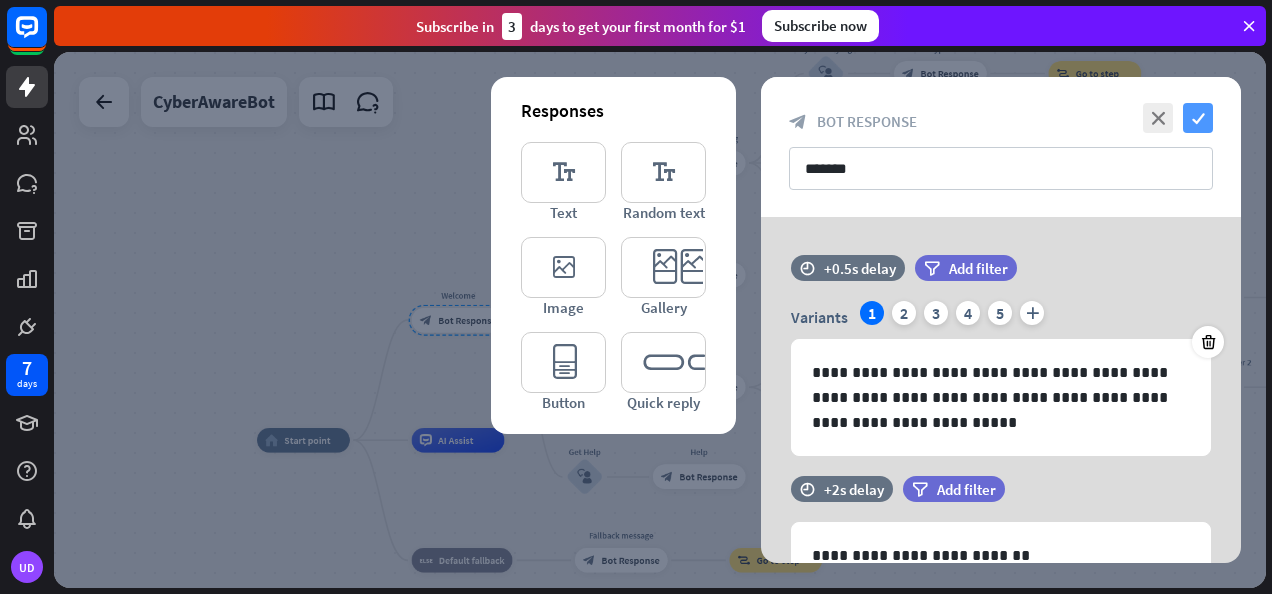 click on "check" at bounding box center (1198, 118) 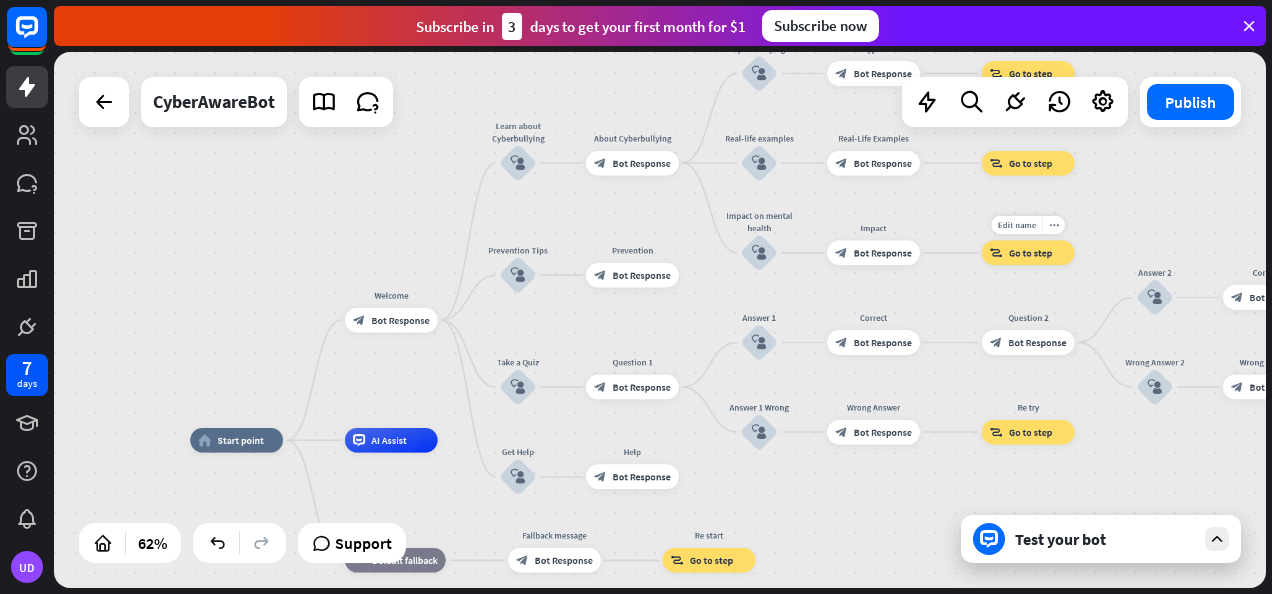 click on "block_goto   Go to step" at bounding box center (1028, 252) 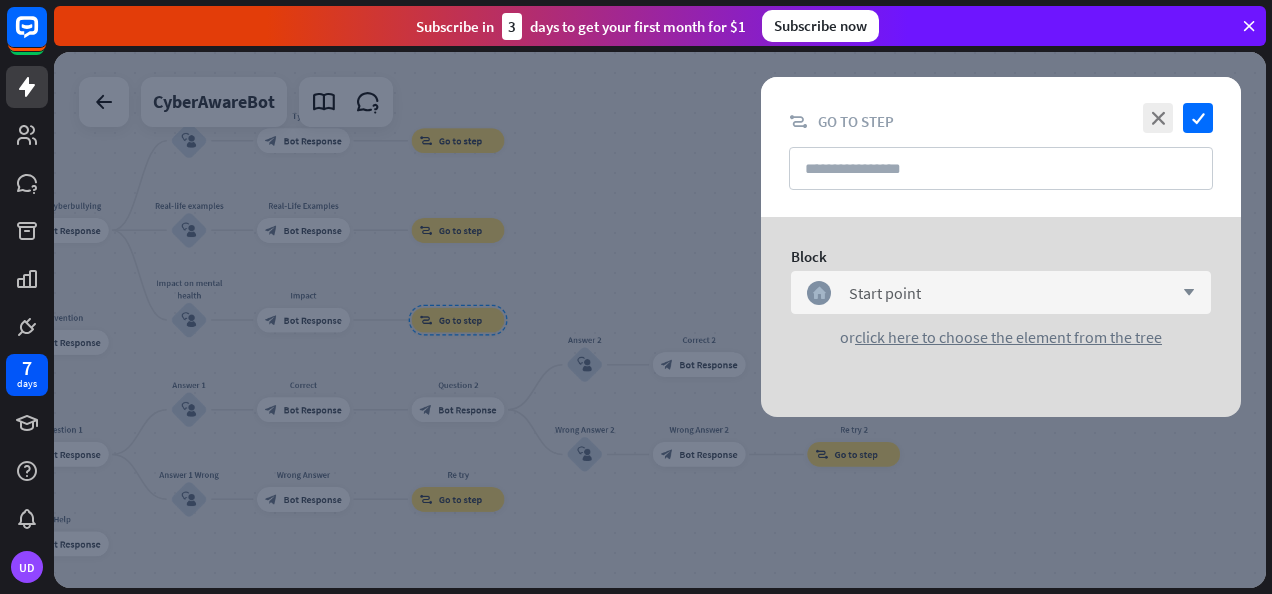 click on "home_2
Start point
arrow_down" at bounding box center (1001, 292) 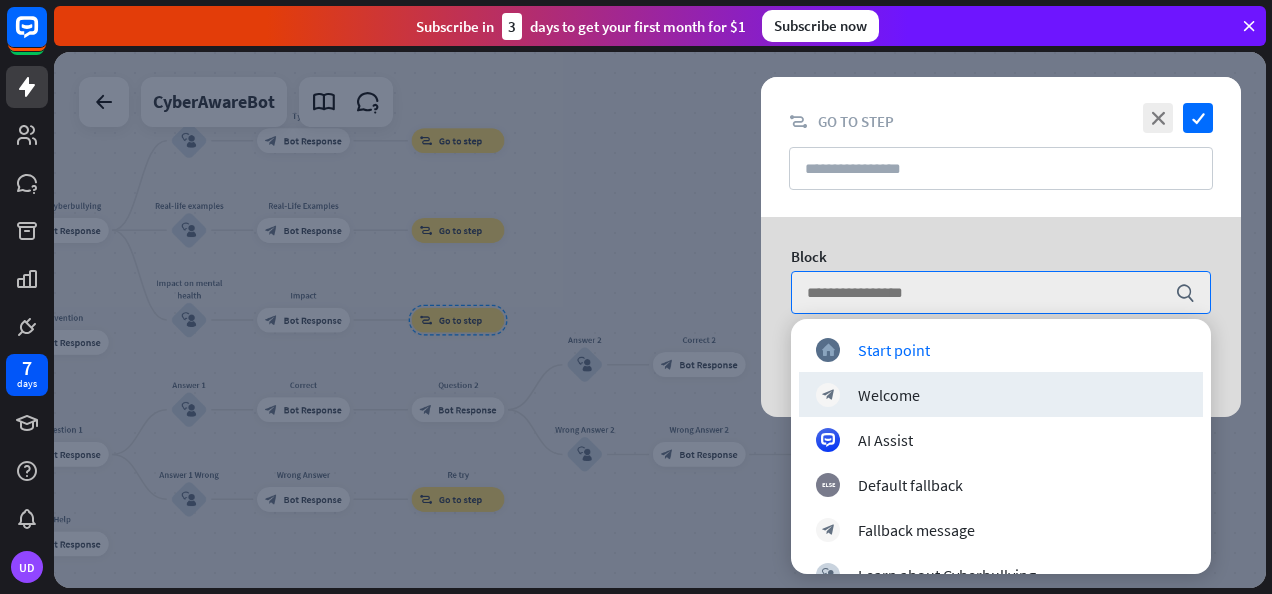 click on "block_bot_response
Welcome" at bounding box center [1001, 394] 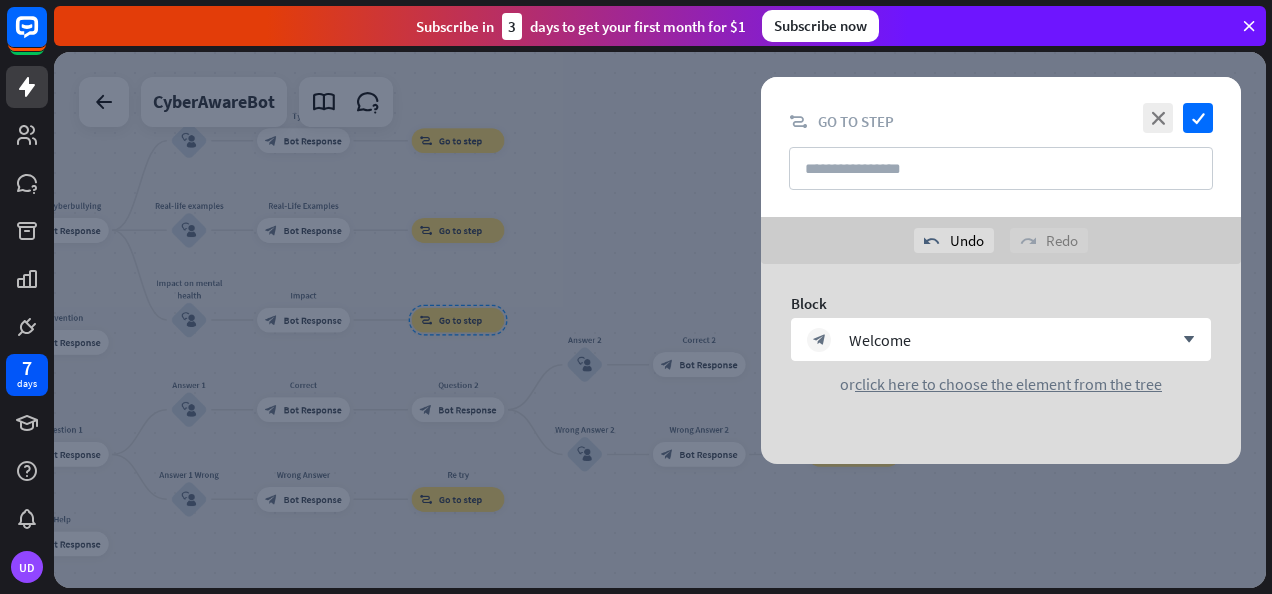 click on "close
check
block_goto   Go to step" at bounding box center [1001, 147] 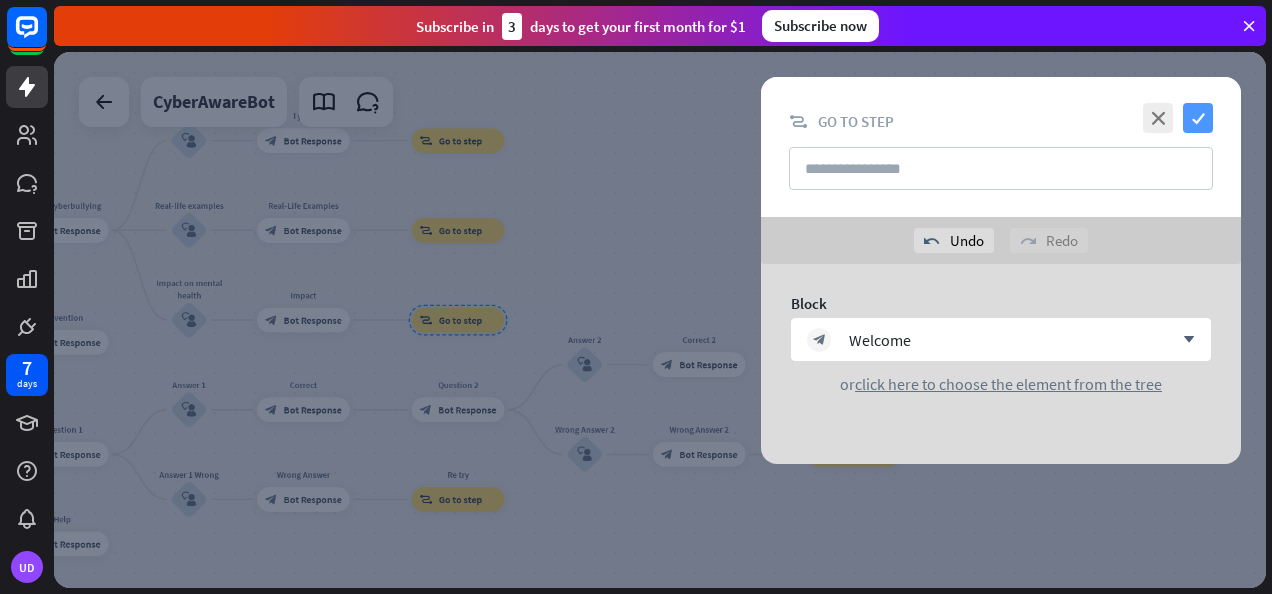 drag, startPoint x: 1189, startPoint y: 100, endPoint x: 1202, endPoint y: 122, distance: 25.553865 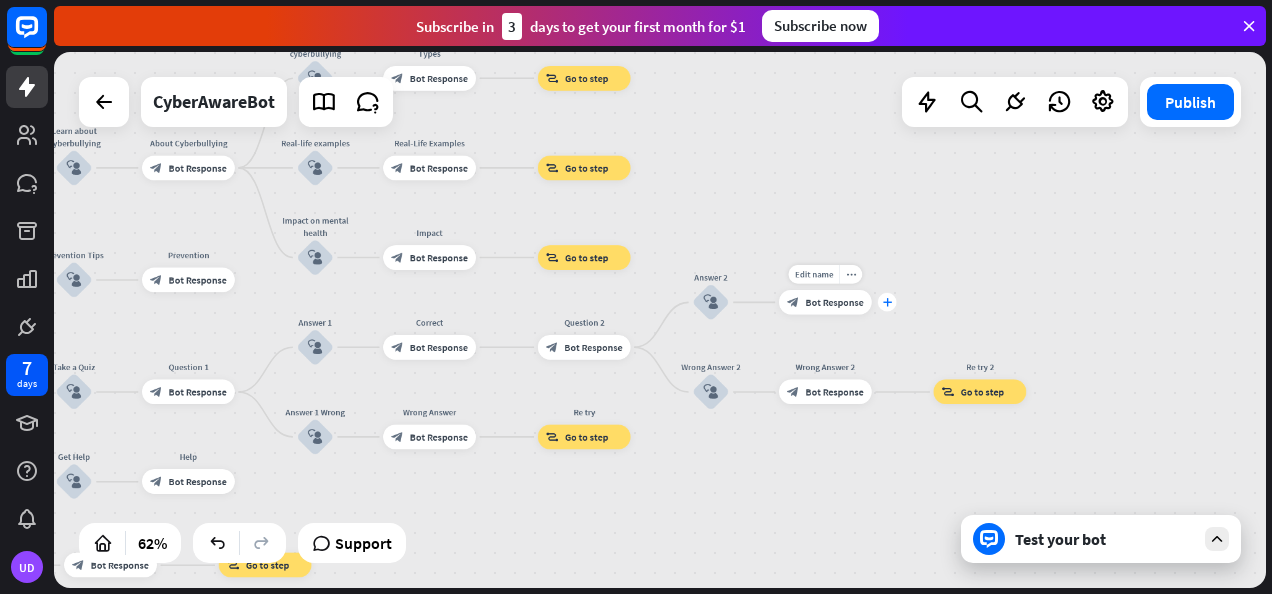click on "plus" at bounding box center [887, 302] 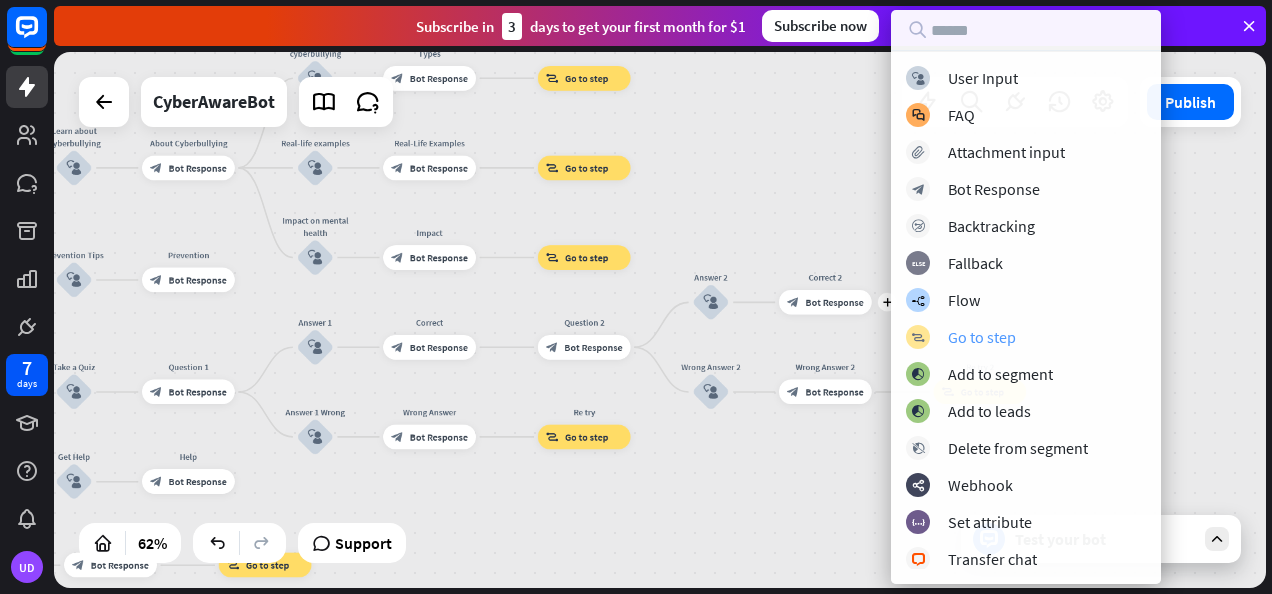 click on "block_goto
Go to step" at bounding box center (1026, 337) 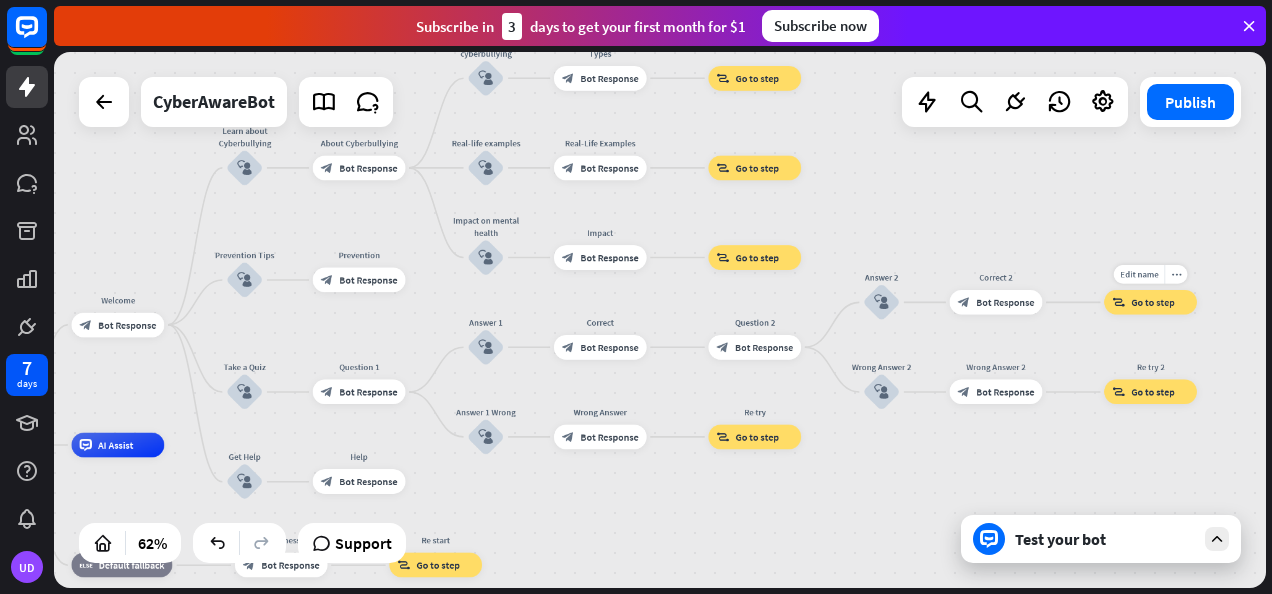 click on "Go to step" at bounding box center (1152, 302) 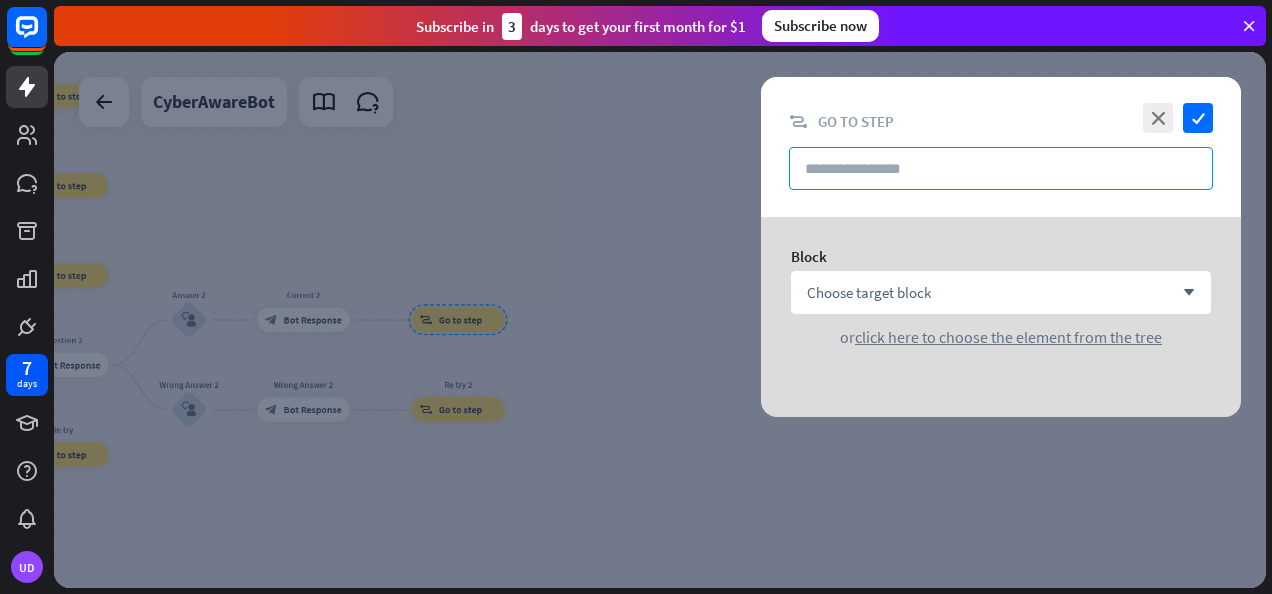click at bounding box center (1001, 168) 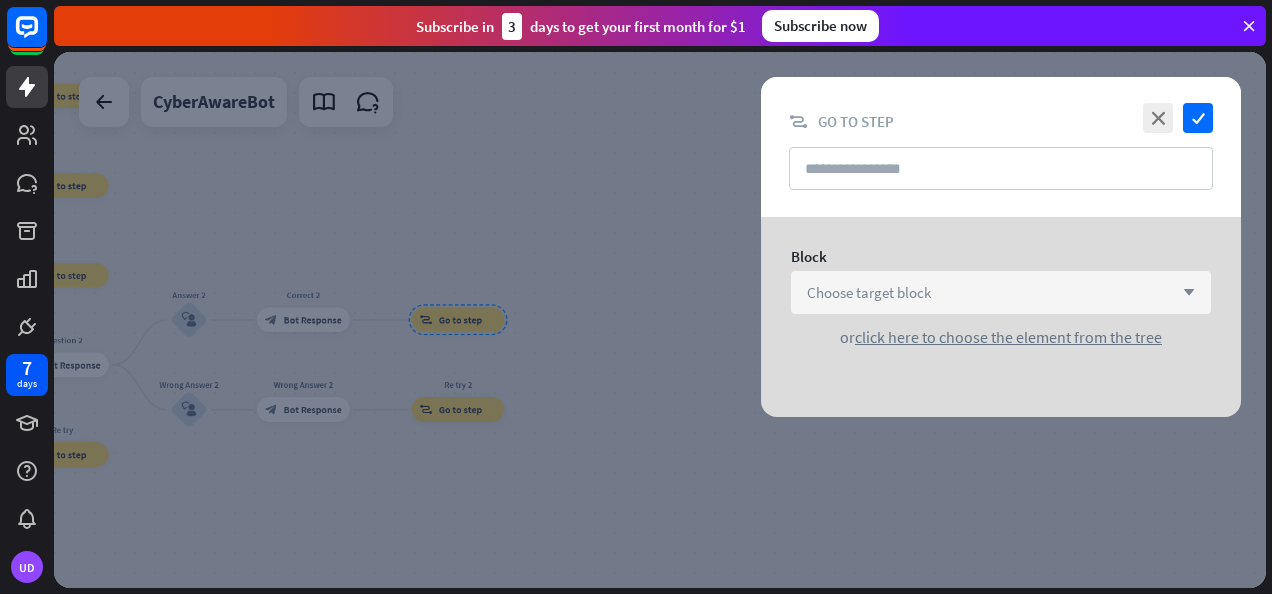 click on "Choose target block" at bounding box center [869, 292] 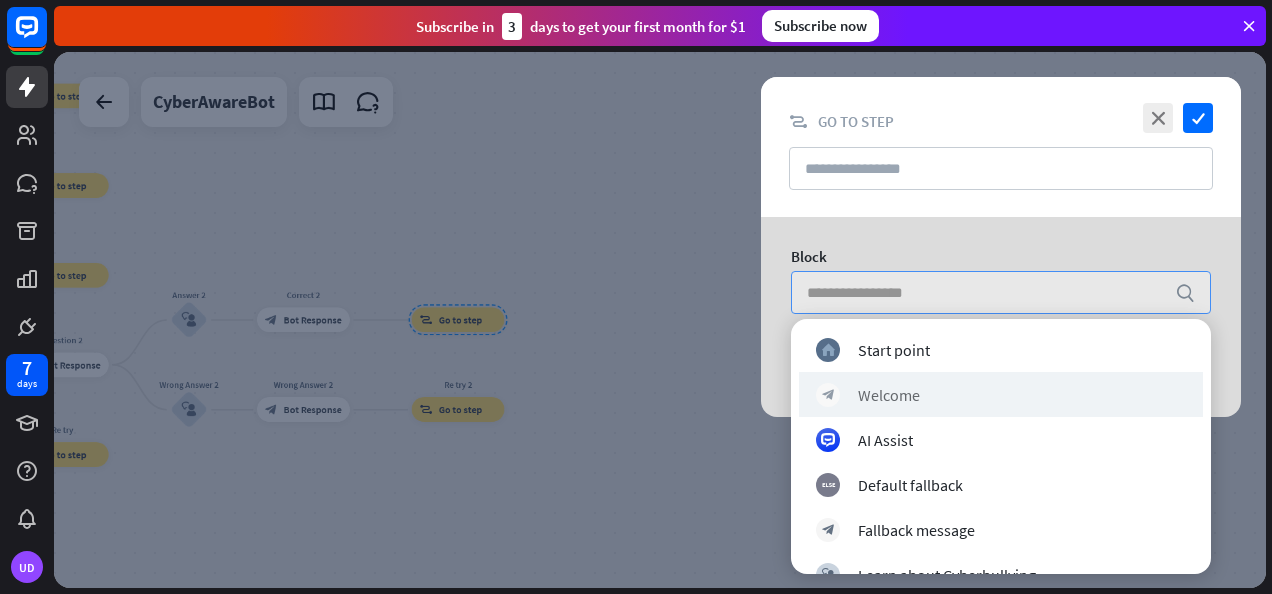 click on "block_bot_response
Welcome" at bounding box center (1001, 394) 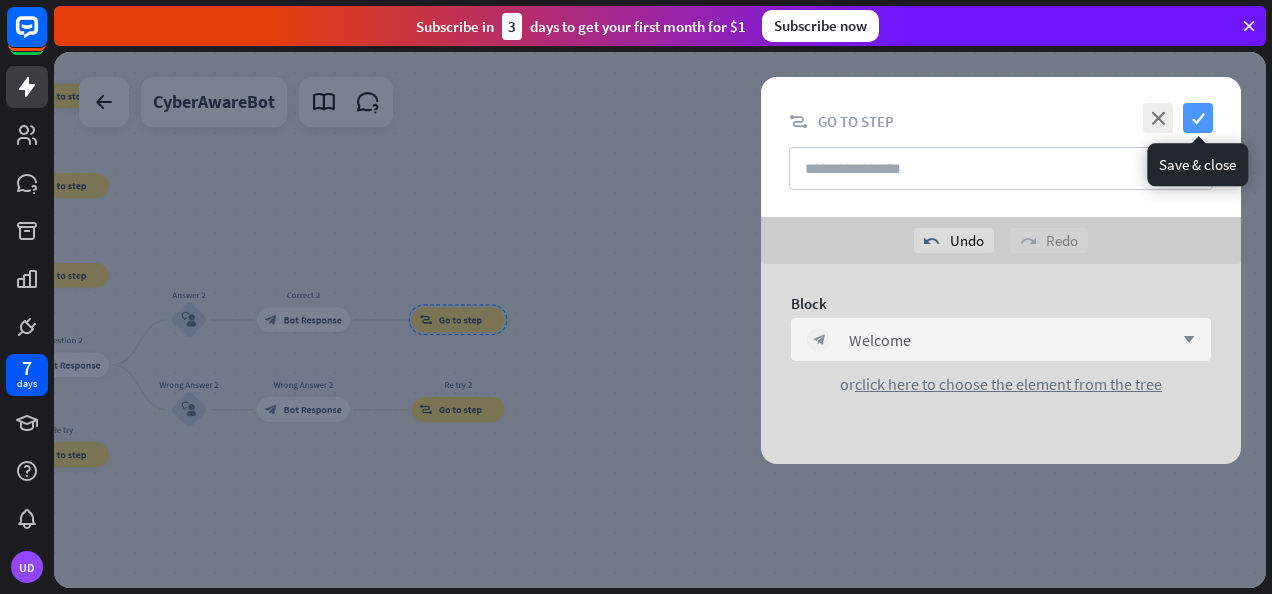click on "check" at bounding box center (1198, 118) 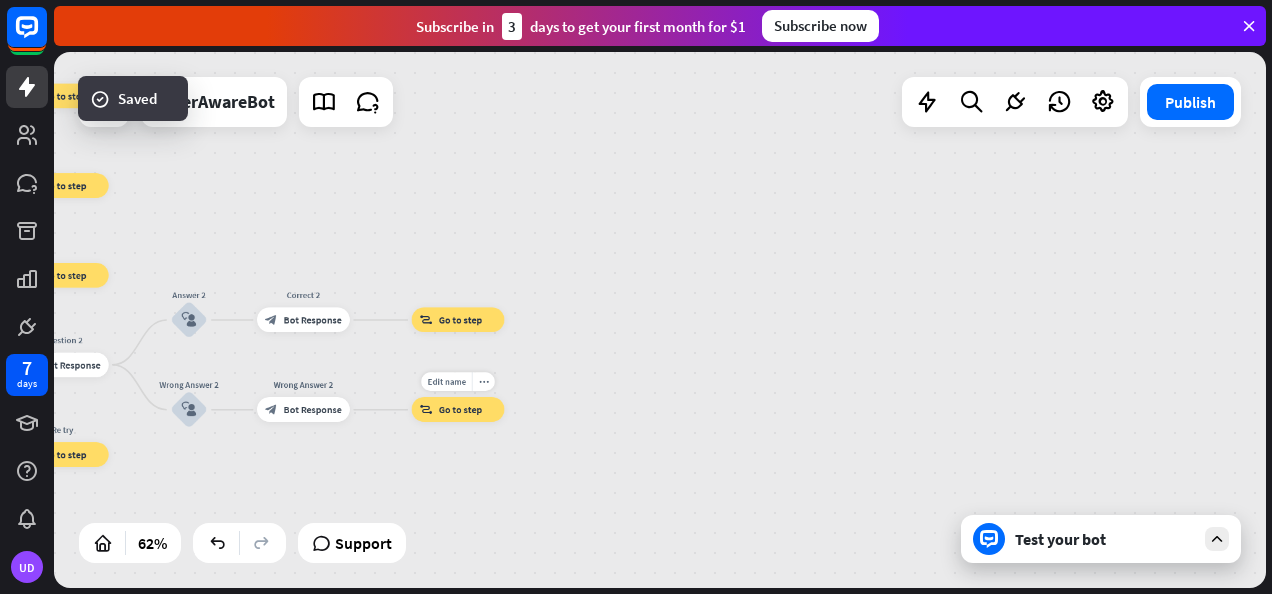 click on "block_goto   Go to step" at bounding box center [458, 409] 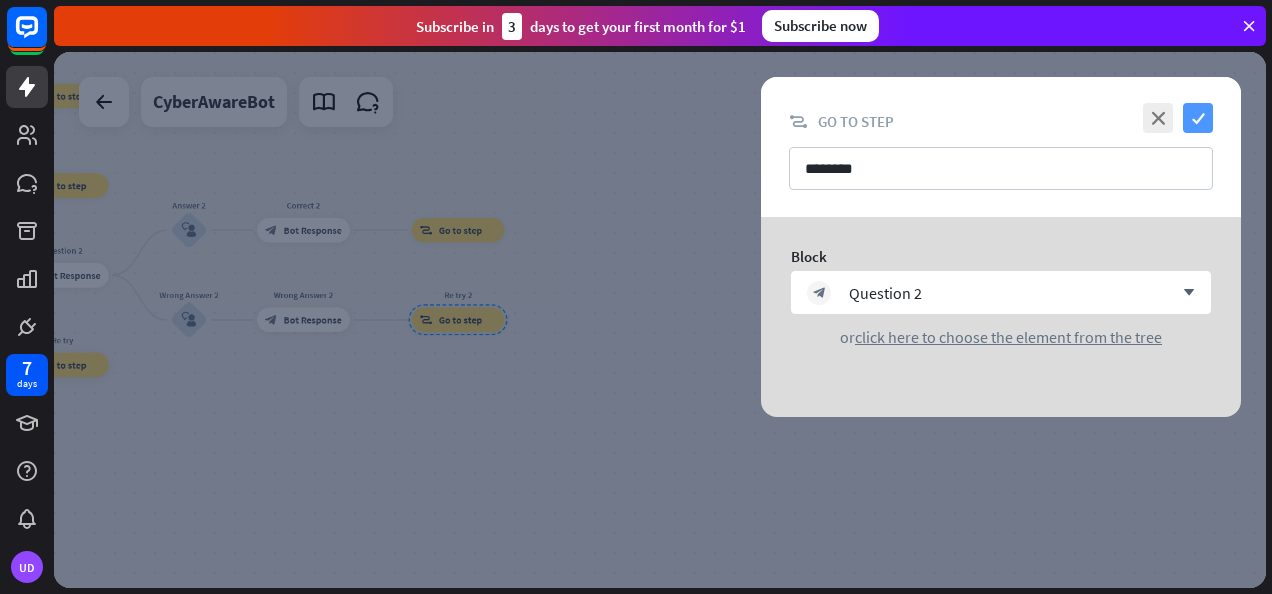 click on "check" at bounding box center [1198, 118] 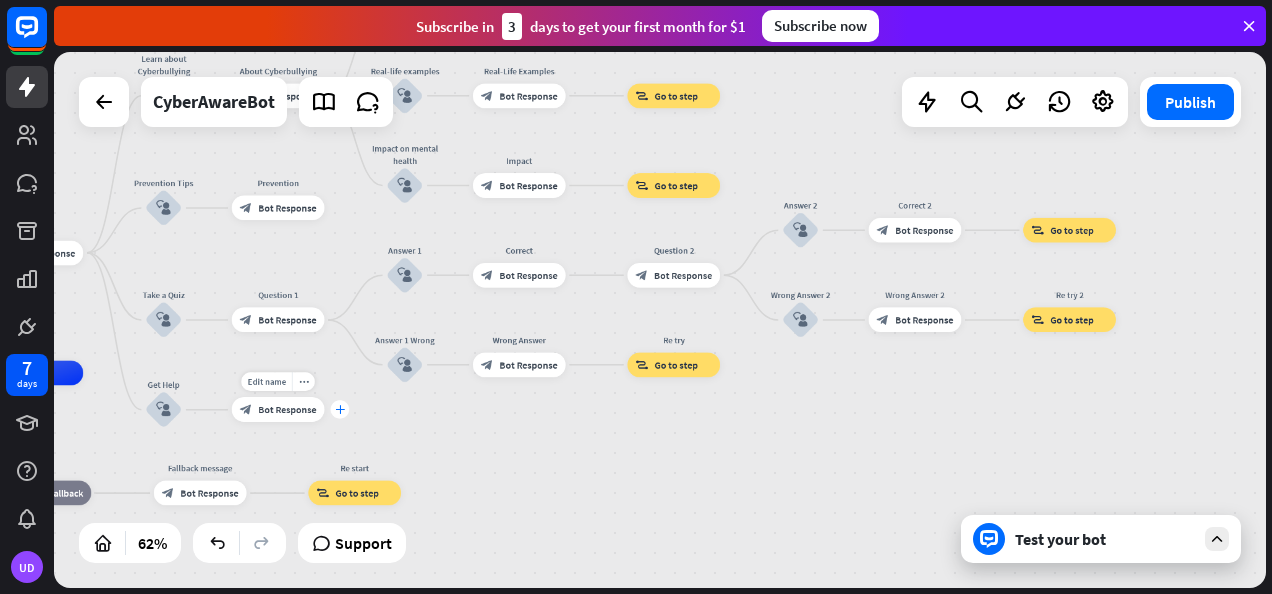 click on "plus" at bounding box center [340, 409] 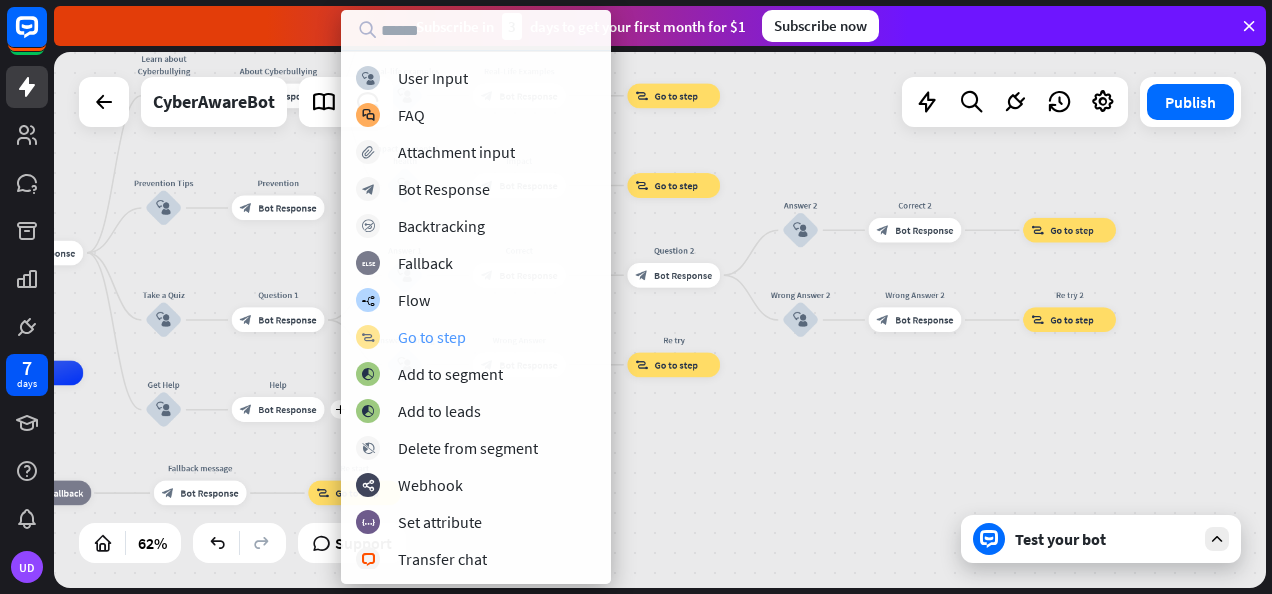 click on "Go to step" at bounding box center [432, 337] 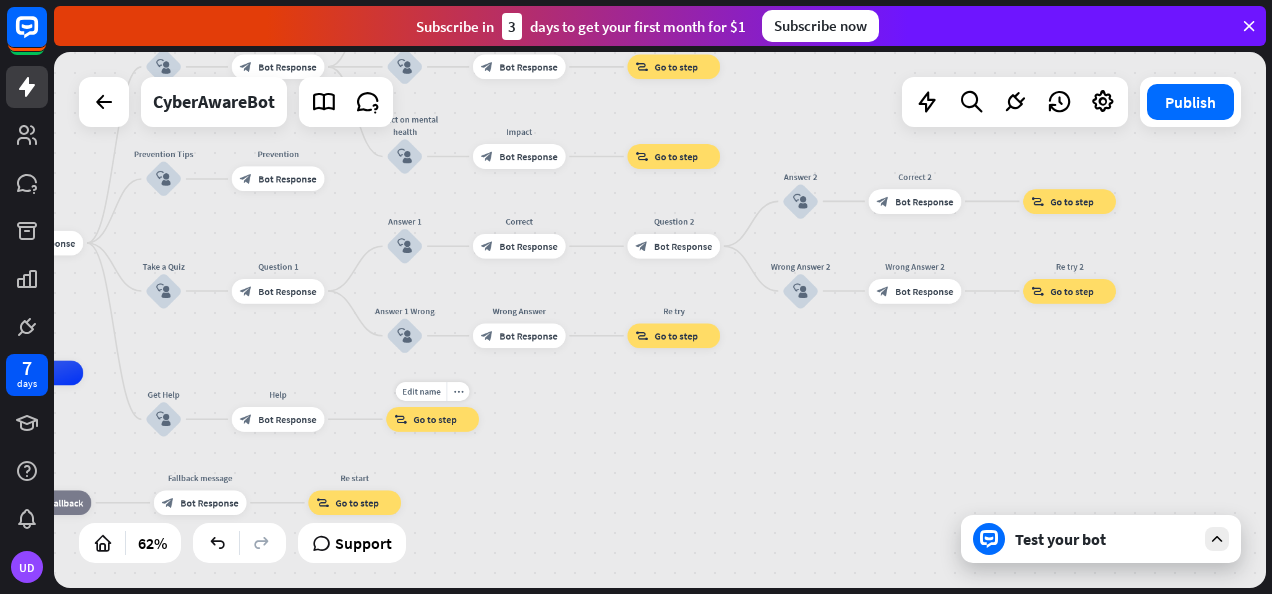 click on "Go to step" at bounding box center [434, 419] 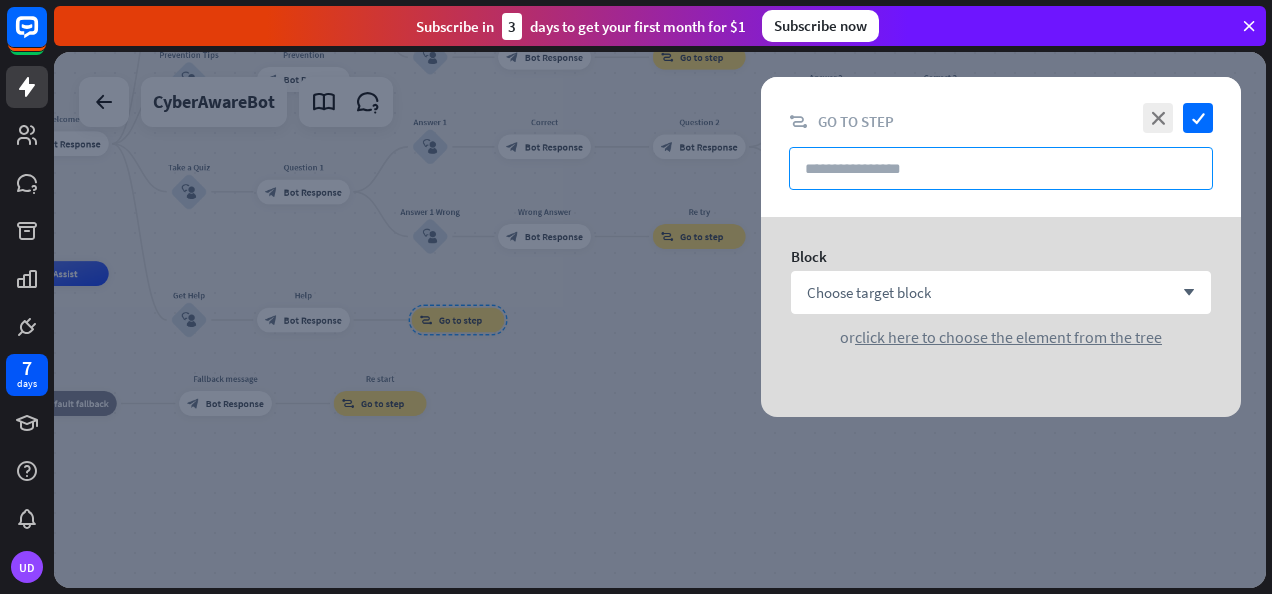 click at bounding box center [1001, 168] 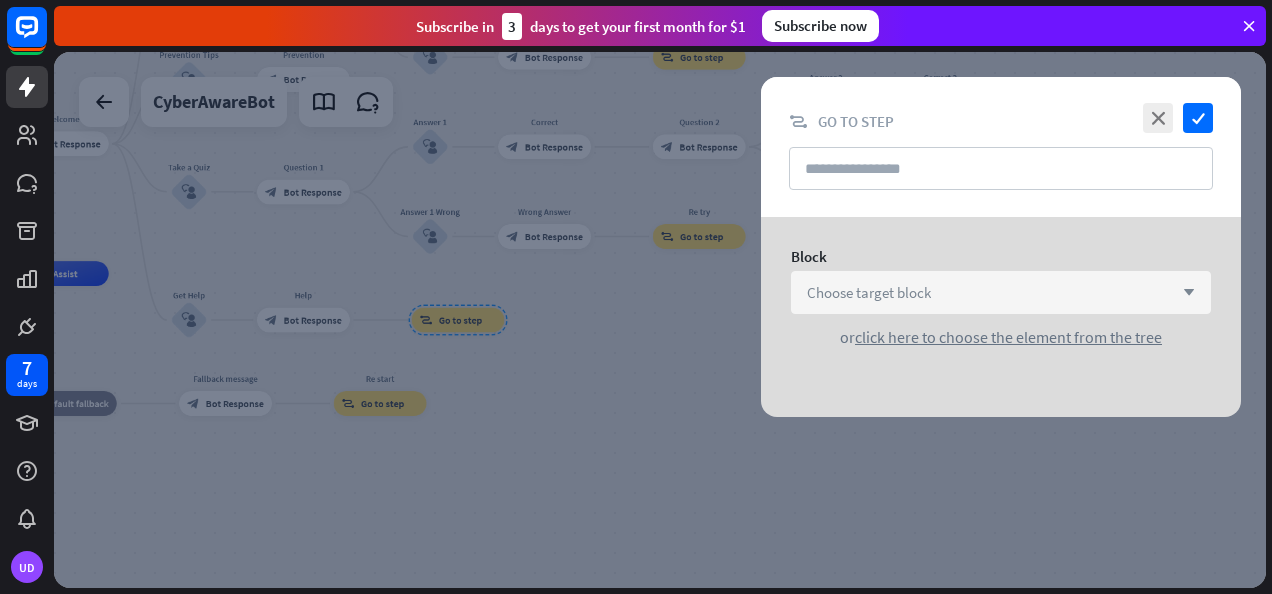 drag, startPoint x: 908, startPoint y: 279, endPoint x: 965, endPoint y: 298, distance: 60.083275 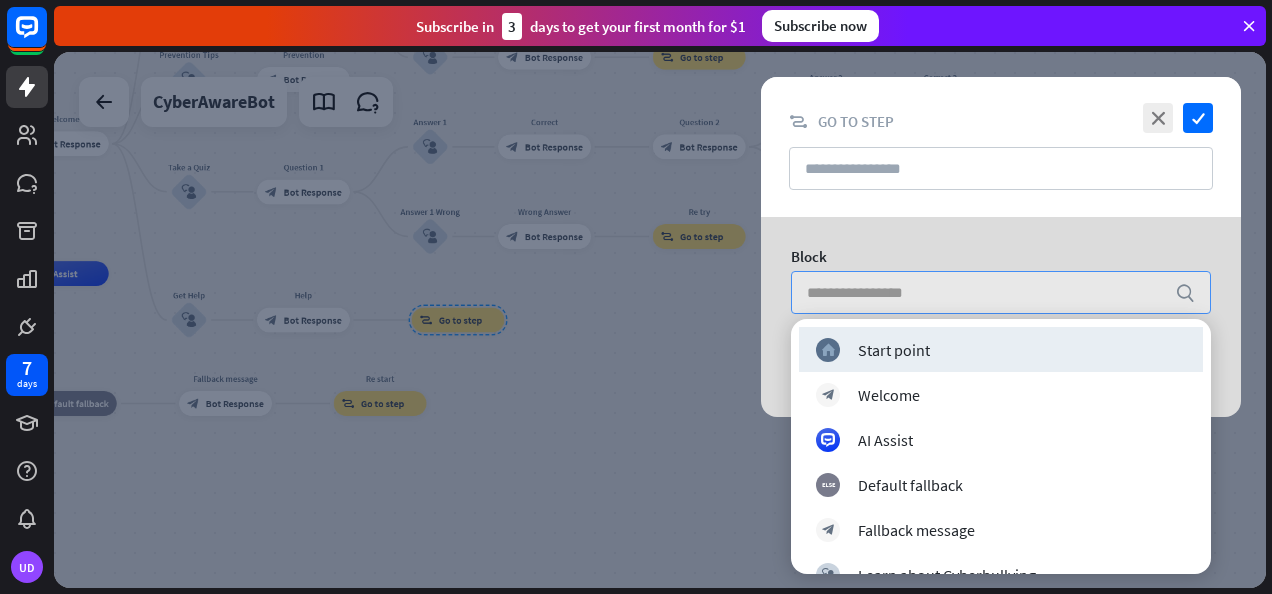 click at bounding box center [986, 292] 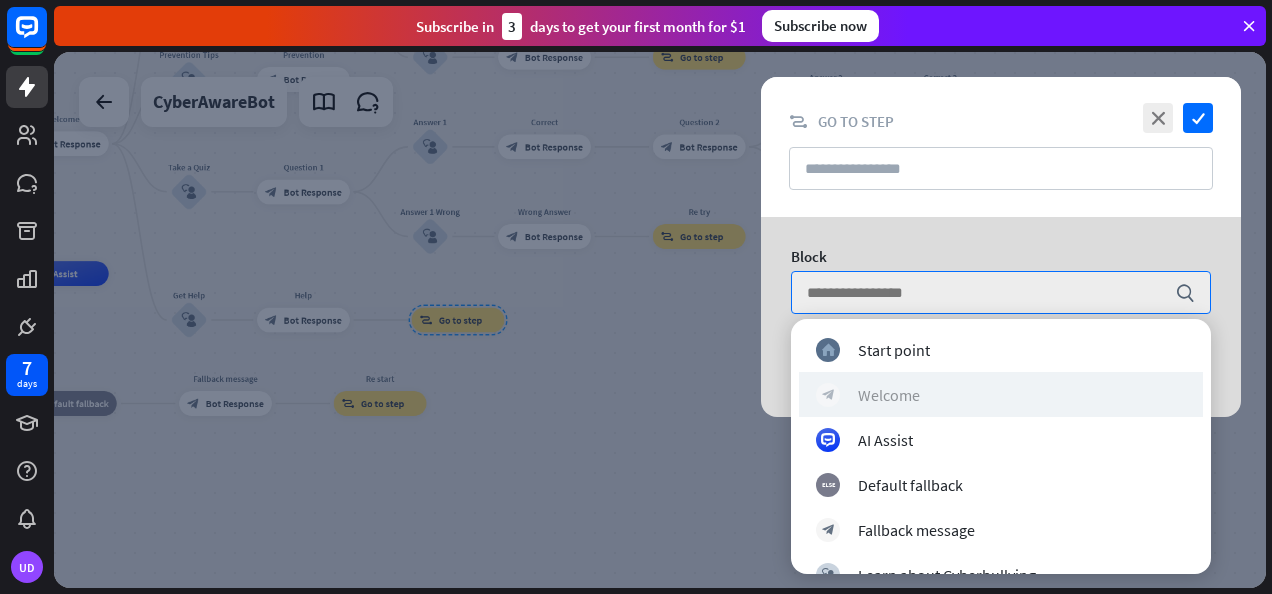 click on "block_bot_response
Welcome" at bounding box center (1001, 394) 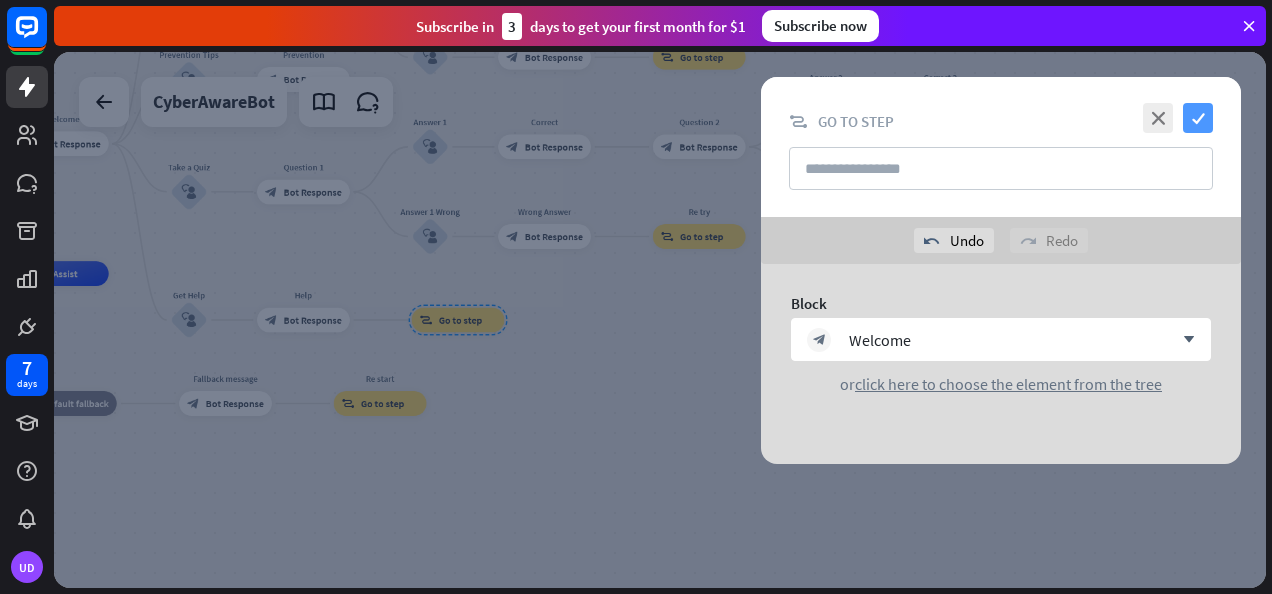 click on "check" at bounding box center [1198, 118] 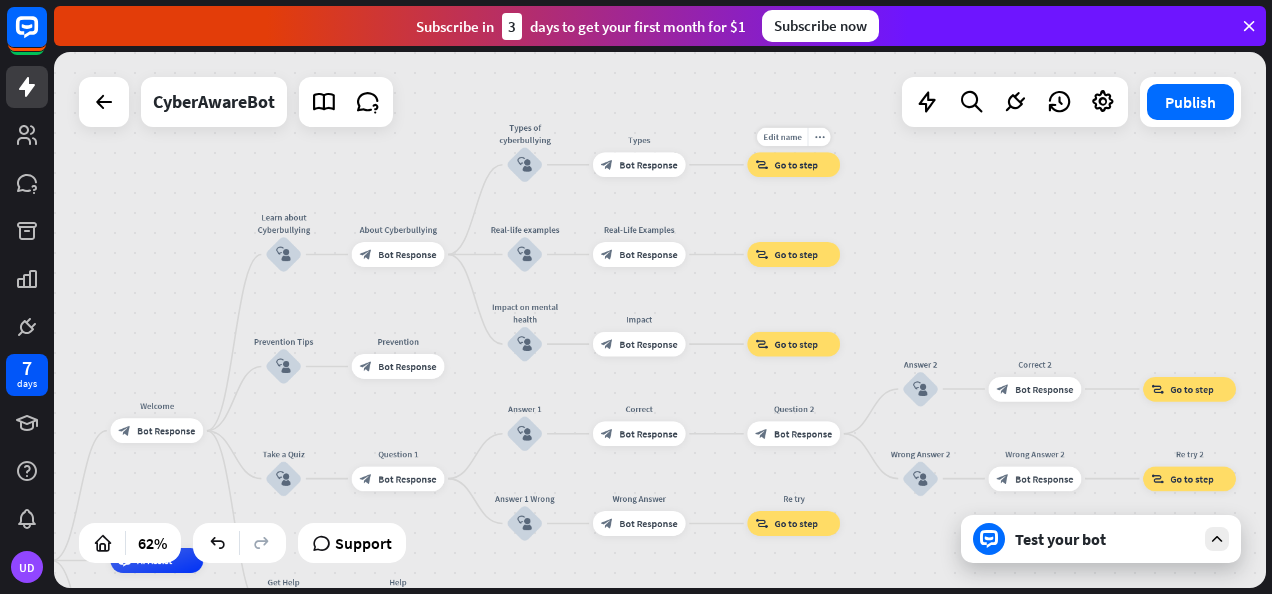 click on "block_goto   Go to step" at bounding box center [793, 164] 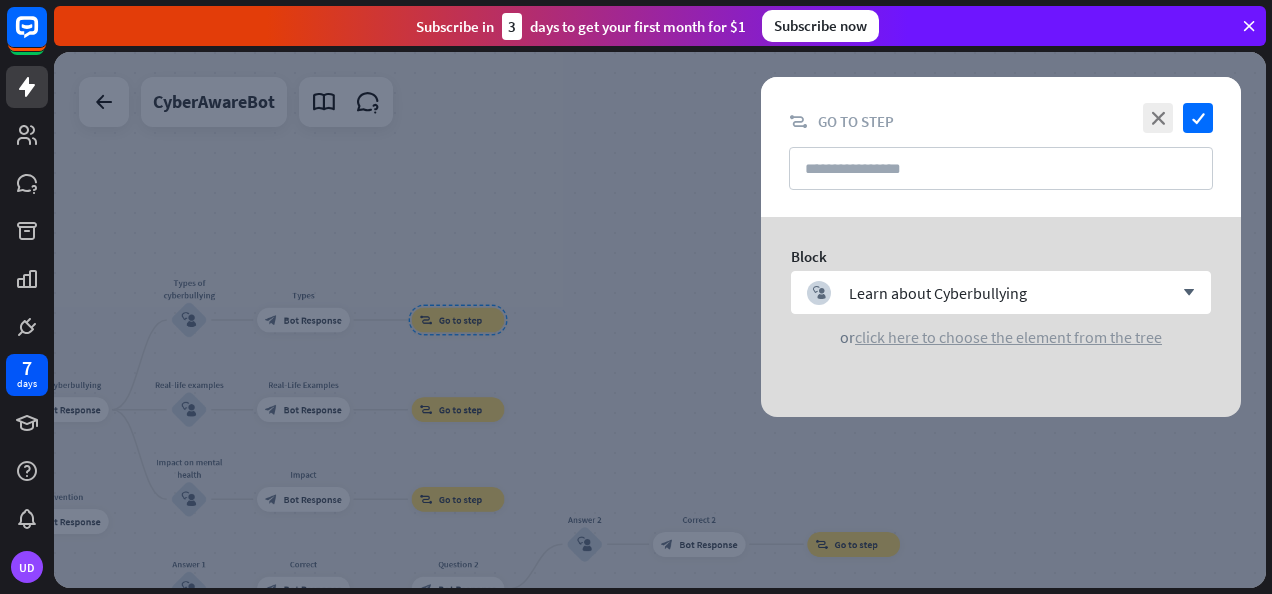 click on "click here to choose the element from the tree" at bounding box center (1008, 337) 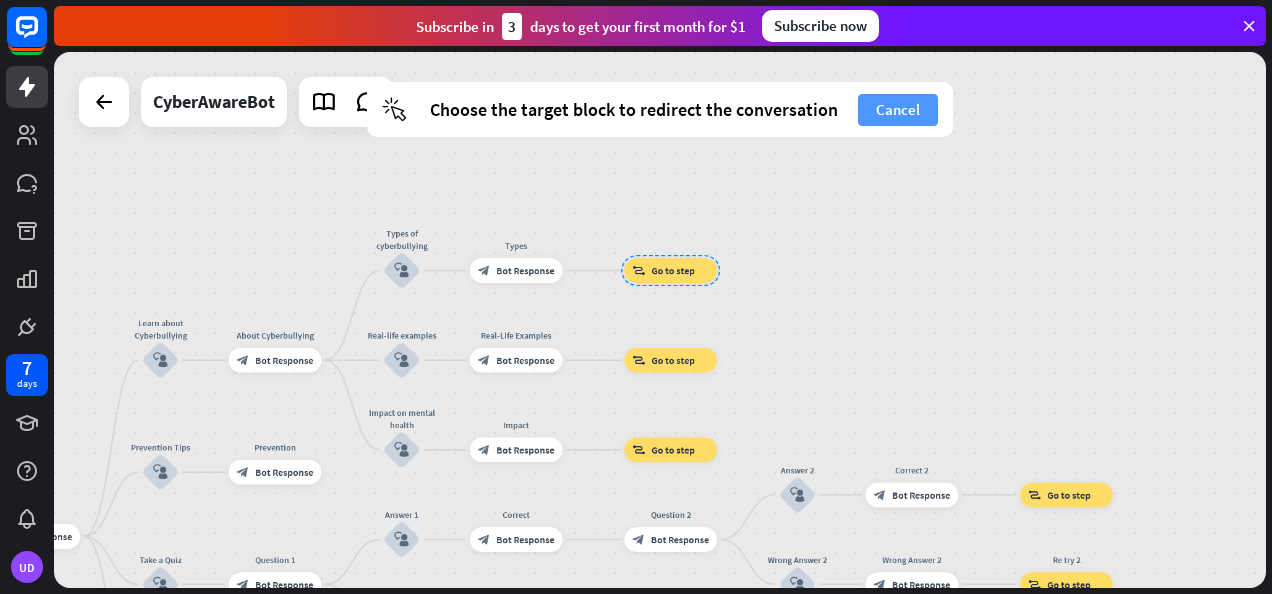 click on "Cancel" at bounding box center [898, 110] 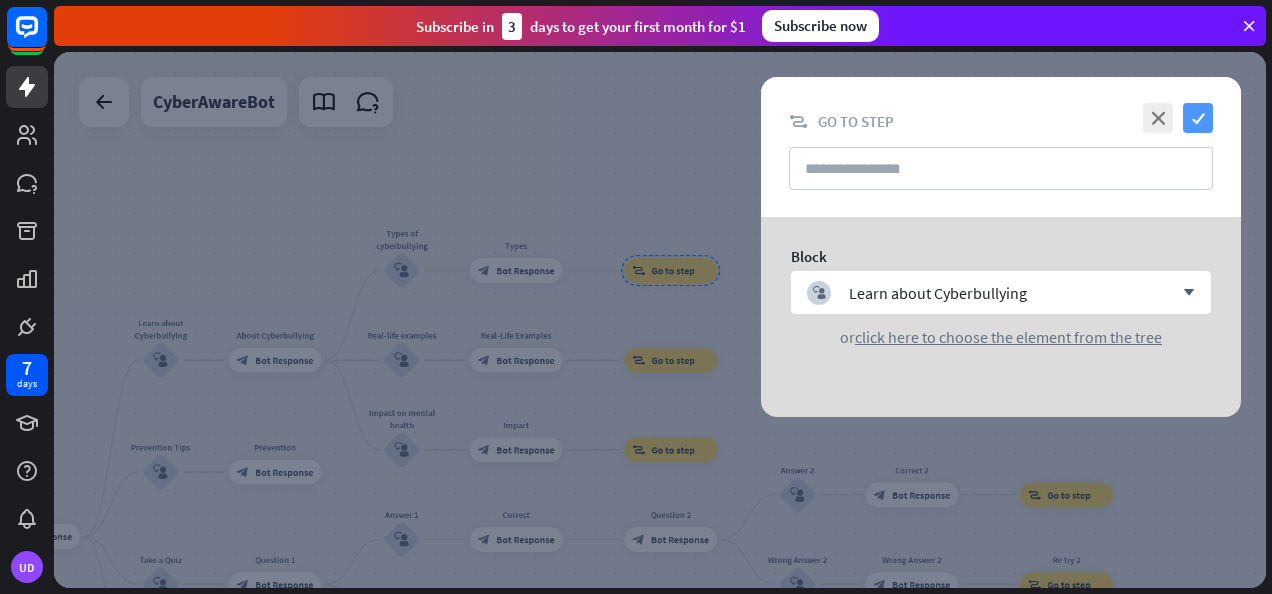 click on "check" at bounding box center [1198, 118] 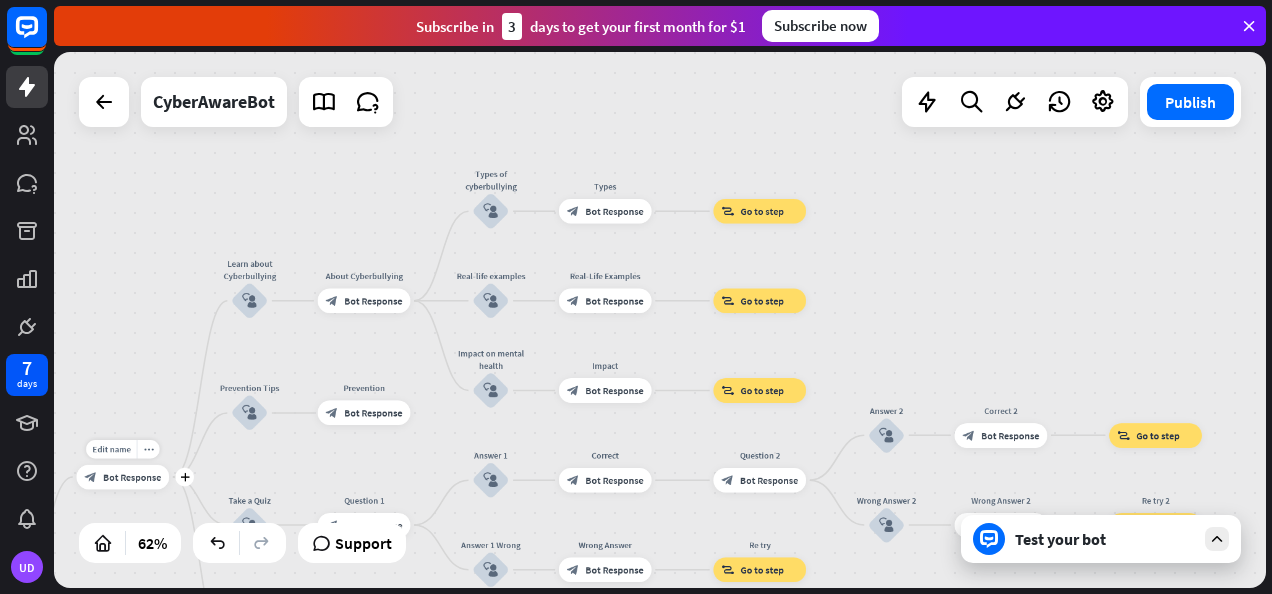 click on "block_bot_response   Bot Response" at bounding box center (122, 477) 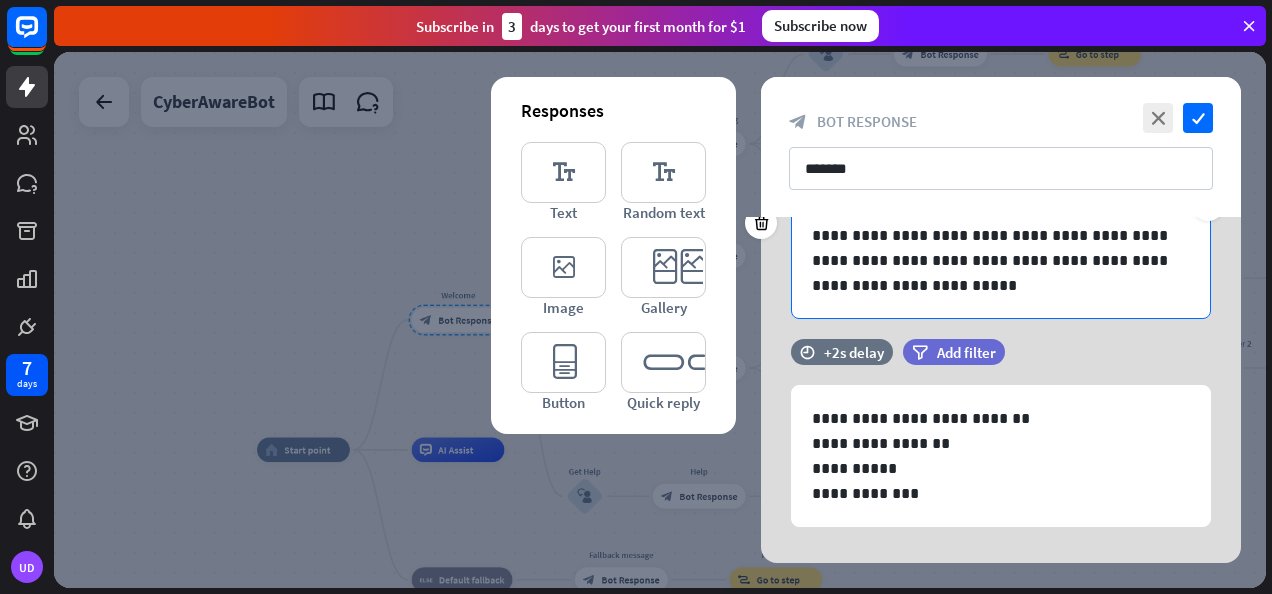 scroll, scrollTop: 142, scrollLeft: 0, axis: vertical 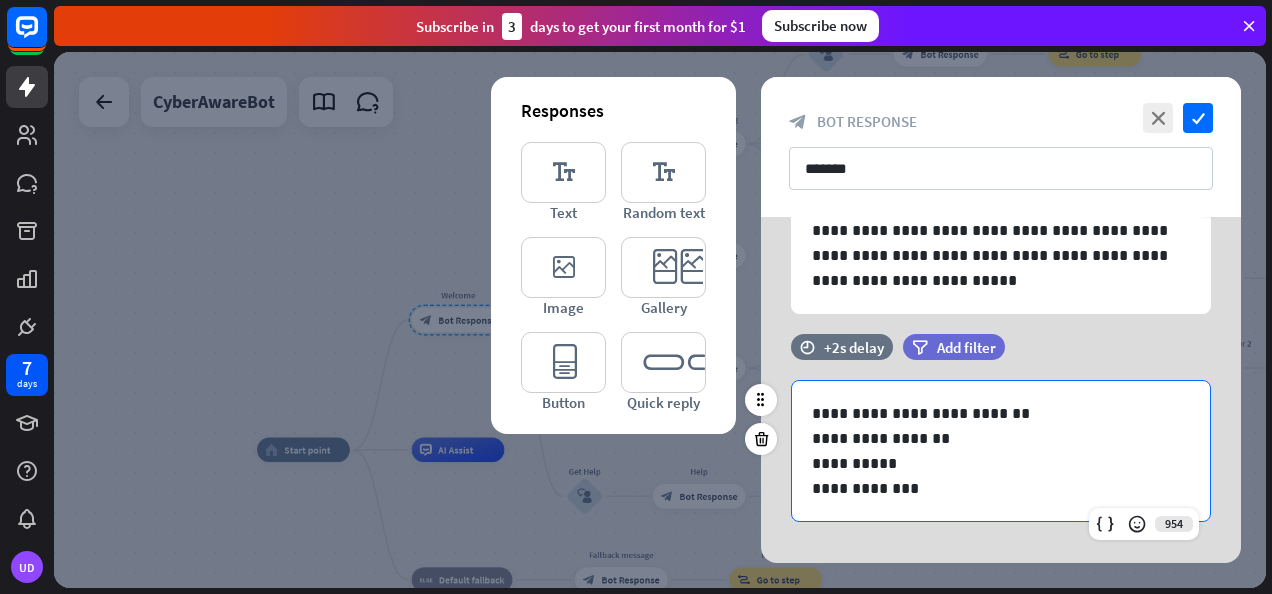 click on "**********" at bounding box center (1001, 413) 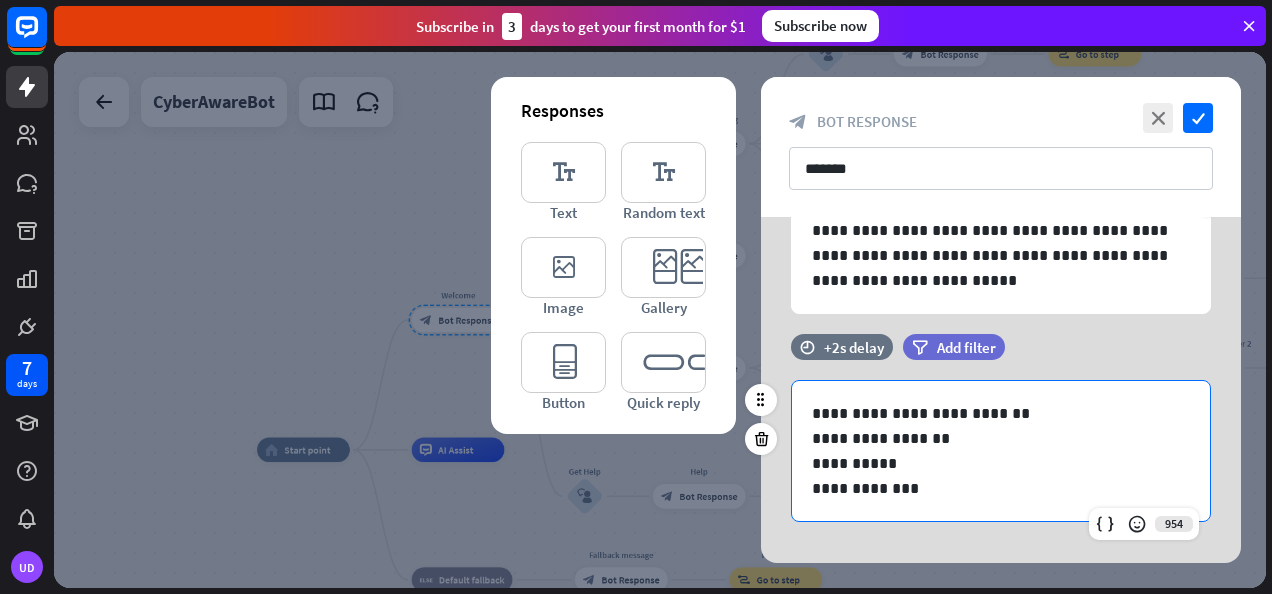 type 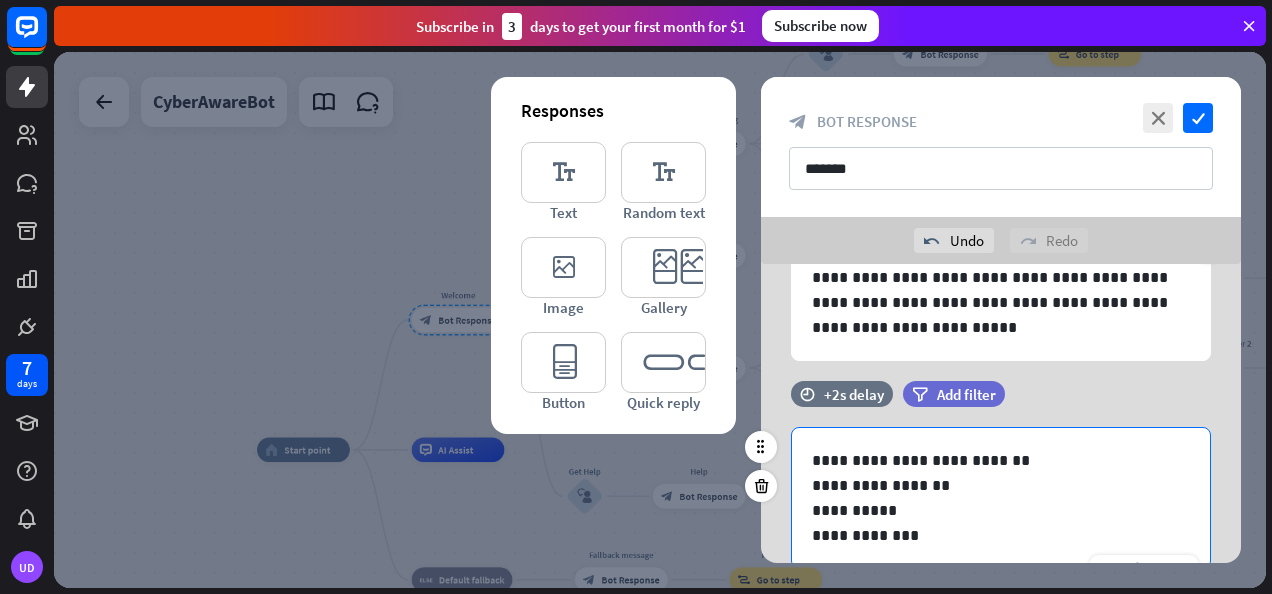 click on "**********" at bounding box center [1001, 485] 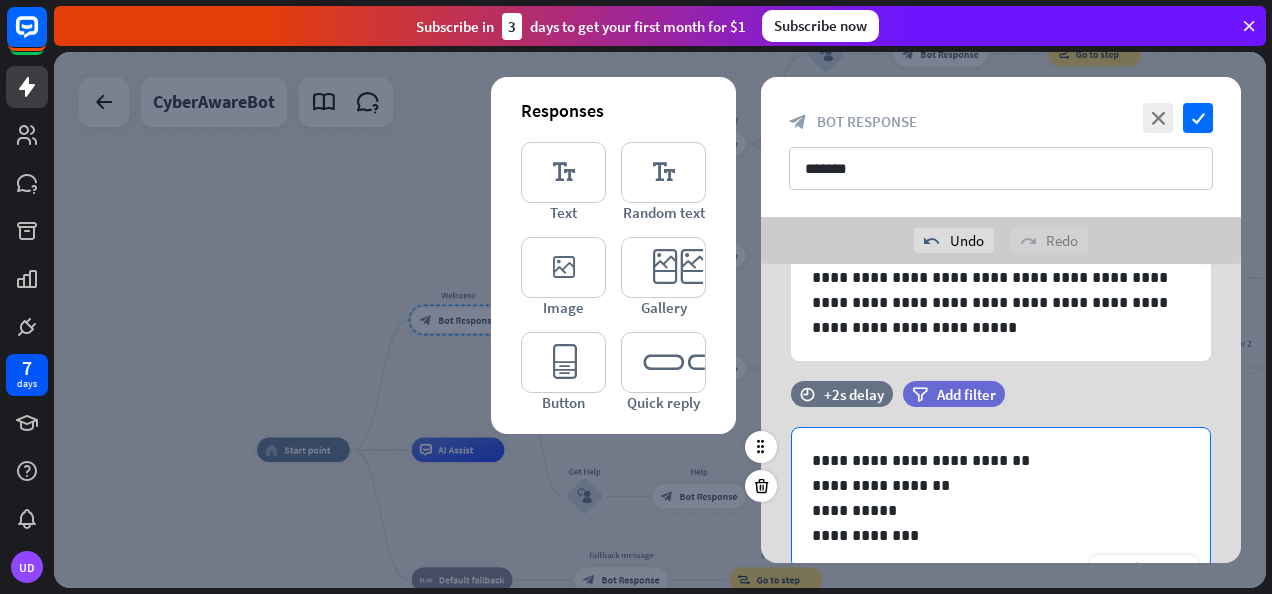 scroll, scrollTop: 216, scrollLeft: 0, axis: vertical 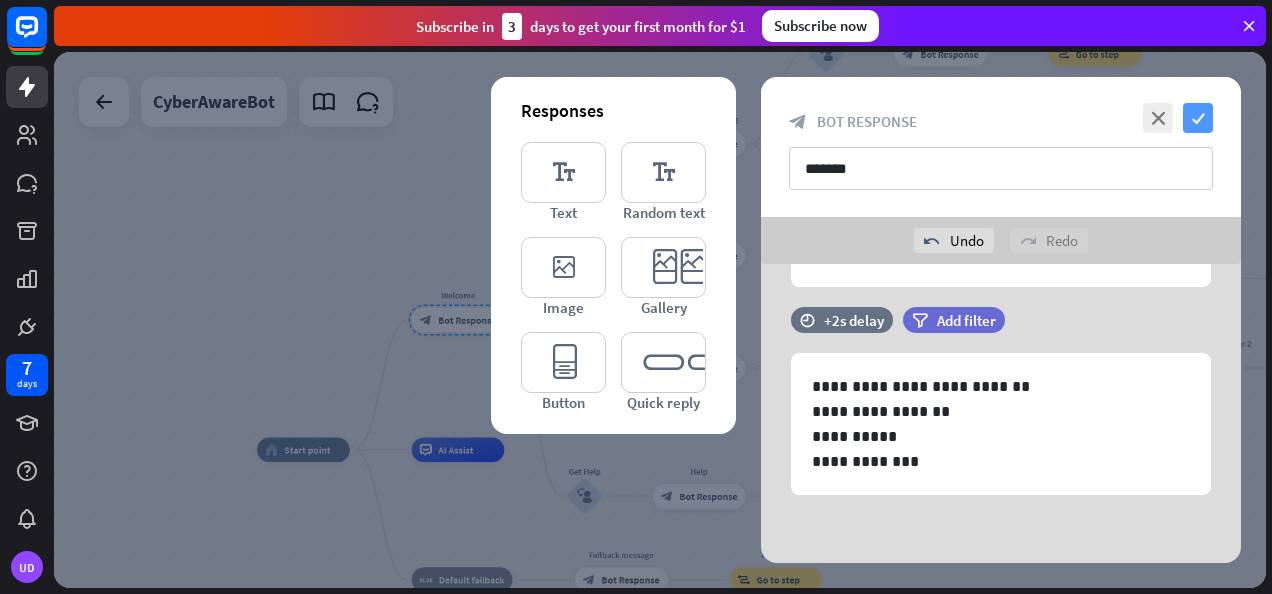 click on "check" at bounding box center [1198, 118] 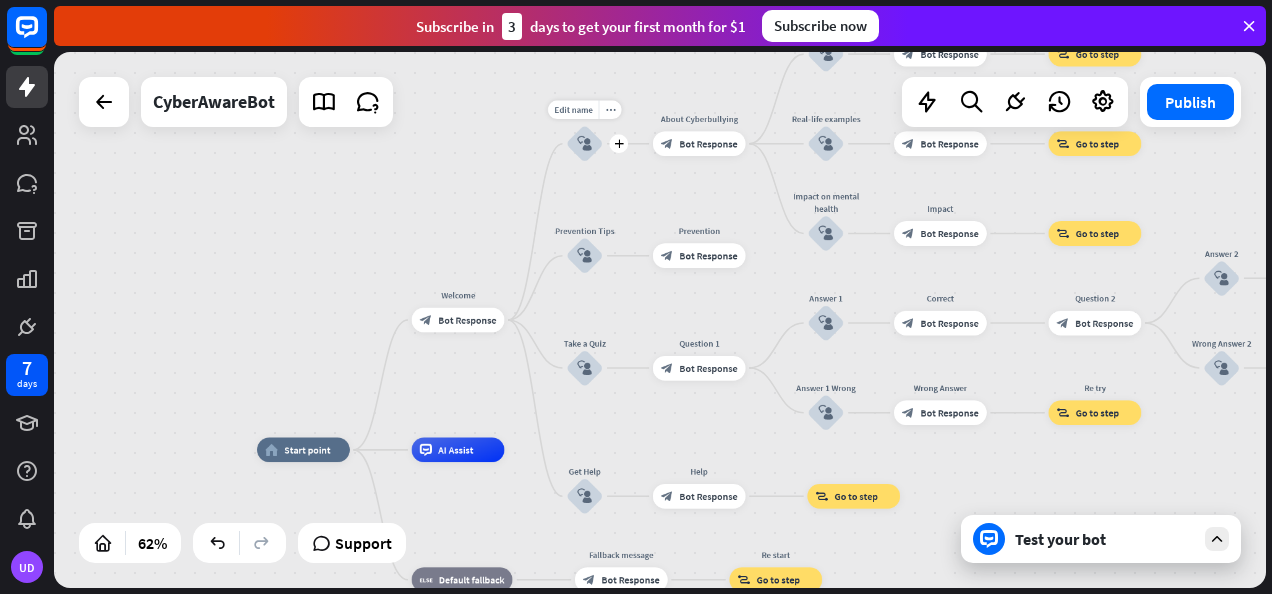 click on "block_user_input" at bounding box center (584, 143) 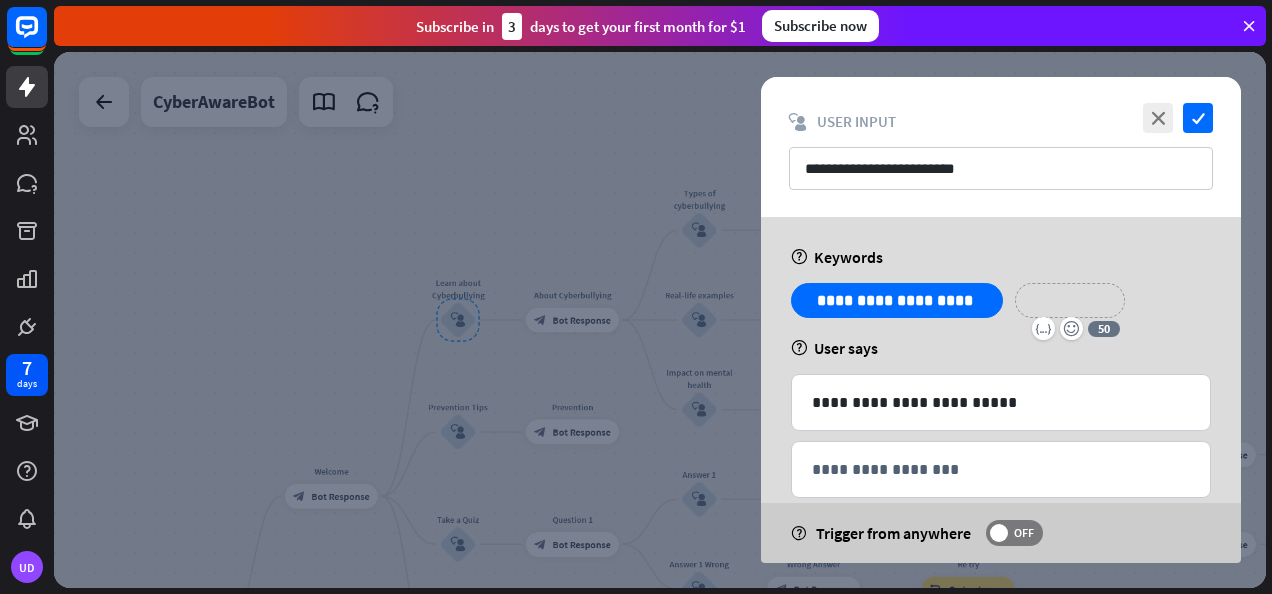 click on "**********" at bounding box center [1070, 300] 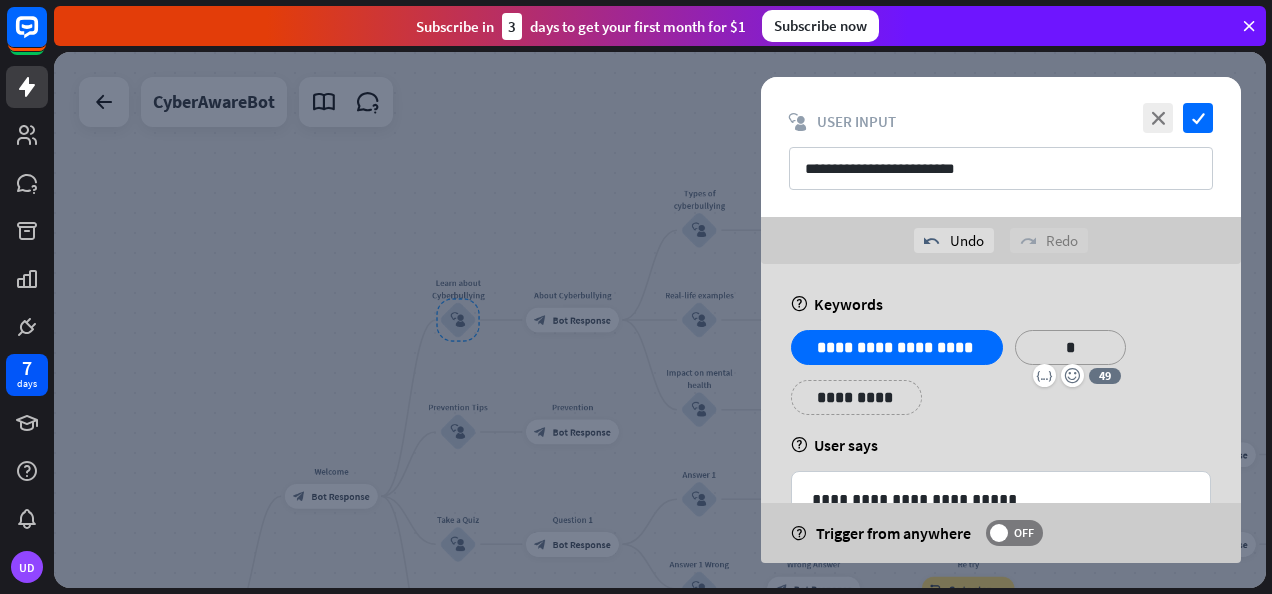 scroll, scrollTop: 129, scrollLeft: 0, axis: vertical 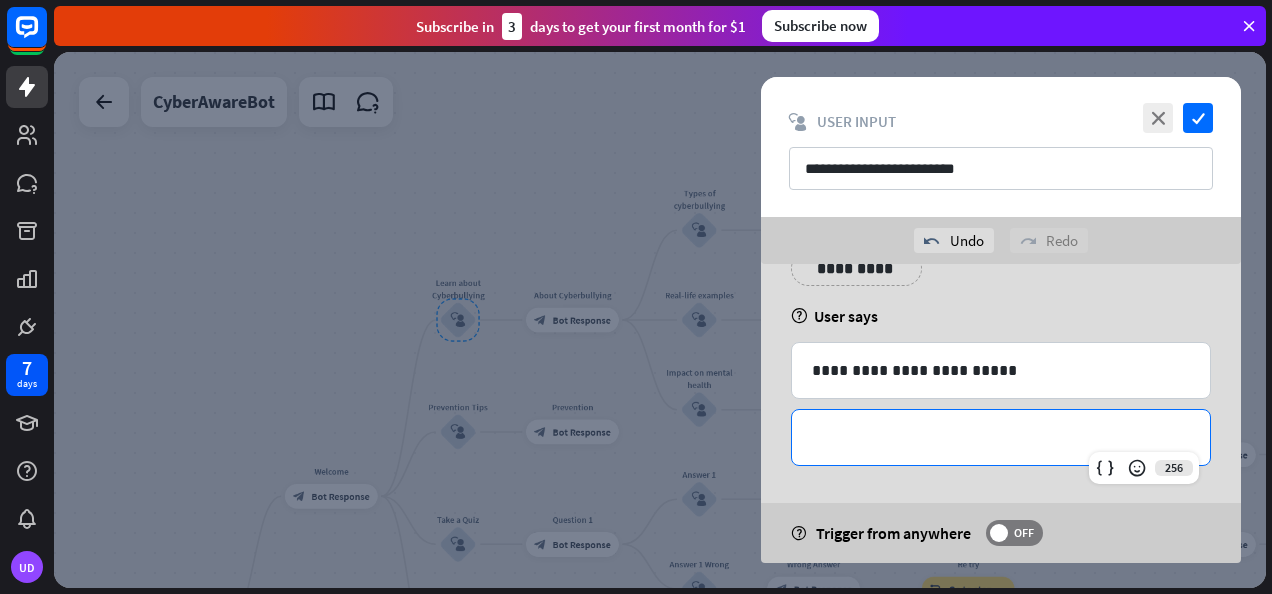 click on "**********" at bounding box center (1001, 437) 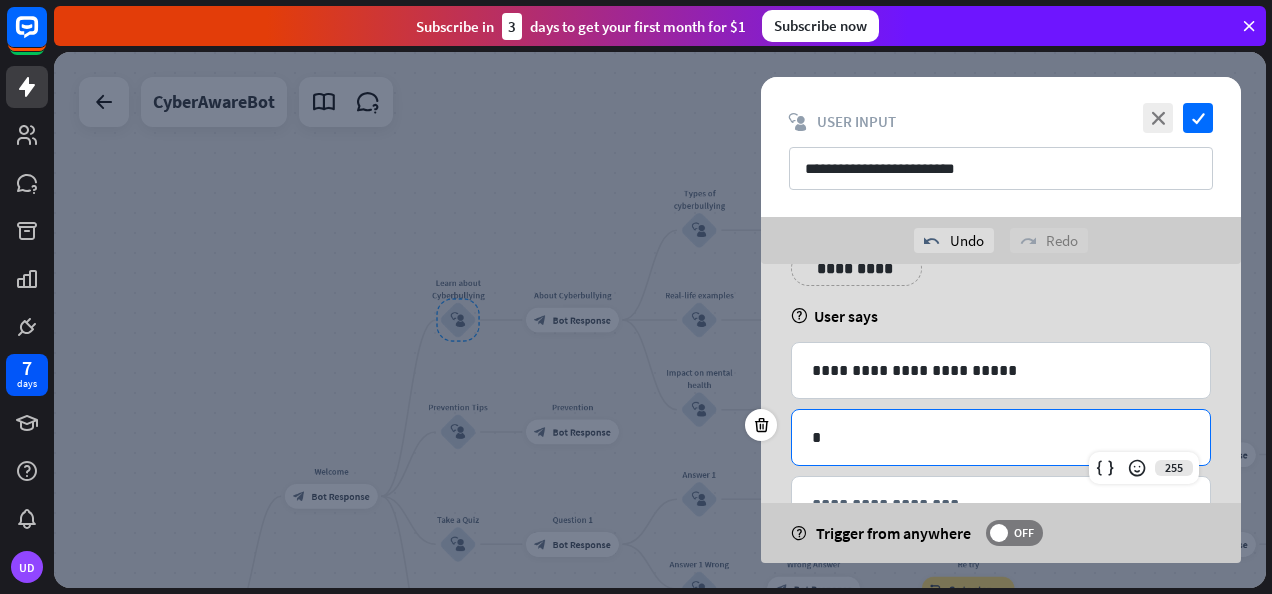 scroll, scrollTop: 0, scrollLeft: 0, axis: both 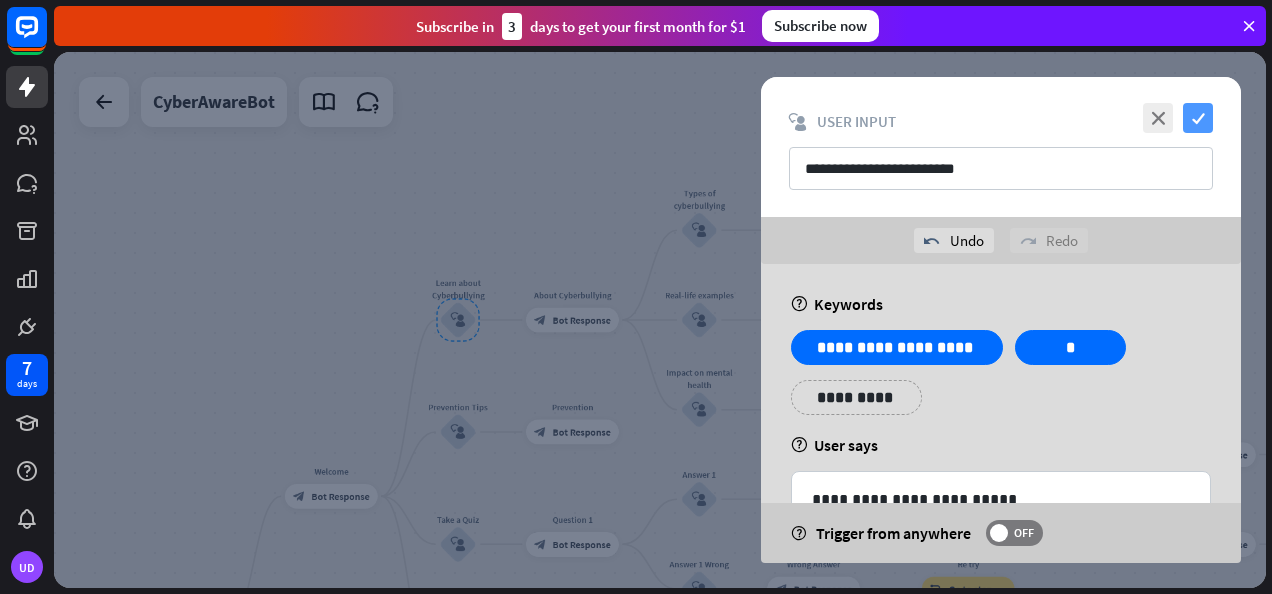click on "check" at bounding box center [1198, 118] 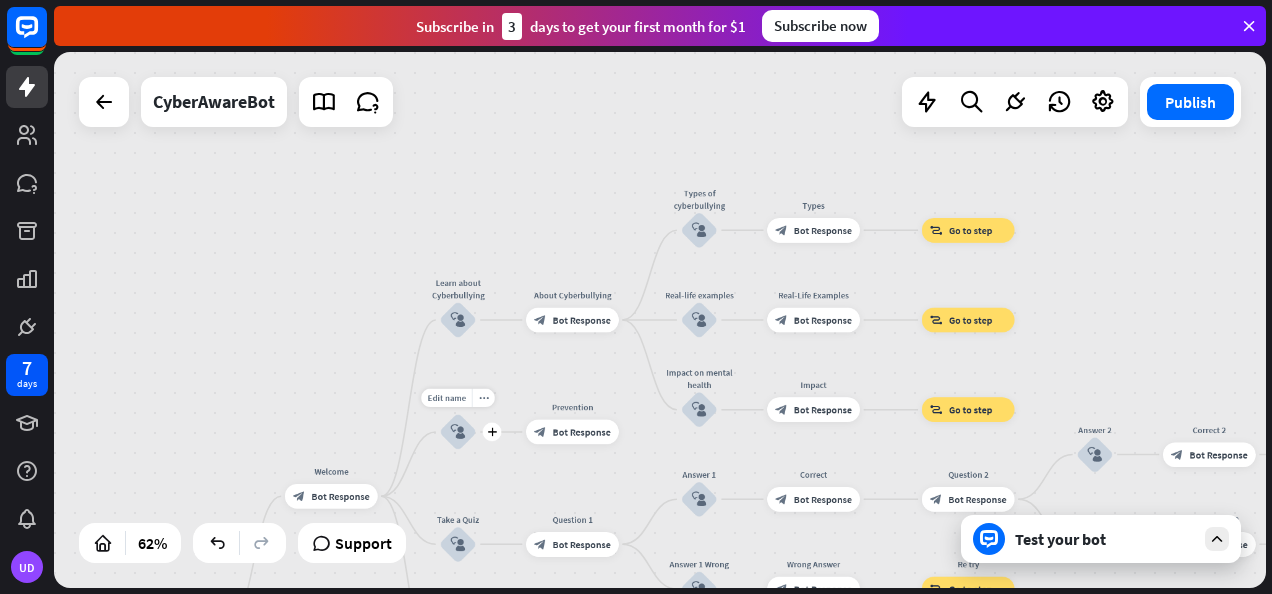 click on "block_user_input" at bounding box center [457, 432] 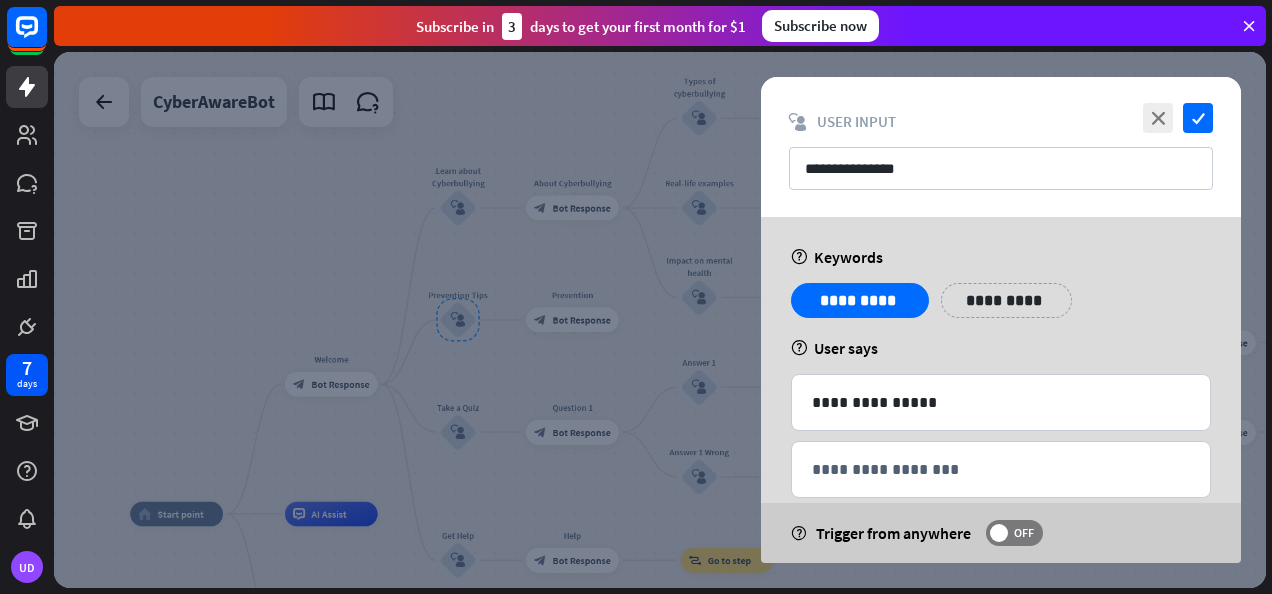 click on "**********" at bounding box center (1006, 300) 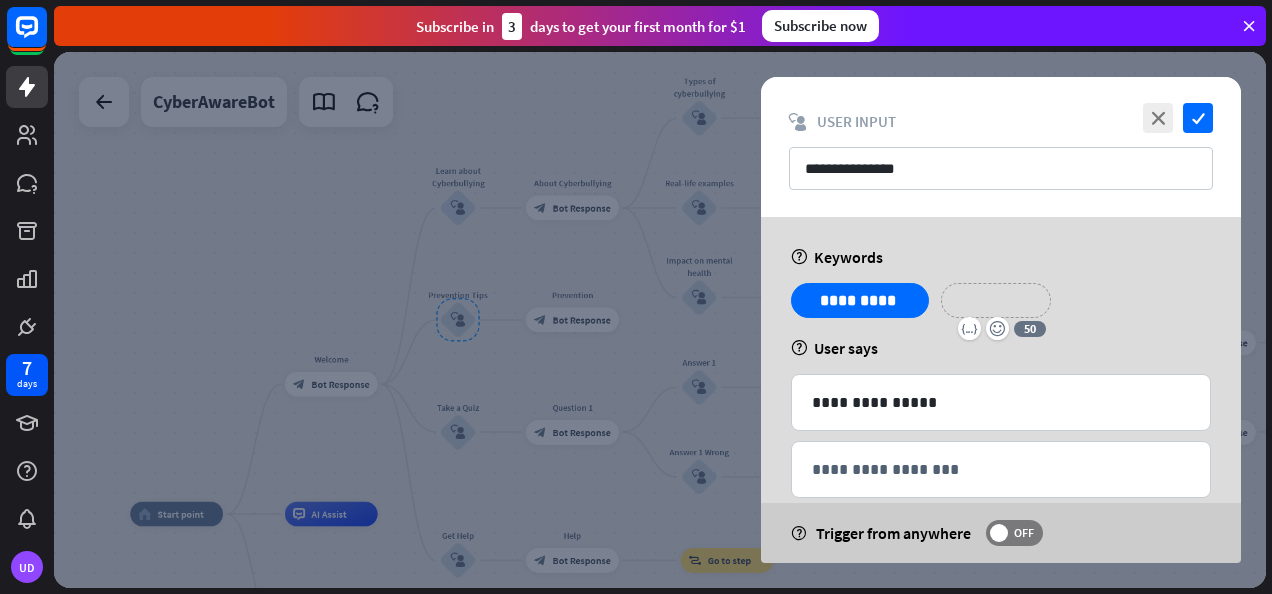 click on "**********" at bounding box center (996, 300) 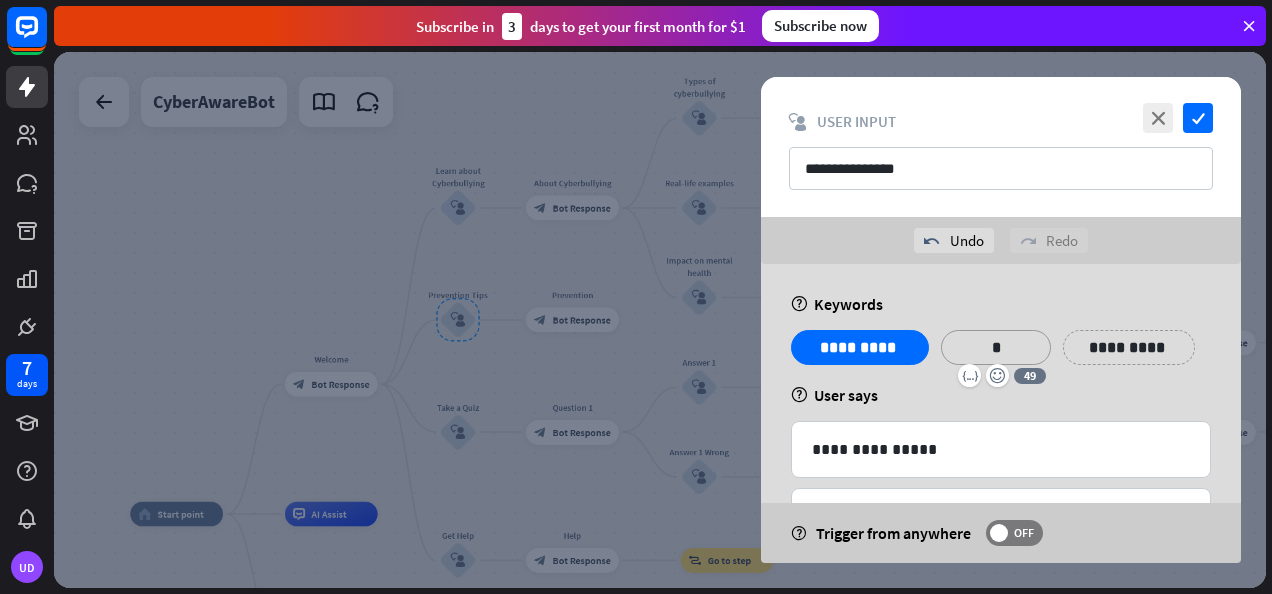 scroll, scrollTop: 80, scrollLeft: 0, axis: vertical 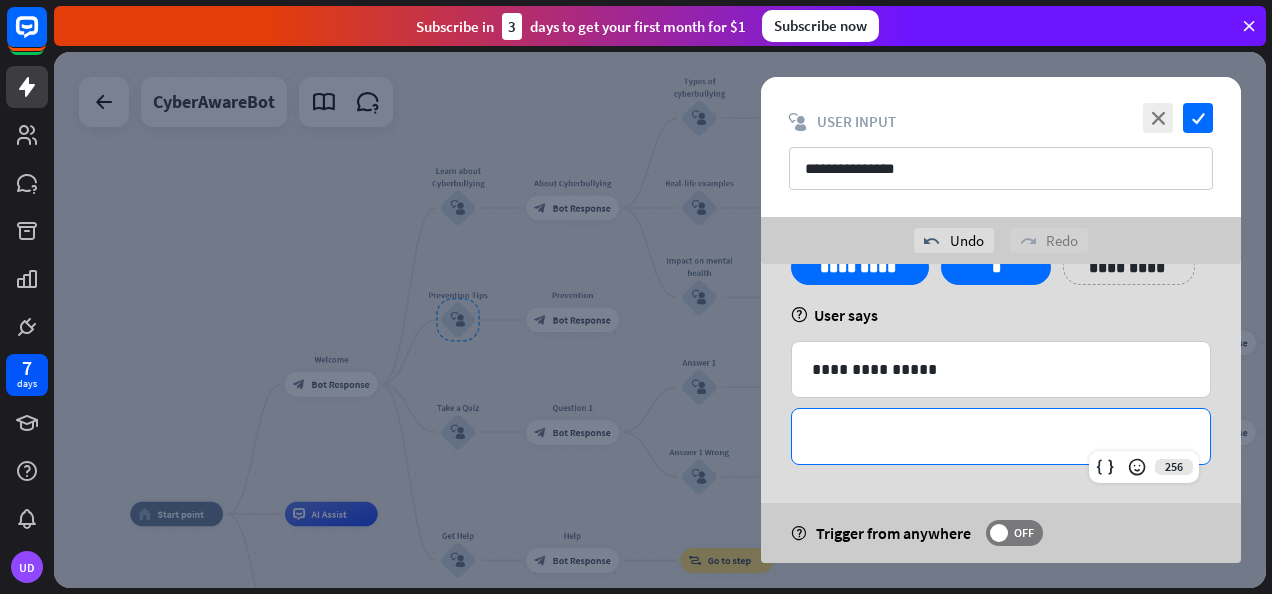 click on "**********" at bounding box center (1001, 436) 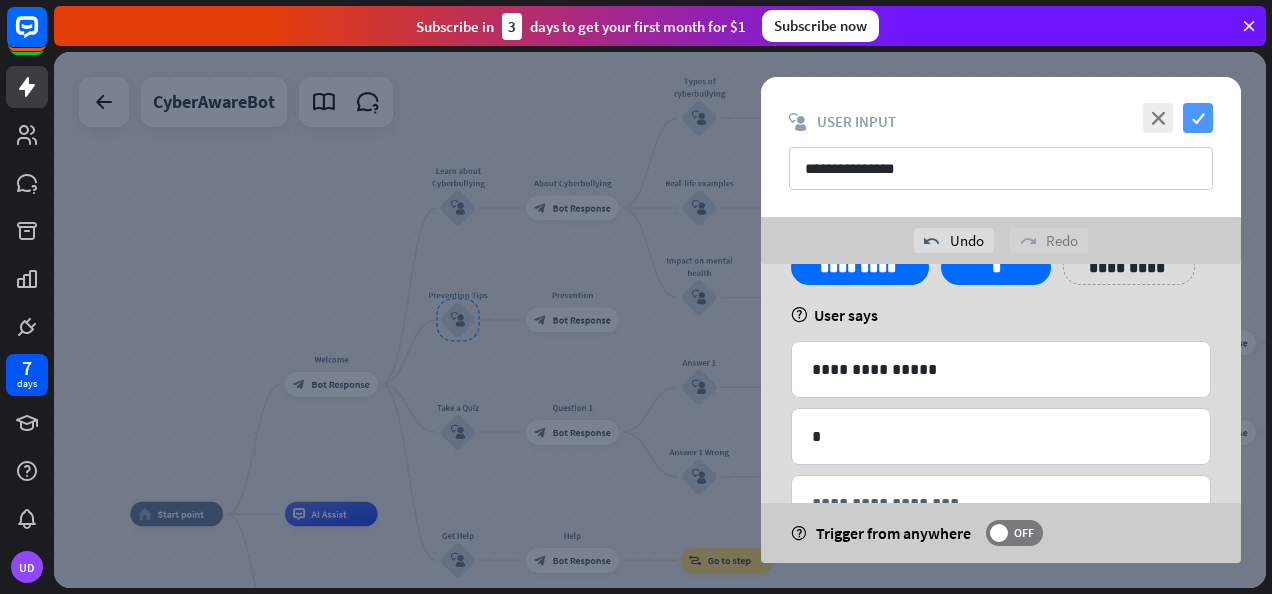 click on "check" at bounding box center [1198, 118] 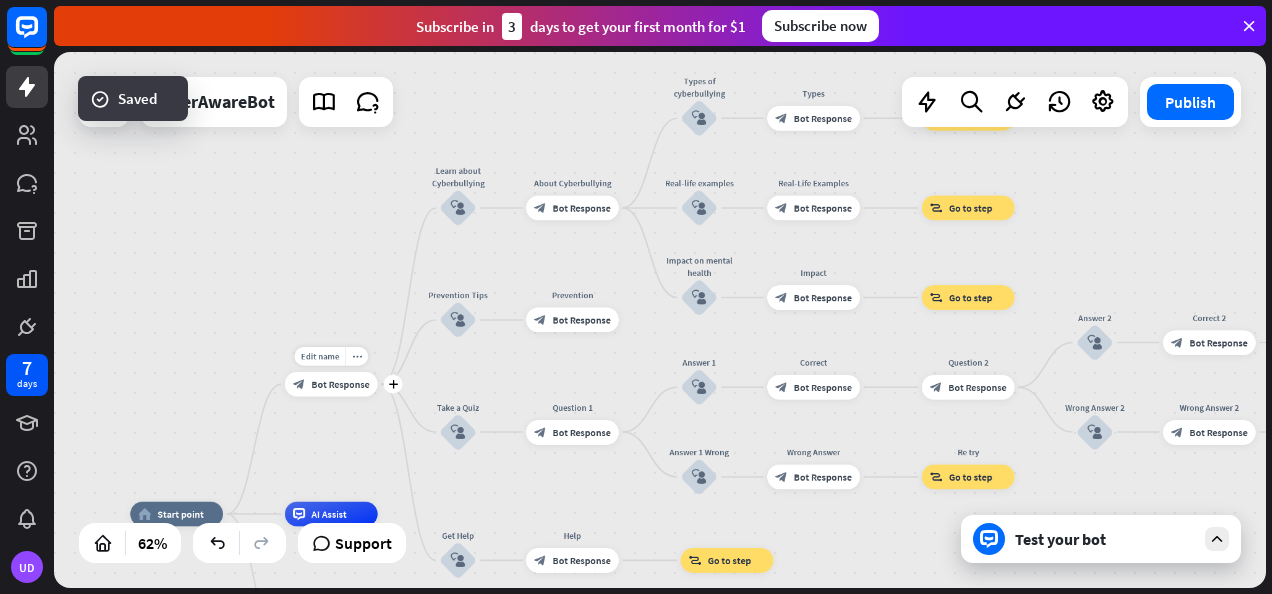 click on "block_bot_response   Bot Response" at bounding box center (331, 384) 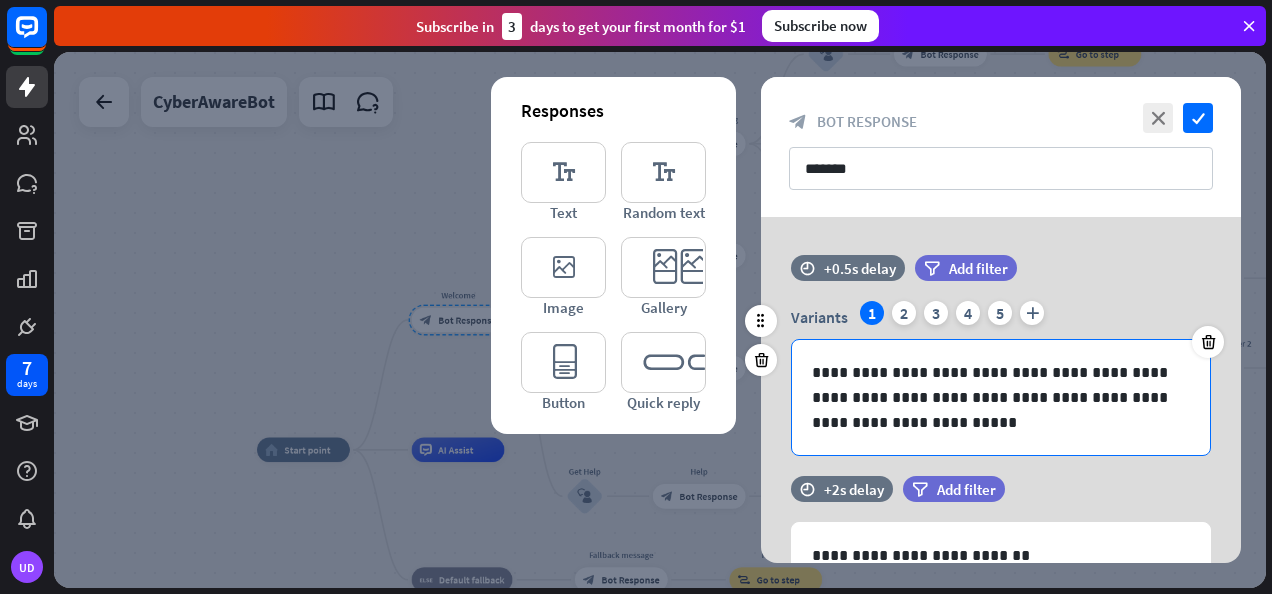 scroll, scrollTop: 169, scrollLeft: 0, axis: vertical 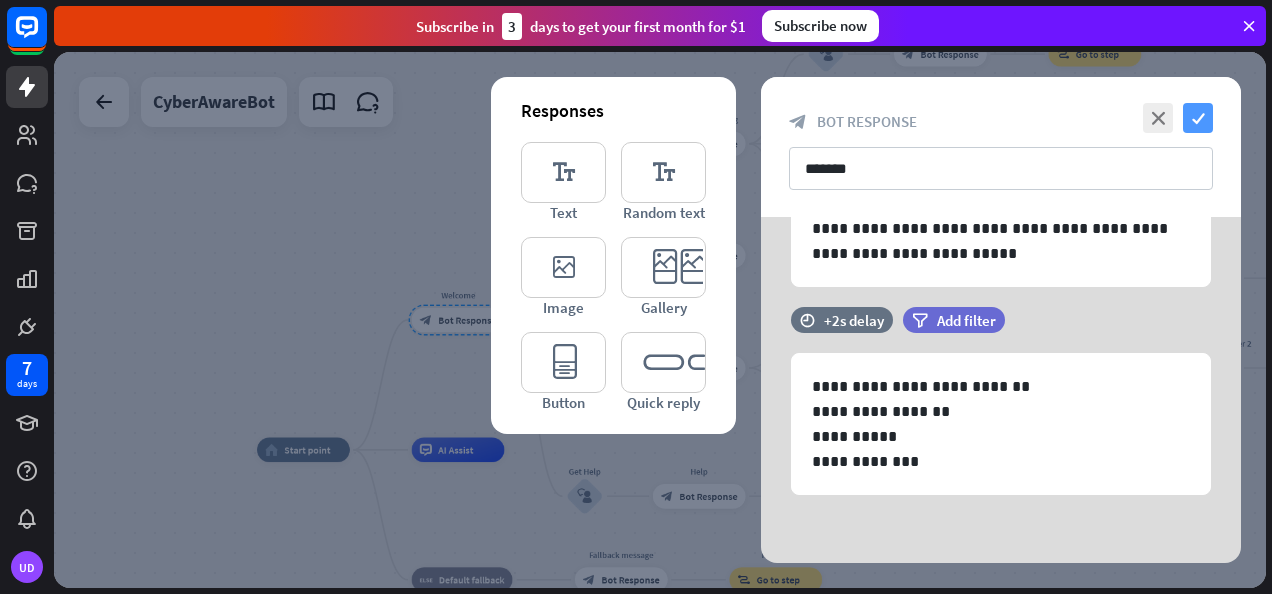 click on "check" at bounding box center [1198, 118] 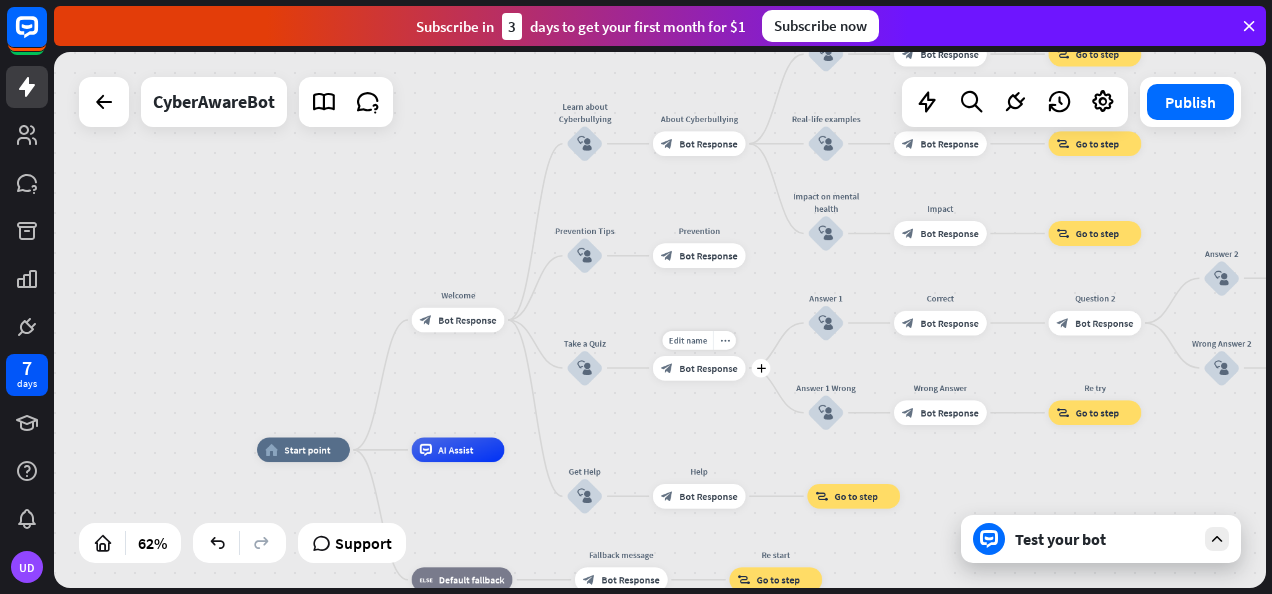 click on "Bot Response" at bounding box center [708, 368] 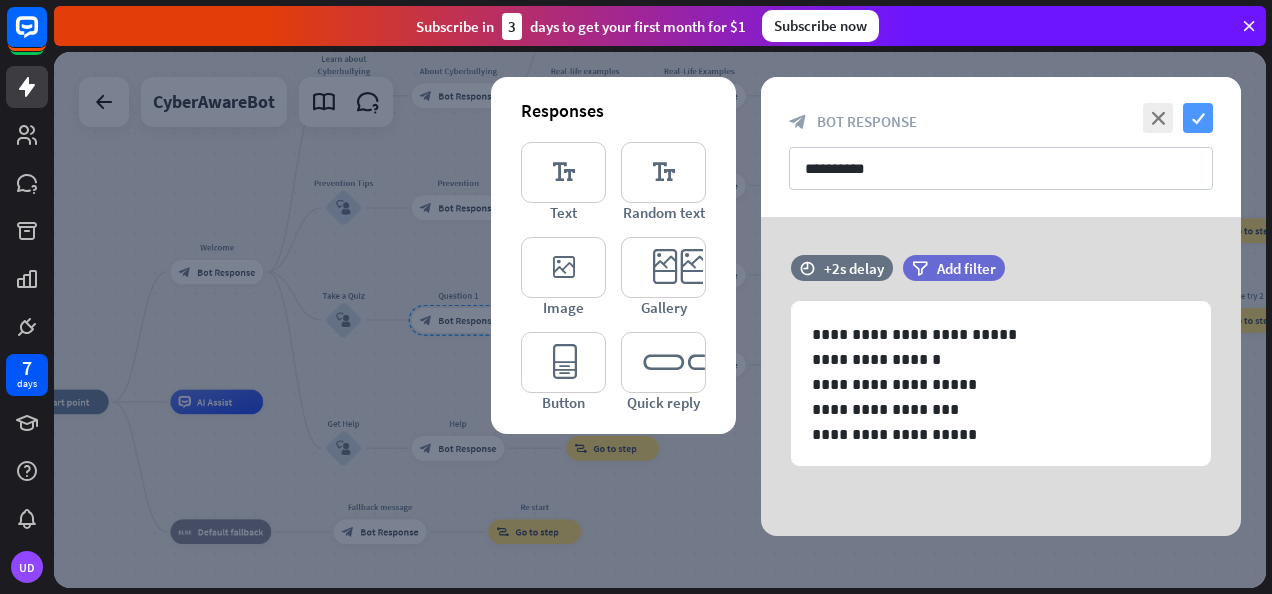 click on "check" at bounding box center (1198, 118) 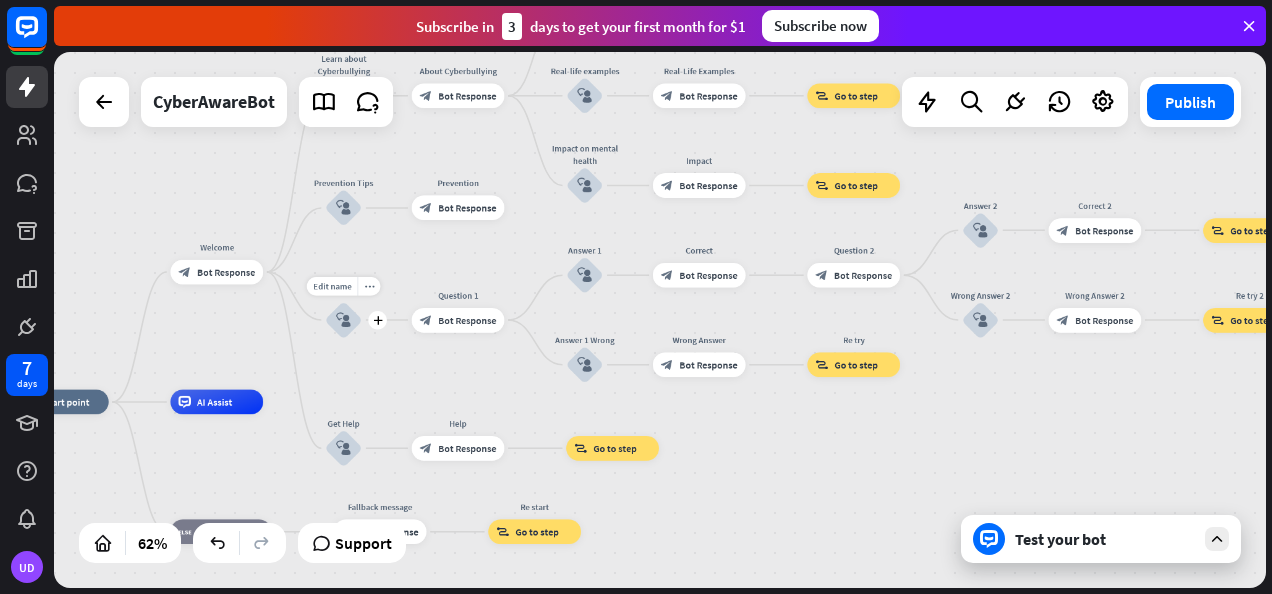 click on "block_user_input" at bounding box center [343, 320] 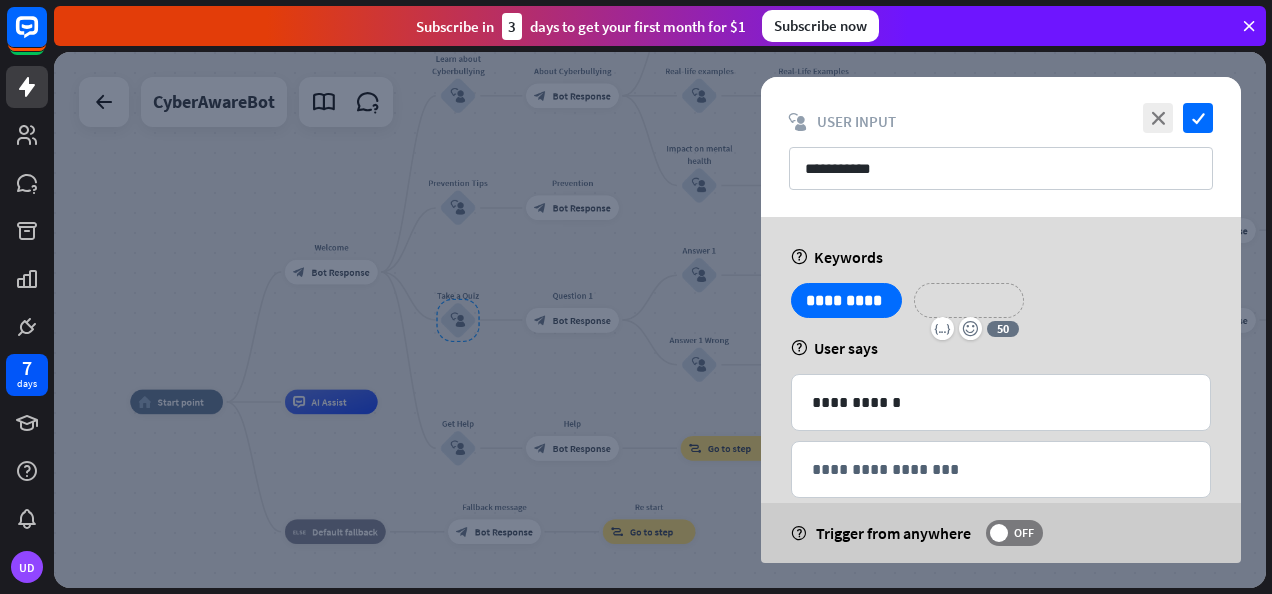 click on "**********" at bounding box center [969, 300] 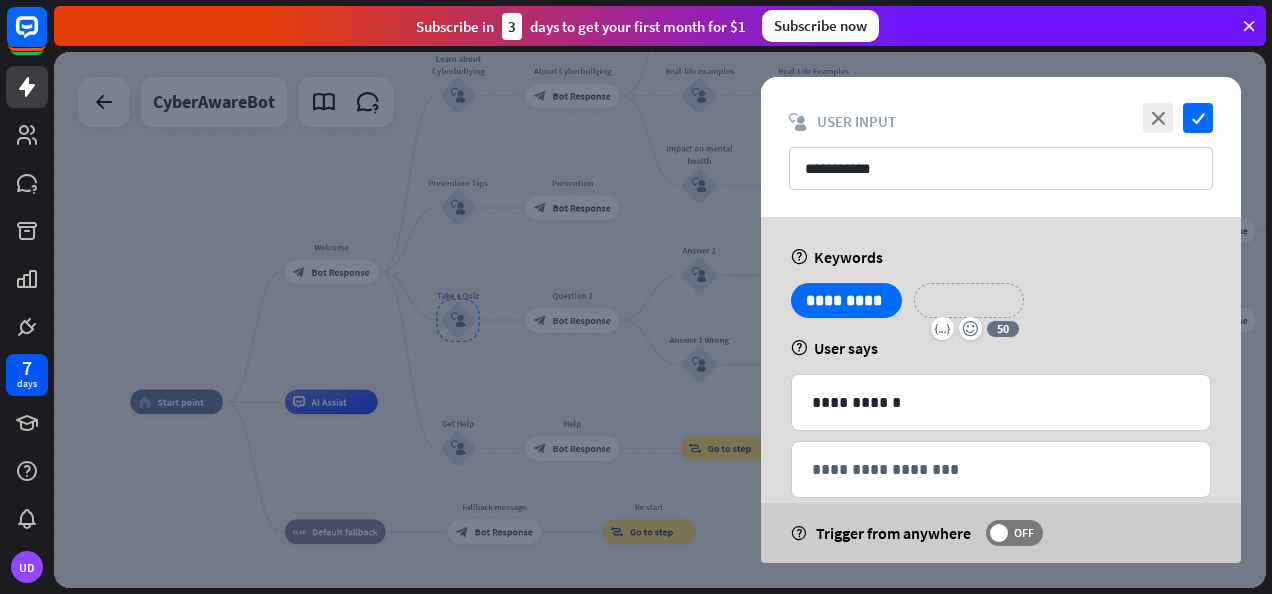 type 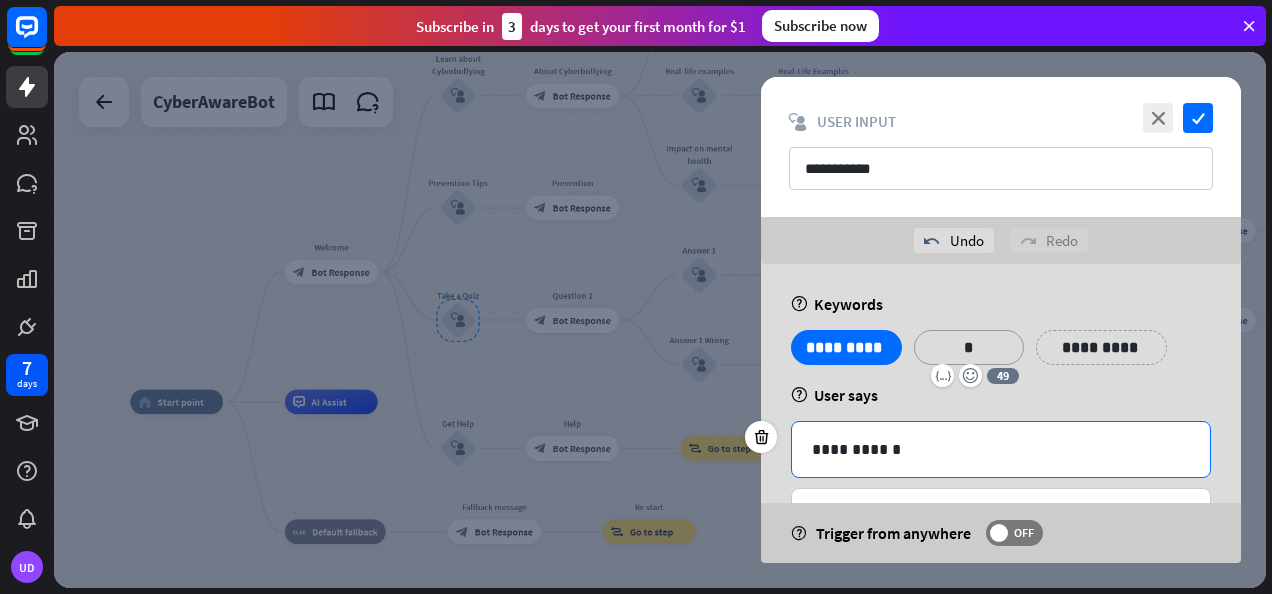 scroll, scrollTop: 80, scrollLeft: 0, axis: vertical 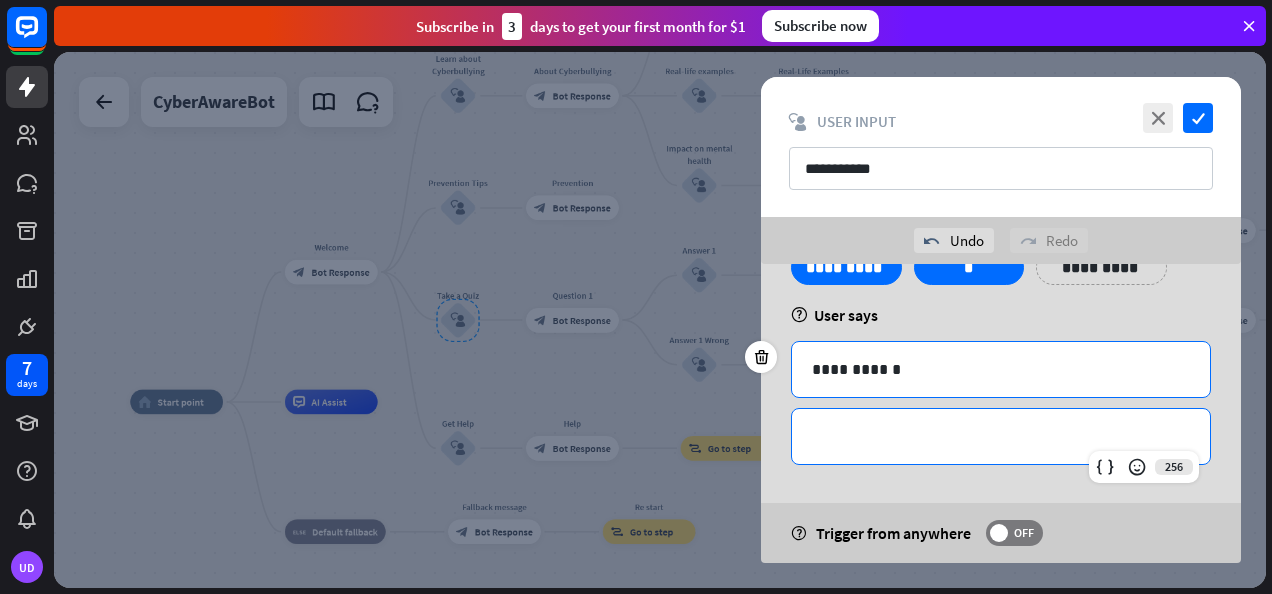 click on "**********" at bounding box center [1001, 436] 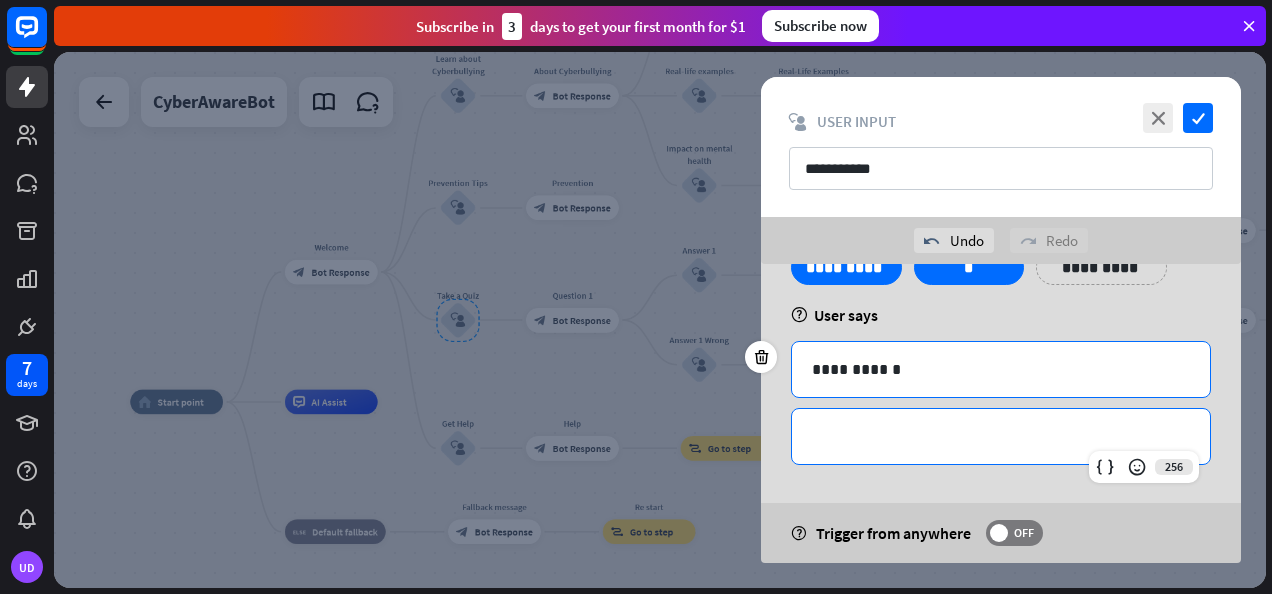 type 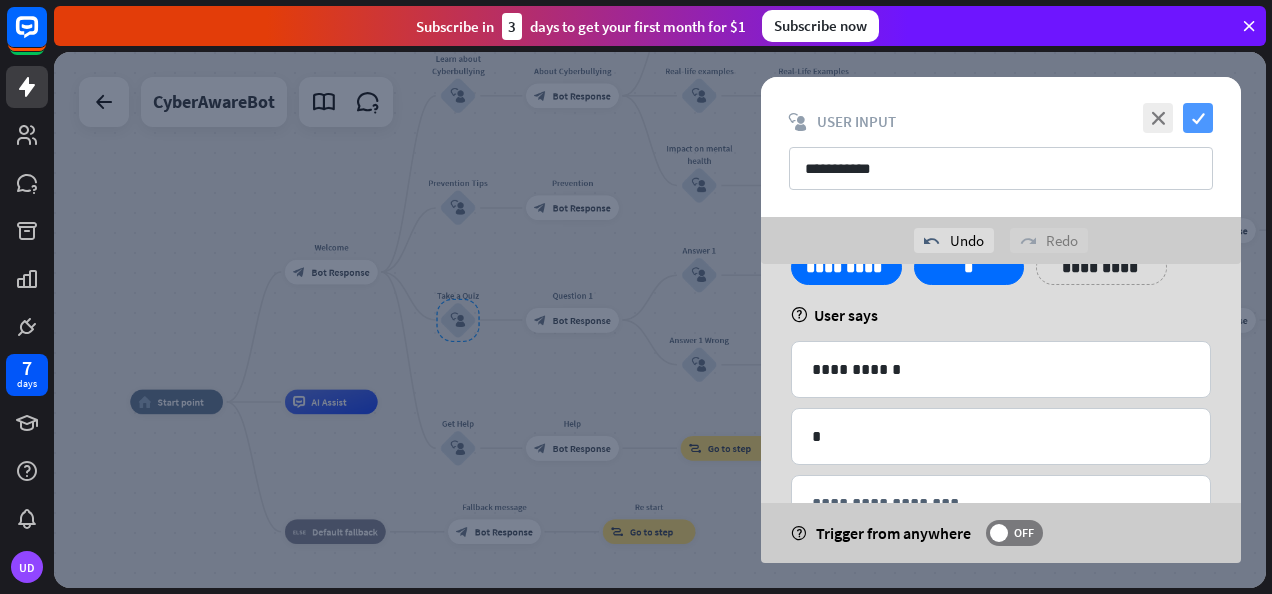click on "check" at bounding box center (1198, 118) 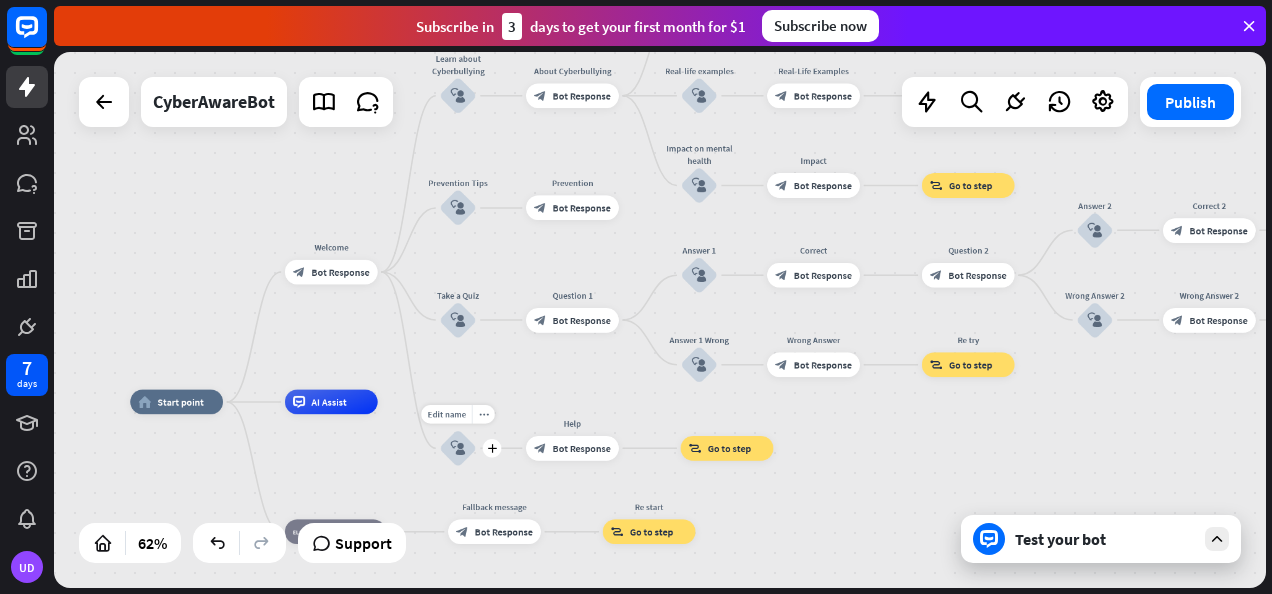 click on "block_user_input" at bounding box center [457, 448] 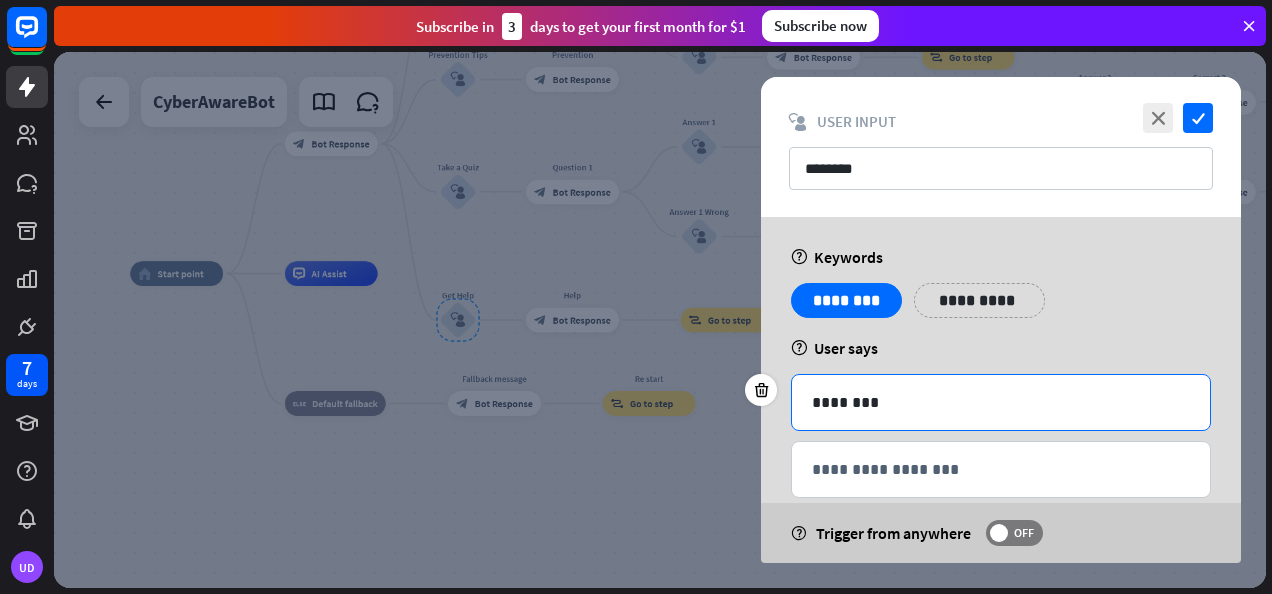 scroll, scrollTop: 32, scrollLeft: 0, axis: vertical 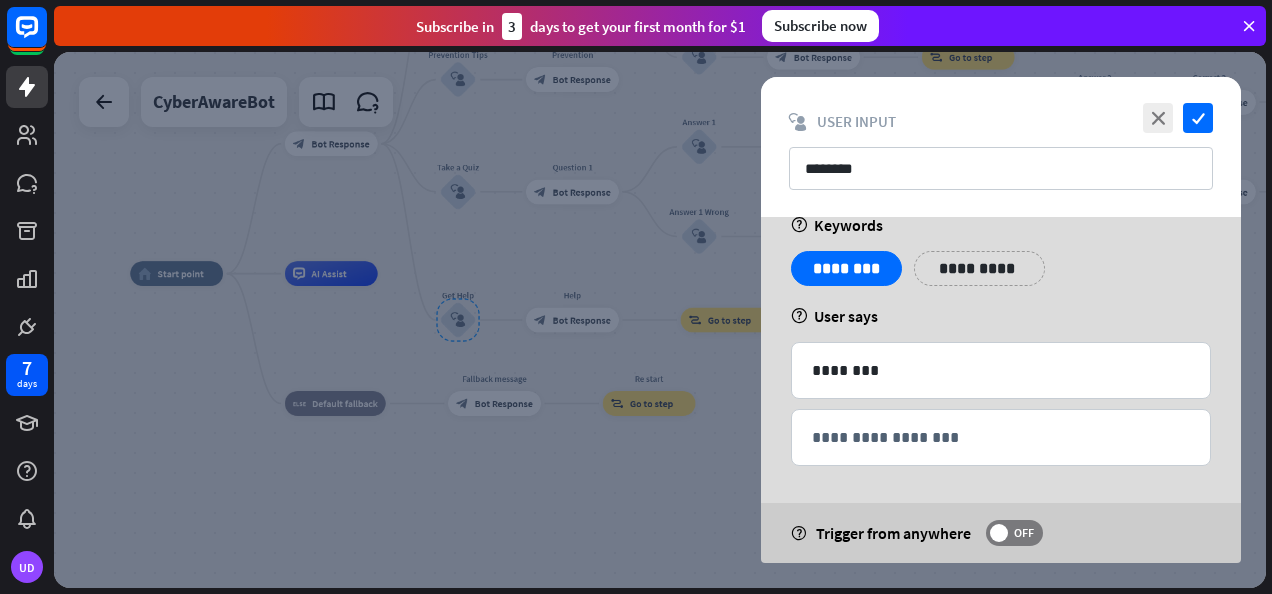 click on "**********" at bounding box center [979, 268] 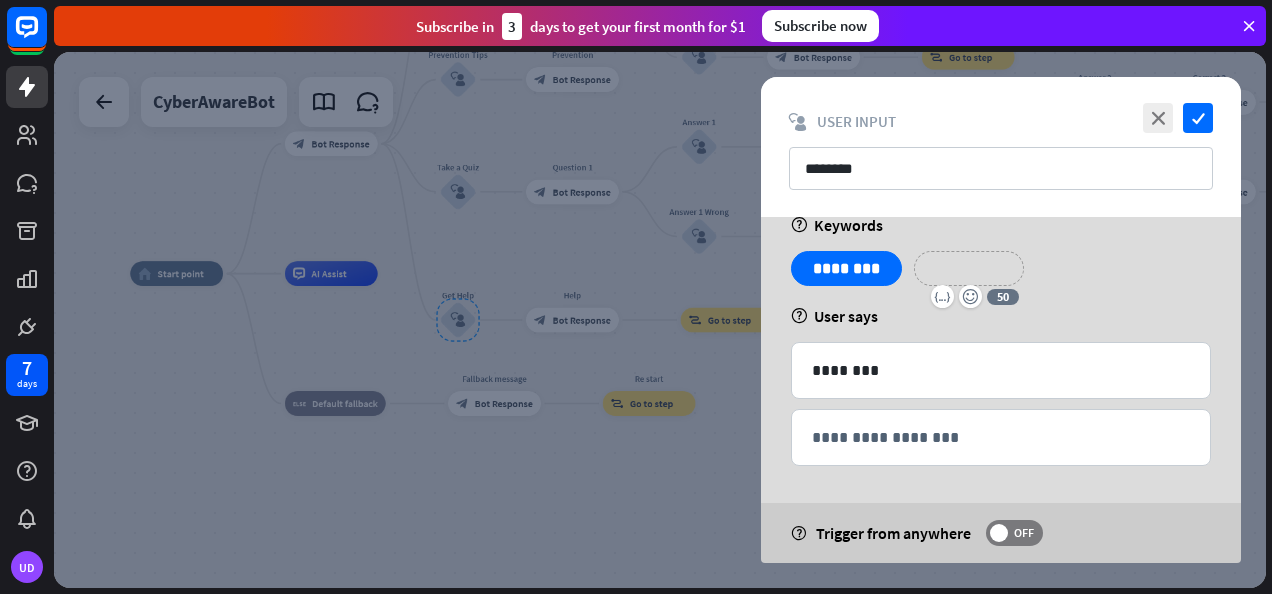 click on "**********" at bounding box center [969, 268] 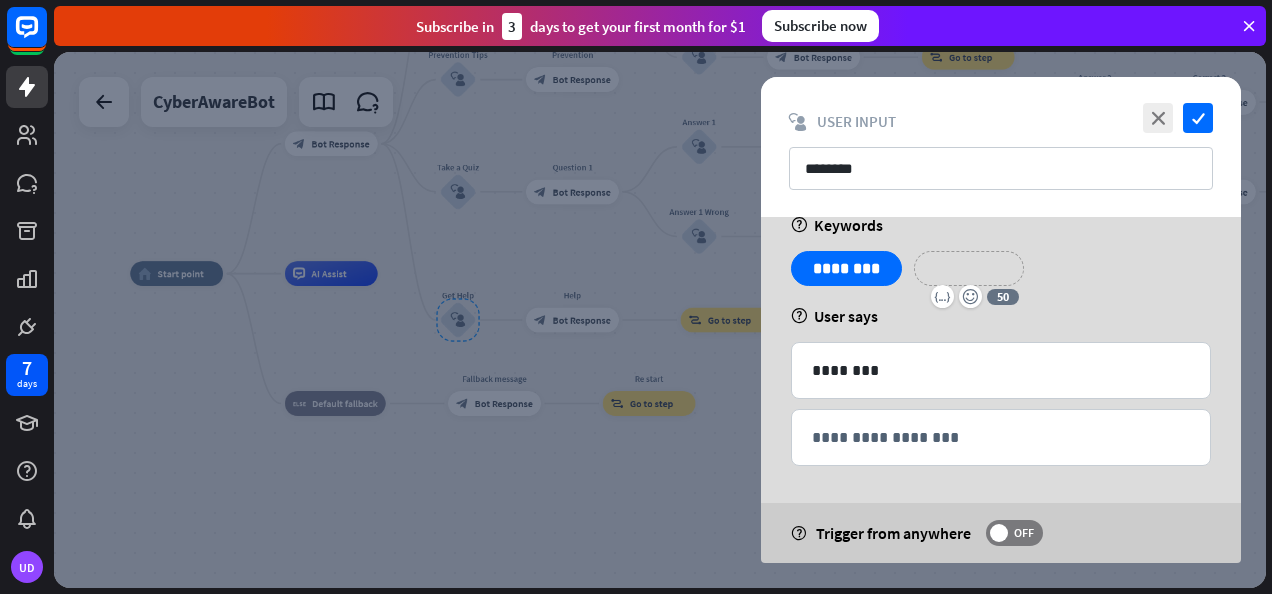 type 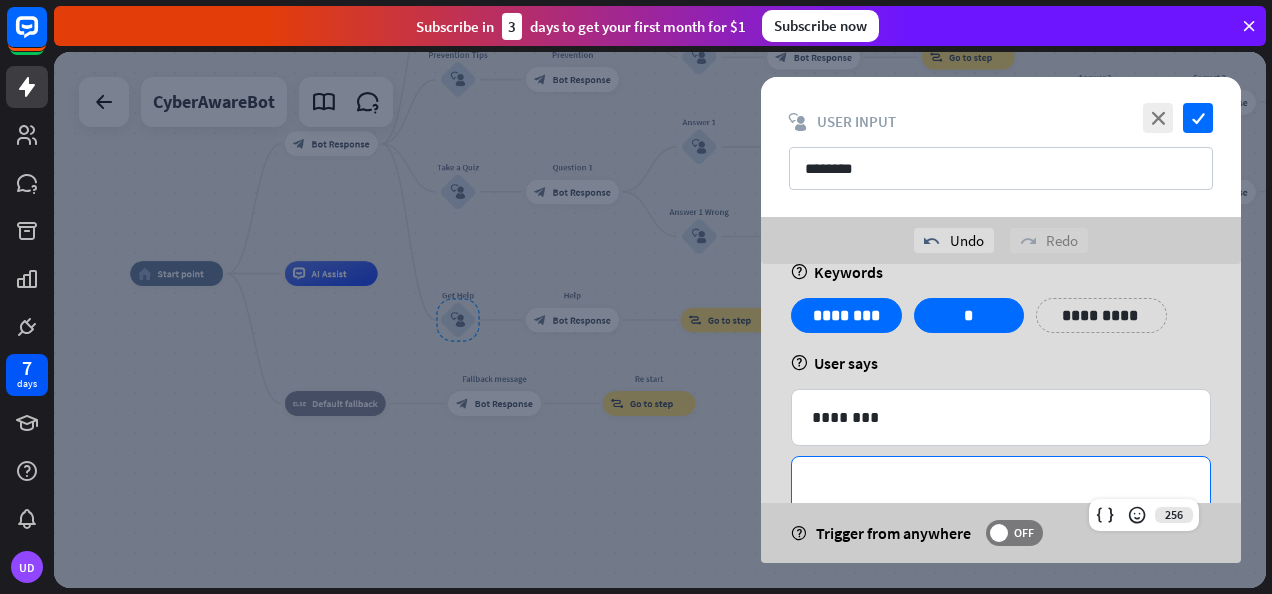 click on "**********" at bounding box center (1001, 484) 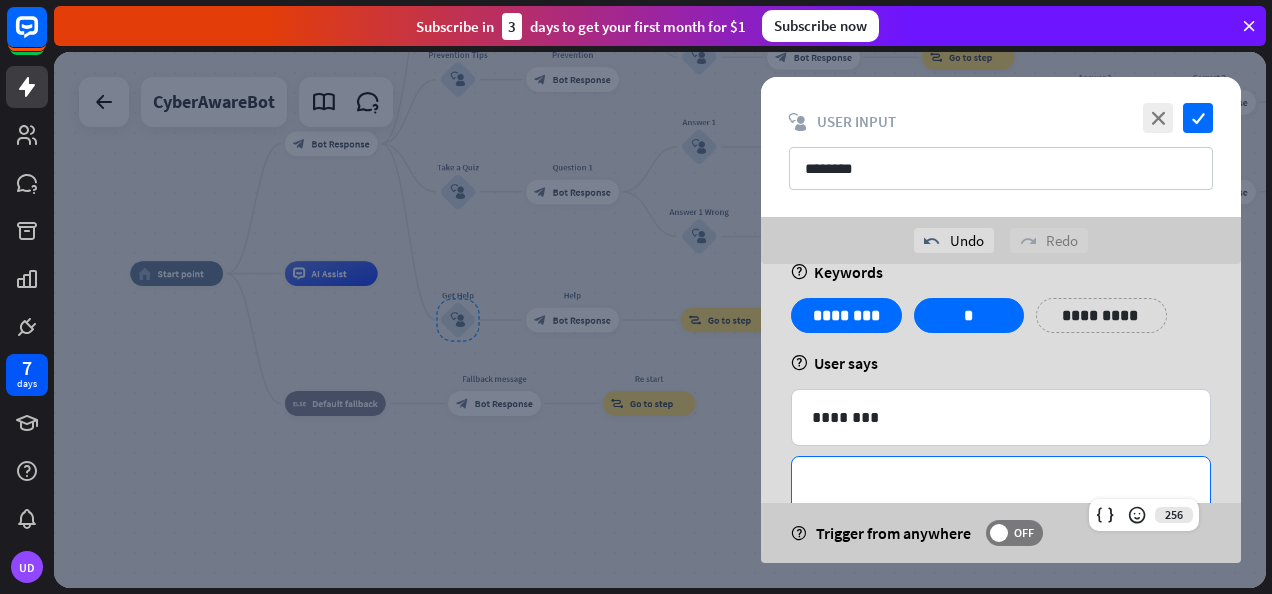 type 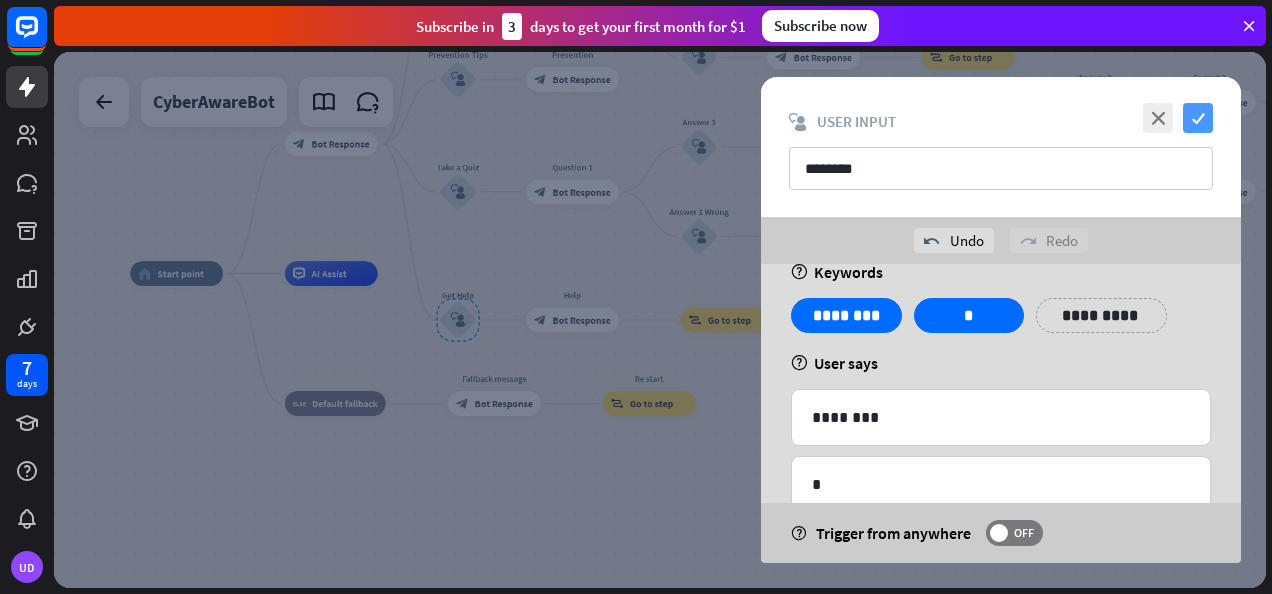 click on "check" at bounding box center (1198, 118) 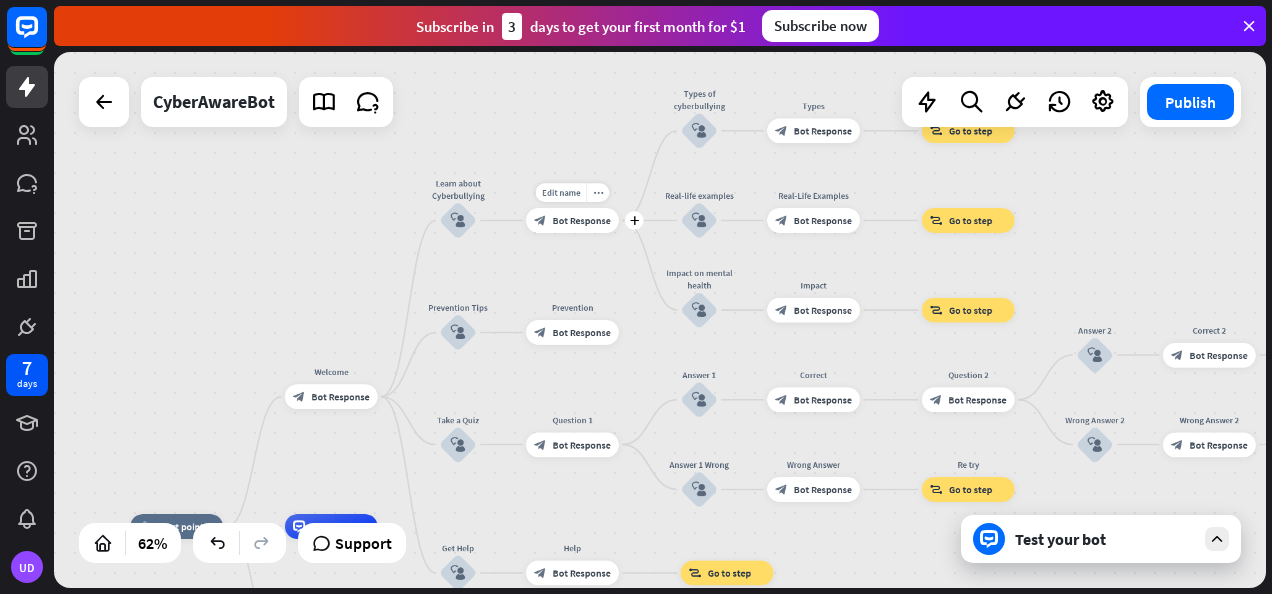 click on "block_bot_response   Bot Response" at bounding box center (572, 220) 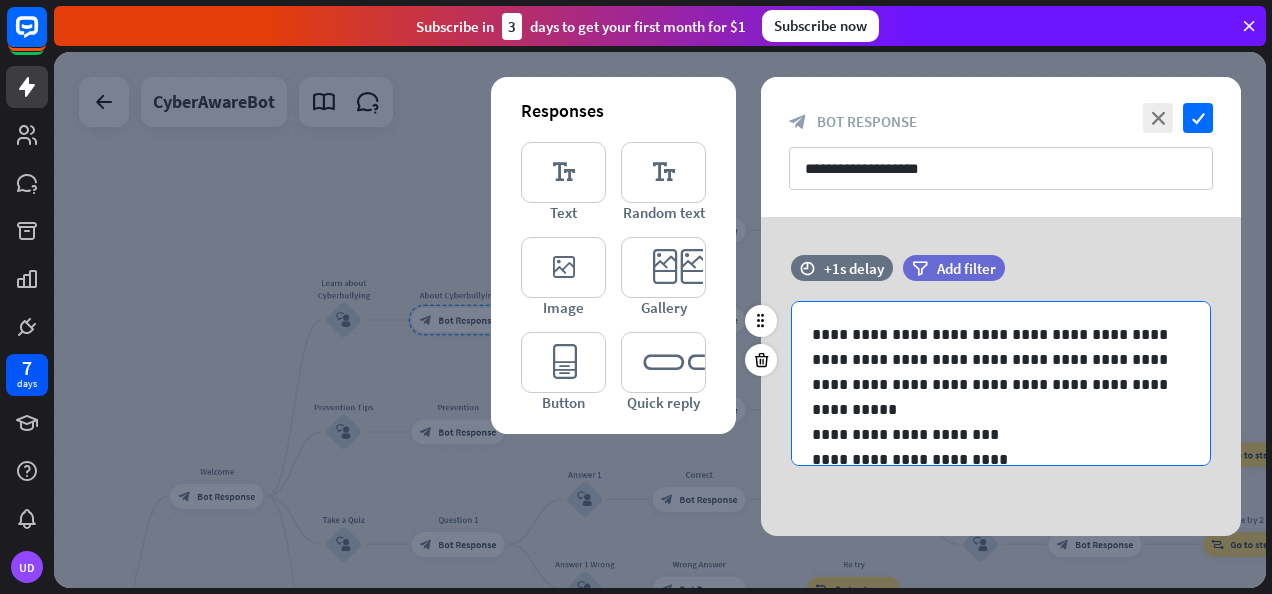 scroll, scrollTop: 76, scrollLeft: 0, axis: vertical 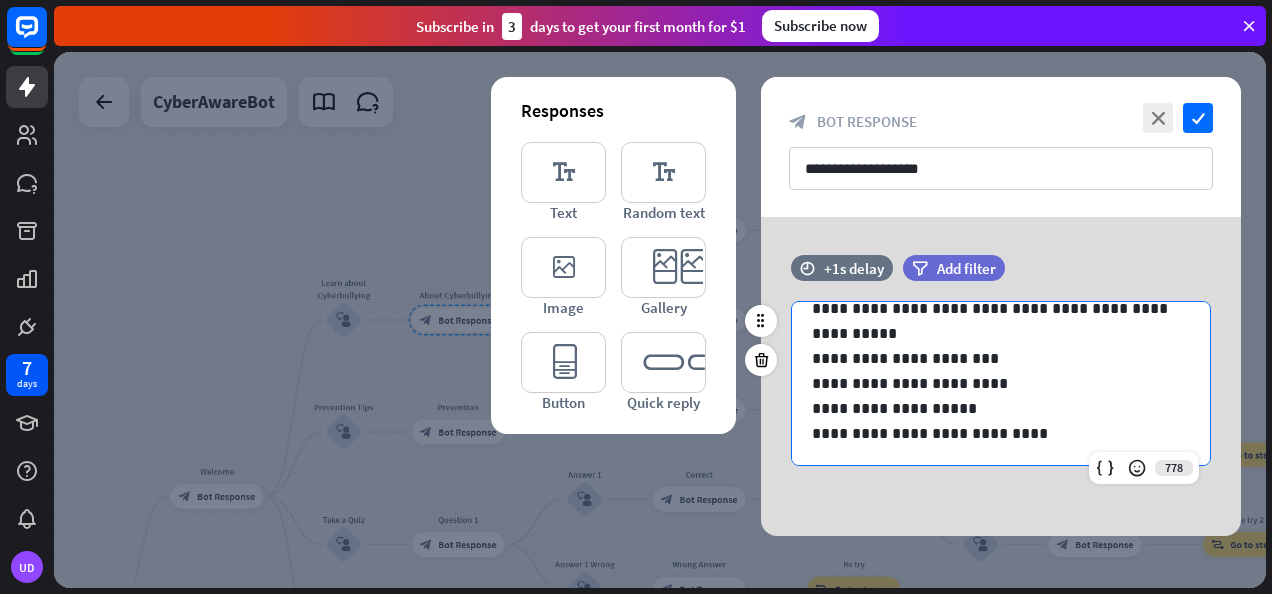 click on "**********" at bounding box center [993, 383] 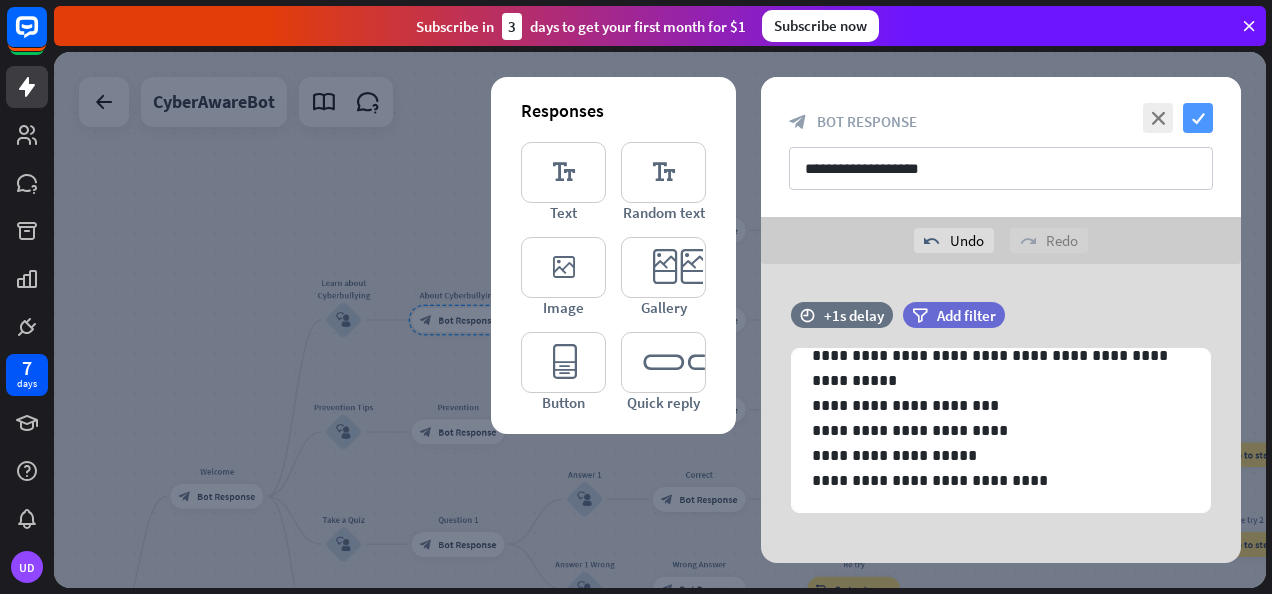 click on "check" at bounding box center (1198, 118) 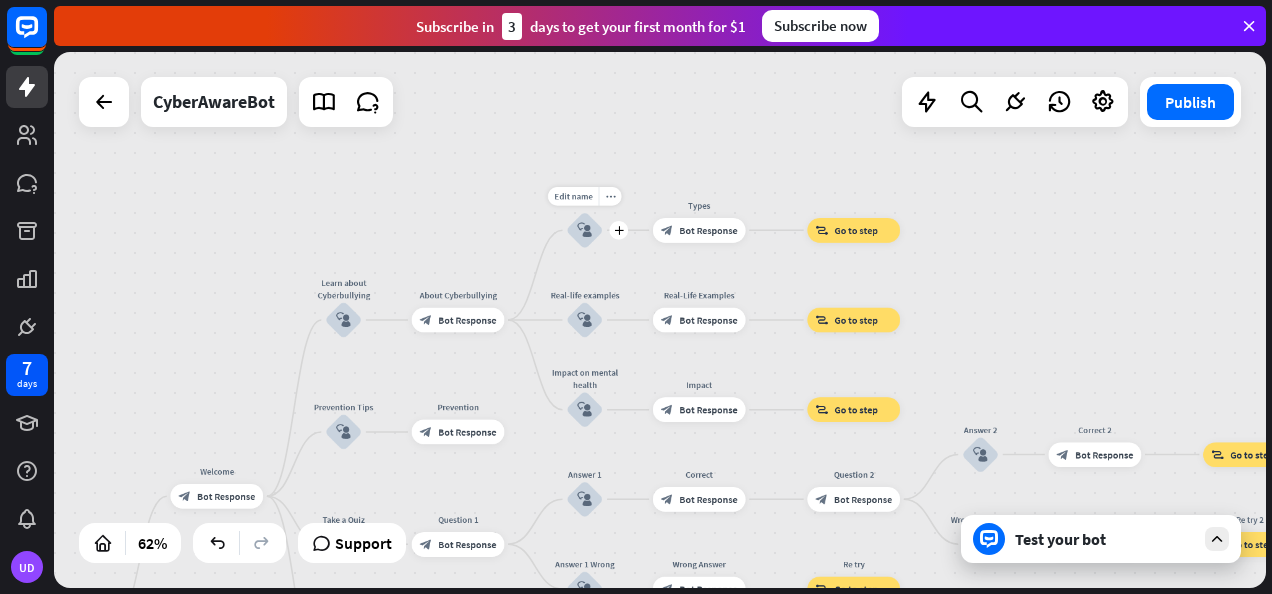 click on "block_user_input" at bounding box center [584, 230] 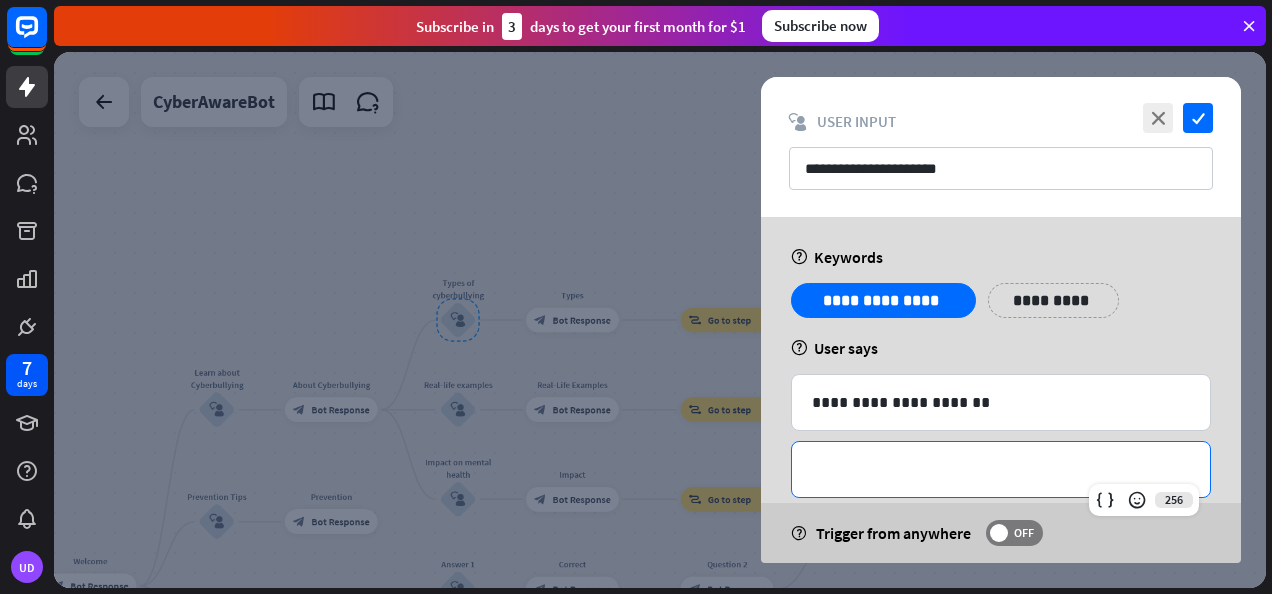 click on "**********" at bounding box center [1001, 469] 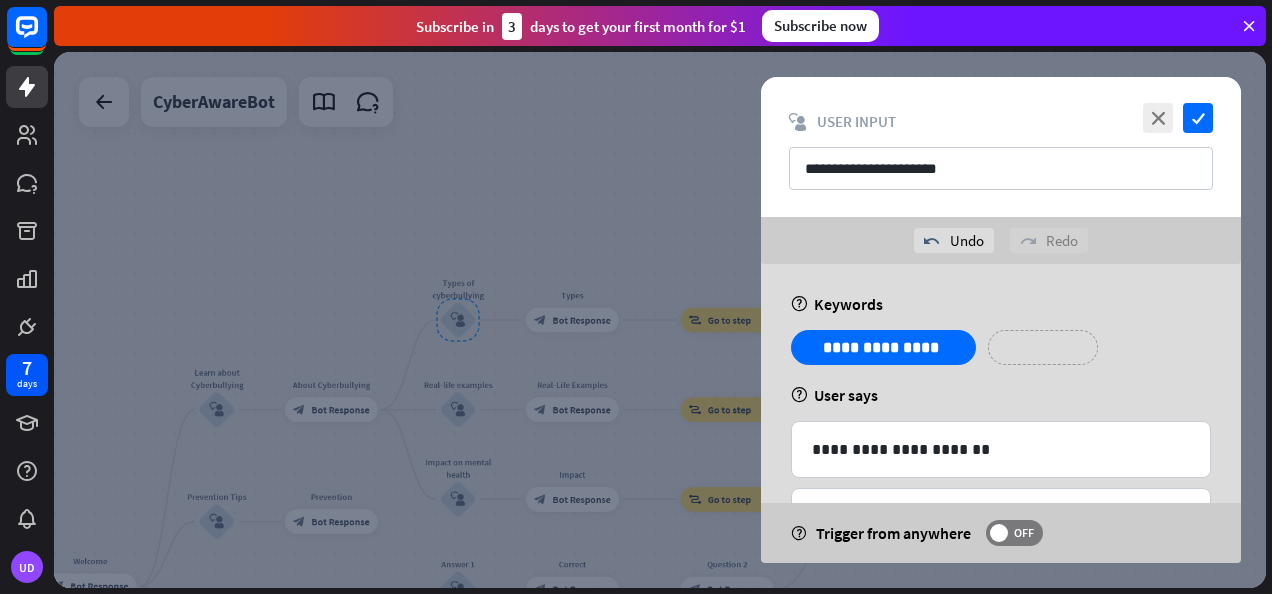 click on "**********" at bounding box center (1043, 347) 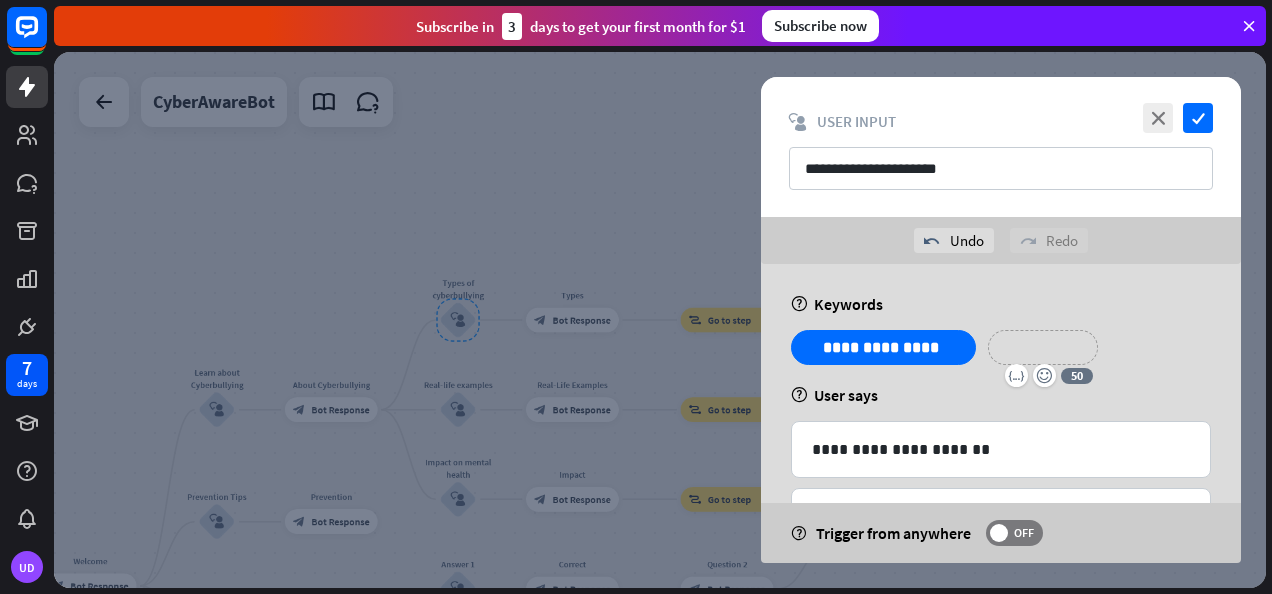 type 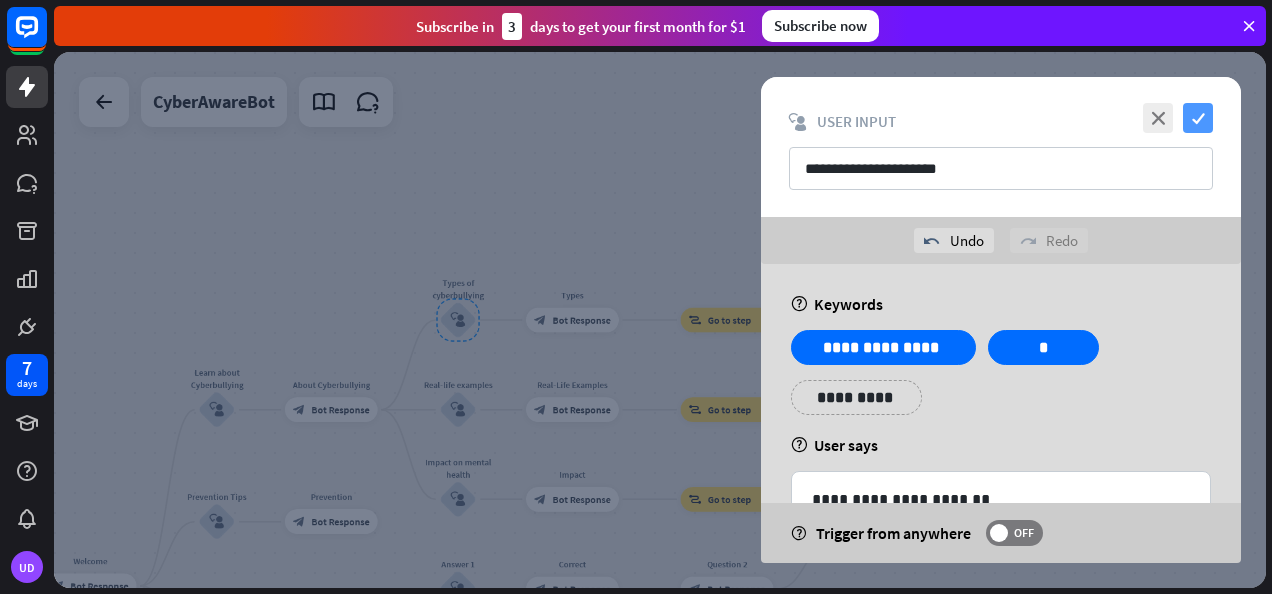 click on "check" at bounding box center (1198, 118) 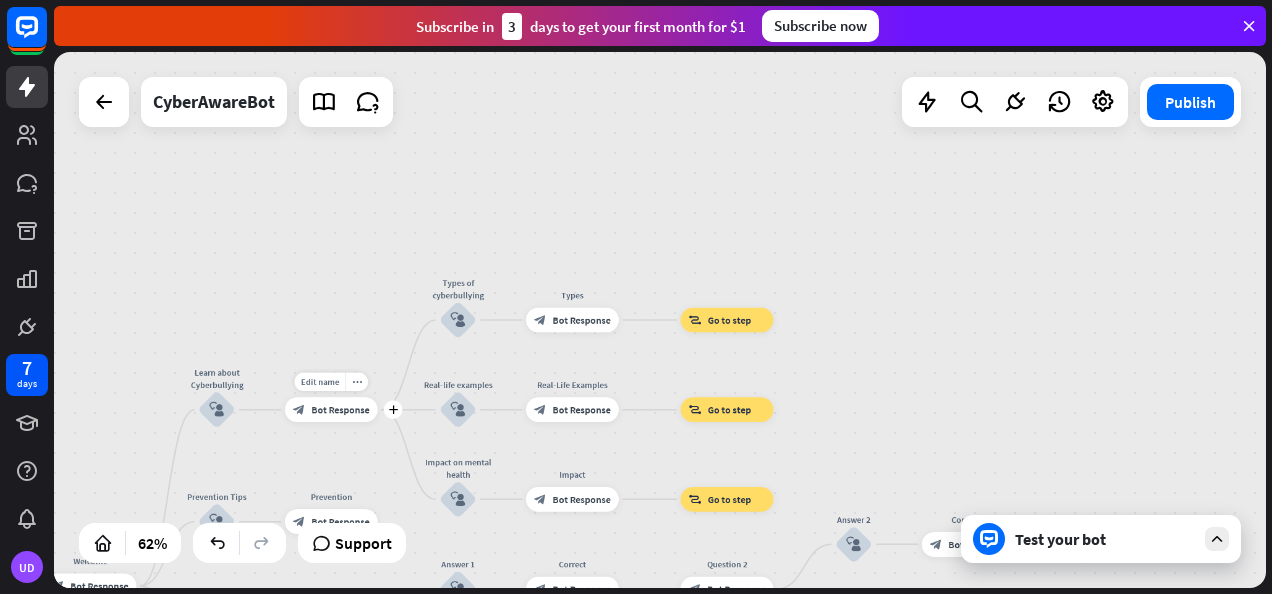 click on "Bot Response" at bounding box center (340, 409) 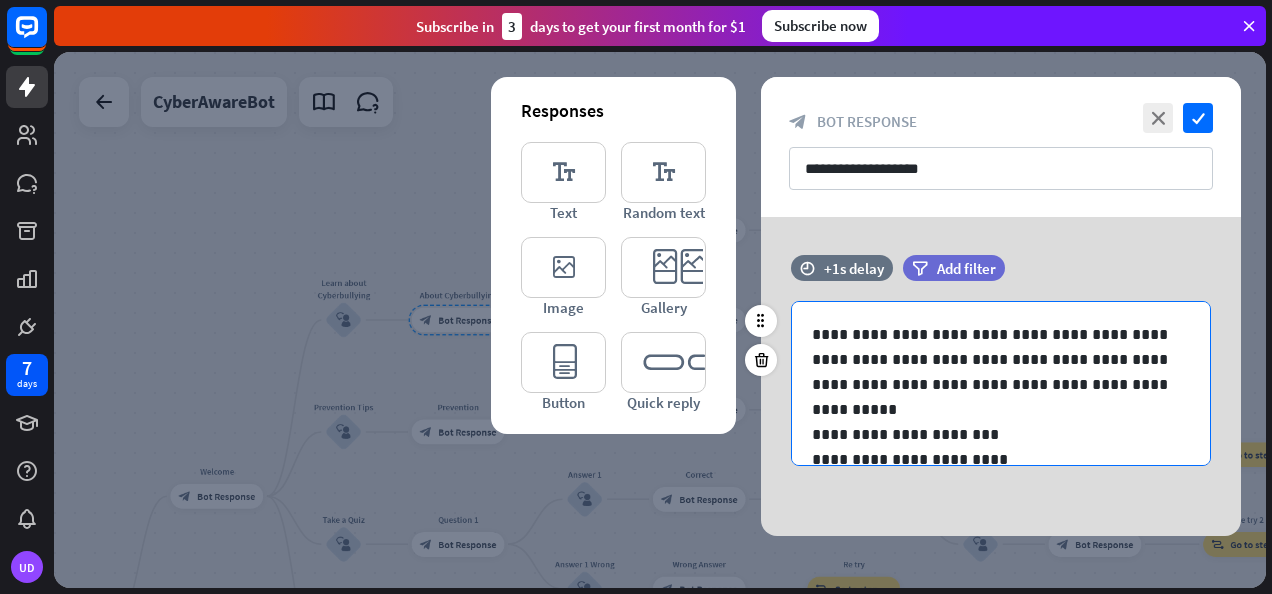 scroll, scrollTop: 76, scrollLeft: 0, axis: vertical 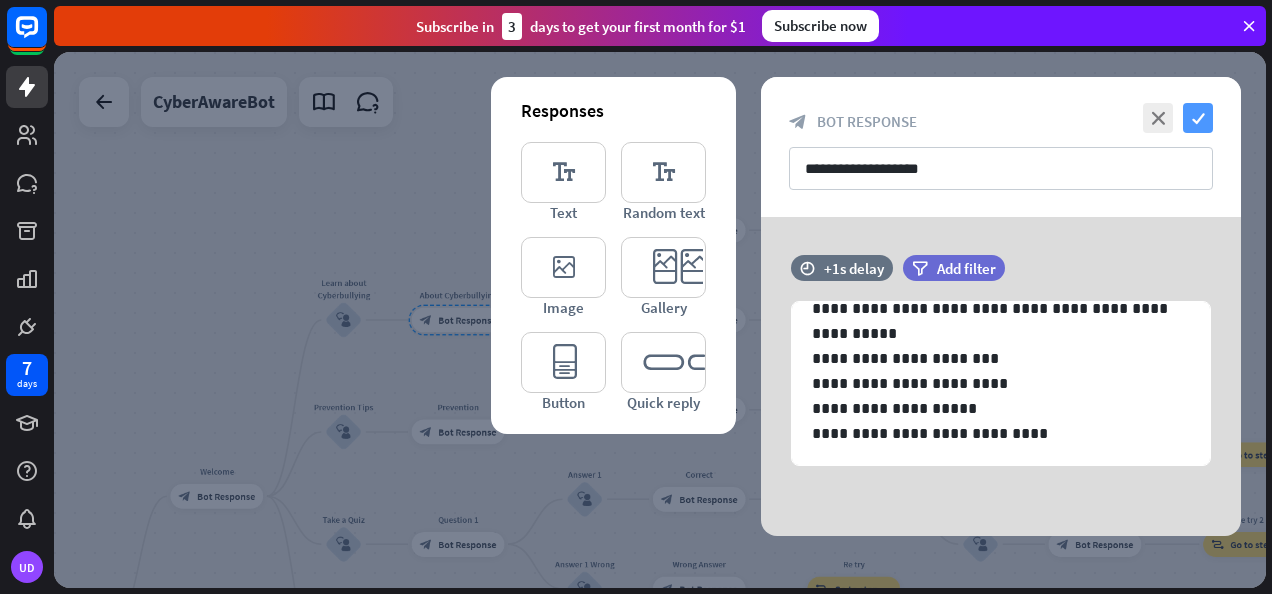 click on "check" at bounding box center (1198, 118) 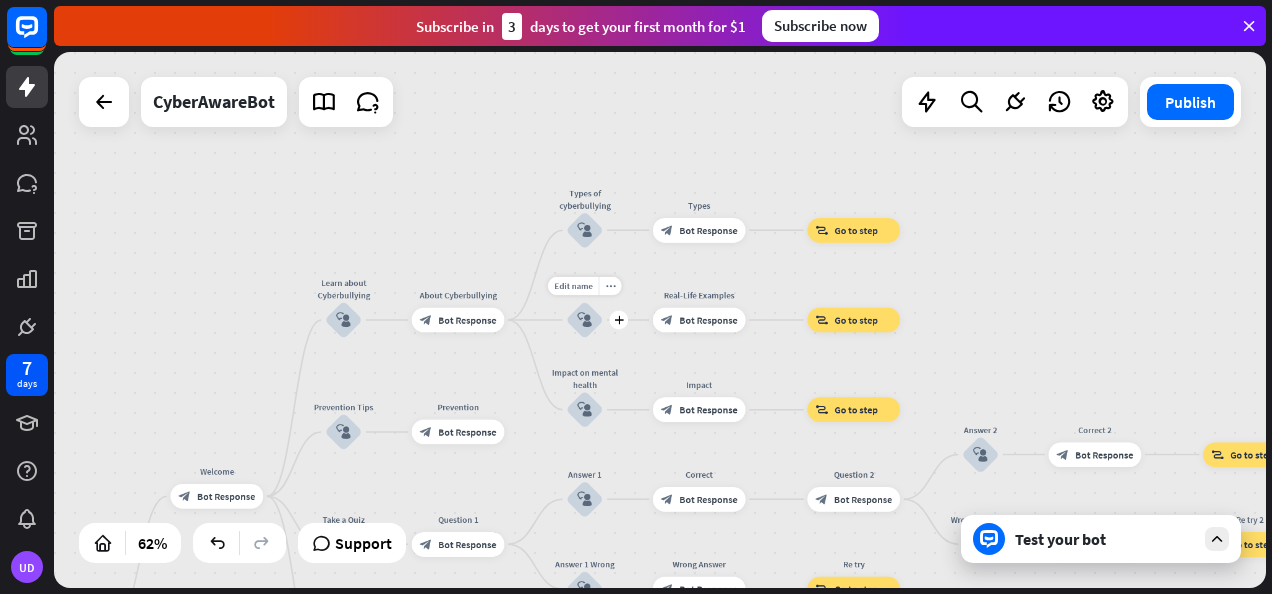 click on "block_user_input" at bounding box center [584, 320] 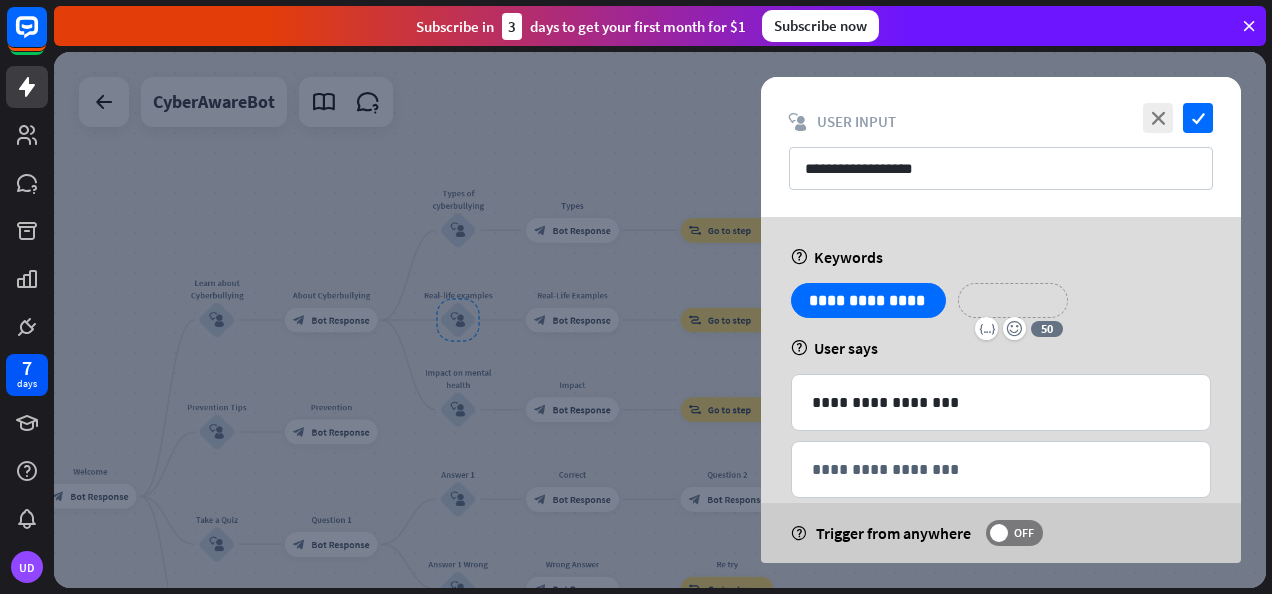click on "**********" at bounding box center [1013, 300] 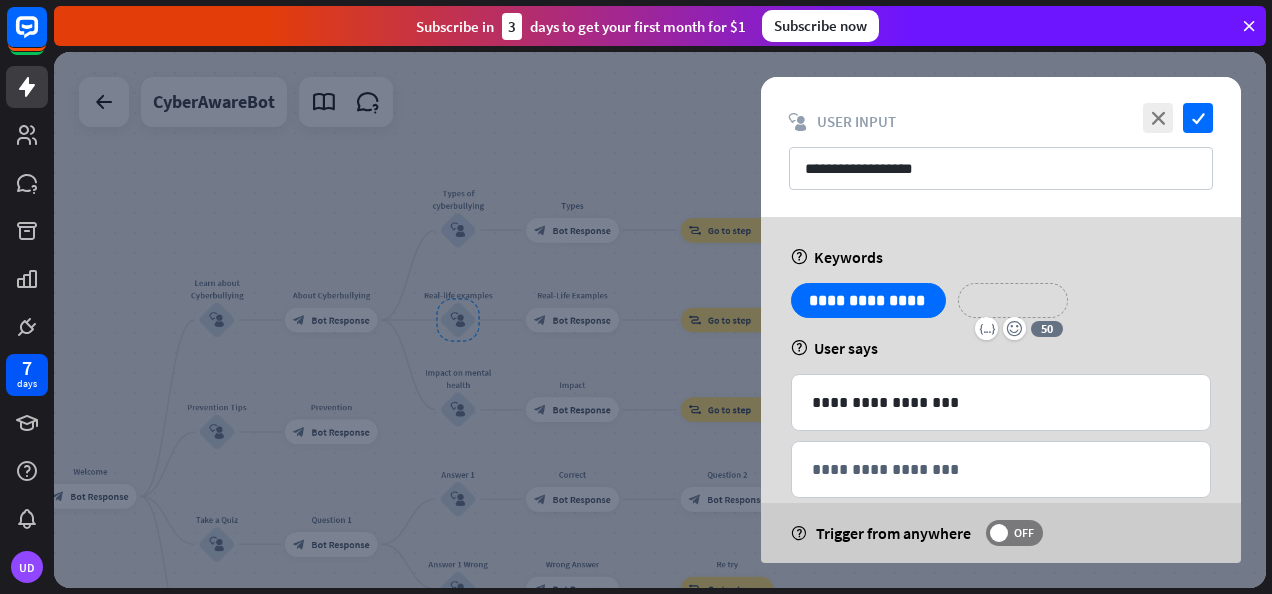 type 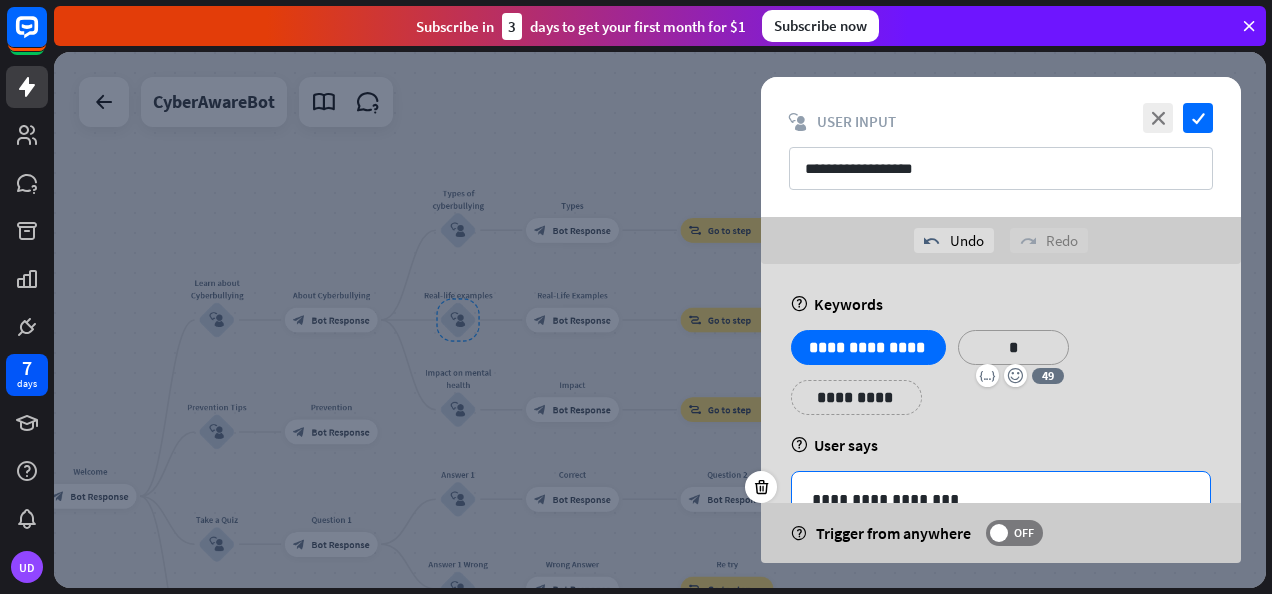 scroll, scrollTop: 80, scrollLeft: 0, axis: vertical 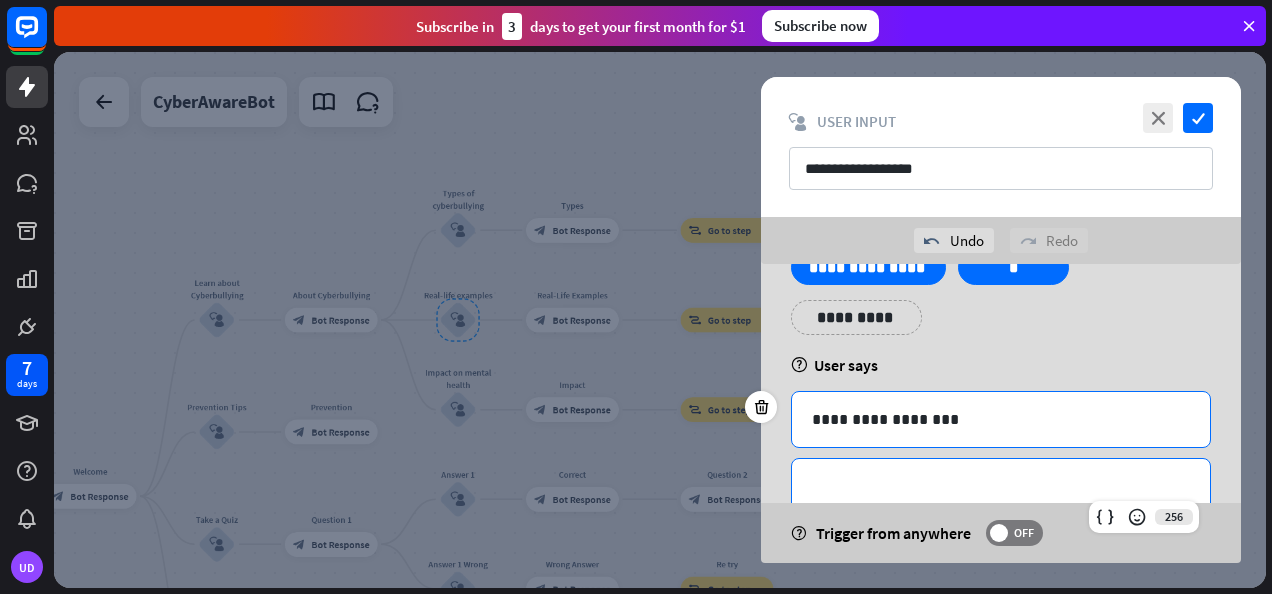 click on "**********" at bounding box center (1001, 486) 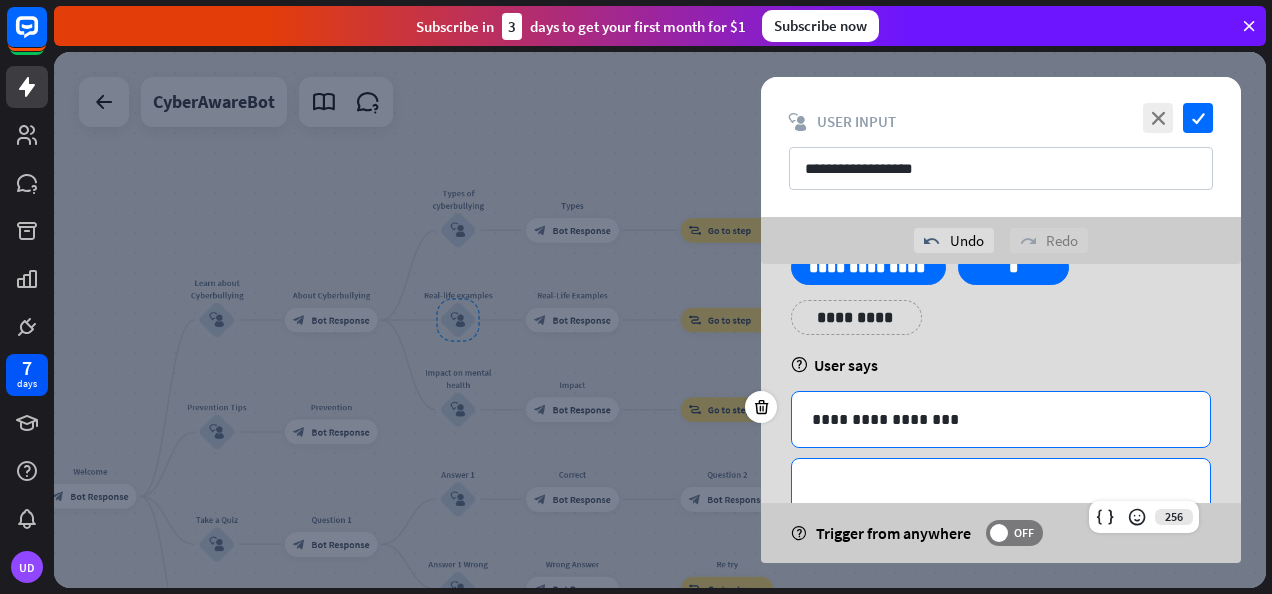 type 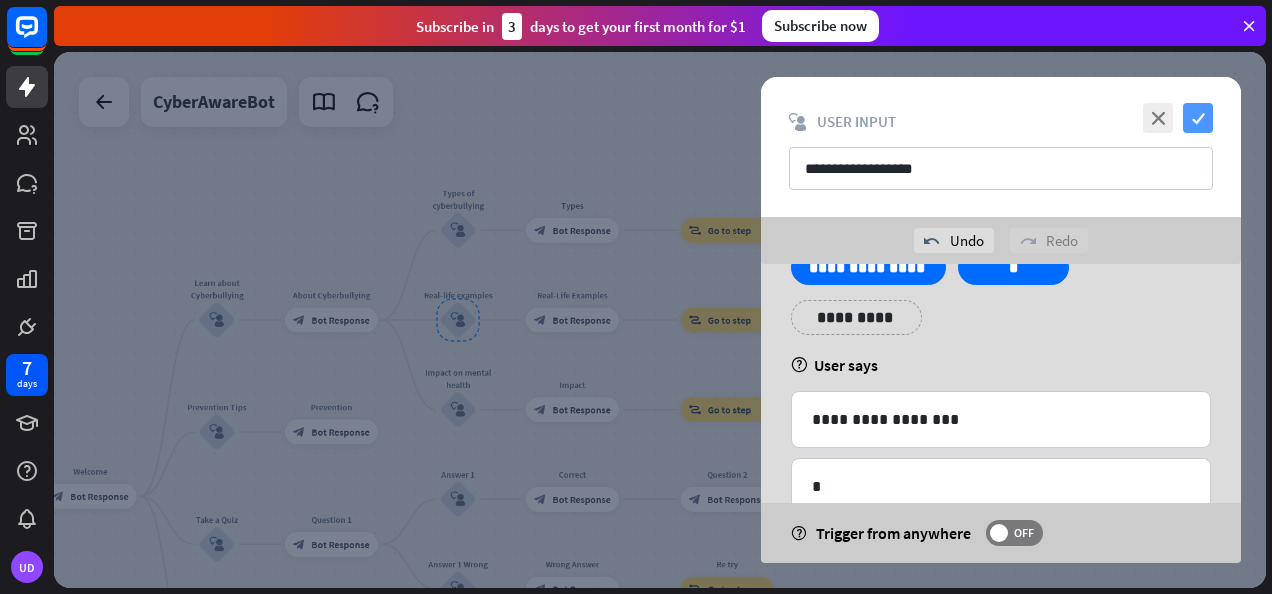 click on "check" at bounding box center [1198, 118] 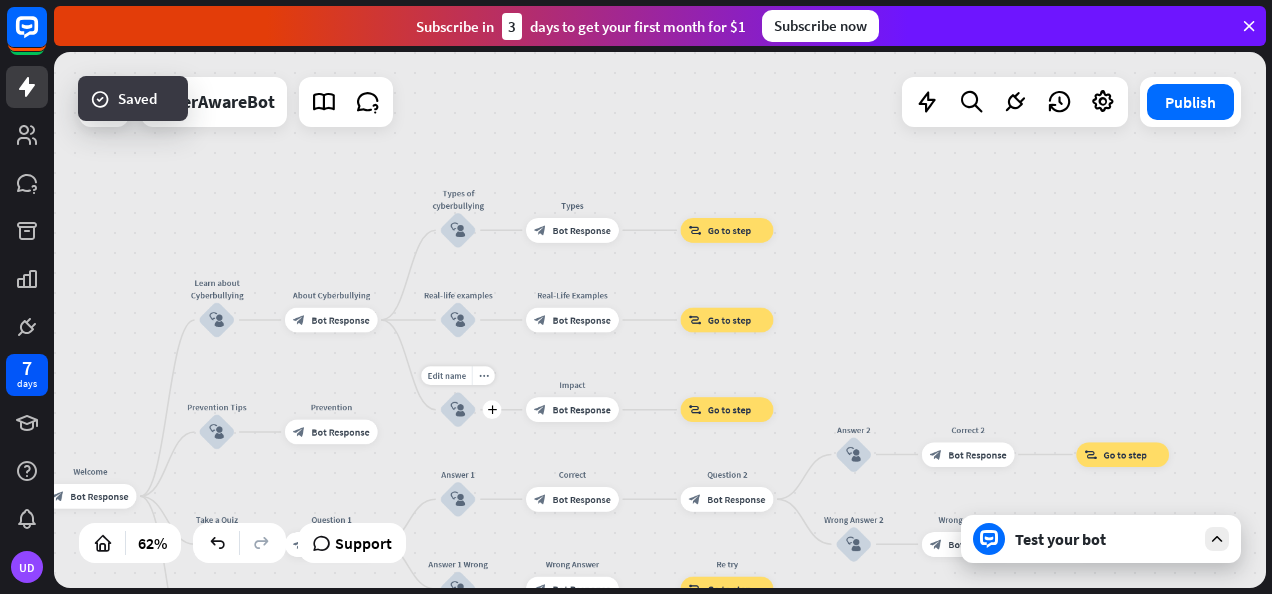 click on "block_user_input" at bounding box center [458, 409] 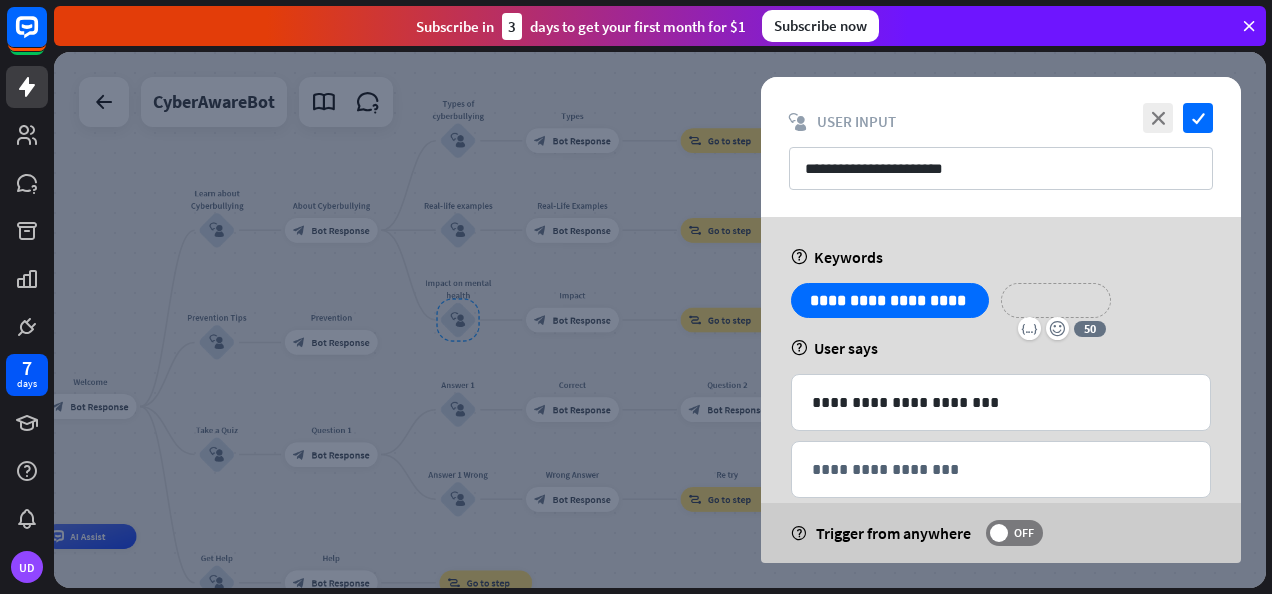 click on "**********" at bounding box center [1056, 300] 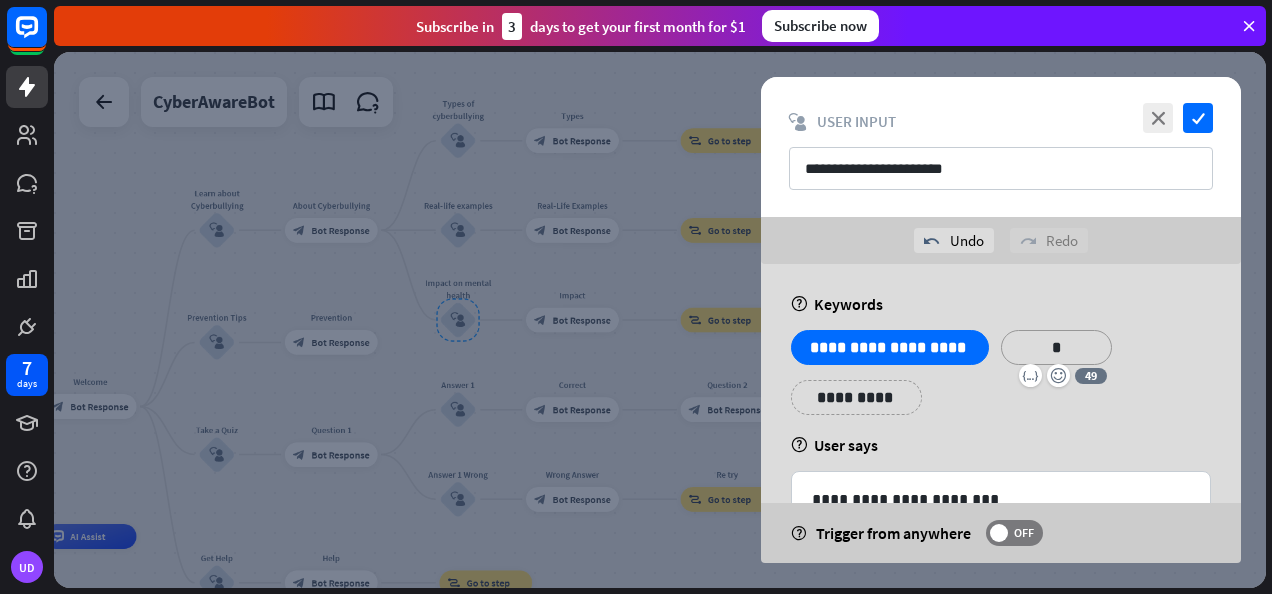 scroll, scrollTop: 129, scrollLeft: 0, axis: vertical 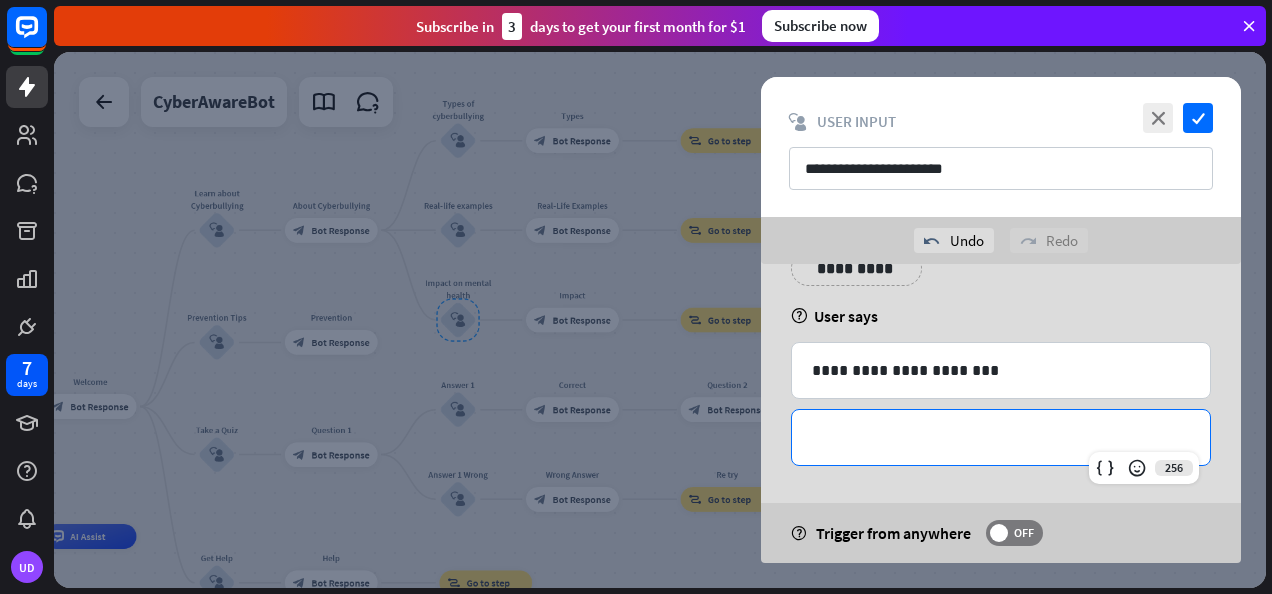 click on "**********" at bounding box center [1001, 437] 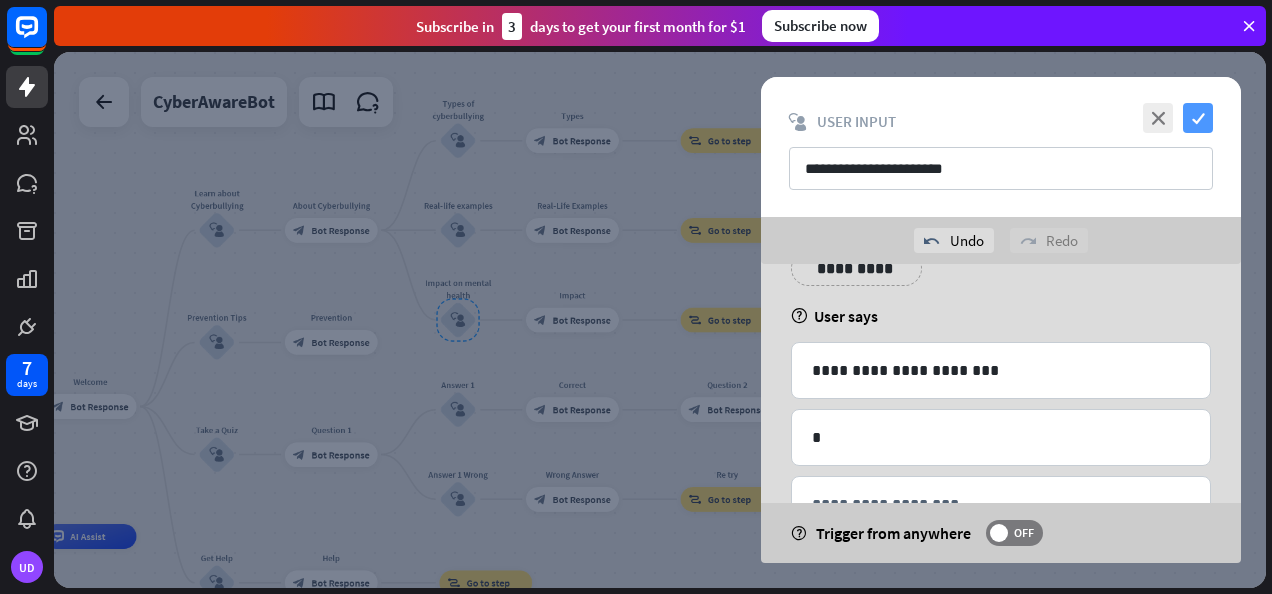 click on "check" at bounding box center (1198, 118) 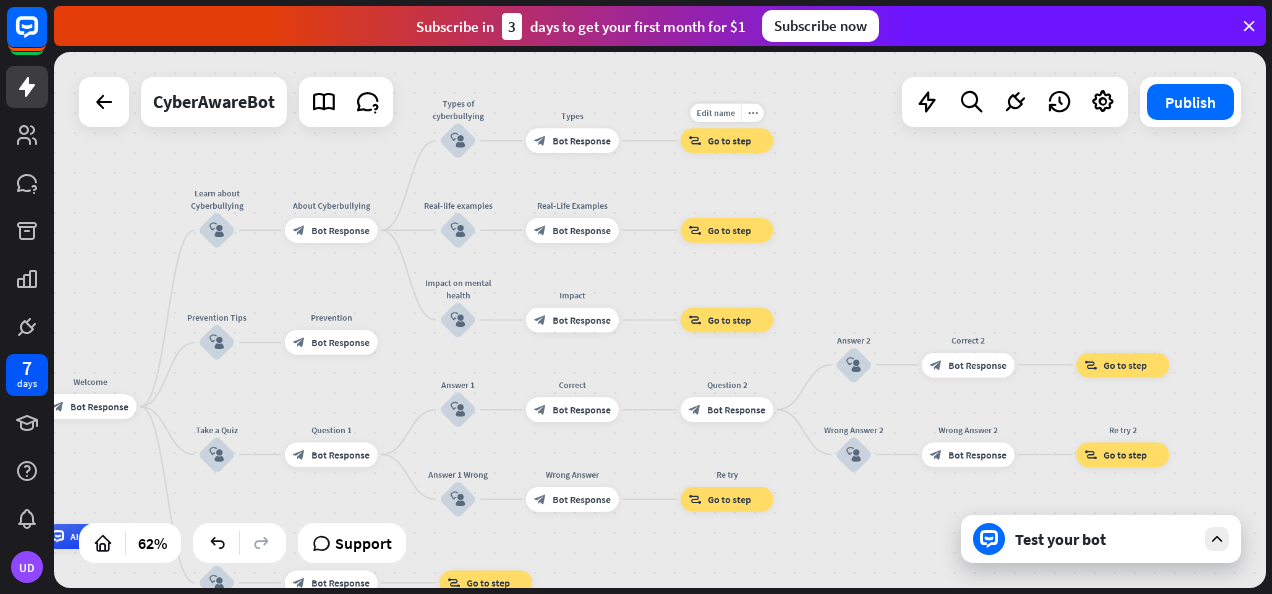 click on "block_goto   Go to step" at bounding box center (727, 140) 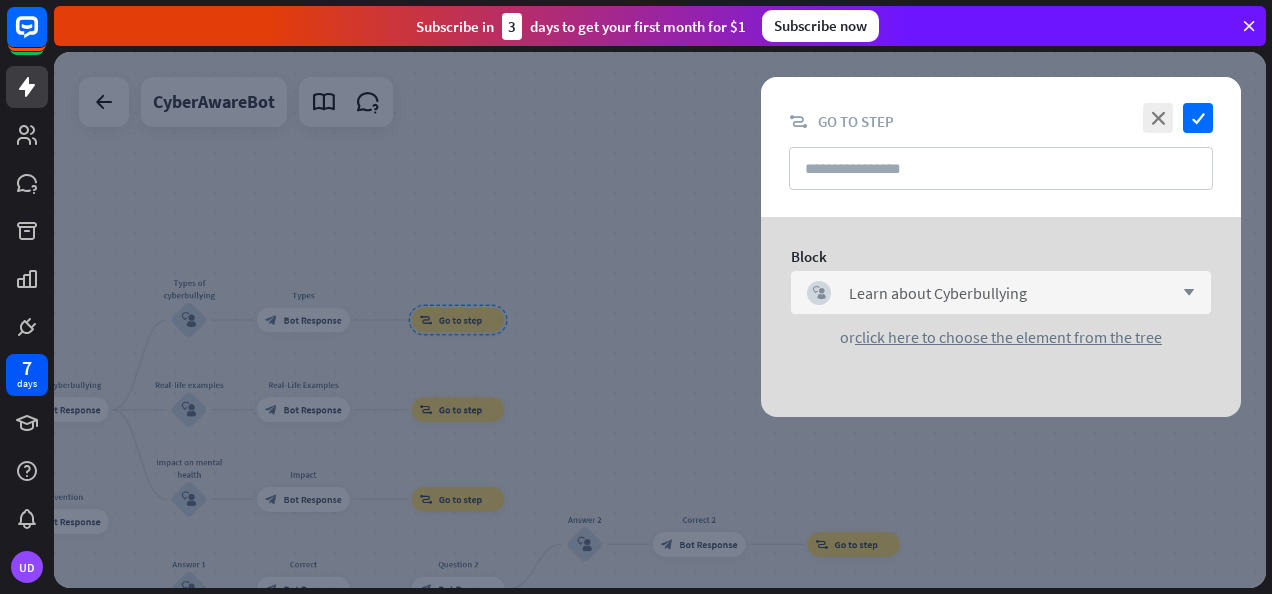 click on "block_user_input
Learn about Cyberbullying
arrow_down" at bounding box center (1001, 292) 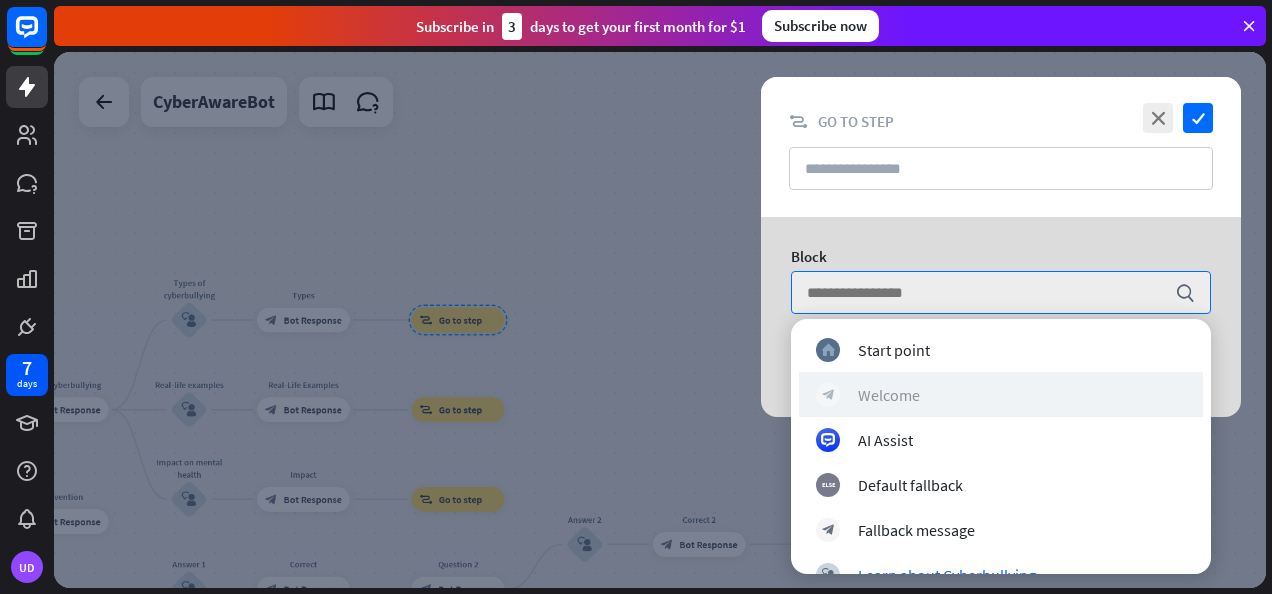 click on "block_bot_response
Welcome" at bounding box center (1001, 394) 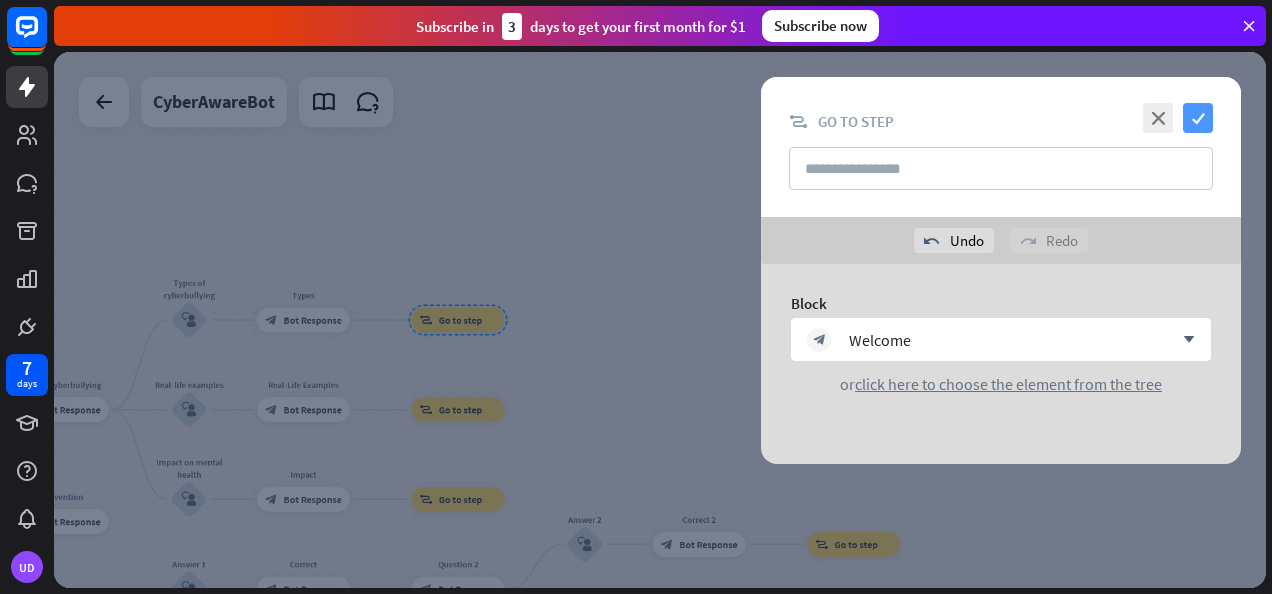 click on "check" at bounding box center (1198, 118) 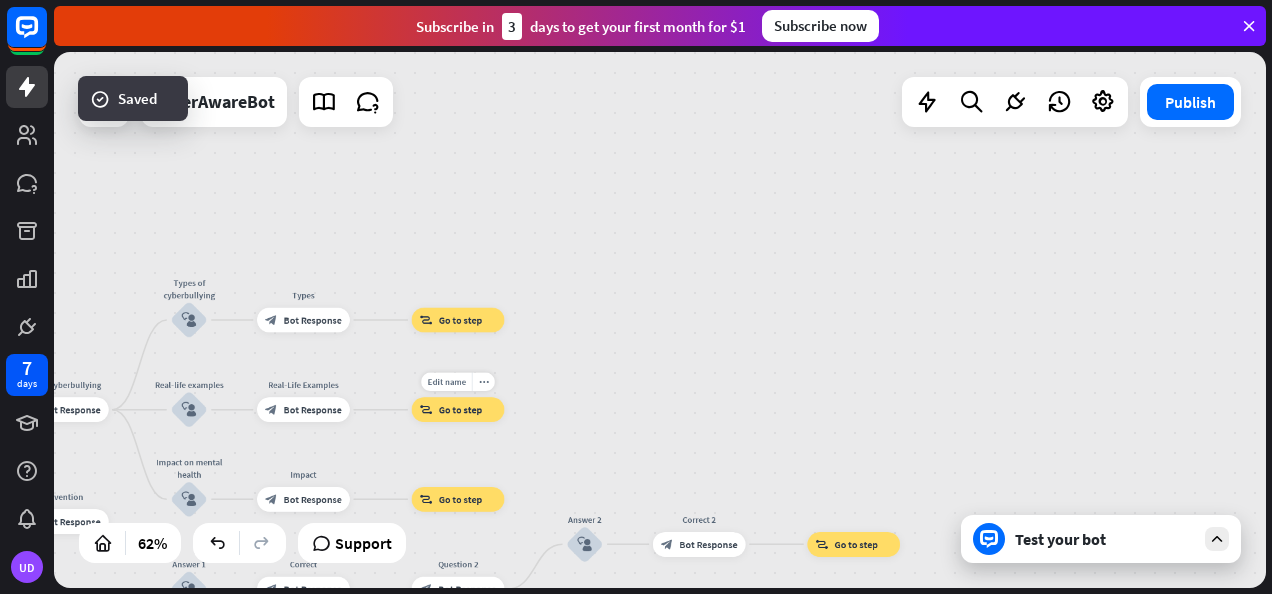 click on "Edit name   more_horiz             block_goto   Go to step" at bounding box center (458, 409) 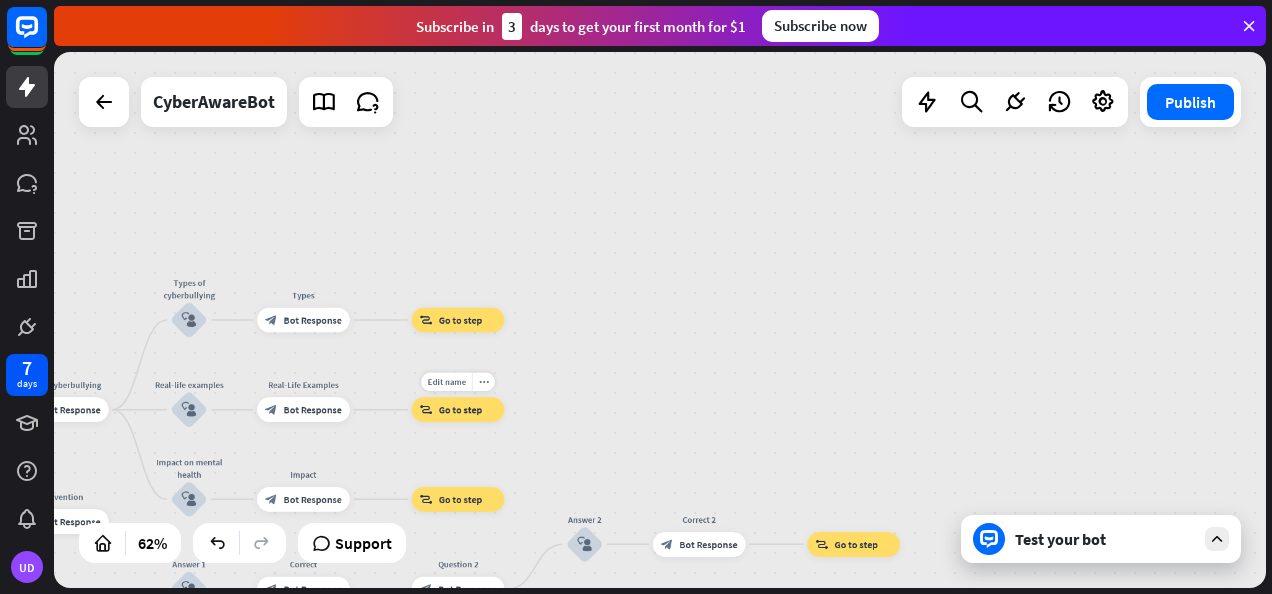 click on "Go to step" at bounding box center [460, 409] 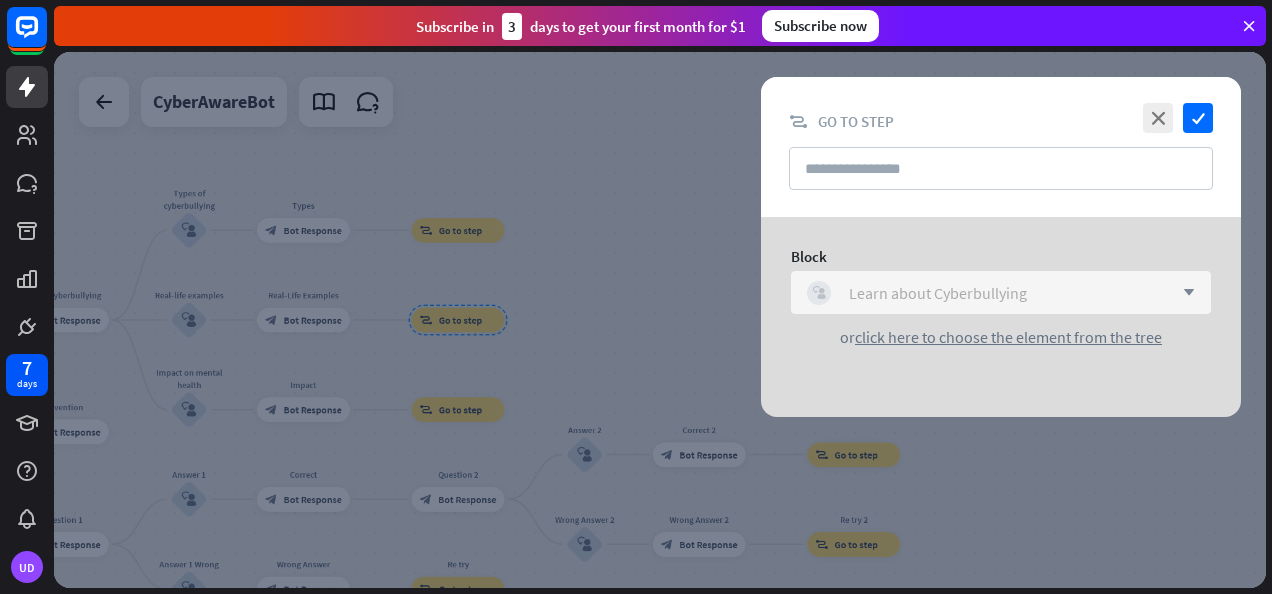 click on "Learn about Cyberbullying" at bounding box center [938, 293] 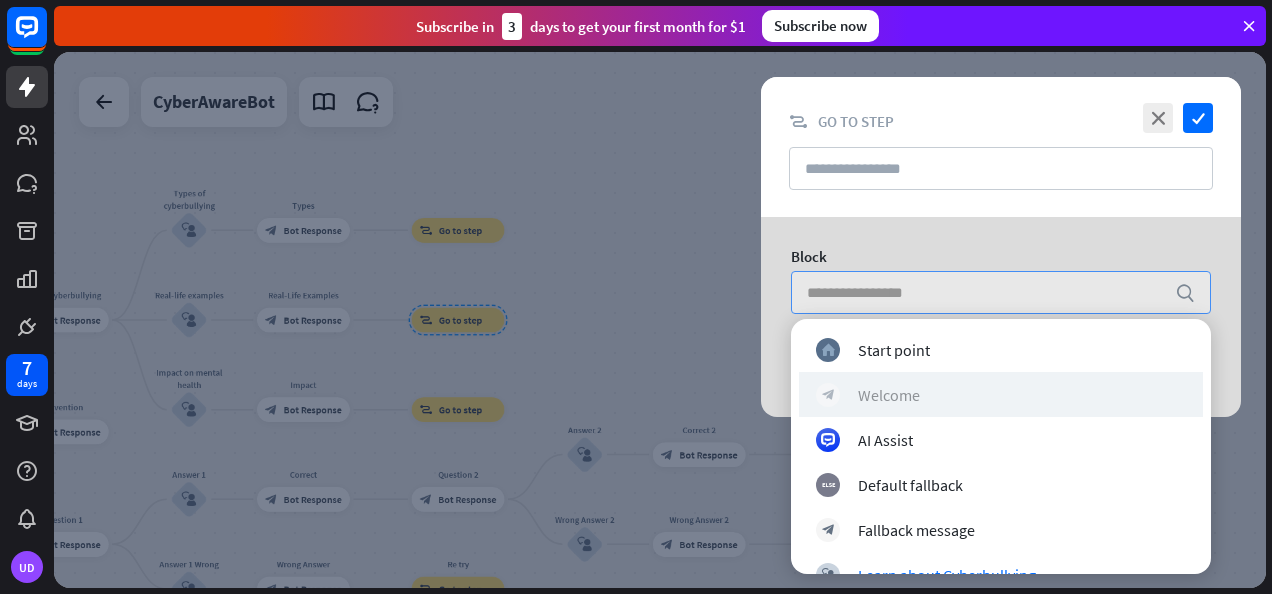 click on "block_bot_response
Welcome" at bounding box center (1001, 394) 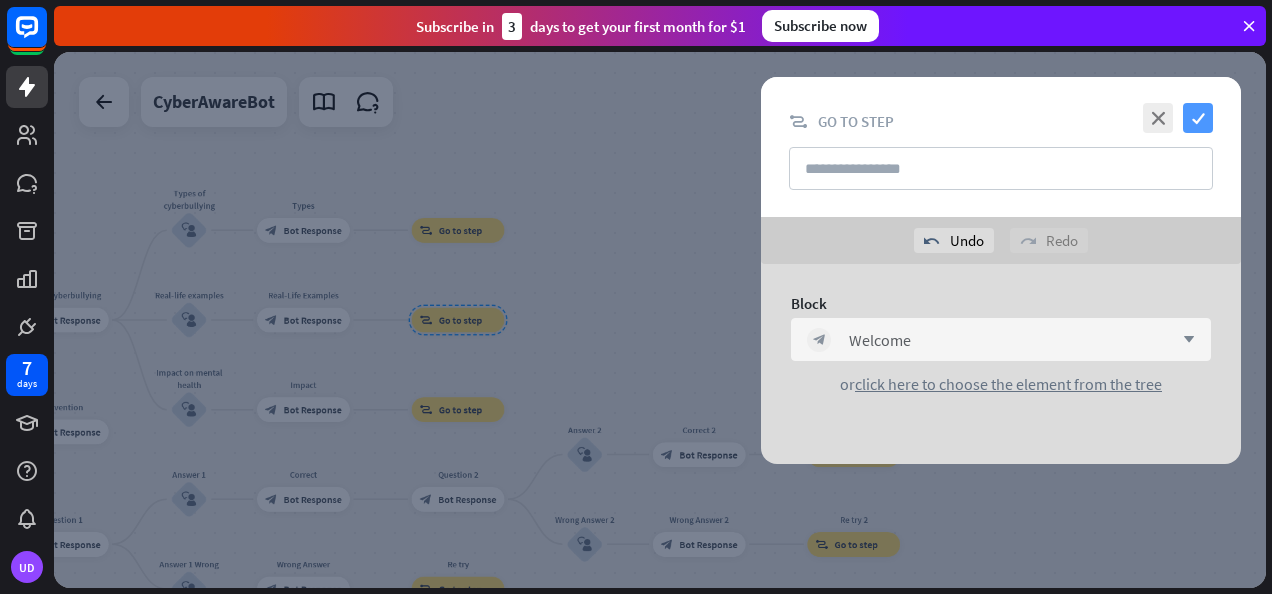 click on "check" at bounding box center (1198, 118) 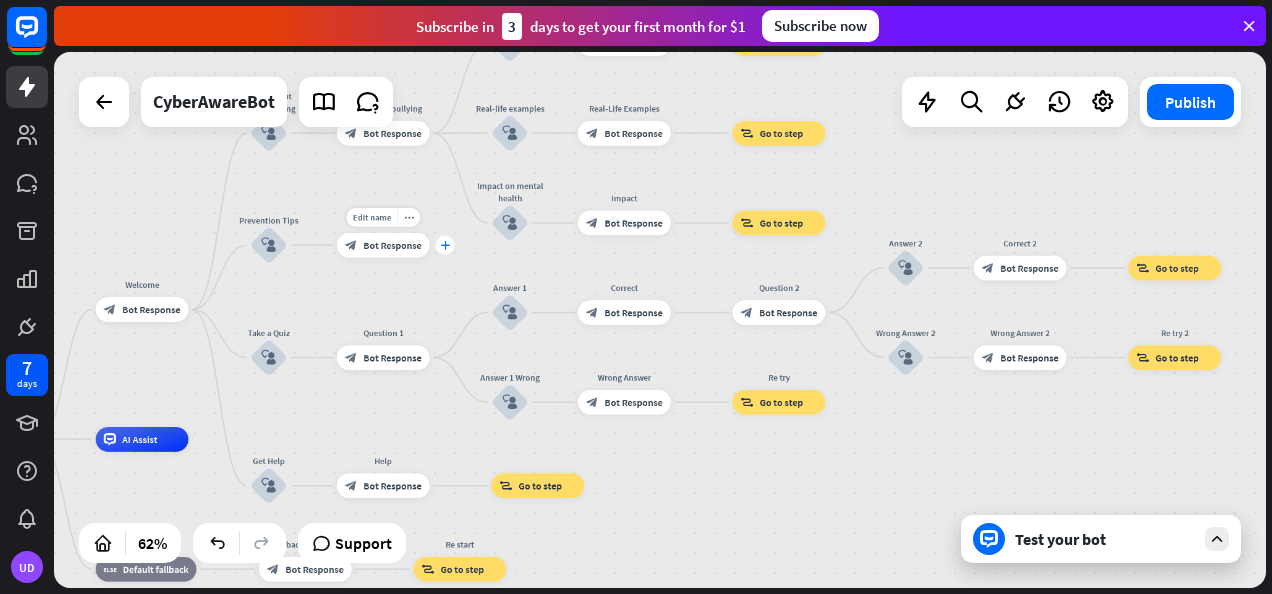click on "plus" at bounding box center (445, 245) 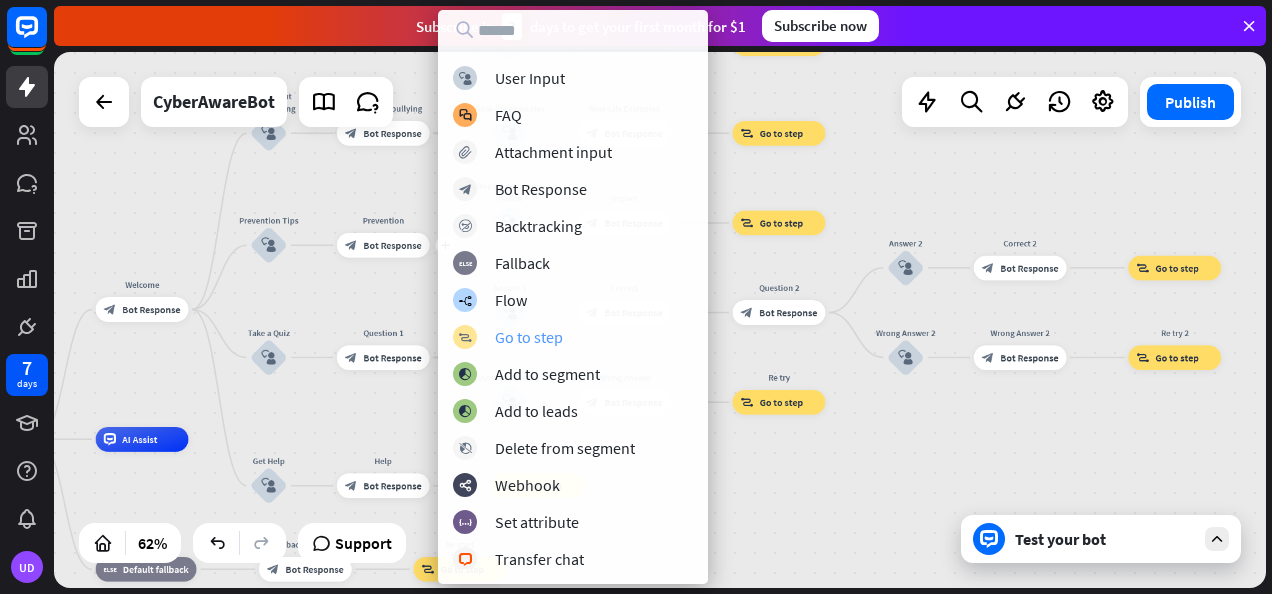 click on "block_goto
Go to step" at bounding box center (573, 337) 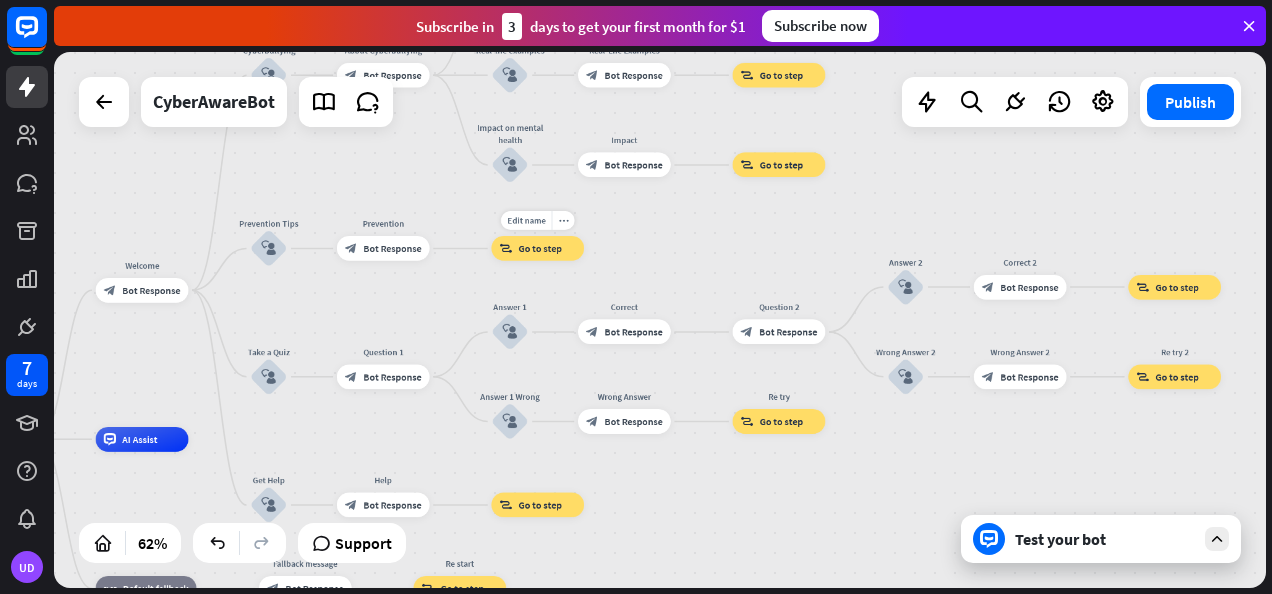 click on "block_goto   Go to step" at bounding box center [537, 248] 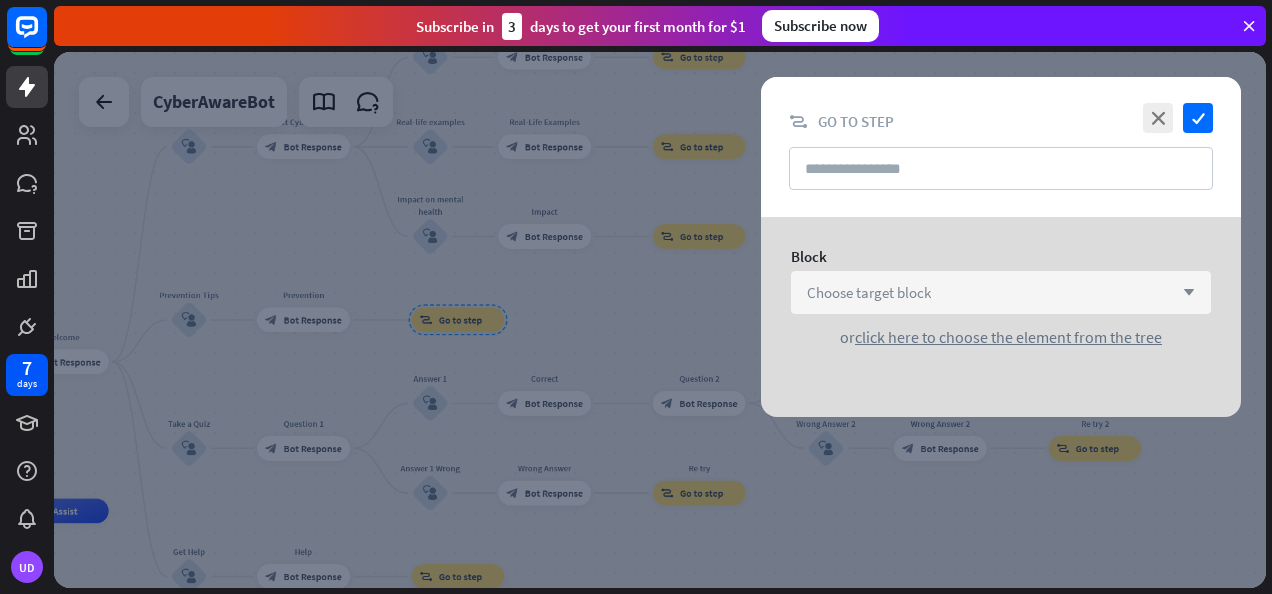 click on "Choose target block
arrow_down" at bounding box center (1001, 292) 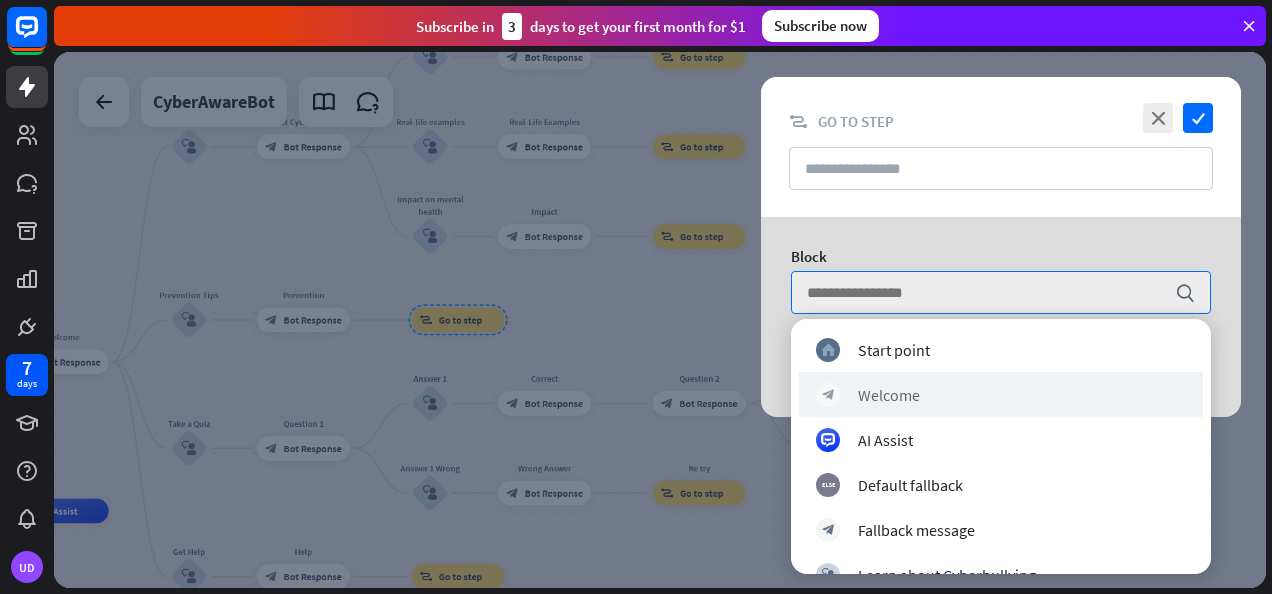 click on "block_bot_response
Welcome" at bounding box center (1001, 394) 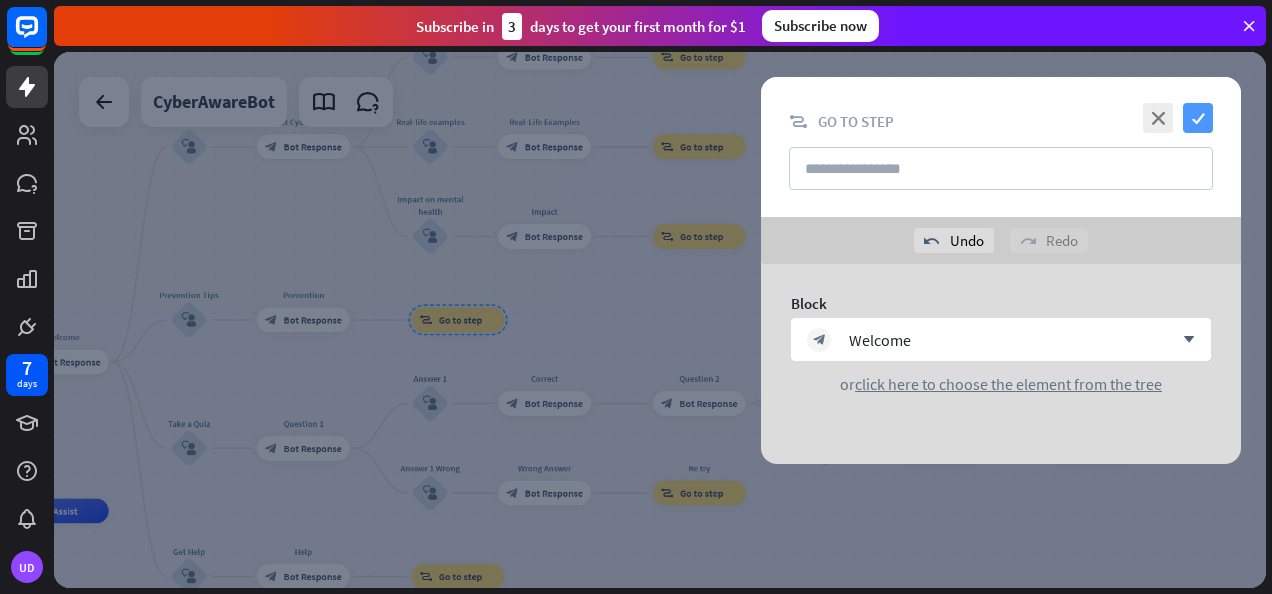 click on "check" at bounding box center [1198, 118] 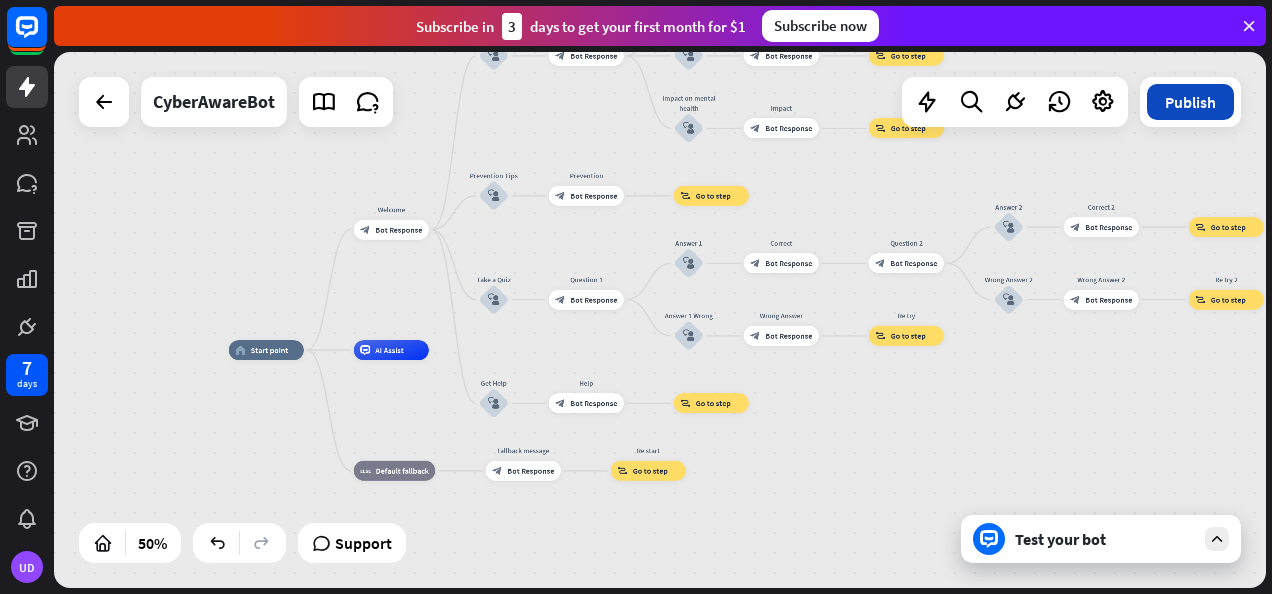 click on "Publish" at bounding box center [1190, 102] 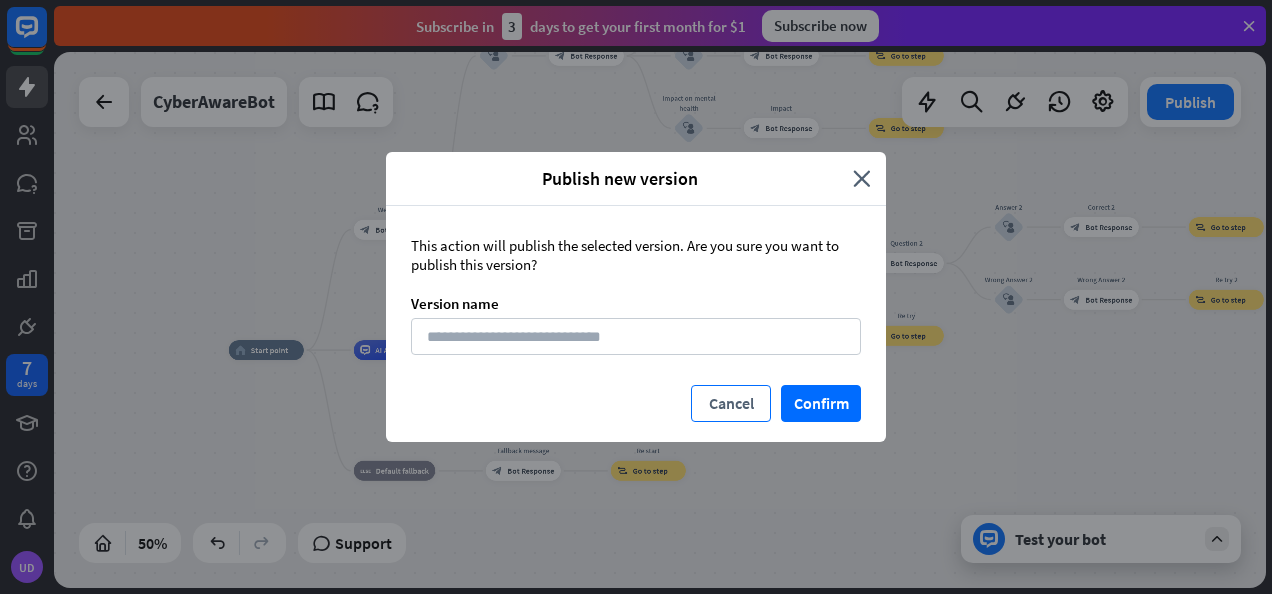 click on "Cancel" at bounding box center [731, 403] 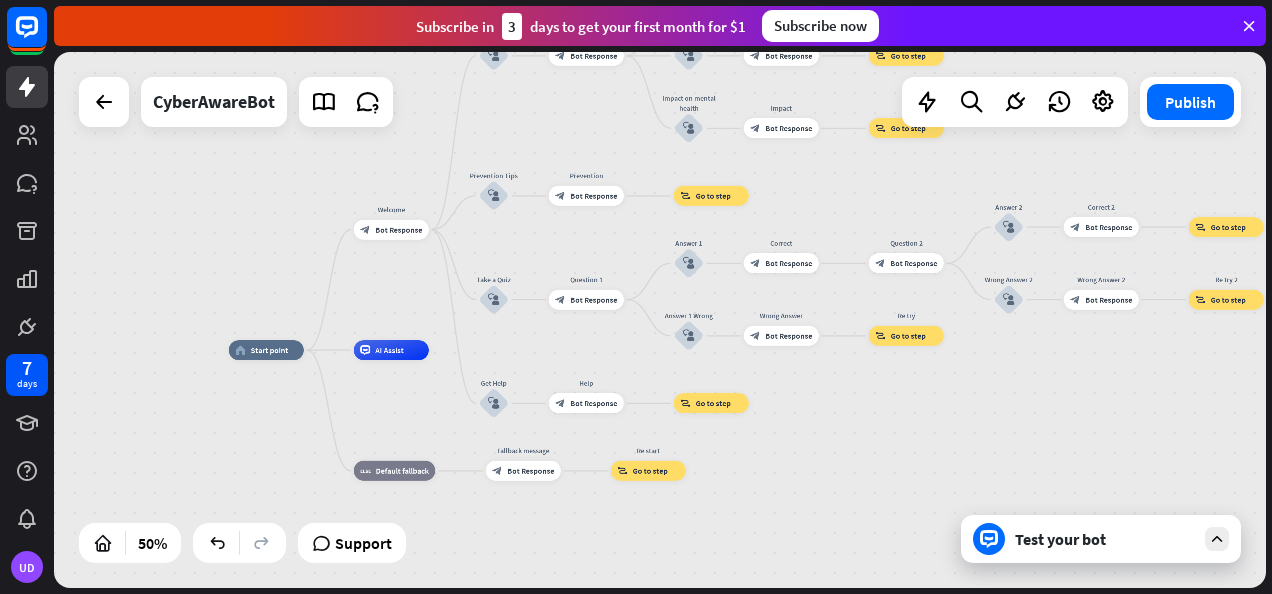 click on "Test your bot" at bounding box center (1105, 539) 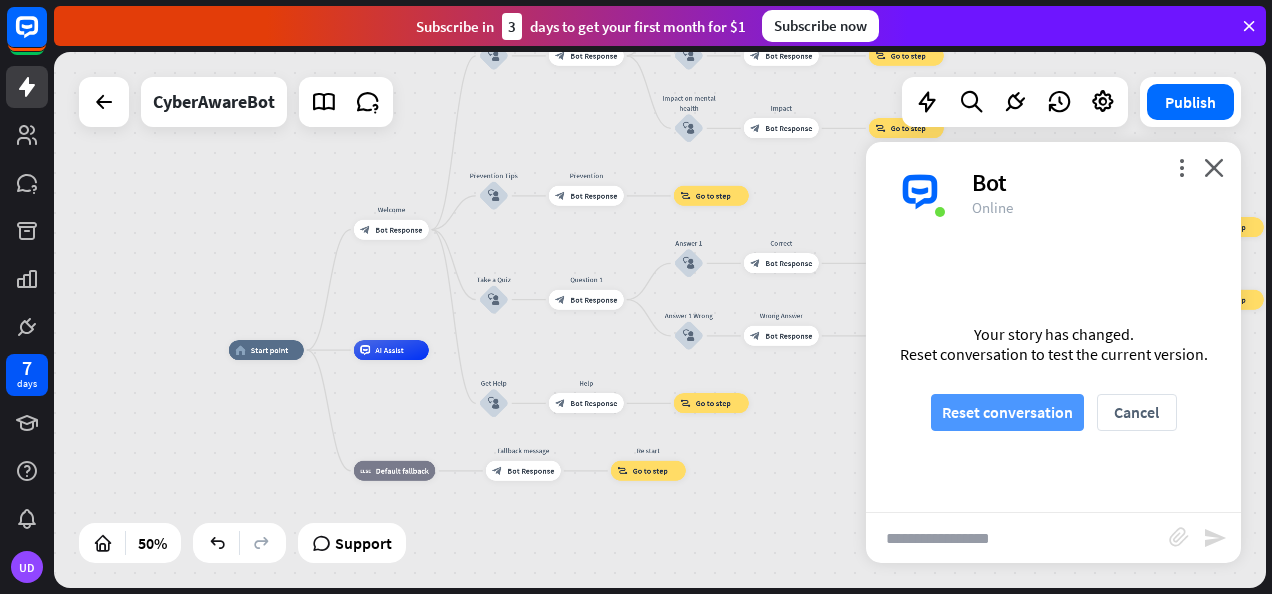 click on "Reset conversation" at bounding box center [1007, 412] 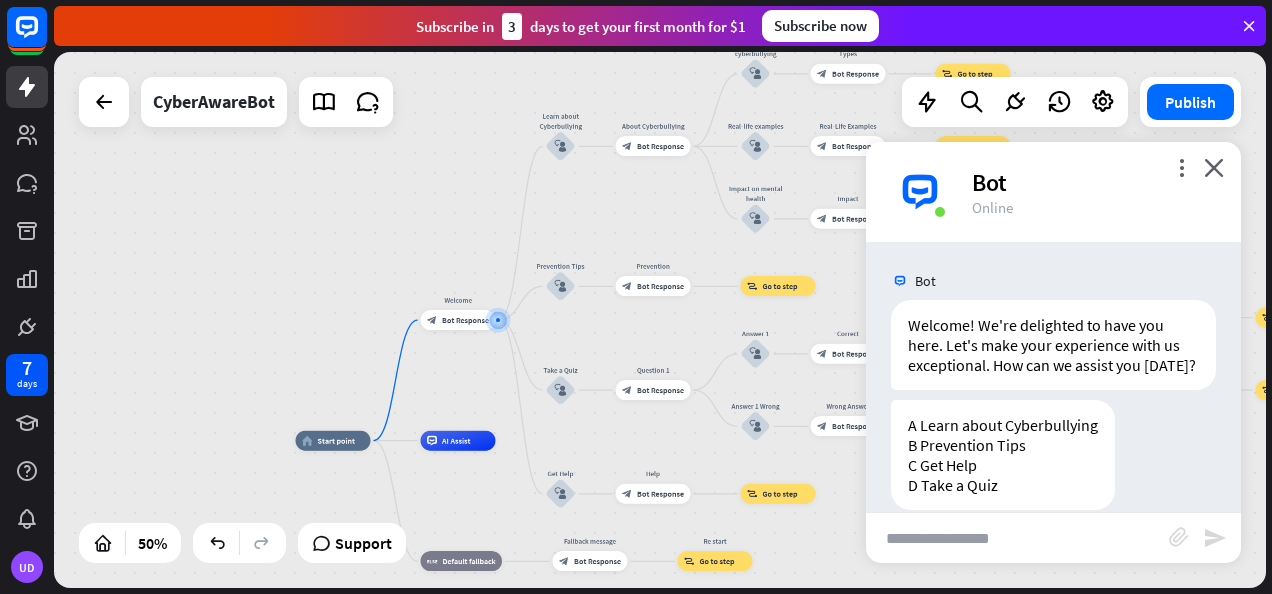 scroll, scrollTop: 47, scrollLeft: 0, axis: vertical 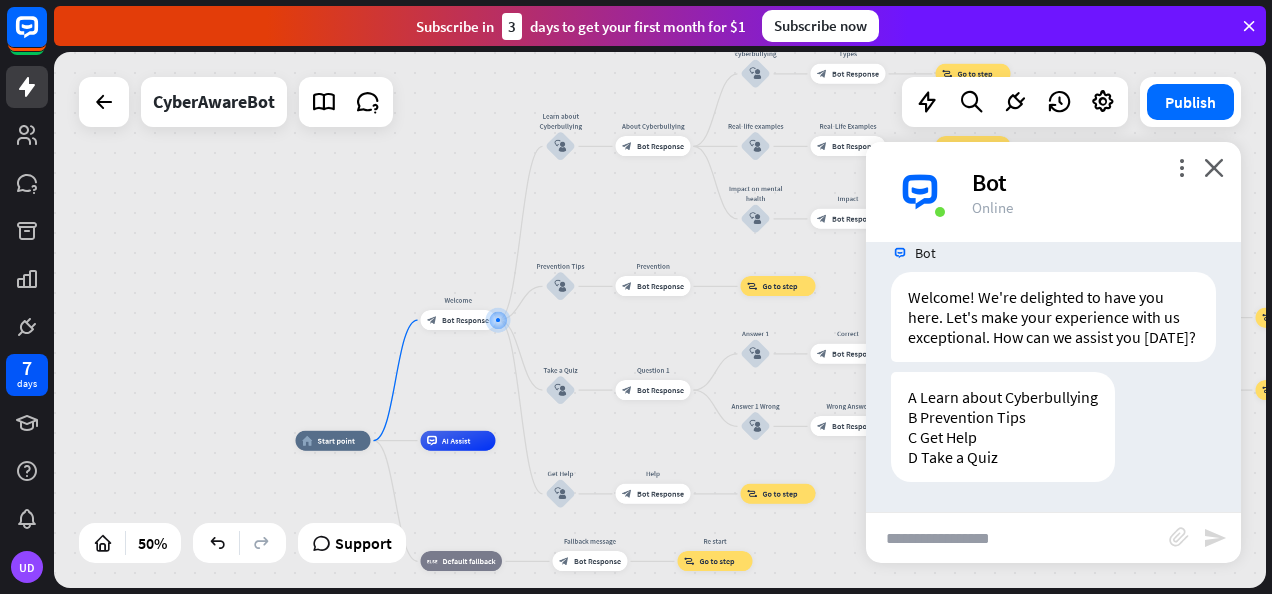 click at bounding box center [1017, 538] 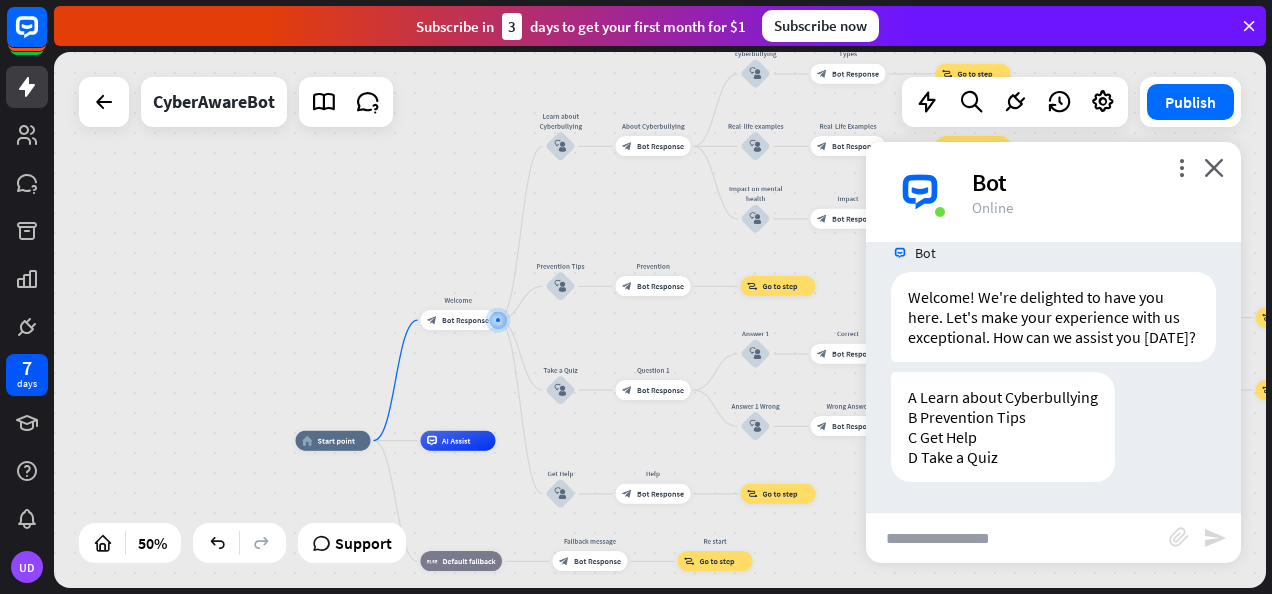 type on "*" 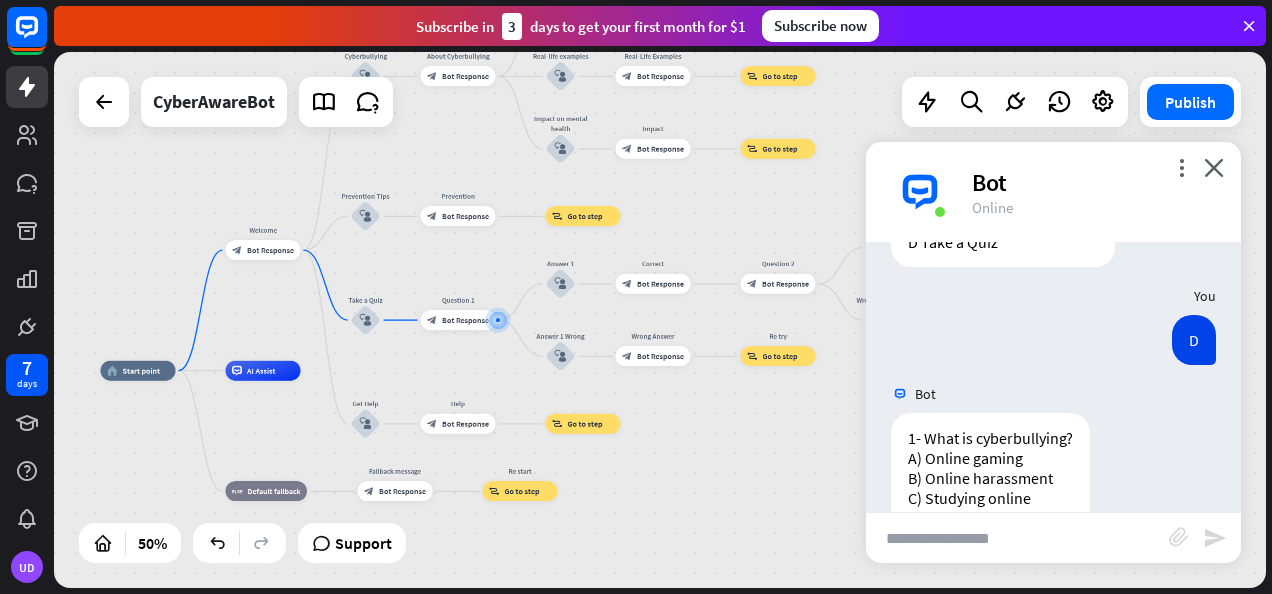 scroll, scrollTop: 323, scrollLeft: 0, axis: vertical 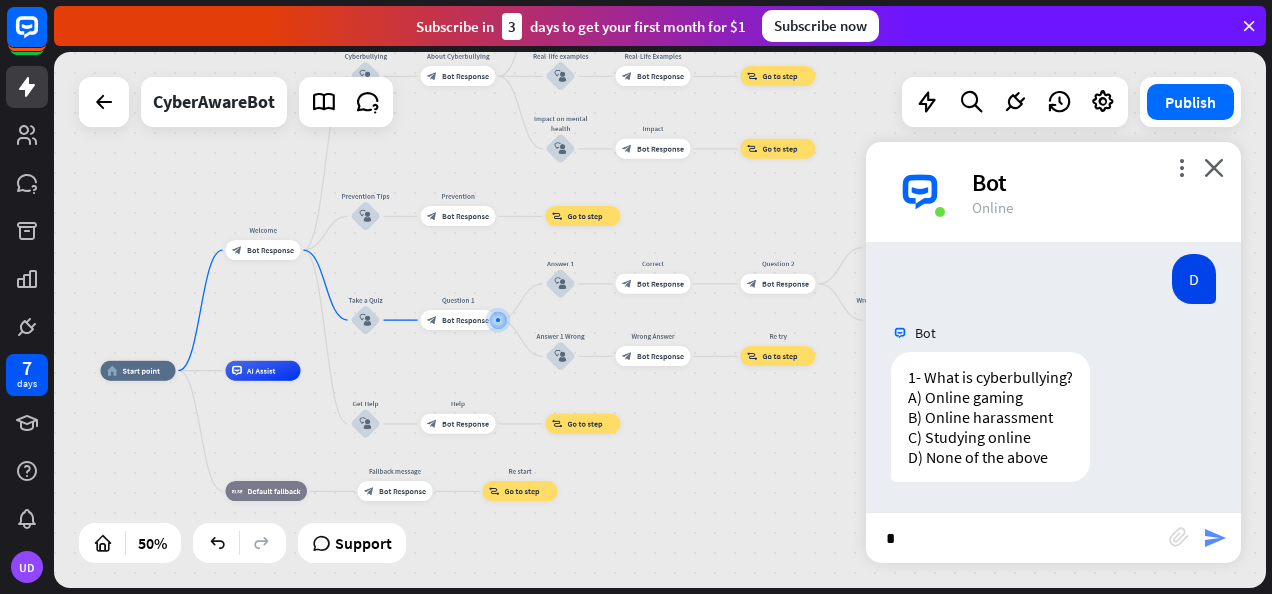 type on "*" 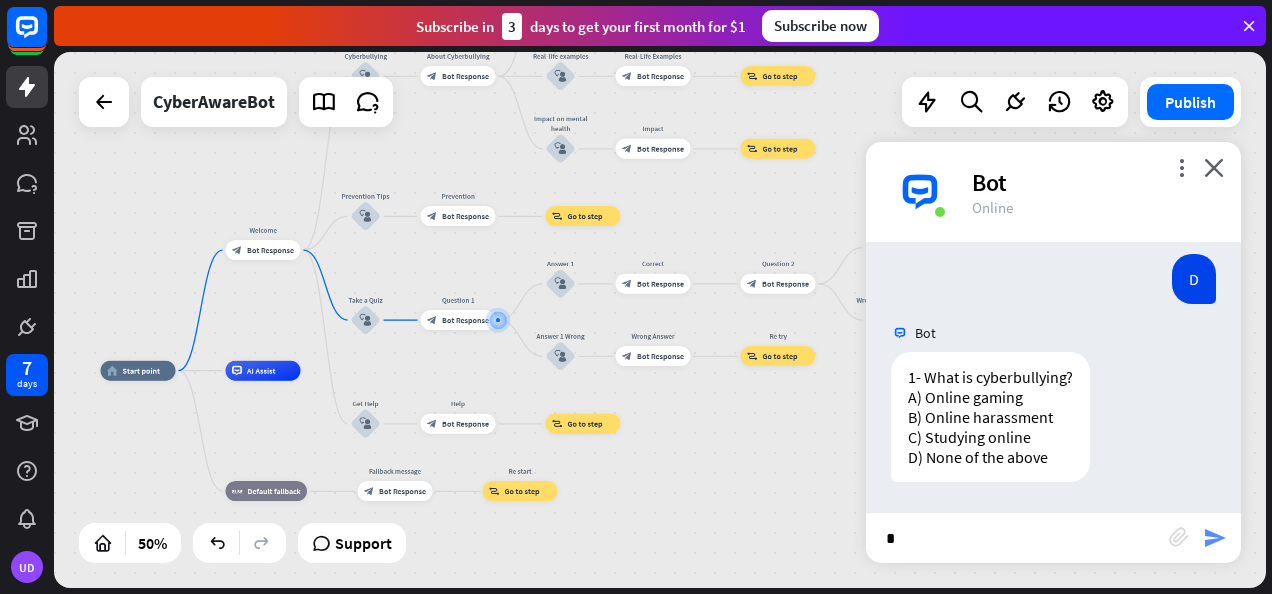 click on "send" at bounding box center [1215, 538] 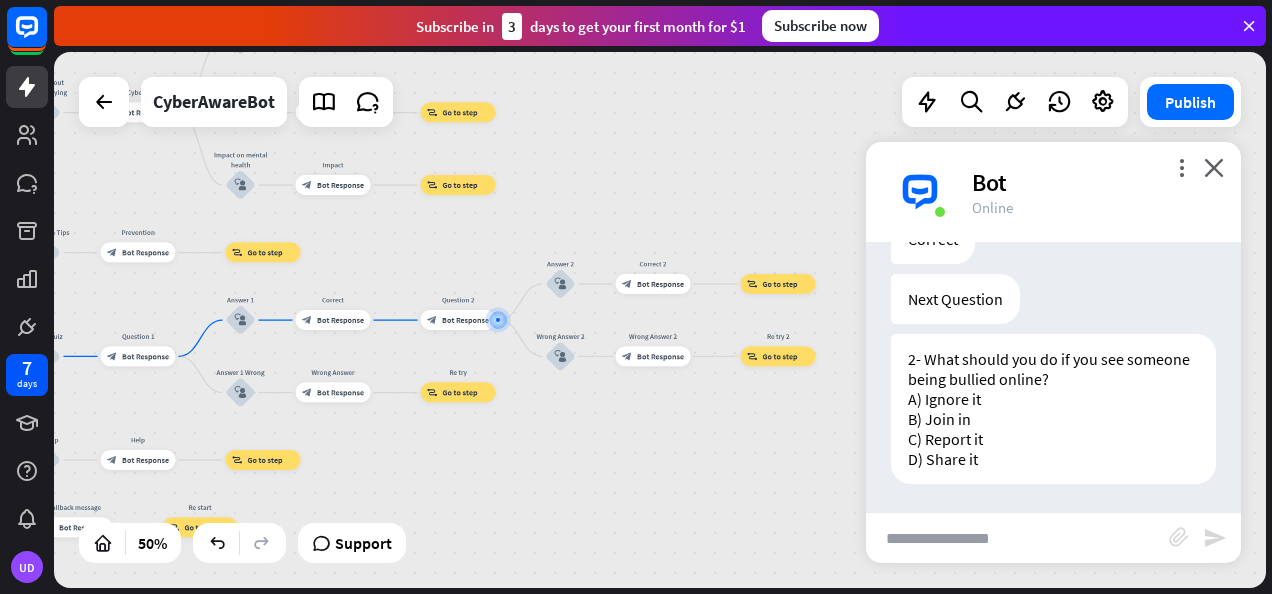 scroll, scrollTop: 739, scrollLeft: 0, axis: vertical 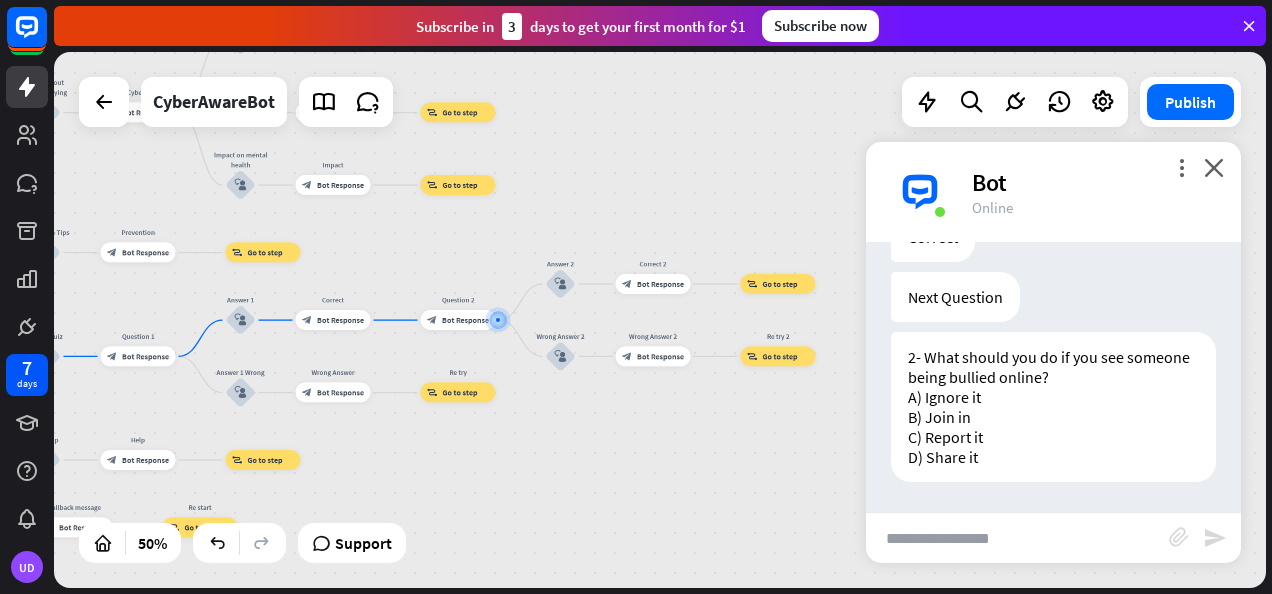 click at bounding box center [1017, 538] 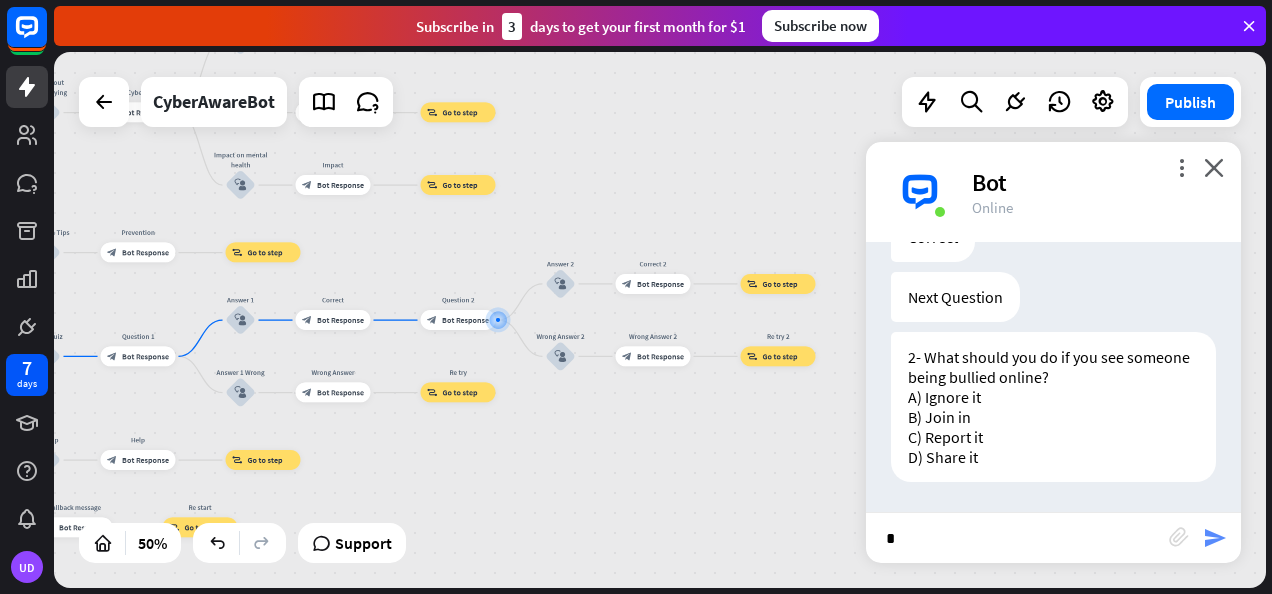 type on "*" 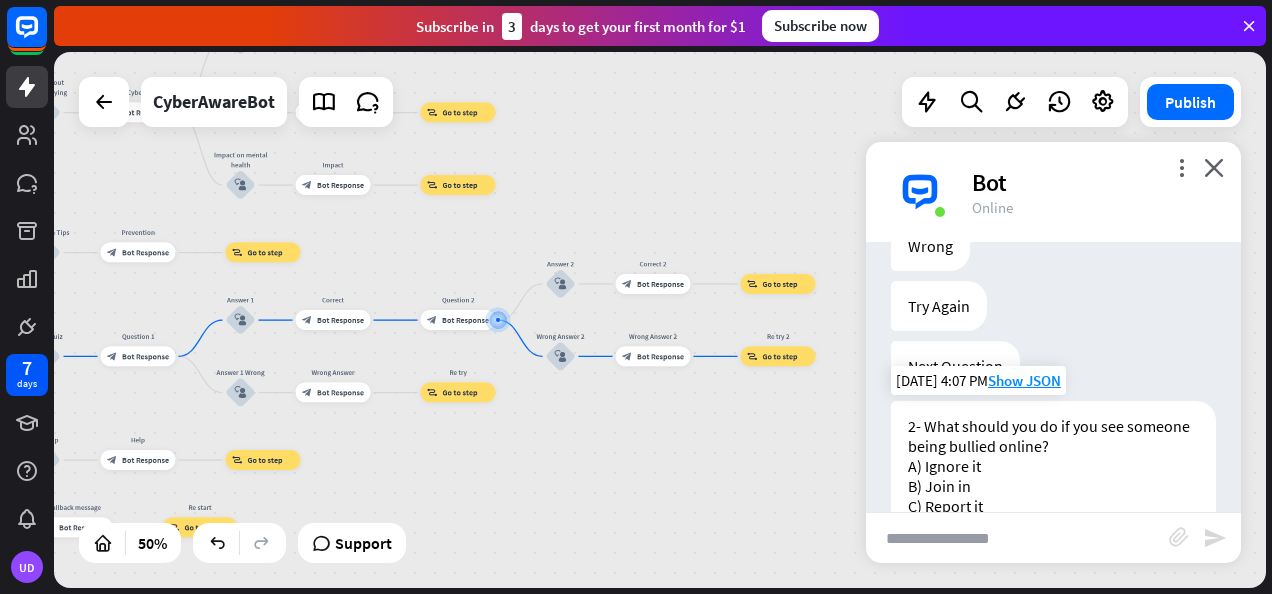 scroll, scrollTop: 1127, scrollLeft: 0, axis: vertical 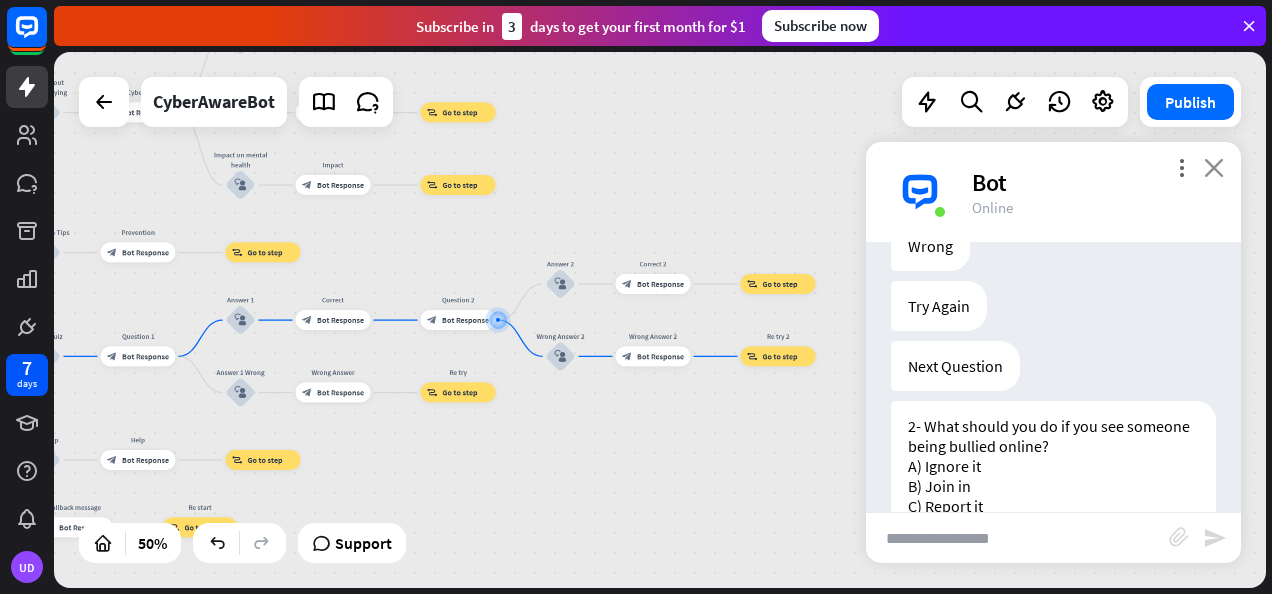 click on "close" at bounding box center [1214, 167] 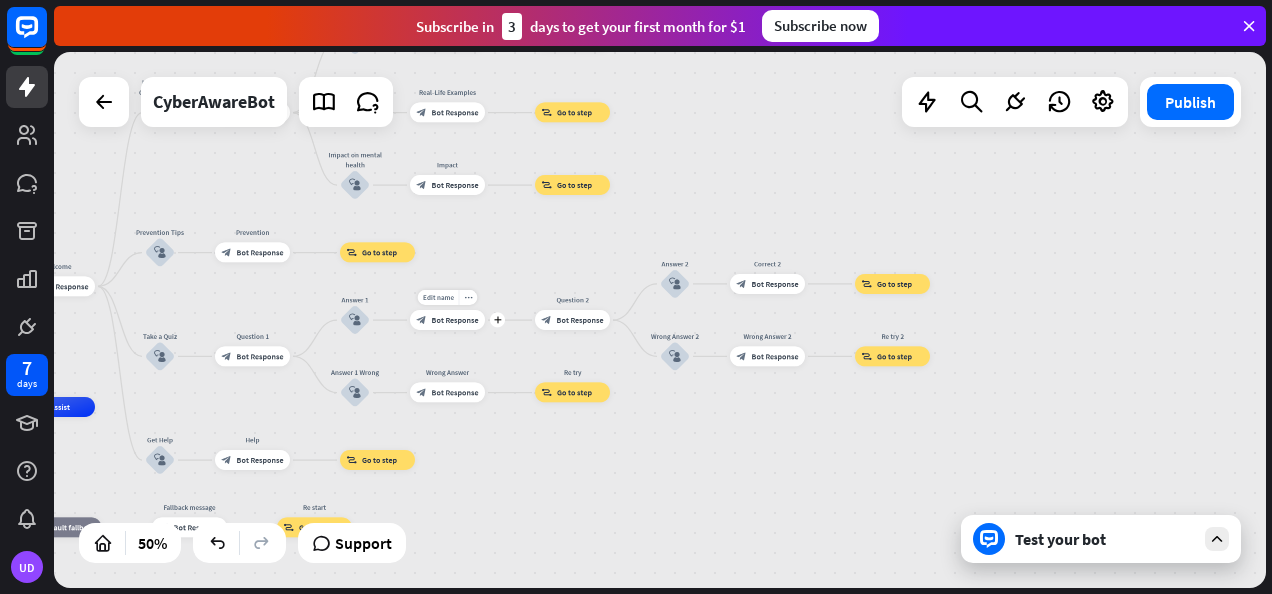 click on "Bot Response" at bounding box center (455, 320) 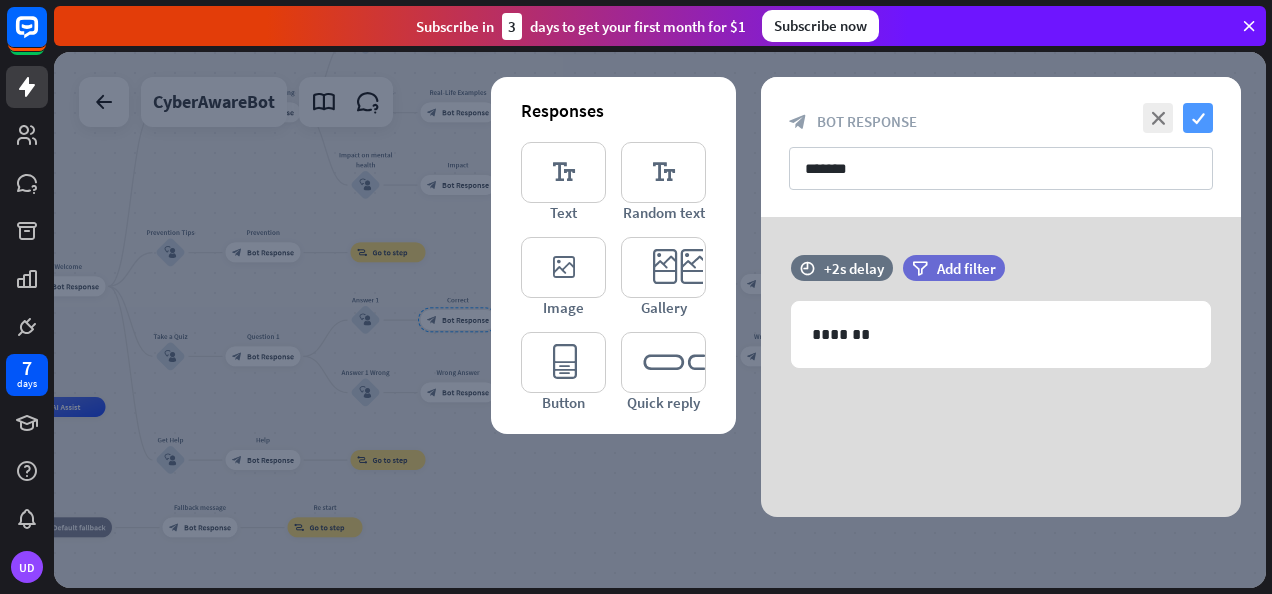 click on "check" at bounding box center [1198, 118] 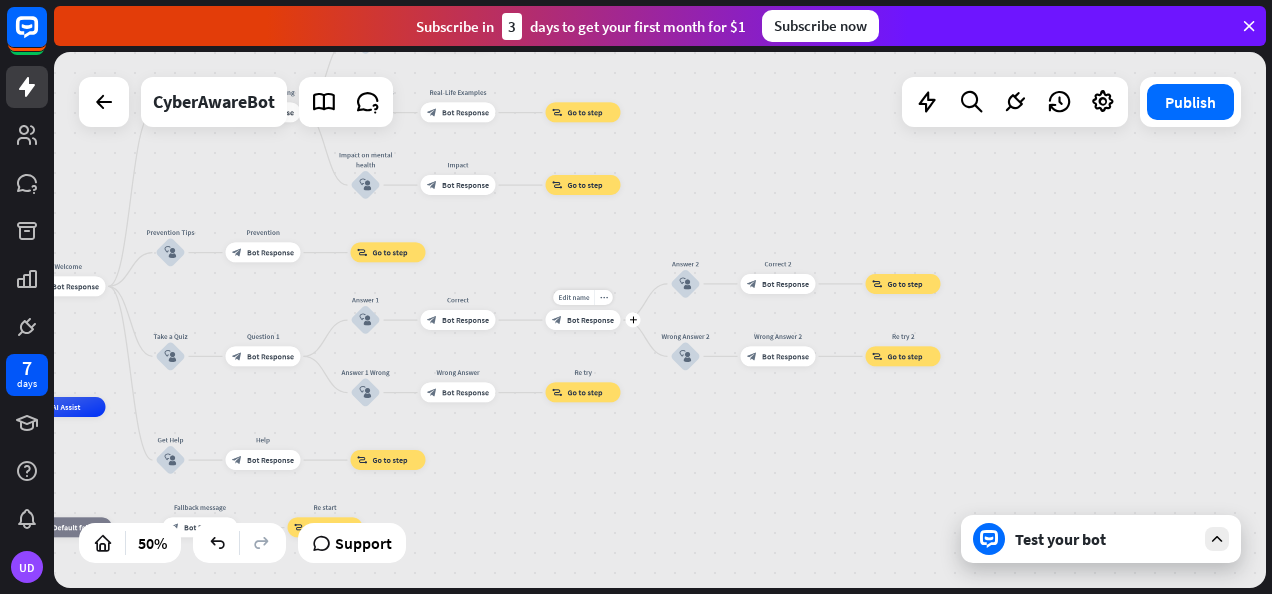 click on "Edit name   more_horiz         plus     block_bot_response   Bot Response" at bounding box center [583, 320] 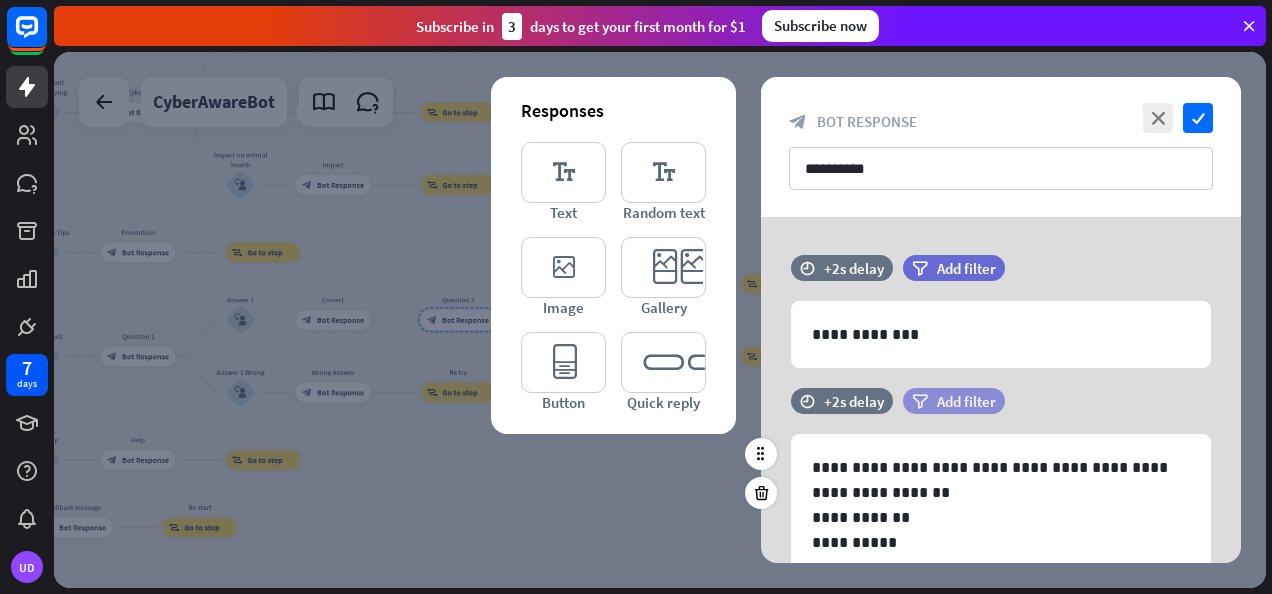 scroll, scrollTop: 34, scrollLeft: 0, axis: vertical 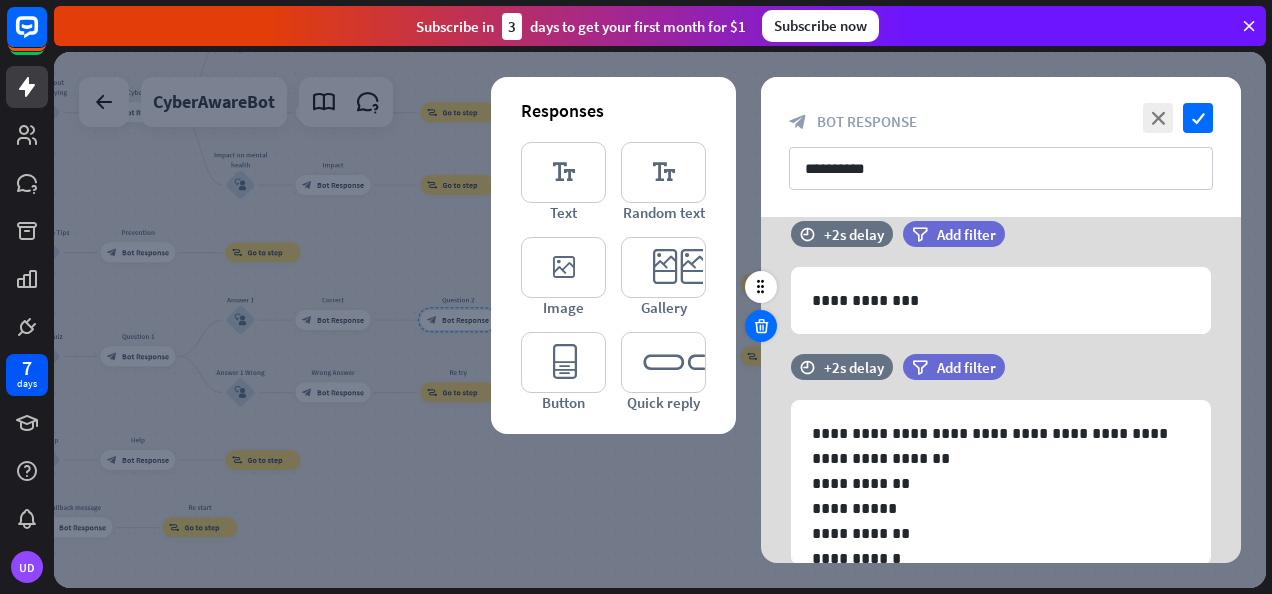 click at bounding box center [761, 326] 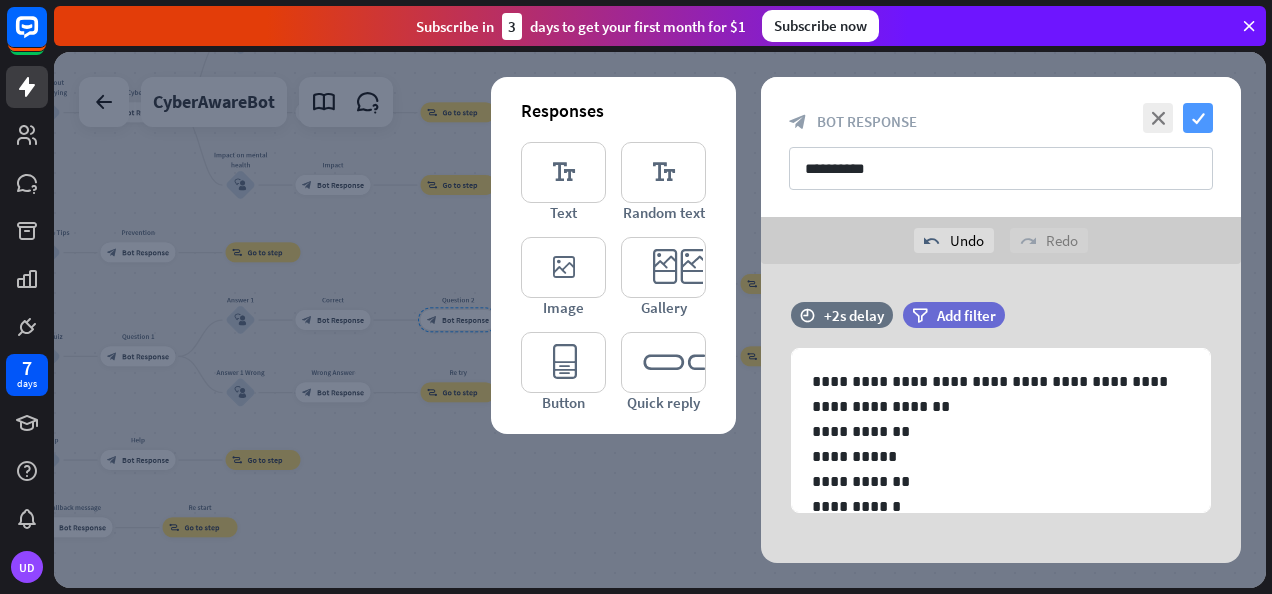 click on "check" at bounding box center [1198, 118] 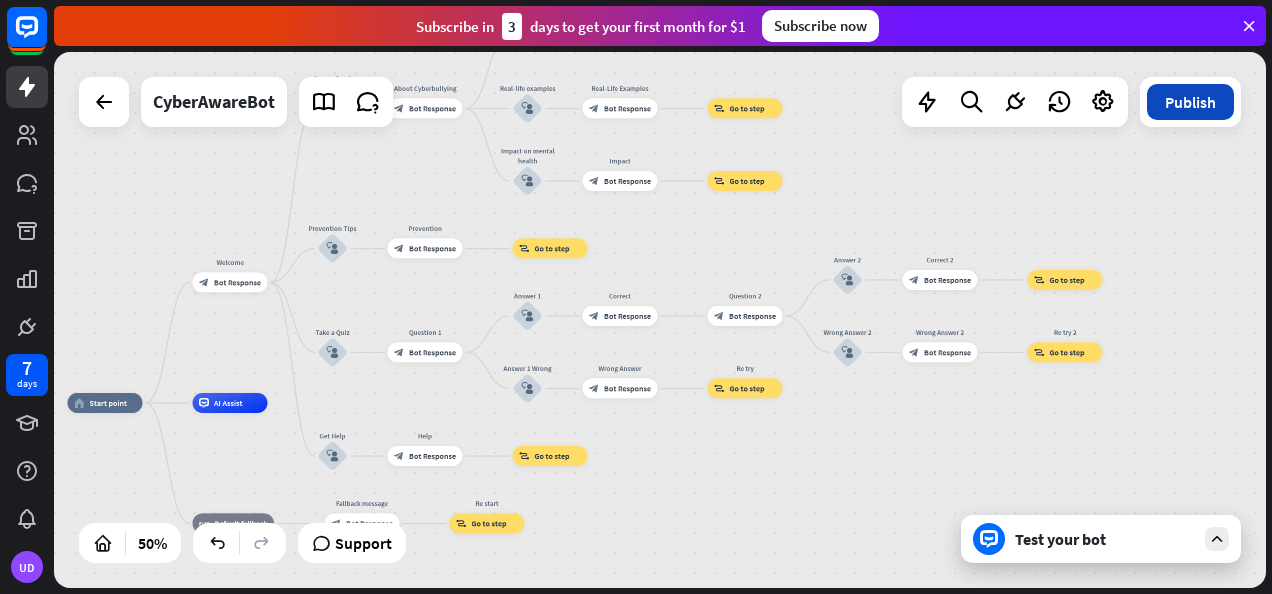 click on "Publish" at bounding box center (1190, 102) 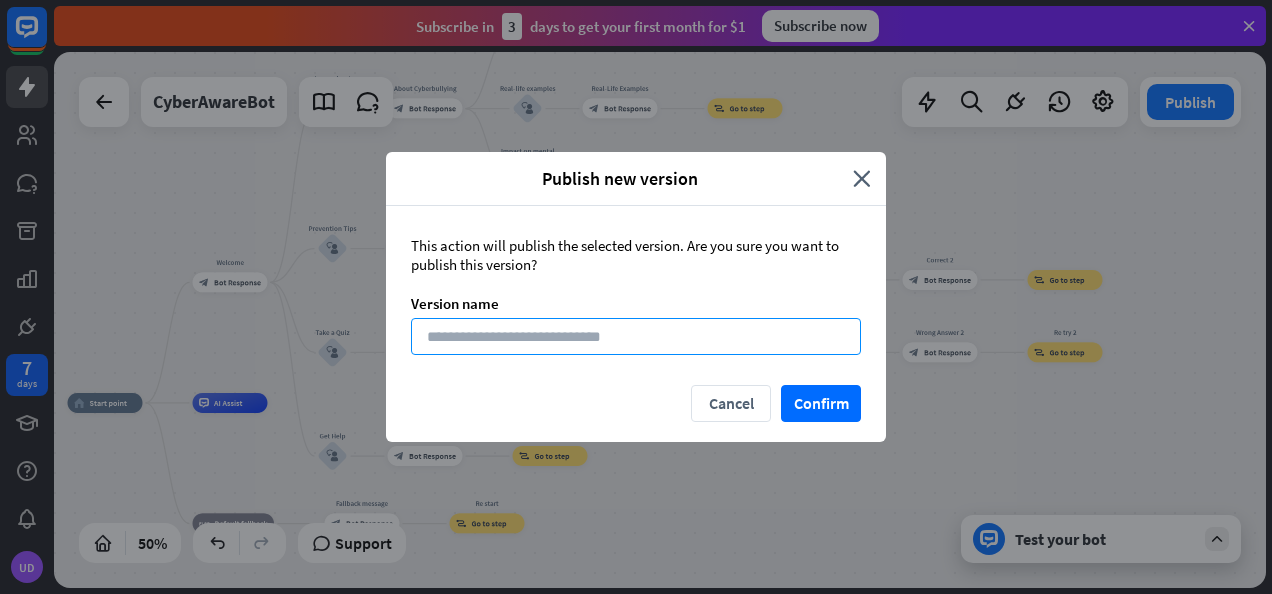 click at bounding box center [636, 336] 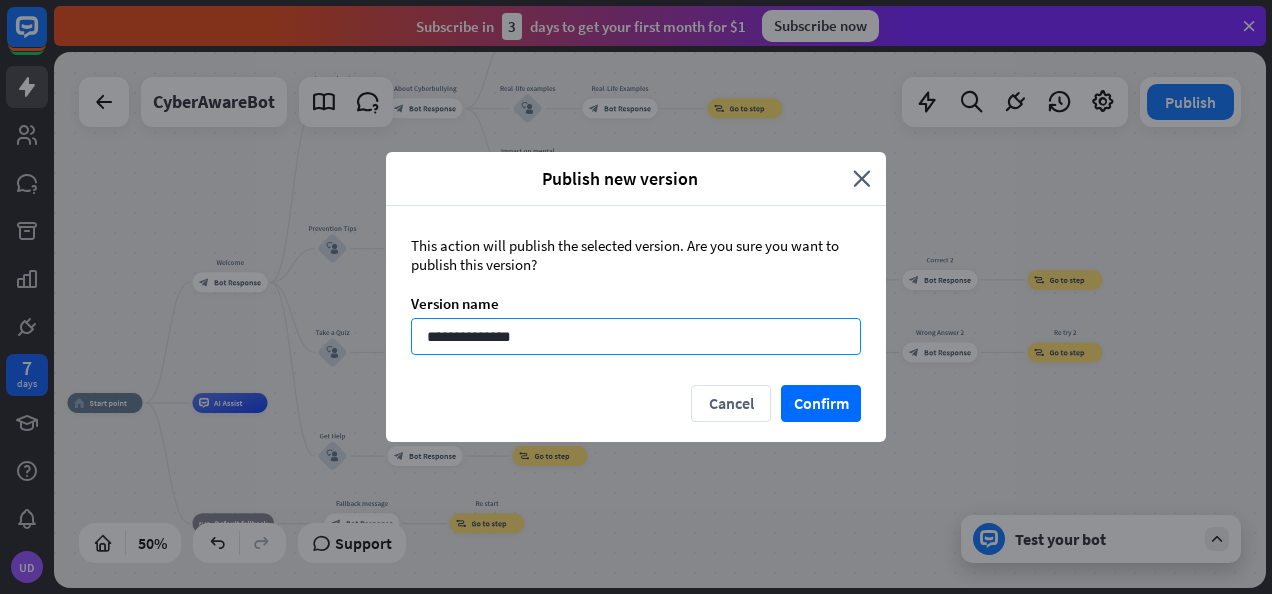 paste on "**********" 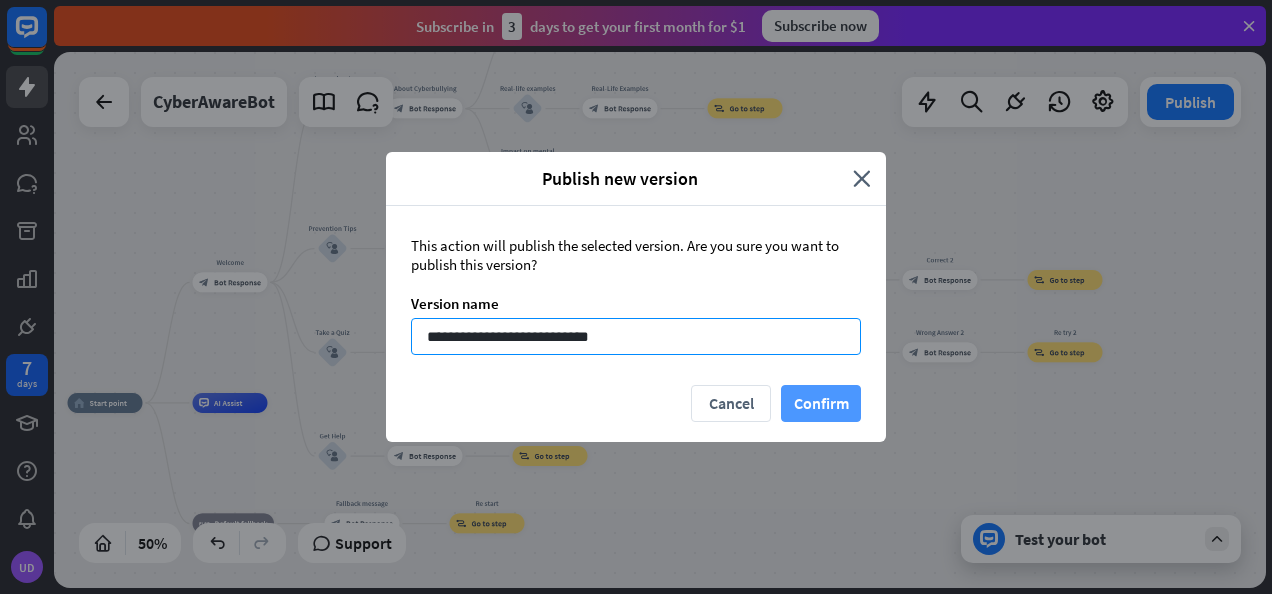 type on "**********" 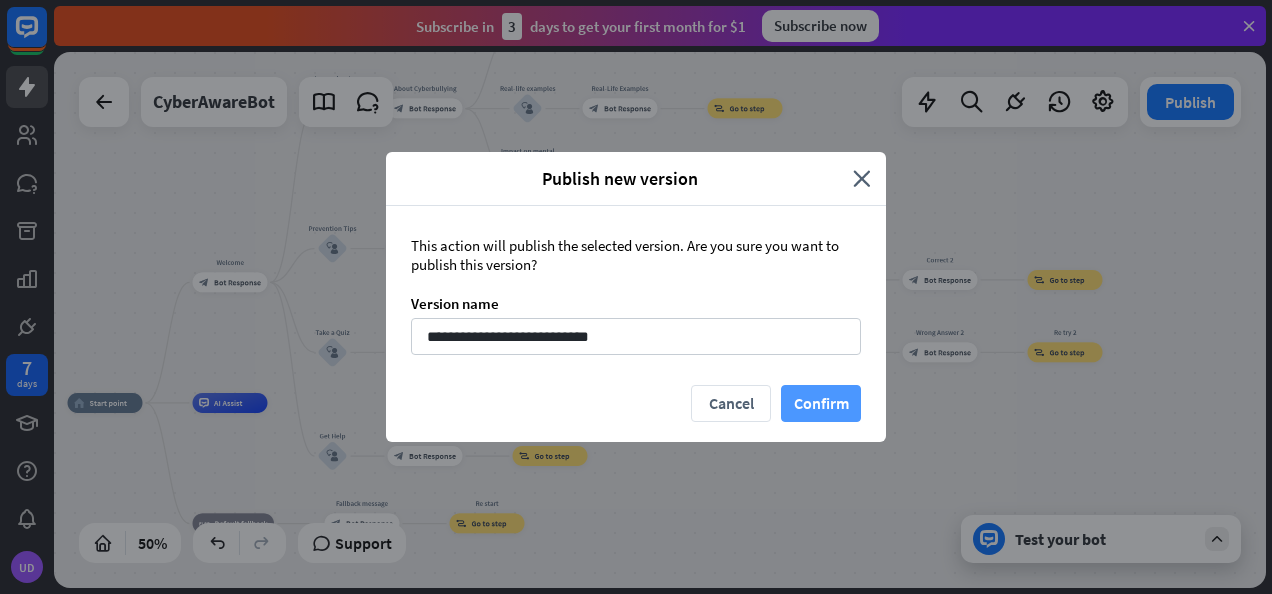 click on "Confirm" at bounding box center (821, 403) 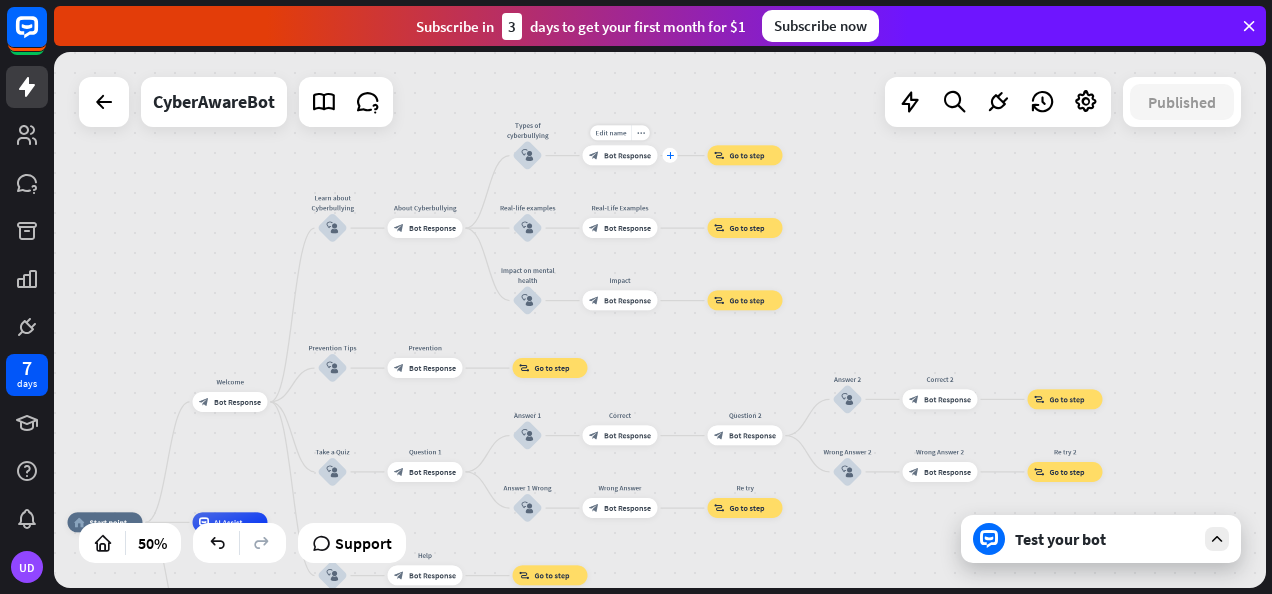 click on "plus" at bounding box center [670, 155] 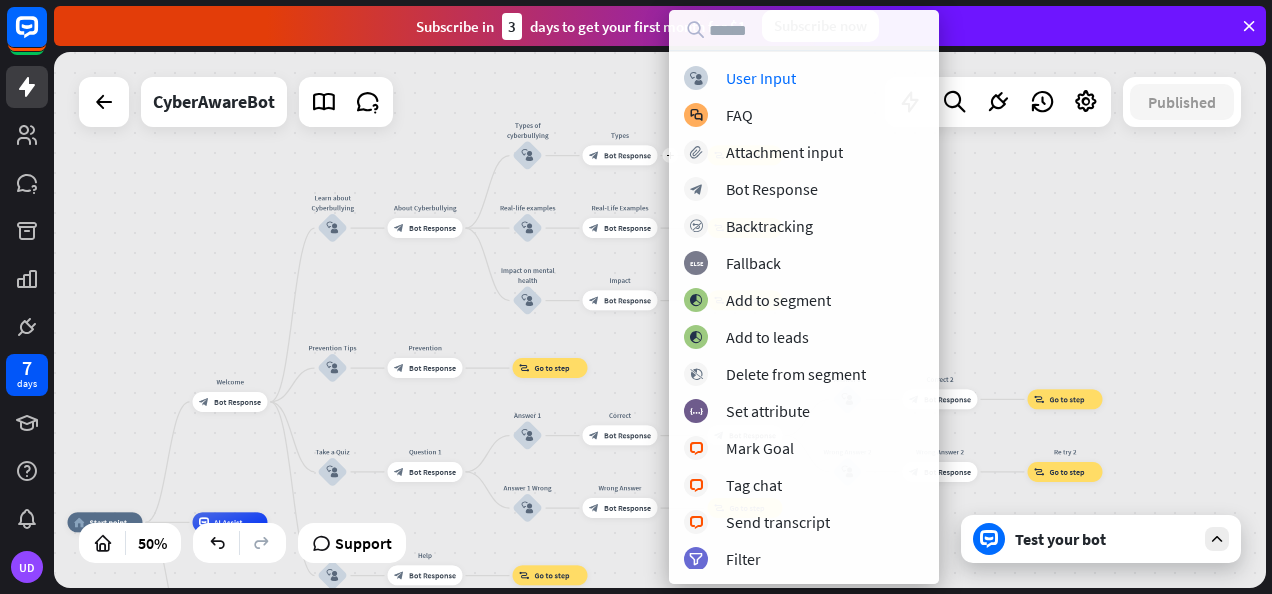 click on "home_2   Start point                 Welcome   block_bot_response   Bot Response                 Learn about Cyberbullying   block_user_input                 About Cyberbullying   block_bot_response   Bot Response                 Types of cyberbullying   block_user_input               plus   Types   block_bot_response   Bot Response                   block_goto   Go to step                 Real-life examples   block_user_input                 Real-Life Examples   block_bot_response   Bot Response                   block_goto   Go to step                 Impact on mental health   block_user_input                 Impact   block_bot_response   Bot Response                   block_goto   Go to step                 Prevention Tips   block_user_input                 Prevention   block_bot_response   Bot Response                   block_goto   Go to step                 Take a Quiz   block_user_input                 Question 1   block_bot_response   Bot Response                 Answer 1" at bounding box center (660, 320) 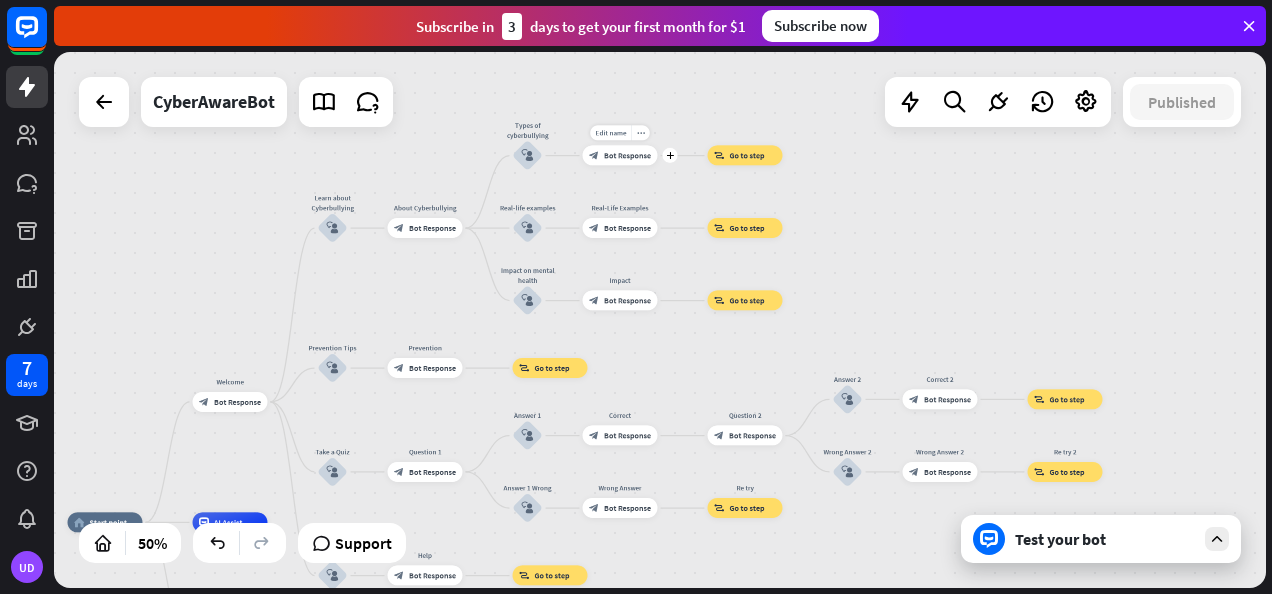 click on "block_bot_response   Bot Response" at bounding box center [620, 156] 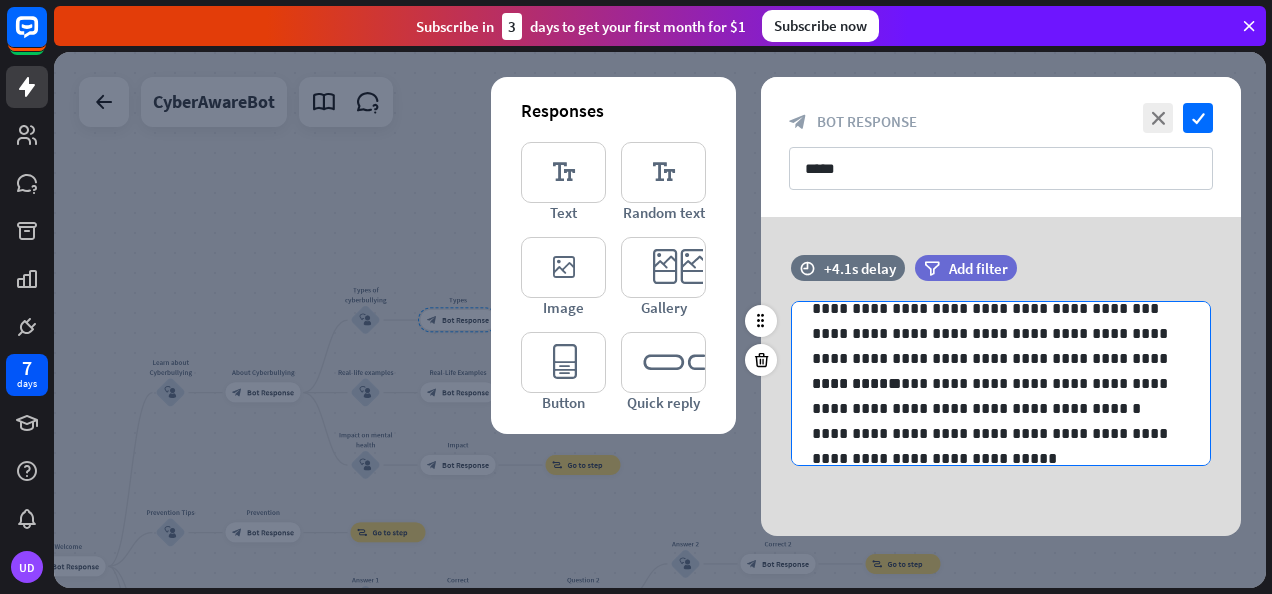 scroll, scrollTop: 0, scrollLeft: 0, axis: both 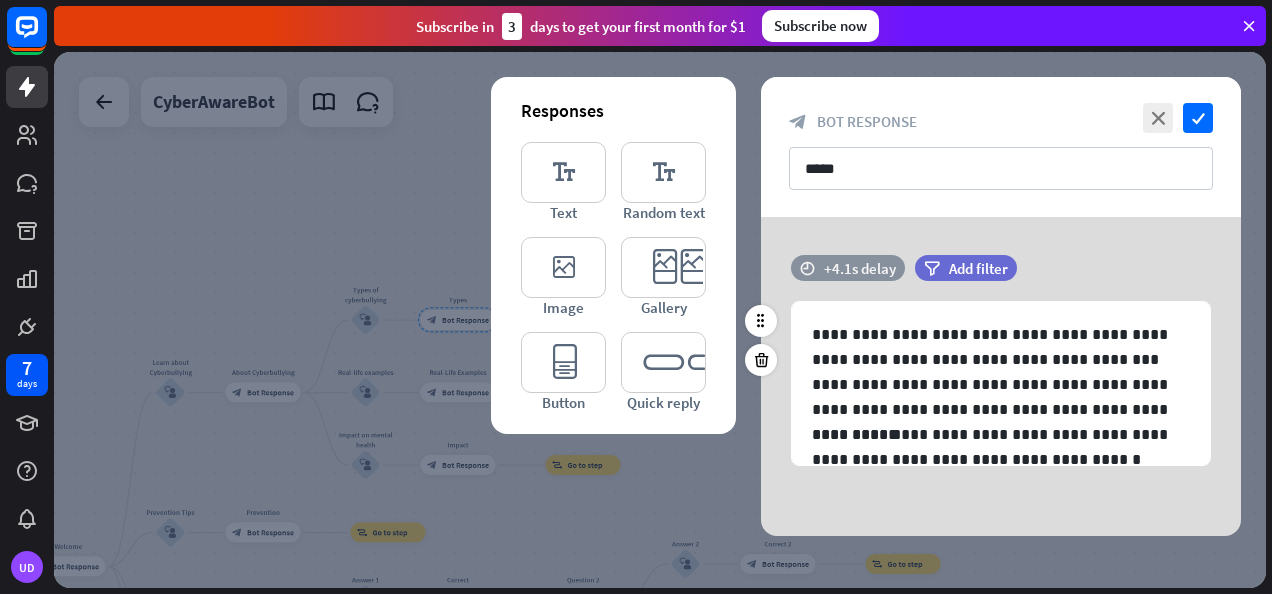 click on "time   +4.1s delay" at bounding box center [848, 268] 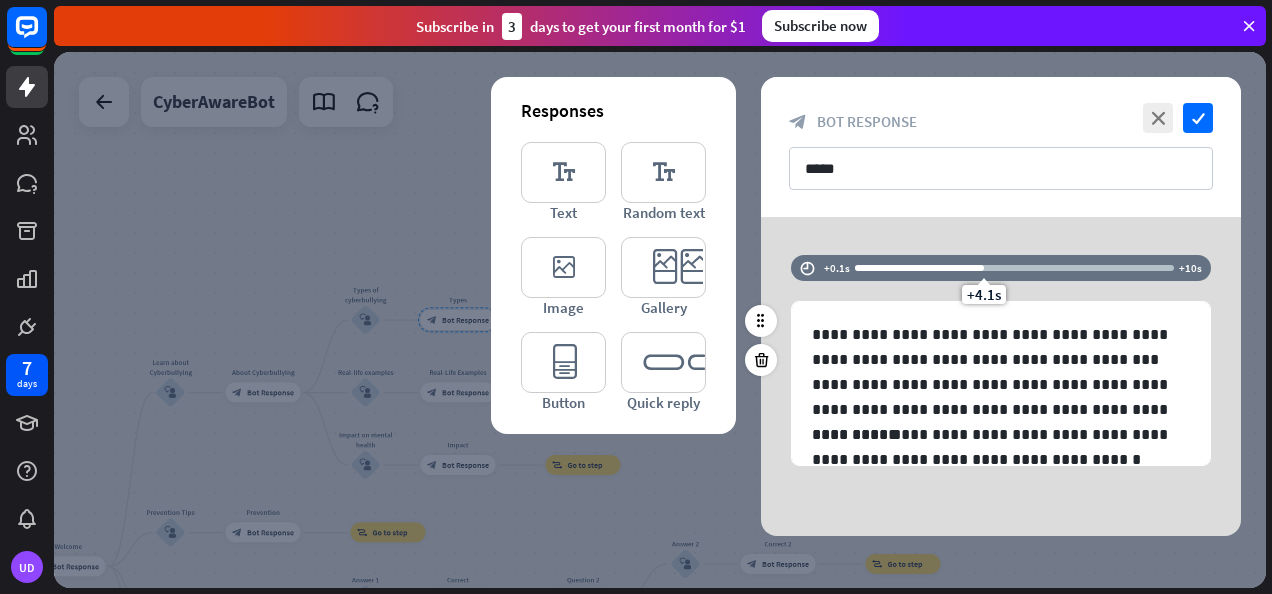 click at bounding box center [919, 268] 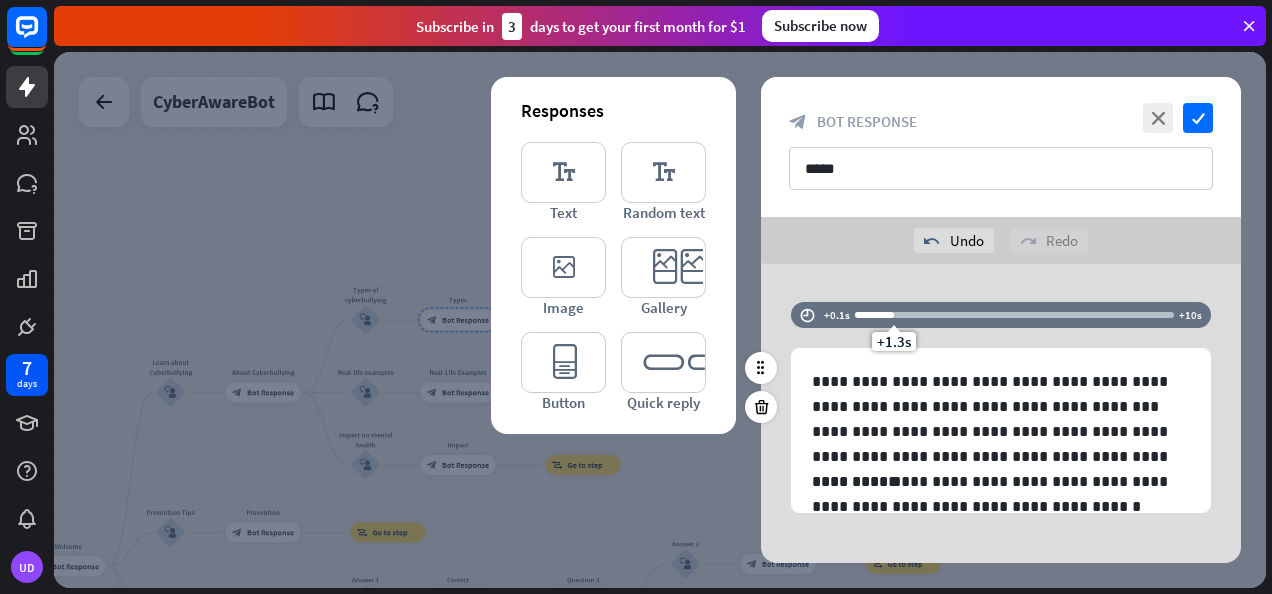 click on "+1.3s" at bounding box center [1014, 315] 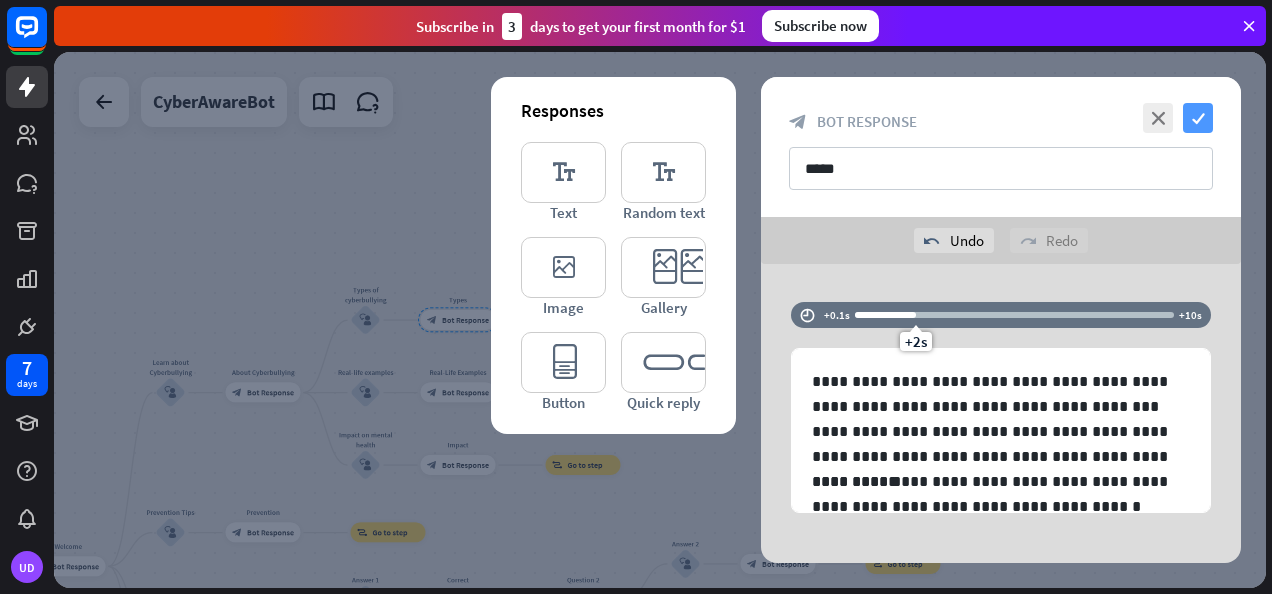 click on "check" at bounding box center (1198, 118) 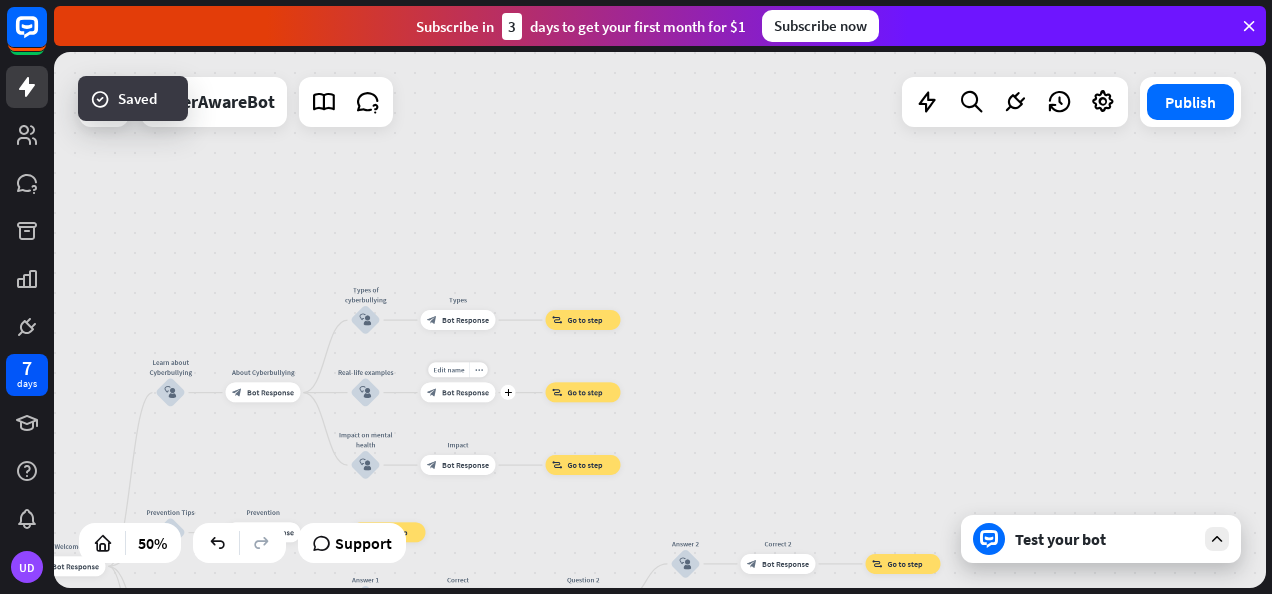 click on "Edit name   more_horiz         plus     block_bot_response   Bot Response" at bounding box center [458, 393] 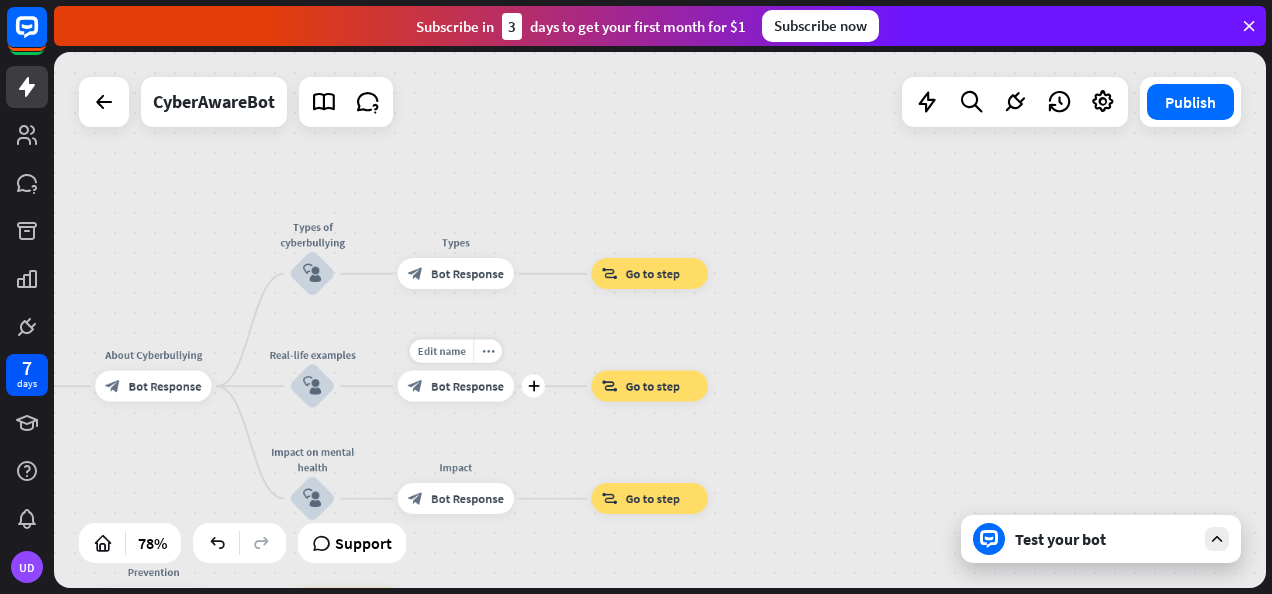 click on "Bot Response" at bounding box center [467, 386] 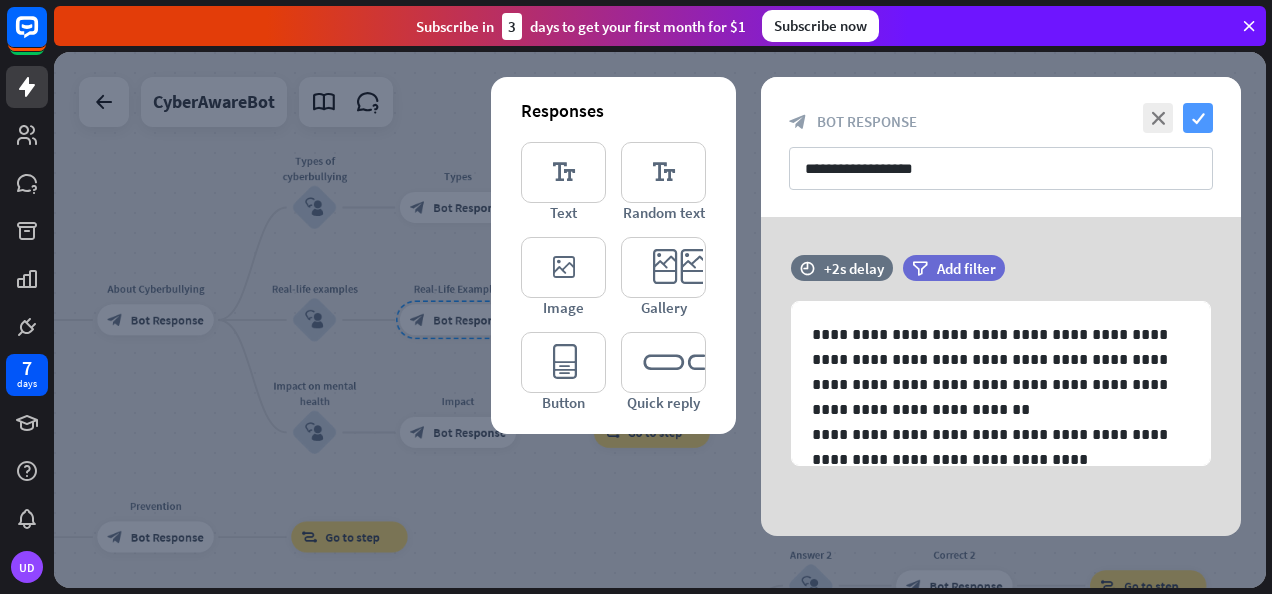 click on "check" at bounding box center [1198, 118] 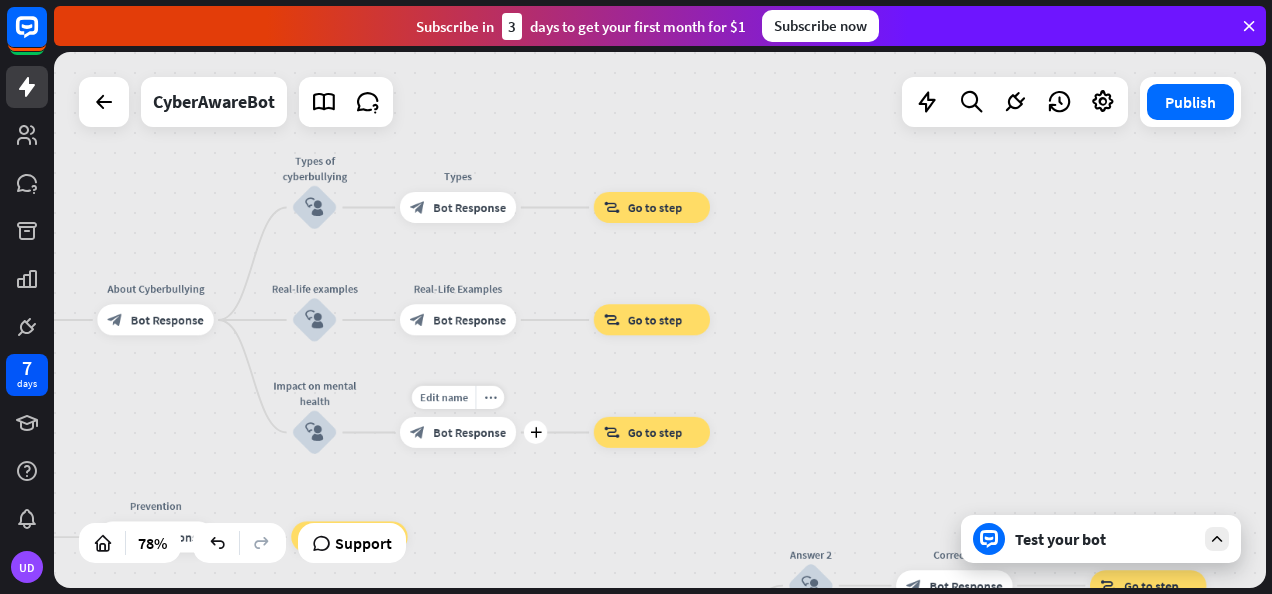 click on "Bot Response" at bounding box center (469, 433) 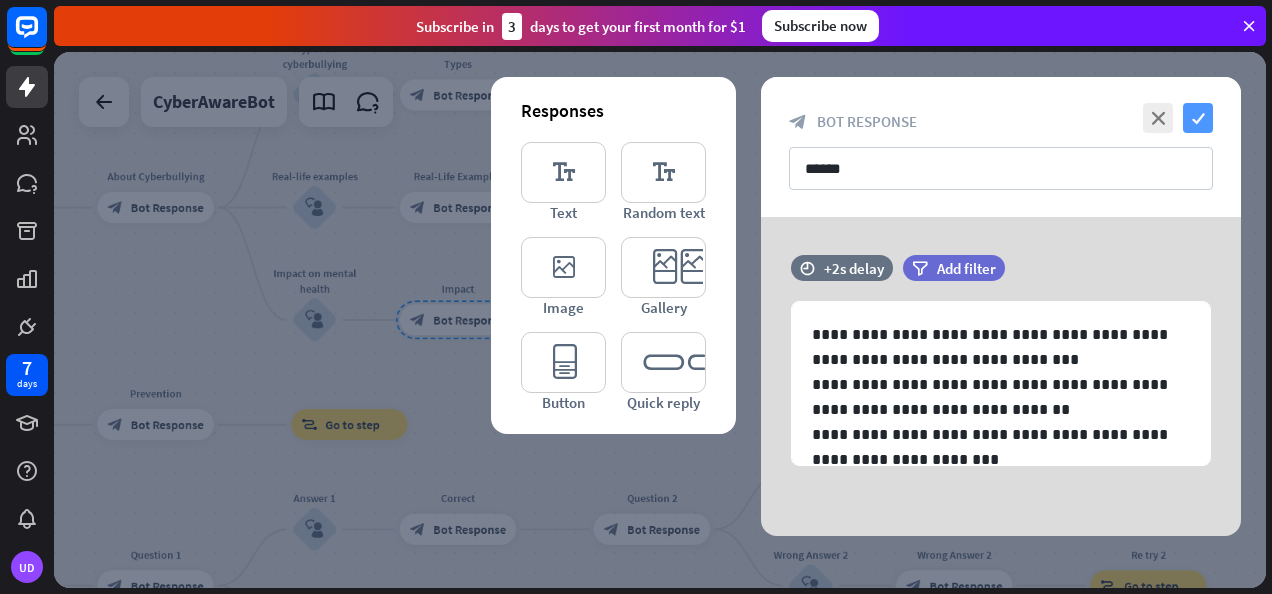 click on "check" at bounding box center (1198, 118) 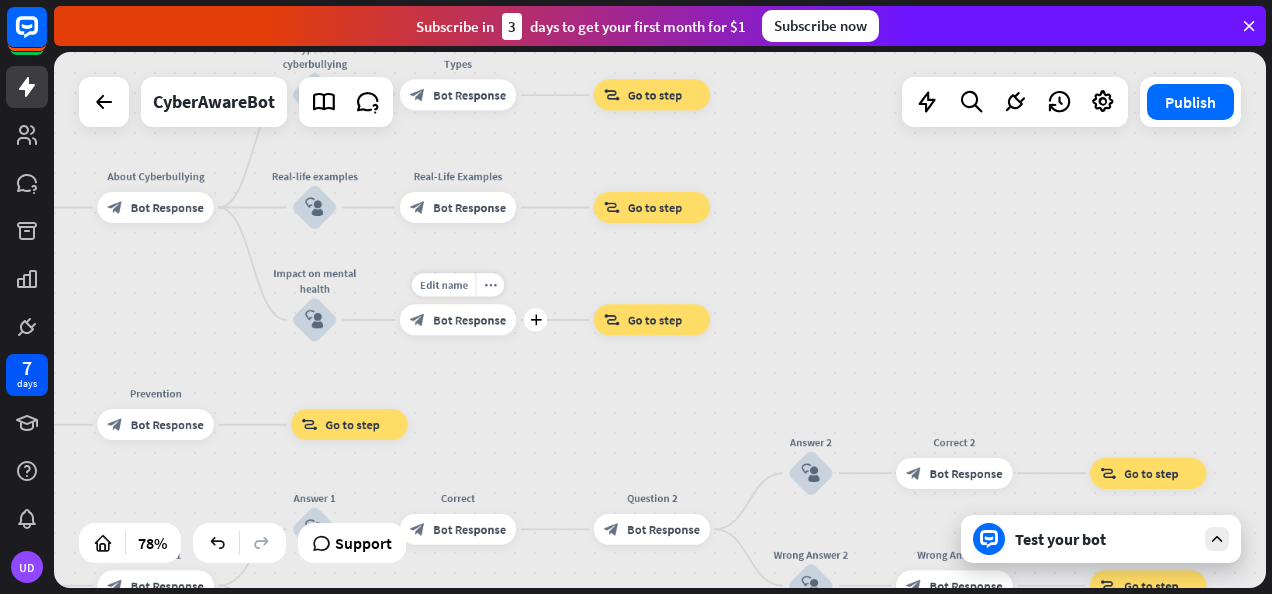 click on "Bot Response" at bounding box center (469, 320) 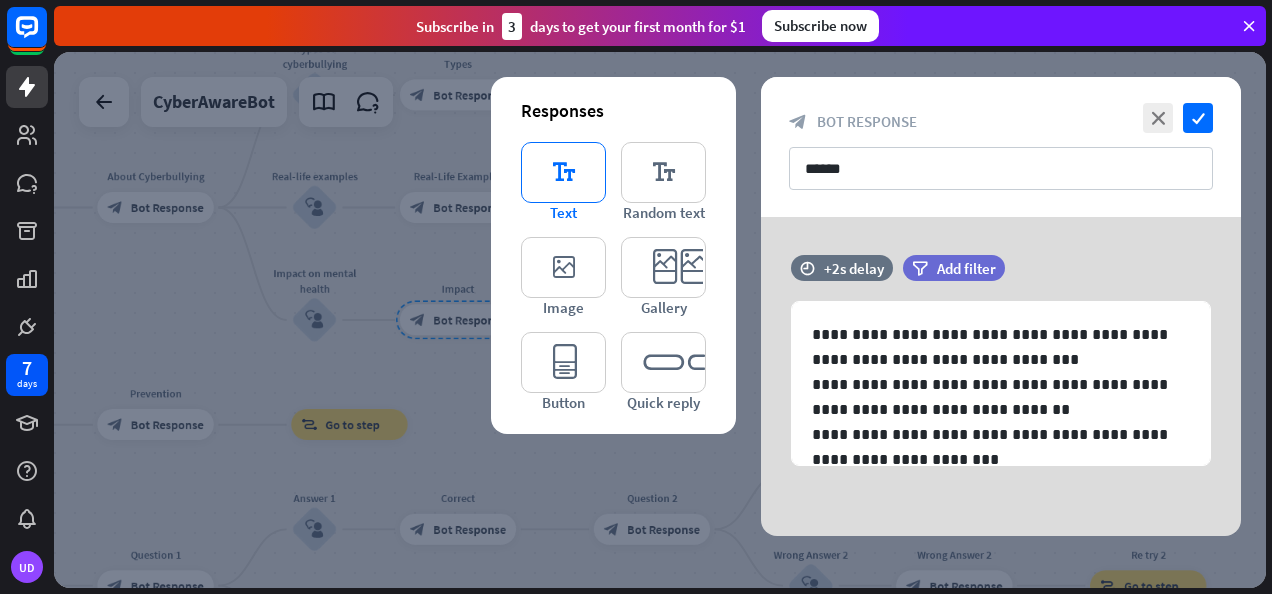 type 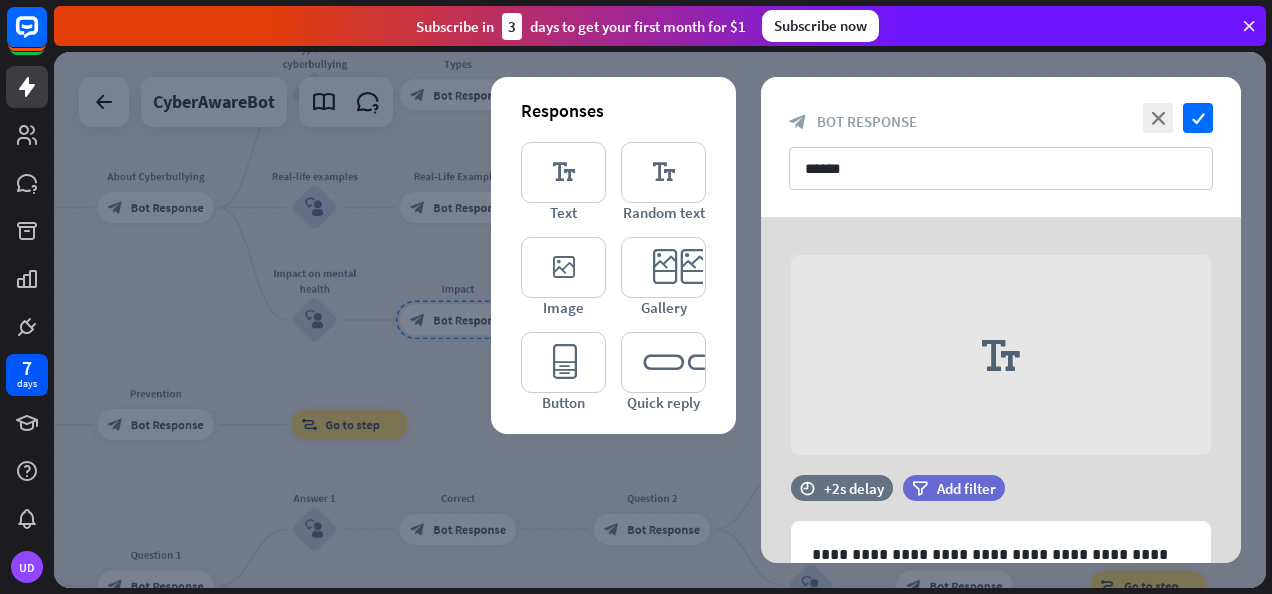 scroll, scrollTop: 80, scrollLeft: 0, axis: vertical 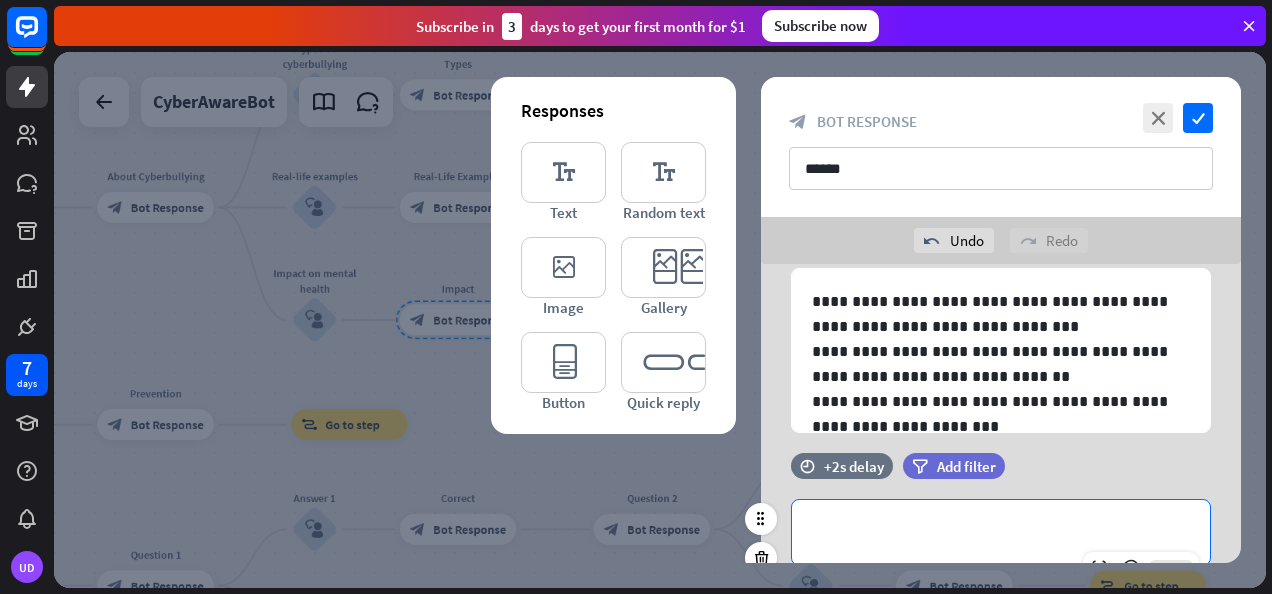 click on "**********" at bounding box center (1001, 532) 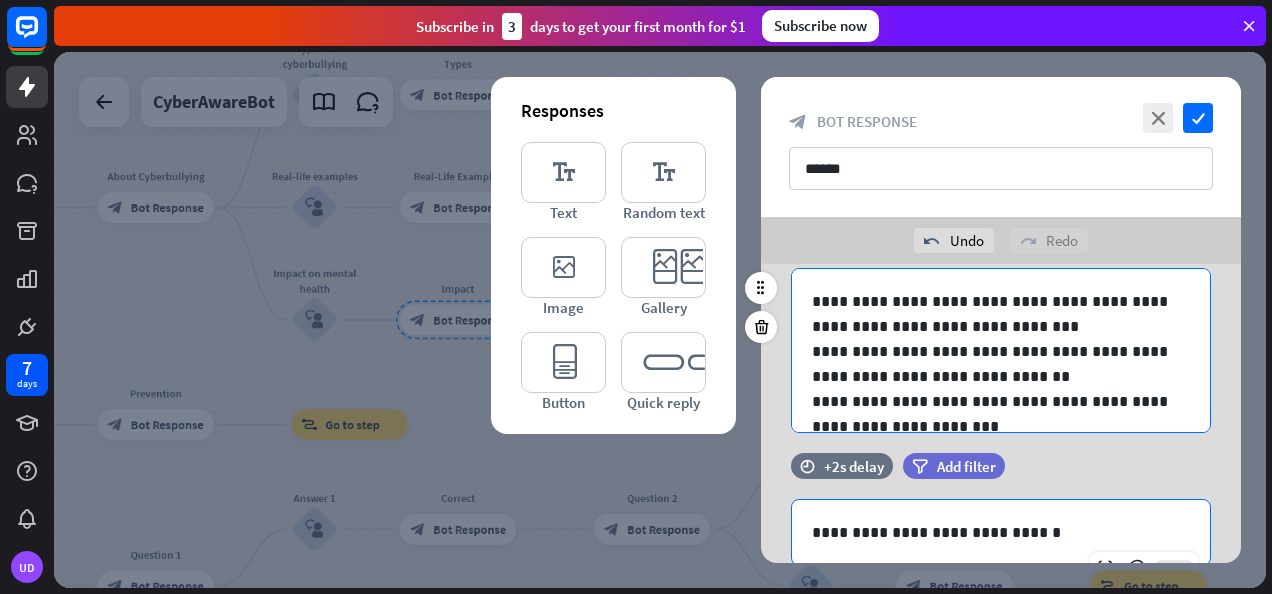 scroll, scrollTop: 72, scrollLeft: 0, axis: vertical 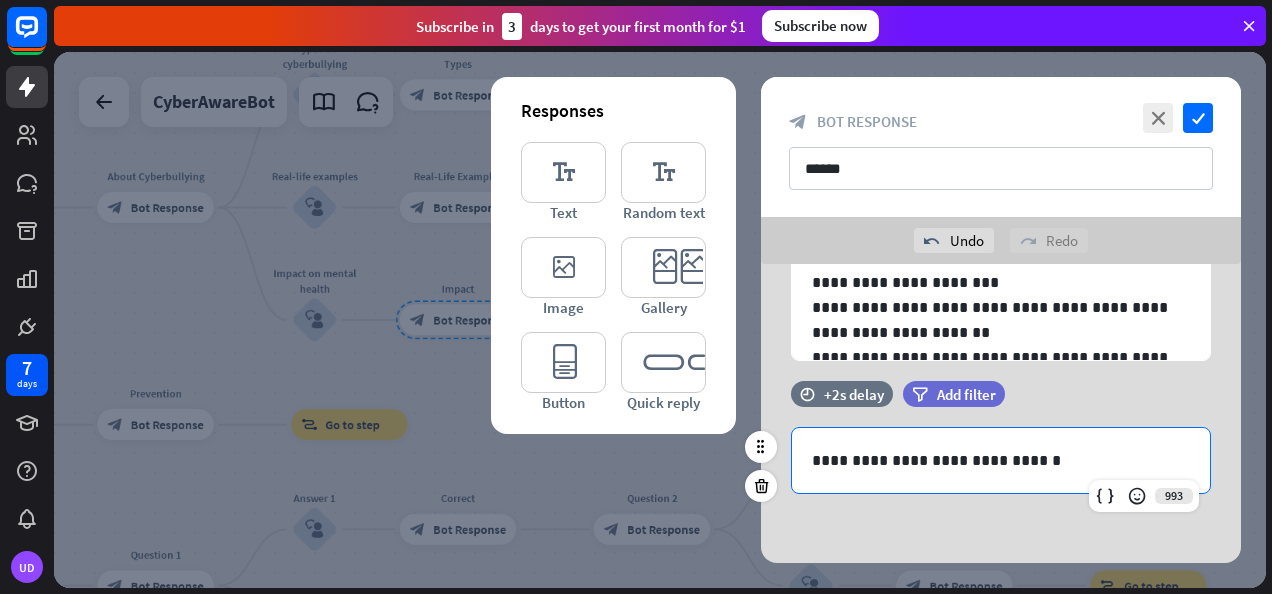 click on "**********" at bounding box center [1001, 460] 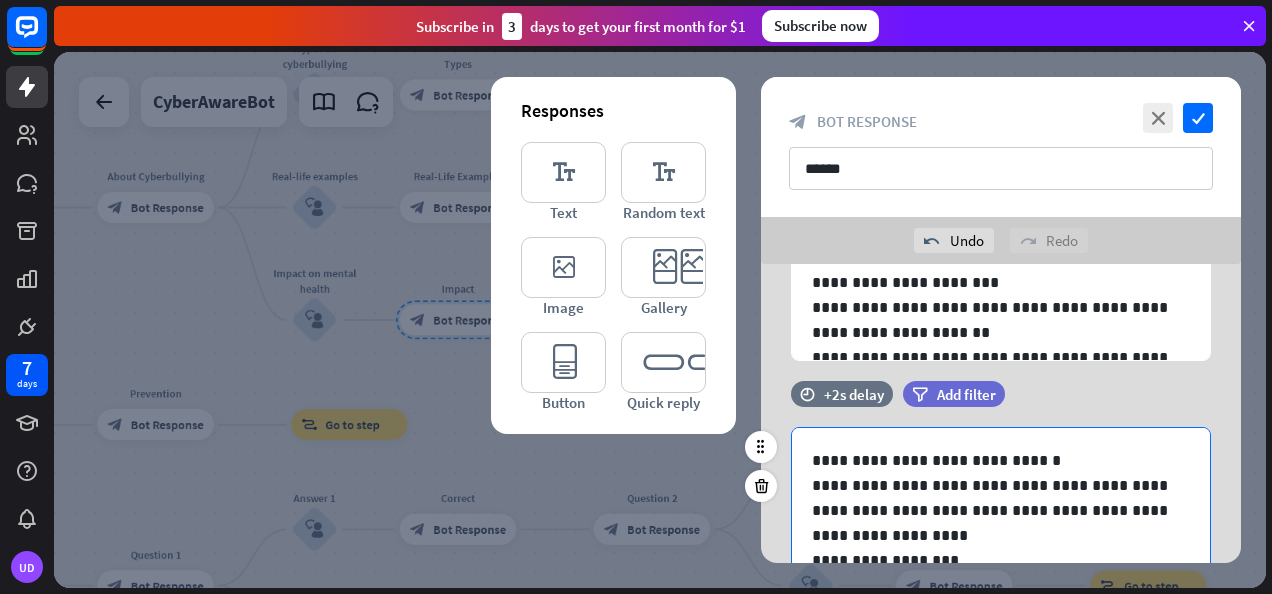 scroll, scrollTop: 164, scrollLeft: 0, axis: vertical 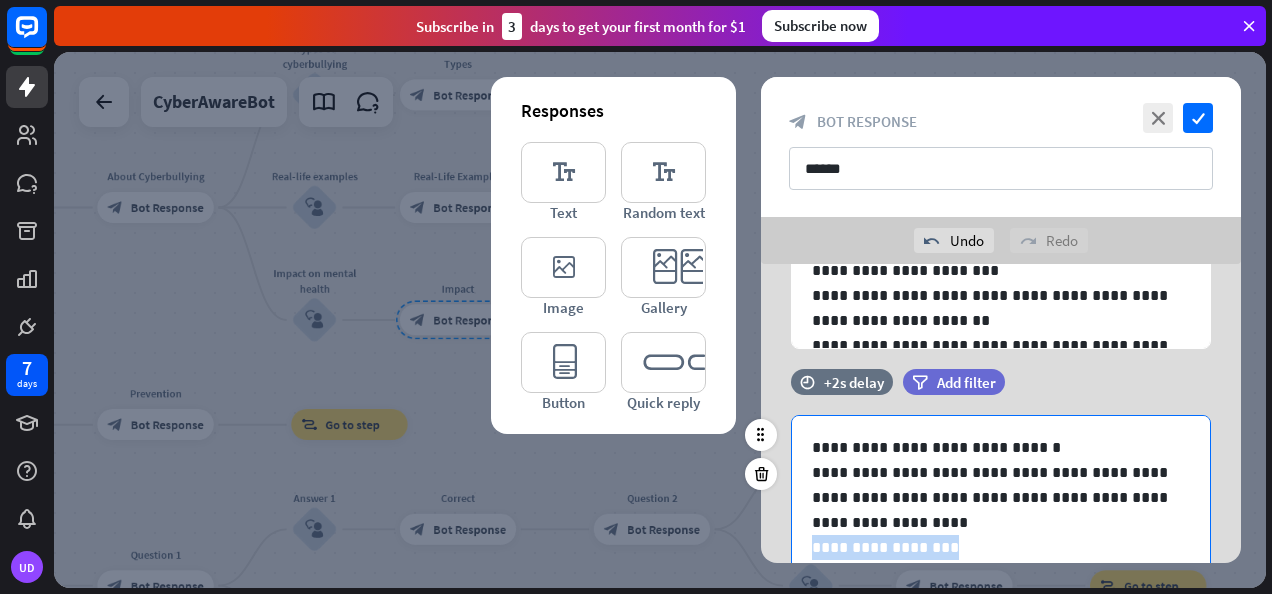 drag, startPoint x: 936, startPoint y: 543, endPoint x: 796, endPoint y: 540, distance: 140.03214 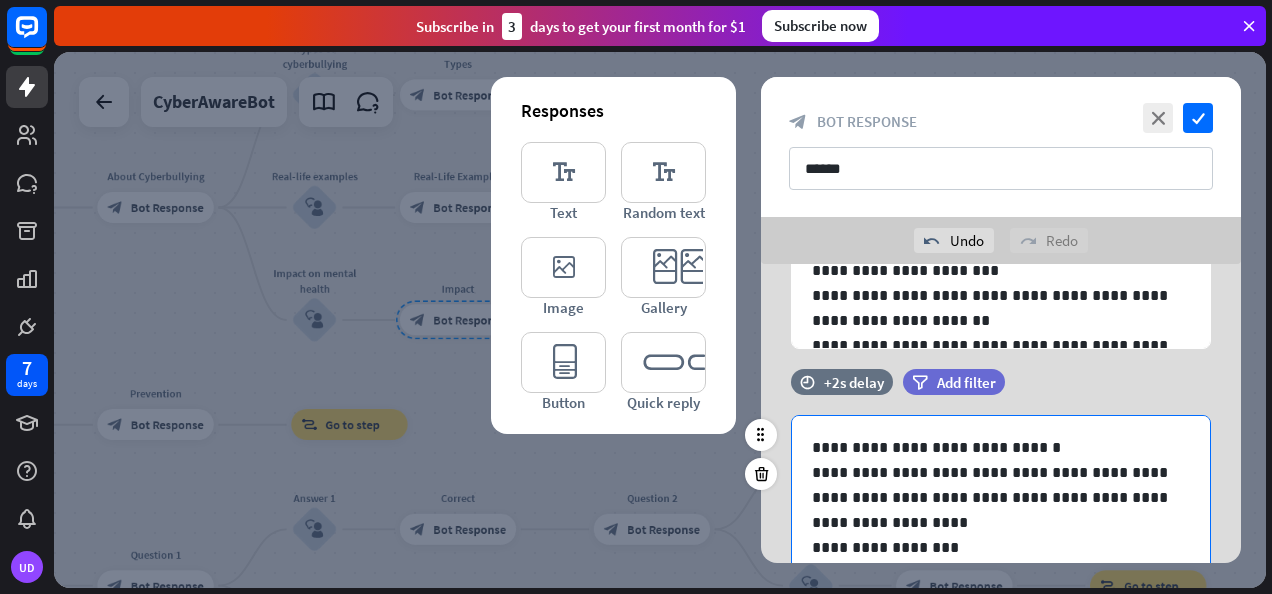 click on "**********" at bounding box center (993, 497) 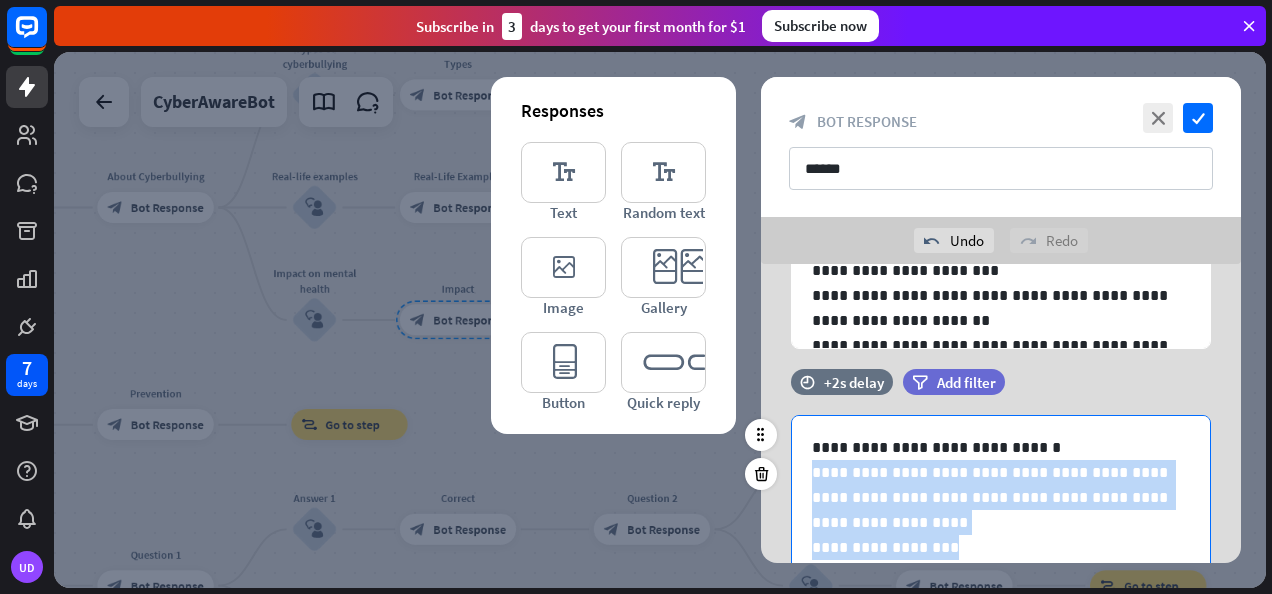 drag, startPoint x: 1056, startPoint y: 553, endPoint x: 777, endPoint y: 476, distance: 289.43048 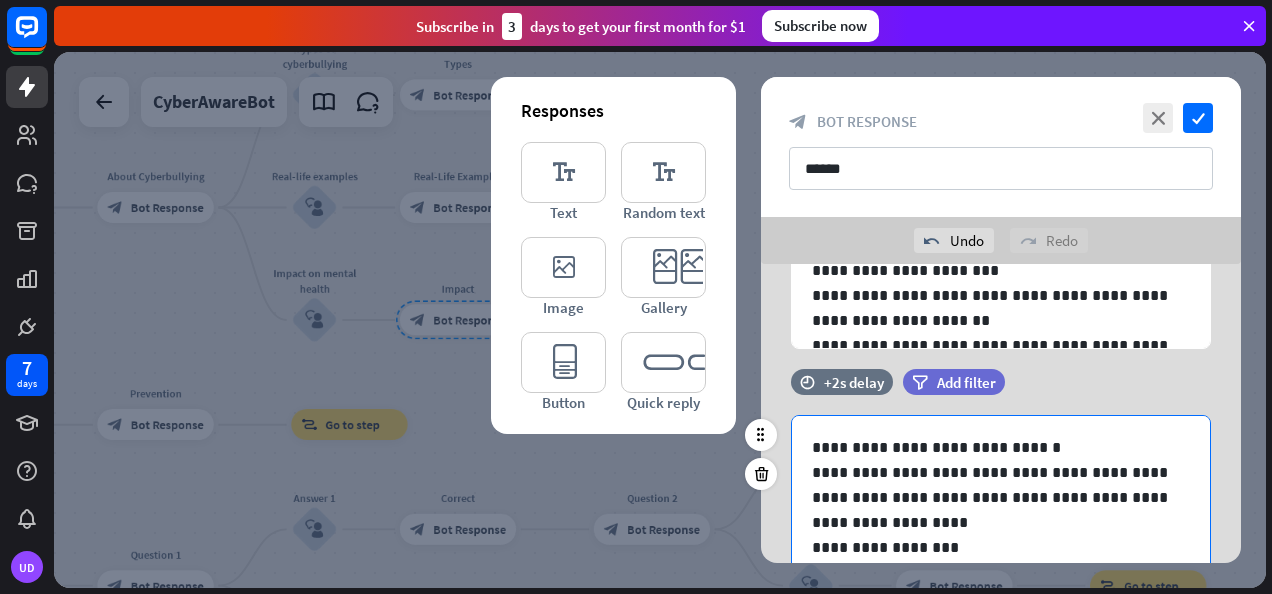 scroll, scrollTop: 0, scrollLeft: 0, axis: both 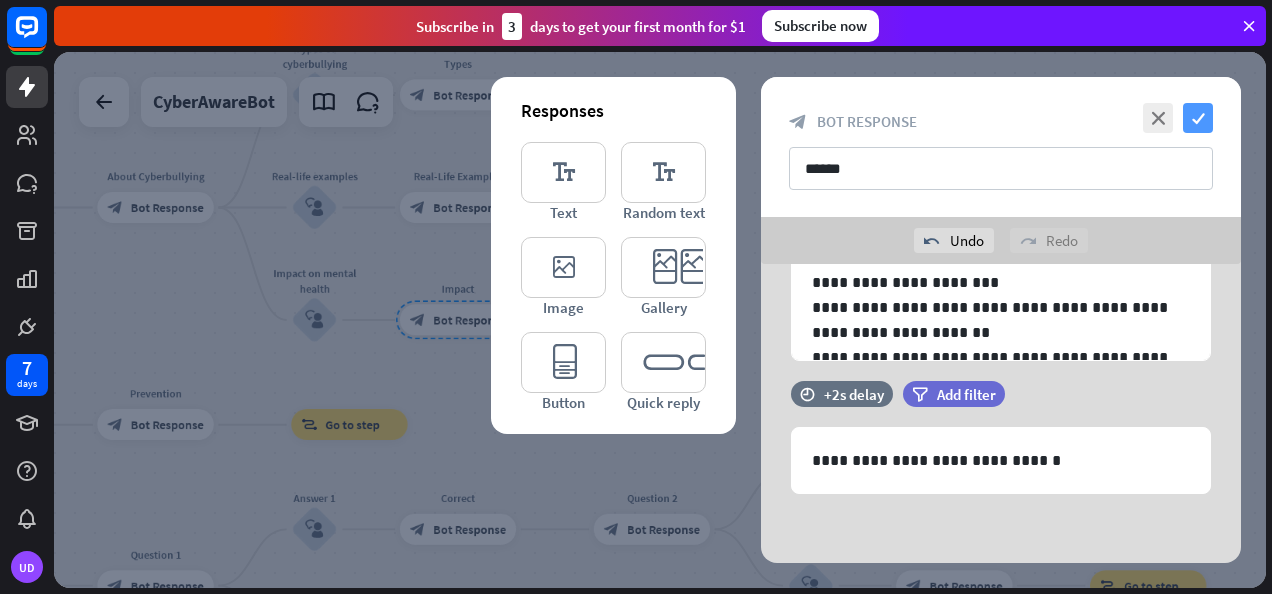click on "check" at bounding box center [1198, 118] 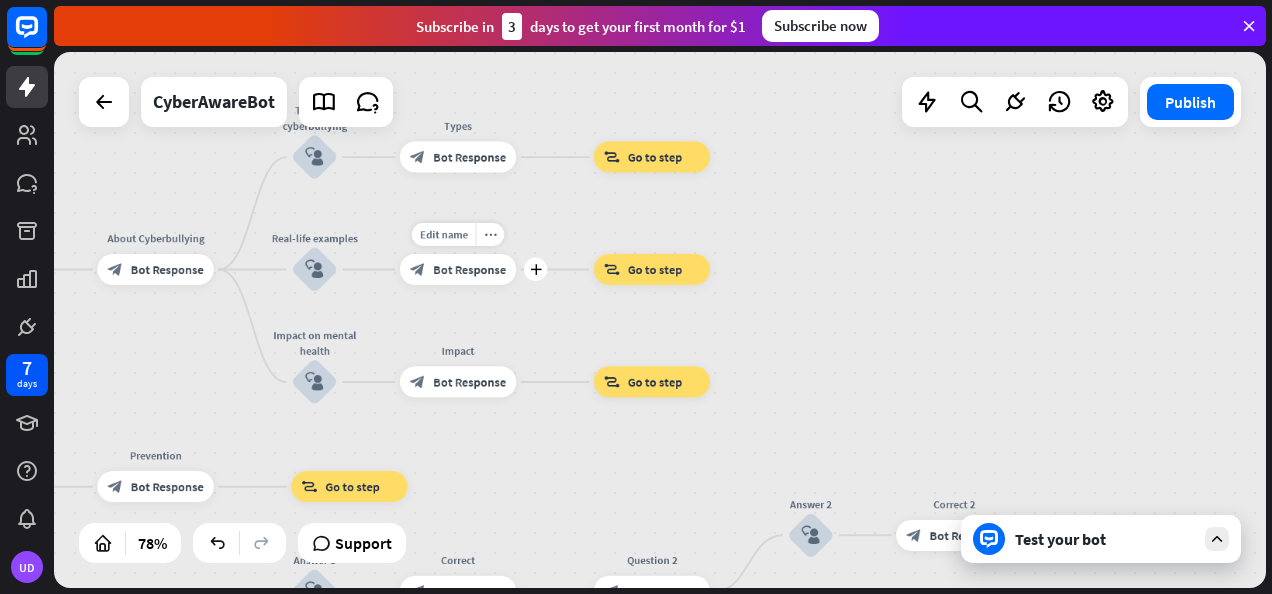 click on "block_bot_response   Bot Response" at bounding box center (458, 269) 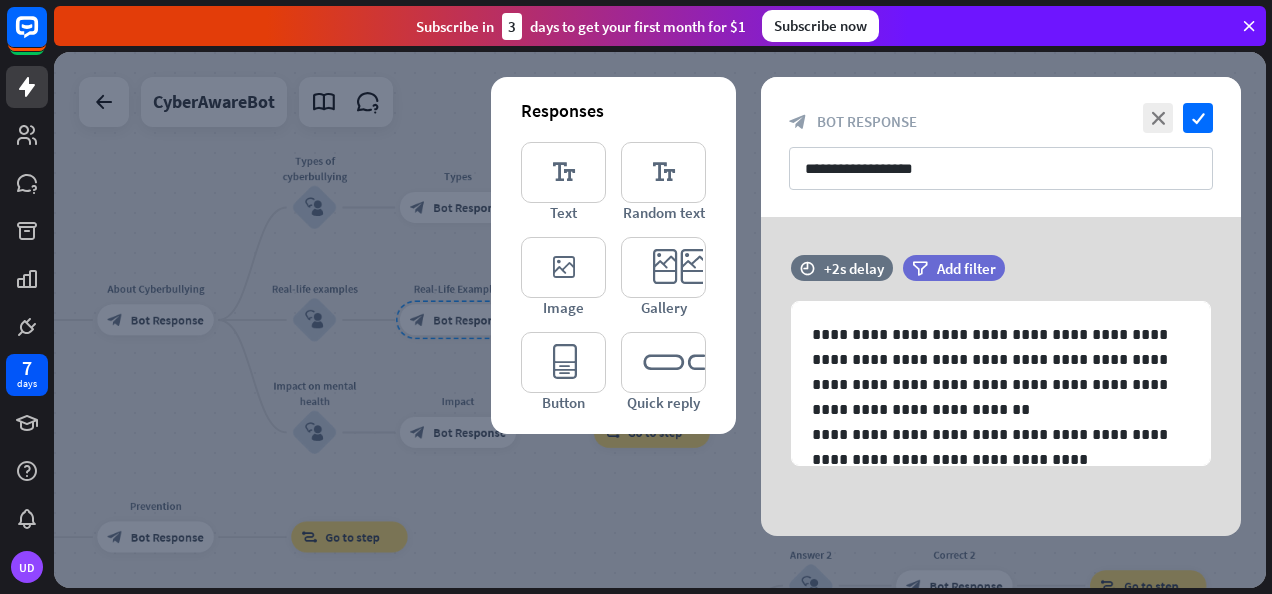 click at bounding box center (660, 320) 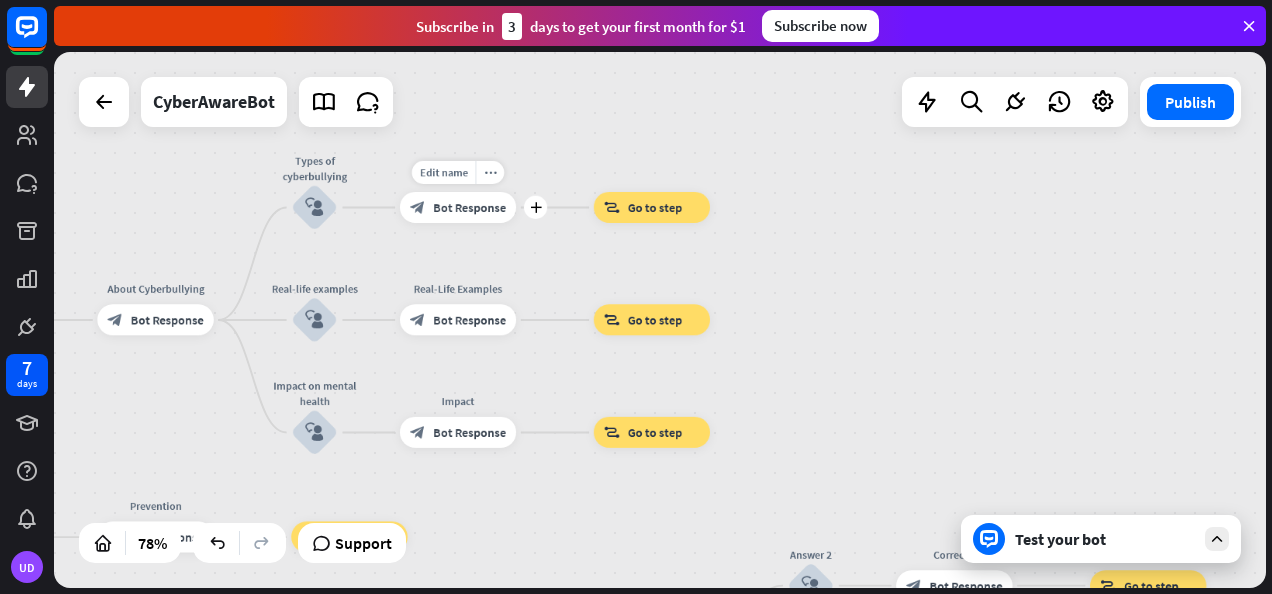 click on "Bot Response" at bounding box center (469, 208) 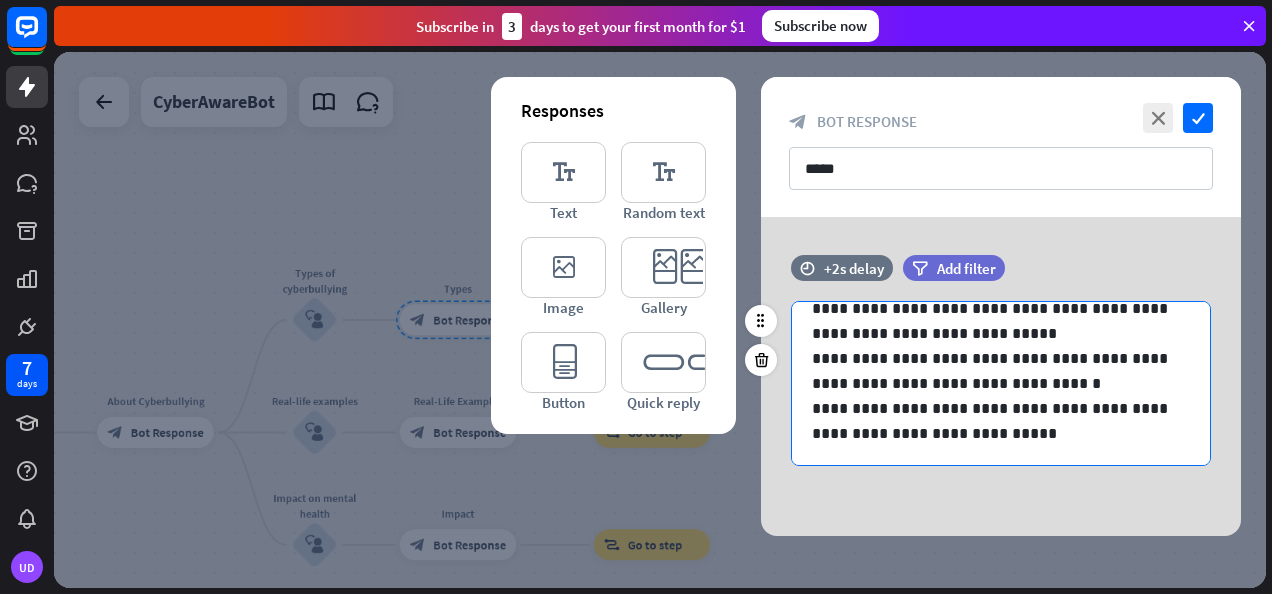 scroll, scrollTop: 0, scrollLeft: 0, axis: both 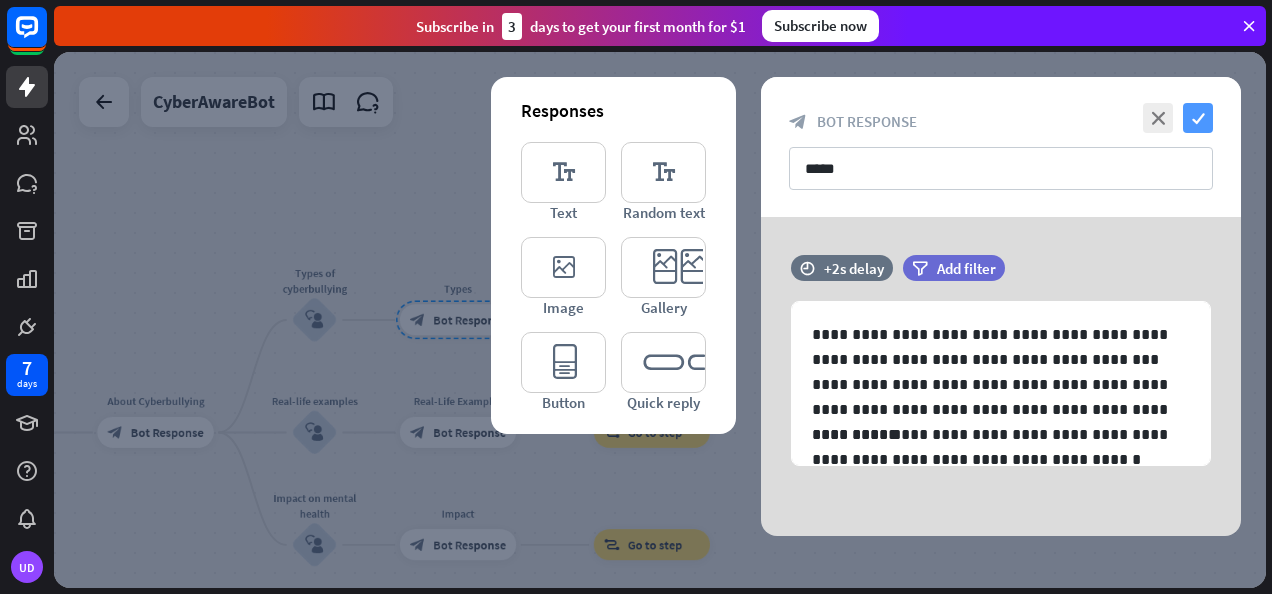 click on "check" at bounding box center (1198, 118) 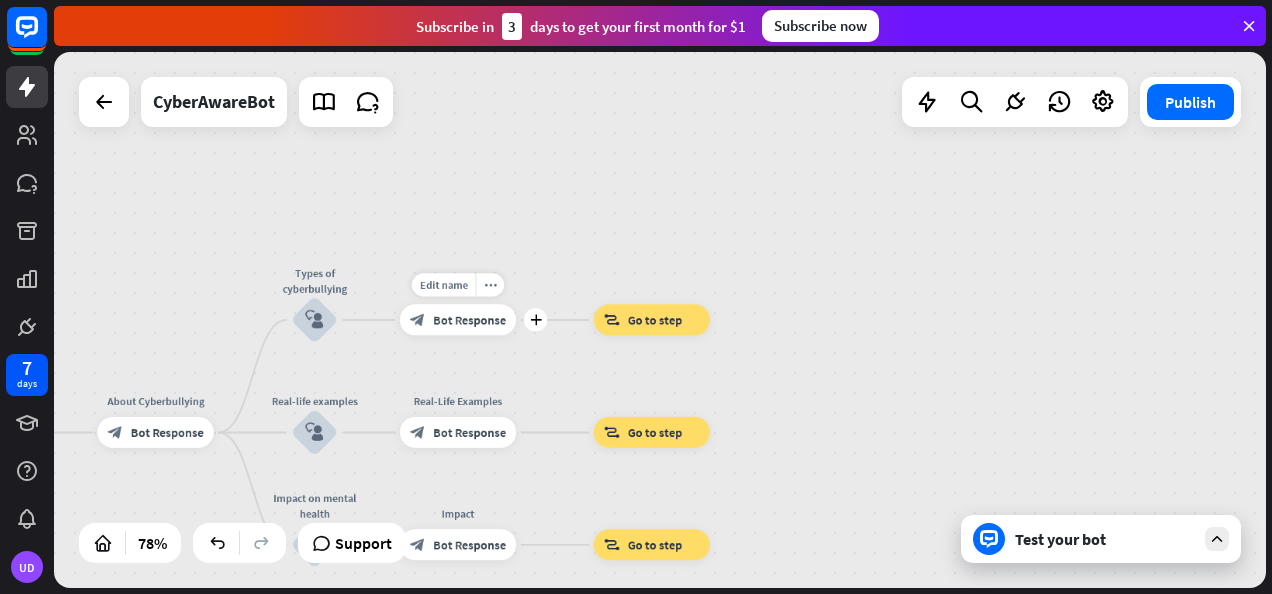 click on "Bot Response" at bounding box center (469, 320) 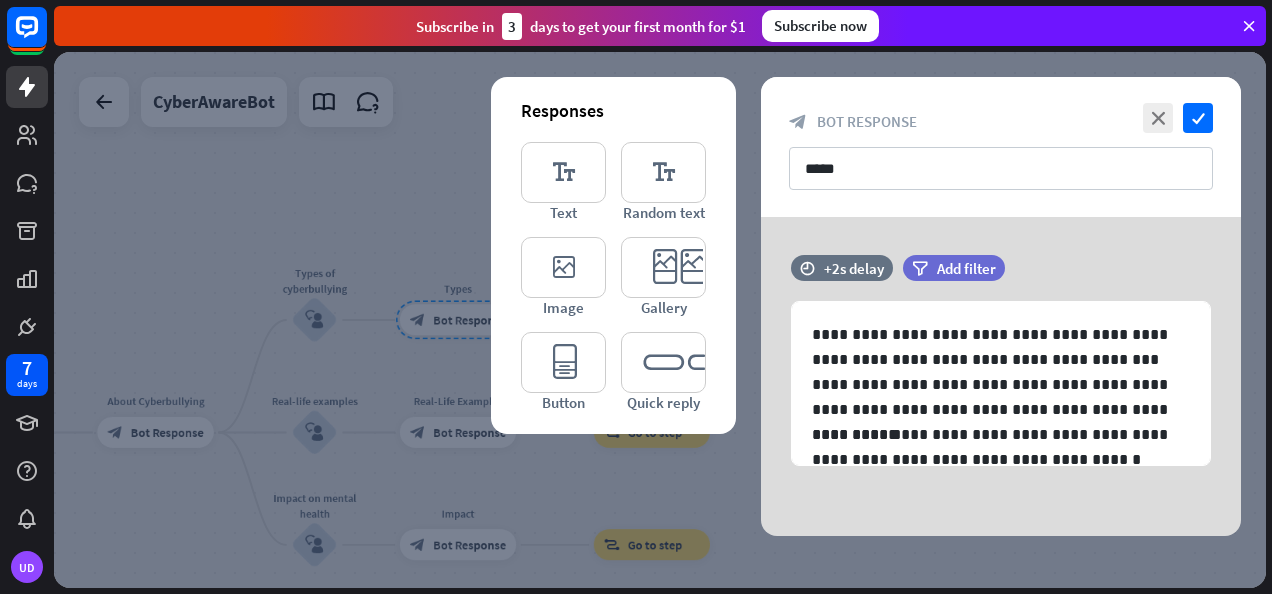 scroll, scrollTop: 176, scrollLeft: 0, axis: vertical 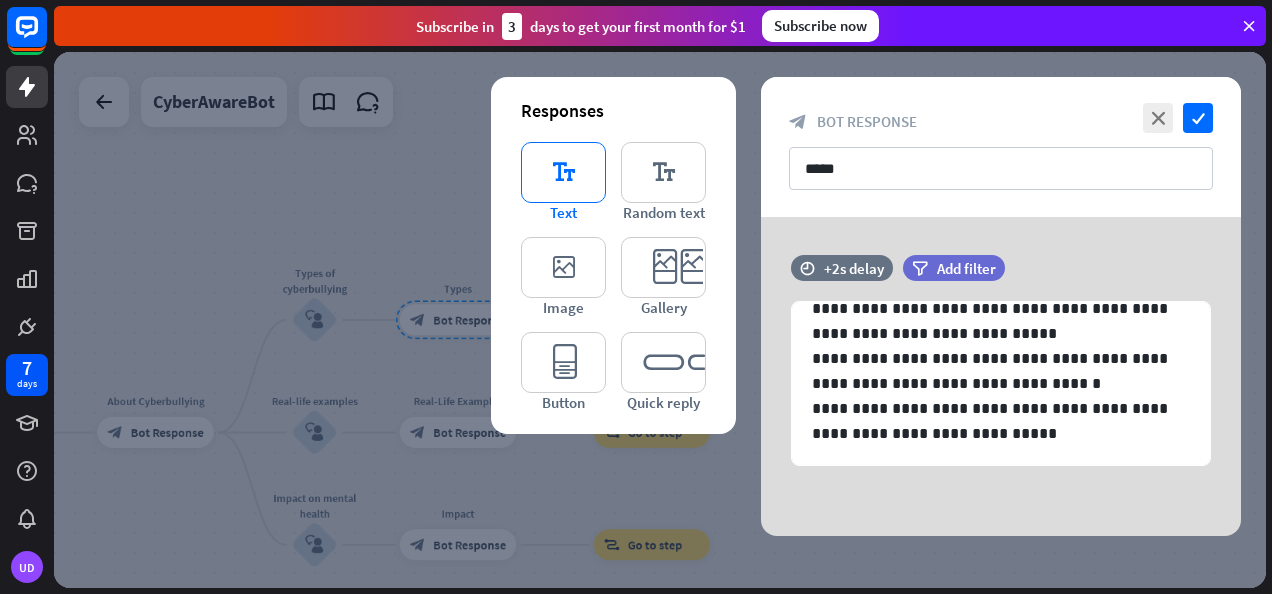 click on "editor_text" at bounding box center [563, 172] 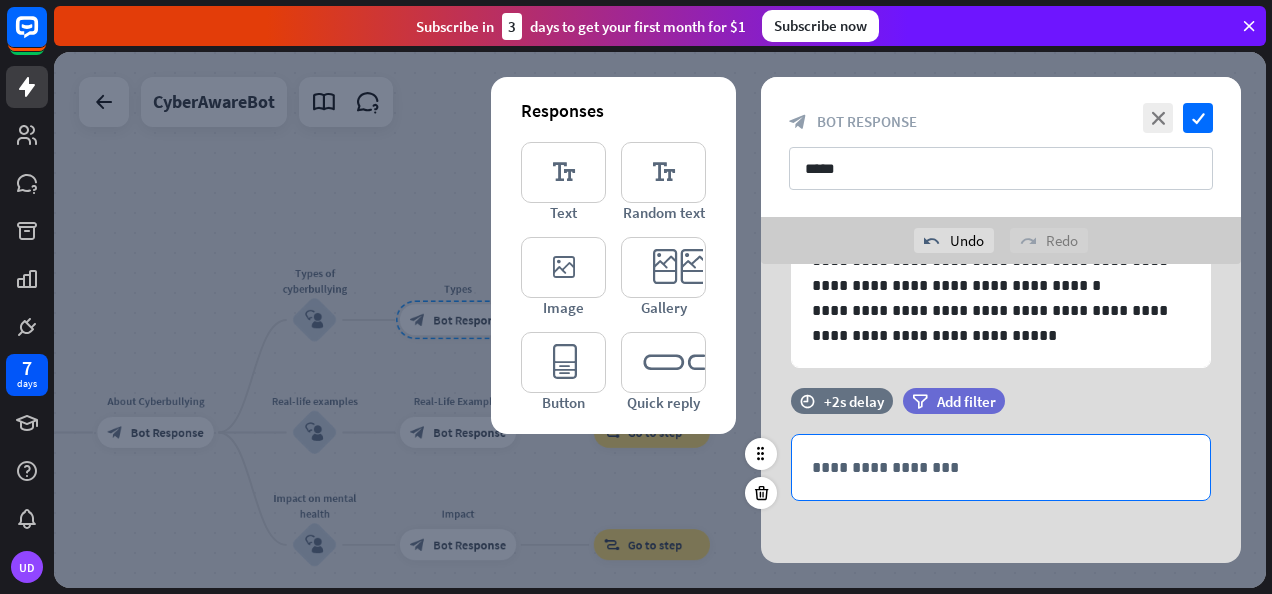 scroll, scrollTop: 152, scrollLeft: 0, axis: vertical 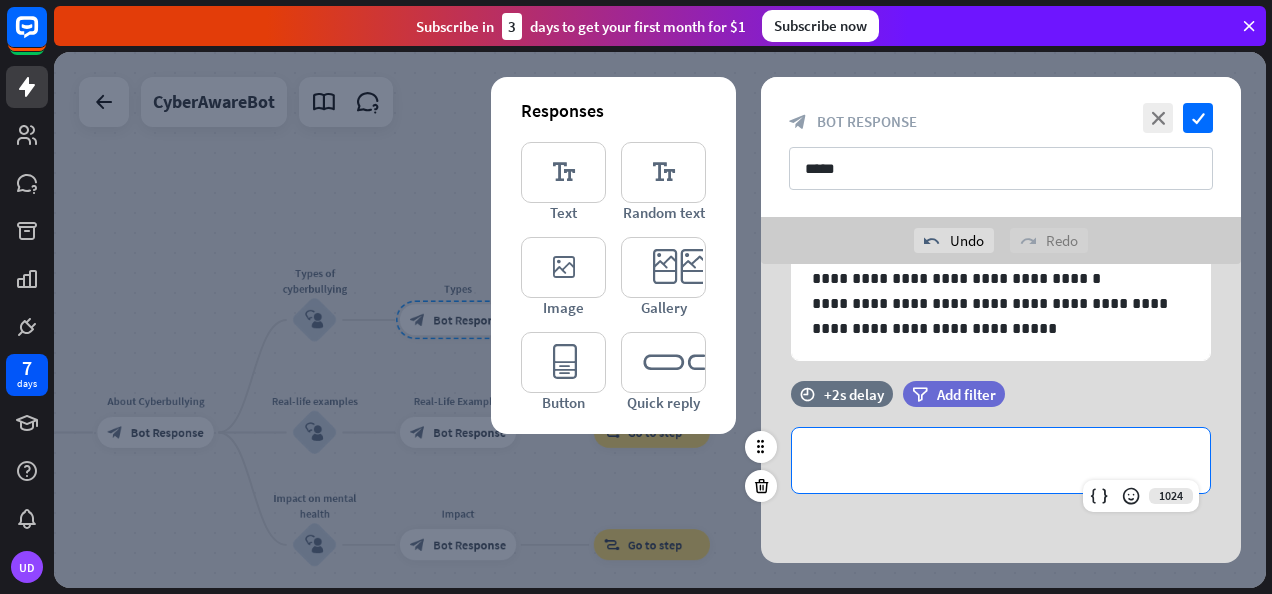 click on "**********" at bounding box center (1001, 460) 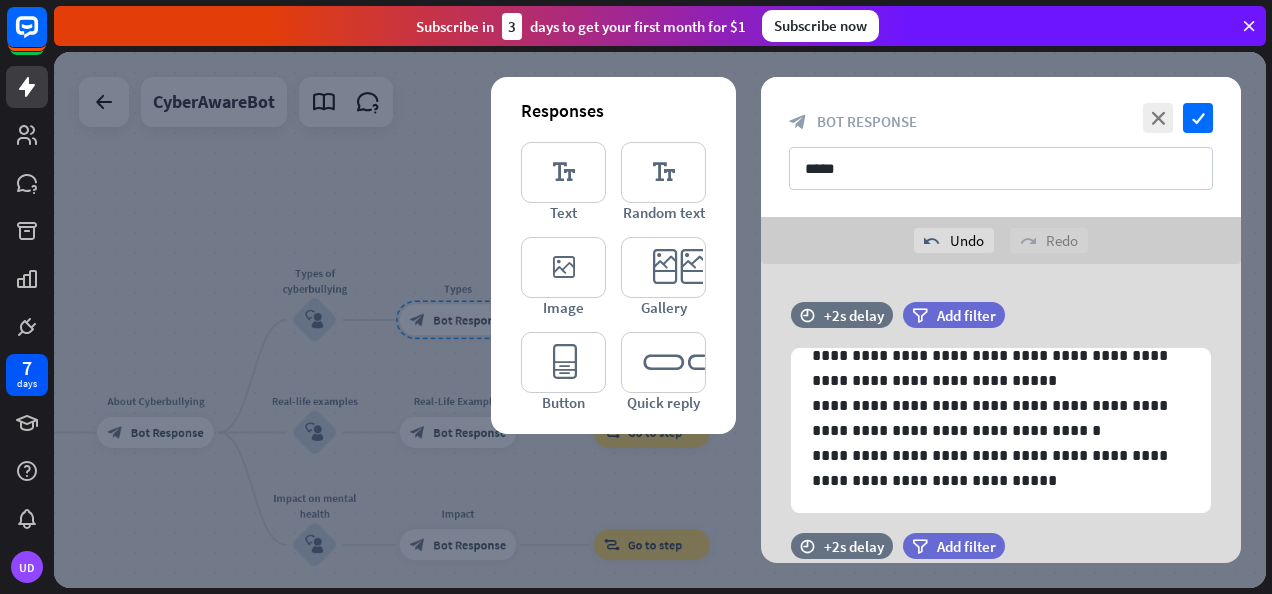 scroll, scrollTop: 227, scrollLeft: 0, axis: vertical 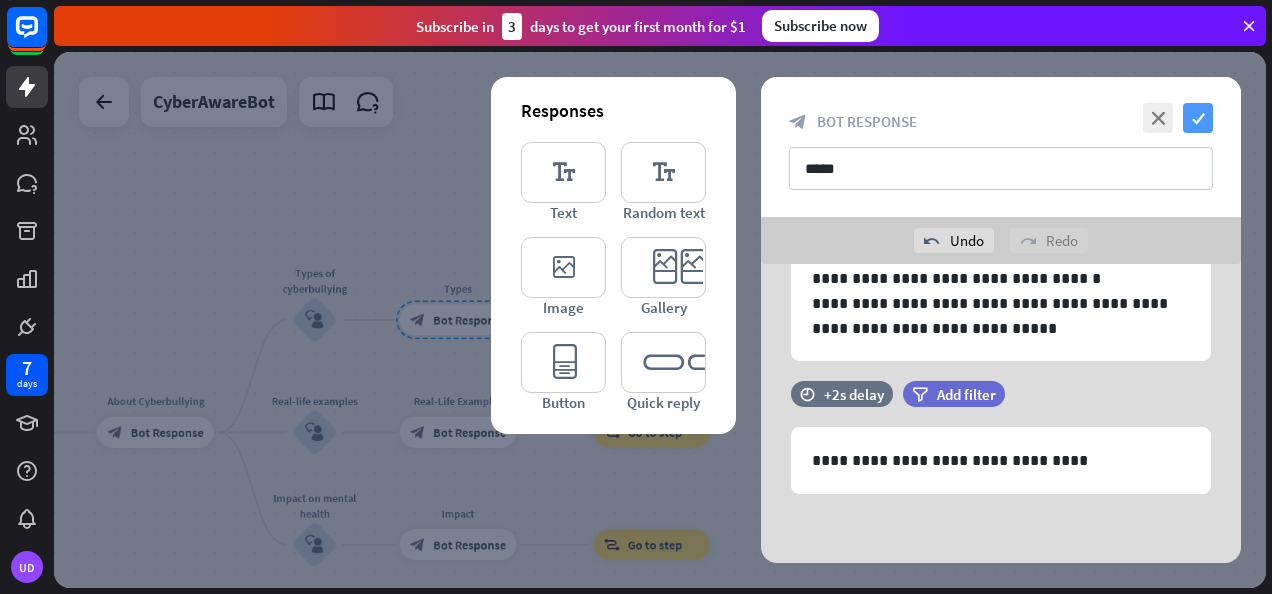 click on "check" at bounding box center (1198, 118) 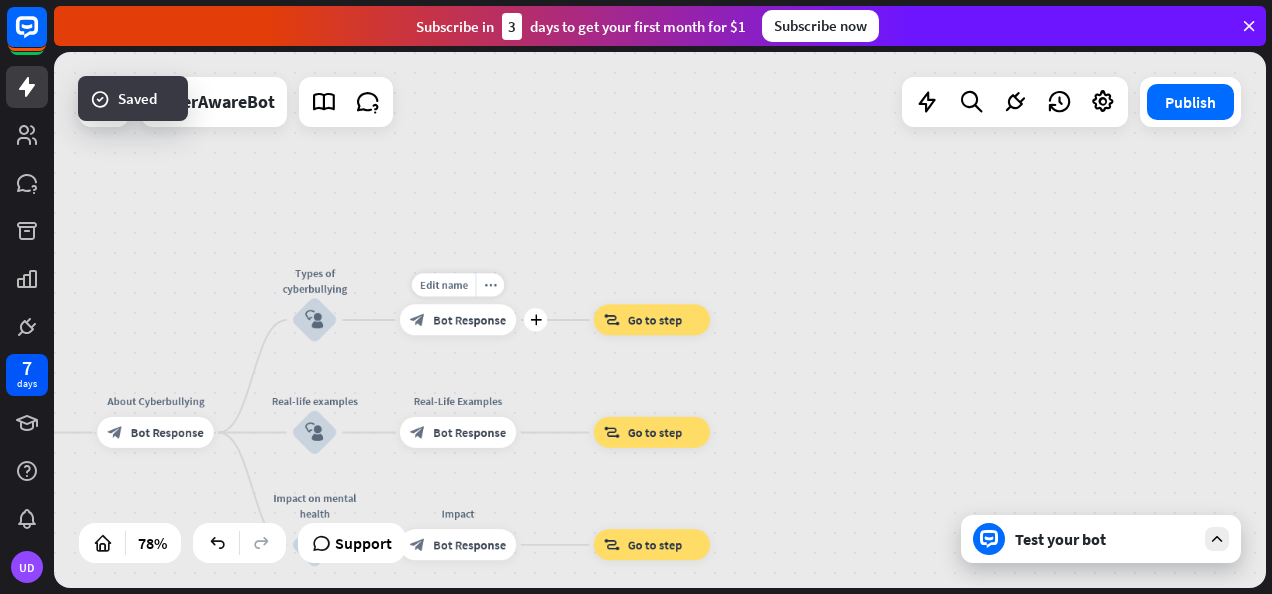 click on "Bot Response" at bounding box center (469, 320) 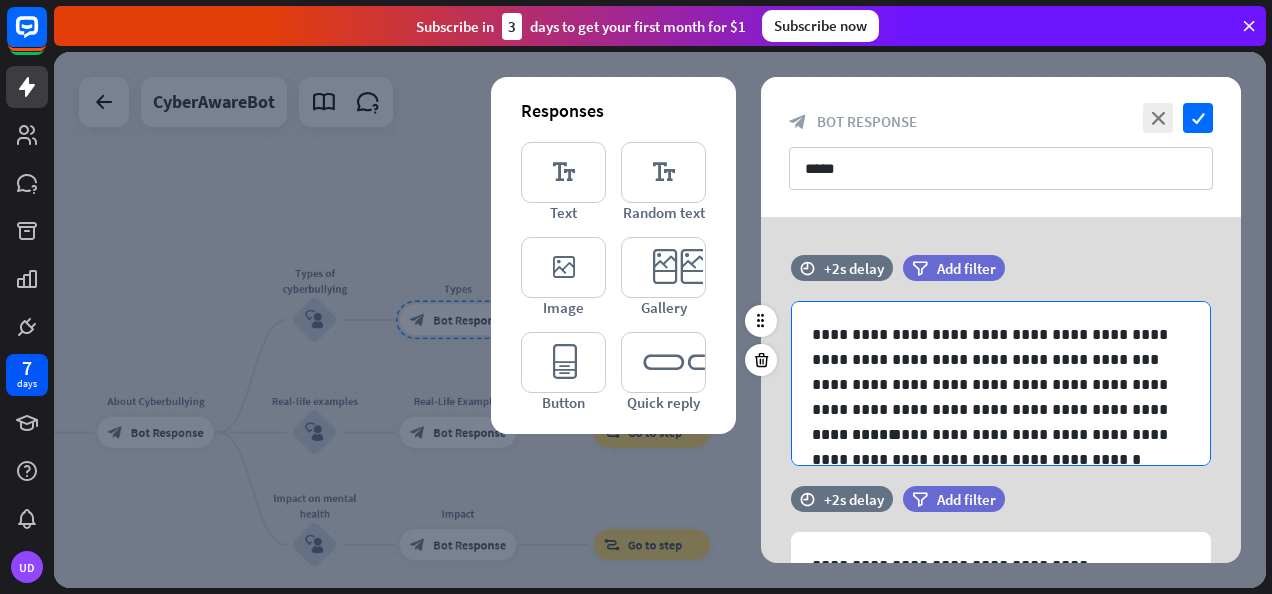 scroll, scrollTop: 176, scrollLeft: 0, axis: vertical 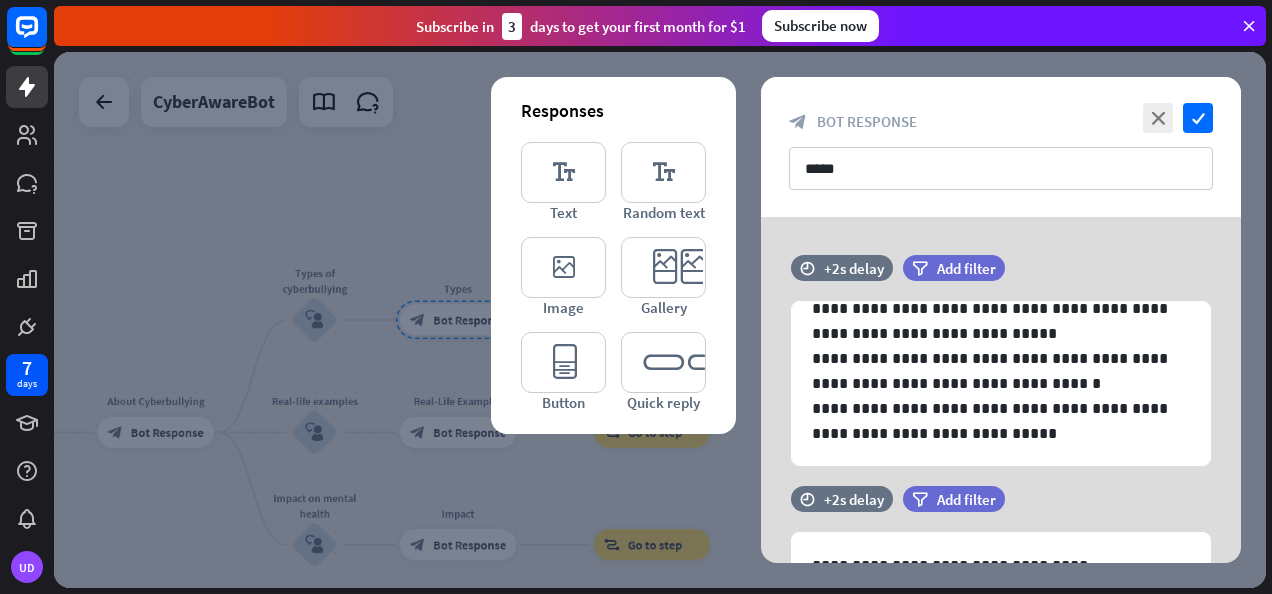 click on "close
check
block_bot_response   Bot Response     *****" at bounding box center [1001, 147] 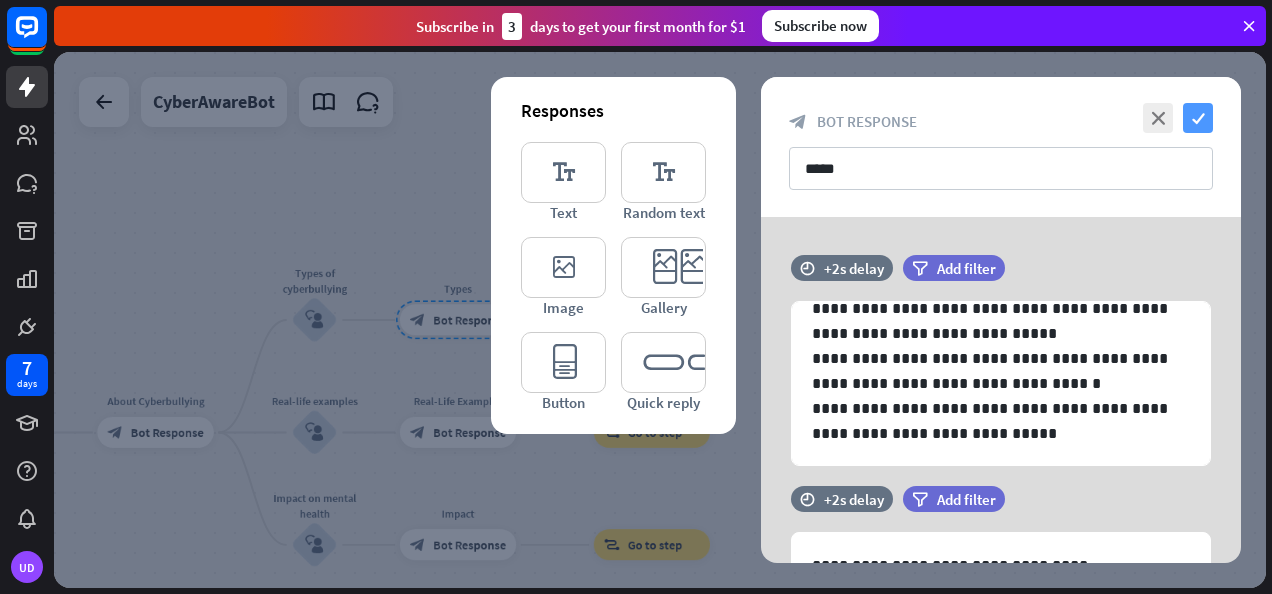 click on "check" at bounding box center [1198, 118] 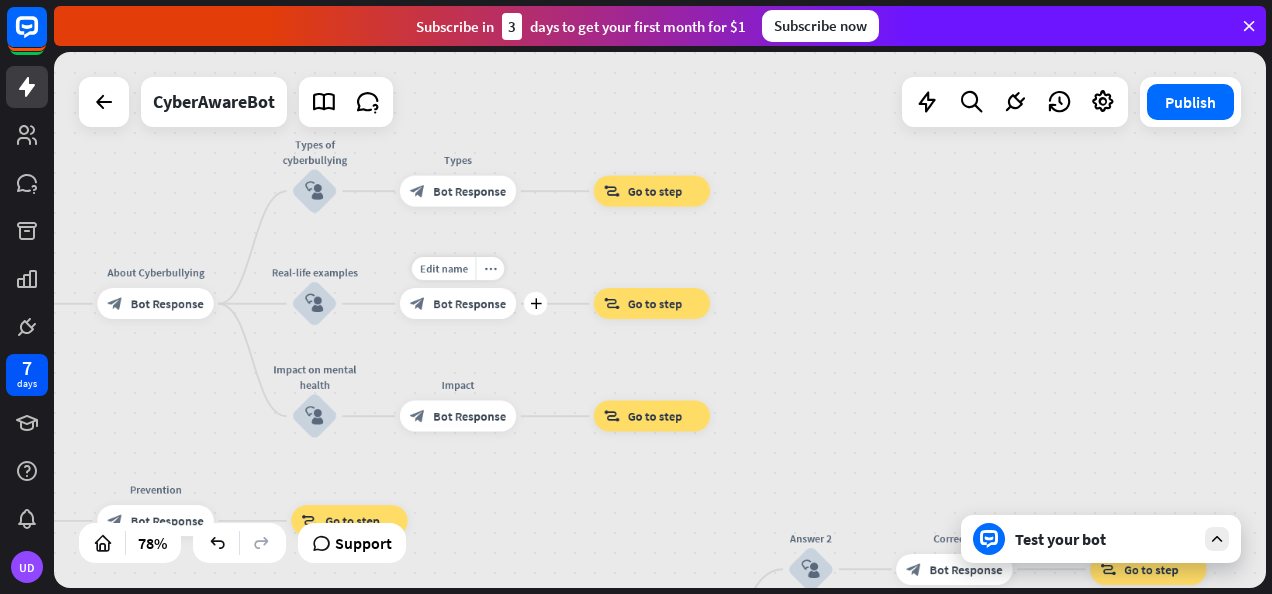 click on "Bot Response" at bounding box center (469, 304) 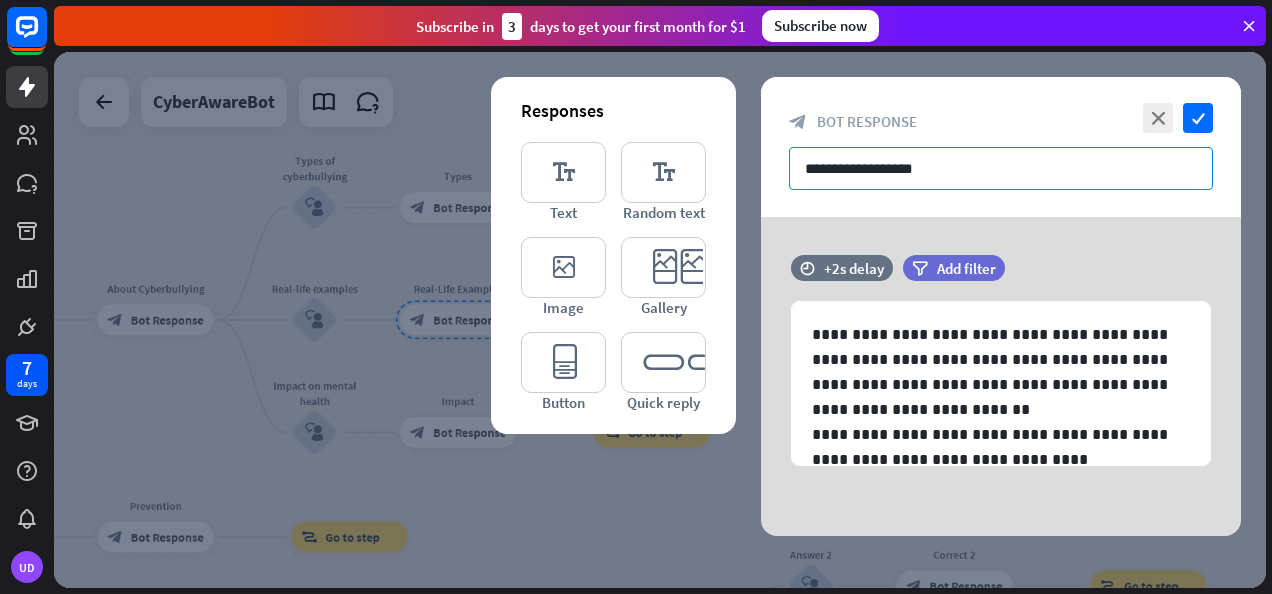 click on "**********" at bounding box center (1001, 168) 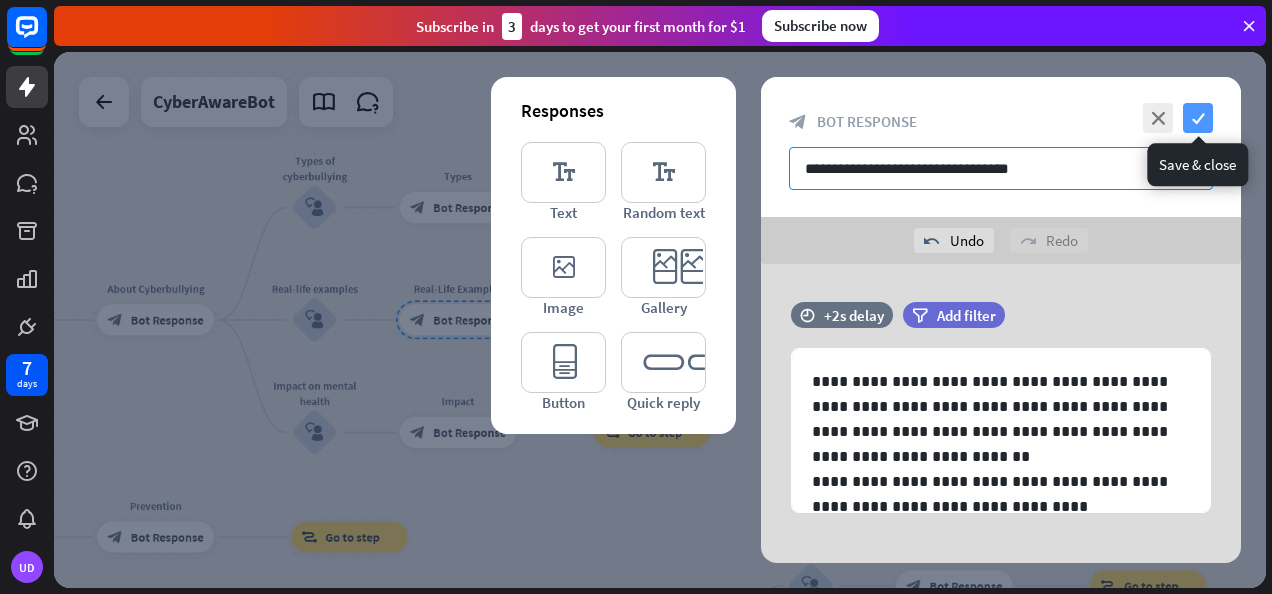 type on "**********" 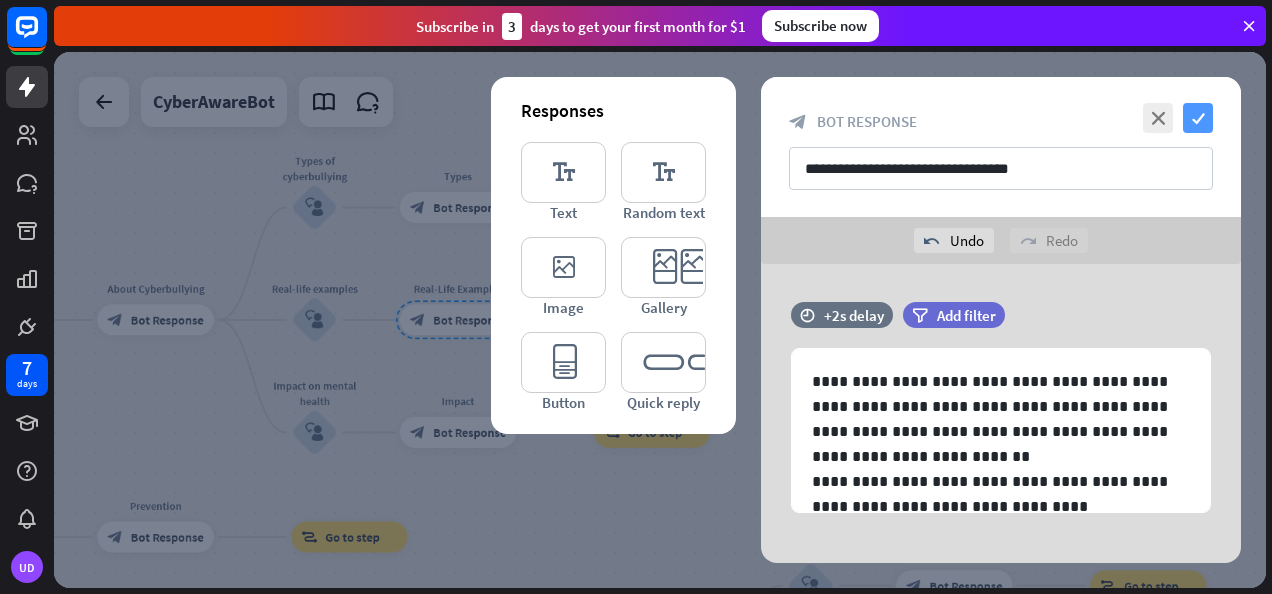 click on "check" at bounding box center (1198, 118) 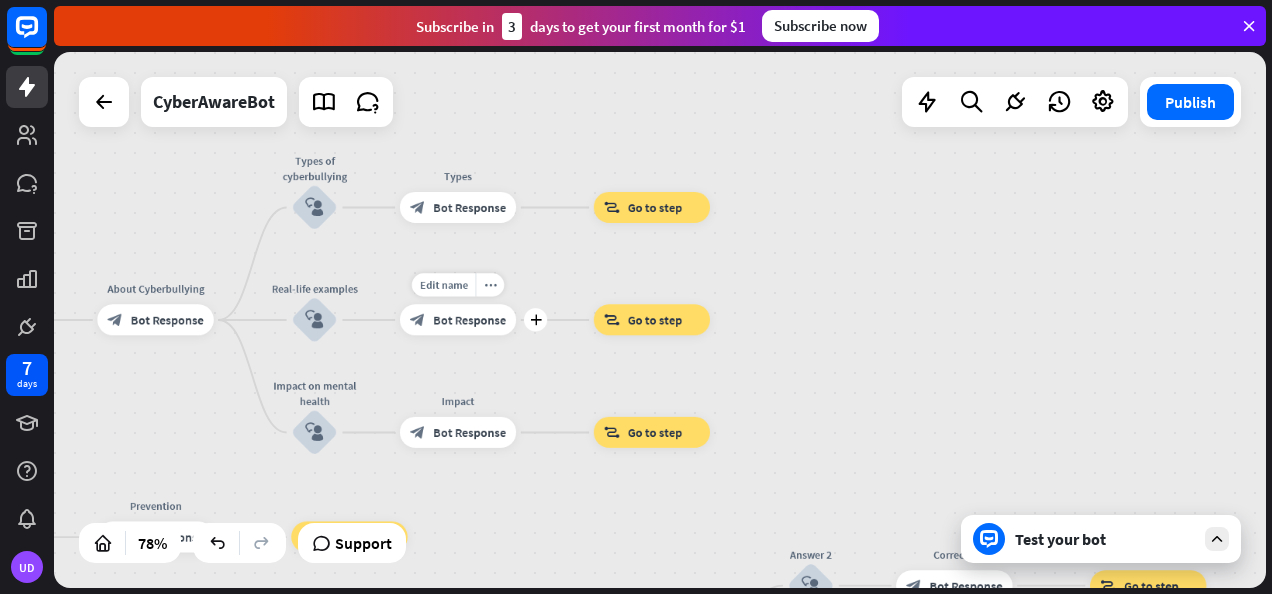 click on "block_bot_response   Bot Response" at bounding box center [458, 319] 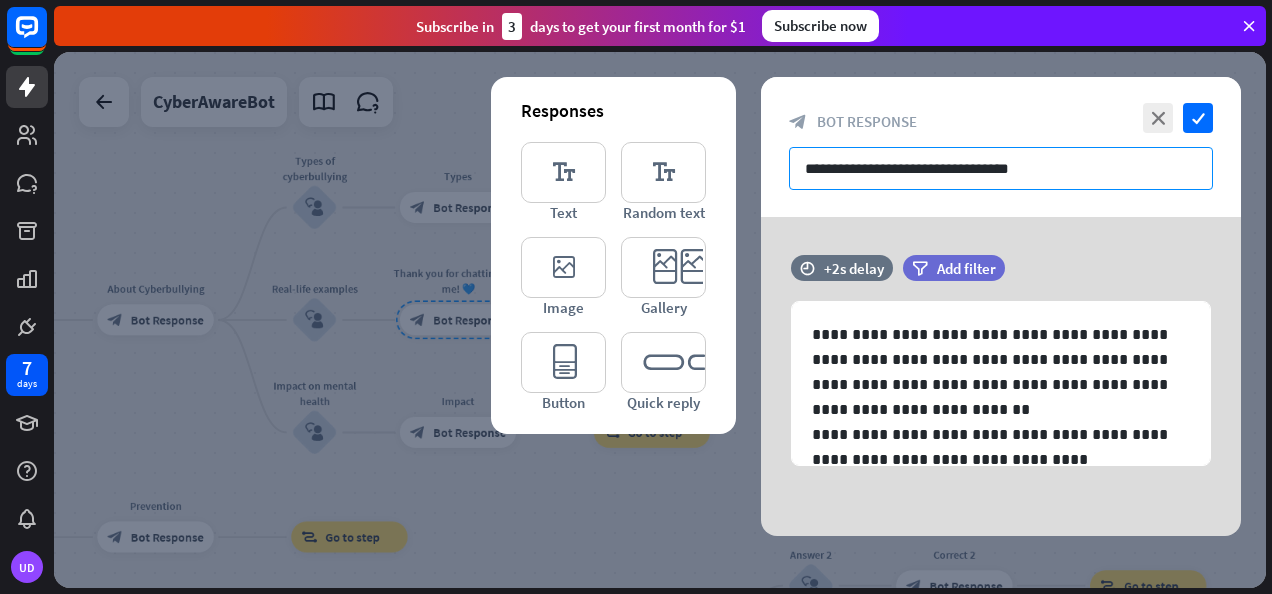 click on "**********" at bounding box center [1001, 168] 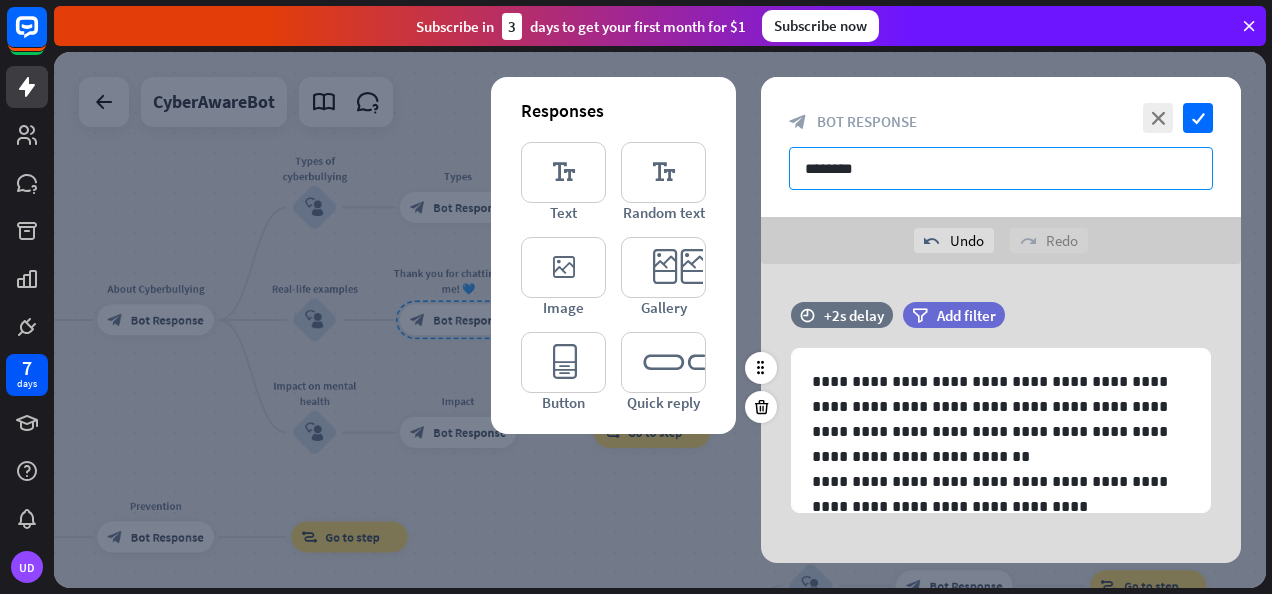 scroll, scrollTop: 20, scrollLeft: 0, axis: vertical 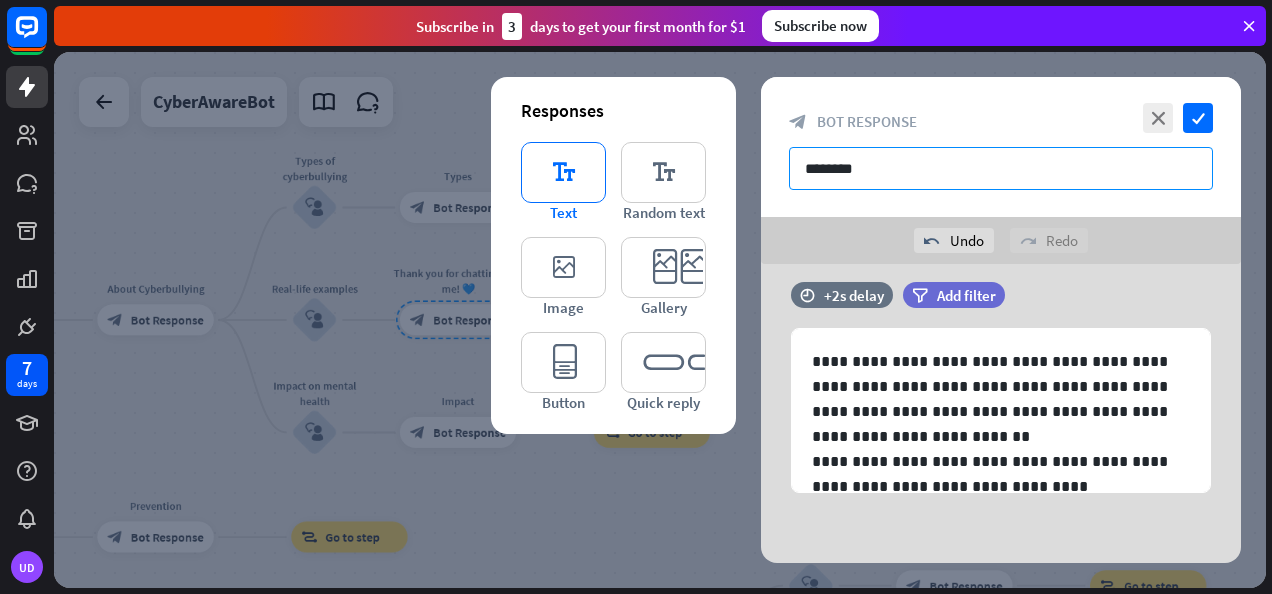type on "********" 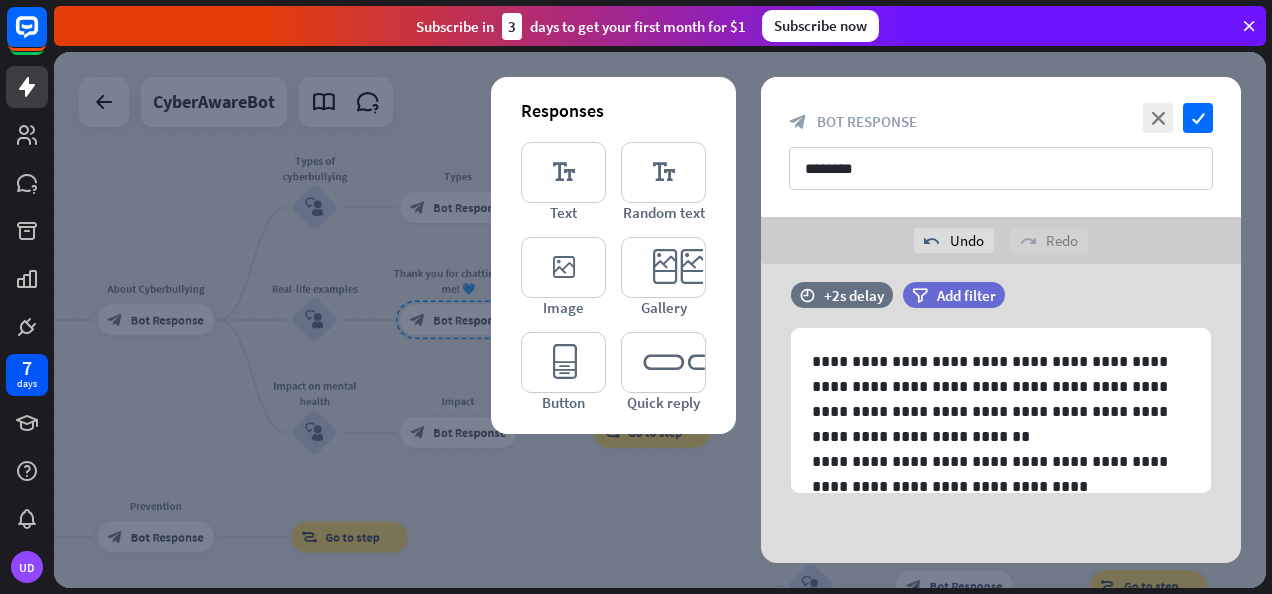 type 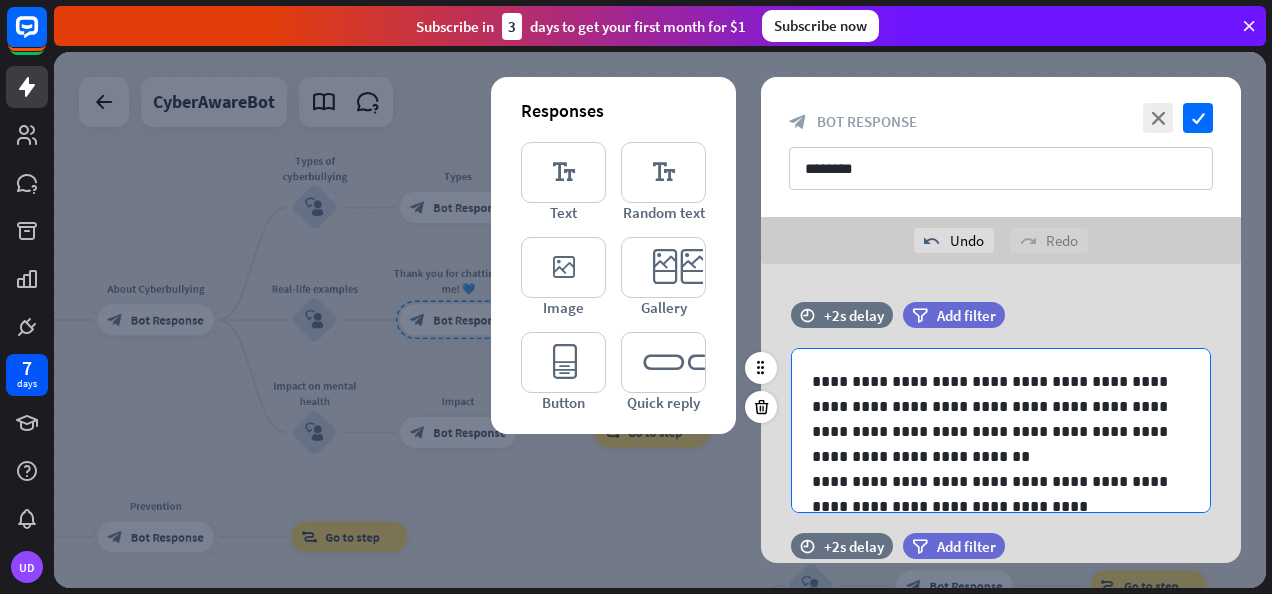 scroll, scrollTop: 151, scrollLeft: 0, axis: vertical 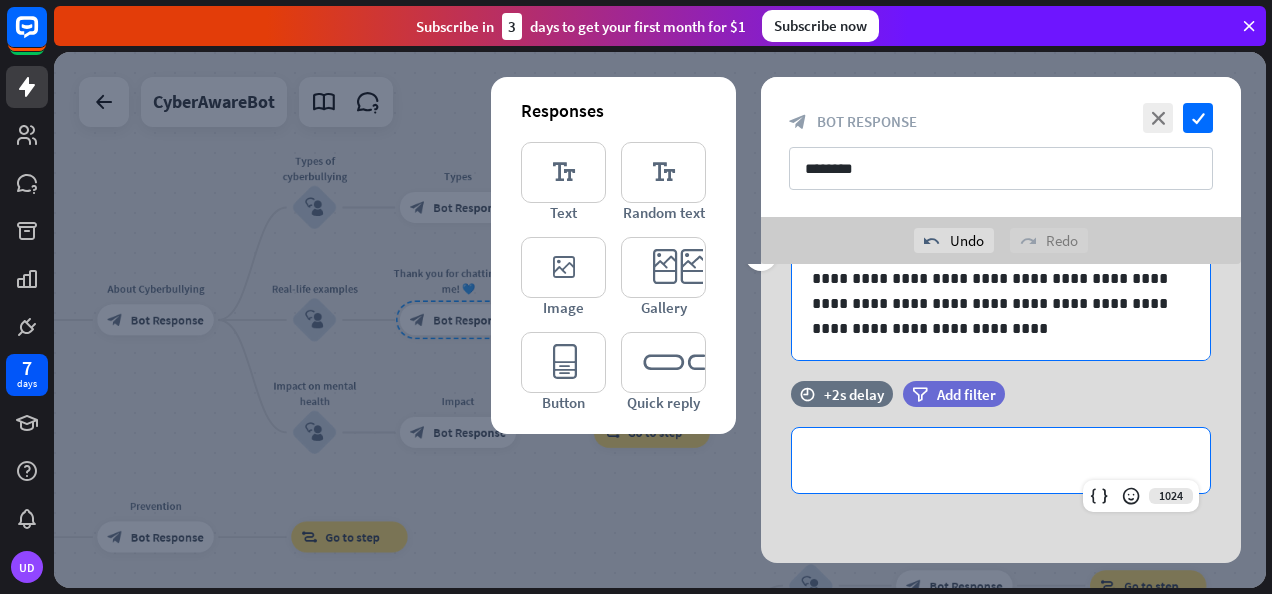 click on "**********" at bounding box center (1001, 460) 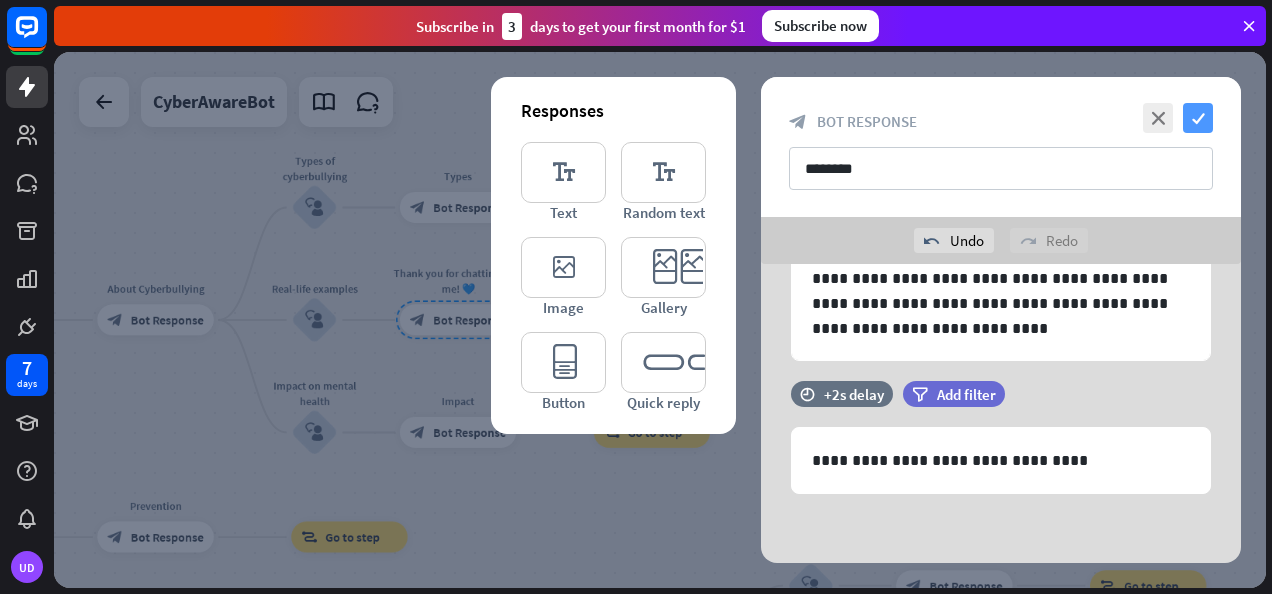 click on "check" at bounding box center [1198, 118] 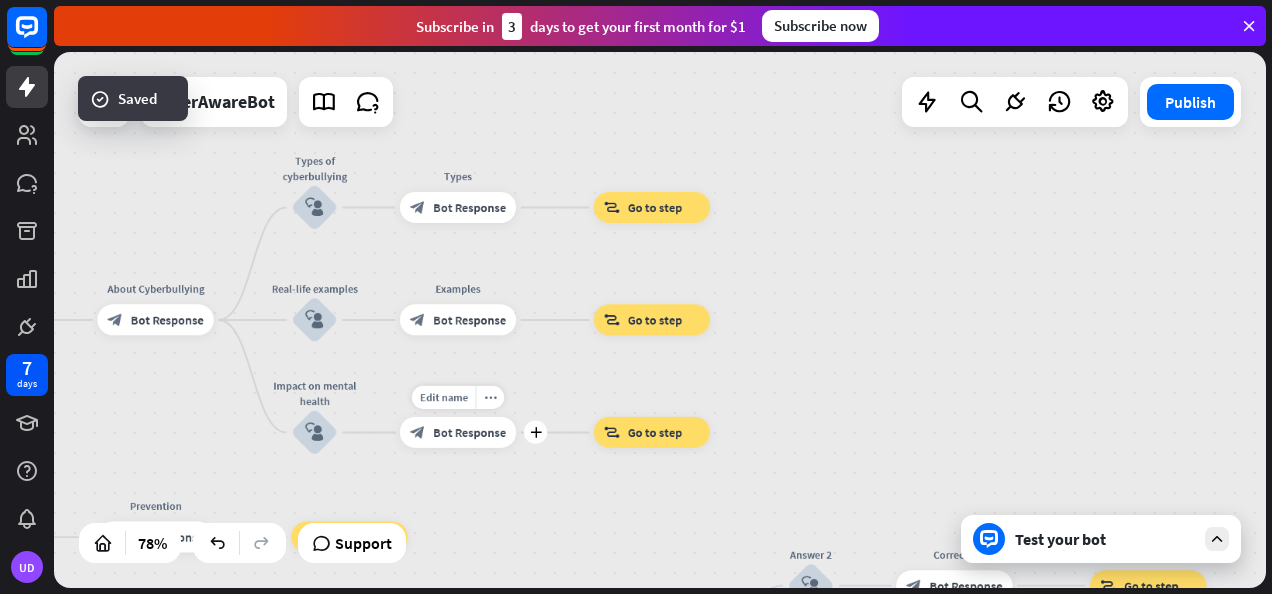 click on "block_bot_response" at bounding box center (418, 433) 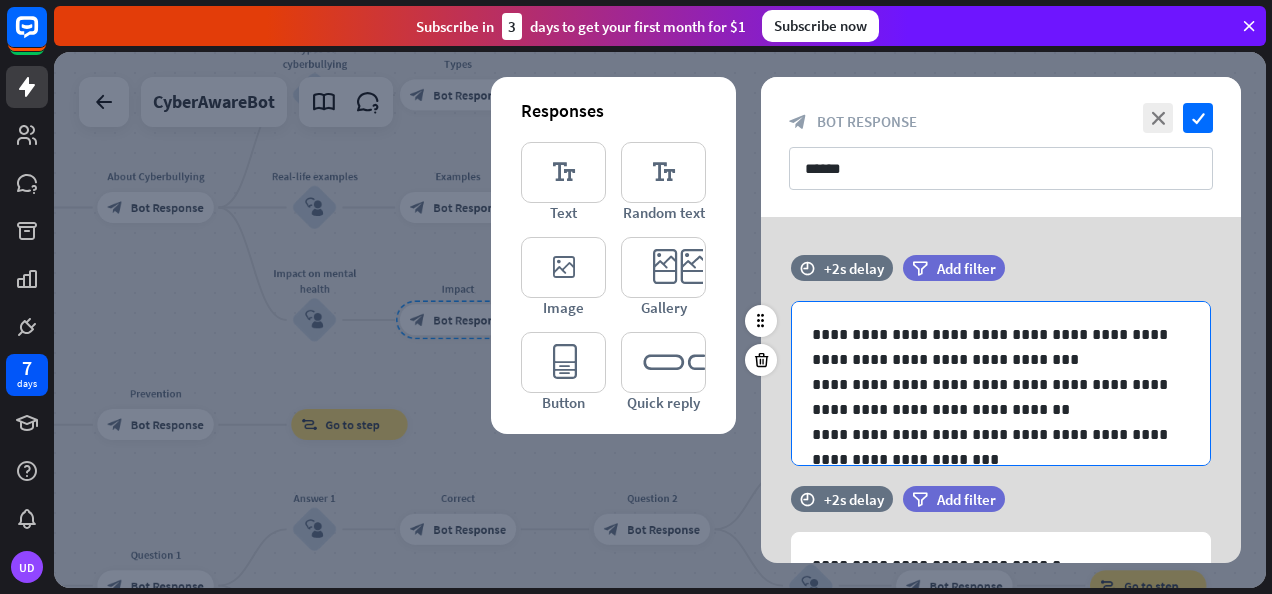 scroll, scrollTop: 176, scrollLeft: 0, axis: vertical 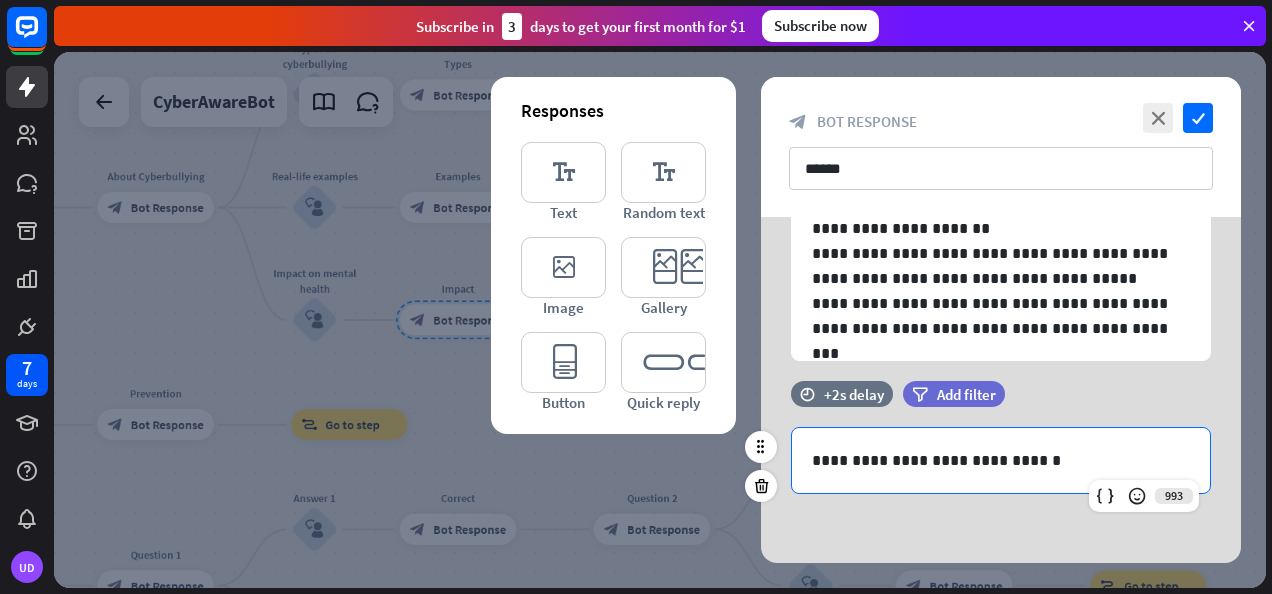 click on "**********" at bounding box center (1001, 460) 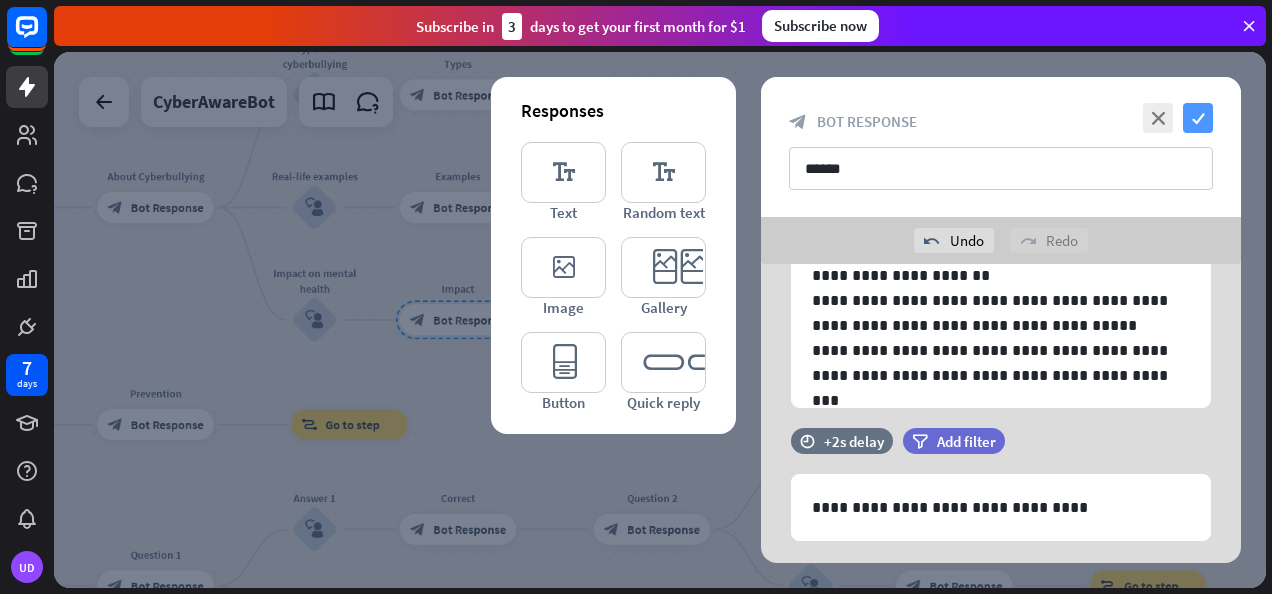 click on "check" at bounding box center [1198, 118] 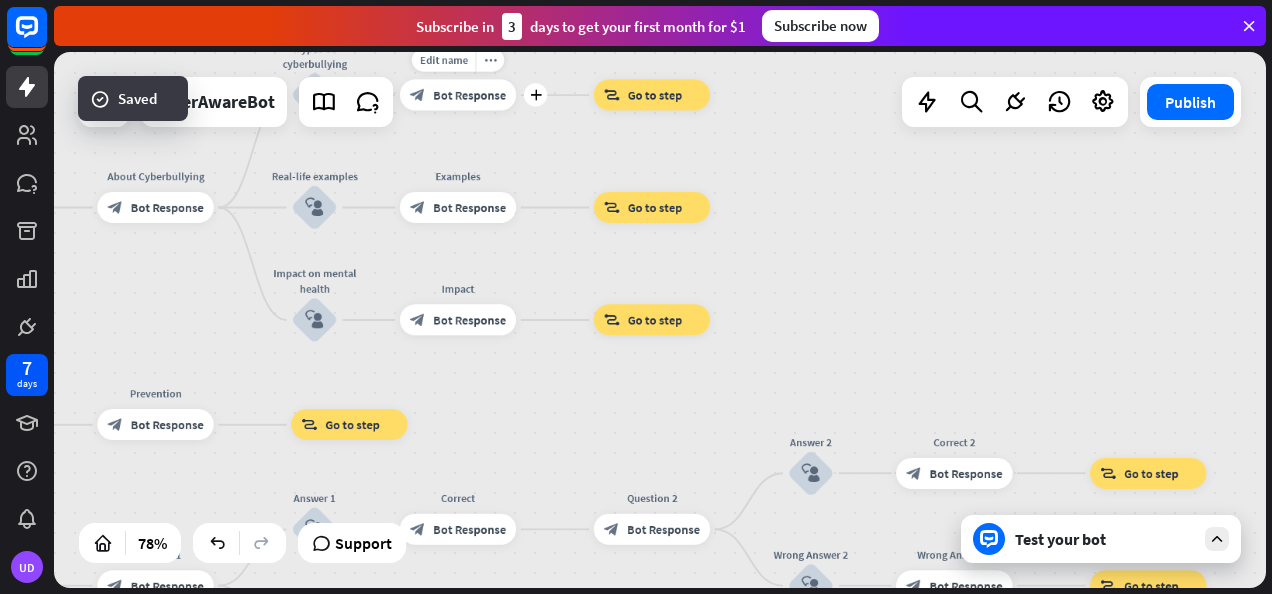 click on "block_bot_response   Bot Response" at bounding box center (458, 95) 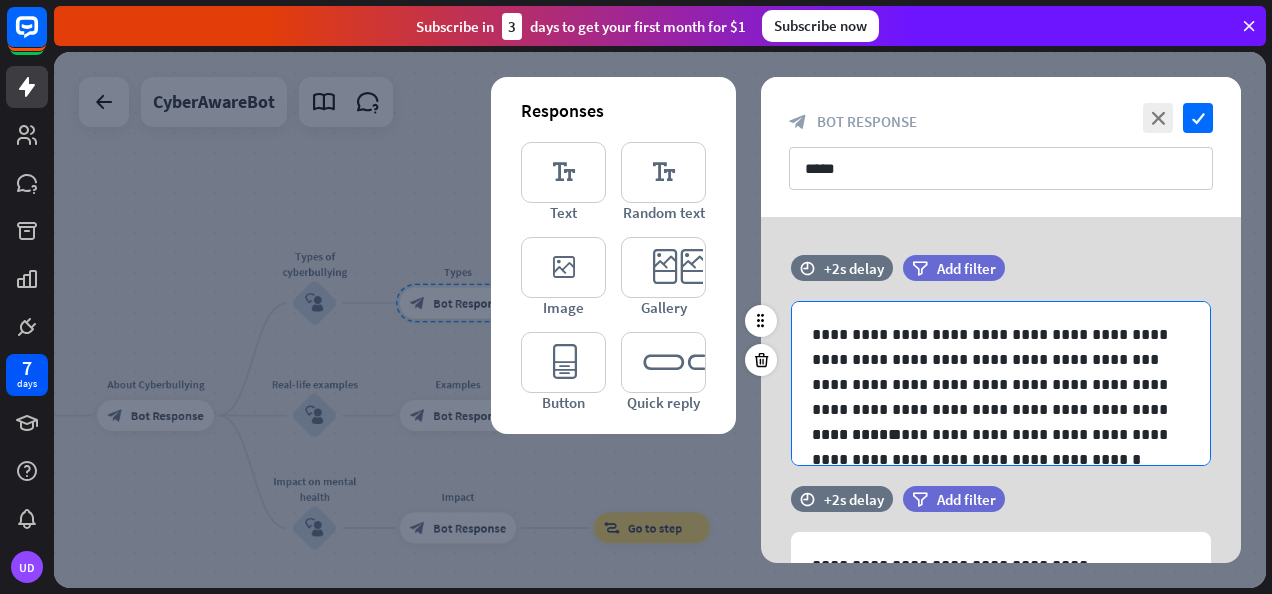 scroll, scrollTop: 176, scrollLeft: 0, axis: vertical 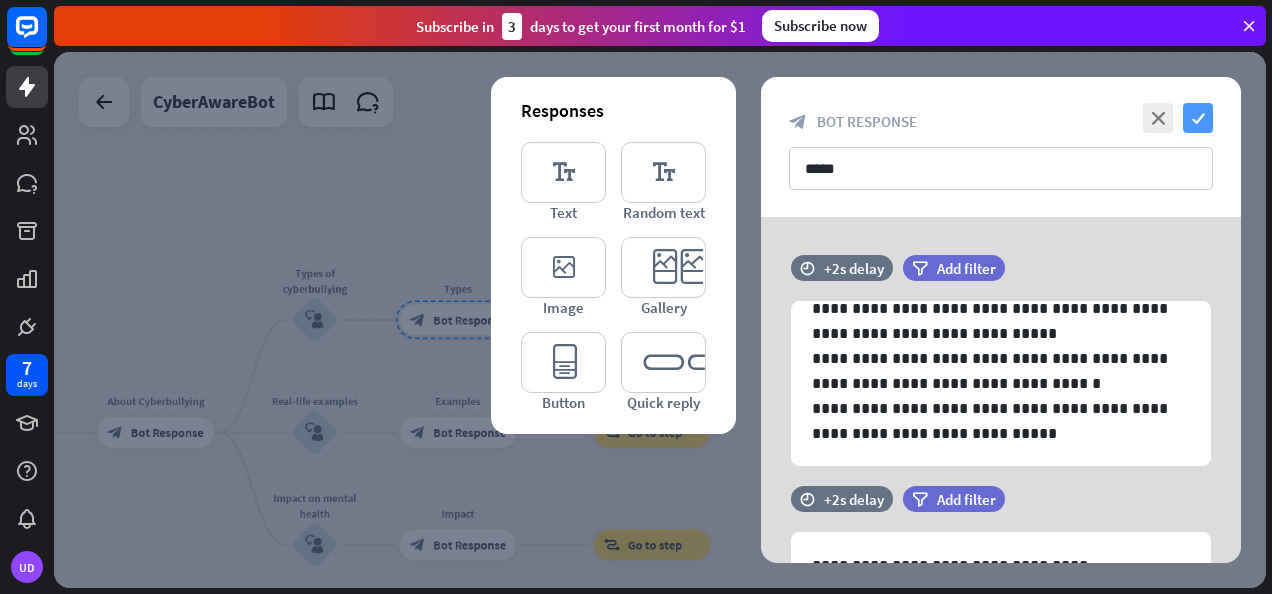 click on "check" at bounding box center [1198, 118] 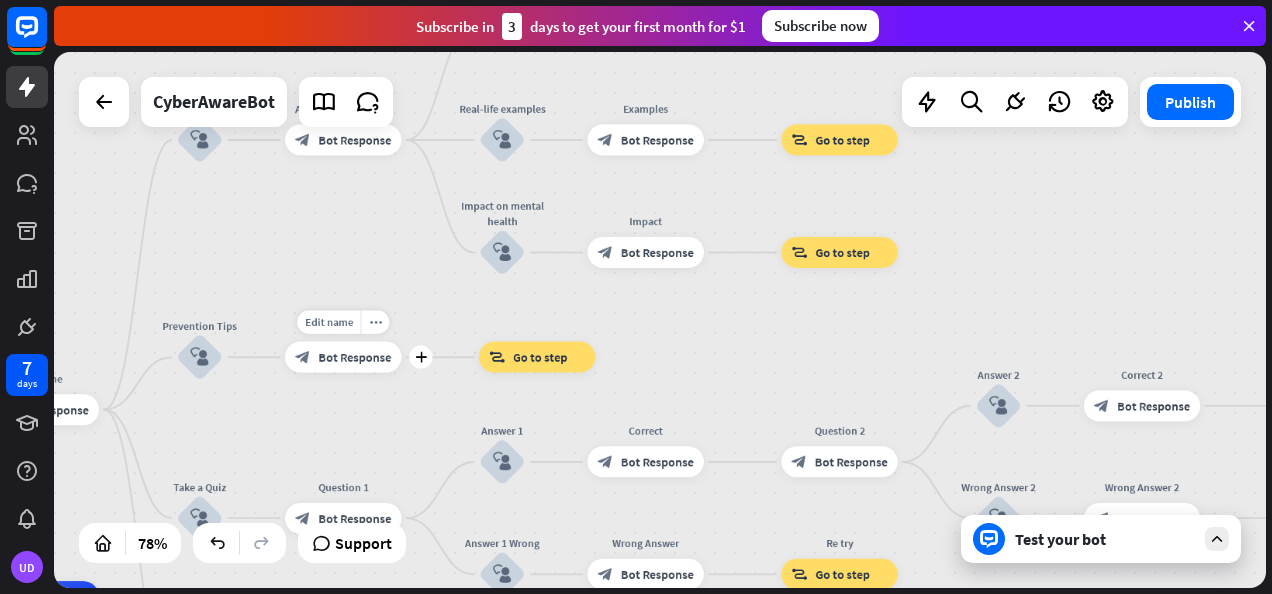 click on "Bot Response" at bounding box center (354, 357) 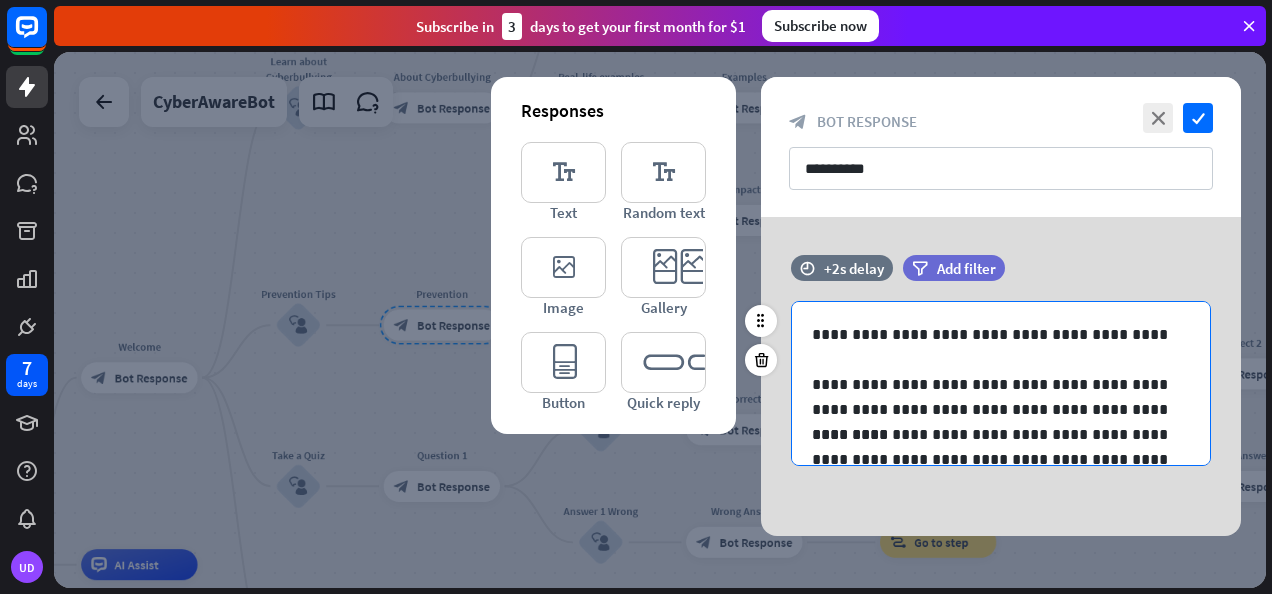 scroll, scrollTop: 201, scrollLeft: 0, axis: vertical 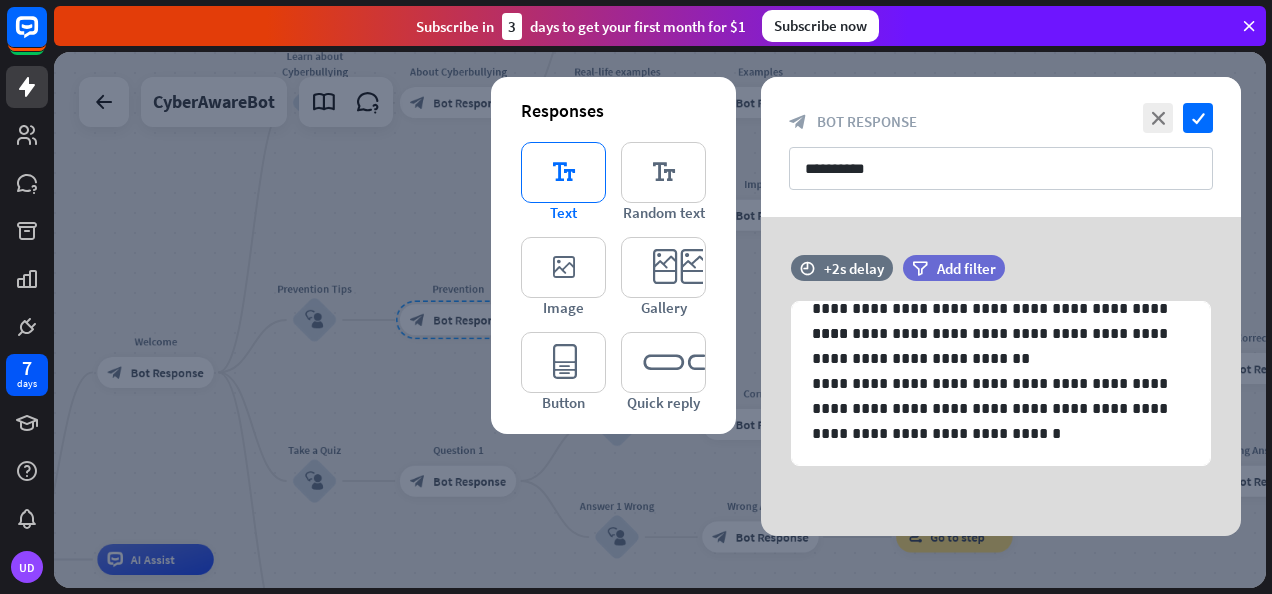 type 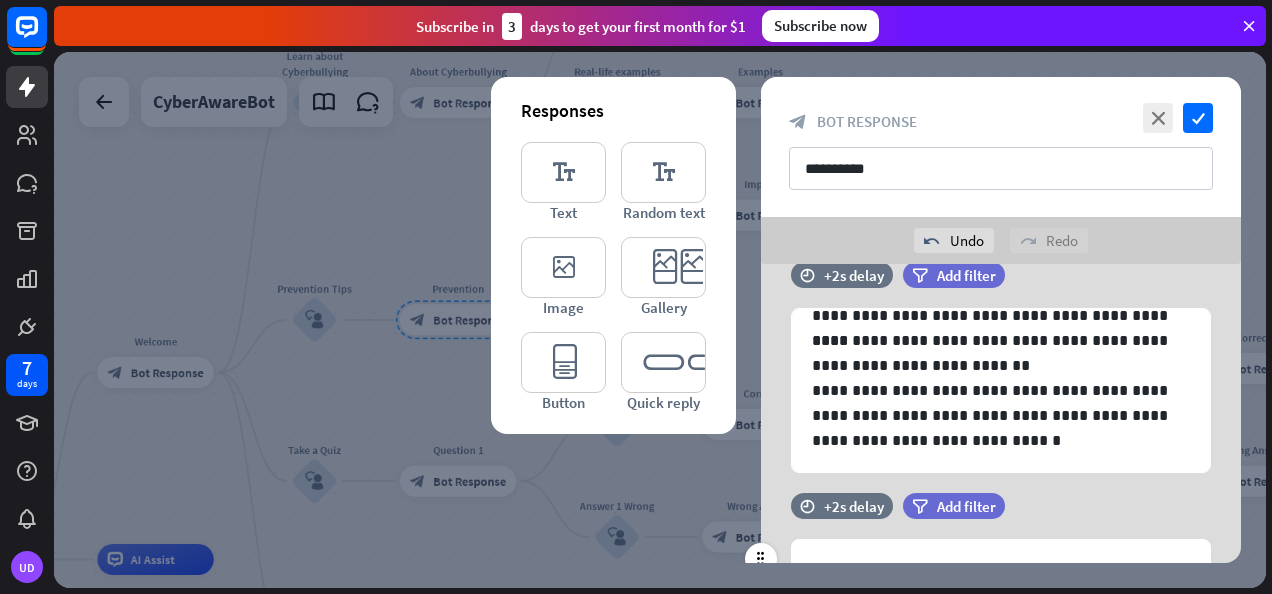 scroll, scrollTop: 152, scrollLeft: 0, axis: vertical 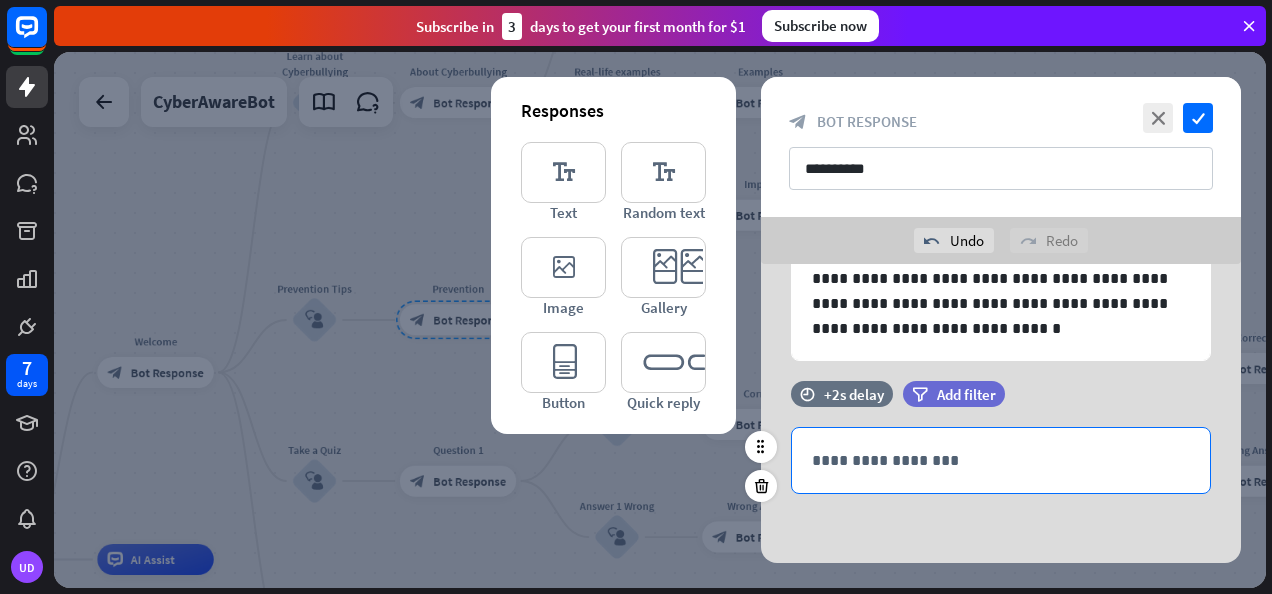 click on "**********" at bounding box center (1001, 460) 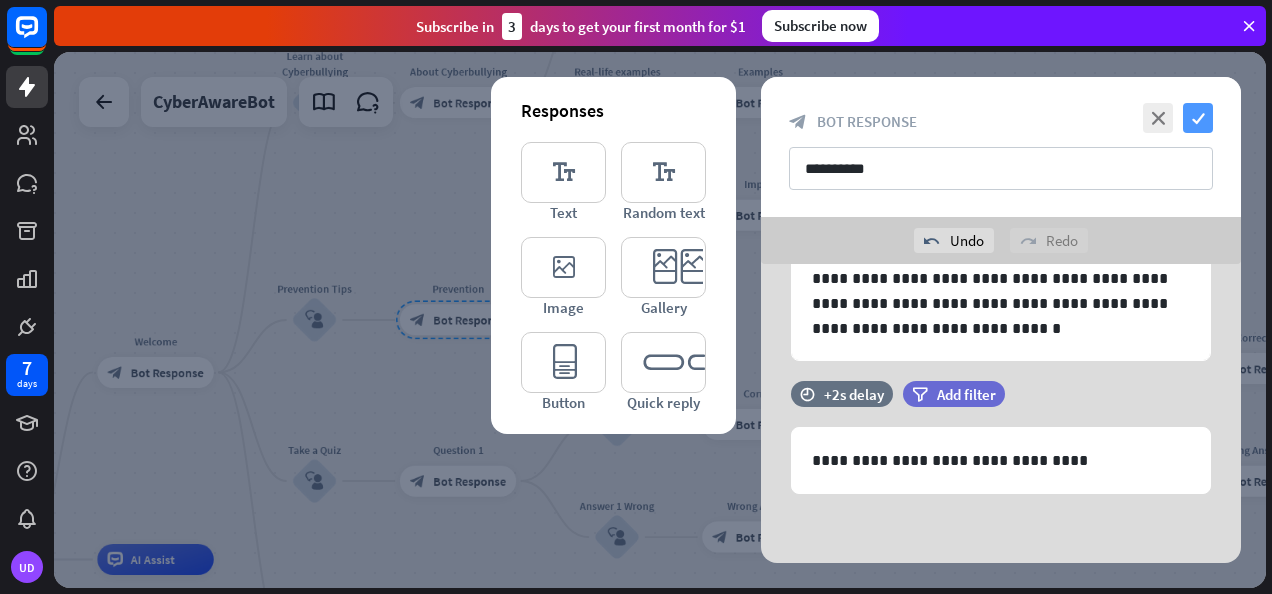 click on "check" at bounding box center (1198, 118) 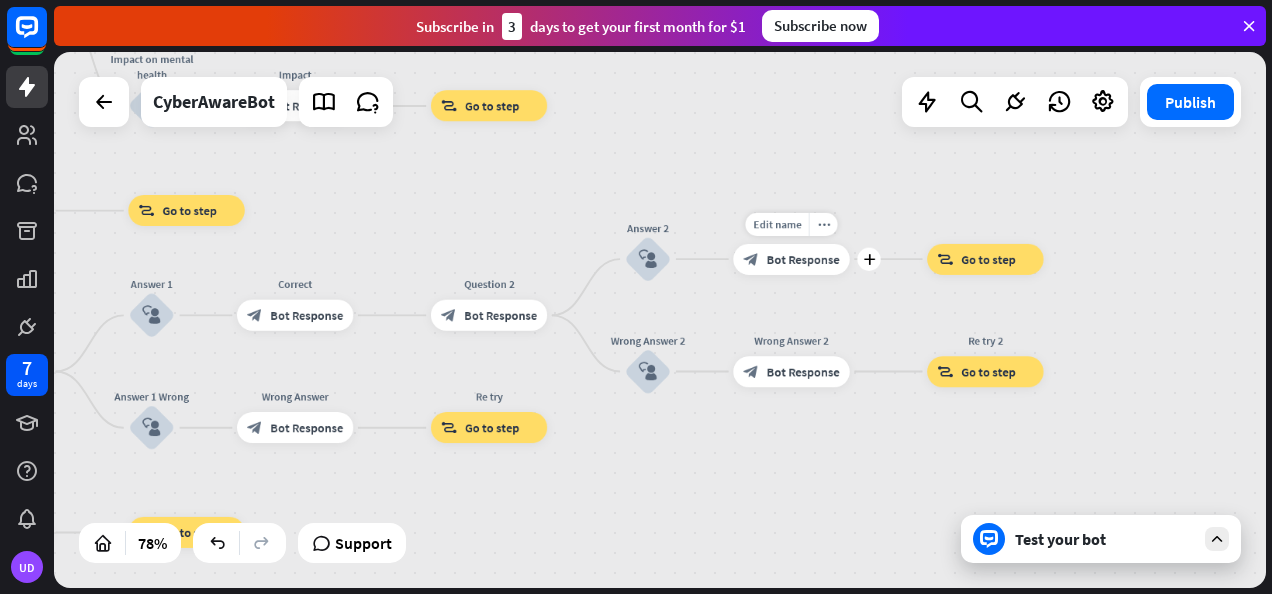 click on "block_bot_response   Bot Response" at bounding box center [791, 259] 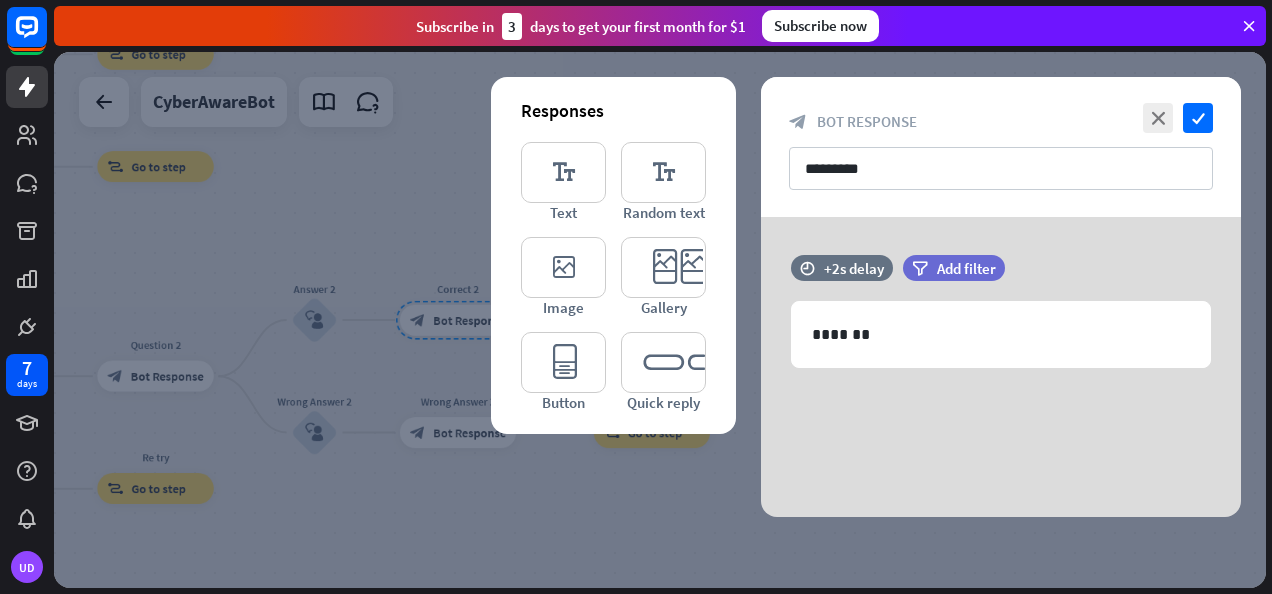 type 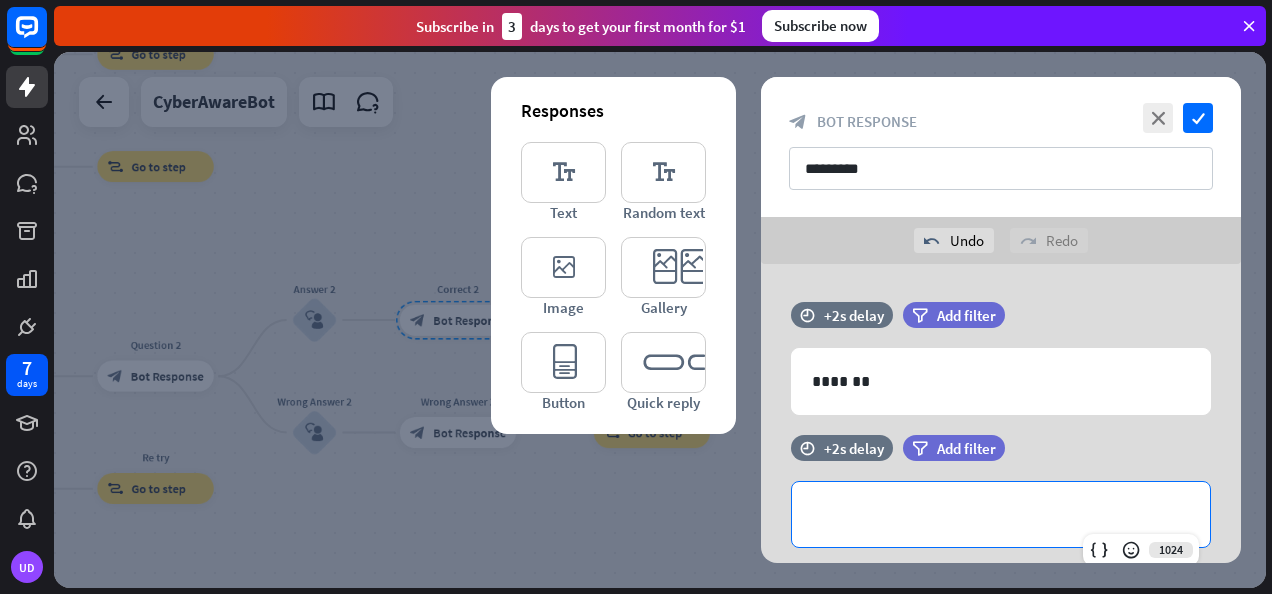 click on "**********" at bounding box center [1001, 514] 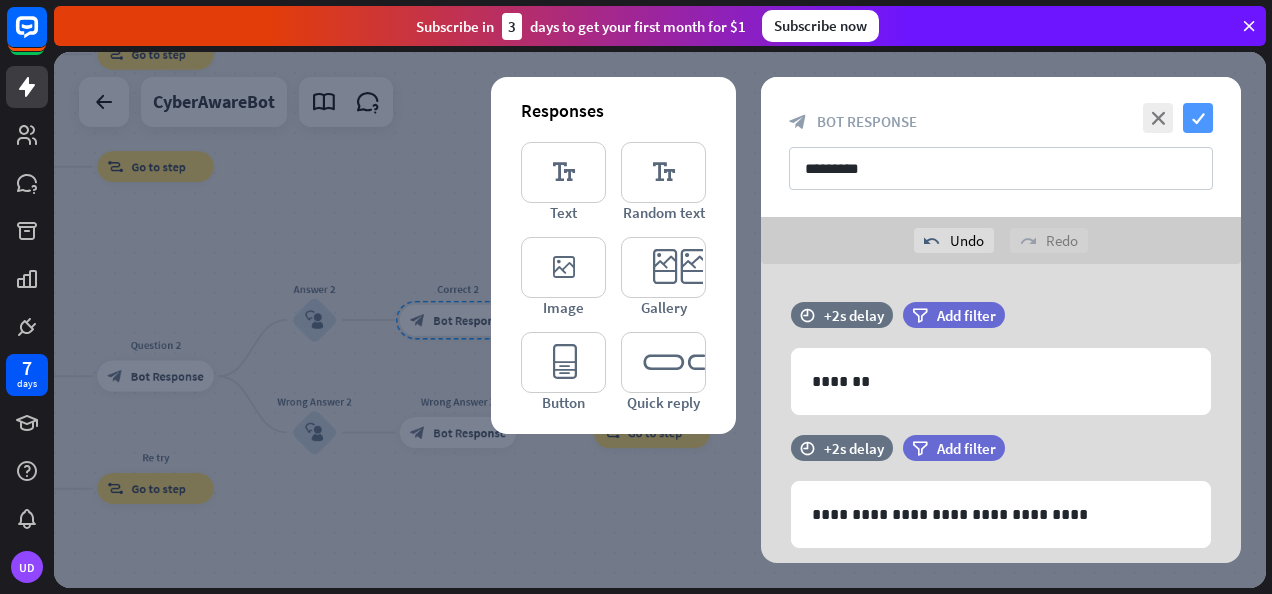 click on "check" at bounding box center (1198, 118) 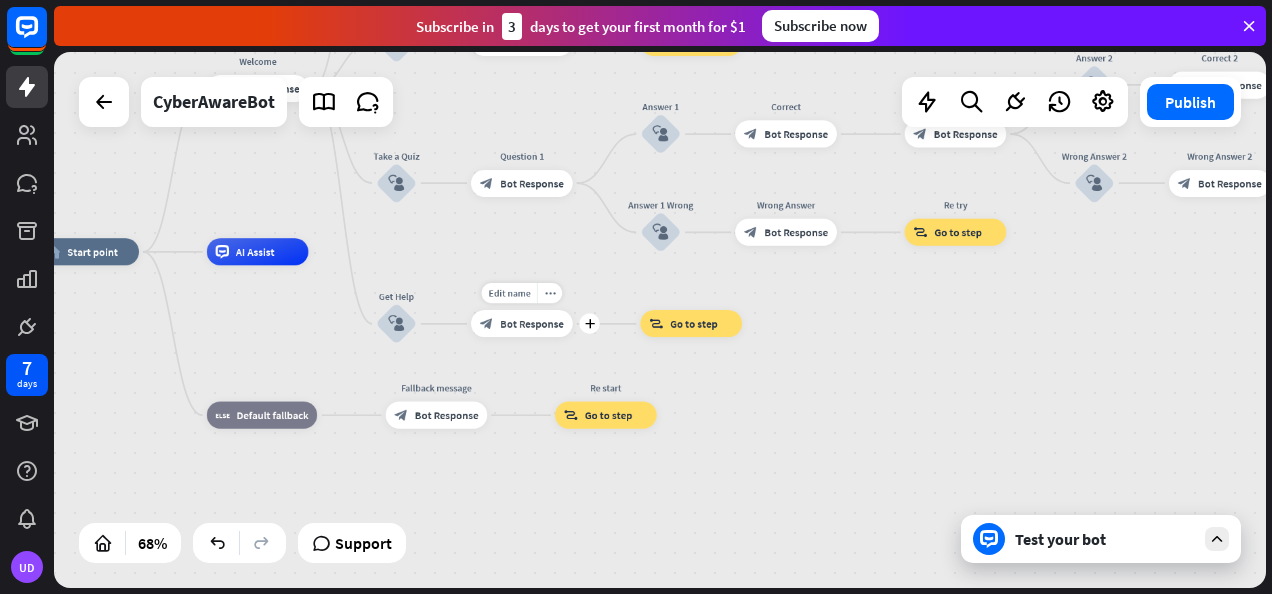 click on "block_bot_response   Bot Response" at bounding box center (522, 323) 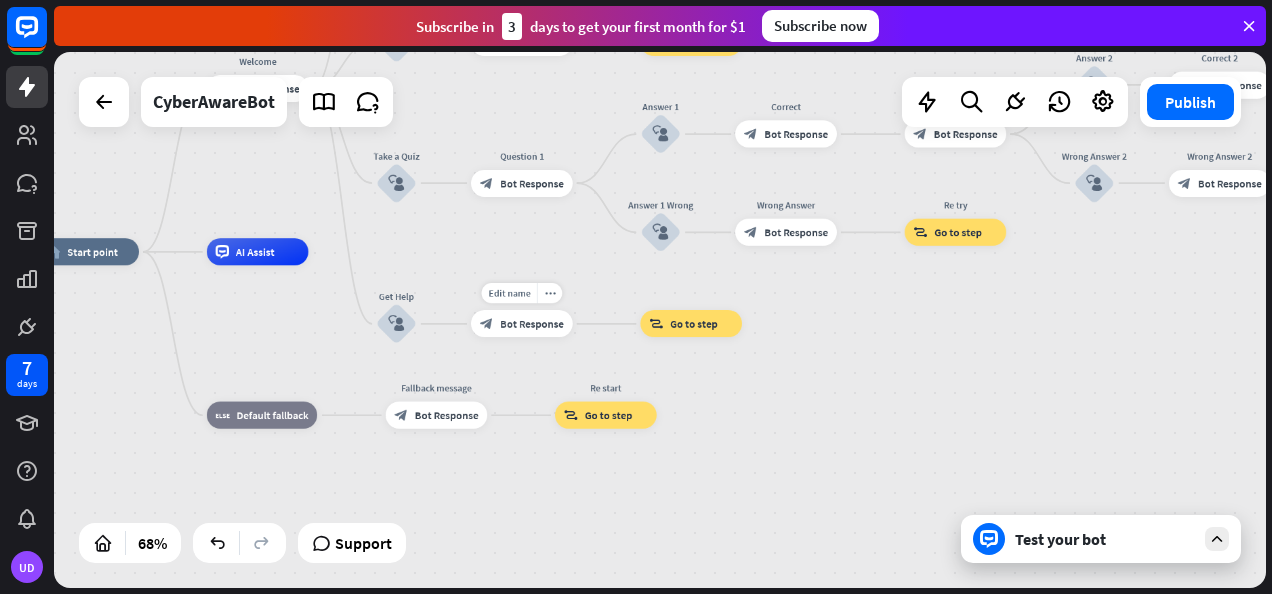 click at bounding box center [660, 320] 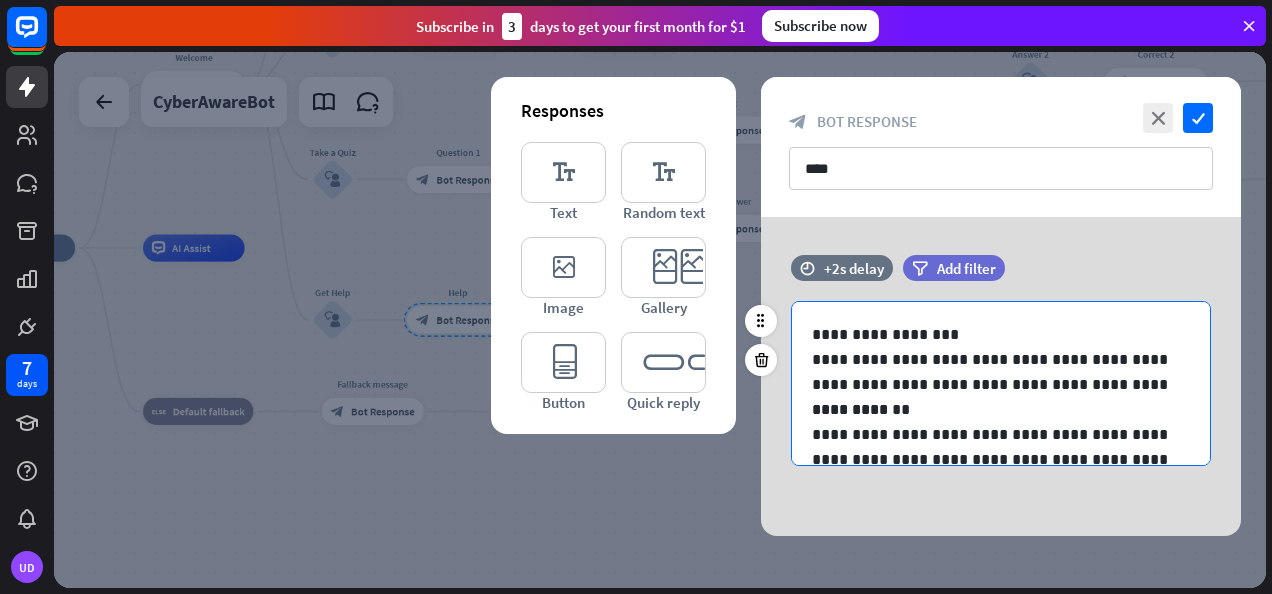 scroll, scrollTop: 201, scrollLeft: 0, axis: vertical 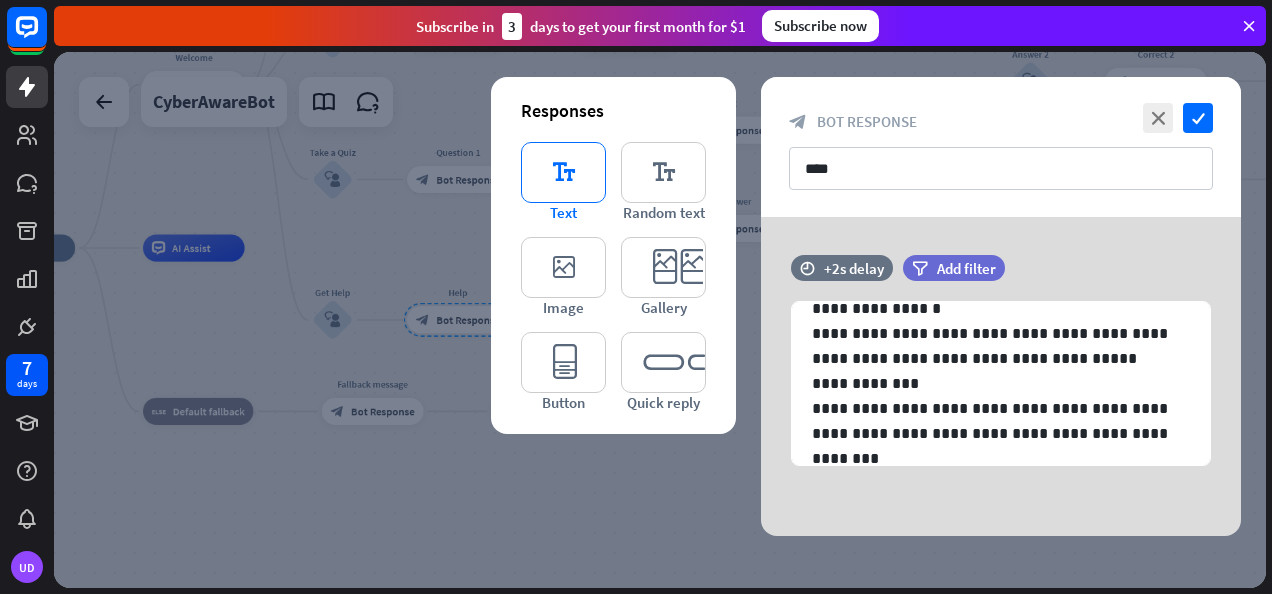 type 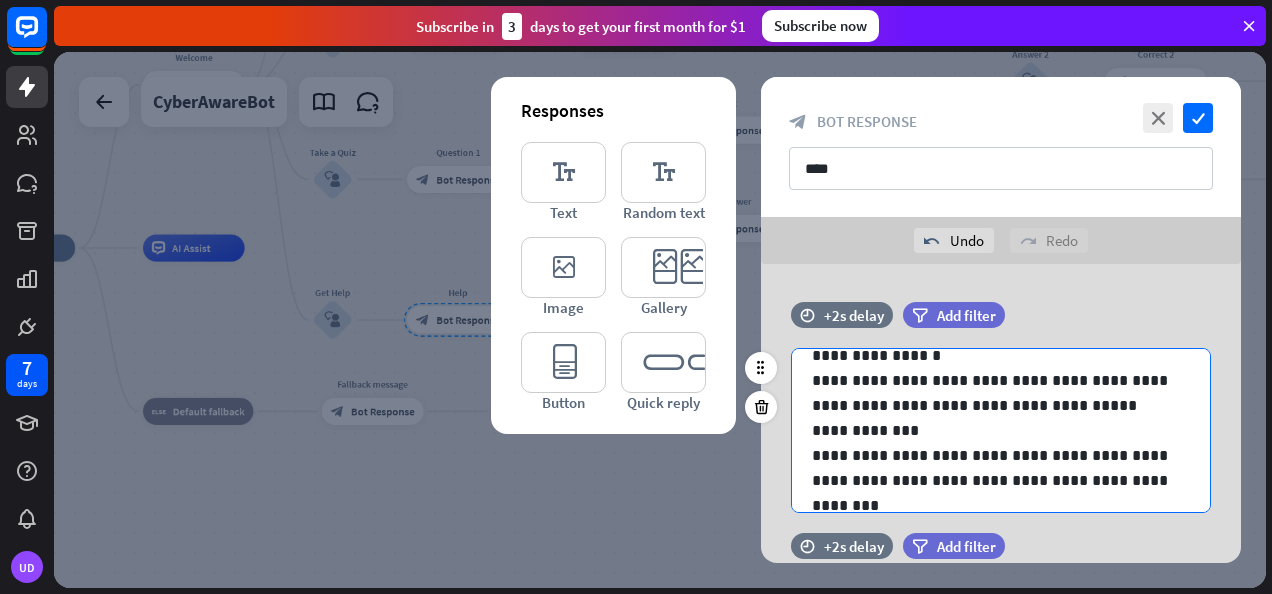 scroll, scrollTop: 152, scrollLeft: 0, axis: vertical 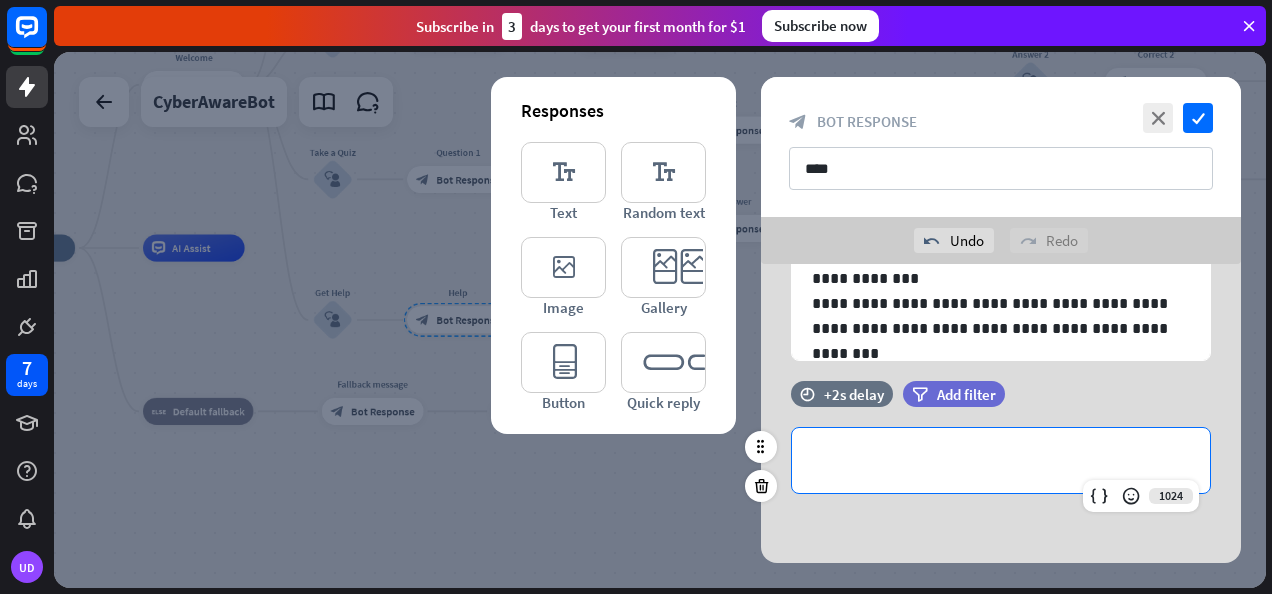 click on "**********" at bounding box center [1001, 460] 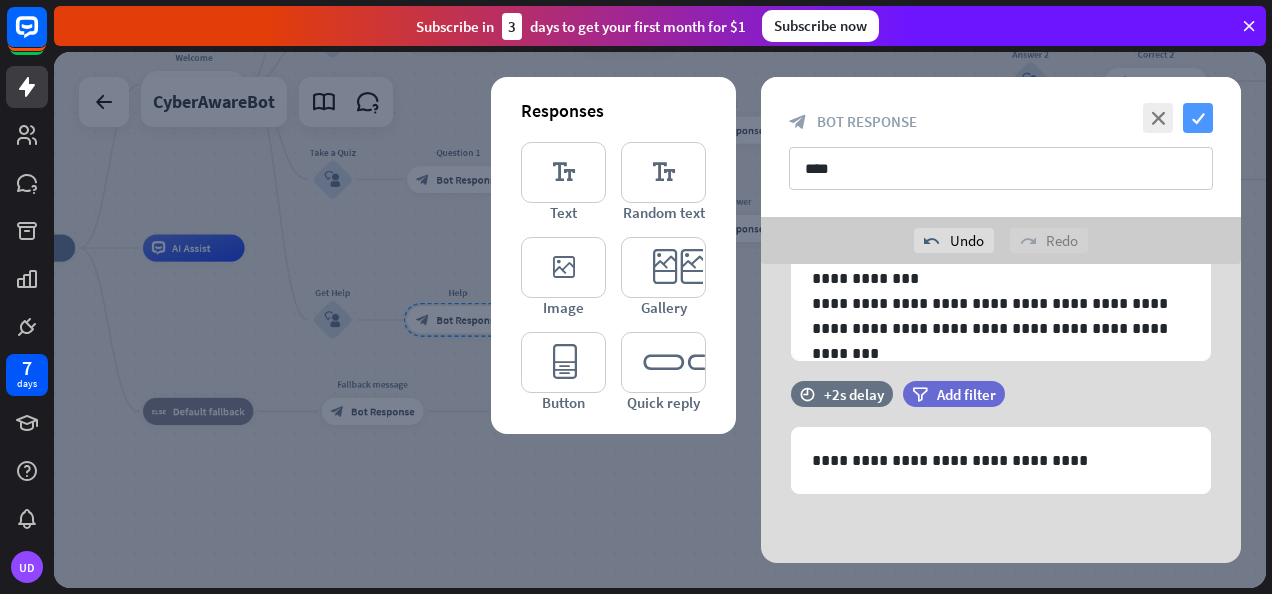 click on "check" at bounding box center [1198, 118] 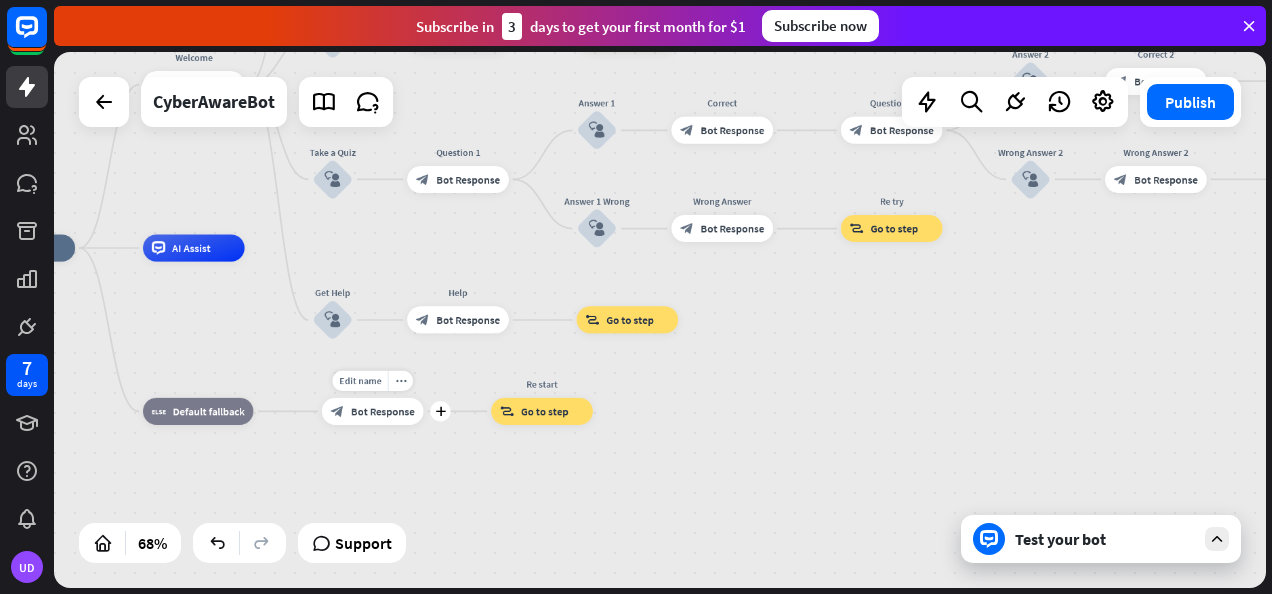 click on "block_bot_response   Bot Response" at bounding box center (373, 411) 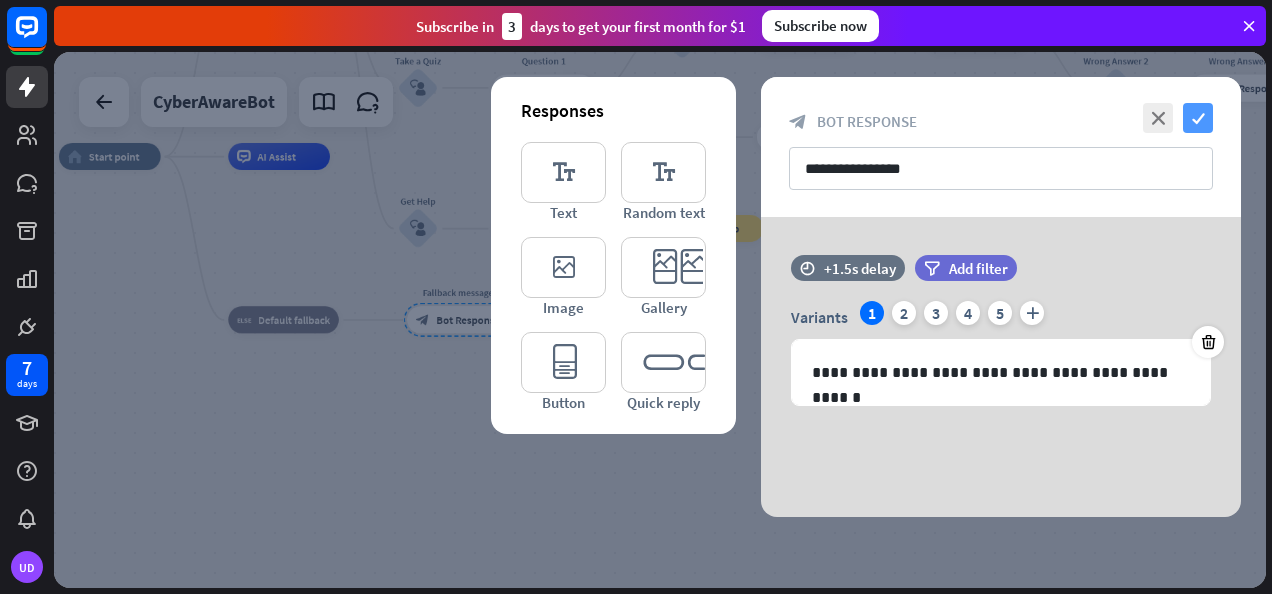 click on "check" at bounding box center [1198, 118] 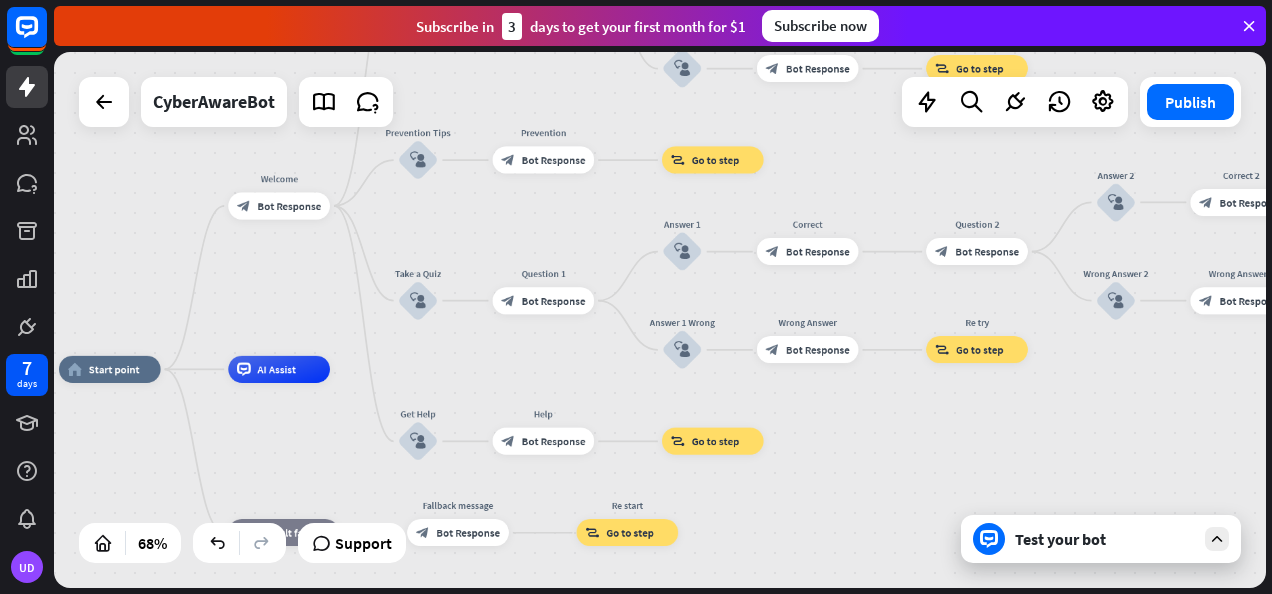 click on "Test your bot" at bounding box center (1105, 539) 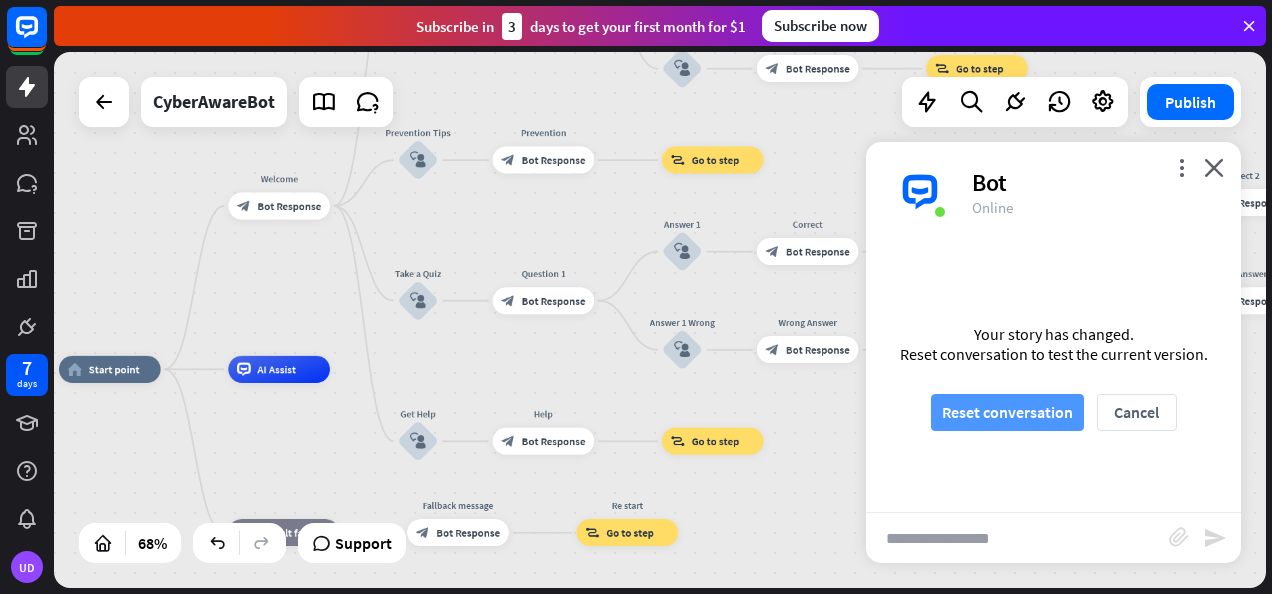 click on "Reset conversation" at bounding box center [1007, 412] 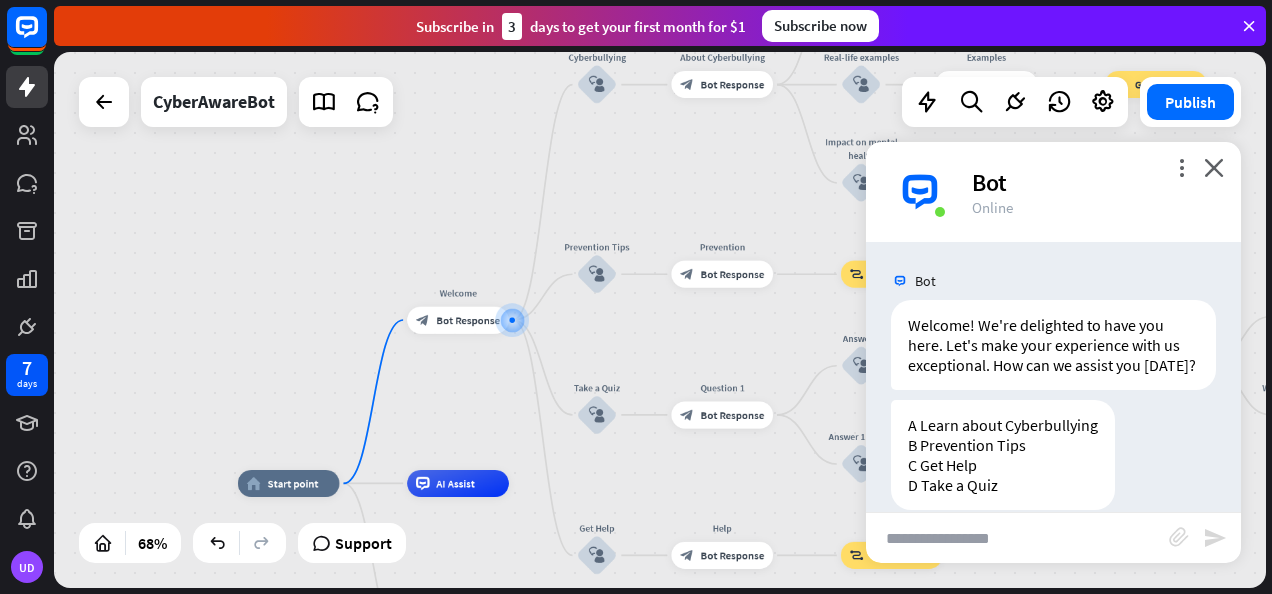 scroll, scrollTop: 47, scrollLeft: 0, axis: vertical 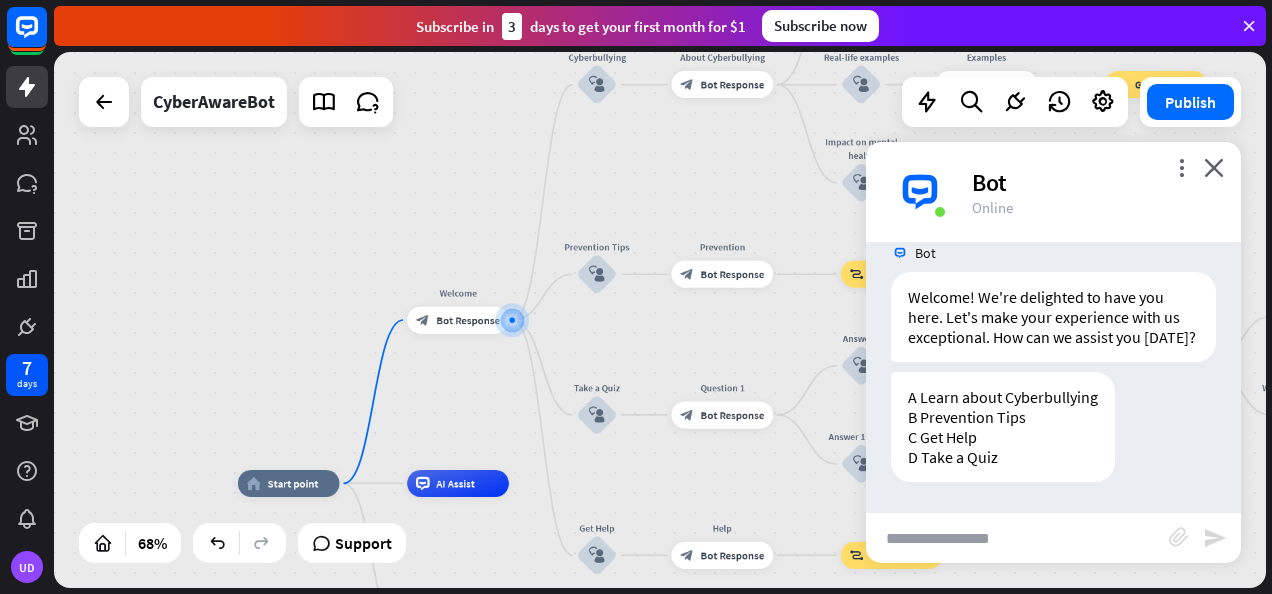 click at bounding box center (1017, 538) 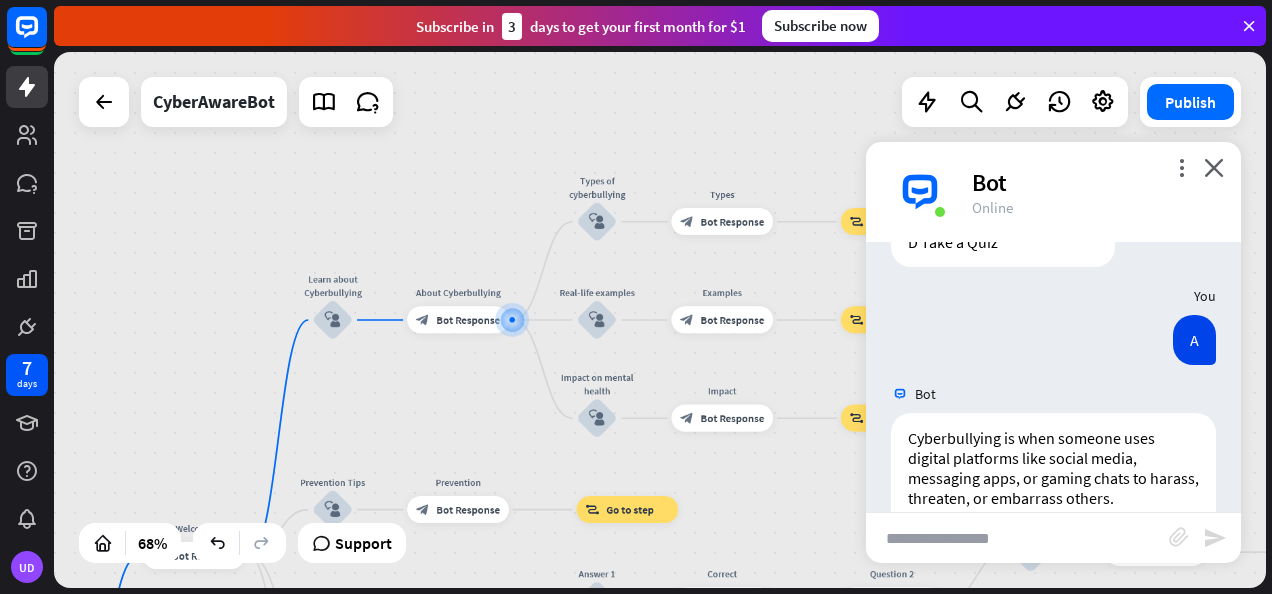 scroll, scrollTop: 403, scrollLeft: 0, axis: vertical 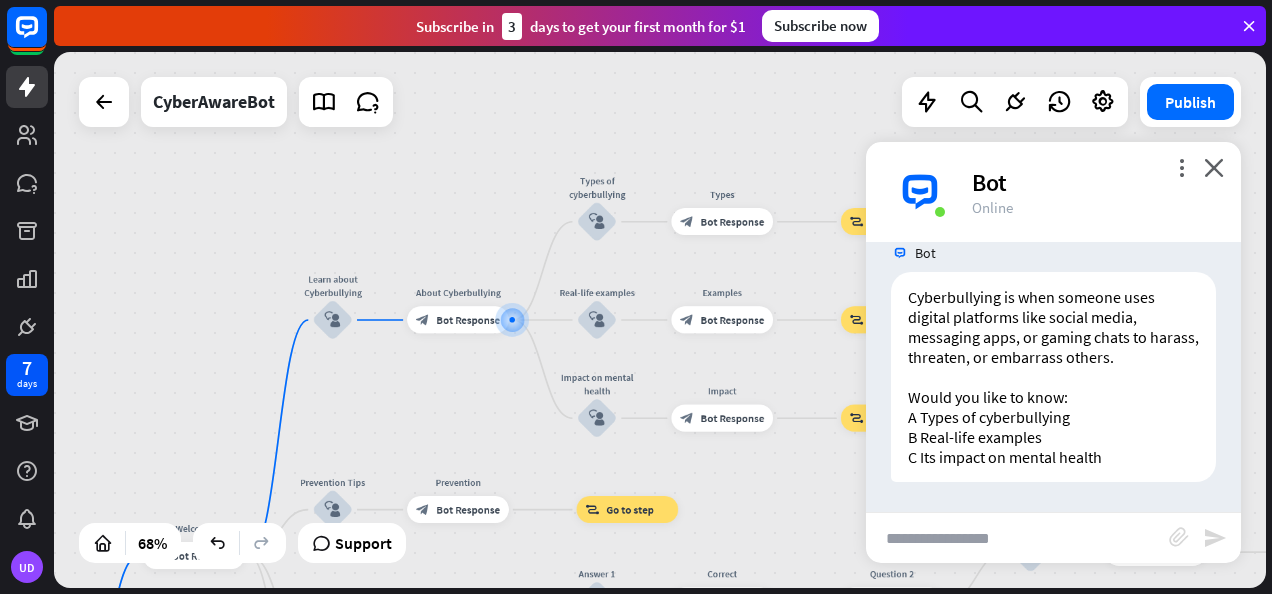 type on "*" 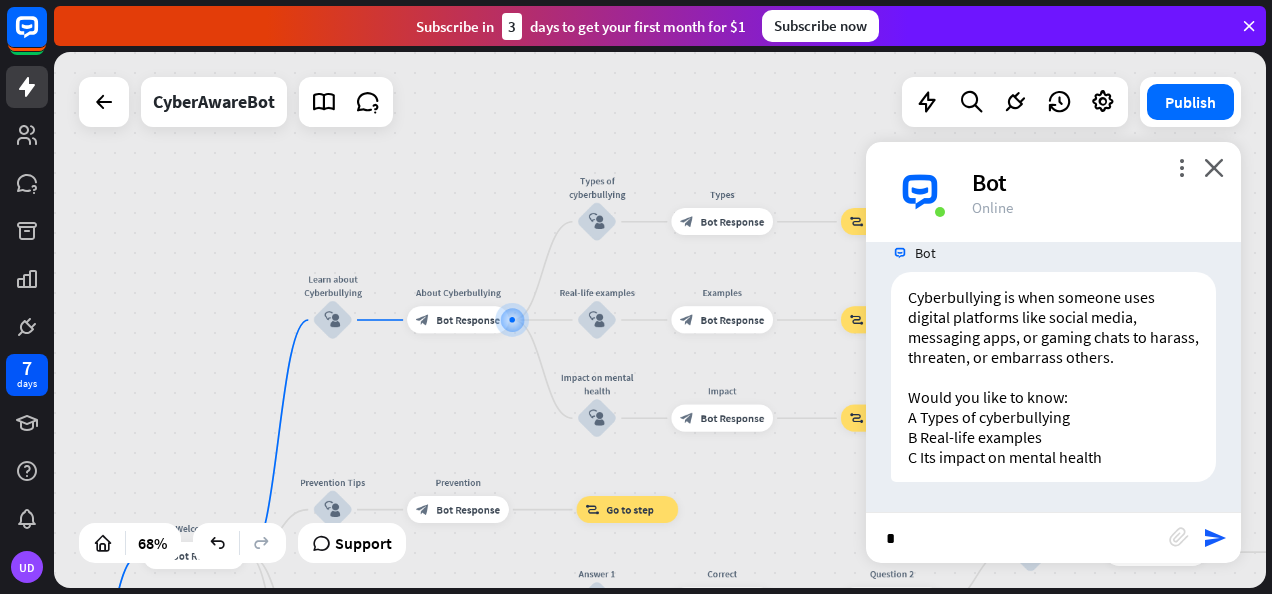 type 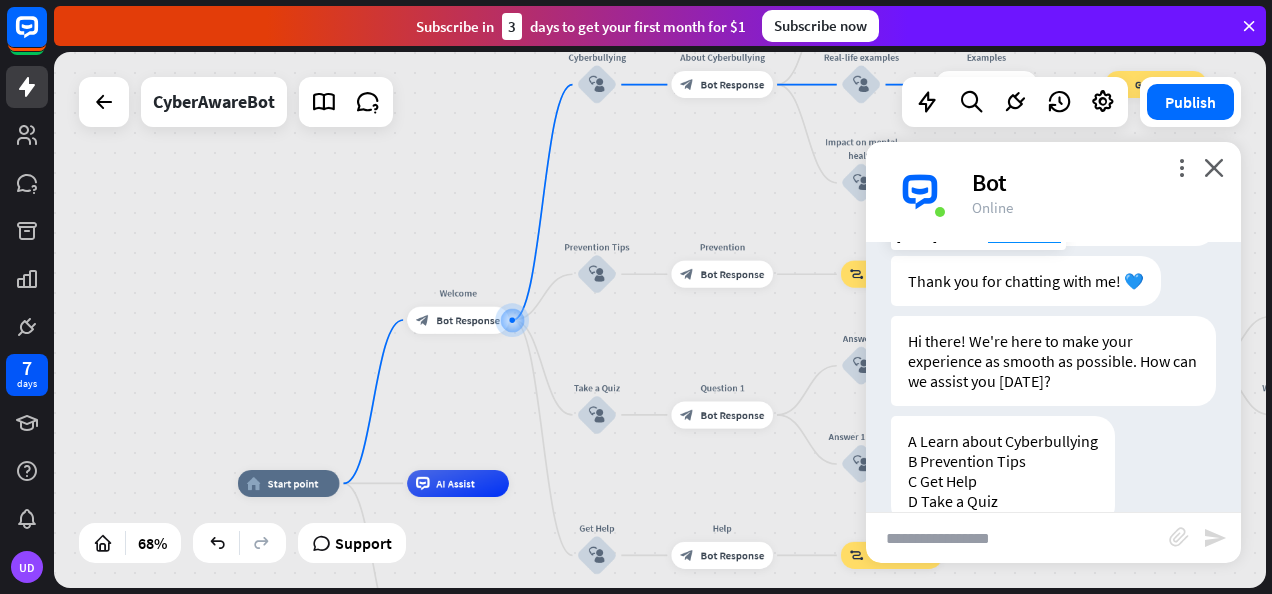 scroll, scrollTop: 1058, scrollLeft: 0, axis: vertical 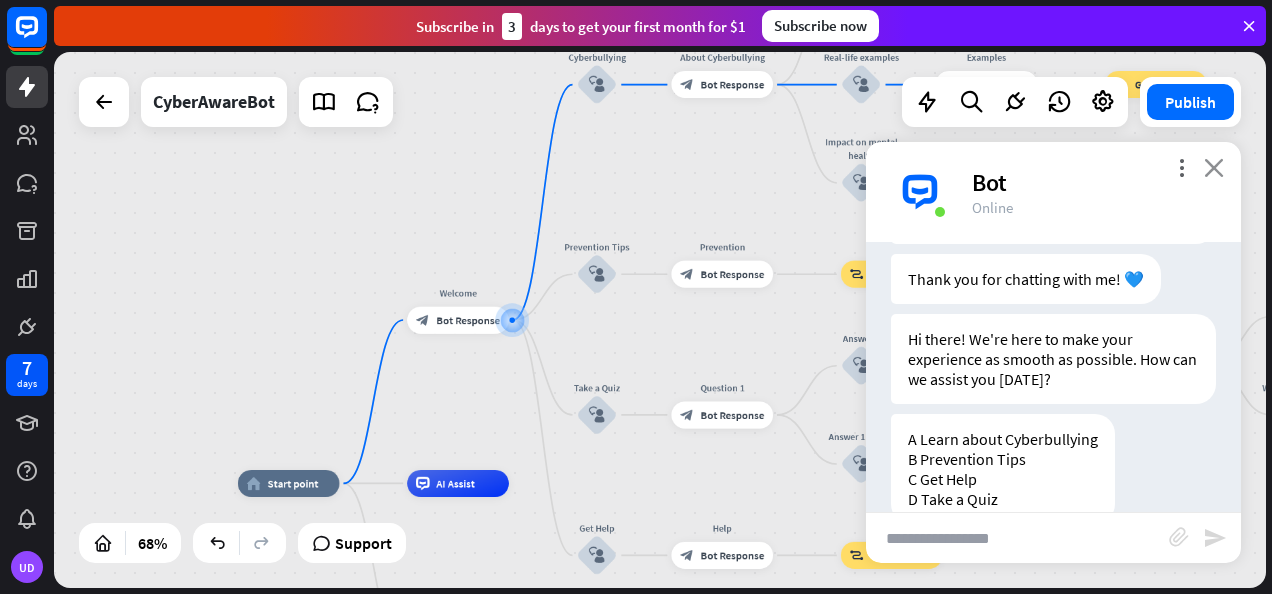click on "close" at bounding box center (1214, 167) 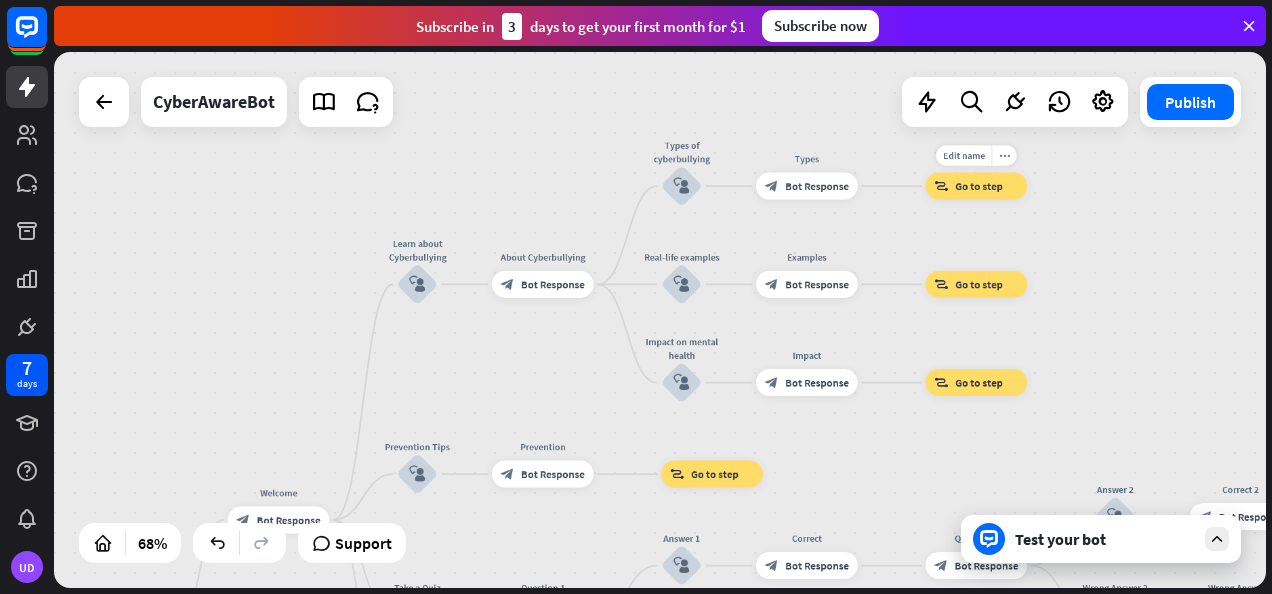click on "Go to step" at bounding box center (978, 186) 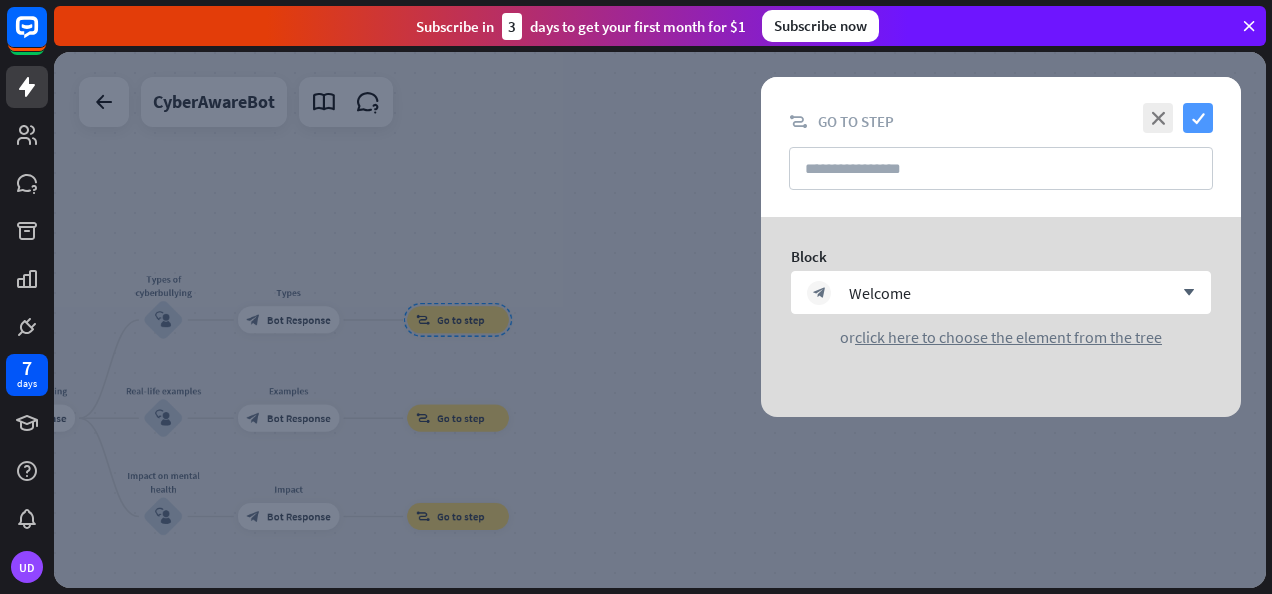 click on "check" at bounding box center [1198, 118] 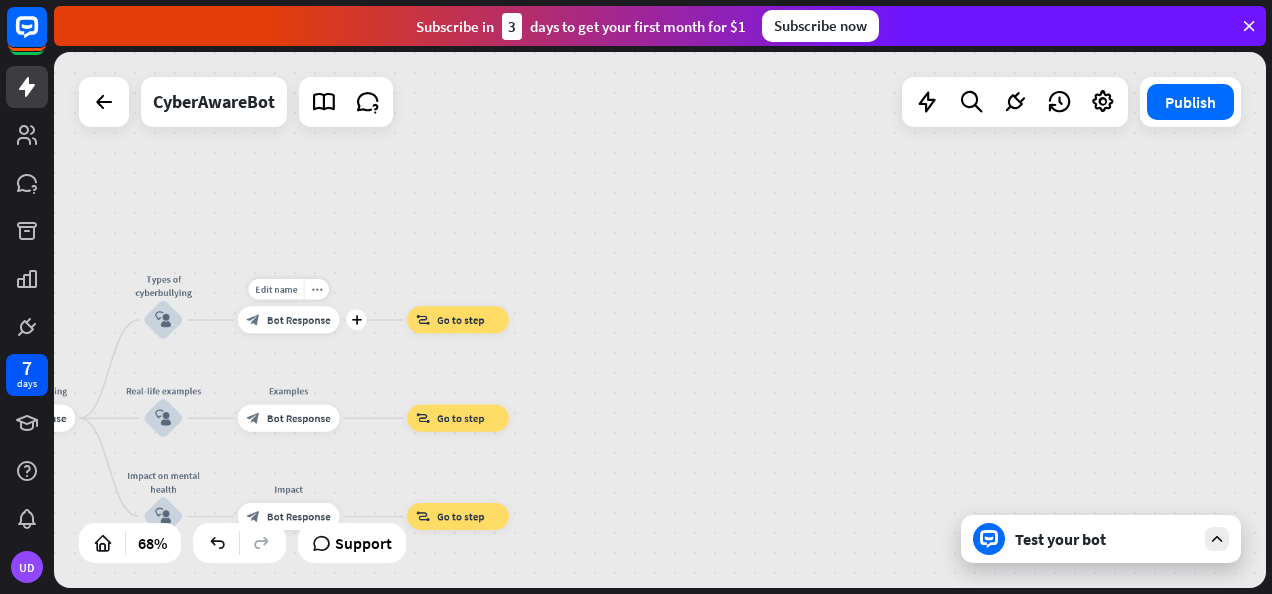 click on "Bot Response" at bounding box center (299, 320) 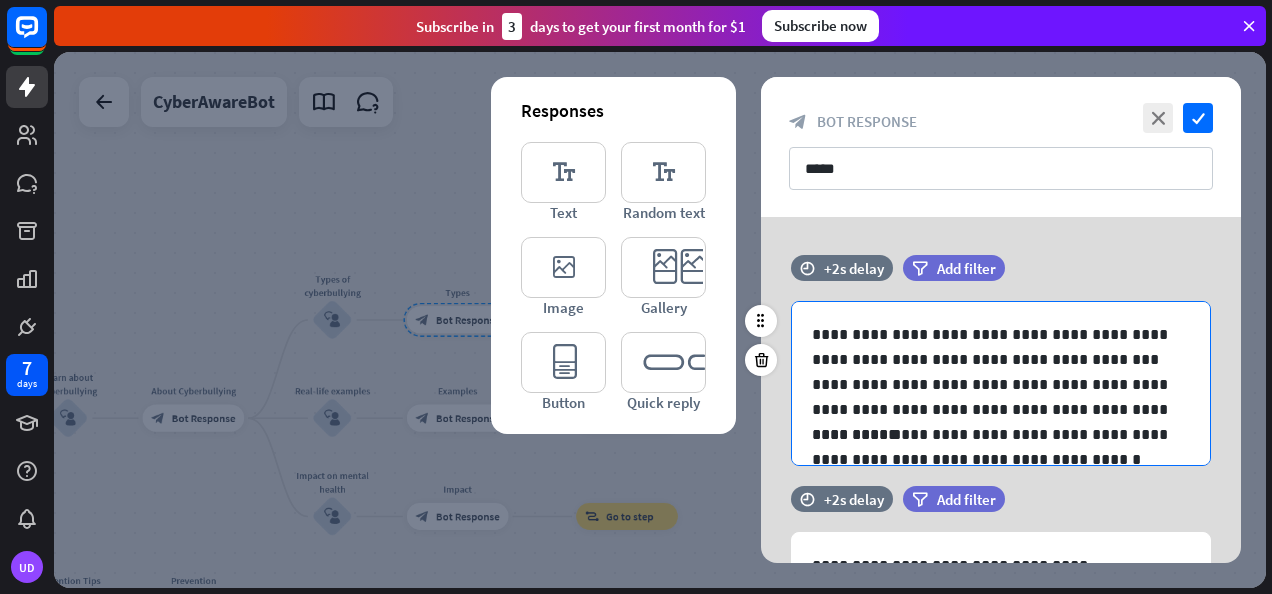 scroll, scrollTop: 176, scrollLeft: 0, axis: vertical 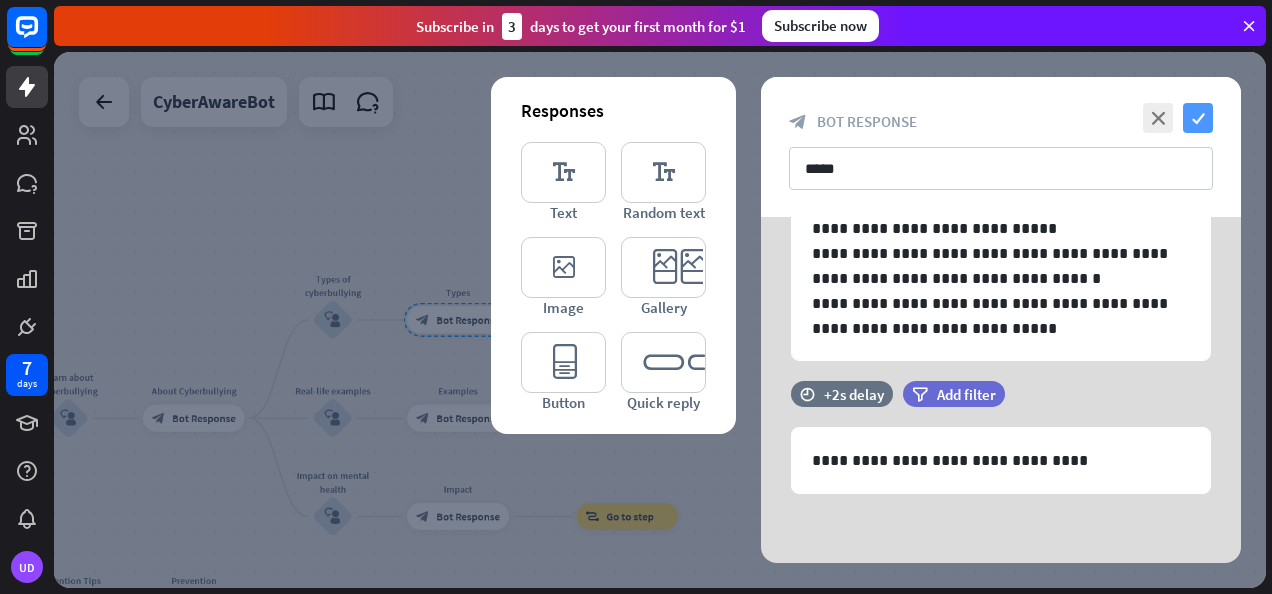 click on "check" at bounding box center (1198, 118) 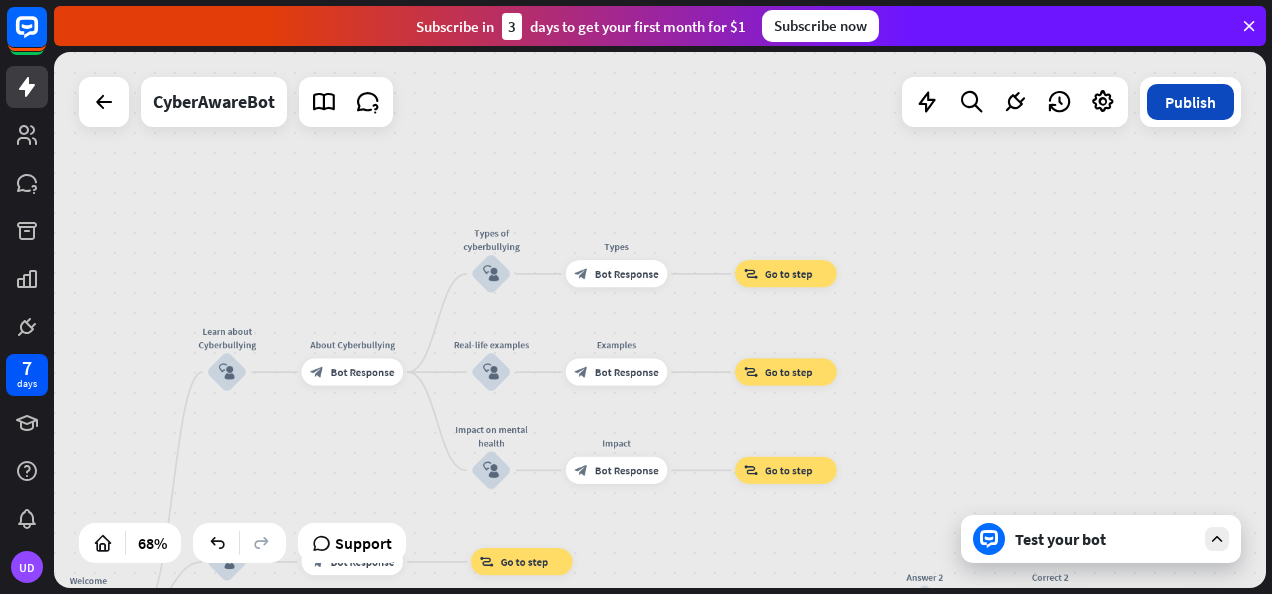 click on "Publish" at bounding box center (1190, 102) 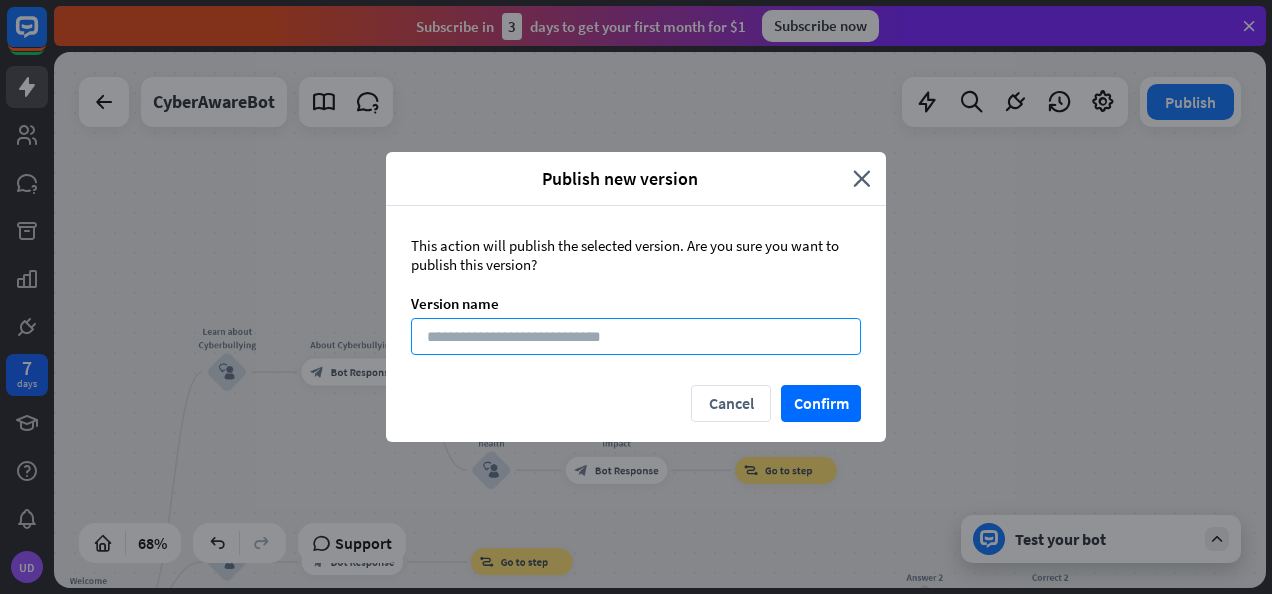 click at bounding box center [636, 336] 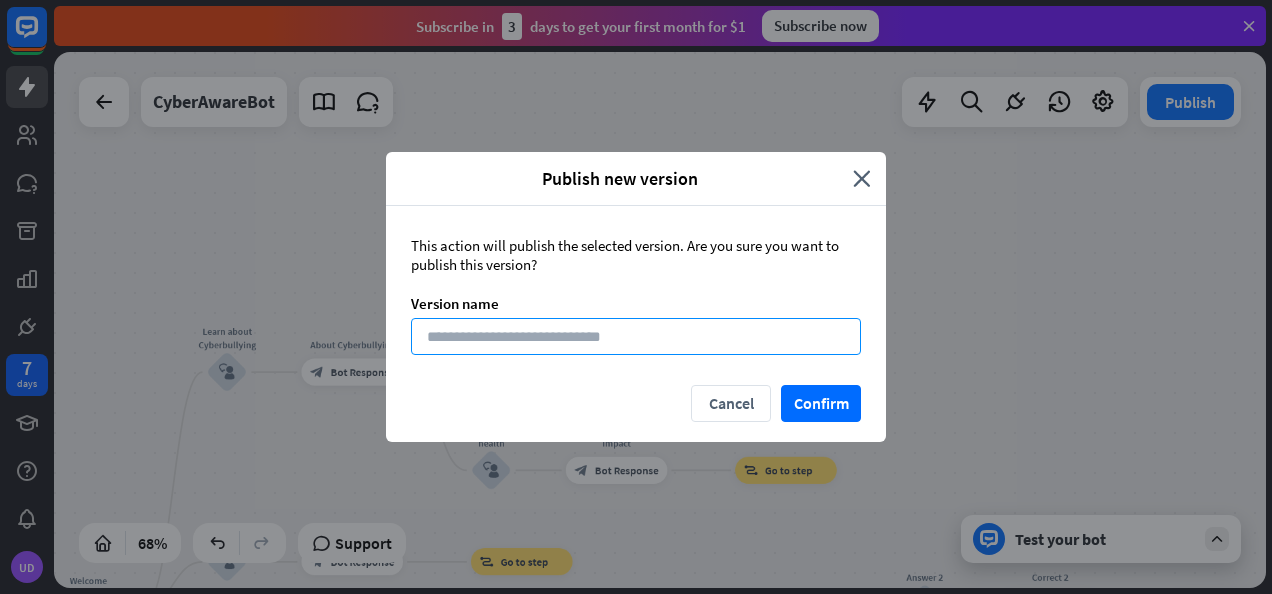 click at bounding box center (636, 336) 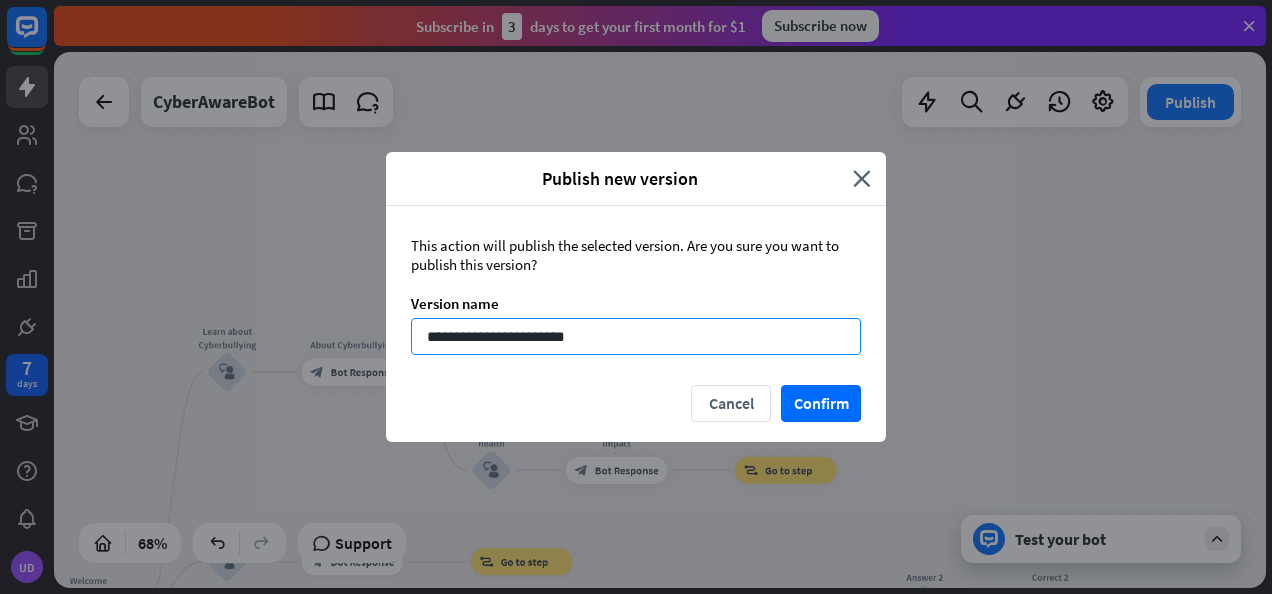 click on "**********" at bounding box center [636, 336] 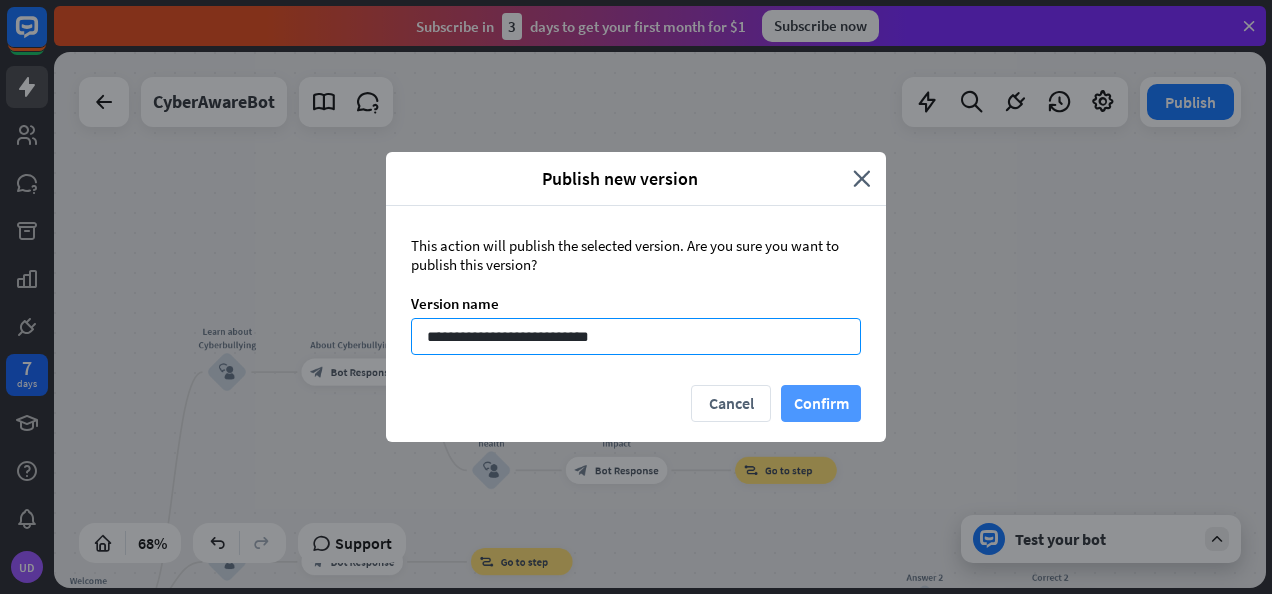 type on "**********" 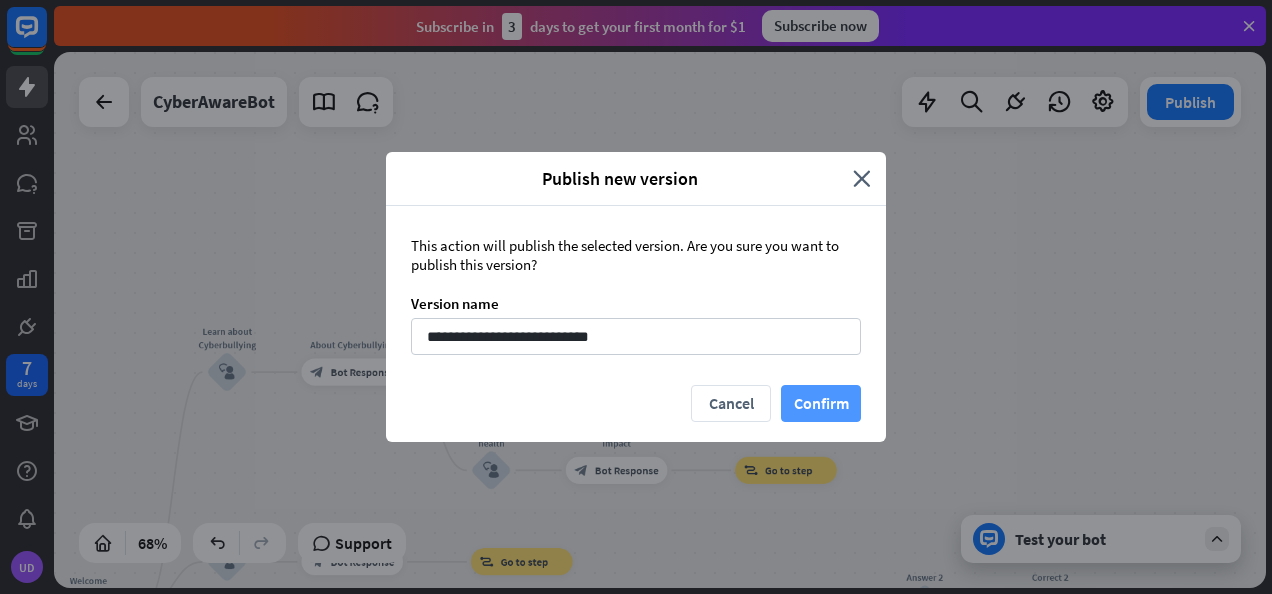 click on "Confirm" at bounding box center (821, 403) 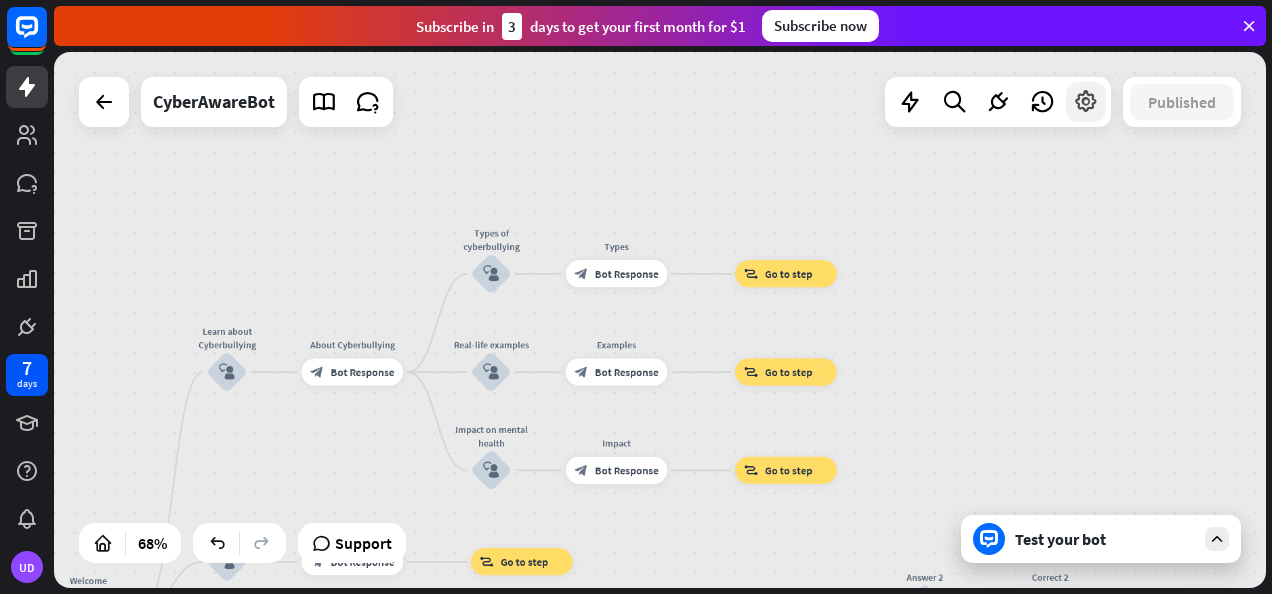click at bounding box center [1086, 102] 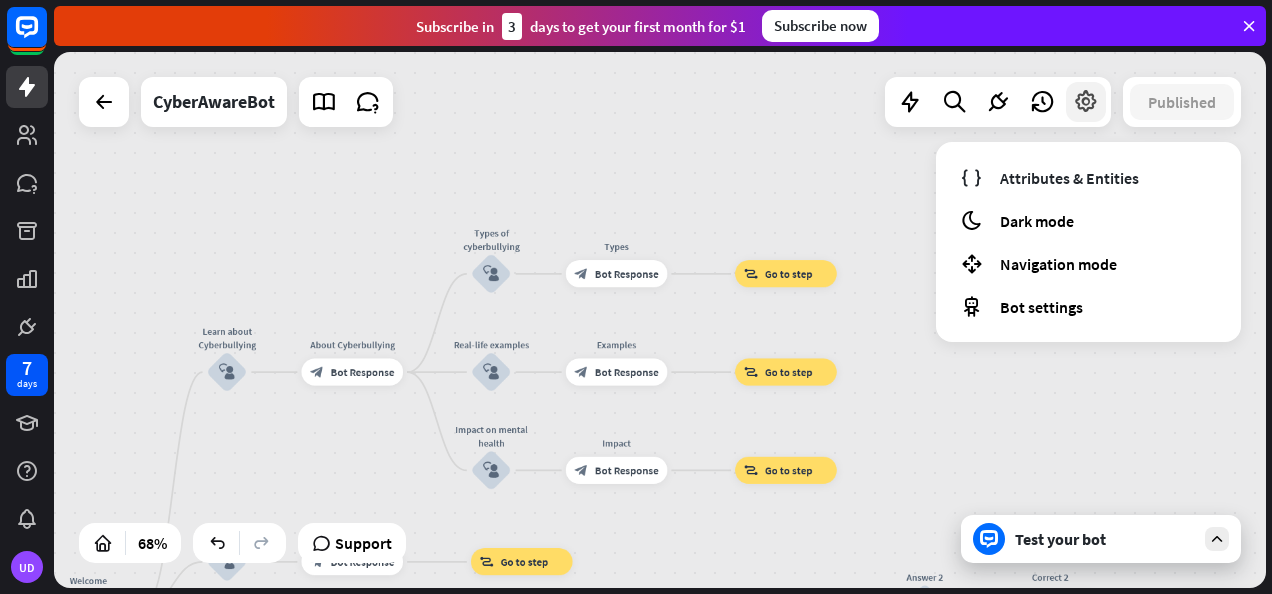 click at bounding box center [1086, 102] 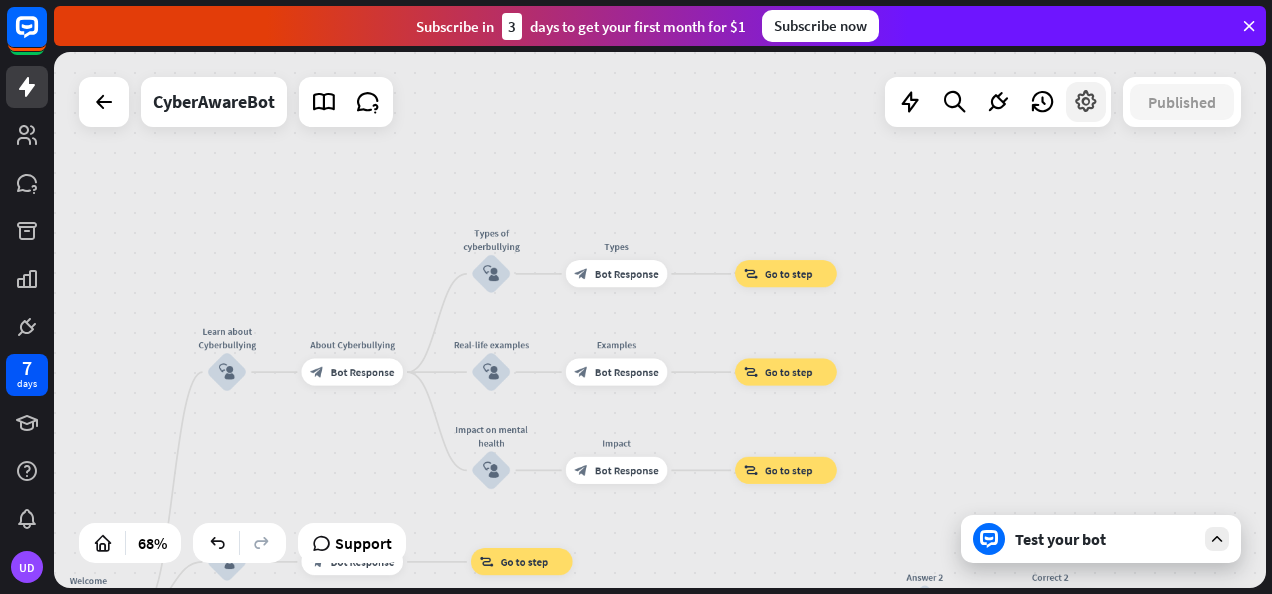 click at bounding box center (1086, 102) 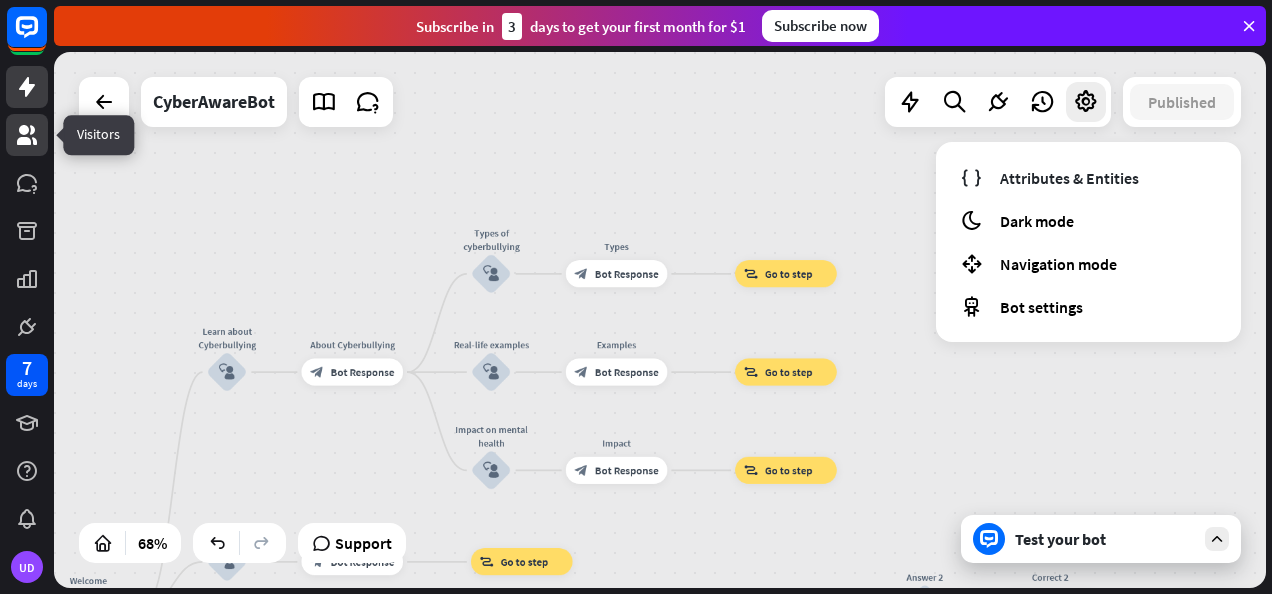click 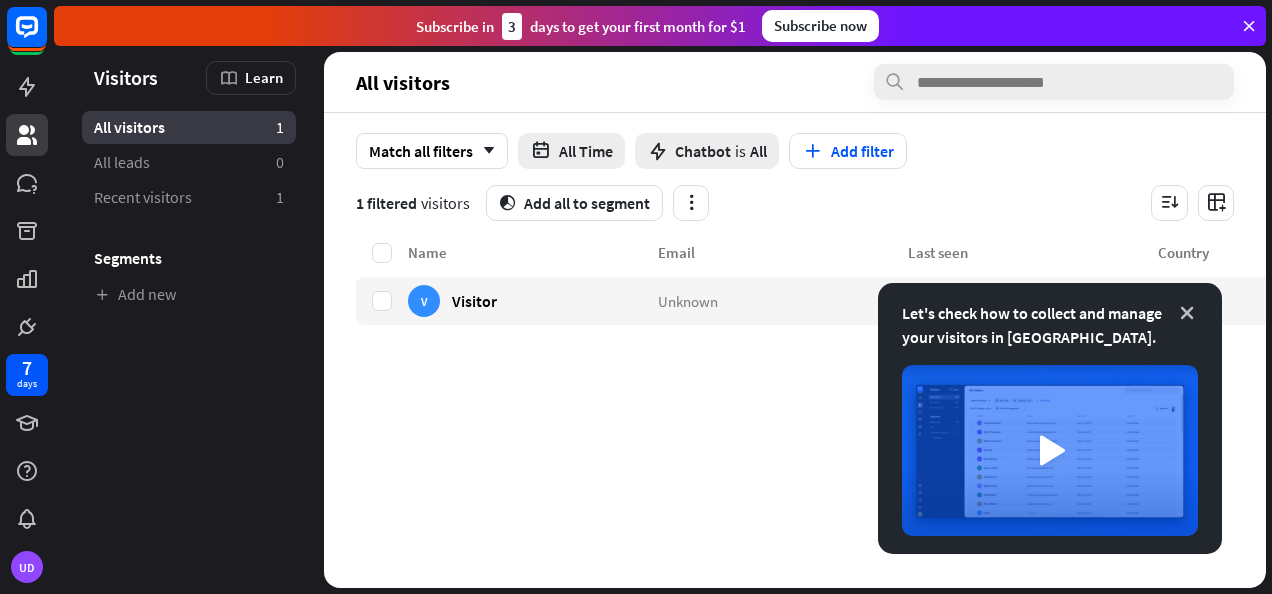 click at bounding box center [1187, 313] 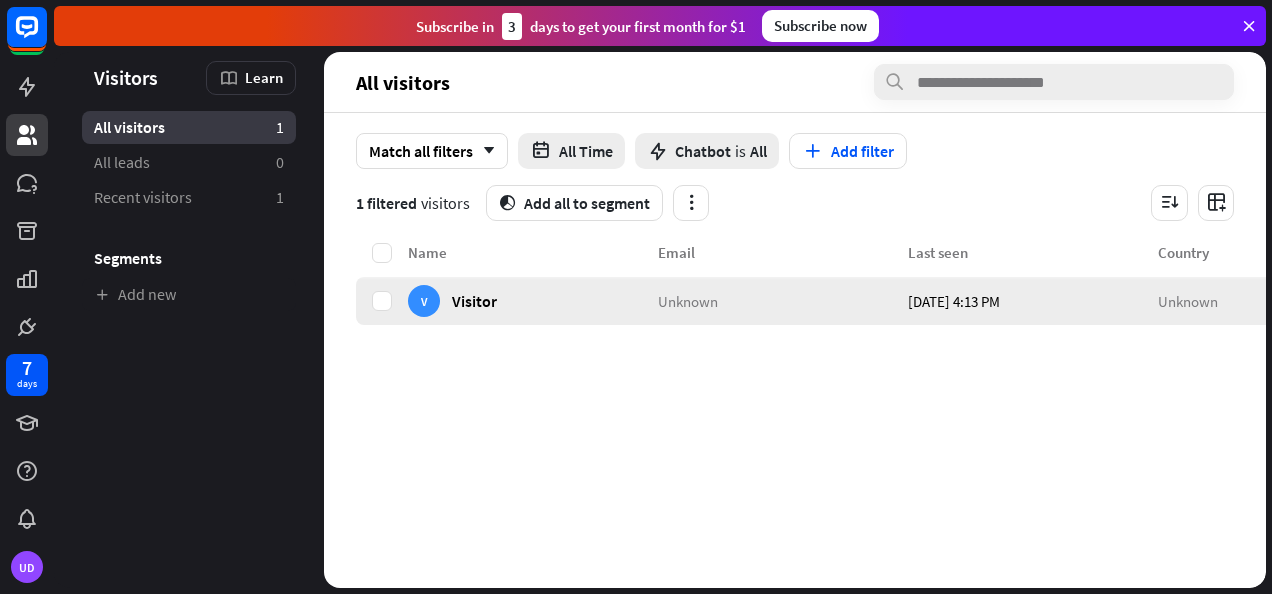 click on "Unknown" at bounding box center [783, 301] 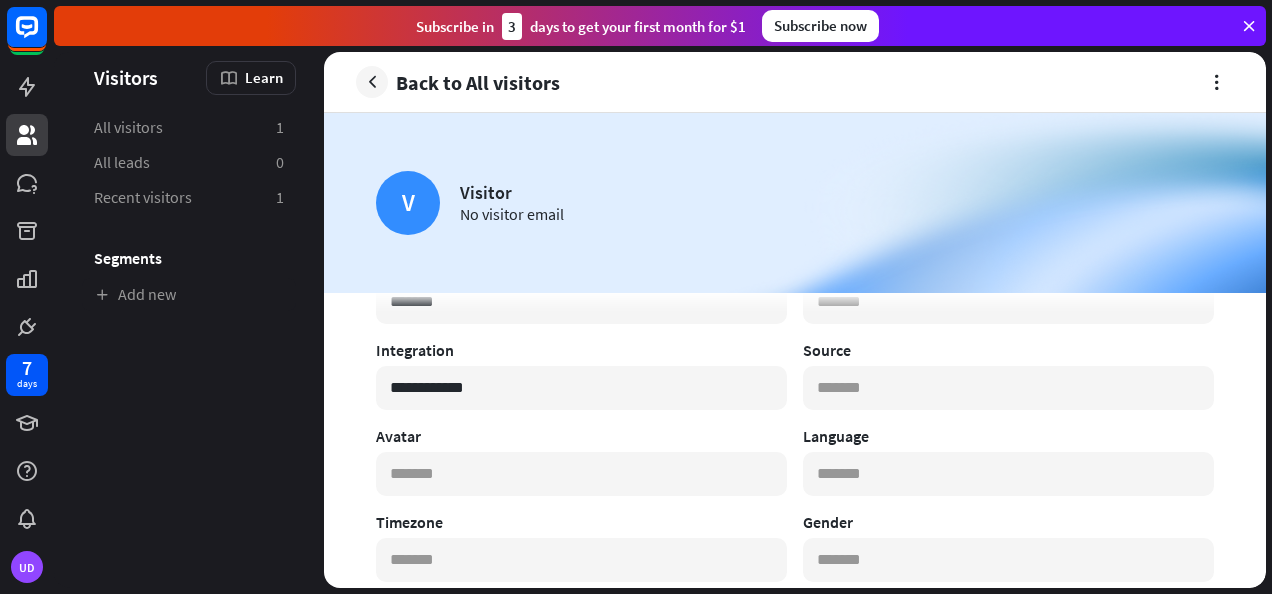 scroll, scrollTop: 46, scrollLeft: 0, axis: vertical 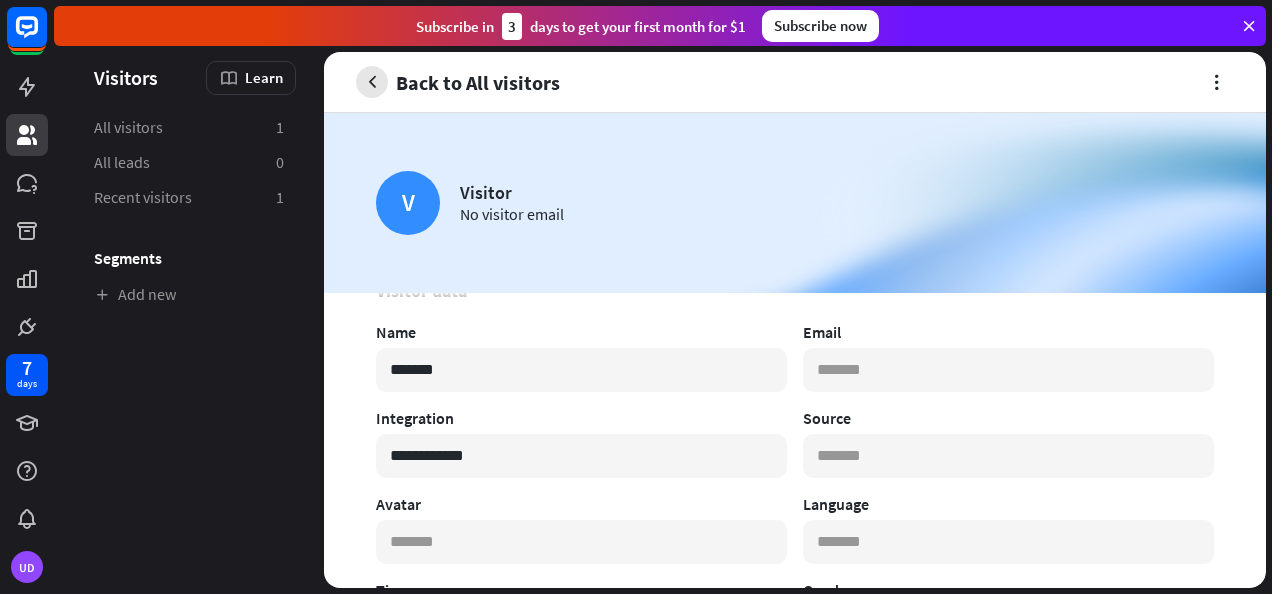 click at bounding box center (372, 82) 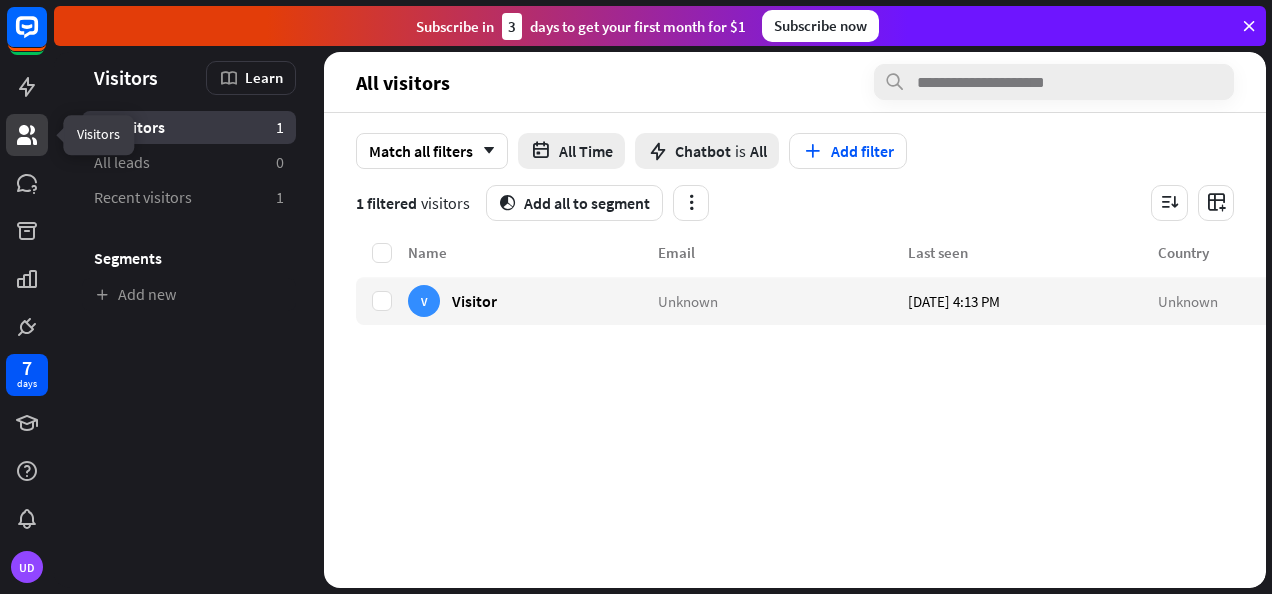 click at bounding box center (27, 135) 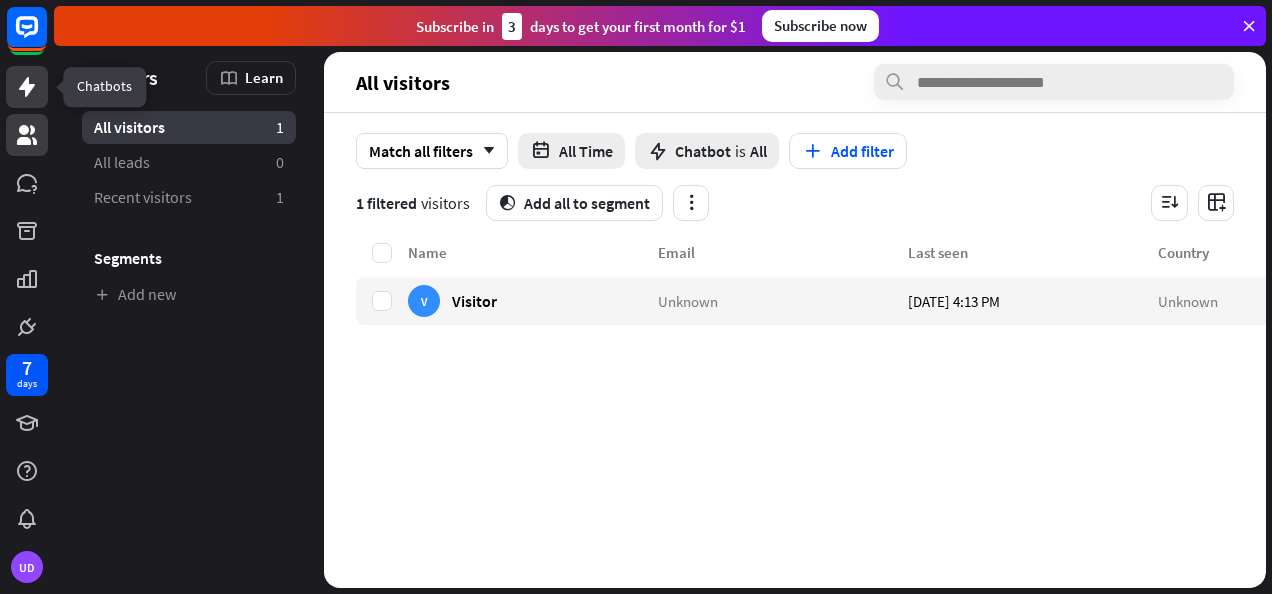 click 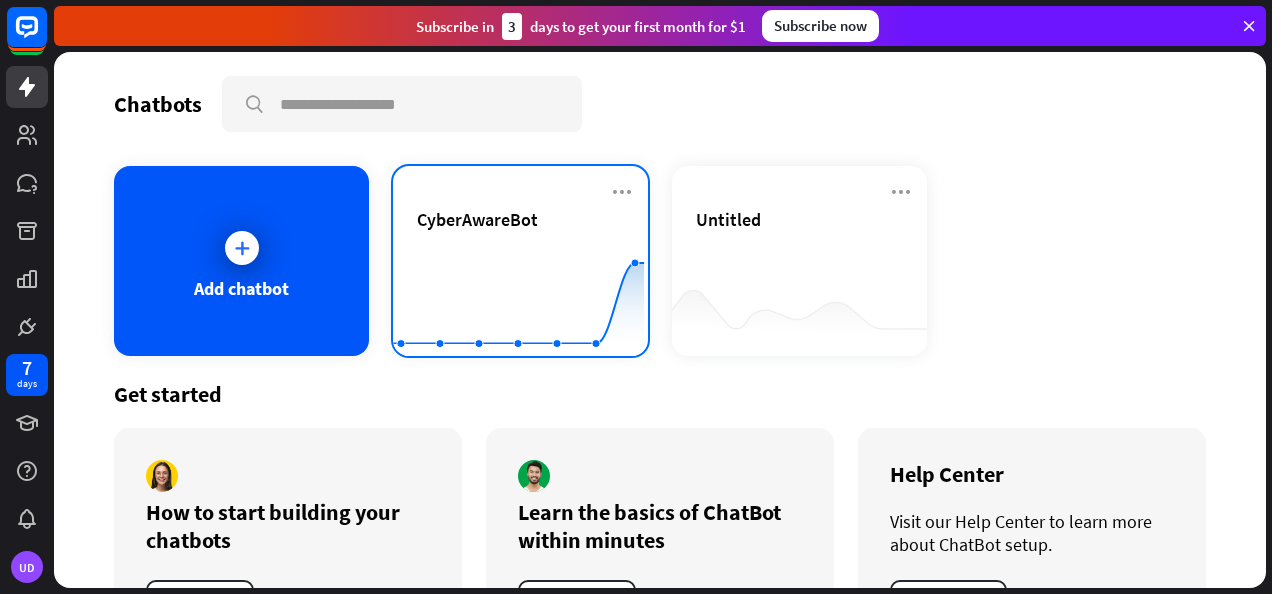 click on "CyberAwareBot" at bounding box center [520, 219] 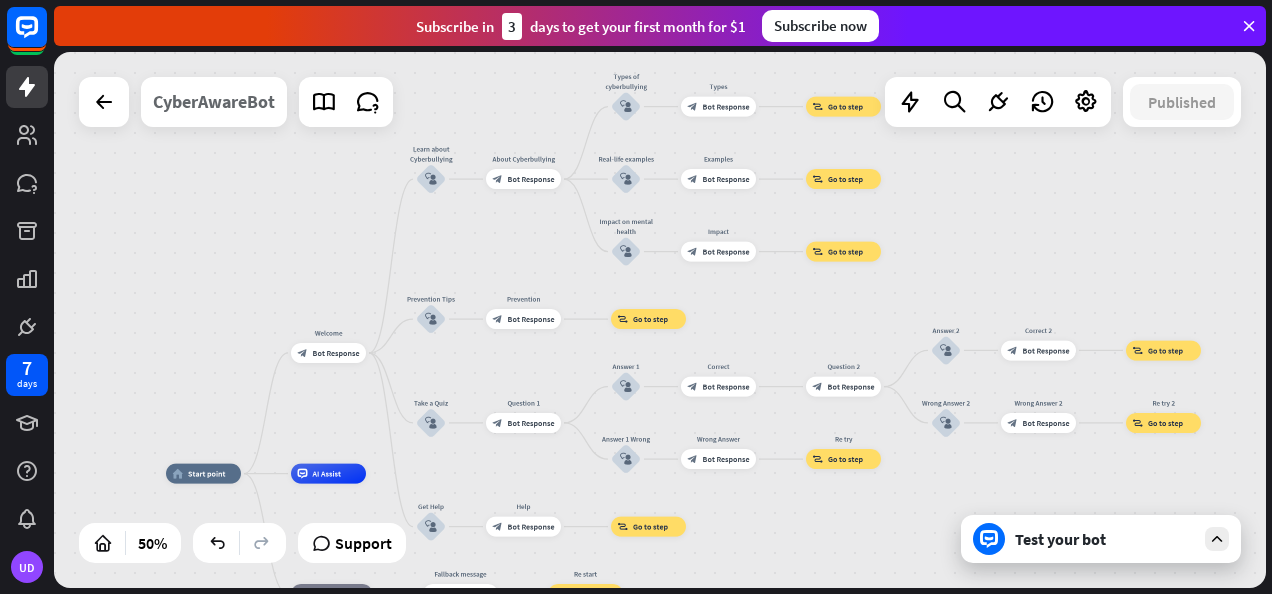 click on "CyberAwareBot" at bounding box center [214, 102] 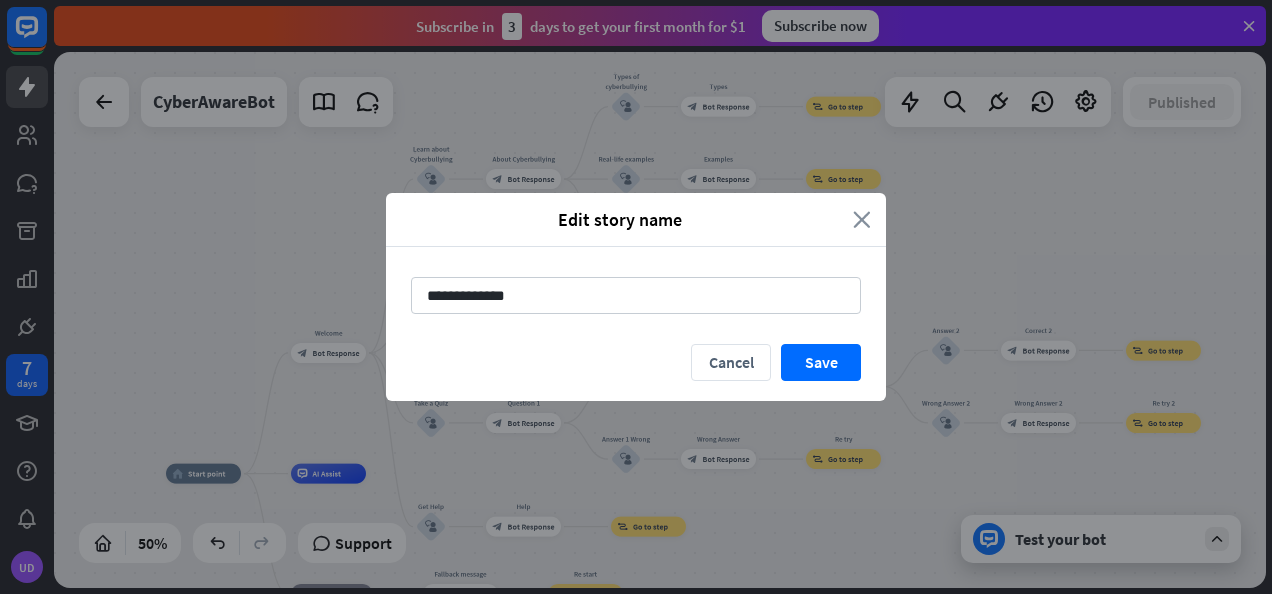 click on "close" at bounding box center (862, 219) 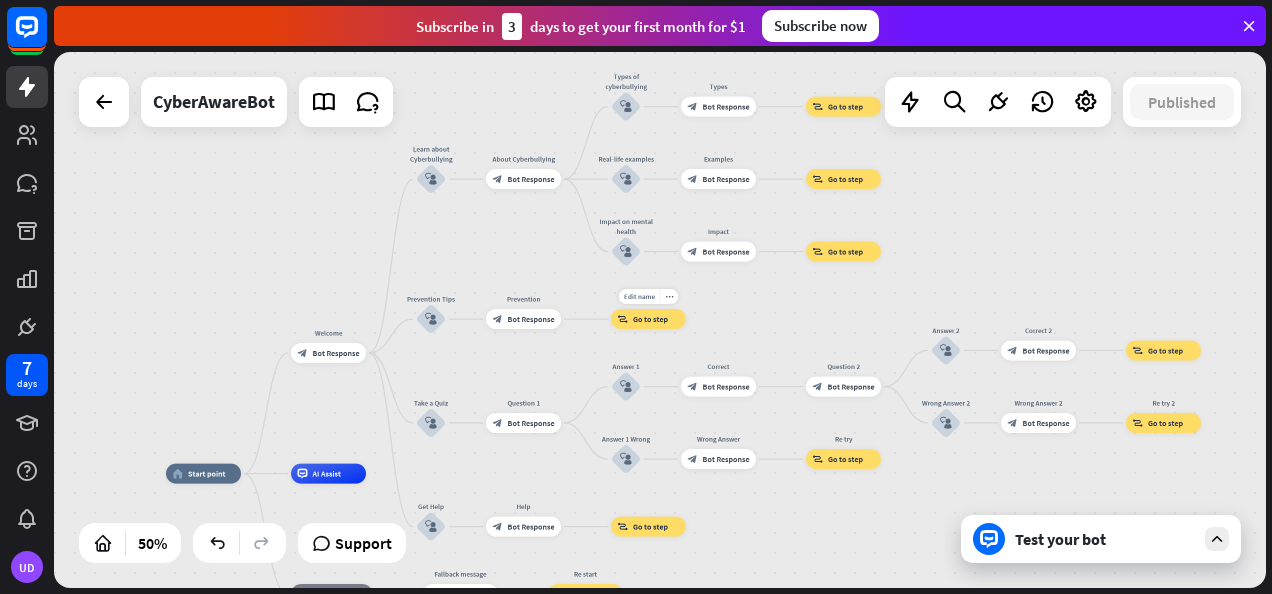 click on "block_goto   Go to step" at bounding box center [648, 319] 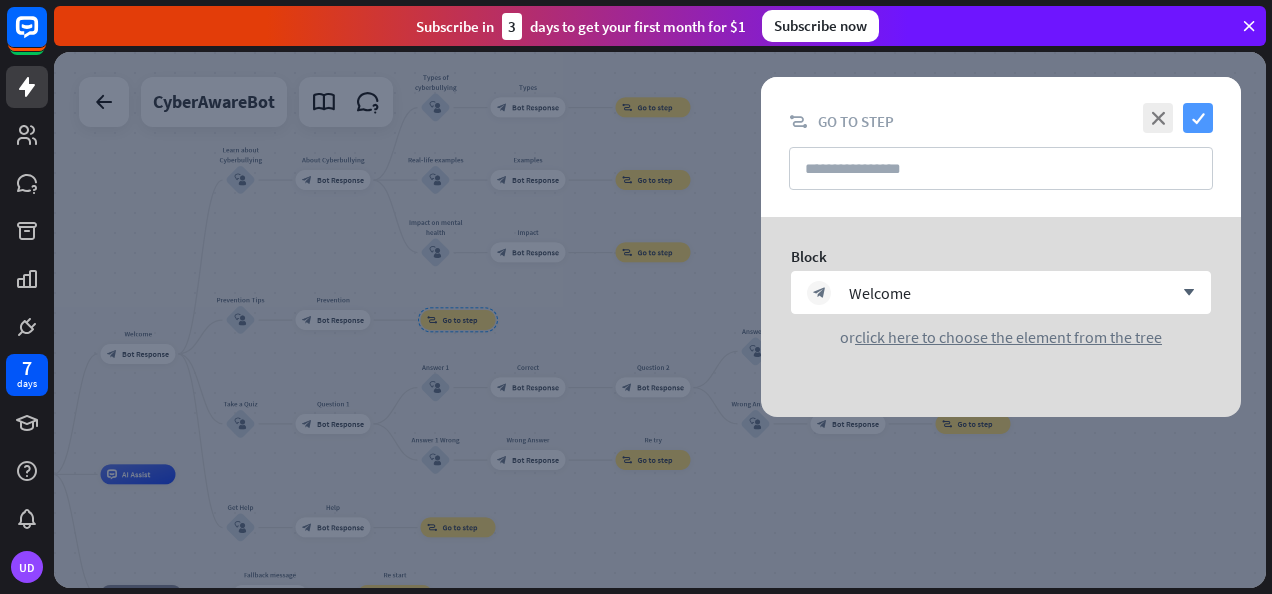 click on "check" at bounding box center [1198, 118] 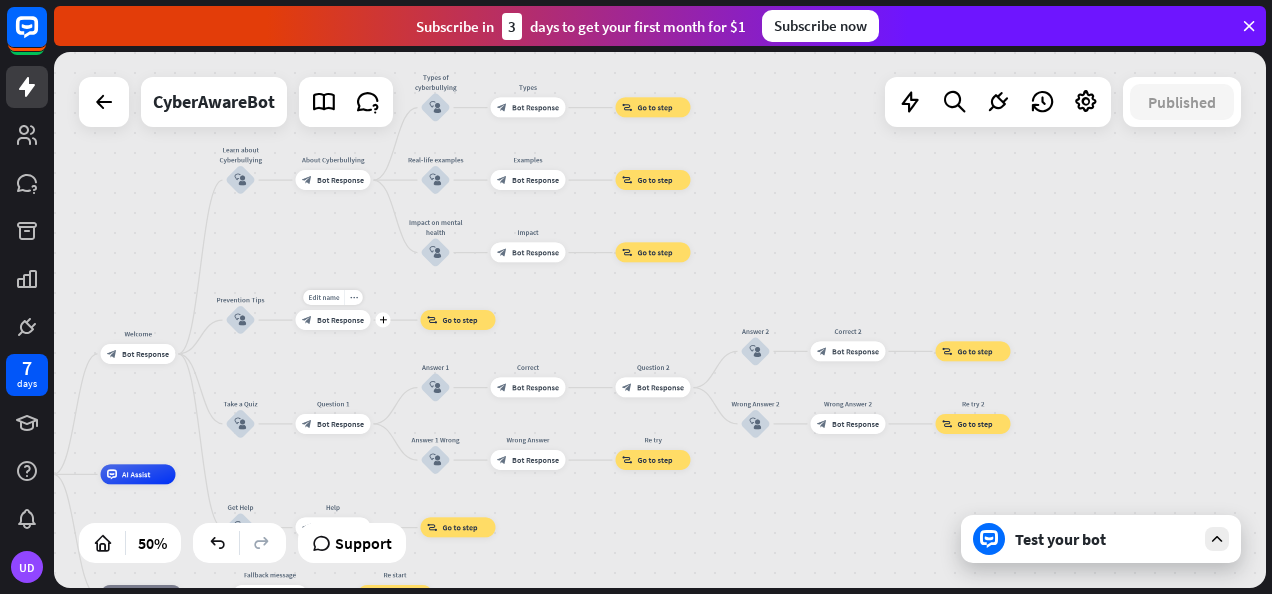 click on "Bot Response" at bounding box center [340, 320] 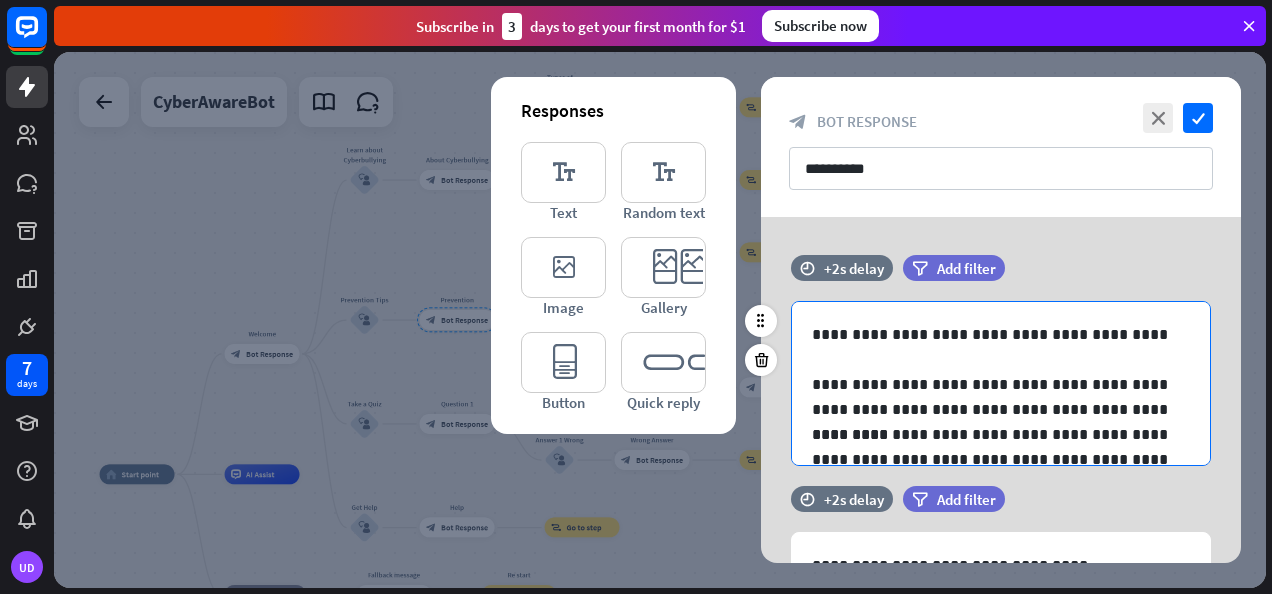 scroll, scrollTop: 201, scrollLeft: 0, axis: vertical 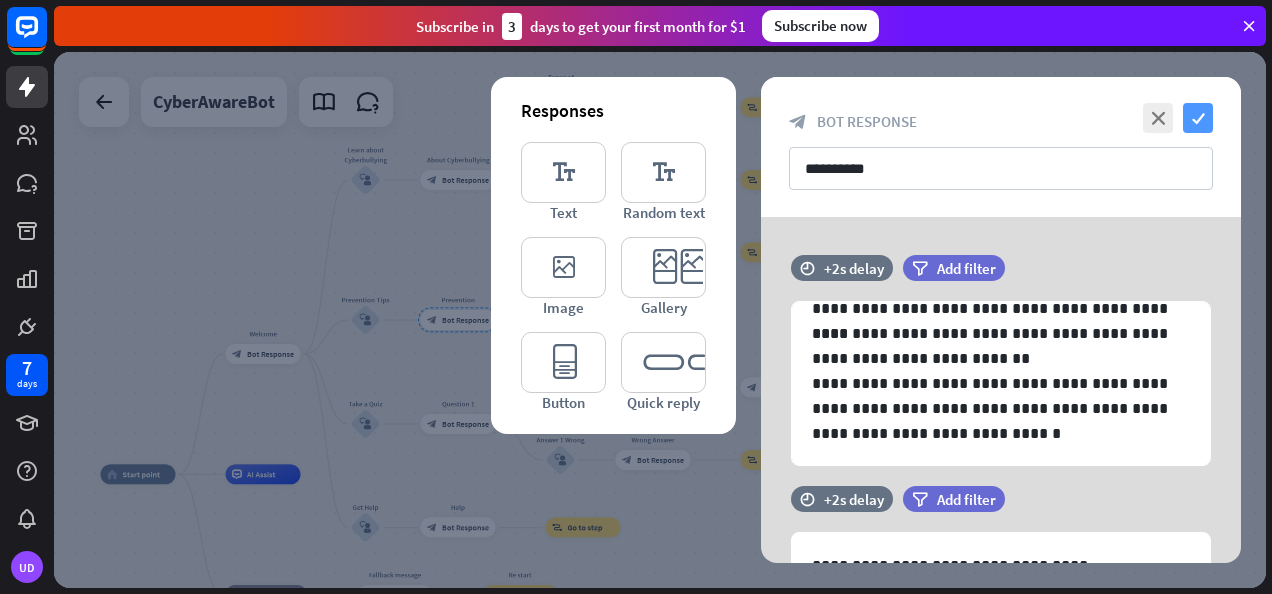 click on "check" at bounding box center (1198, 118) 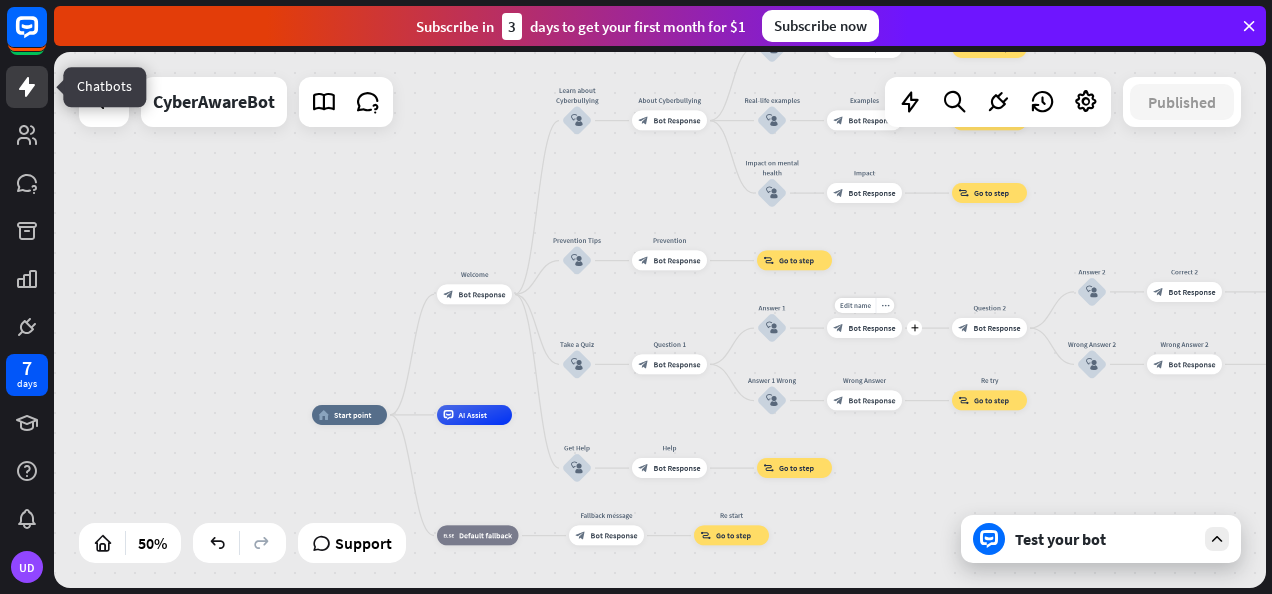 click 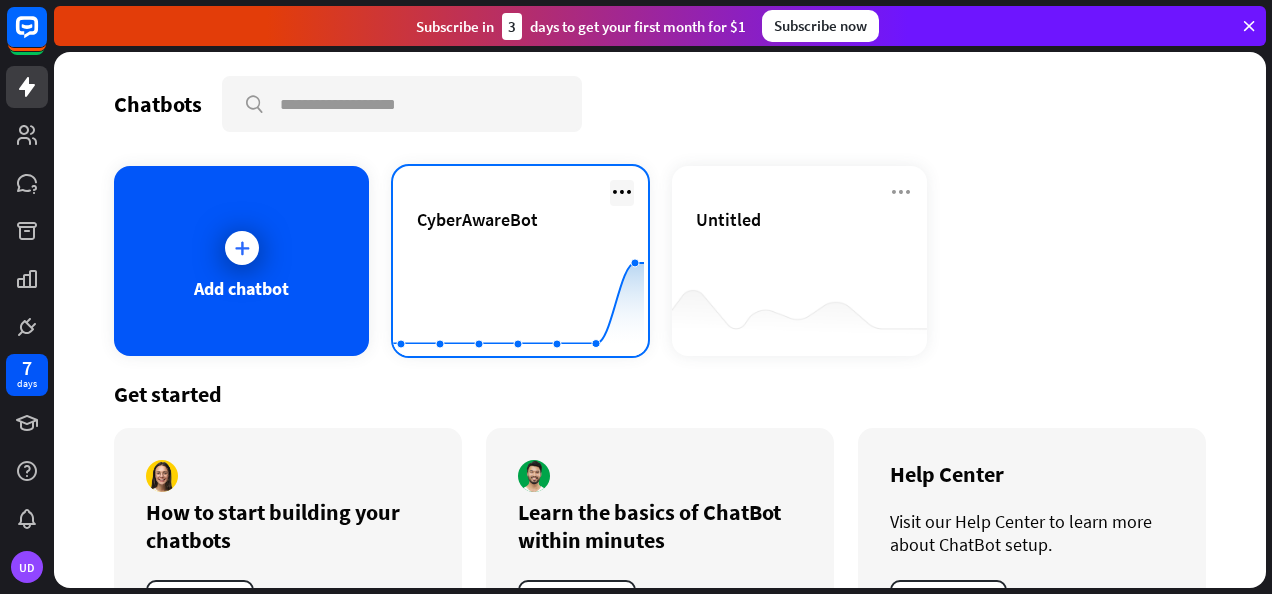 click at bounding box center (622, 192) 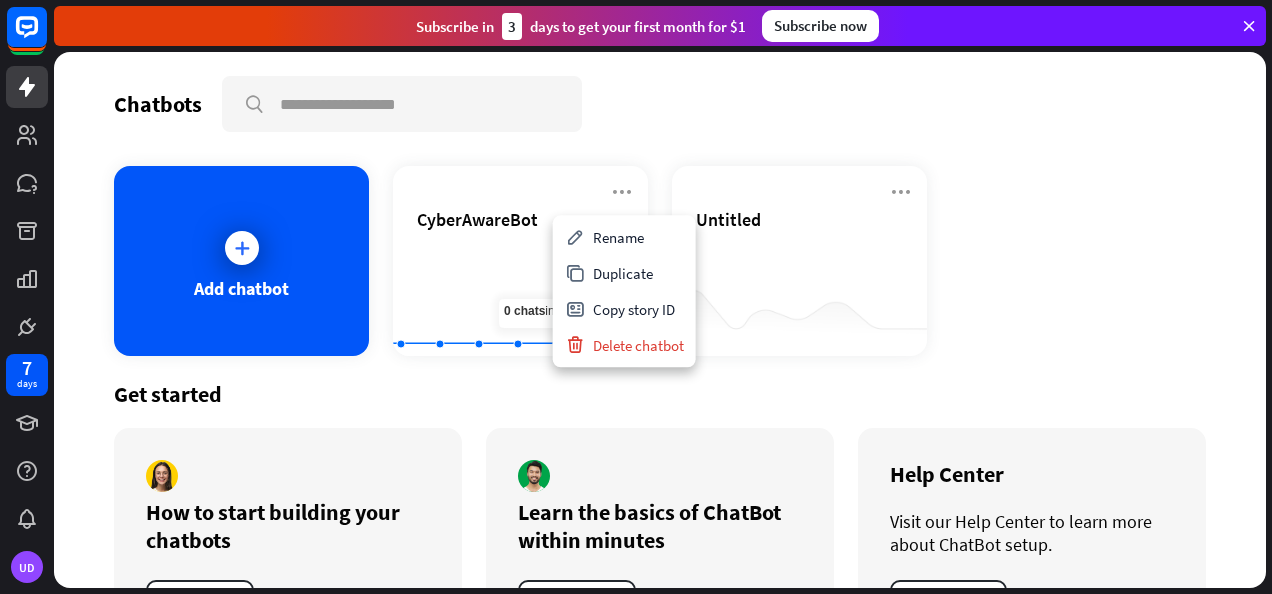 click on "Get started
How to start building your chatbots
Watch
Learn the basics of ChatBot within minutes
Start lesson
Help Center
Visit our Help Center to learn more about ChatBot
setup.
Explore" at bounding box center (660, 514) 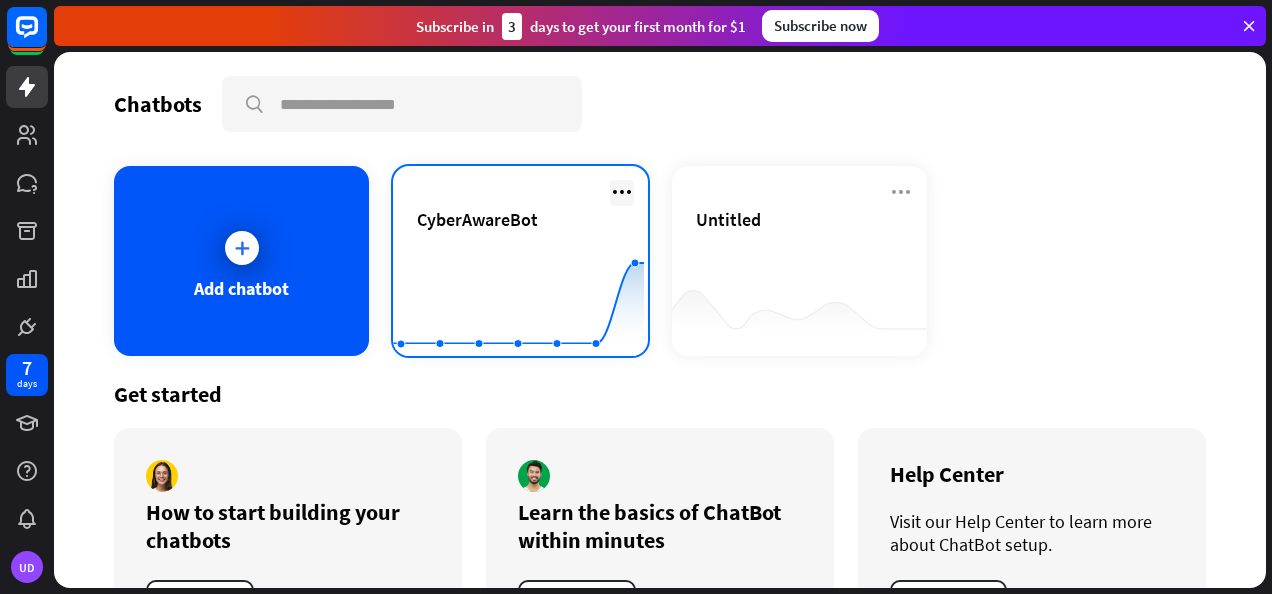 click at bounding box center [622, 192] 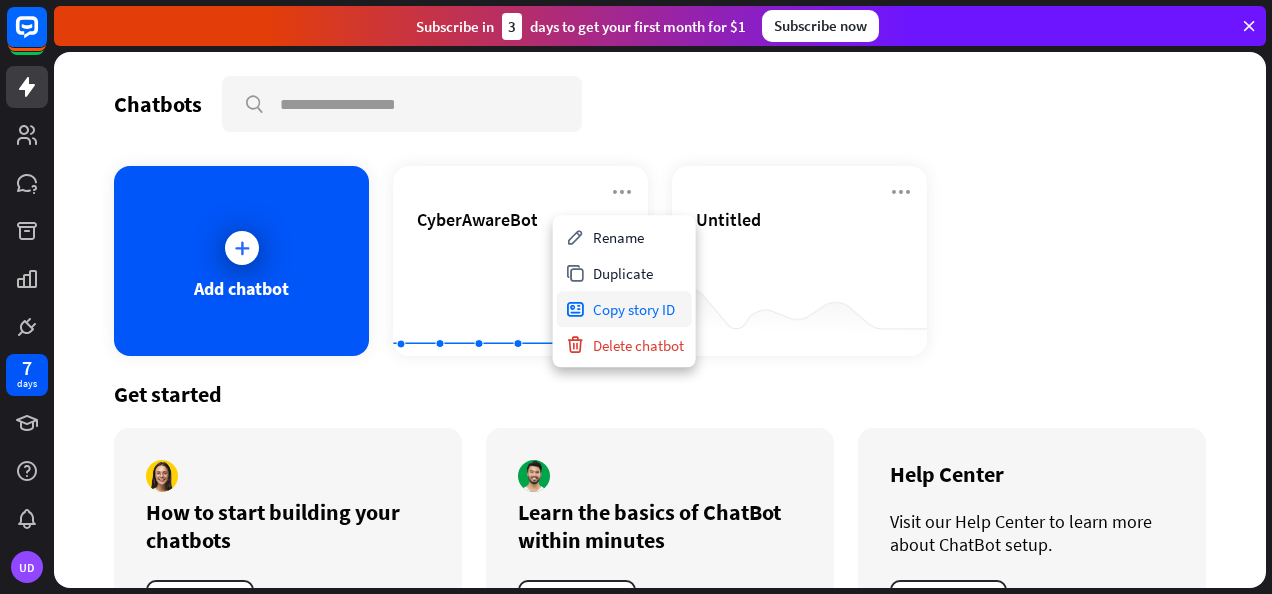 click on "Copy story ID" at bounding box center [624, 309] 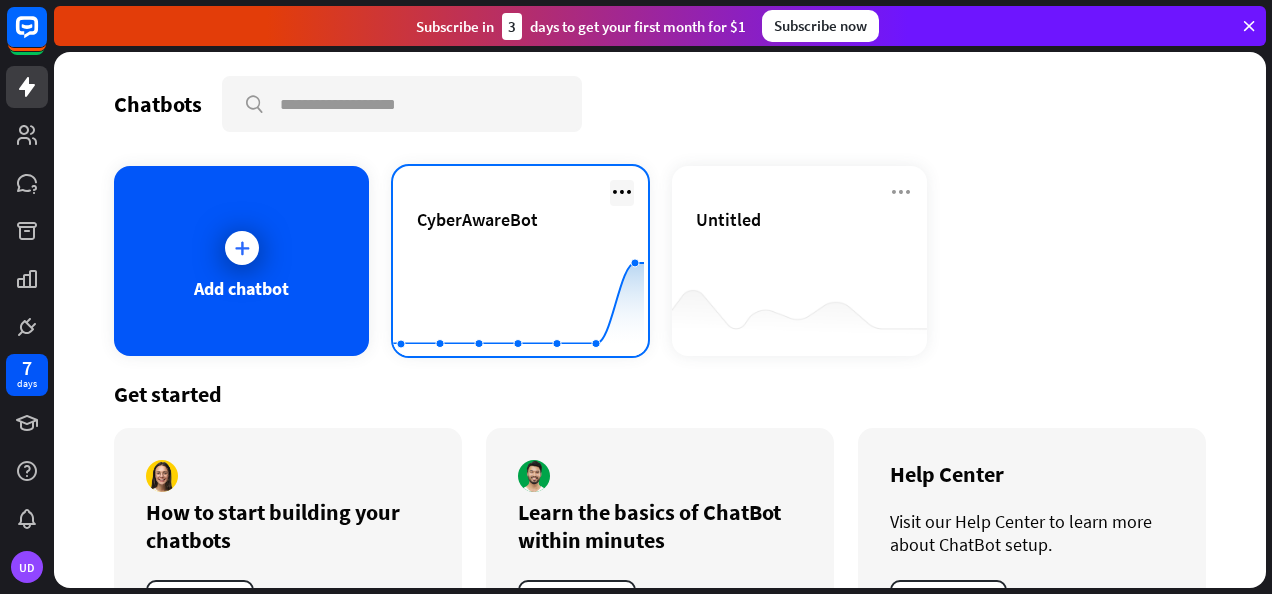 click at bounding box center (622, 192) 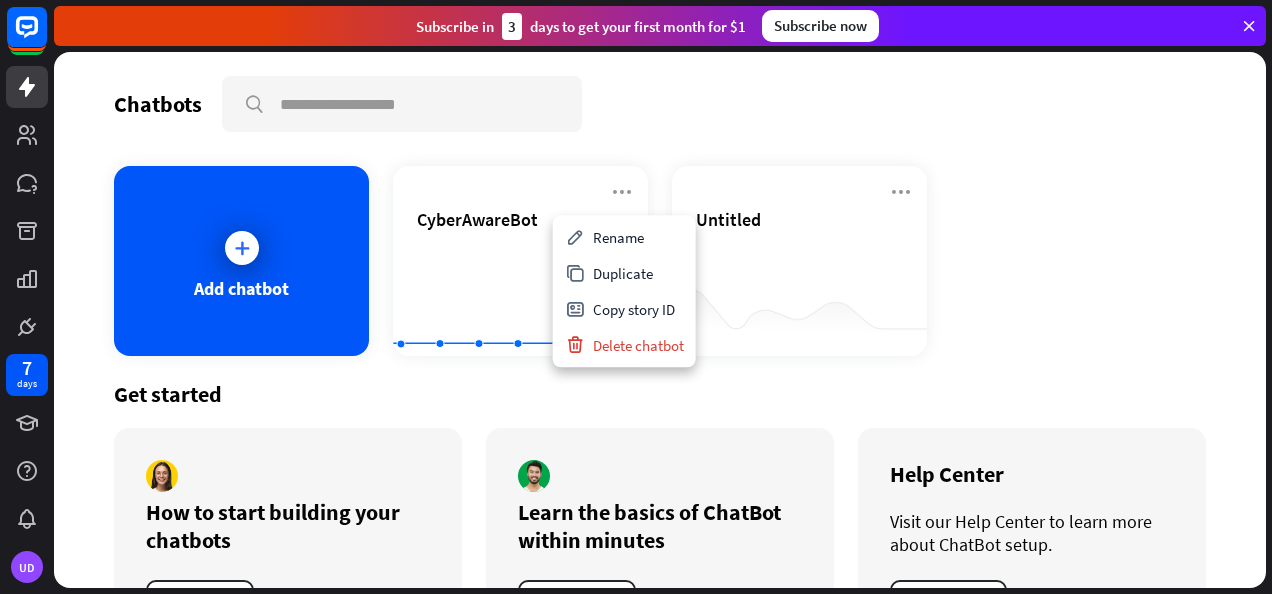 click on "Get started
How to start building your chatbots
Watch
Learn the basics of ChatBot within minutes
Start lesson
Help Center
Visit our Help Center to learn more about ChatBot
setup.
Explore" at bounding box center [660, 514] 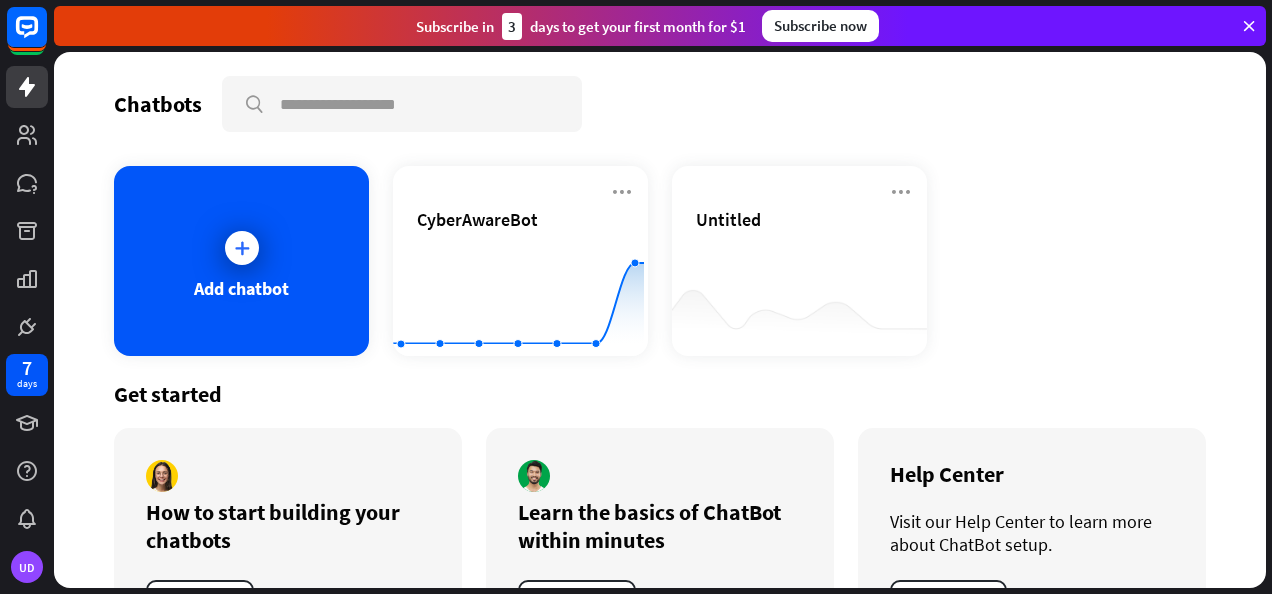 scroll, scrollTop: 84, scrollLeft: 0, axis: vertical 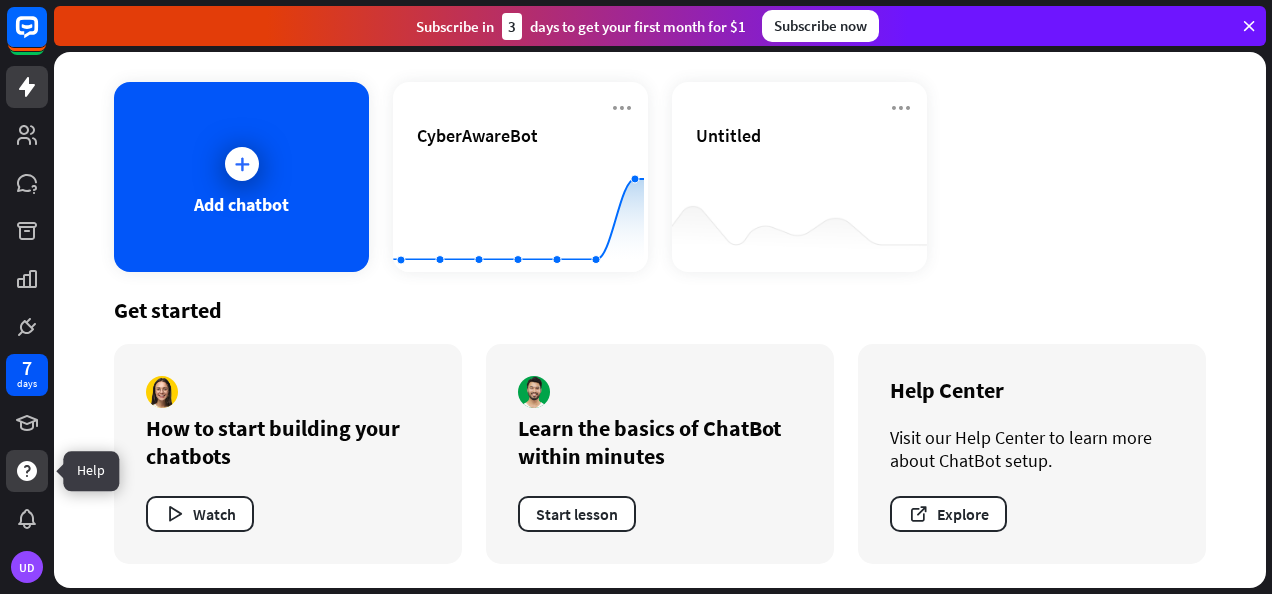 click 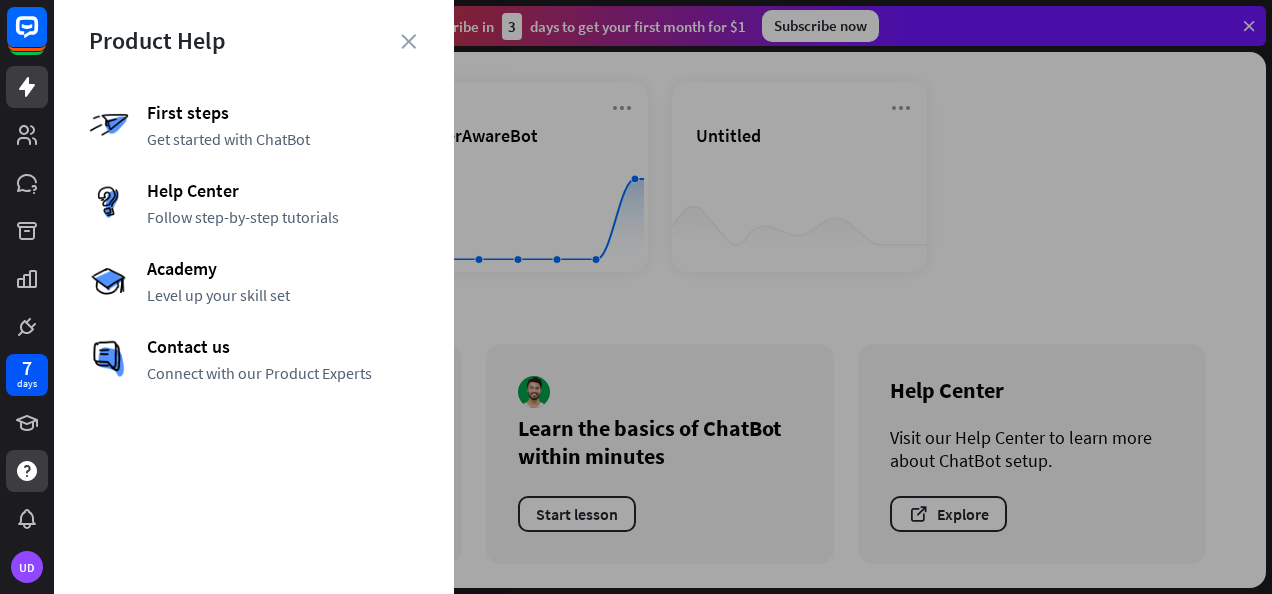 click at bounding box center (663, 297) 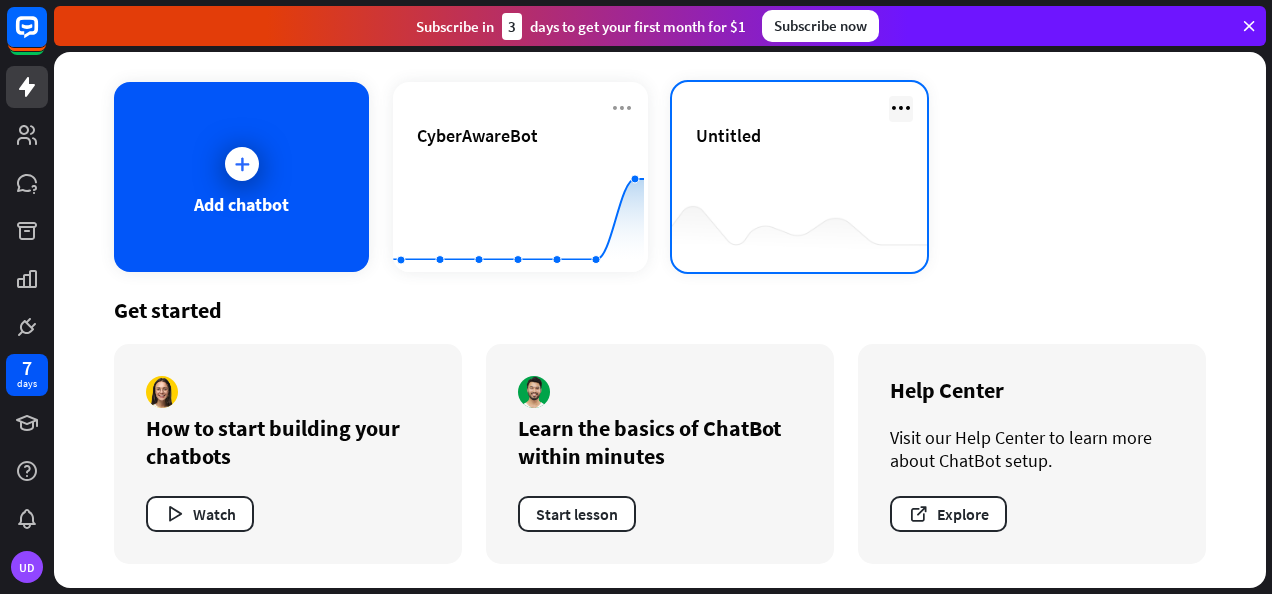 click at bounding box center [901, 108] 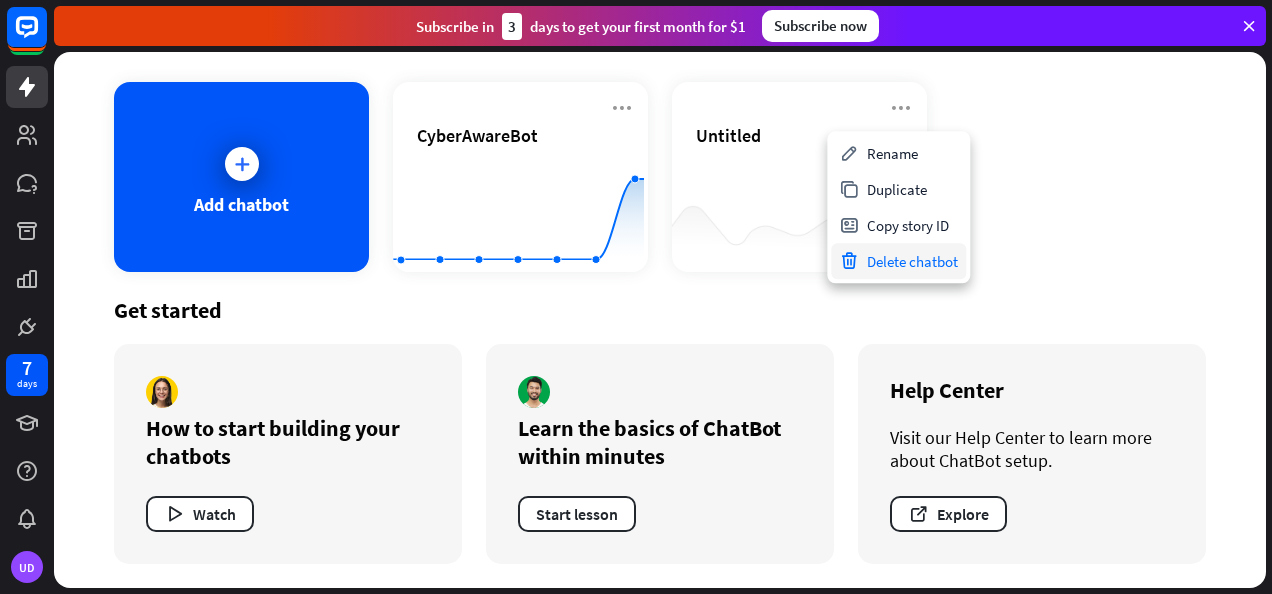 click on "Delete chatbot" at bounding box center (898, 261) 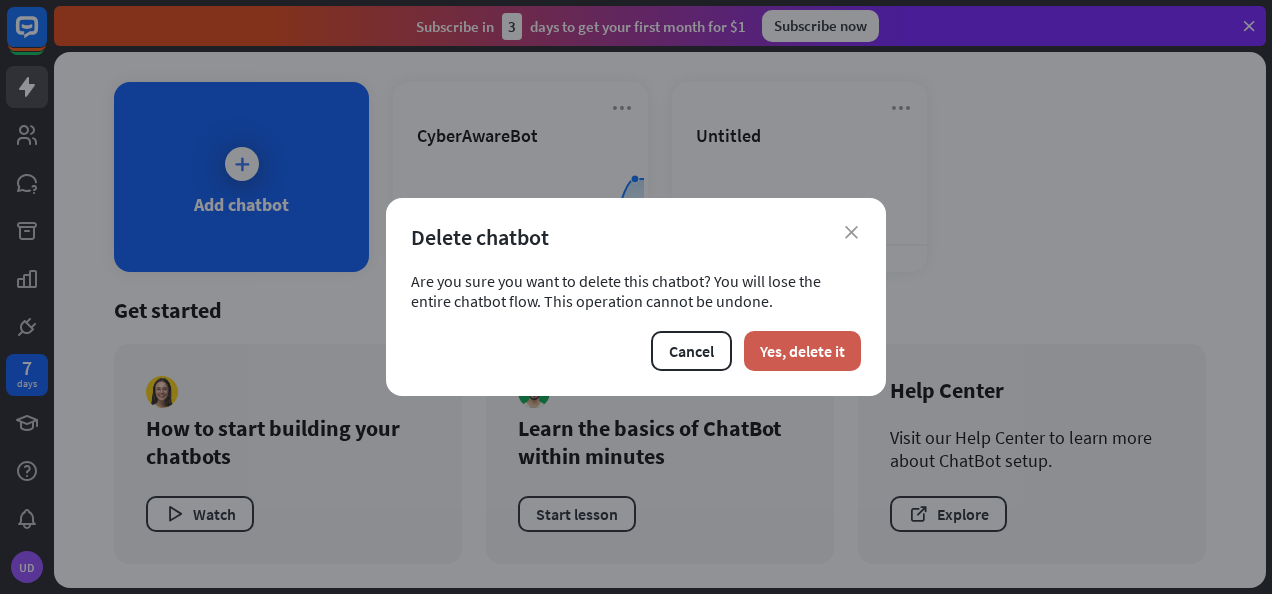drag, startPoint x: 802, startPoint y: 326, endPoint x: 799, endPoint y: 337, distance: 11.401754 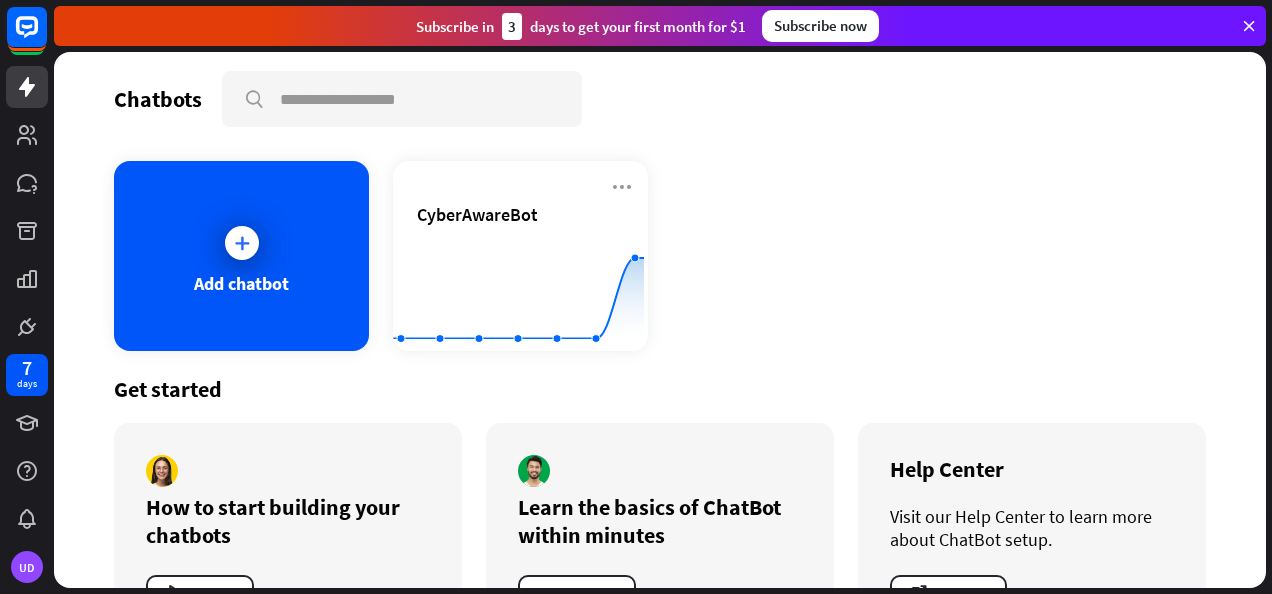 scroll, scrollTop: 0, scrollLeft: 0, axis: both 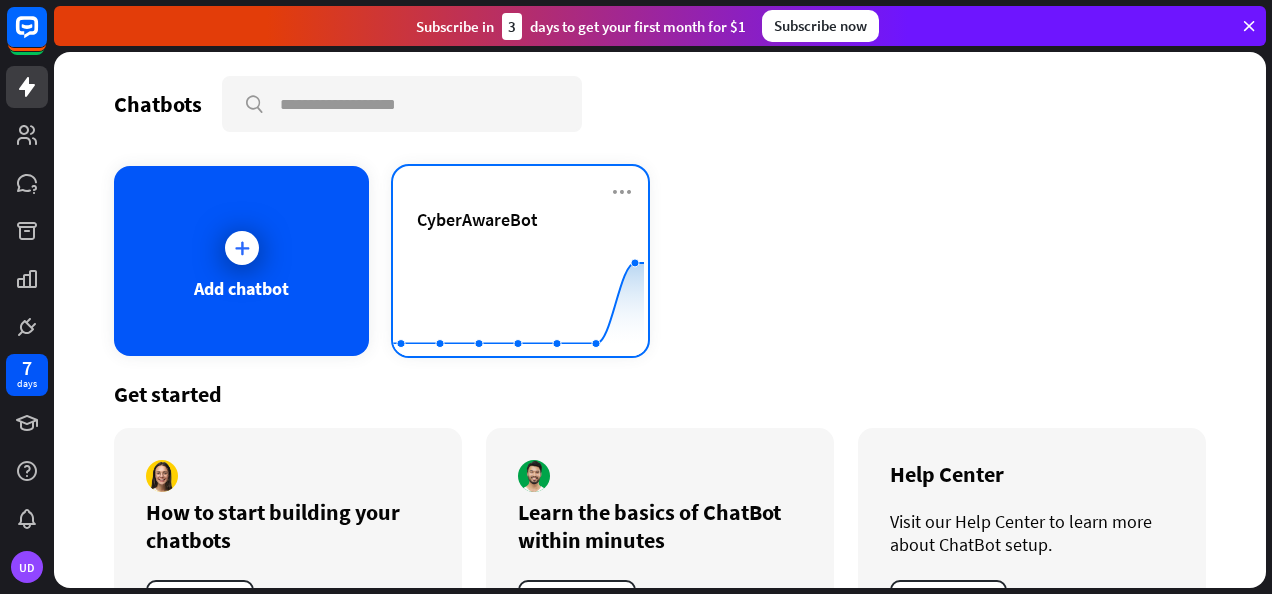 click on "CyberAwareBot" at bounding box center (477, 219) 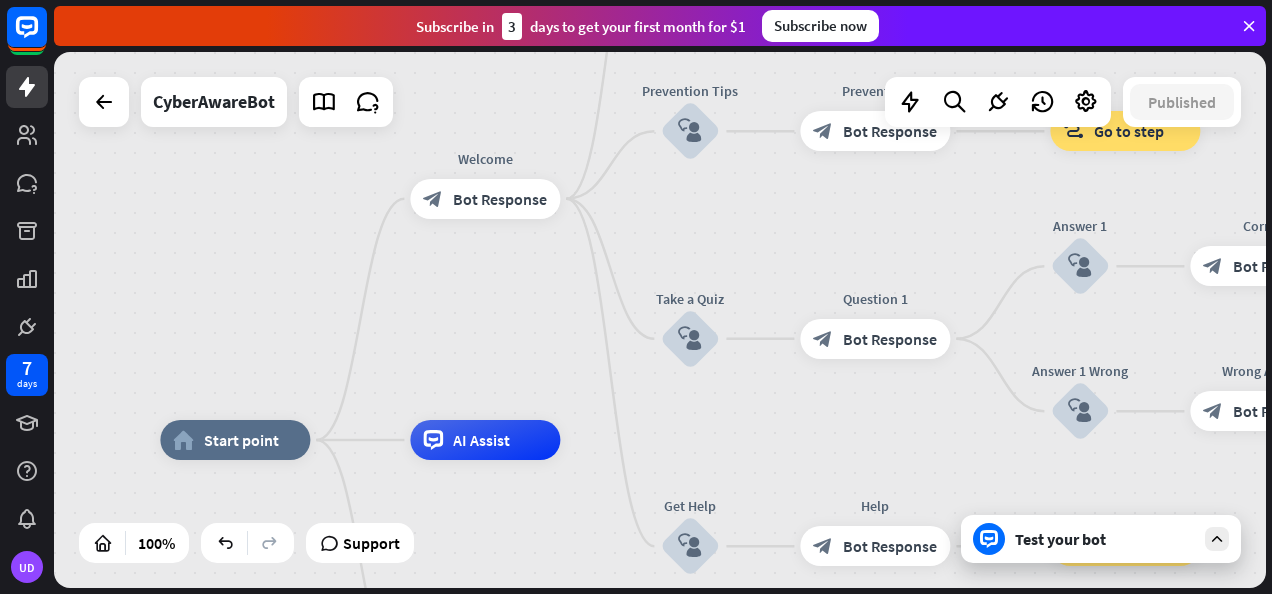 click on "Test your bot" at bounding box center [1101, 539] 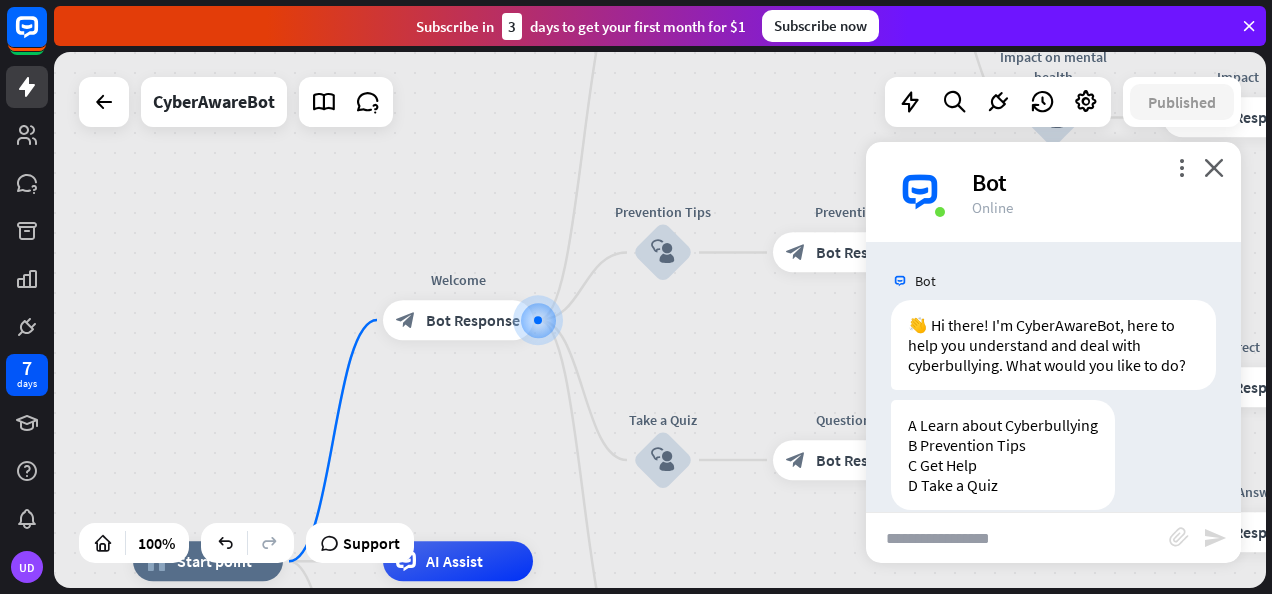 scroll, scrollTop: 47, scrollLeft: 0, axis: vertical 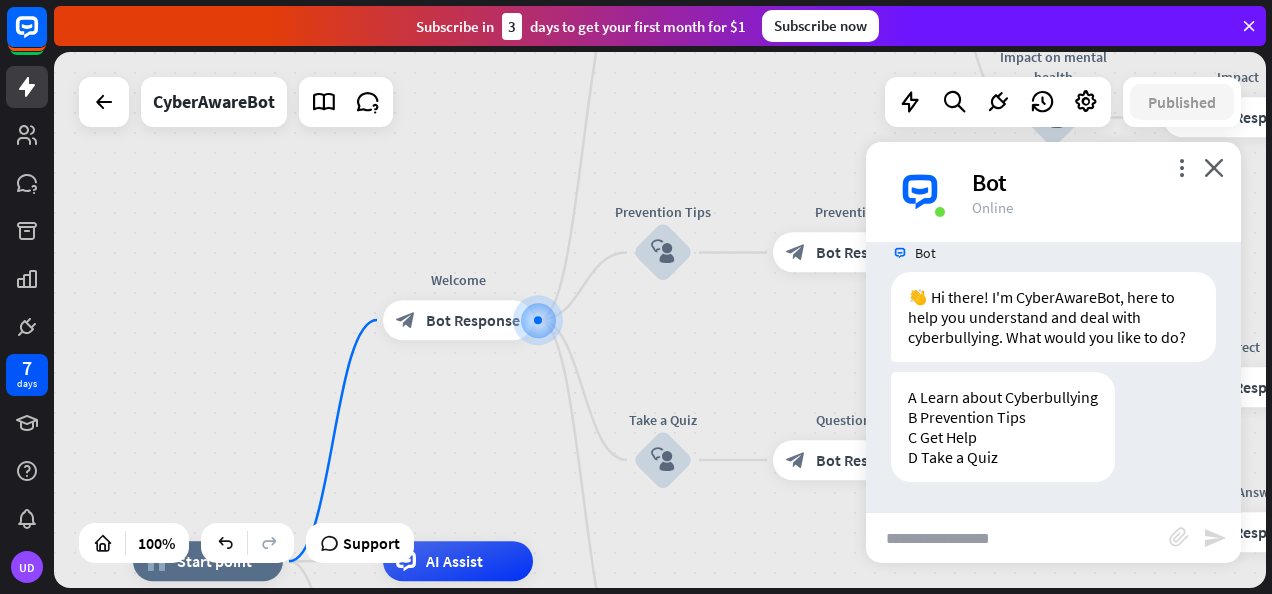 click at bounding box center [1017, 538] 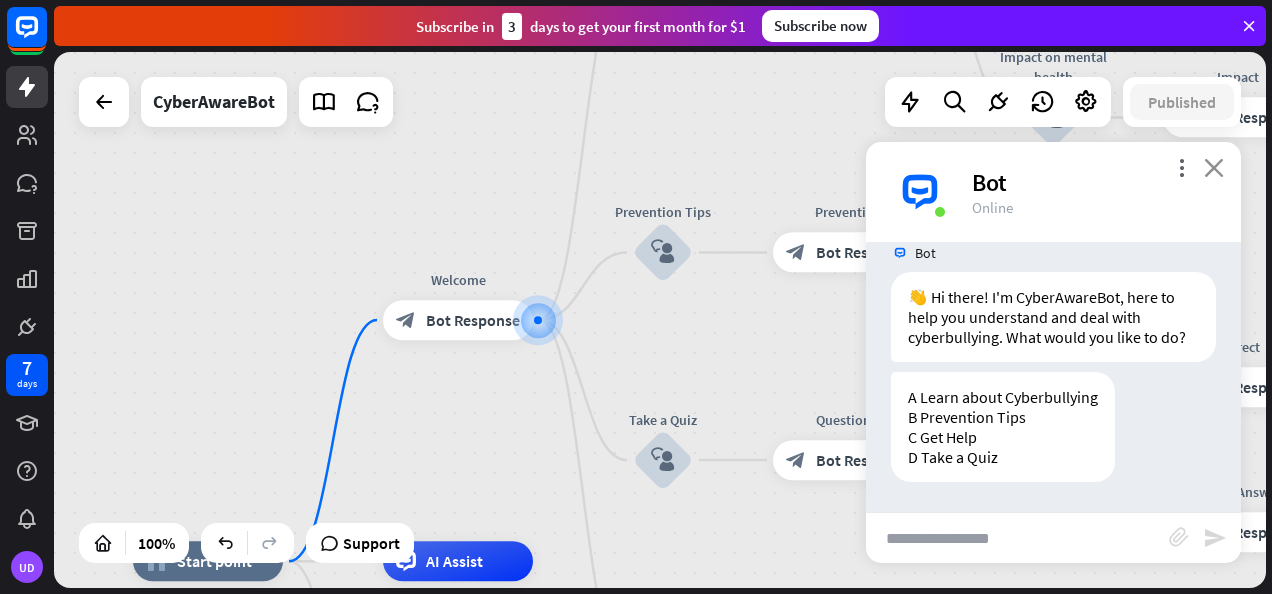 click on "close" at bounding box center (1214, 167) 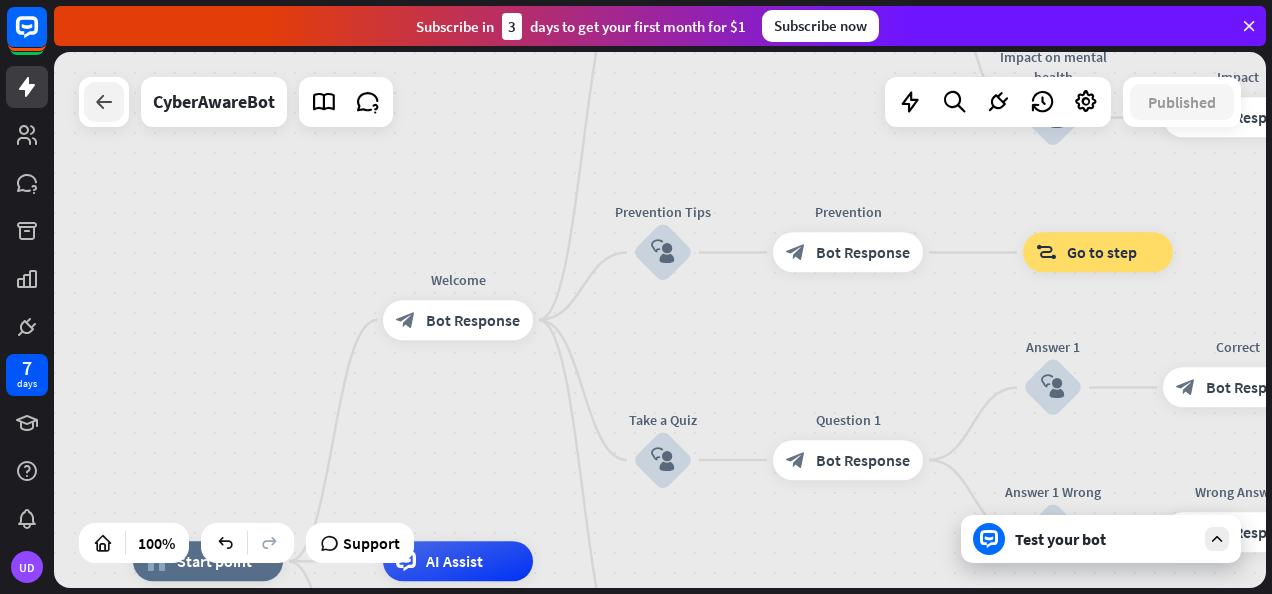 click at bounding box center (104, 102) 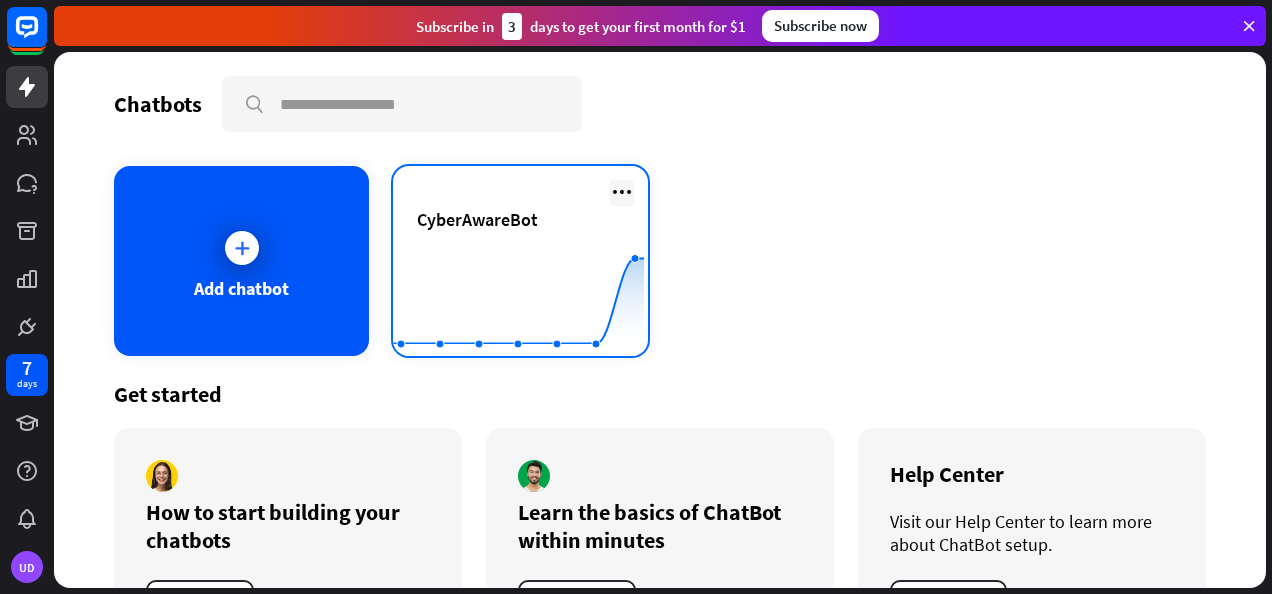 click at bounding box center (622, 192) 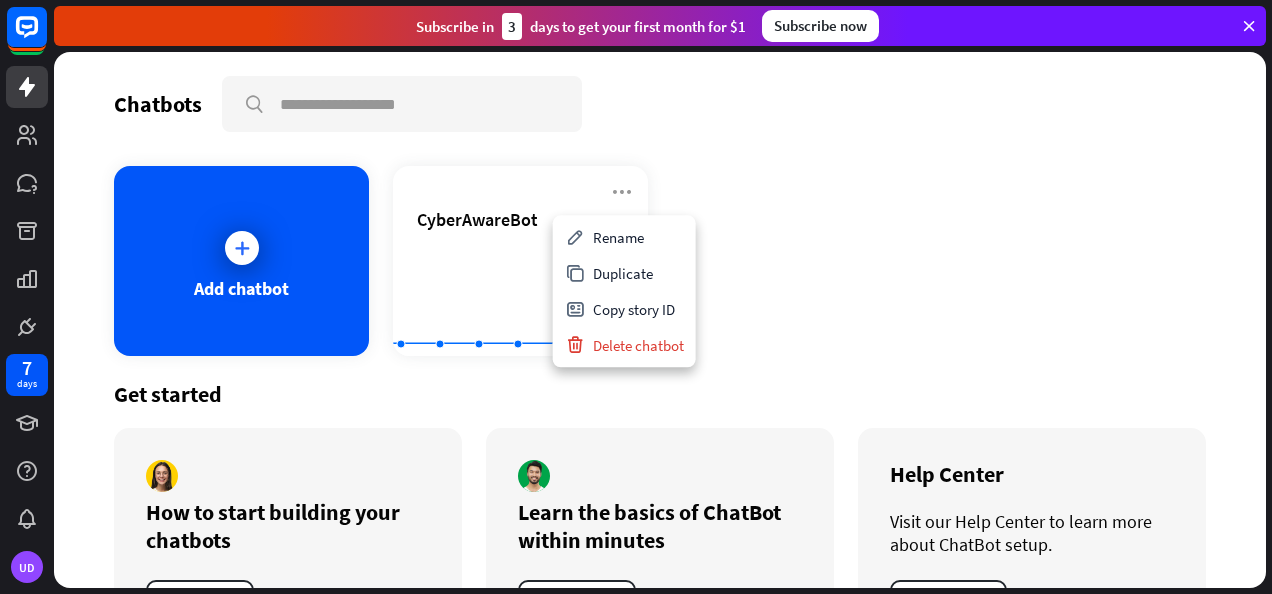 click on "Add chatbot
CyberAwareBot
Created with Highcharts 10.1.0 0 10 20" at bounding box center (660, 261) 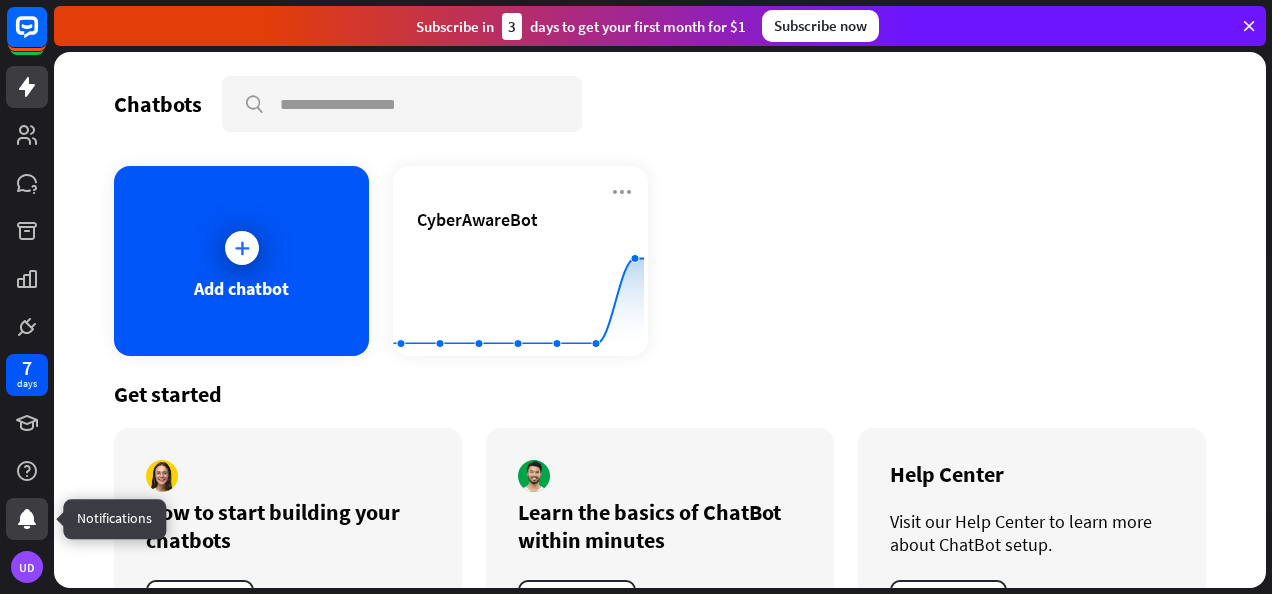 click 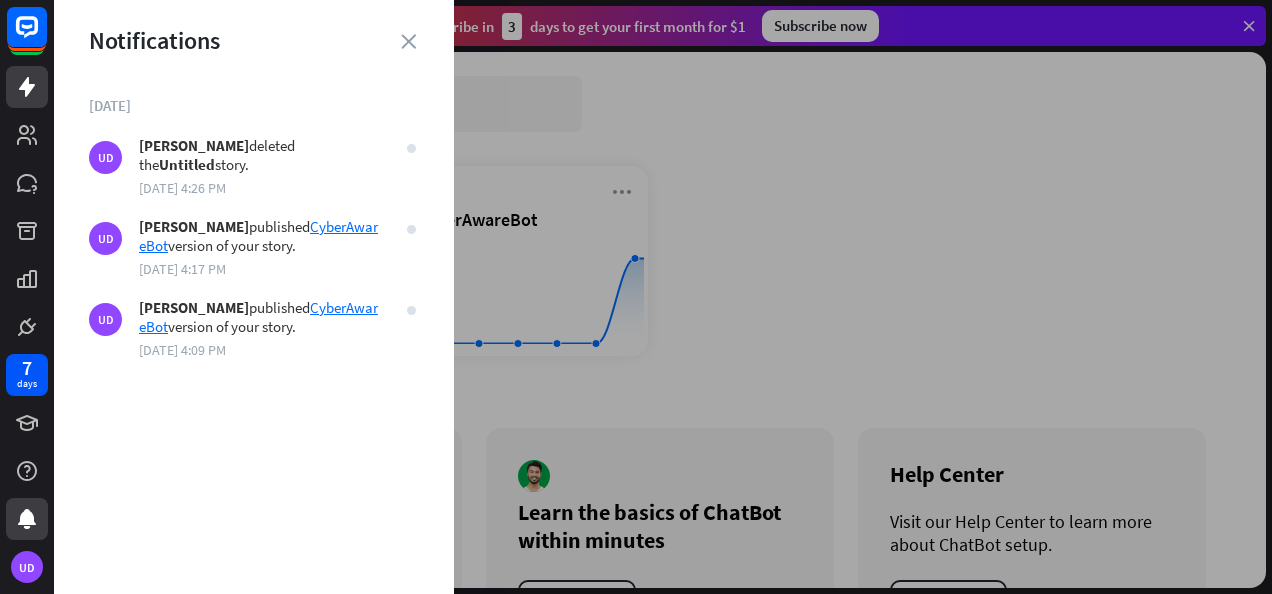click on "[PERSON_NAME]  published  CyberAwareBot  version of your story." at bounding box center (261, 236) 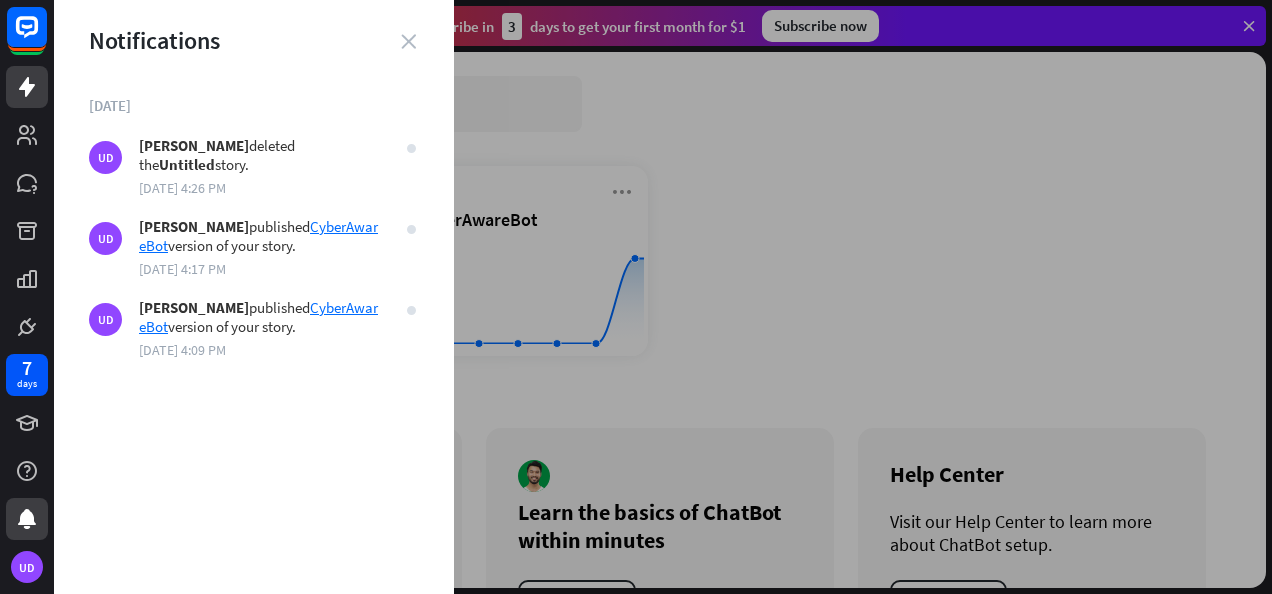 click on "close" at bounding box center [408, 41] 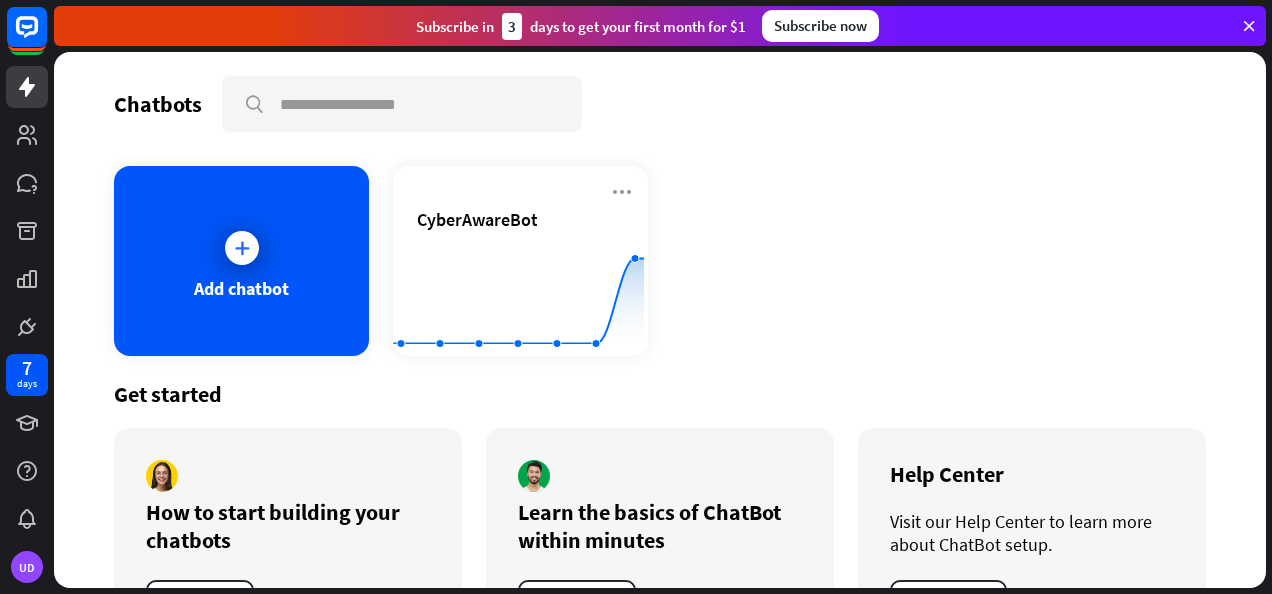 scroll, scrollTop: 84, scrollLeft: 0, axis: vertical 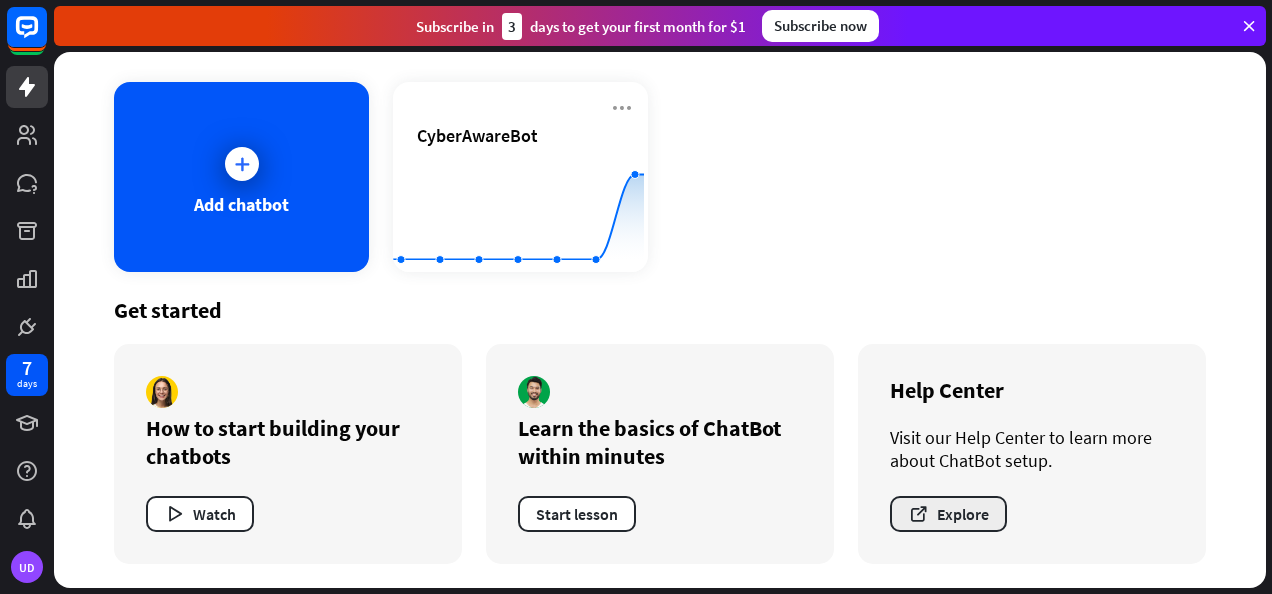 click on "Explore" at bounding box center (948, 514) 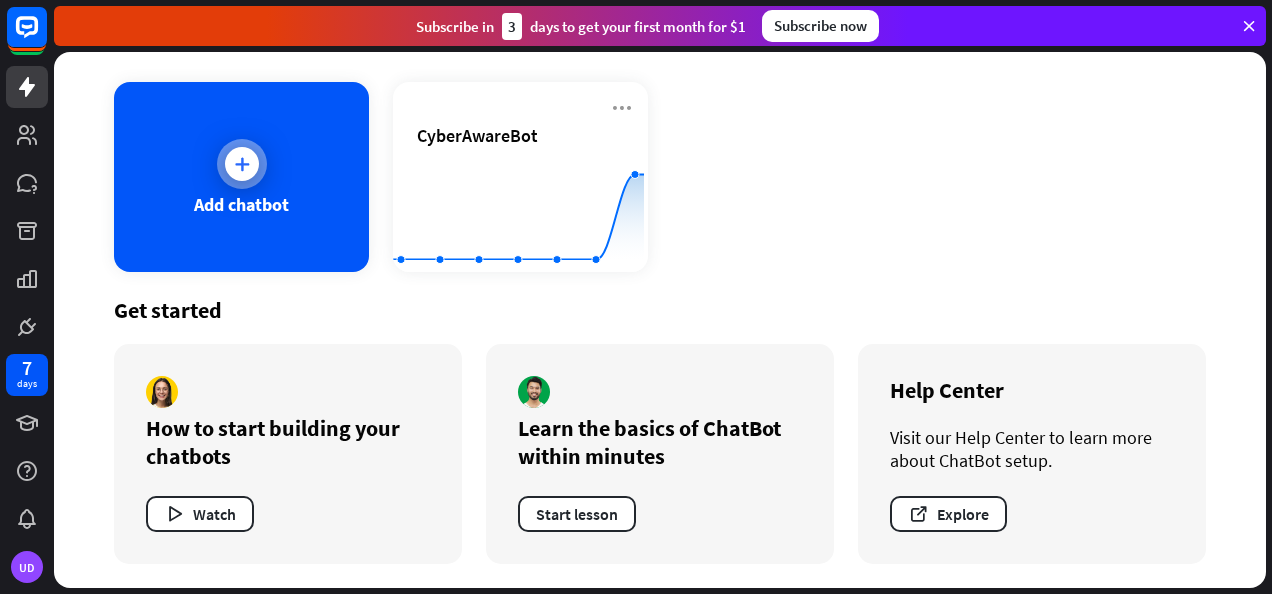 type 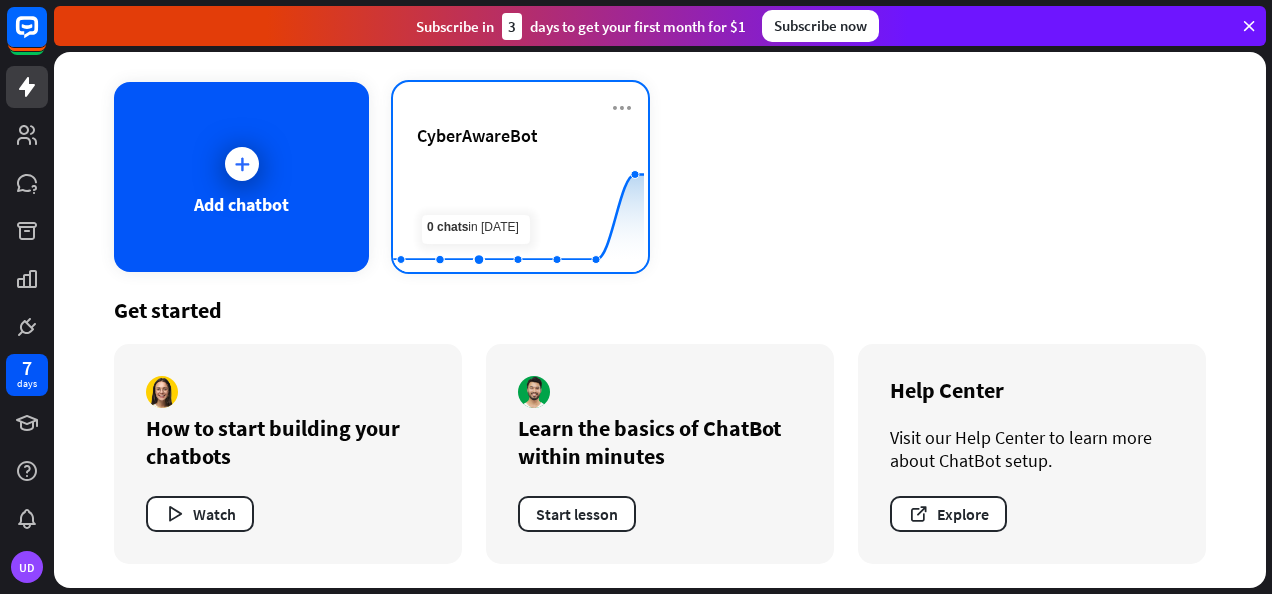 click 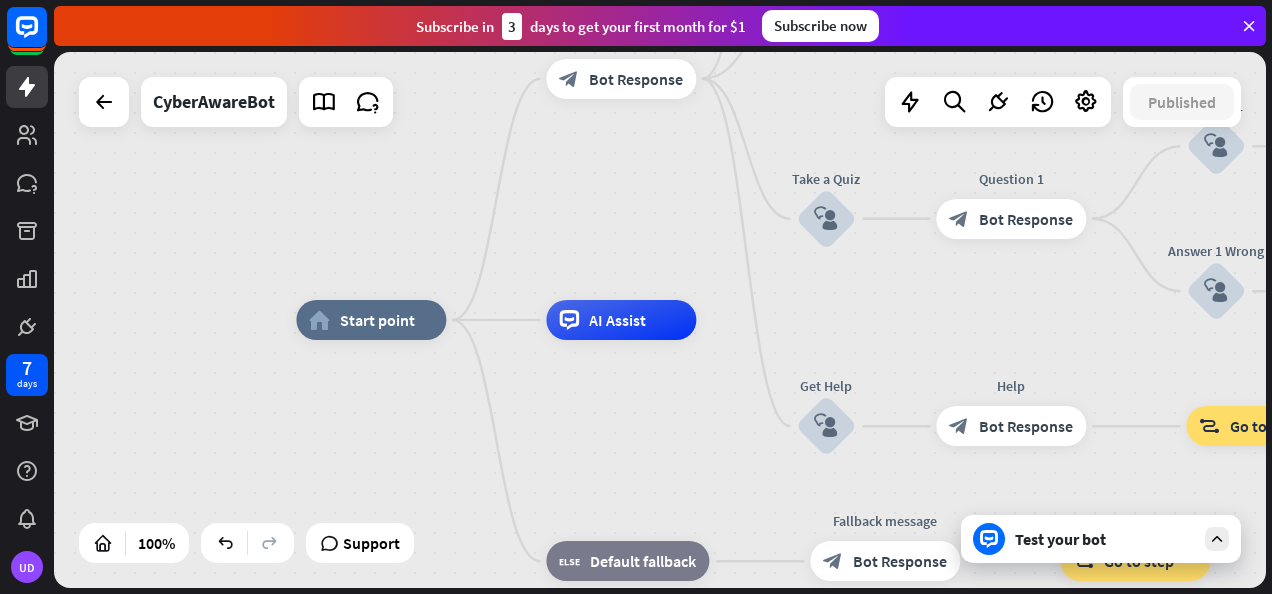 click on "home_2   Start point                 Welcome   block_bot_response   Bot Response                 Learn about Cyberbullying   block_user_input                 About Cyberbullying   block_bot_response   Bot Response                 Types of cyberbullying   block_user_input                 Types   block_bot_response   Bot Response                   block_goto   Go to step                 Real-life examples   block_user_input                 Examples   block_bot_response   Bot Response                   block_goto   Go to step                 Impact on mental health   block_user_input                 Impact   block_bot_response   Bot Response                   block_goto   Go to step                 Prevention Tips   block_user_input                 Prevention   block_bot_response   Bot Response                   block_goto   Go to step                 Take a Quiz   block_user_input                 Question 1   block_bot_response   Bot Response                 Answer 1   block_user_input" at bounding box center [660, 320] 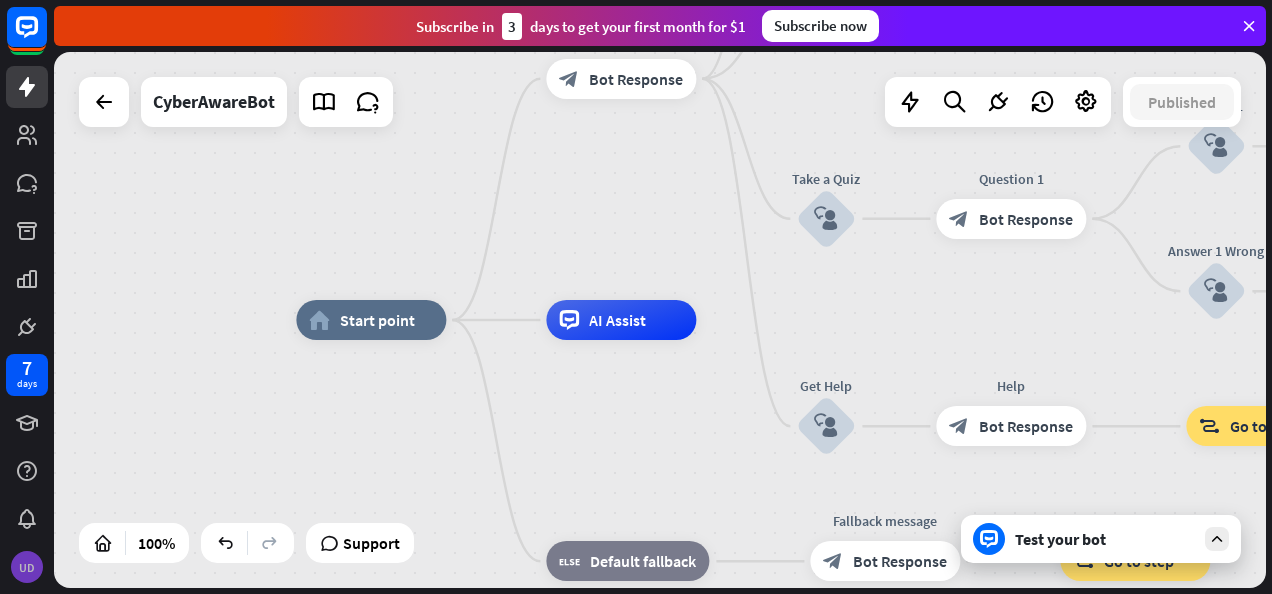 click on "UD" at bounding box center [27, 567] 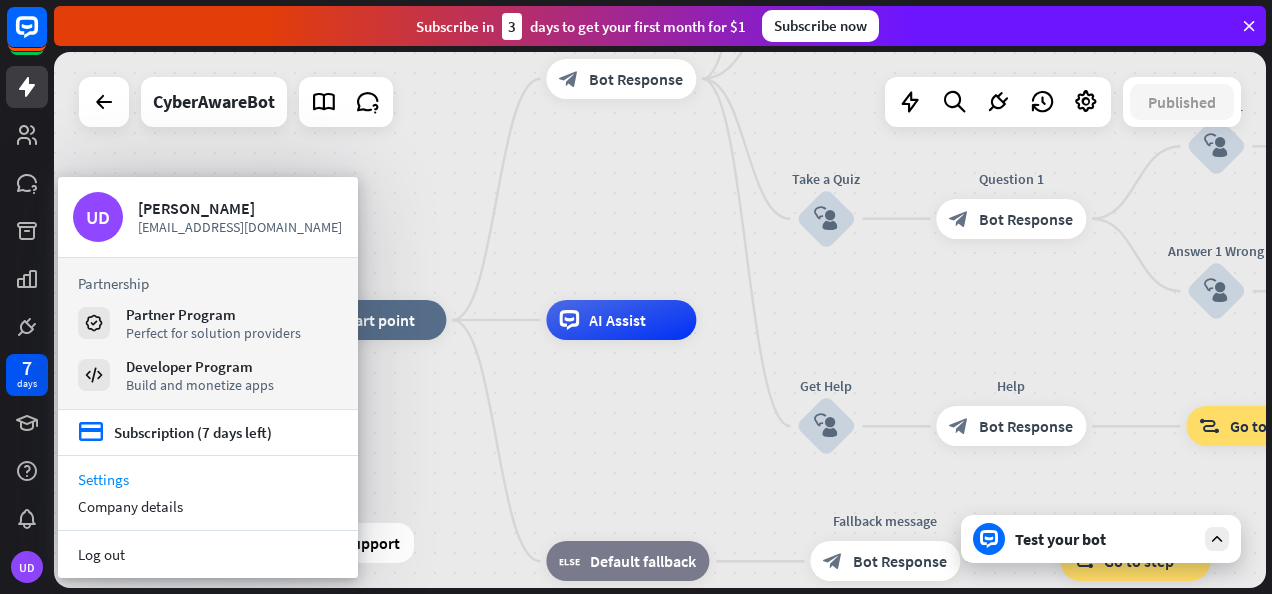 click on "Settings" at bounding box center [208, 479] 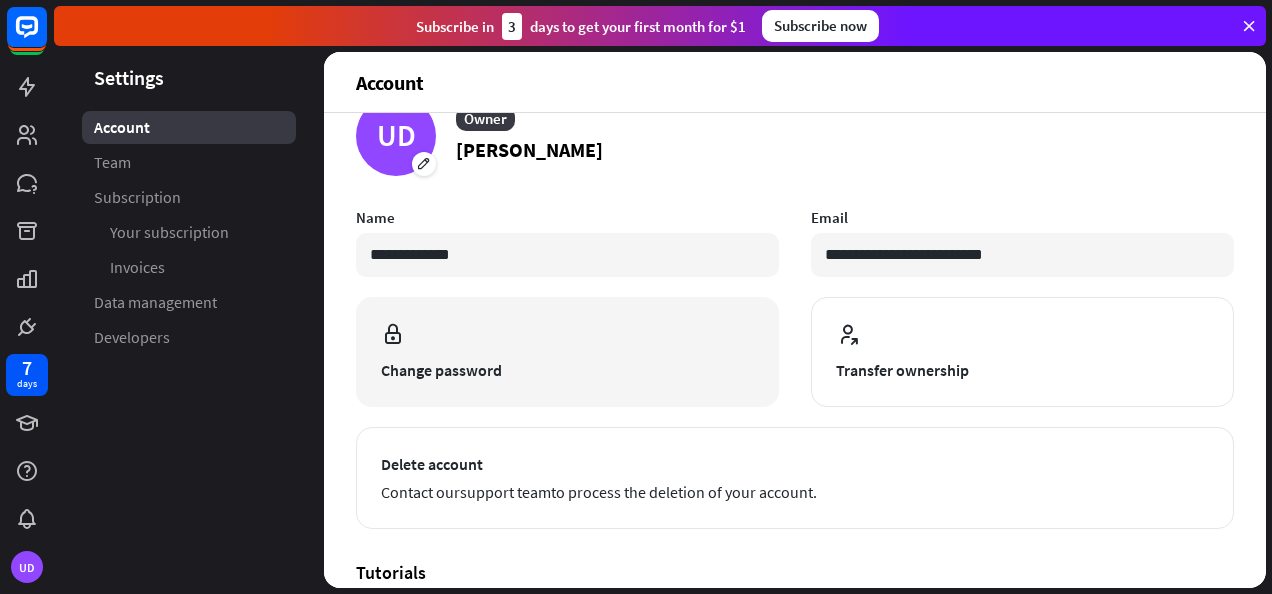 scroll, scrollTop: 0, scrollLeft: 0, axis: both 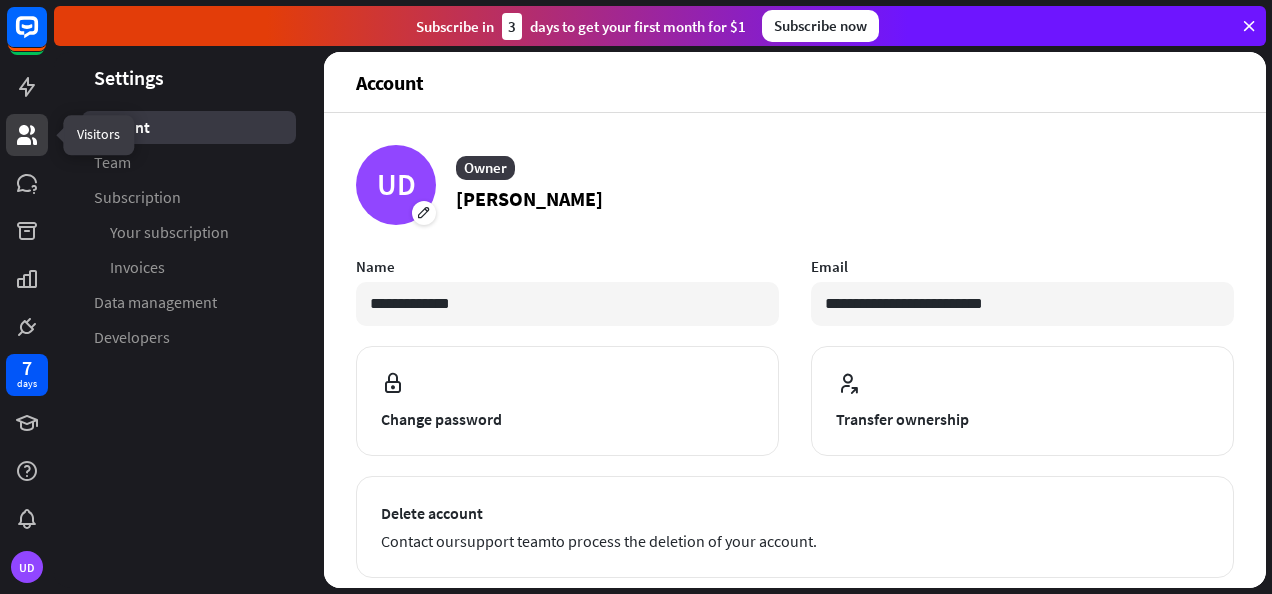 click 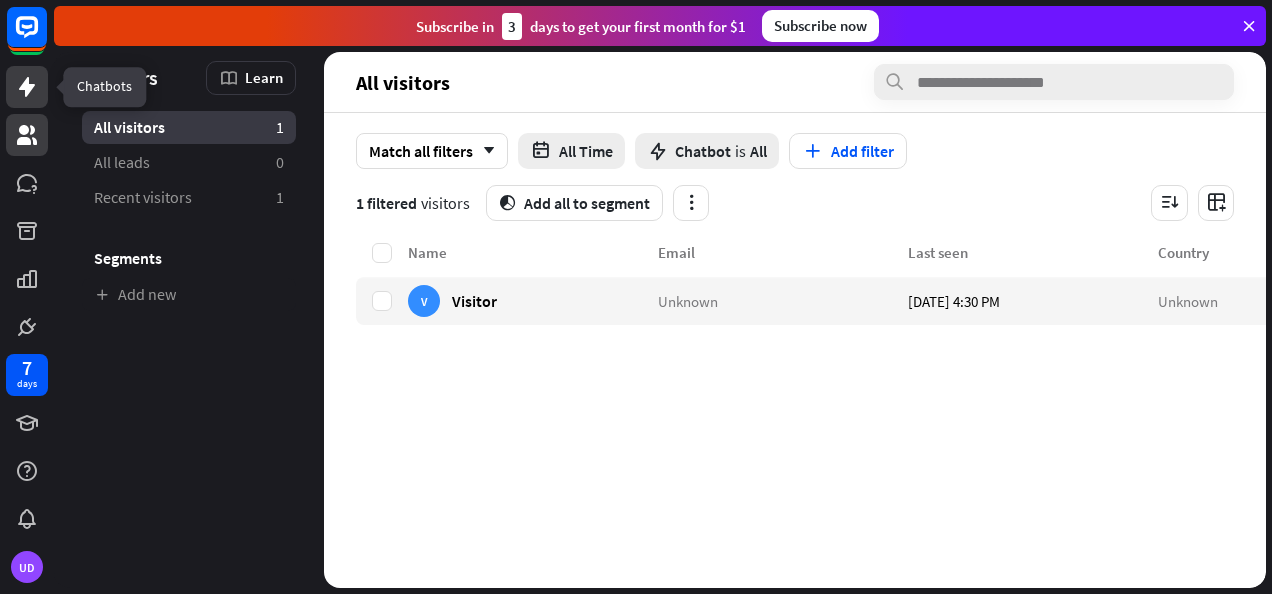 click 